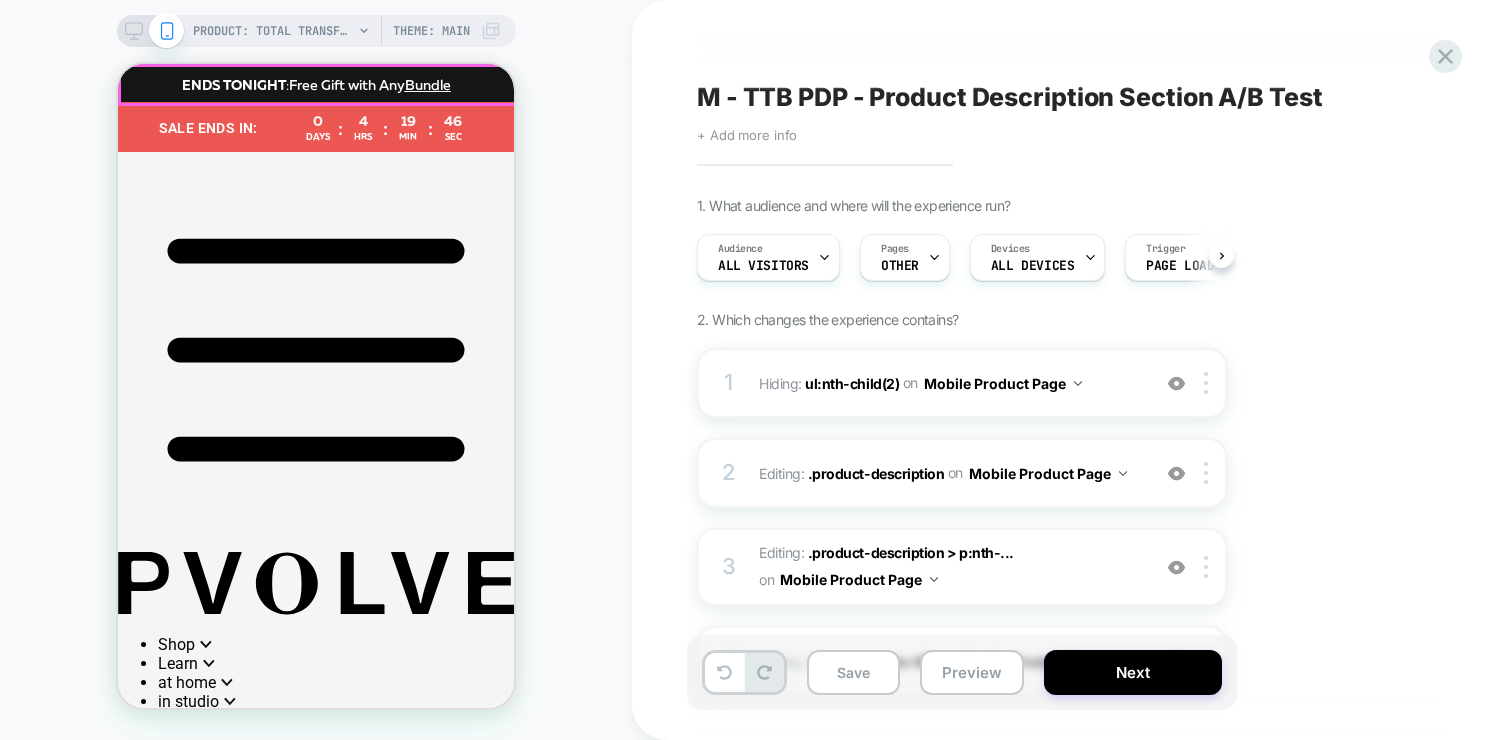 scroll, scrollTop: 0, scrollLeft: 0, axis: both 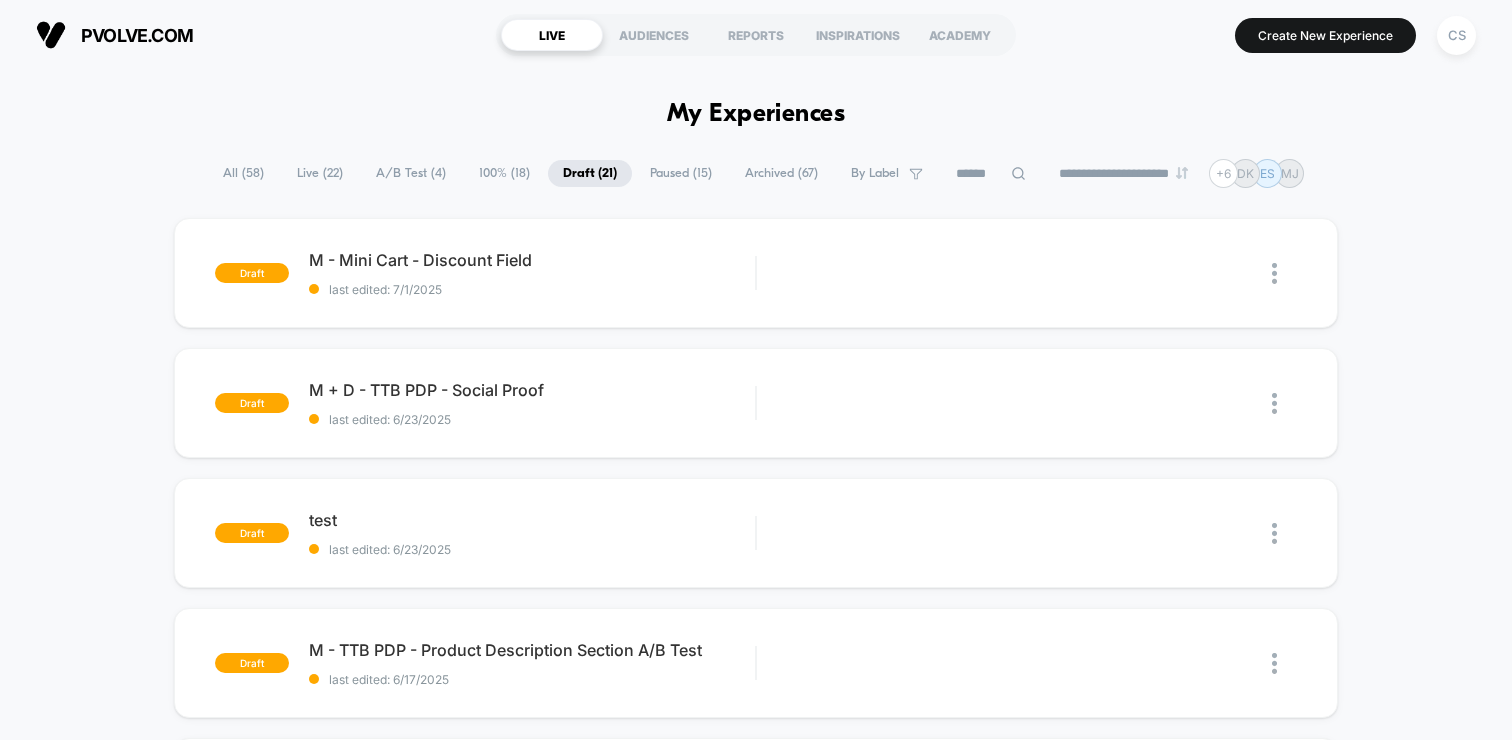 click on "All ( 58 )" at bounding box center [243, 173] 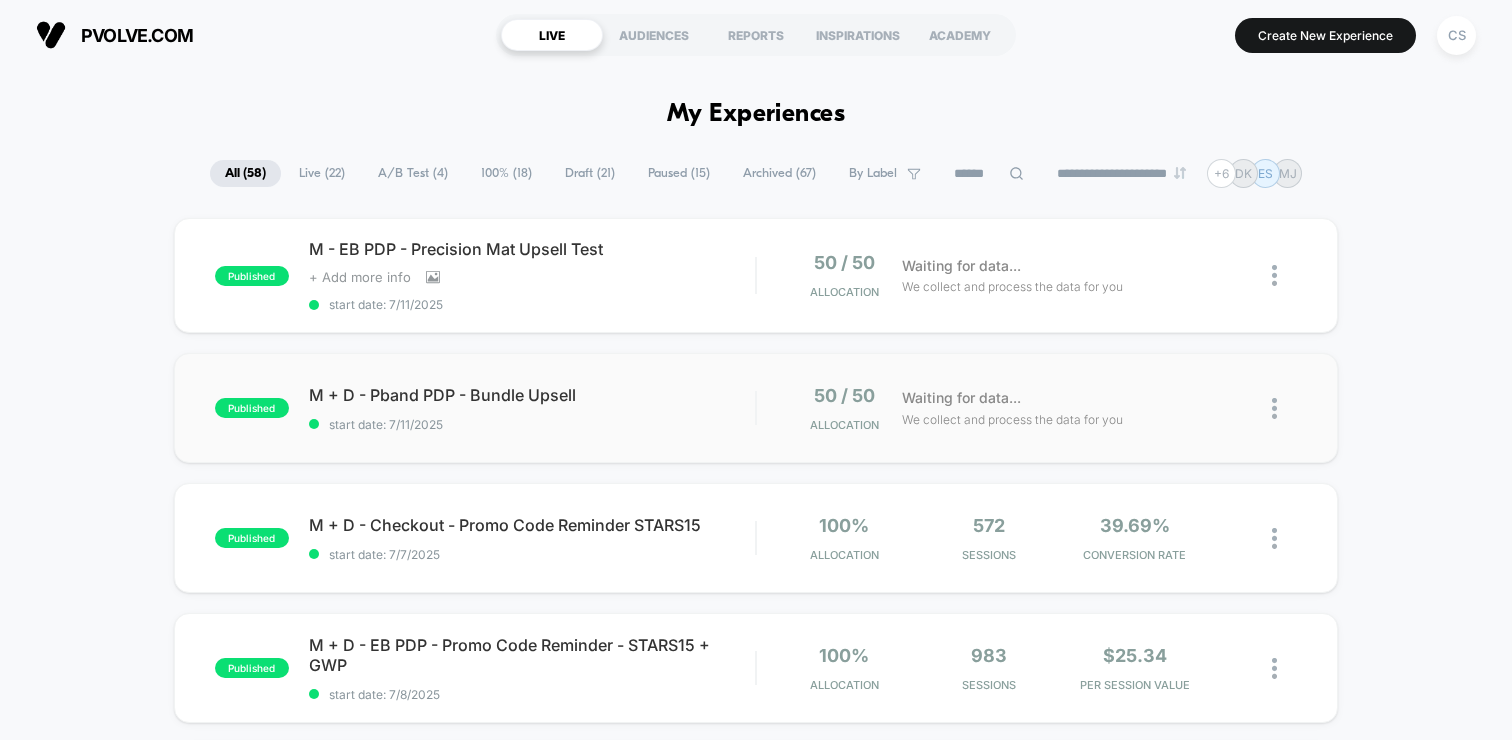 click at bounding box center (1274, 408) 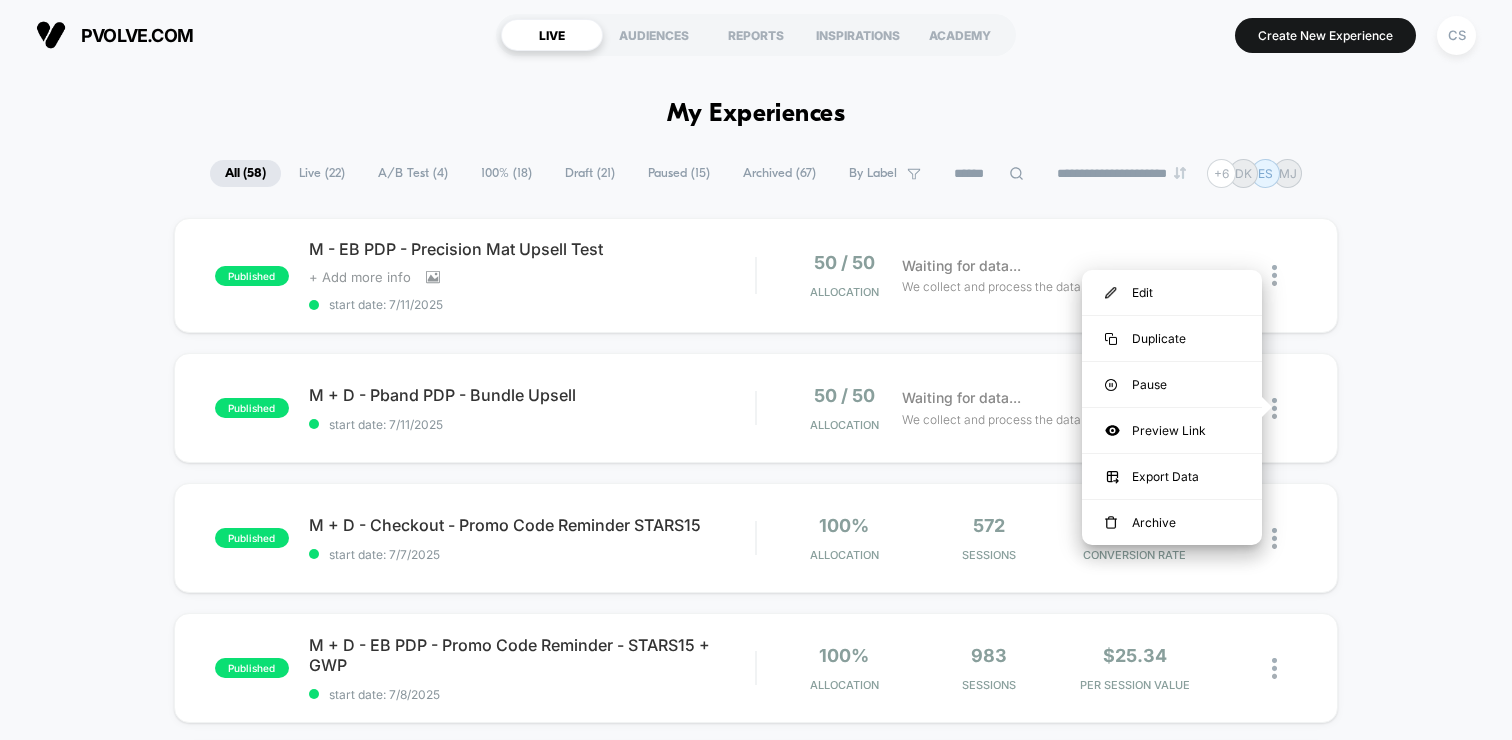 click on "Draft ( 21 )" at bounding box center (590, 173) 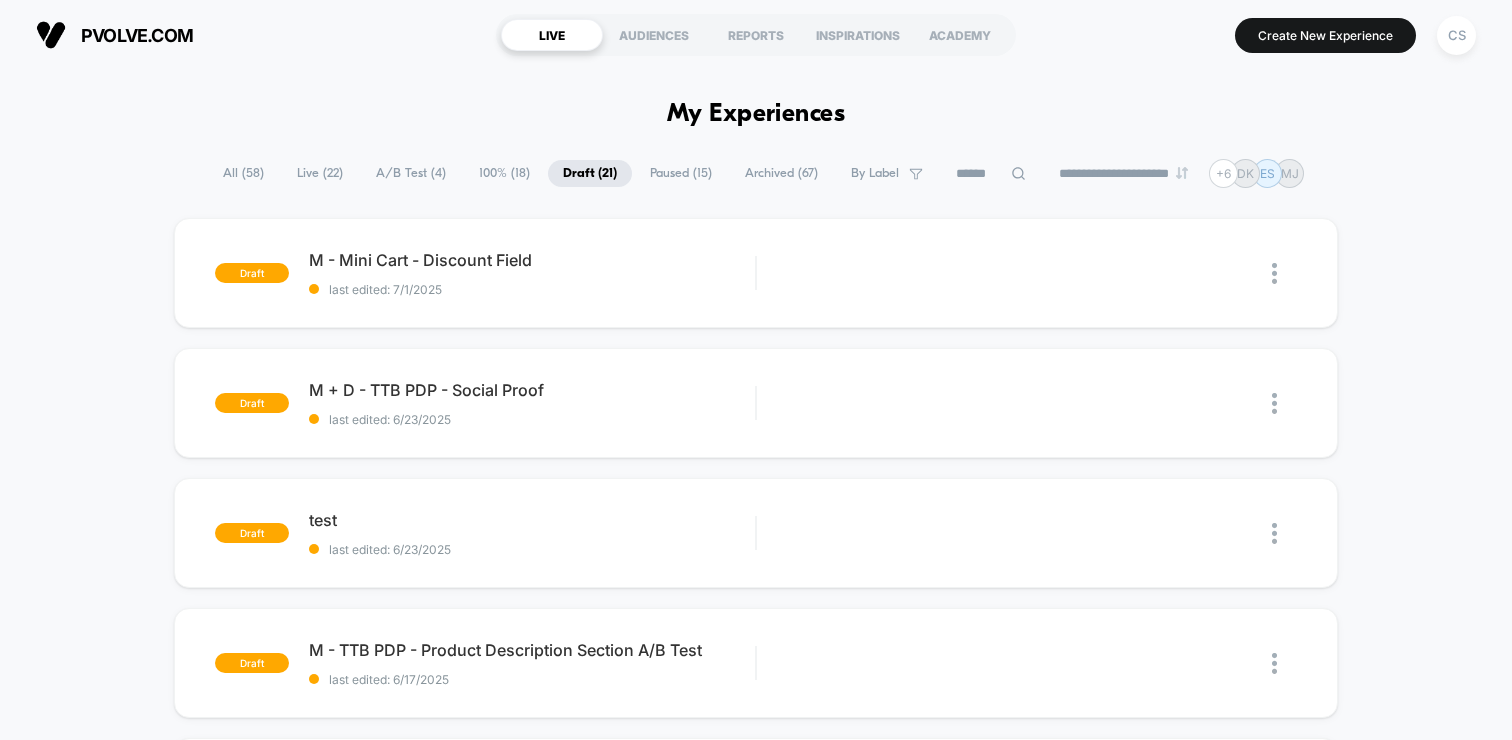 click on "All ( 58 )" at bounding box center (243, 173) 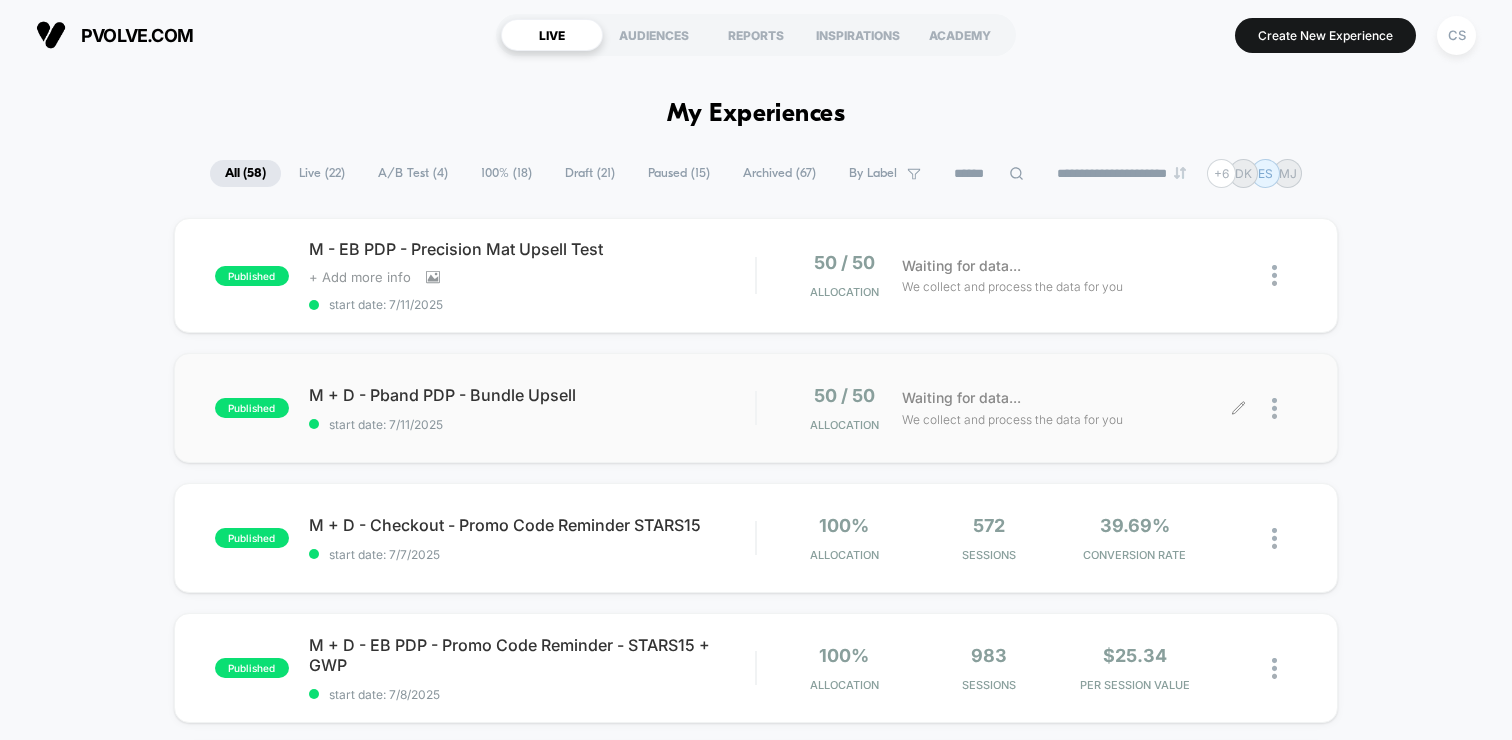 click at bounding box center [1284, 408] 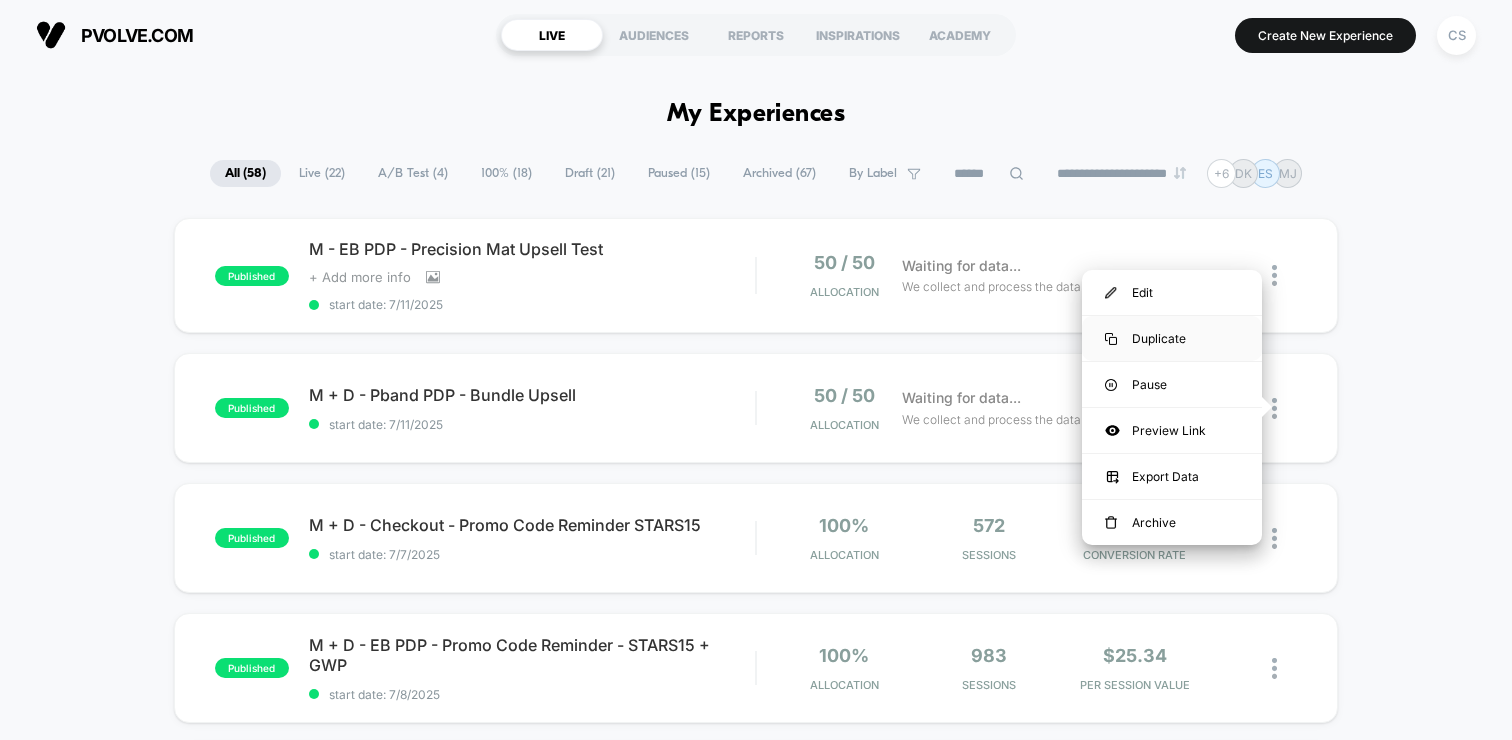 click on "Duplicate" at bounding box center [1172, 338] 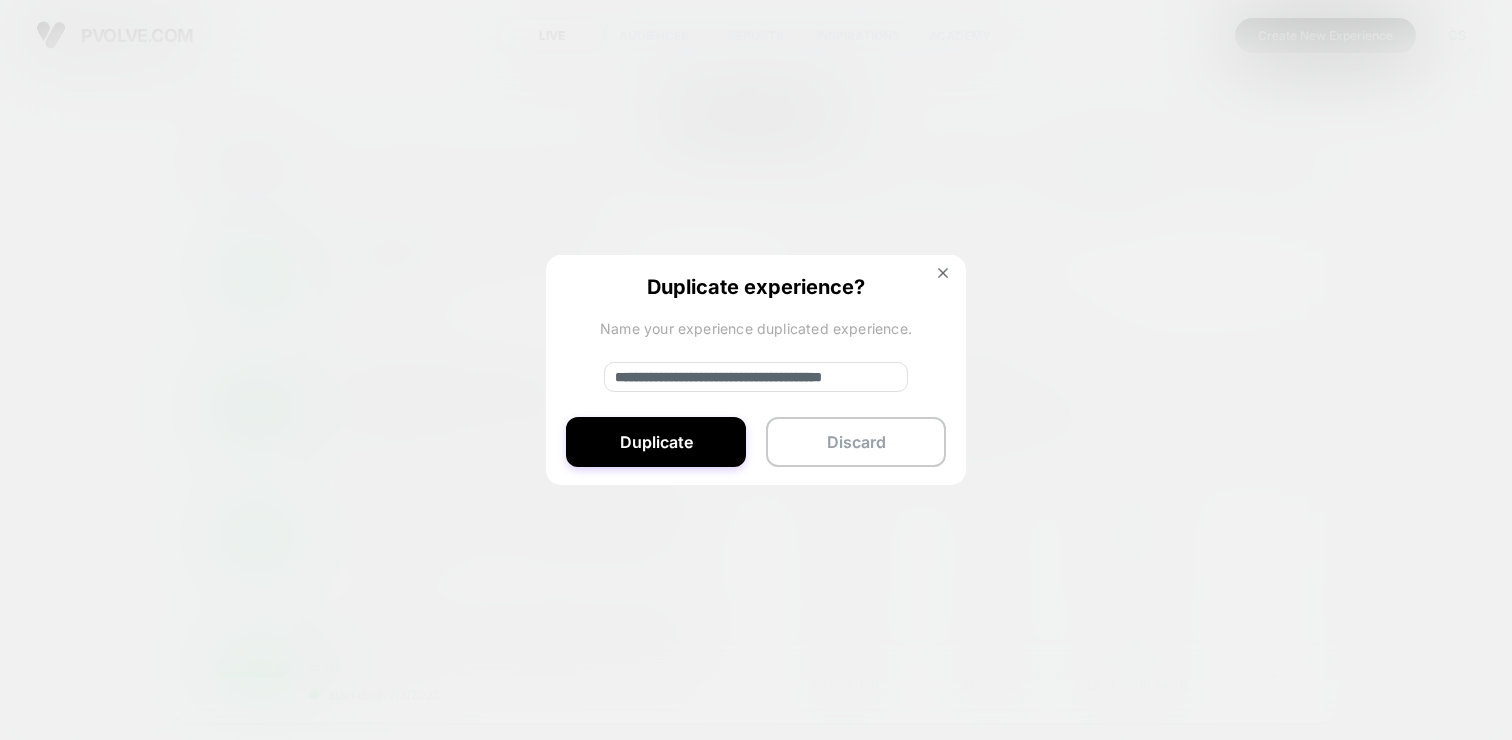 click on "**********" at bounding box center (756, 377) 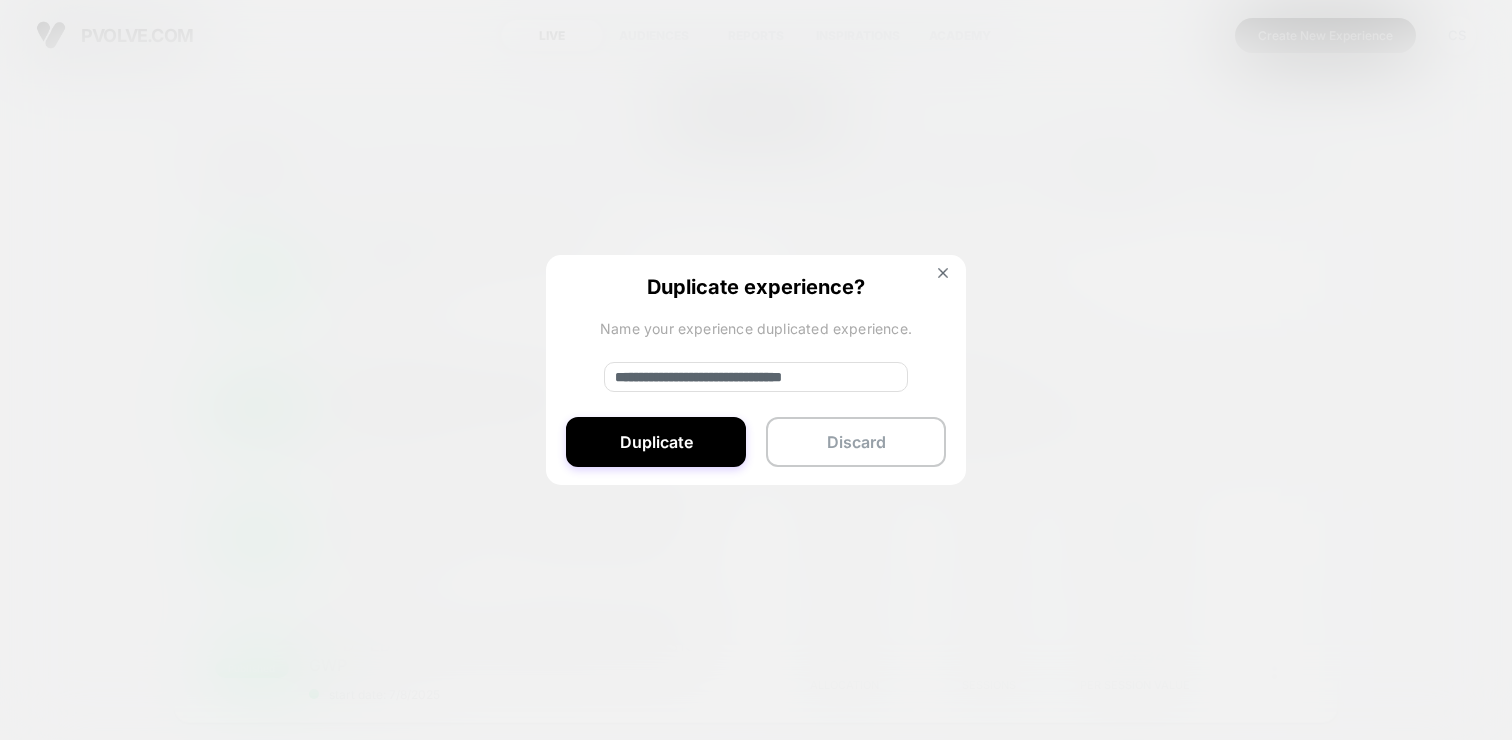 click on "**********" at bounding box center [756, 377] 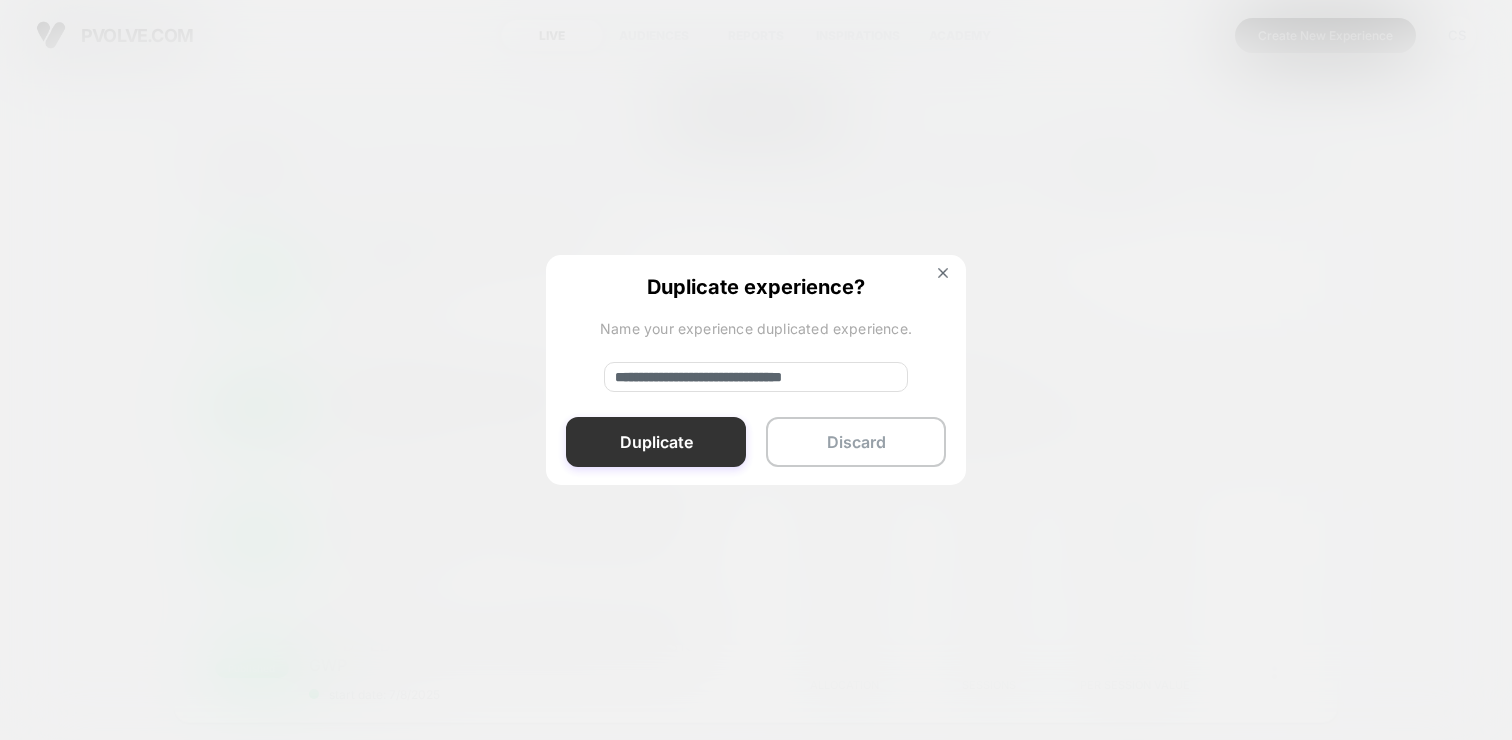 type on "**********" 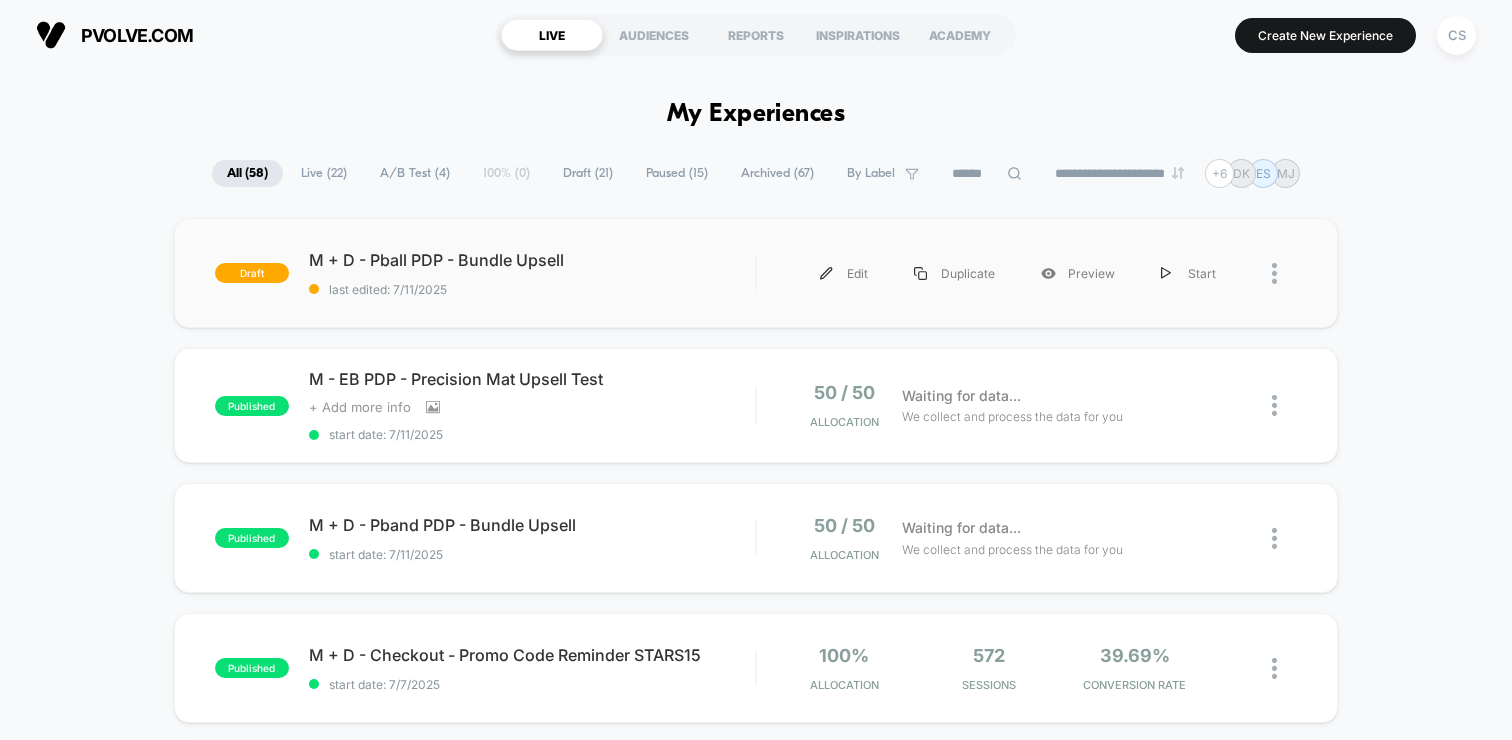 click on "draft M + D - Pball PDP - Bundle Upsell last edited: 7/11/2025 Edit Duplicate Preview Start" at bounding box center (756, 273) 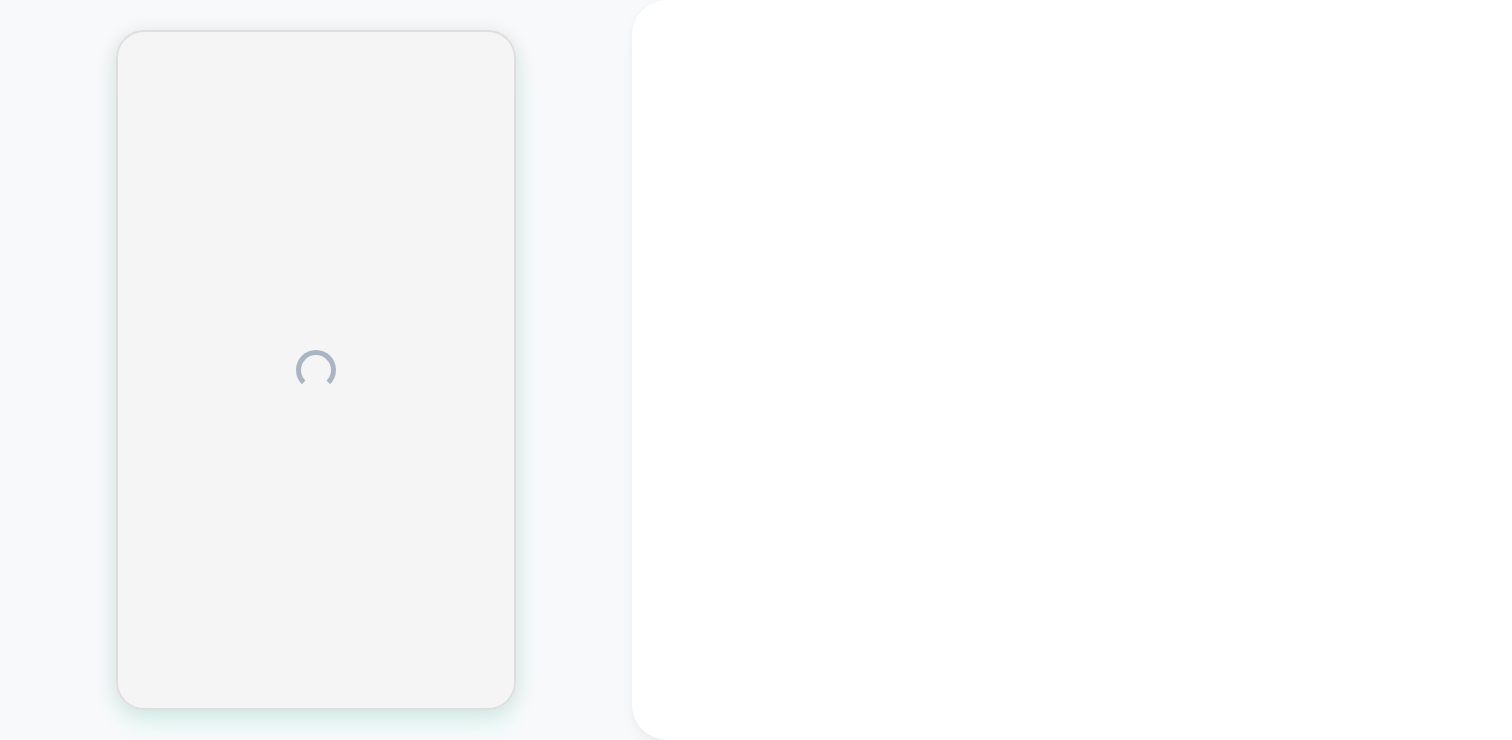 scroll, scrollTop: 0, scrollLeft: 0, axis: both 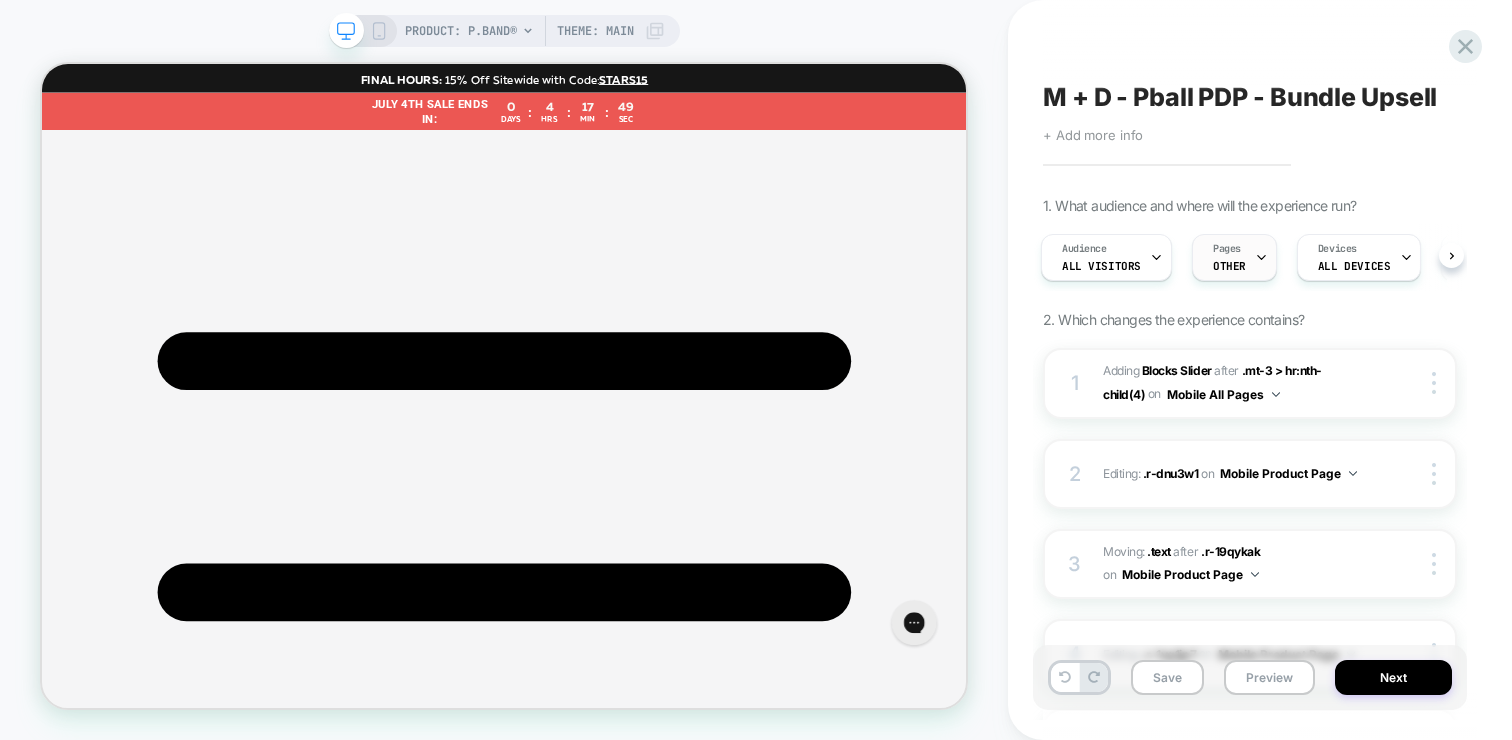 click on "Pages" at bounding box center (1227, 249) 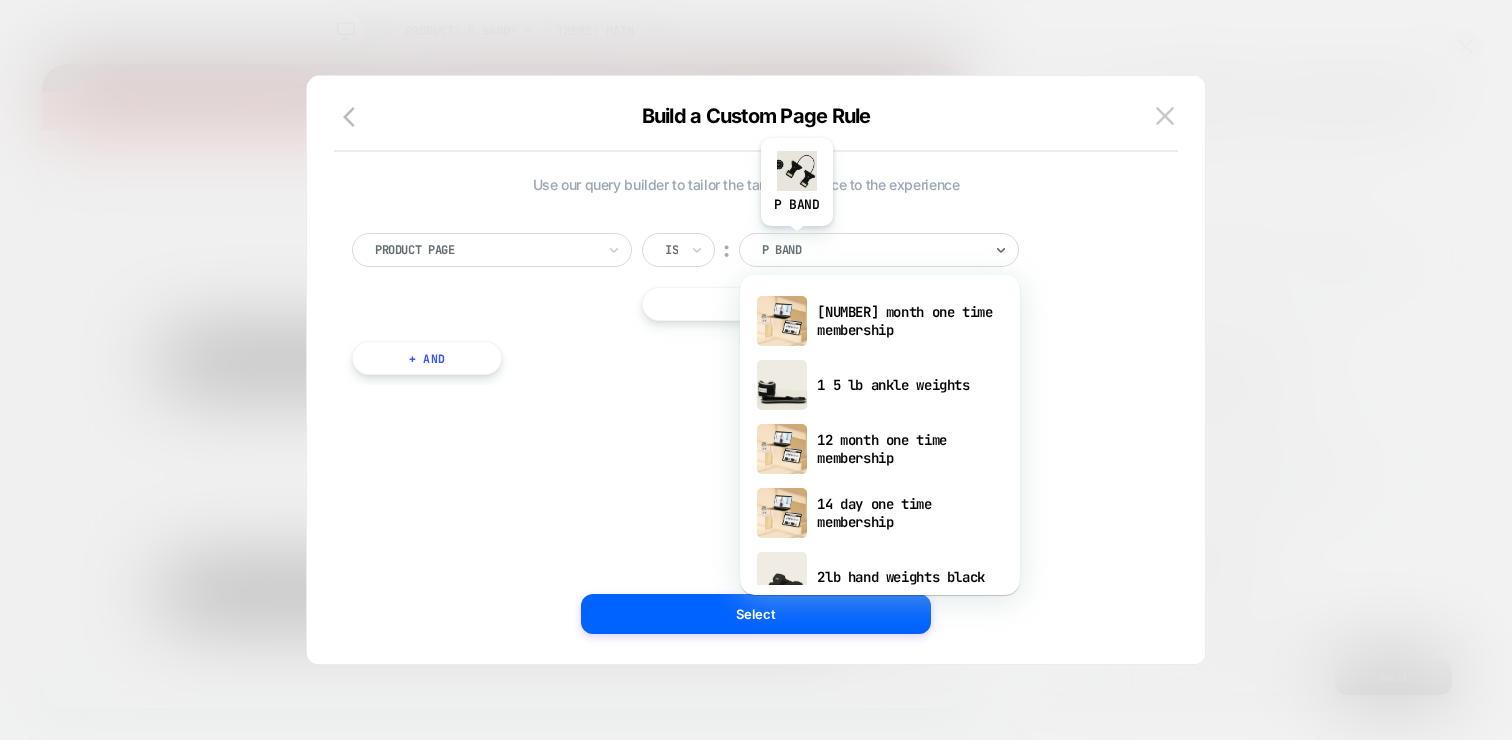 click at bounding box center (872, 250) 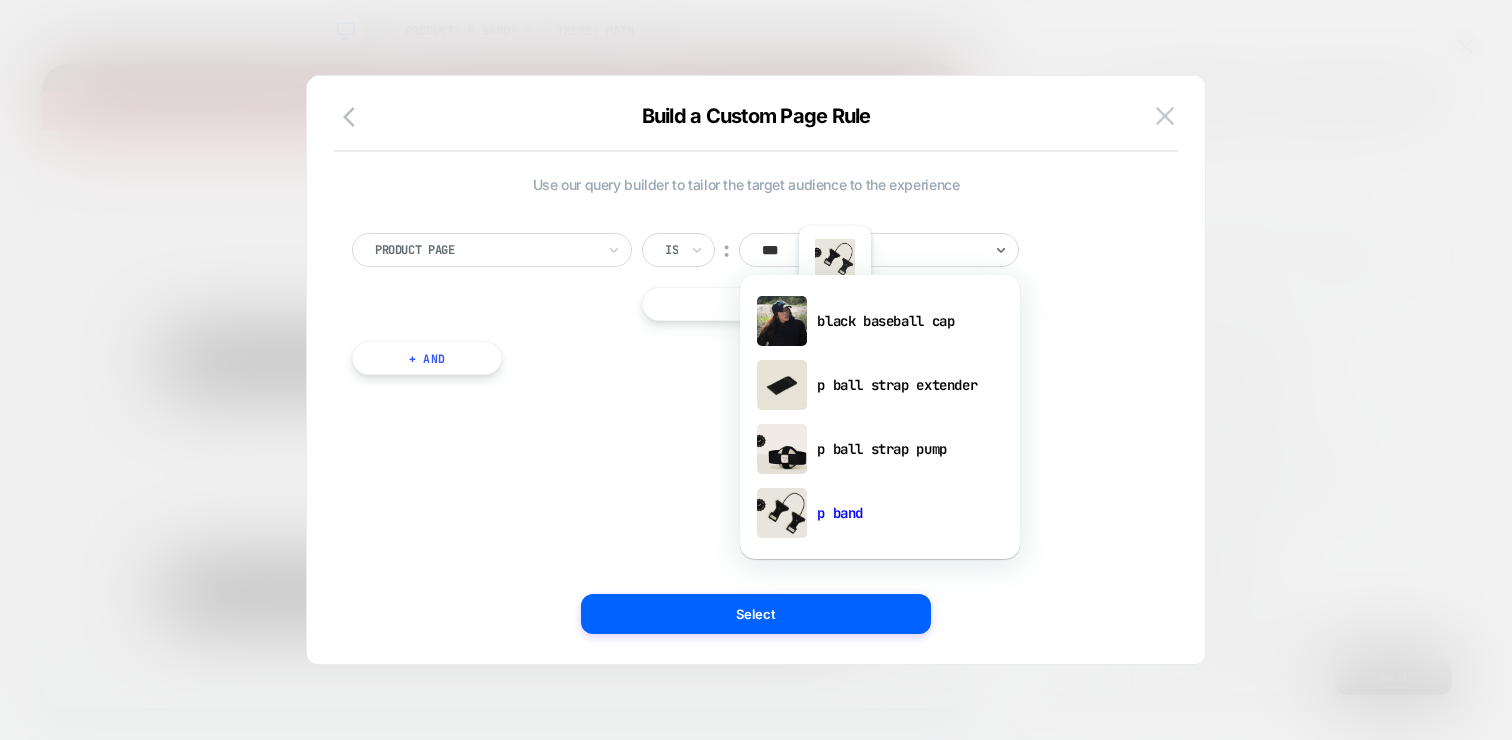 type on "****" 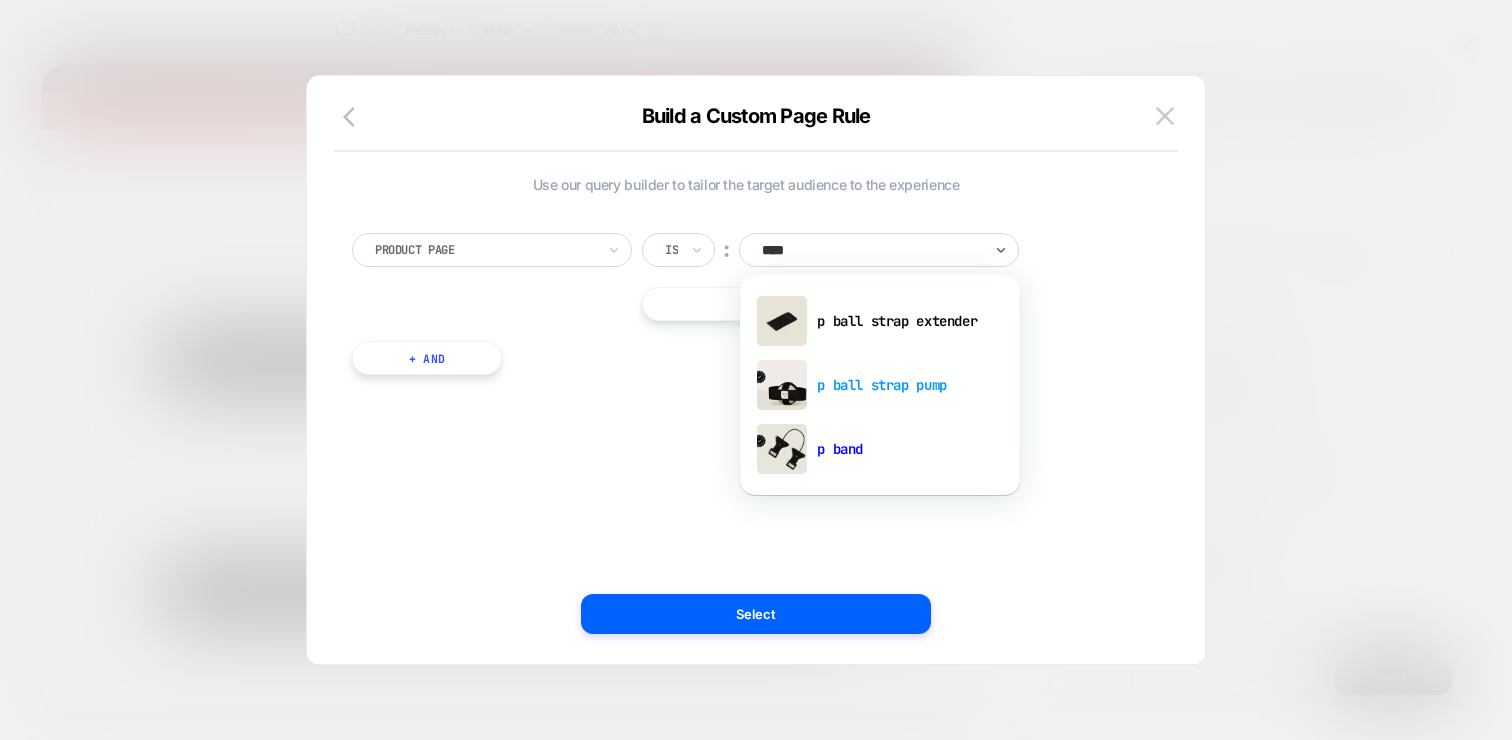click on "p ball strap pump" at bounding box center [880, 385] 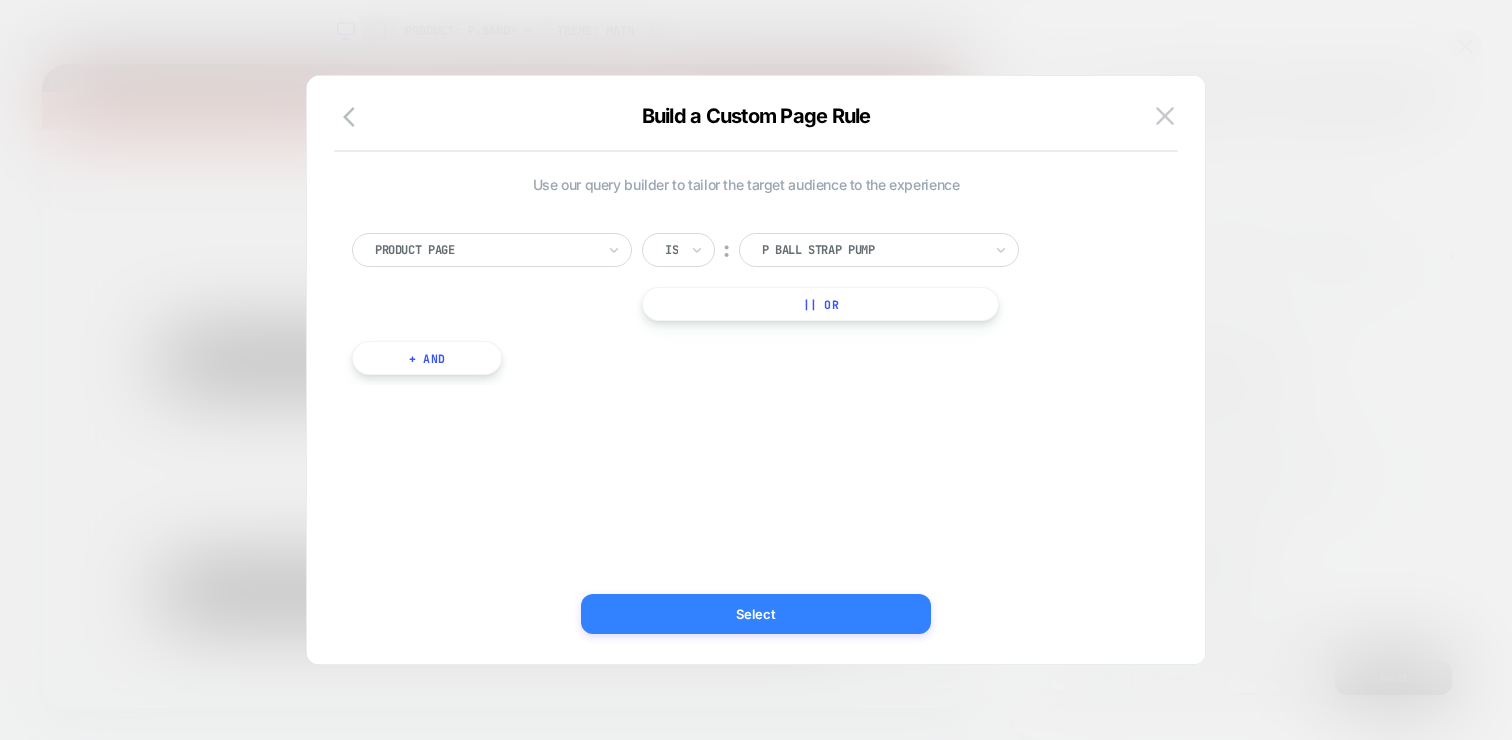 click on "Select" at bounding box center [756, 614] 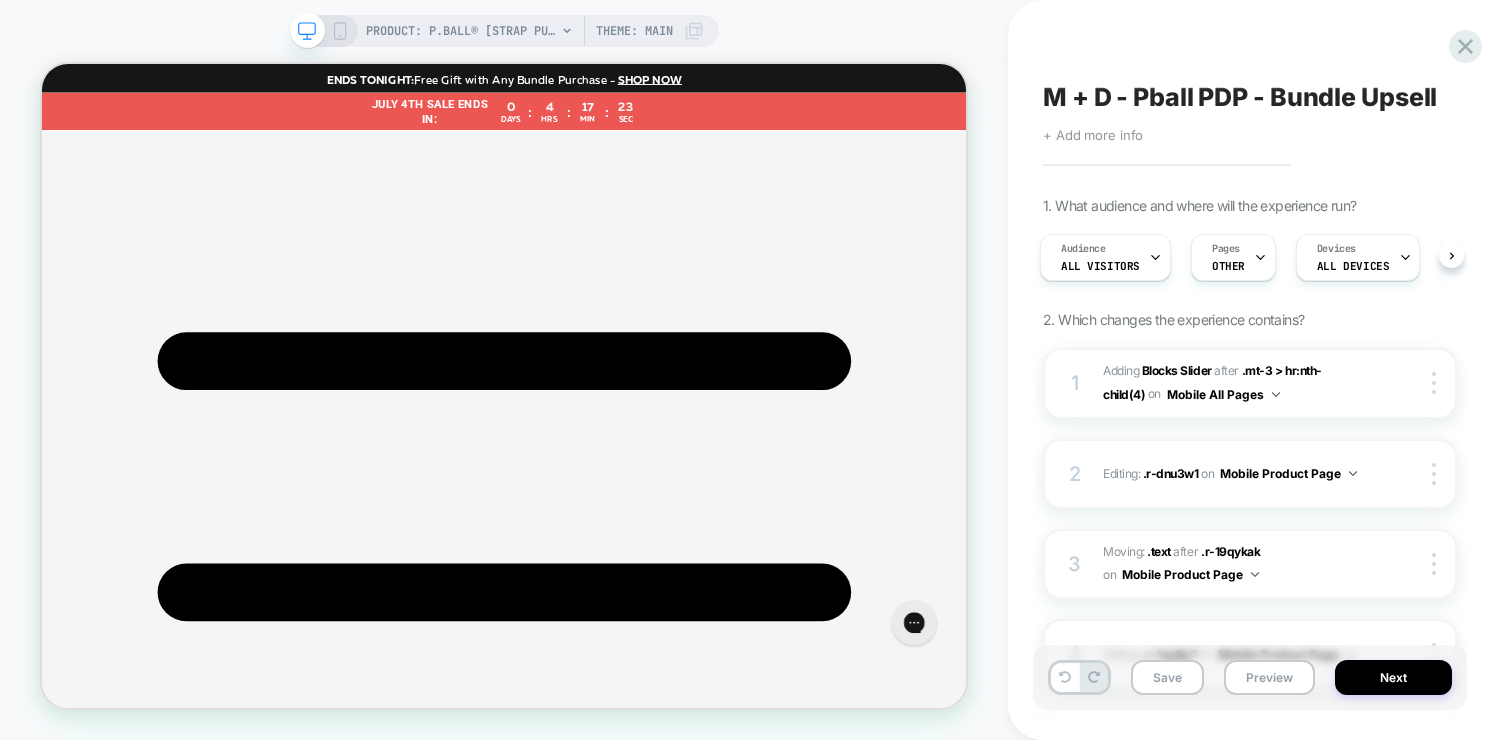 scroll, scrollTop: 0, scrollLeft: 4, axis: horizontal 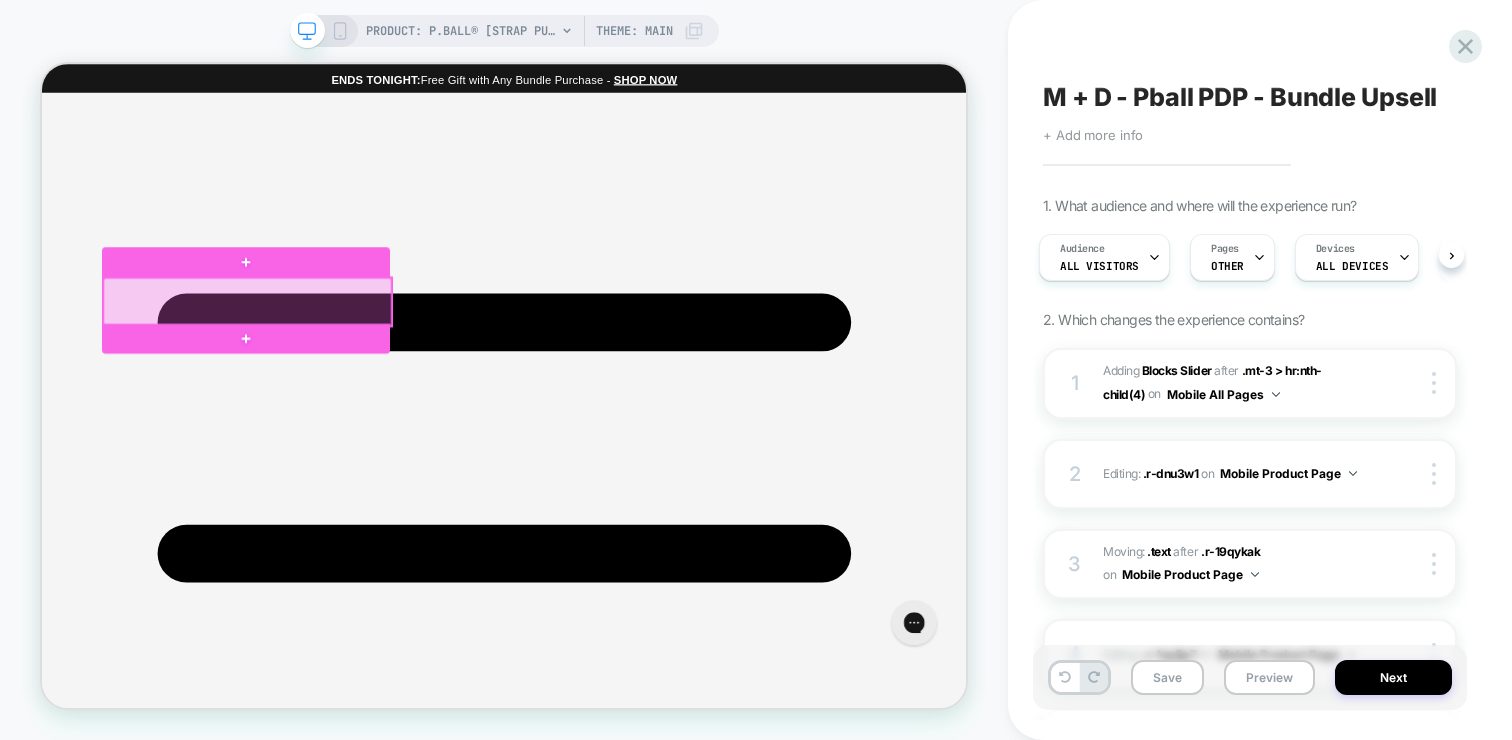 click at bounding box center (316, 381) 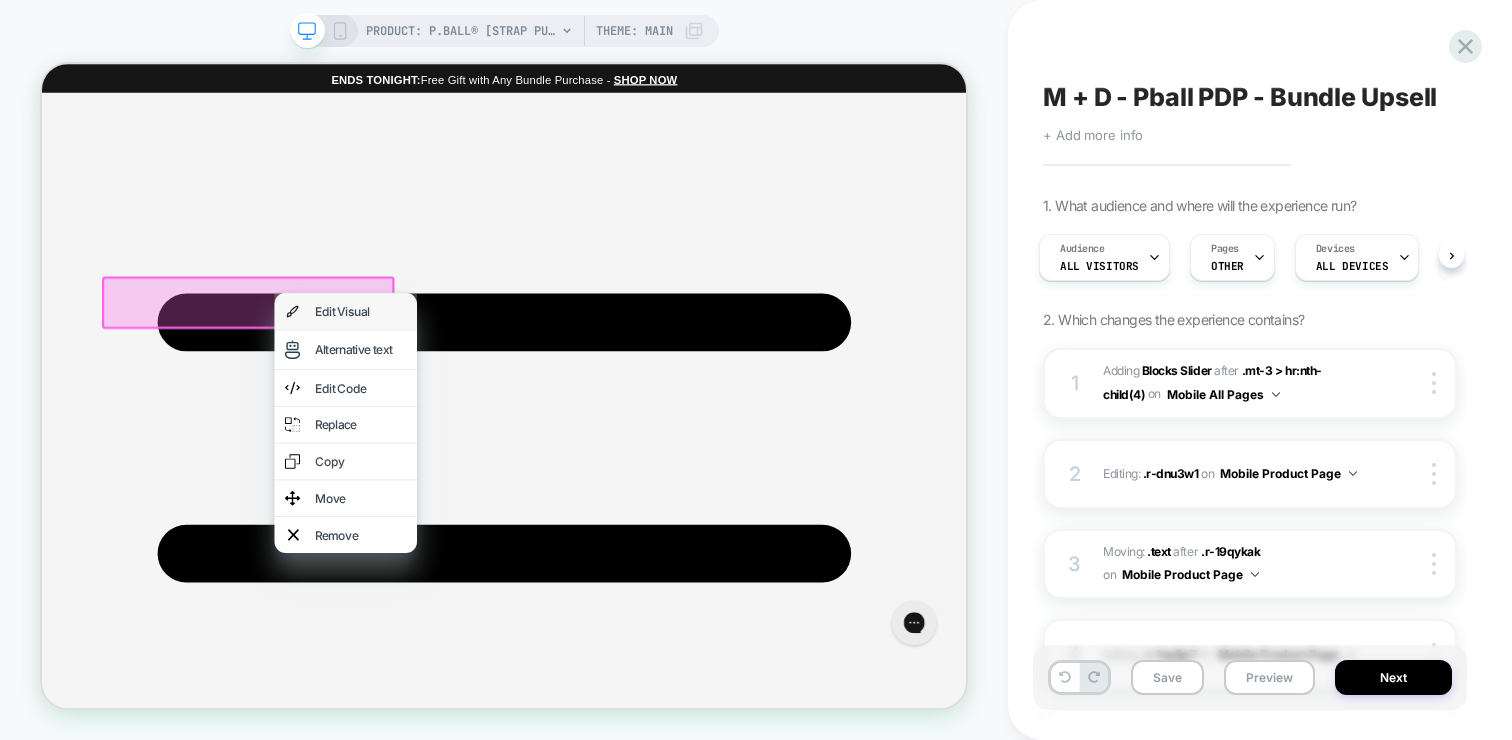 click on "Edit Visual" at bounding box center [467, 394] 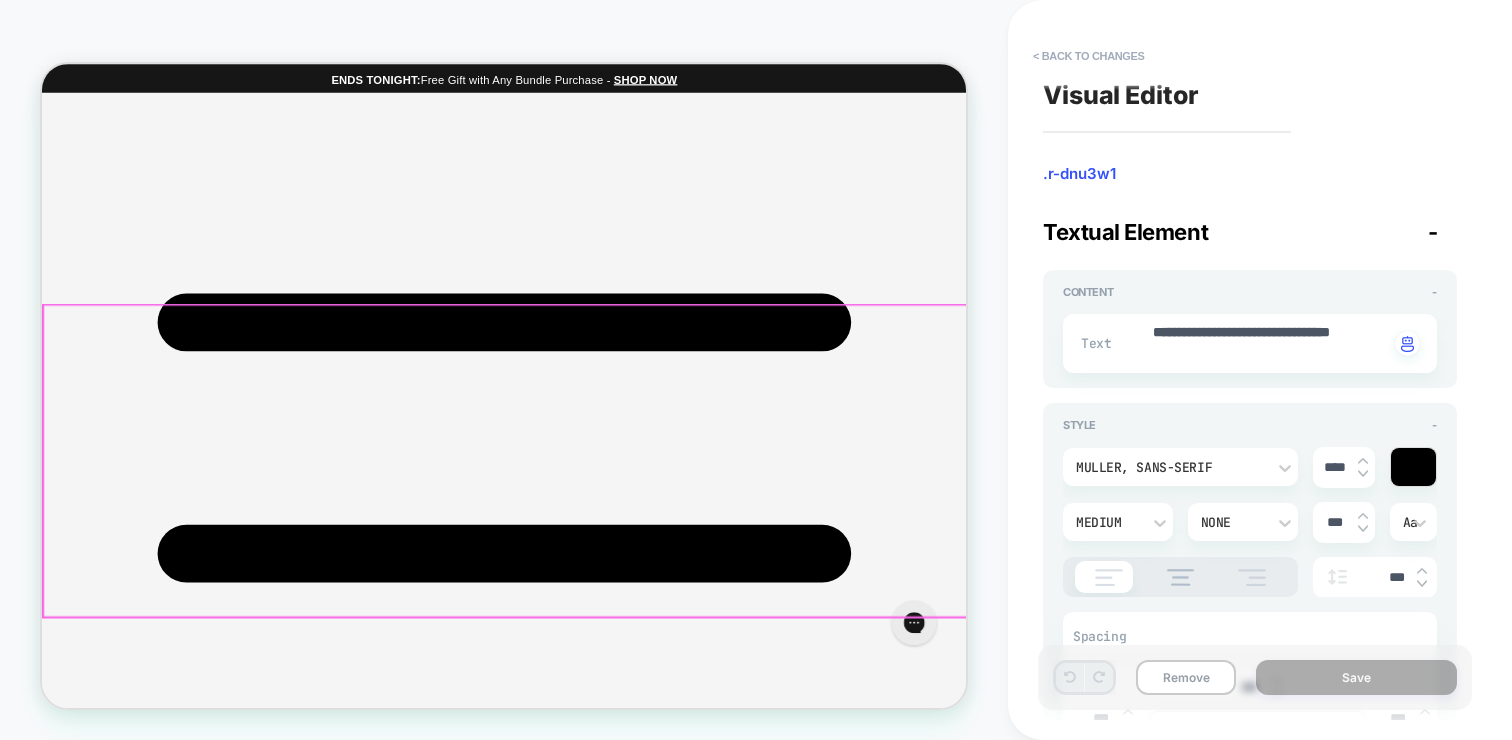 scroll, scrollTop: 1261, scrollLeft: 0, axis: vertical 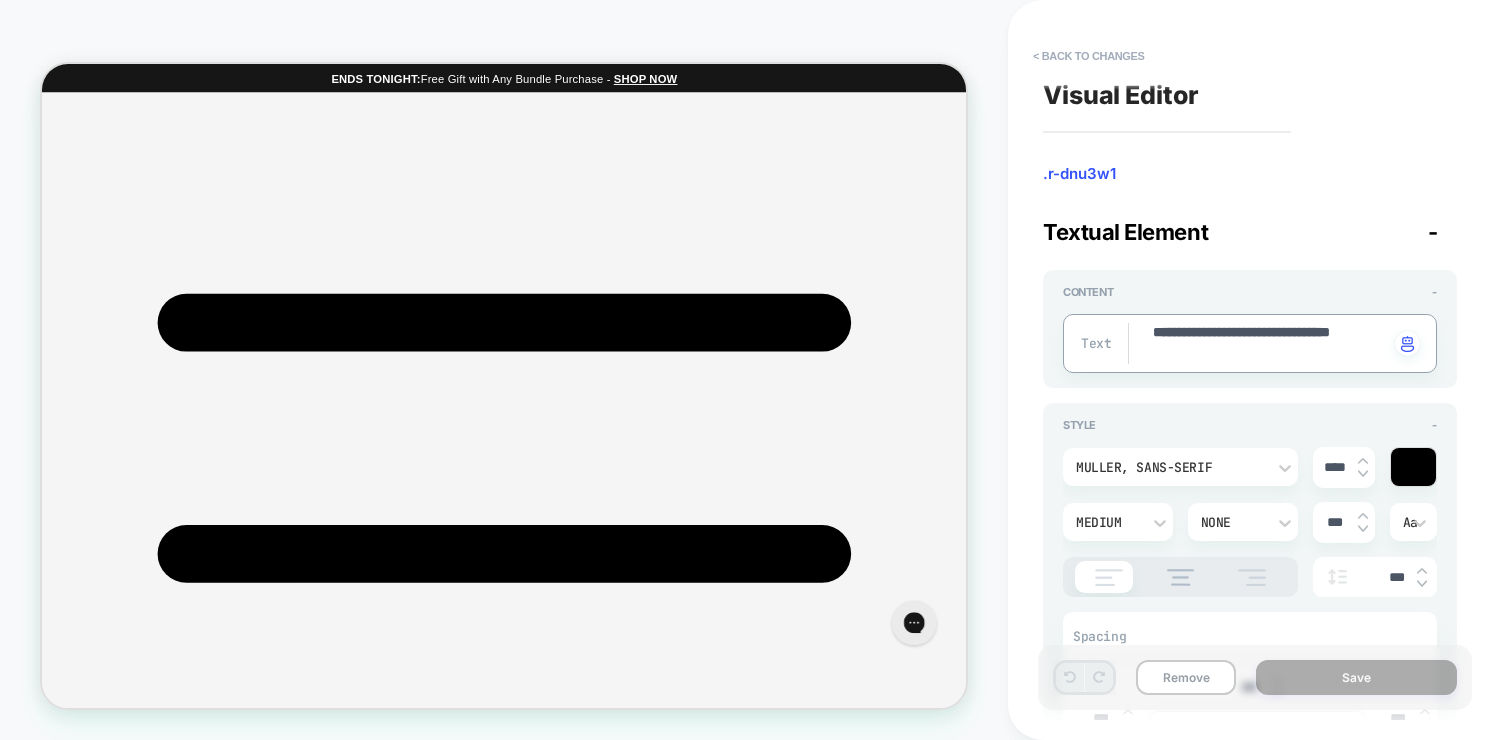 type on "*" 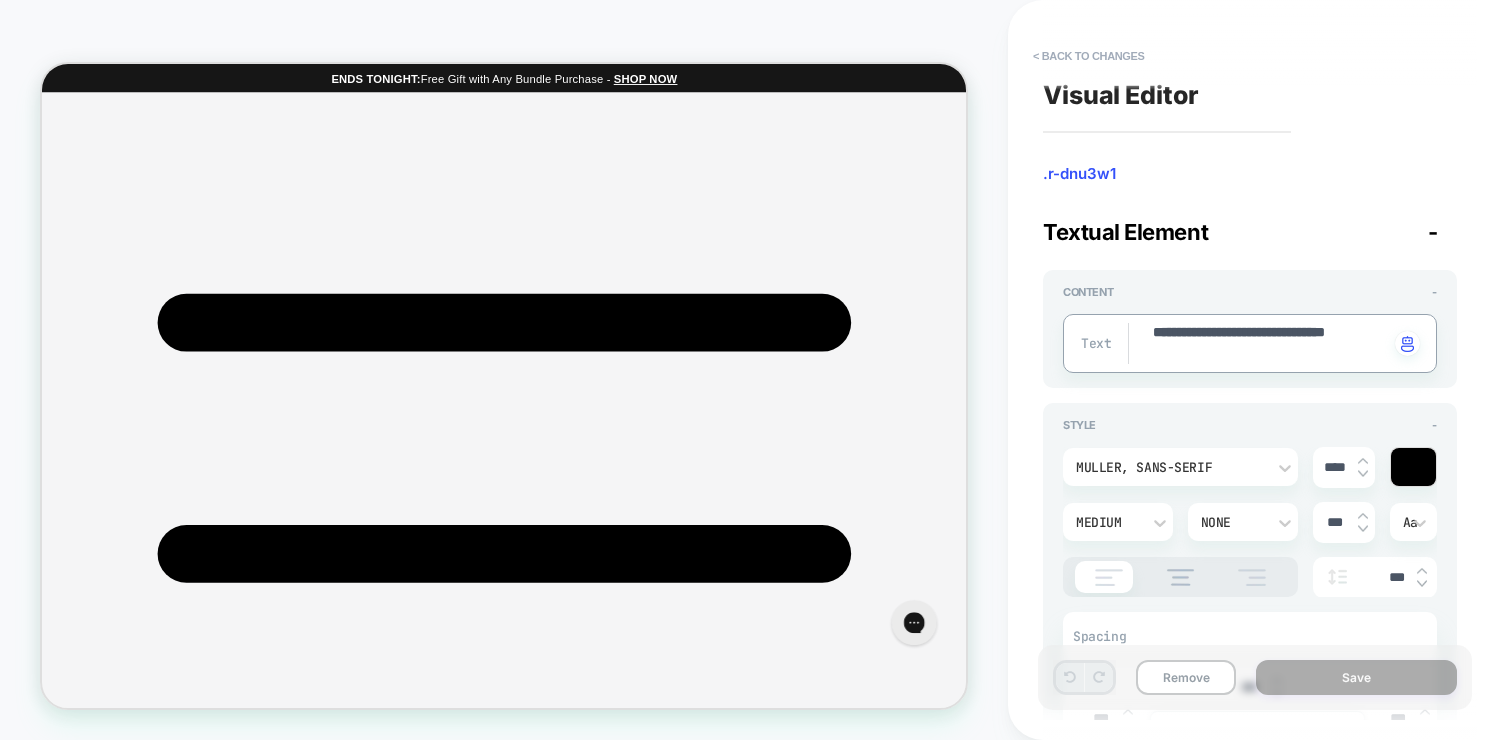 type on "*" 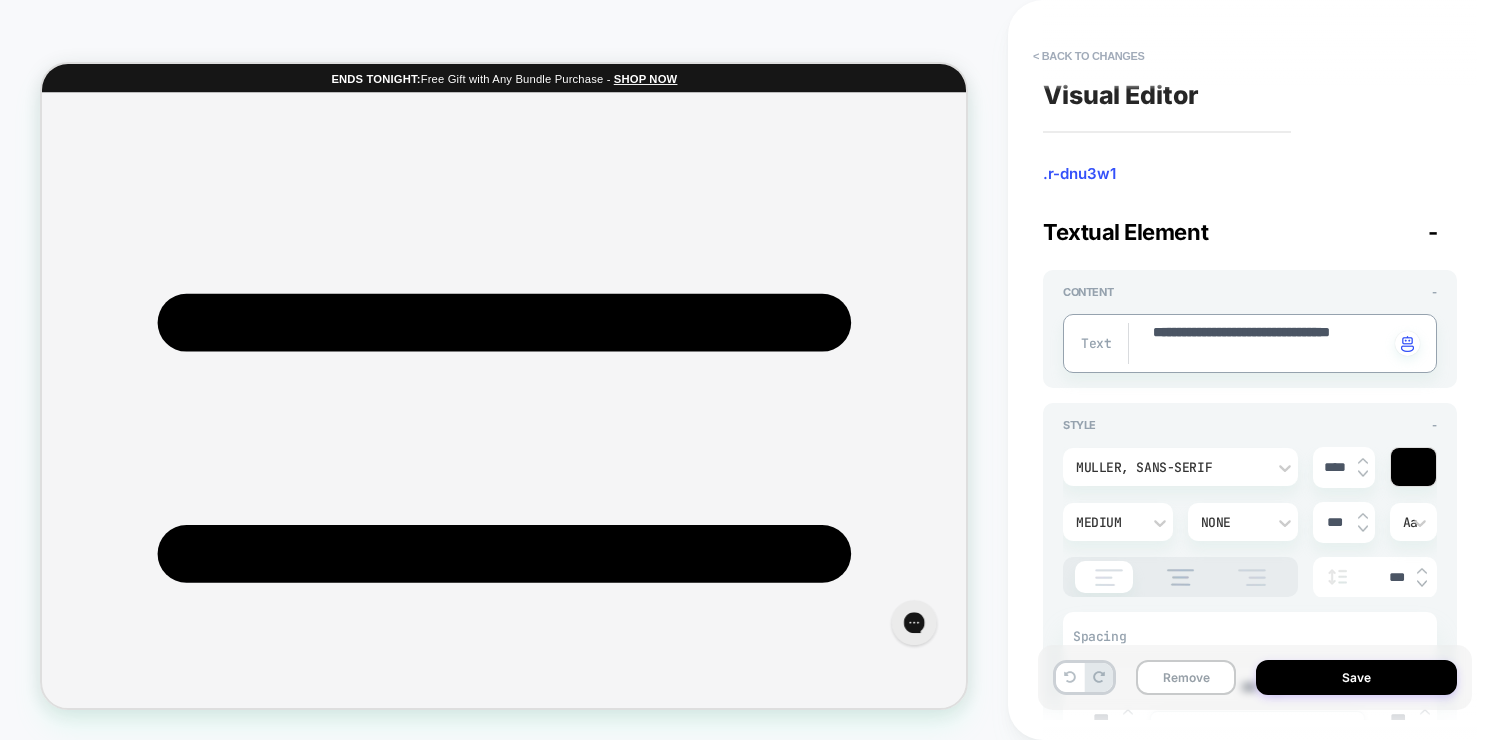 type on "*" 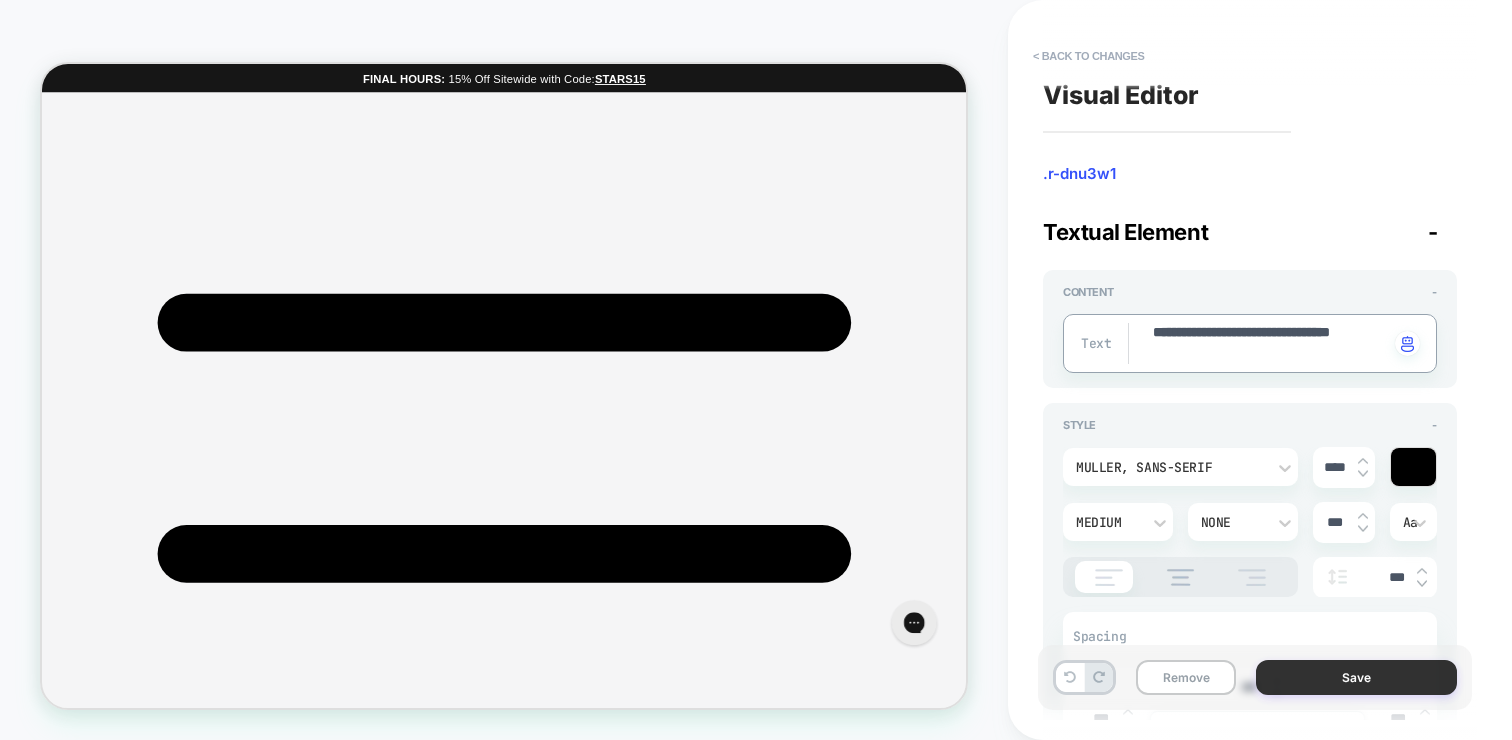 type on "**********" 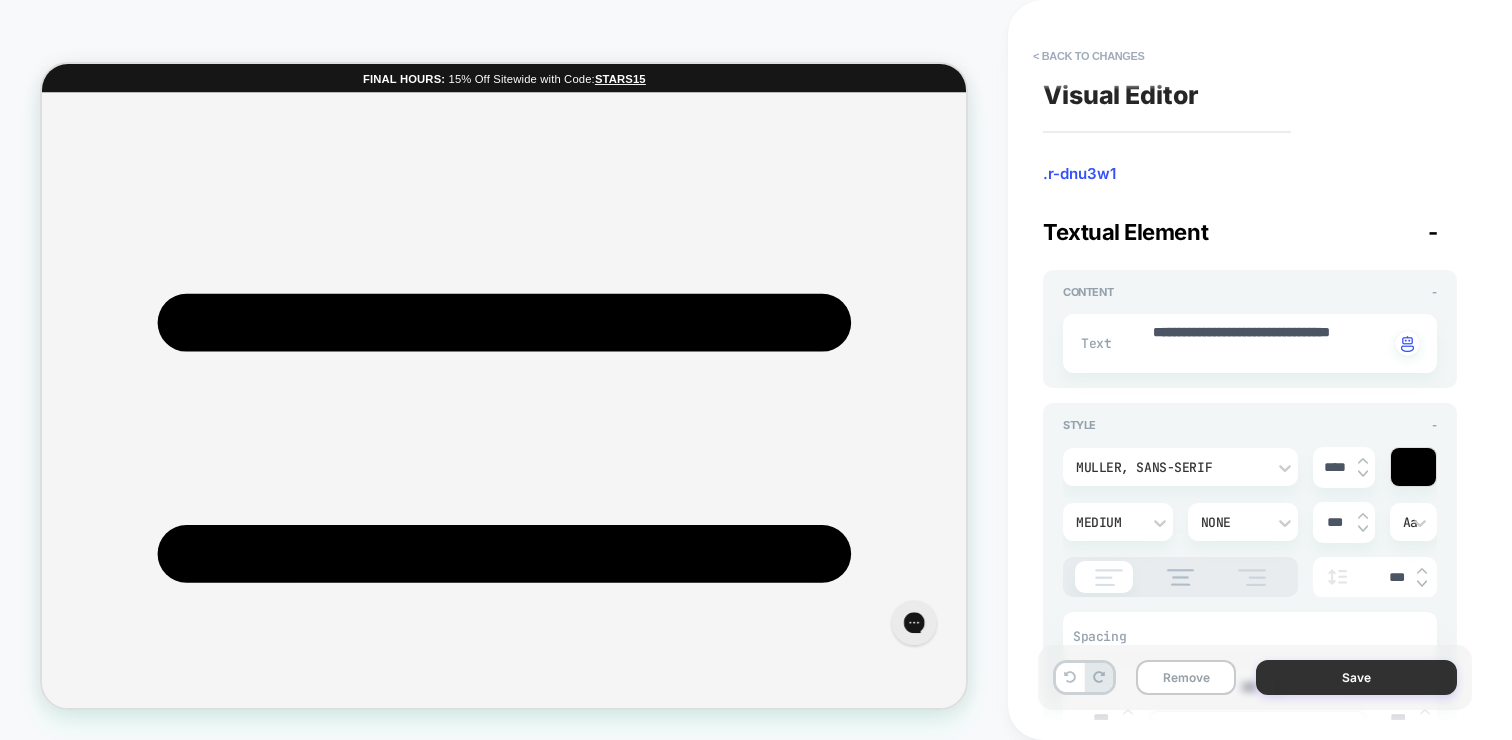 click on "Save" at bounding box center [1356, 677] 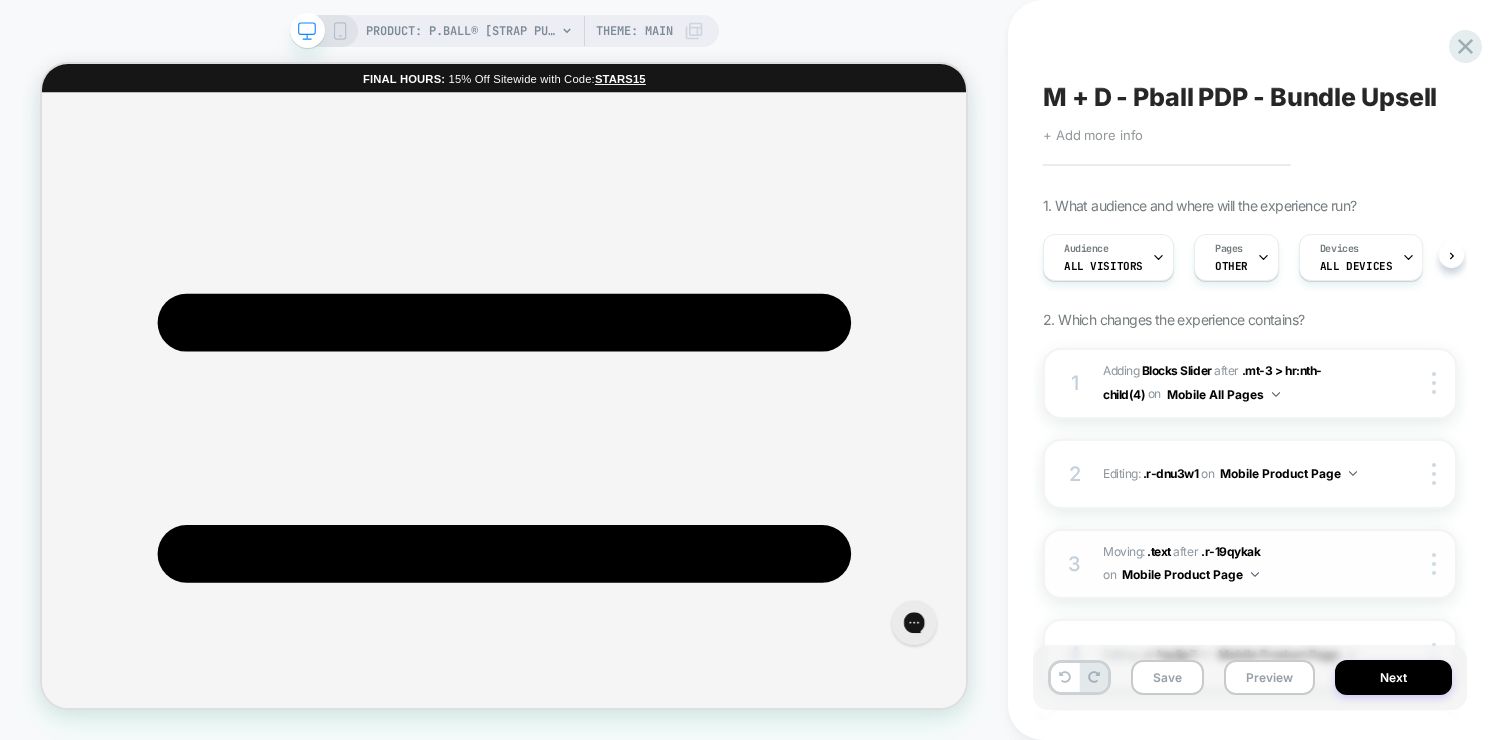 scroll, scrollTop: 0, scrollLeft: 1, axis: horizontal 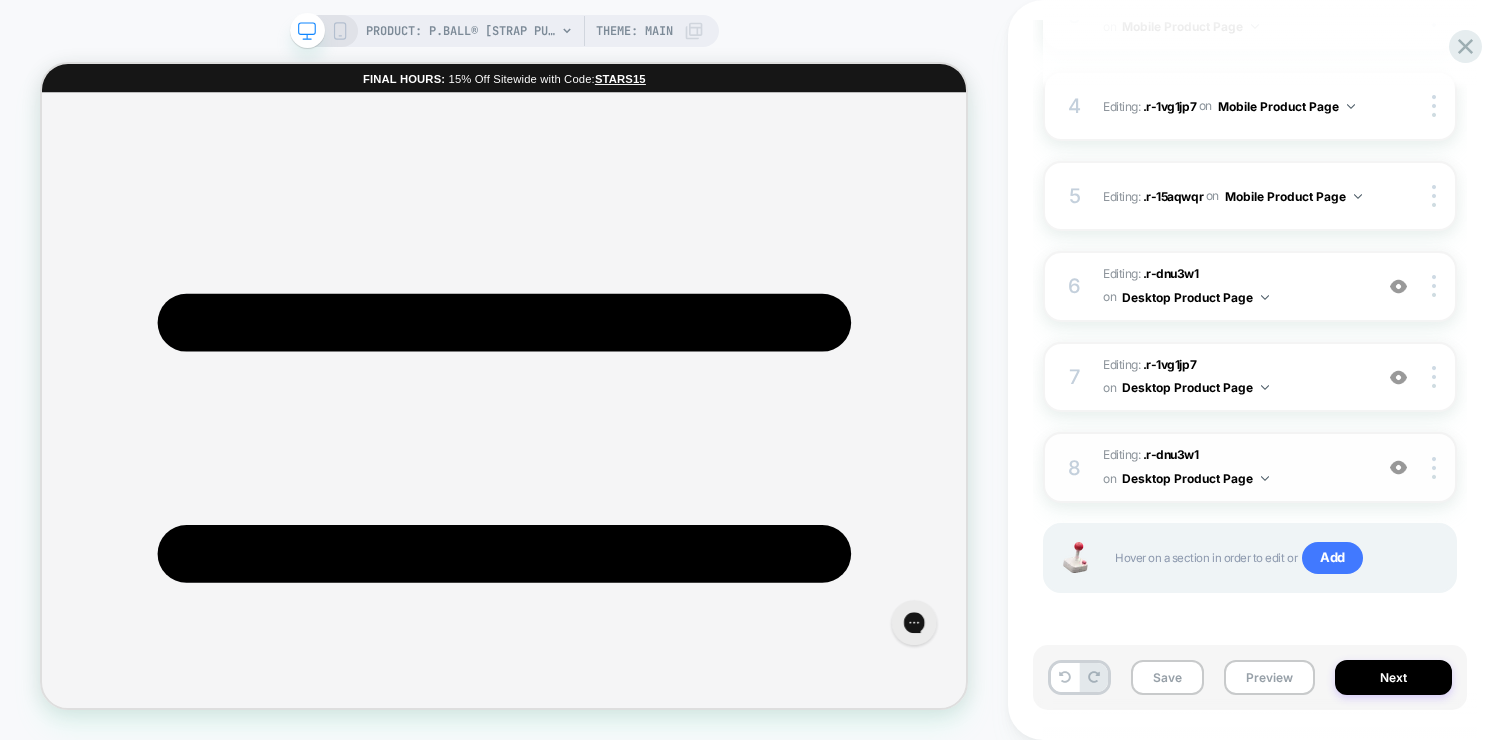 click at bounding box center (1399, 468) 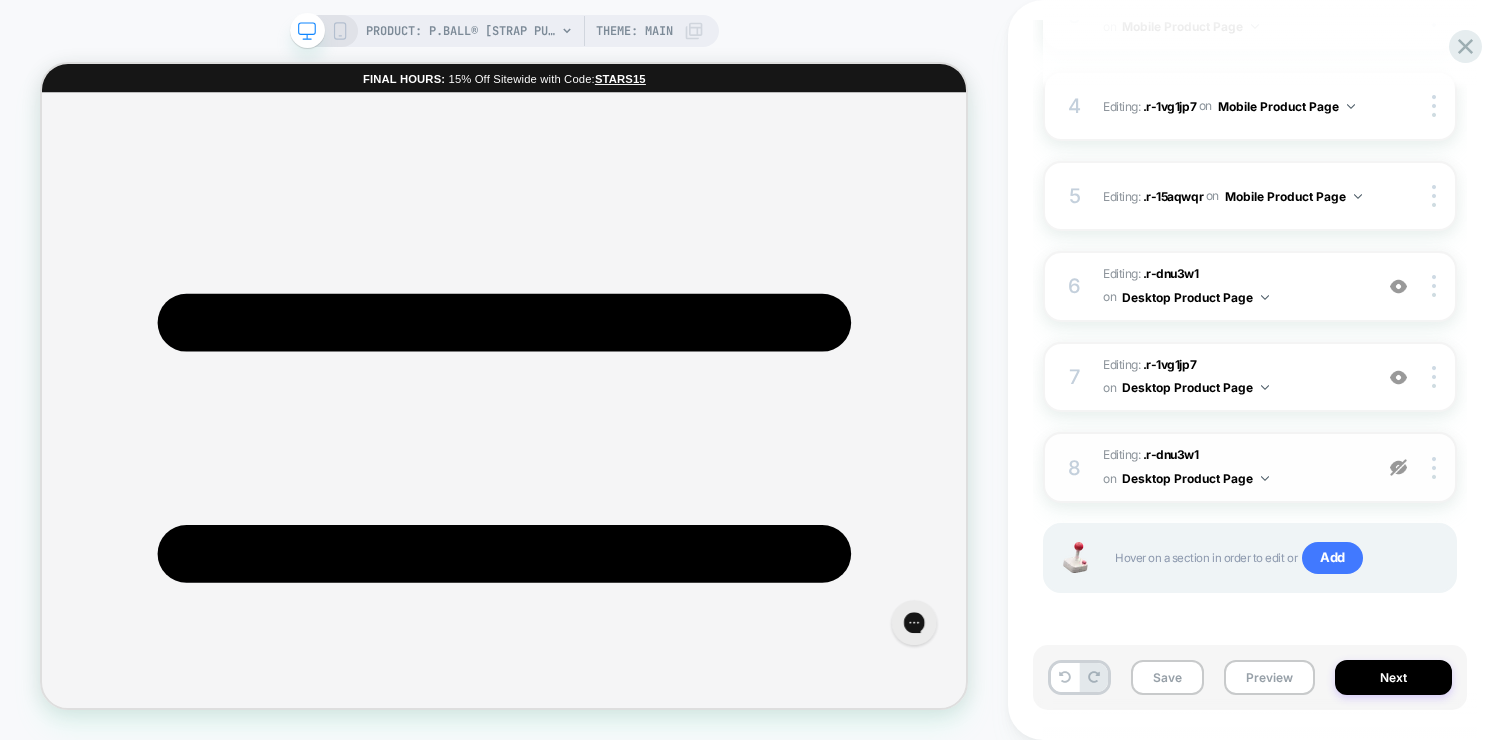click at bounding box center [1398, 467] 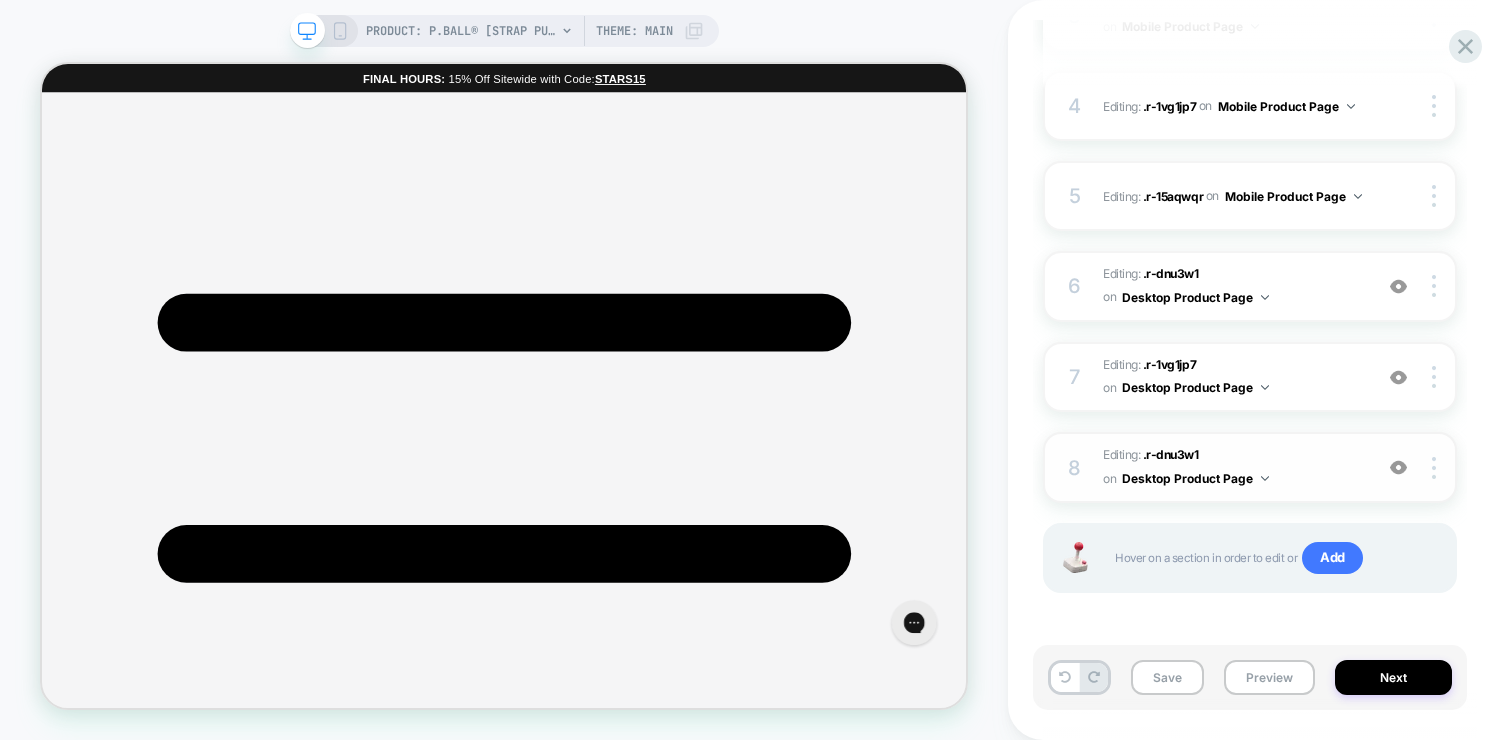 click at bounding box center [1079, 677] 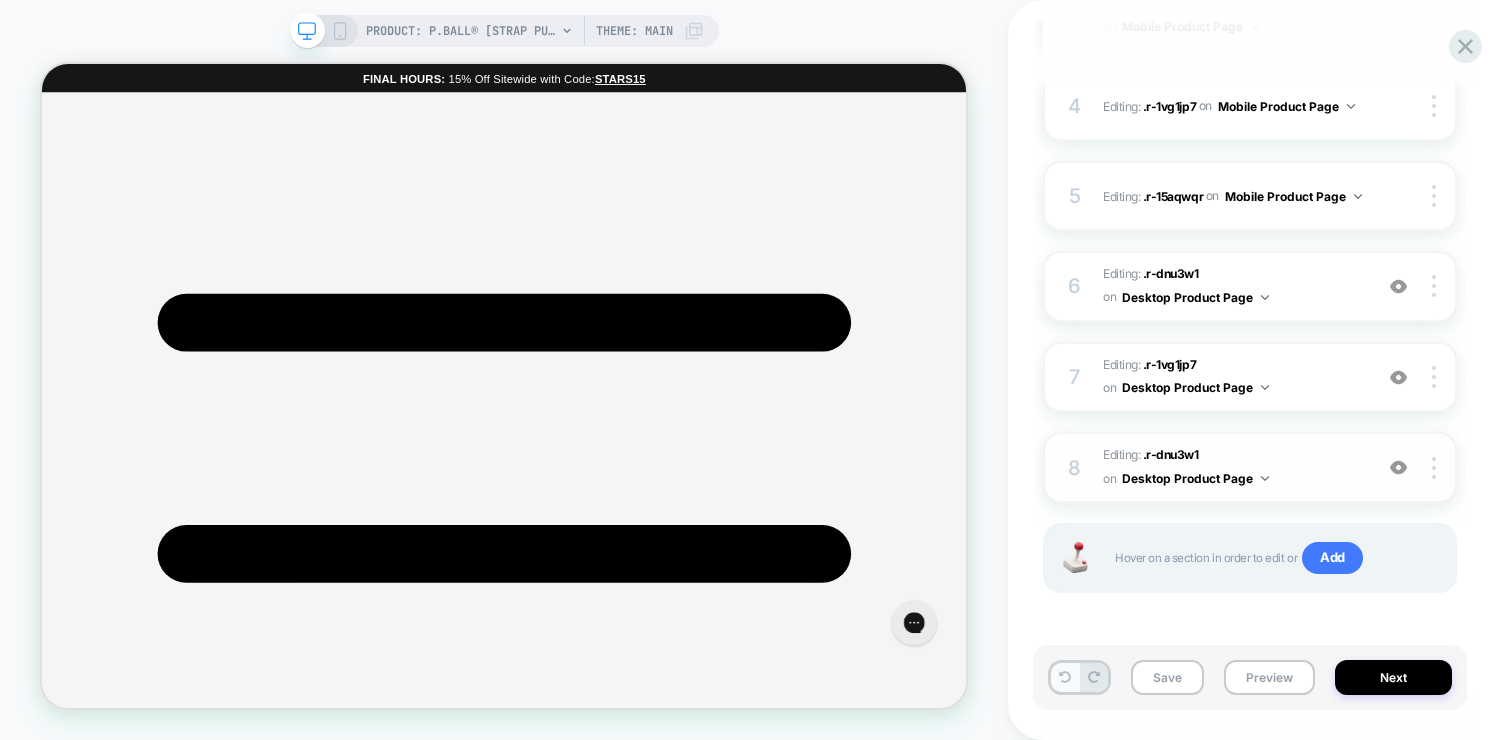 click 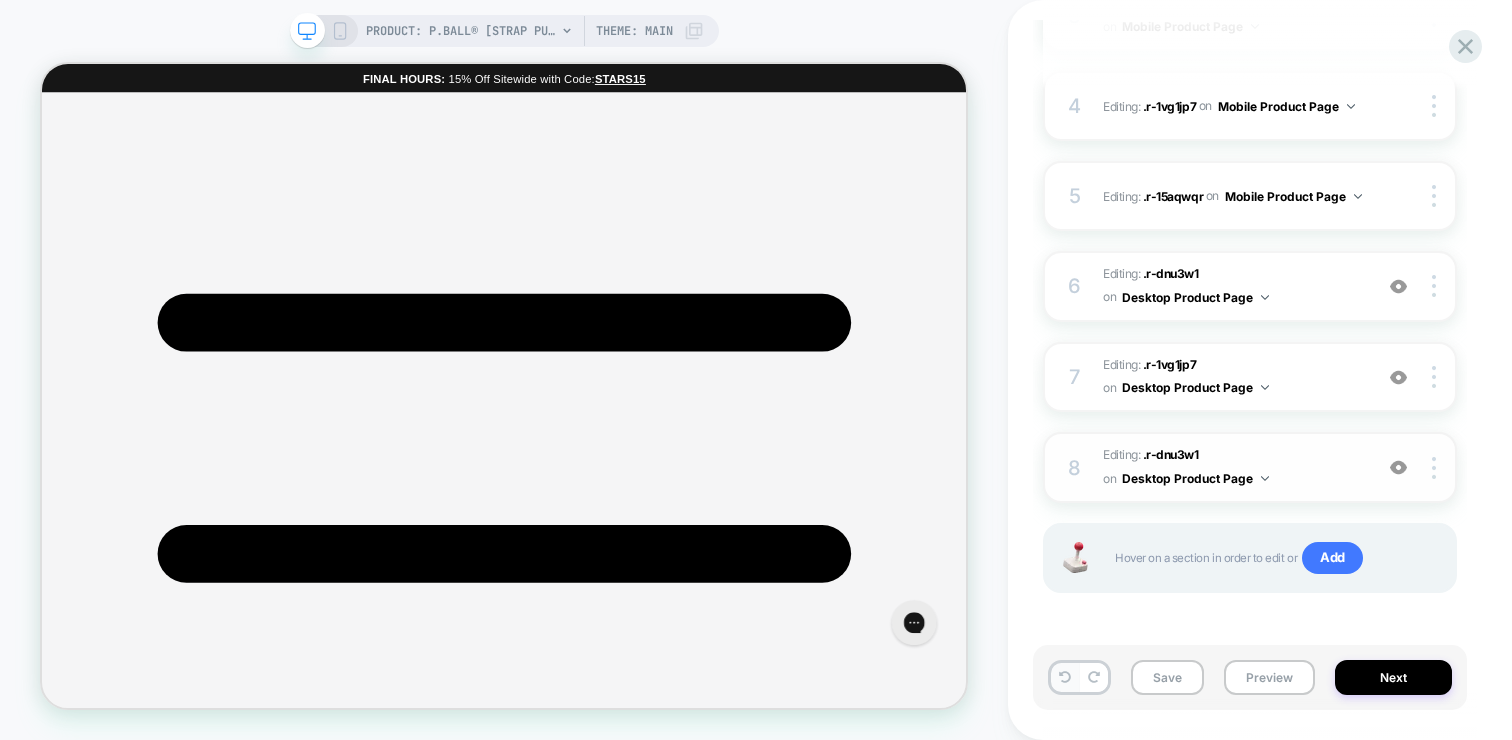 click 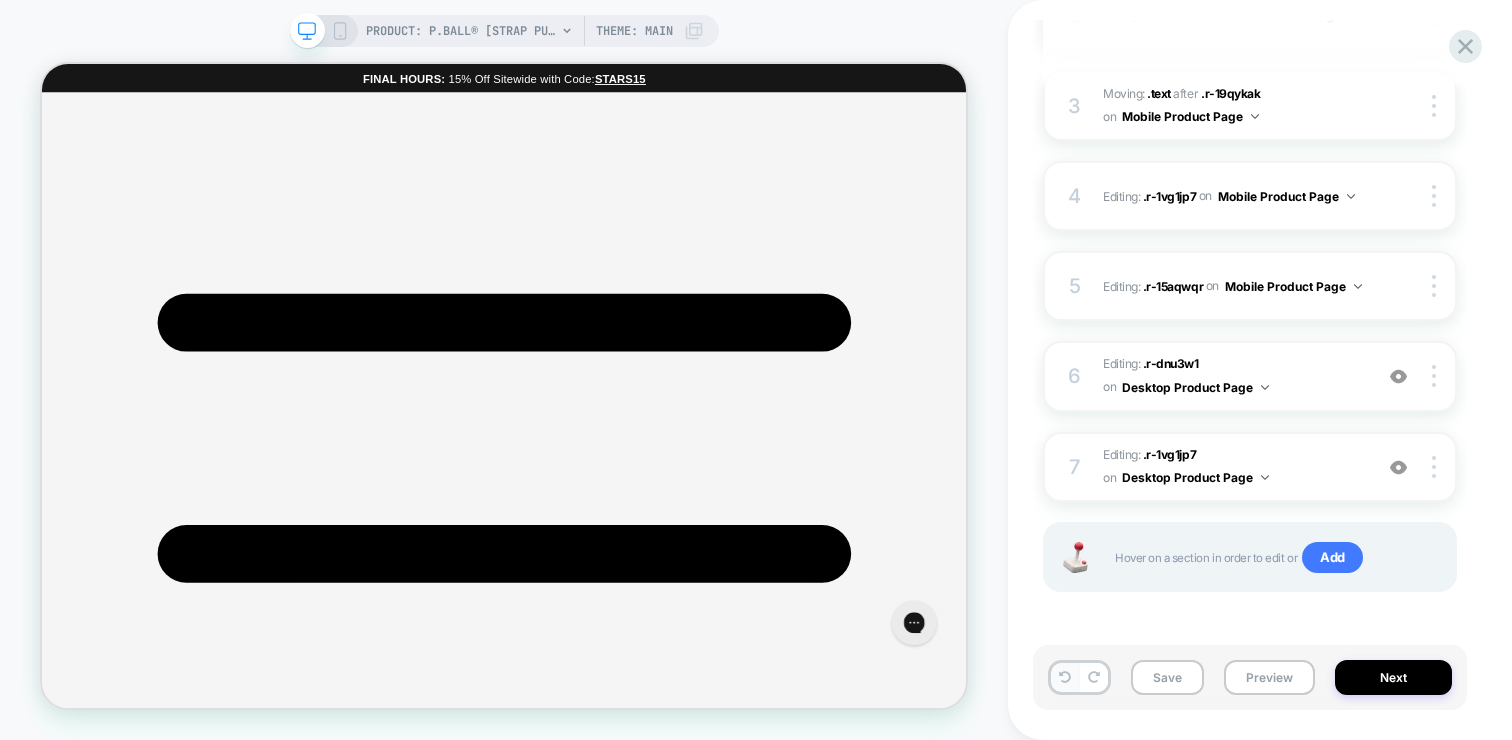 click 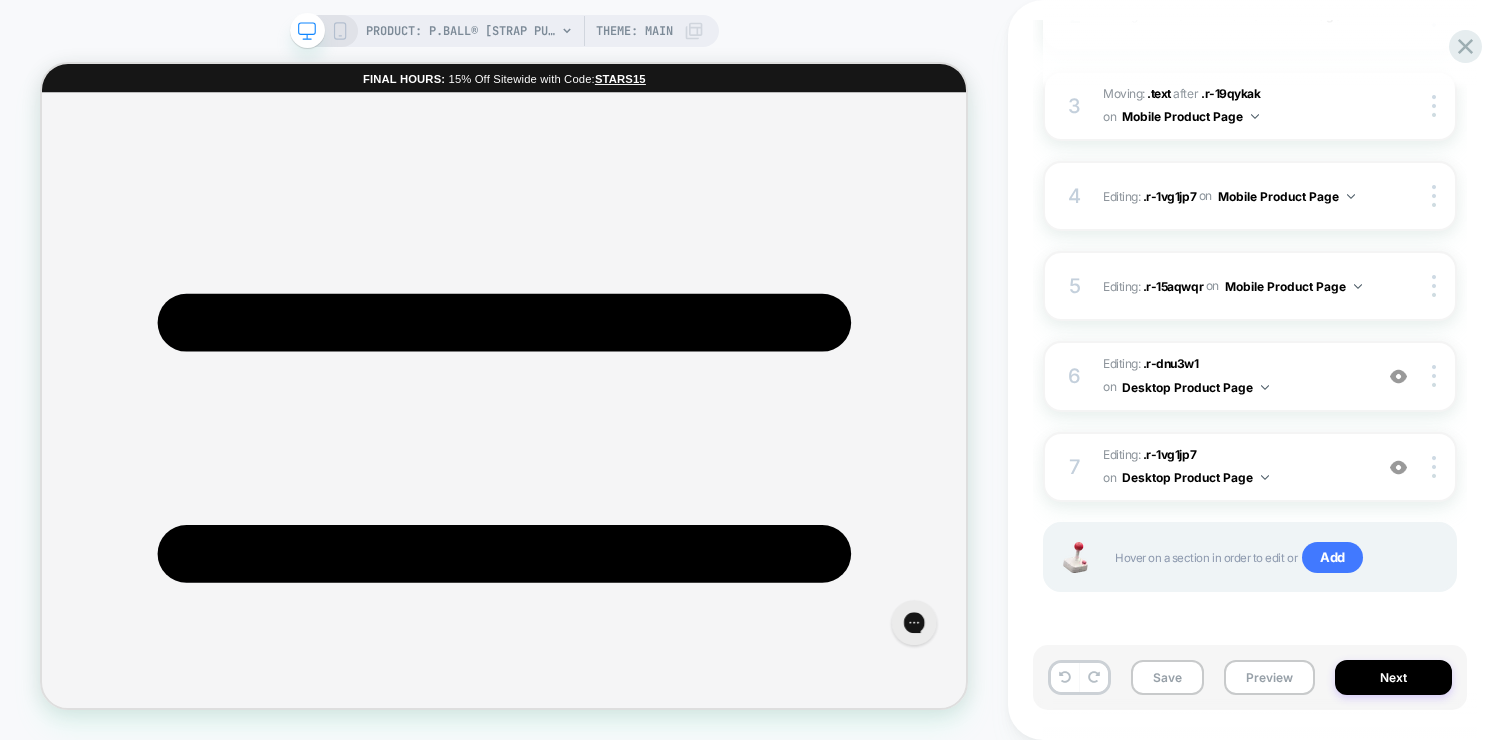 scroll, scrollTop: 0, scrollLeft: 0, axis: both 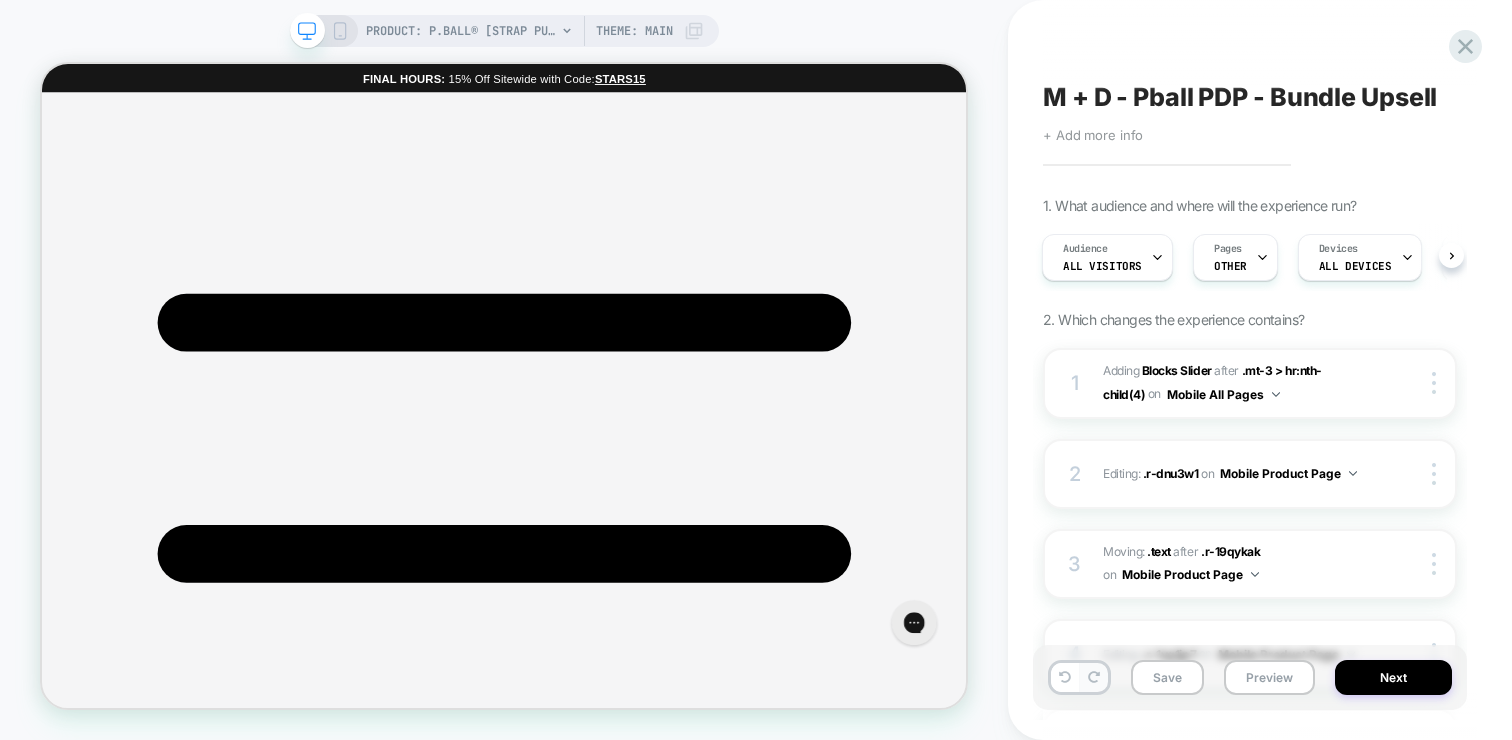 click 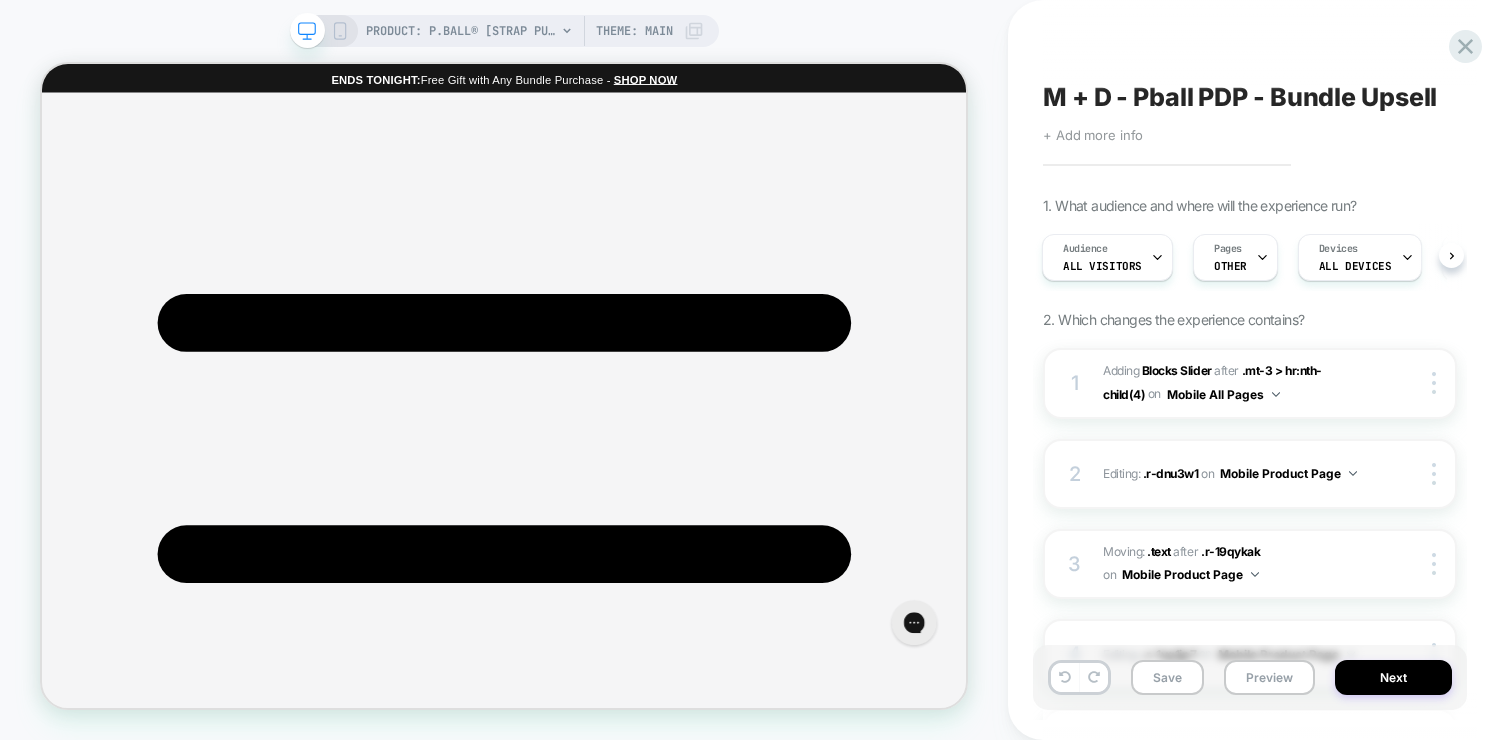scroll, scrollTop: 333, scrollLeft: 0, axis: vertical 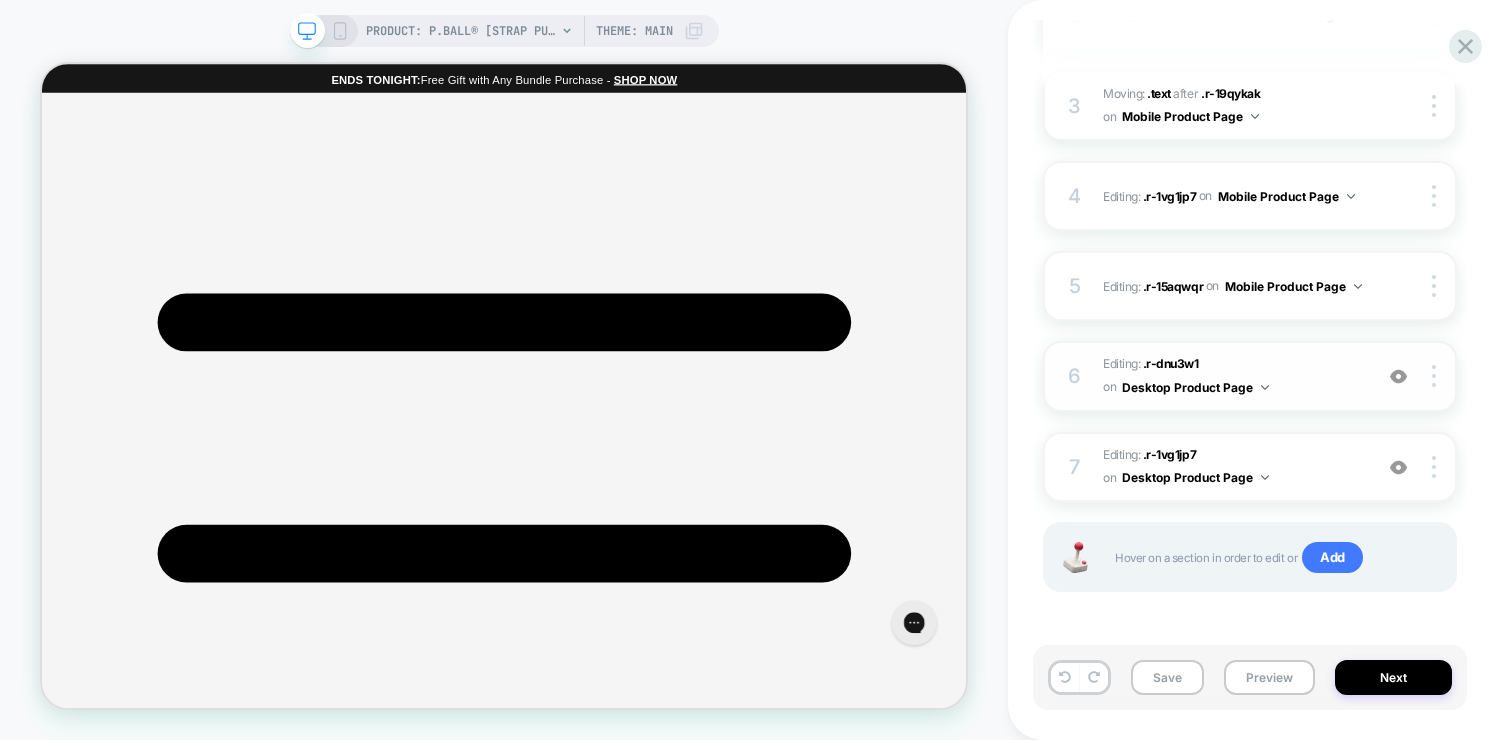 click on "6 Editing :   .r-dnu3w1 .r-dnu3w1   on Desktop Product Page Add Before Add After Delete" at bounding box center [1250, 376] 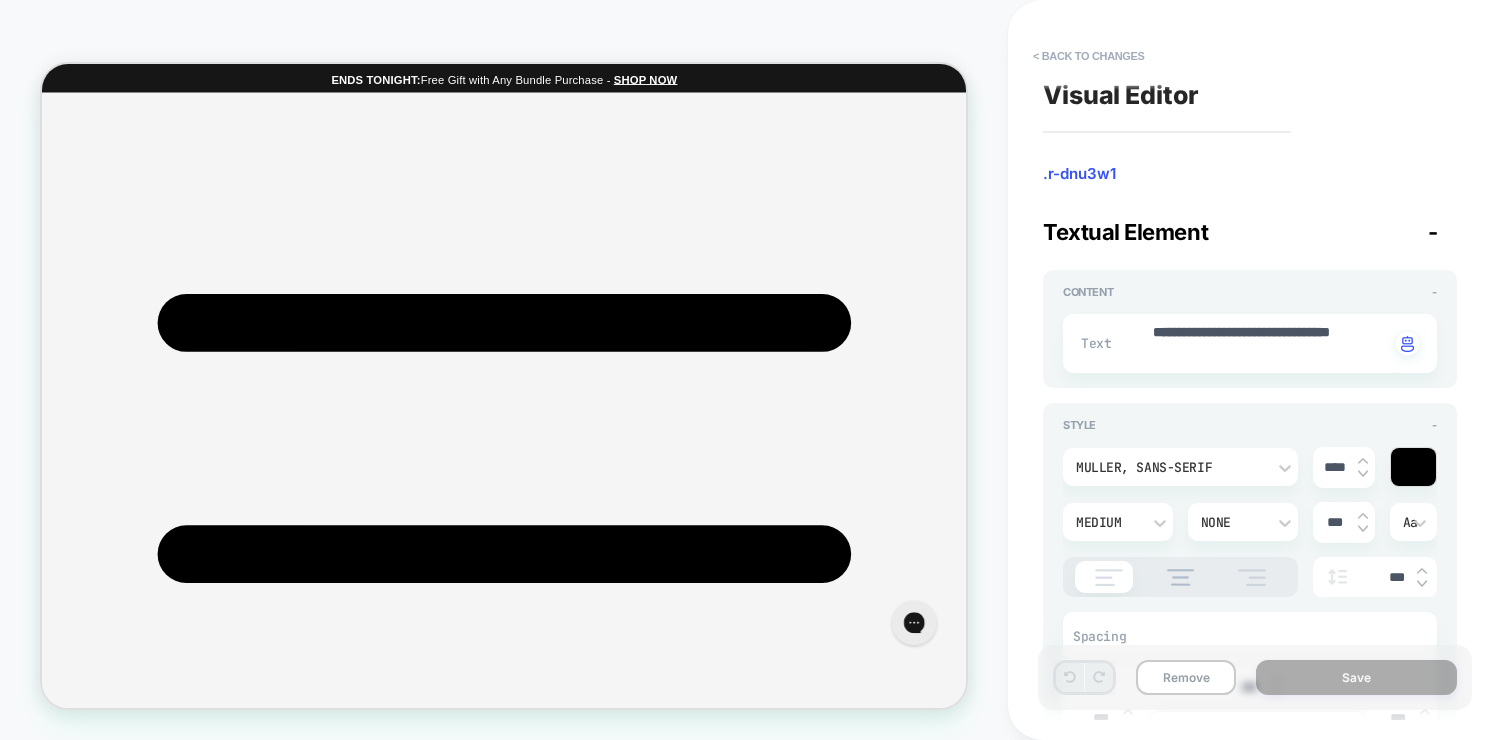 scroll, scrollTop: 1261, scrollLeft: 0, axis: vertical 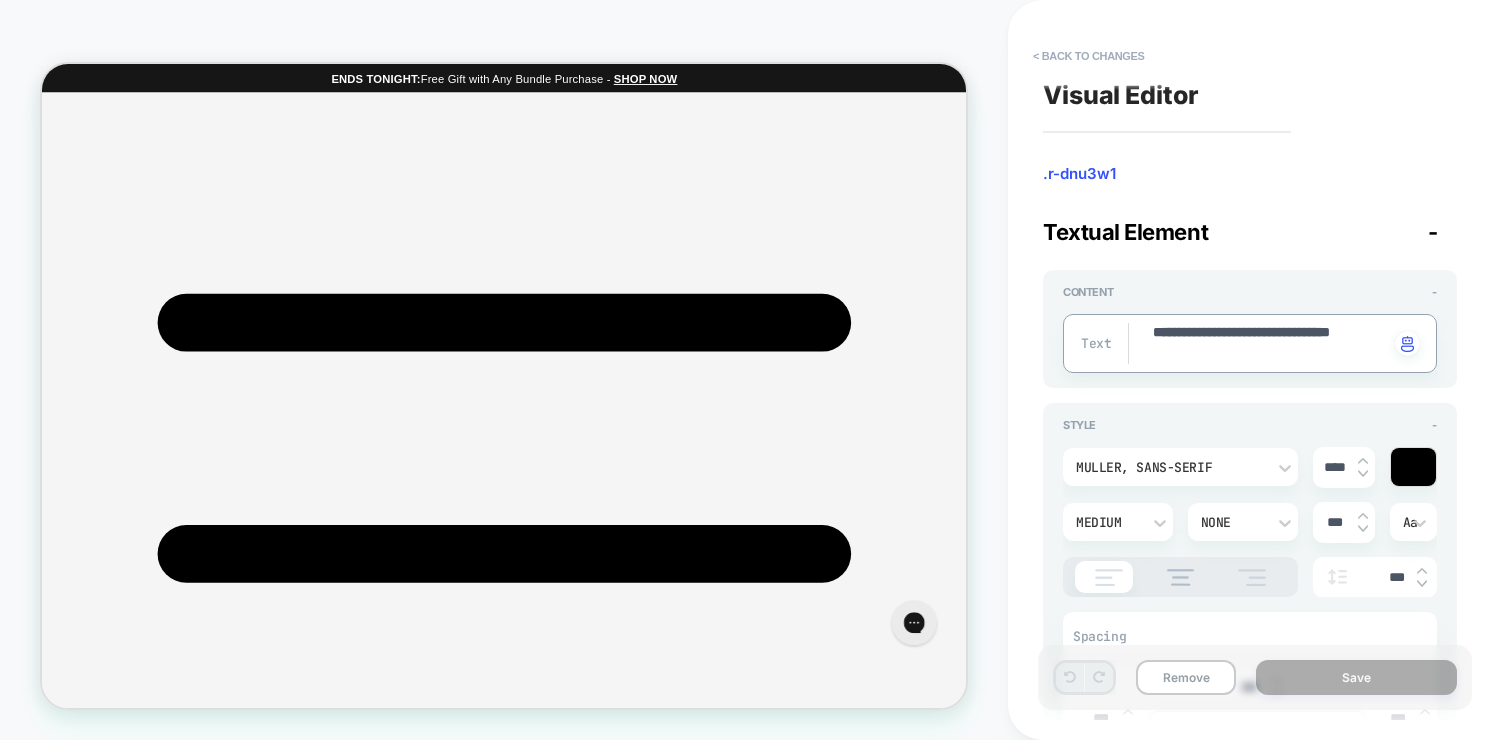 type on "*" 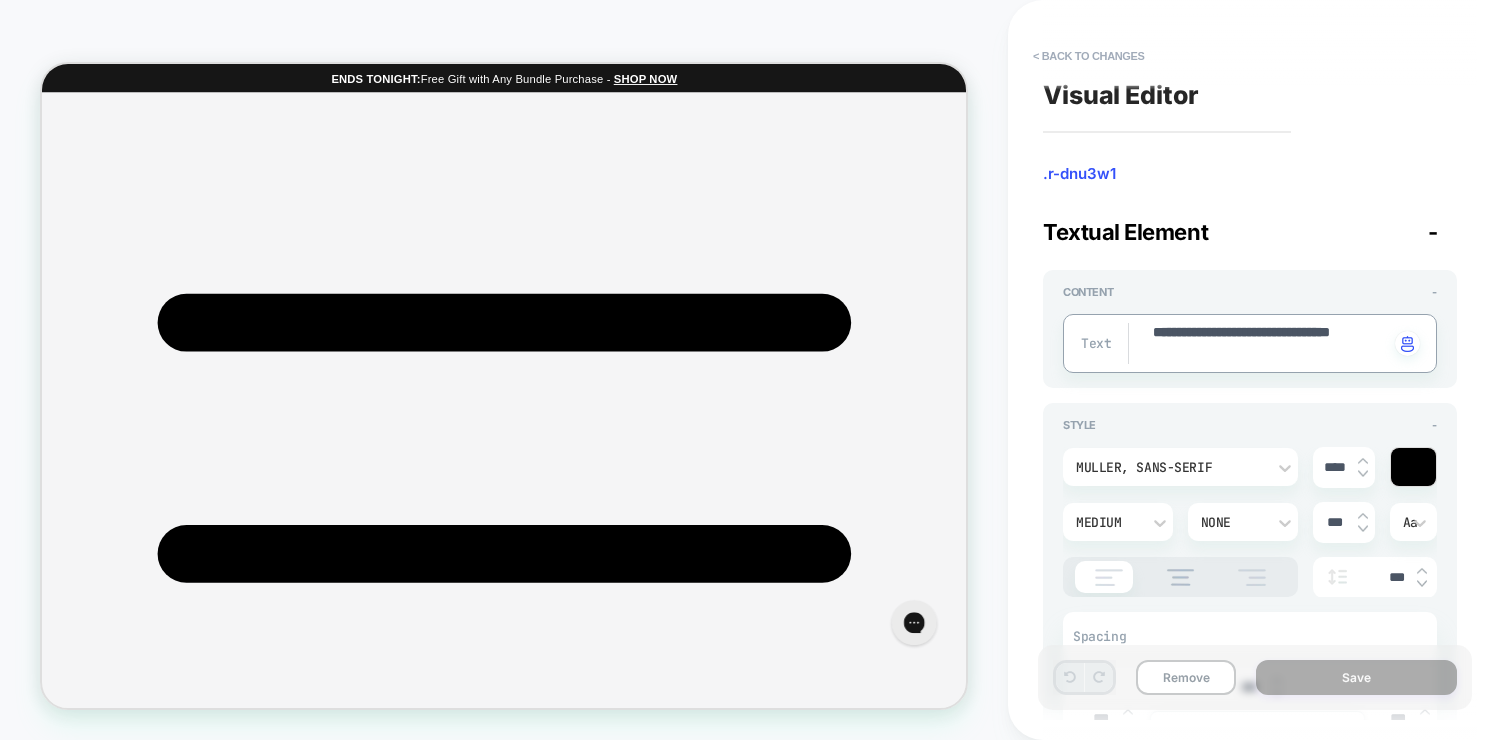 type on "**********" 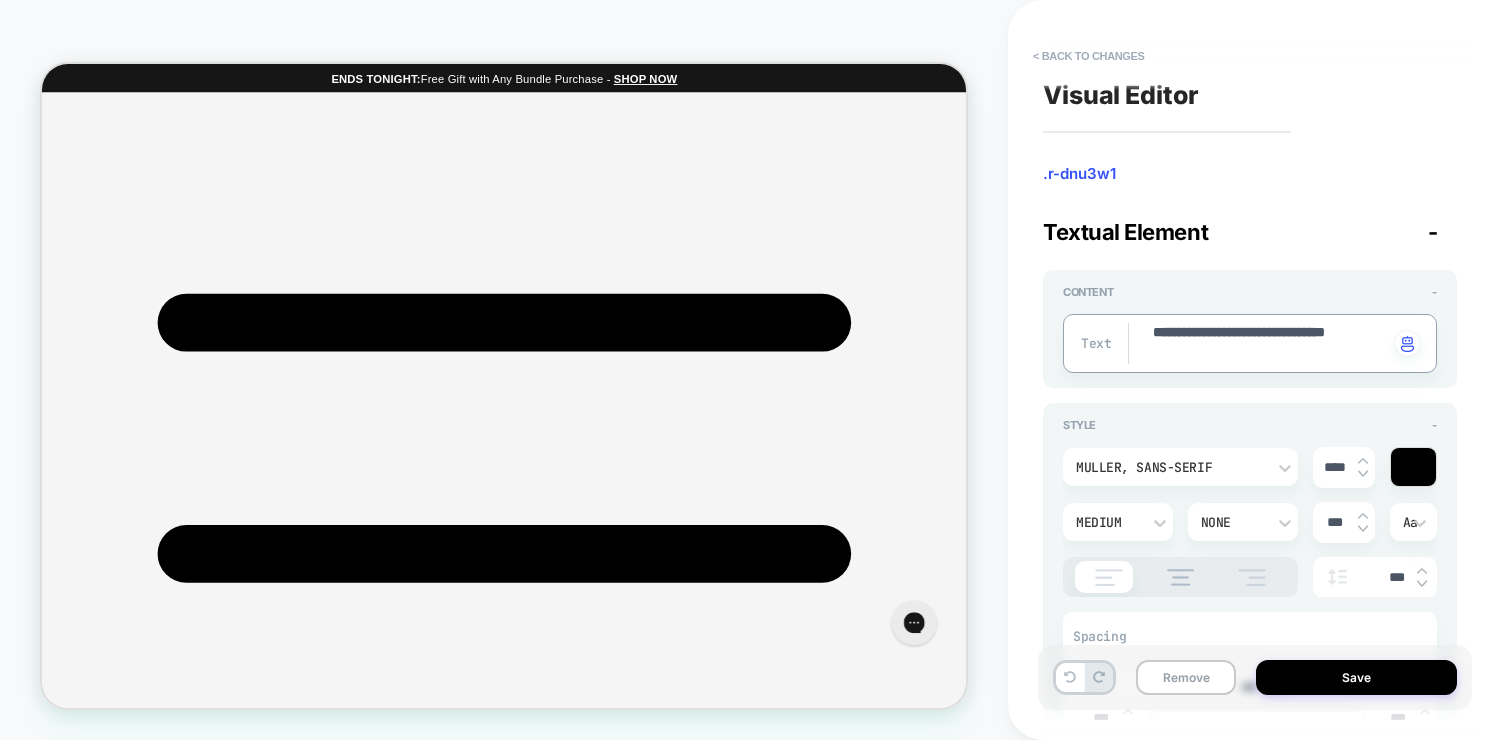 type on "*" 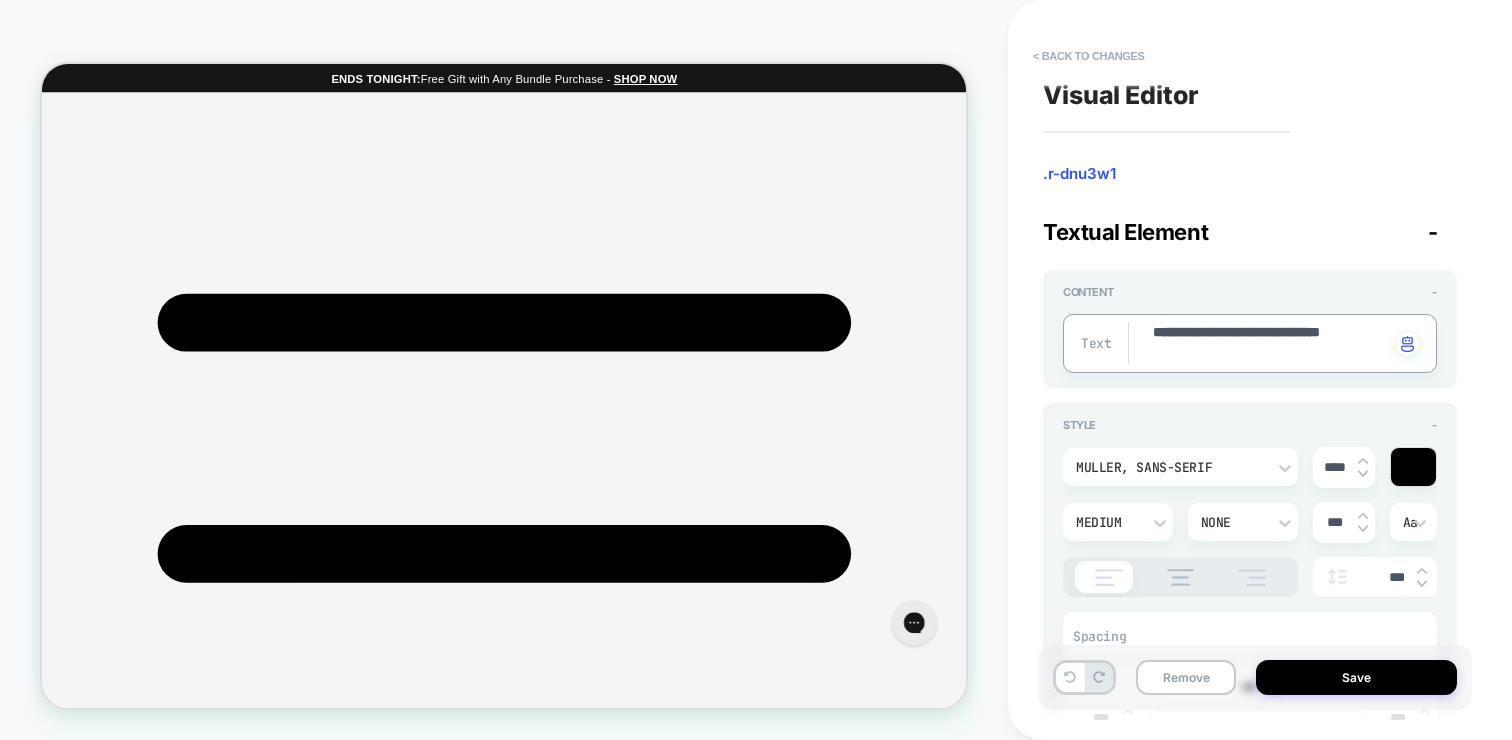 type on "*" 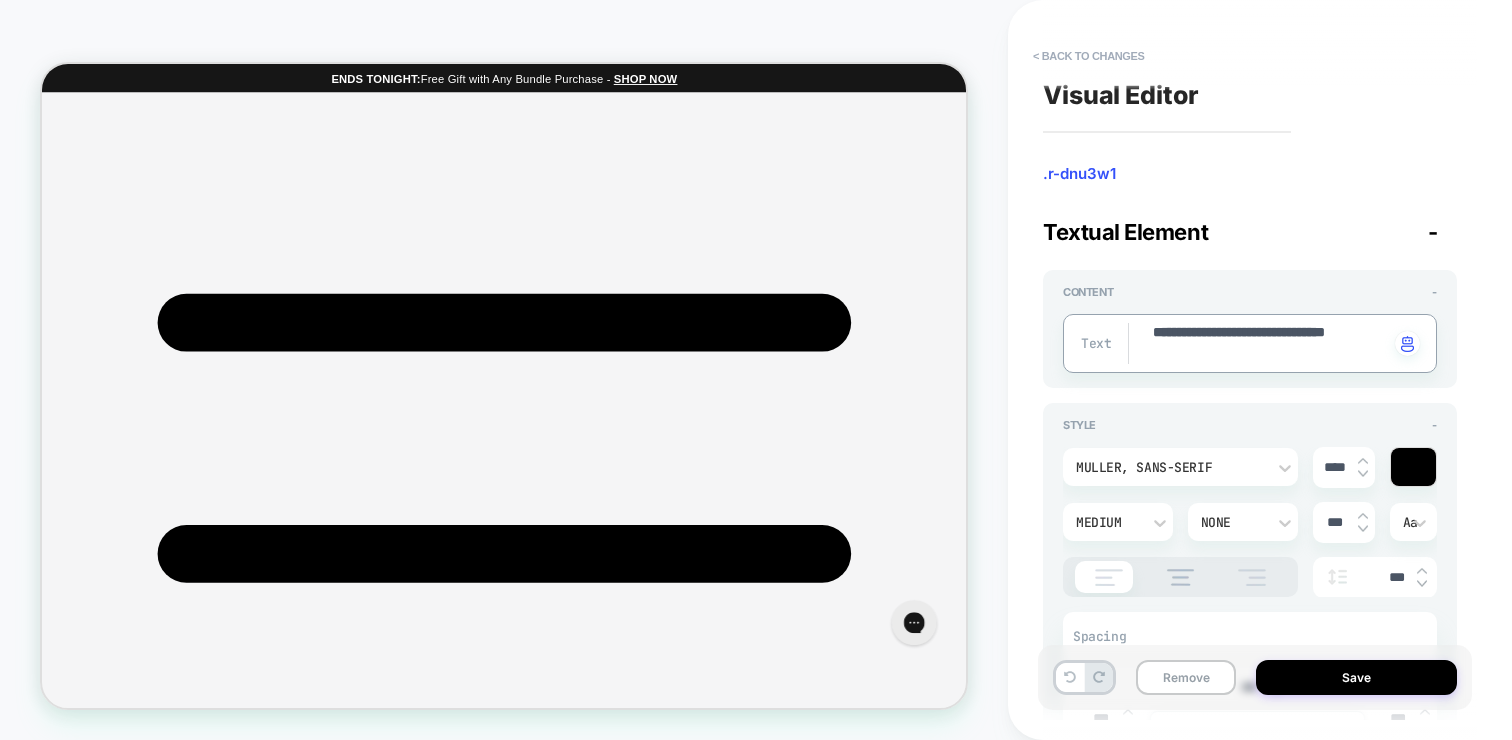 type on "*" 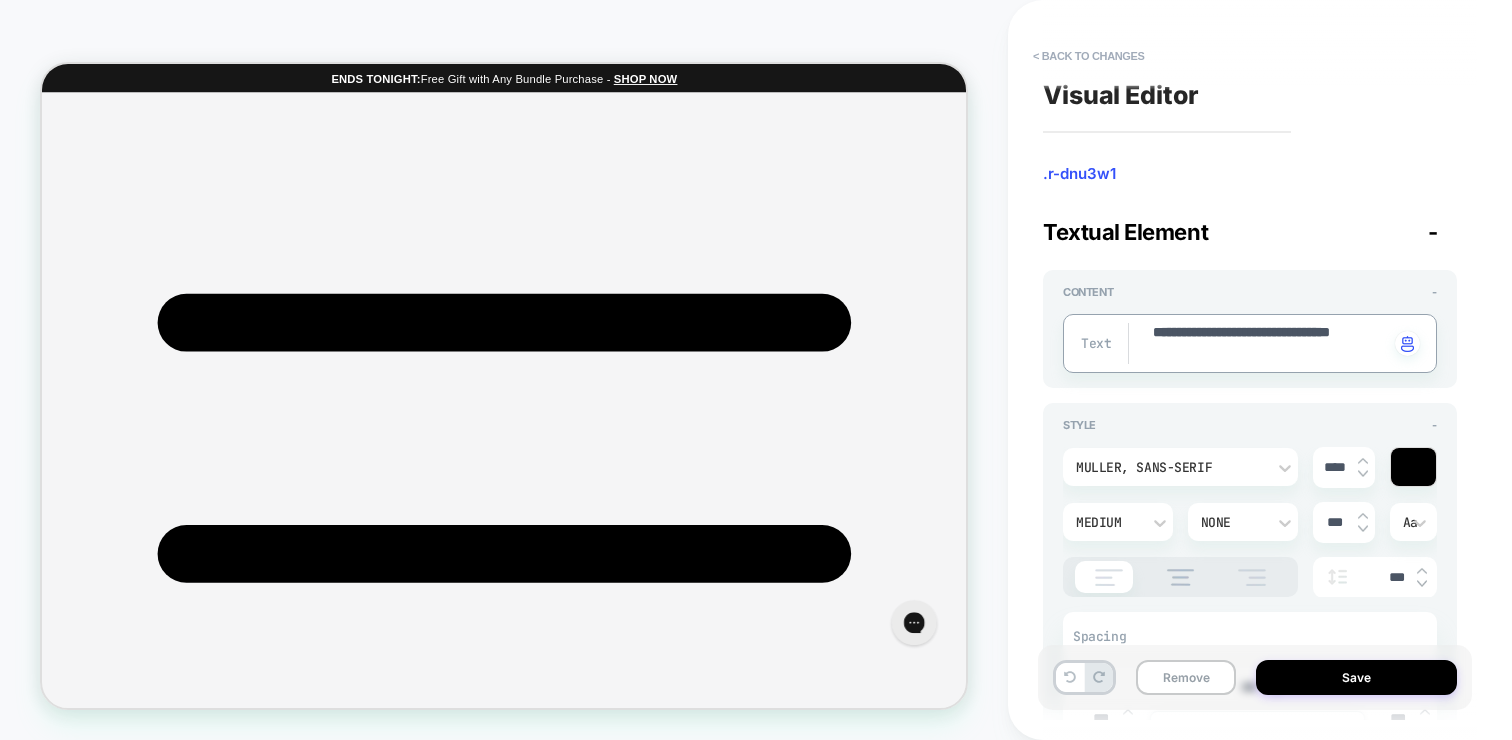 type on "*" 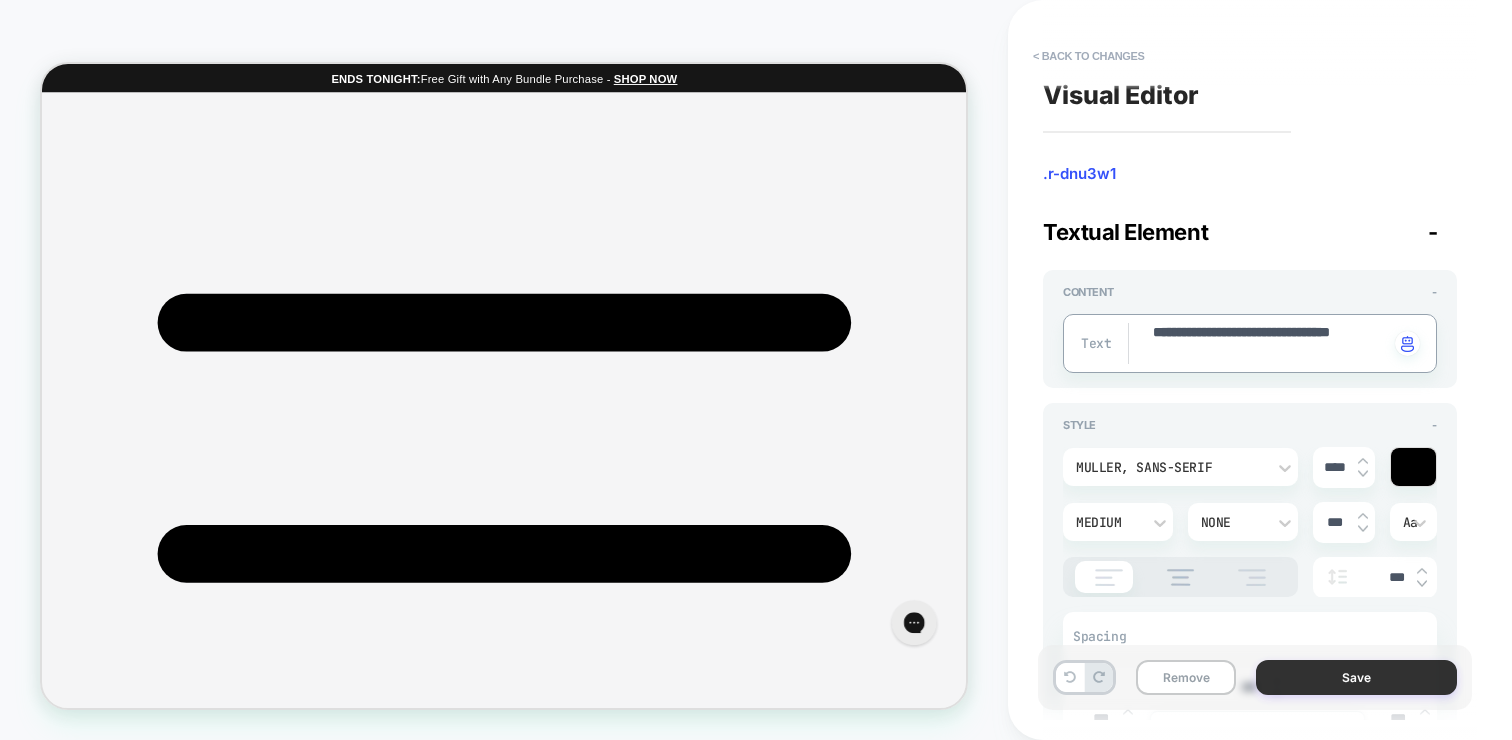 type on "**********" 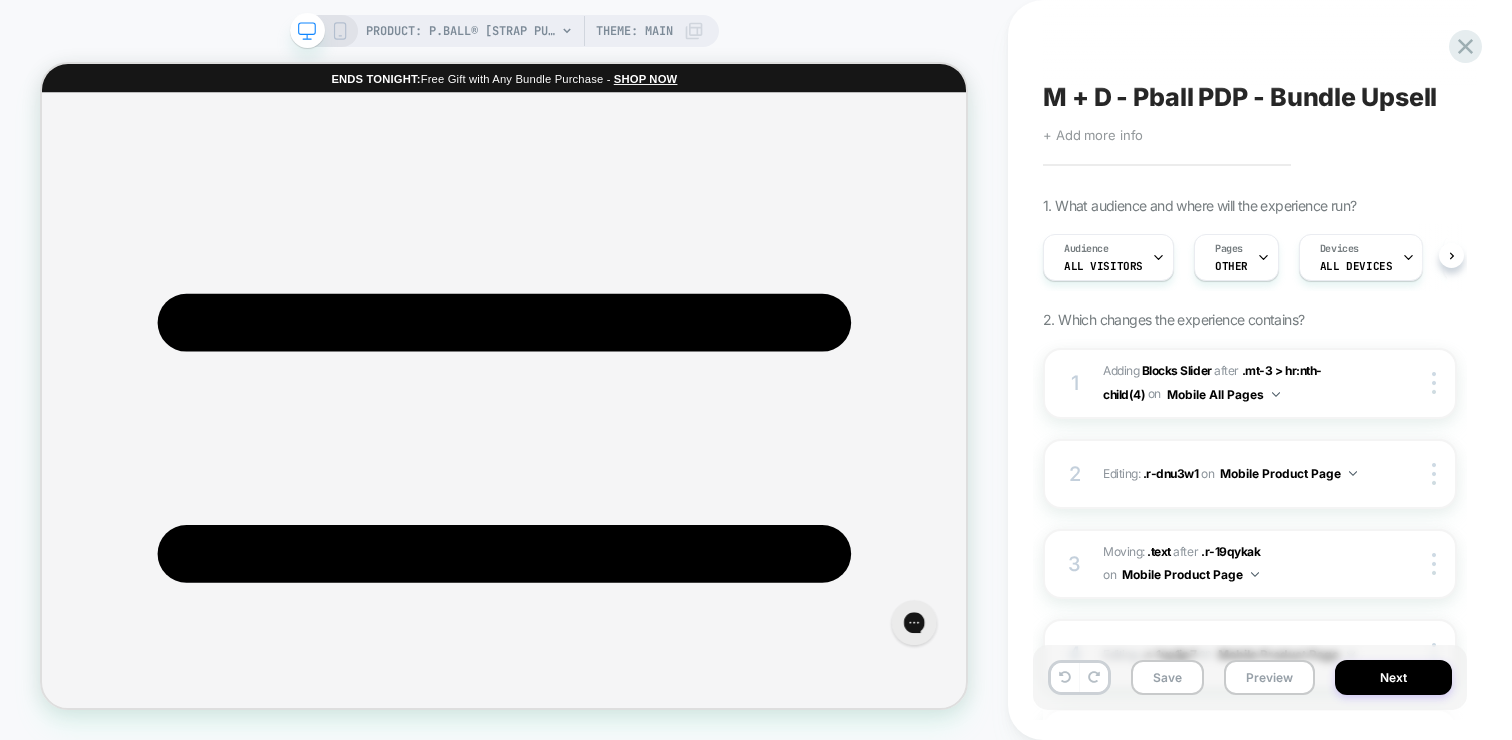 scroll, scrollTop: 0, scrollLeft: 1, axis: horizontal 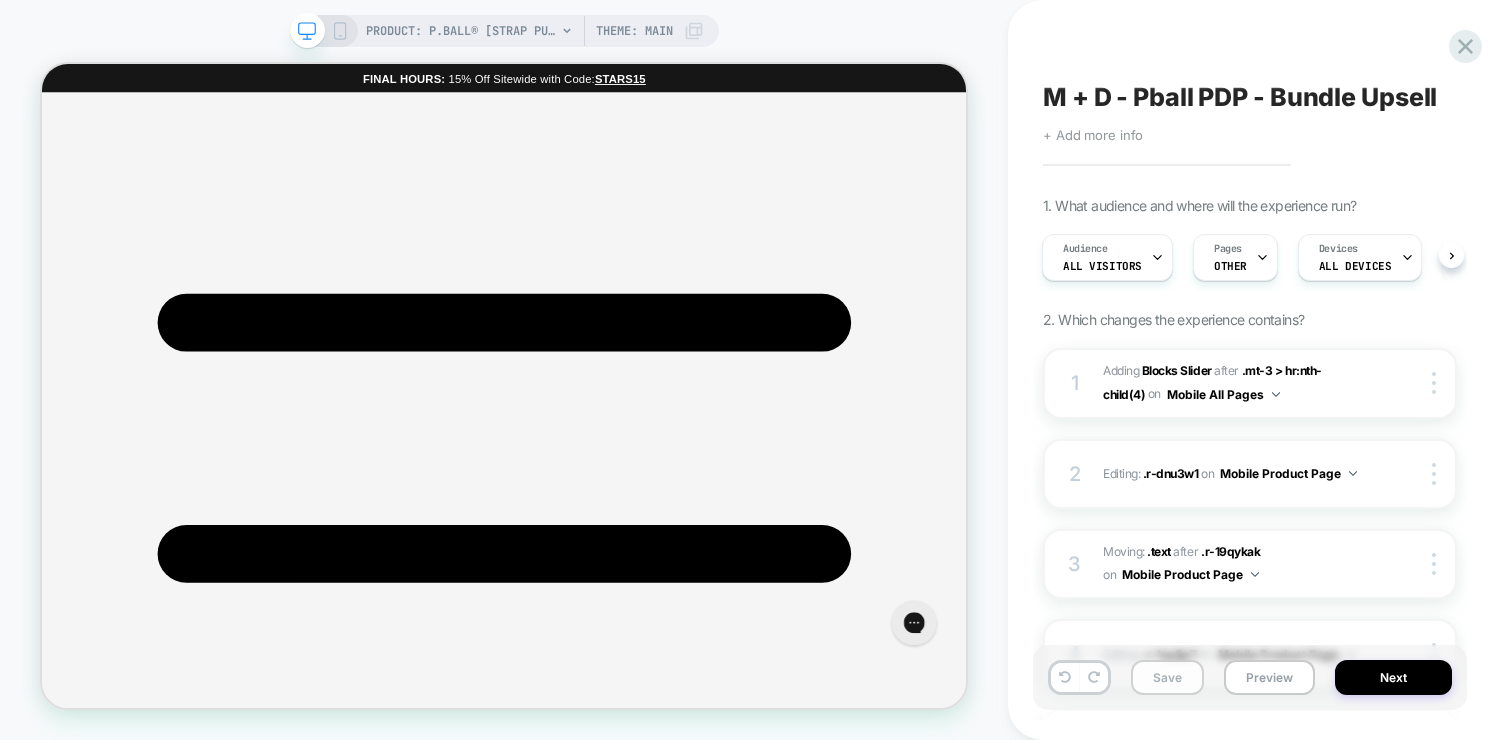 click on "Save" at bounding box center (1167, 677) 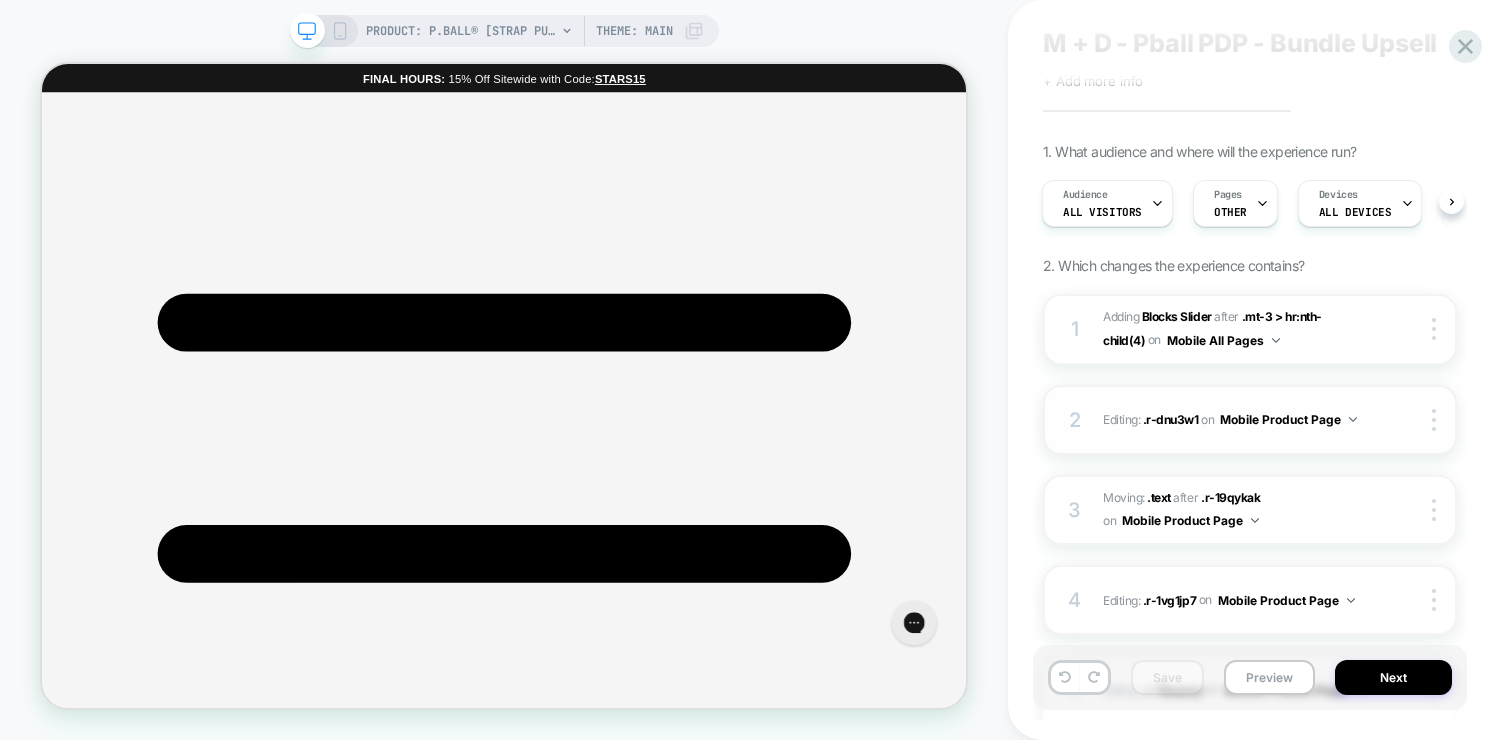 scroll, scrollTop: 87, scrollLeft: 0, axis: vertical 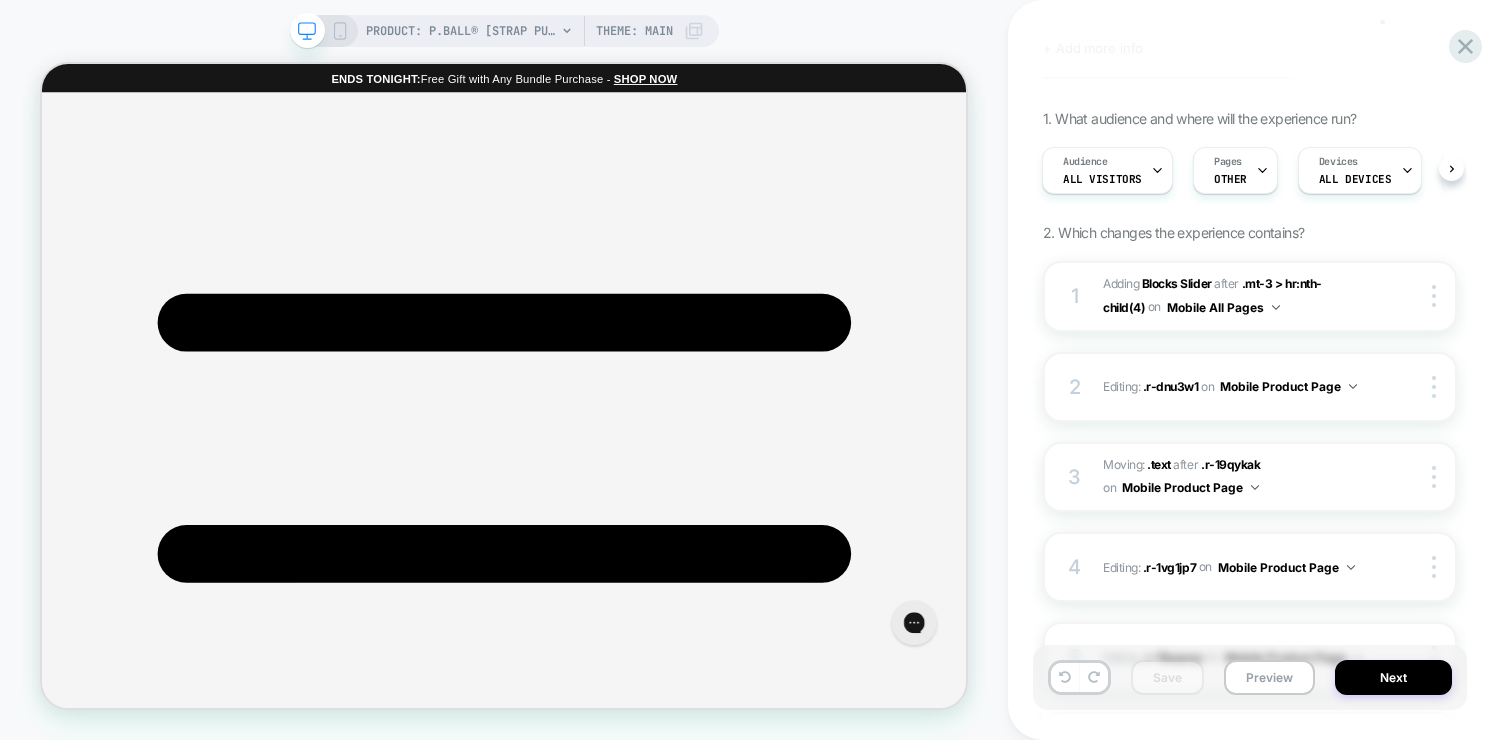 click 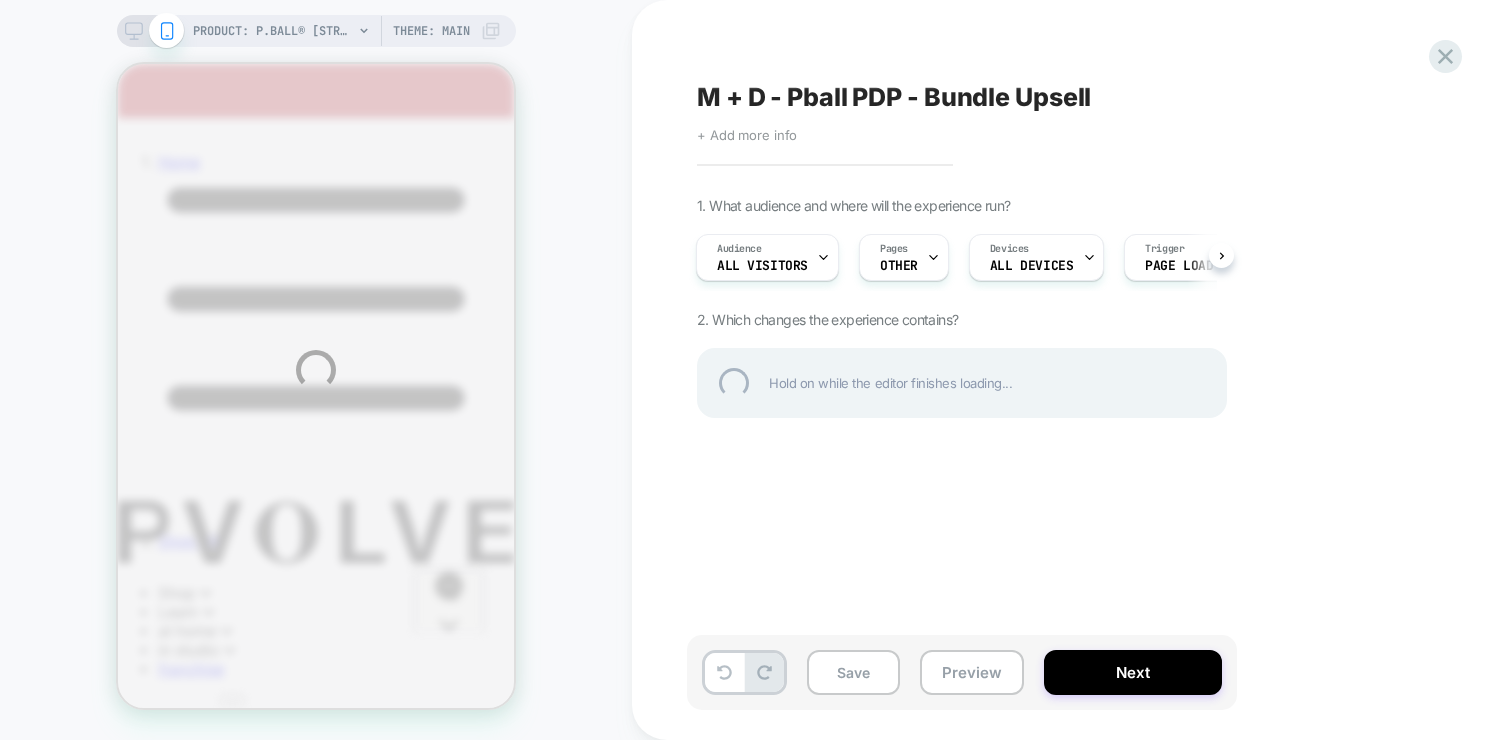 scroll, scrollTop: 0, scrollLeft: 0, axis: both 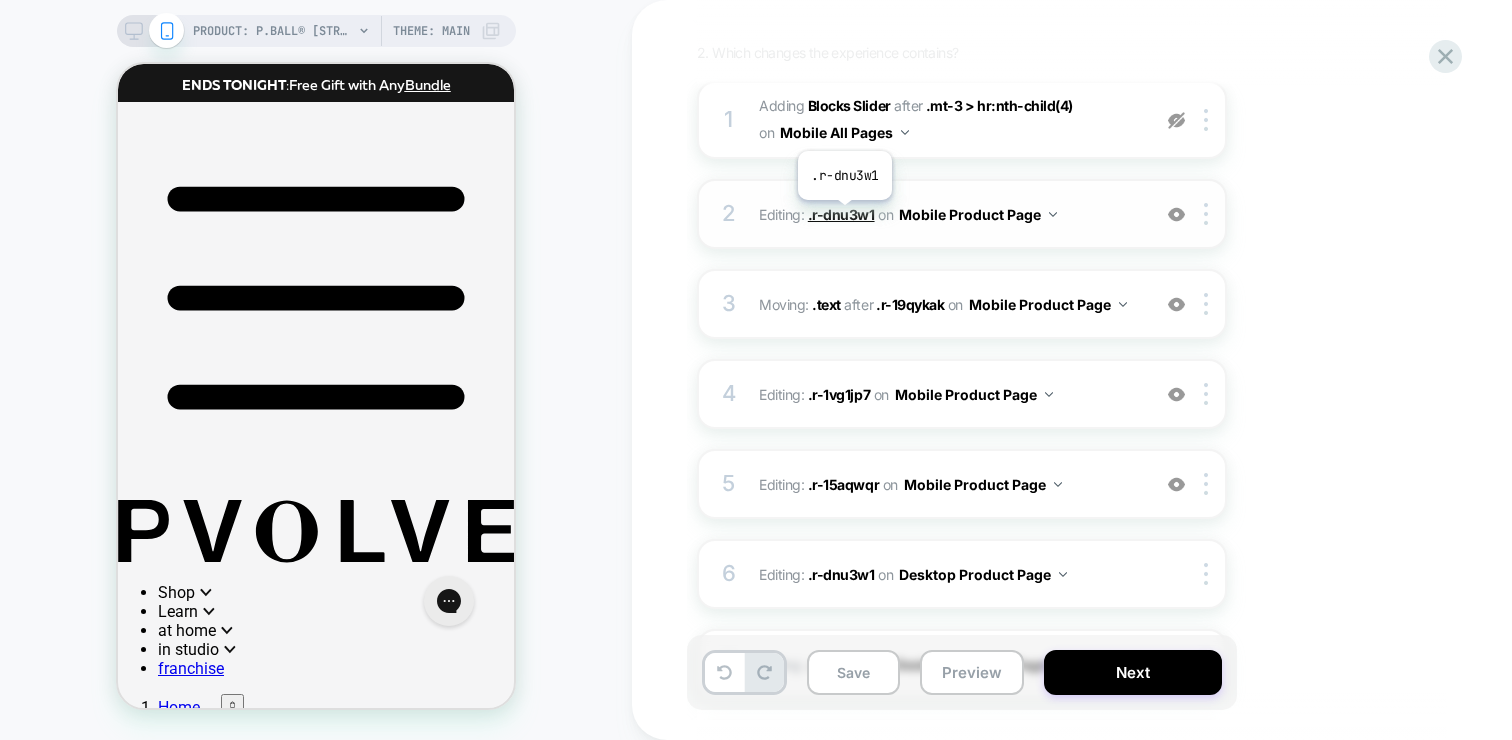 click on ".r-dnu3w1" at bounding box center (841, 214) 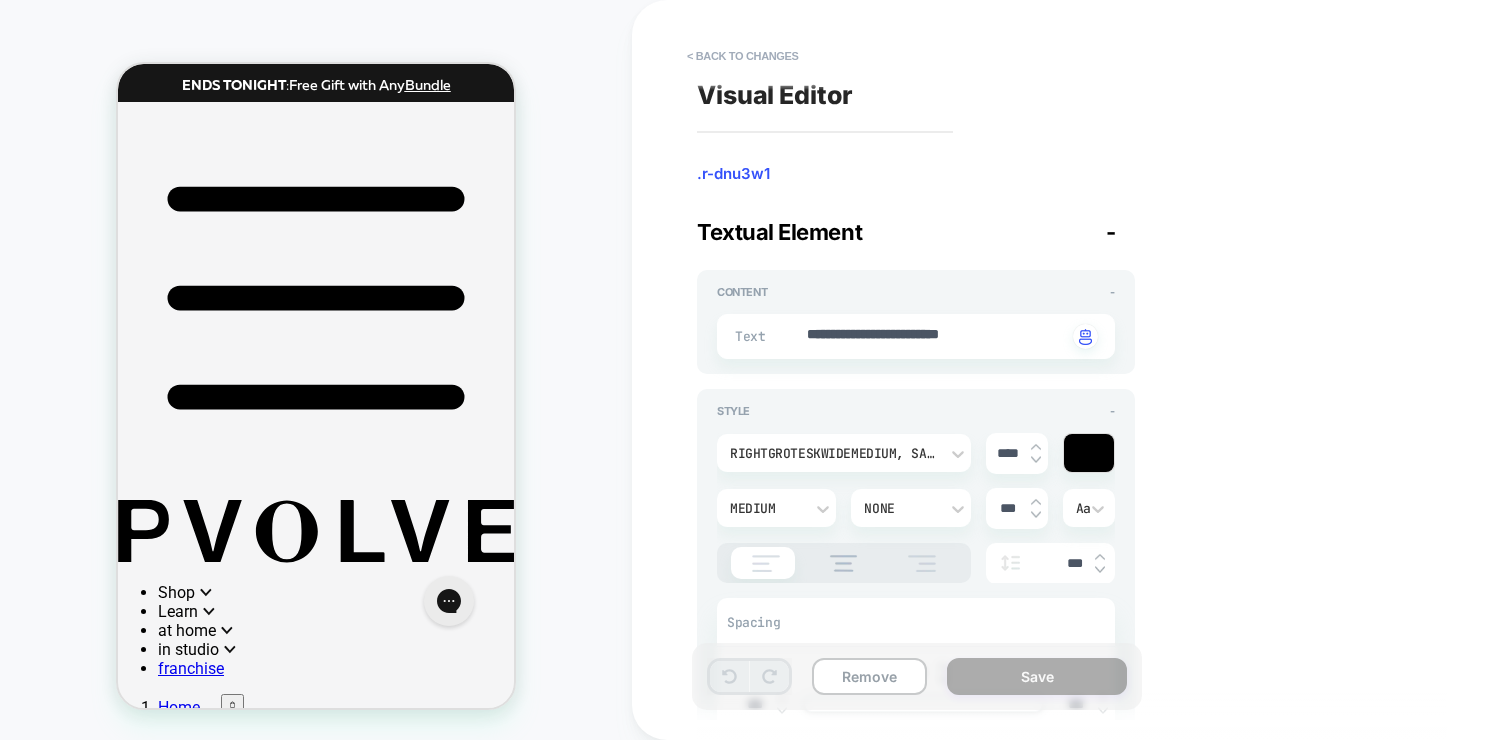 scroll, scrollTop: 969, scrollLeft: 0, axis: vertical 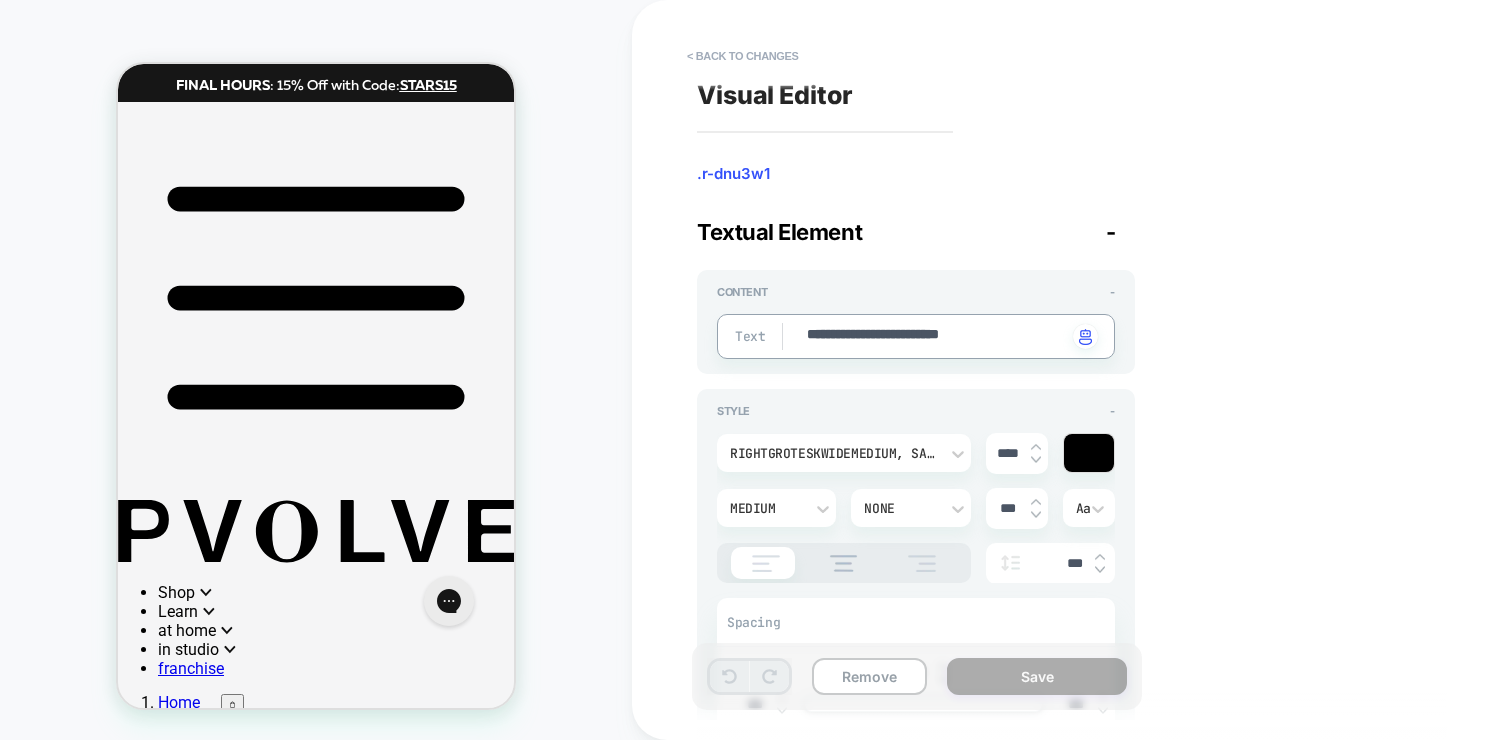 type on "*" 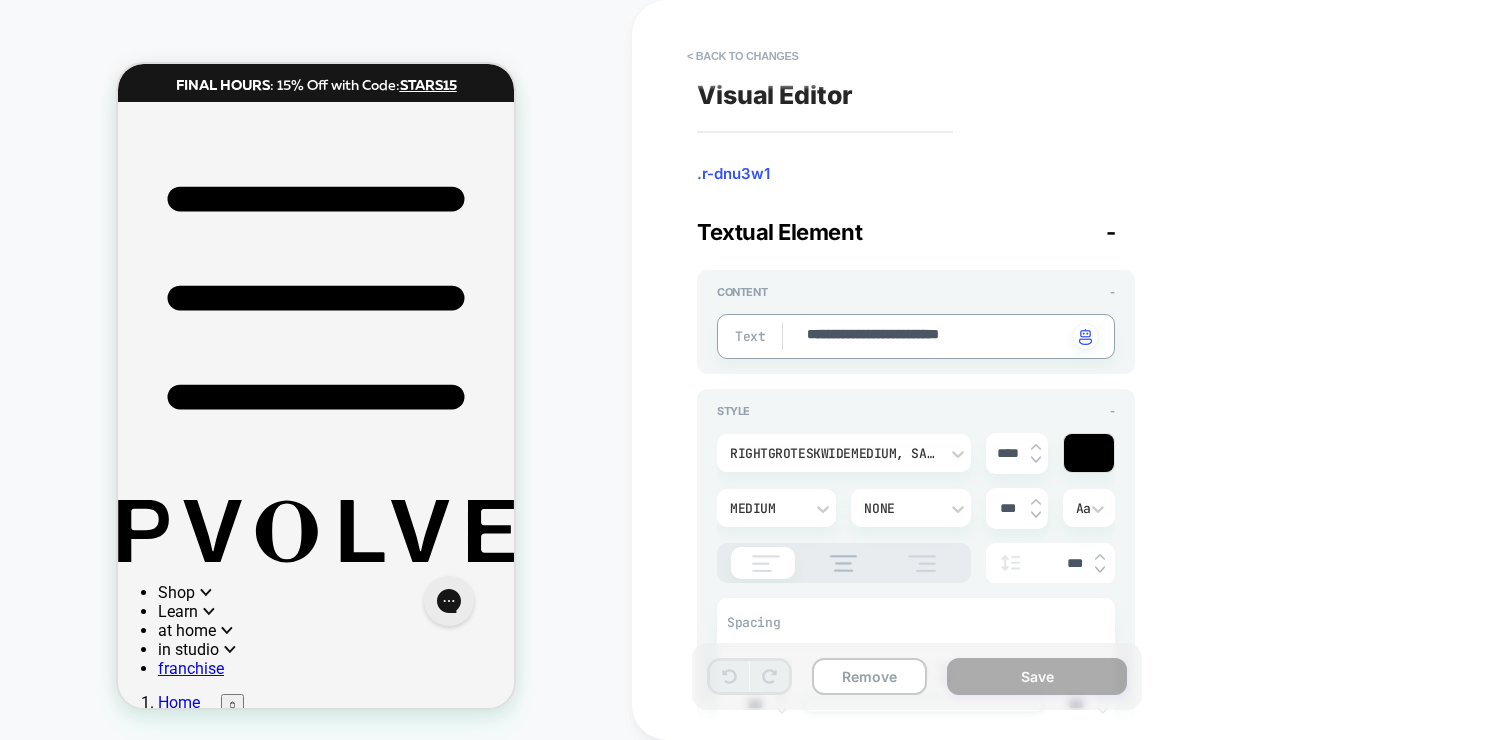 type on "**********" 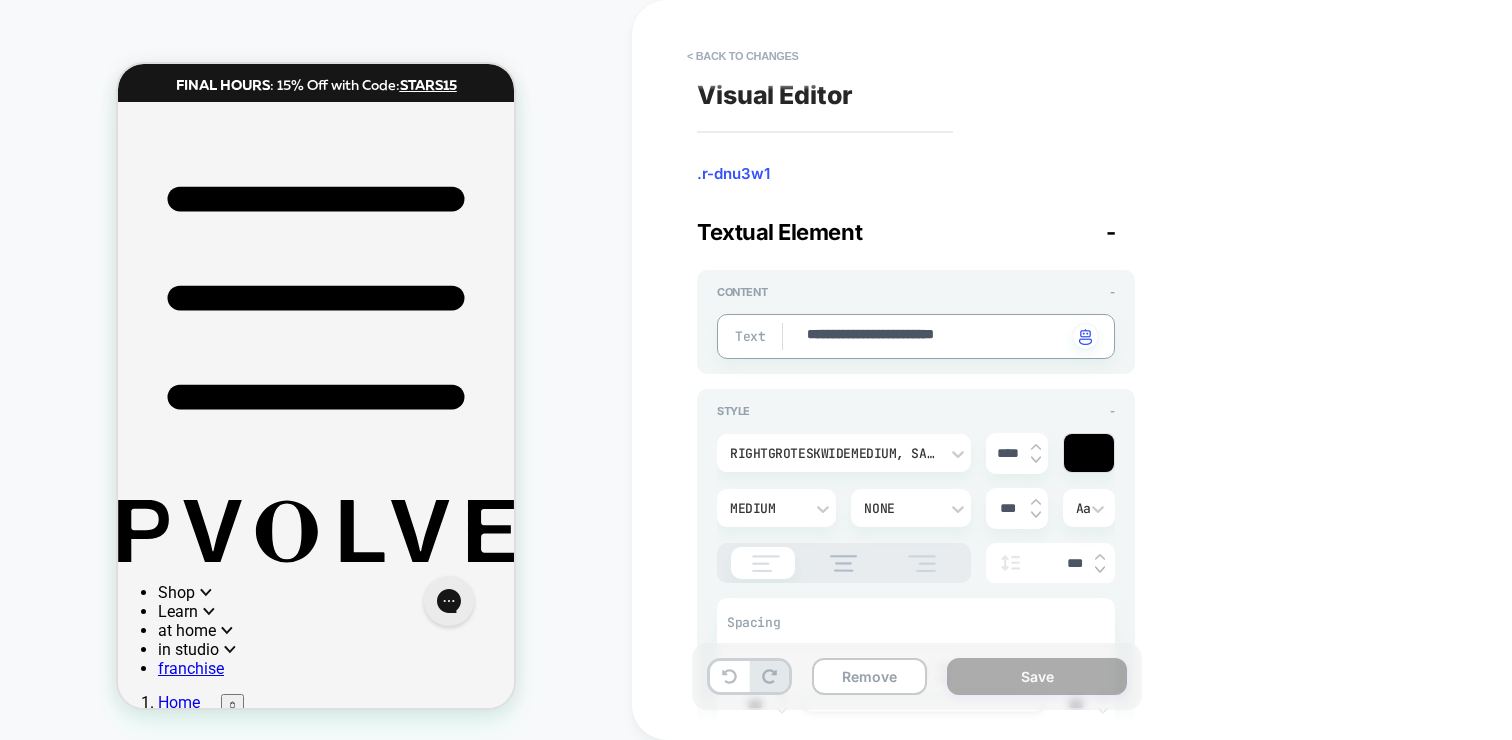 type on "*" 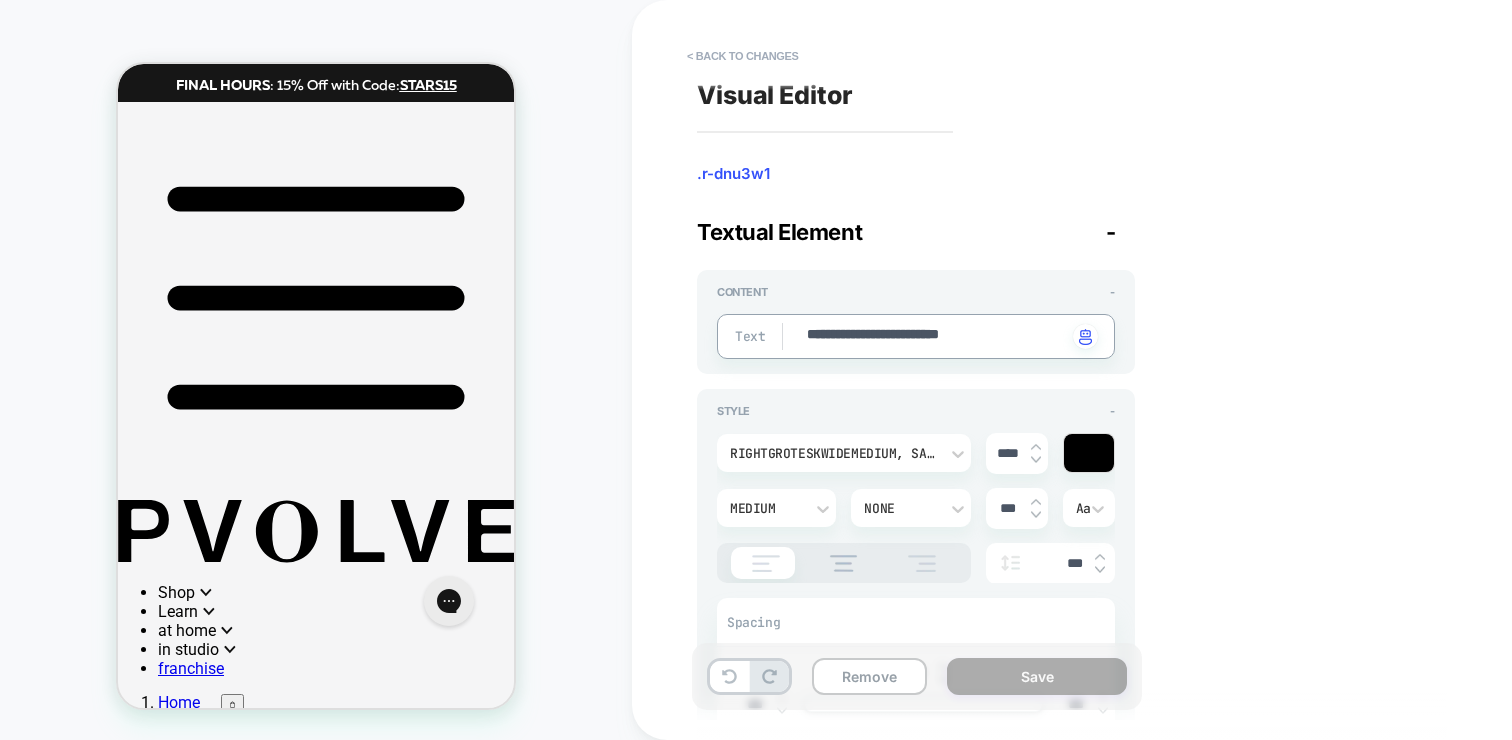 type on "*" 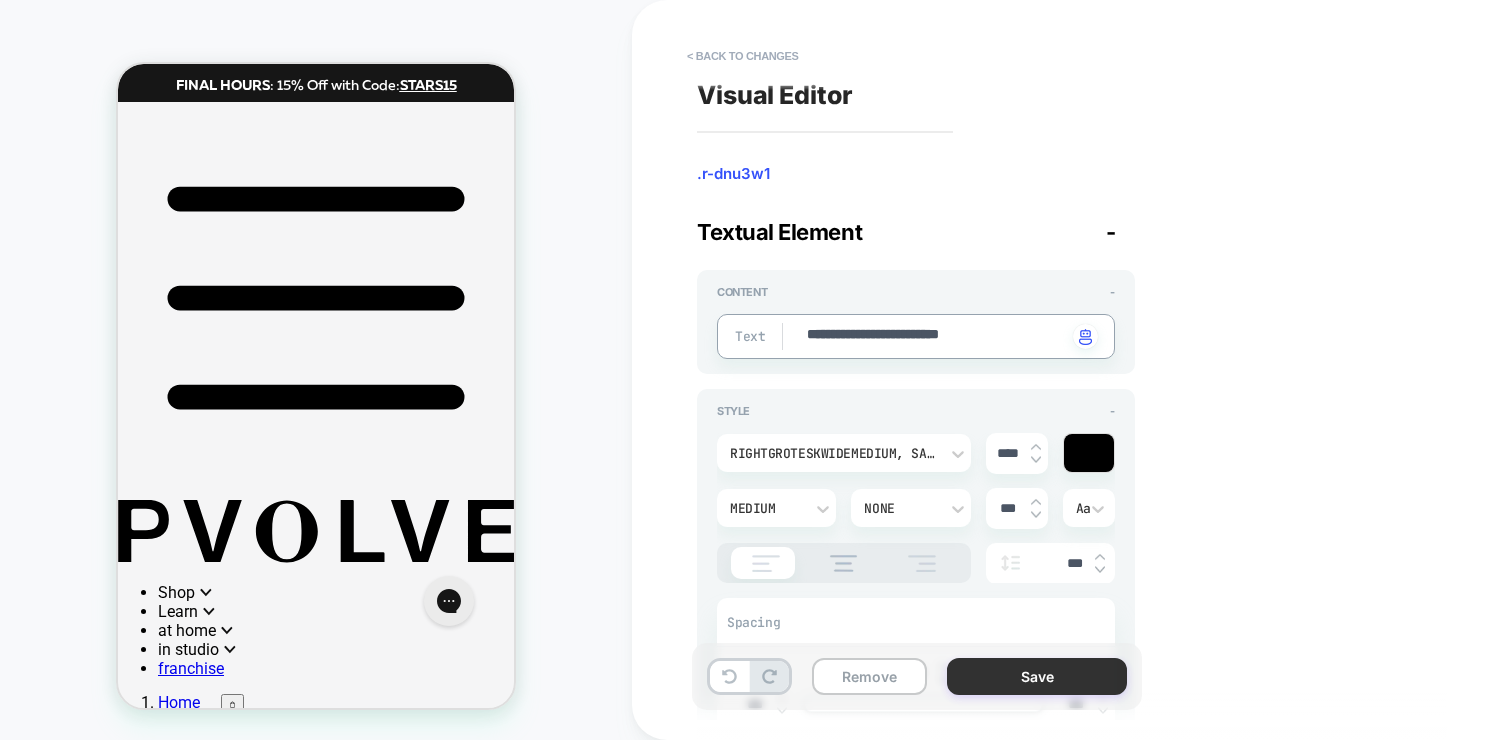 type on "**********" 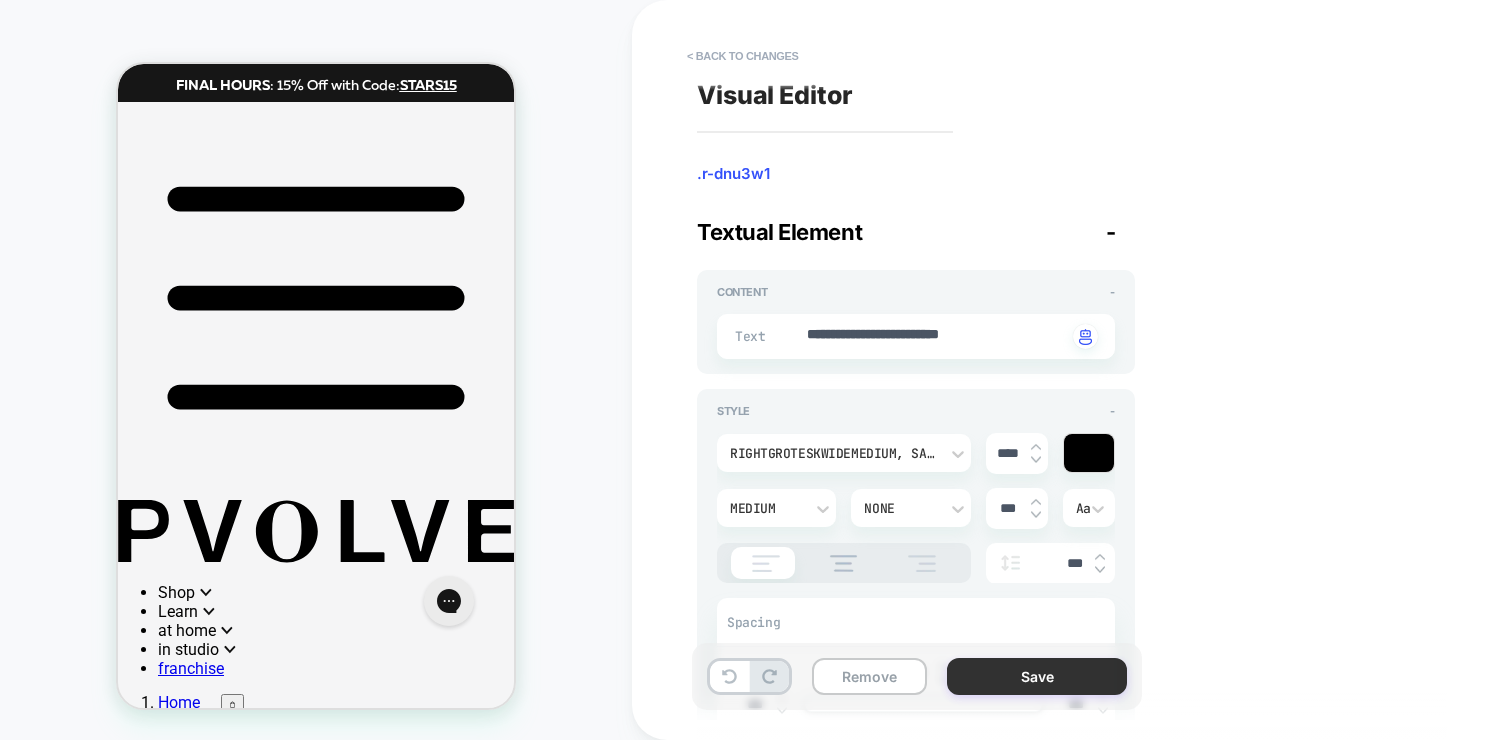 click on "Save" at bounding box center [1037, 676] 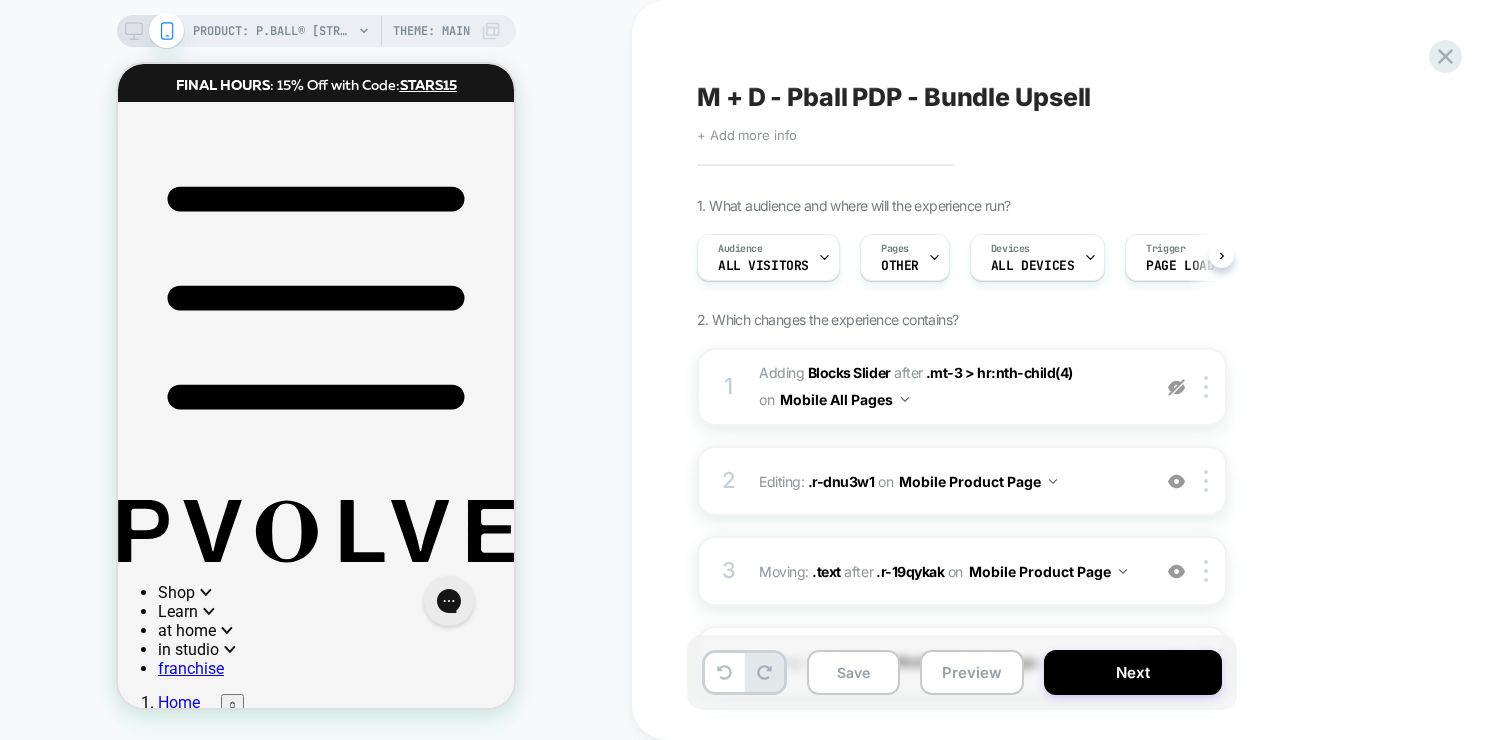 scroll, scrollTop: 0, scrollLeft: 1, axis: horizontal 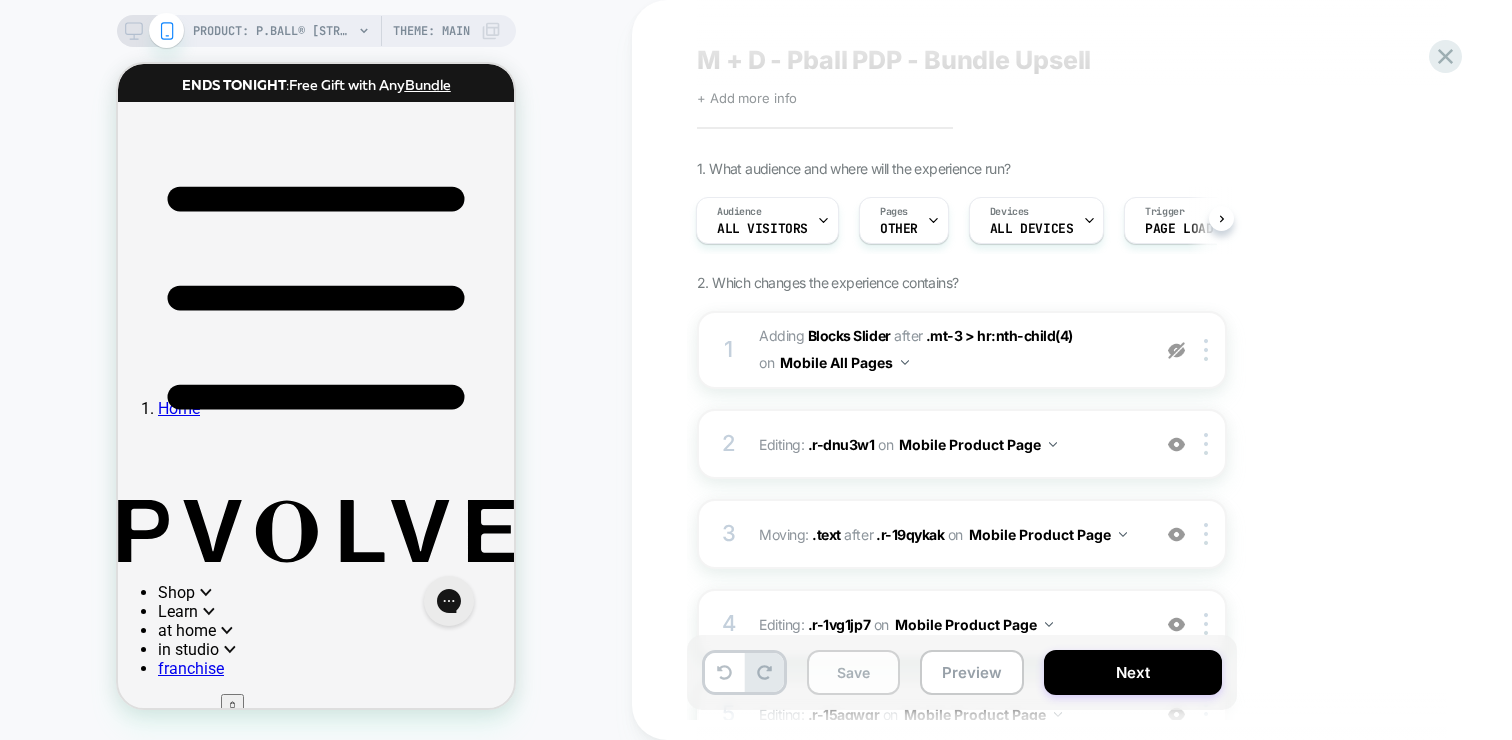 click on "Save" at bounding box center [853, 672] 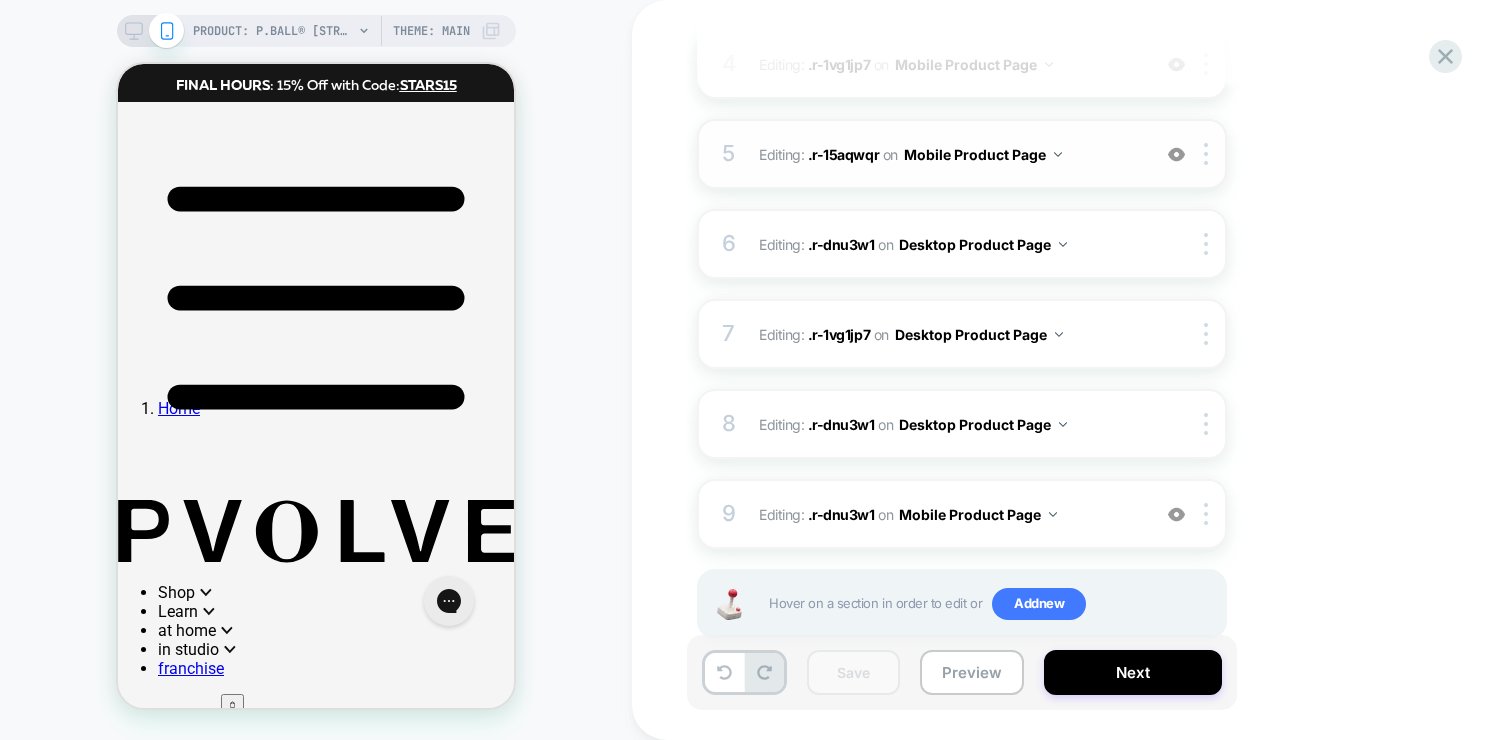 scroll, scrollTop: 645, scrollLeft: 0, axis: vertical 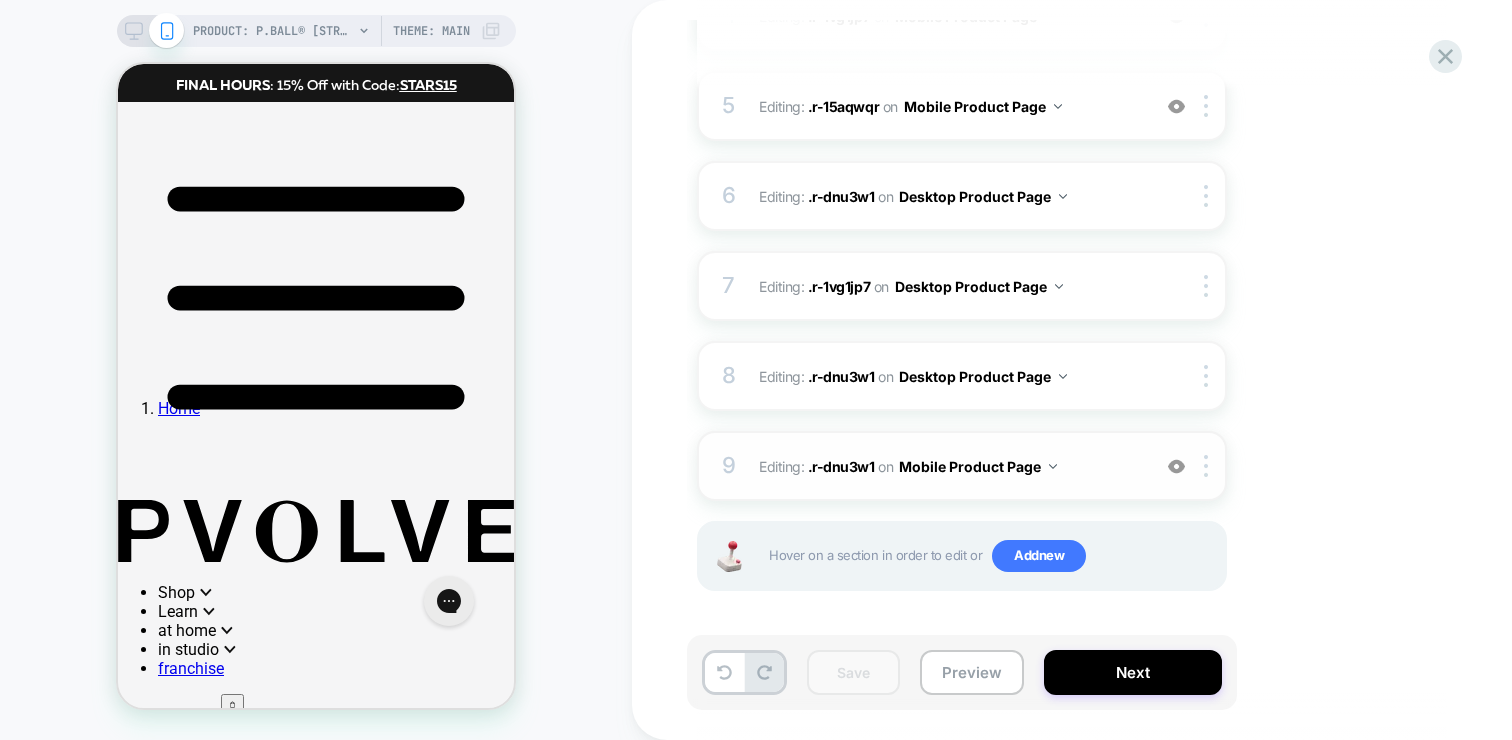 click at bounding box center (1176, 466) 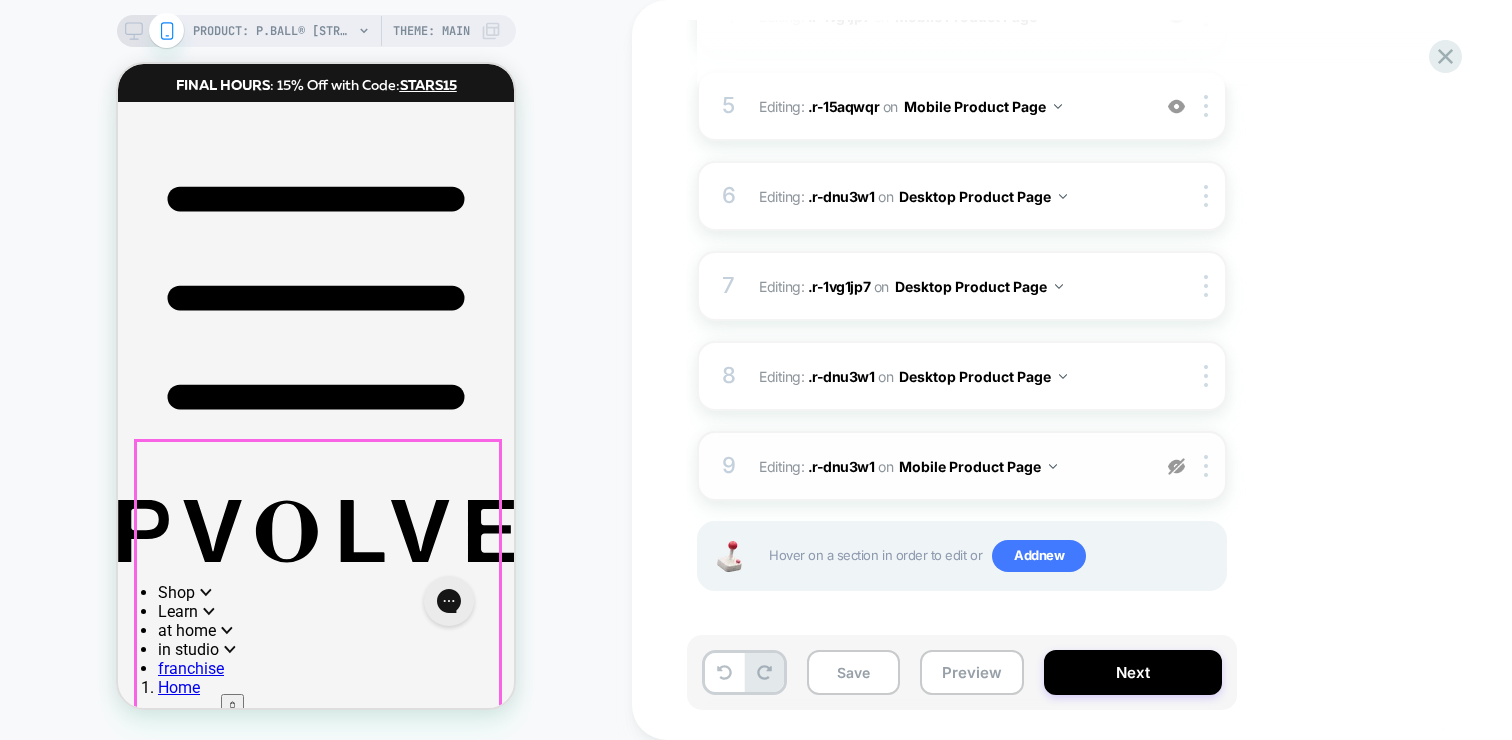 scroll, scrollTop: 973, scrollLeft: 0, axis: vertical 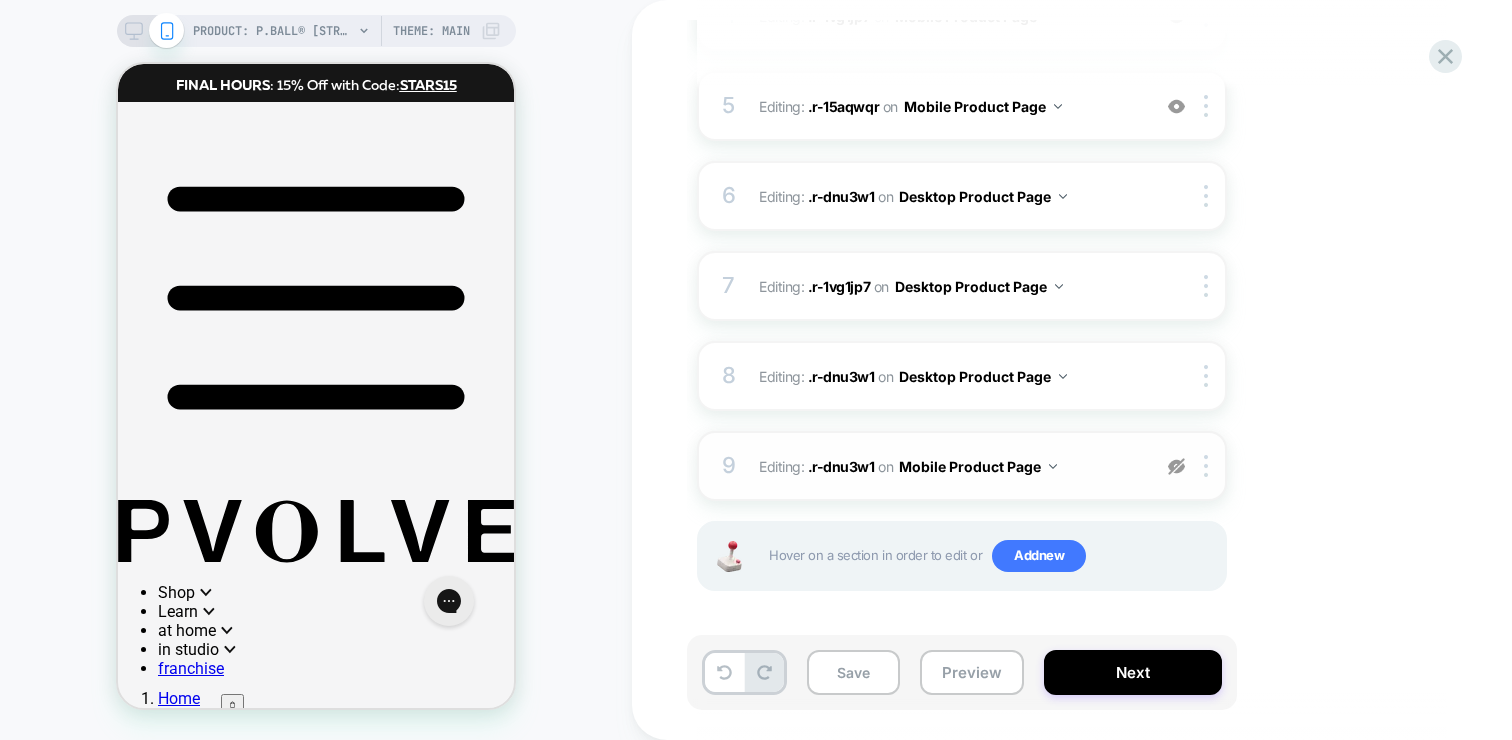 click at bounding box center [1176, 466] 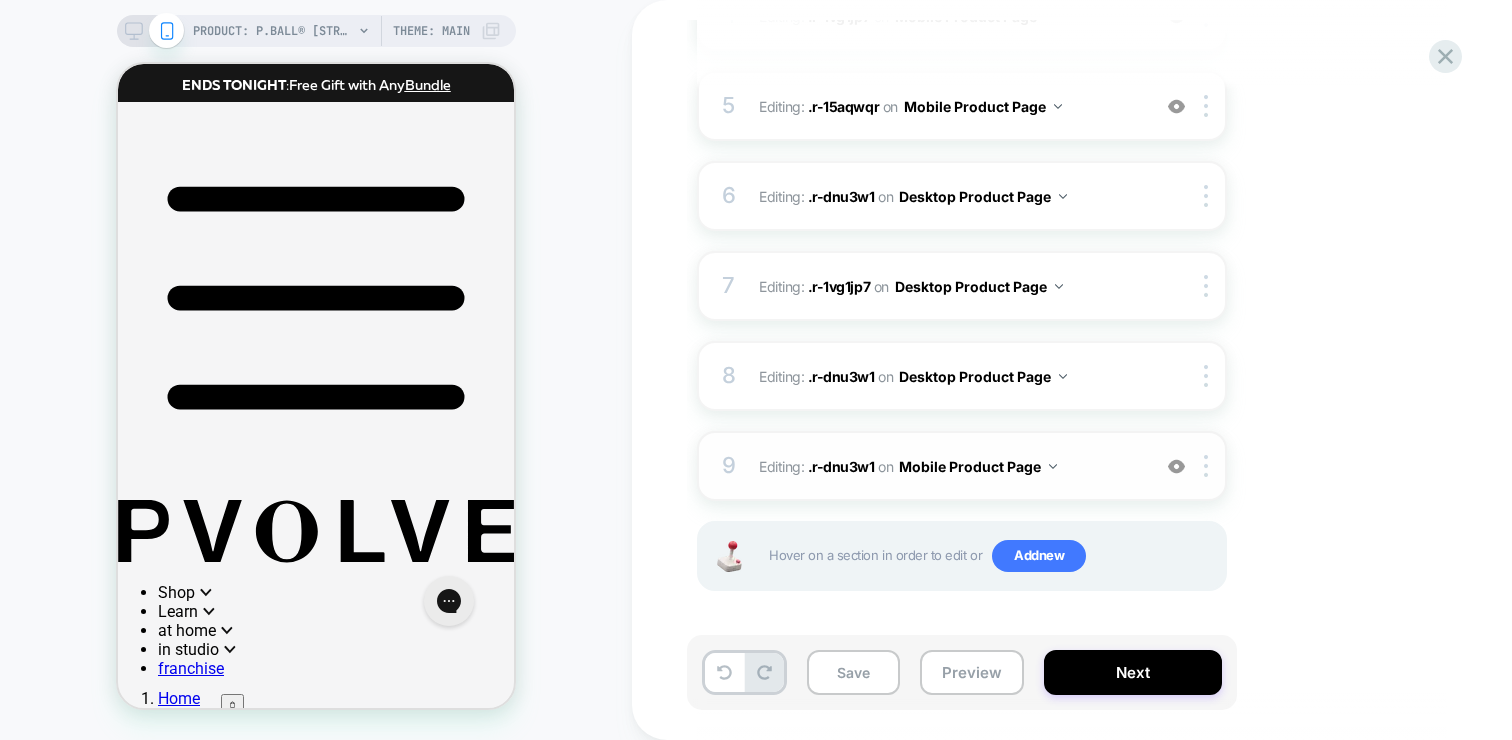 click at bounding box center [1176, 466] 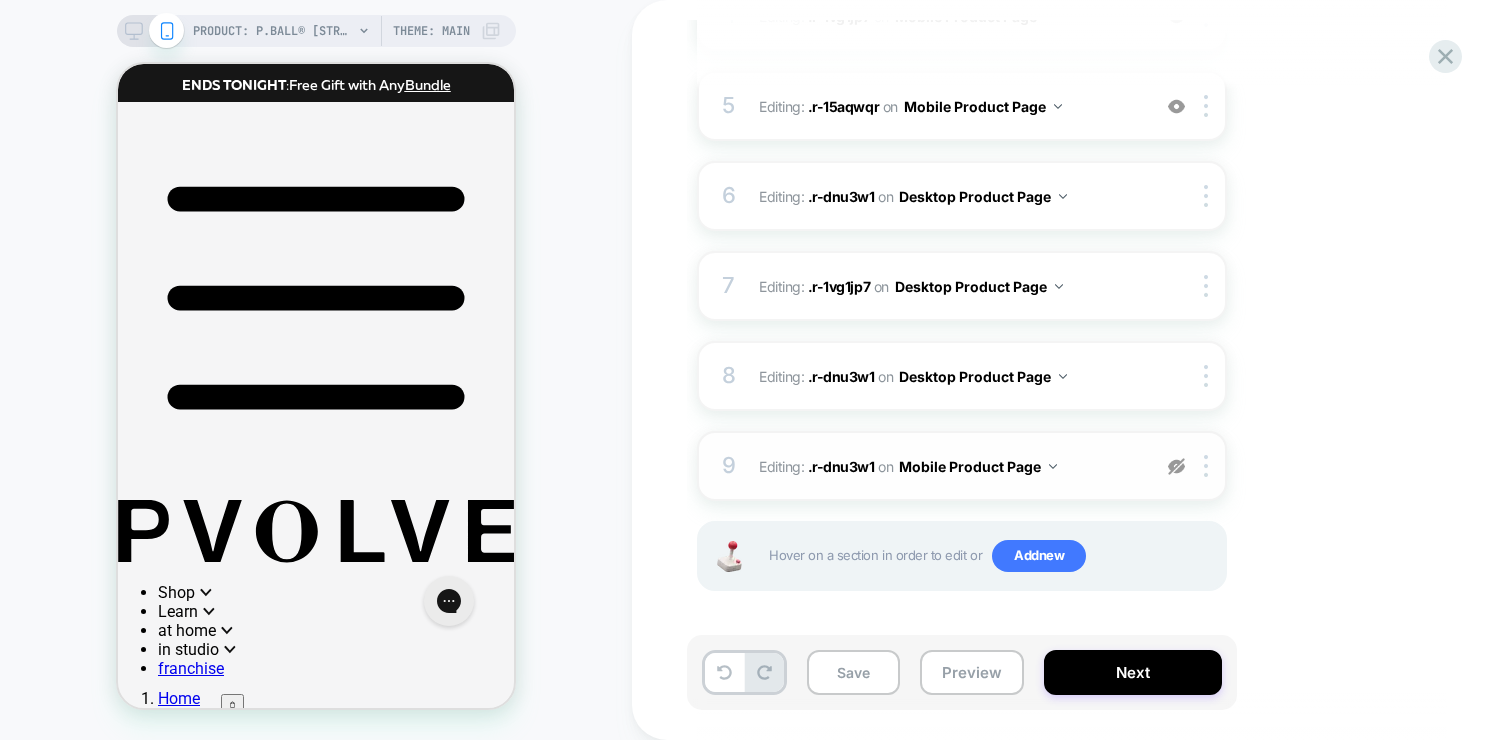 click at bounding box center (1176, 466) 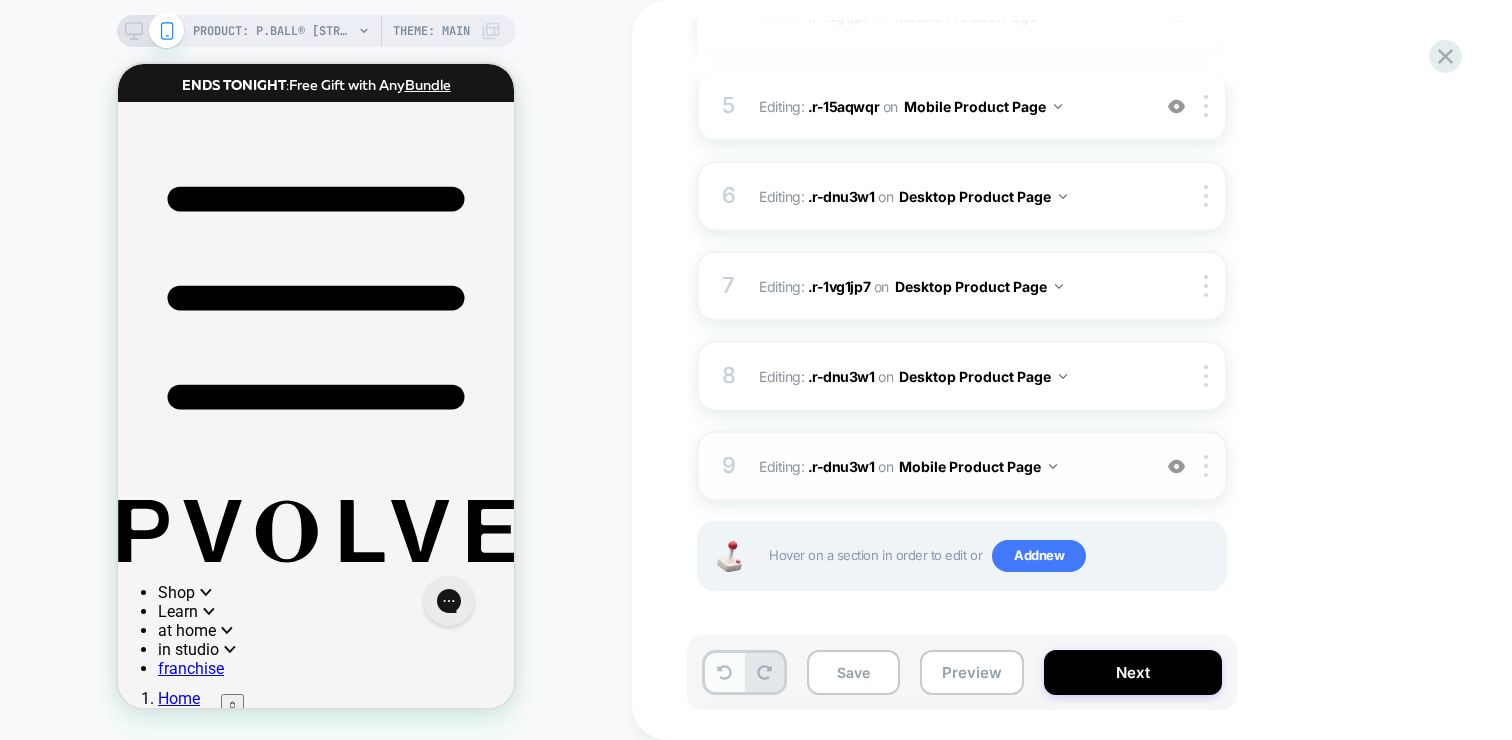 click 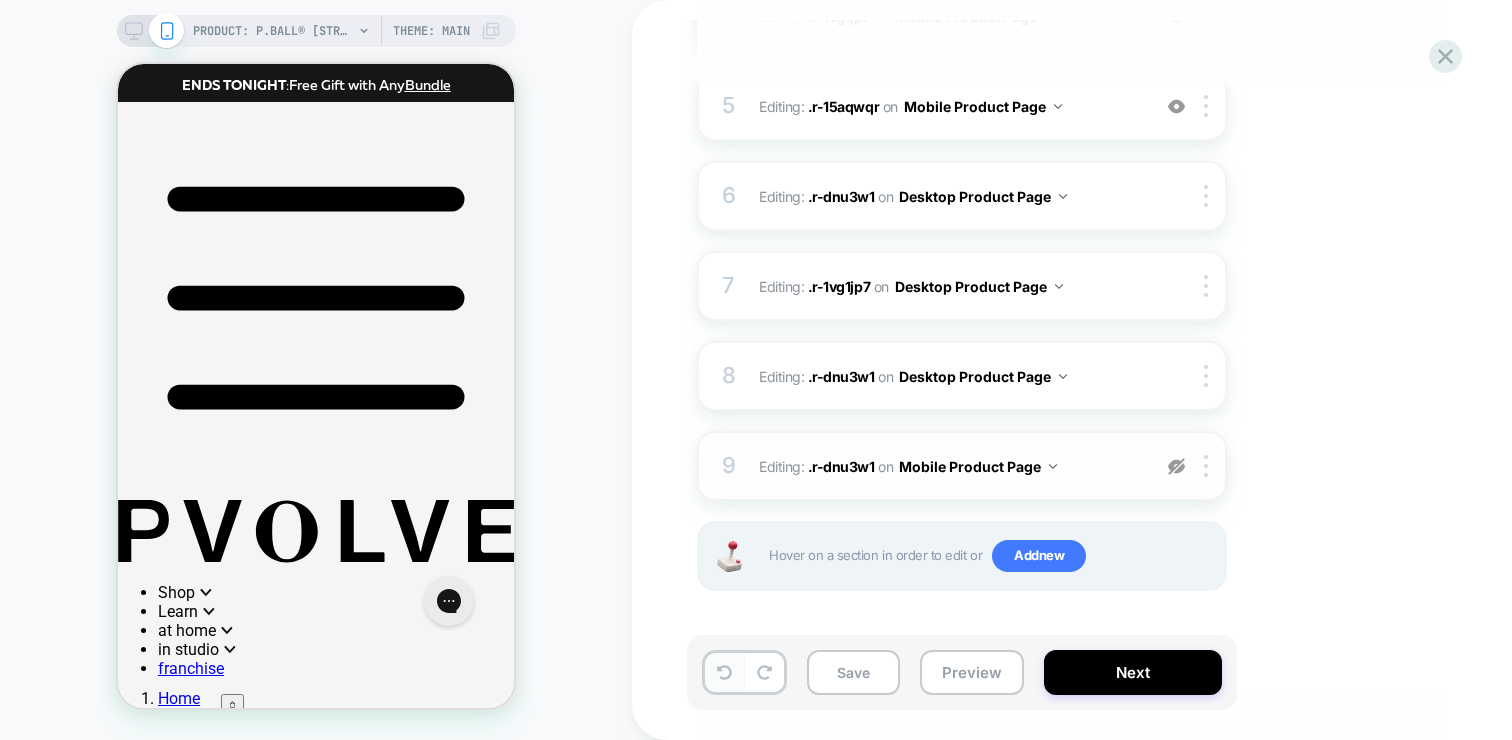 click 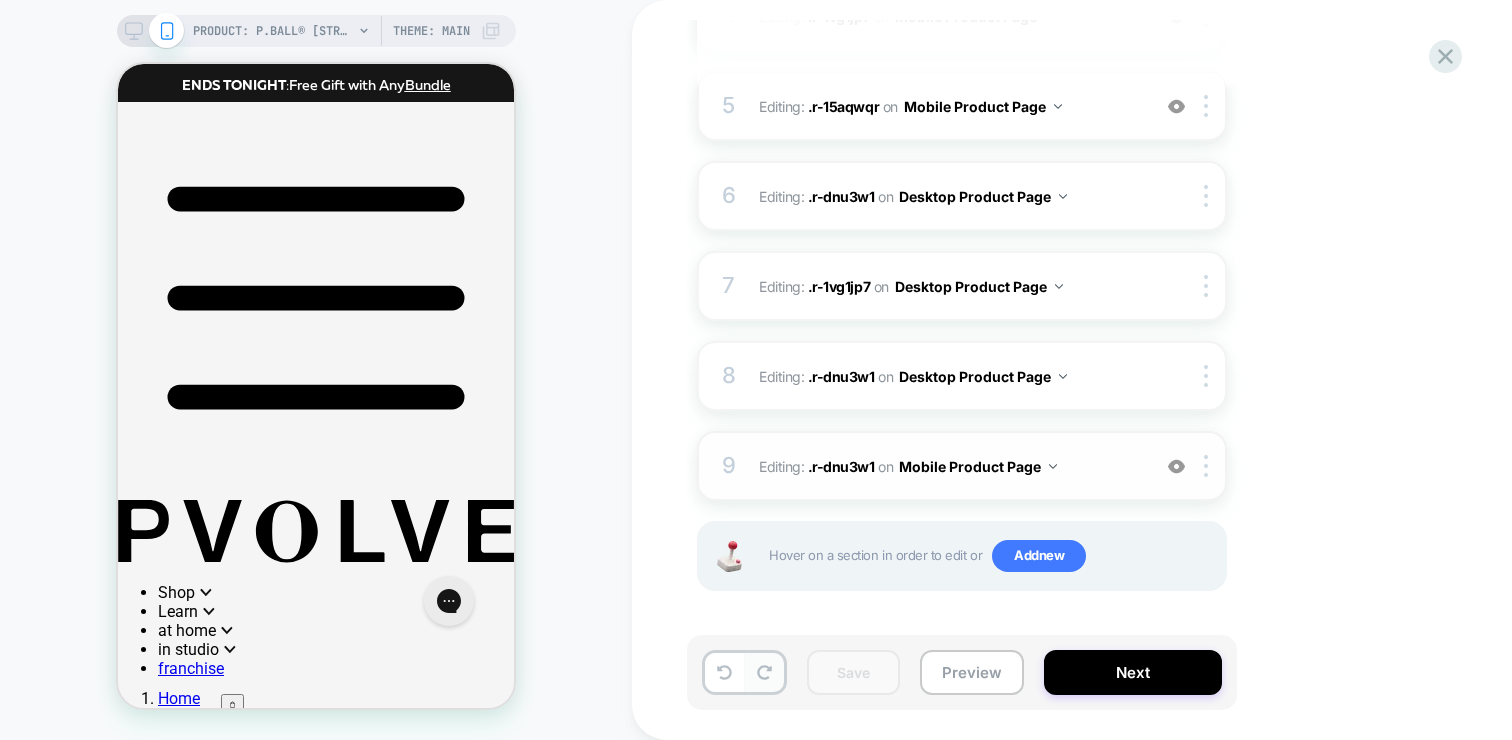 click 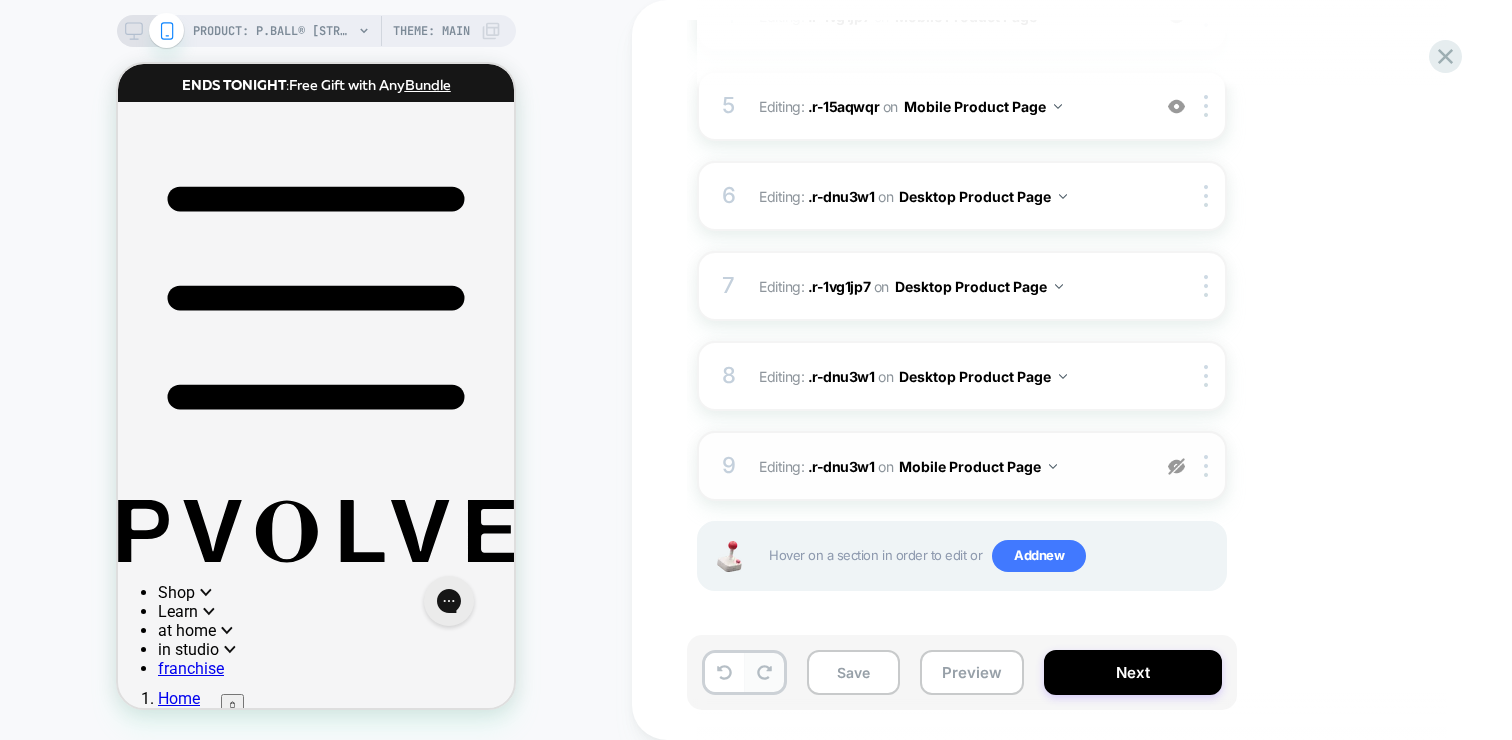 click 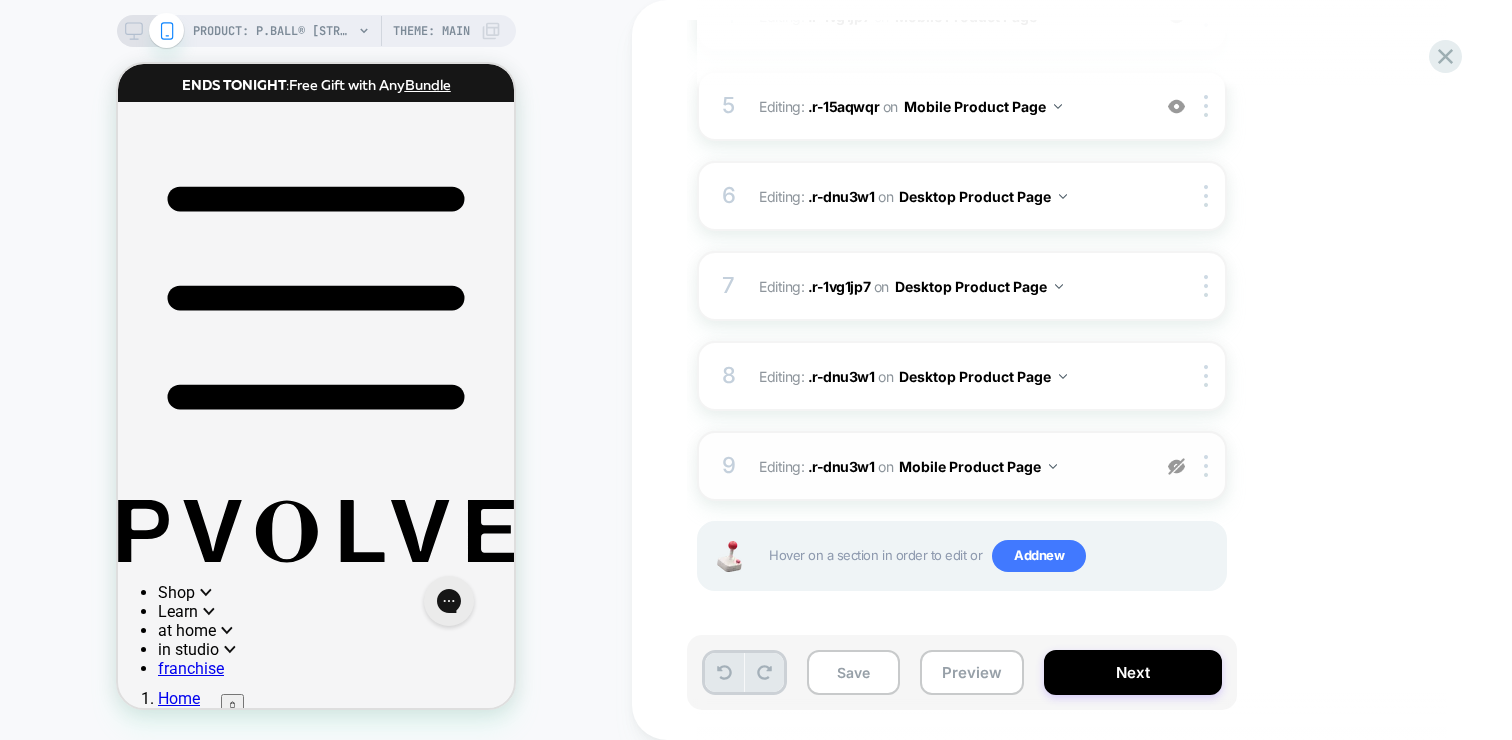 click 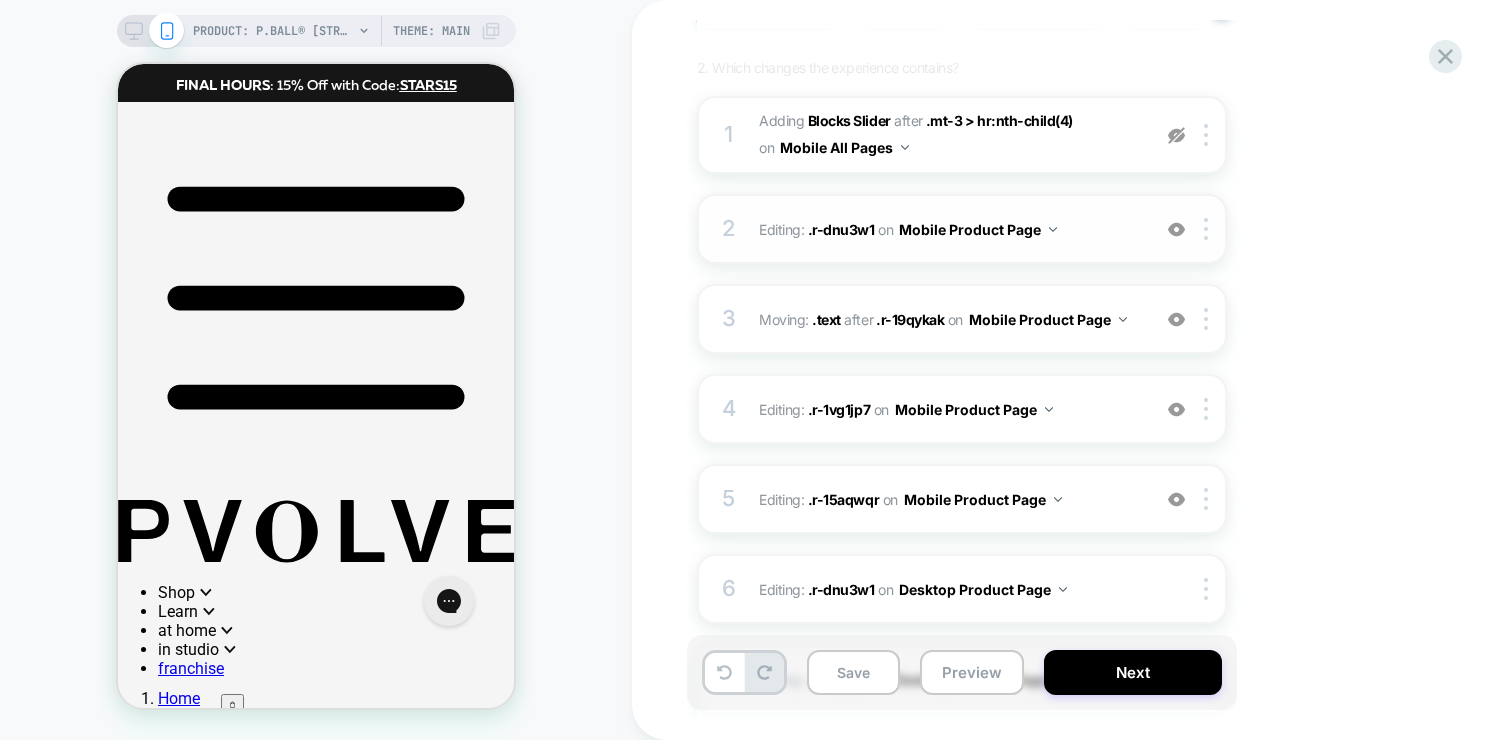 scroll, scrollTop: 645, scrollLeft: 0, axis: vertical 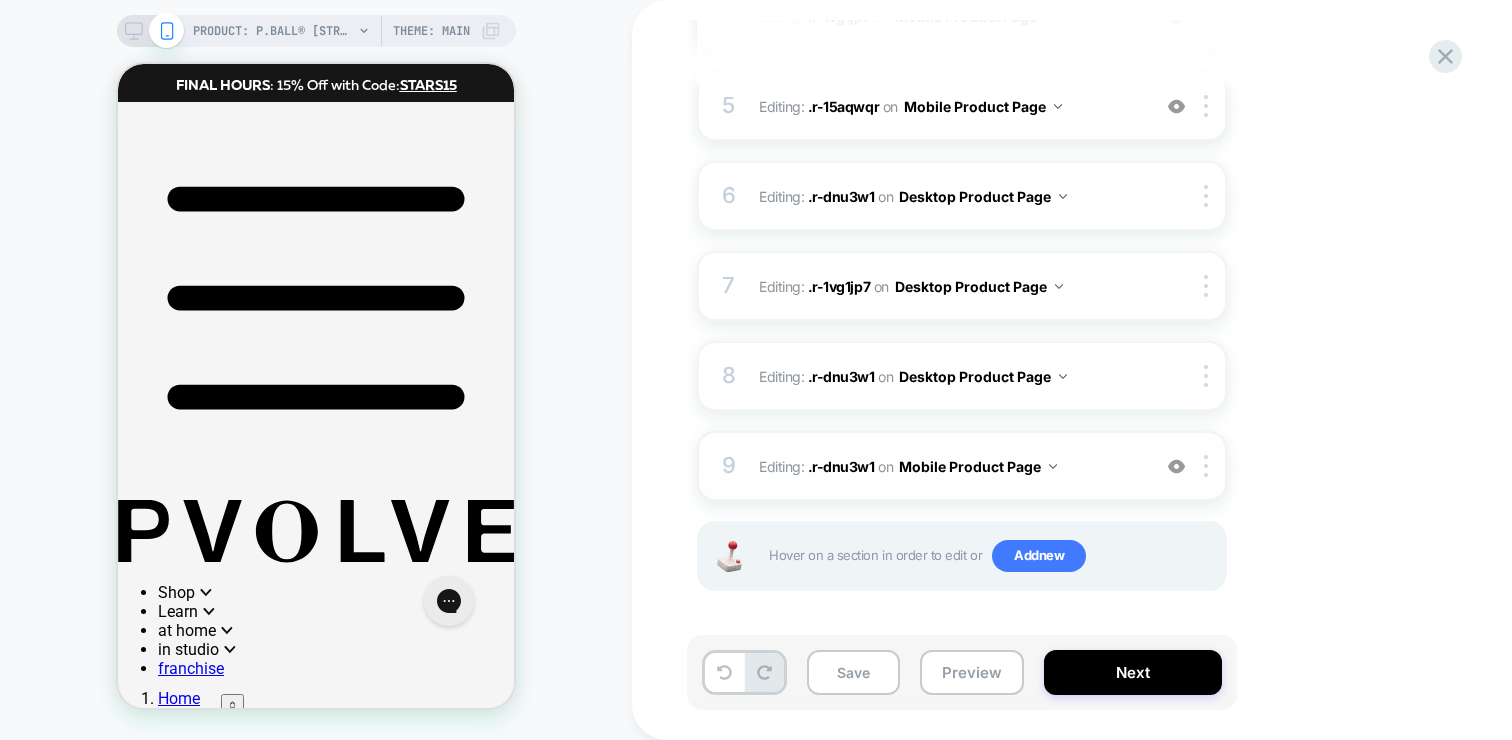 click at bounding box center [1176, 466] 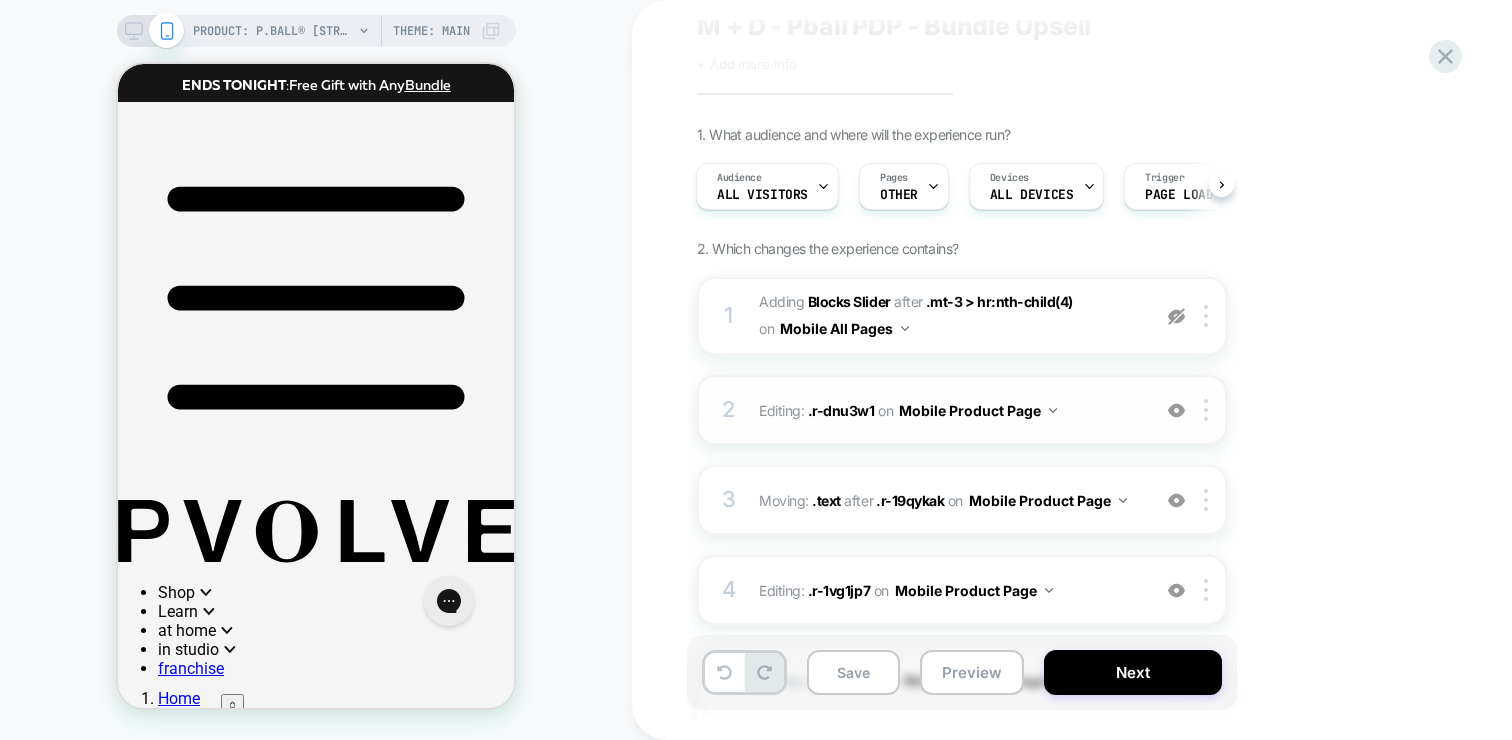scroll, scrollTop: 68, scrollLeft: 0, axis: vertical 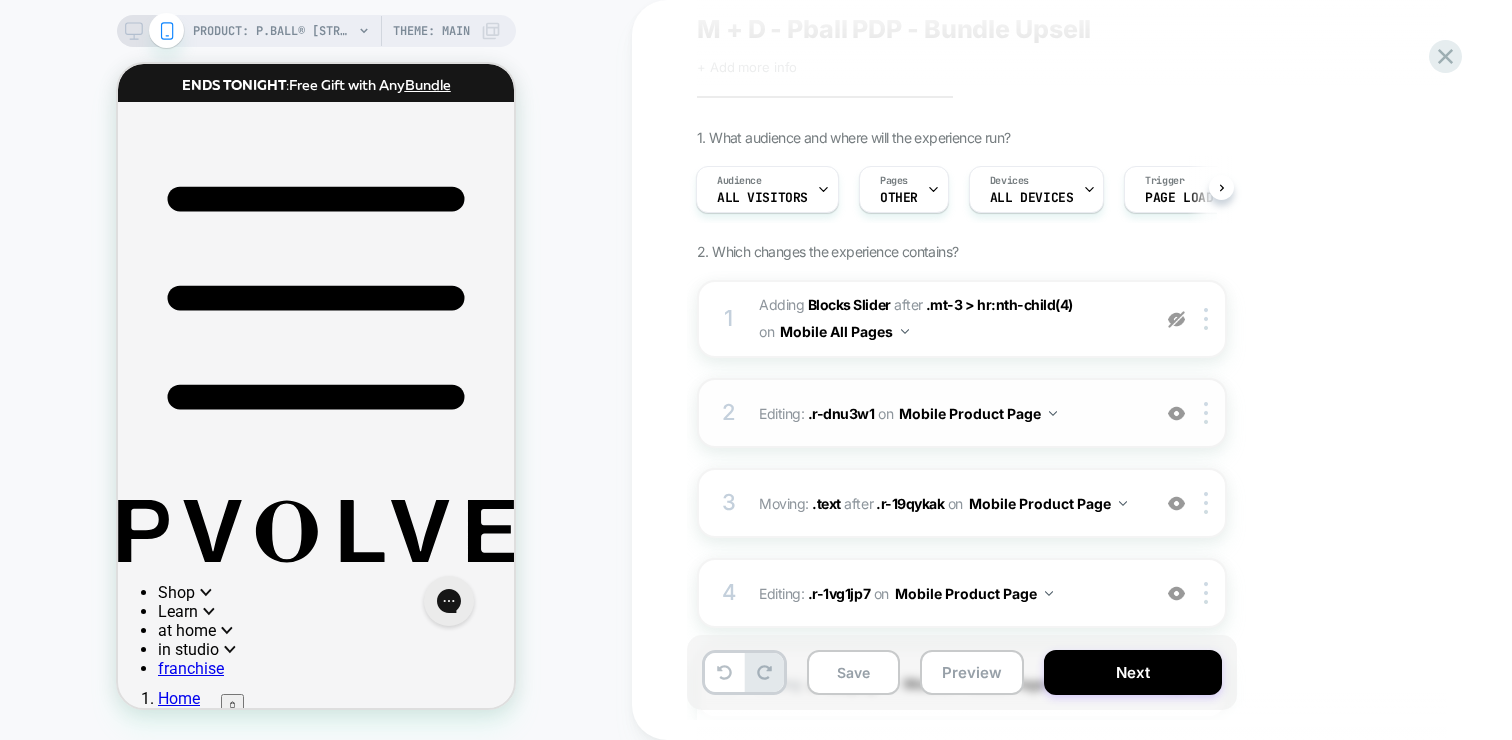 click at bounding box center (1176, 413) 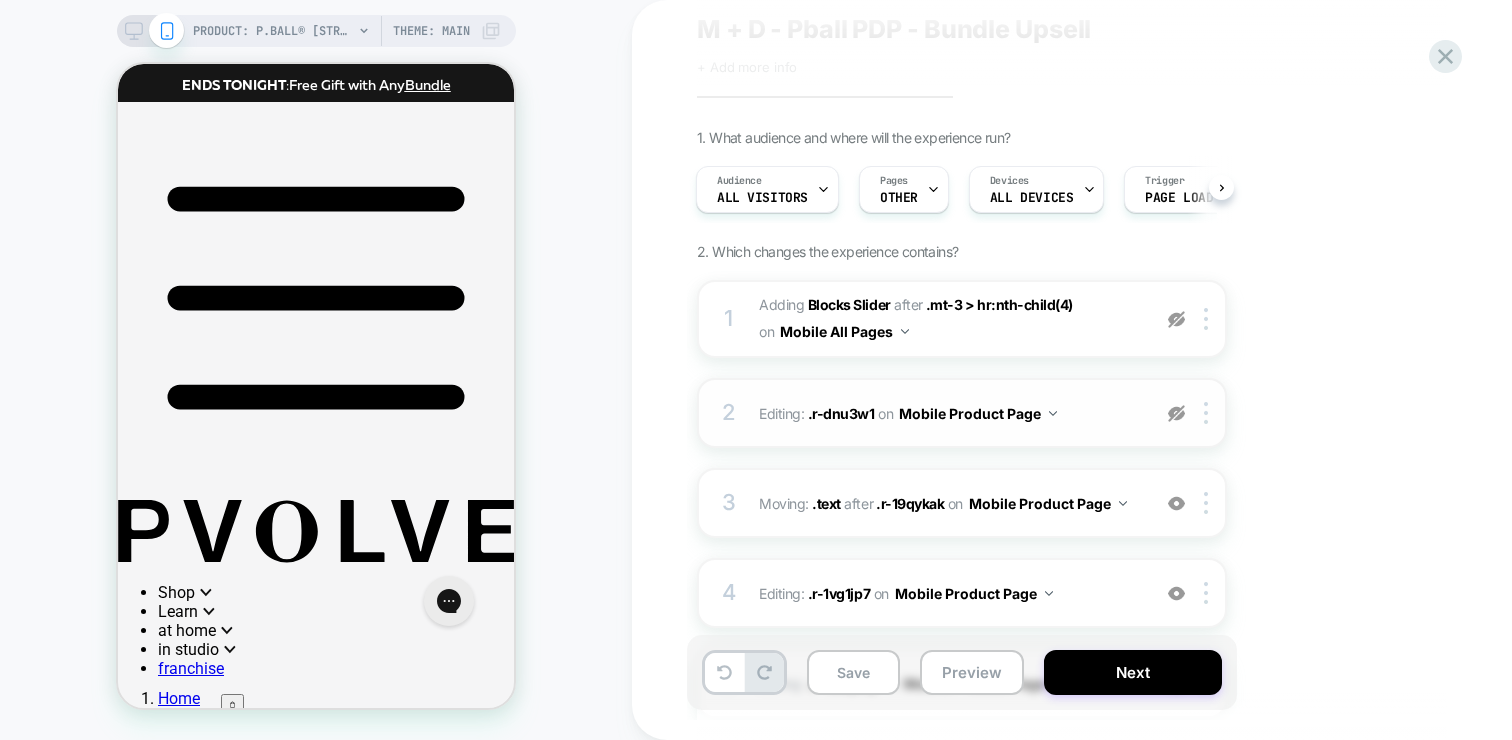 click at bounding box center [1176, 413] 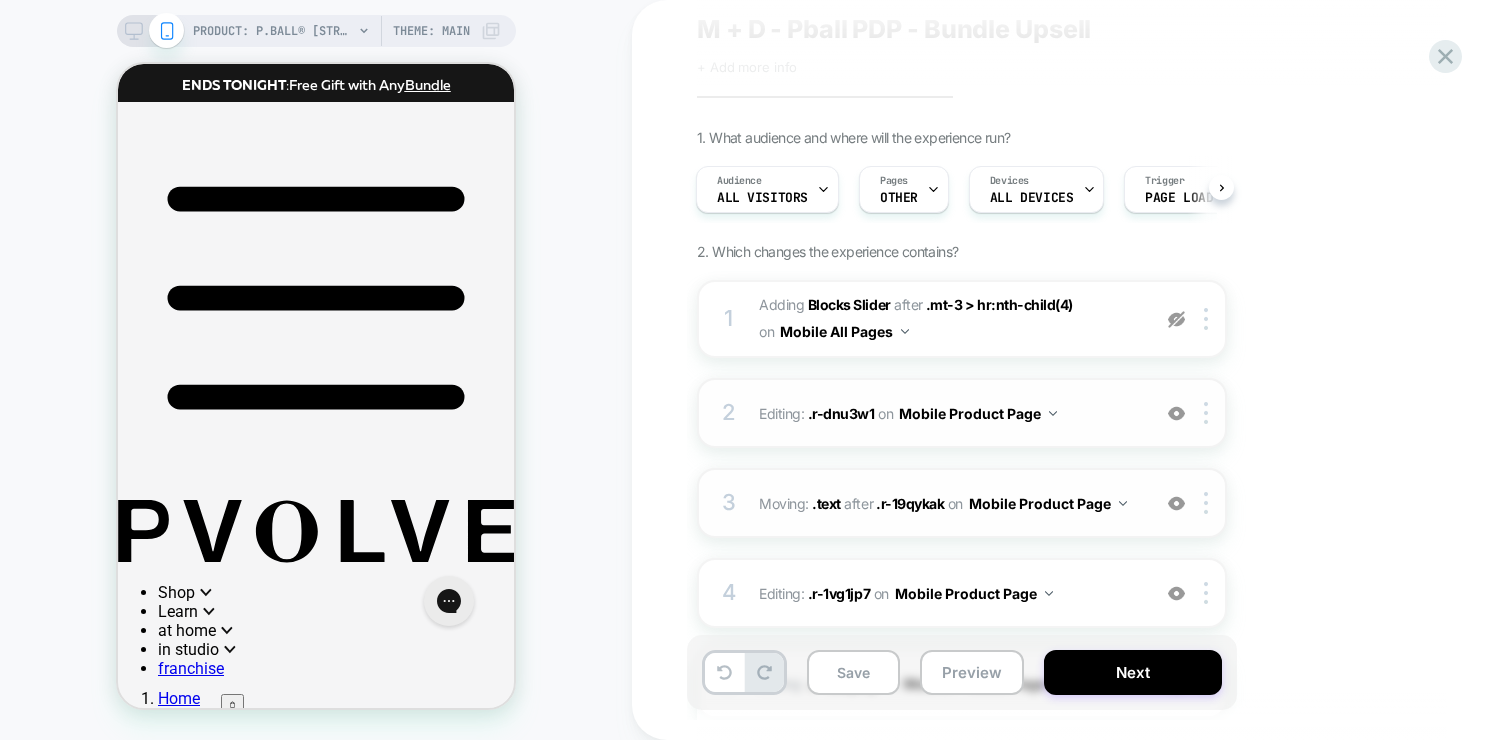 click at bounding box center (1176, 503) 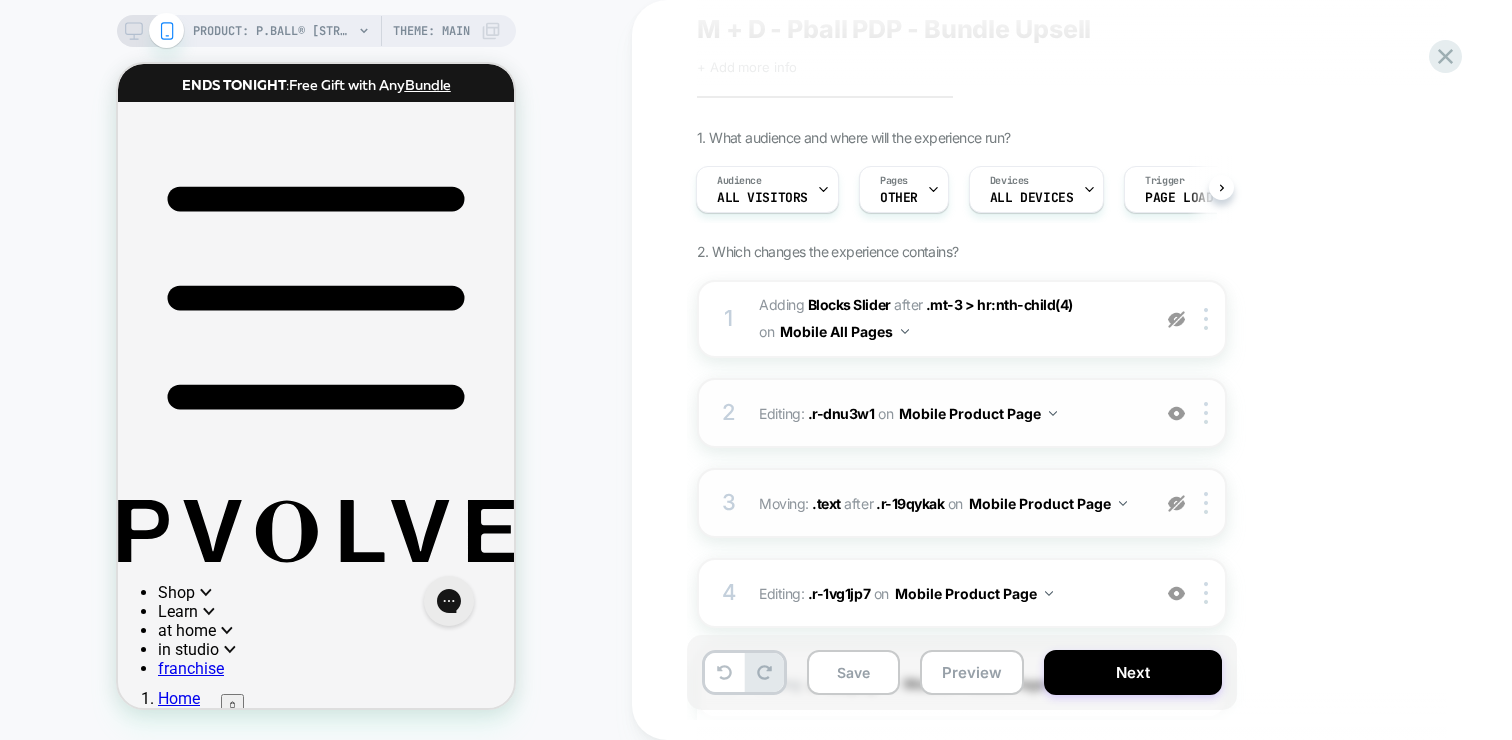 click at bounding box center [1176, 503] 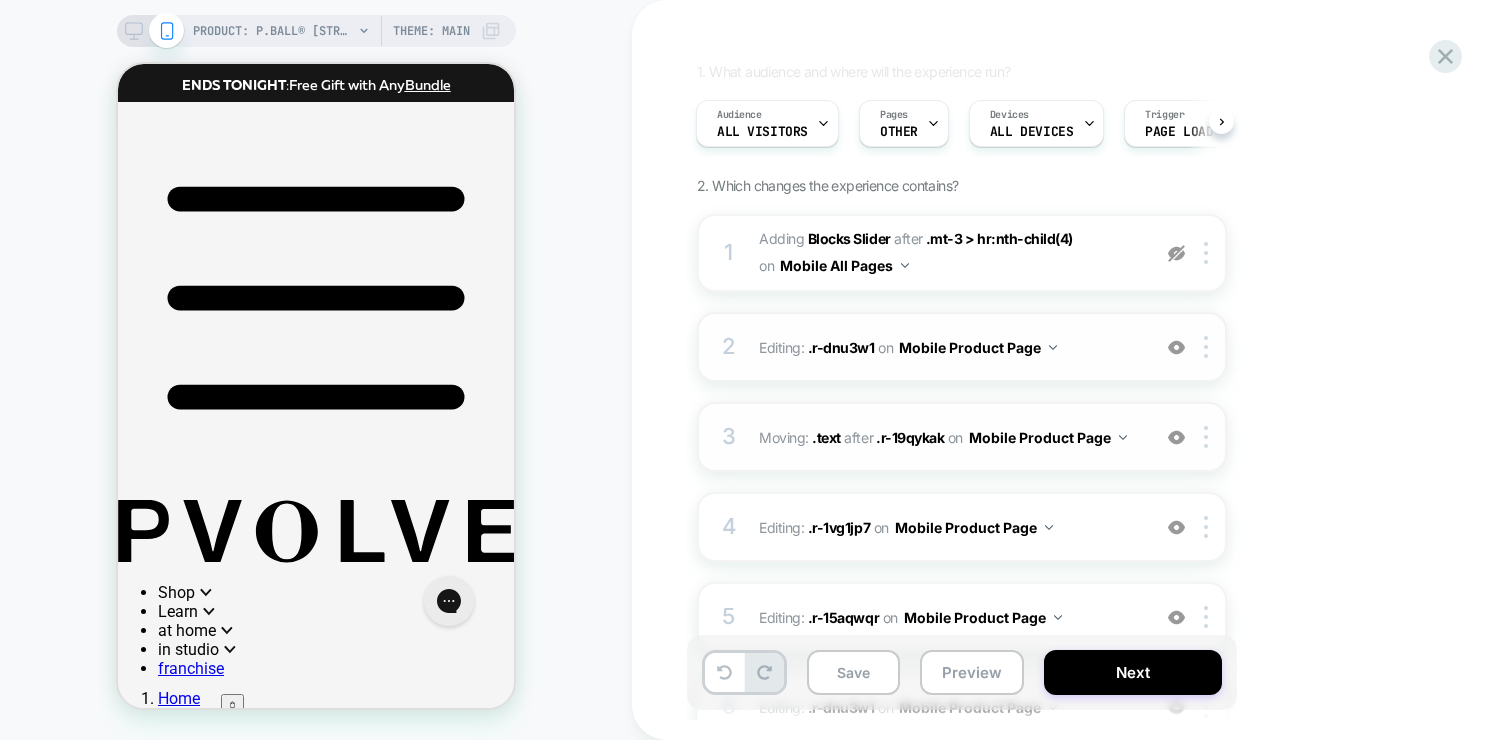 scroll, scrollTop: 139, scrollLeft: 0, axis: vertical 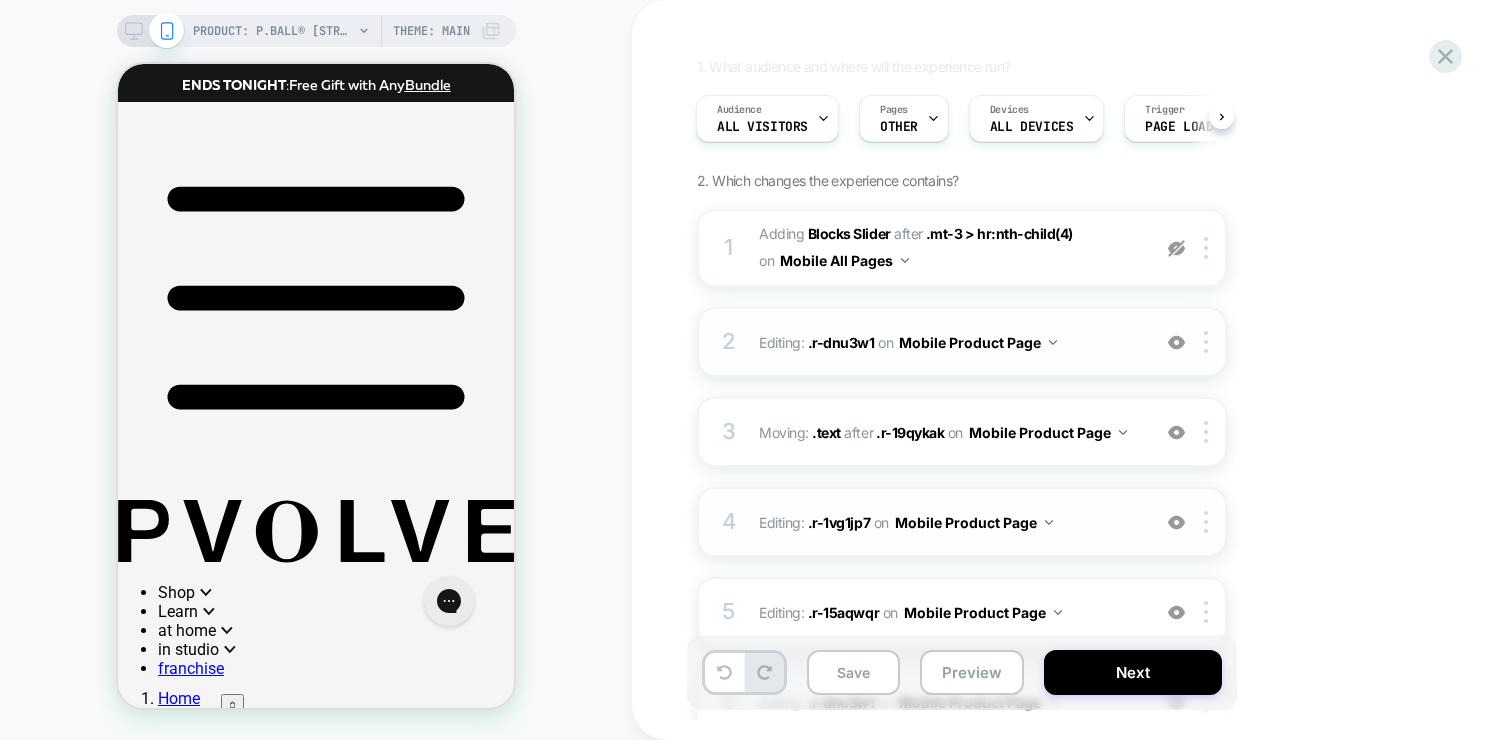 click at bounding box center [1176, 522] 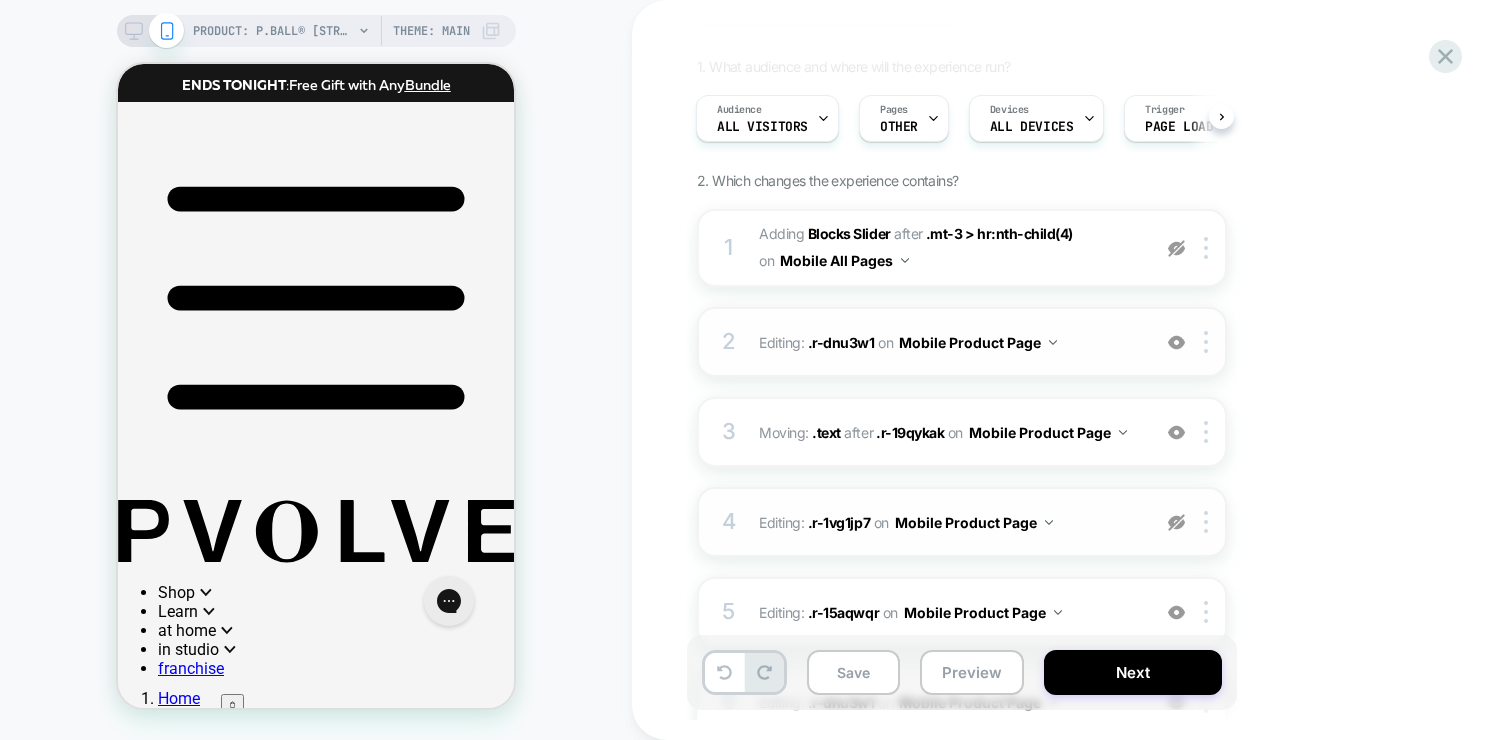 click at bounding box center (1176, 522) 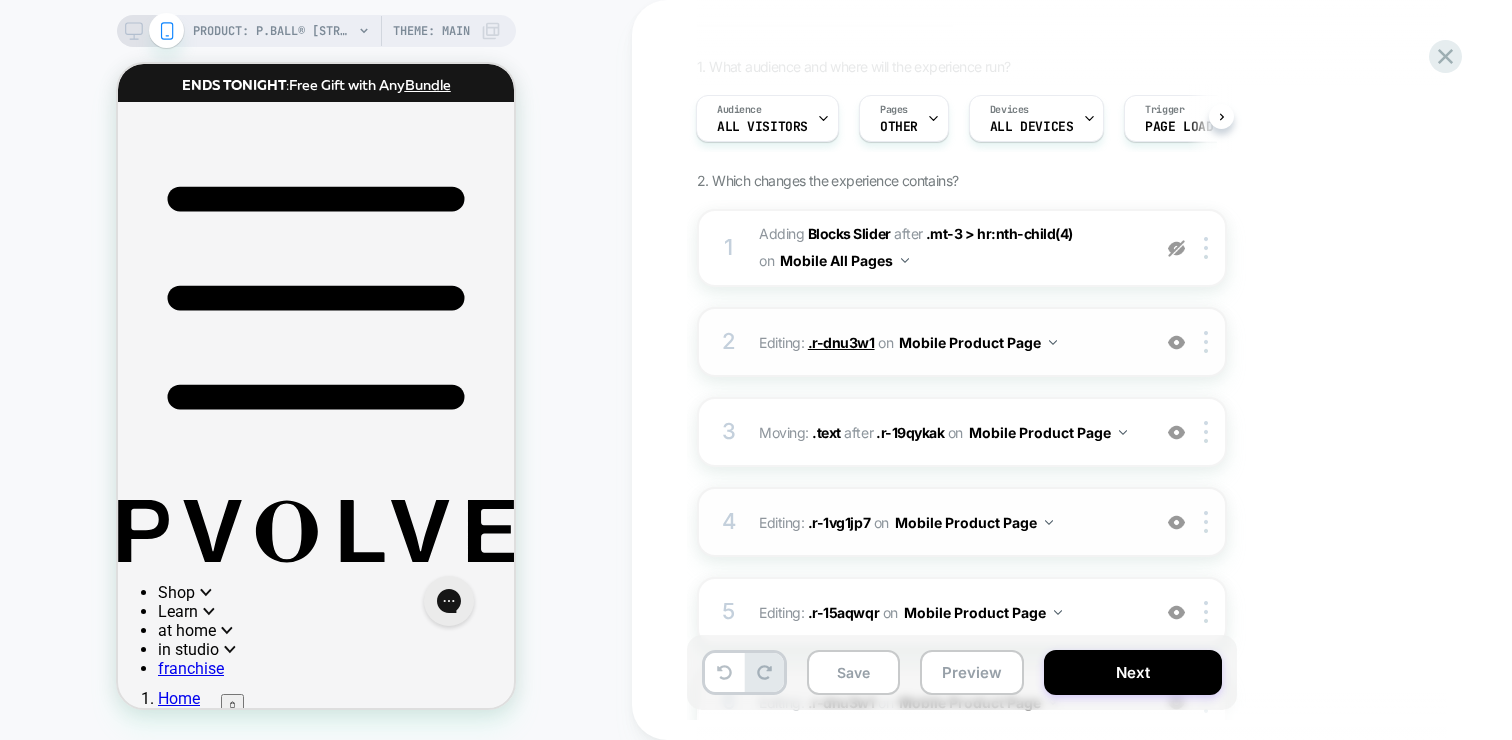 click on ".r-dnu3w1" at bounding box center [841, 342] 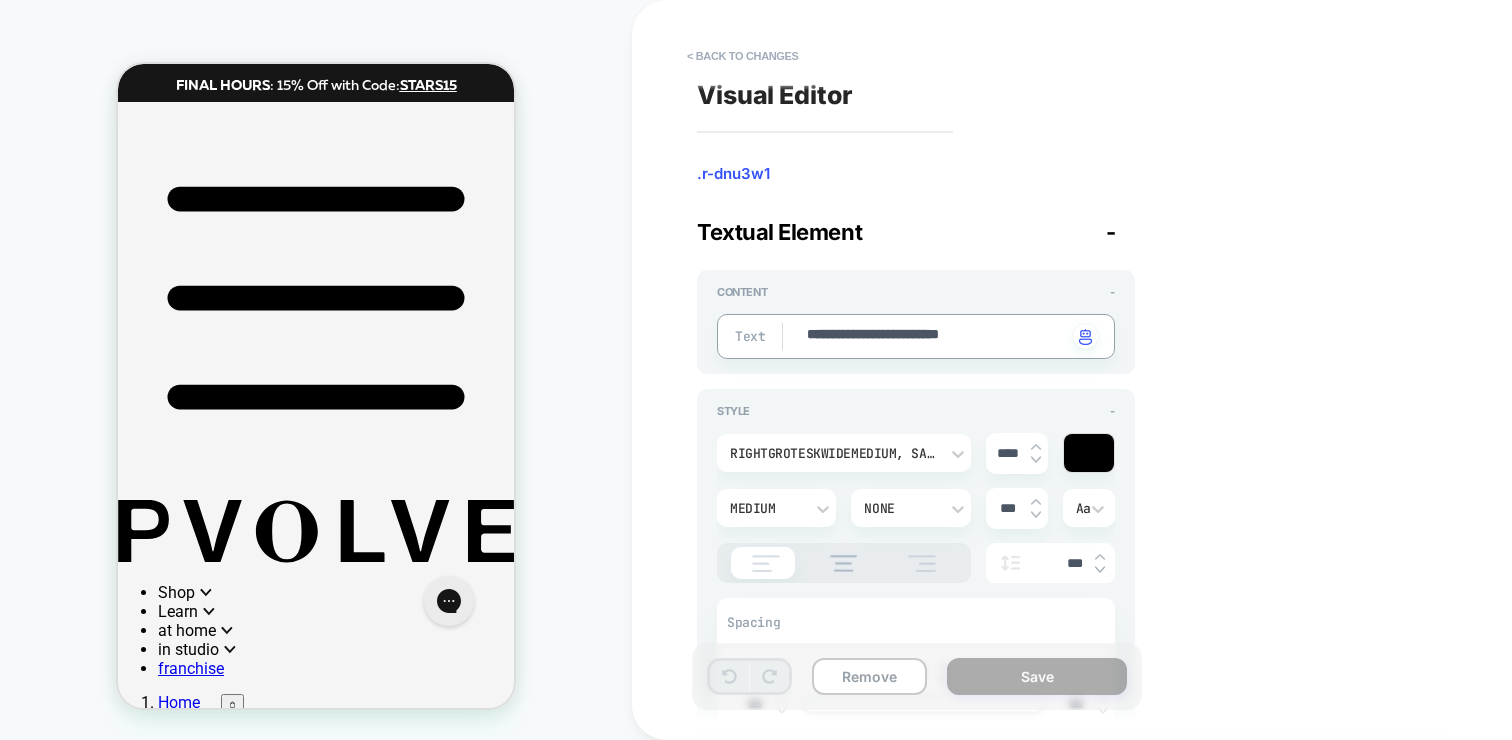 type on "*" 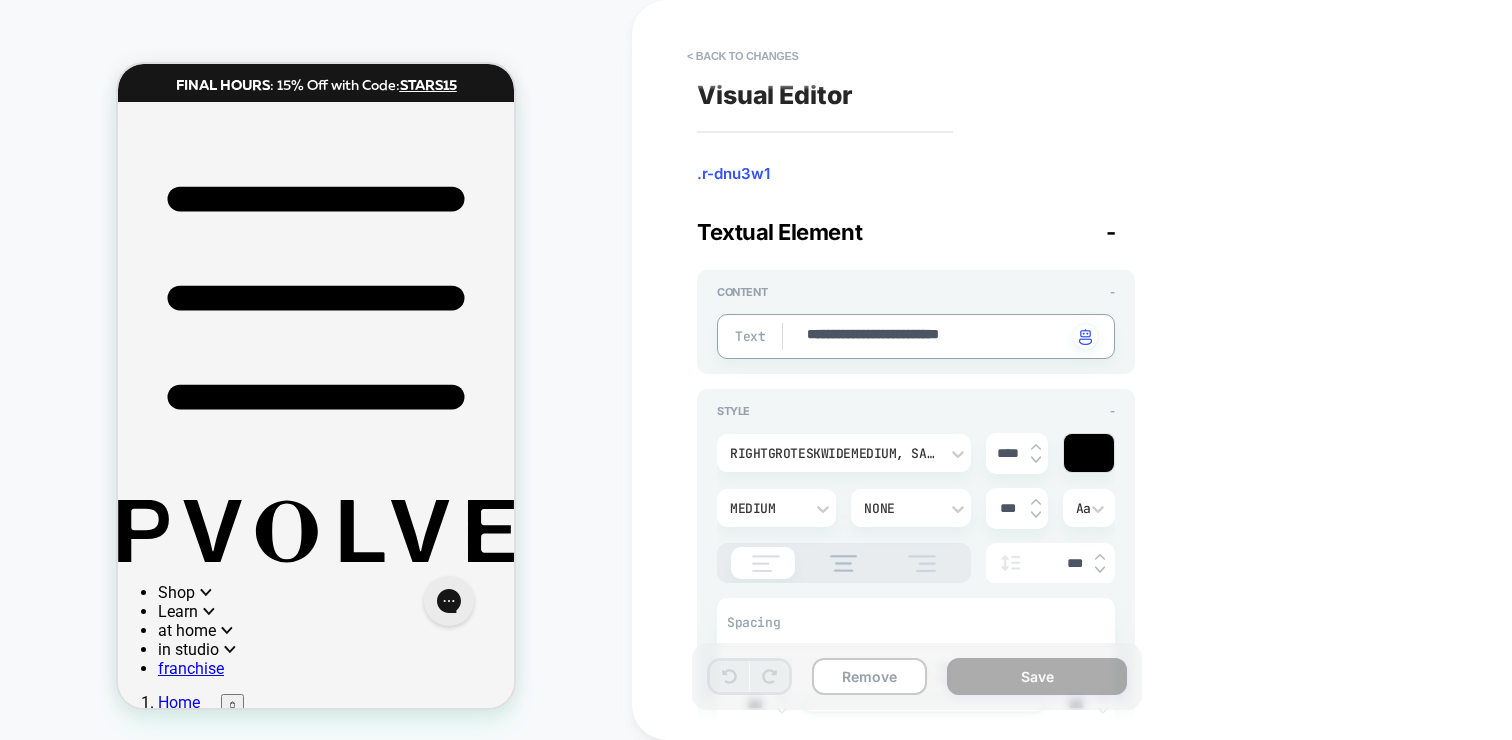 type on "**********" 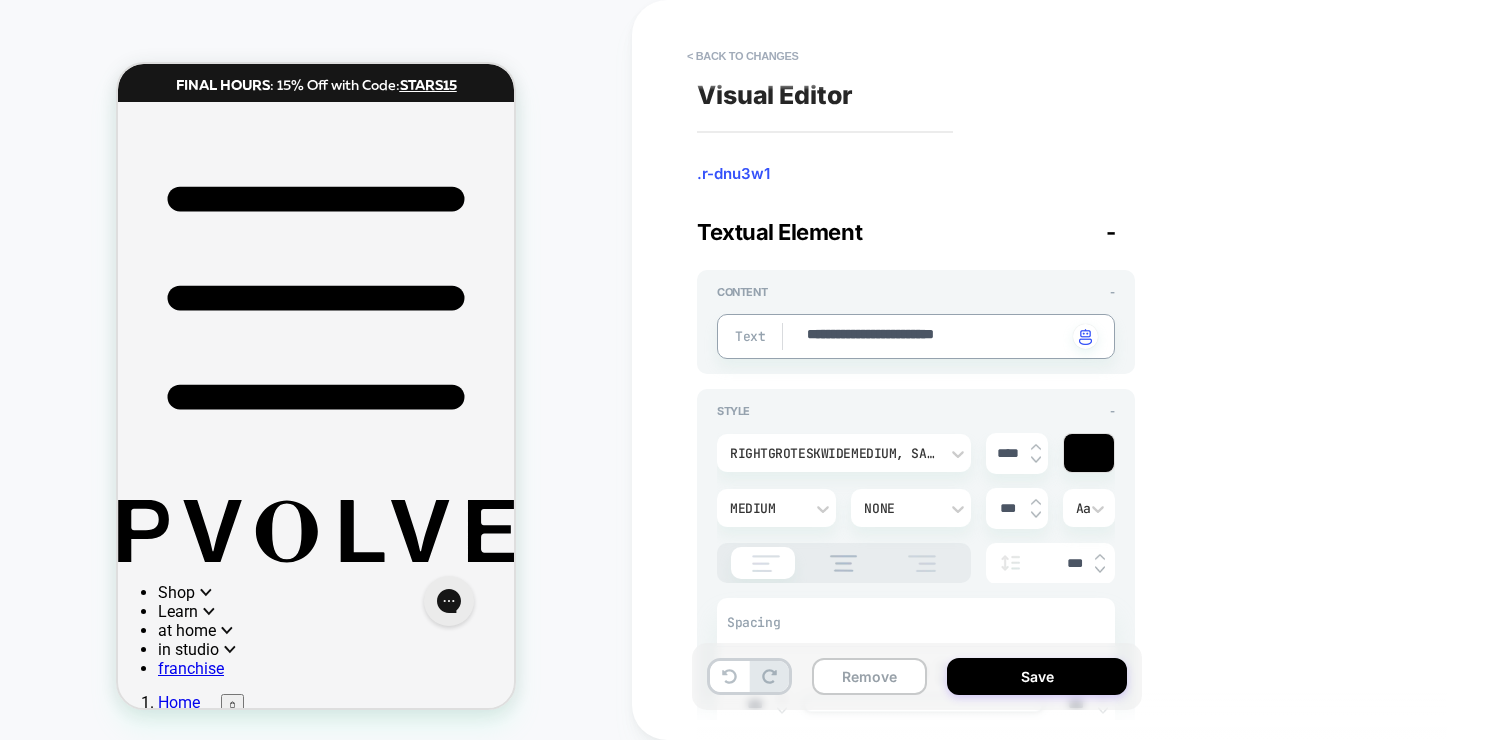 type on "*" 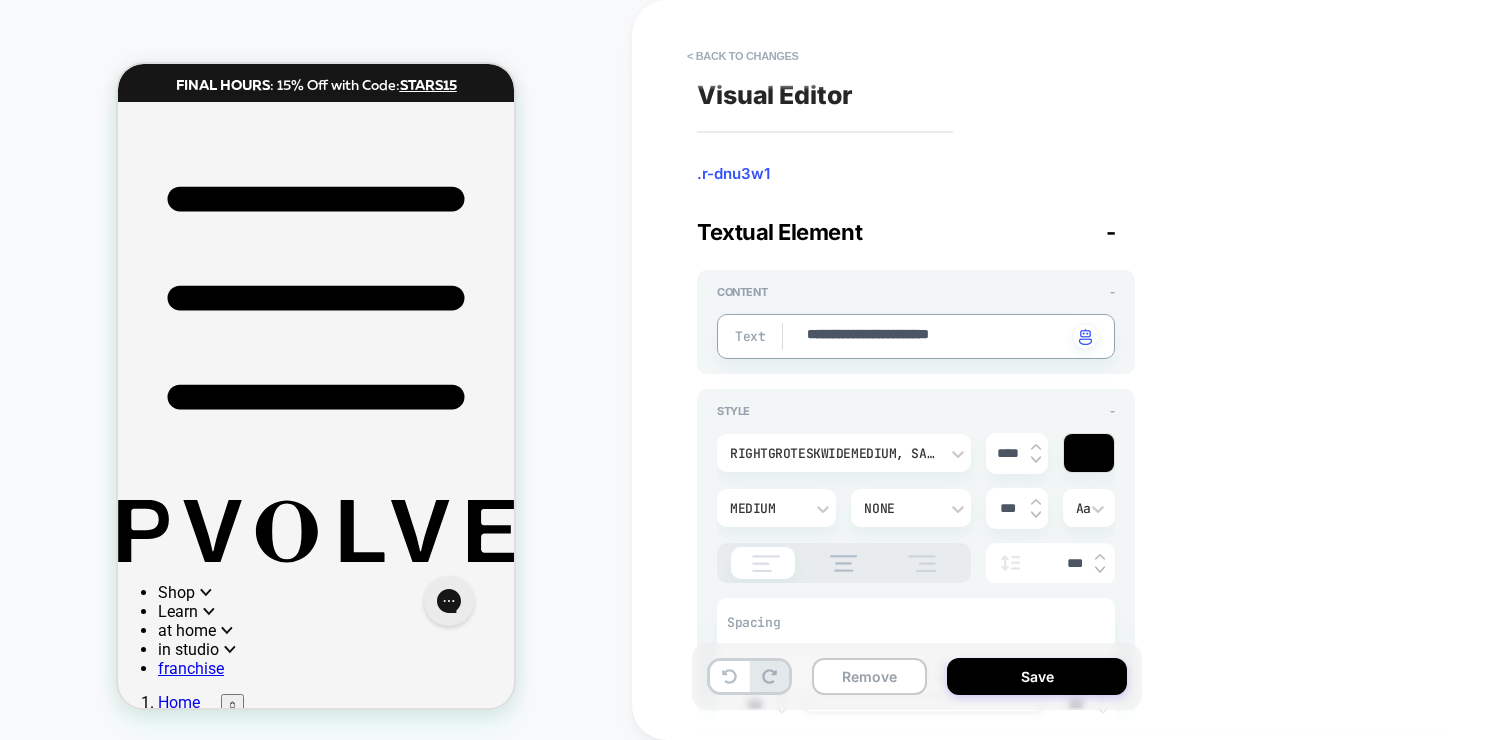 type on "*" 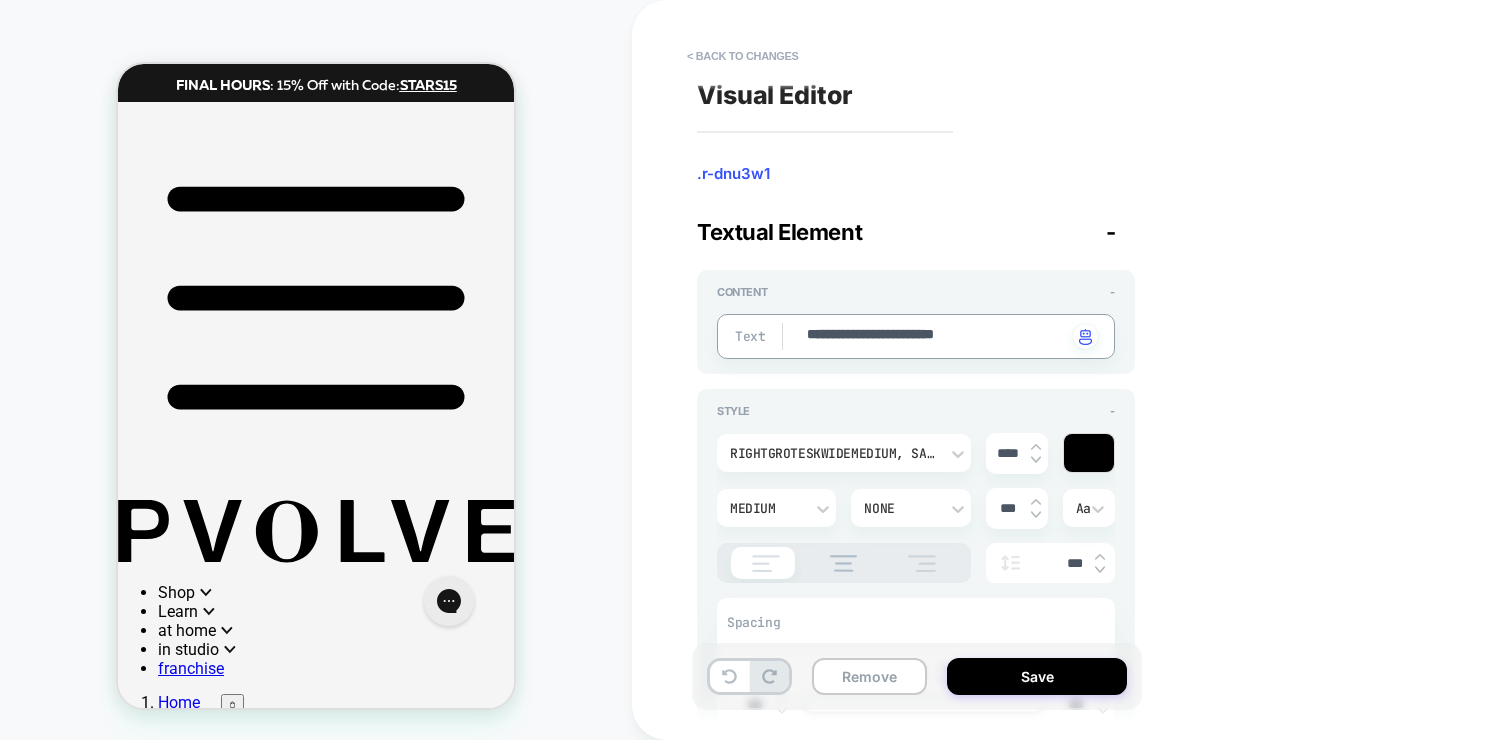 type on "*" 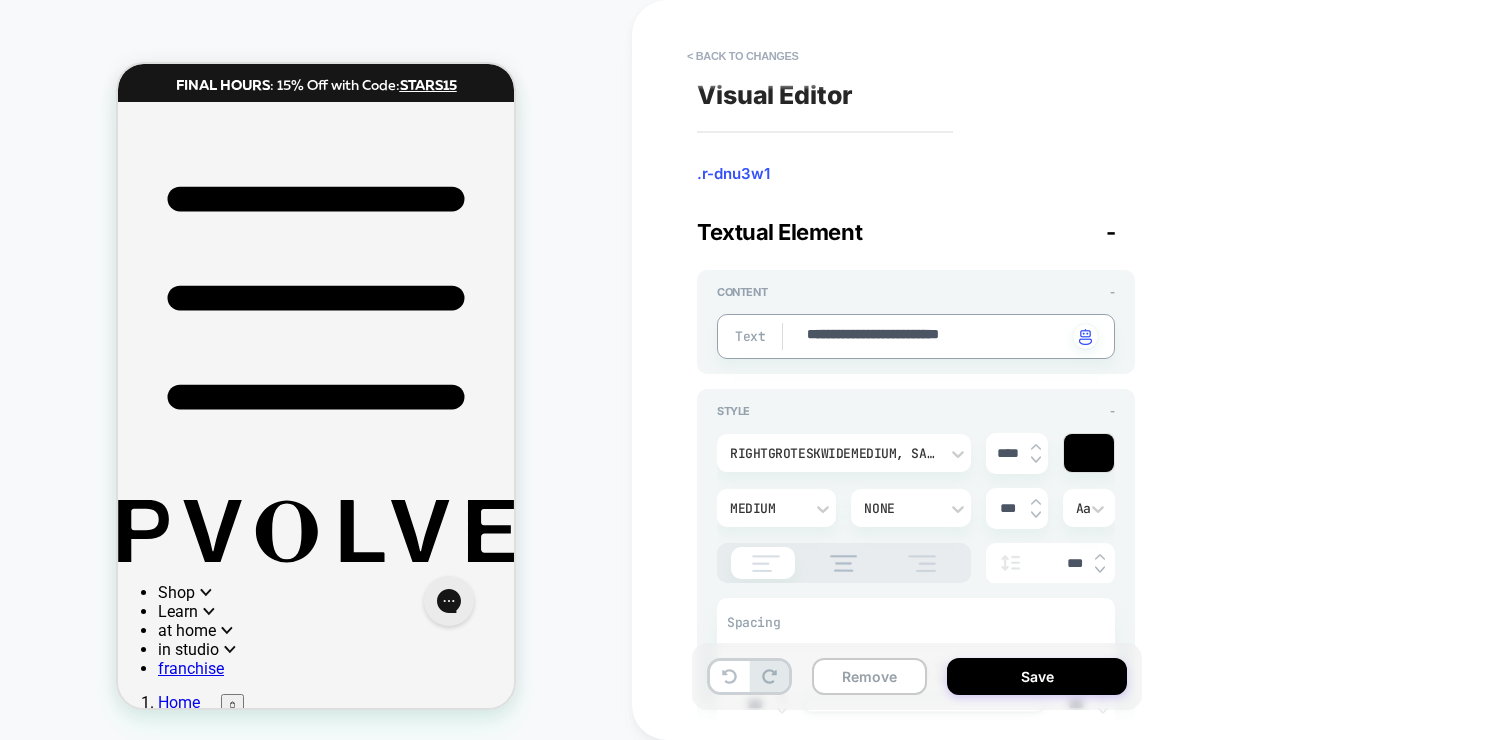 type on "*" 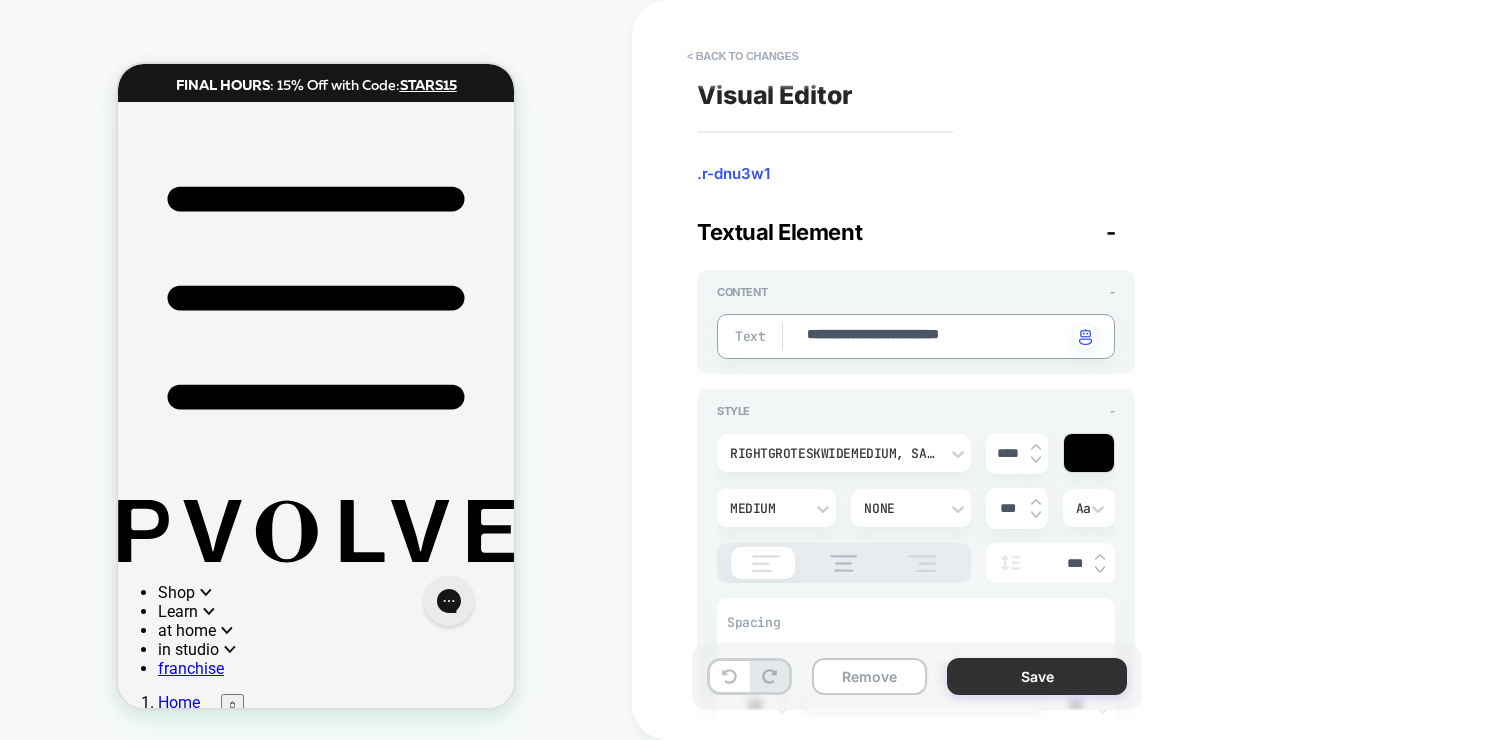 type on "**********" 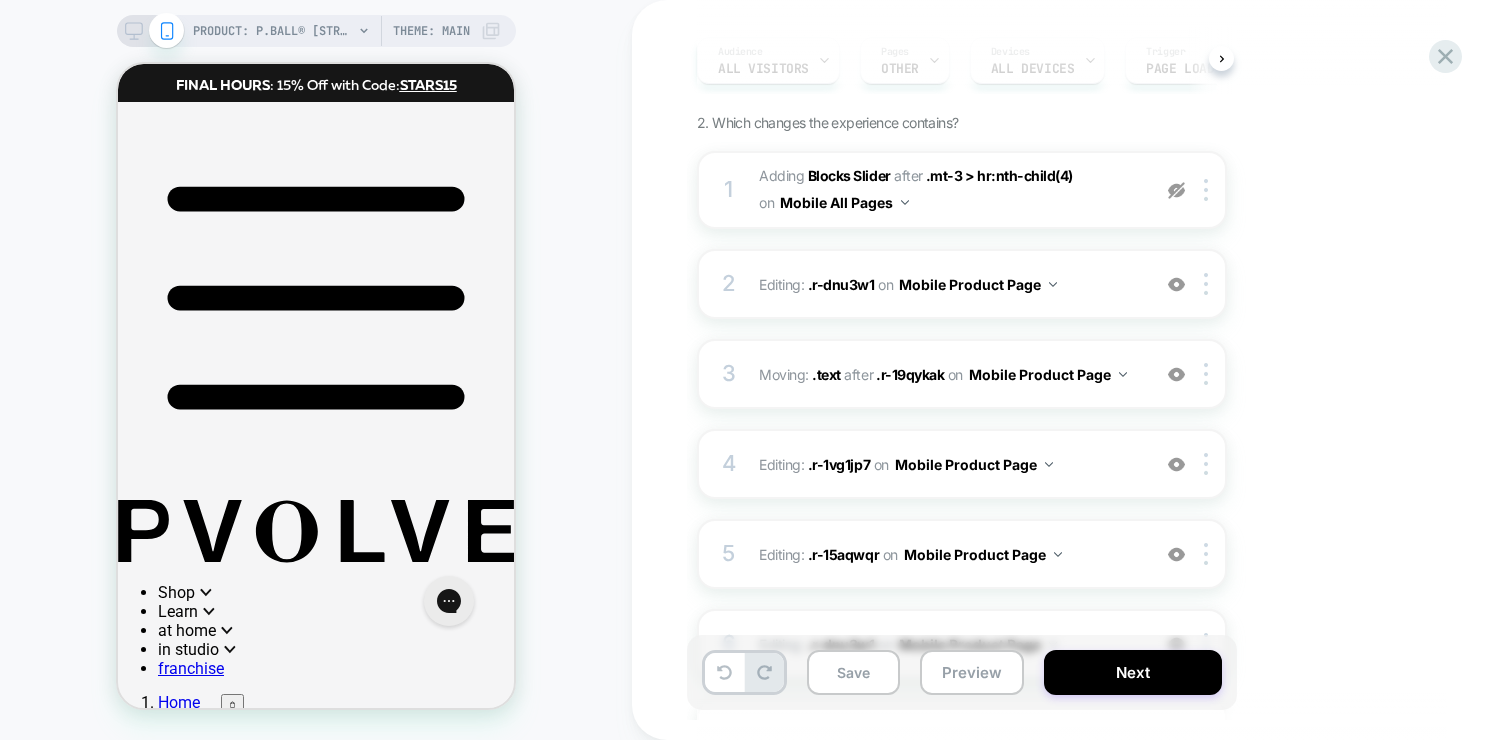 scroll, scrollTop: 645, scrollLeft: 0, axis: vertical 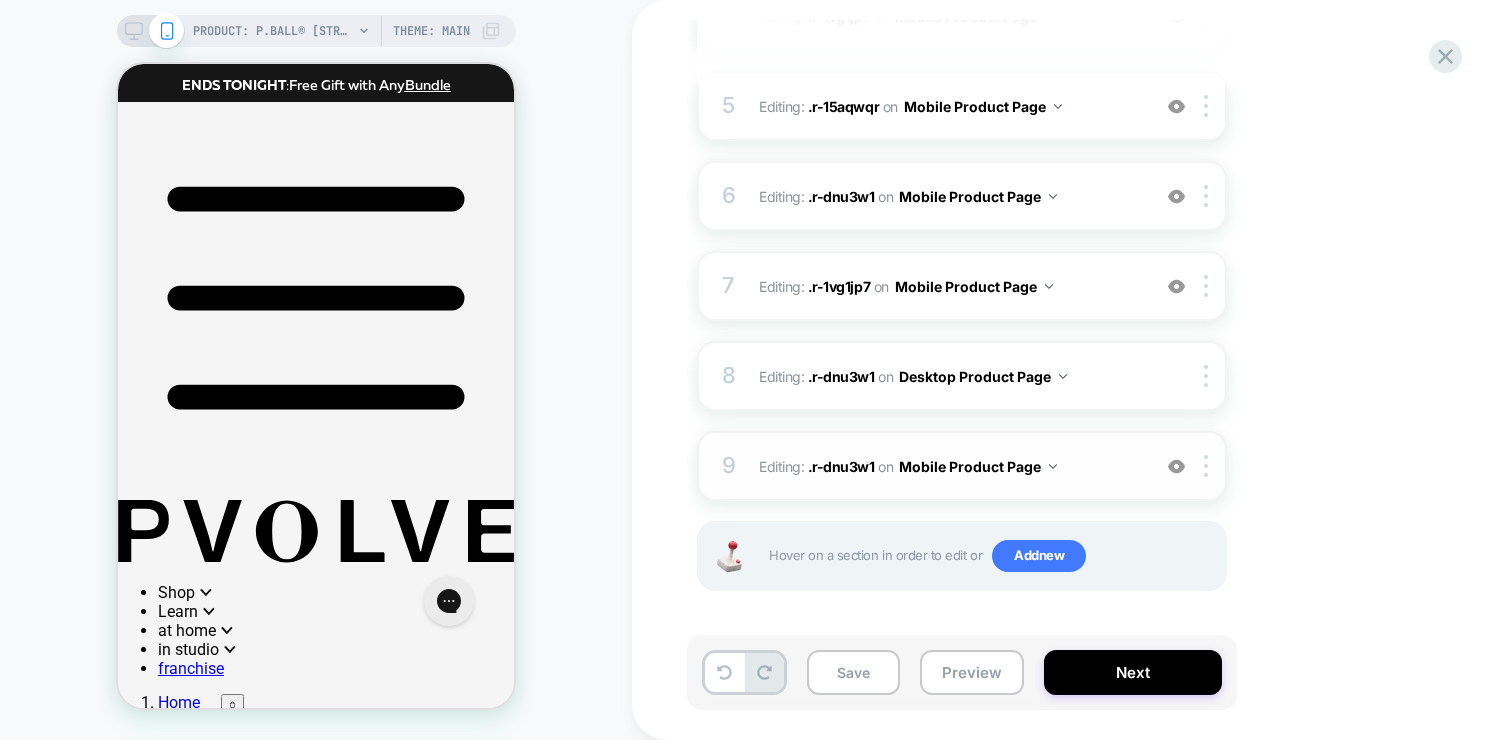 click at bounding box center [1176, 466] 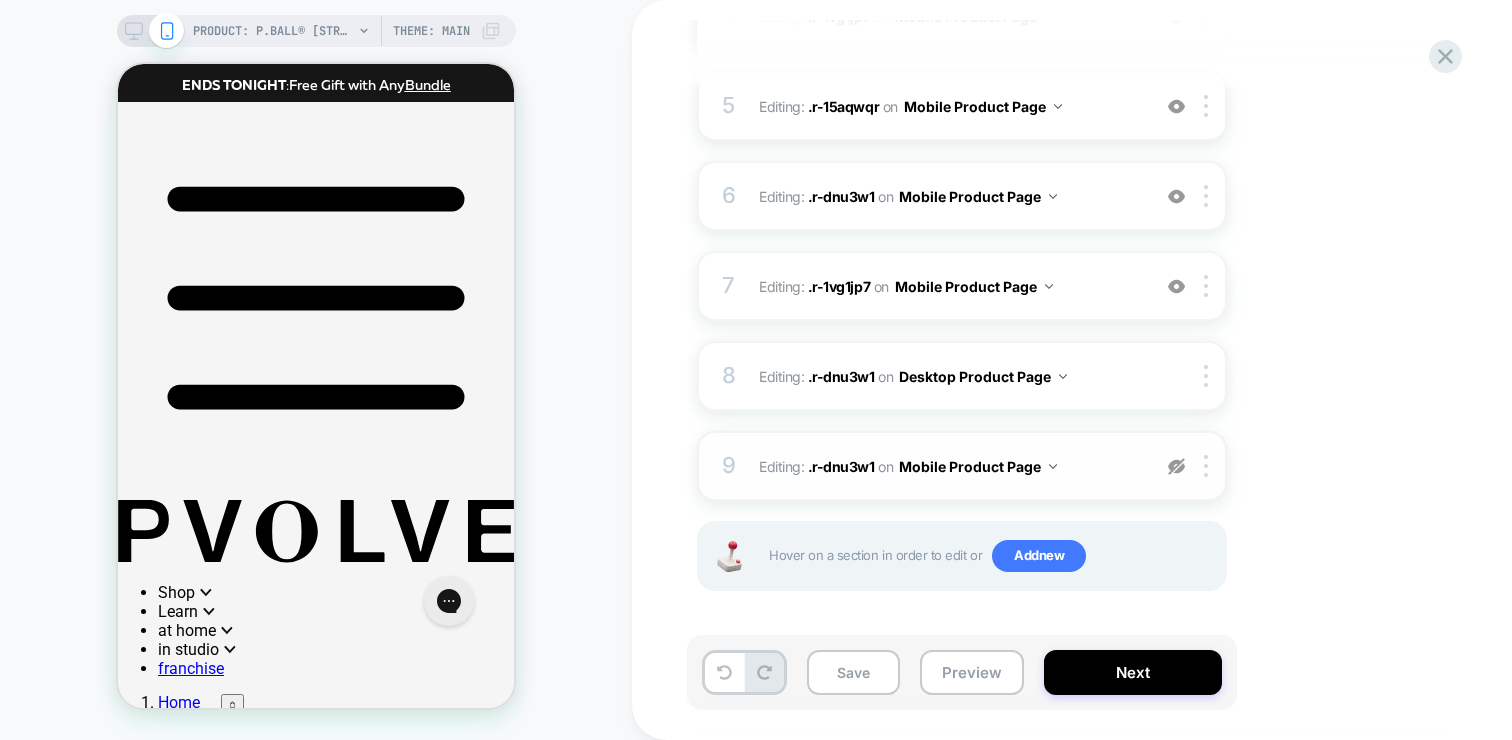 click at bounding box center [1176, 466] 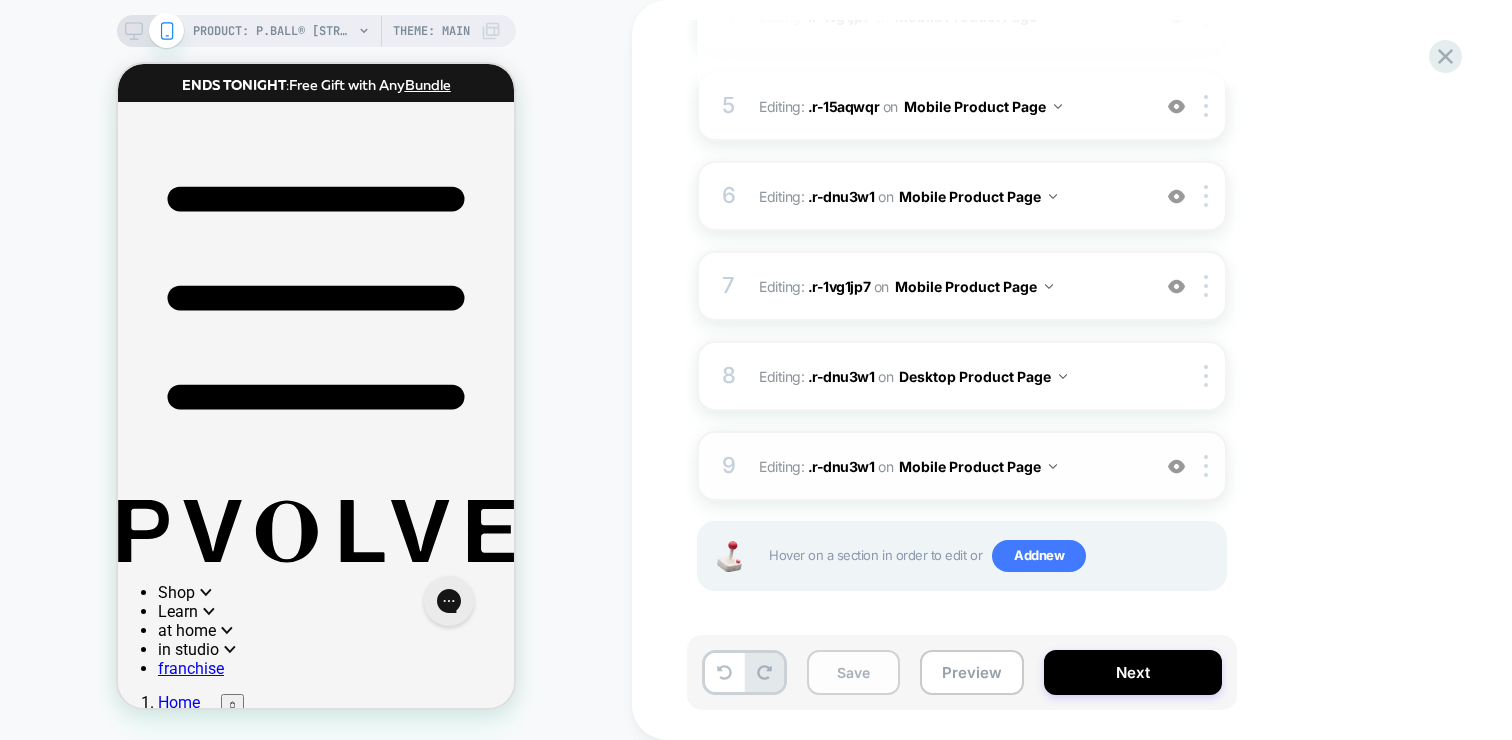 click on "Save" at bounding box center [853, 672] 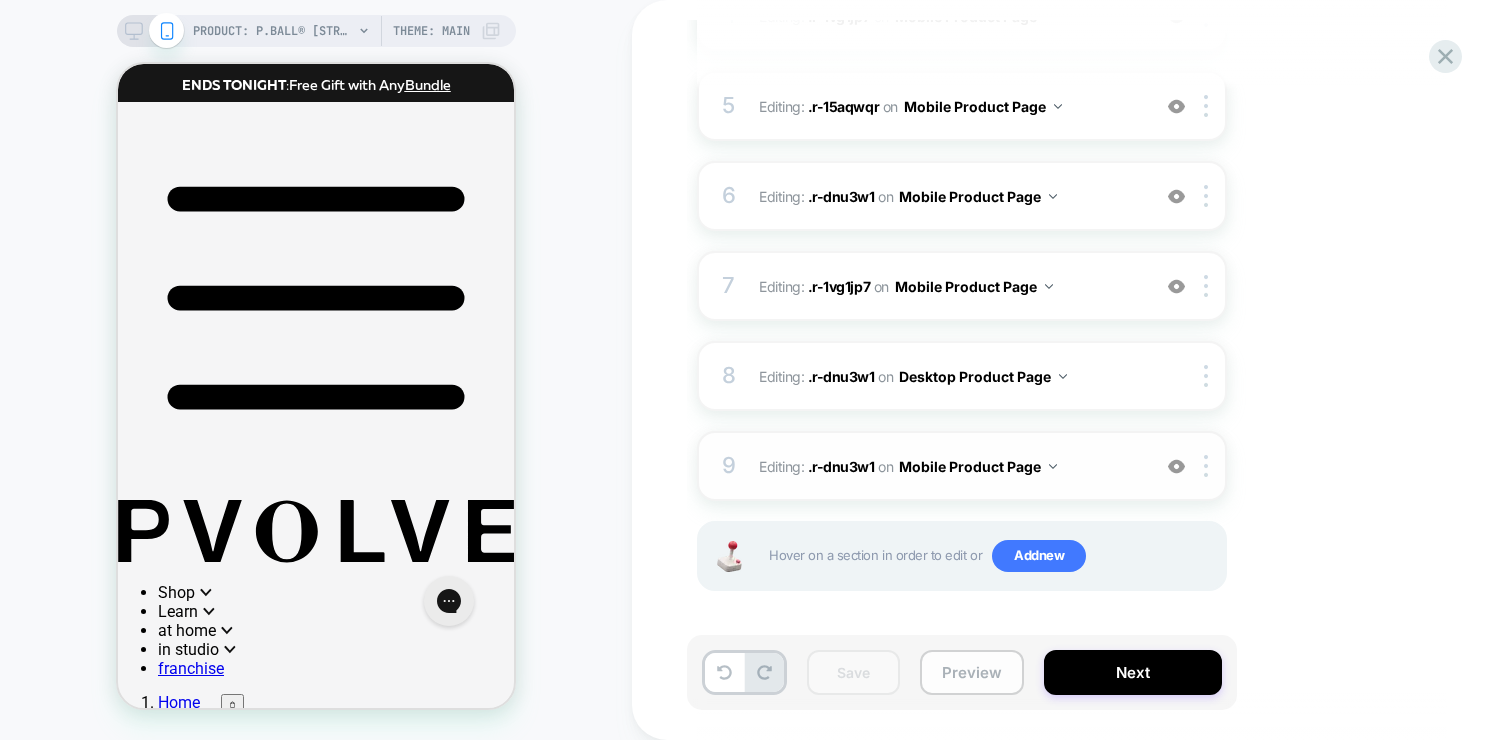 click on "Preview" at bounding box center [972, 672] 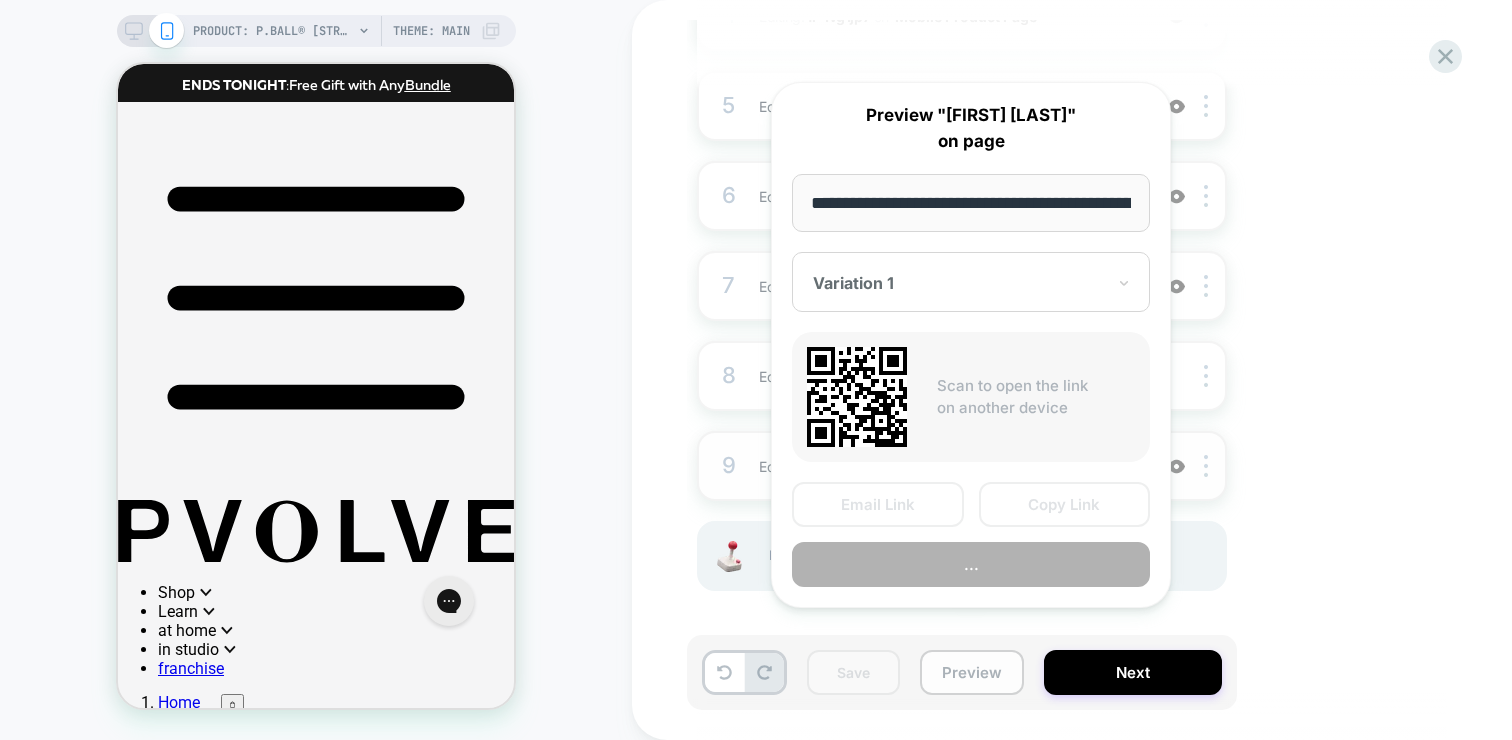 scroll, scrollTop: 0, scrollLeft: 254, axis: horizontal 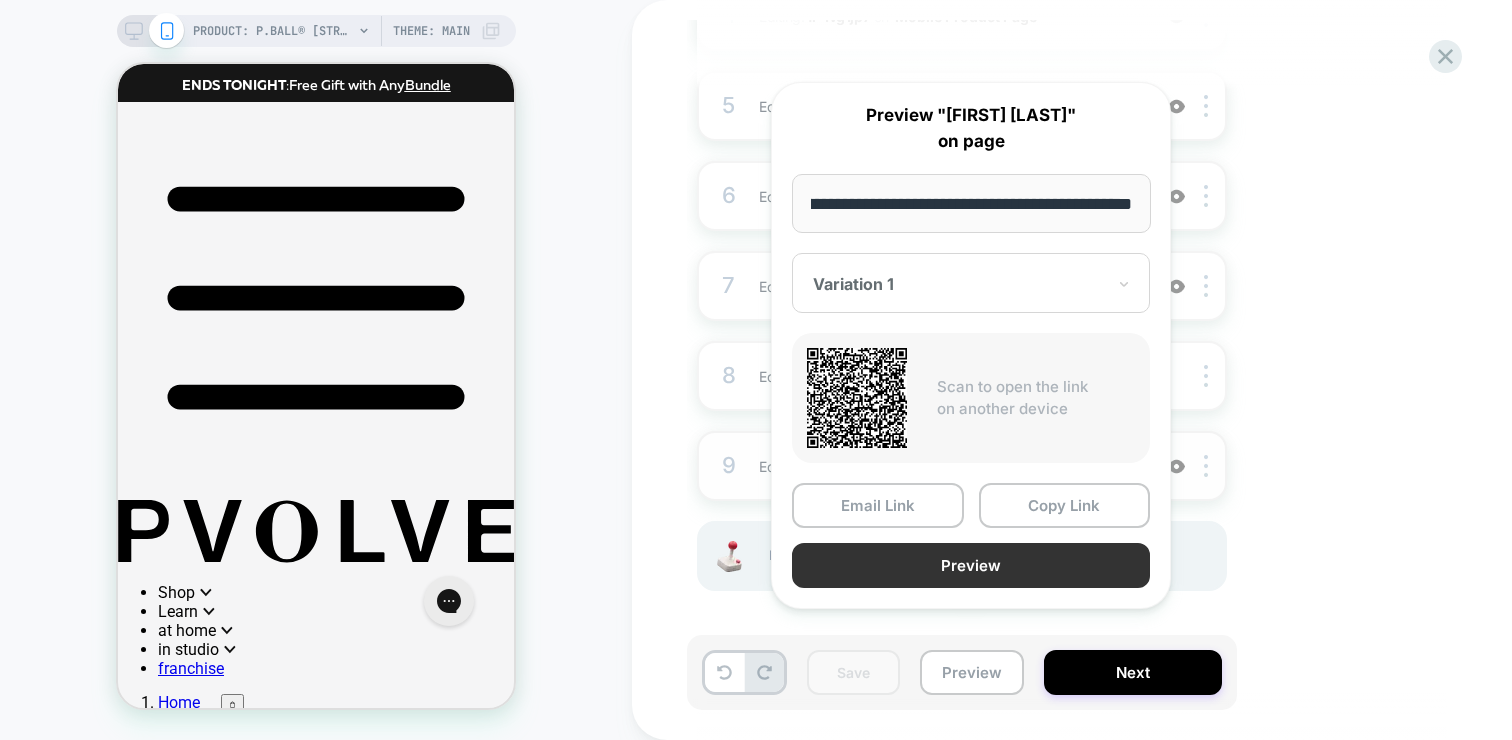 click on "Preview" at bounding box center (971, 565) 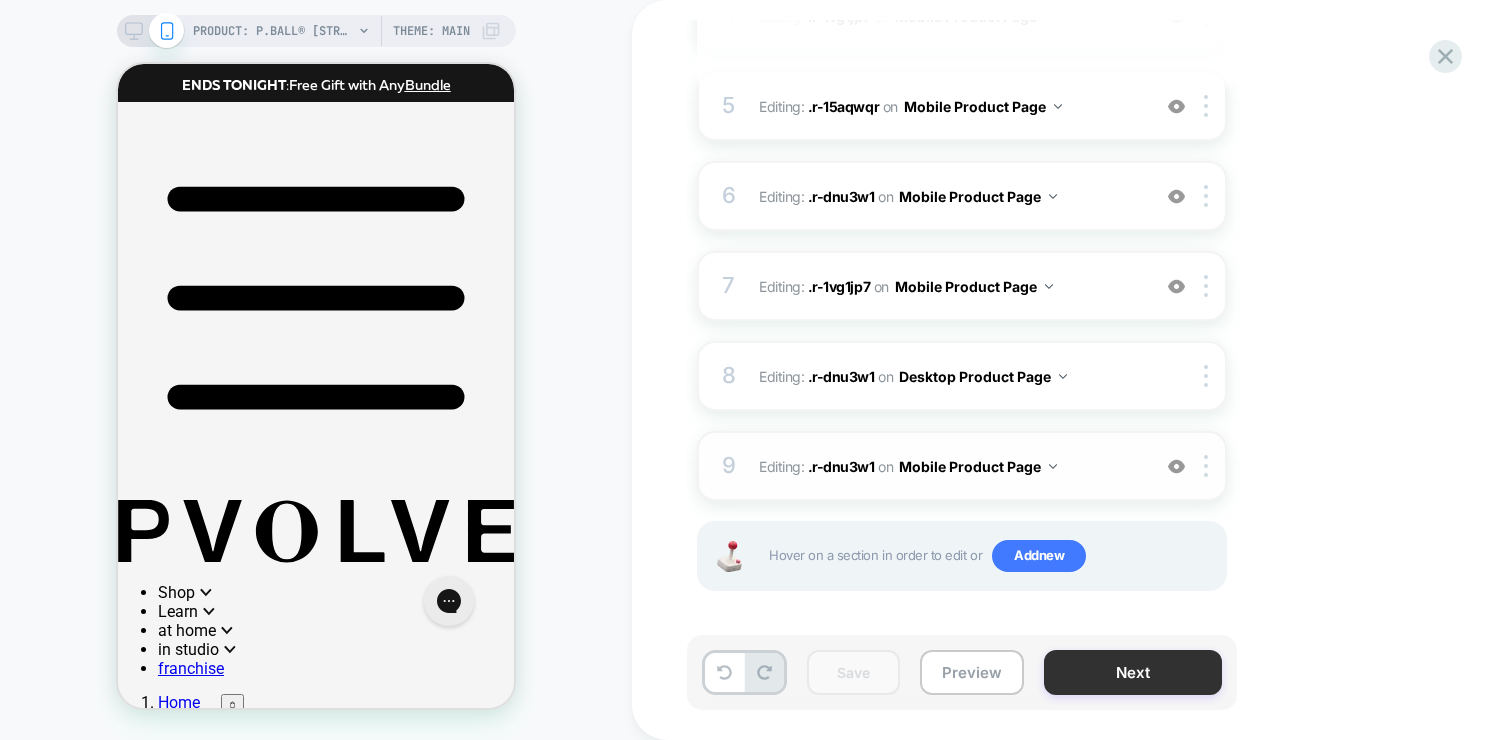 click on "Next" at bounding box center [1133, 672] 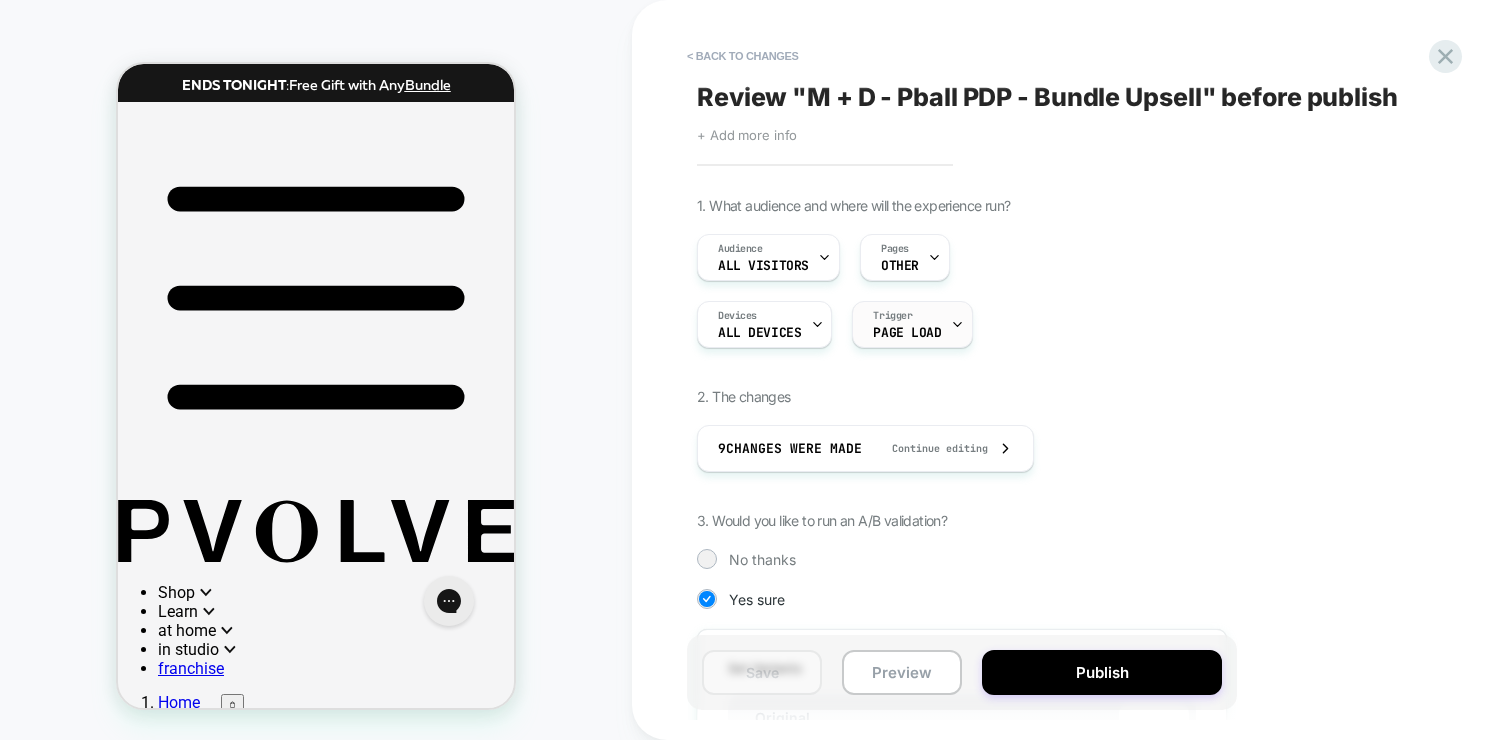 click on "Trigger Page Load" at bounding box center [907, 324] 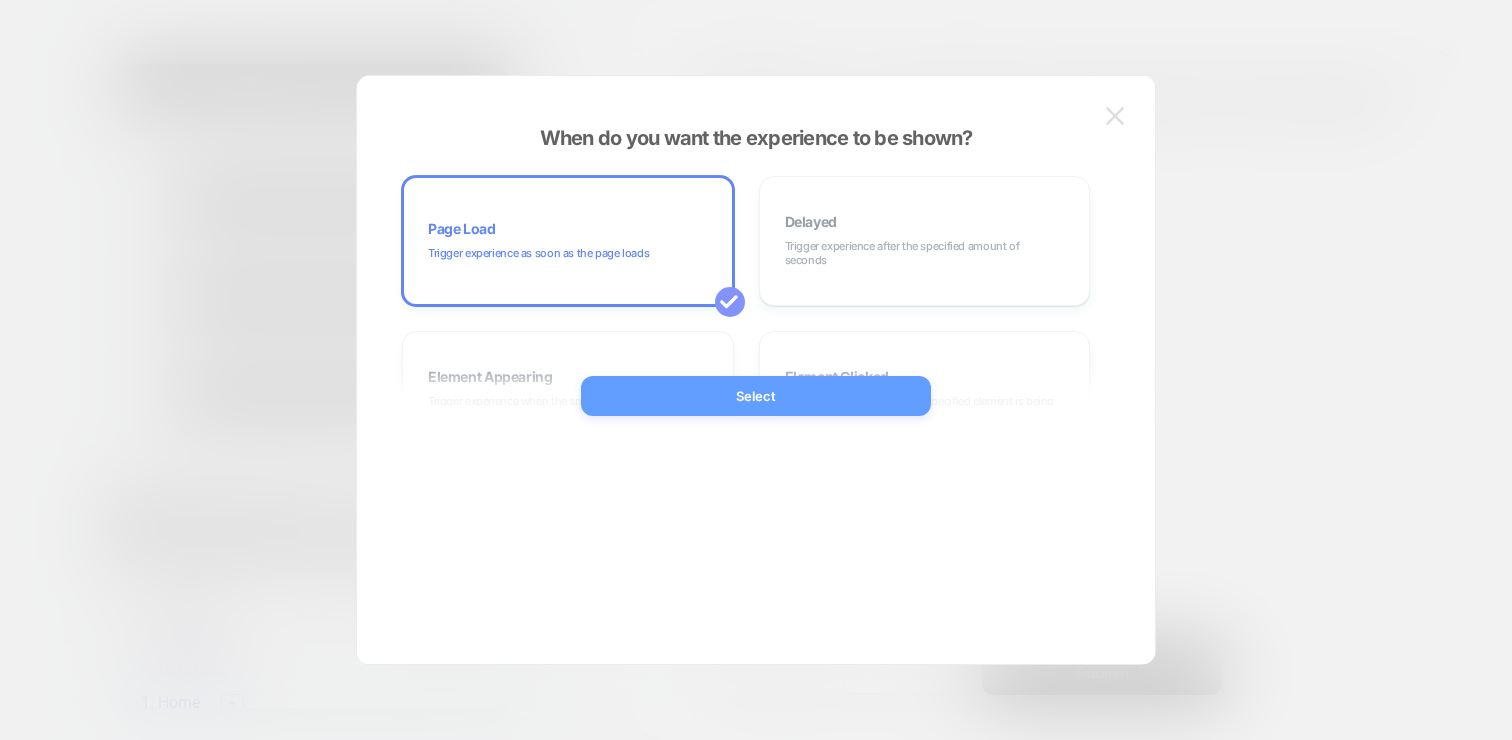 click at bounding box center [756, 370] 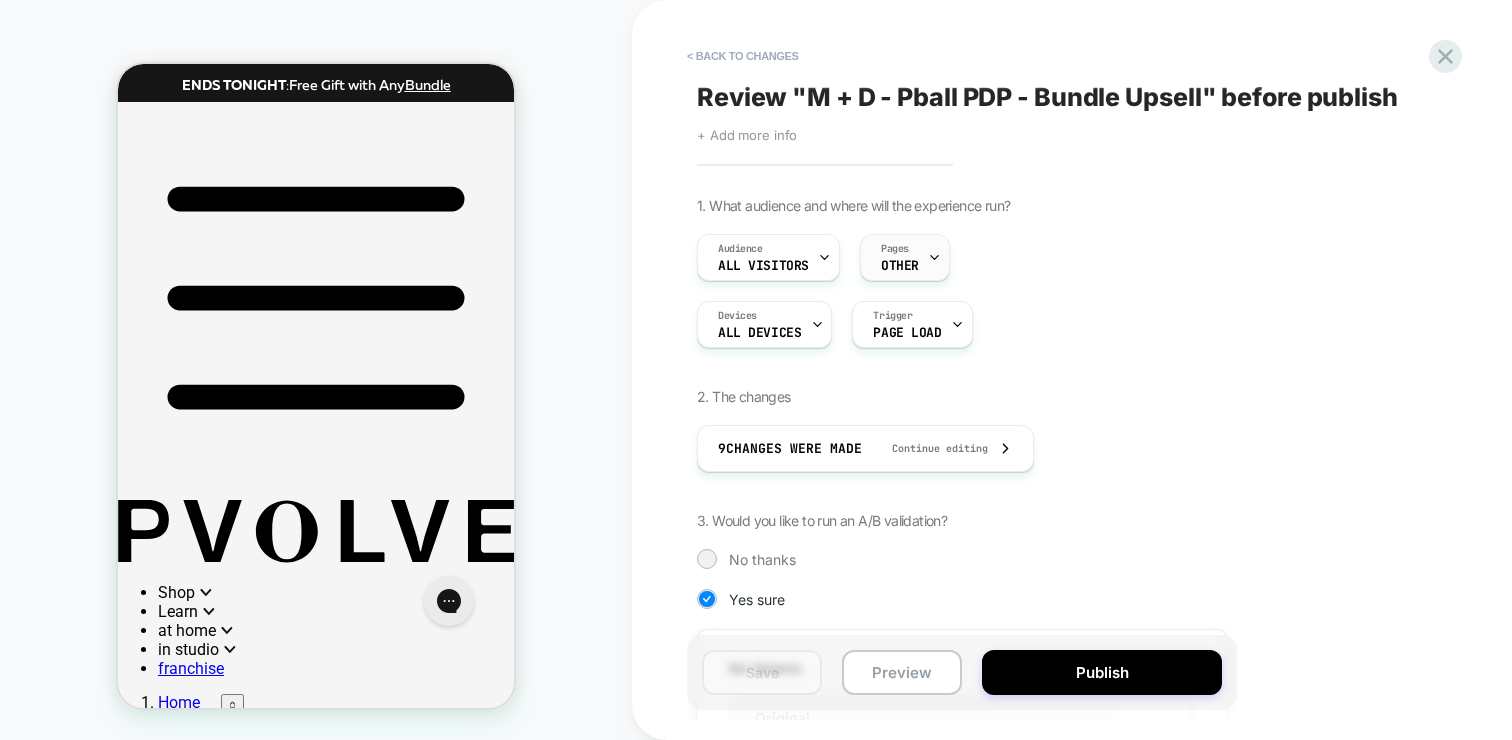 click at bounding box center (934, 257) 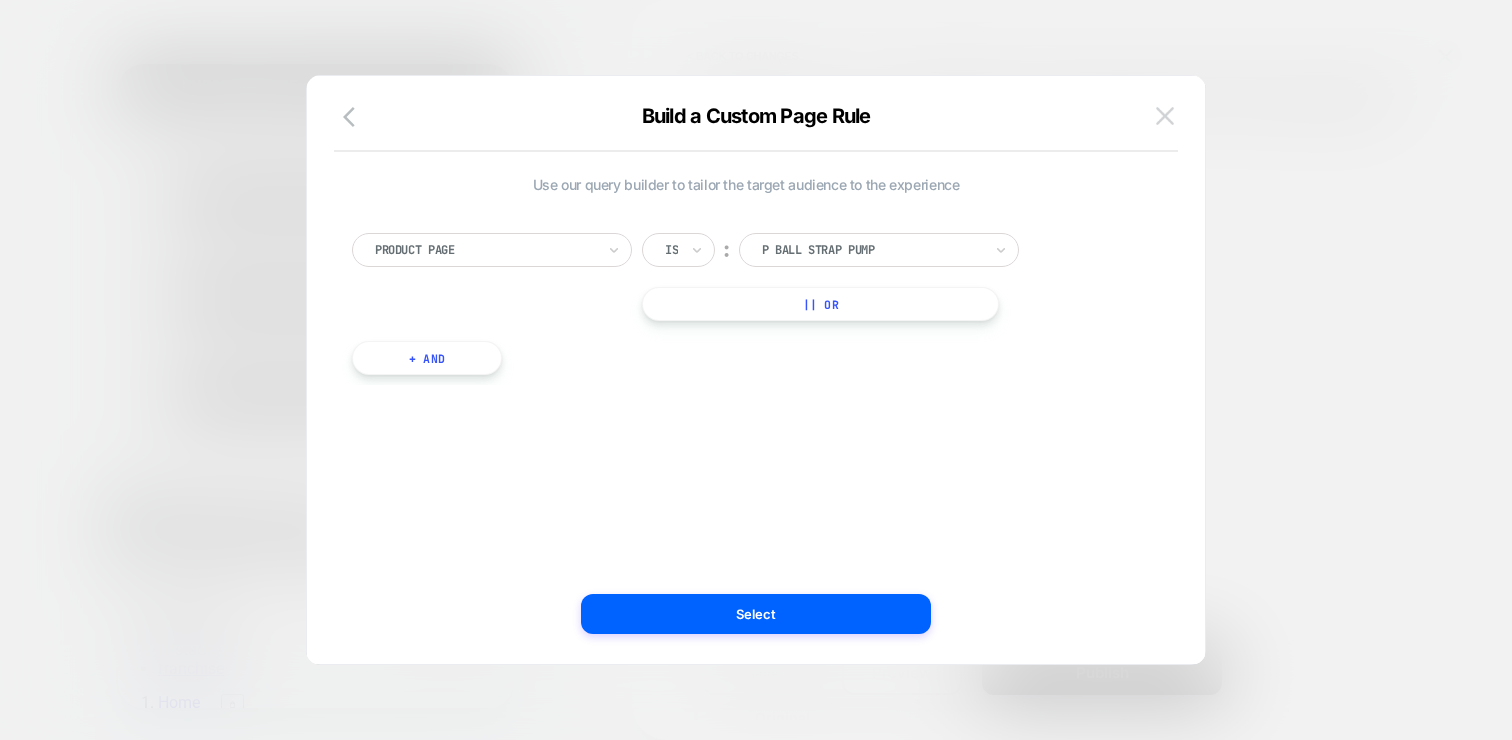 click at bounding box center (1165, 115) 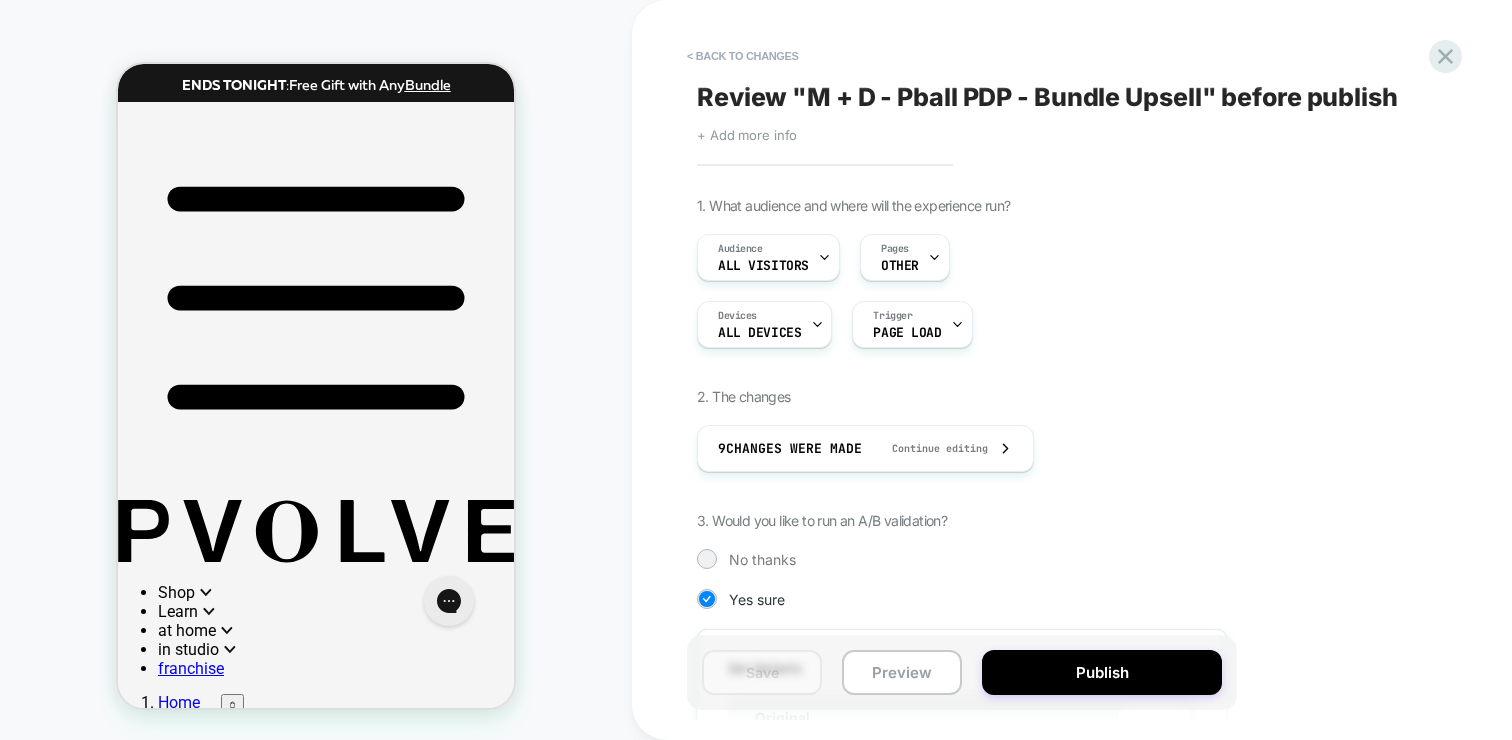 click on "1. What audience and where will the experience run? Audience All Visitors Pages OTHER Devices ALL DEVICES Trigger Page Load 2. The changes 9  Changes were made Continue editing 3. Would you like to run an A/B validation? No thanks Yes sure Set Variants Allocation Original No changes *** Variation 1 9  Changes *** Create another variant Set Goals ? Conversion Rate Per Session Value Profit Avg Order Value Revenue Add To Cart Rate Product Details Views Rate Checkout Rate Set Primary Goal ? Conversion Rate Per Session Value Profit Avg Order Value Revenue Add To Cart Rate Product Details Views Rate Checkout Rate Send events to google analytics 4. When do you like to run this experience? Now I would like to schedule the run" at bounding box center (1062, 769) 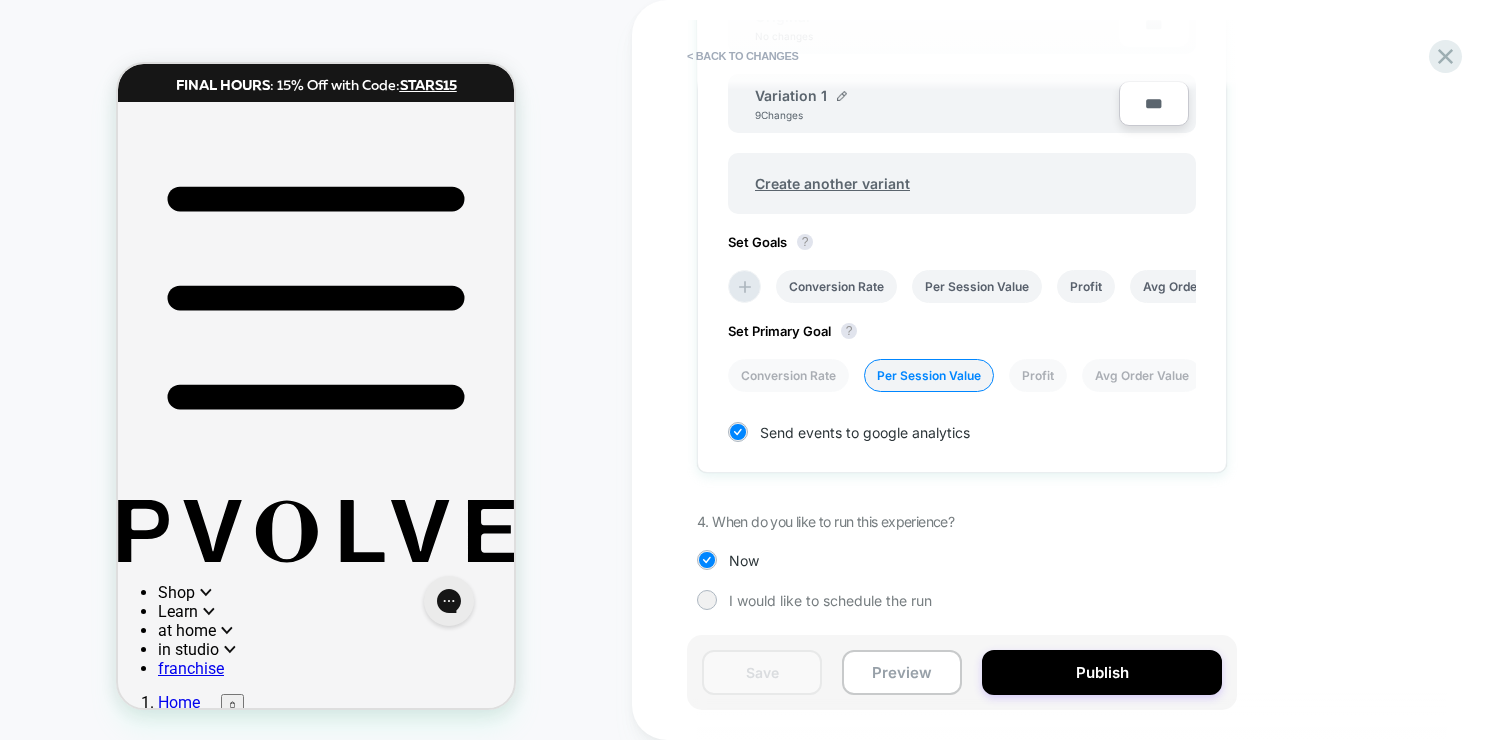 scroll, scrollTop: 0, scrollLeft: 0, axis: both 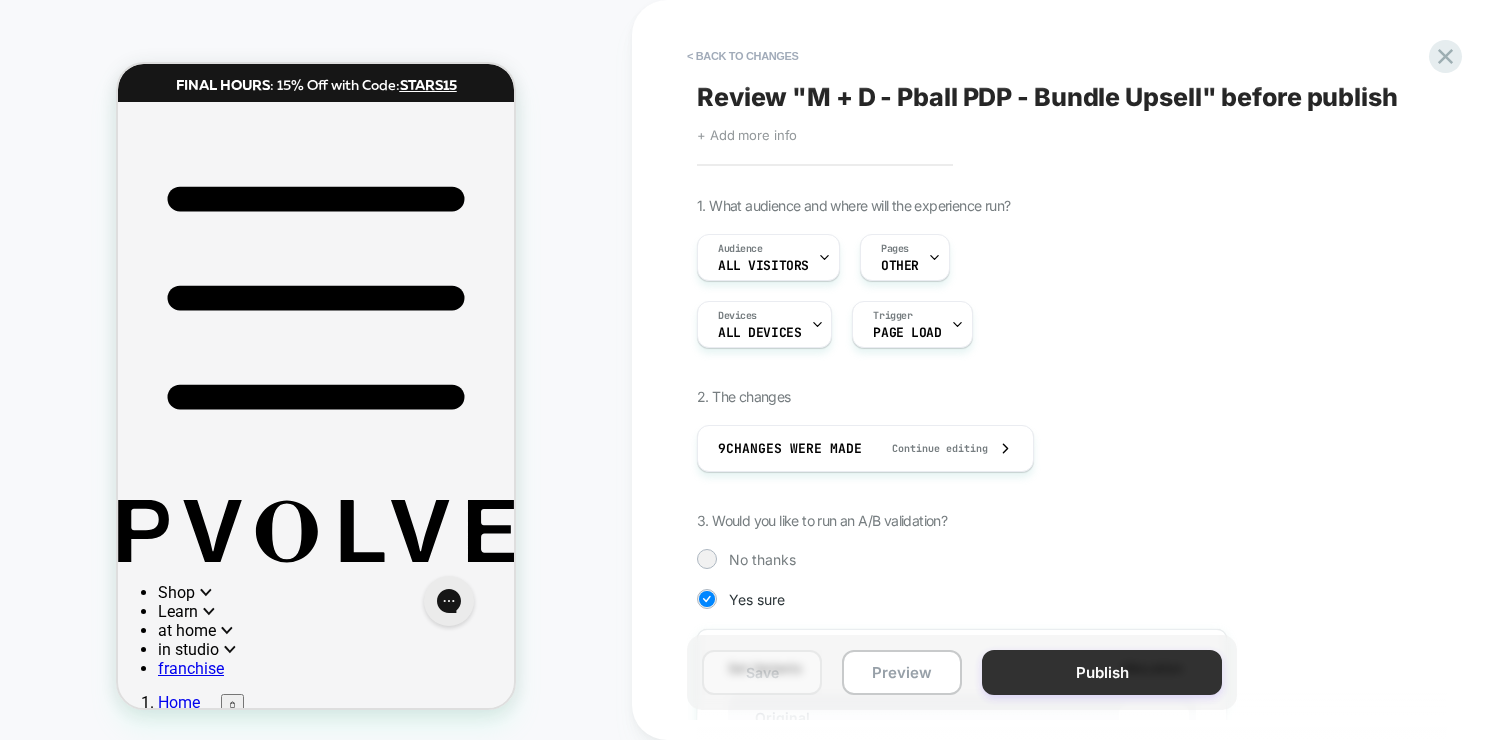 click on "Publish" at bounding box center (1102, 672) 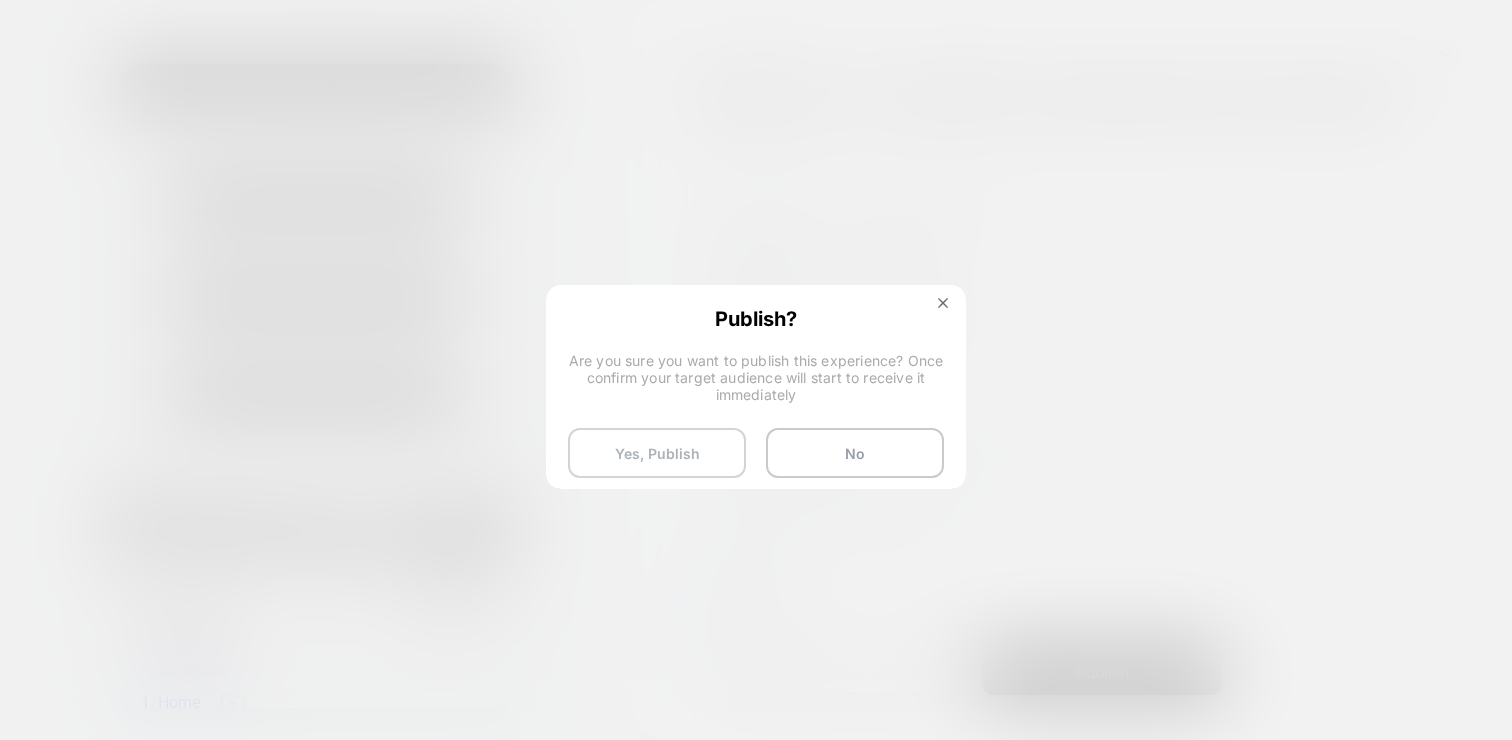 click on "Yes, Publish" at bounding box center (657, 453) 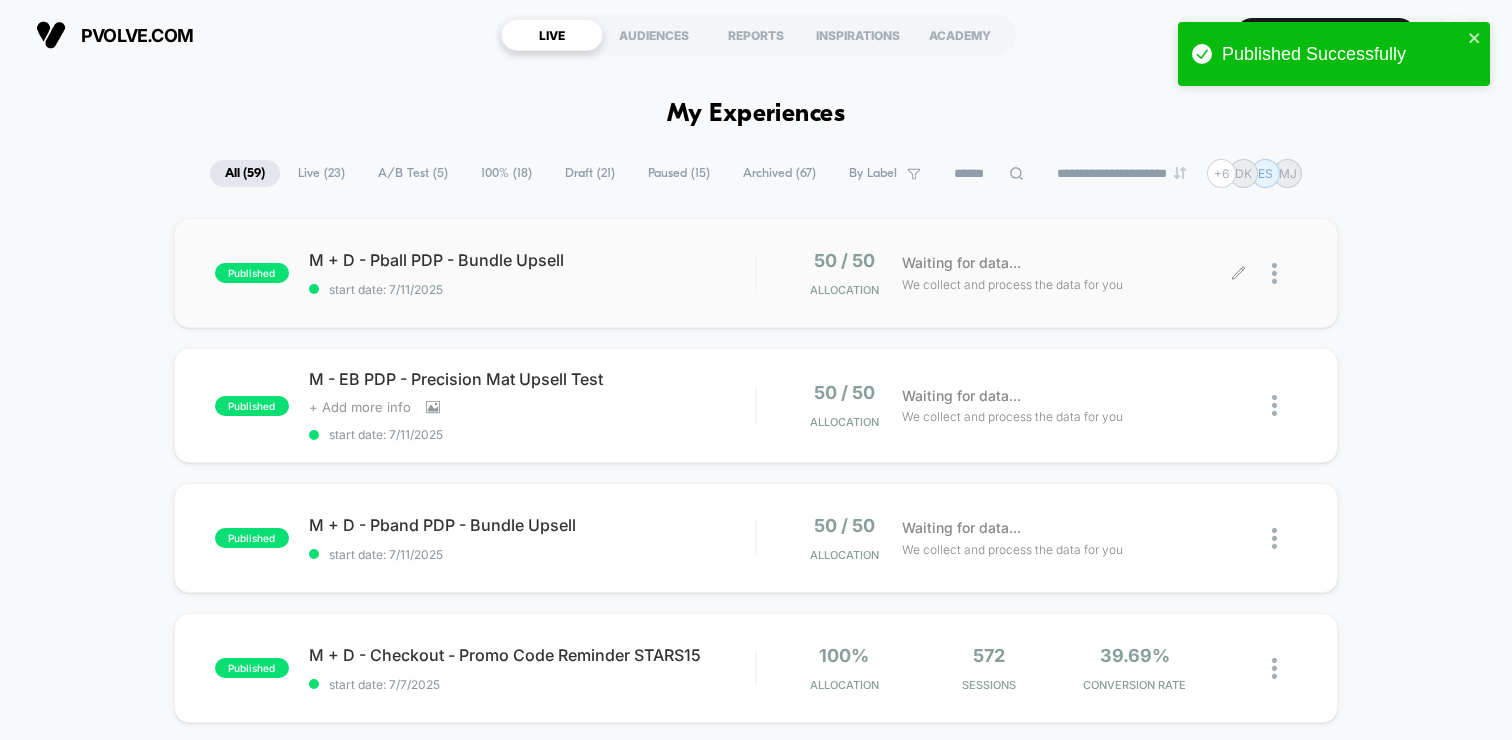 click at bounding box center [1284, 273] 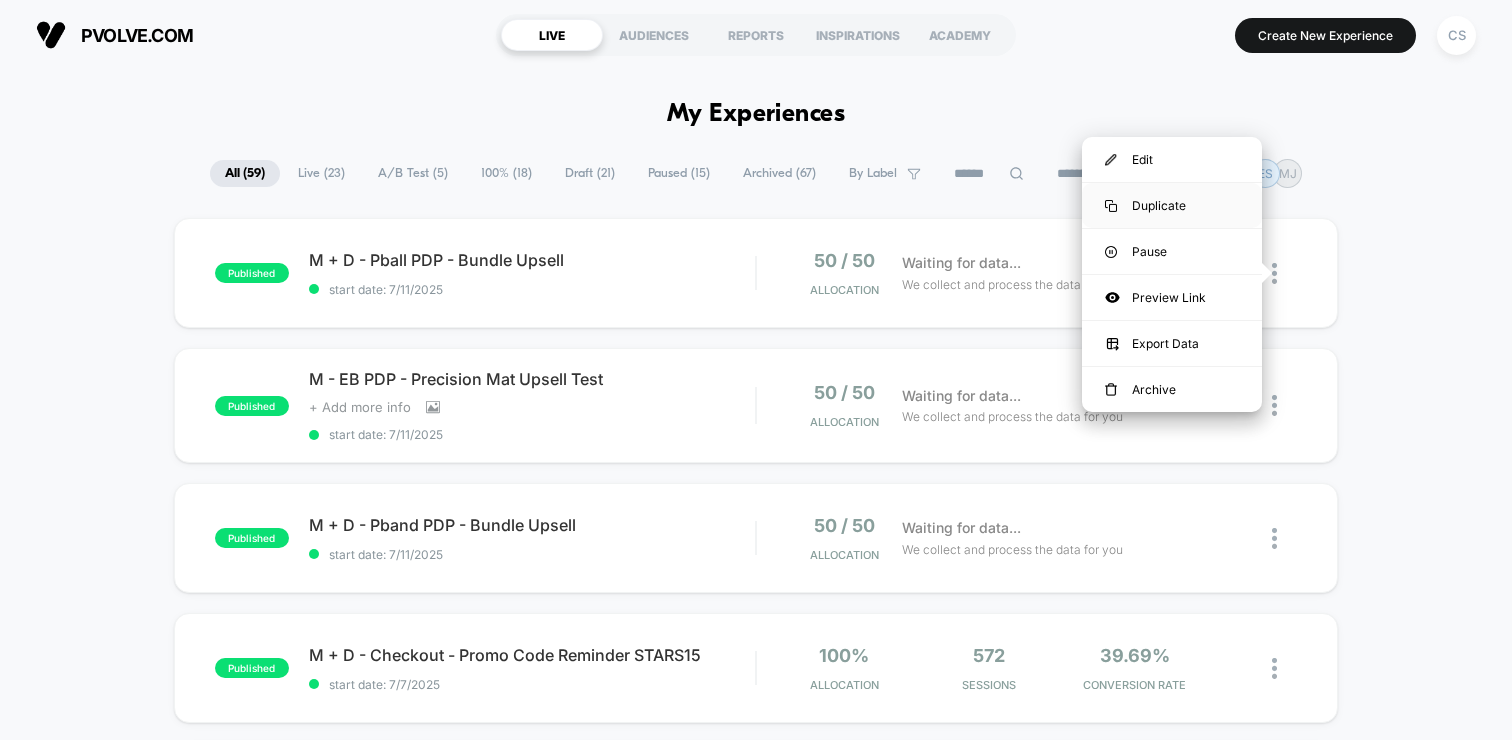 click on "Duplicate" at bounding box center (1172, 205) 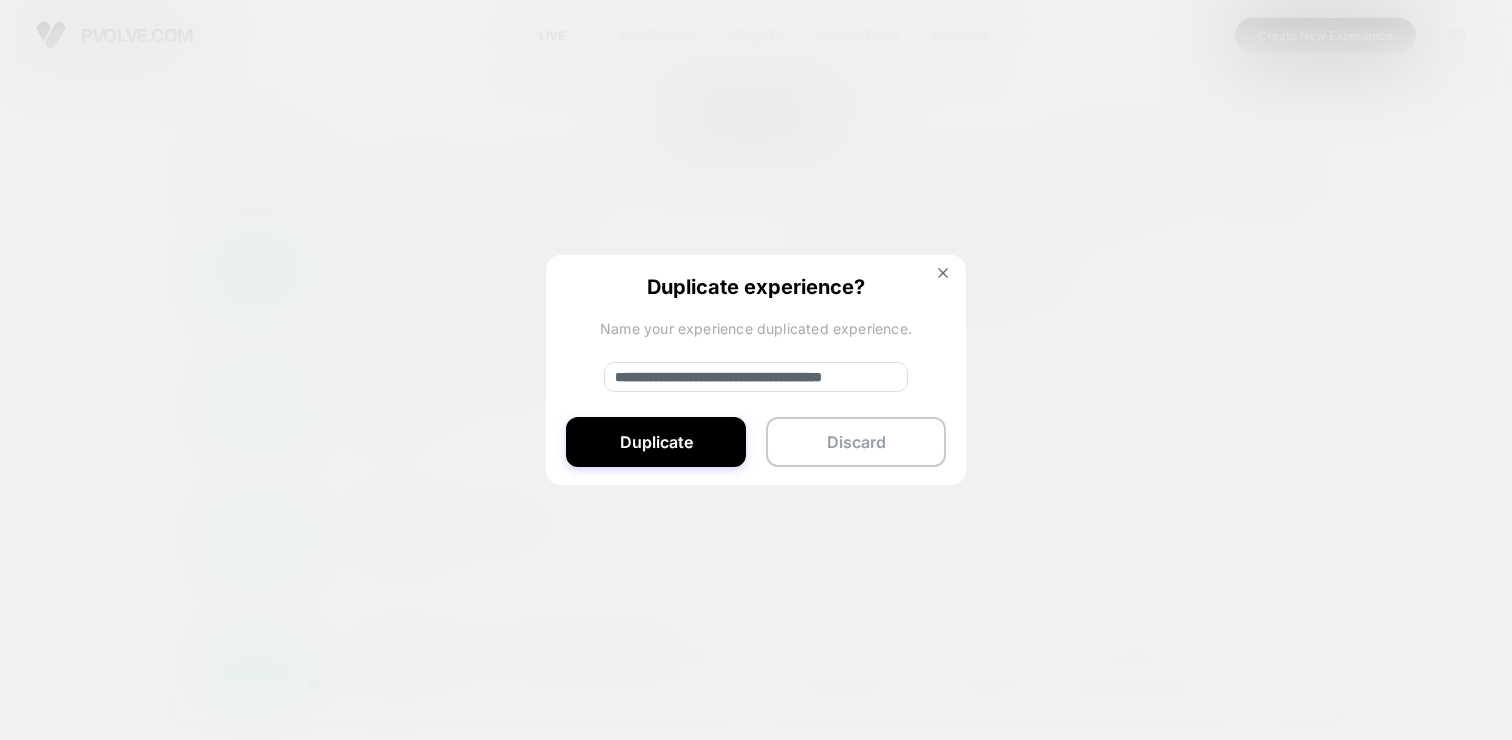 click on "**********" at bounding box center (756, 377) 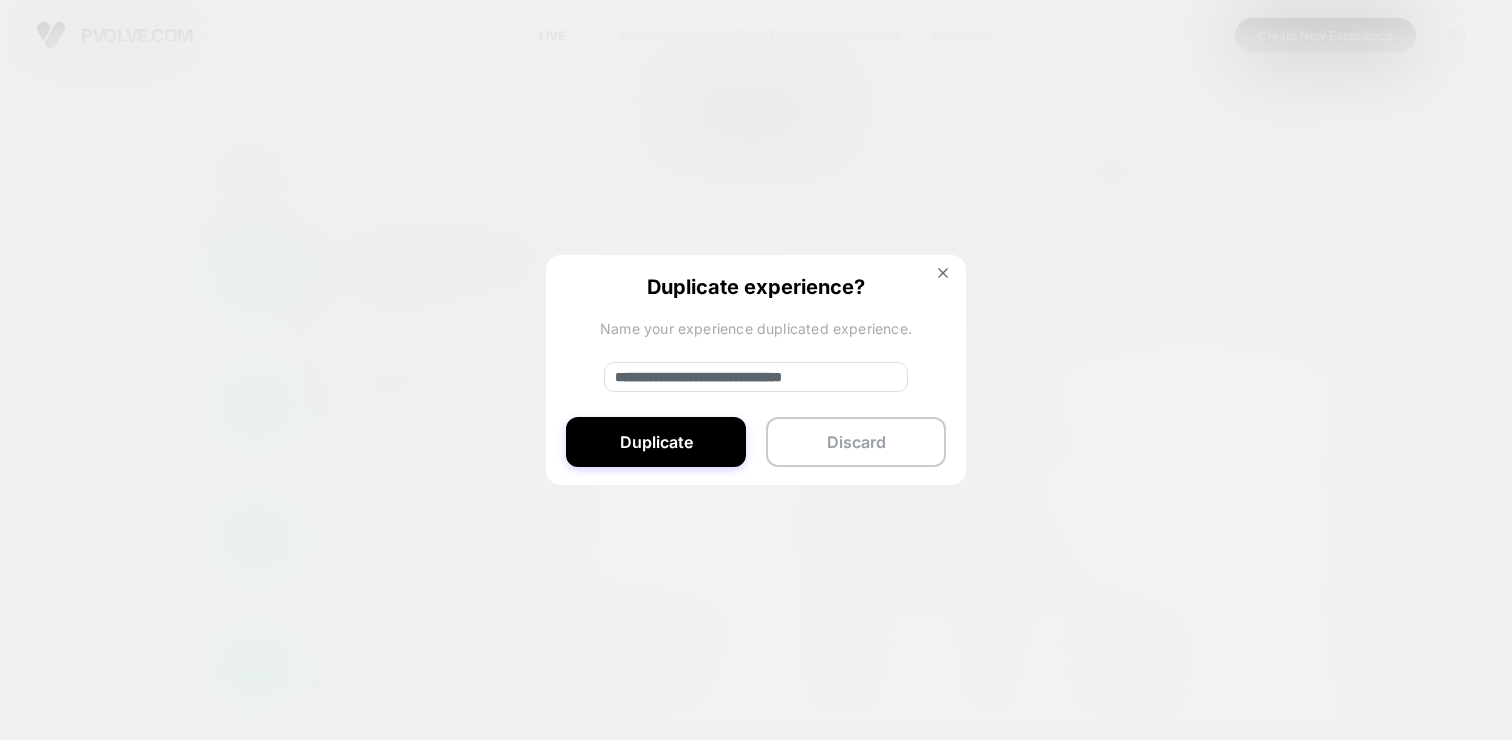 click on "**********" at bounding box center (756, 377) 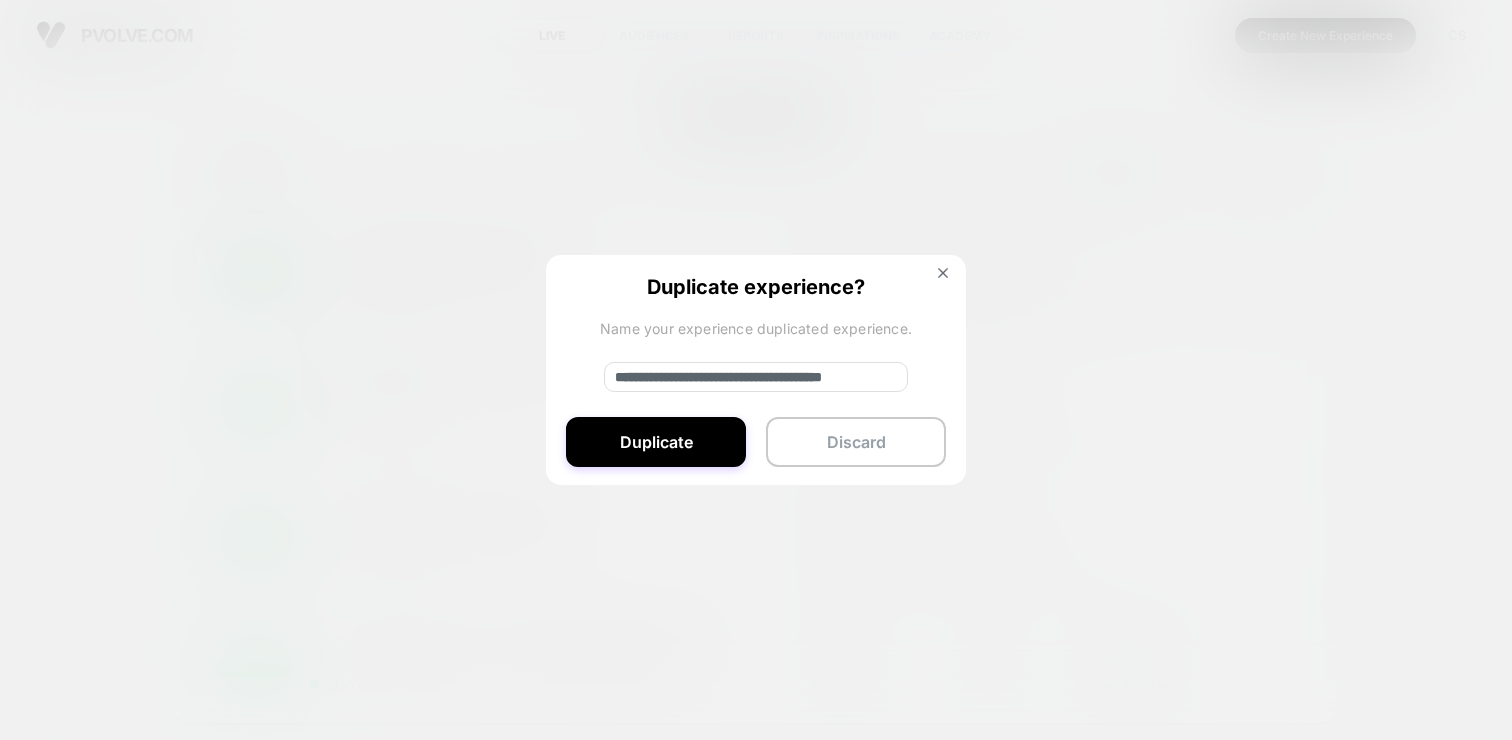 scroll, scrollTop: 0, scrollLeft: 63, axis: horizontal 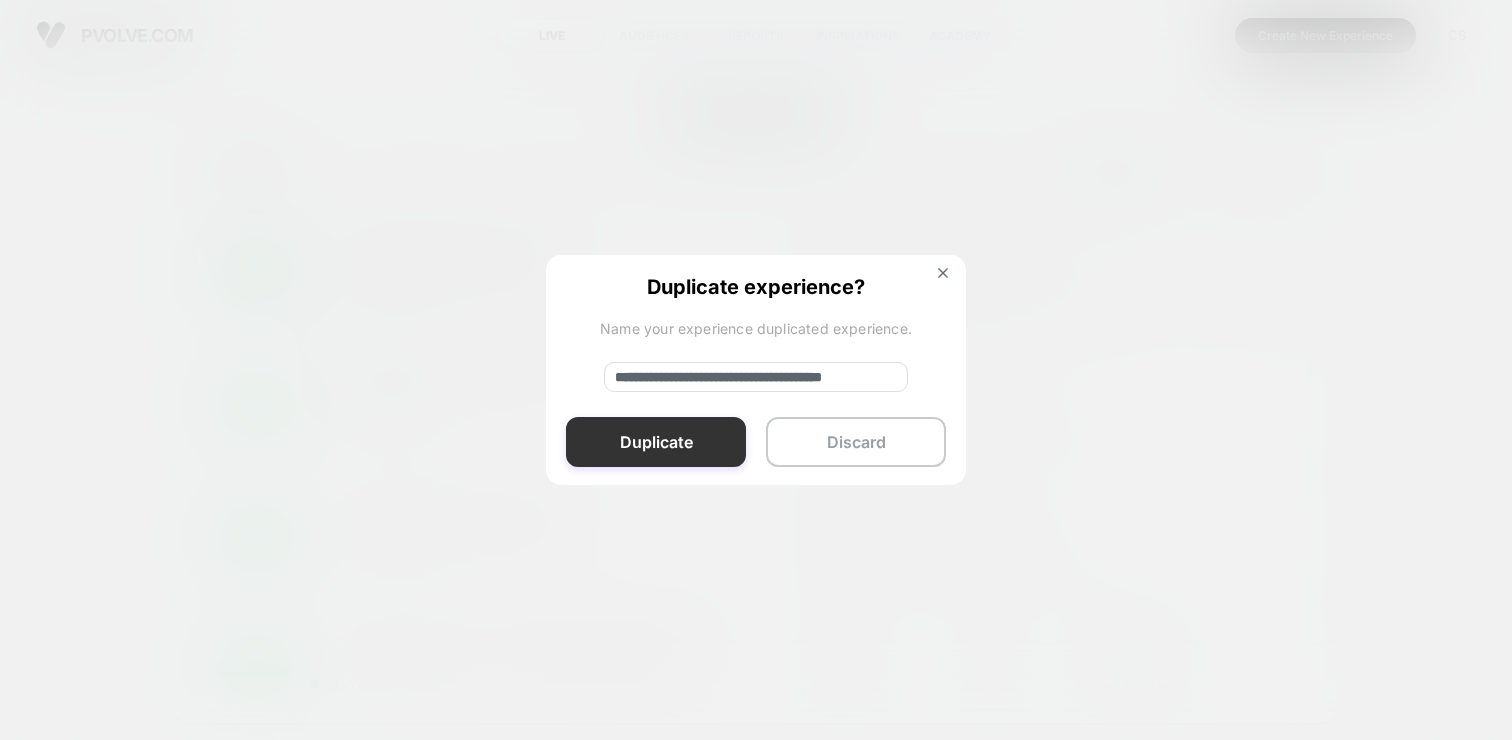 type on "**********" 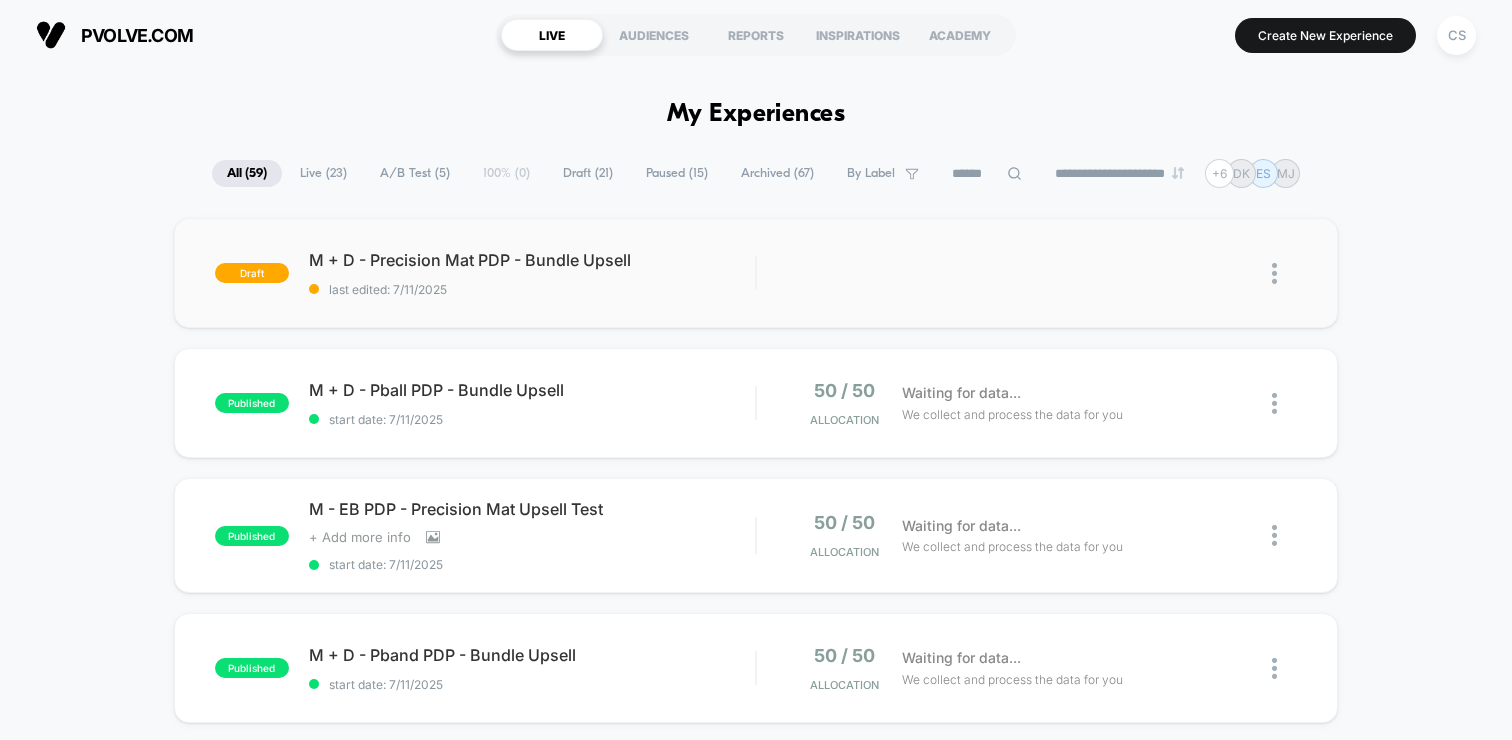 click on "M + D - Precision Mat PDP - Bundle Upsell last edited: 7/11/2025" at bounding box center (532, 273) 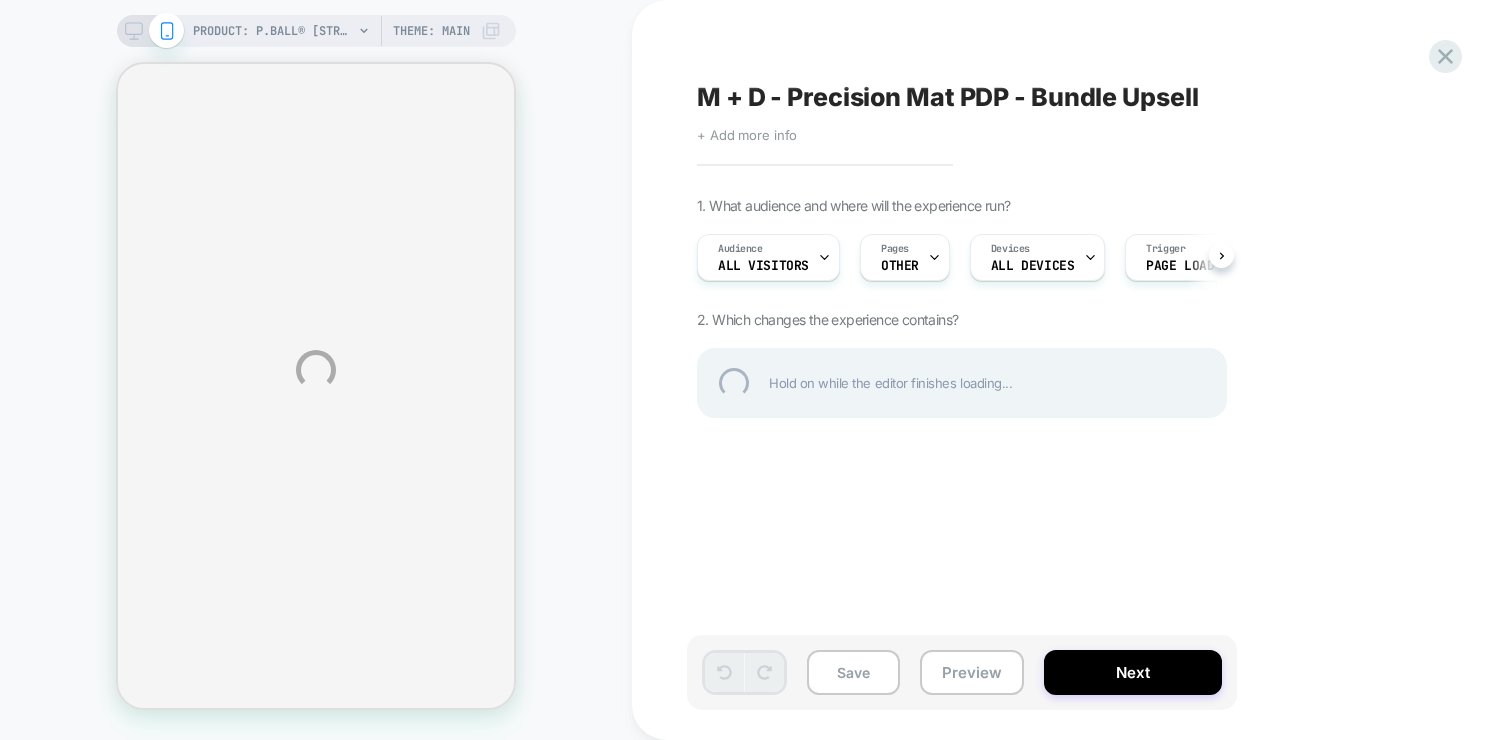 click on "PRODUCT: P.ball® [strap pump] PRODUCT: P.ball® [strap pump] Theme: MAIN M + D - Precision Mat PDP - Bundle Upsell Click to edit experience details + Add more info 1. What audience and where will the experience run? Audience All Visitors Pages OTHER Devices ALL DEVICES Trigger Page Load 2. Which changes the experience contains? Hold on while the editor finishes loading... Save Preview Next" at bounding box center [756, 370] 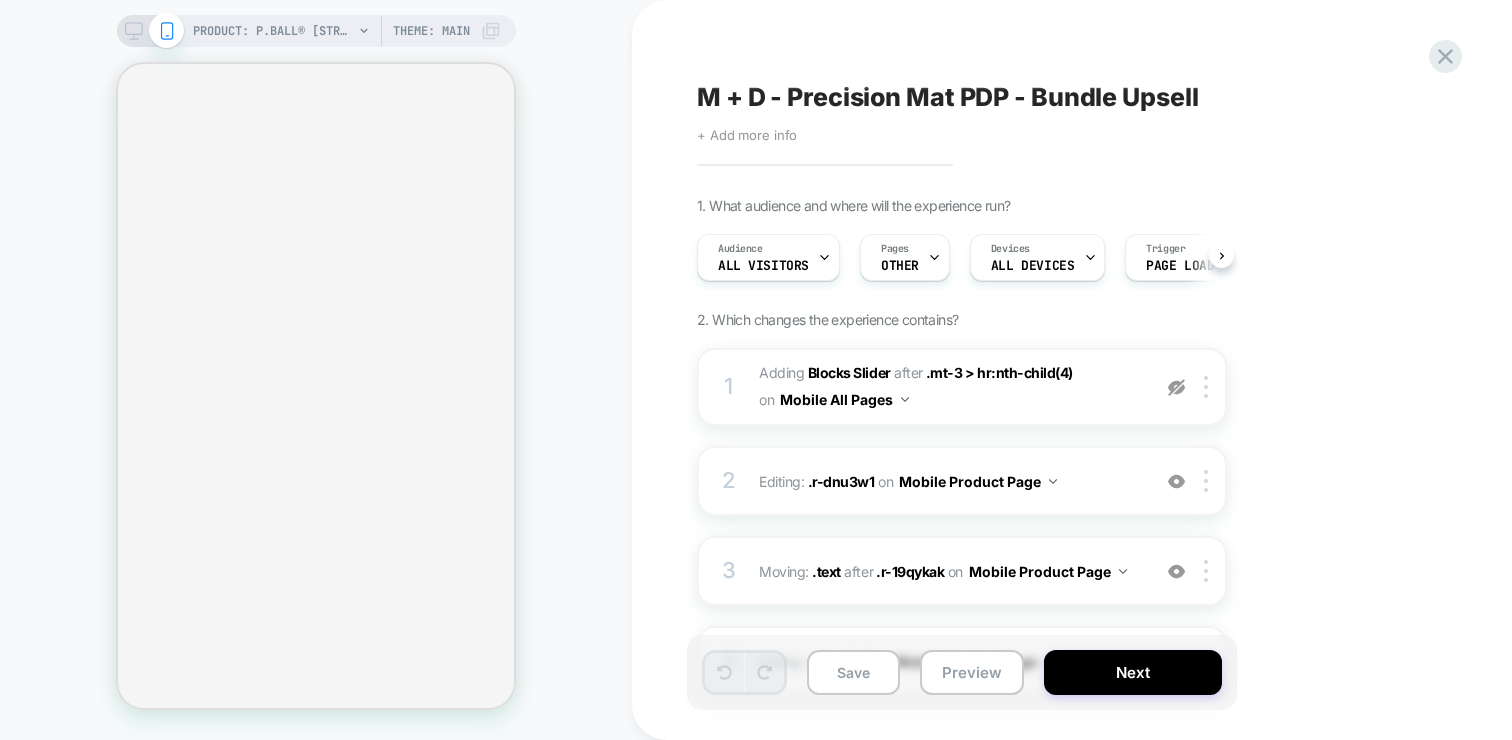 scroll, scrollTop: 0, scrollLeft: 1, axis: horizontal 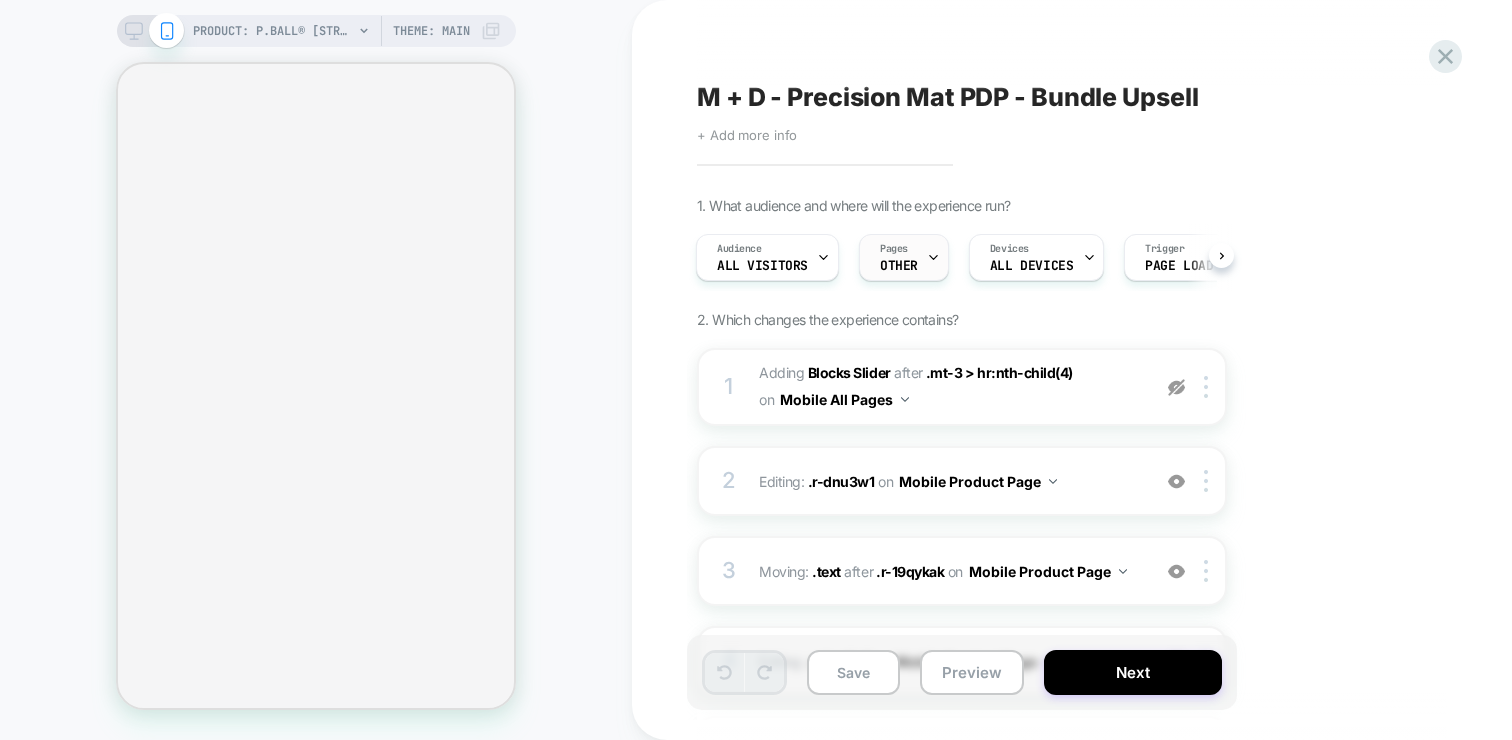 click on "OTHER" at bounding box center [899, 266] 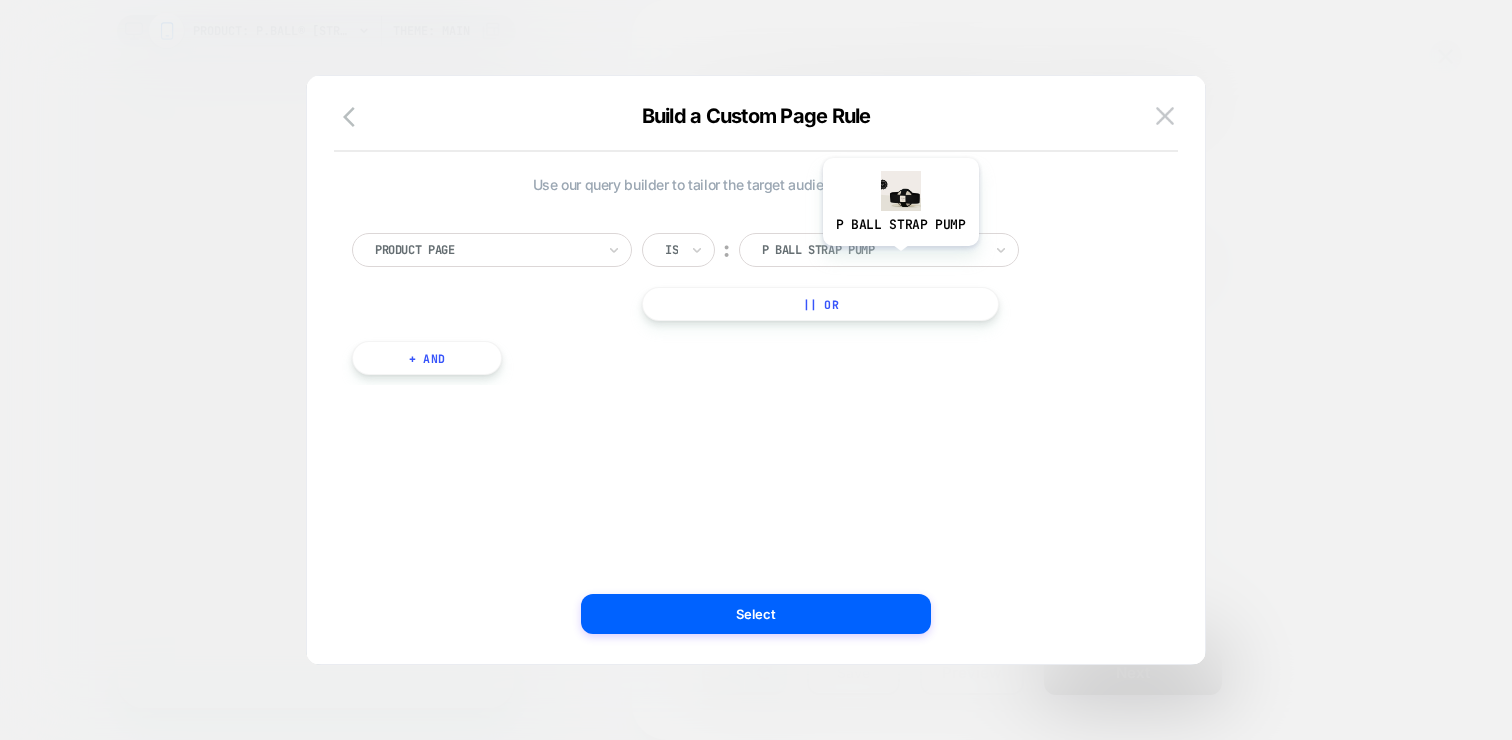 click on "p ball strap pump" at bounding box center [879, 250] 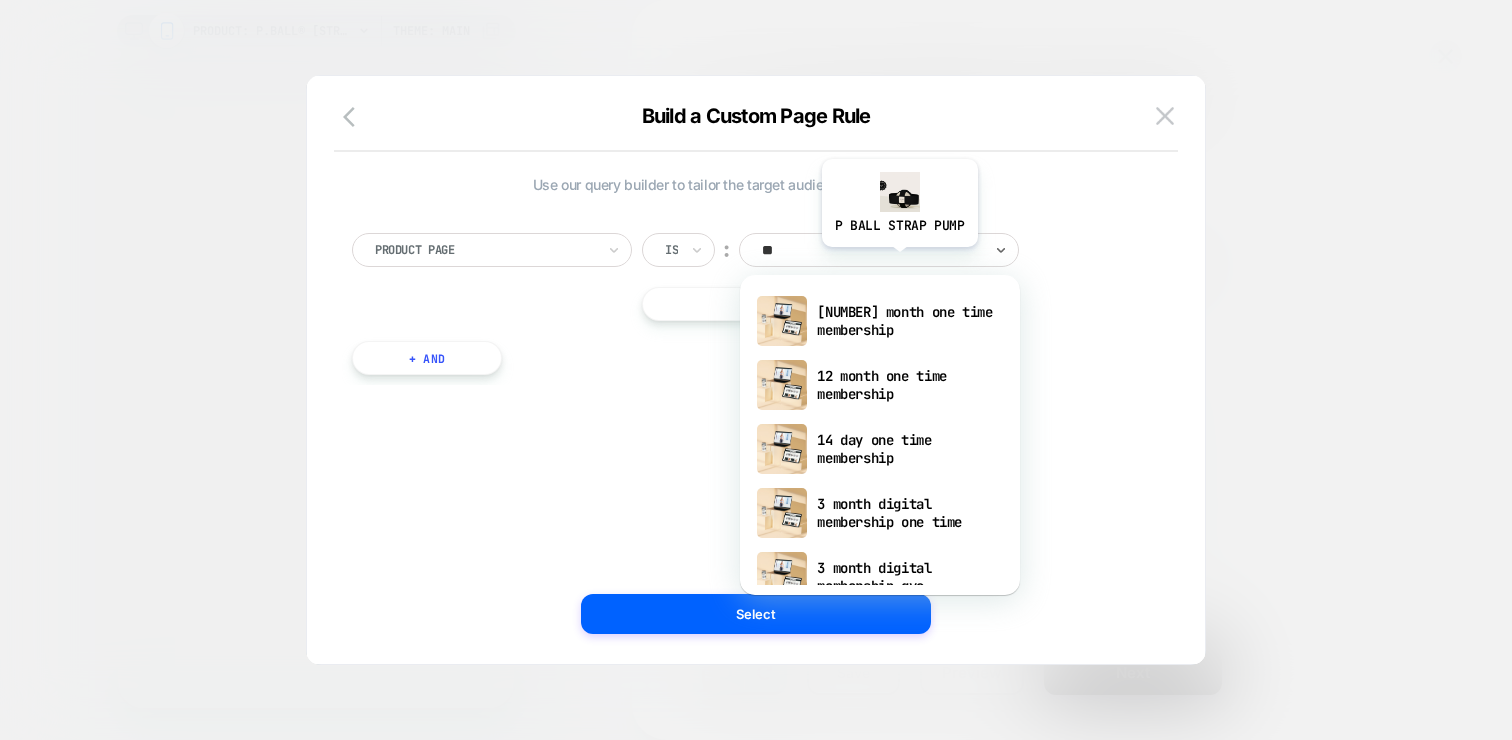 type on "***" 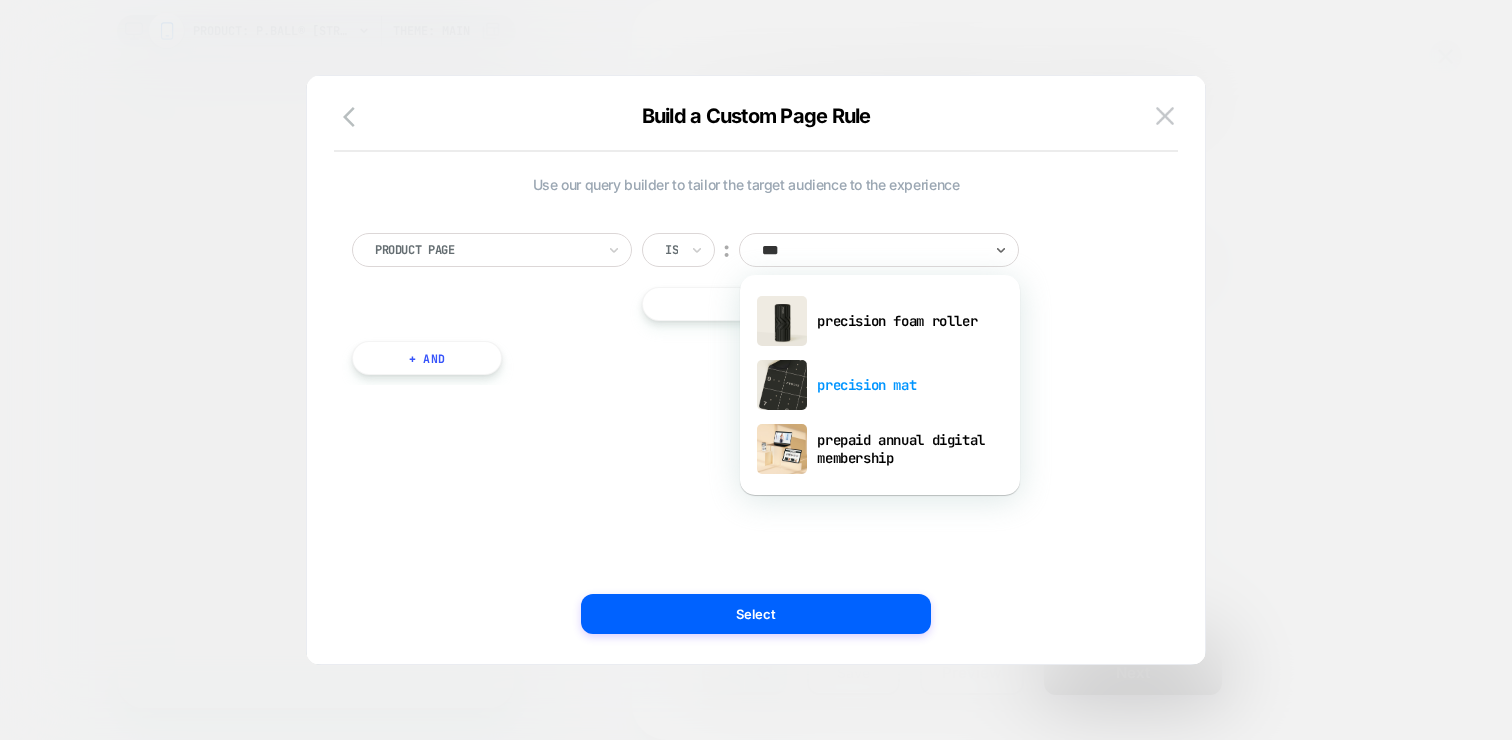 click on "precision mat" at bounding box center [880, 385] 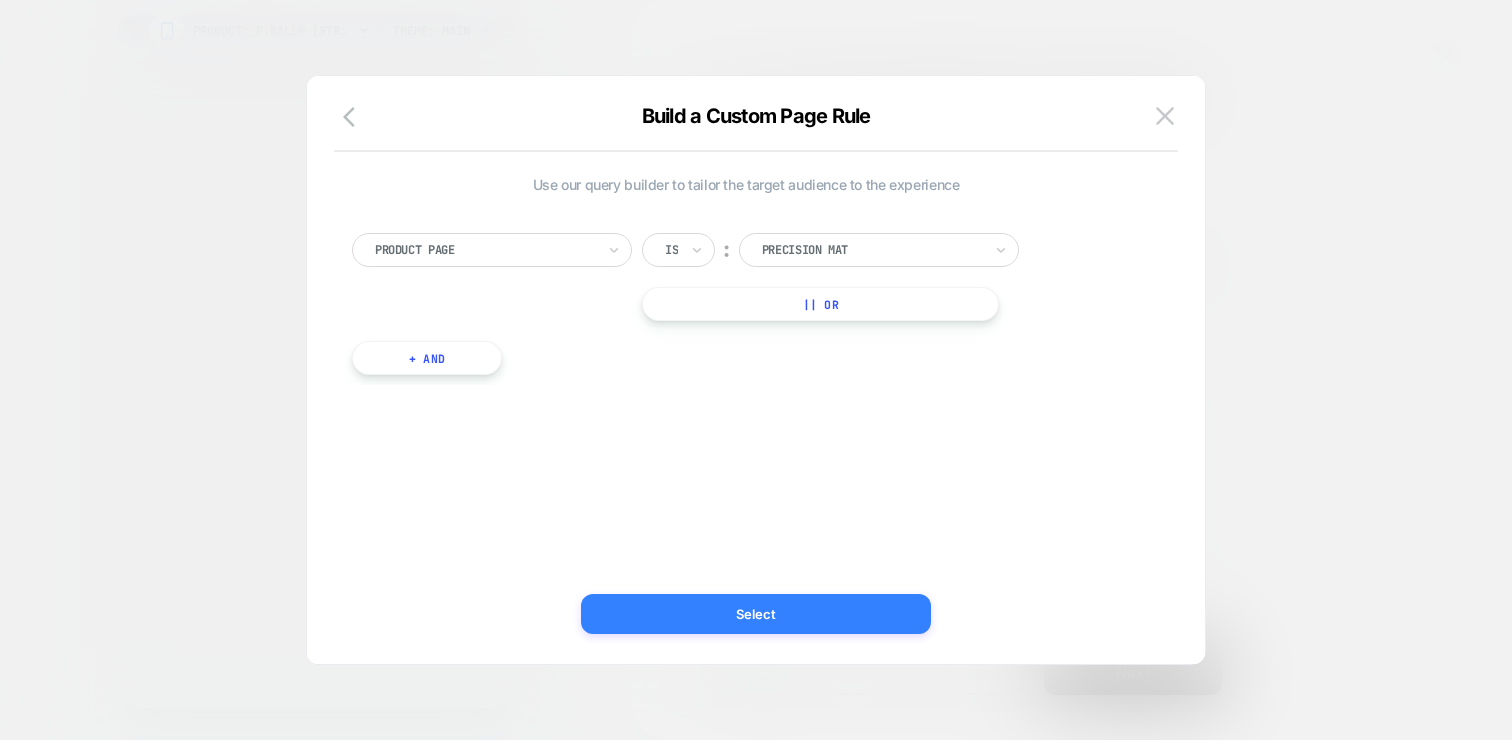 click on "Select" at bounding box center (756, 614) 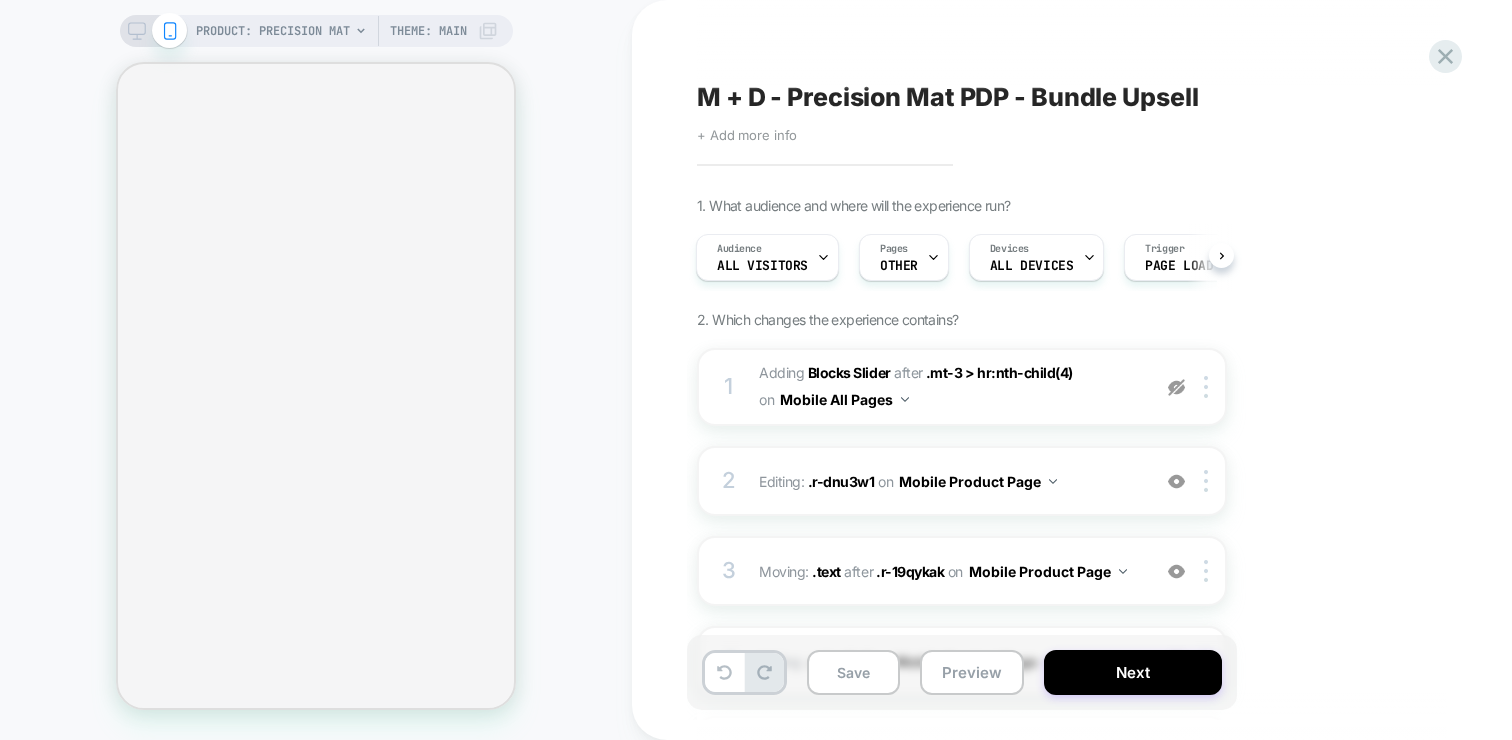 scroll, scrollTop: 0, scrollLeft: 2, axis: horizontal 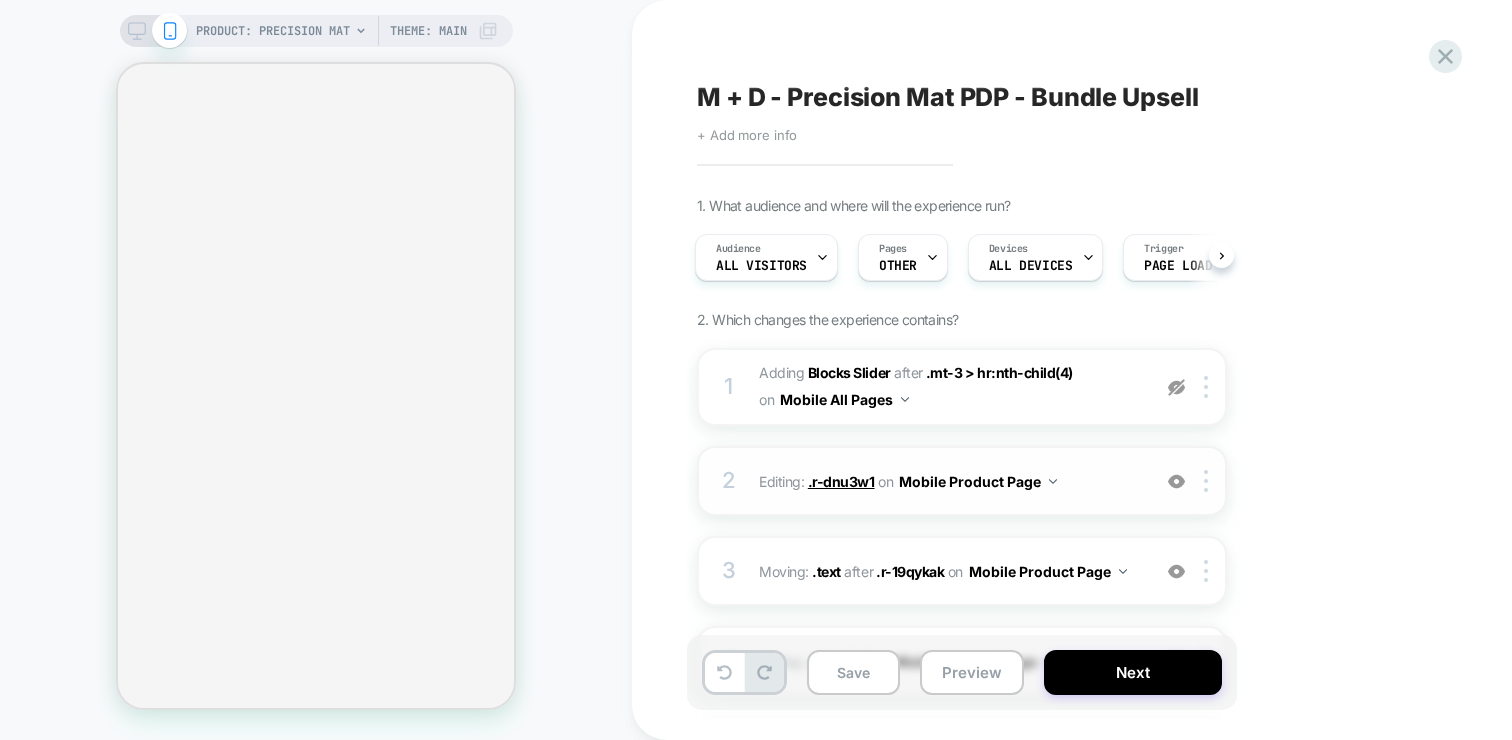 click on ".r-dnu3w1" at bounding box center (841, 481) 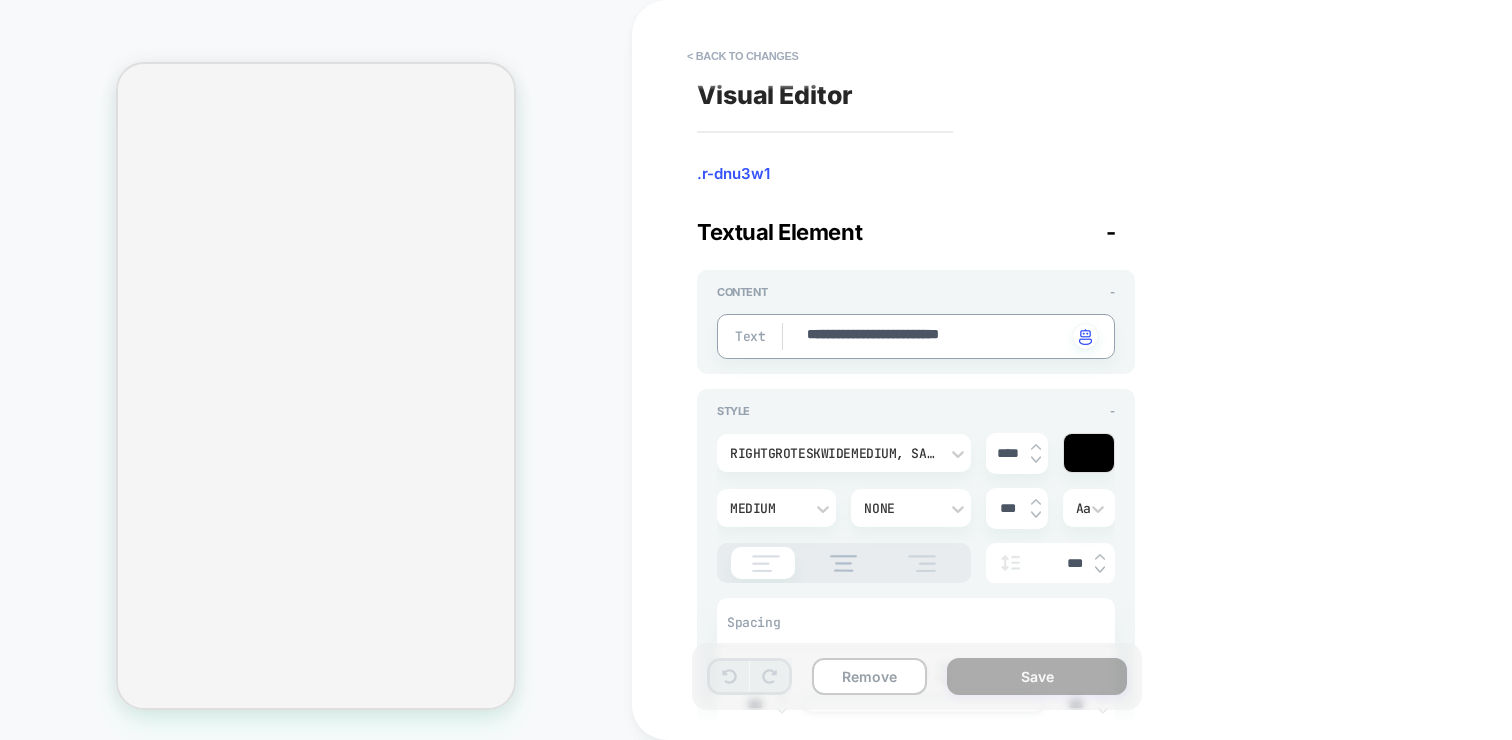 type on "*" 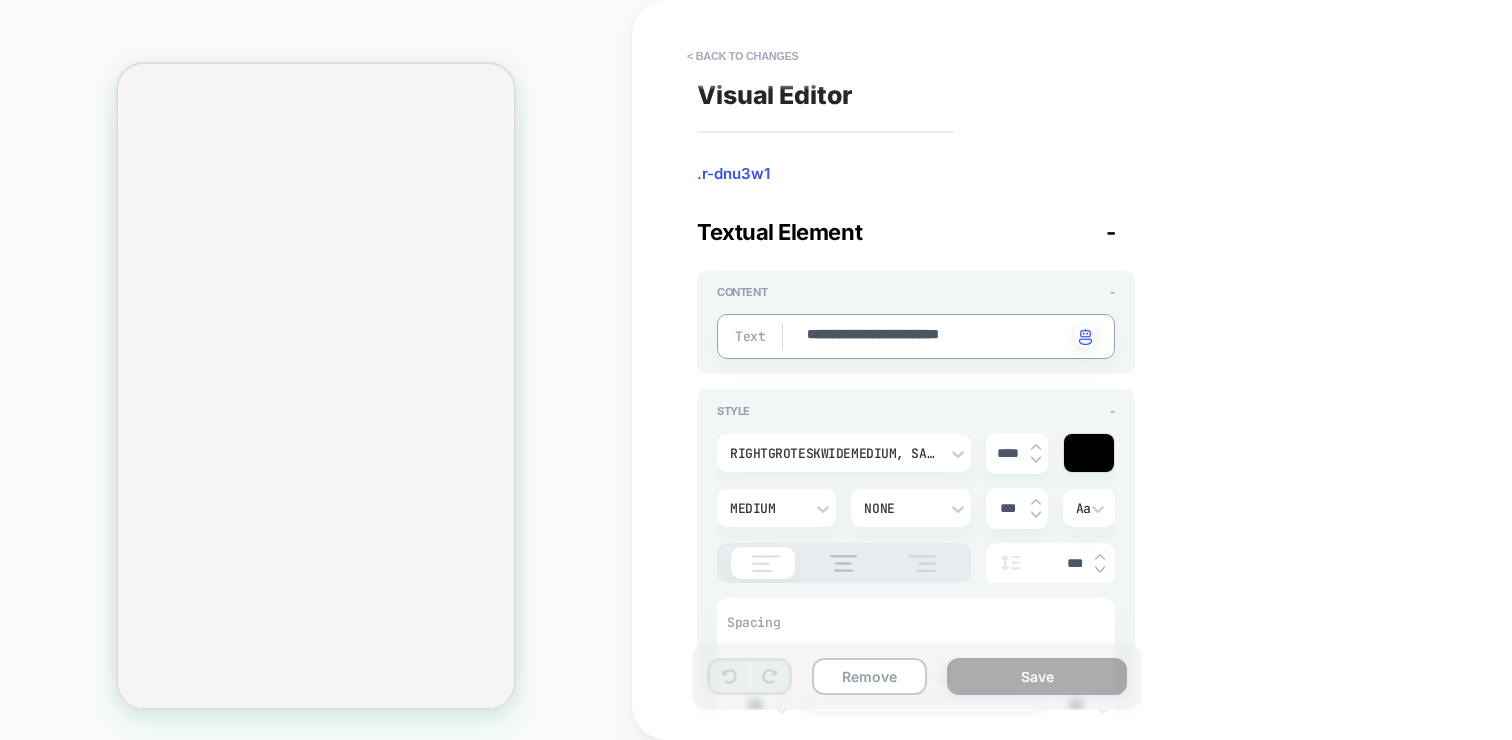 type on "**********" 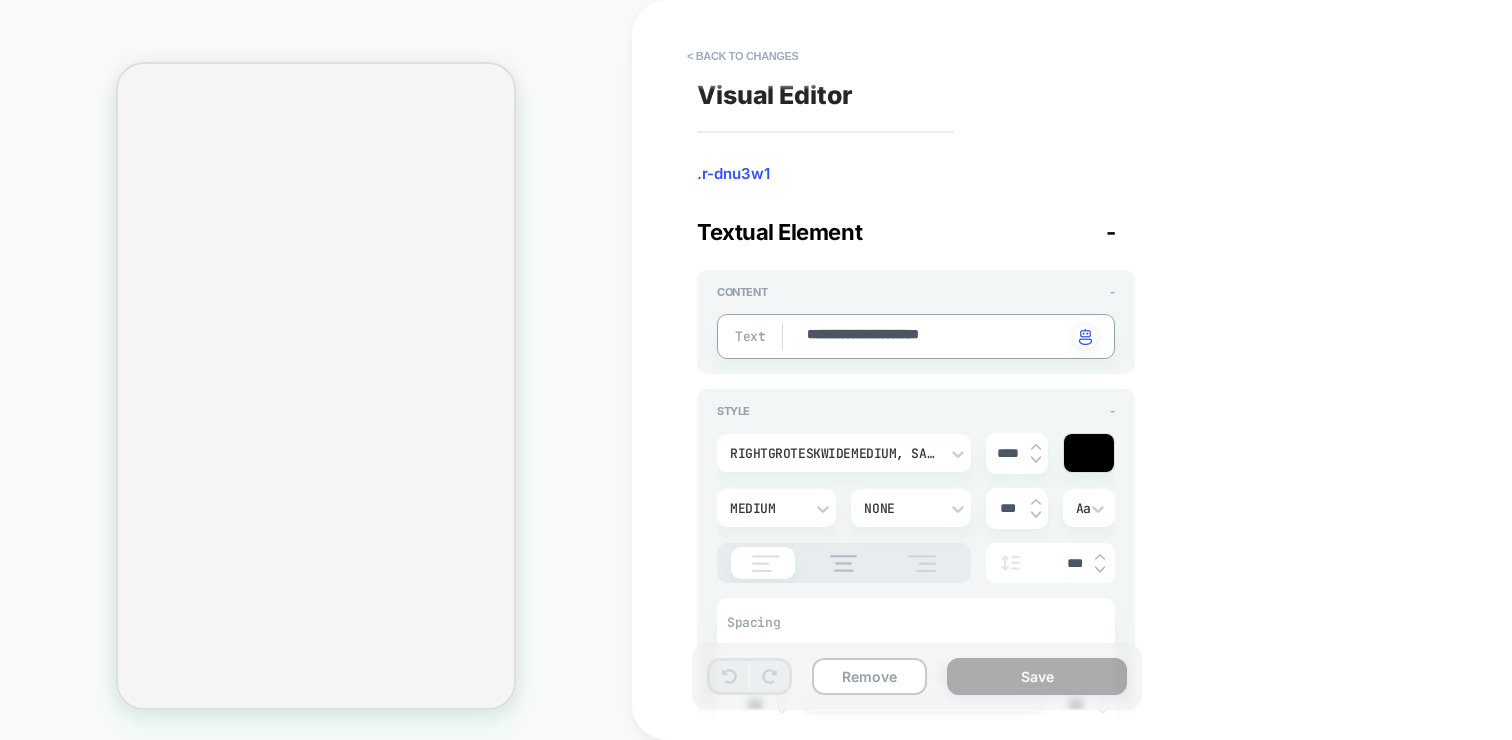type on "*" 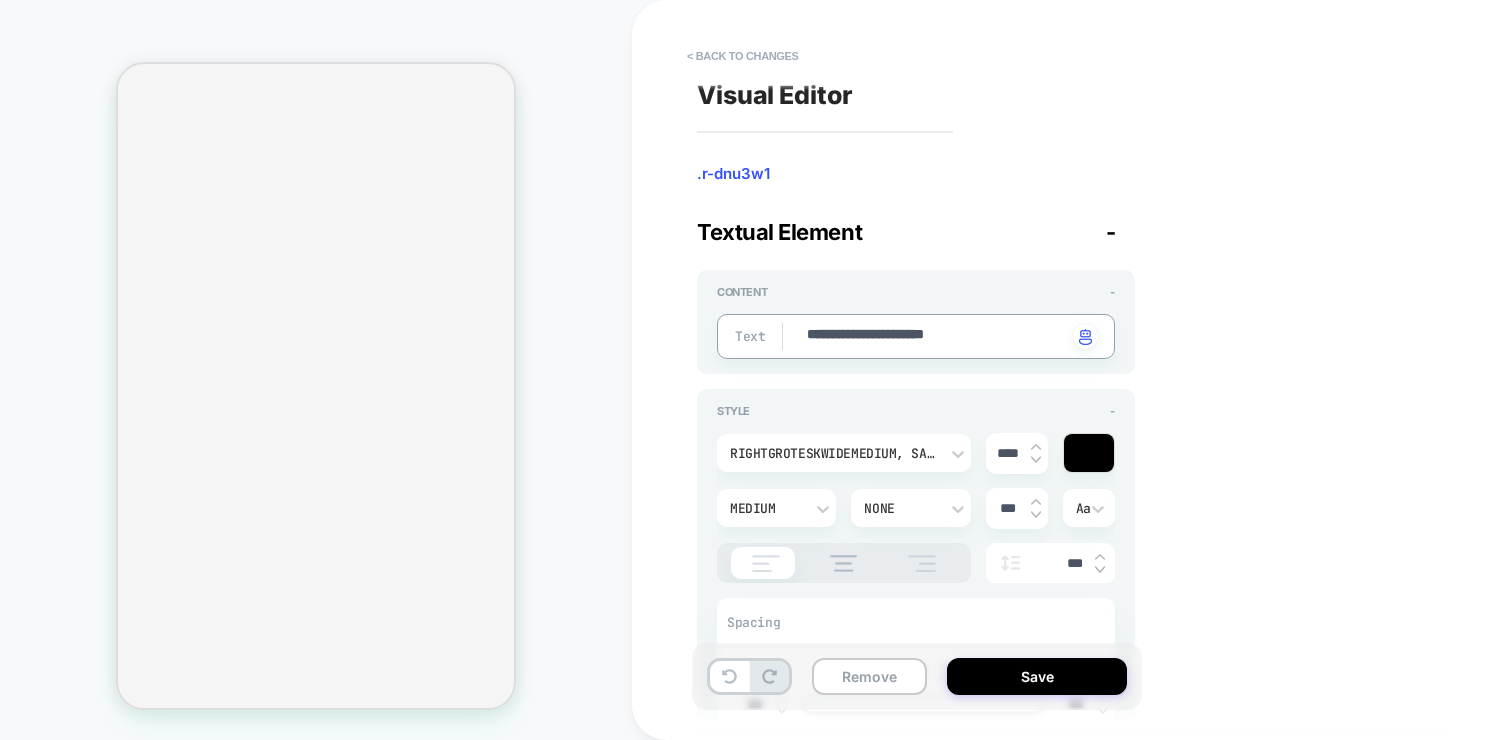 type on "*" 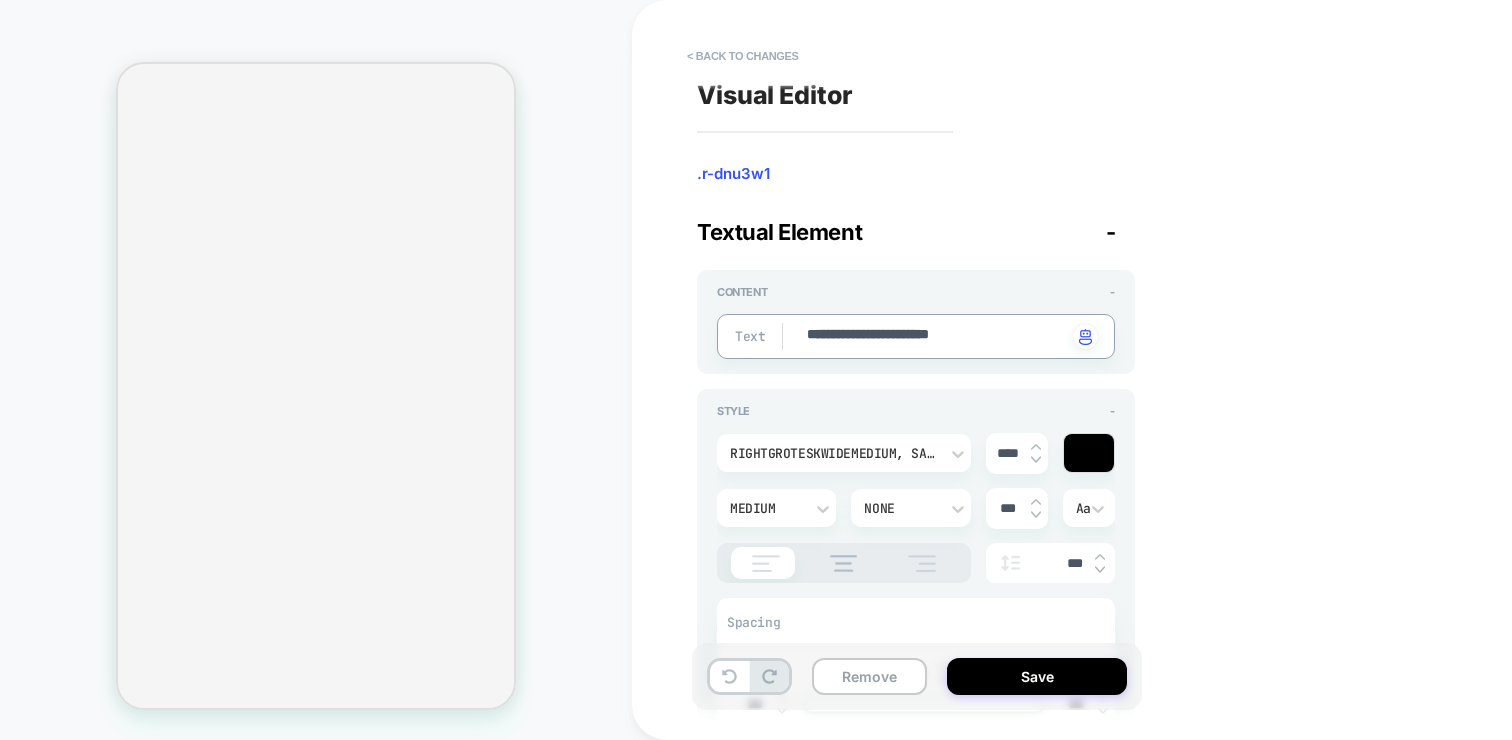 type on "*" 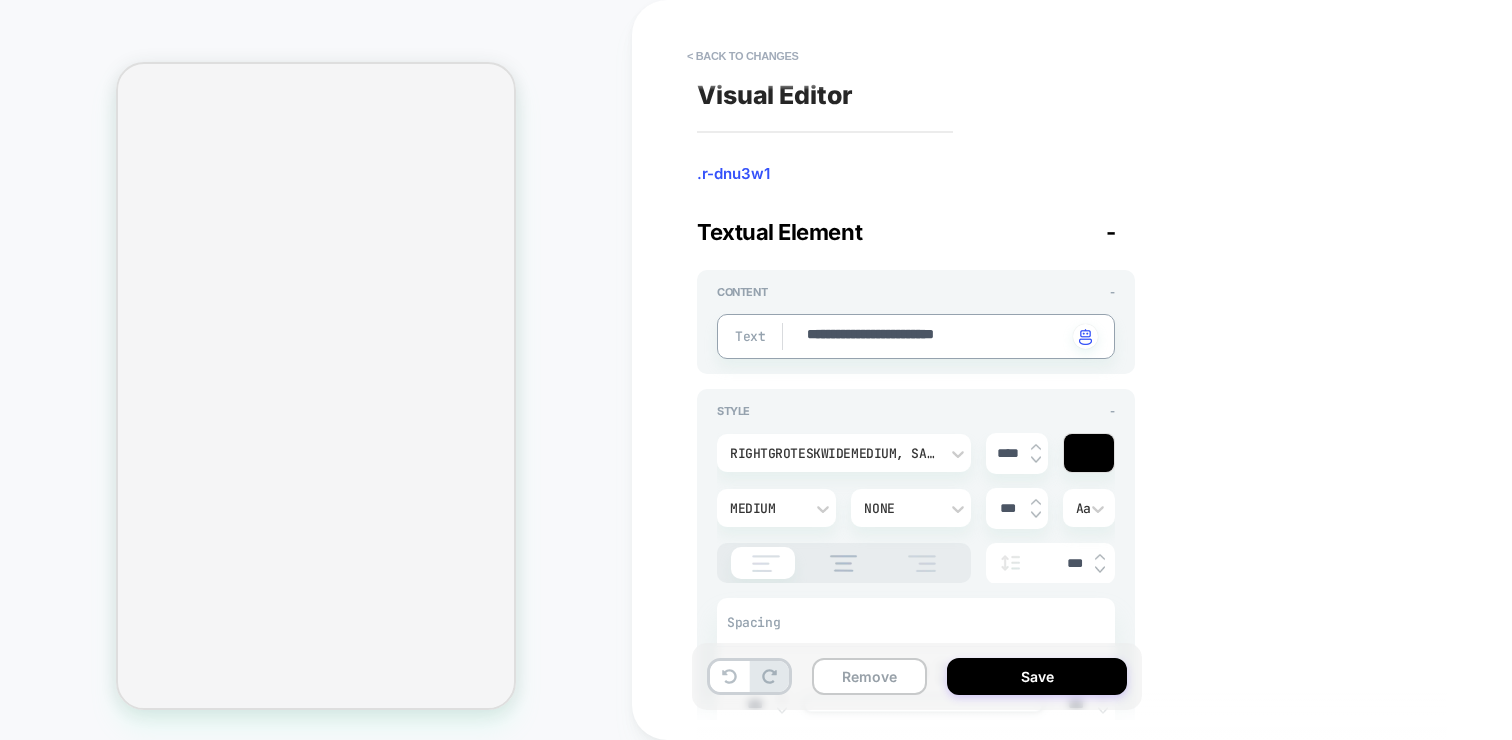 type on "*" 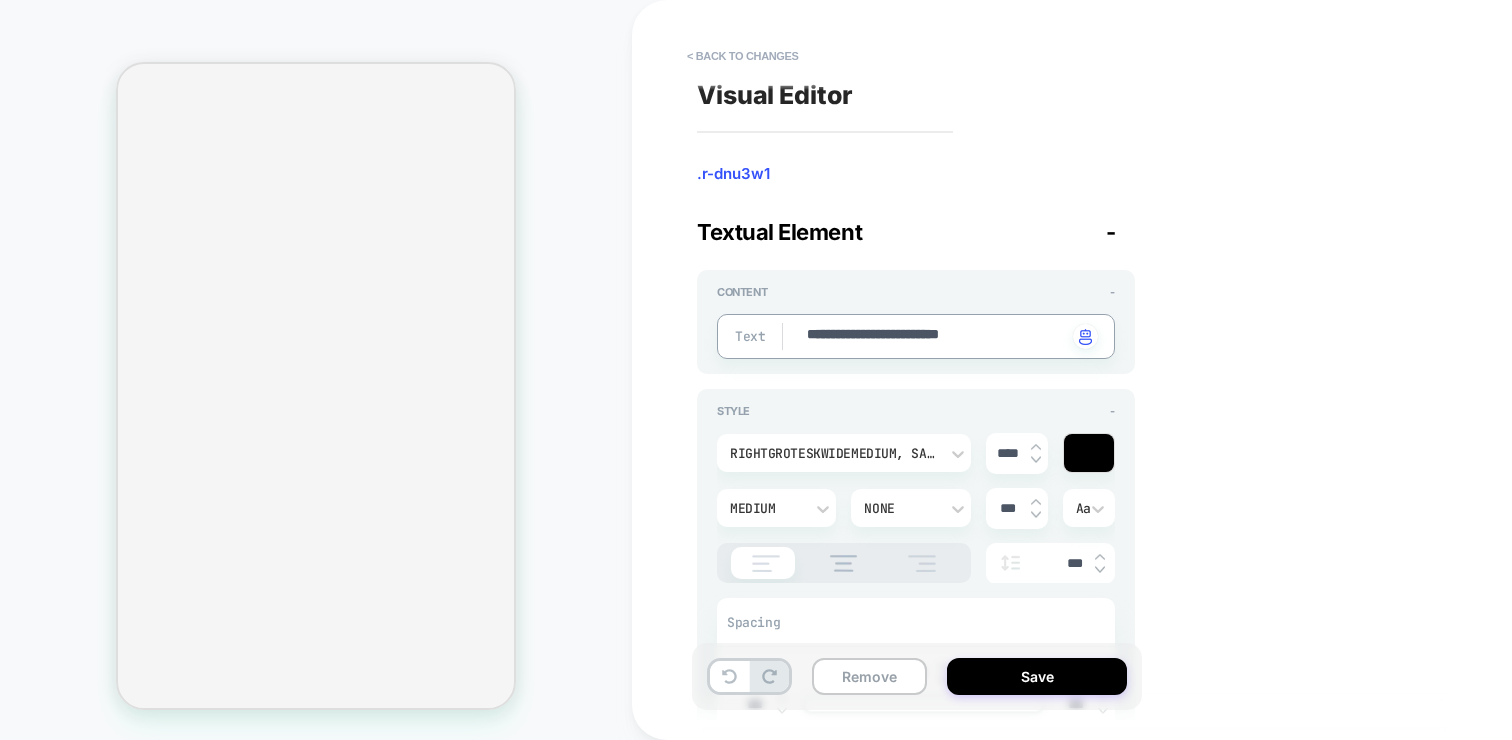 type on "*" 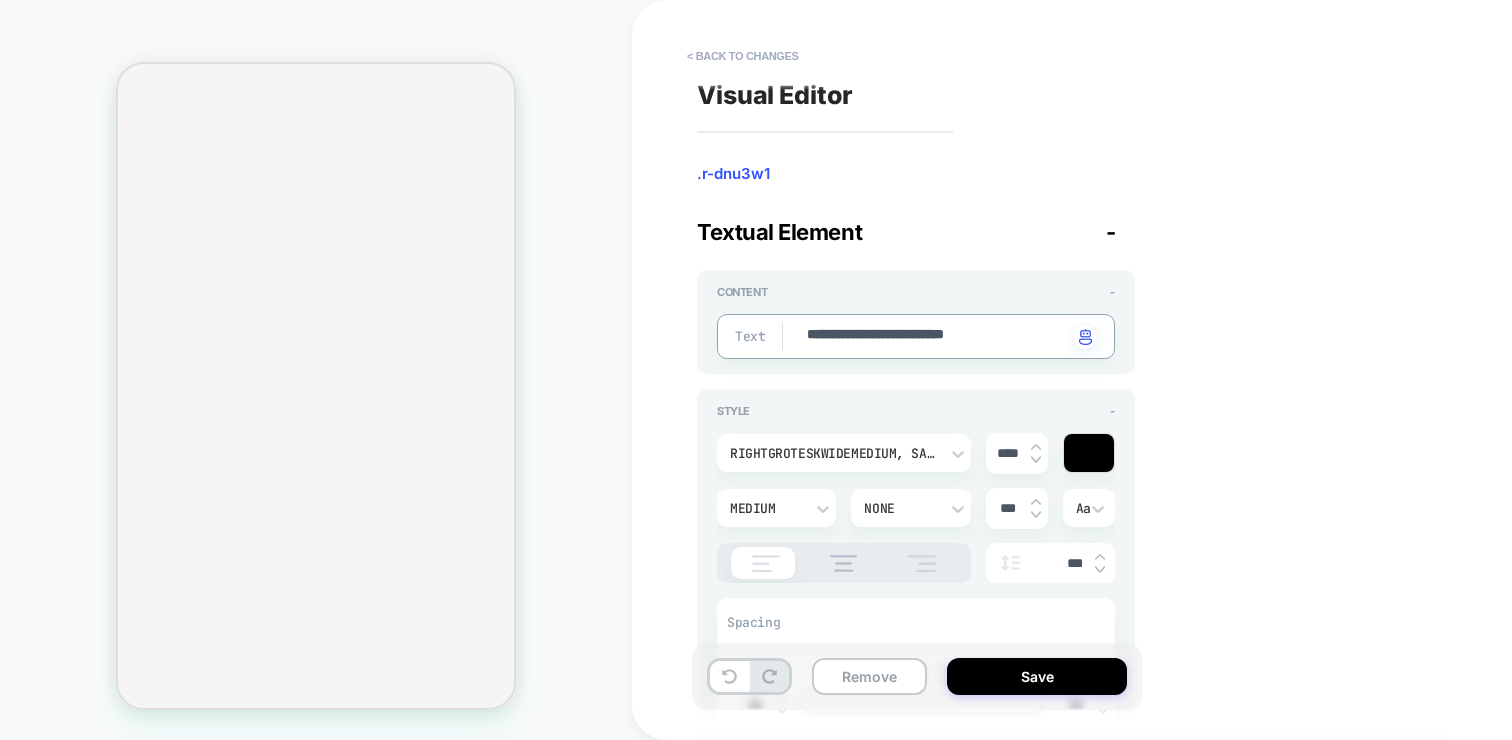 type on "*" 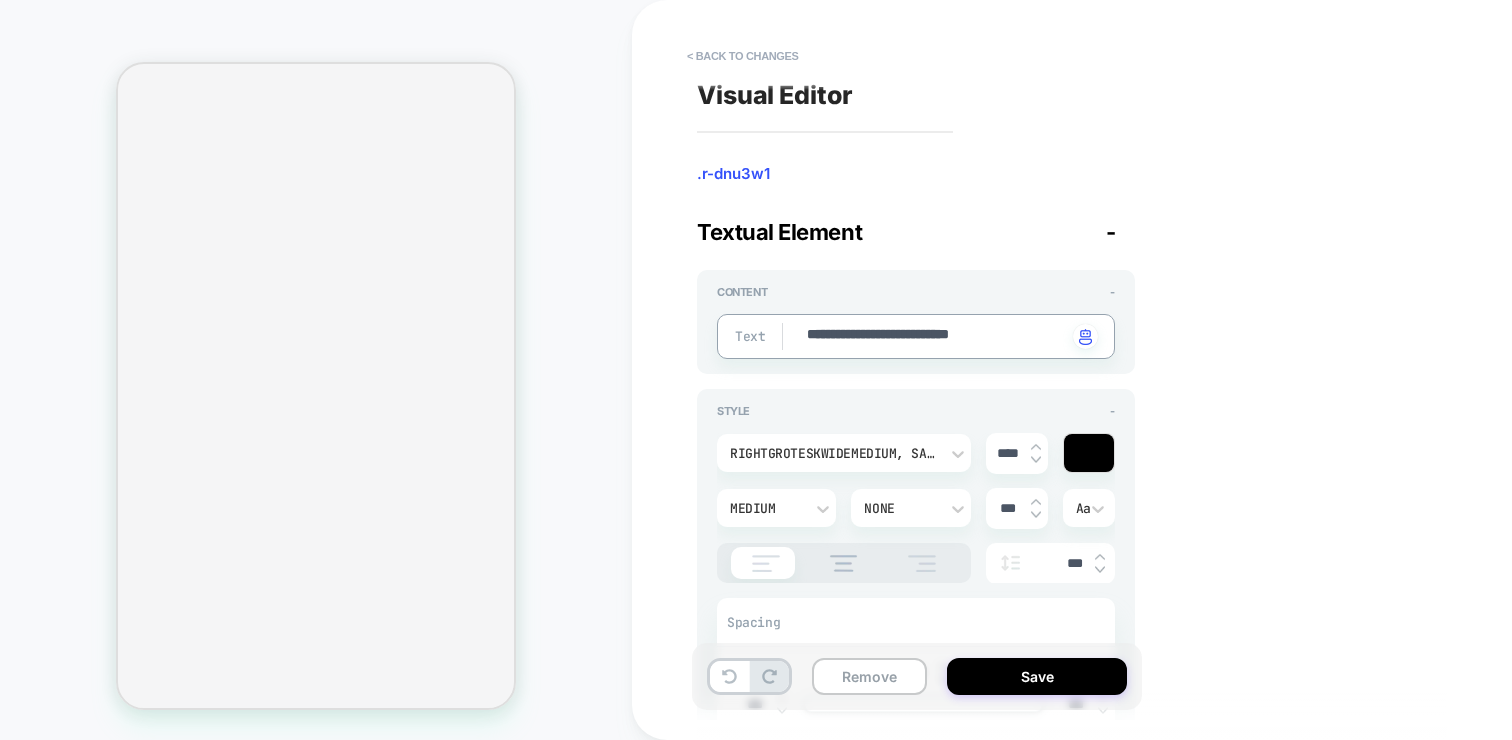 type on "*" 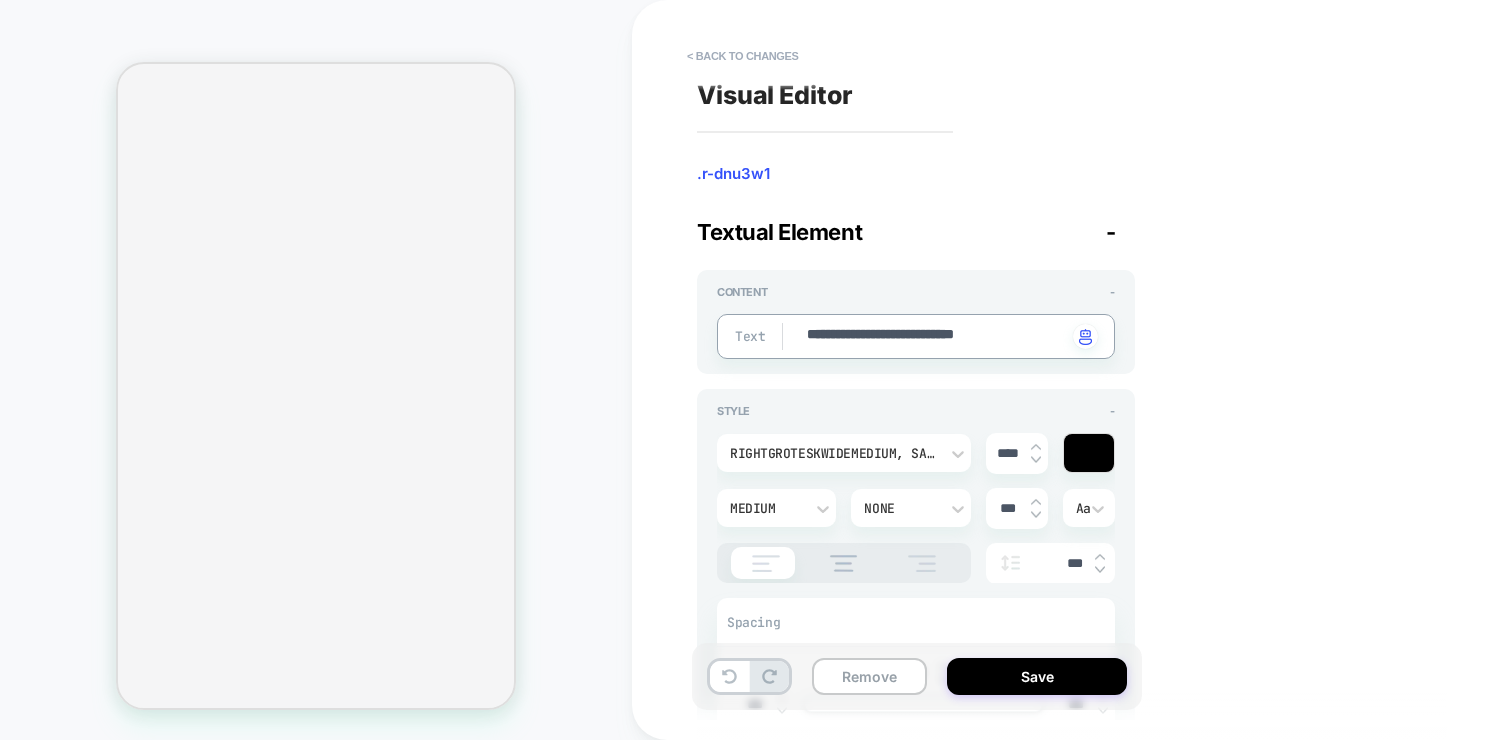 type on "*" 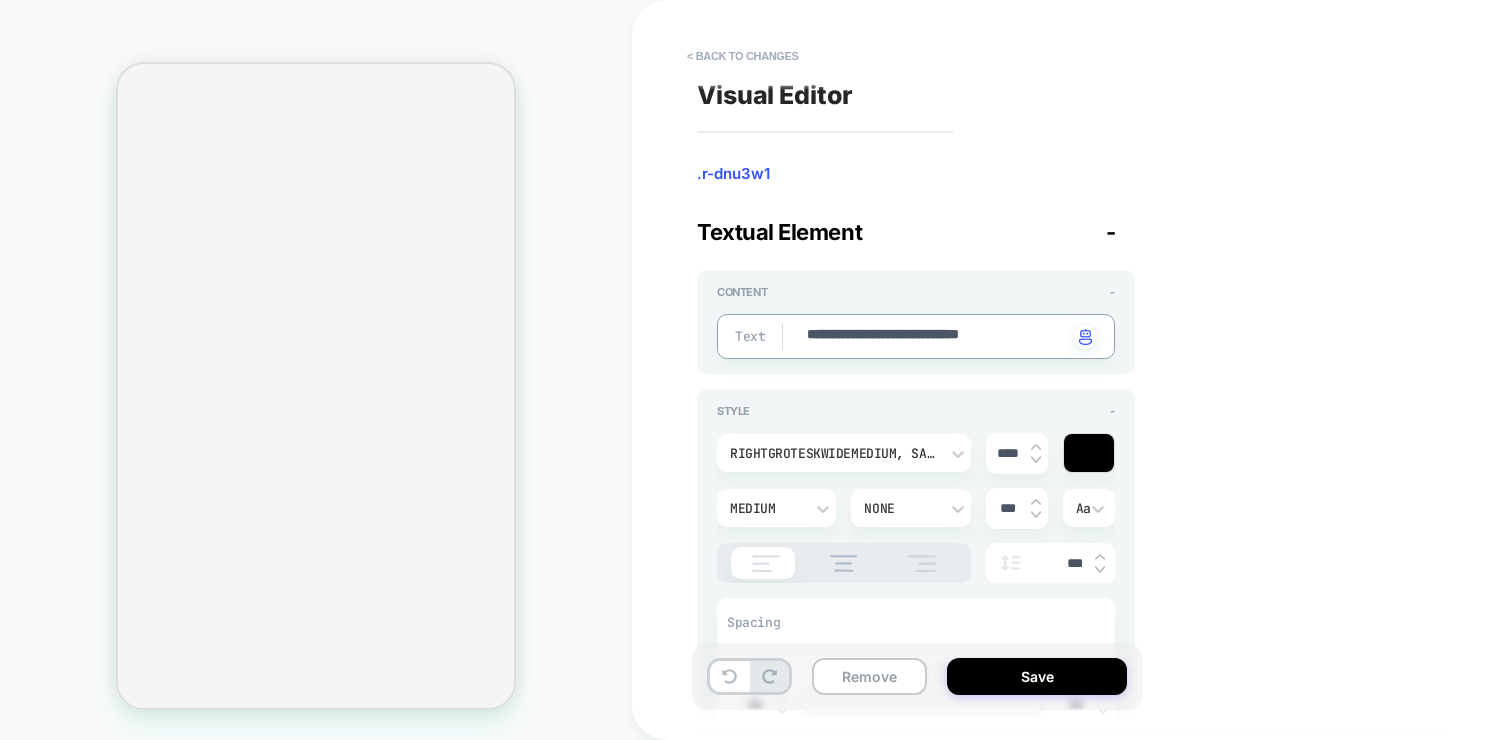 type on "*" 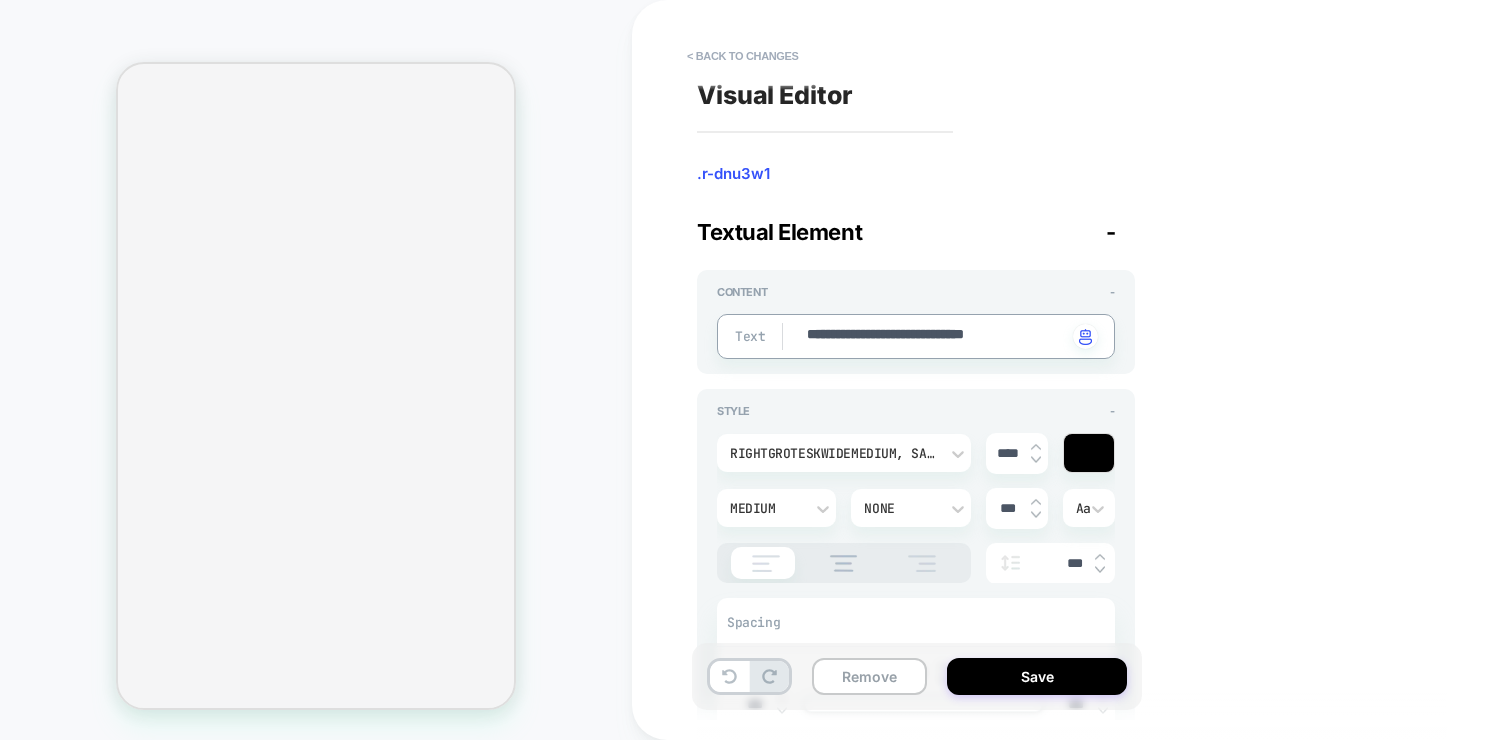 type on "*" 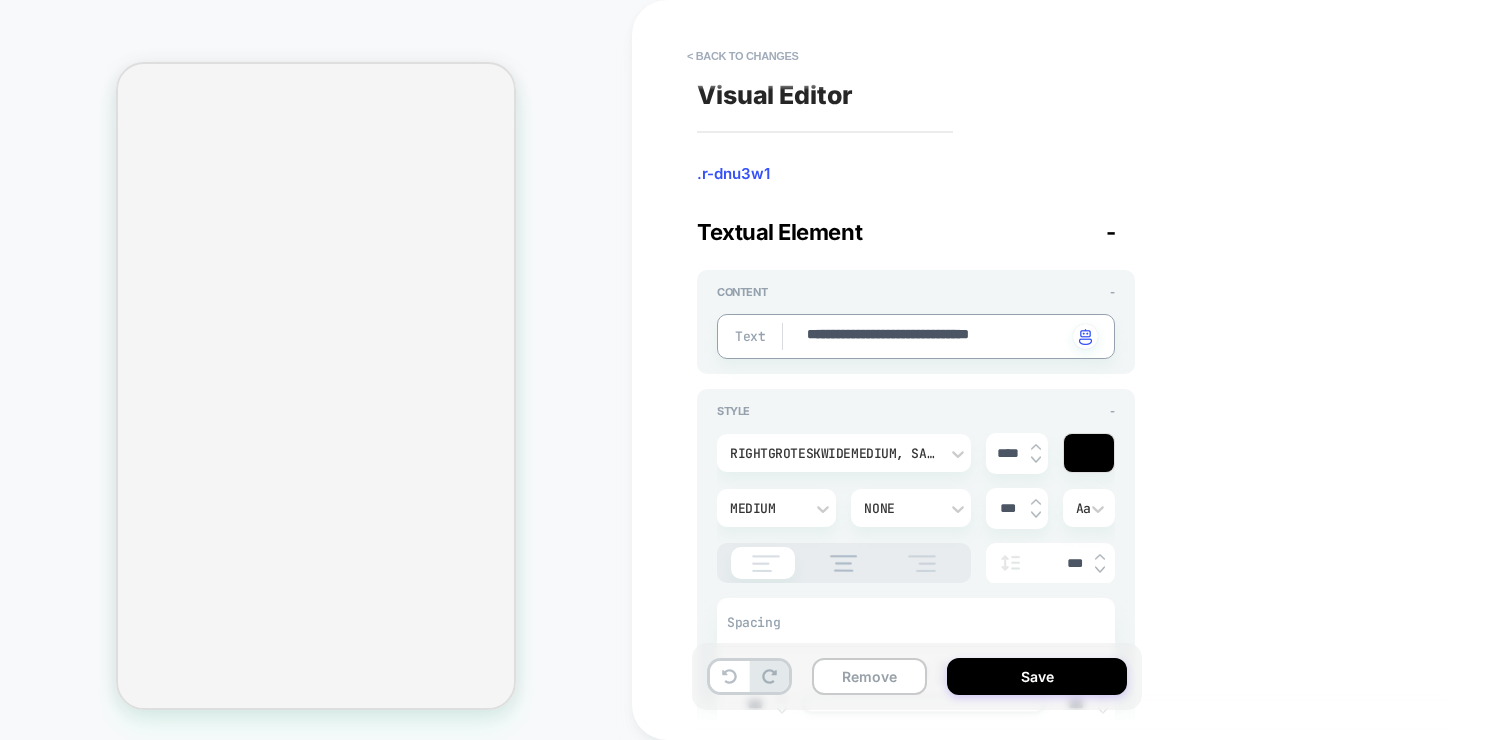 type on "*" 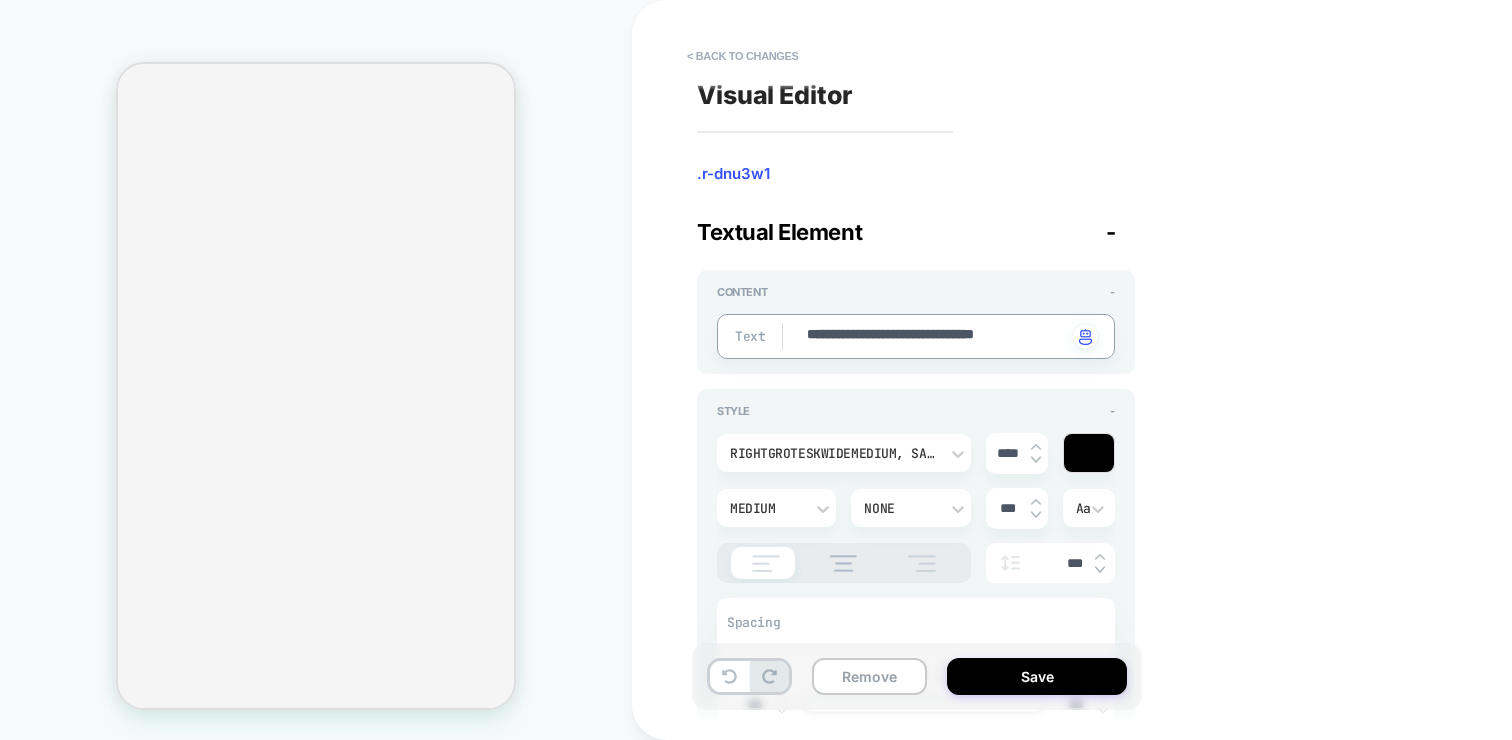 type on "*" 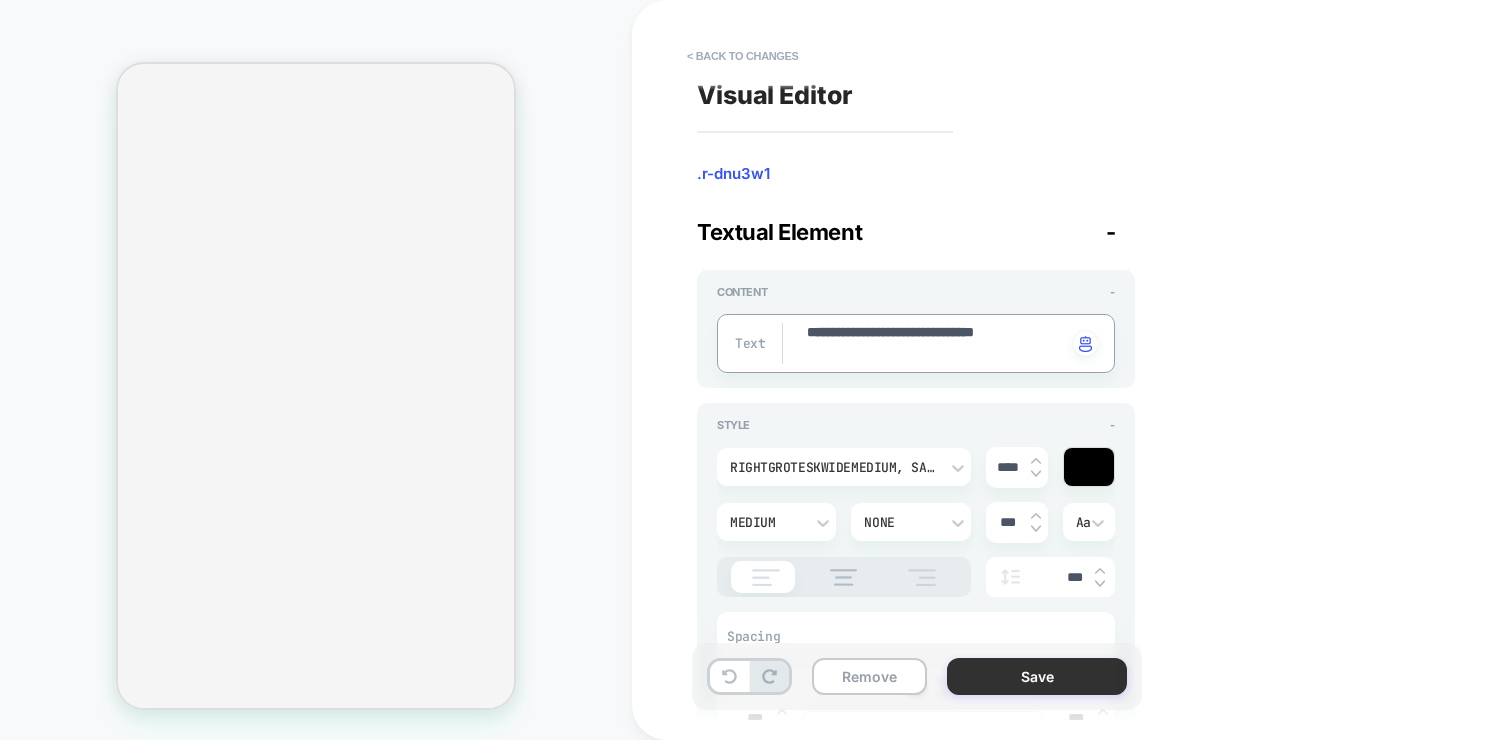 type on "**********" 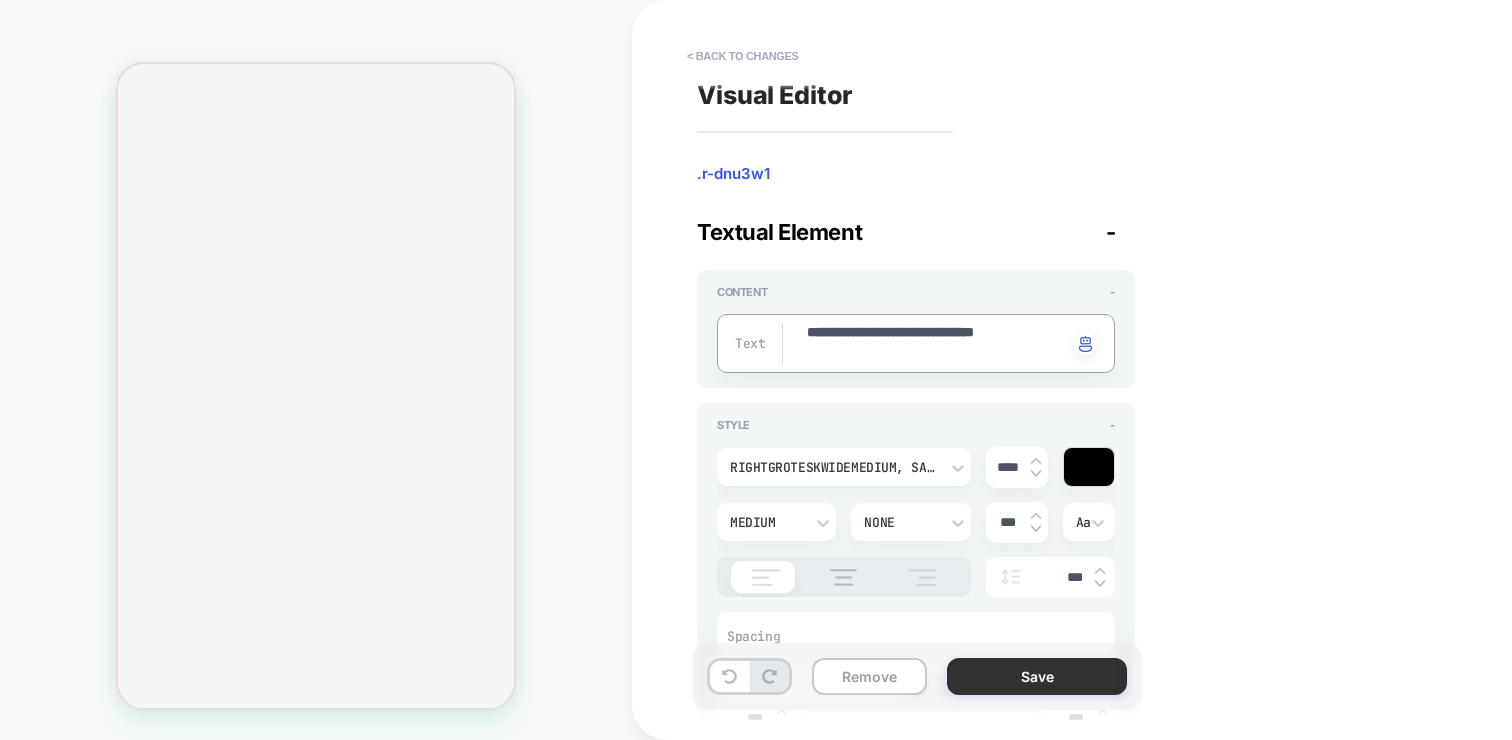 click on "Save" at bounding box center [1037, 676] 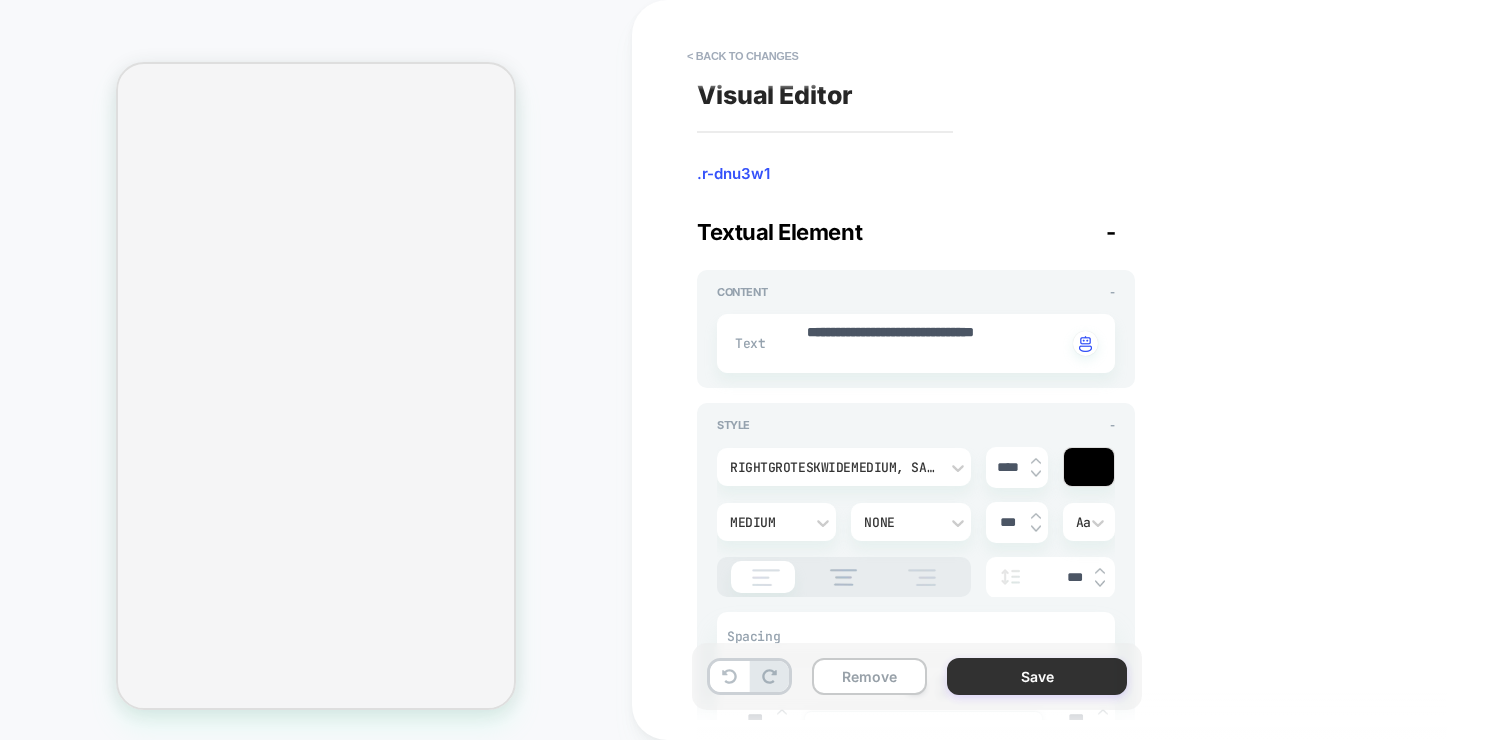 type on "*" 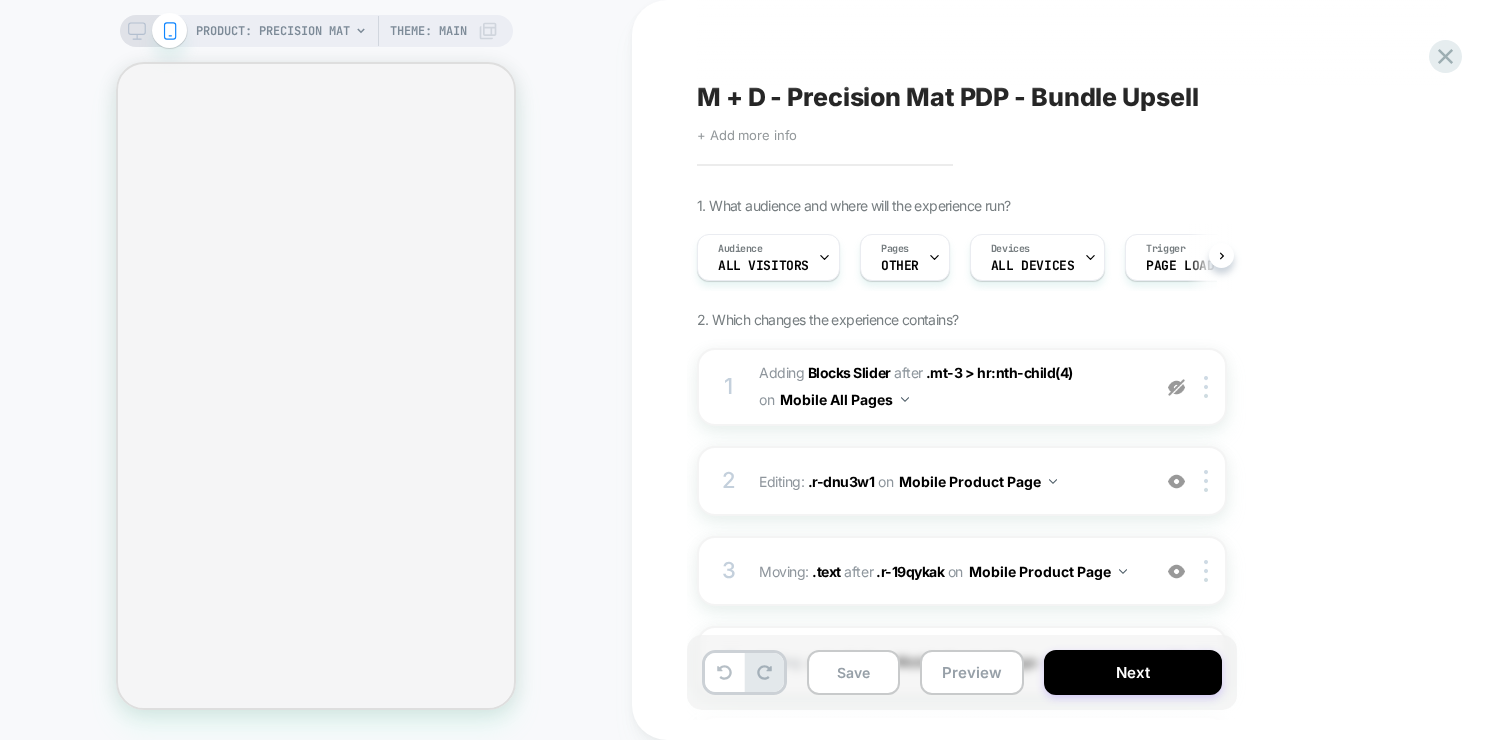 scroll, scrollTop: 0, scrollLeft: 1, axis: horizontal 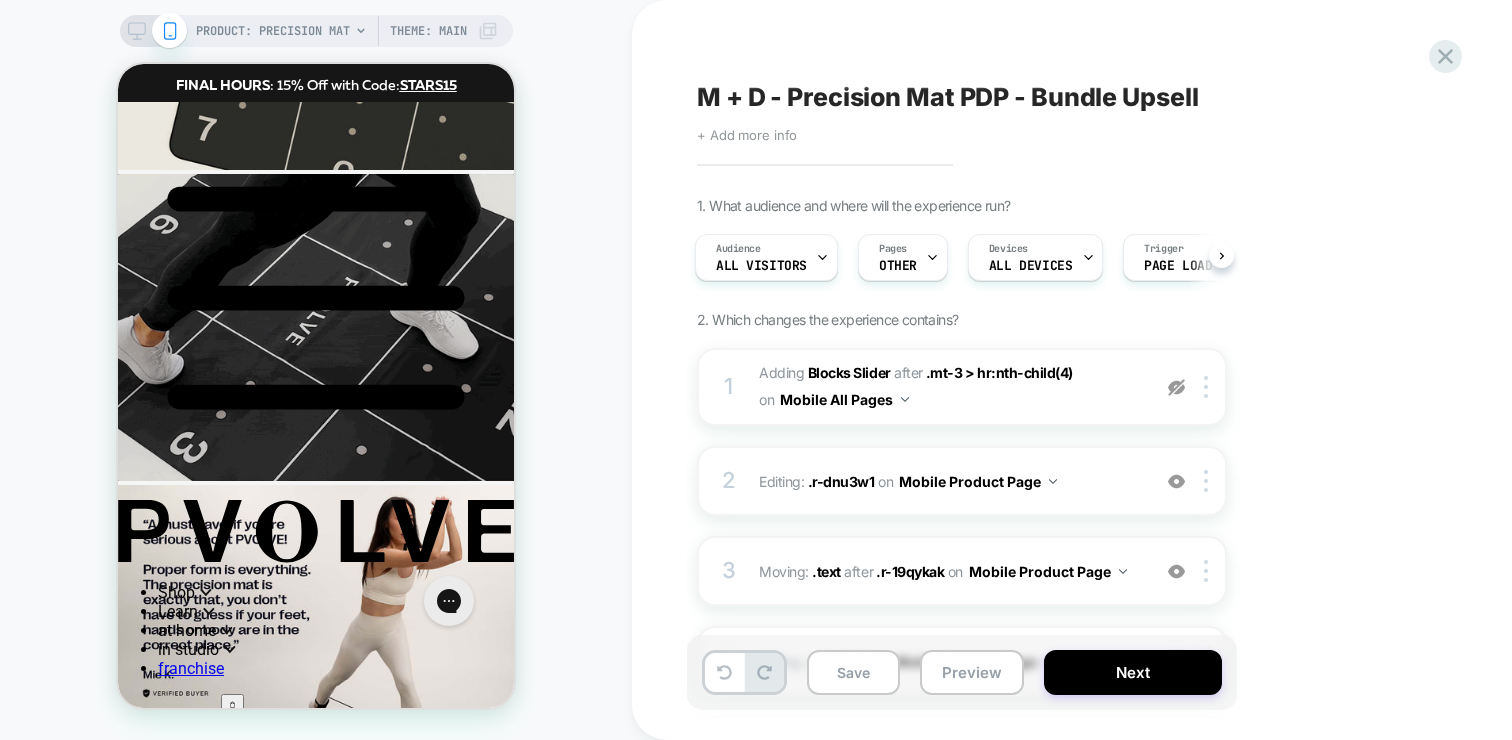click on "PRODUCT: Precision Mat PRODUCT: Precision Mat Theme: MAIN" at bounding box center [316, 370] 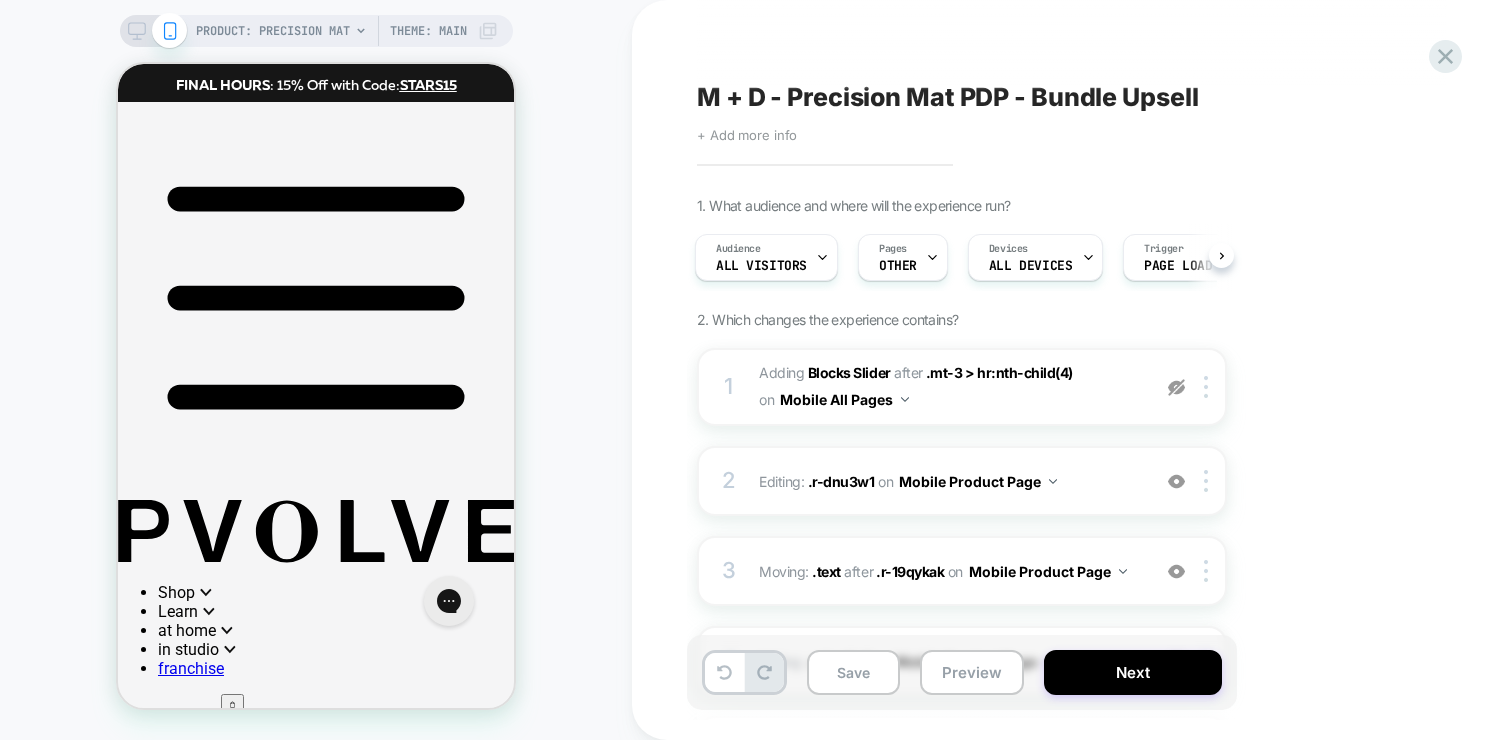 scroll, scrollTop: 660, scrollLeft: 0, axis: vertical 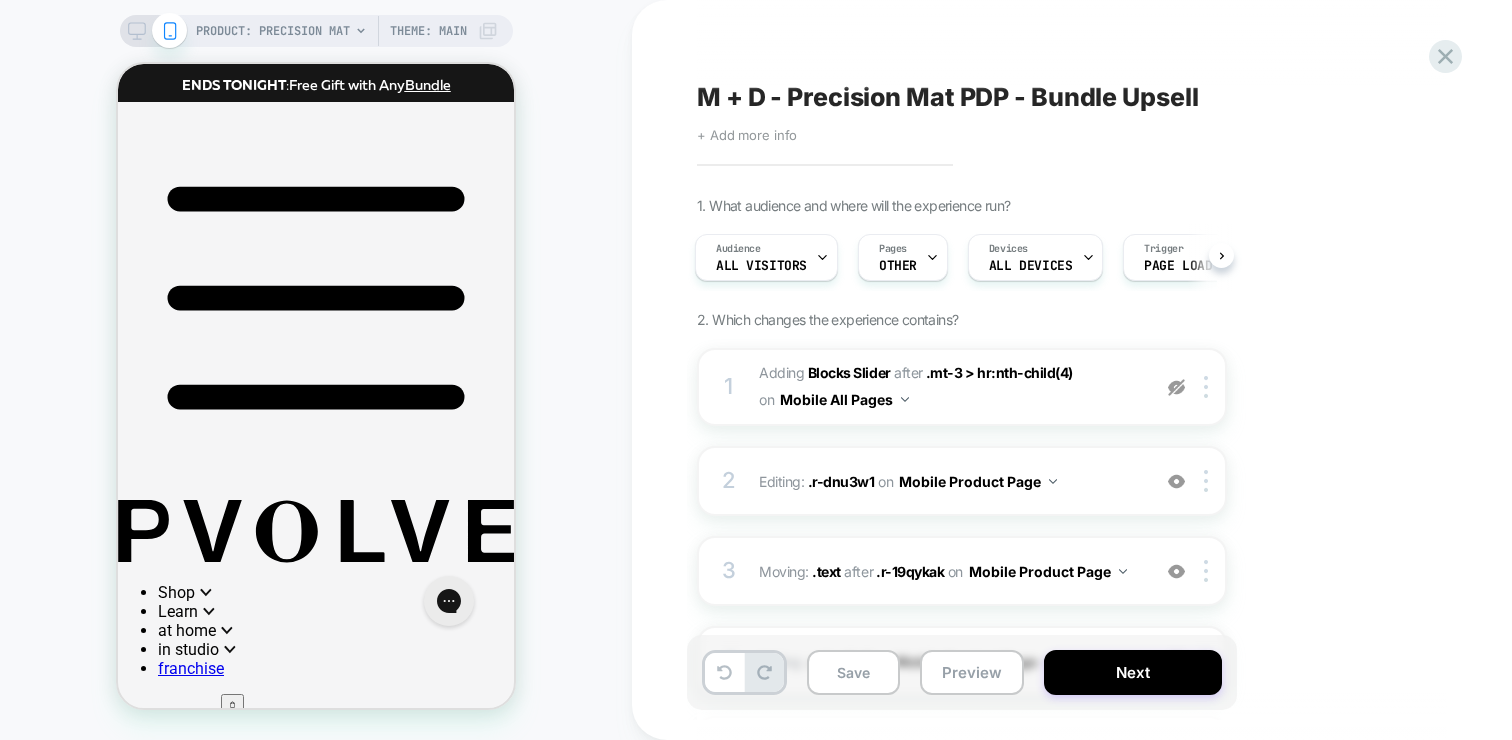 click 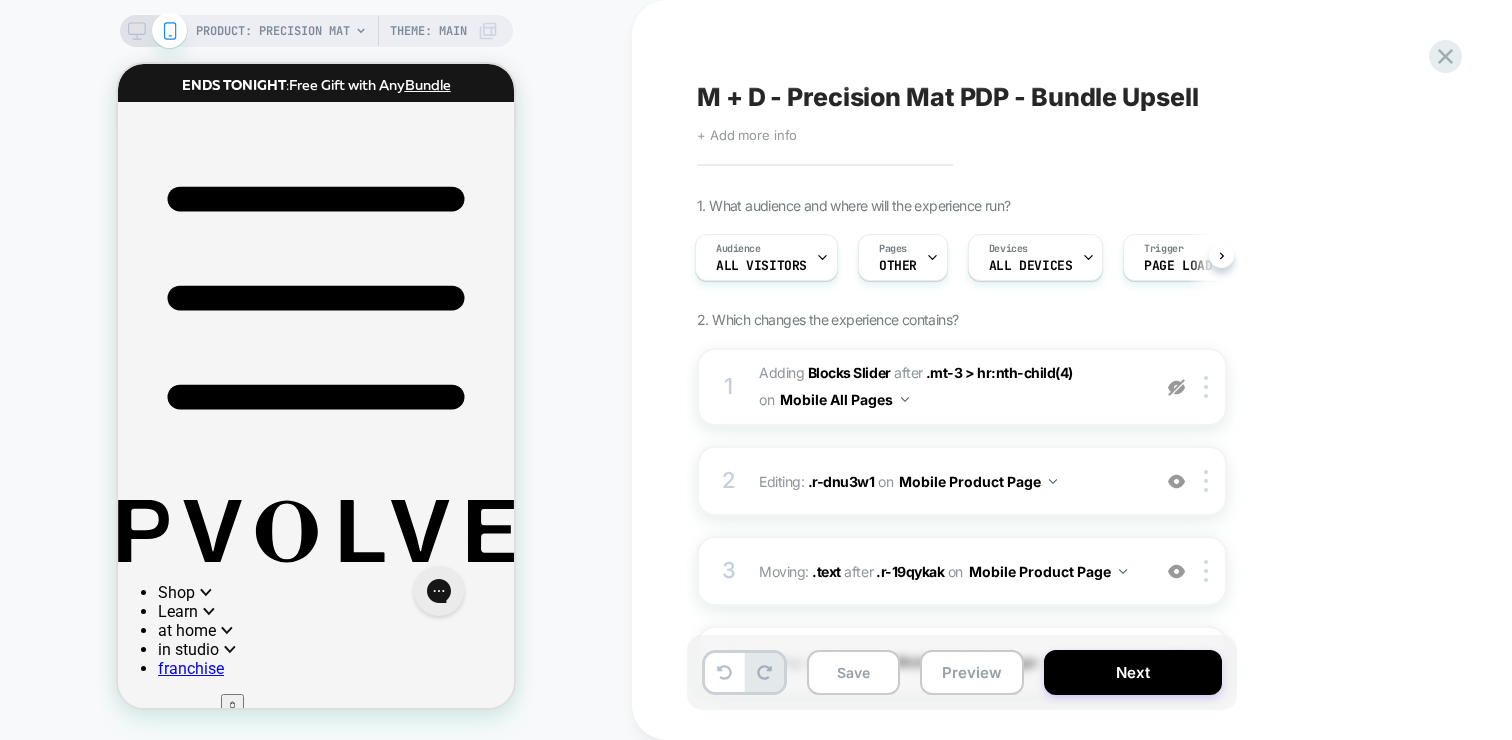 scroll, scrollTop: 0, scrollLeft: 0, axis: both 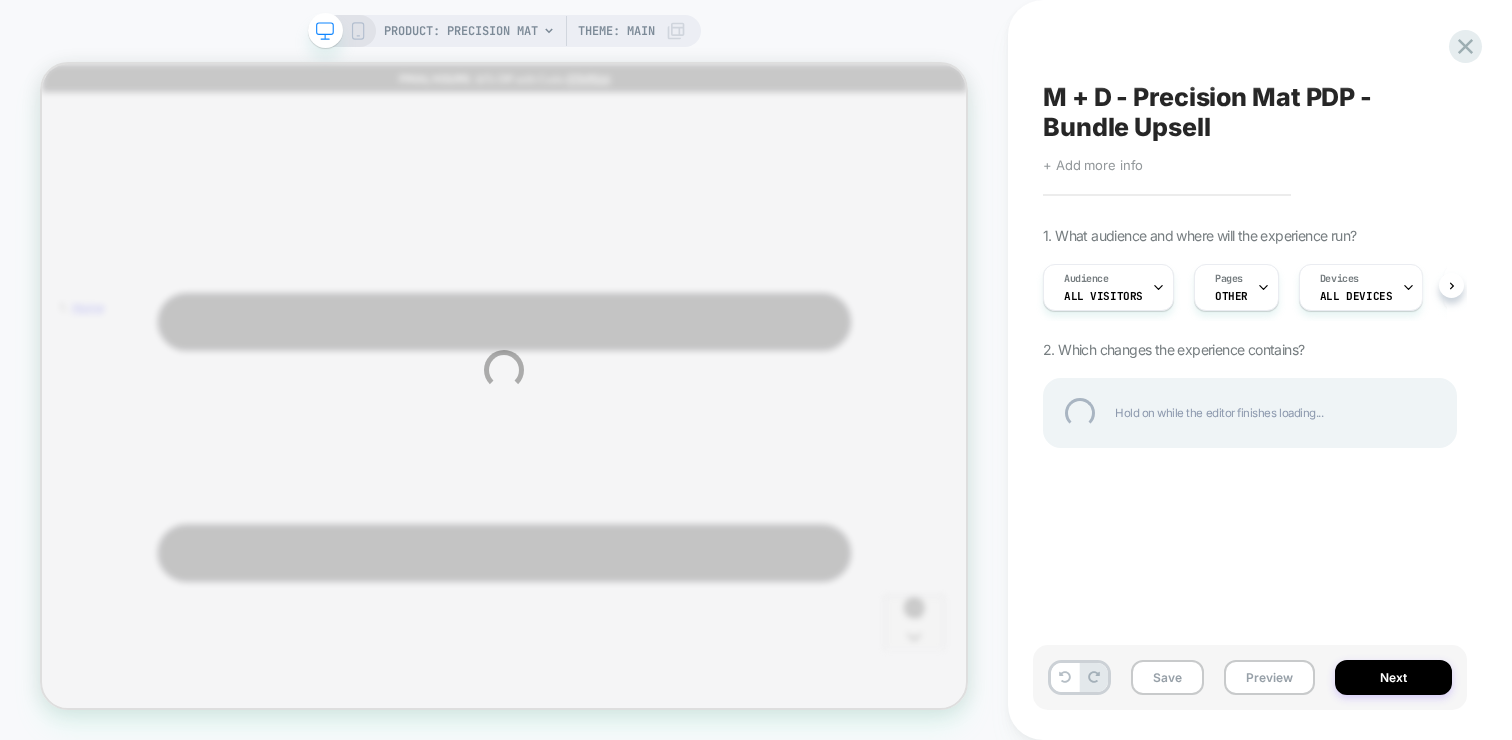 click on "PRODUCT: Precision Mat PRODUCT: Precision Mat Theme: MAIN M + D - Precision Mat PDP - Bundle Upsell Click to edit experience details + Add more info 1. What audience and where will the experience run? Audience All Visitors Pages OTHER Devices ALL DEVICES Trigger Page Load 2. Which changes the experience contains? Hold on while the editor finishes loading... Save Preview Next" at bounding box center (756, 370) 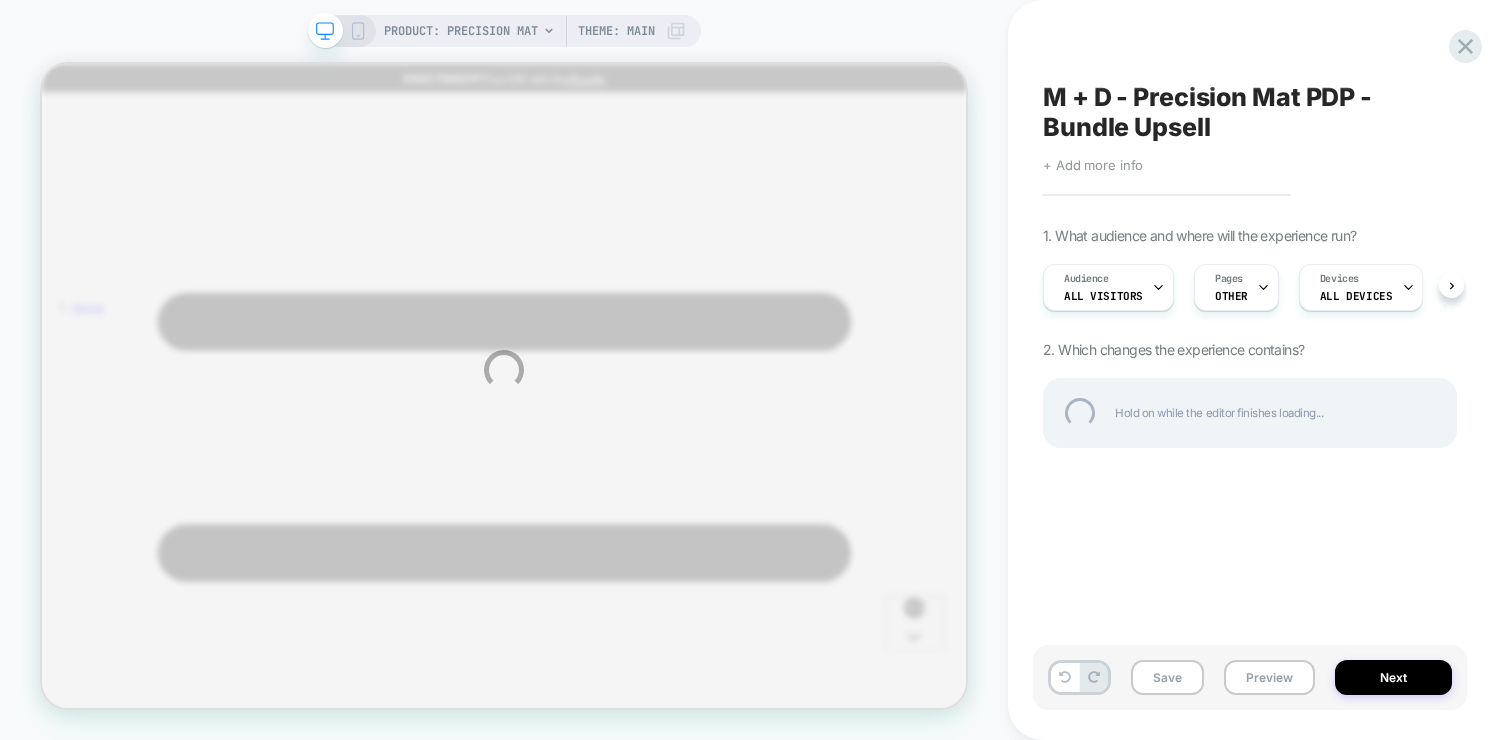 click on "PRODUCT: Precision Mat PRODUCT: Precision Mat Theme: MAIN M + D - Precision Mat PDP - Bundle Upsell Click to edit experience details + Add more info 1. What audience and where will the experience run? Audience All Visitors Pages OTHER Devices ALL DEVICES Trigger Page Load 2. Which changes the experience contains? Hold on while the editor finishes loading... Save Preview Next" at bounding box center [756, 370] 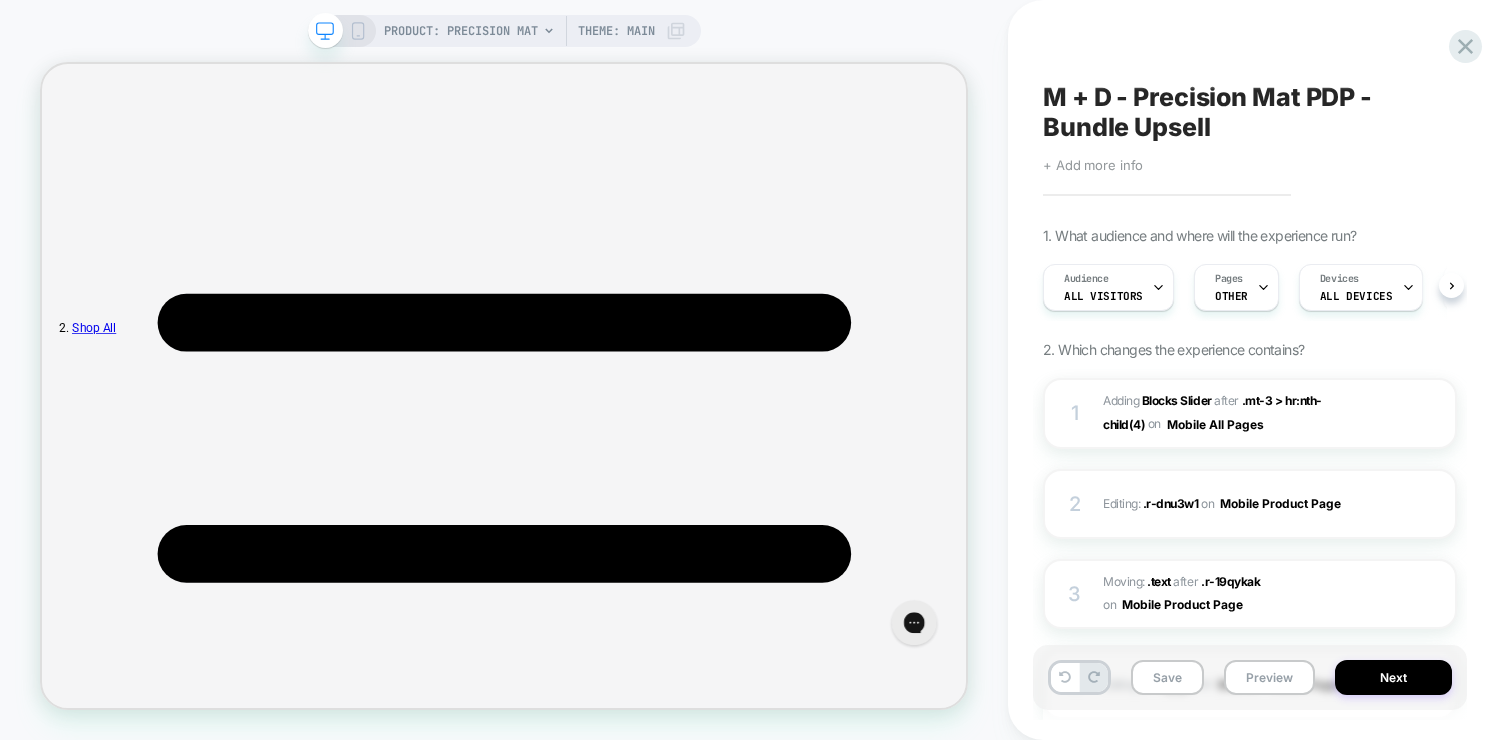 scroll, scrollTop: 4006, scrollLeft: 0, axis: vertical 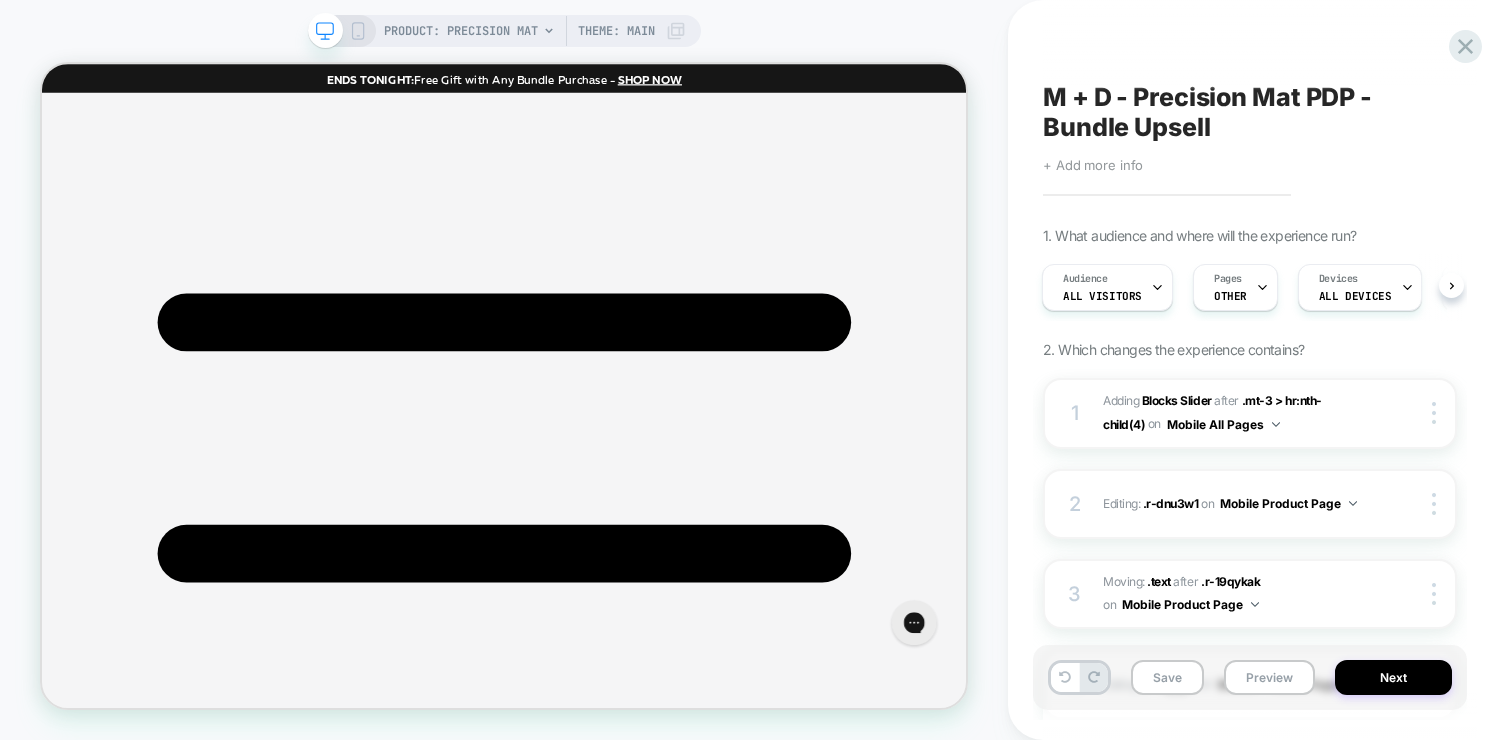 click on "M + D - Precision Mat PDP - Bundle Upsell Click to edit experience details + Add more info 1. What audience and where will the experience run? Audience All Visitors Pages OTHER Devices ALL DEVICES Trigger Page Load 2. Which changes the experience contains? 1 #_loomi_addon_1750807711738_dup1752277226_dup1752277616 Adding   Blocks Slider   AFTER .mt-3 > hr:nth-child(4) .mt-3 > hr:nth-child(4)   on Mobile All Pages Copy CSS Selector Copy Widget Id Rename Copy to   Desktop Target   All Devices Delete 2 Editing :   .r-dnu3w1 .r-dnu3w1   on Mobile Product Page Delete 3 Moving:   .text .text   after .r-19qykak .r-19qykak   on Mobile Product Page Delete 4 Editing :   .r-1vg1jp7 .r-1vg1jp7   on Mobile Product Page Copy CSS Selector Rename Delete 5 Editing :   .r-15aqwqr .r-15aqwqr   on Mobile Product Page Copy CSS Selector Rename Delete 6 Editing :   .r-dnu3w1 .r-dnu3w1   on Mobile Product Page Delete 7 Editing :   .r-1vg1jp7 .r-1vg1jp7   on Mobile Product Page Copy CSS Selector Rename Delete 8 Editing :   .r-dnu3w1" at bounding box center [1260, 370] 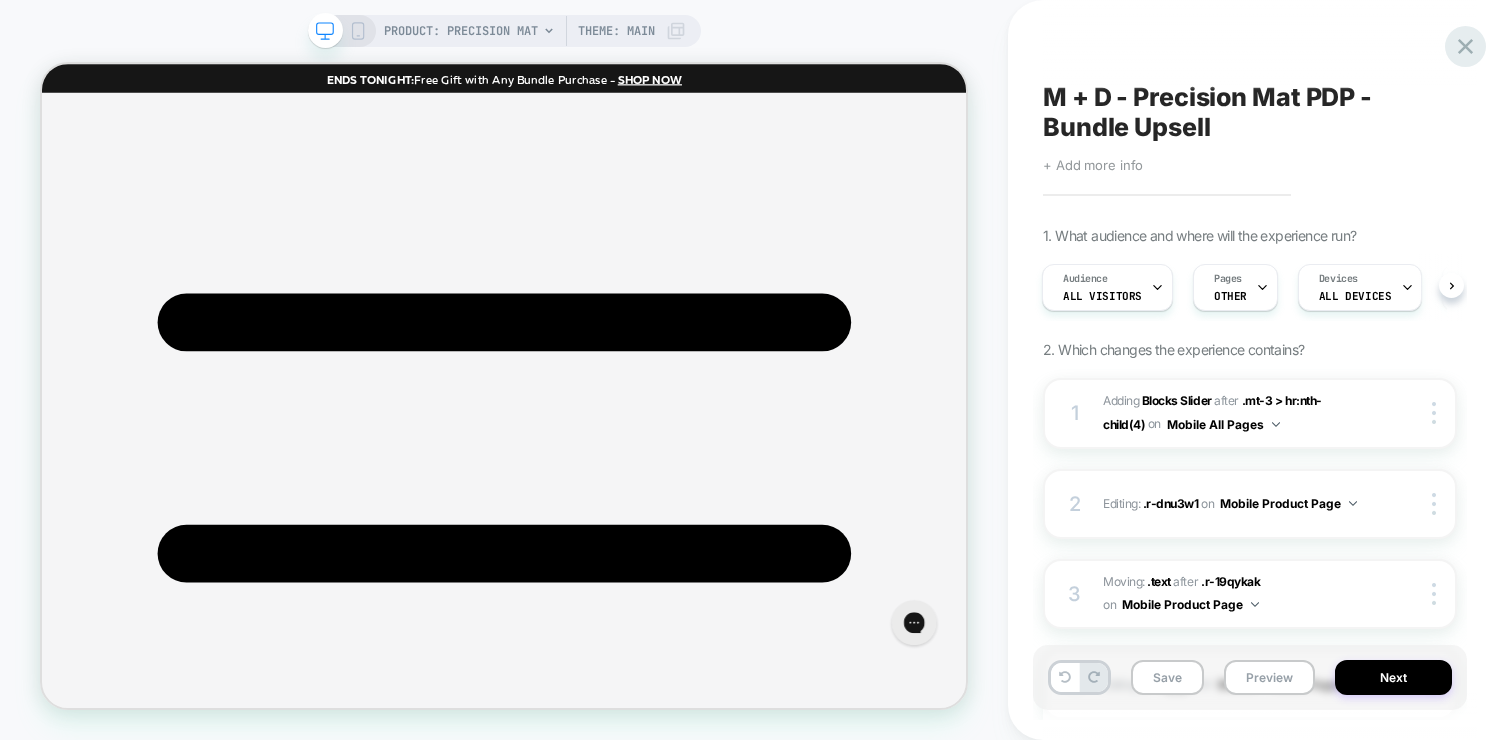 click 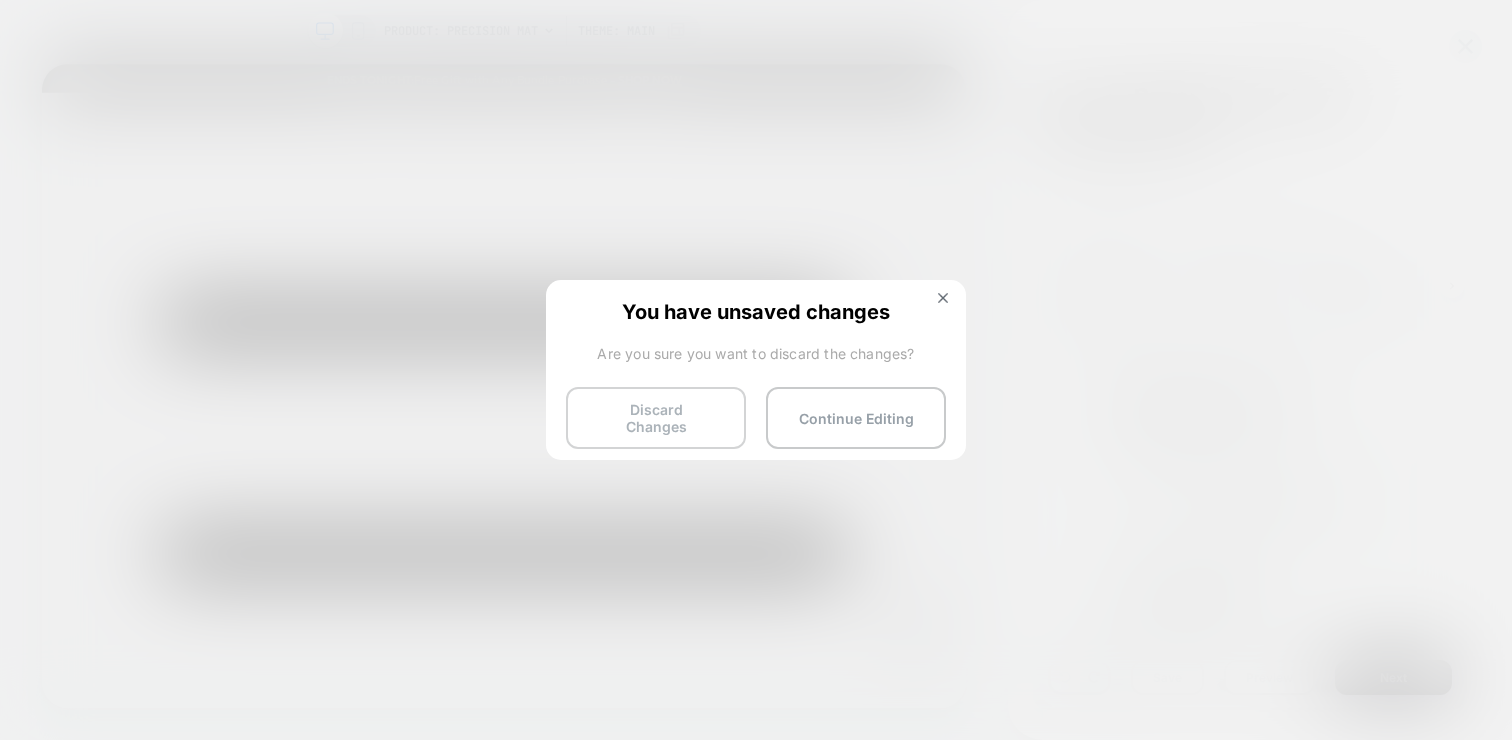 click on "Discard Changes" at bounding box center (656, 418) 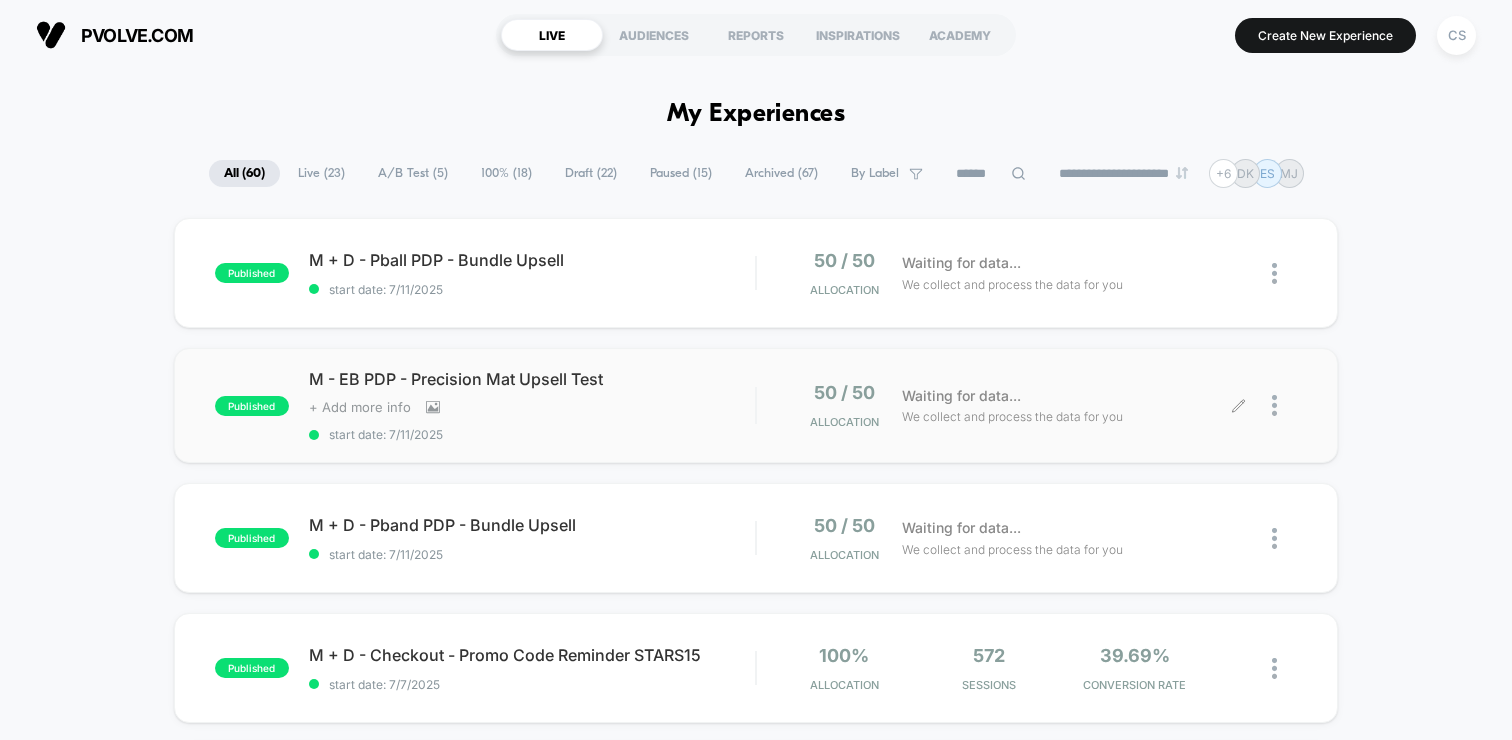 click at bounding box center (1268, 405) 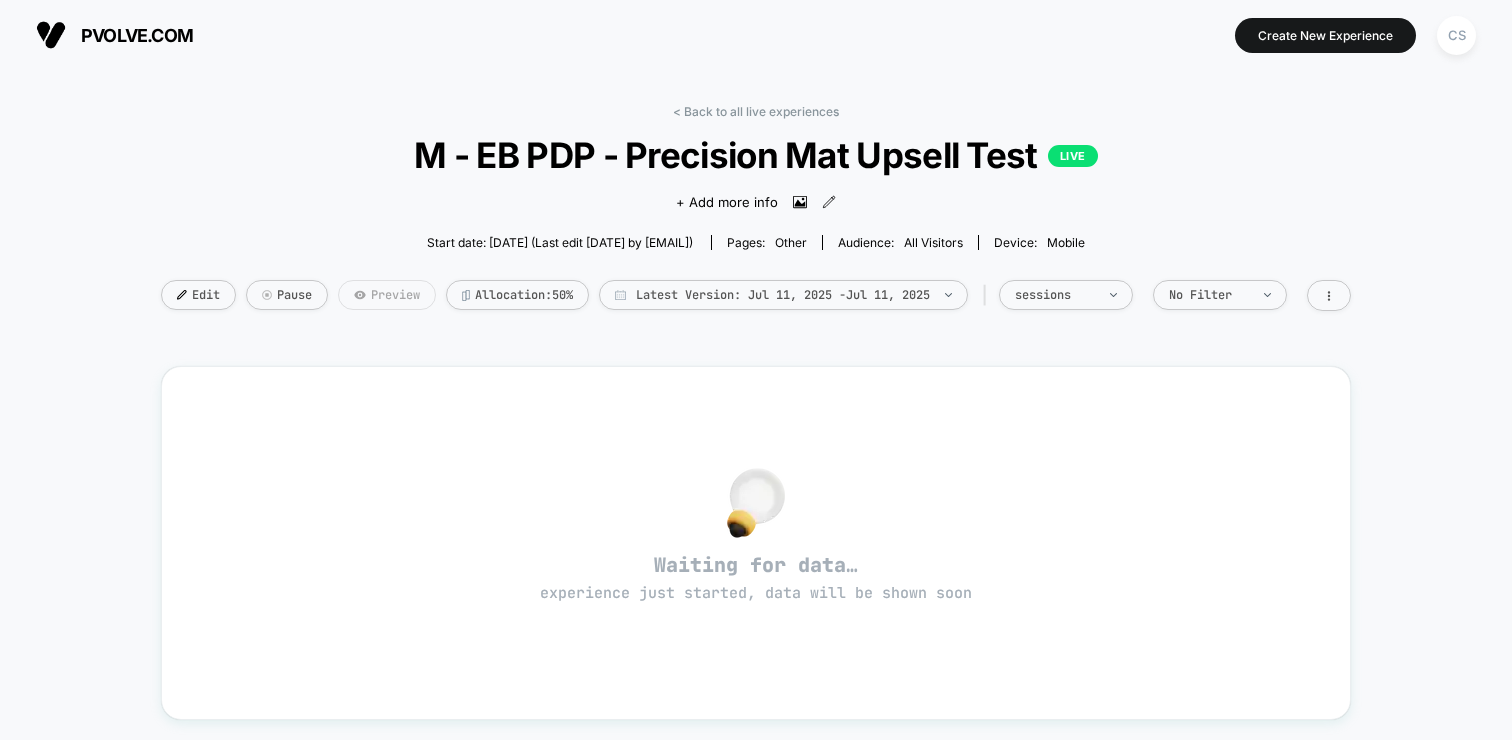 click on "Preview" at bounding box center [387, 295] 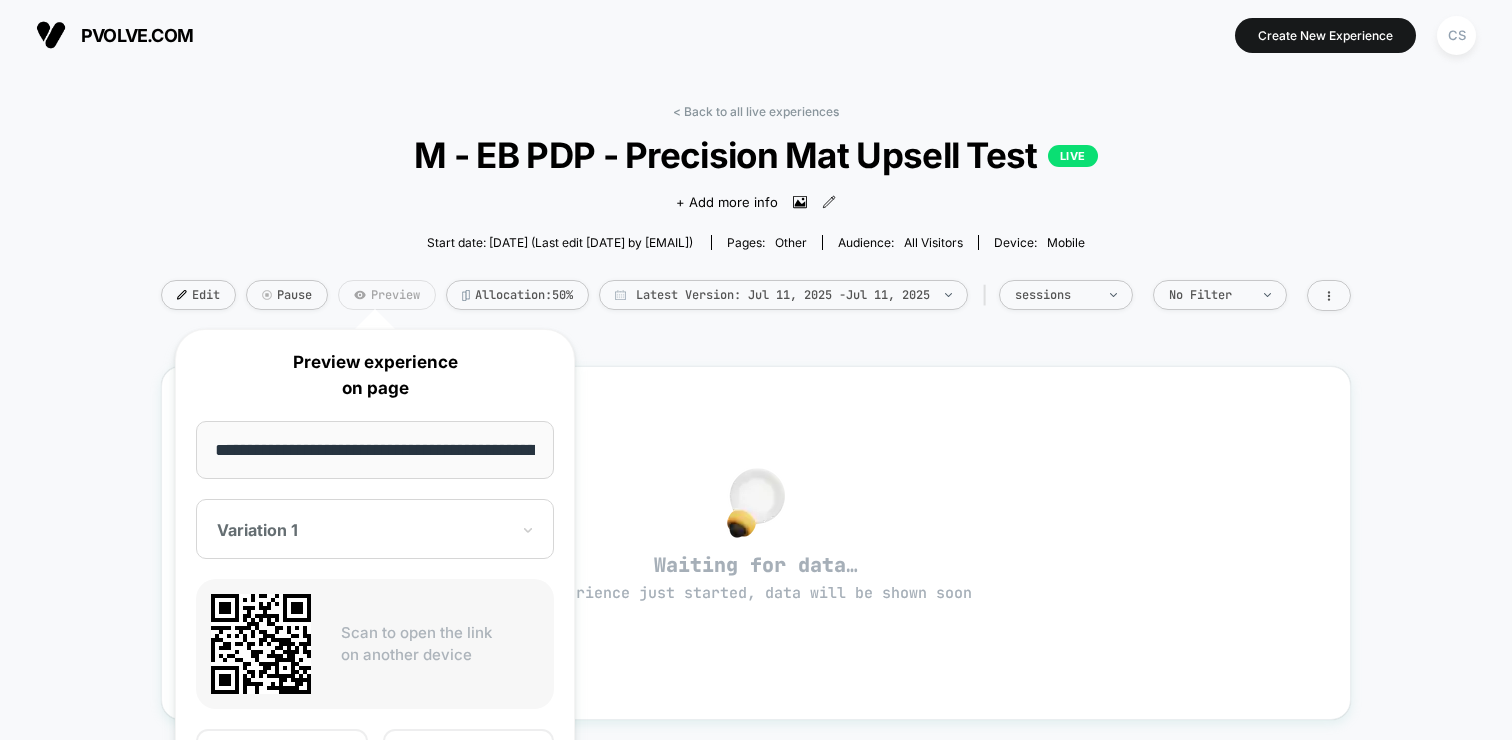 scroll, scrollTop: 0, scrollLeft: 86, axis: horizontal 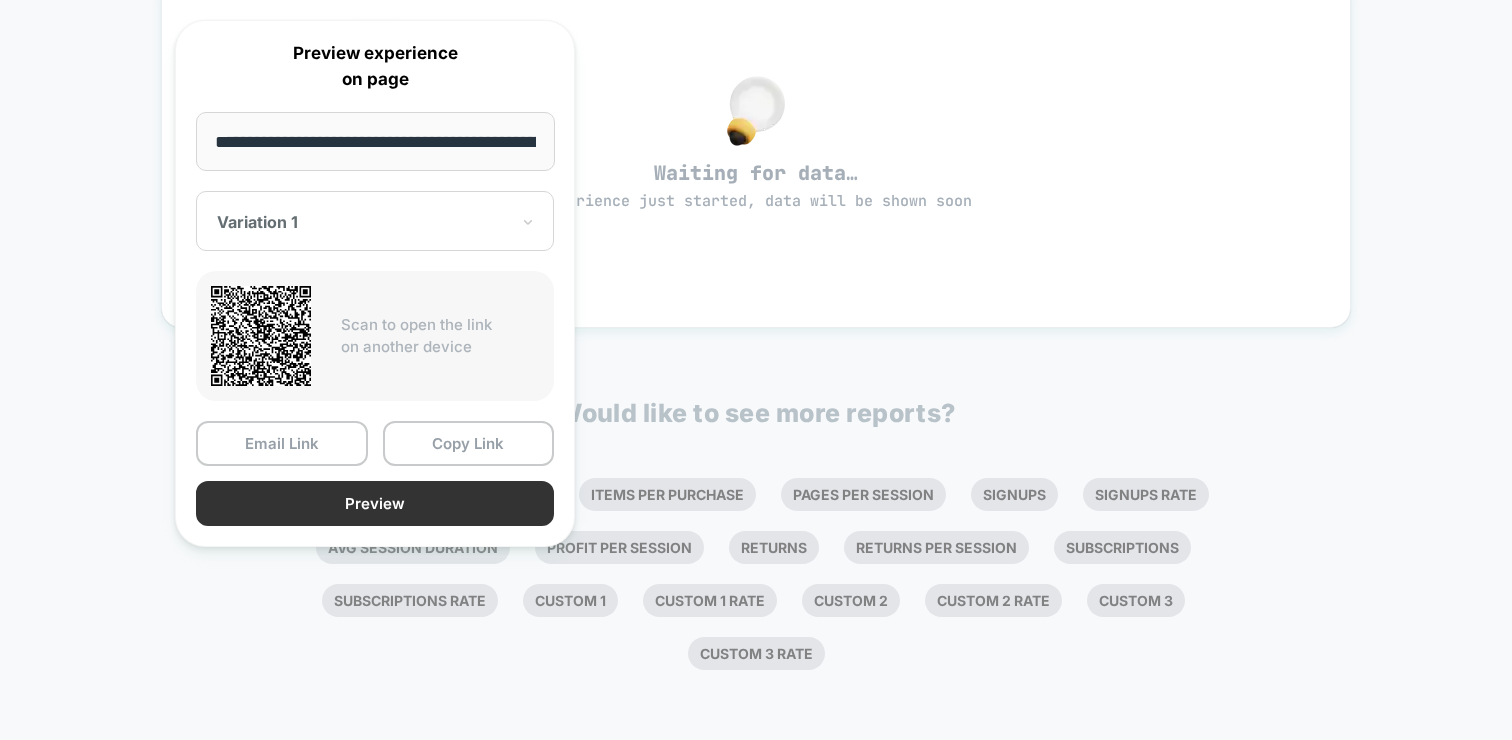 click on "Preview" at bounding box center [375, 503] 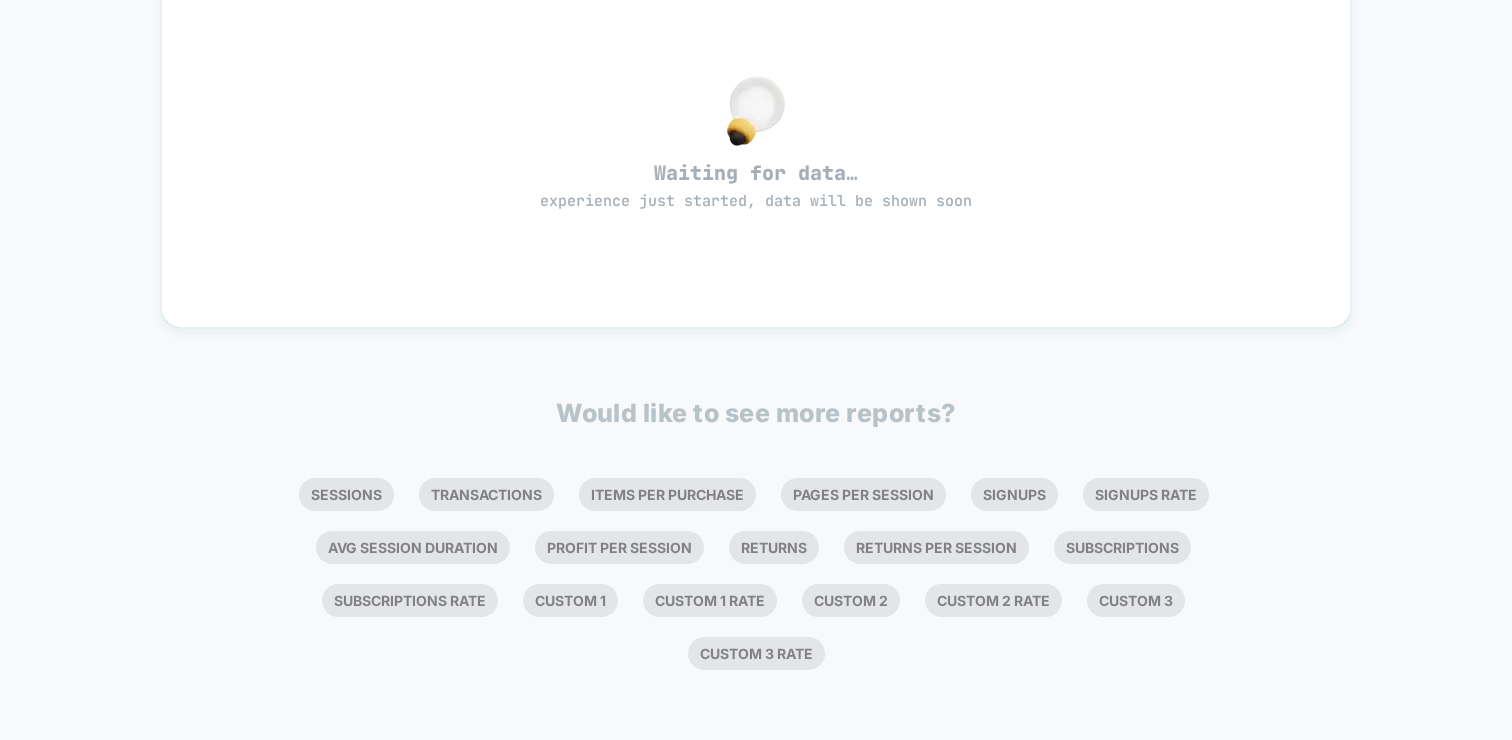 click on "< Back to all live experiences  M - EB PDP - Precision Mat Upsell Test LIVE Click to view images Click to edit experience details + Add more info Start date: 7/11/2025 (Last edit 7/11/2025 by skey@pvolve.com) Pages: other Audience: All Visitors Device: mobile Edit Pause  Preview Allocation:  50% Latest Version:     Jul 11, 2025    -    Jul 11, 2025 |   sessions   No Filter Waiting for data… experience just started, data will be shown soon Would like to see more reports? Sessions Transactions Items Per Purchase Pages Per Session Signups Signups Rate Avg Session Duration Profit Per Session Returns Returns Per Session Subscriptions Subscriptions Rate Custom 1 Custom 1 Rate Custom 2 Custom 2 Rate Custom 3 Custom 3 Rate" at bounding box center (756, 209) 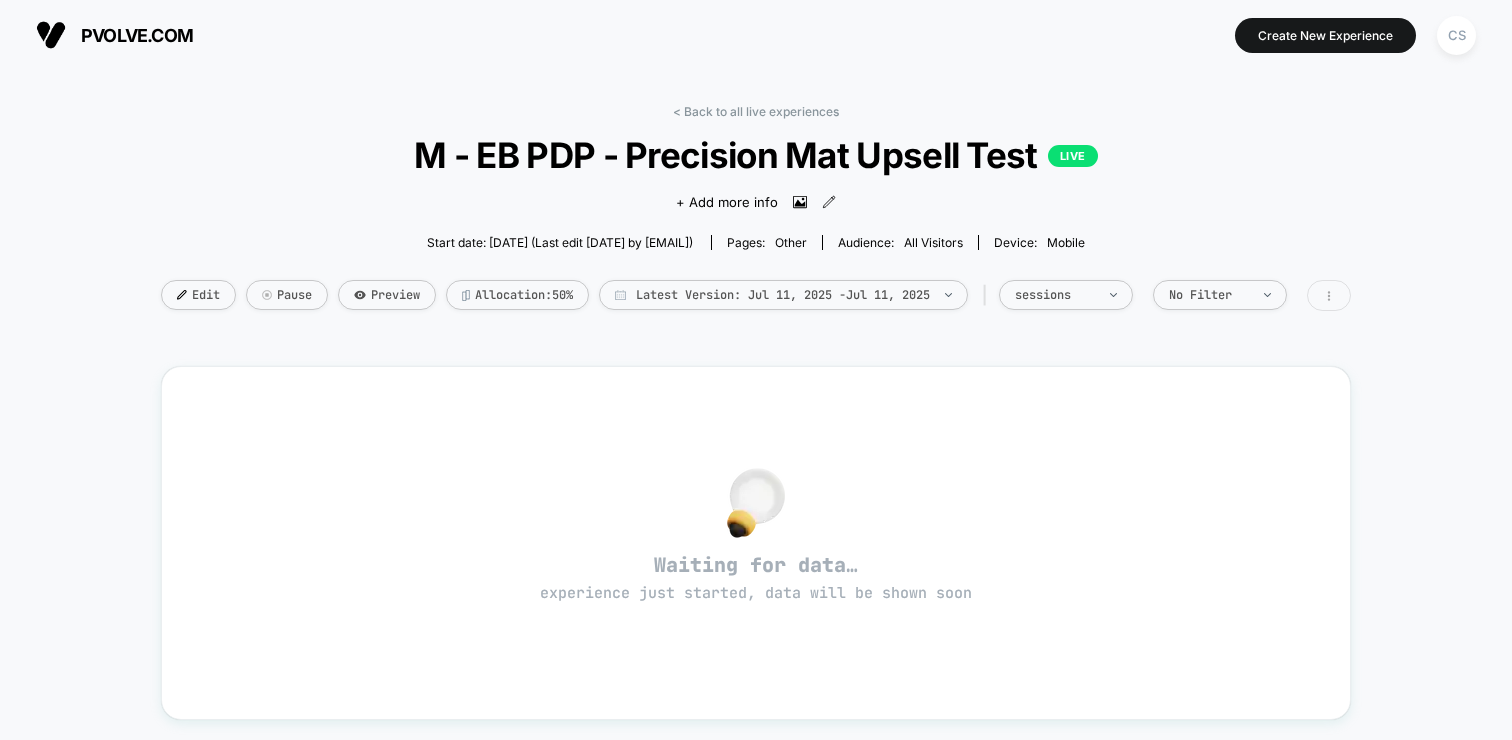 click at bounding box center (1329, 295) 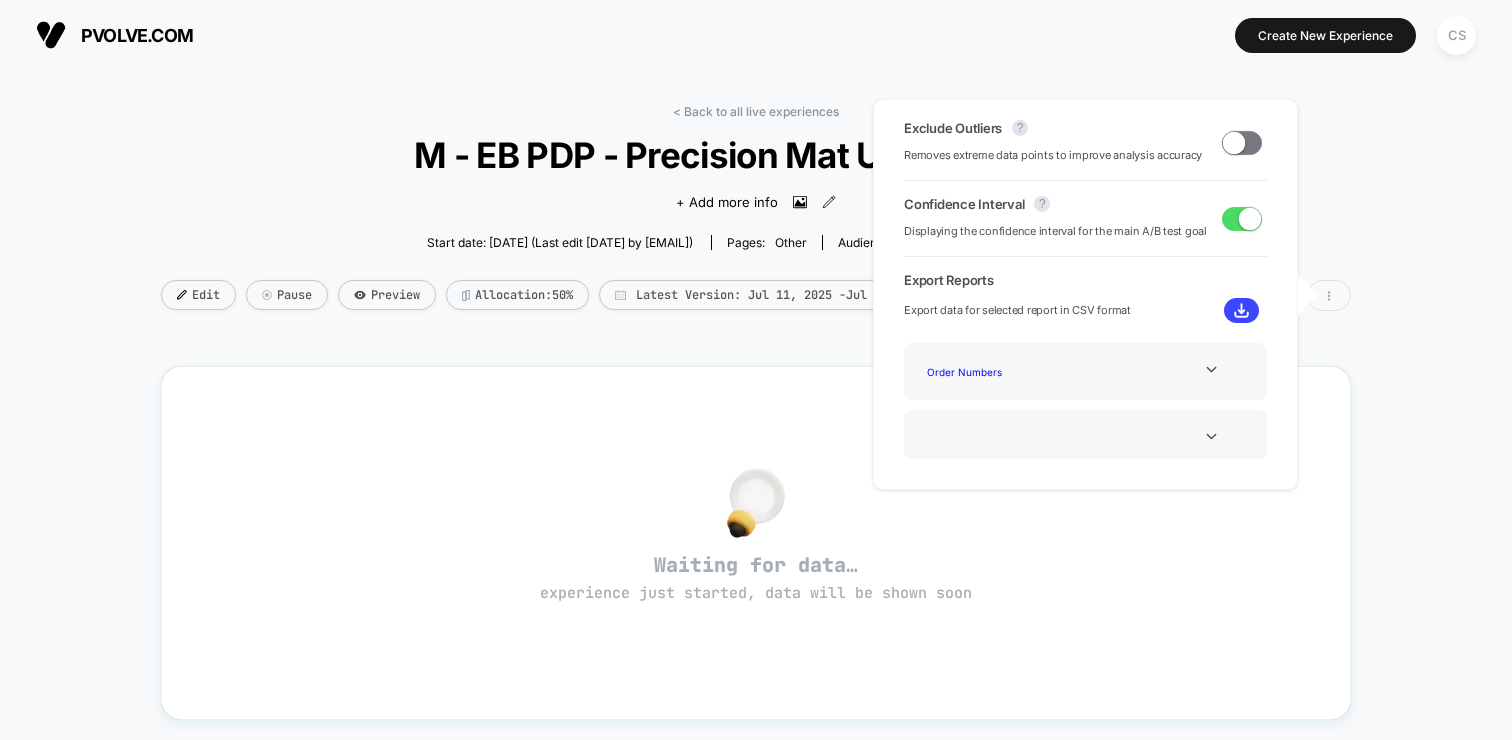 click at bounding box center (1329, 295) 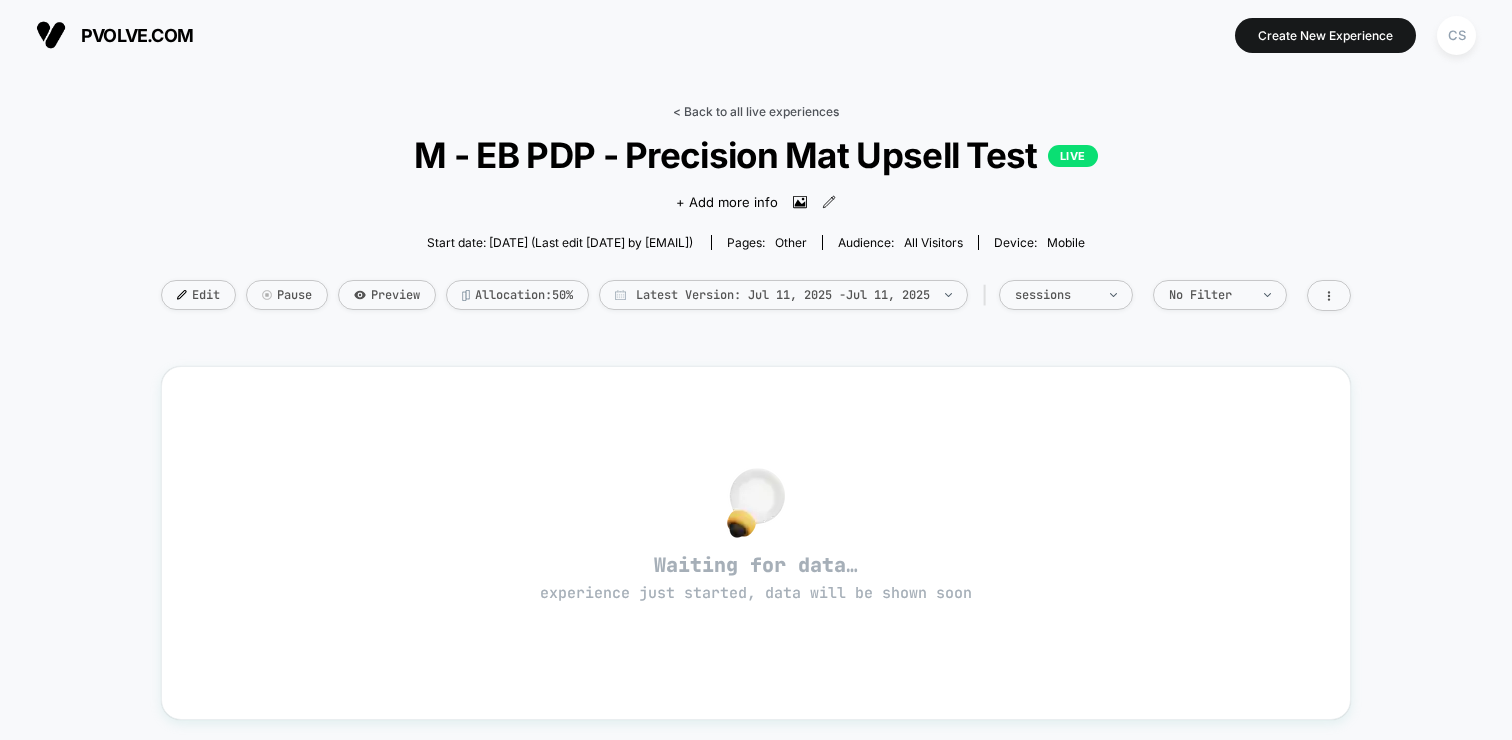 click on "< Back to all live experiences" at bounding box center (756, 111) 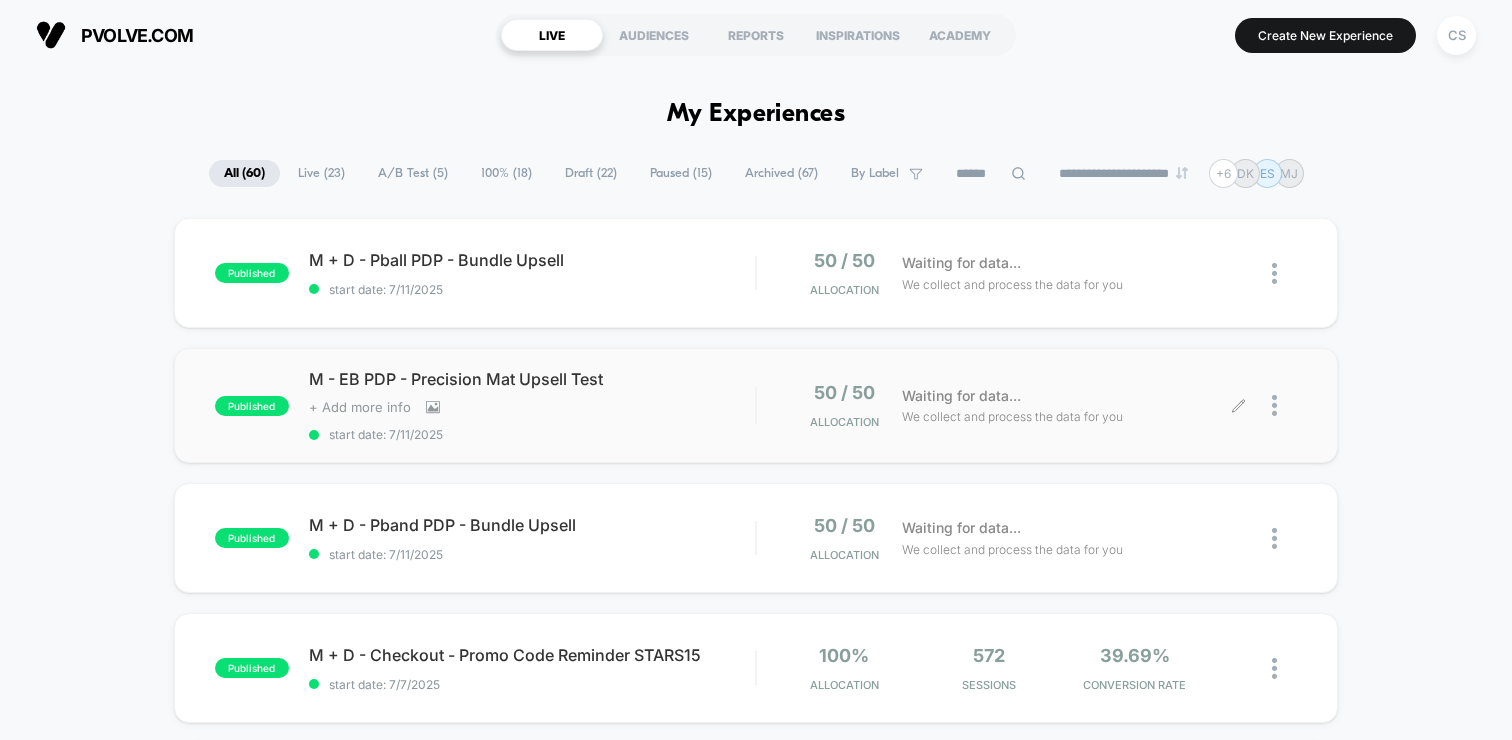 click at bounding box center [1284, 405] 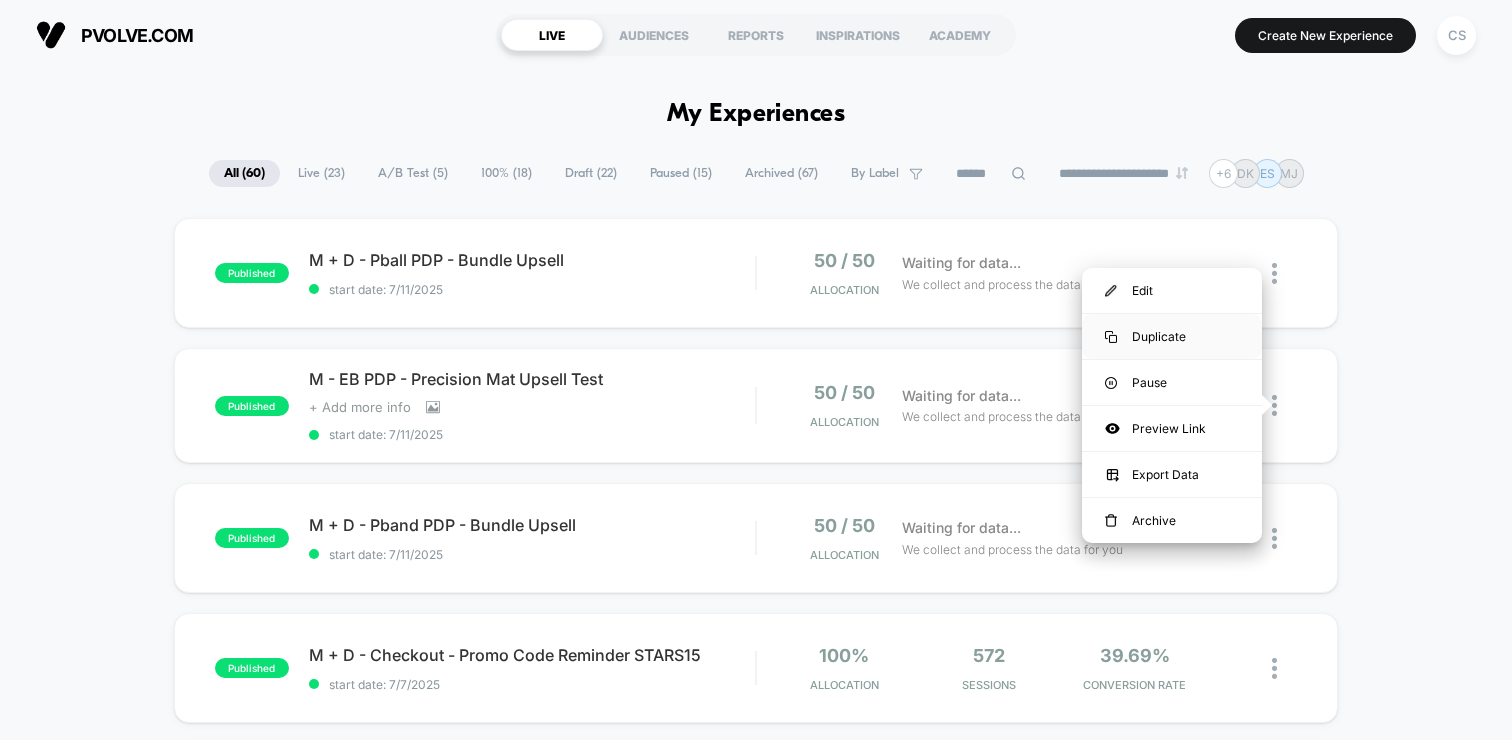 click on "Duplicate" at bounding box center (1172, 336) 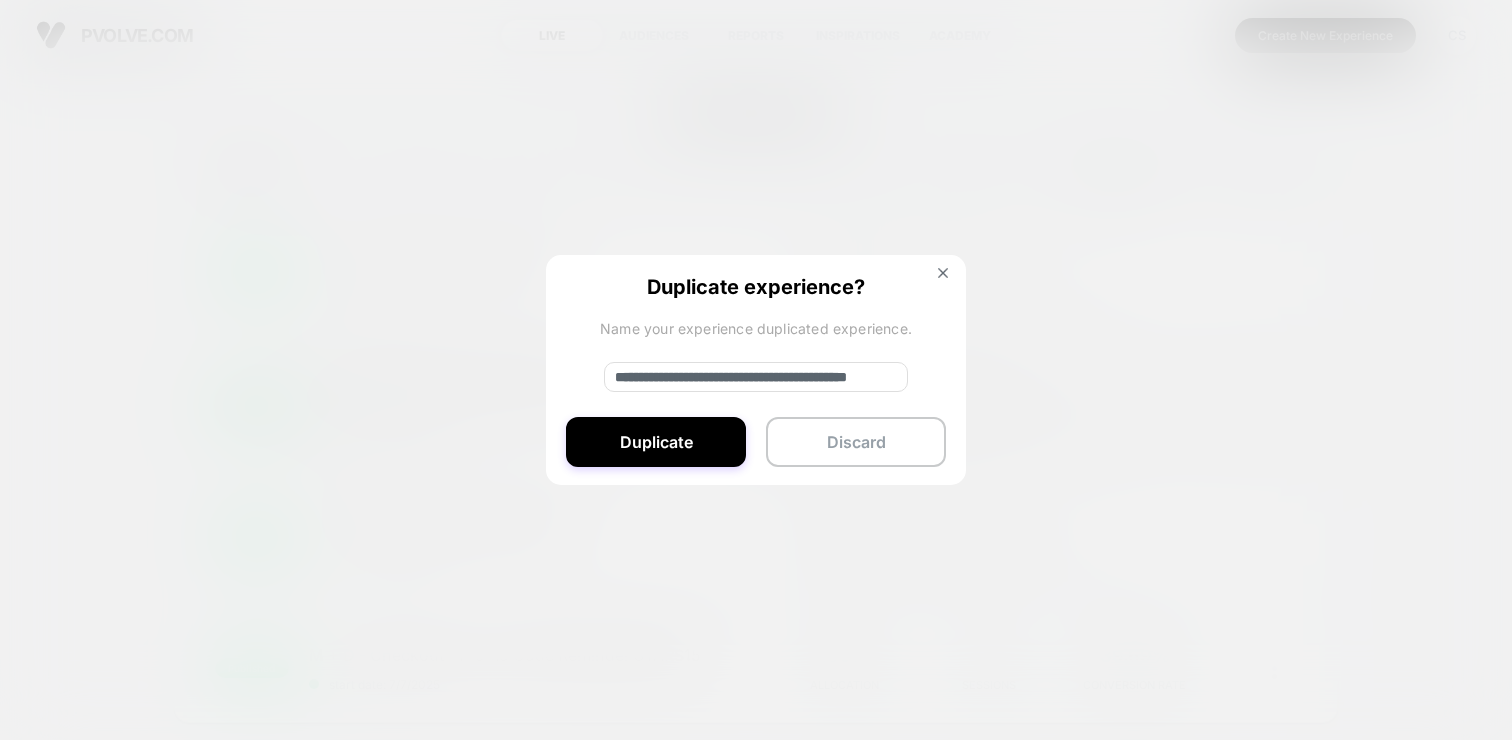 click on "**********" at bounding box center [756, 377] 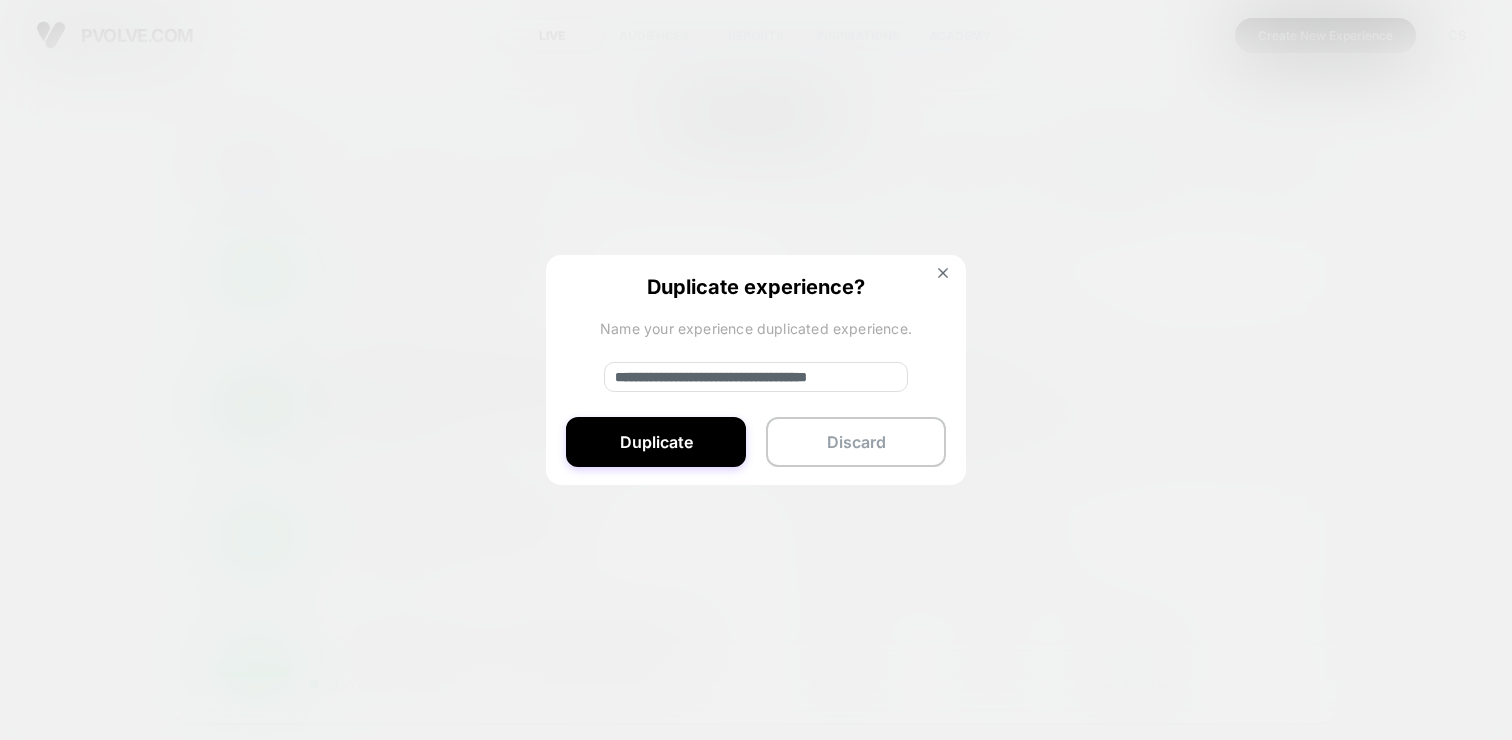 click on "**********" at bounding box center [756, 377] 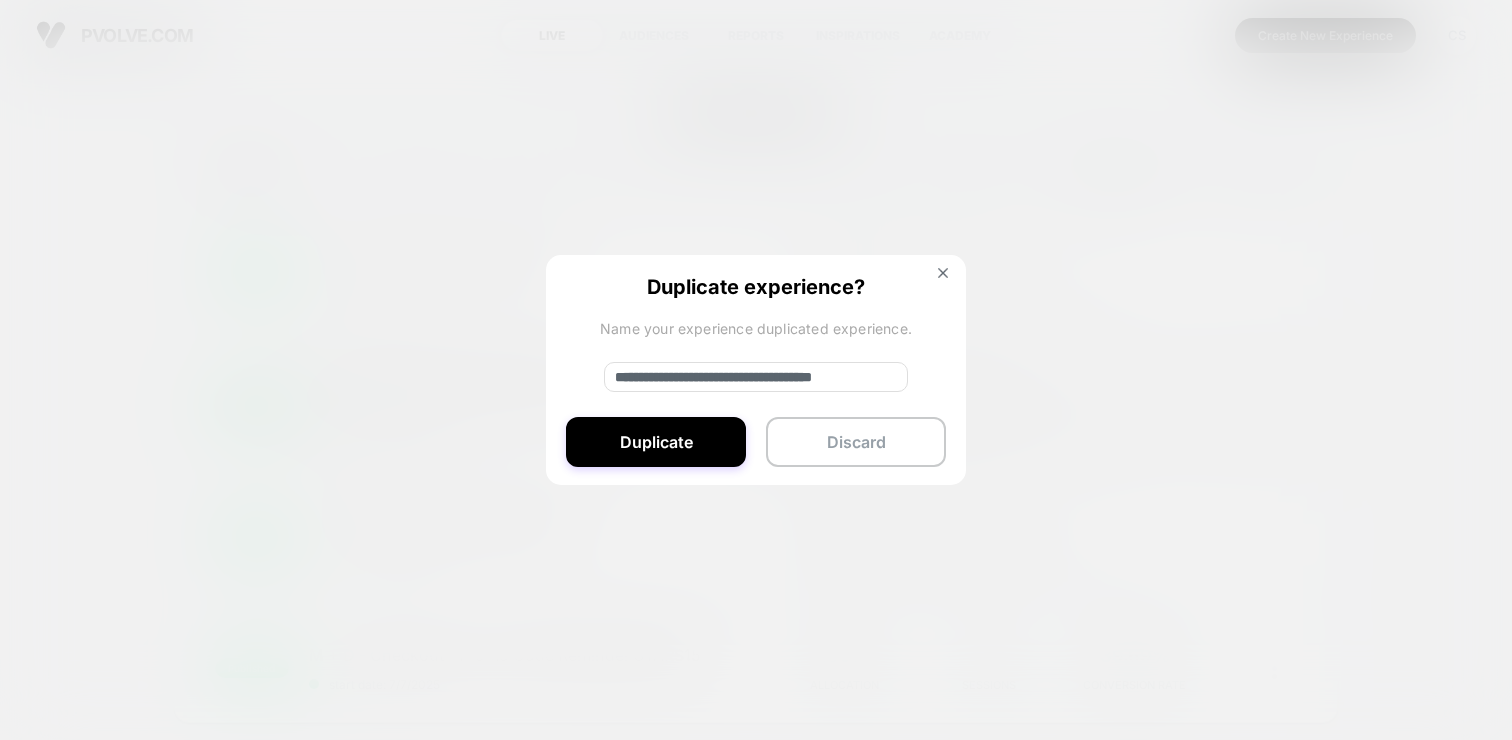 click on "**********" at bounding box center (756, 377) 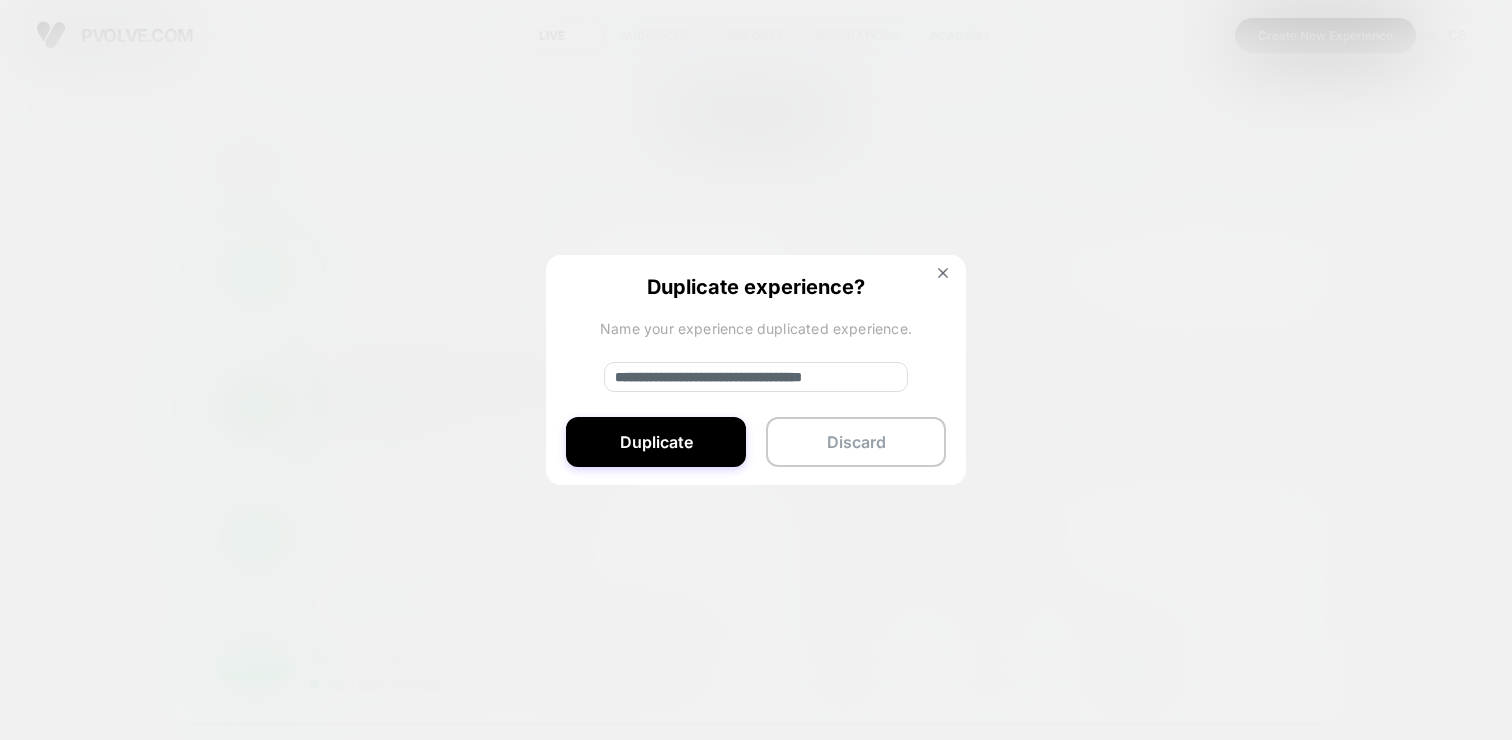 scroll, scrollTop: 0, scrollLeft: 30, axis: horizontal 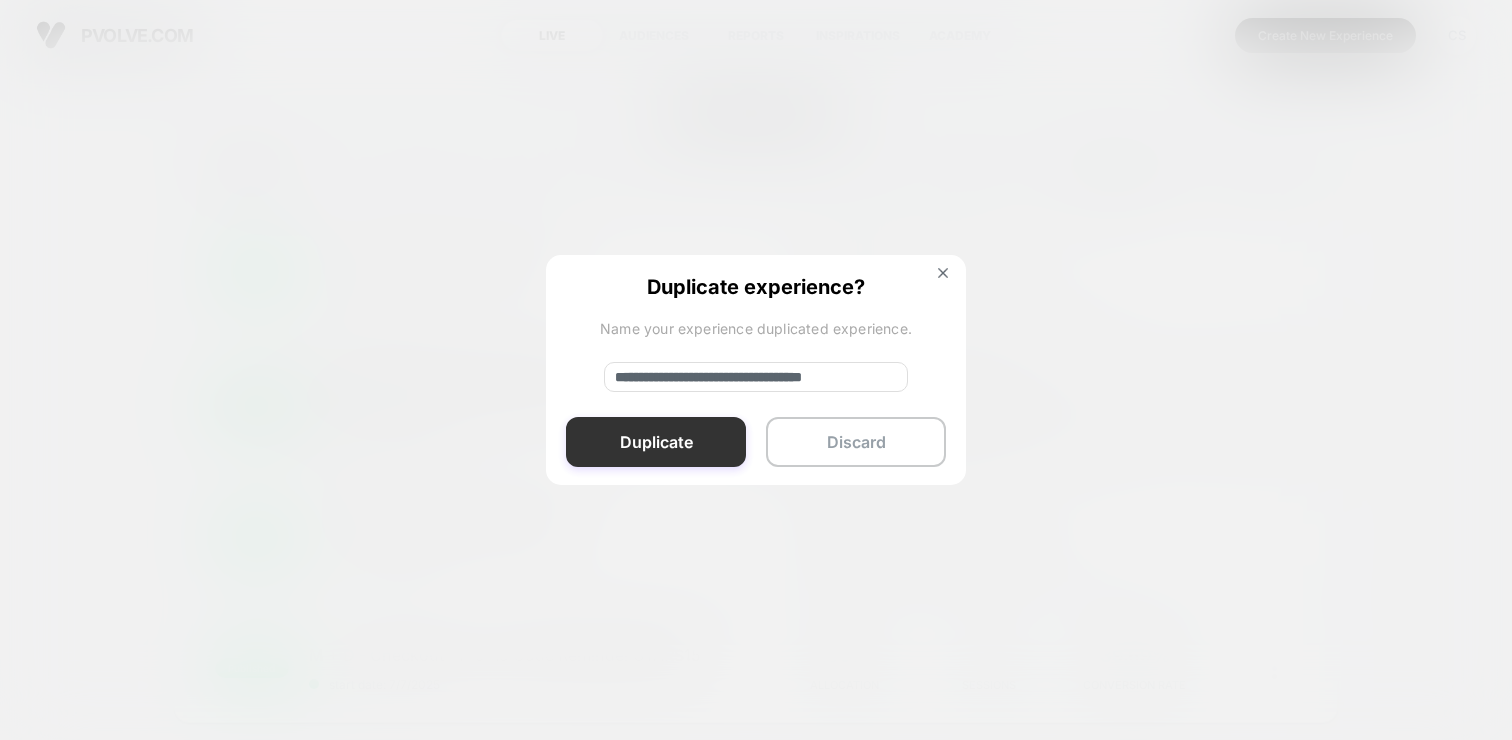 type on "**********" 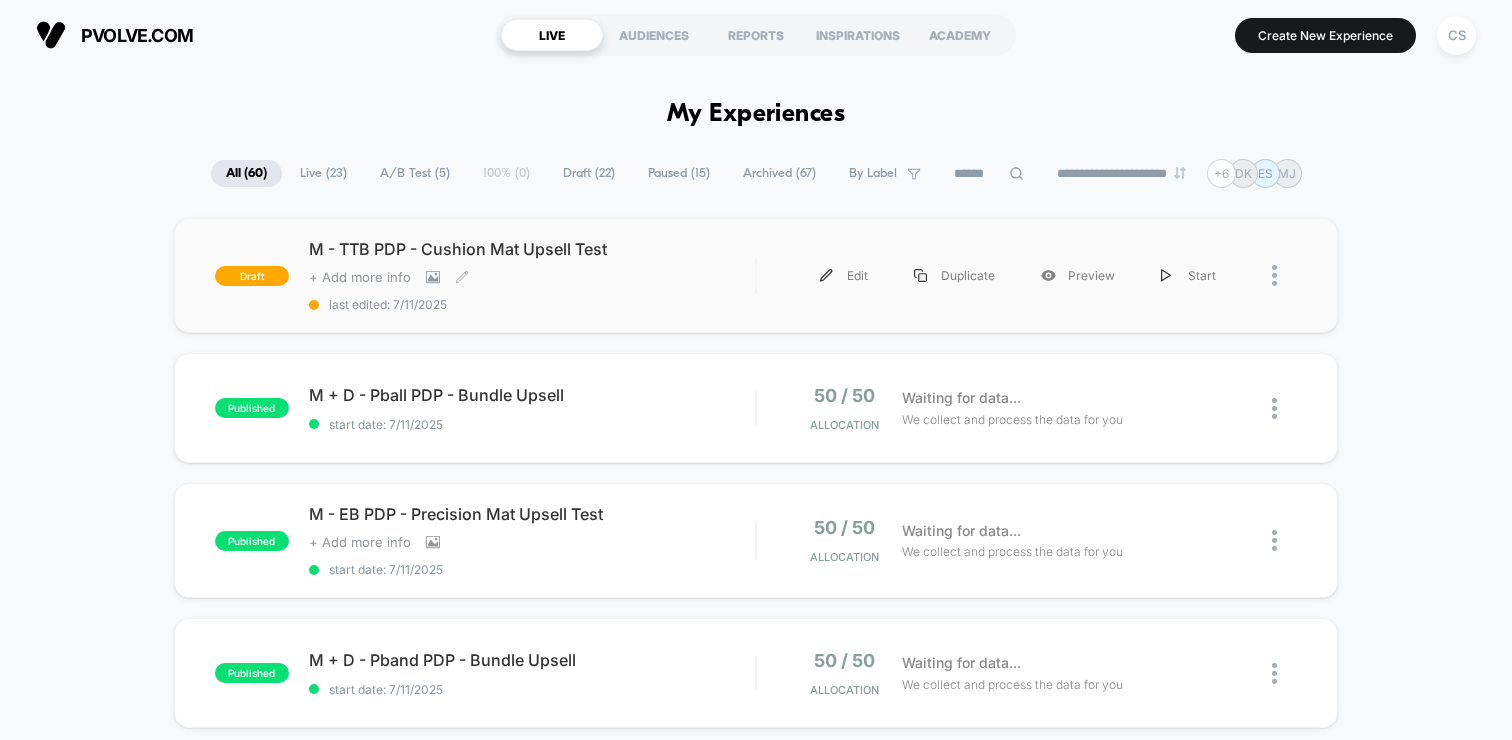 click on "Click to view images Click to edit experience details + Add more info" at bounding box center (465, 277) 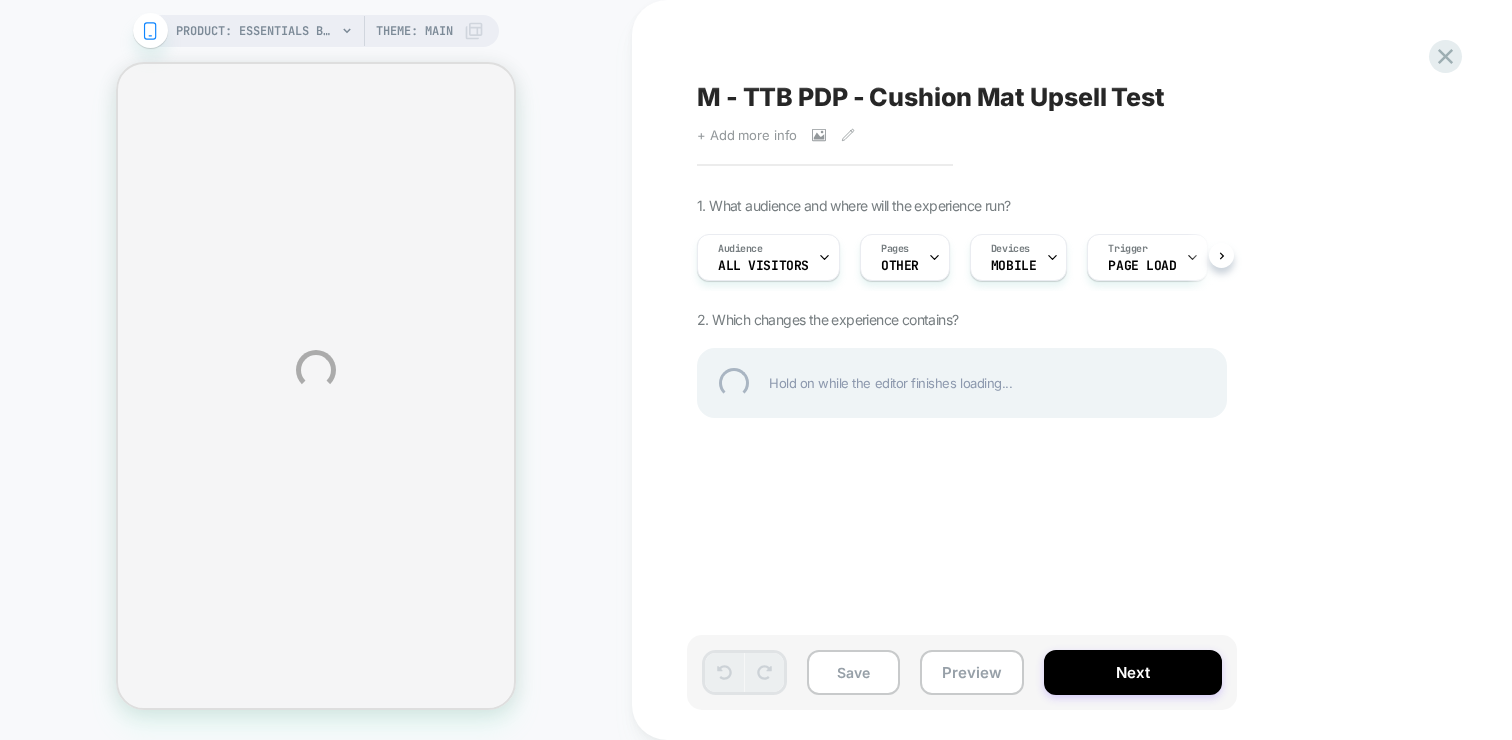 click on "PRODUCT: Essentials Bundle PRODUCT: Essentials Bundle Theme: MAIN M - TTB PDP - Cushion Mat Upsell Test Click to view images Click to edit experience details + Add more info 1. What audience and where will the experience run? Audience All Visitors Pages OTHER Devices MOBILE Trigger Page Load 2. Which changes the experience contains? Hold on while the editor finishes loading... Save Preview Next" at bounding box center (756, 370) 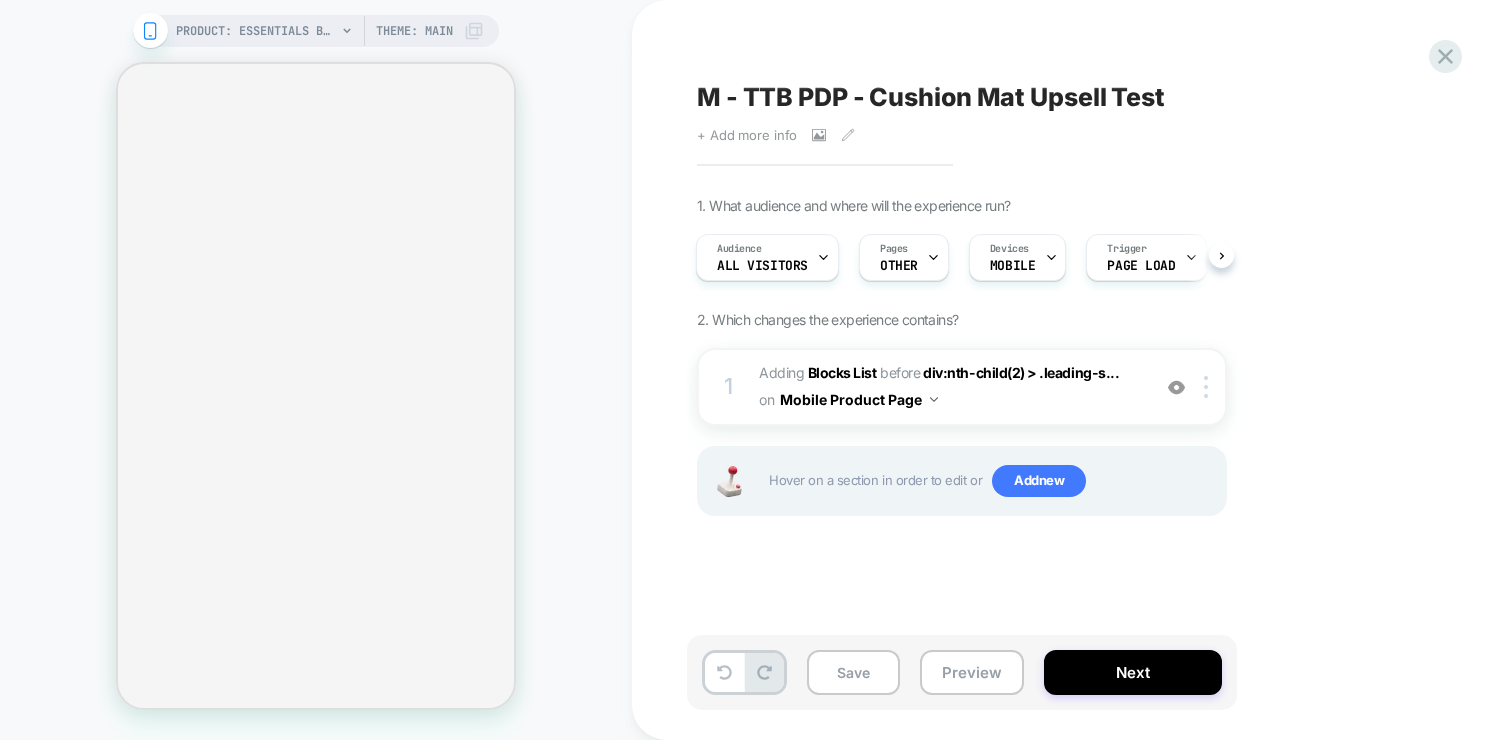 scroll, scrollTop: 0, scrollLeft: 2, axis: horizontal 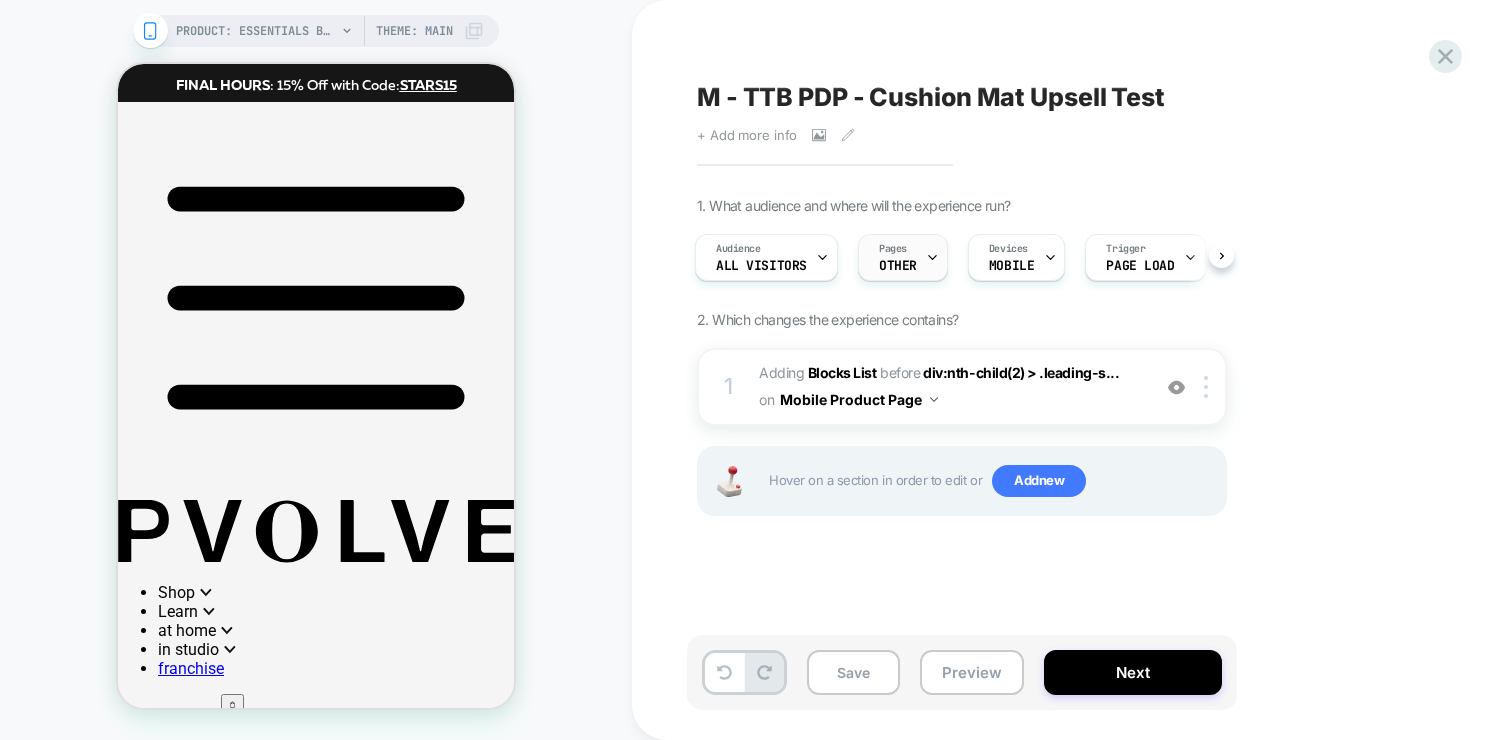 click on "Pages OTHER" at bounding box center (898, 257) 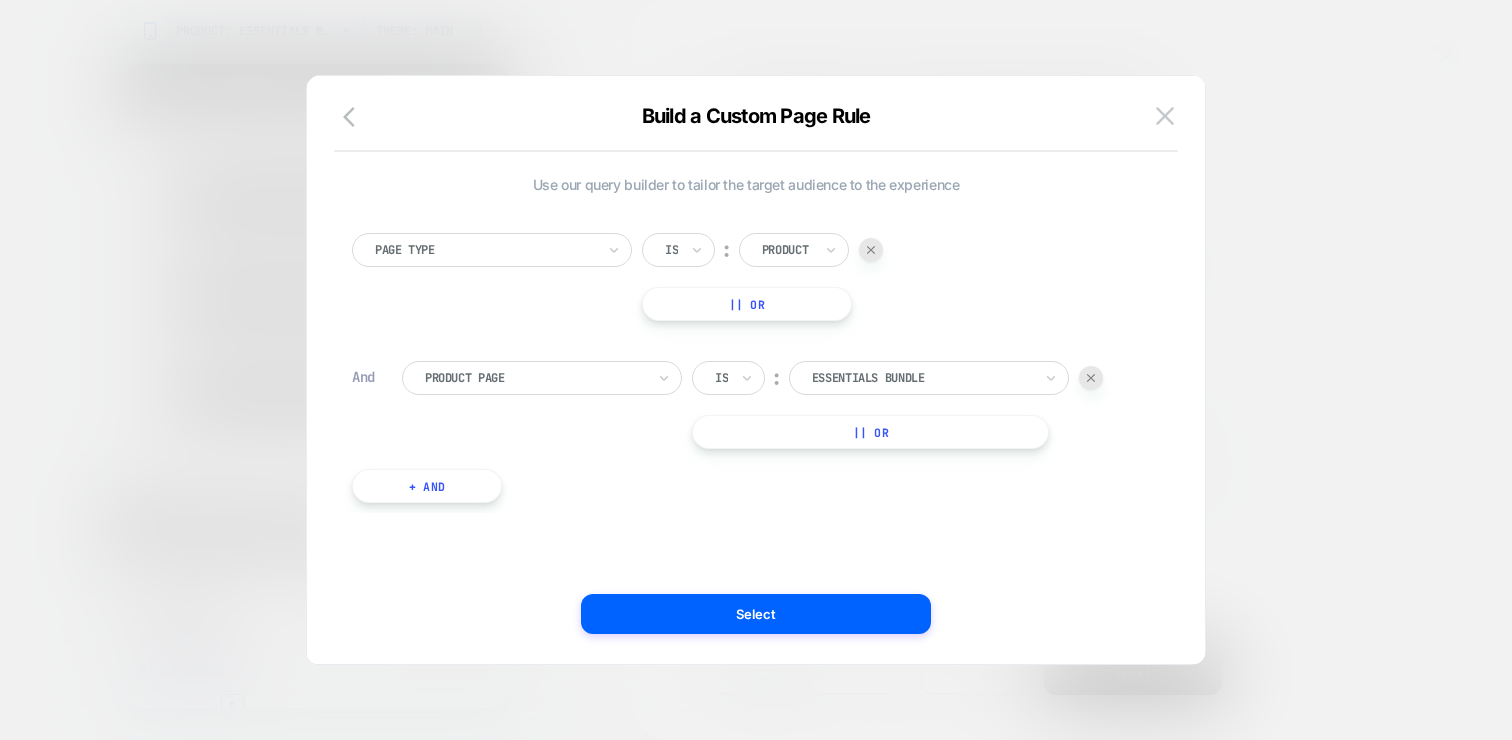scroll, scrollTop: 0, scrollLeft: 0, axis: both 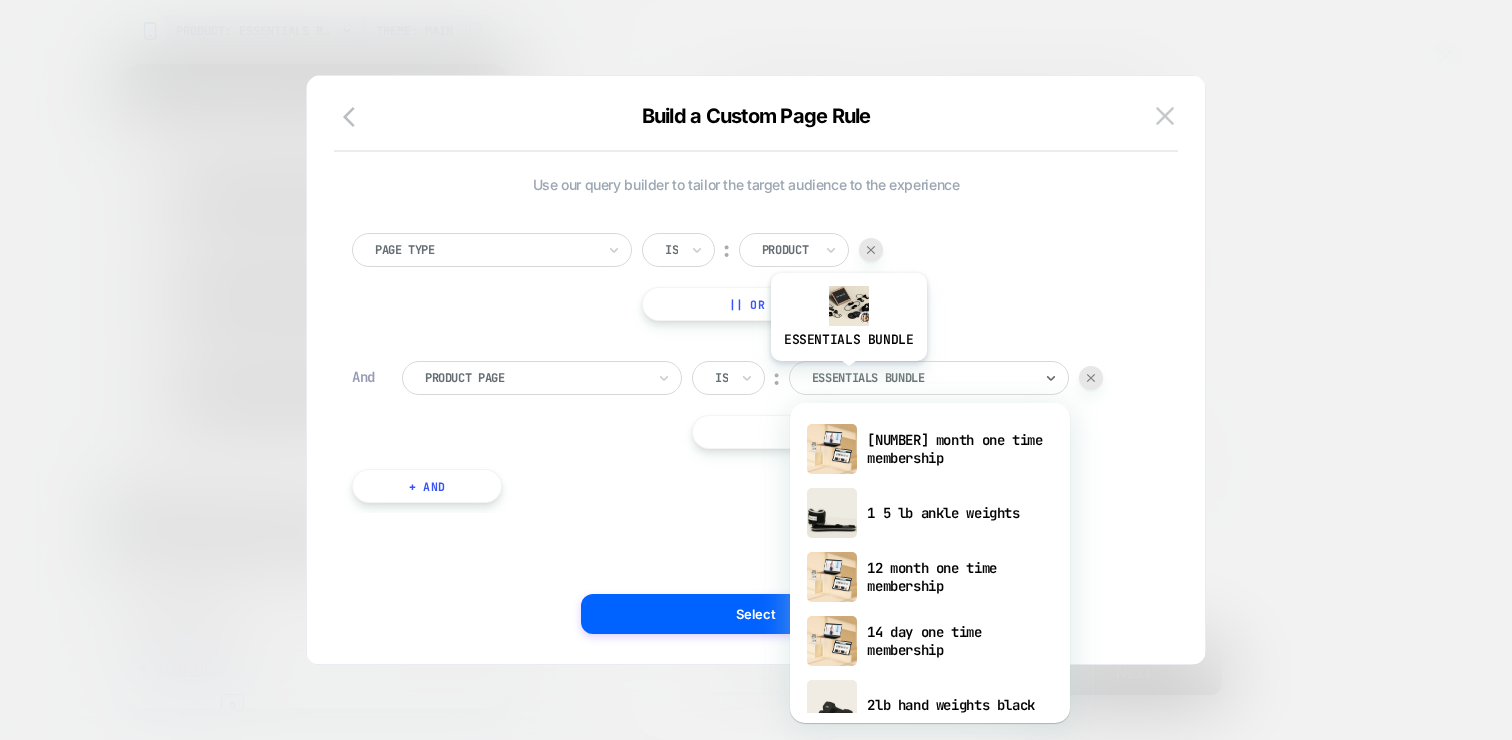 click at bounding box center [922, 378] 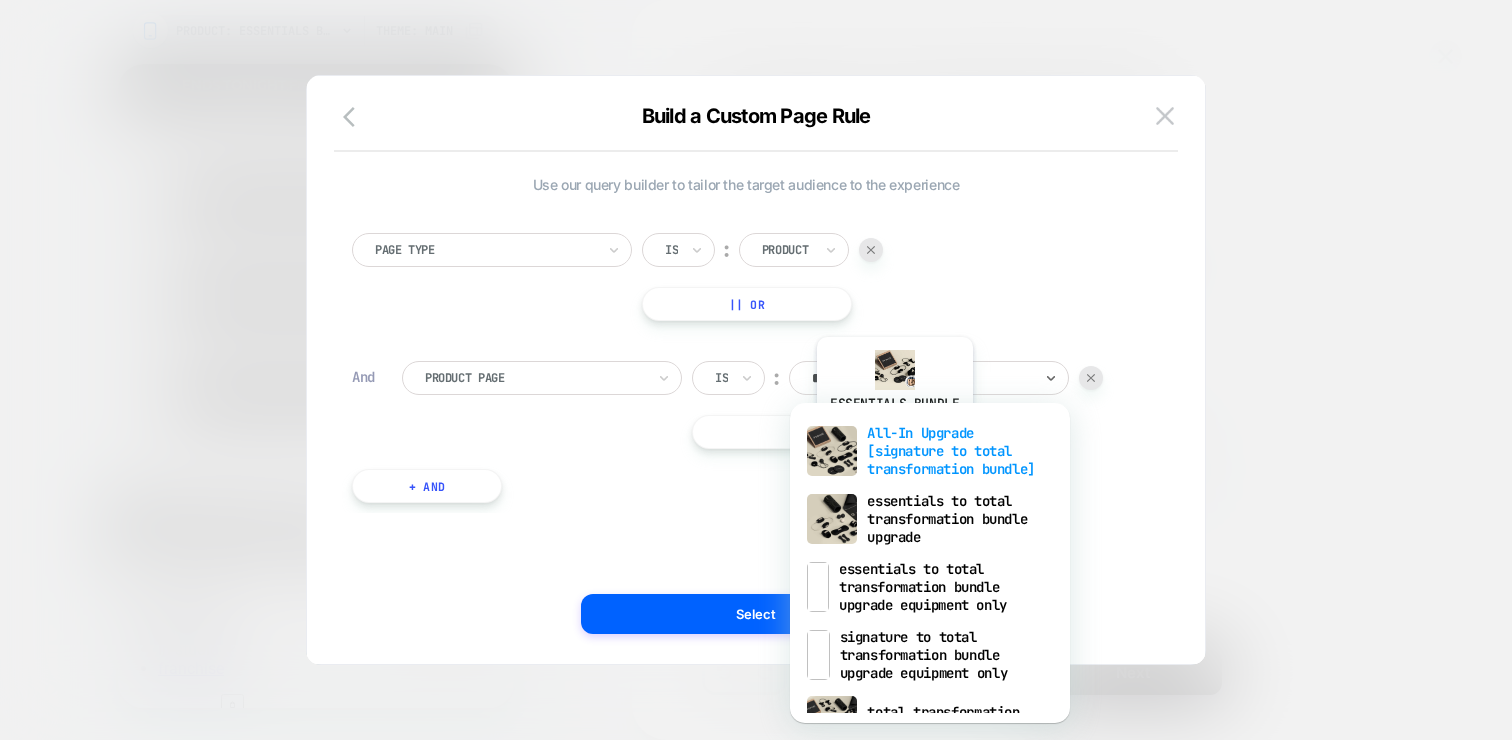 type on "**********" 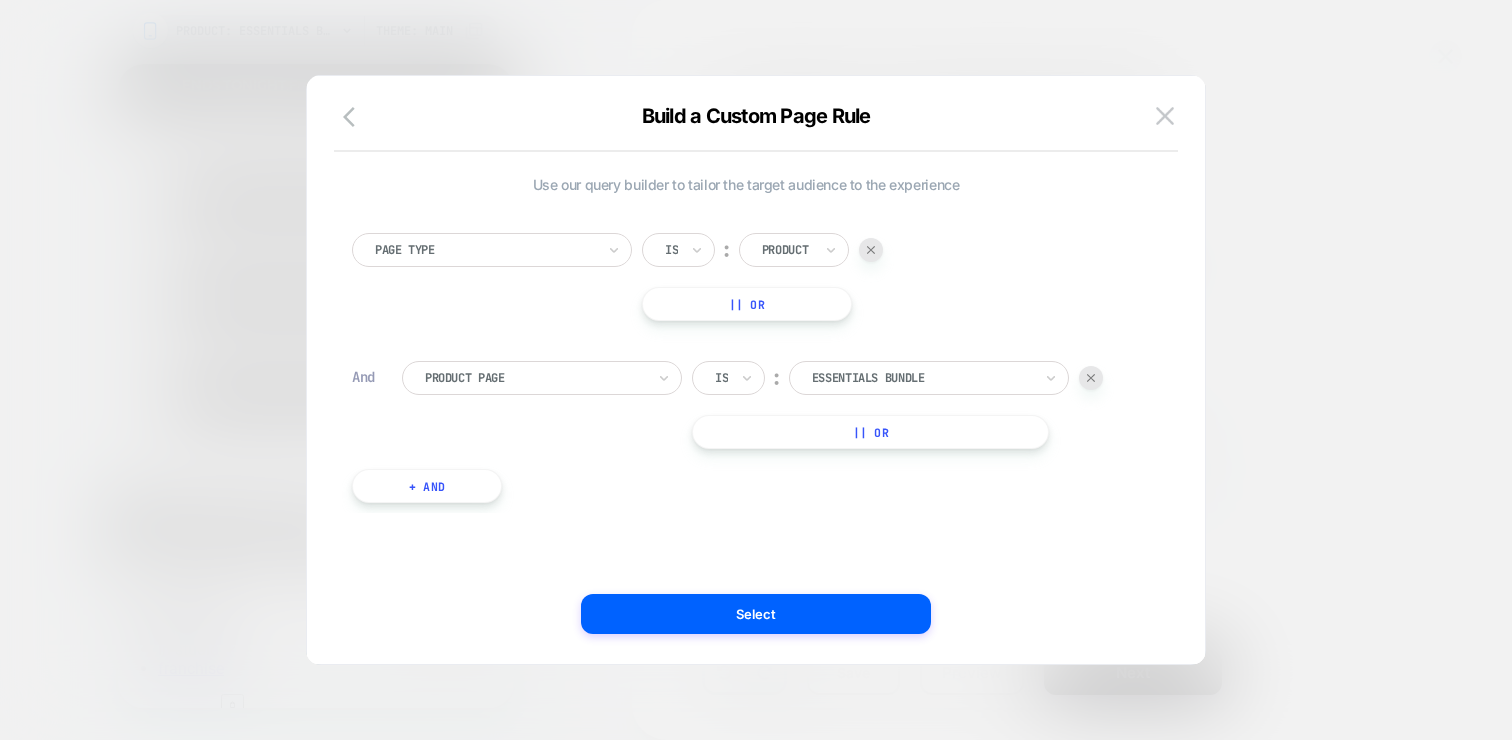 click at bounding box center (871, 250) 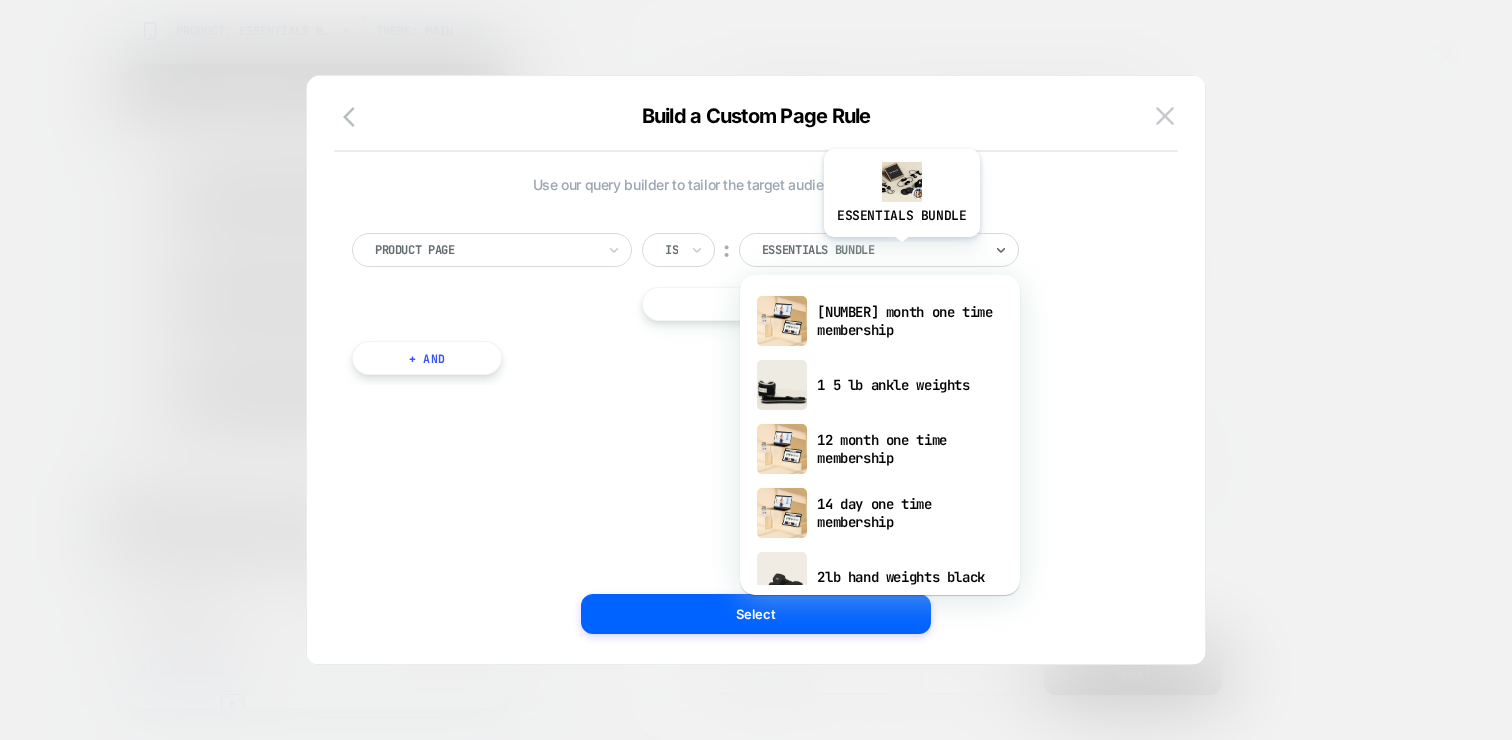 click at bounding box center (872, 250) 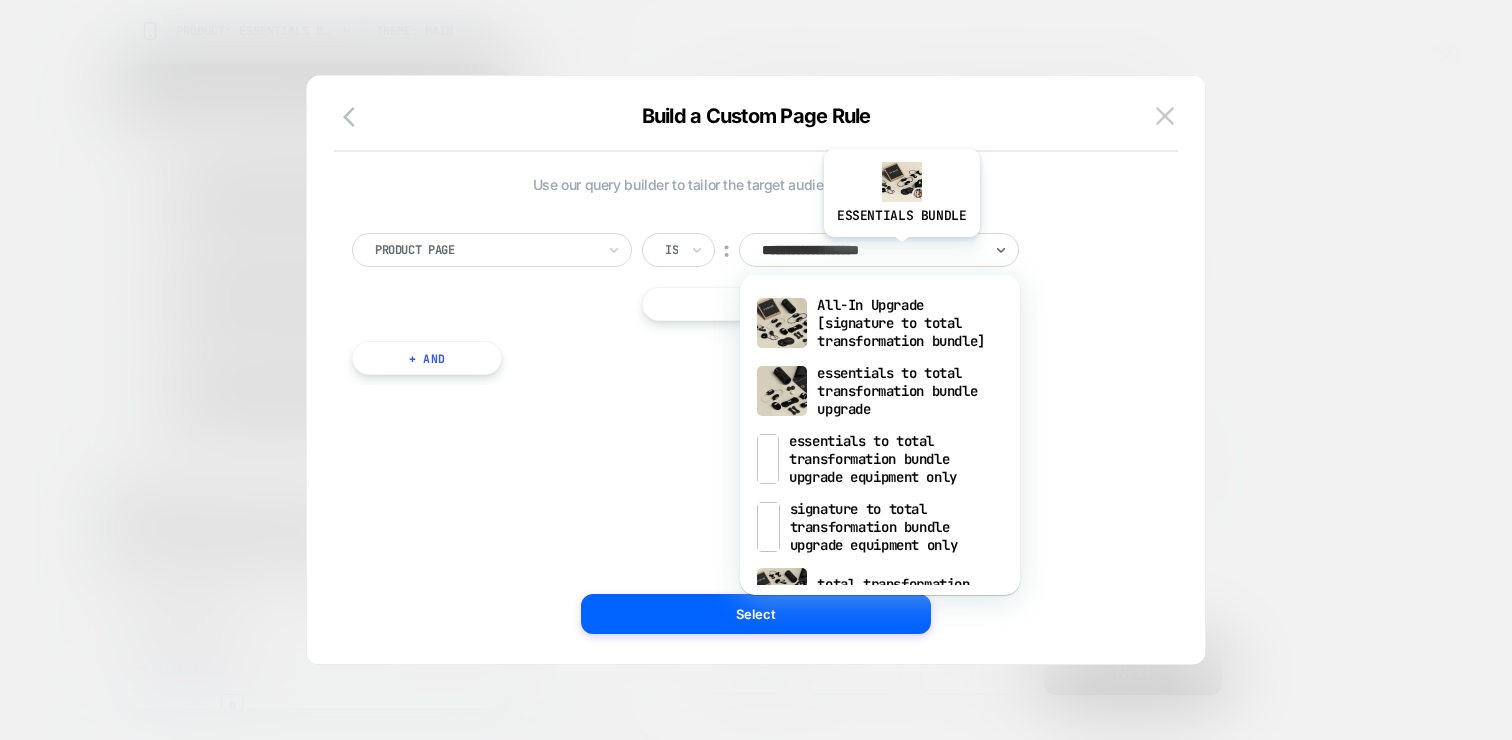 type on "**********" 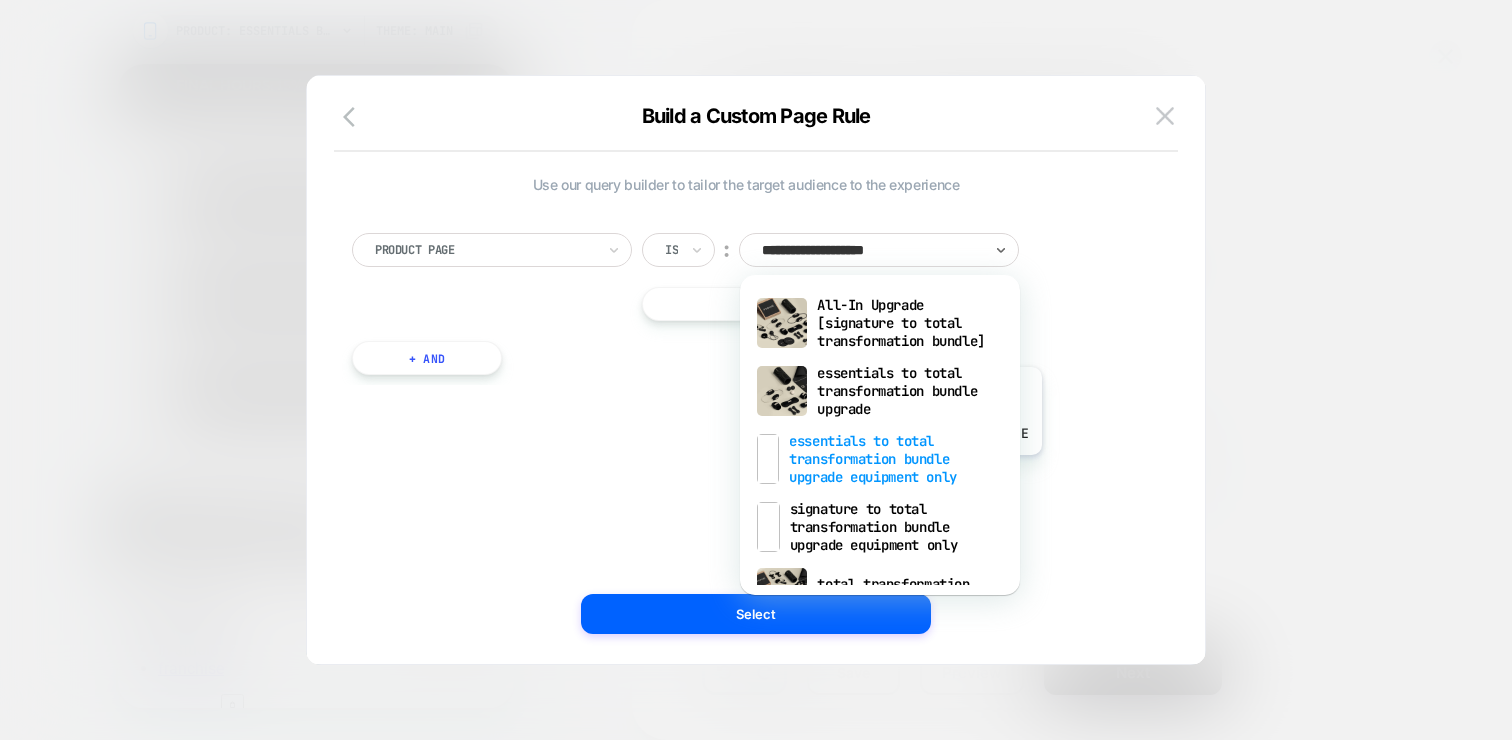 scroll, scrollTop: 50, scrollLeft: 0, axis: vertical 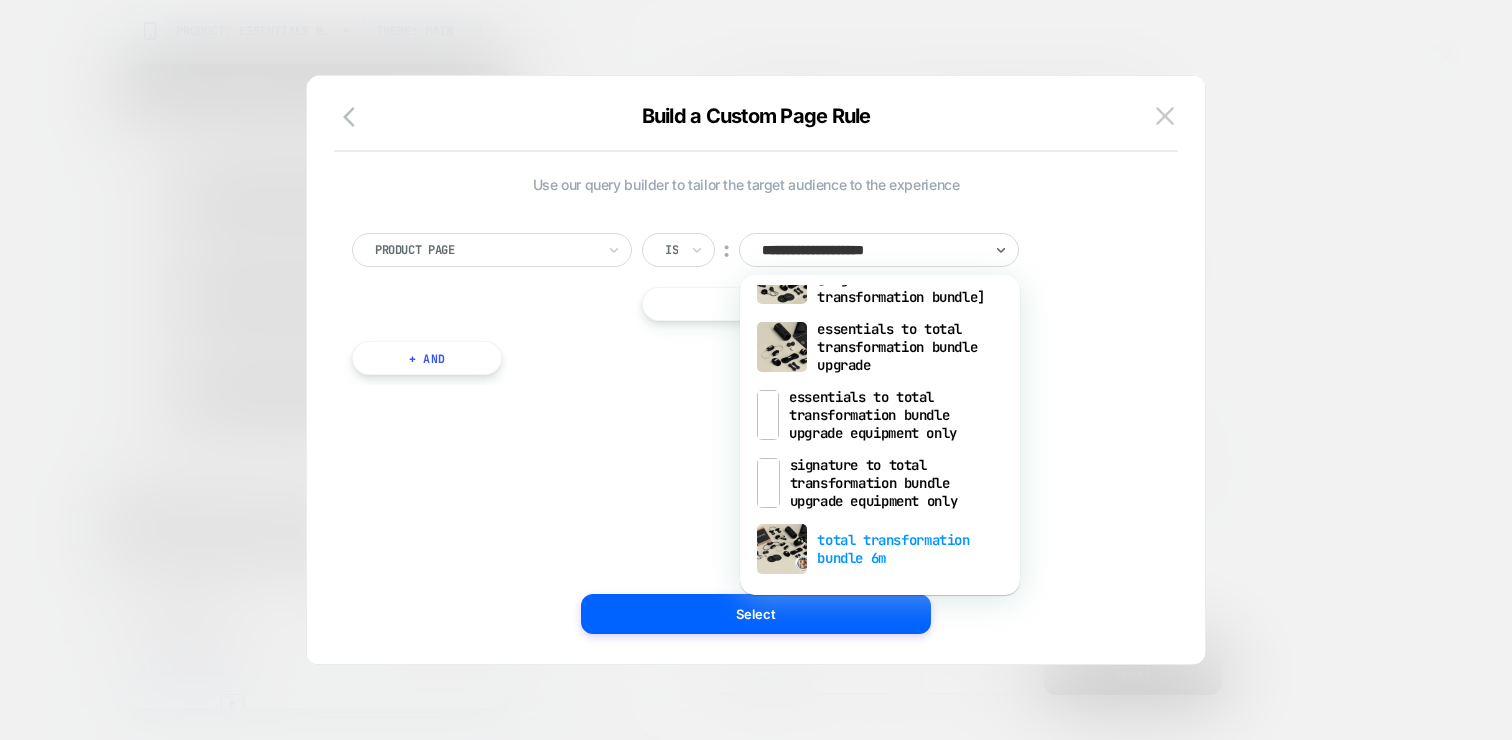click on "total transformation bundle 6m" at bounding box center (880, 549) 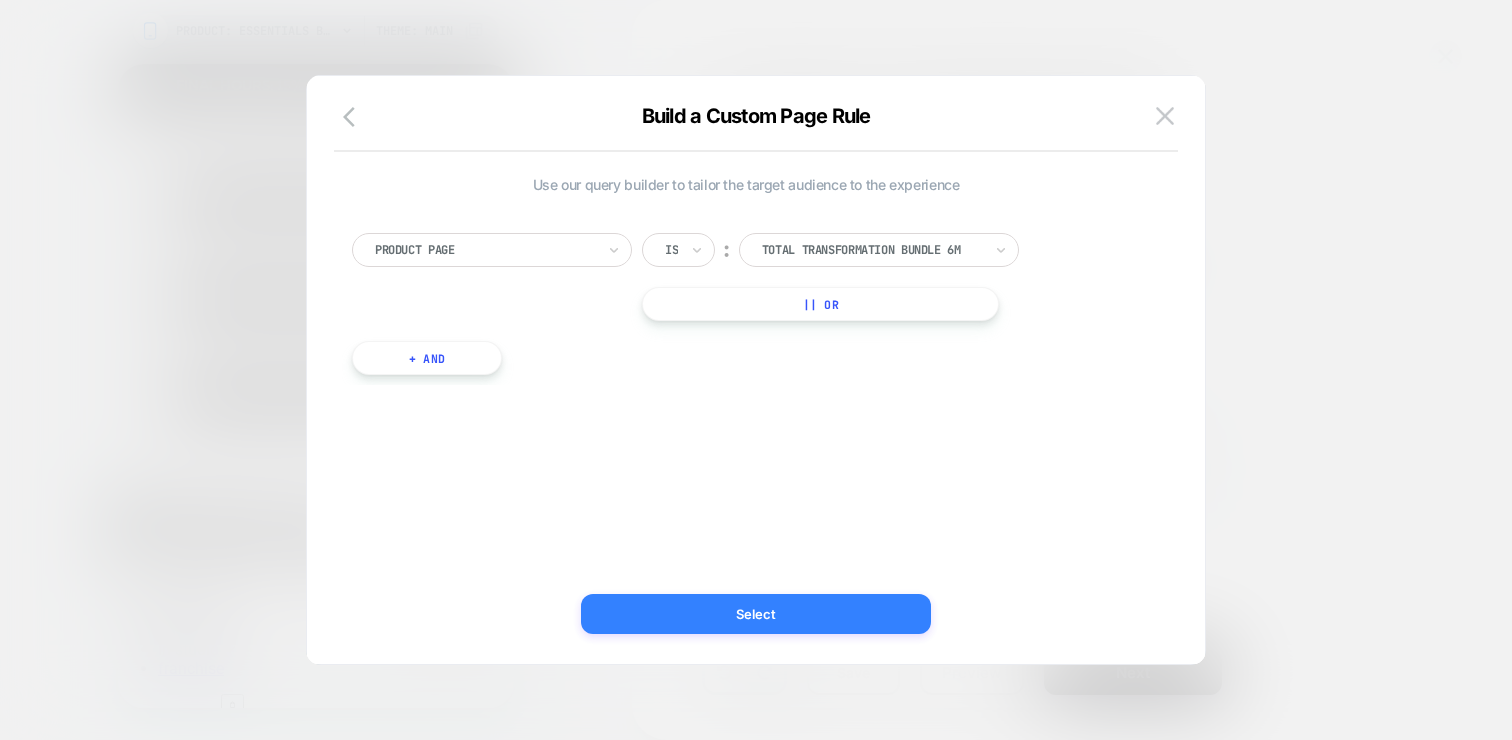 click on "Select" at bounding box center [756, 614] 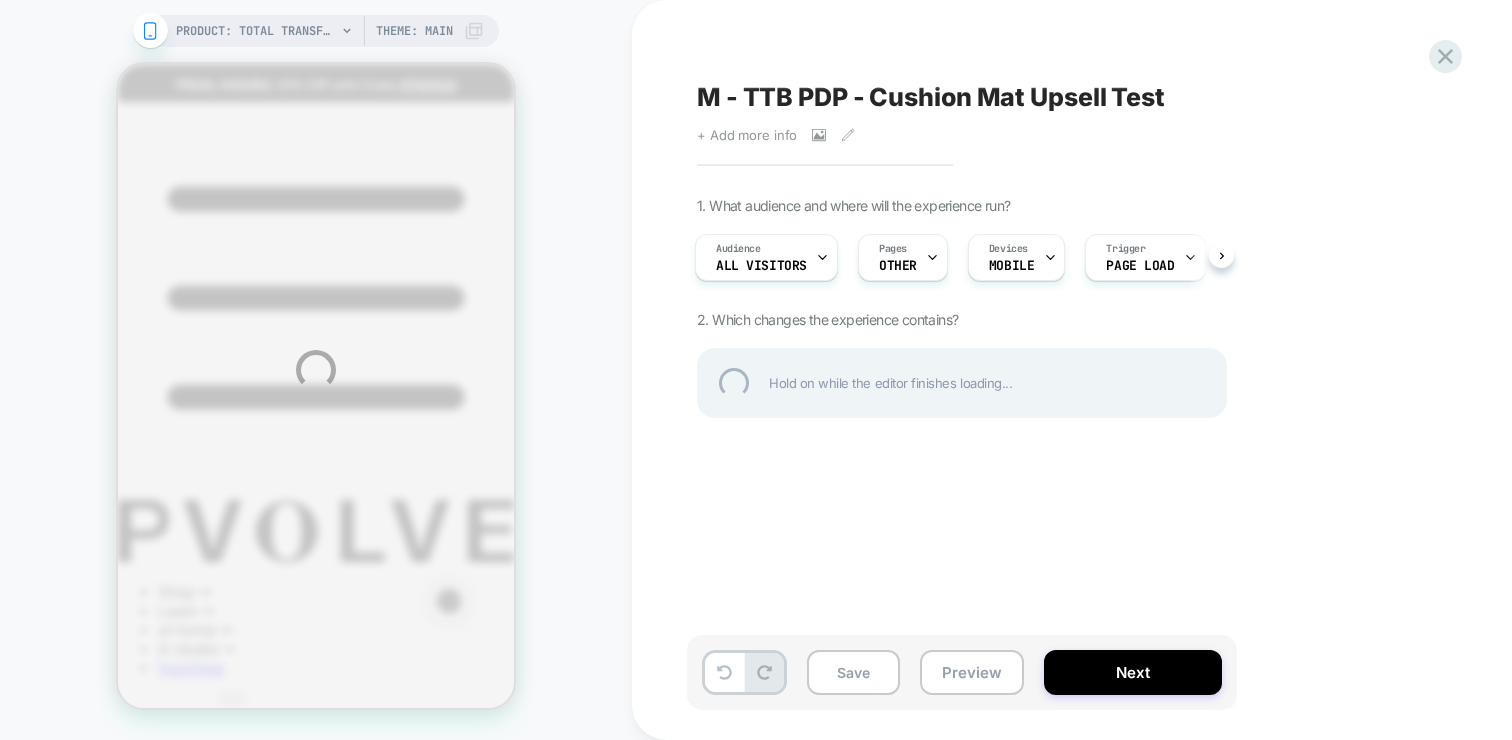 click on "PRODUCT: Total Transformation Bundle [6m] PRODUCT: Total Transformation Bundle [6m] Theme: MAIN M - TTB PDP - Cushion Mat Upsell Test Click to view images Click to edit experience details + Add more info 1. What audience and where will the experience run? Audience All Visitors Pages OTHER Devices MOBILE Trigger Page Load 2. Which changes the experience contains? Hold on while the editor finishes loading... Save Preview Next" at bounding box center [756, 370] 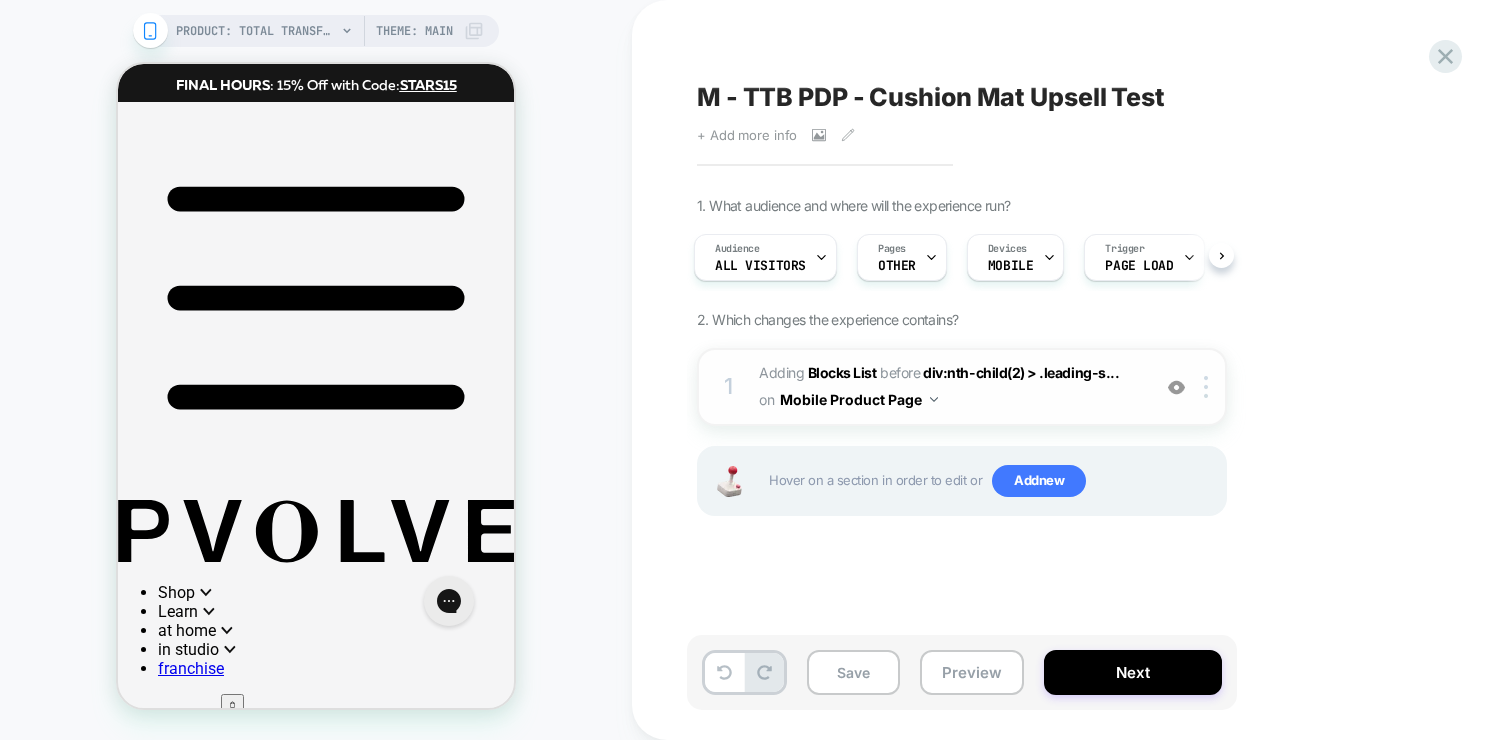 scroll, scrollTop: 0, scrollLeft: 4, axis: horizontal 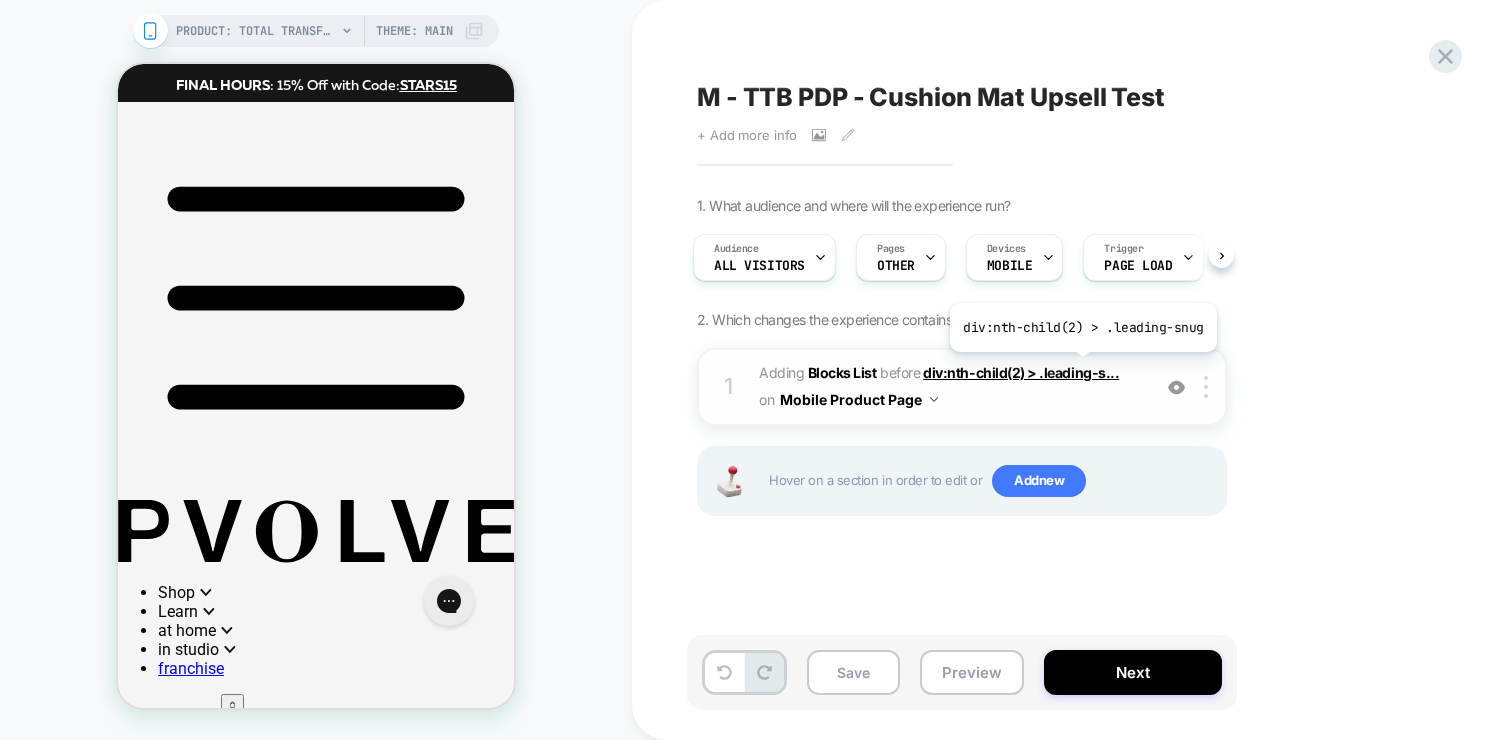 click on "div:nth-child(2) > .leading-s..." at bounding box center (1021, 372) 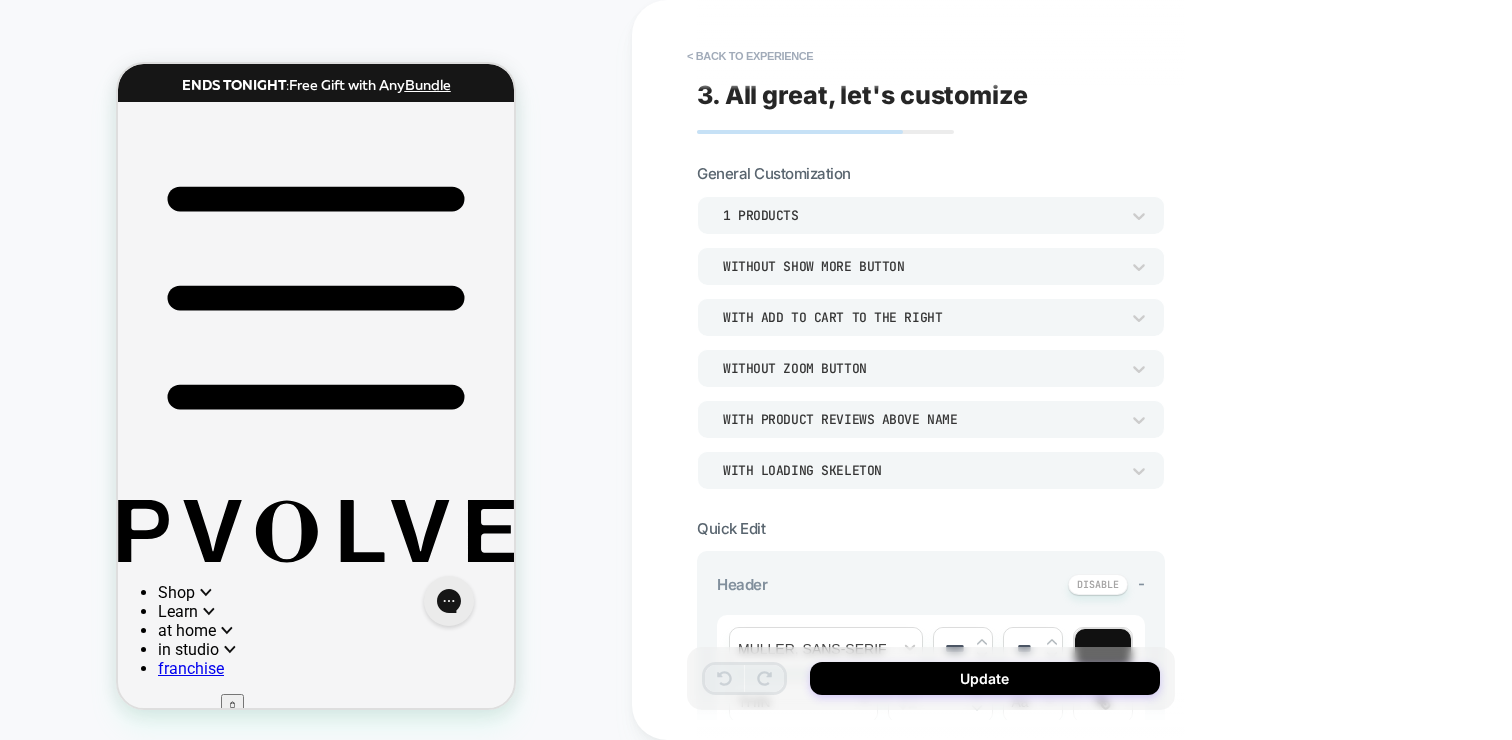 scroll, scrollTop: 776, scrollLeft: 0, axis: vertical 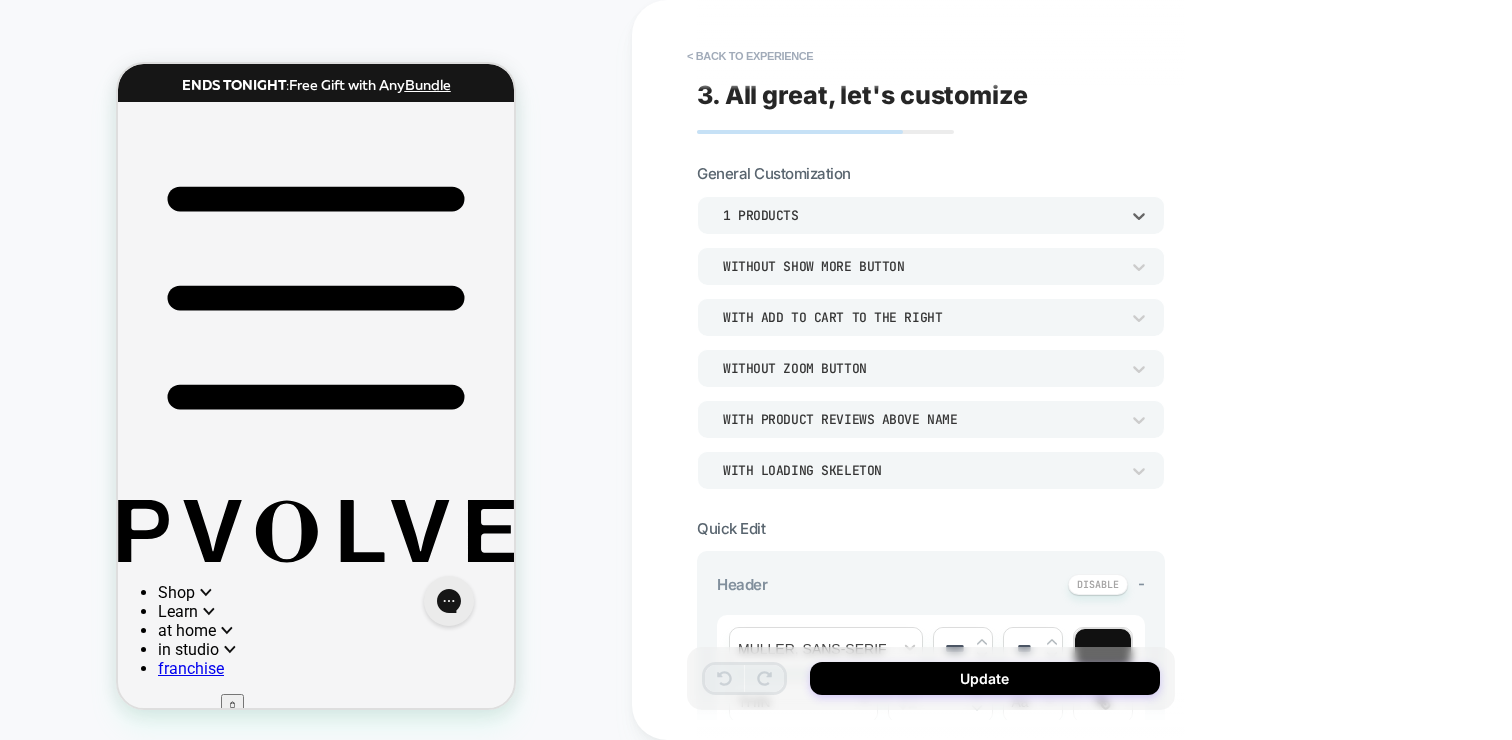 click on "1 Products" at bounding box center [921, 215] 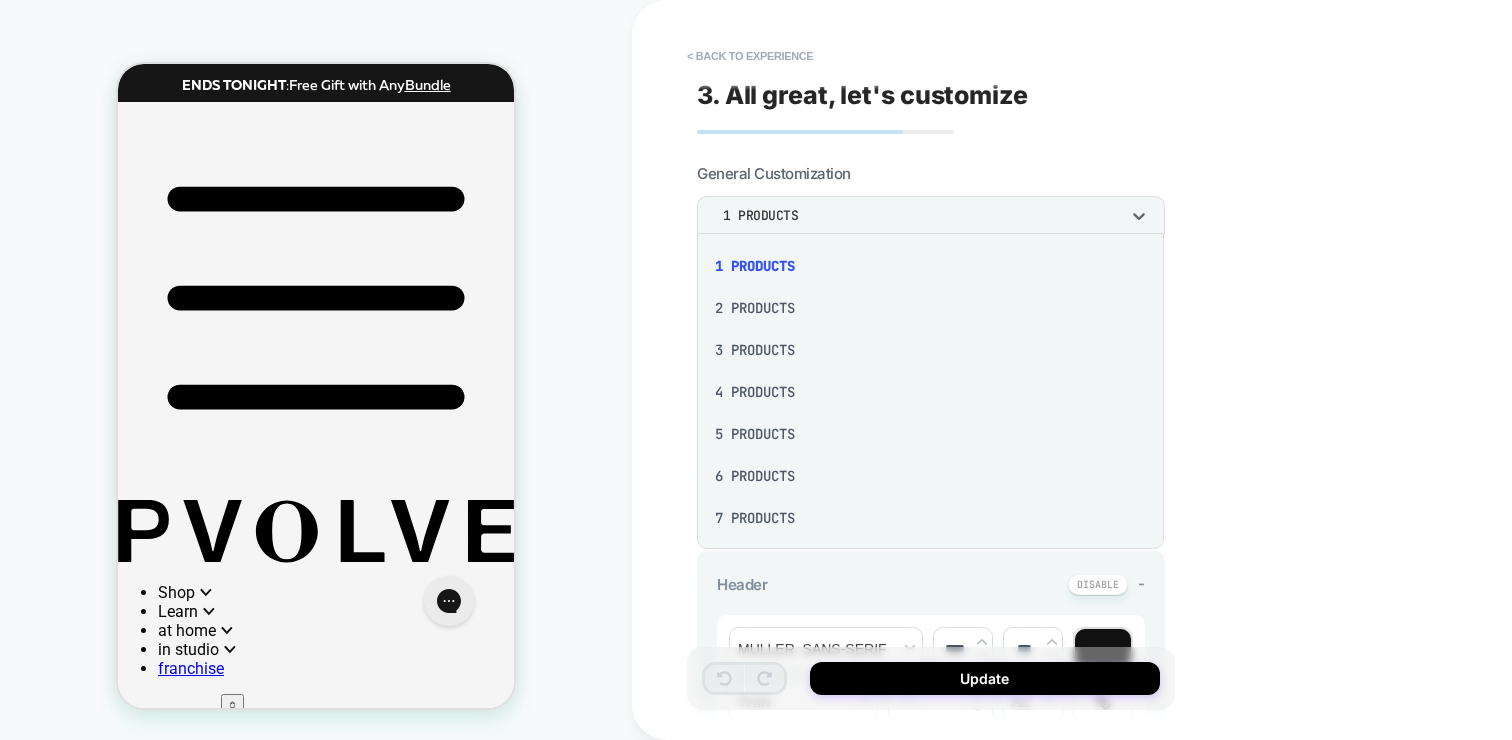 click at bounding box center [756, 370] 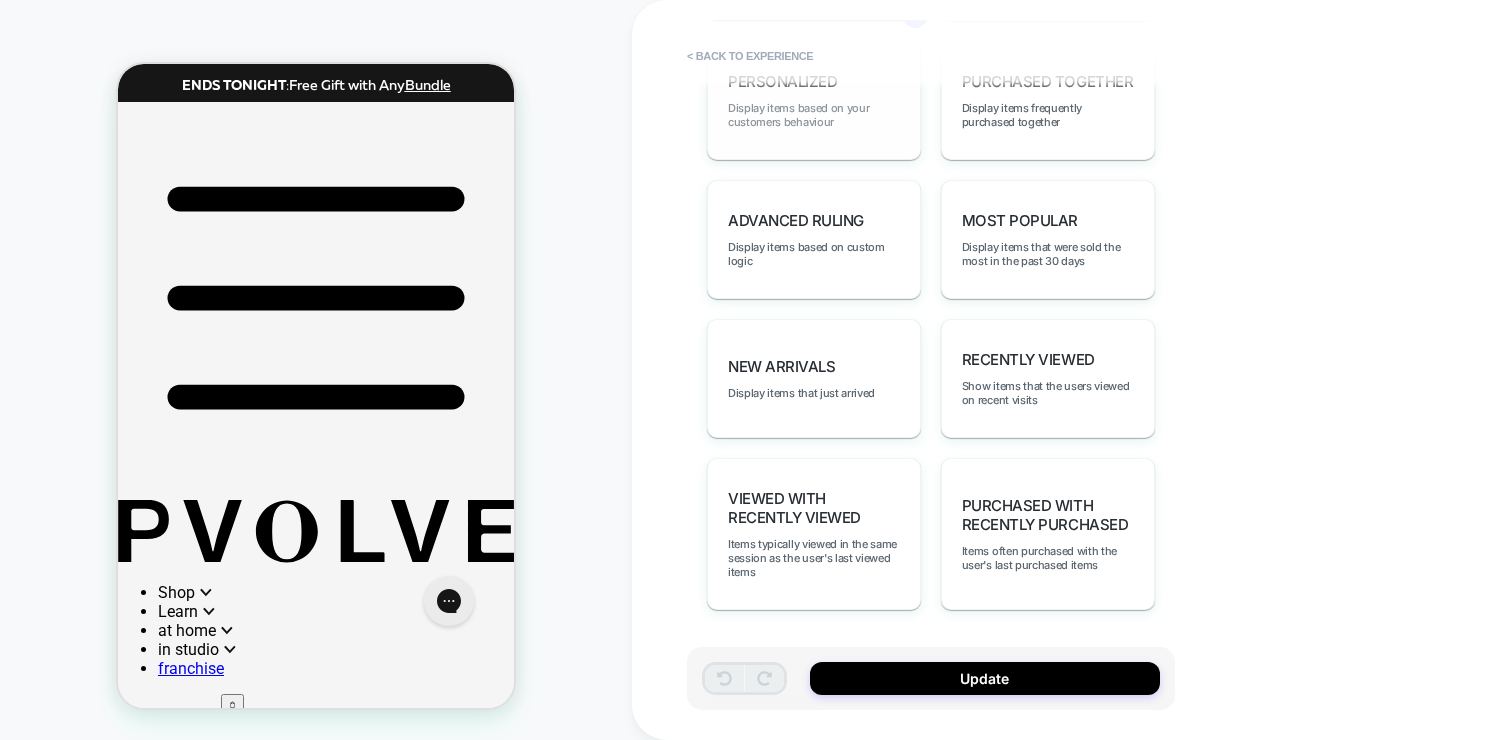 click on "Display items based on your customers behaviour" at bounding box center [814, 115] 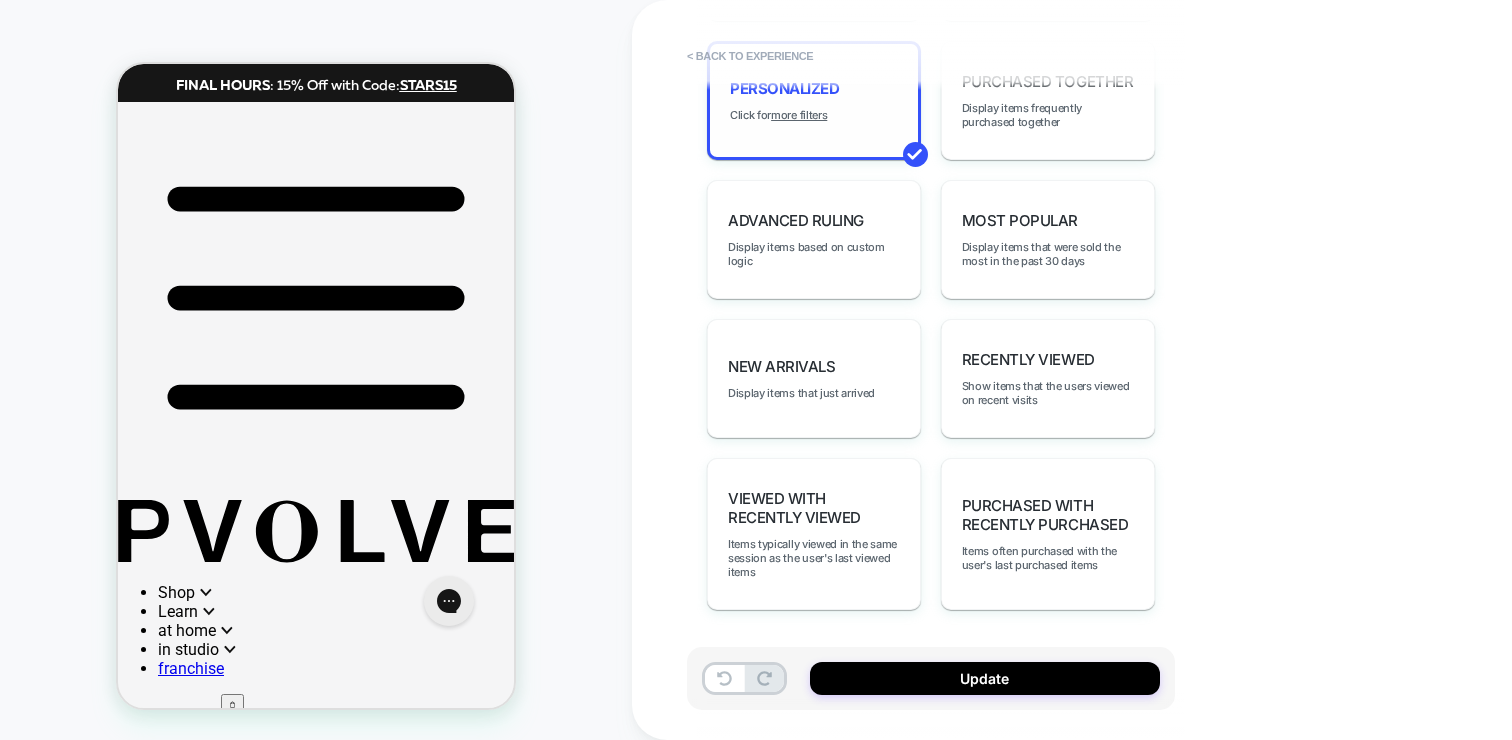 scroll, scrollTop: 1164, scrollLeft: 0, axis: vertical 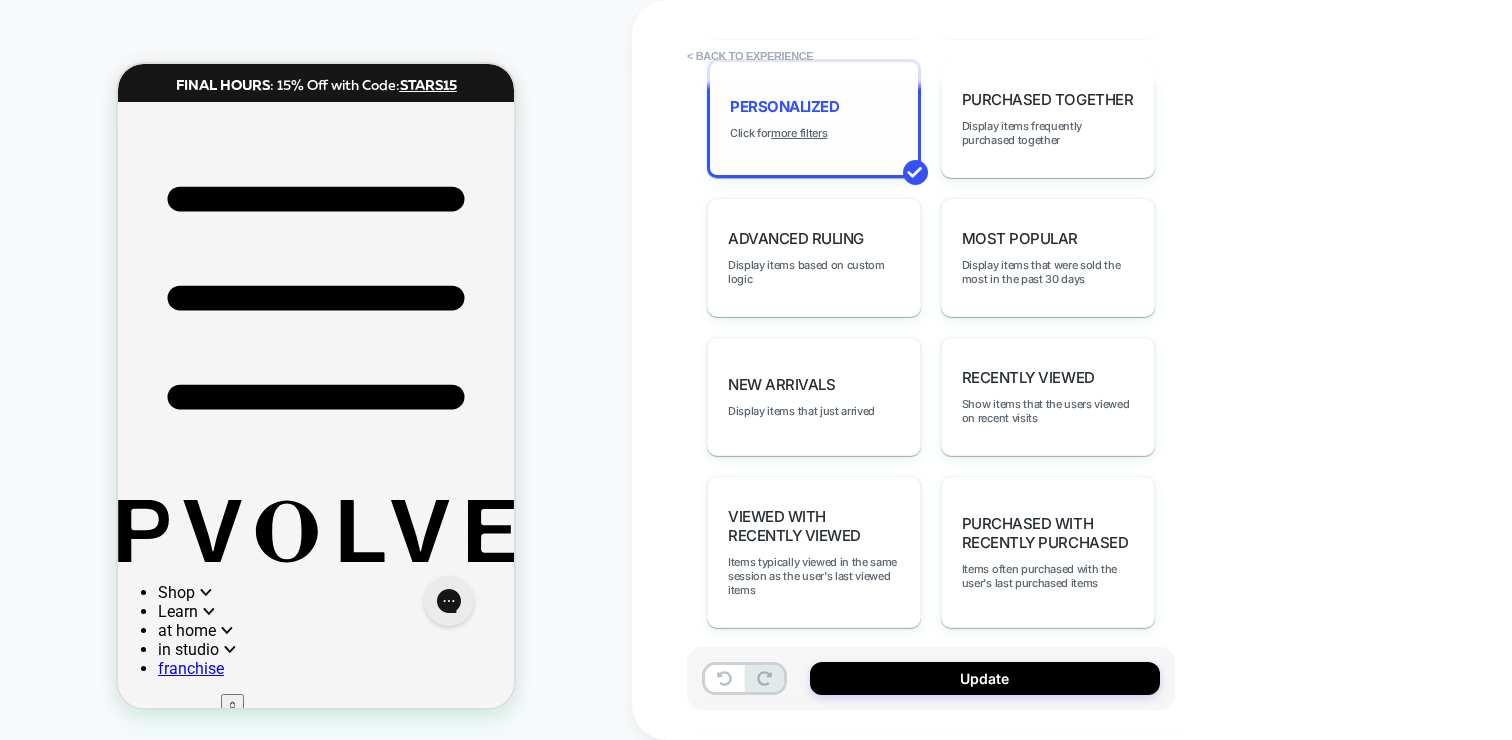 click on "Choose the specific items you'd like to display" at bounding box center [814, -6] 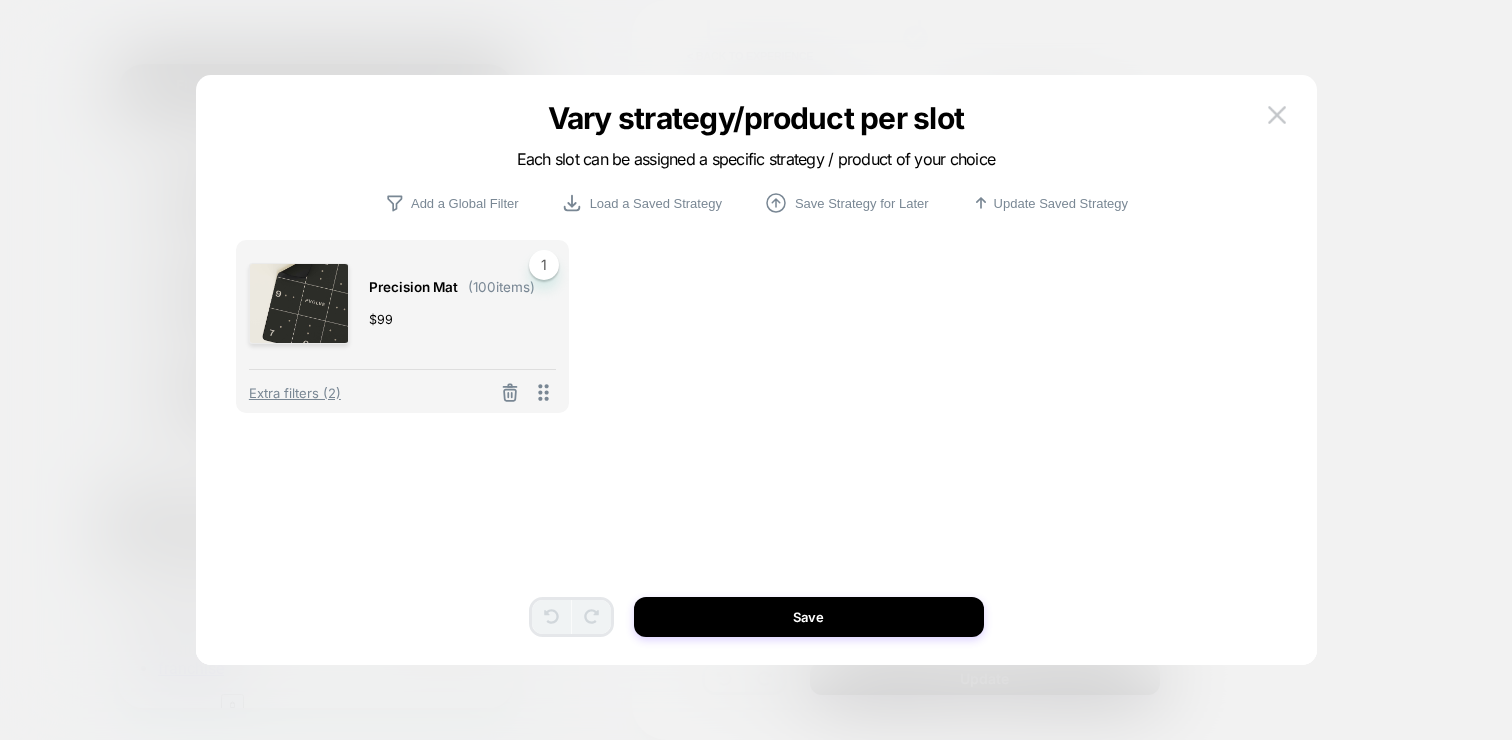 click on "( 100  items)" at bounding box center (501, 287) 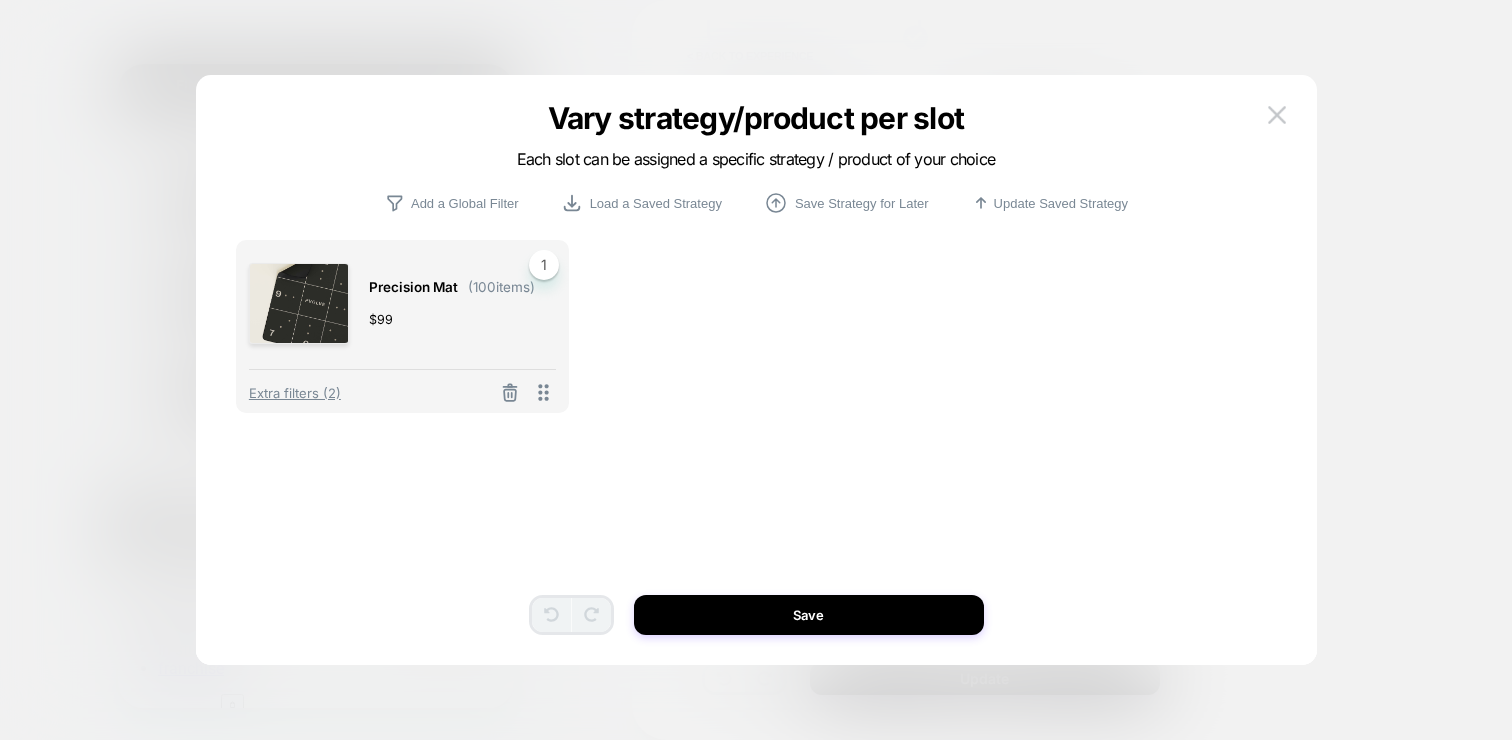 click at bounding box center (299, 303) 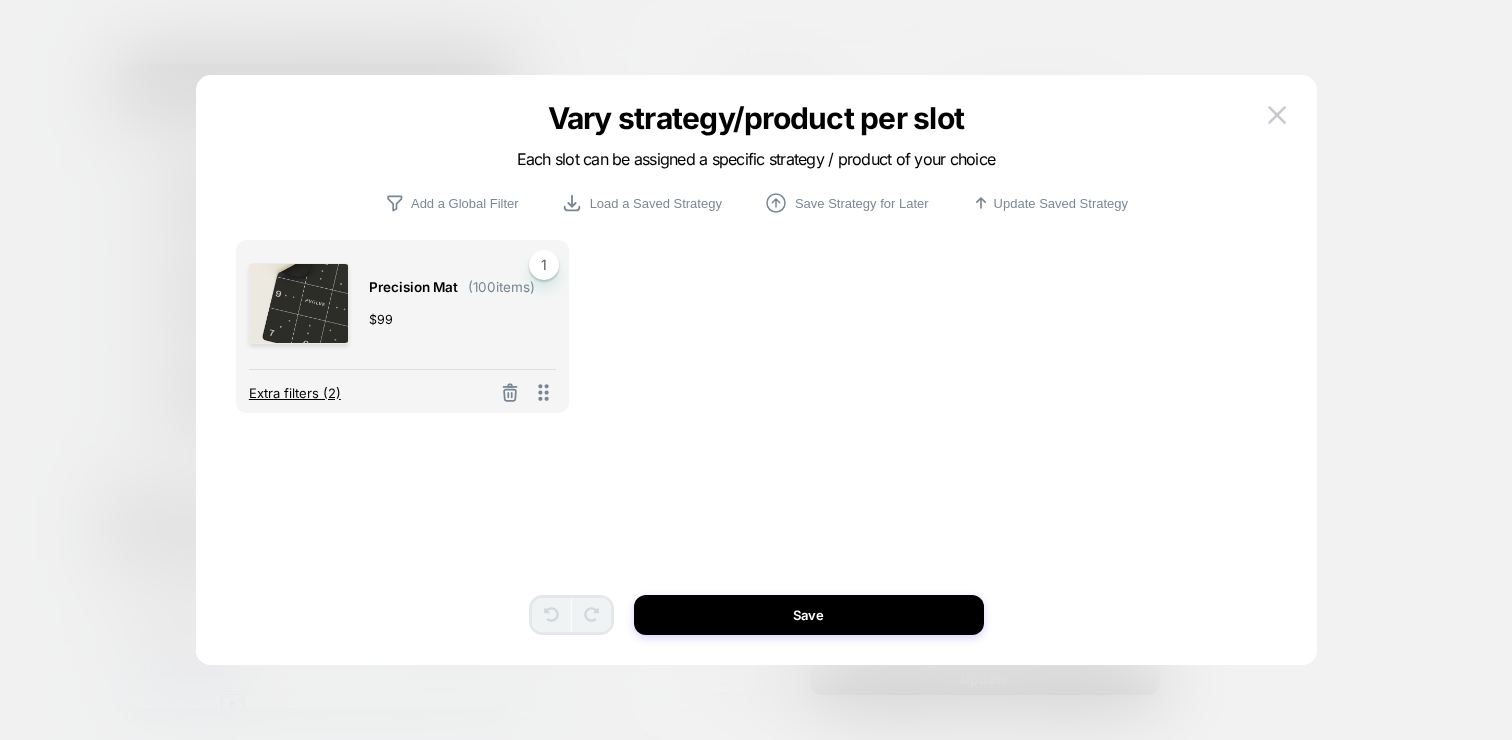 click on "Extra filters (2)" at bounding box center (295, 393) 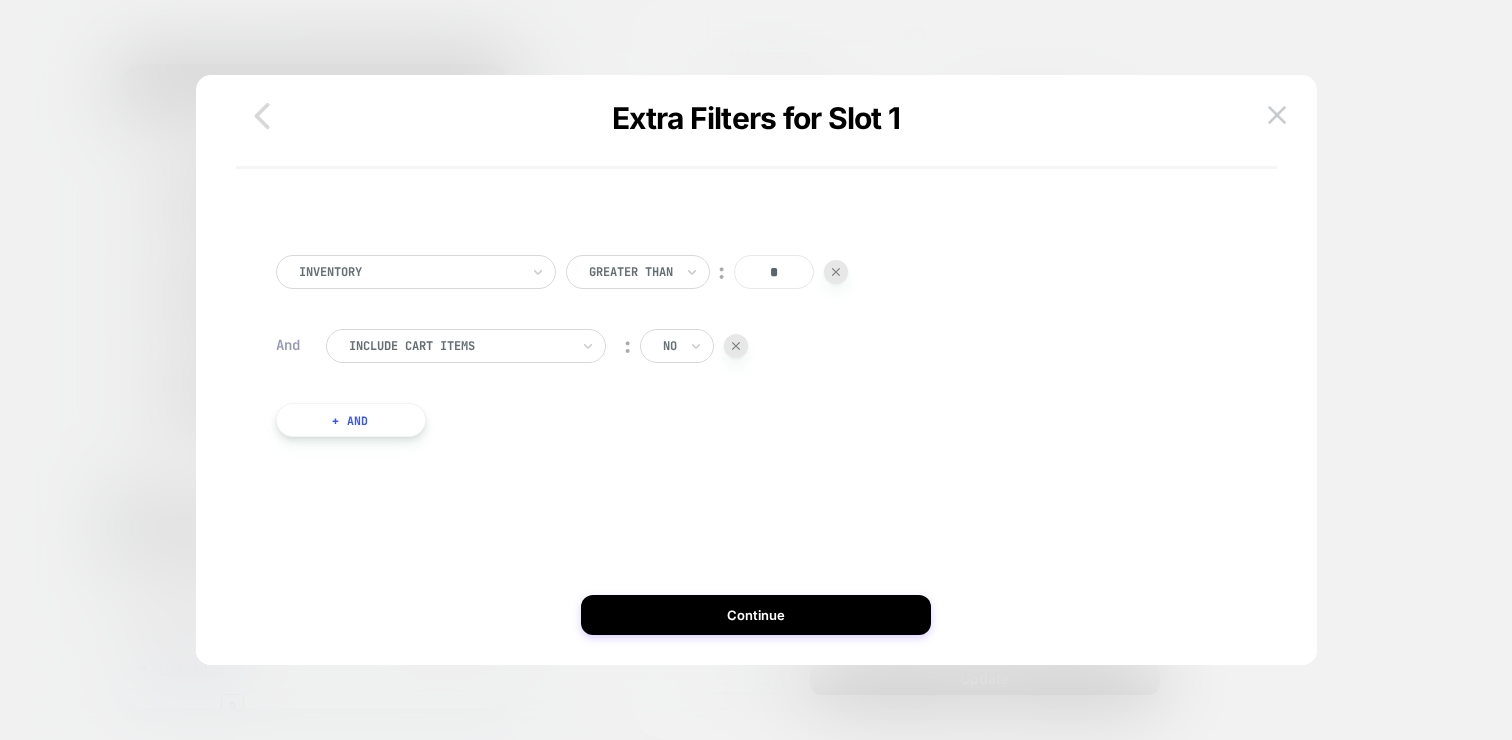 click 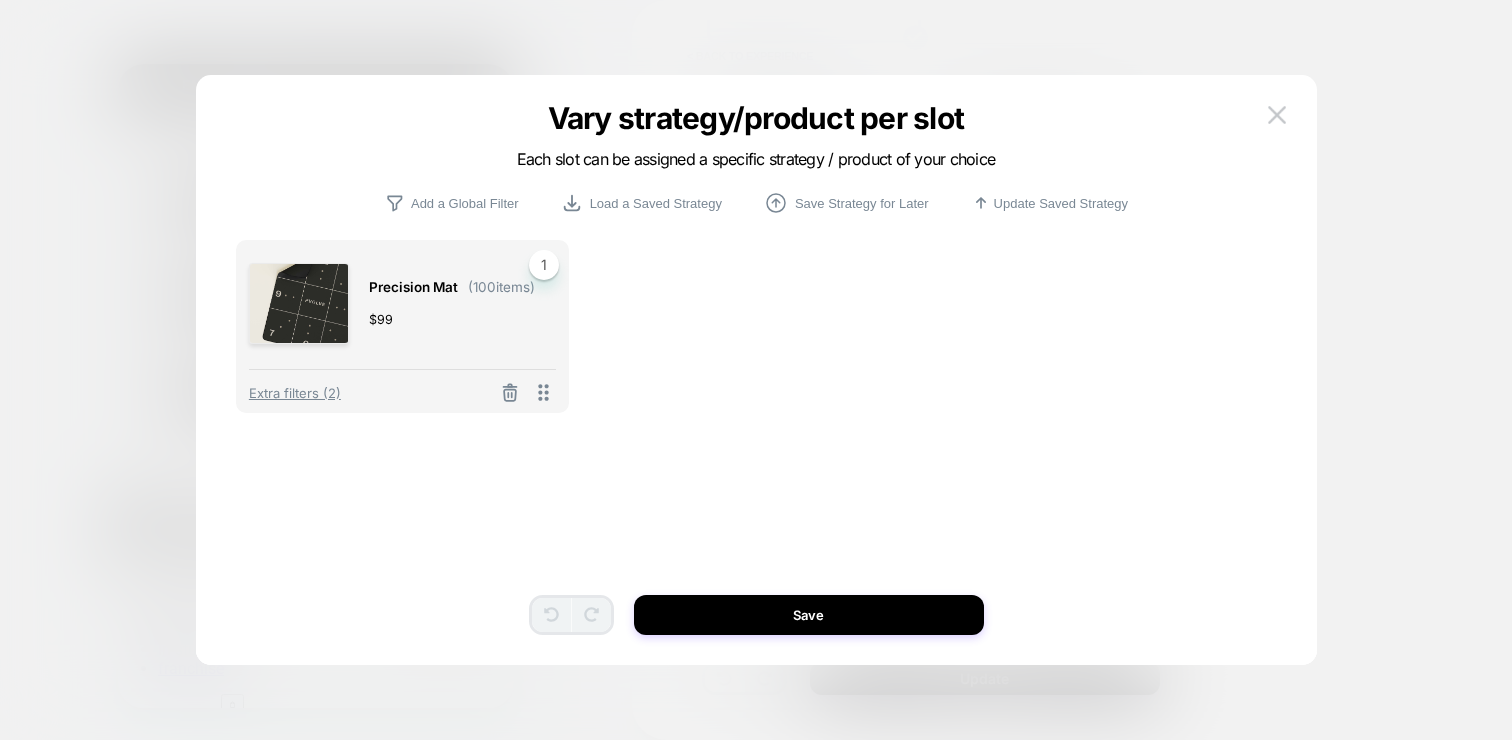 click at bounding box center [299, 303] 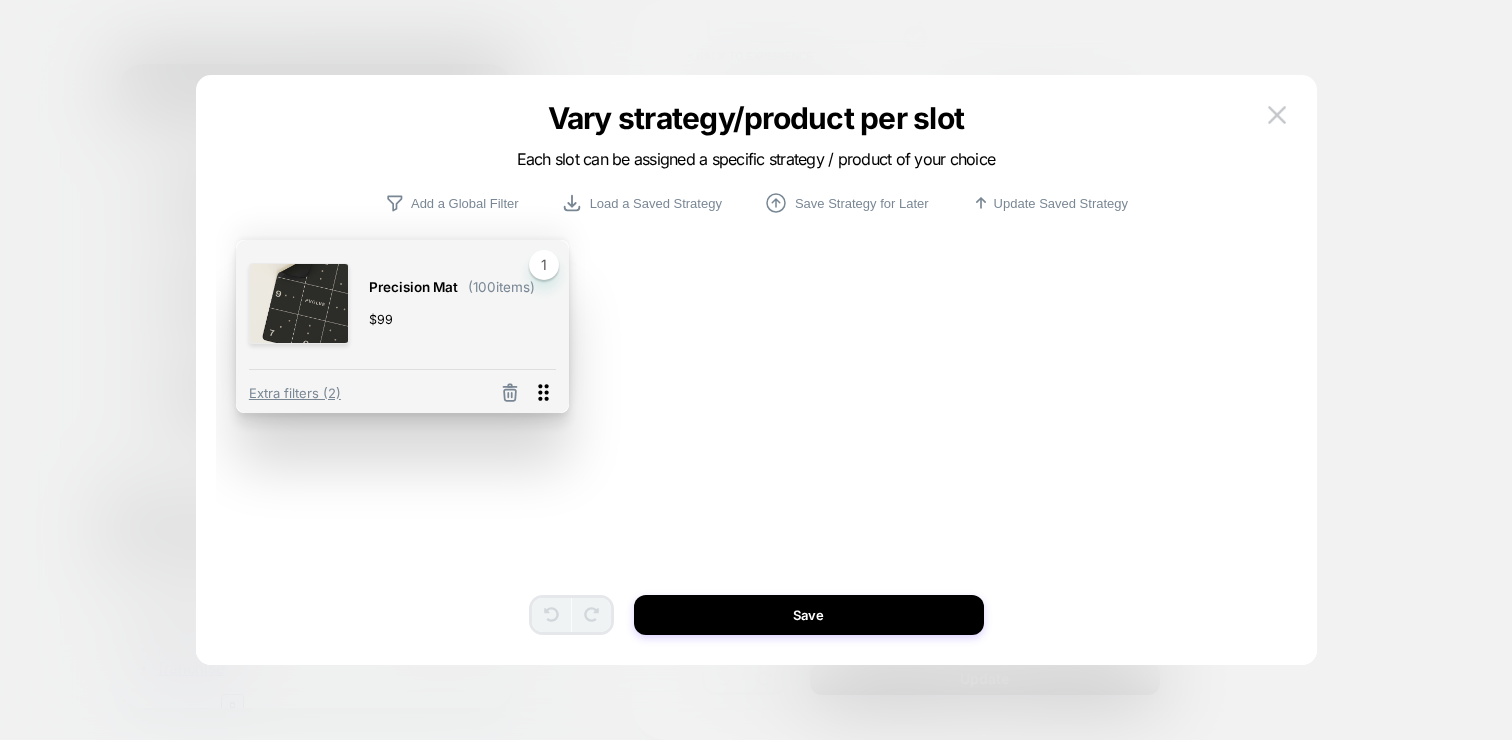 click 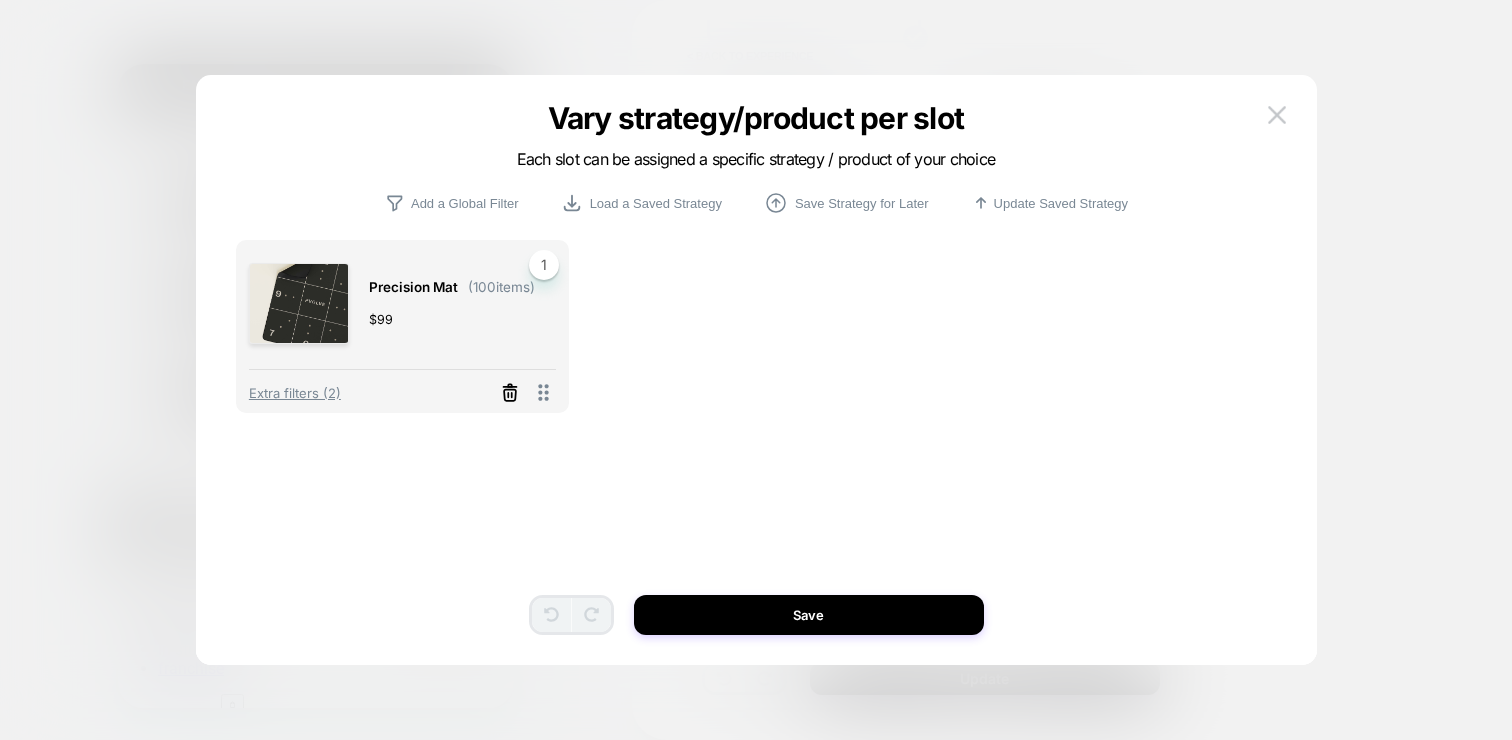 click 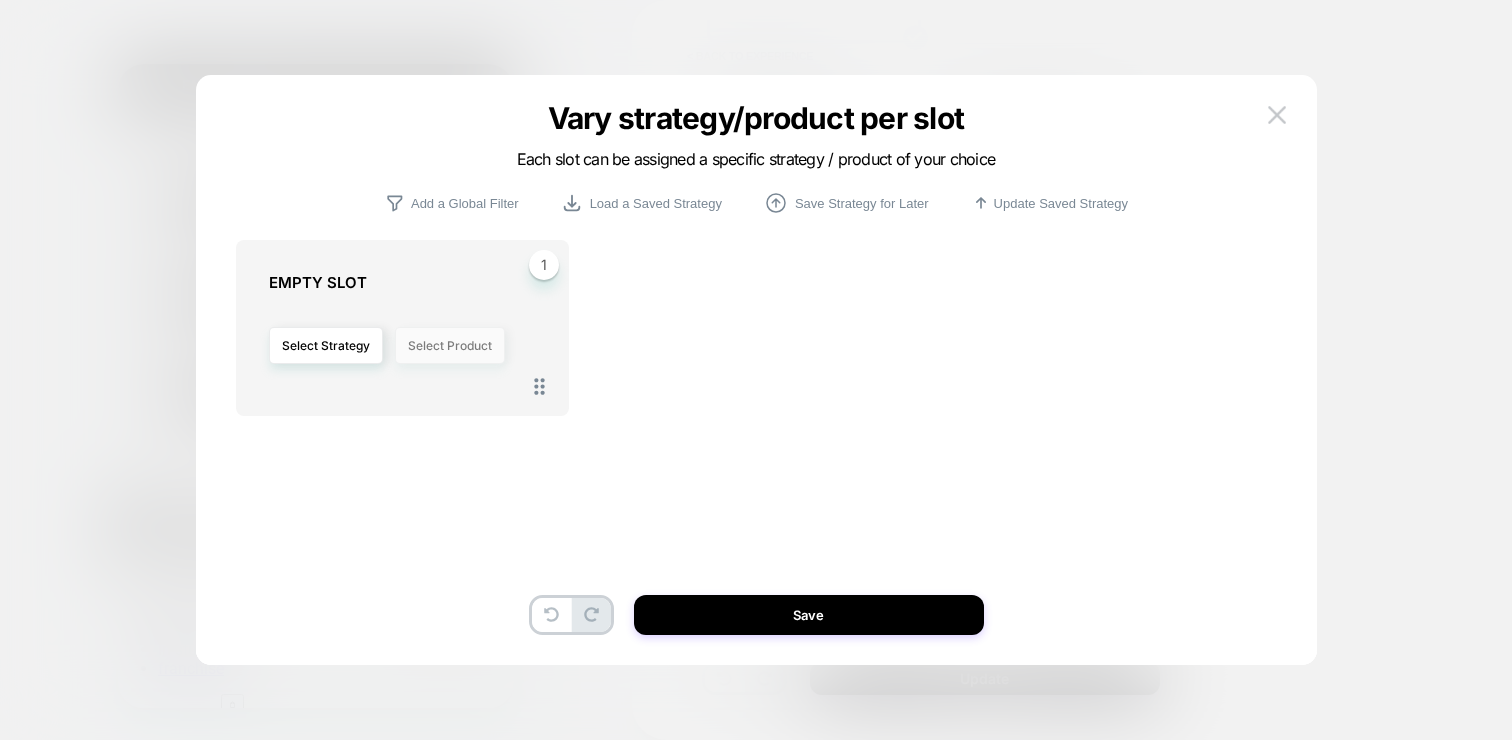 click on "Select Product" at bounding box center [450, 345] 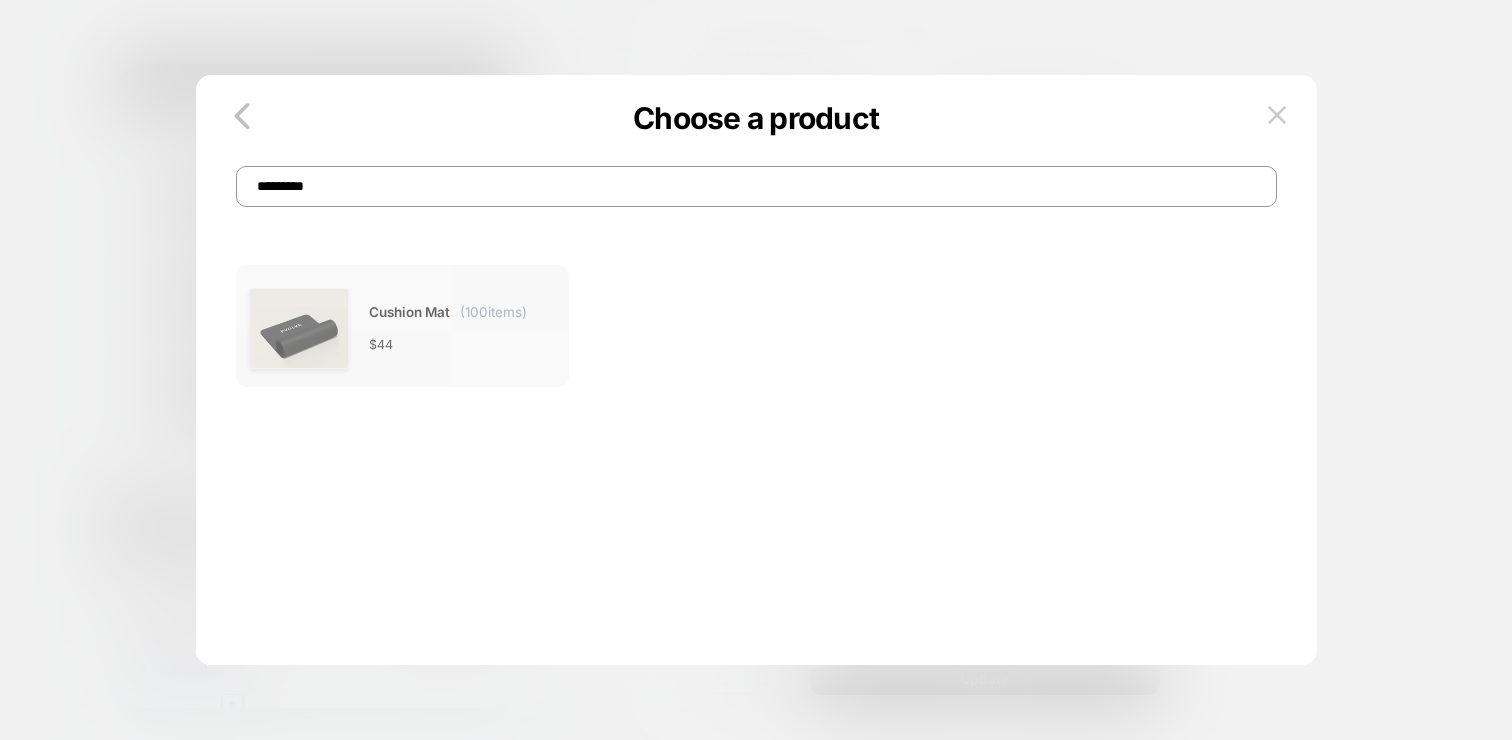 type on "*********" 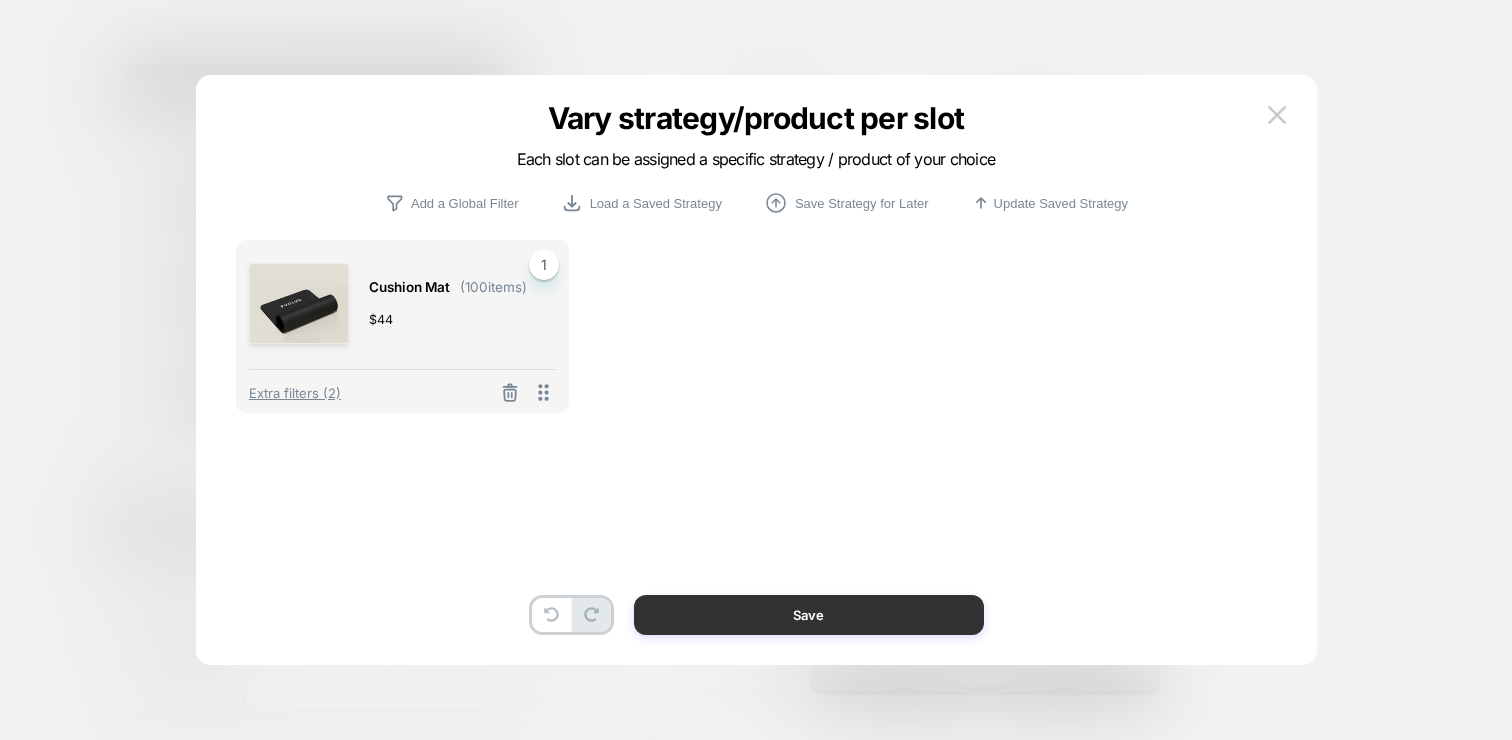 click on "Save" at bounding box center [809, 615] 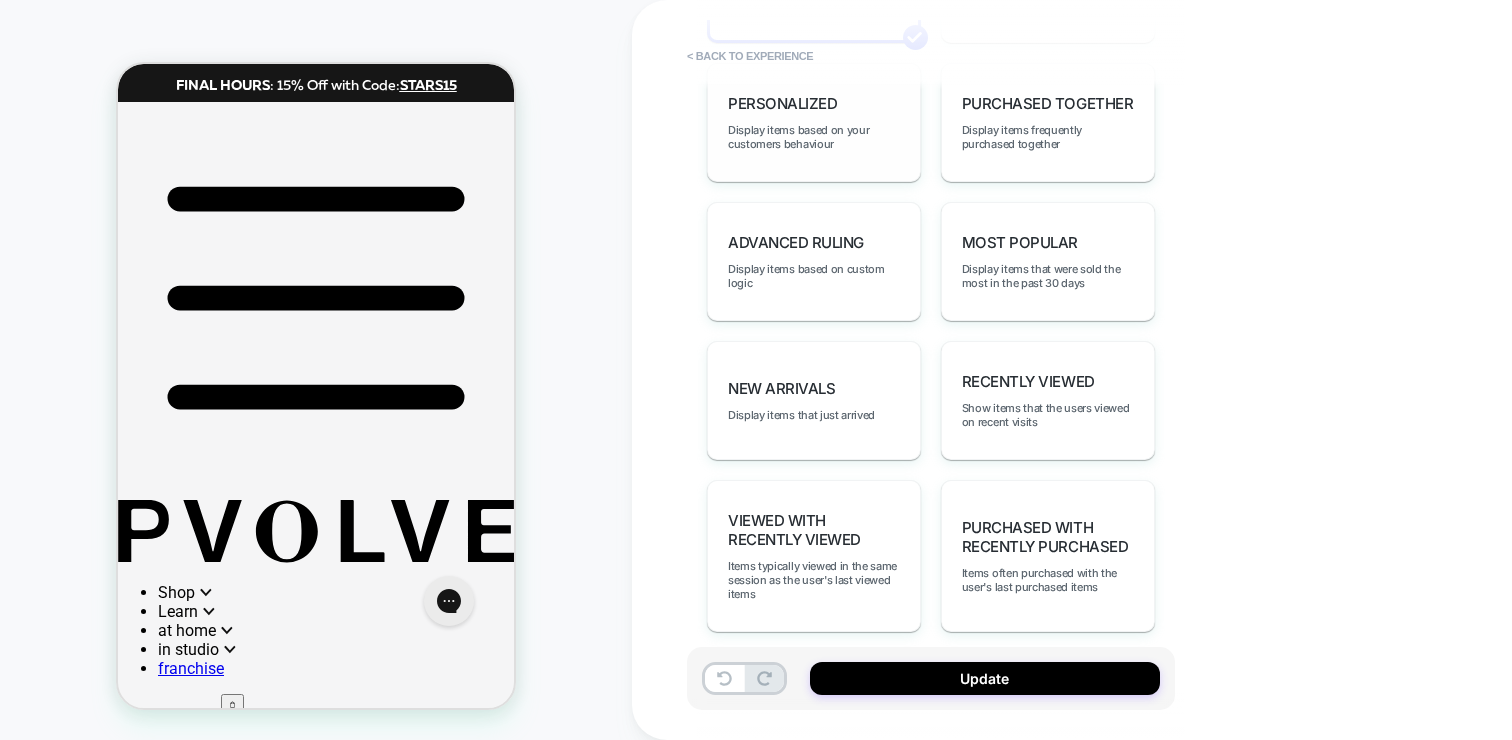 scroll, scrollTop: 254, scrollLeft: 0, axis: vertical 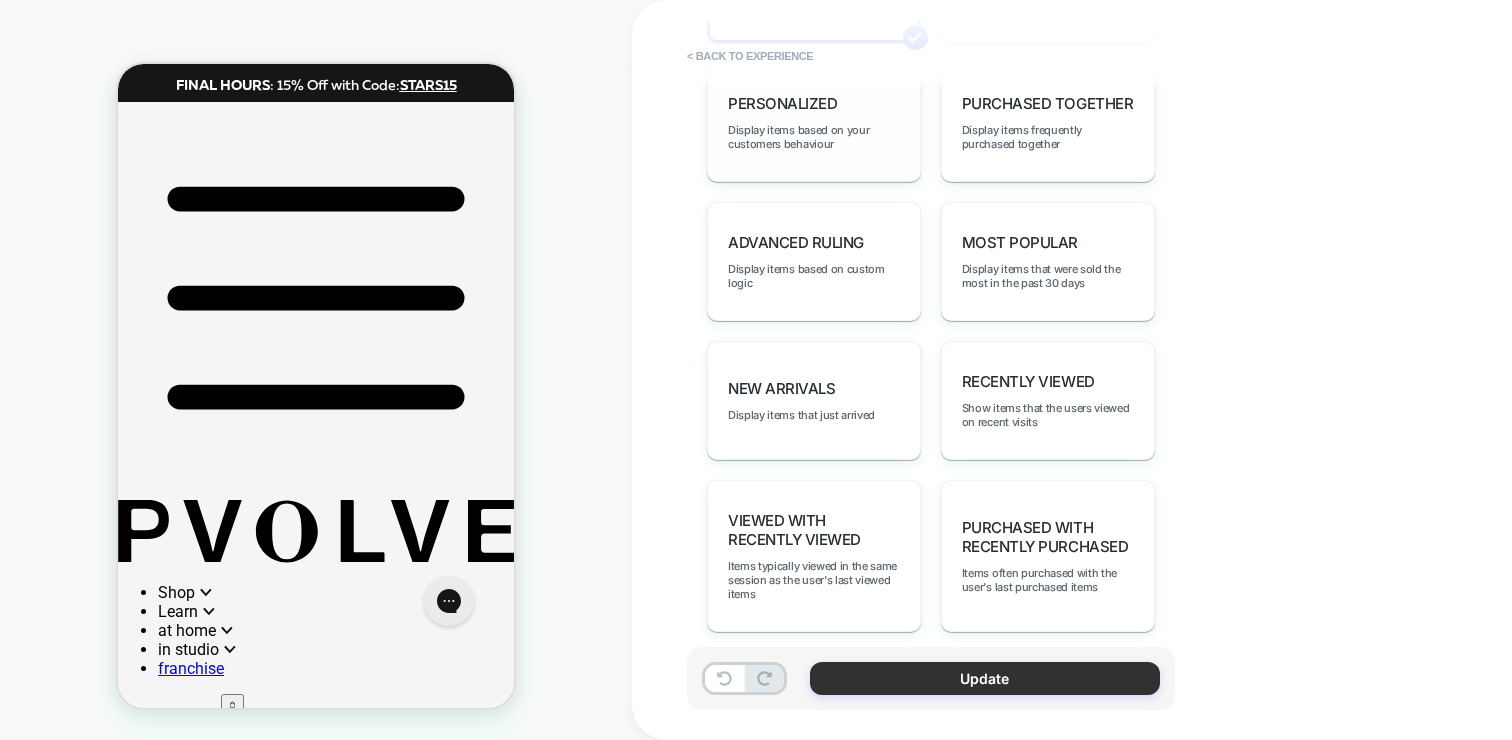 click on "Update" at bounding box center (985, 678) 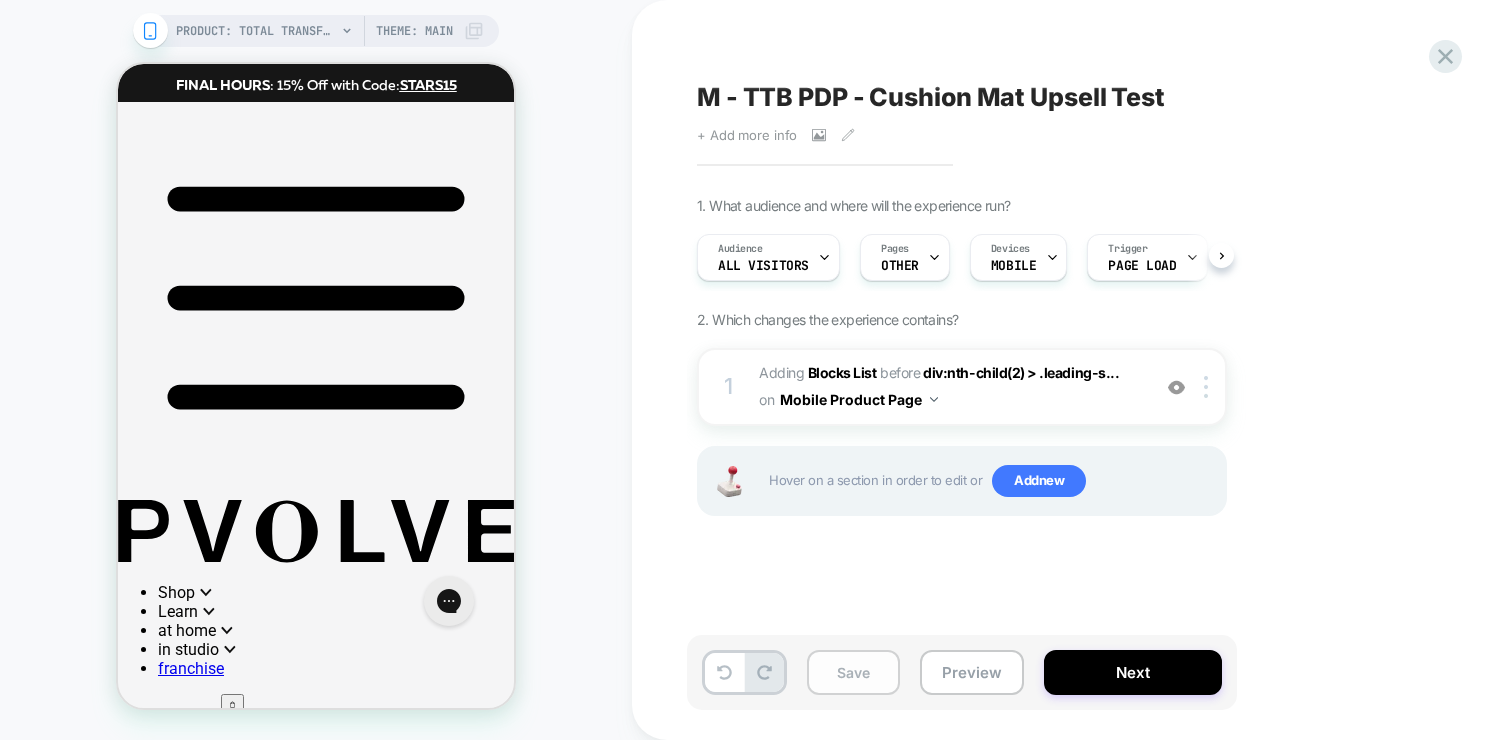 scroll, scrollTop: 0, scrollLeft: 1, axis: horizontal 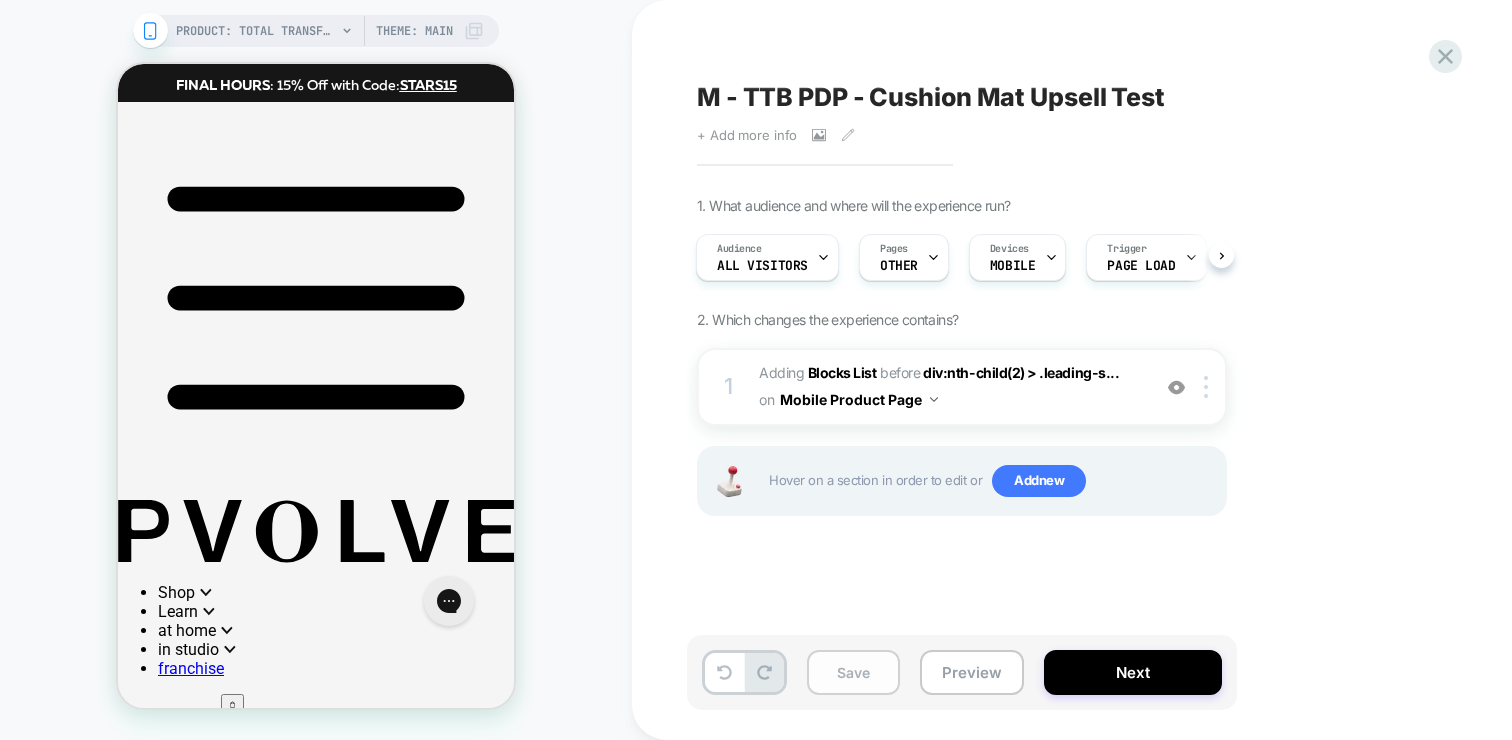 click on "Save" at bounding box center (853, 672) 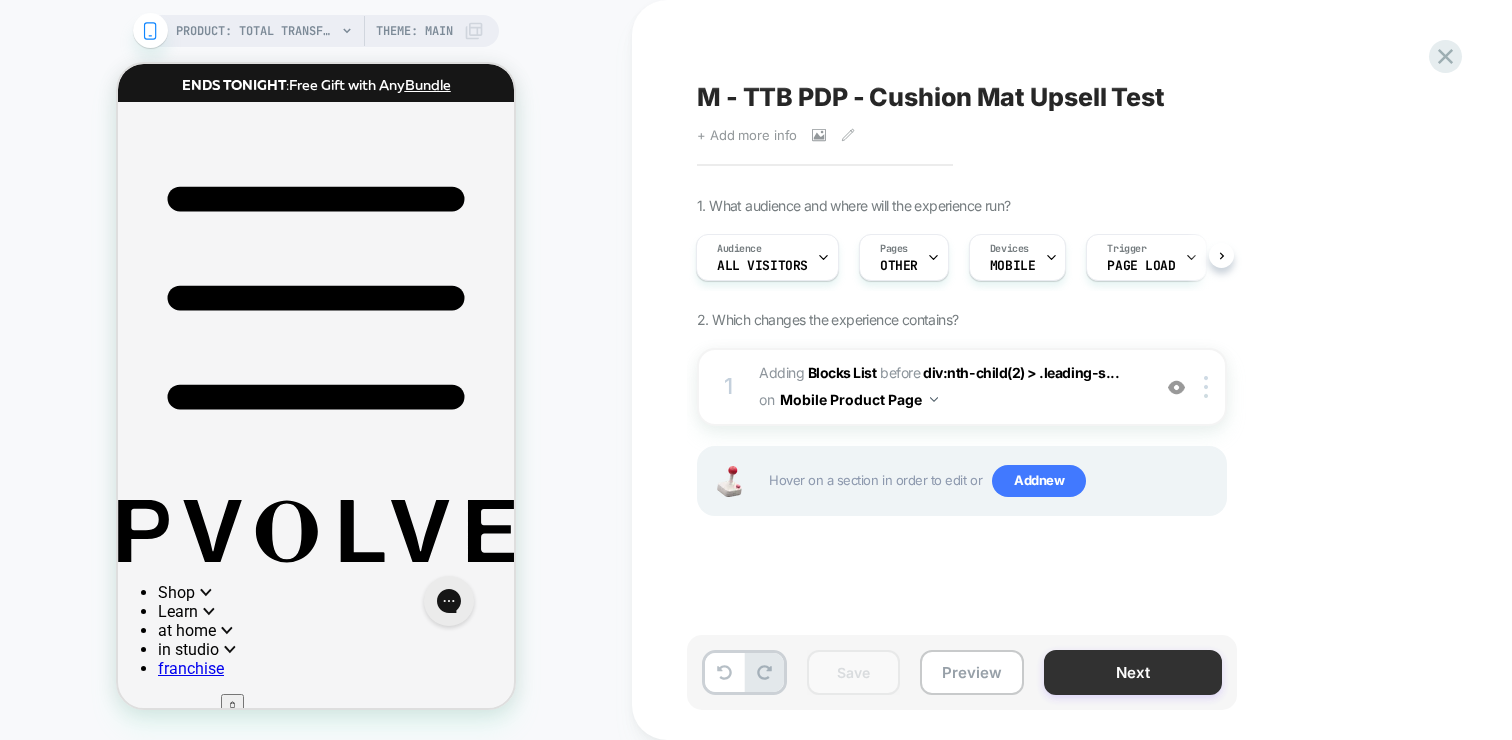click on "Next" at bounding box center (1133, 672) 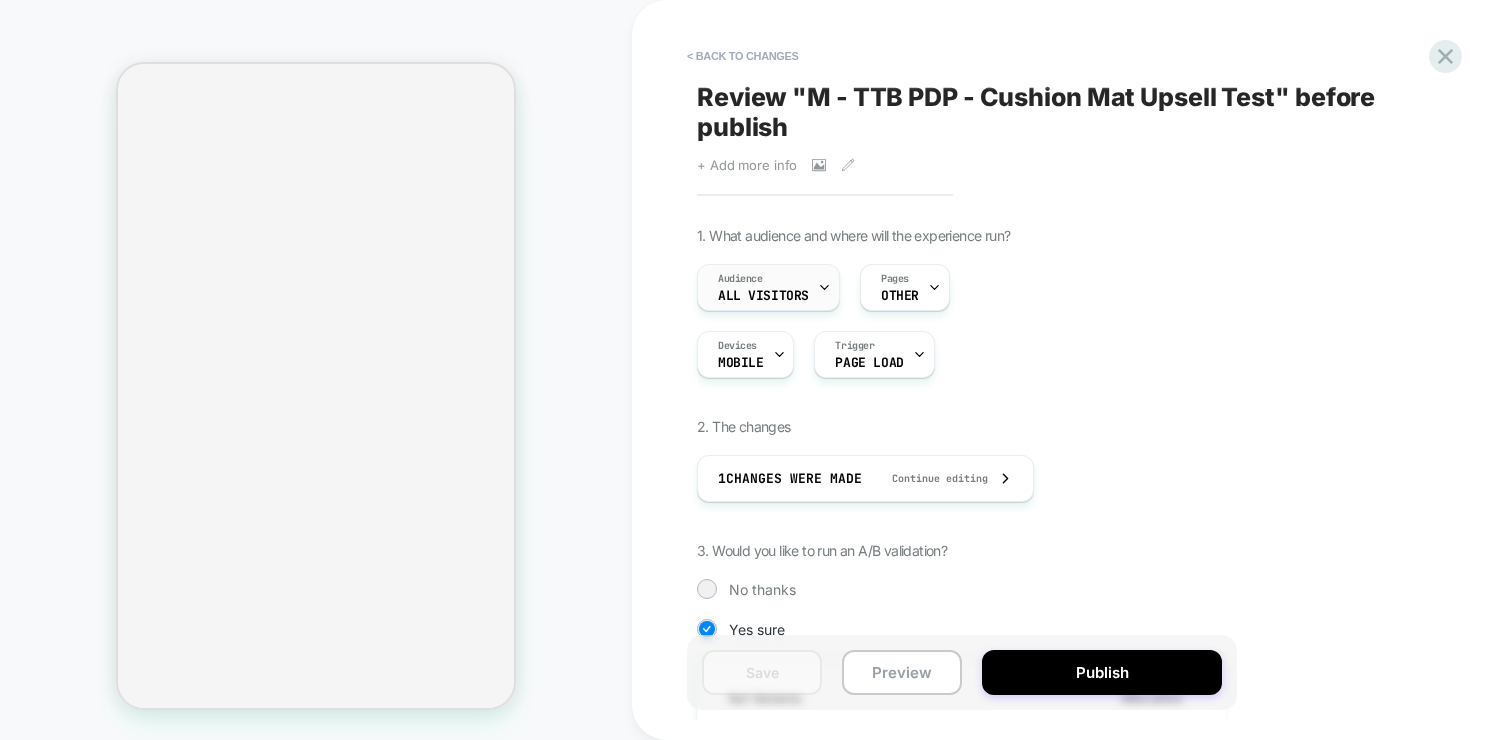 scroll, scrollTop: 0, scrollLeft: 0, axis: both 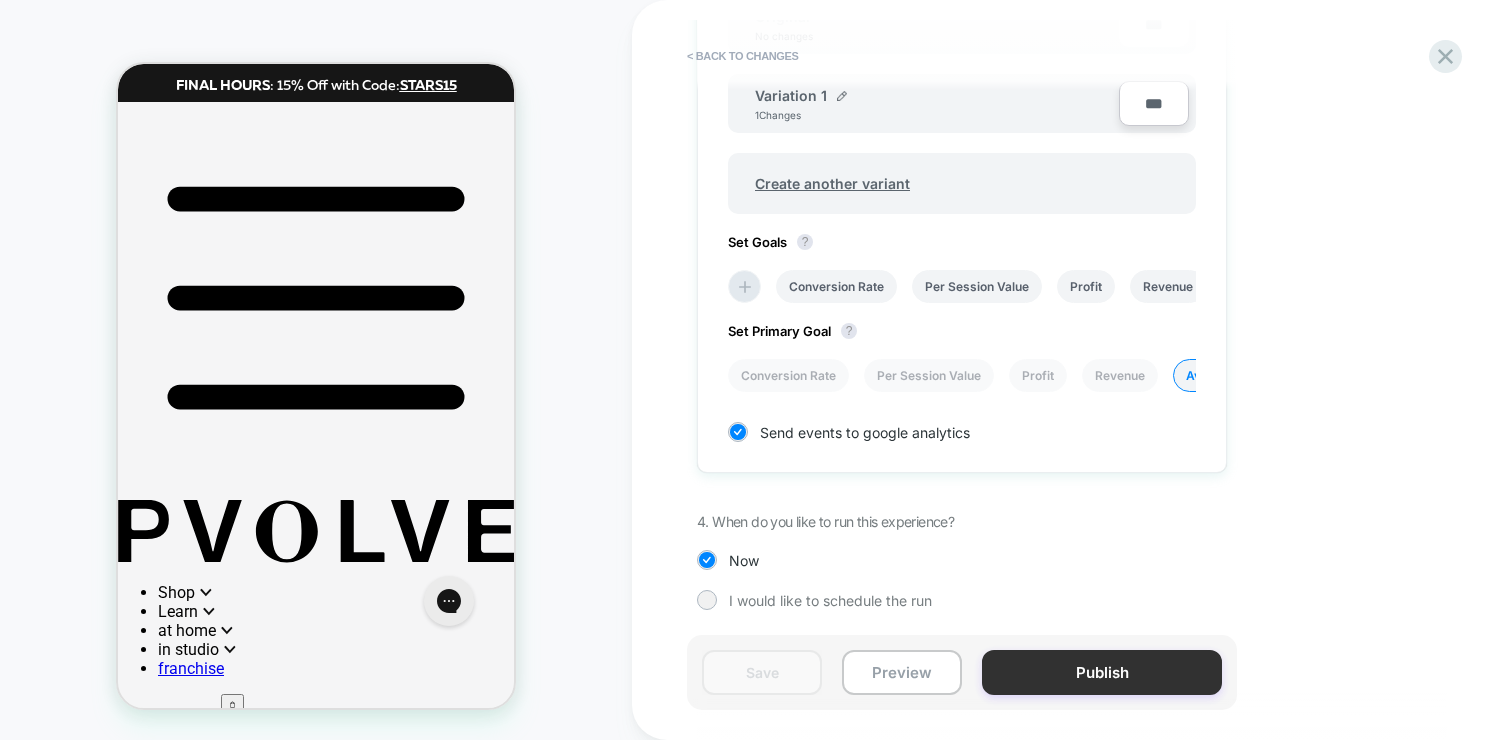 click on "Publish" at bounding box center [1102, 672] 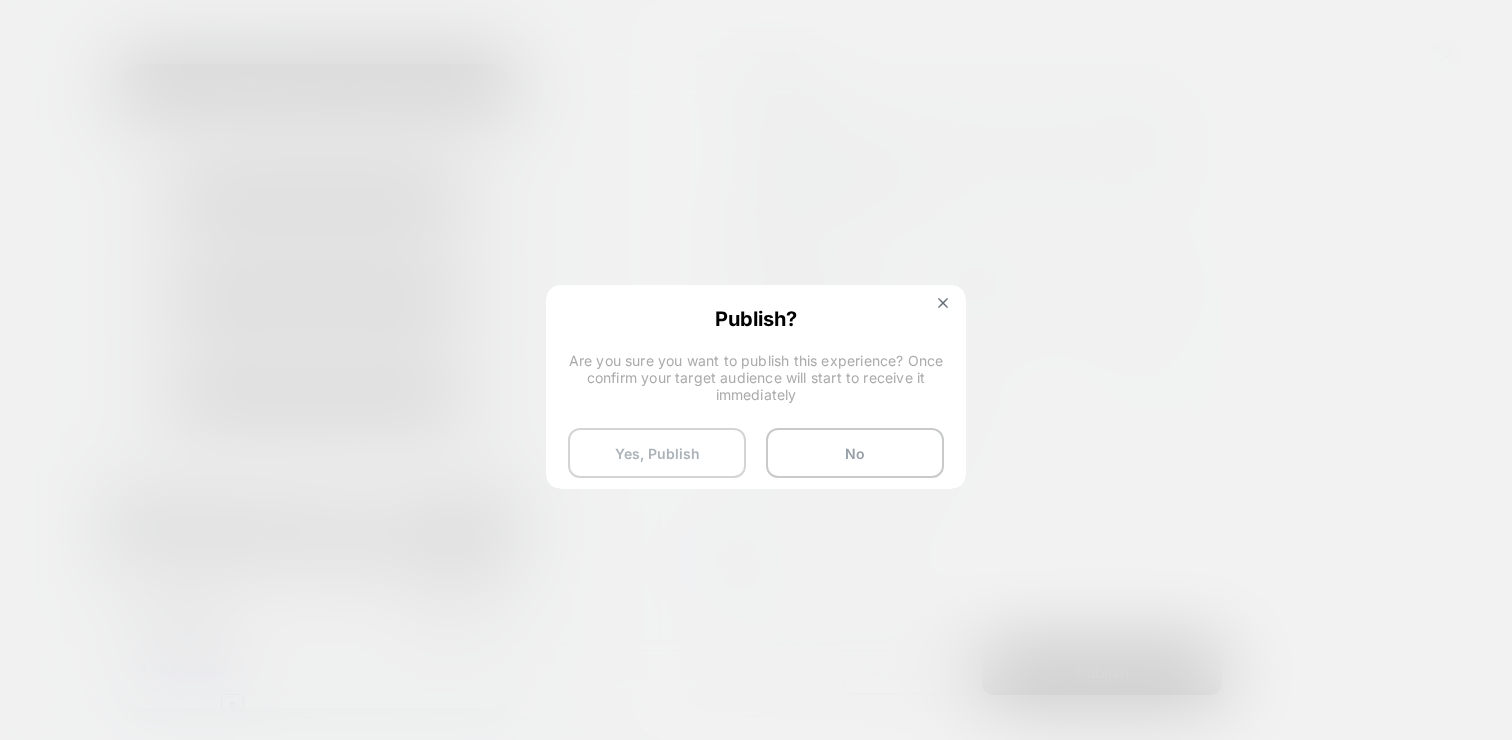 click on "Yes, Publish" at bounding box center (657, 453) 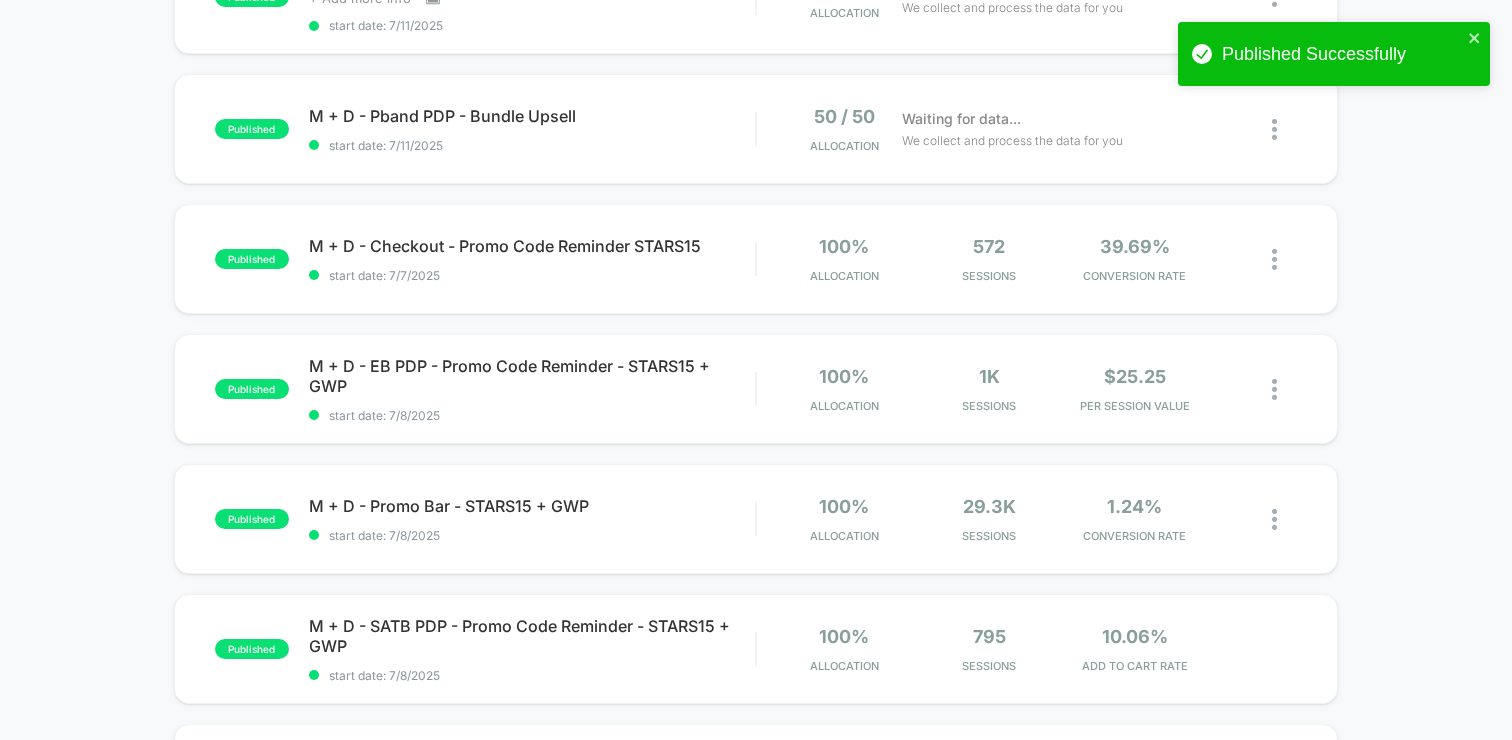 scroll, scrollTop: 741, scrollLeft: 0, axis: vertical 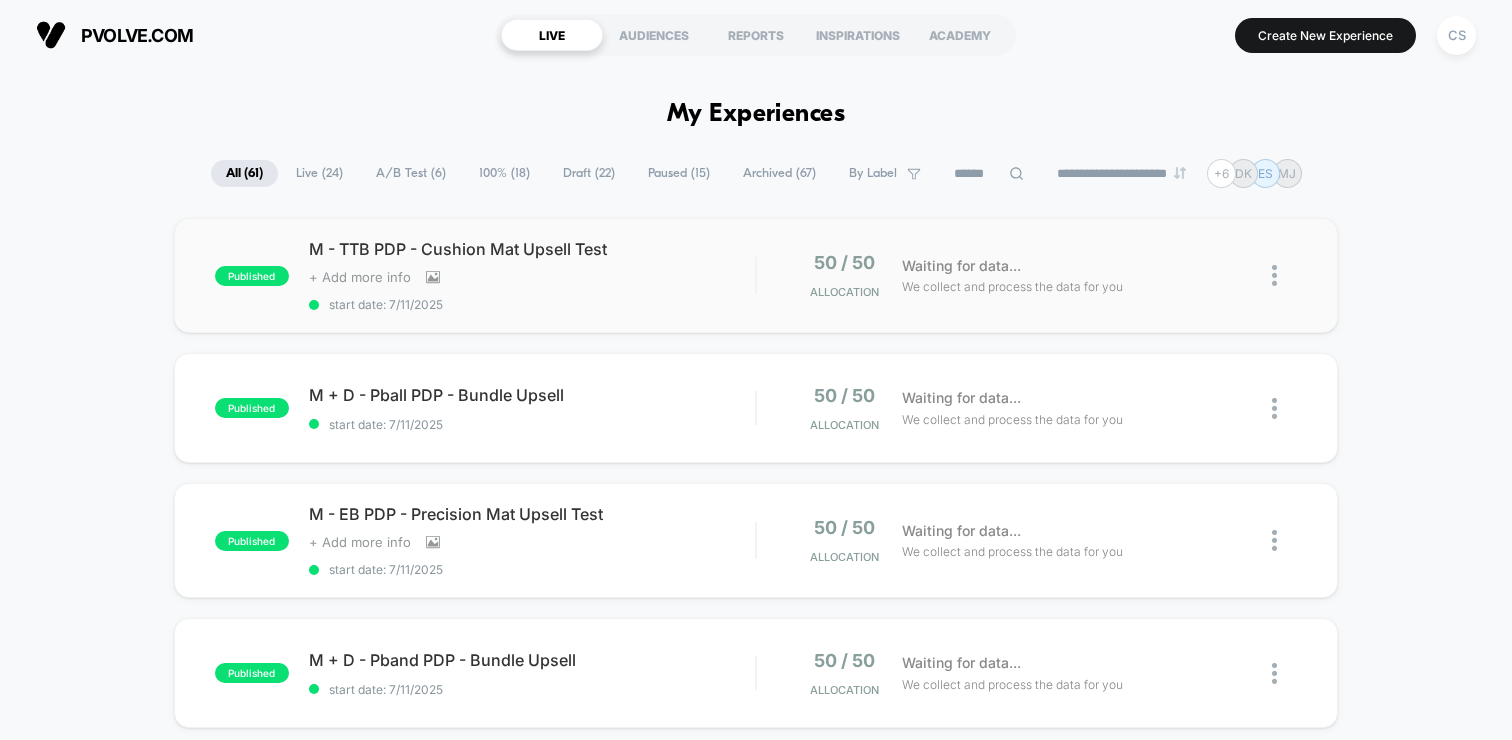 click at bounding box center [1274, 275] 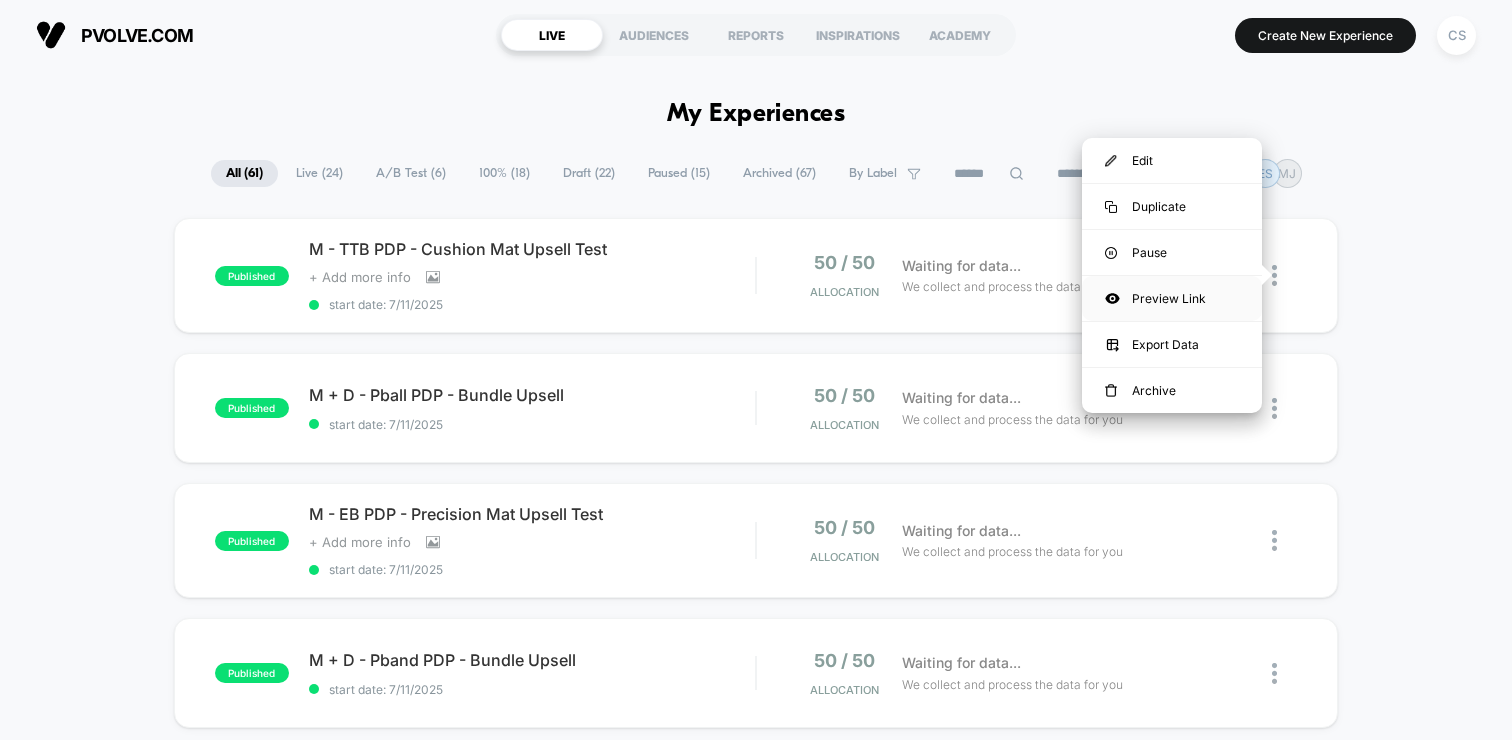 click on "Preview Link" at bounding box center (1172, 298) 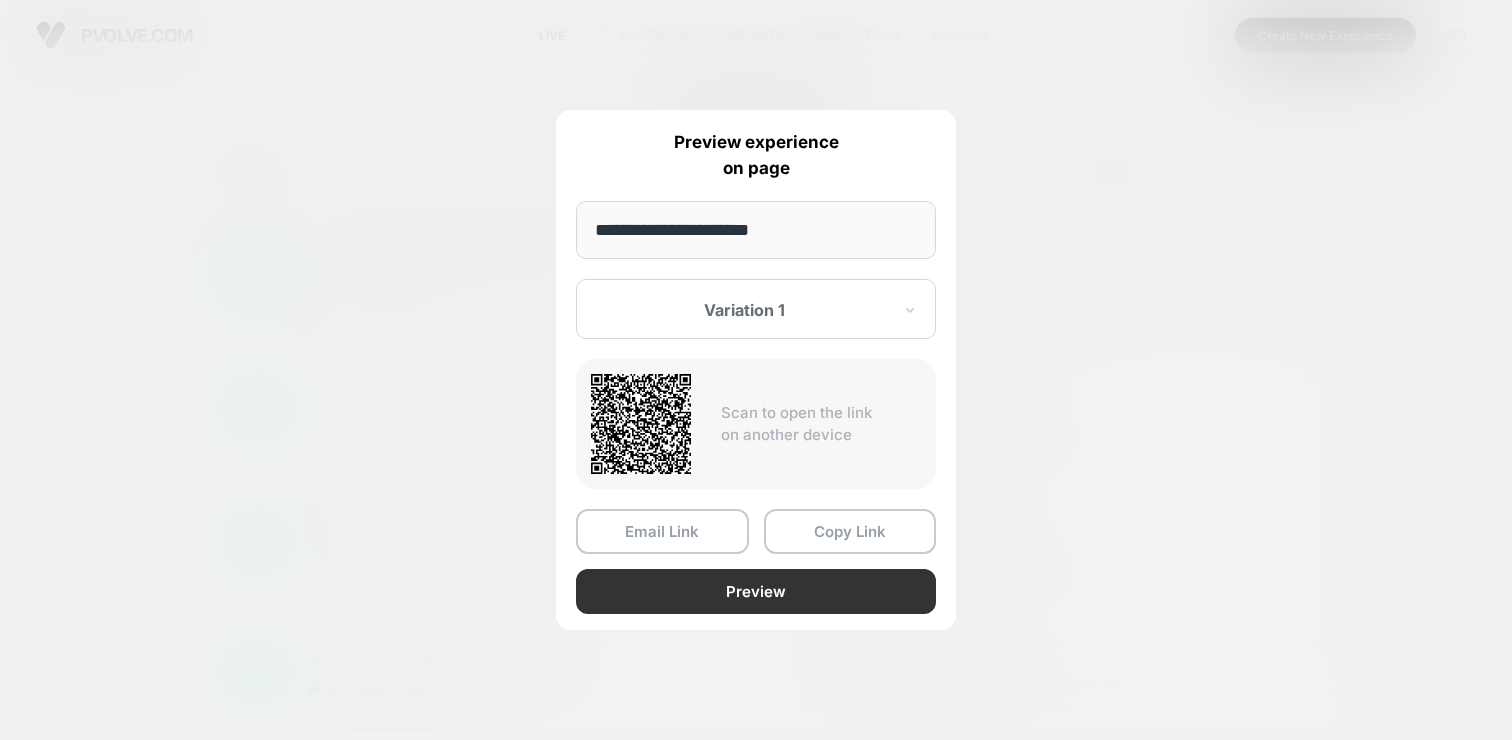 click on "Preview" at bounding box center [756, 591] 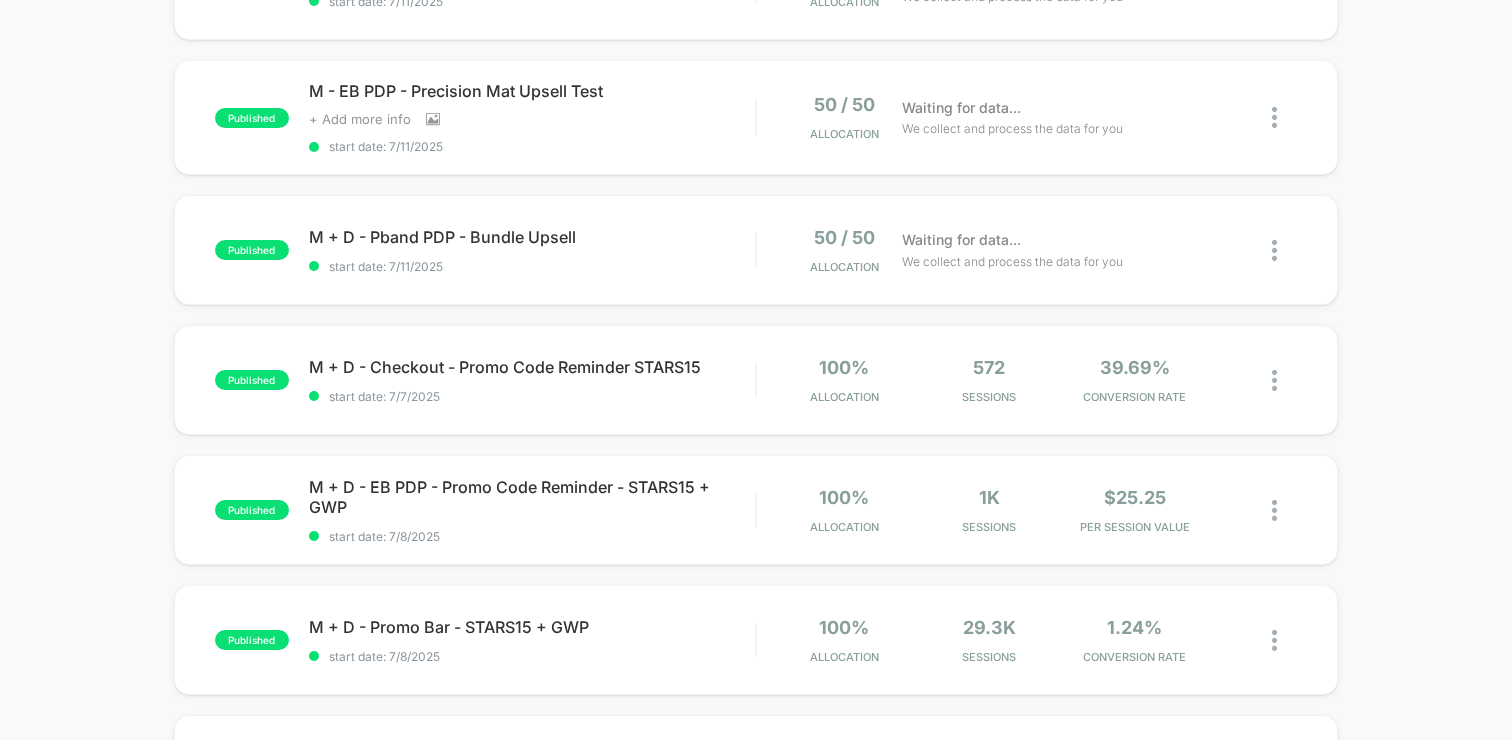 scroll, scrollTop: 461, scrollLeft: 0, axis: vertical 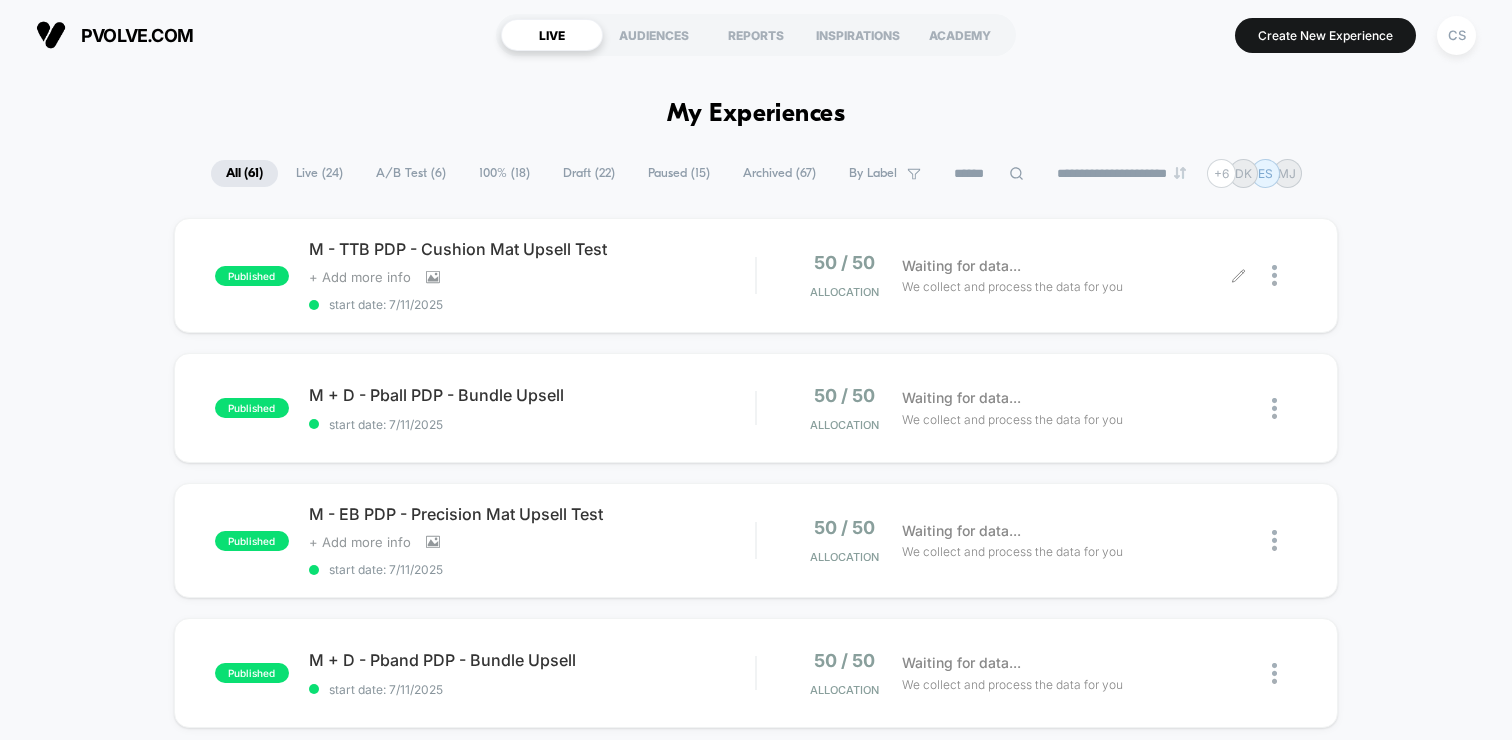 click on "published M - TTB PDP - Cushion Mat Upsell Test Click to view images Click to edit experience details + Add more info start date: 7/11/2025 50 / 50 Allocation Waiting for data... We collect and process the data for you published M + D - Pball PDP - Bundle Upsell start date: 7/11/2025 50 / 50 Allocation Waiting for data... We collect and process the data for you published M - EB PDP - Precision Mat Upsell Test Click to view images Click to edit experience details + Add more info start date: 7/11/2025 50 / 50 Allocation Waiting for data... We collect and process the data for you published M + D - Pband PDP - Bundle Upsell start date: 7/11/2025 50 / 50 Allocation Waiting for data... We collect and process the data for you published M + D - Checkout - Promo Code Reminder STARS15 start date: 7/7/2025 100% Allocation 572 Sessions 39.69% CONVERSION RATE published M + D - EB PDP - Promo Code Reminder - STARS15 + GWP start date: 7/8/2025 100% Allocation 1k Sessions $25.25 PER SESSION VALUE published 100% Allocation" at bounding box center (756, 1043) 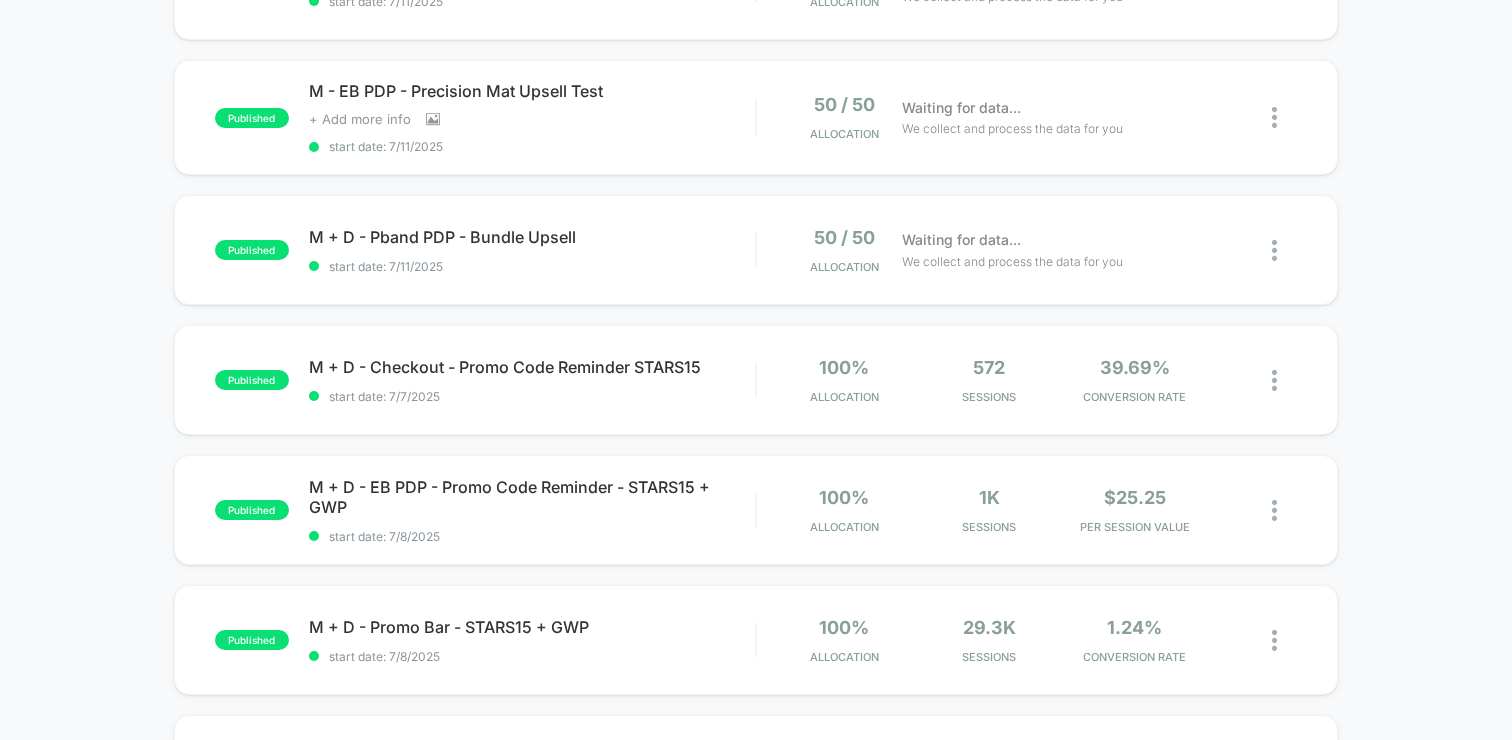 scroll, scrollTop: 0, scrollLeft: 0, axis: both 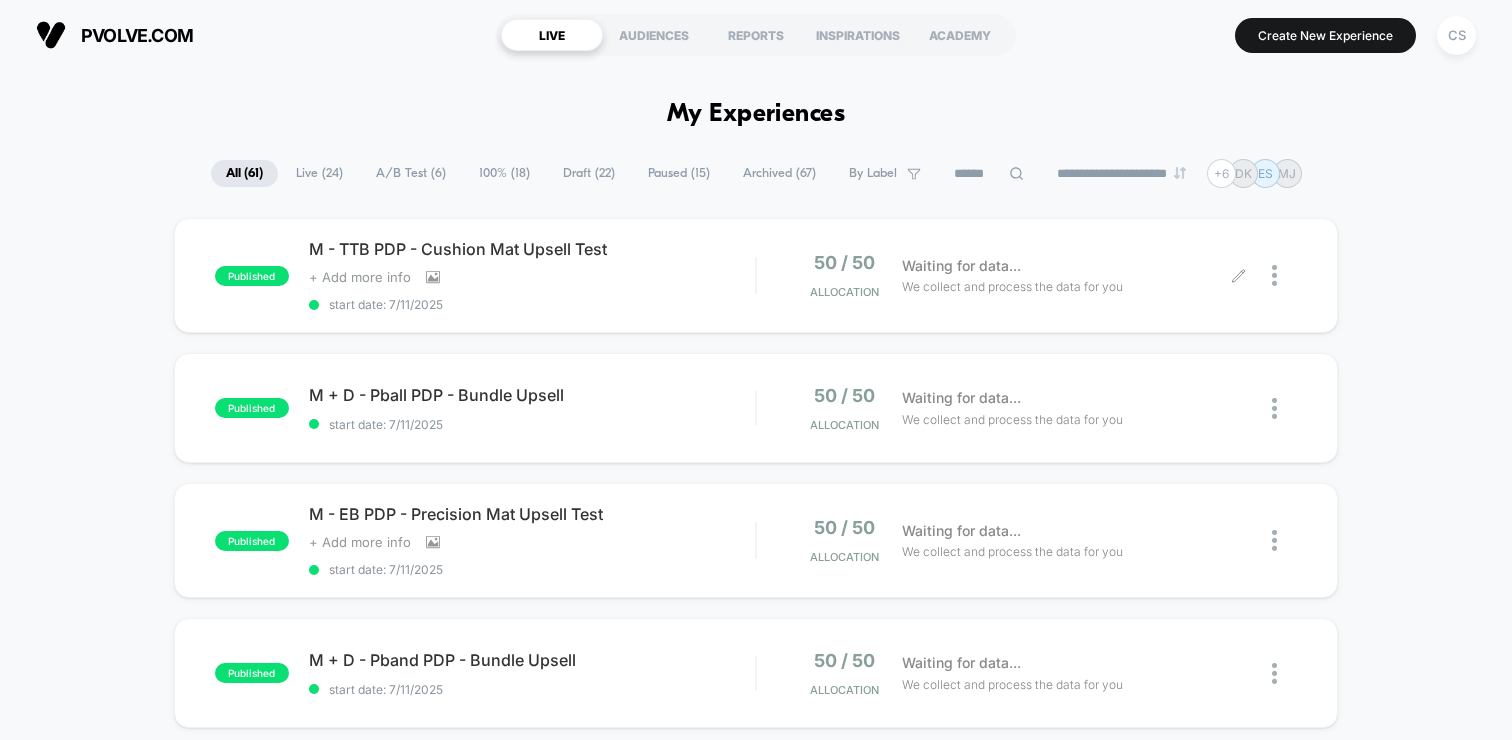 click on "Draft ( 22 )" at bounding box center [589, 173] 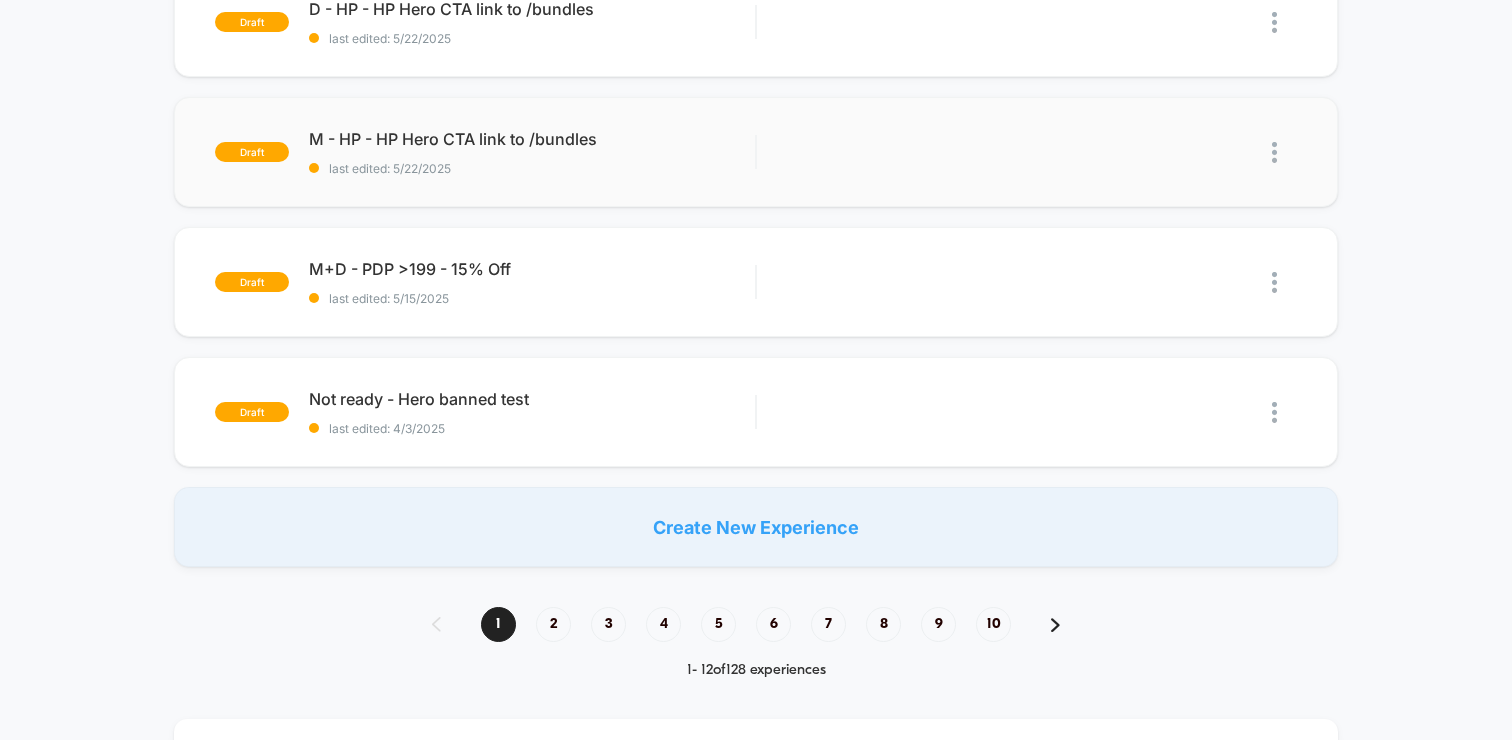 scroll, scrollTop: 1306, scrollLeft: 0, axis: vertical 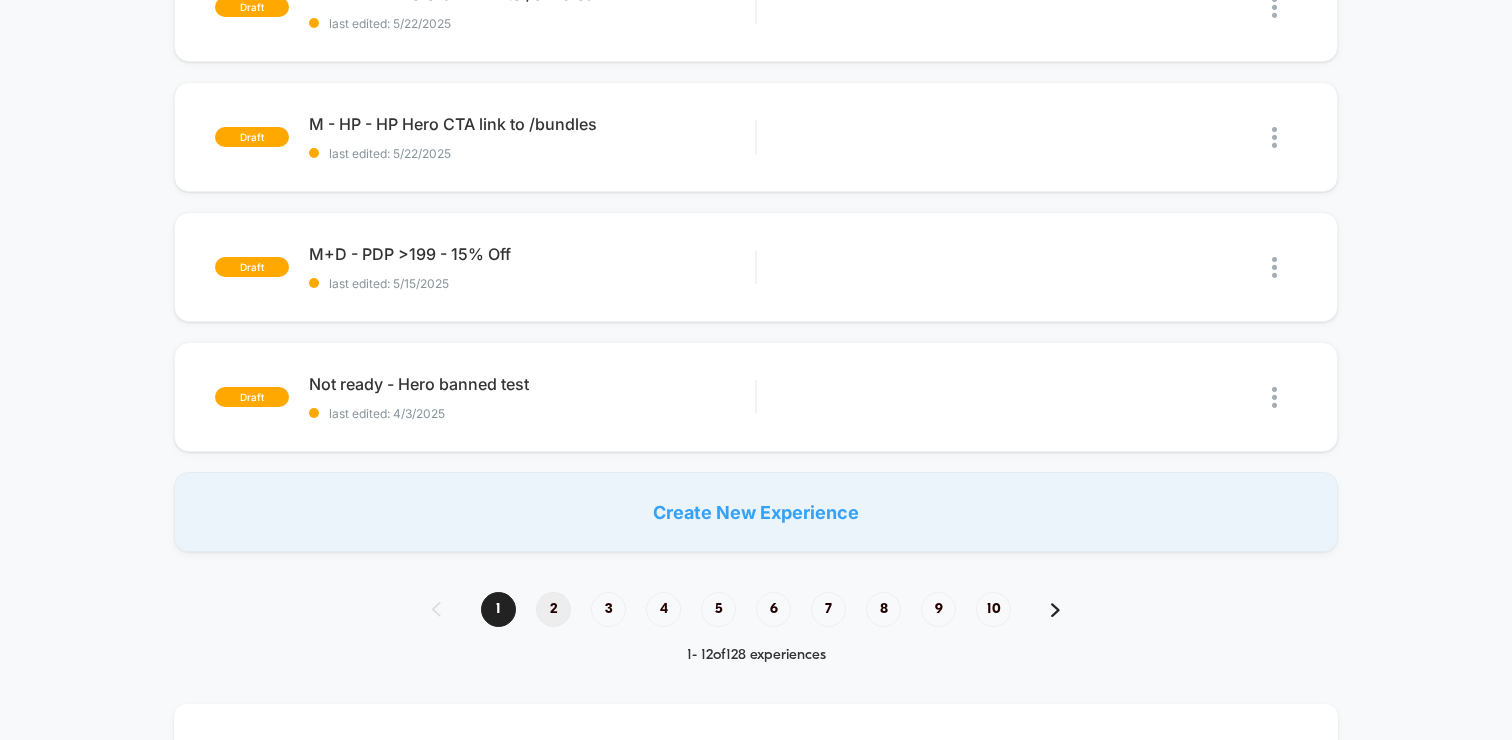 click on "2" at bounding box center (553, 609) 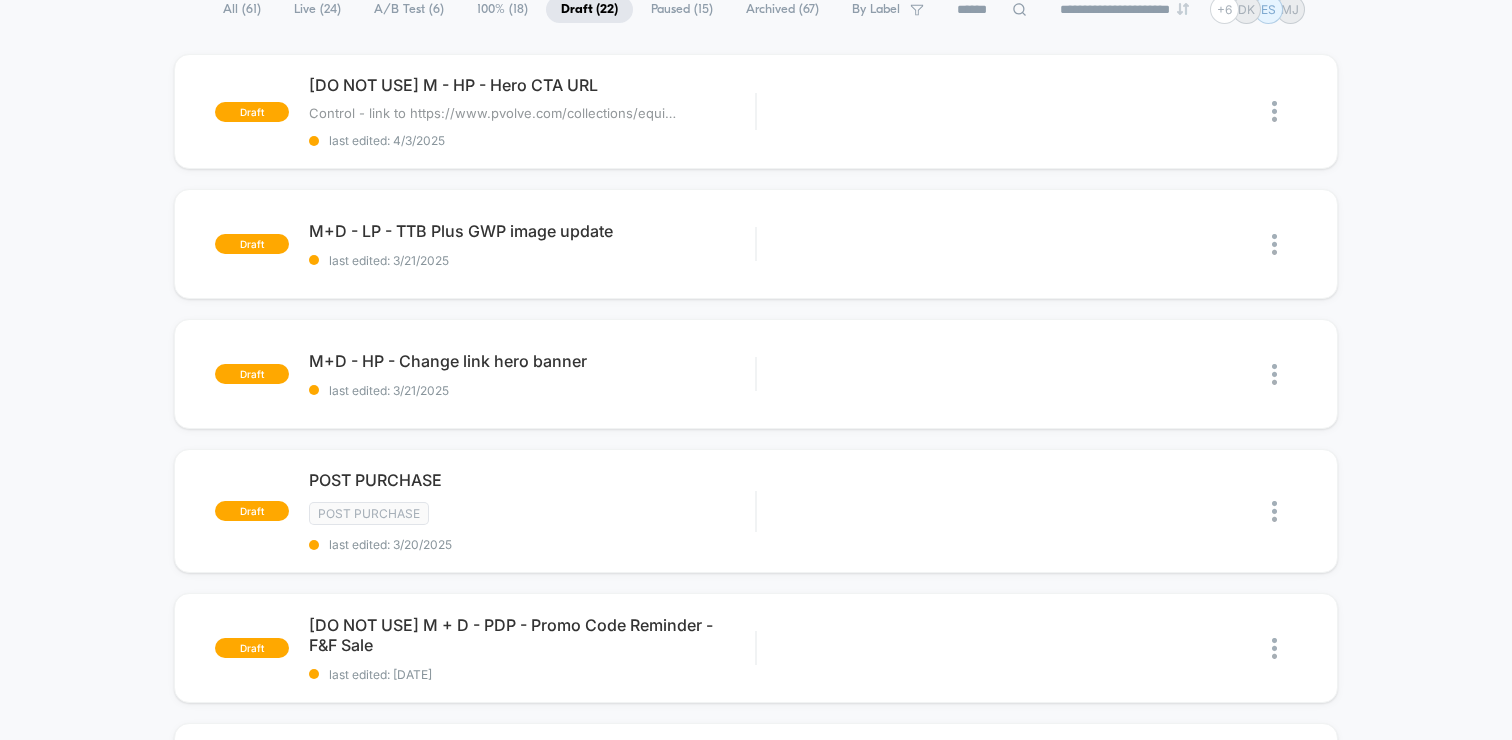 scroll, scrollTop: 0, scrollLeft: 0, axis: both 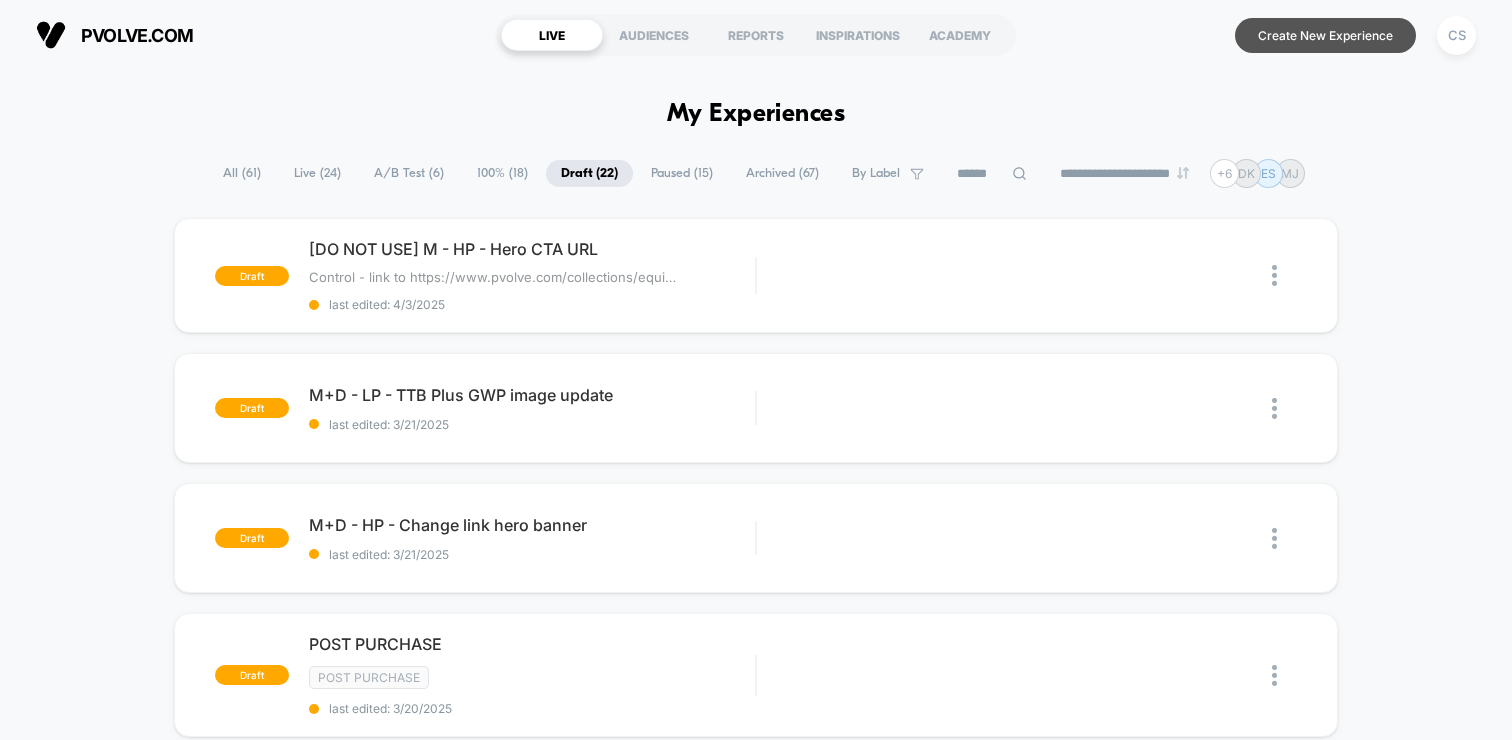 click on "Create New Experience" at bounding box center (1325, 35) 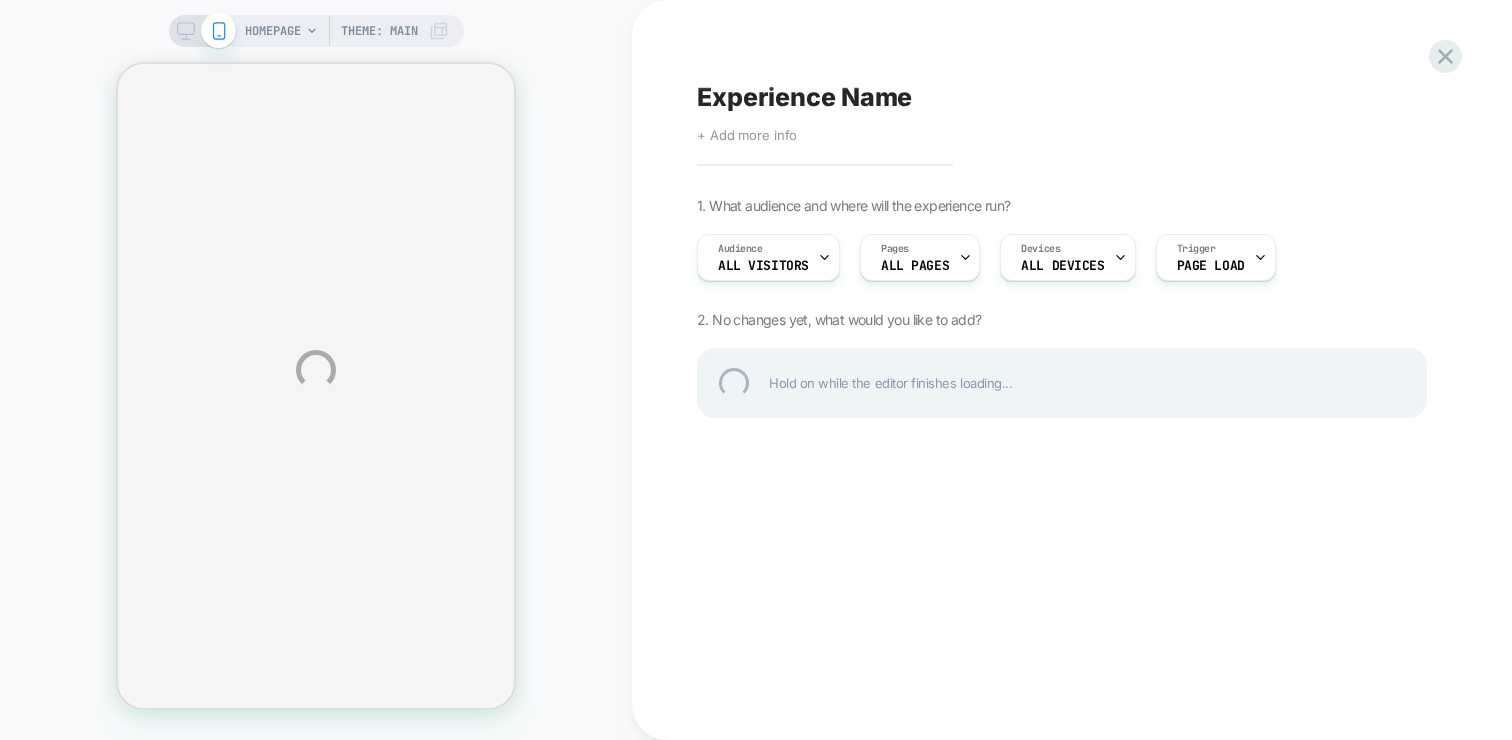 click on "Experience Name" at bounding box center [1062, 97] 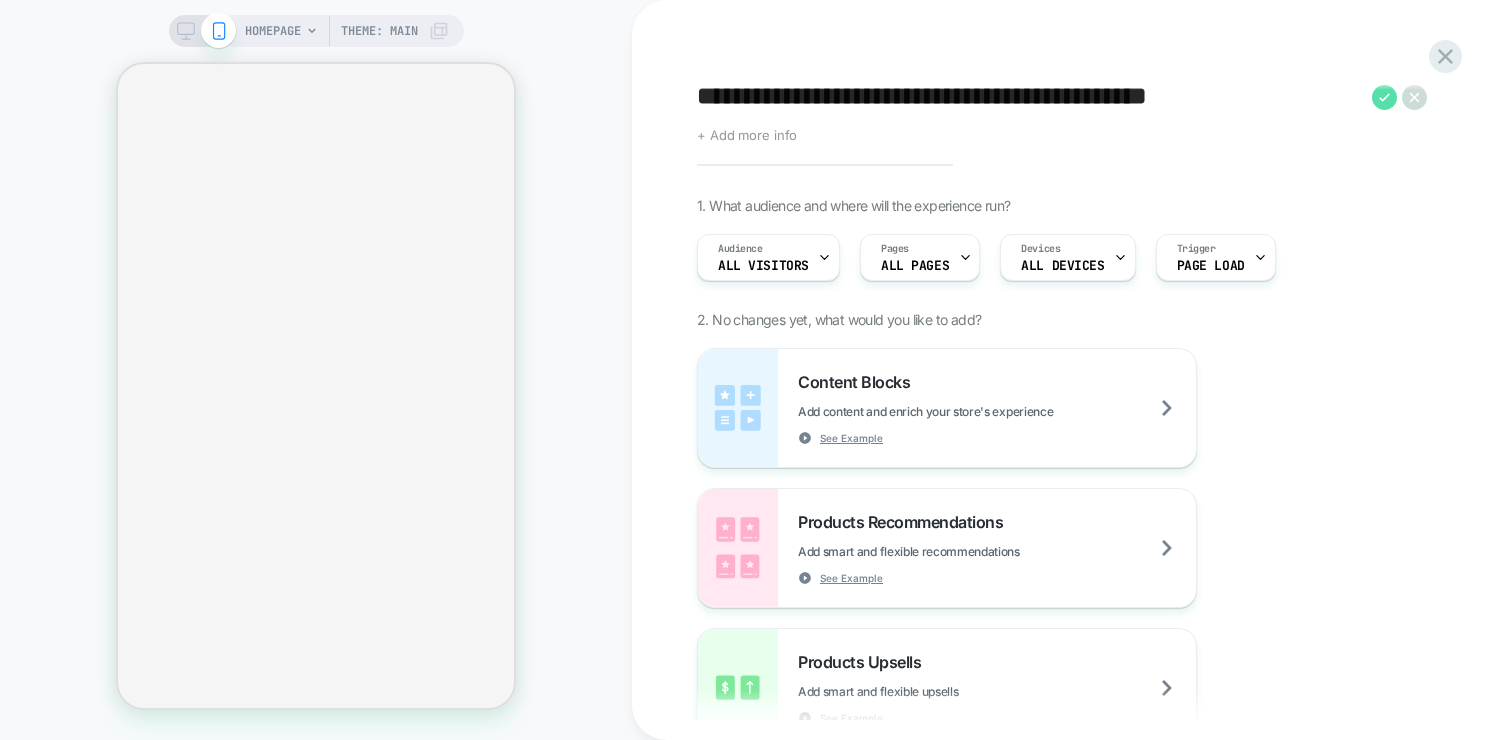 type on "**********" 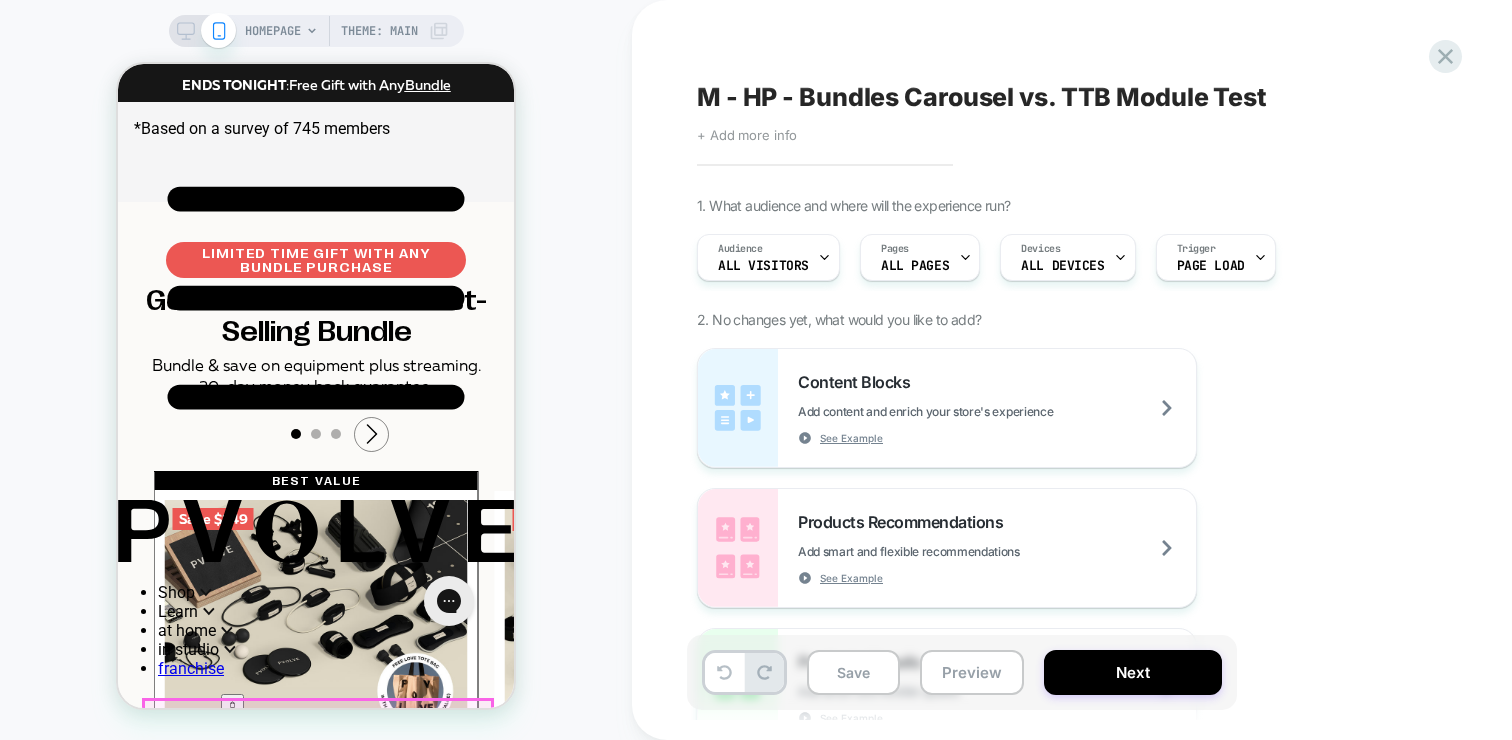 scroll, scrollTop: 3461, scrollLeft: 0, axis: vertical 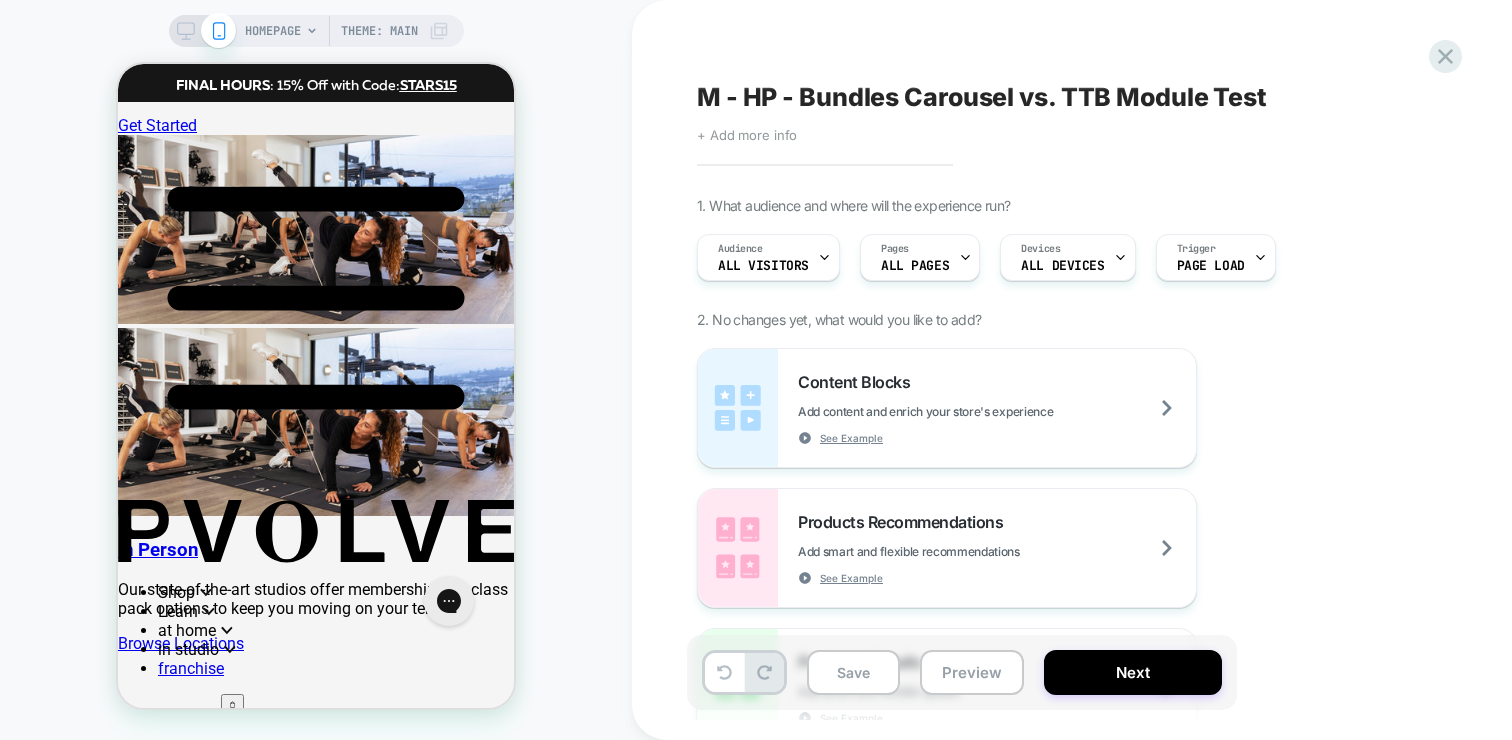 click on "M - HP - Bundles Carousel vs. TTB Module Test Click to edit experience details + Add more info 1. What audience and where will the experience run? Audience All Visitors Pages ALL PAGES Devices ALL DEVICES Trigger Page Load 2. No changes yet, what would you like to add? Content Blocks Add content and enrich your store's experience See Example Products Recommendations Add smart and flexible recommendations See Example Products Upsells Add smart and flexible upsells See Example Custom Component Create your own custom componet using html/css/js General Redirect Redirect users to different URLs, compare performance and optimize conversions Theme Test Test and optimize themes Price Test Request a pricing test by either manually selecting products or creating a matching rule to increase or decrease prices Fake Click Add powerful scenarios  by recording and automating your interactions See Example Global CSS Add a global css file Global Javascript Add a global javascript file New Pages Add Another Post Purchase Page" at bounding box center [1072, 370] 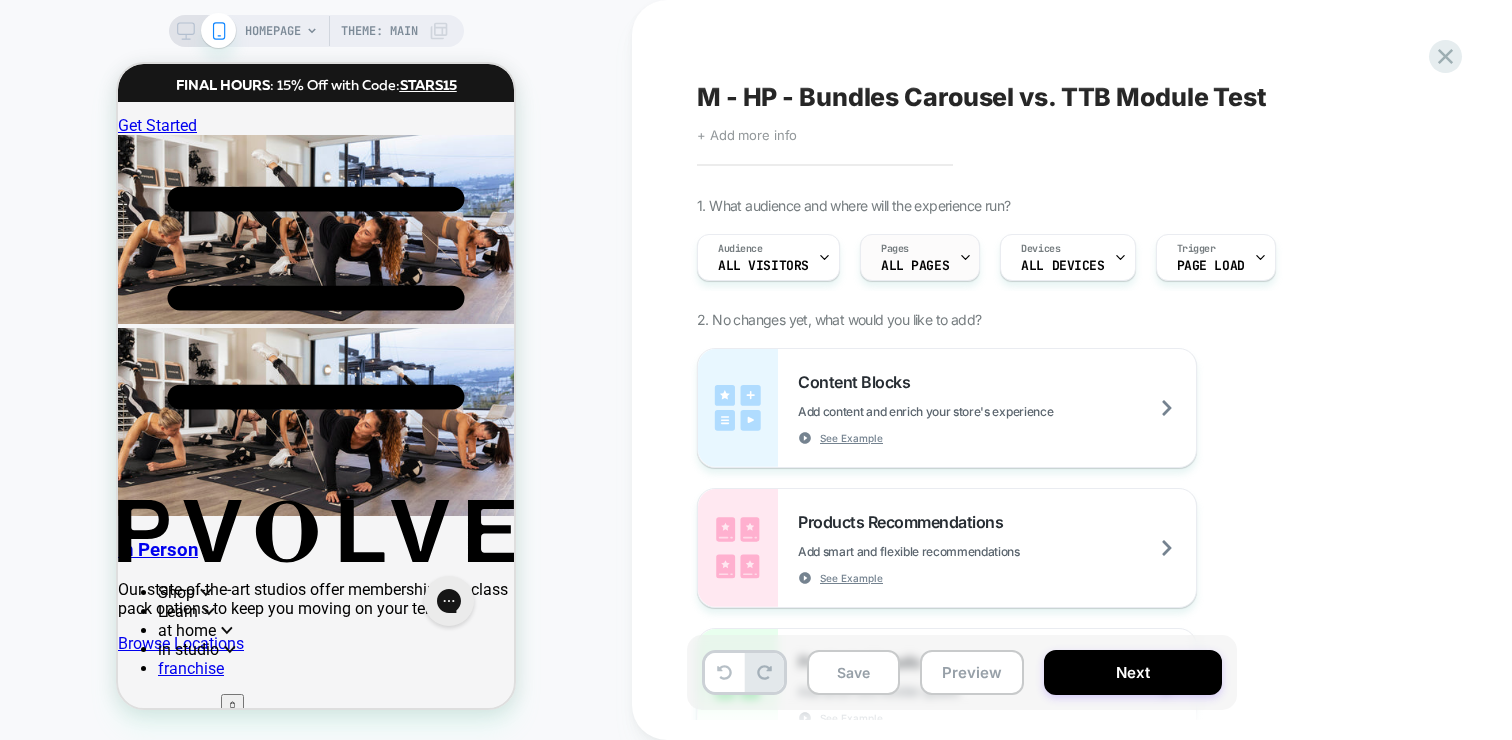 click on "ALL PAGES" at bounding box center (915, 266) 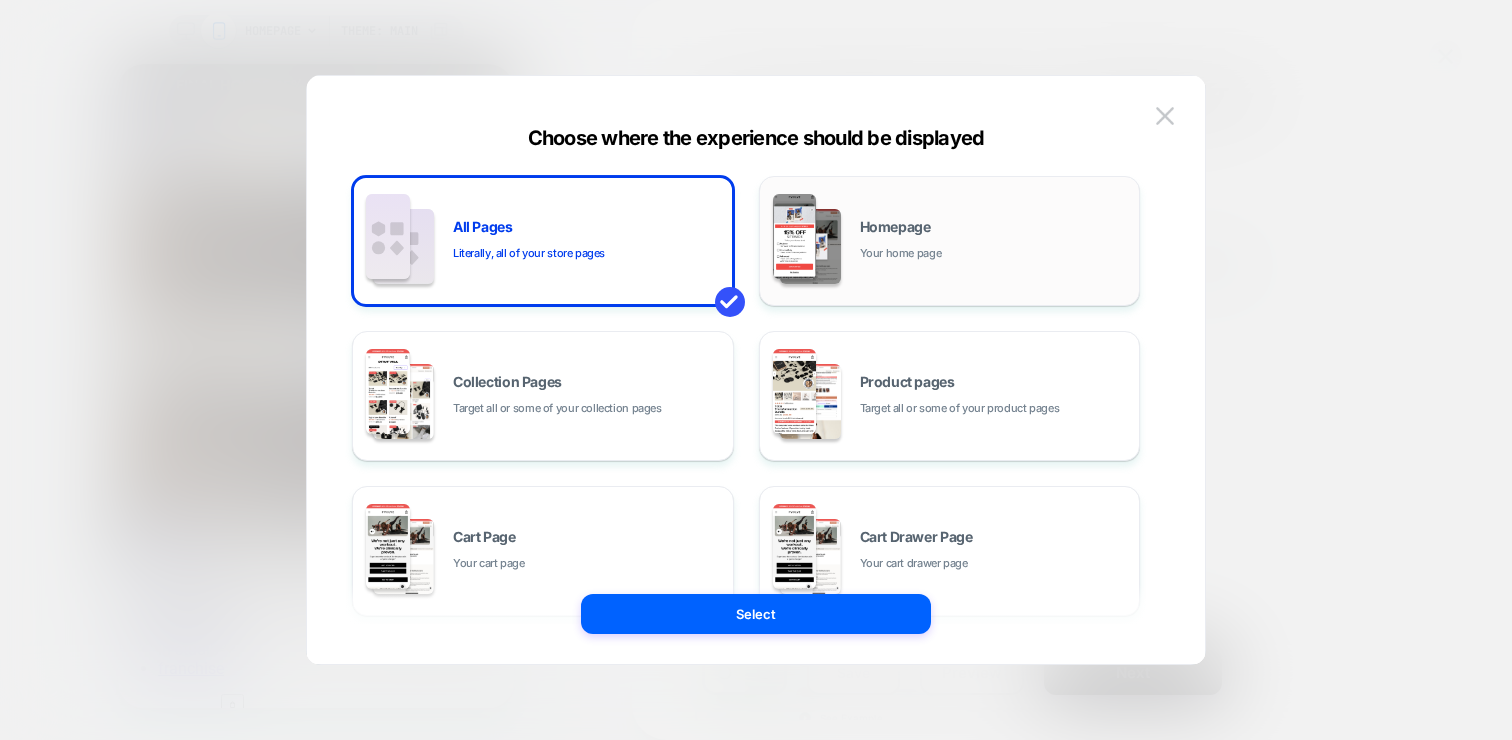 click on "Your home page" at bounding box center [901, 253] 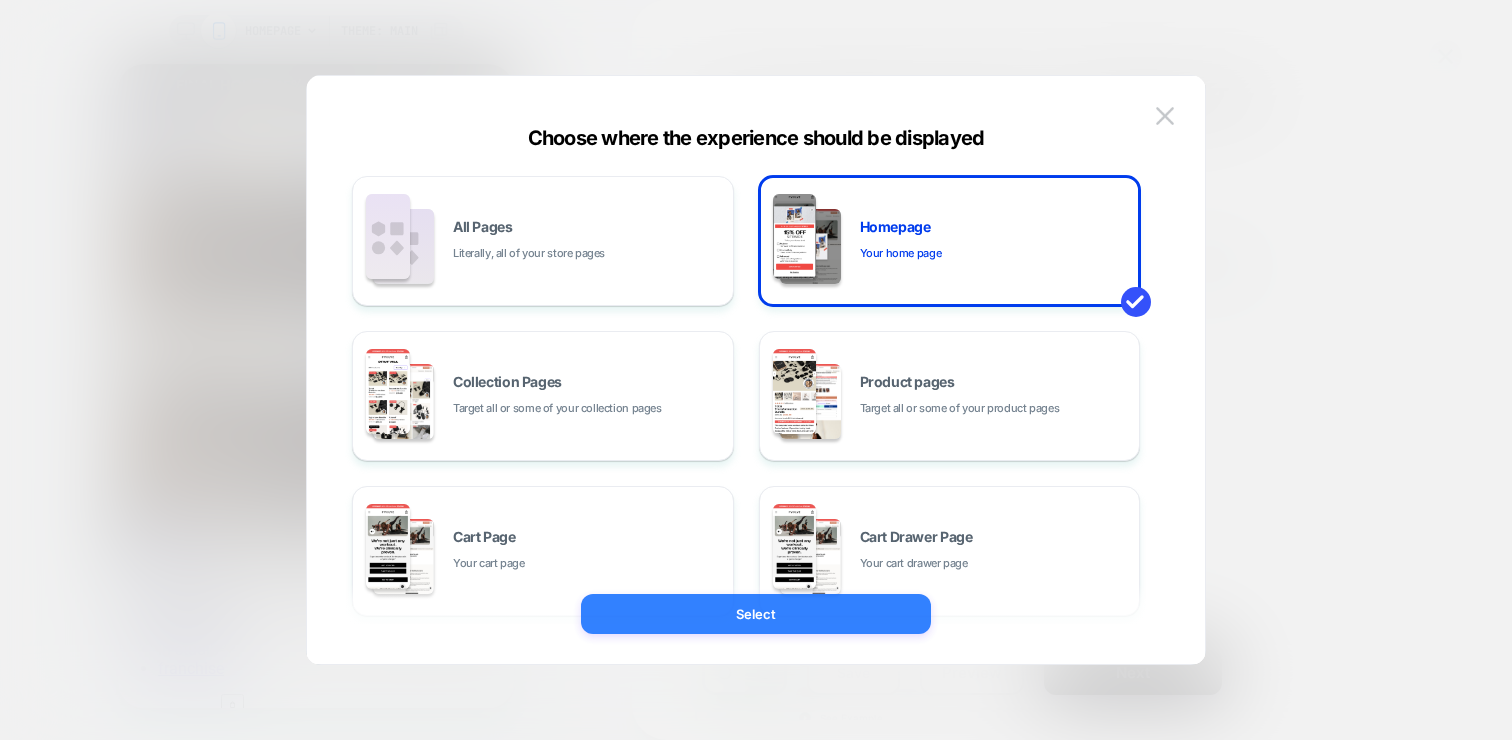 click on "Select" at bounding box center (756, 614) 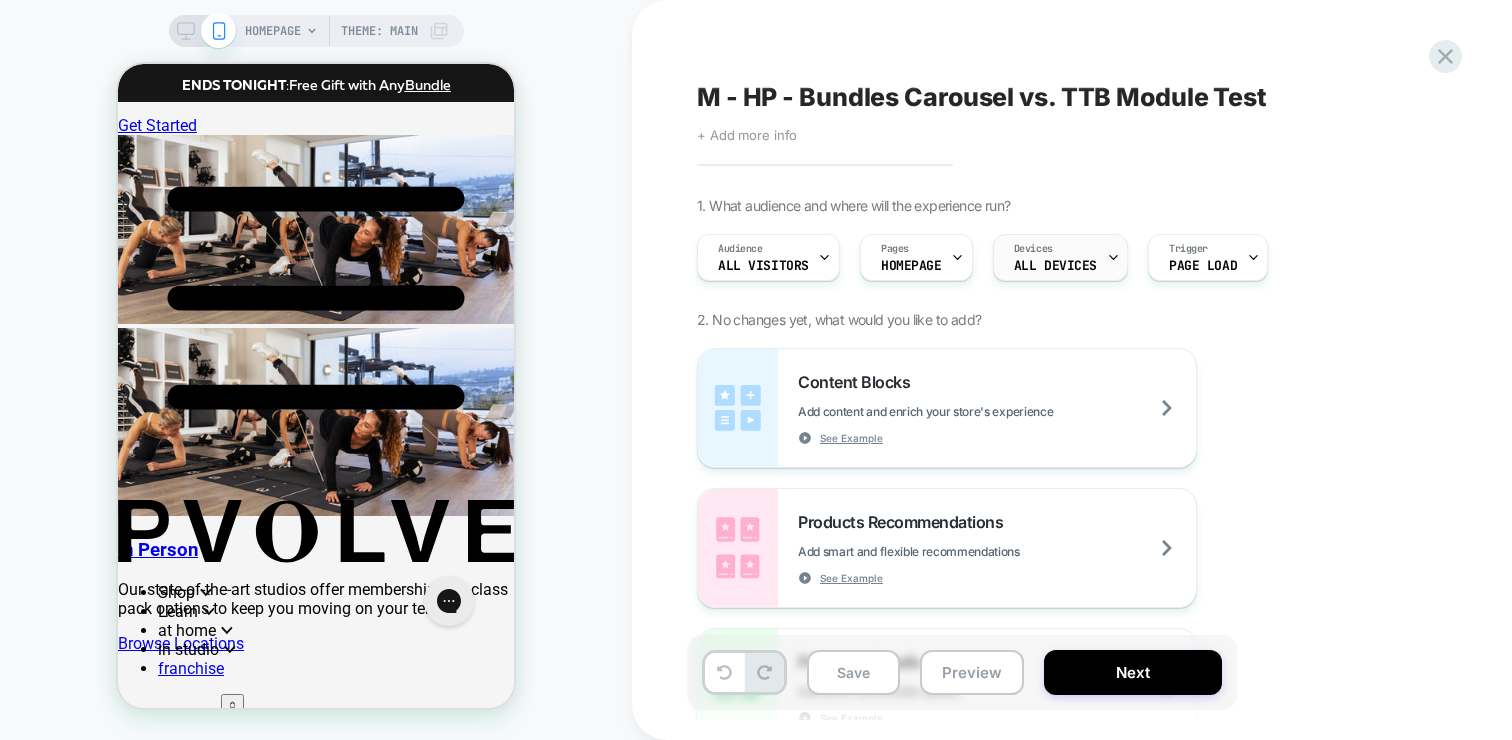 click on "ALL DEVICES" at bounding box center (1055, 266) 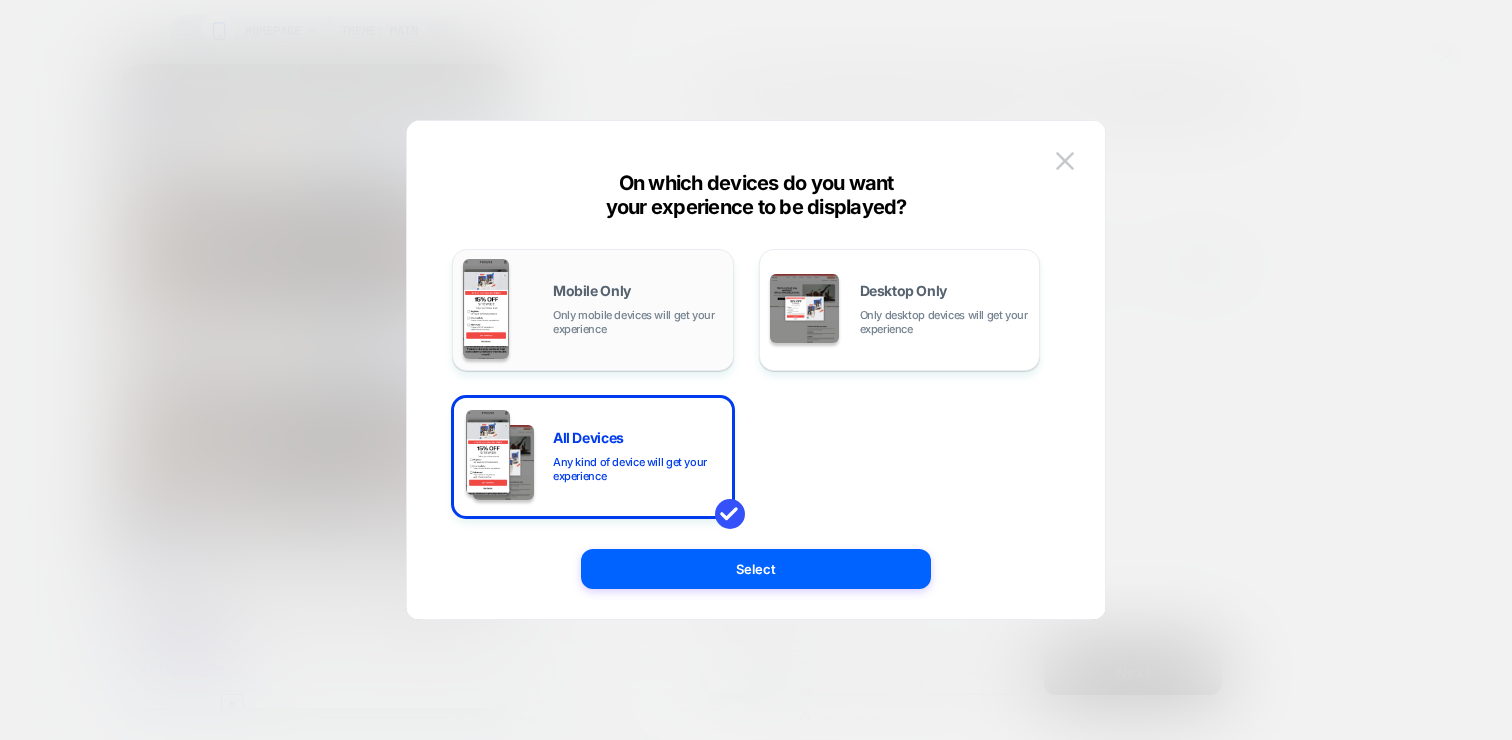 click on "Mobile Only Only mobile devices will get your experience" at bounding box center (593, 310) 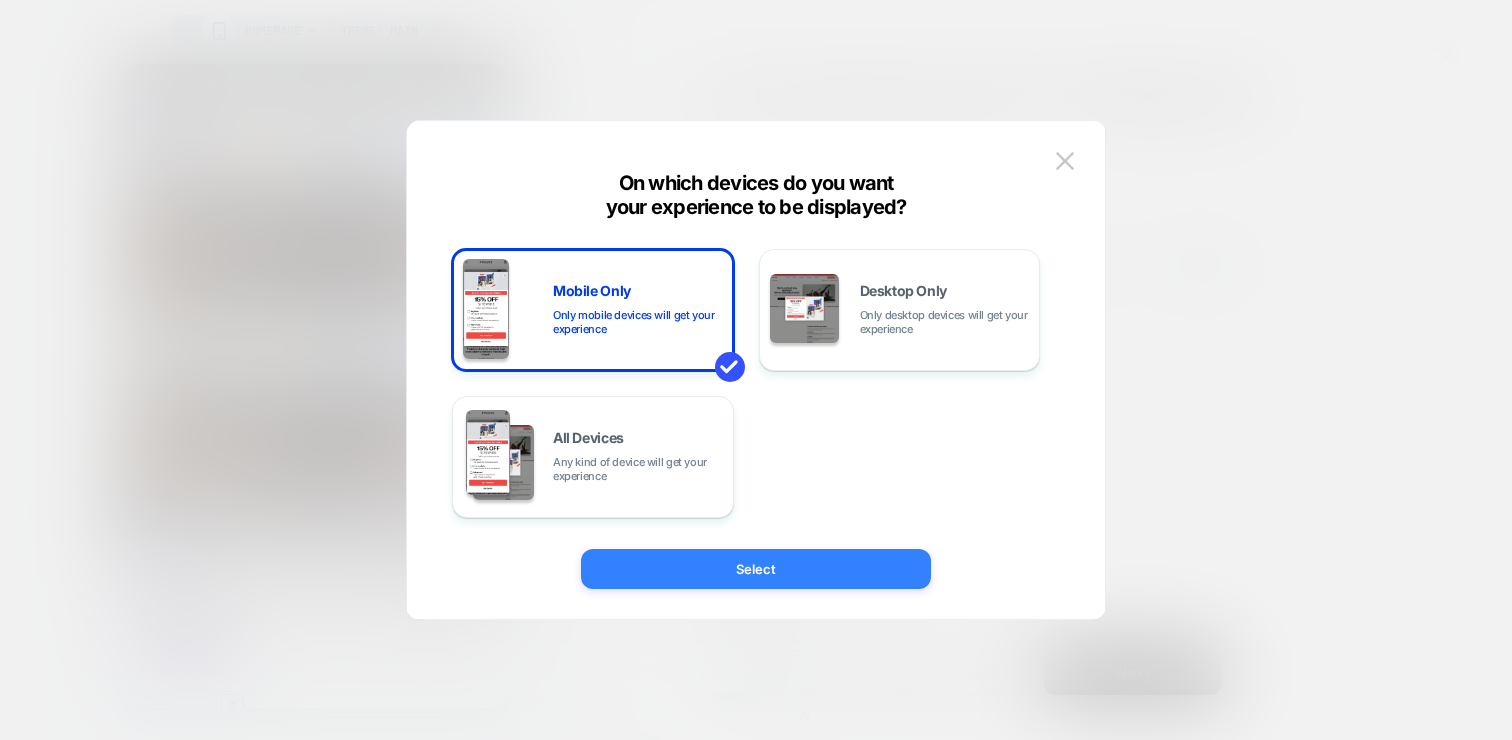 click on "Select" at bounding box center [756, 569] 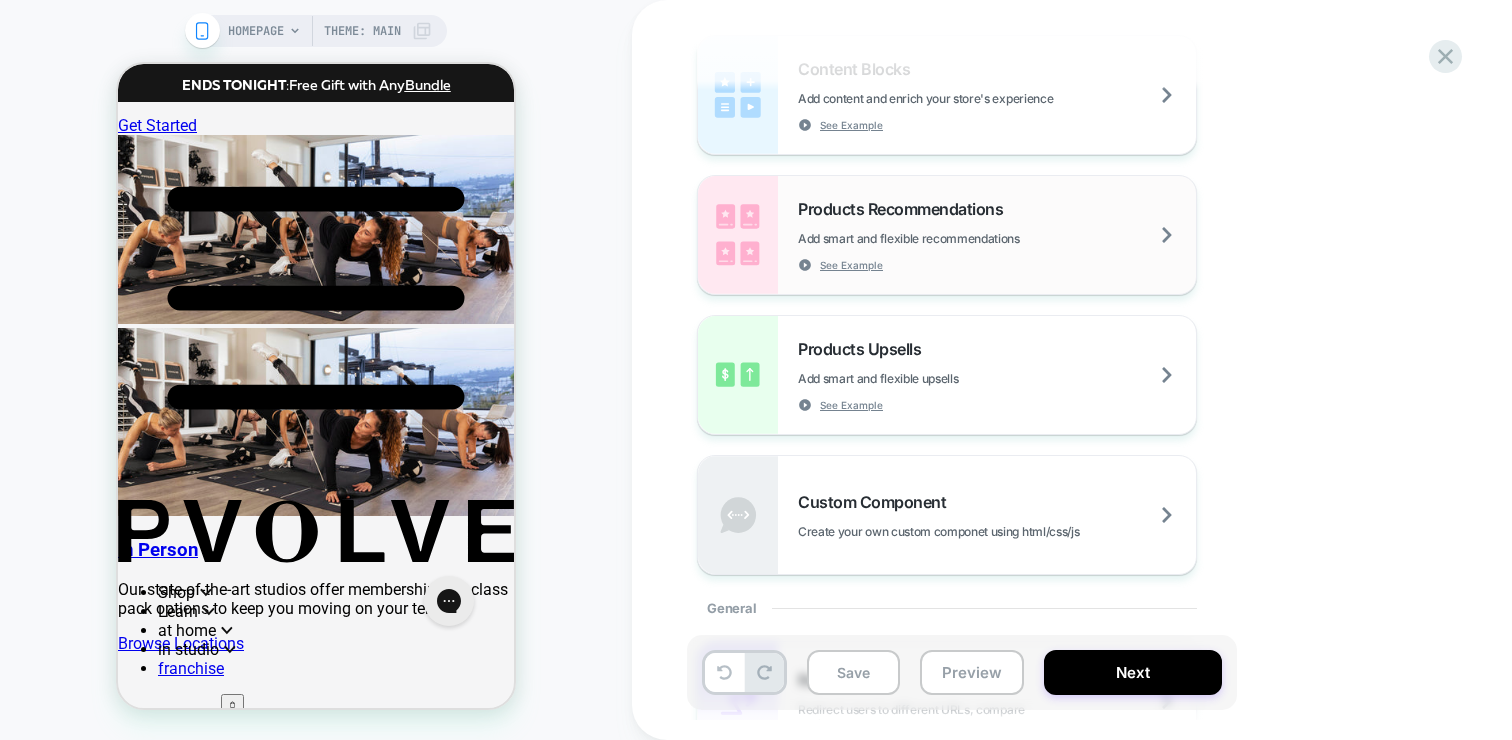 scroll, scrollTop: 398, scrollLeft: 0, axis: vertical 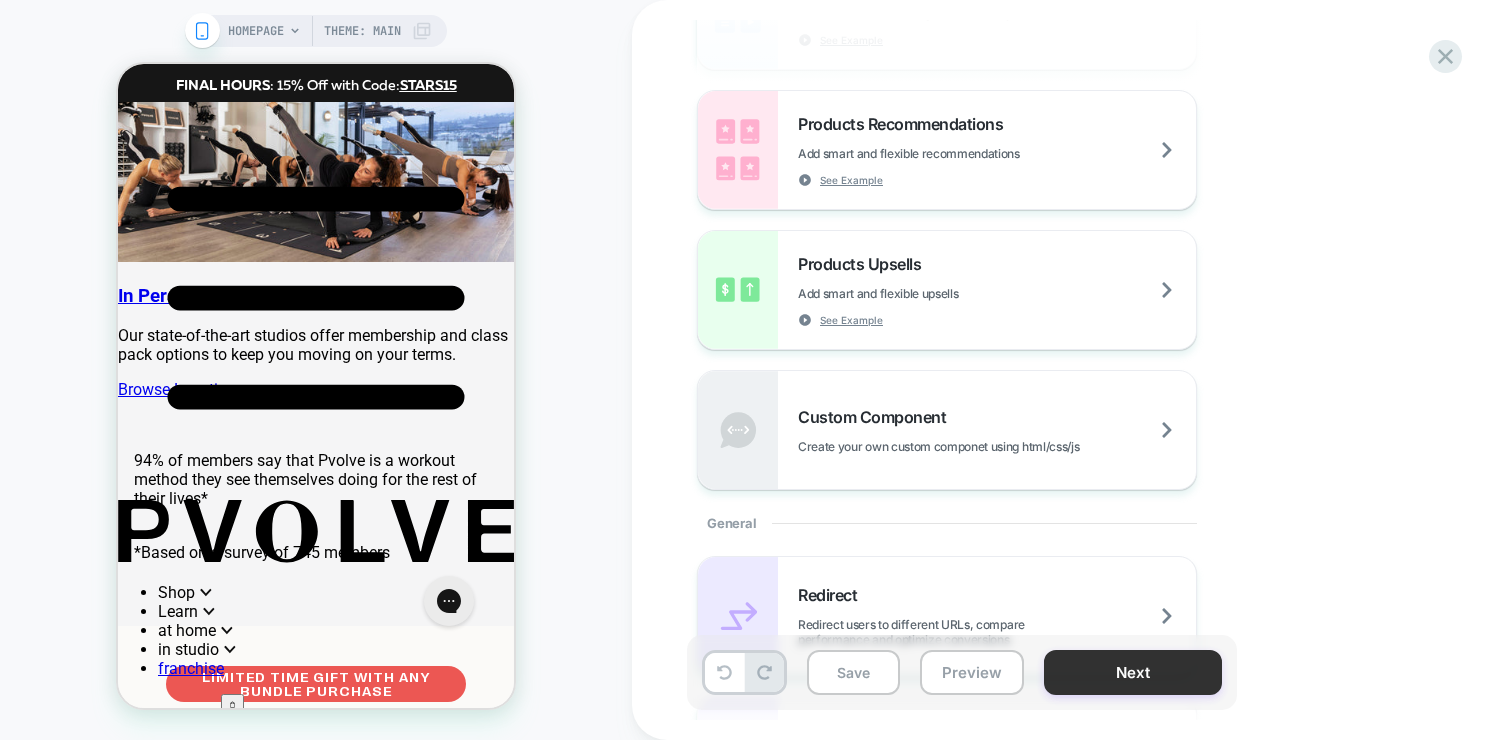 click on "Next" at bounding box center (1133, 672) 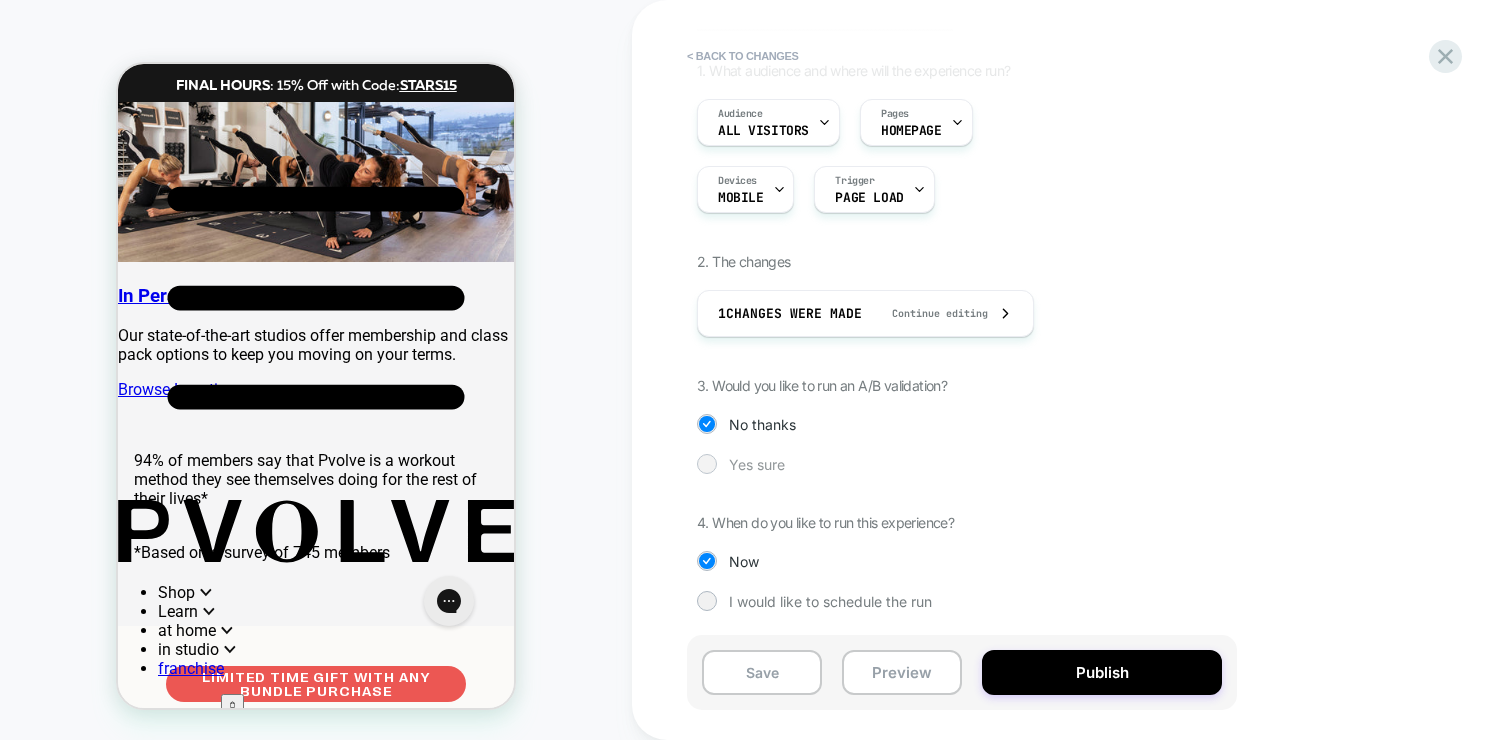 click on "Yes sure" at bounding box center [757, 464] 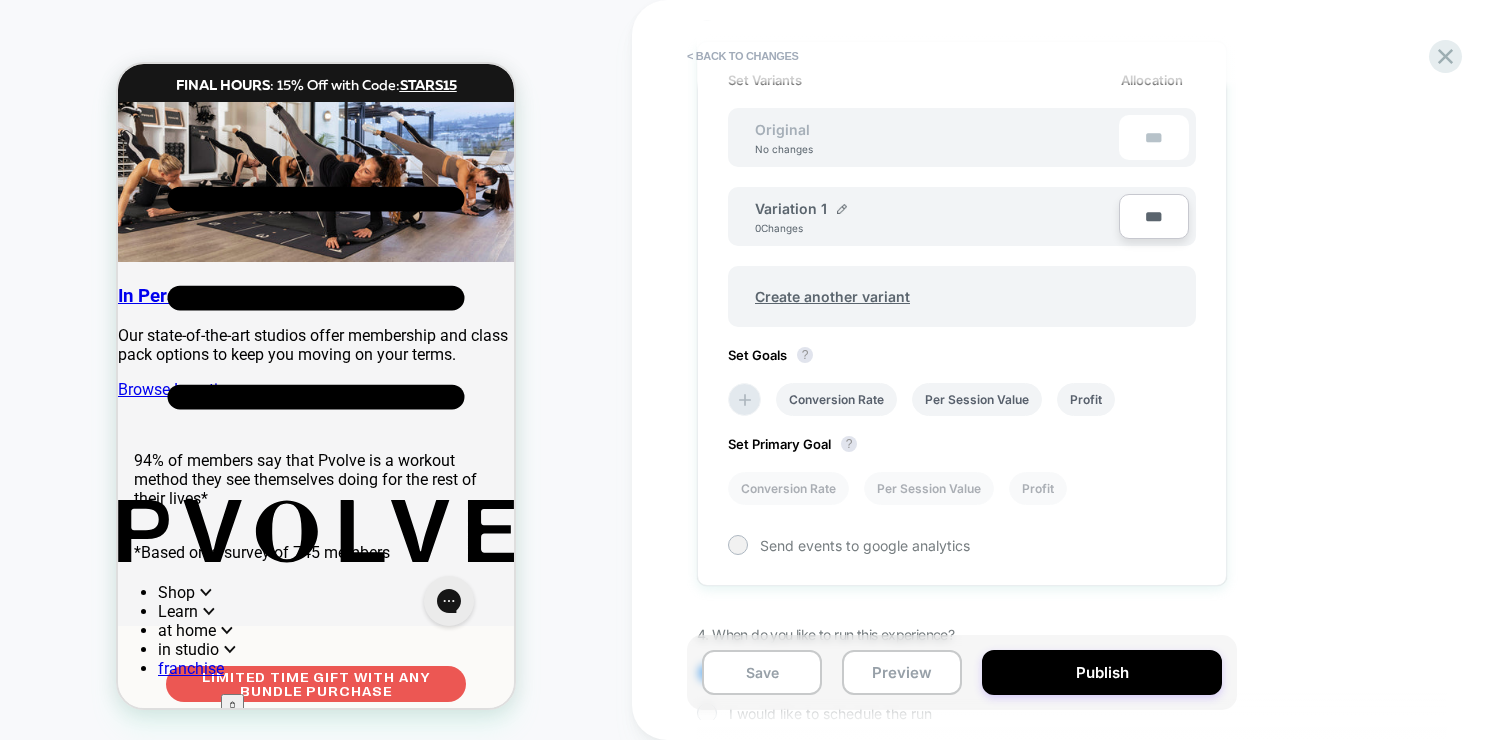 scroll, scrollTop: 540, scrollLeft: 0, axis: vertical 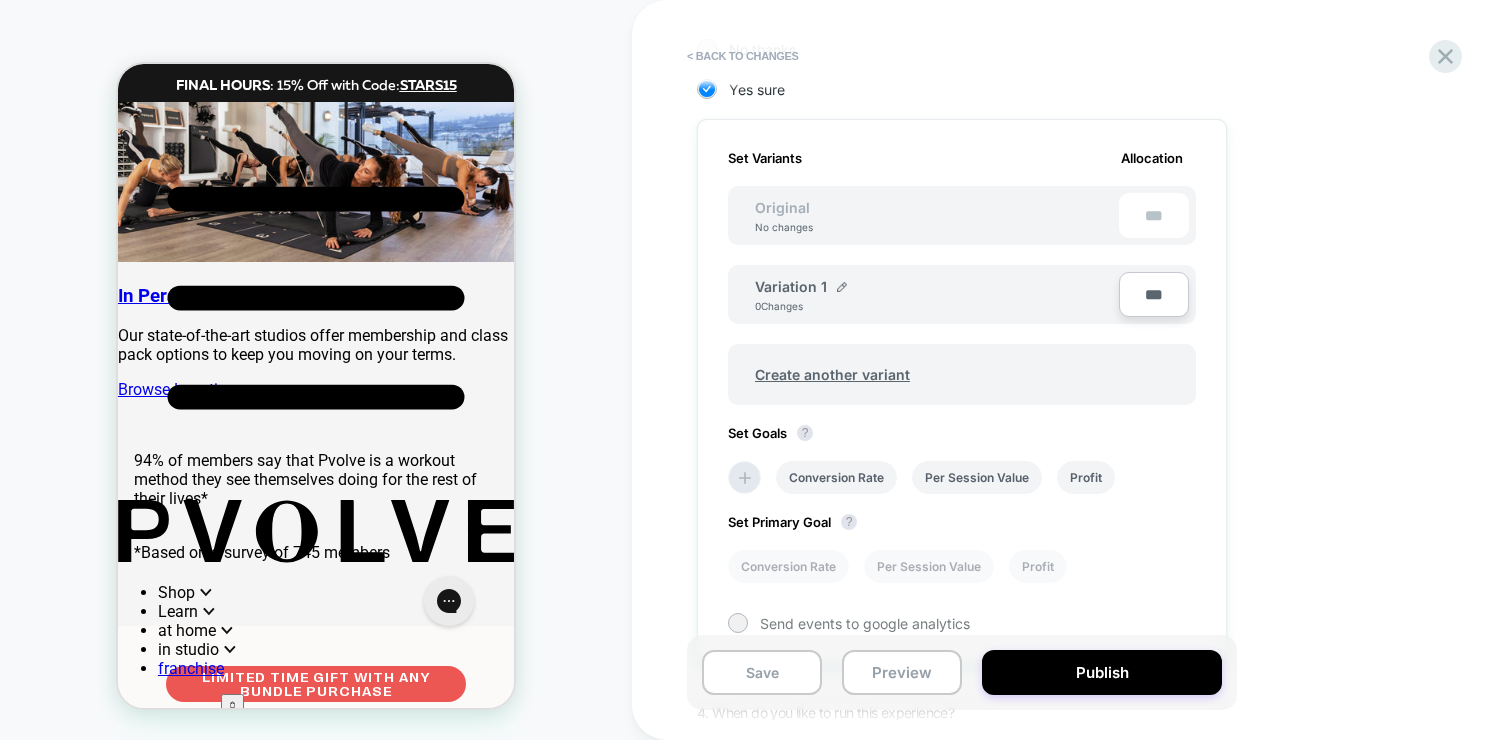 click on "Variation 1" at bounding box center (791, 286) 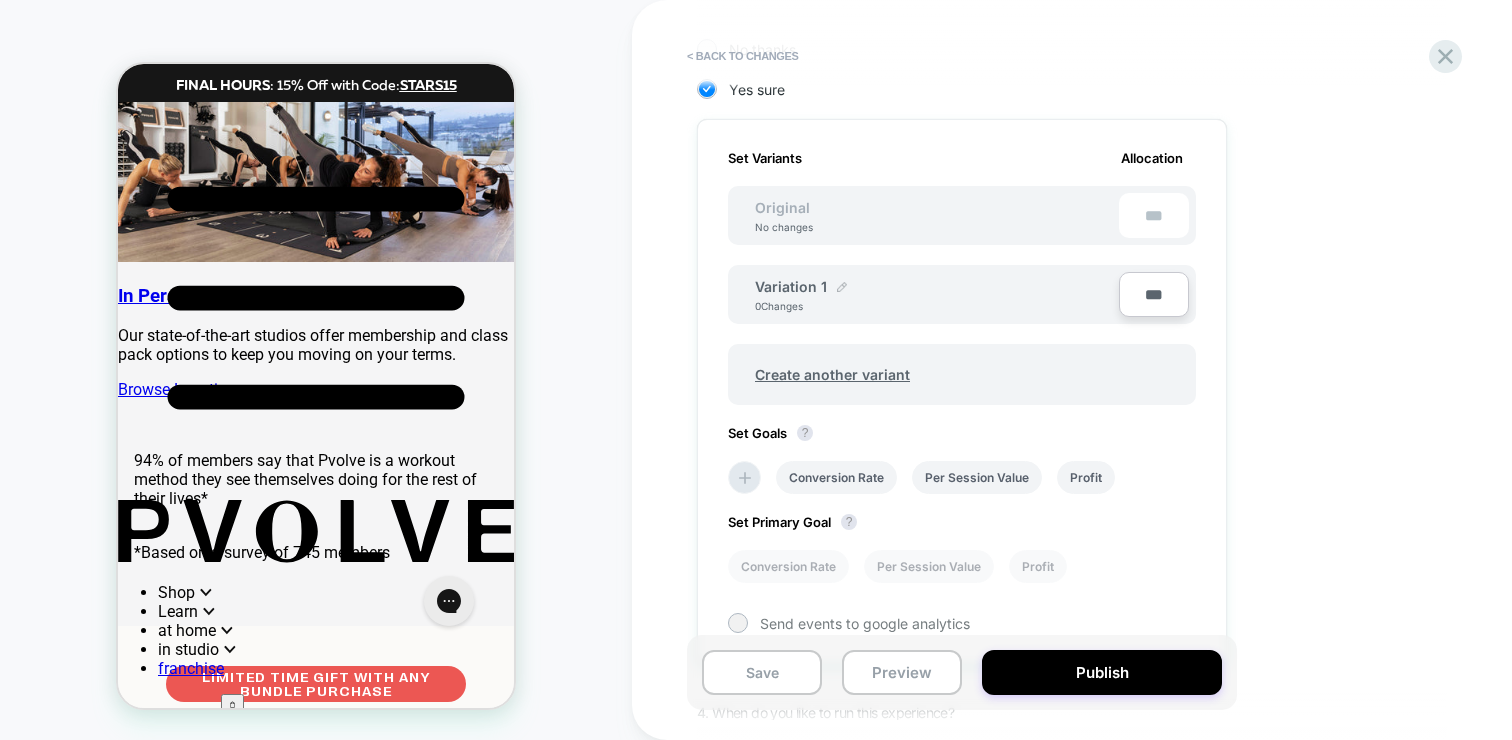 click at bounding box center (842, 287) 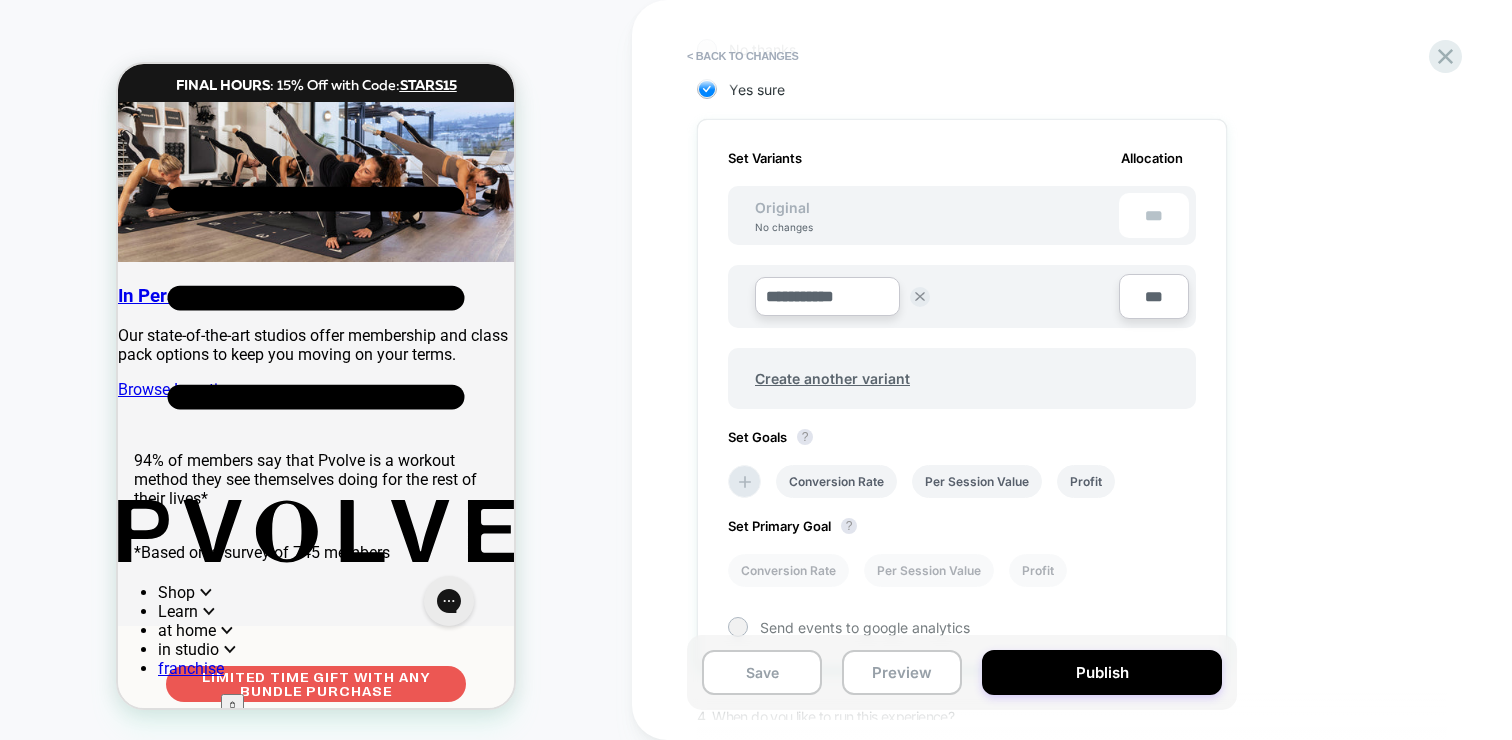 click on "**********" at bounding box center (827, 296) 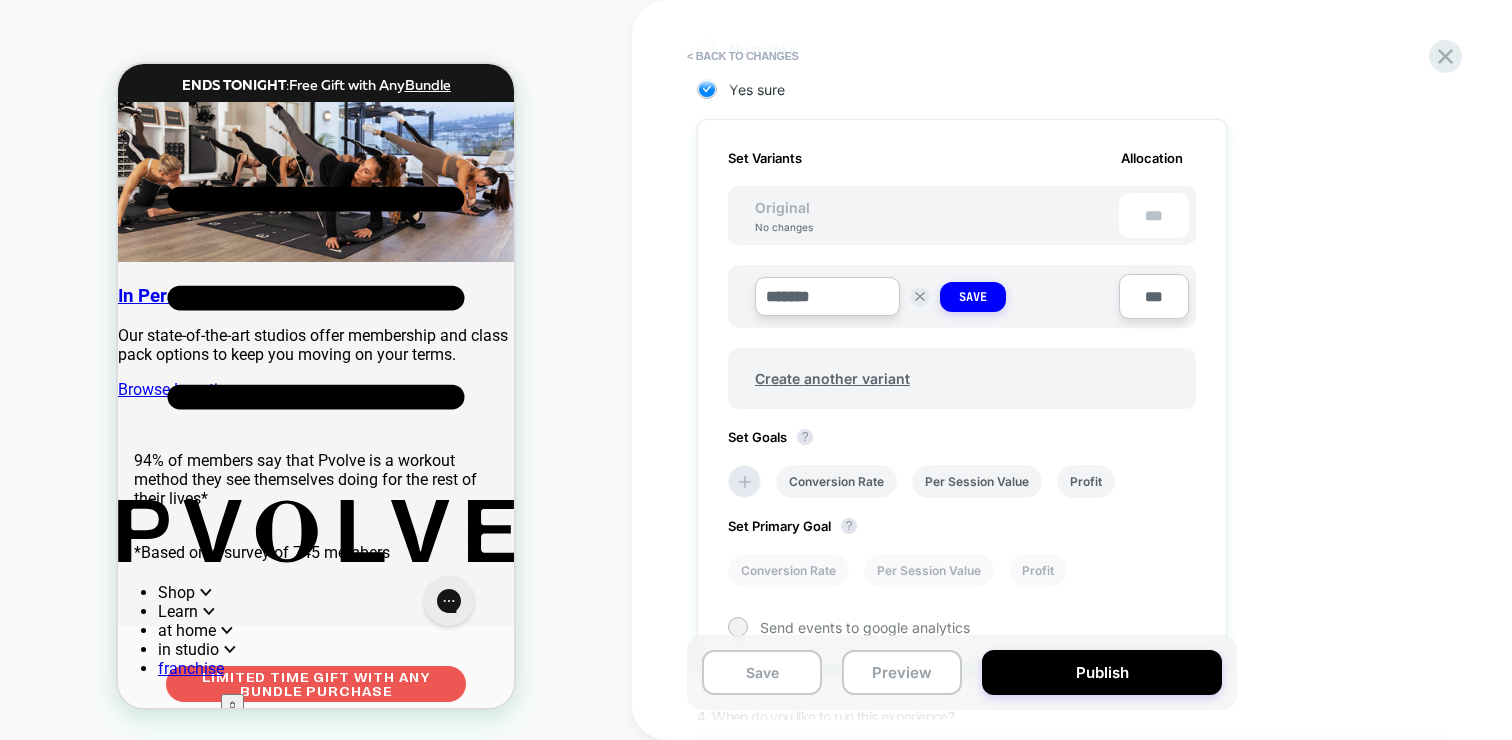 type on "*******" 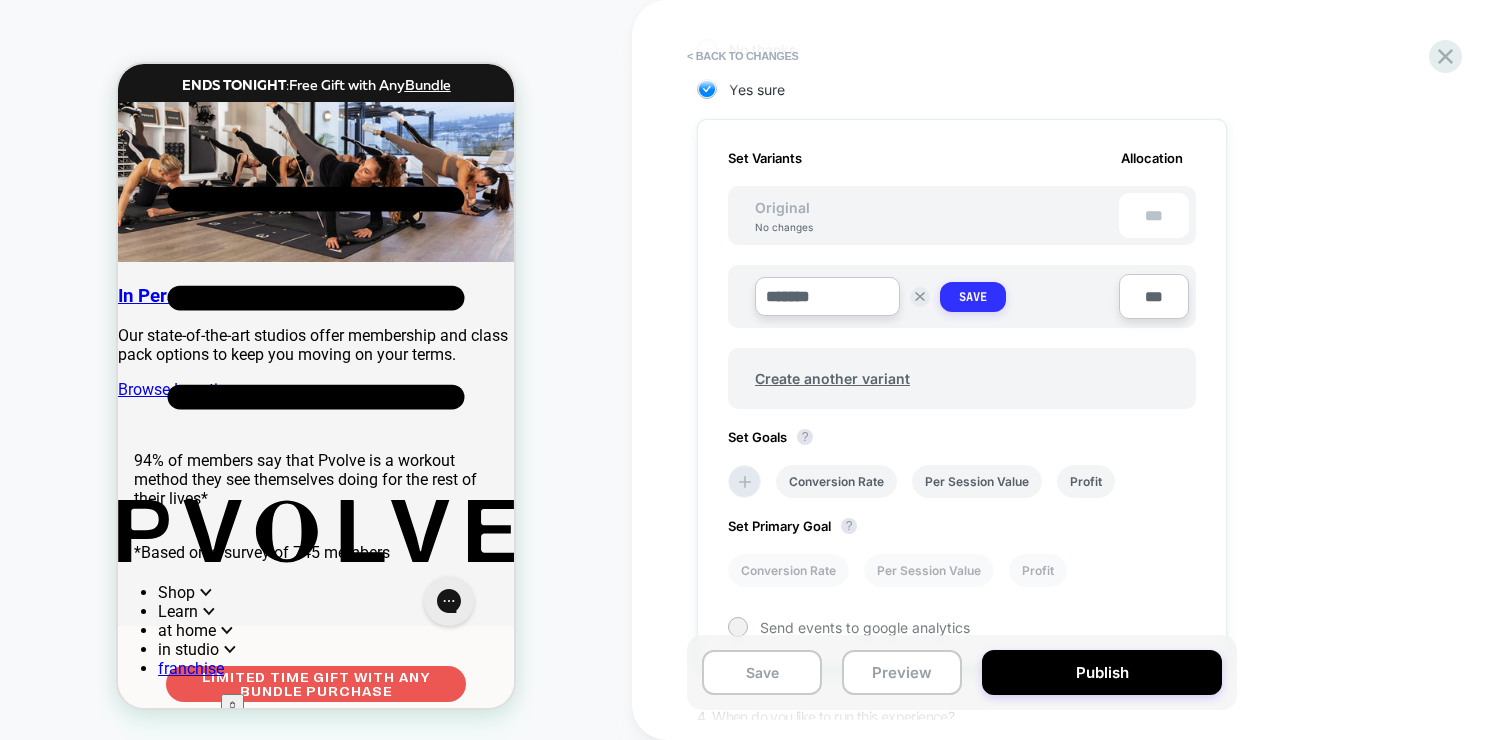 click on "Save" at bounding box center (973, 297) 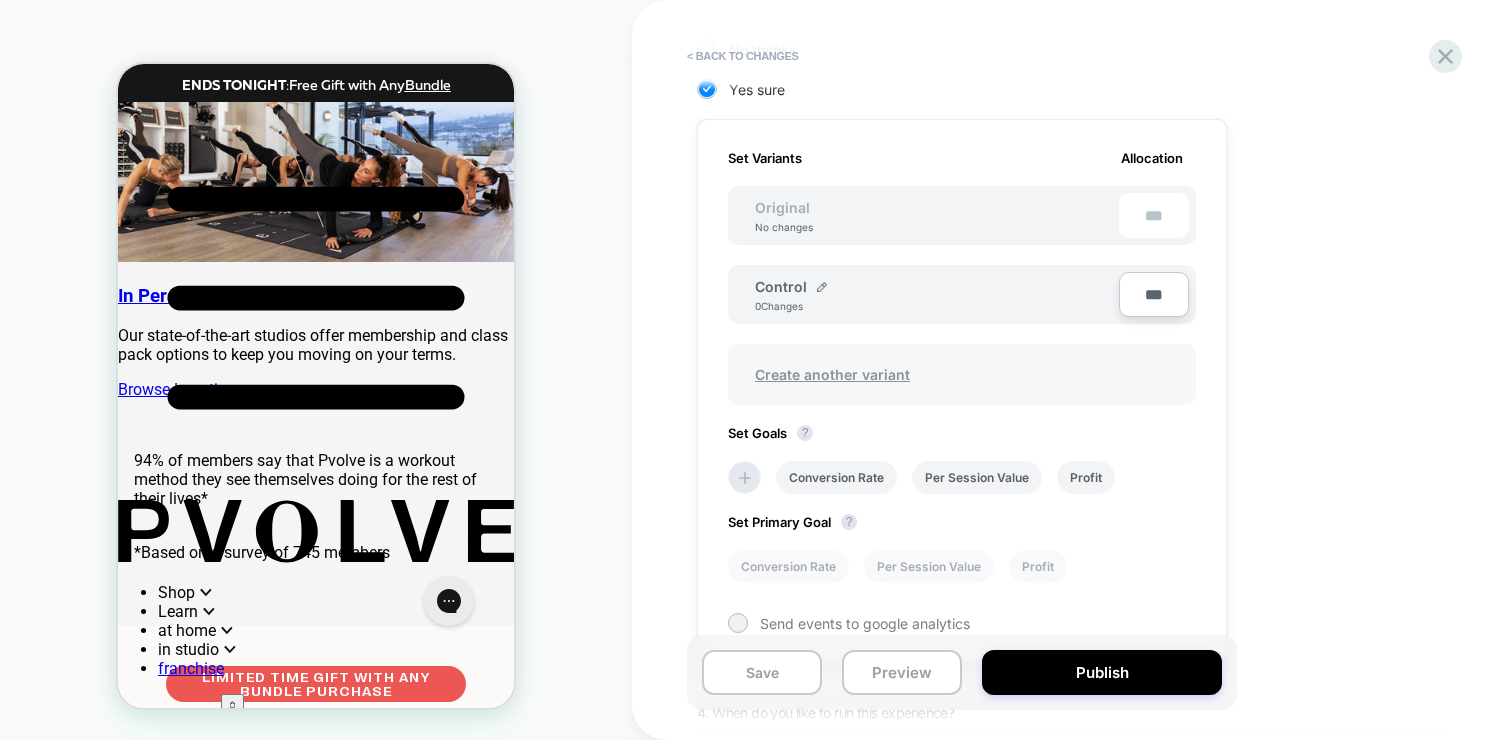click on "Create another variant" at bounding box center [832, 374] 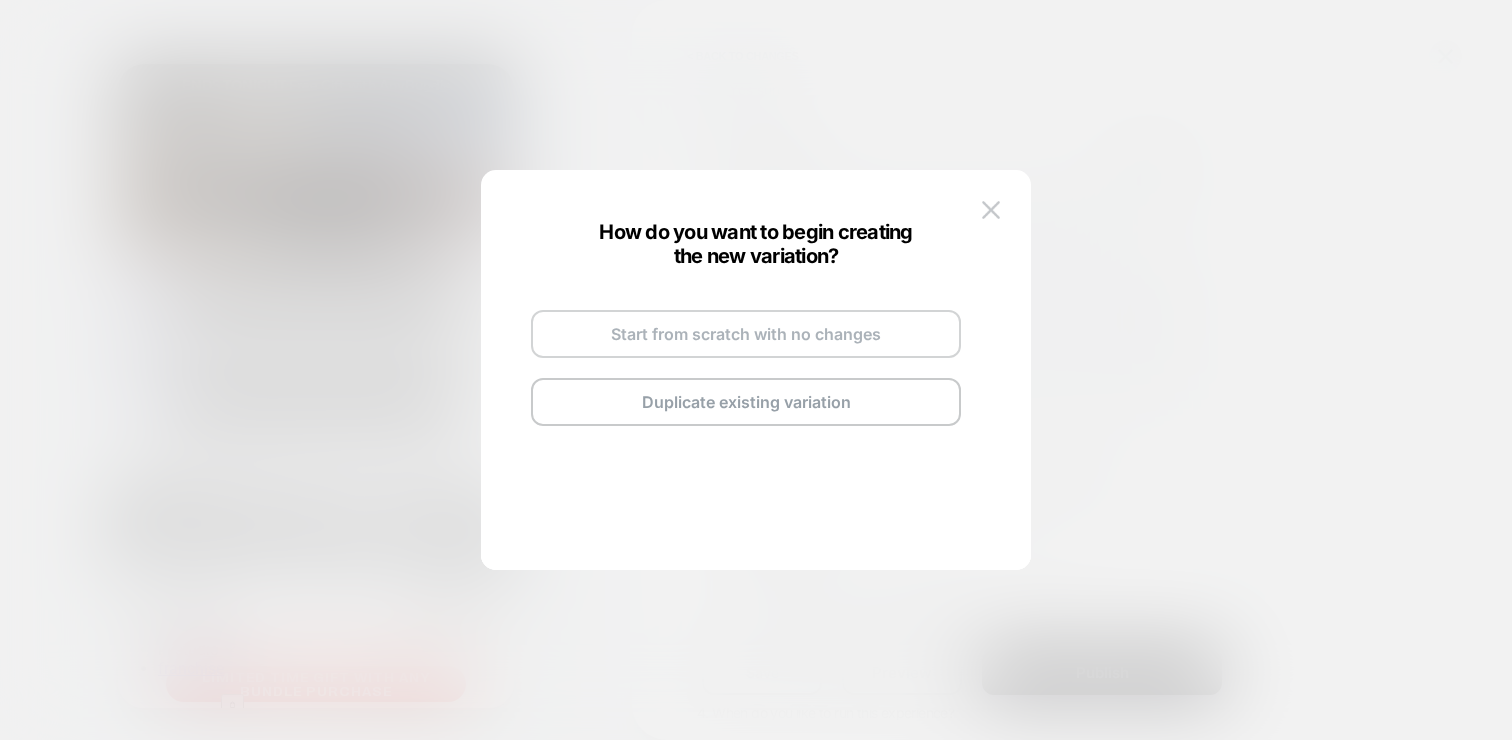 click on "Start from scratch with no changes" at bounding box center [746, 334] 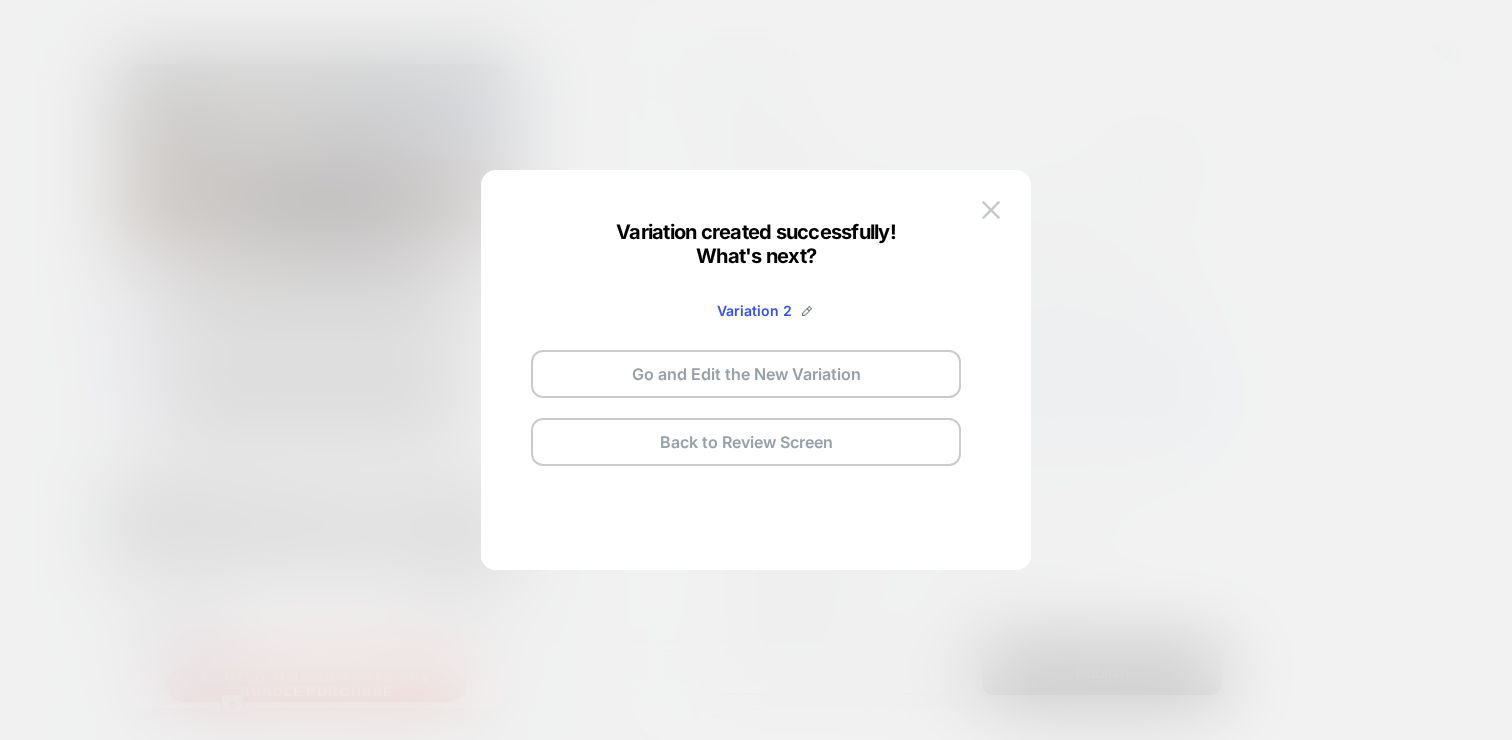 click on "Variation 2" at bounding box center (754, 310) 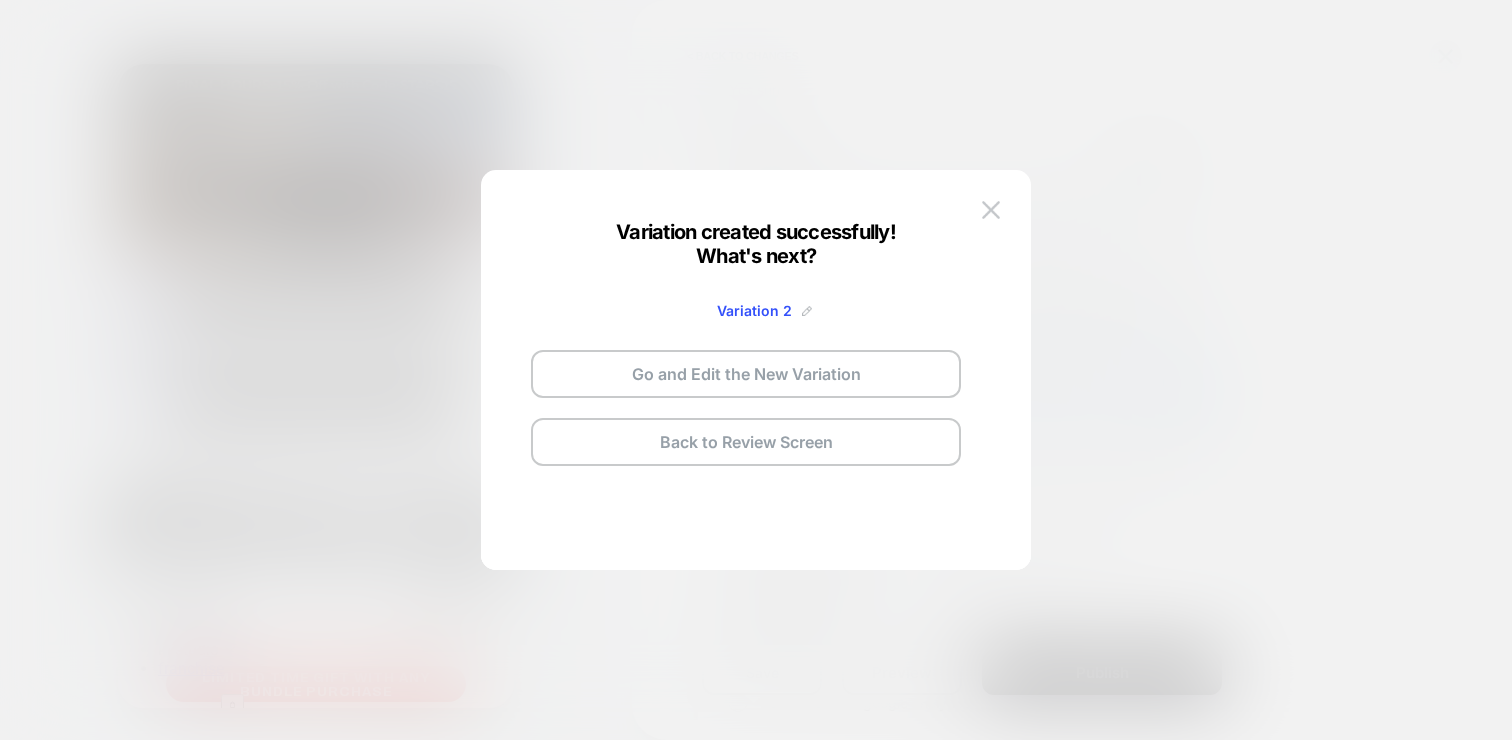 click at bounding box center (807, 311) 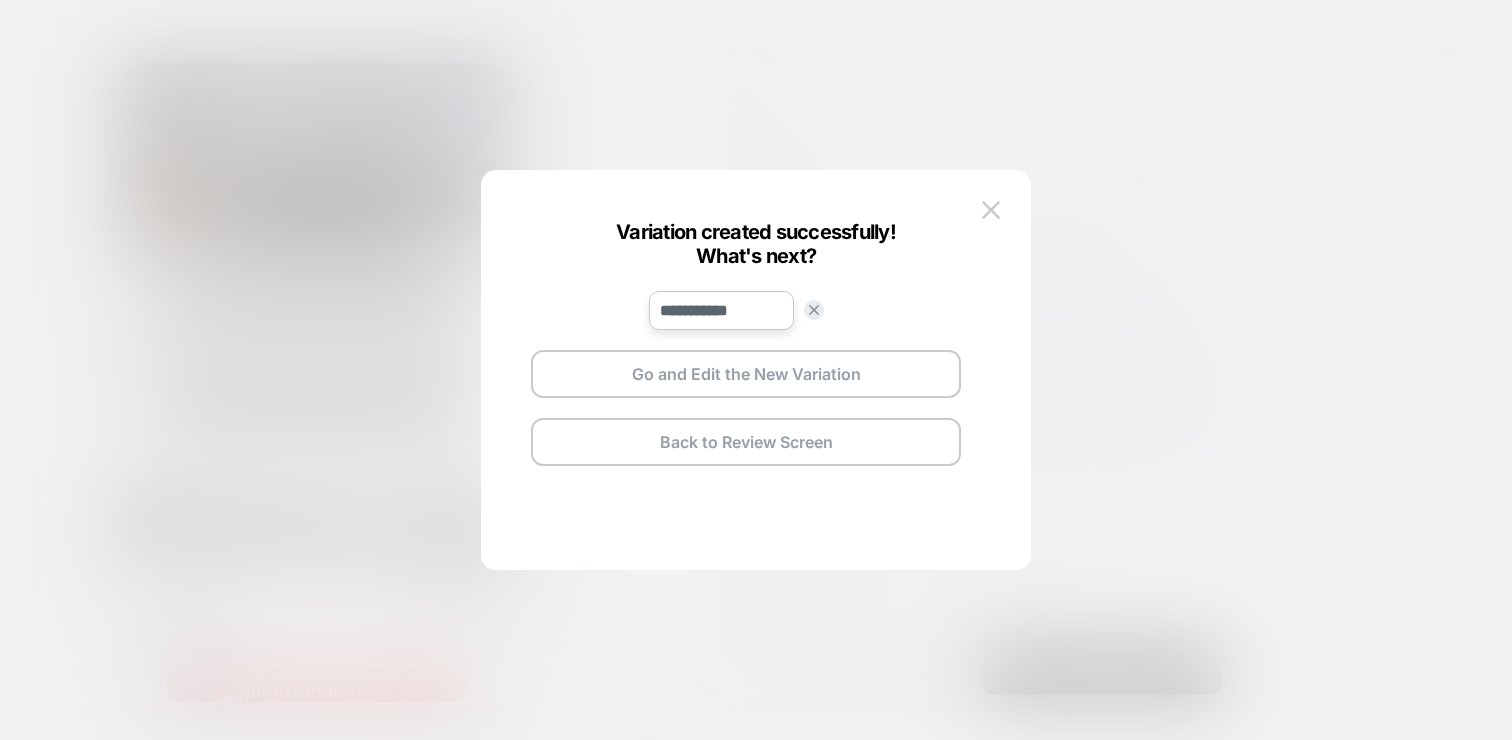 click on "**********" at bounding box center (721, 310) 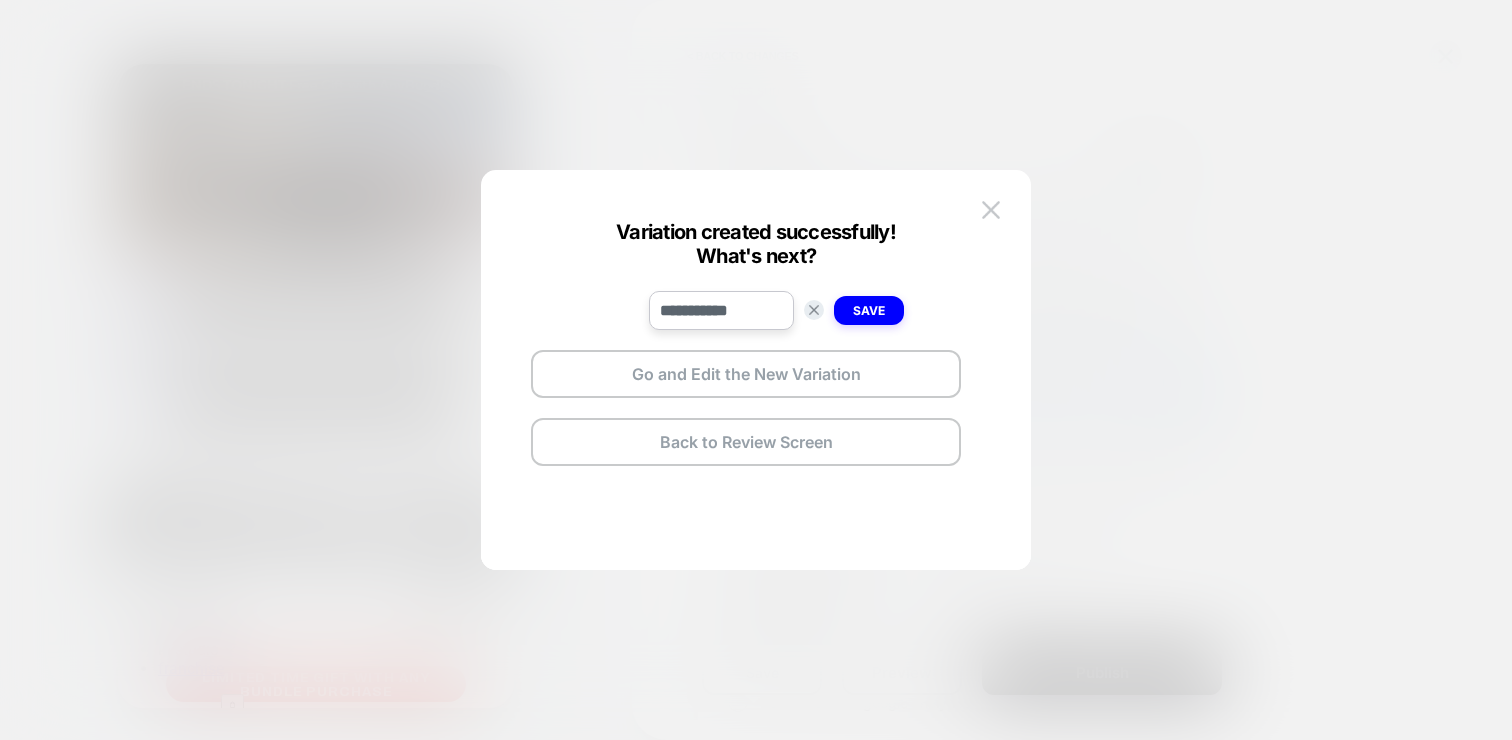 type on "**********" 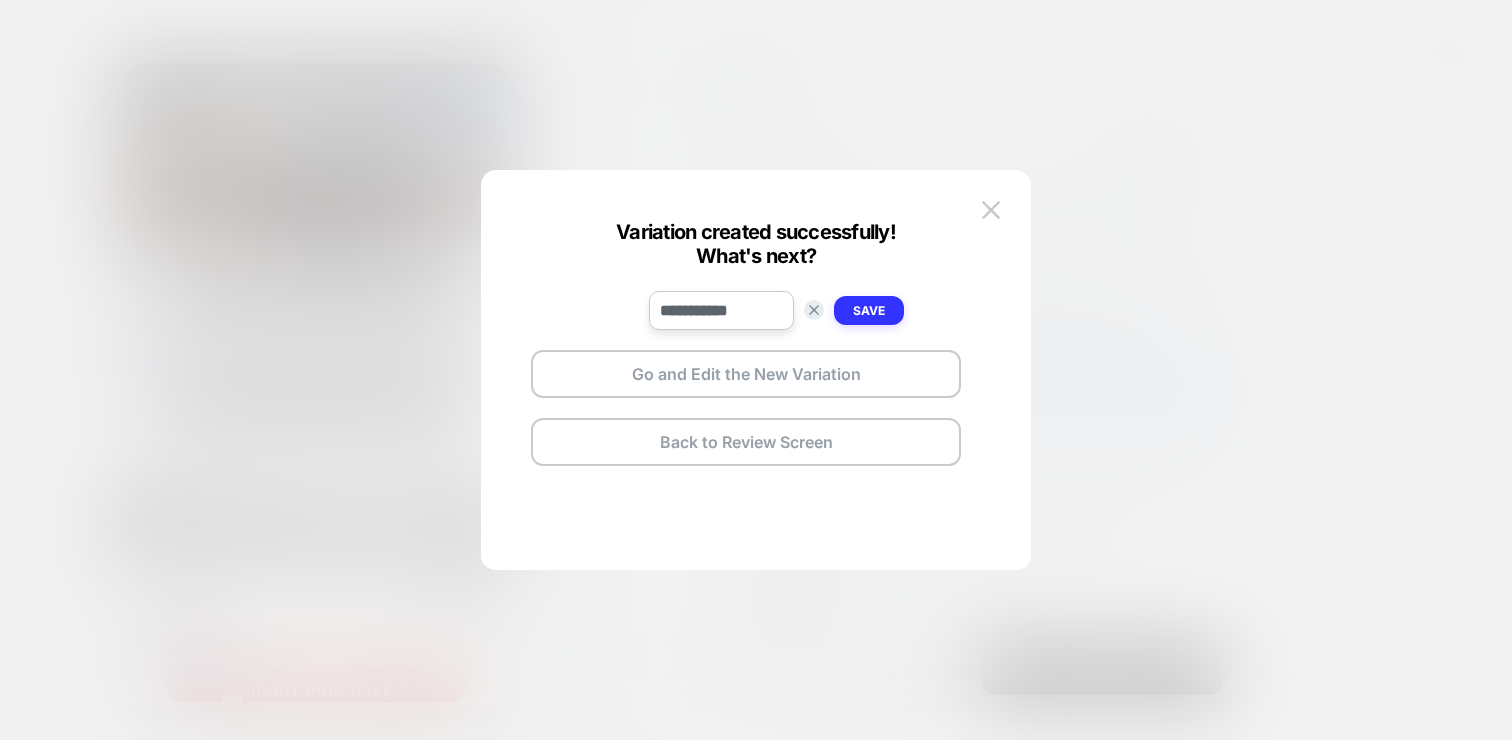 click on "Save" at bounding box center [869, 310] 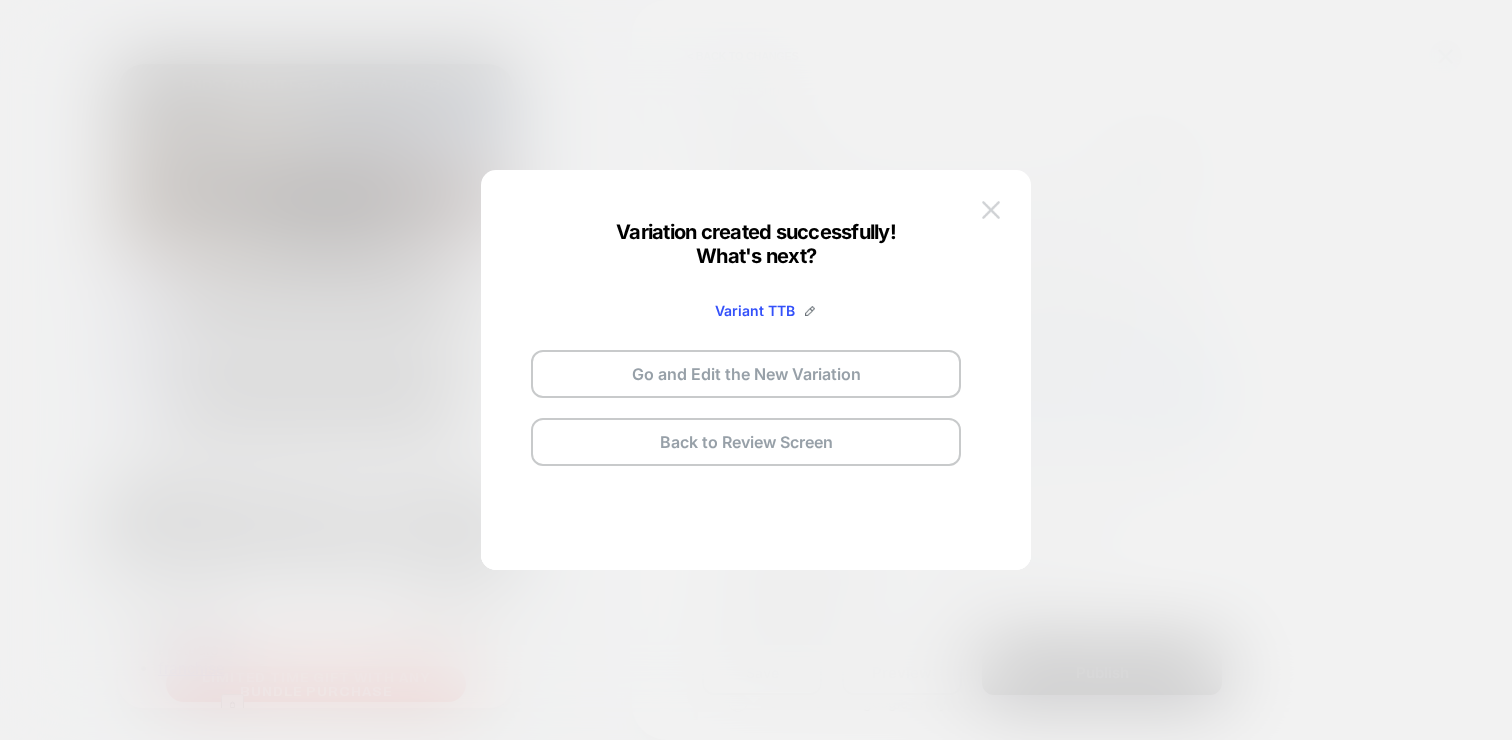 click at bounding box center [991, 209] 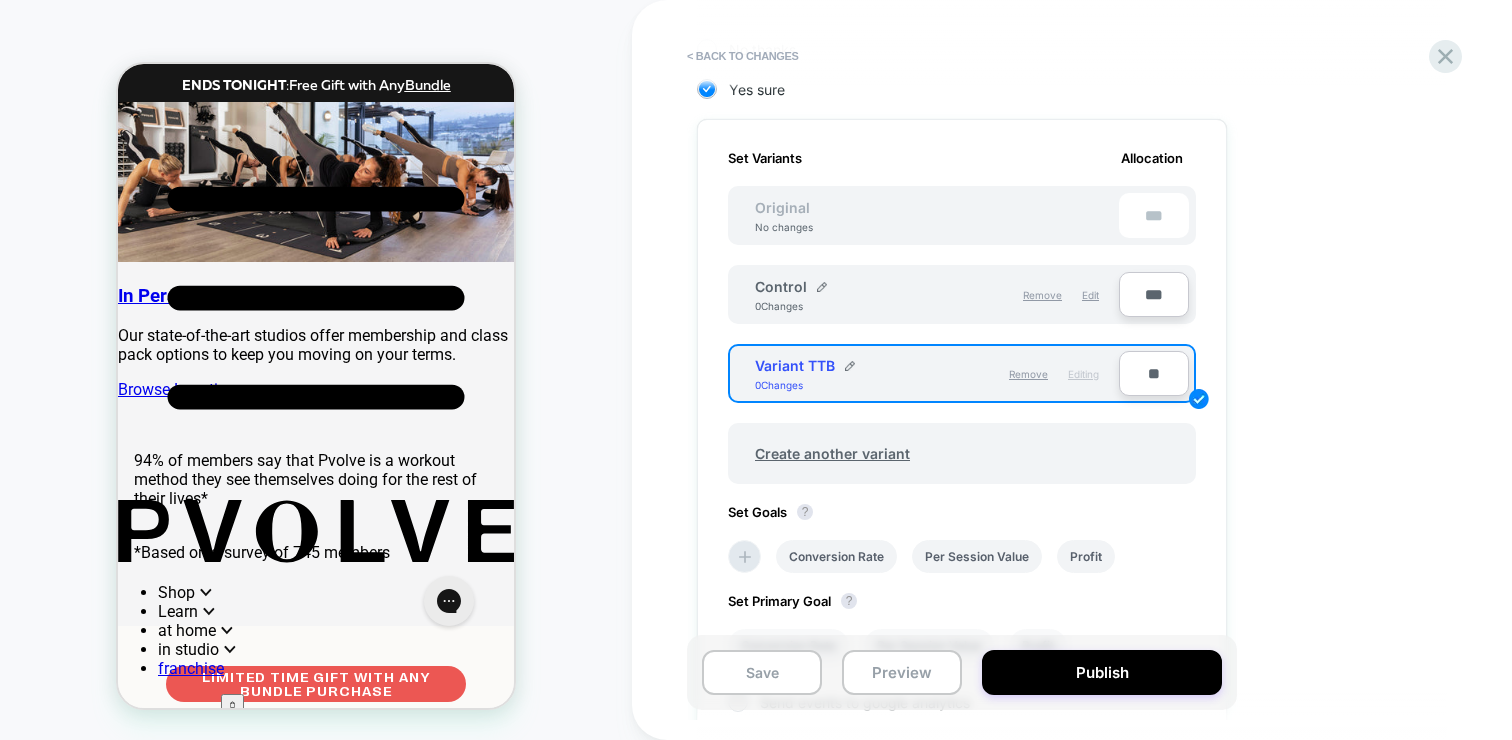 click on "**" at bounding box center (1154, 373) 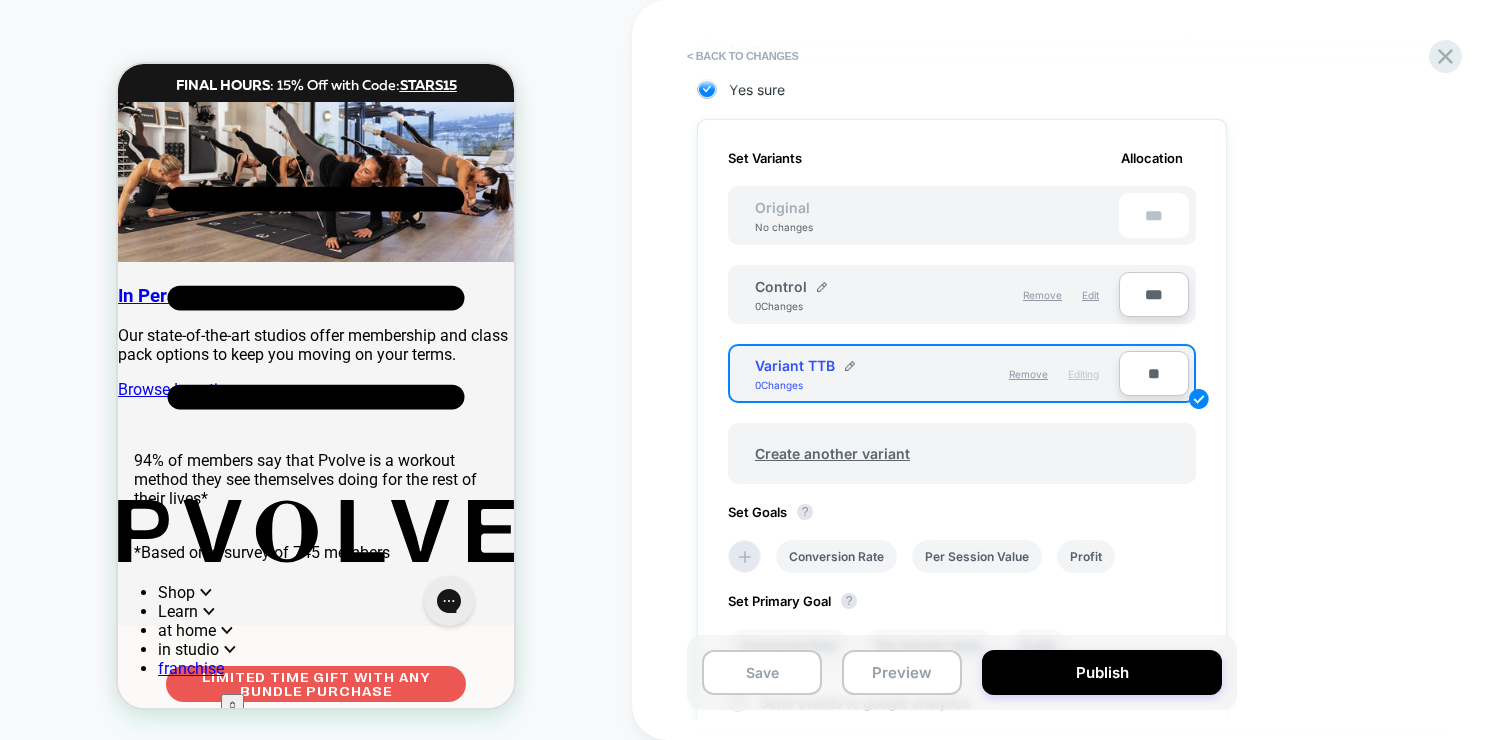 type on "**" 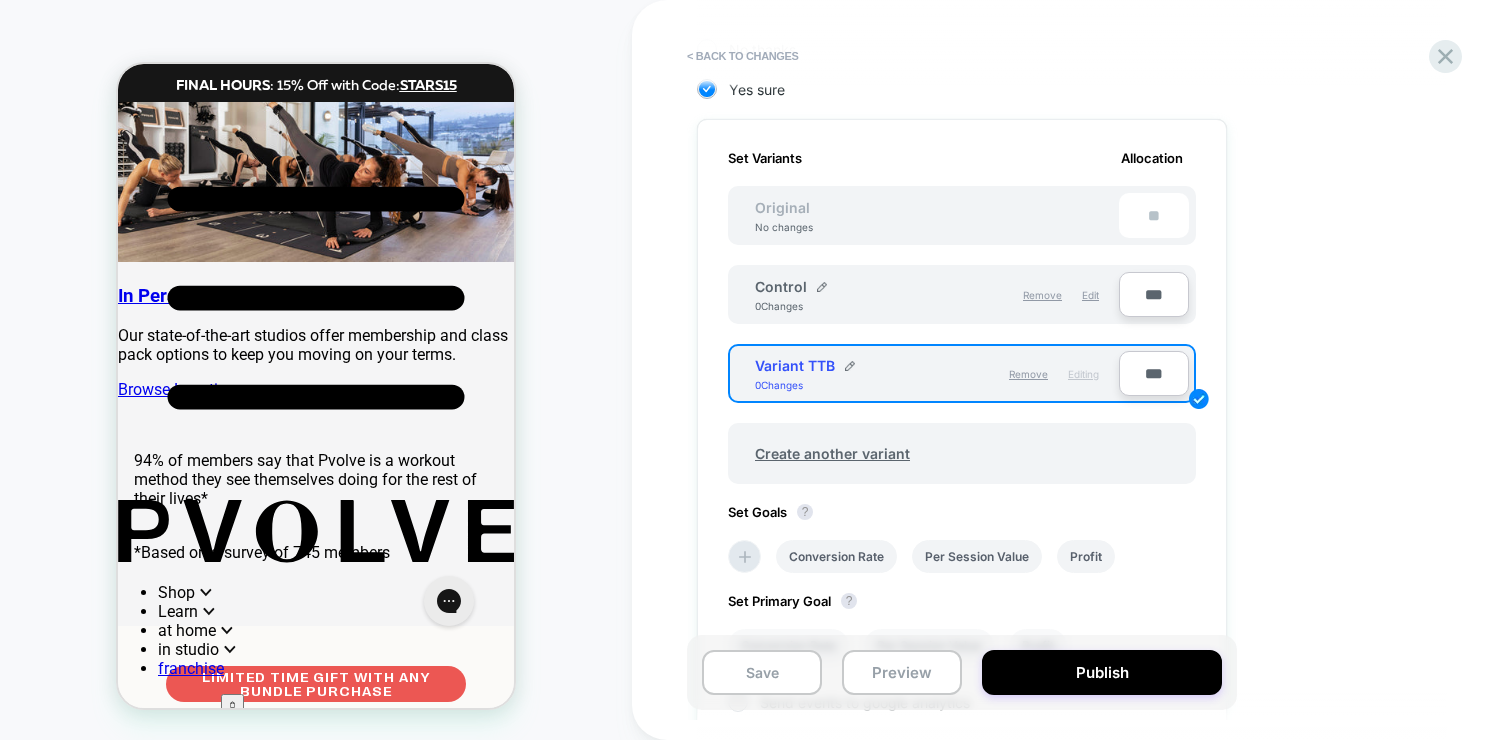 type on "***" 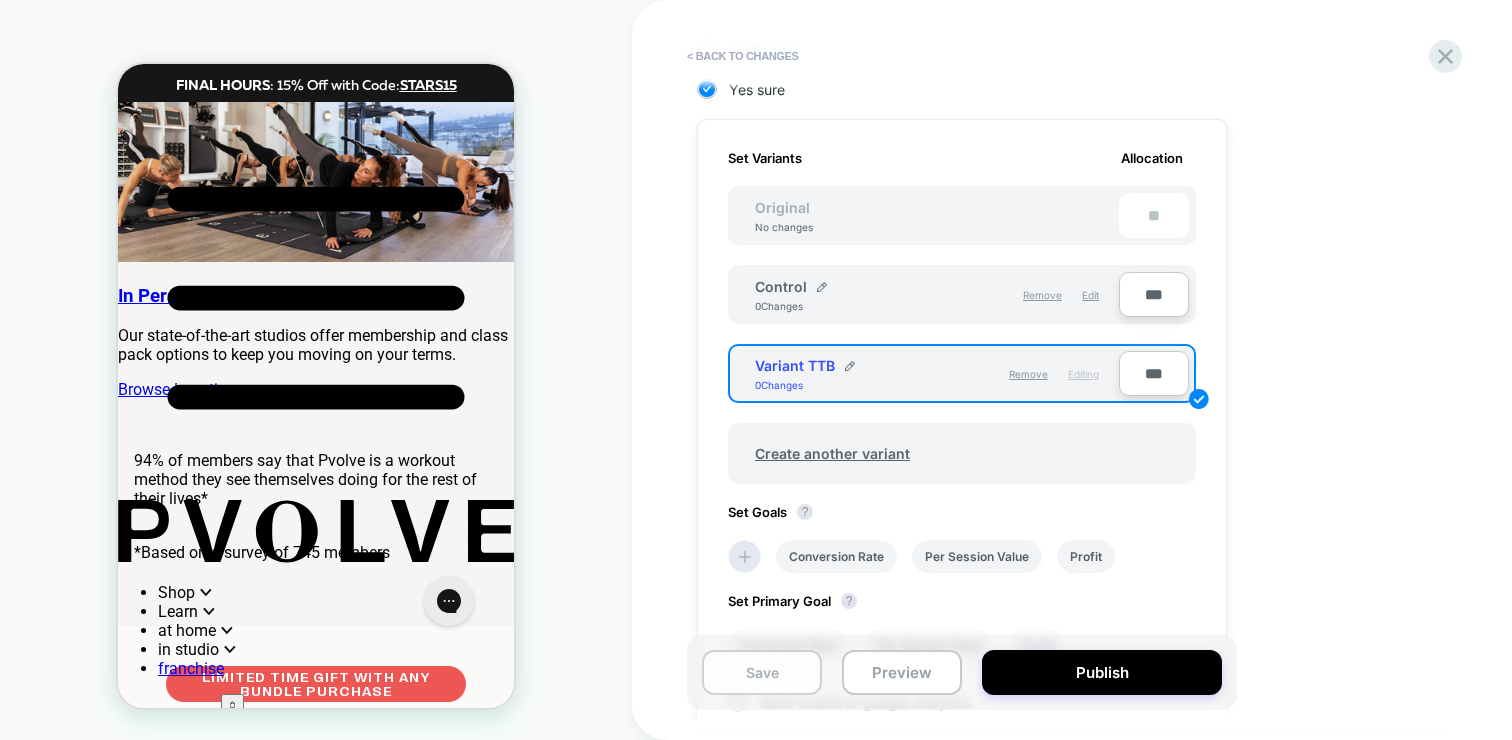 click on "Save" at bounding box center (762, 672) 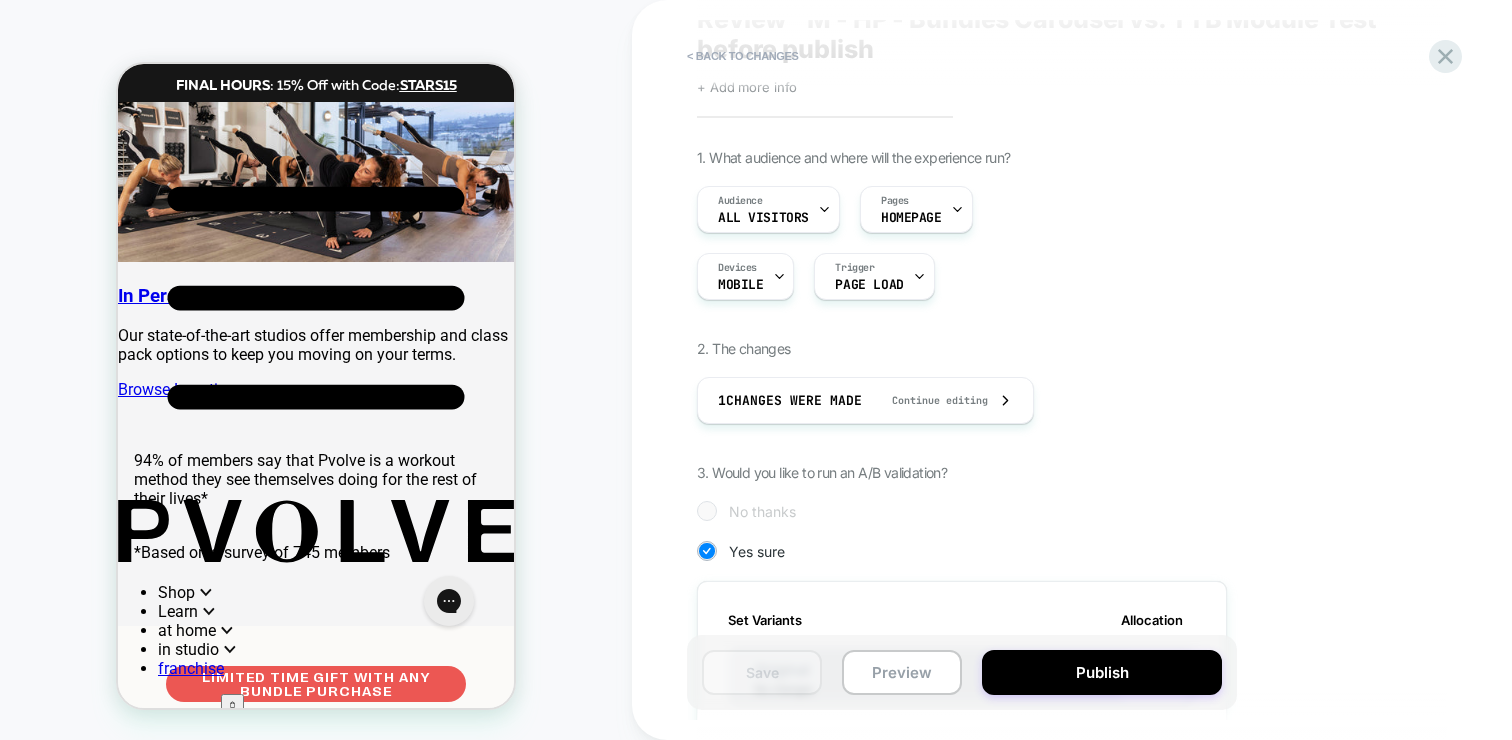 scroll, scrollTop: 0, scrollLeft: 0, axis: both 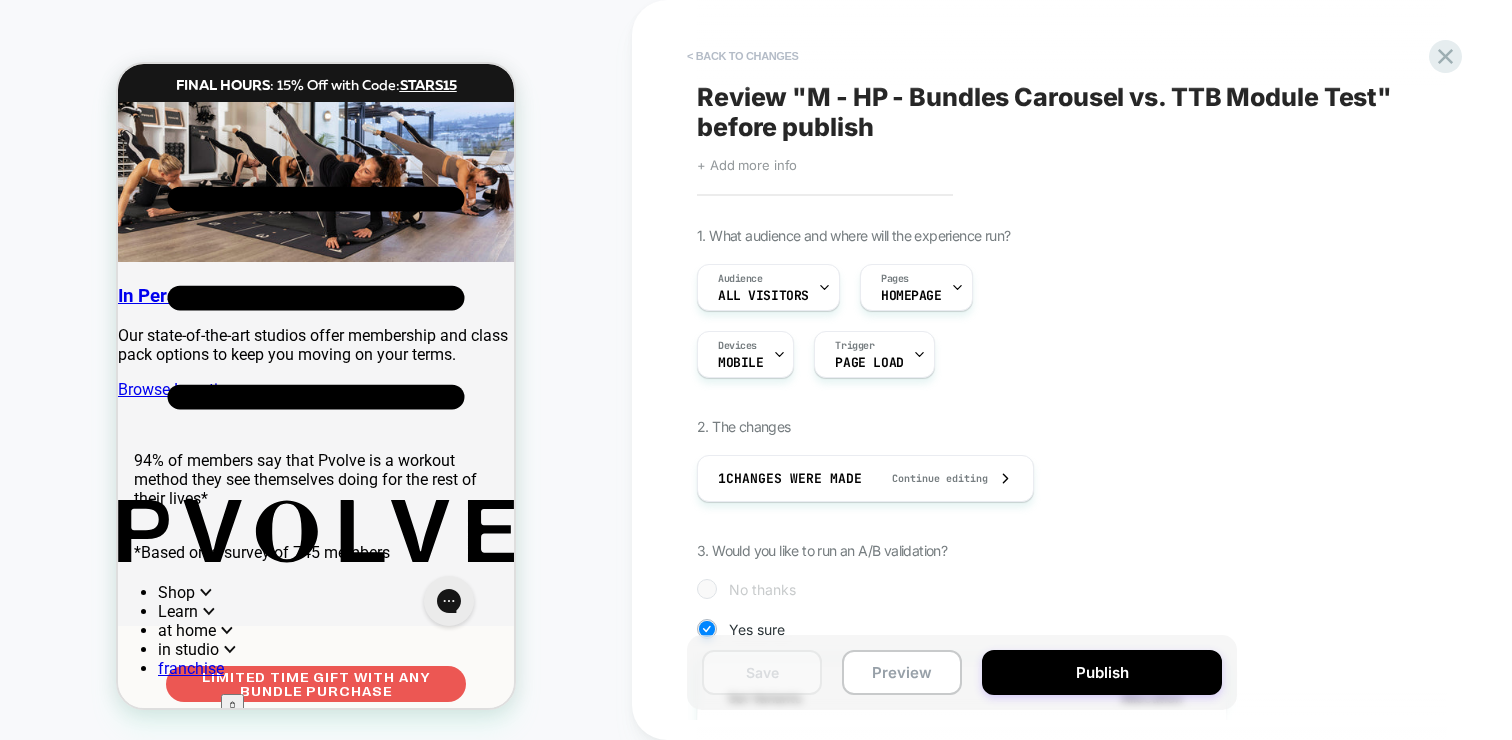click on "< Back to changes" at bounding box center (743, 56) 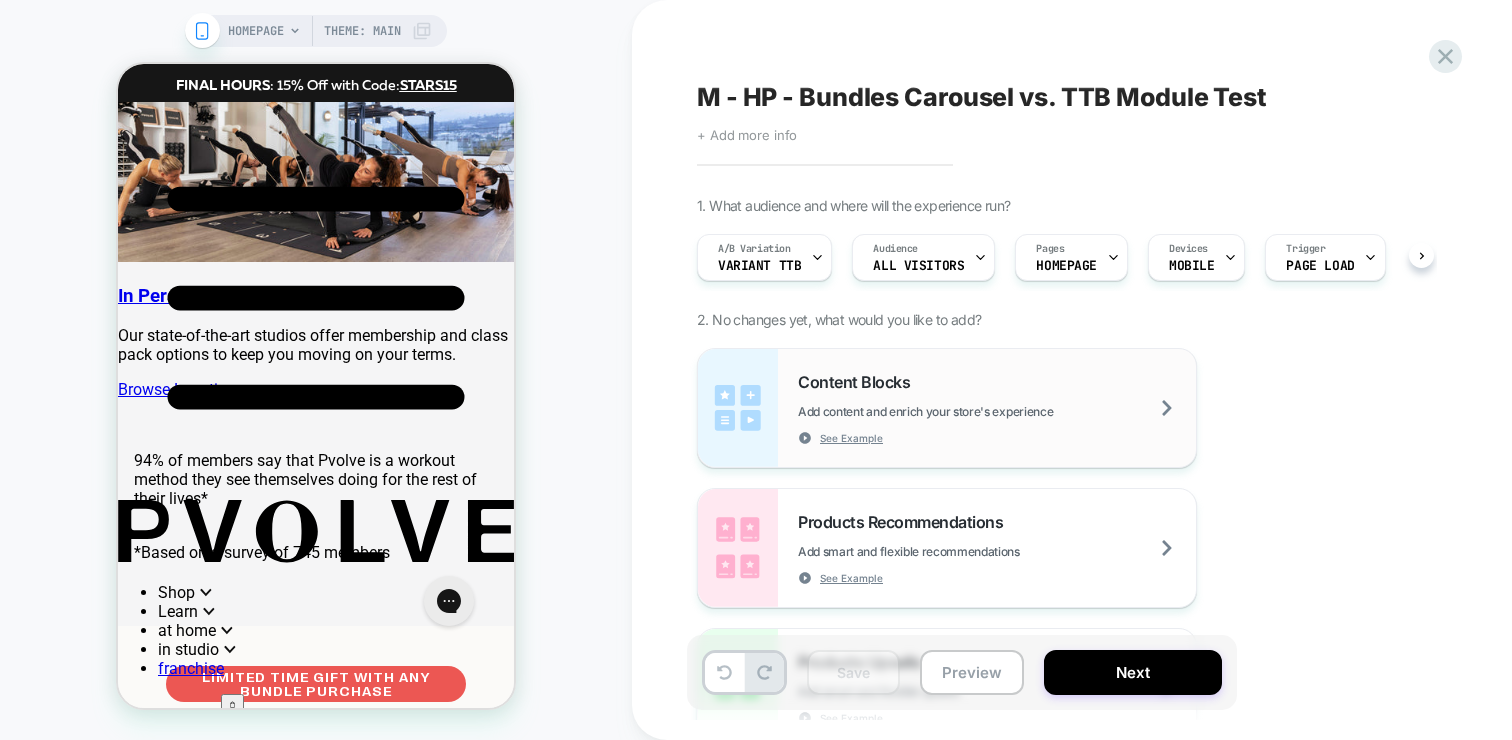 scroll, scrollTop: 0, scrollLeft: 1, axis: horizontal 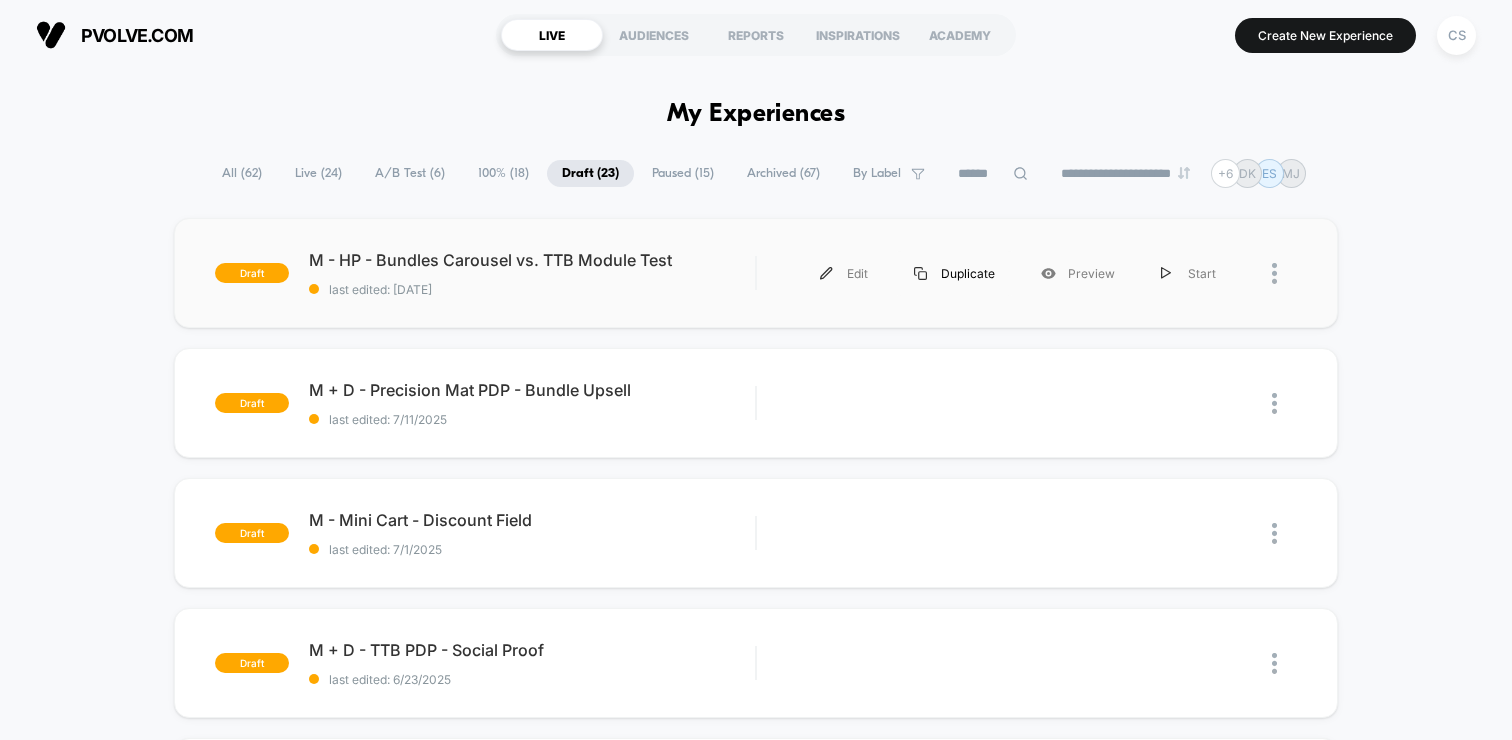 click on "Duplicate" at bounding box center [954, 273] 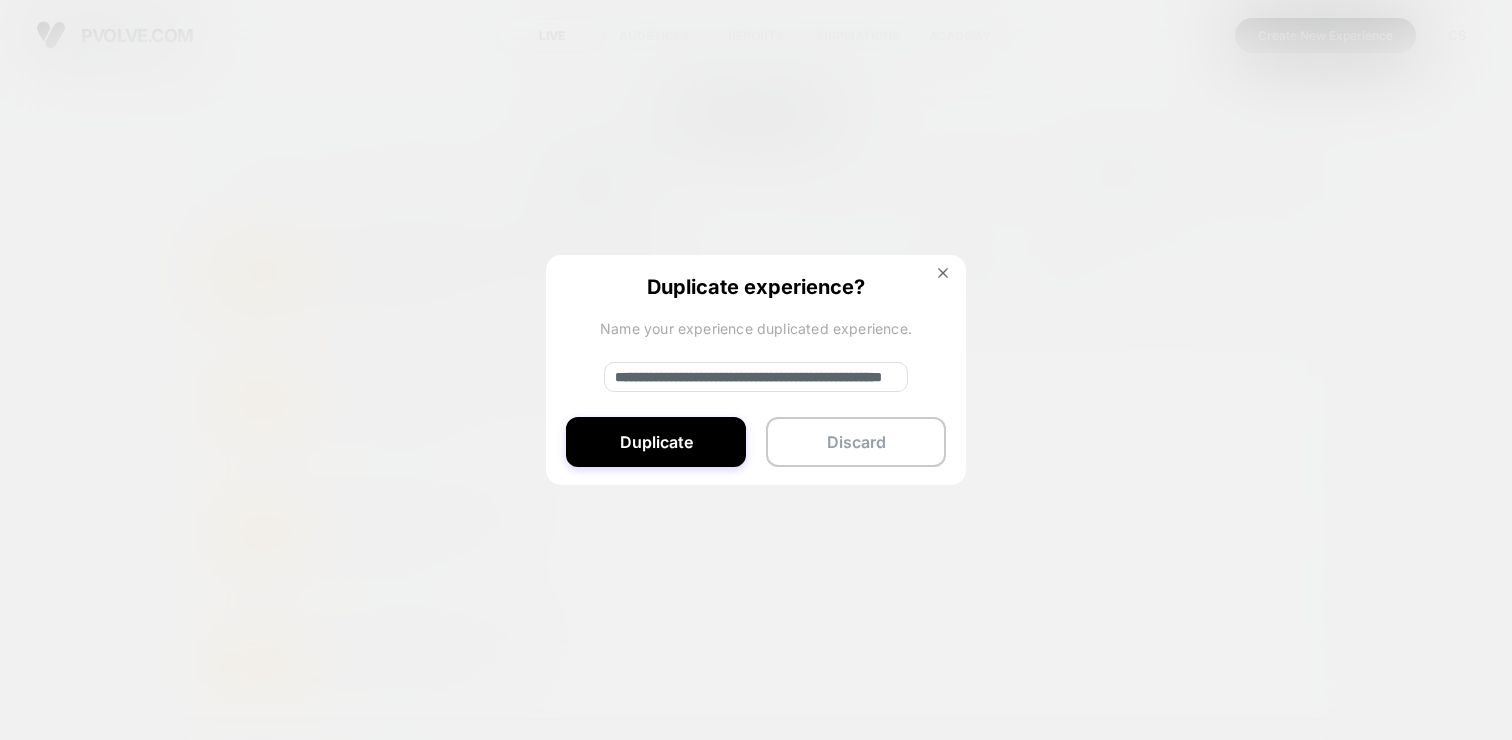 click on "**********" at bounding box center (756, 377) 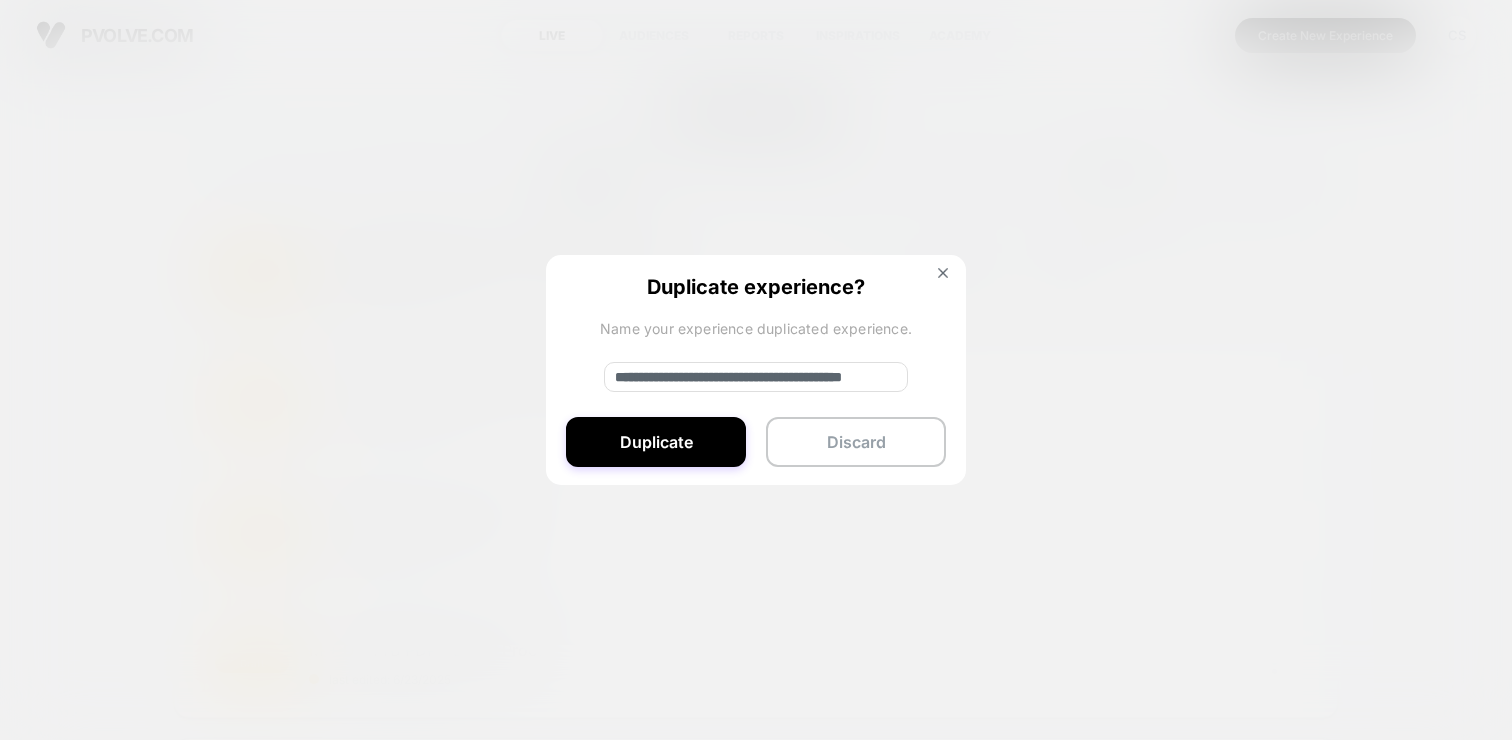 scroll, scrollTop: 0, scrollLeft: 97, axis: horizontal 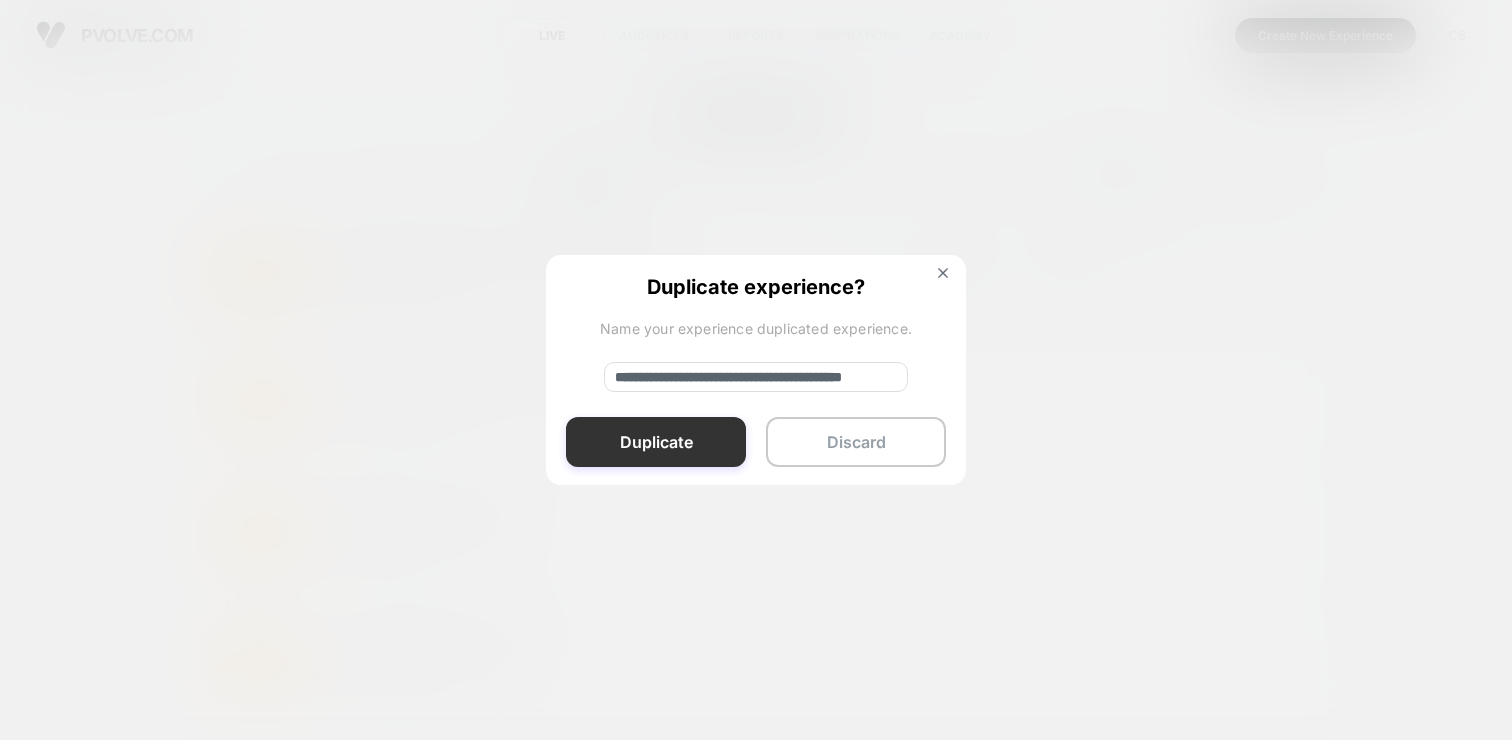 type on "**********" 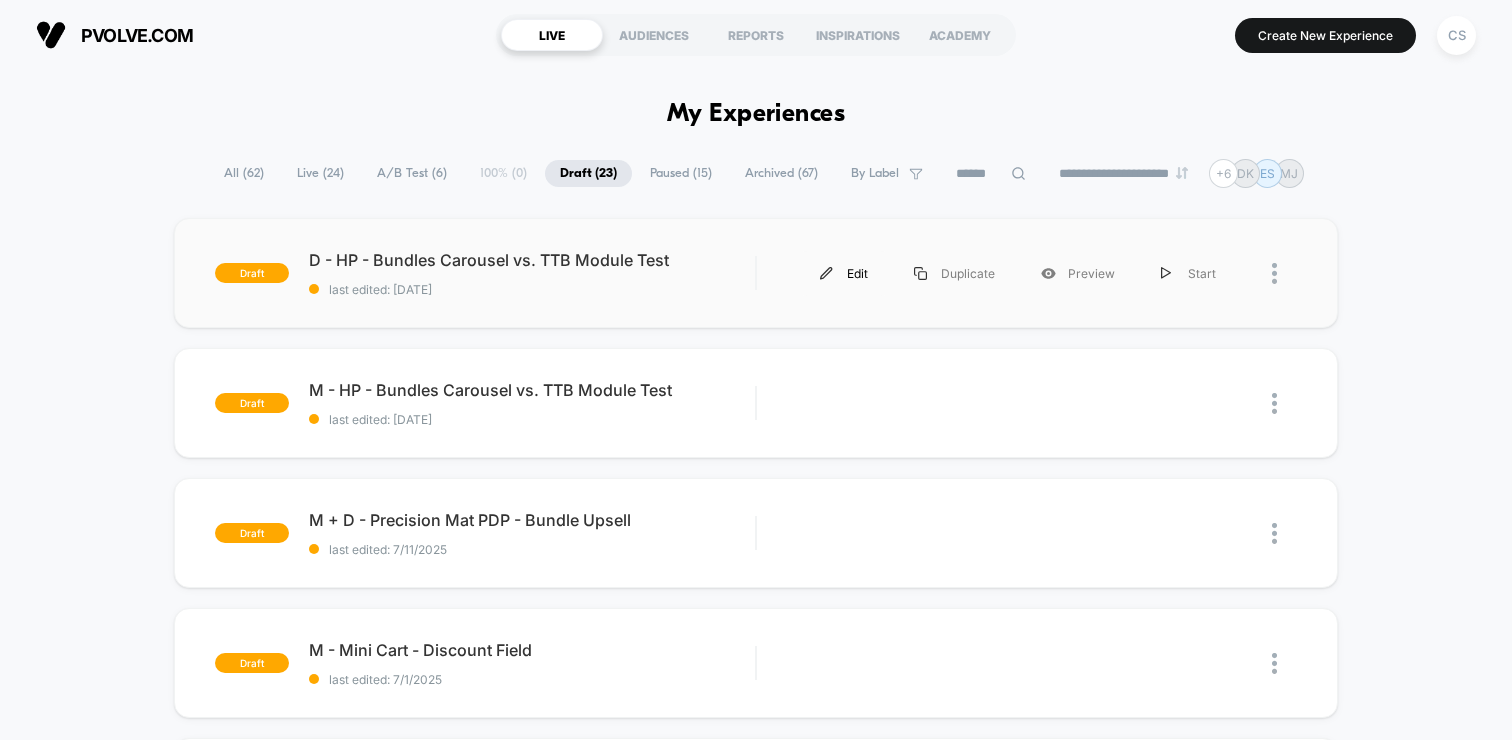 click on "Edit" at bounding box center (844, 273) 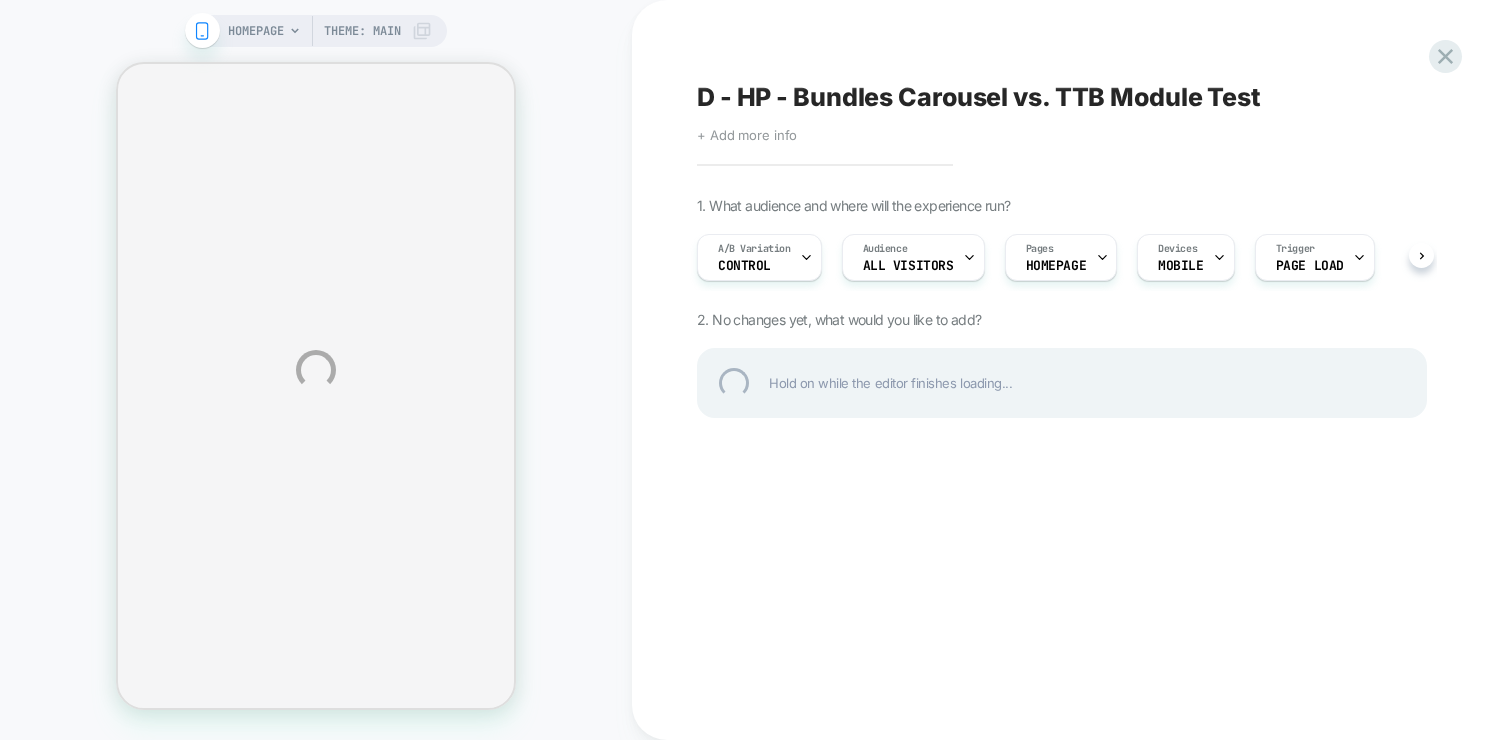 click on "HOMEPAGE Theme: MAIN D - HP - Bundles Carousel vs. TTB Module Test Click to edit experience details + Add more info 1. What audience and where will the experience run? A/B Variation Control Audience All Visitors Pages HOMEPAGE Devices MOBILE Trigger Page Load 2. No changes yet, what would you like to add? Hold on while the editor finishes loading..." at bounding box center (756, 370) 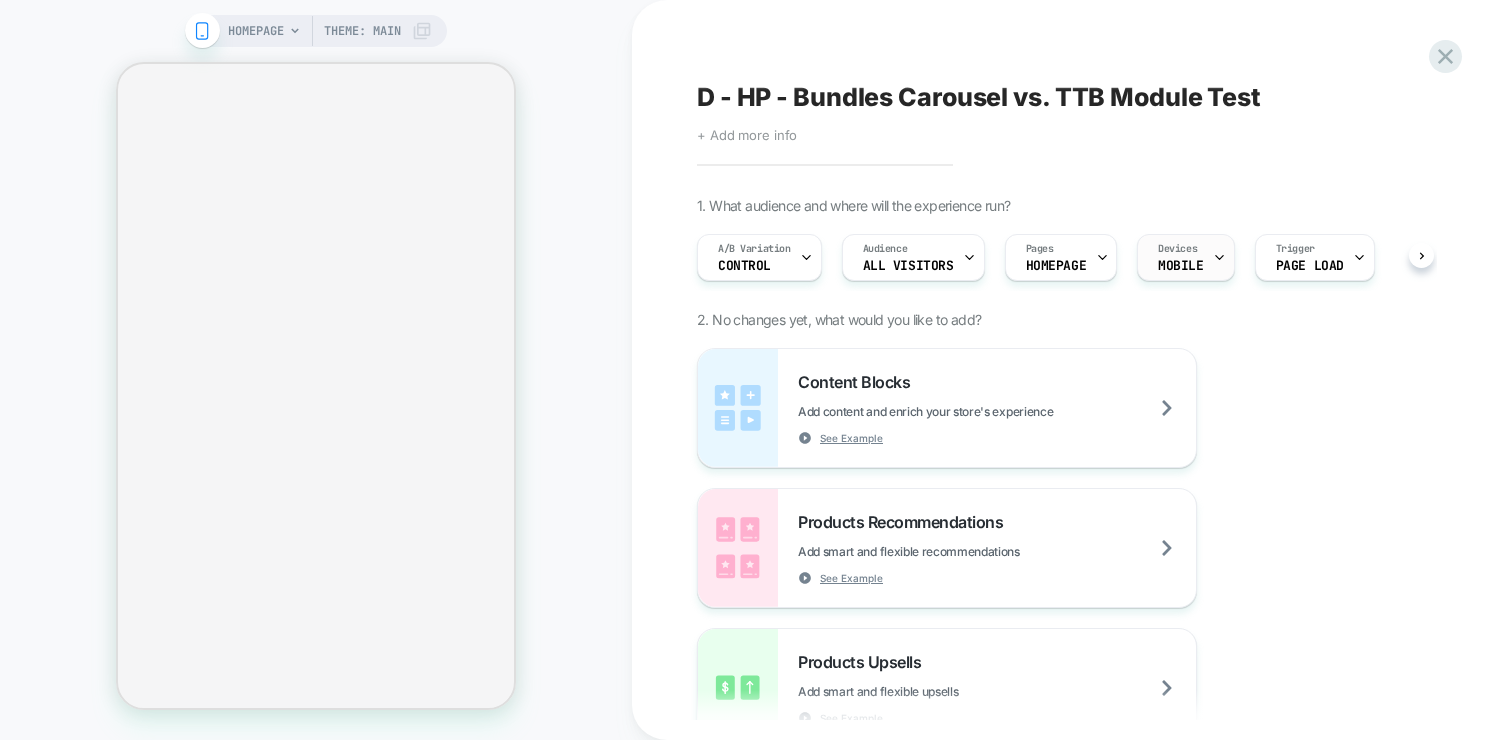 click 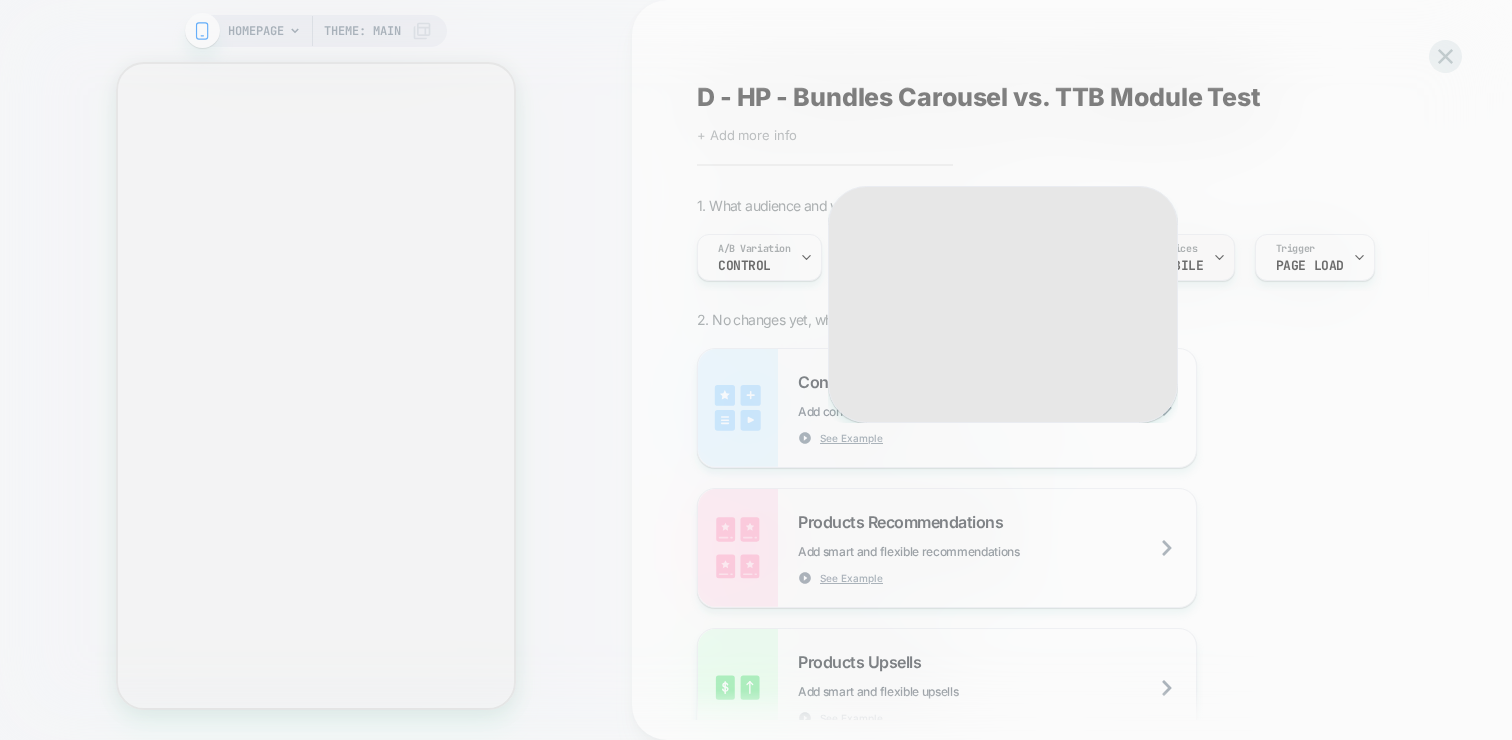 scroll, scrollTop: 0, scrollLeft: 1, axis: horizontal 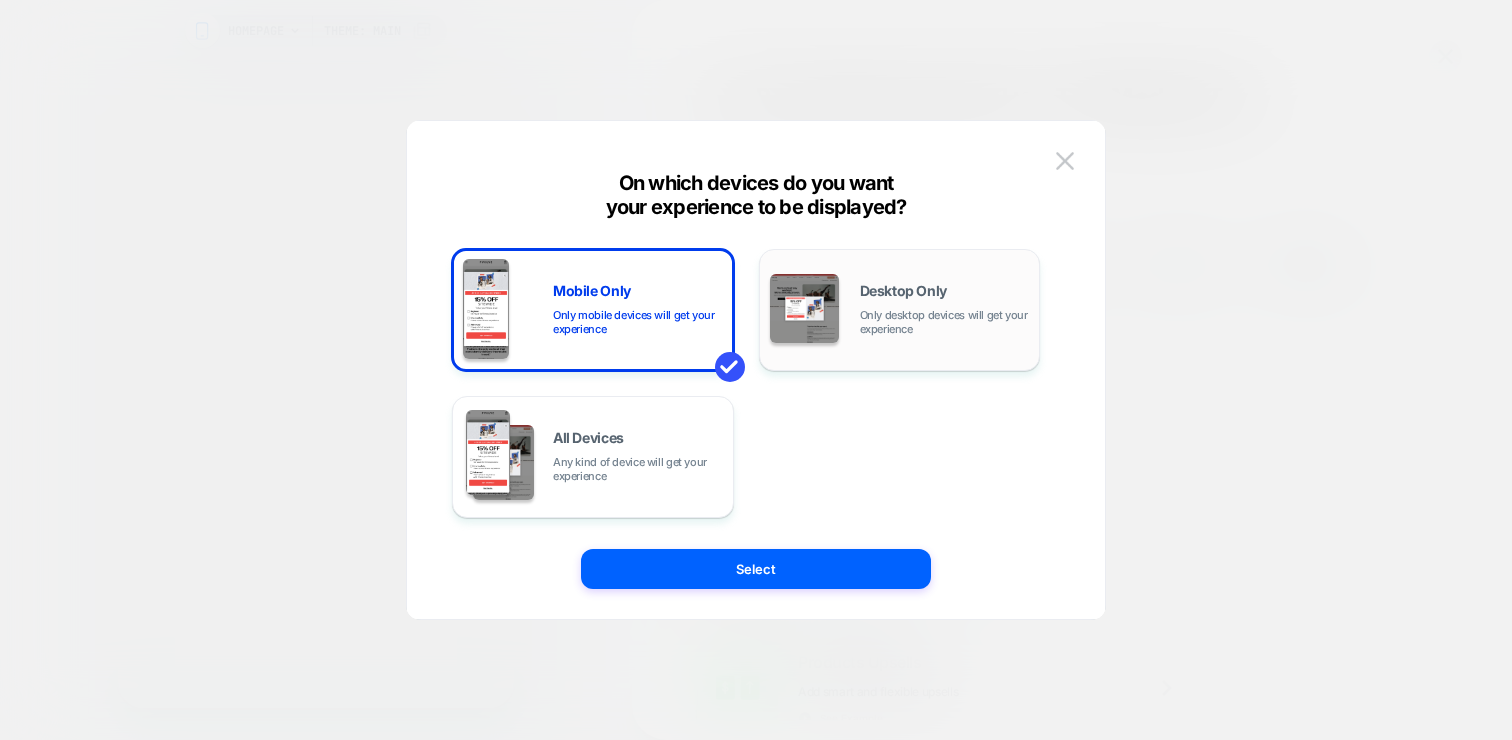 click at bounding box center (804, 308) 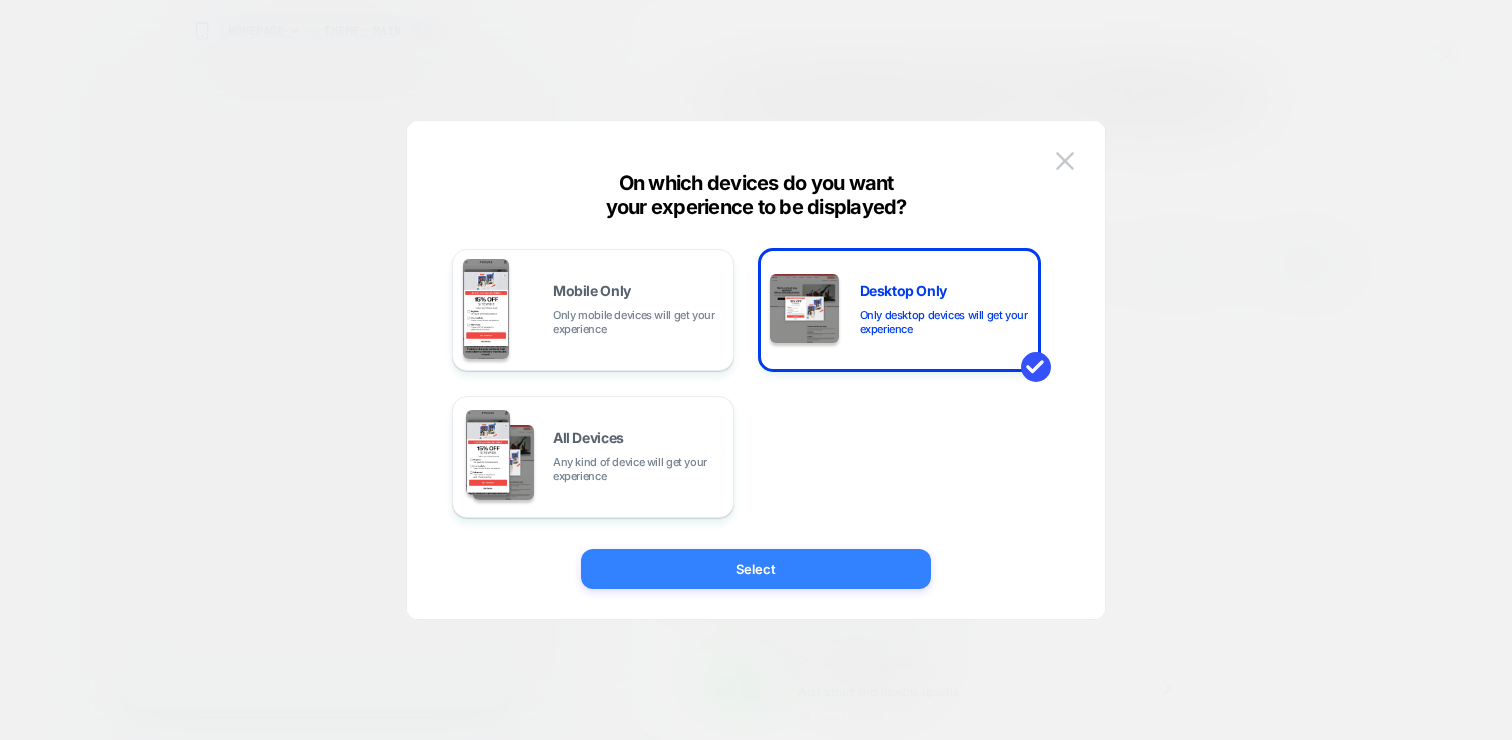 click on "Select" at bounding box center [756, 569] 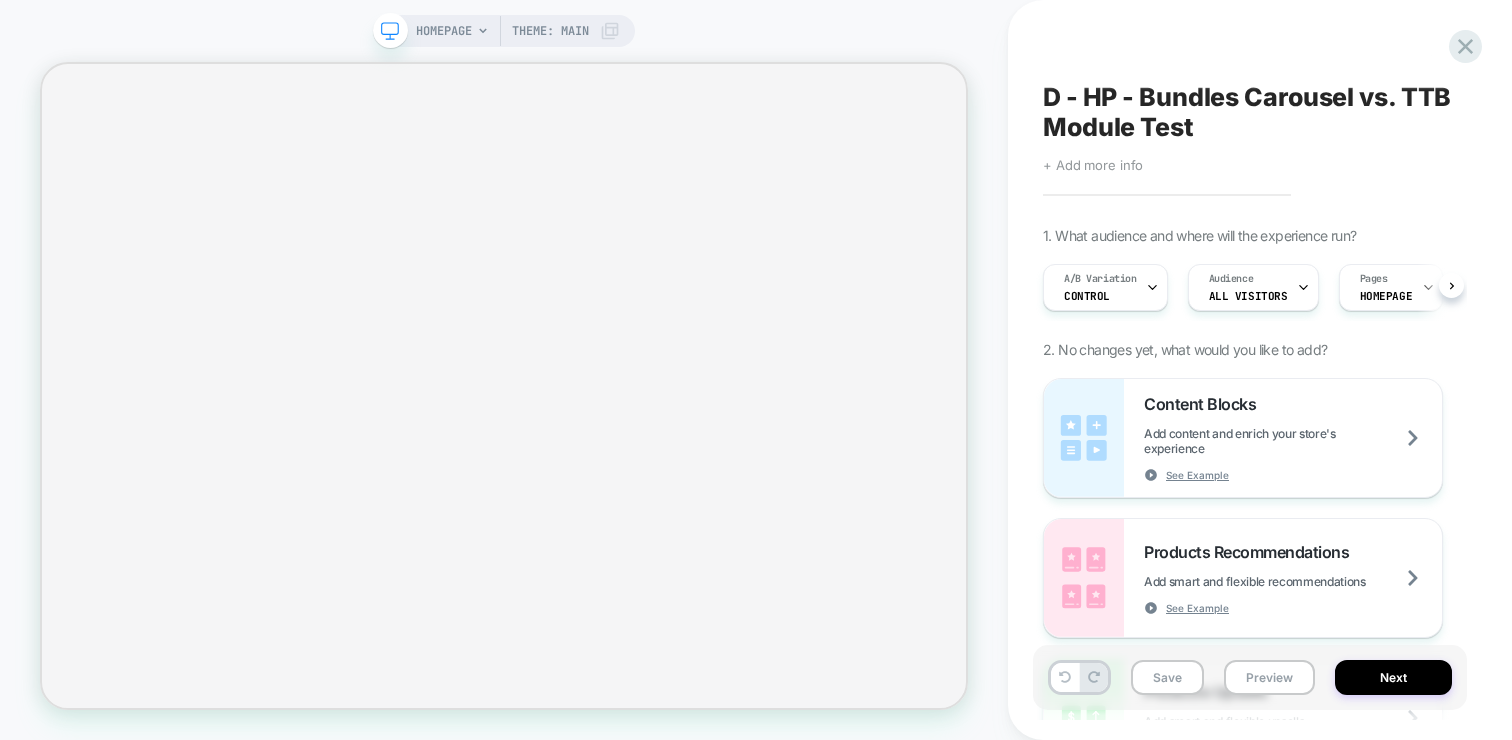 scroll, scrollTop: 0, scrollLeft: 1, axis: horizontal 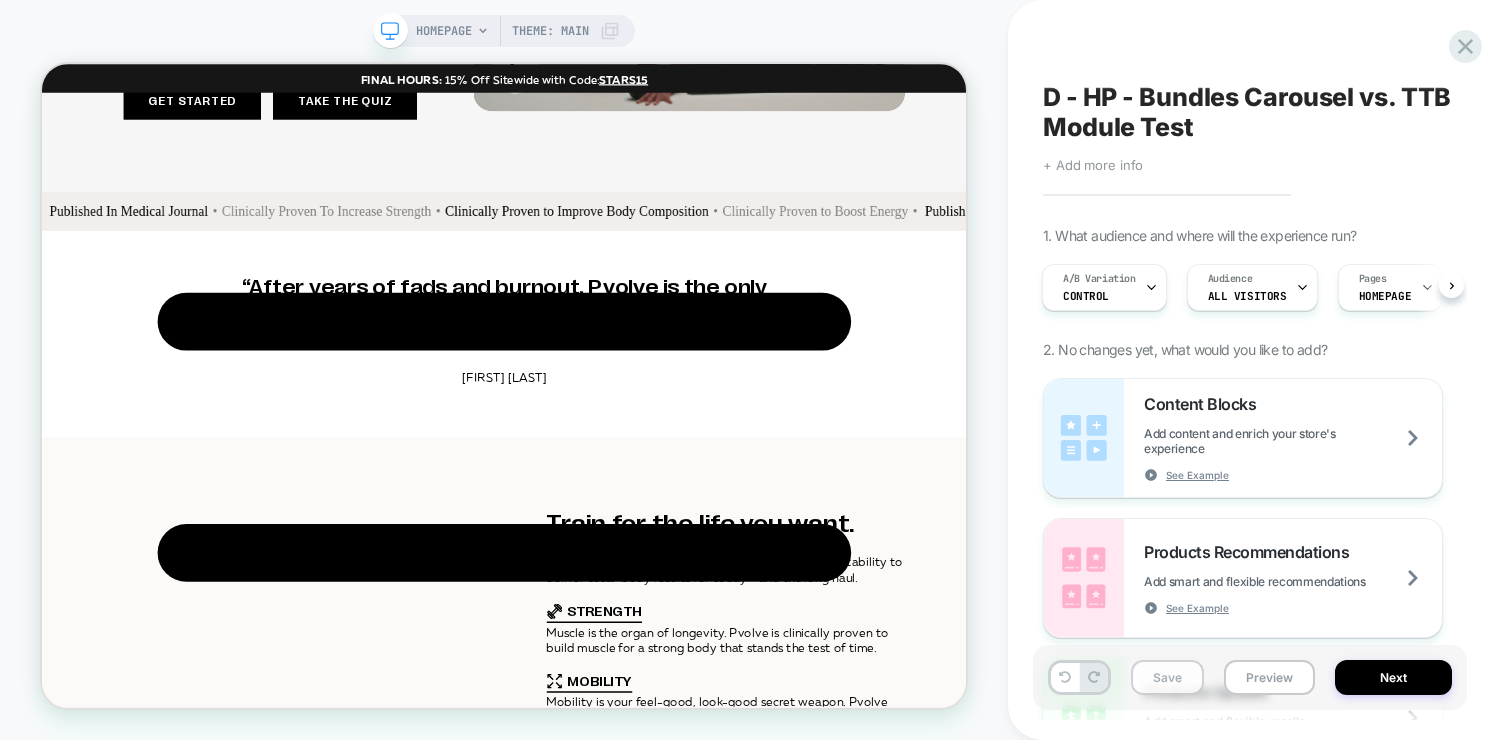 click on "Save" at bounding box center [1167, 677] 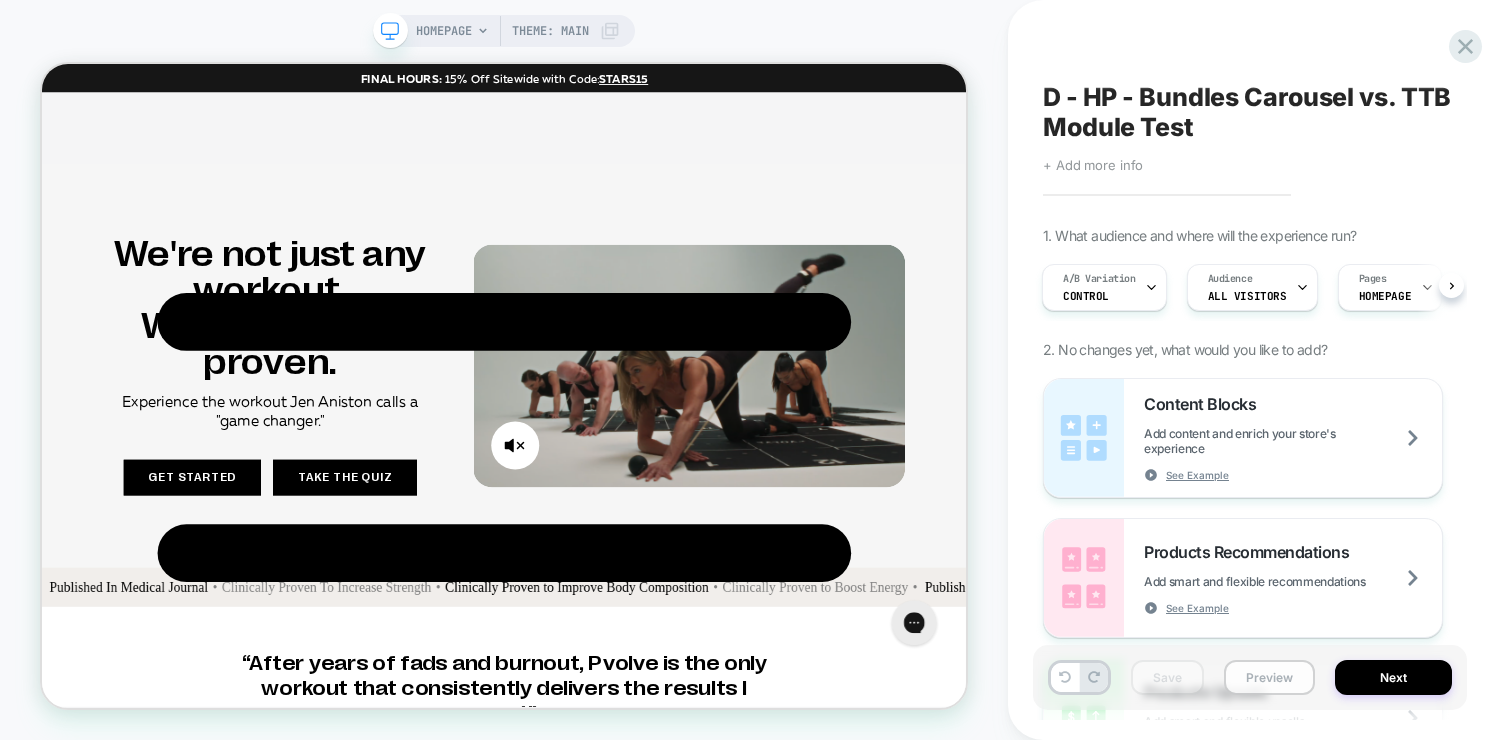 scroll, scrollTop: 0, scrollLeft: 0, axis: both 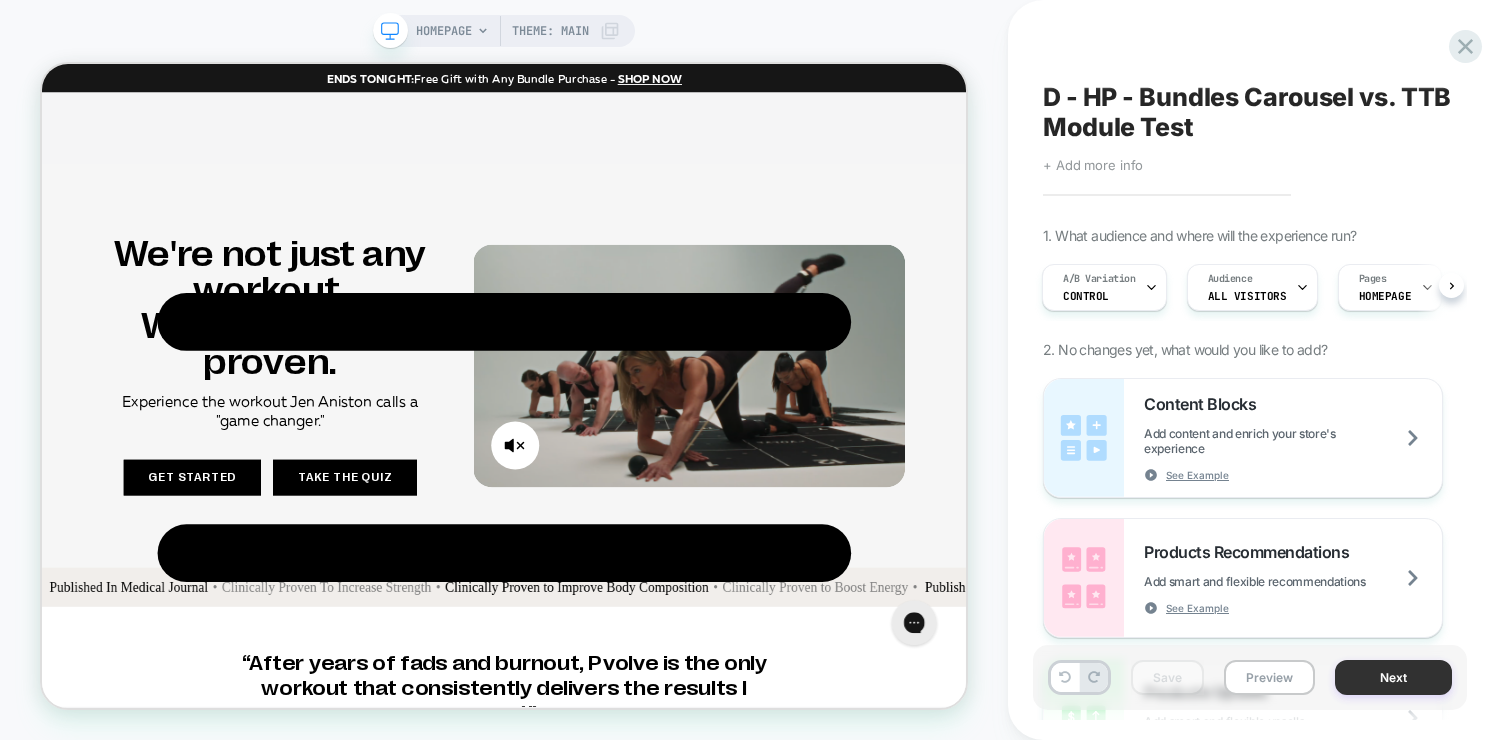 click on "Next" at bounding box center [1393, 677] 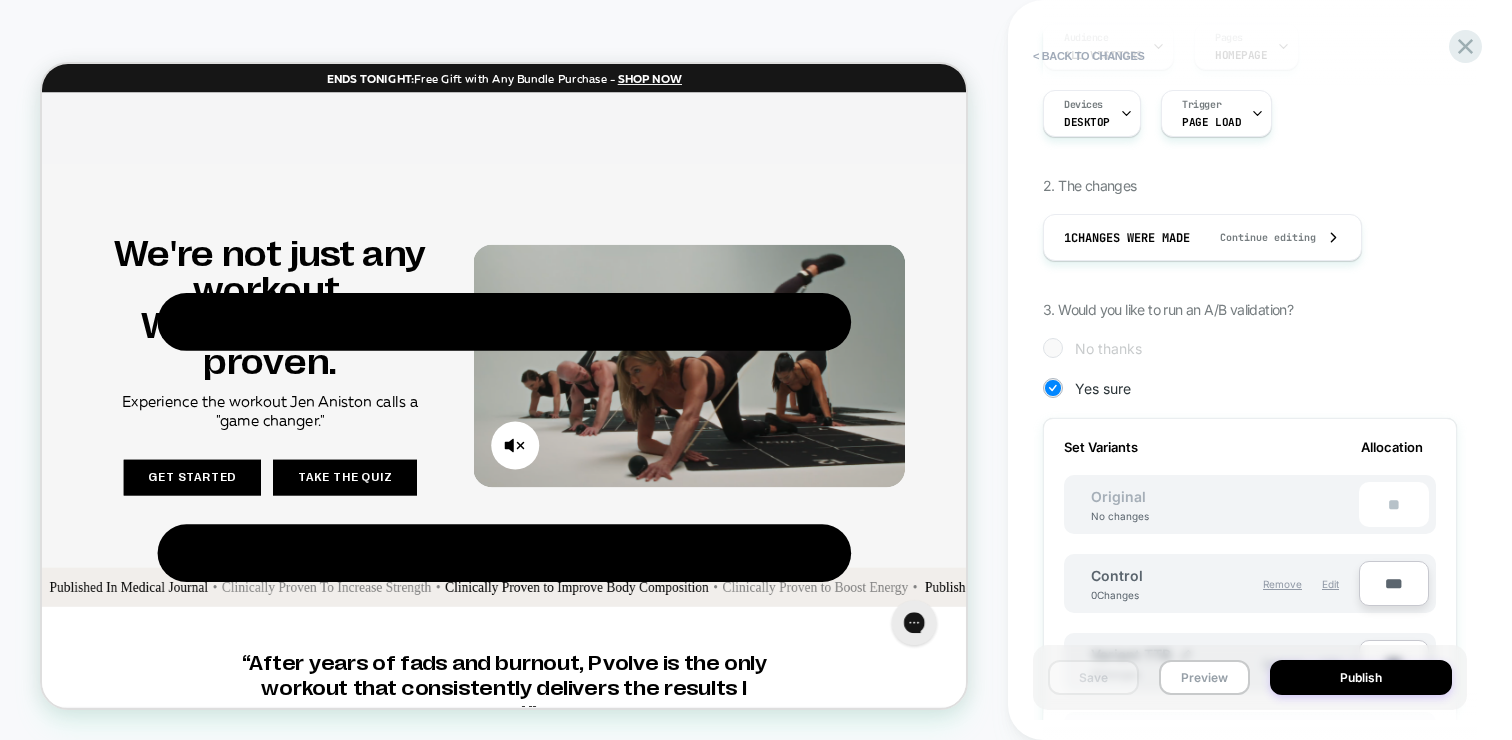 scroll, scrollTop: 333, scrollLeft: 0, axis: vertical 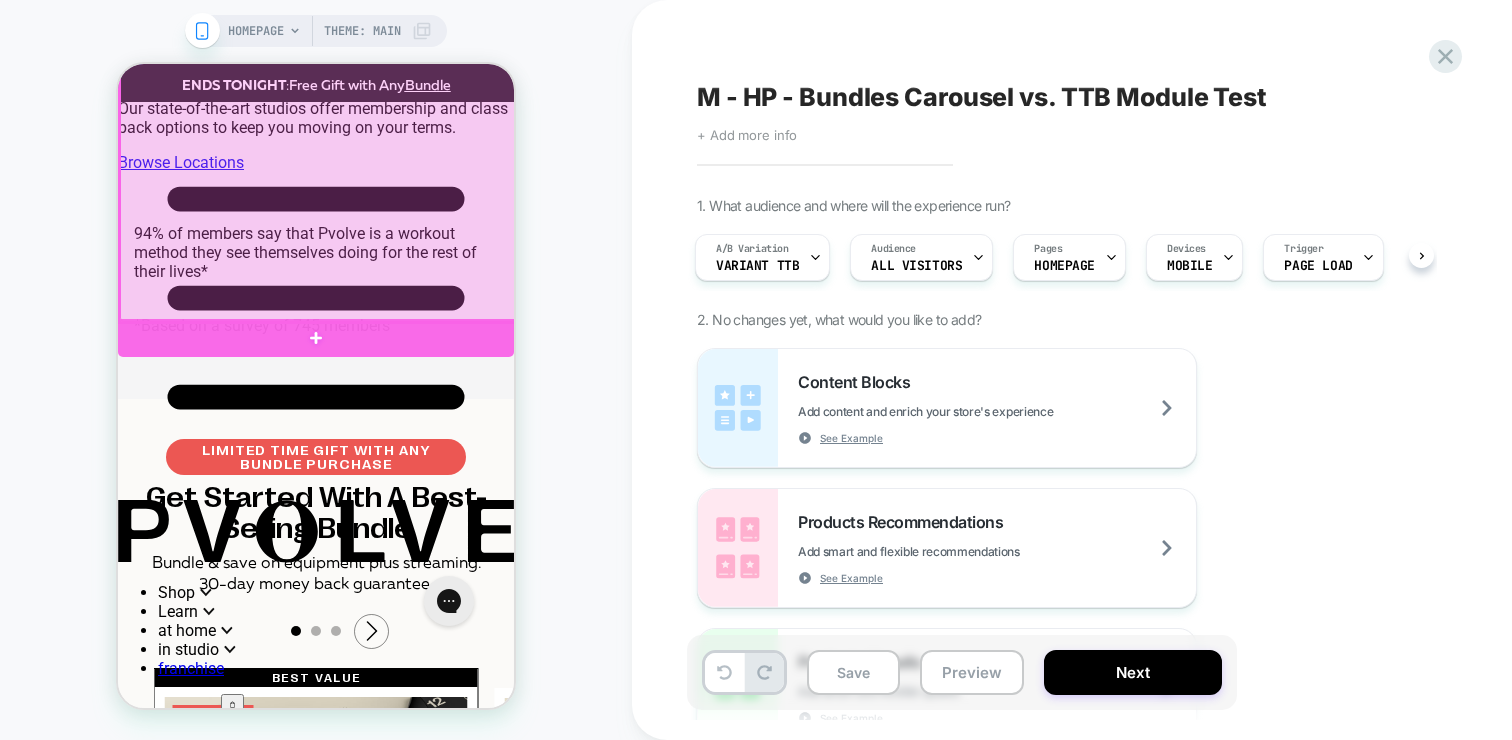 click at bounding box center [318, -219] 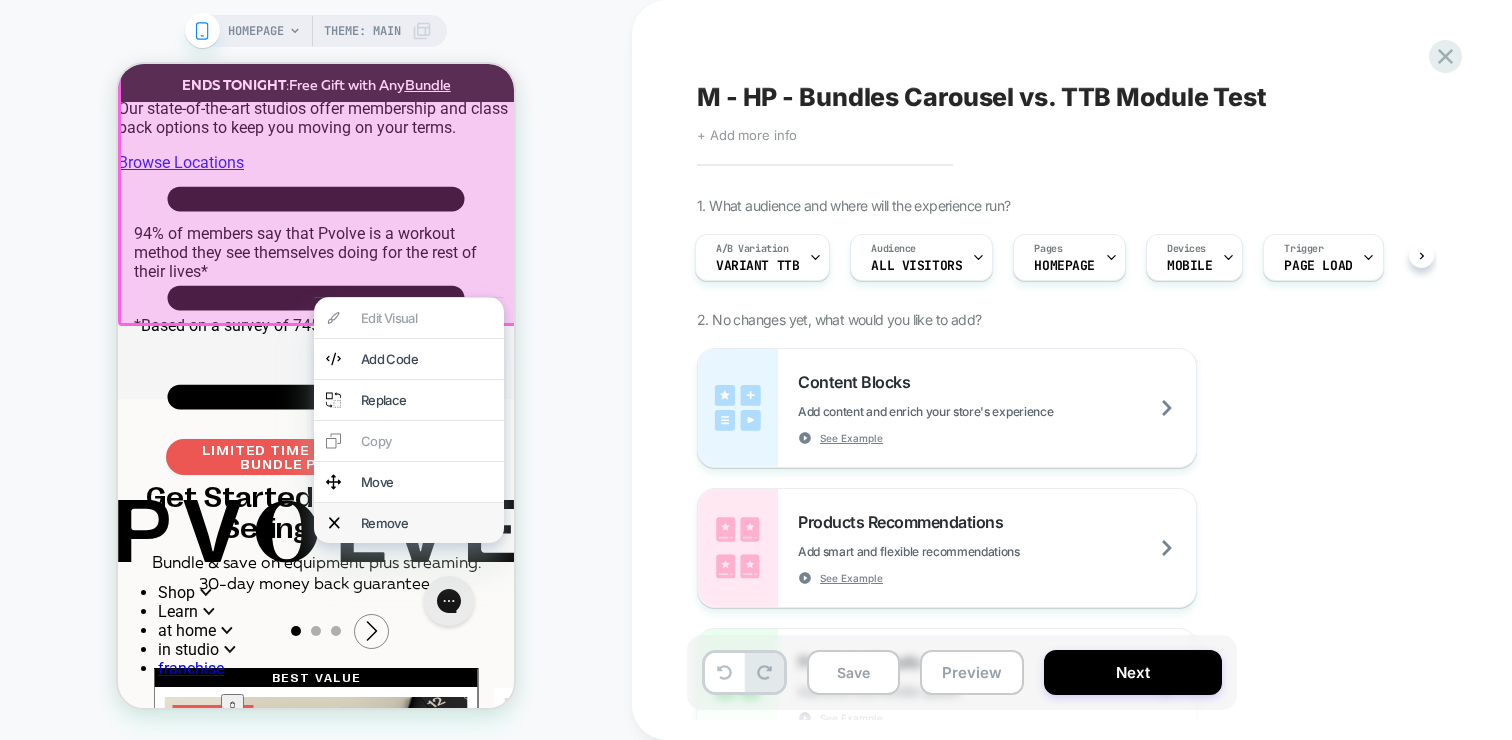 click on "Remove" at bounding box center (426, 523) 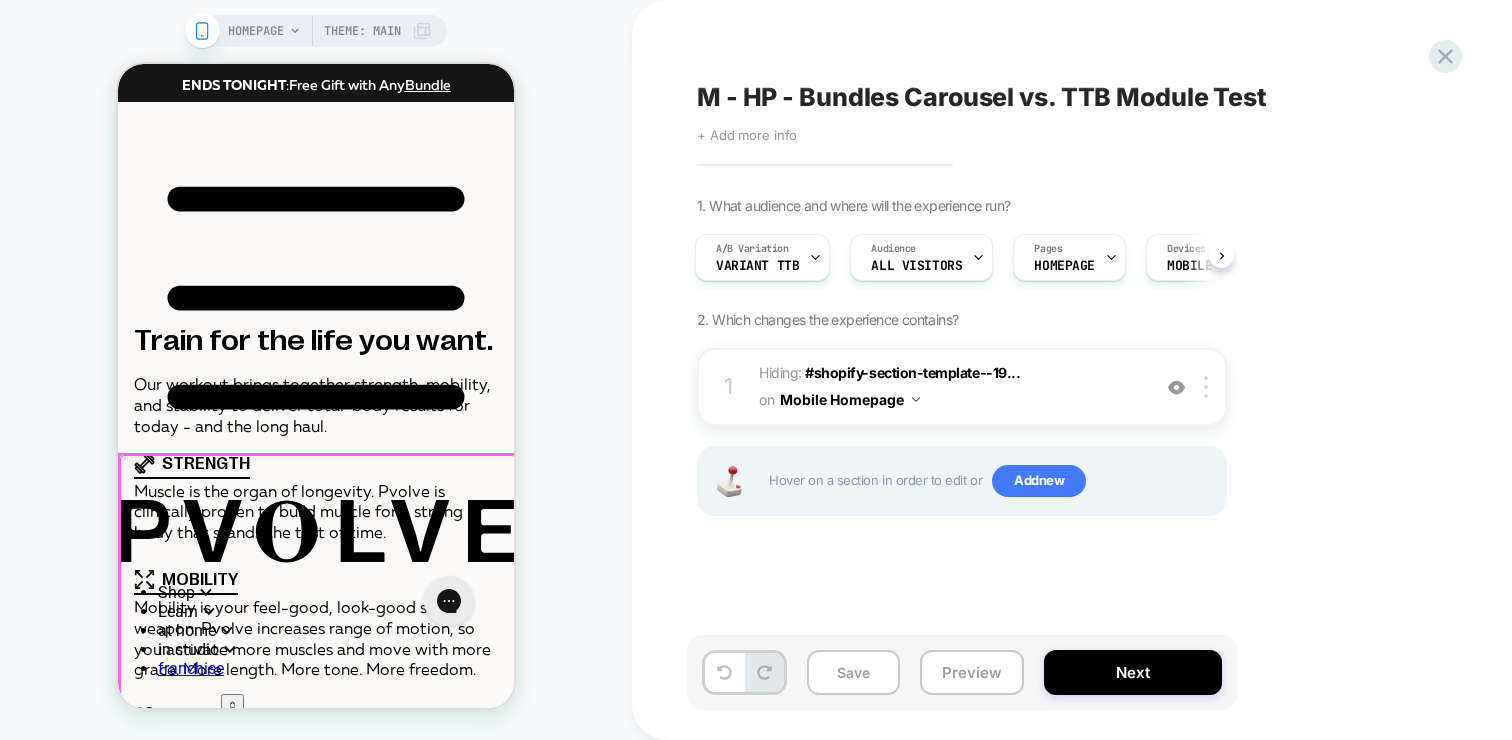 scroll, scrollTop: 2379, scrollLeft: 0, axis: vertical 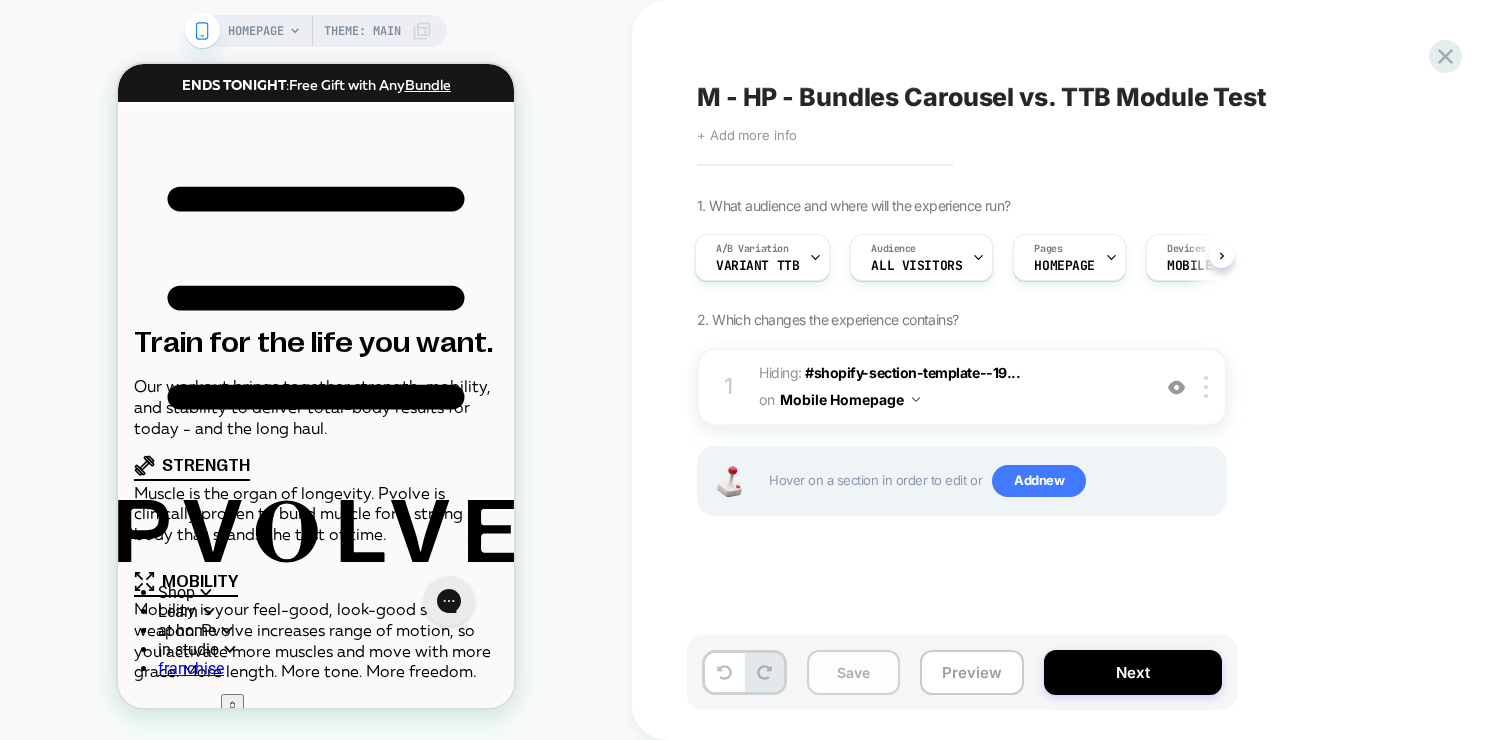 click on "Save" at bounding box center (853, 672) 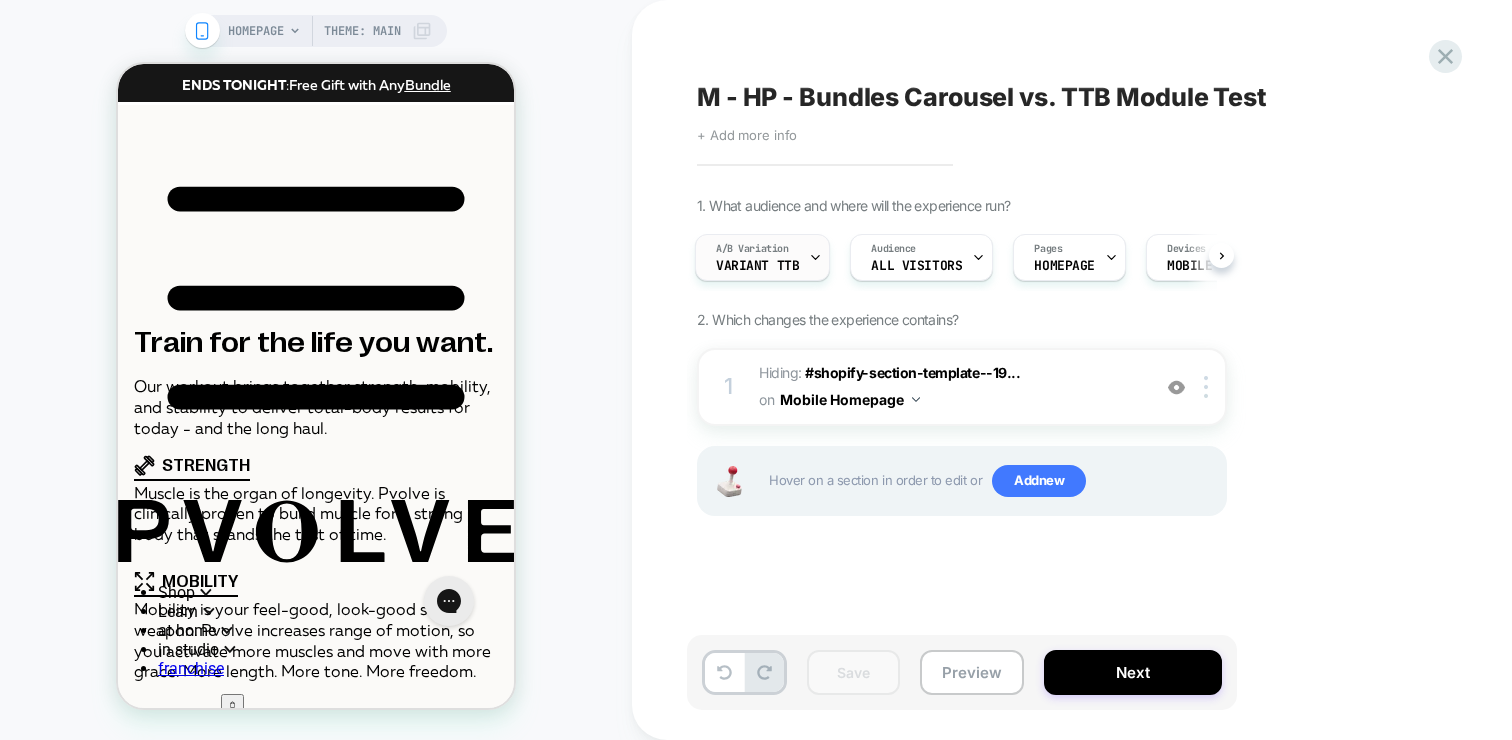 click on "Variant TTB" at bounding box center [757, 266] 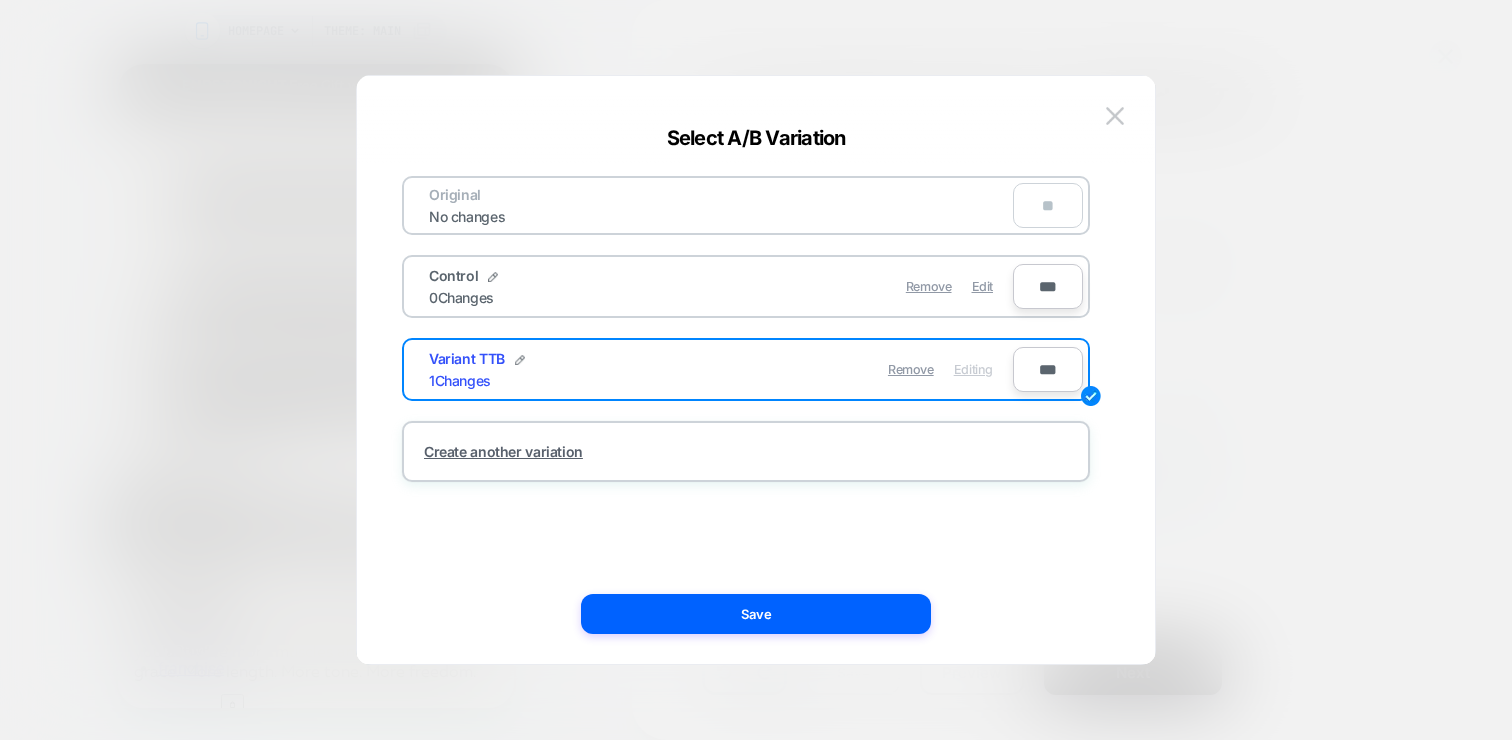 click on "Remove Edit" at bounding box center [862, 286] 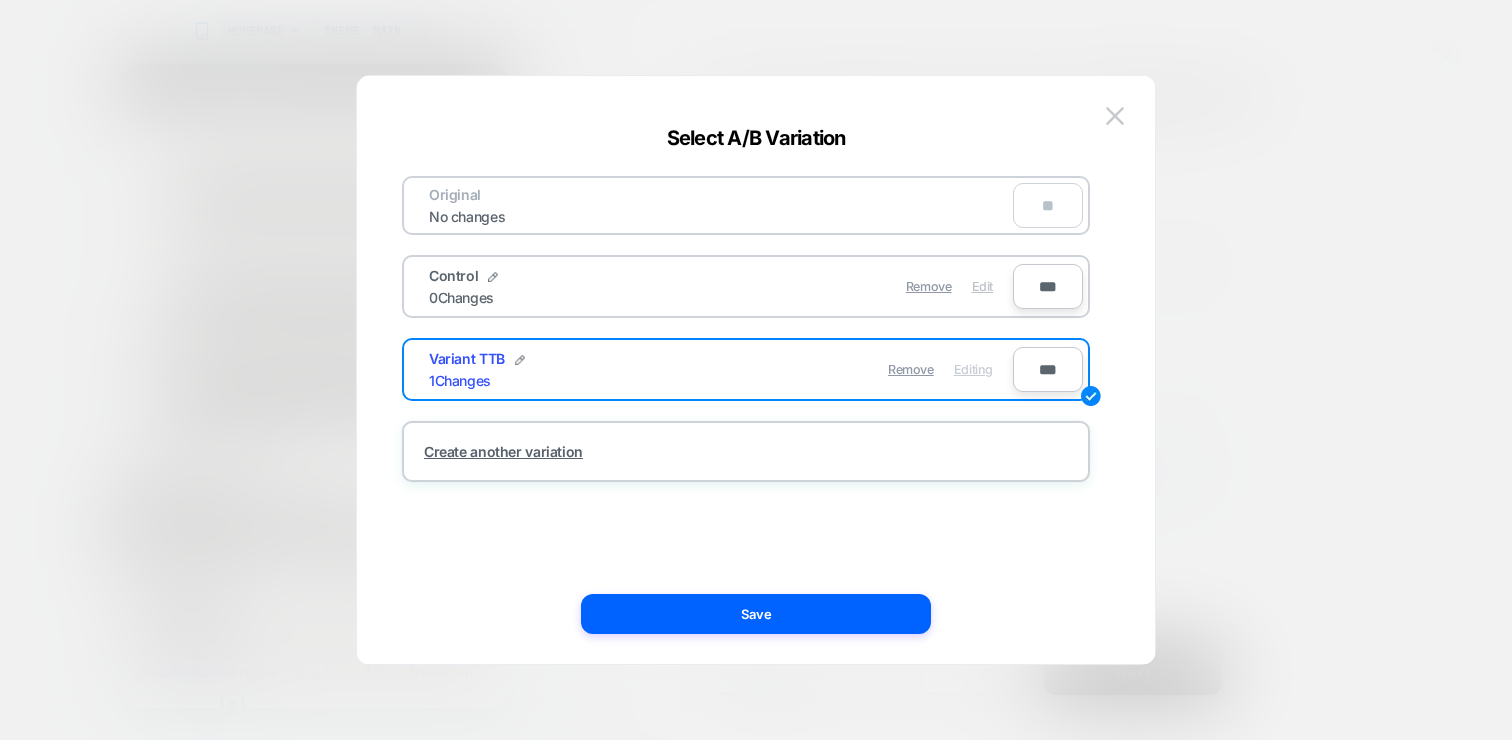 click on "Edit" at bounding box center [982, 286] 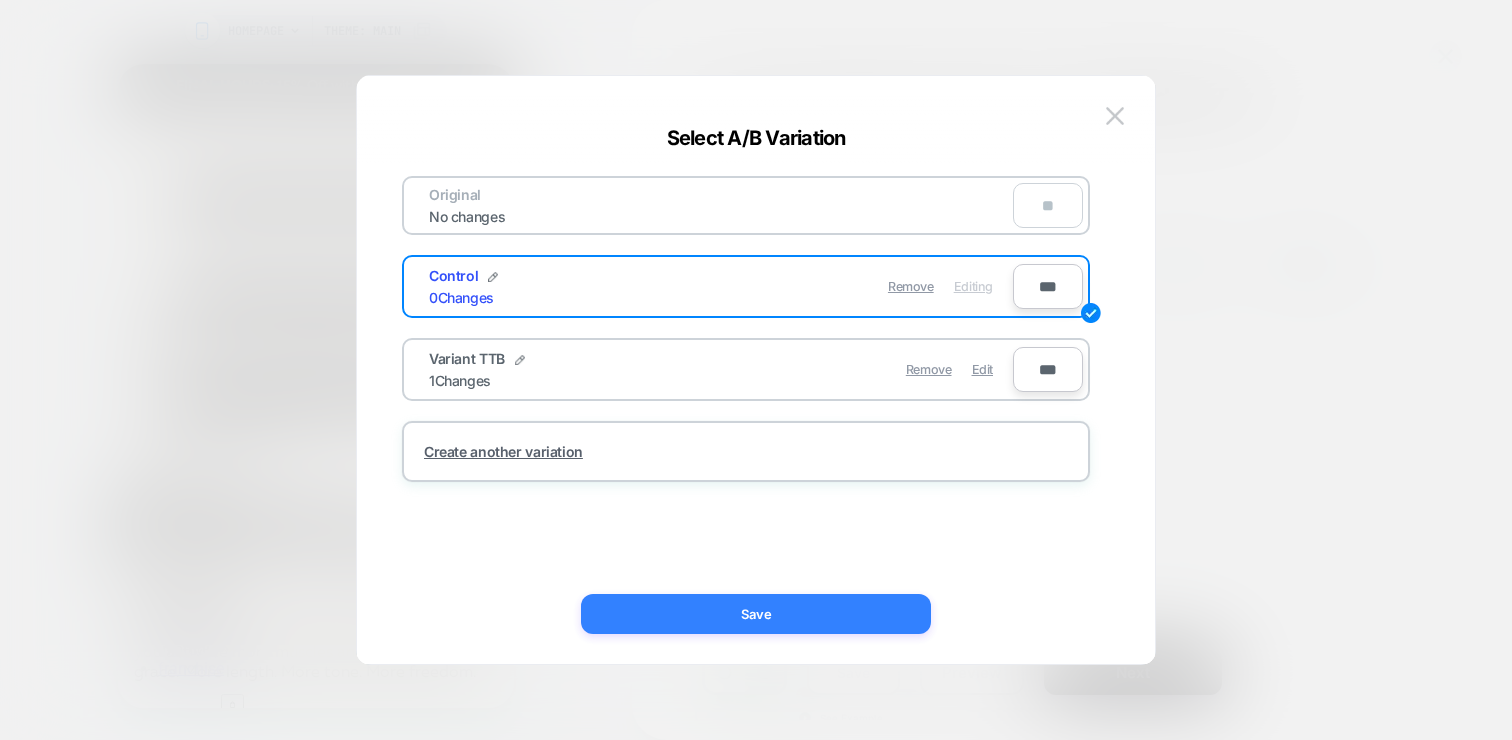 click on "Save" at bounding box center (756, 614) 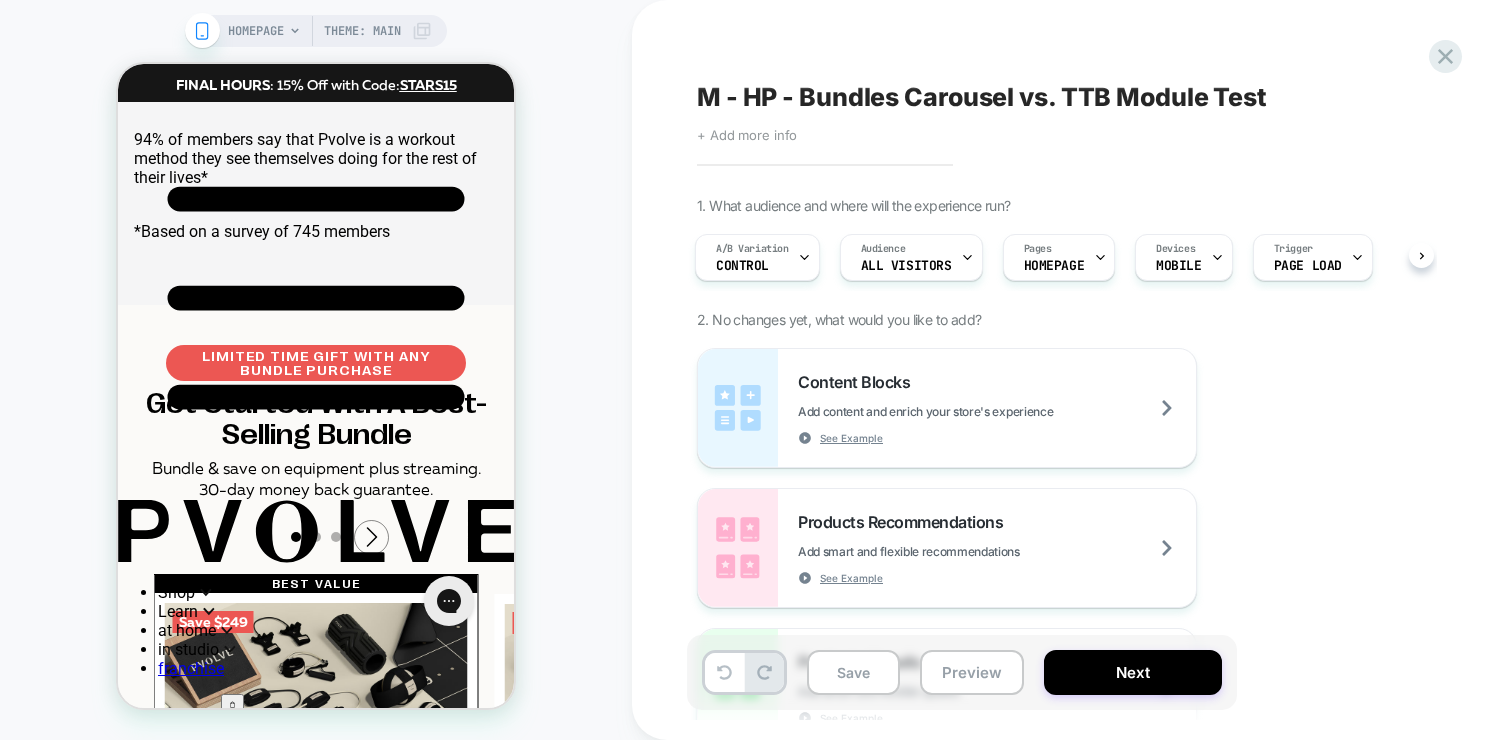 scroll, scrollTop: 3759, scrollLeft: 0, axis: vertical 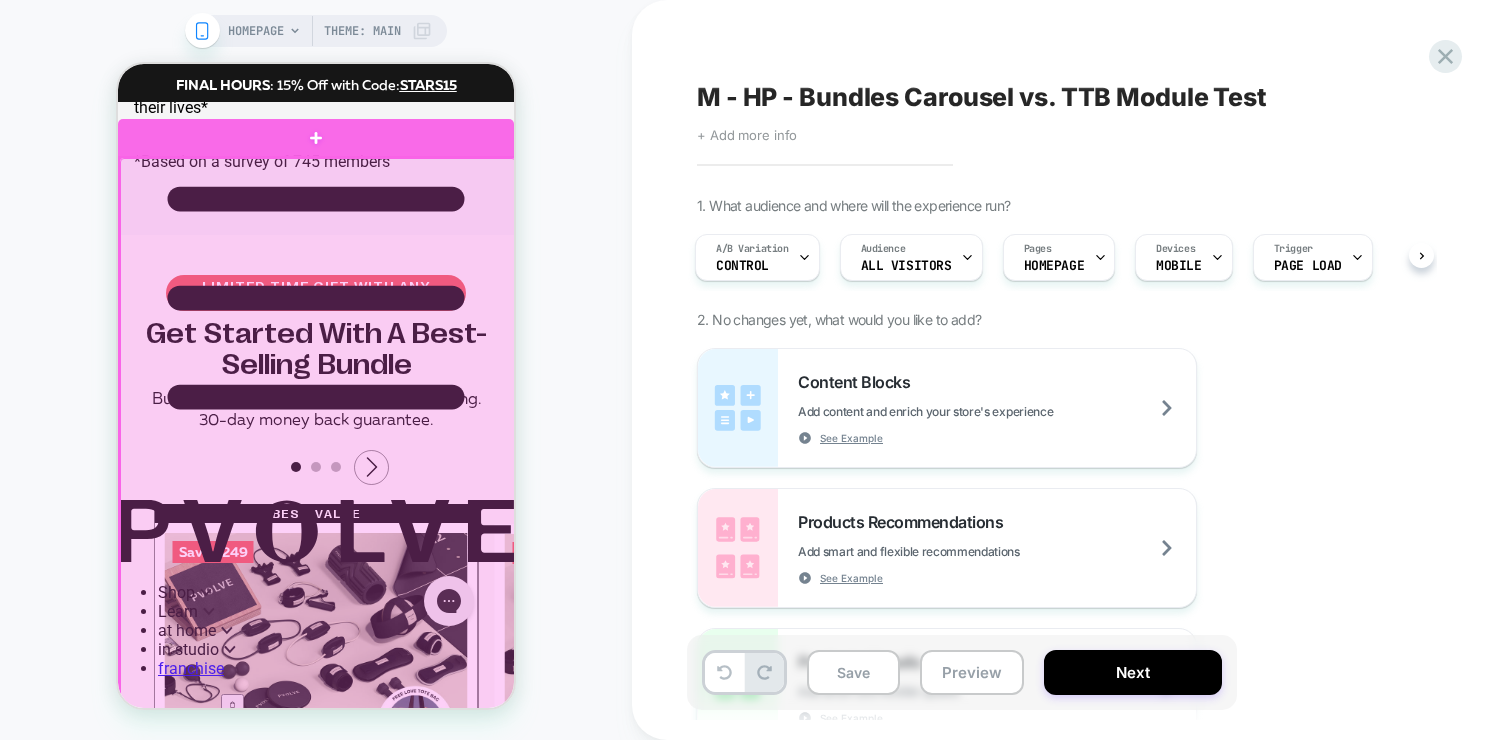 click at bounding box center [318, 540] 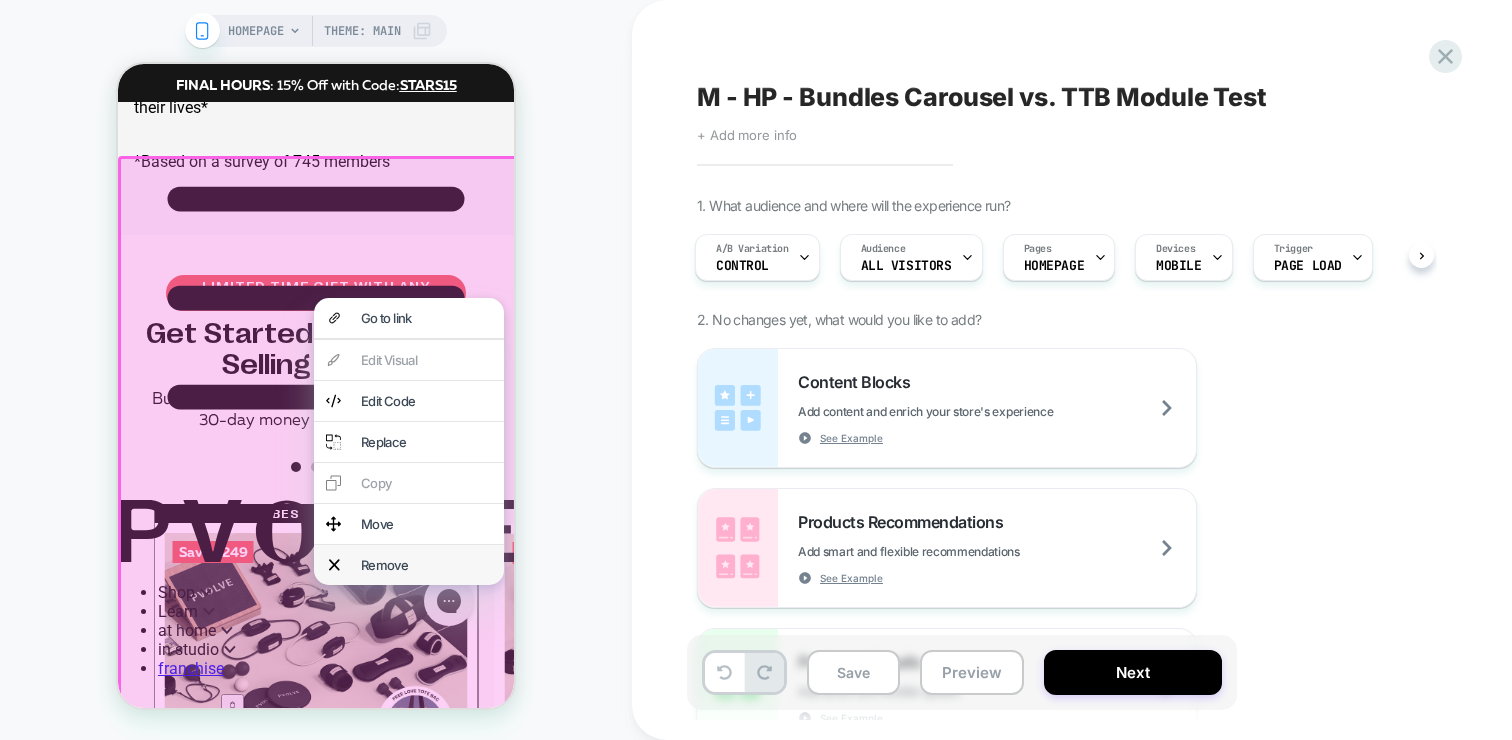 click on "Remove" at bounding box center [409, 565] 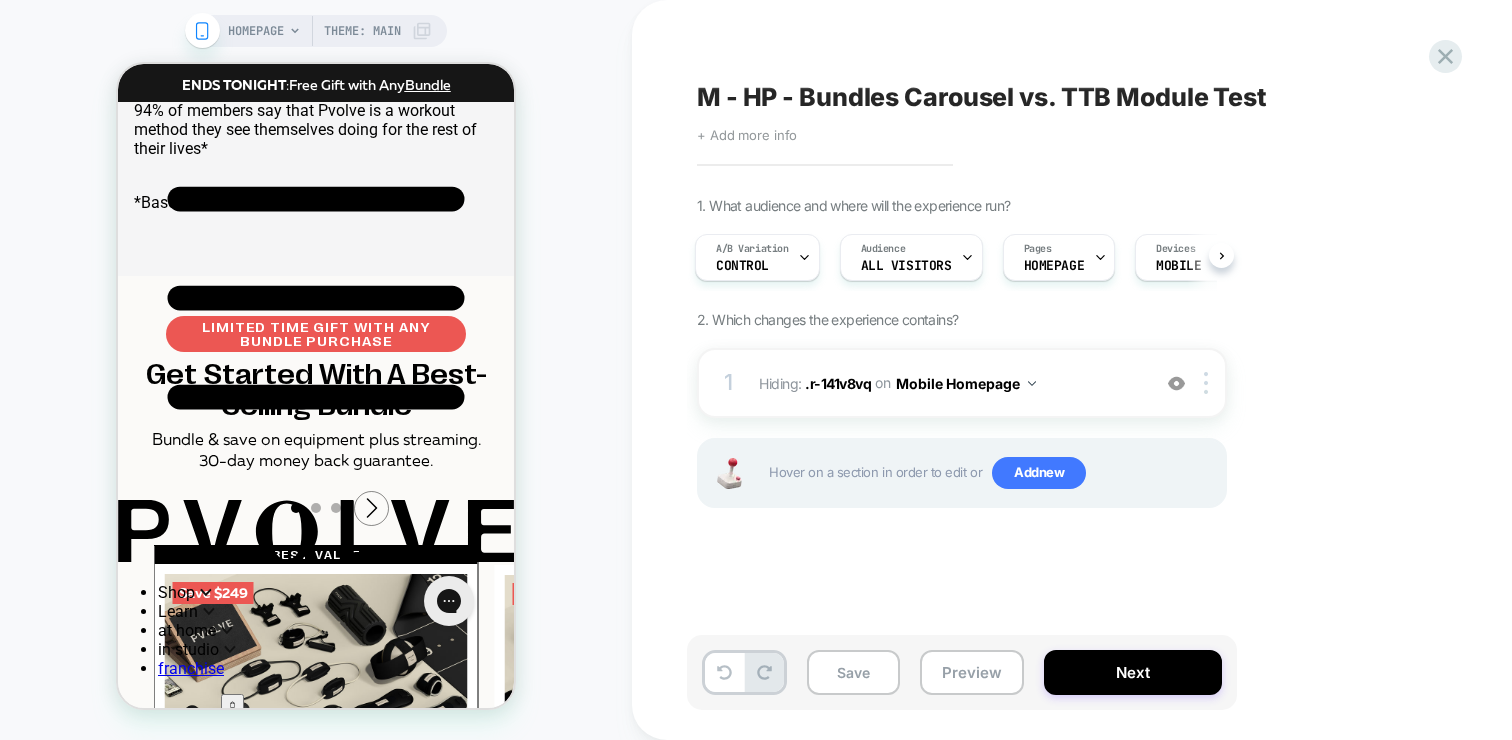 scroll, scrollTop: 3752, scrollLeft: 0, axis: vertical 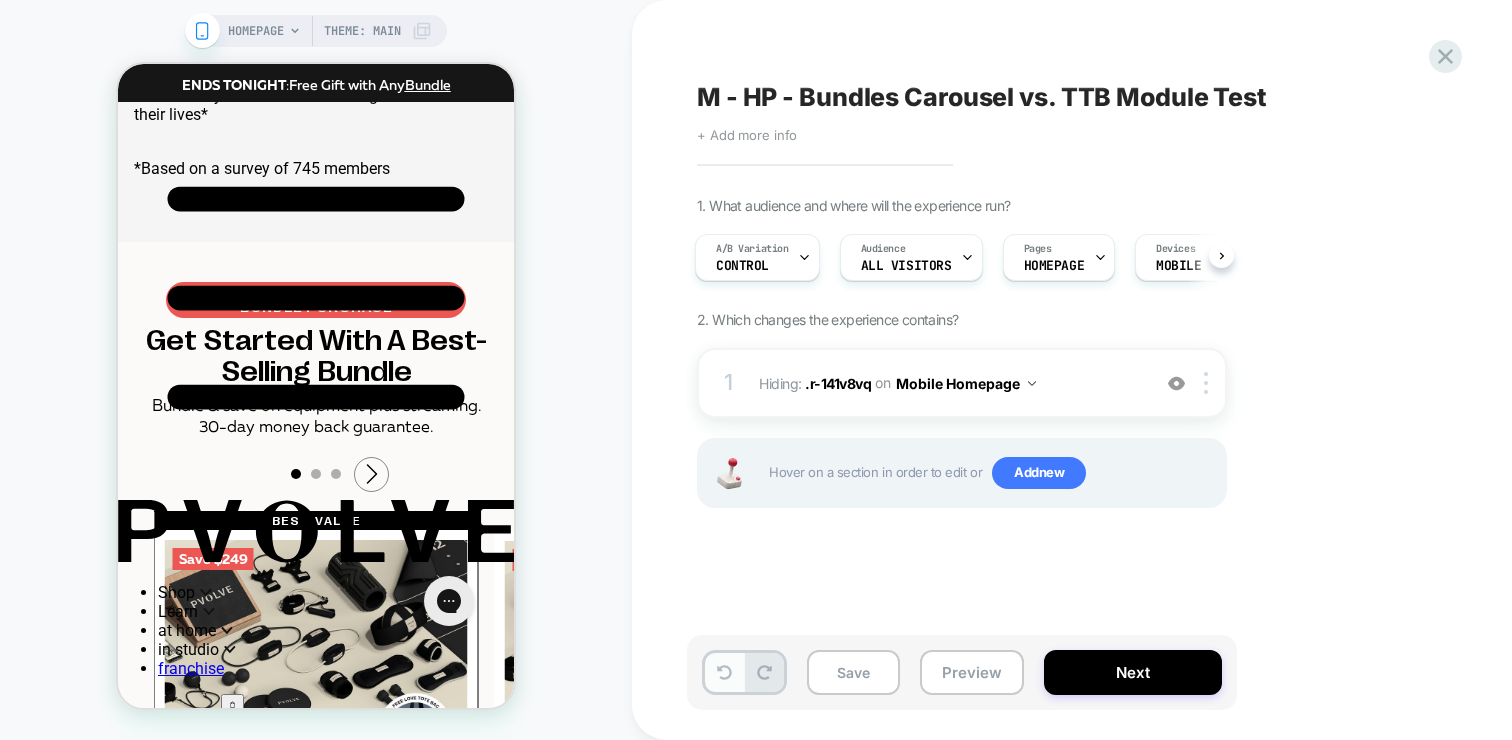 click at bounding box center (724, 672) 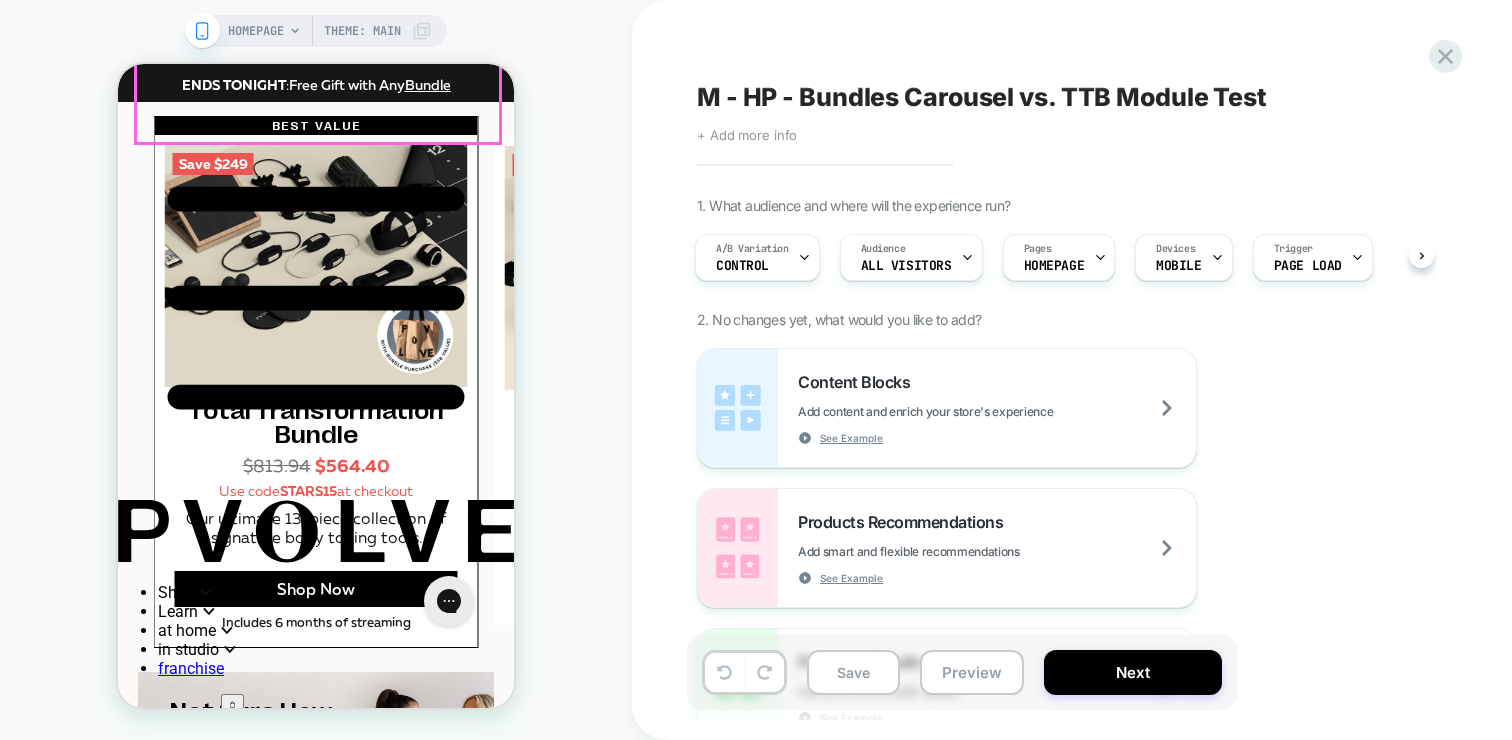 scroll, scrollTop: 4218, scrollLeft: 0, axis: vertical 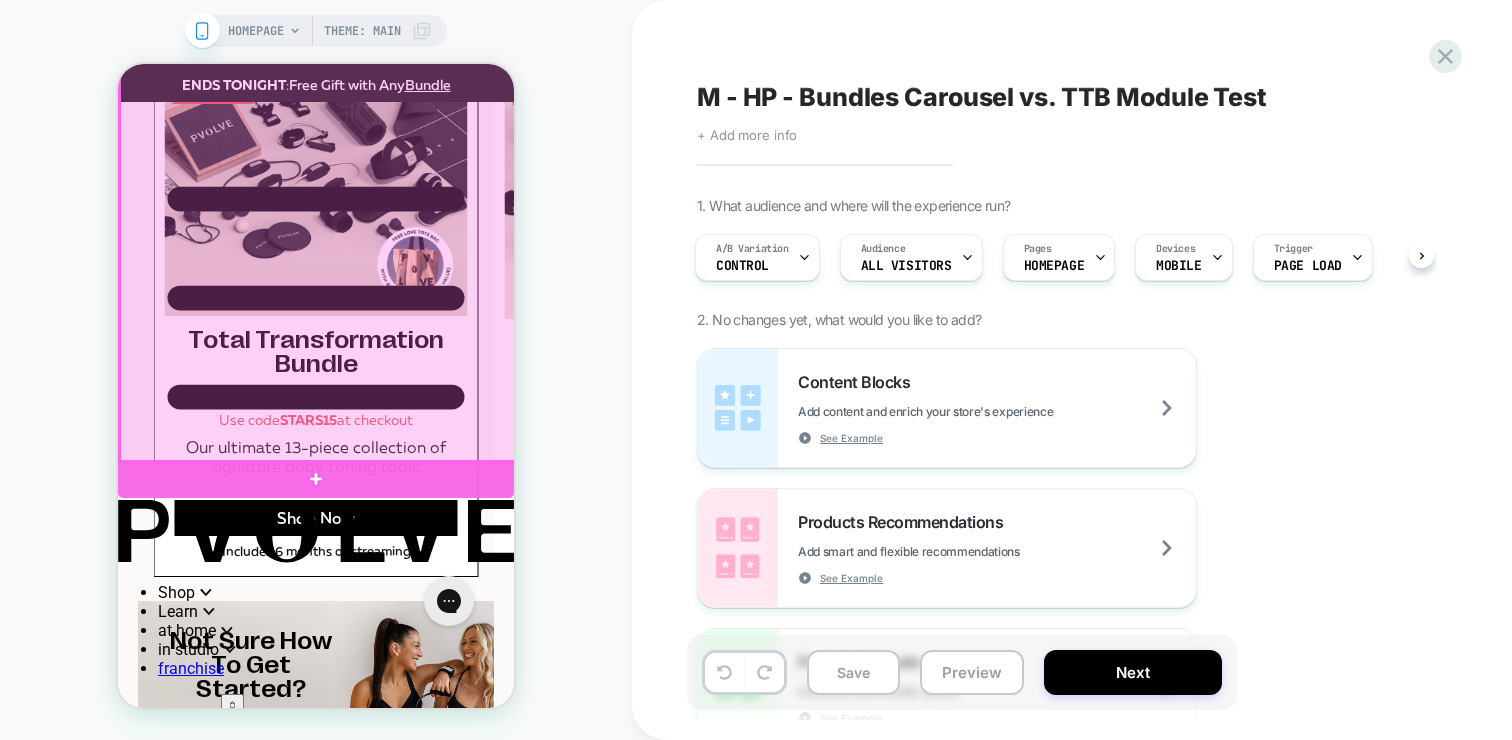 click at bounding box center (318, 203) 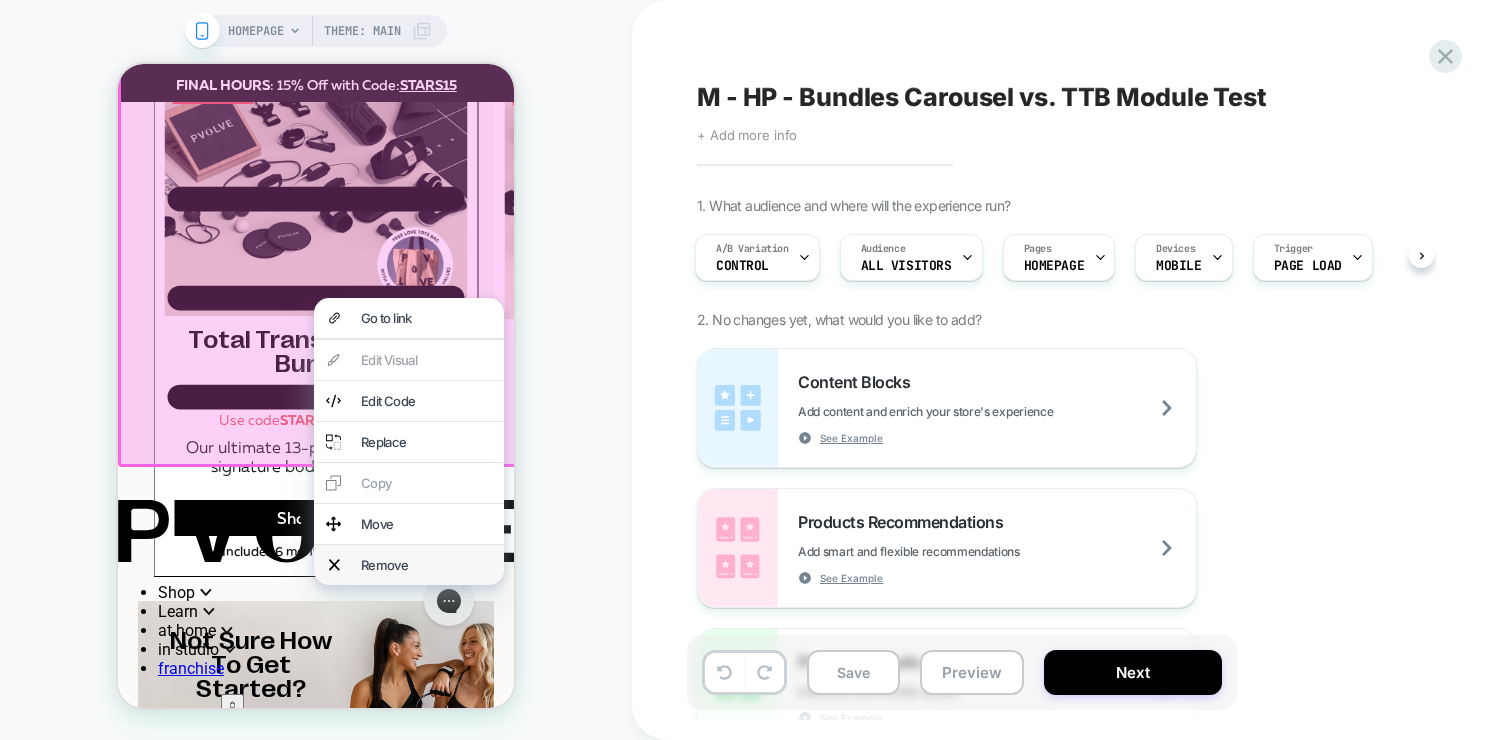 click on "Remove" at bounding box center (426, 565) 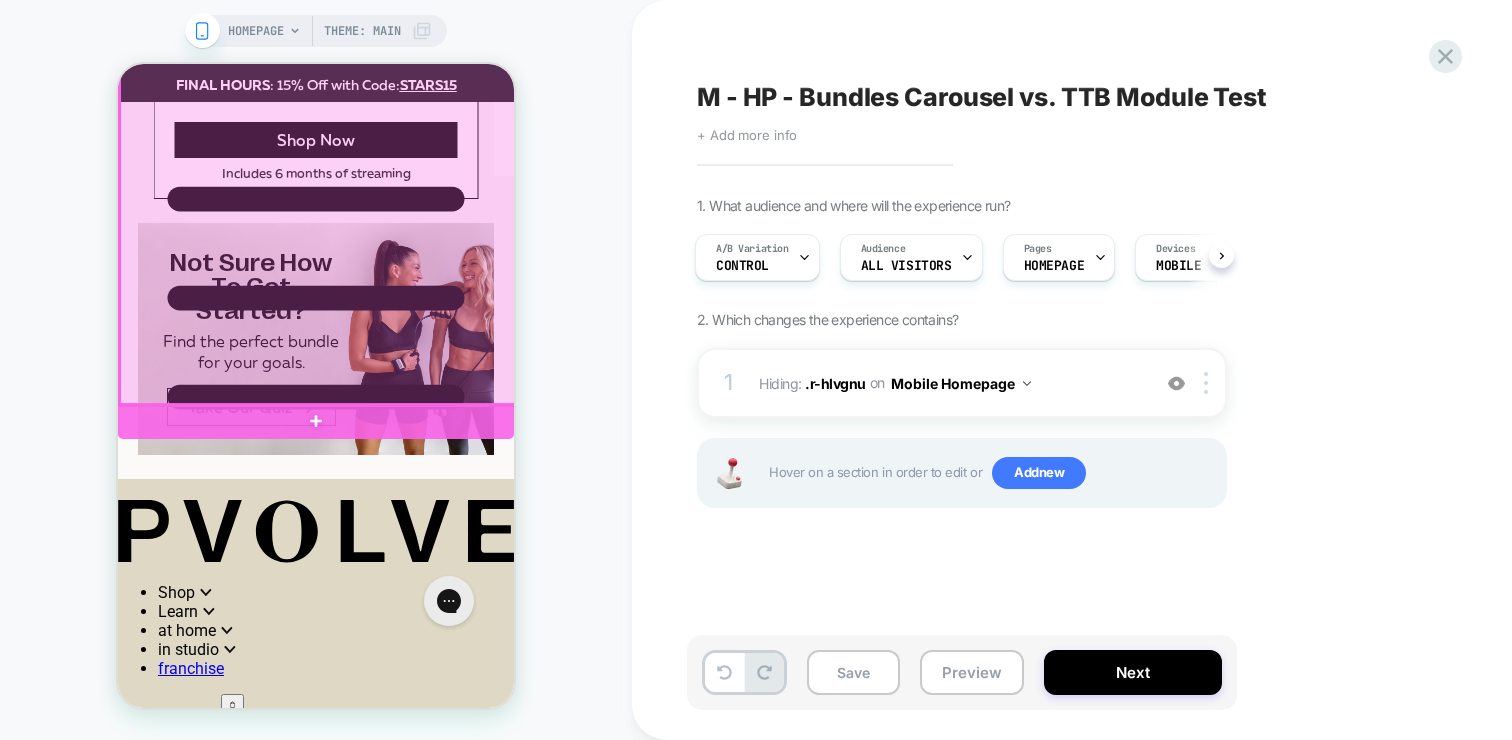 click at bounding box center (318, 163) 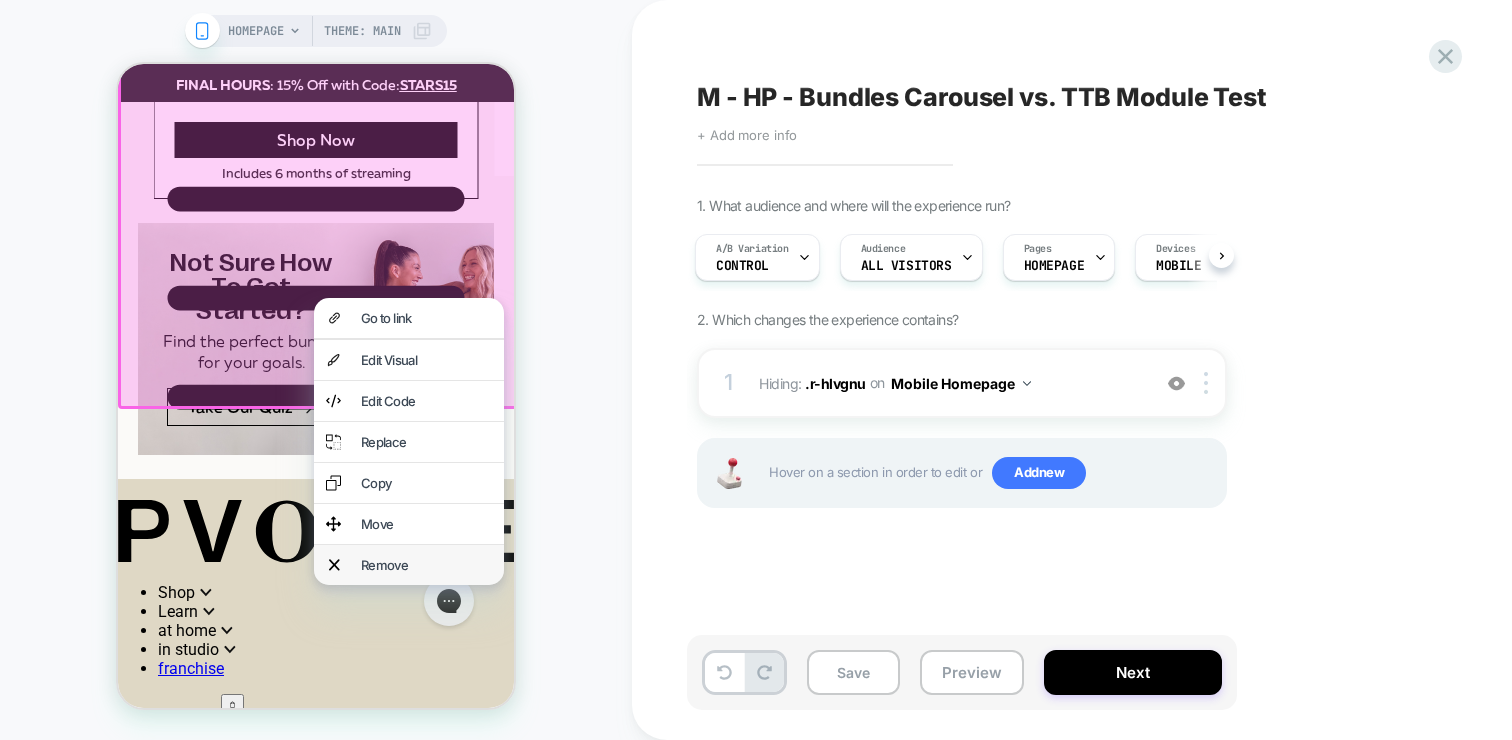 click on "Remove" at bounding box center (426, 565) 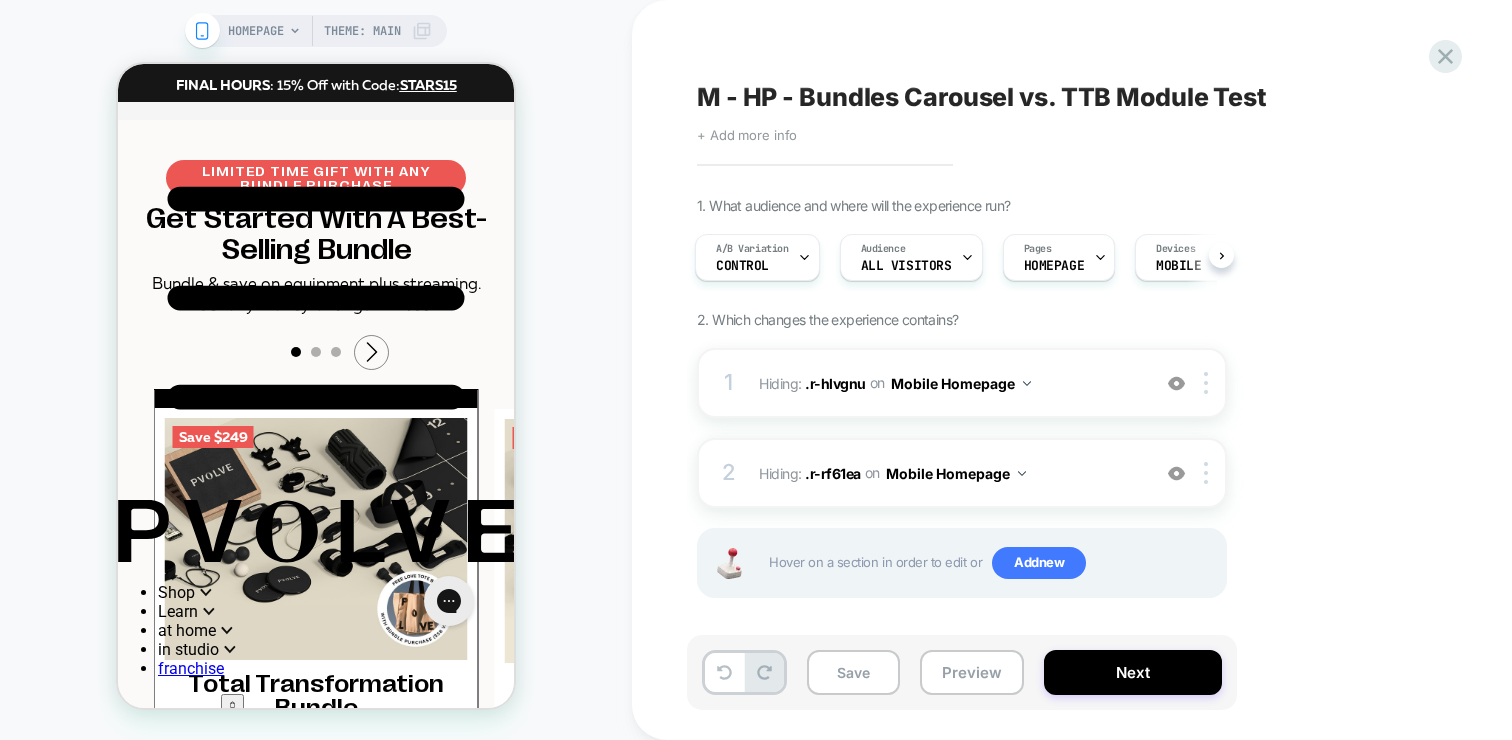 scroll, scrollTop: 3868, scrollLeft: 0, axis: vertical 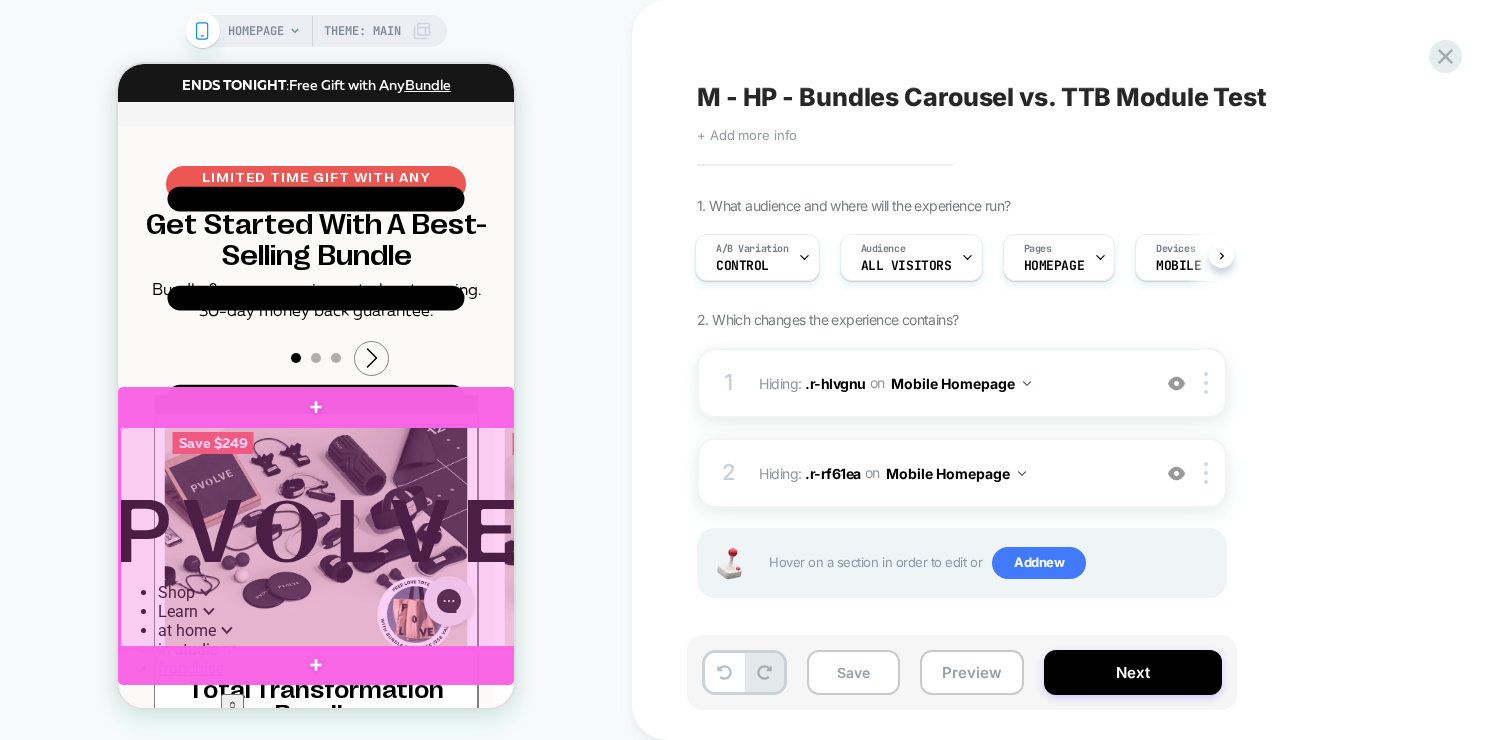 click at bounding box center (318, 538) 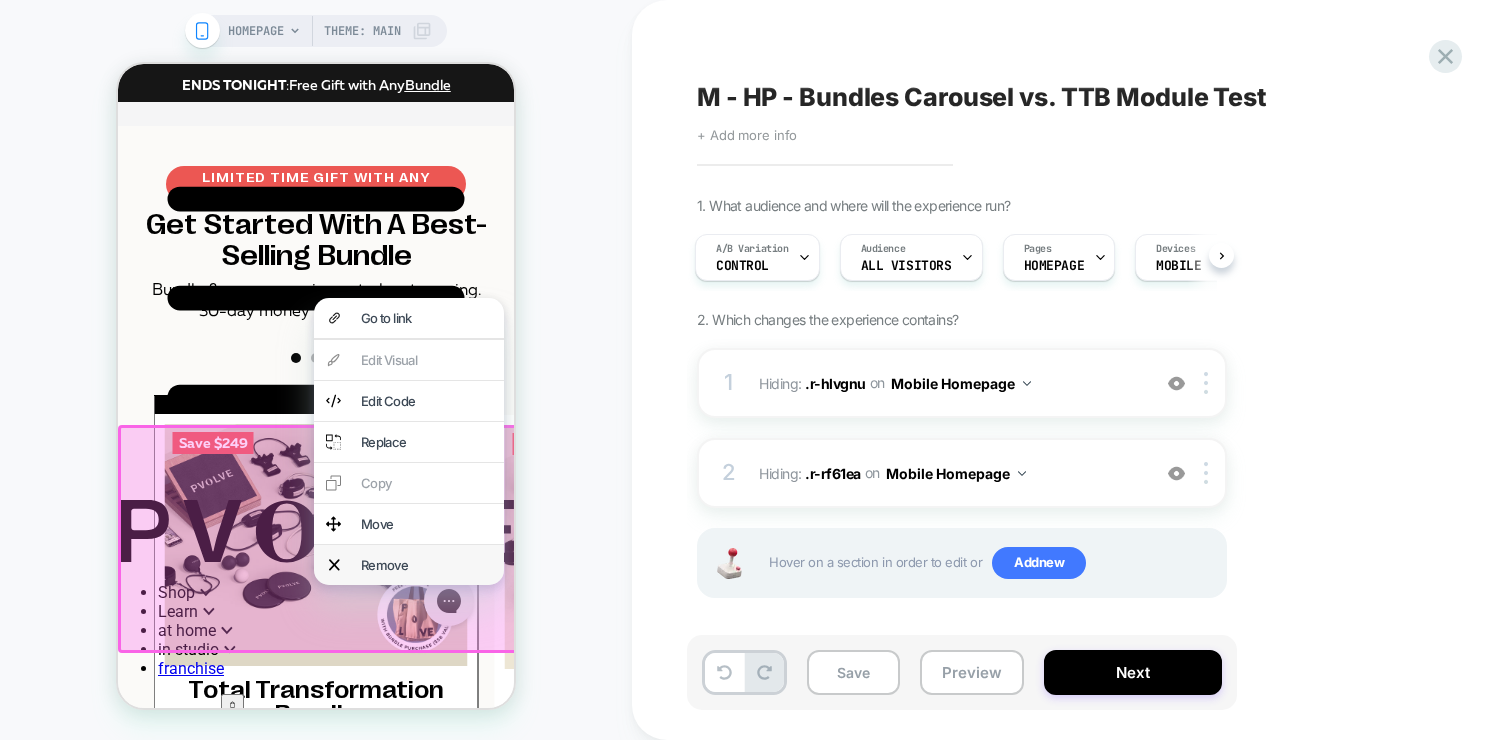 click on "Remove" at bounding box center [426, 565] 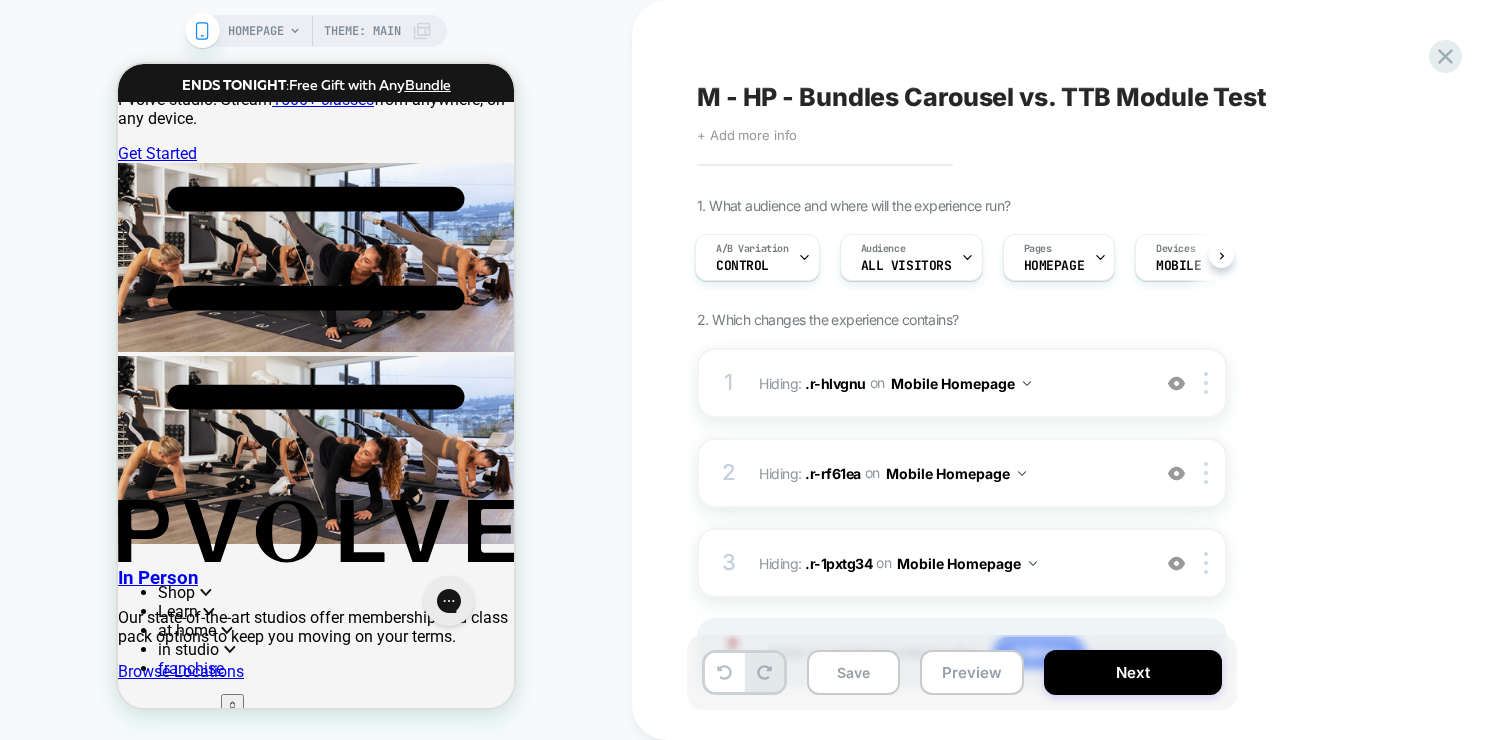 scroll, scrollTop: 3428, scrollLeft: 0, axis: vertical 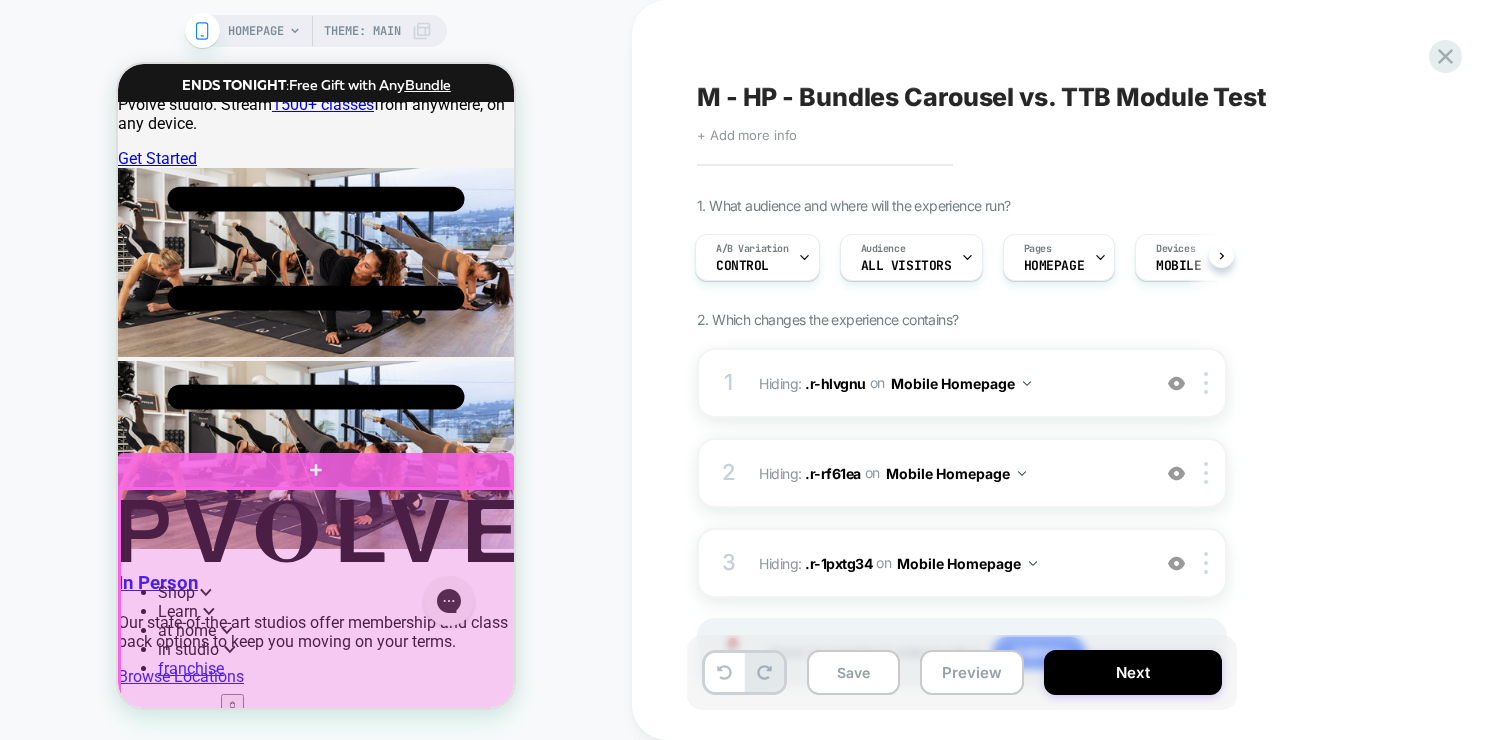click at bounding box center (318, 789) 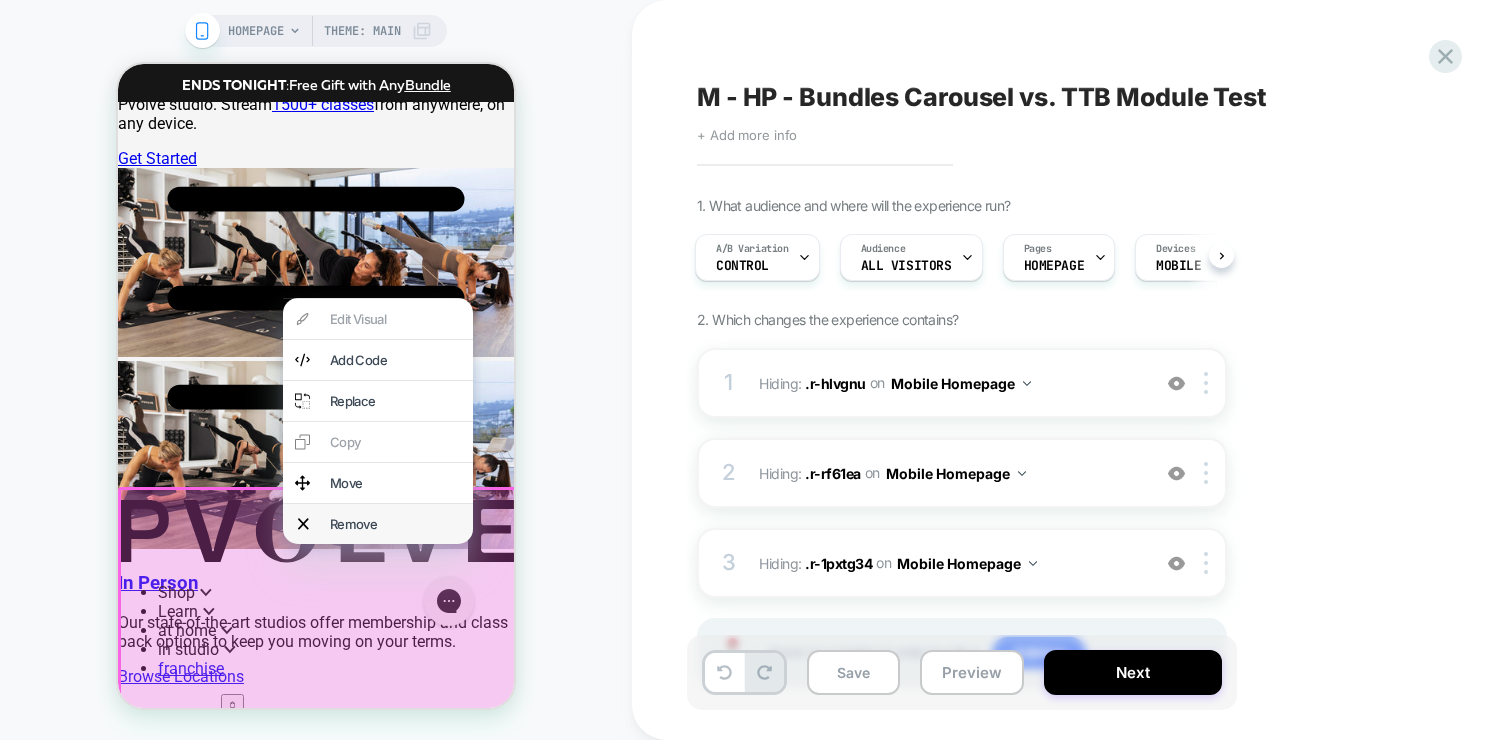 click on "Remove" at bounding box center (378, 524) 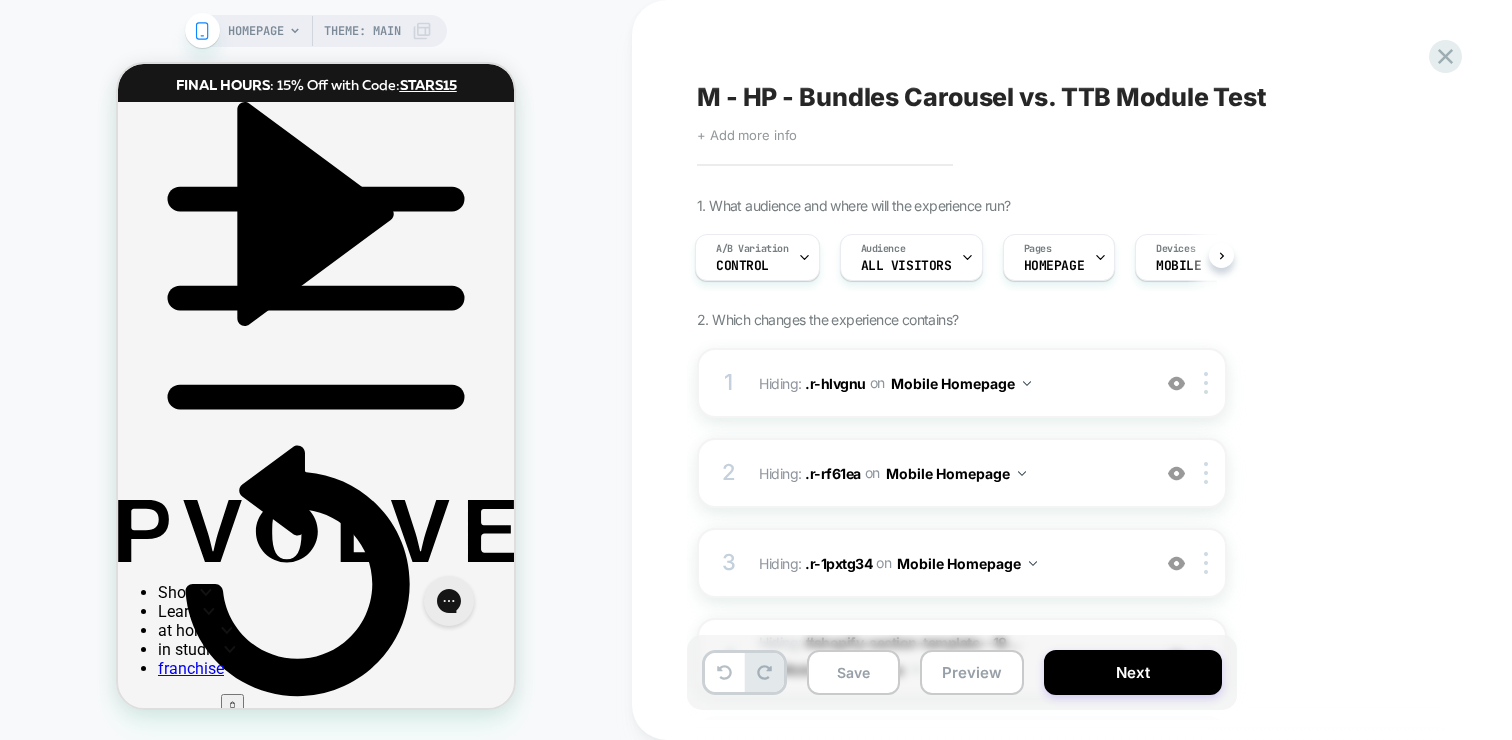 scroll, scrollTop: 6270, scrollLeft: 0, axis: vertical 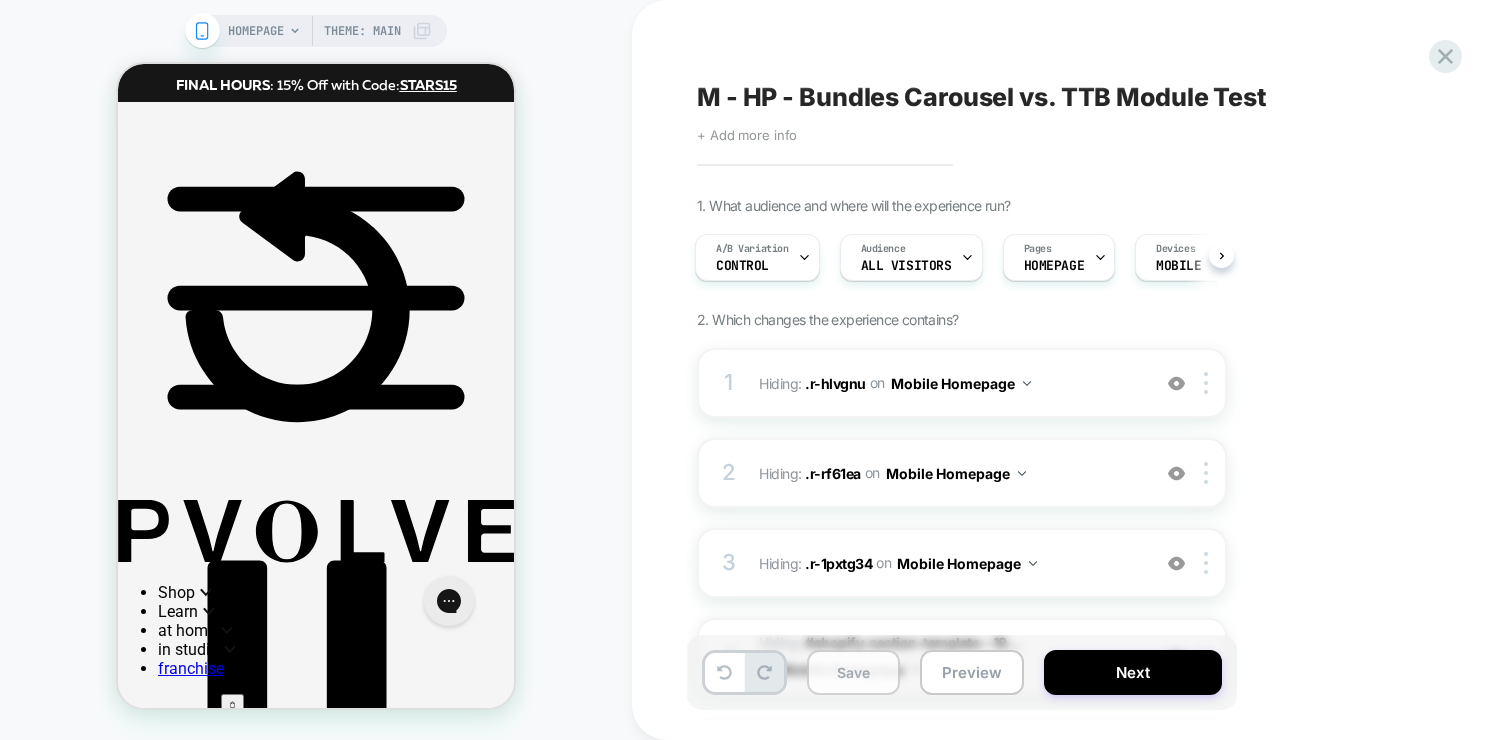 click on "Save" at bounding box center (853, 672) 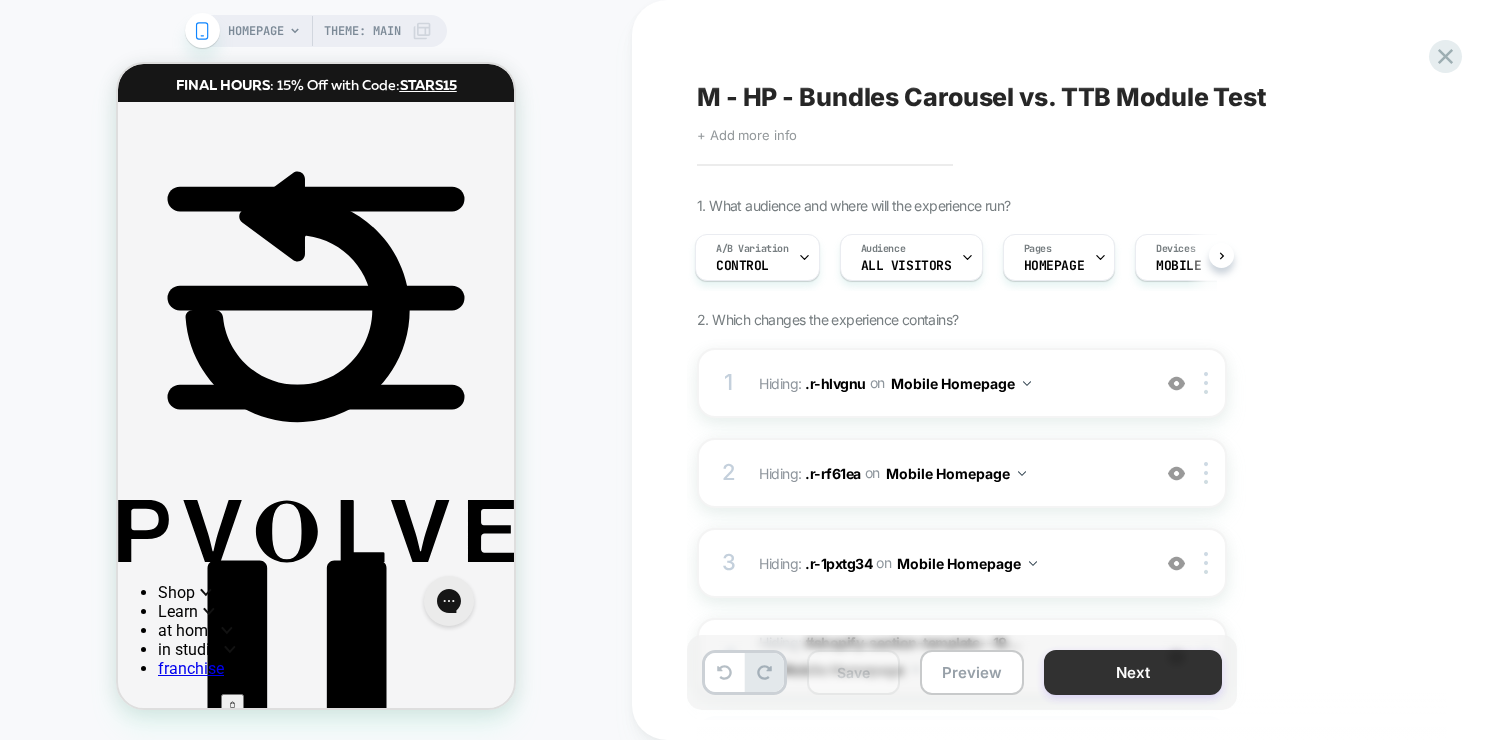 click on "Next" at bounding box center (1133, 672) 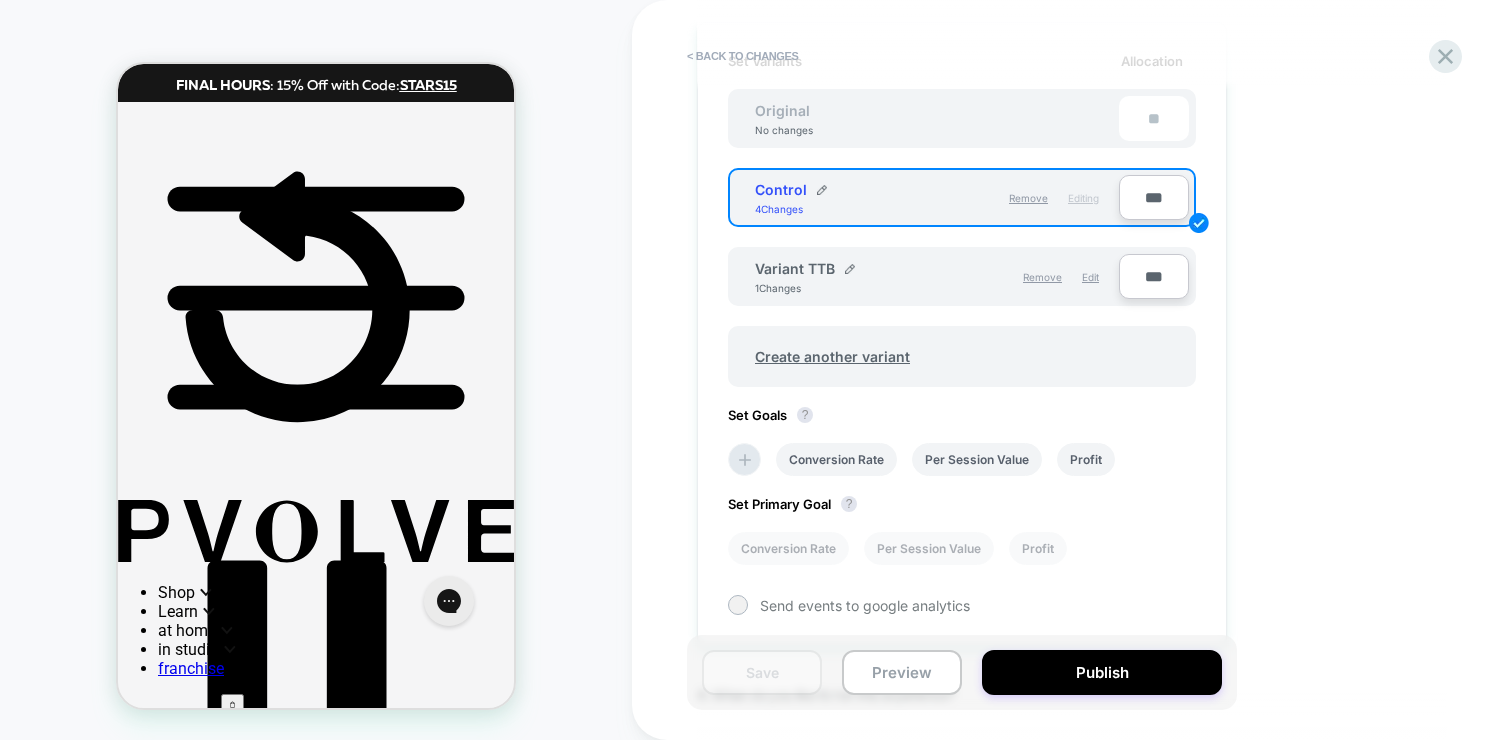 scroll, scrollTop: 810, scrollLeft: 0, axis: vertical 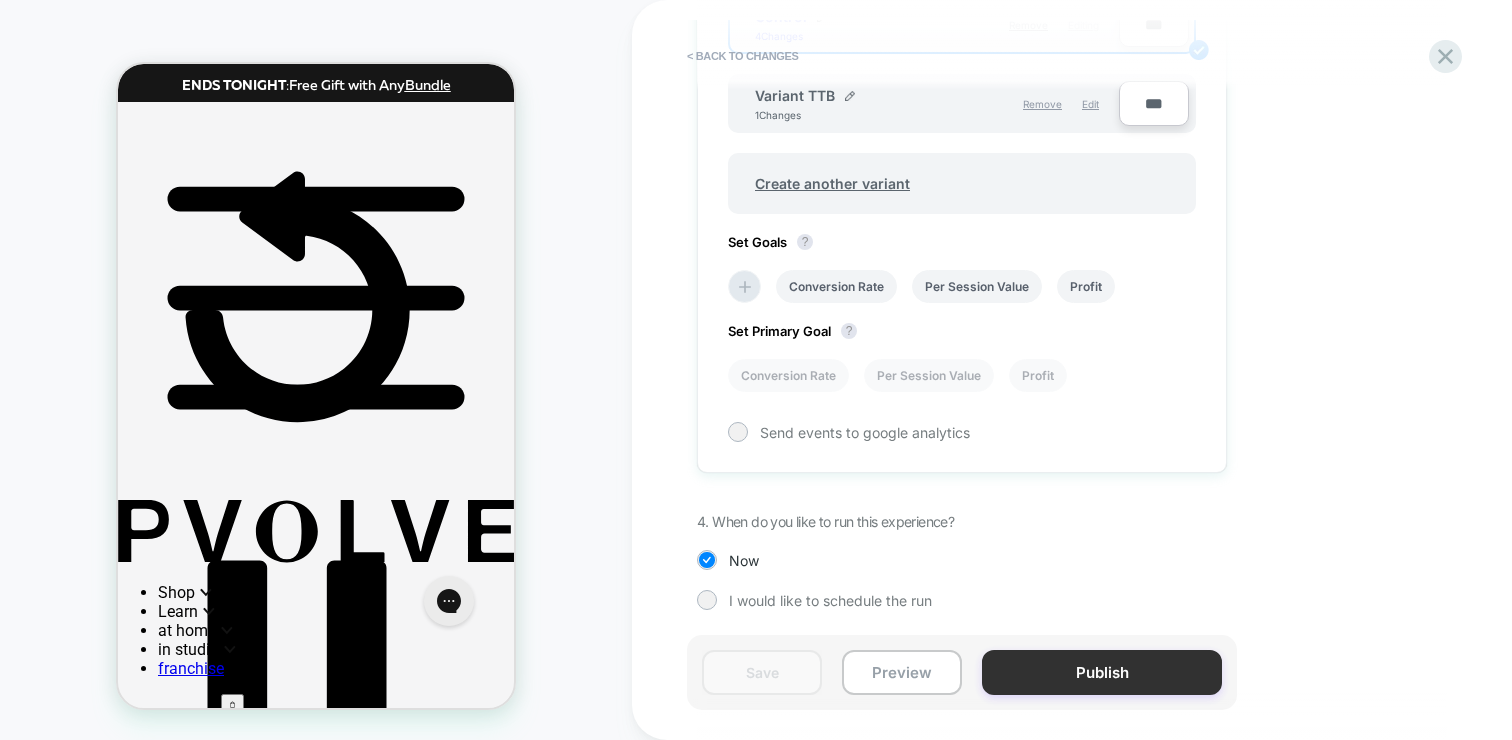 click on "Publish" at bounding box center [1102, 672] 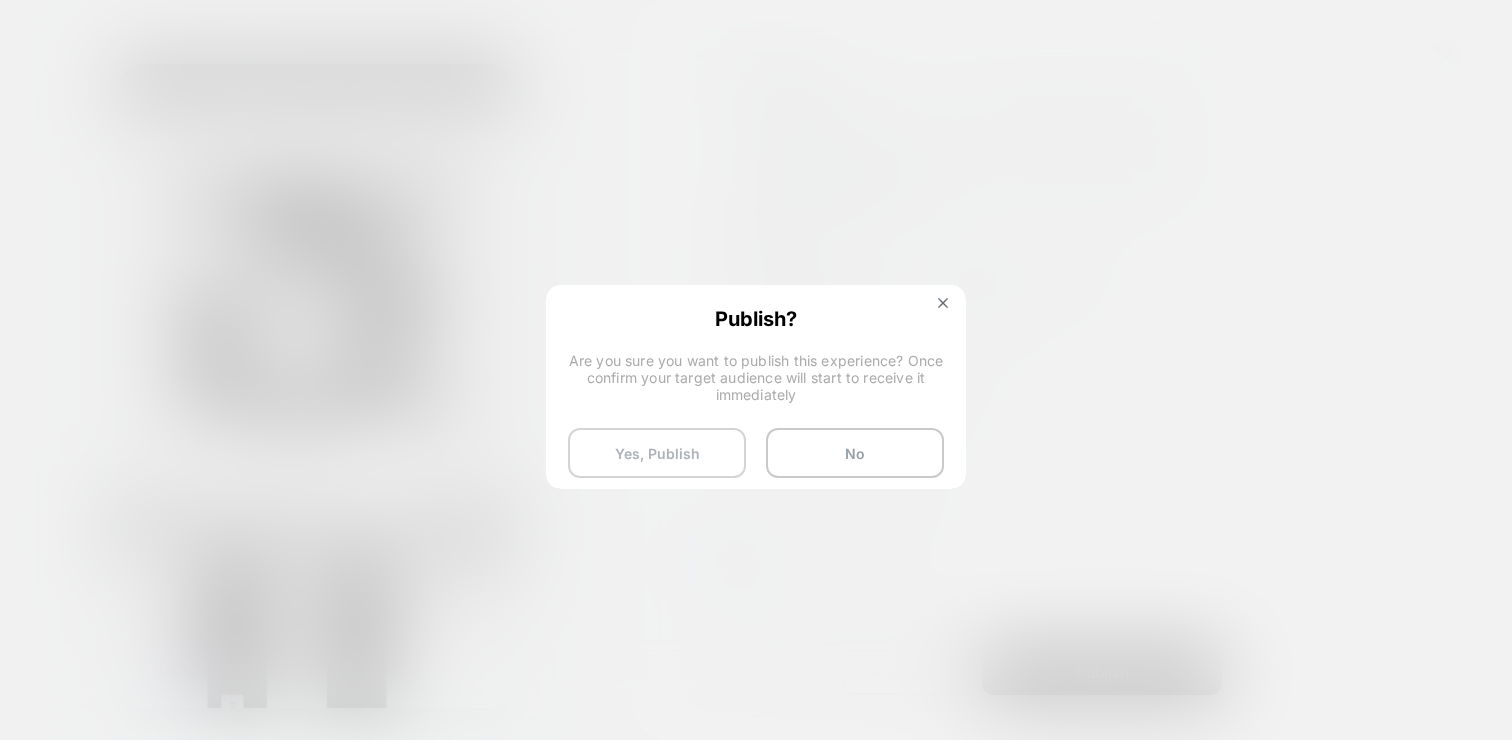 click on "Yes, Publish" at bounding box center (657, 453) 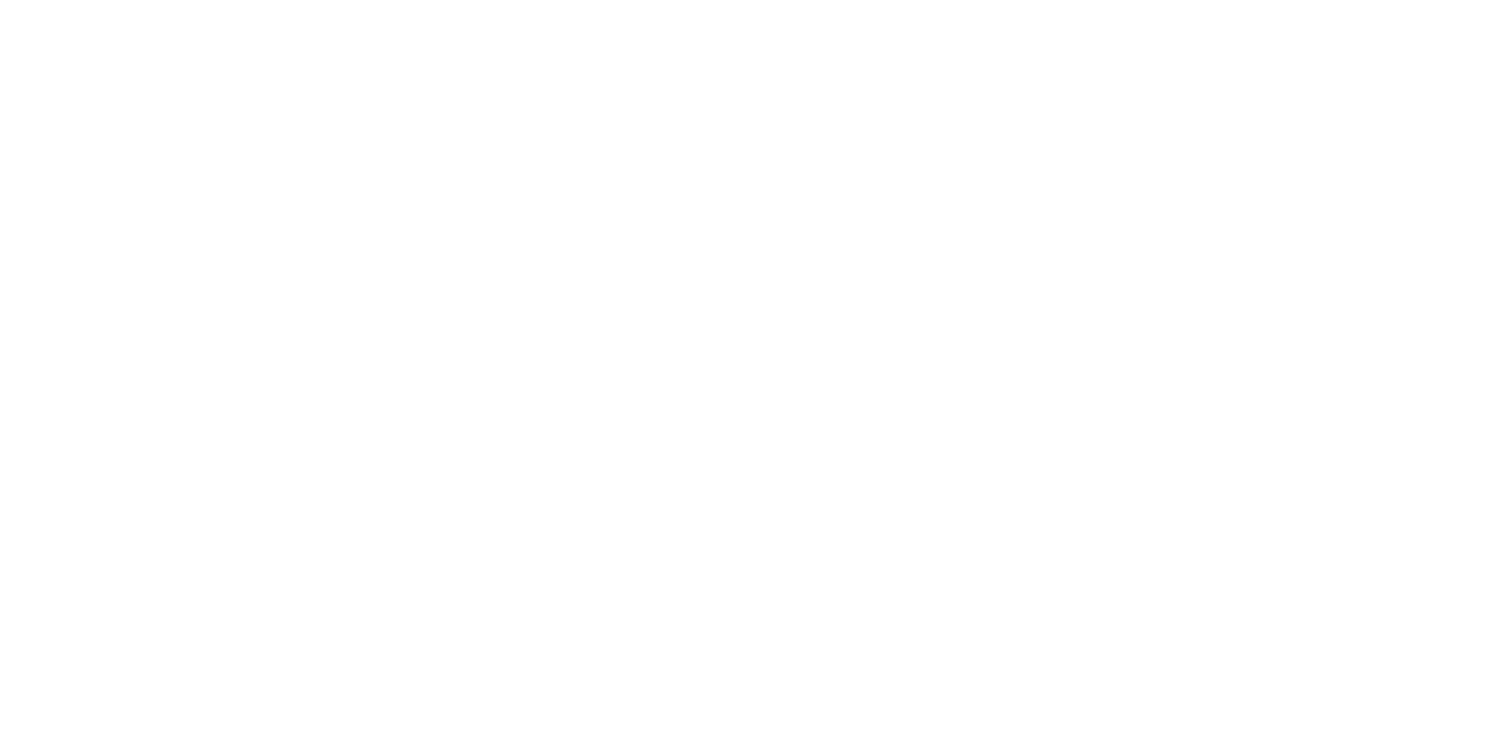 scroll, scrollTop: 0, scrollLeft: 0, axis: both 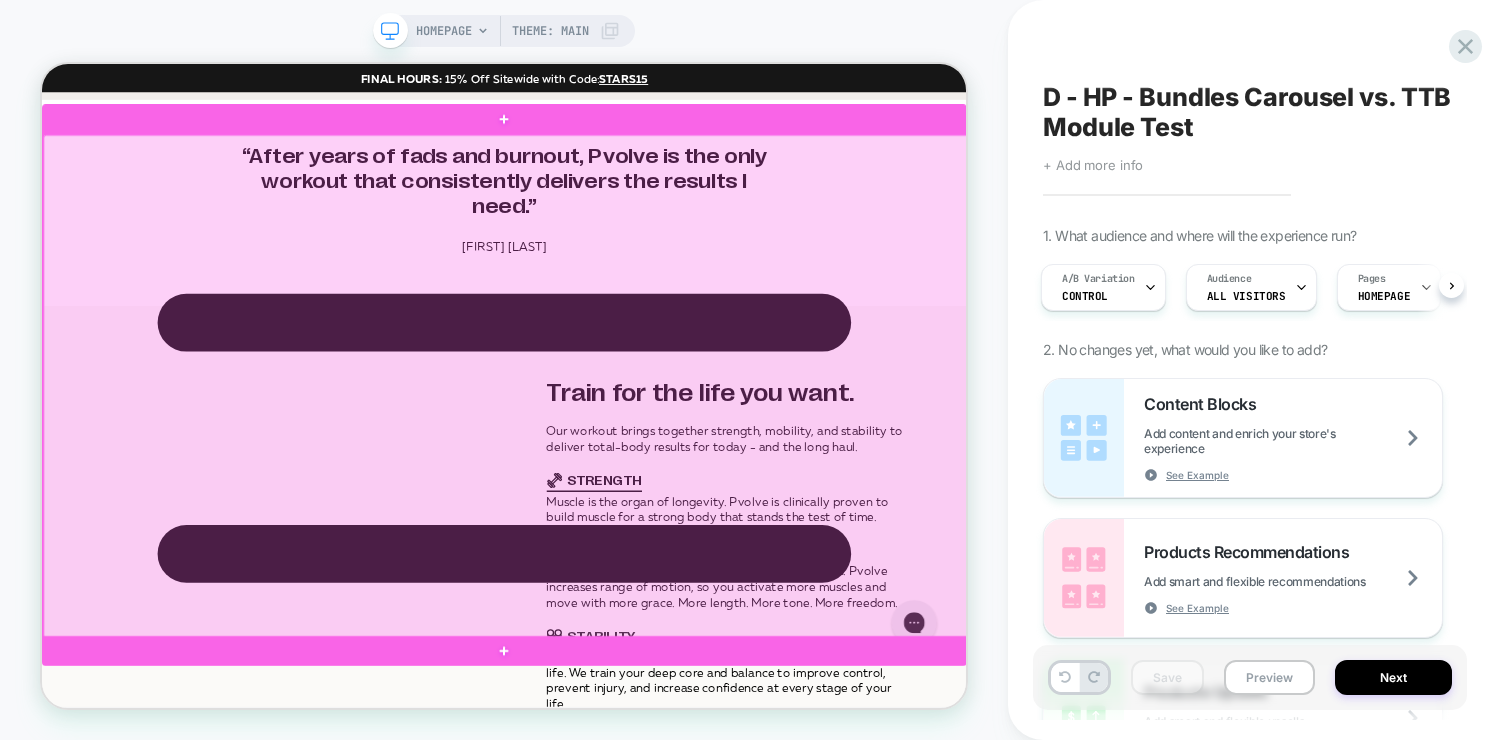 click at bounding box center [660, 494] 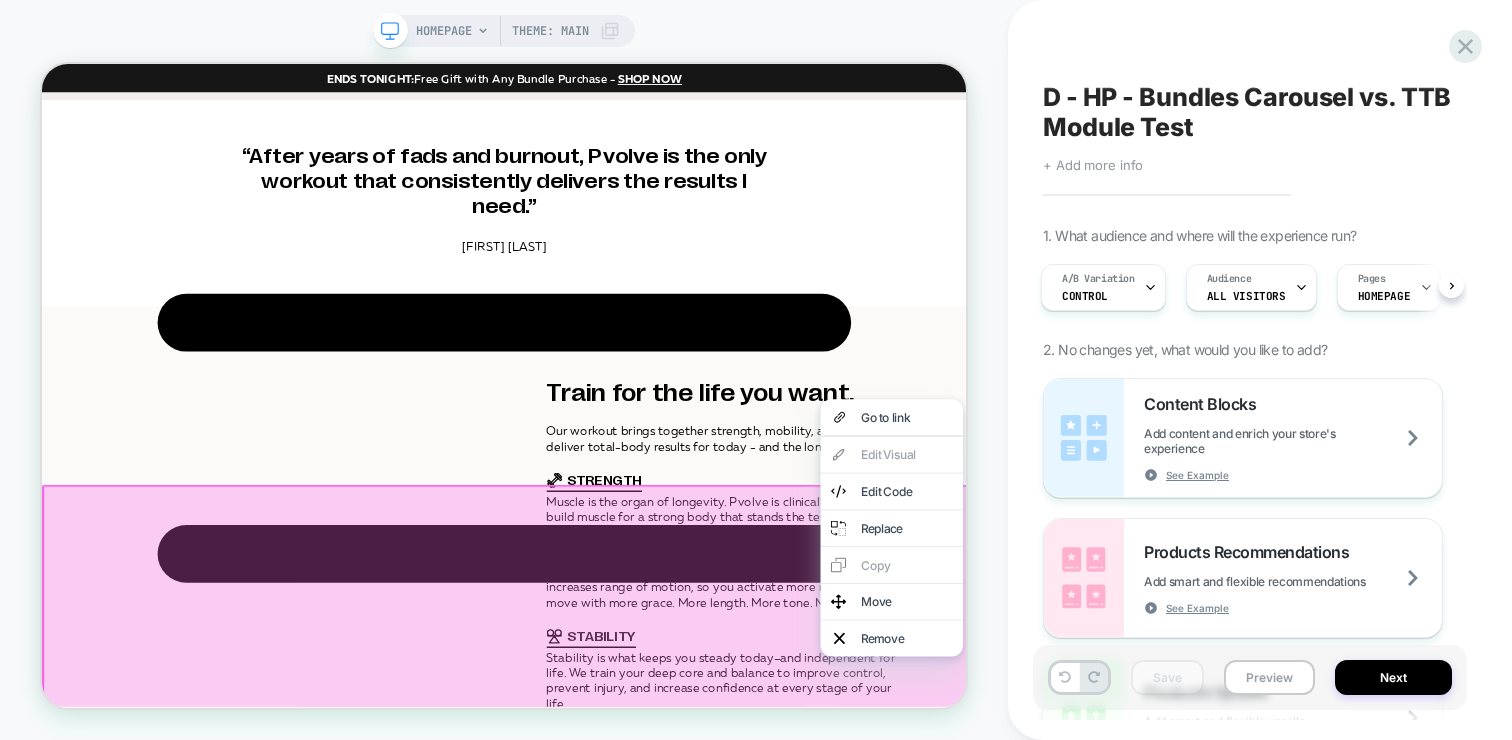 click on "Explore the Total Transformation Bundle: The Last Gym Equipment You Will Ever Buy" at bounding box center [372, 3000] 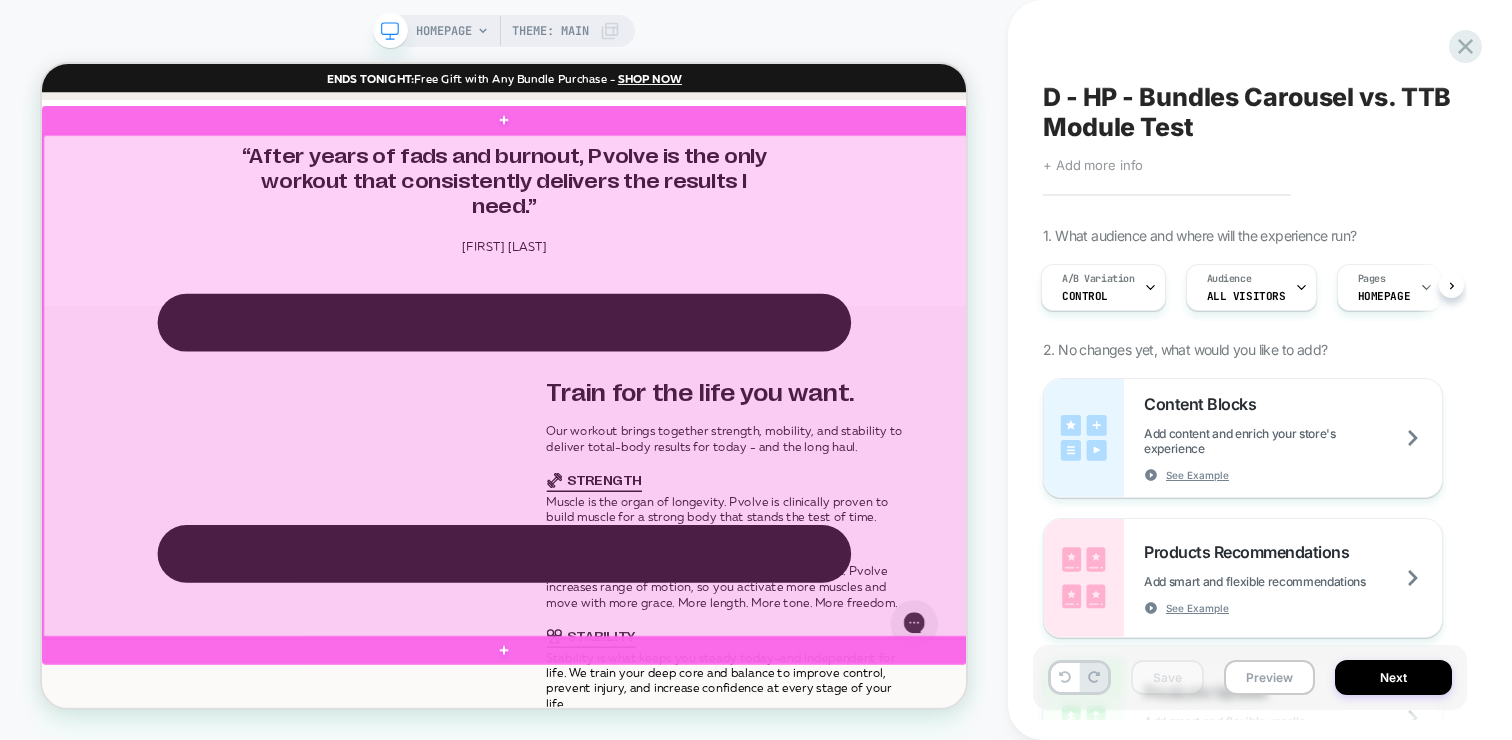 click at bounding box center [660, 494] 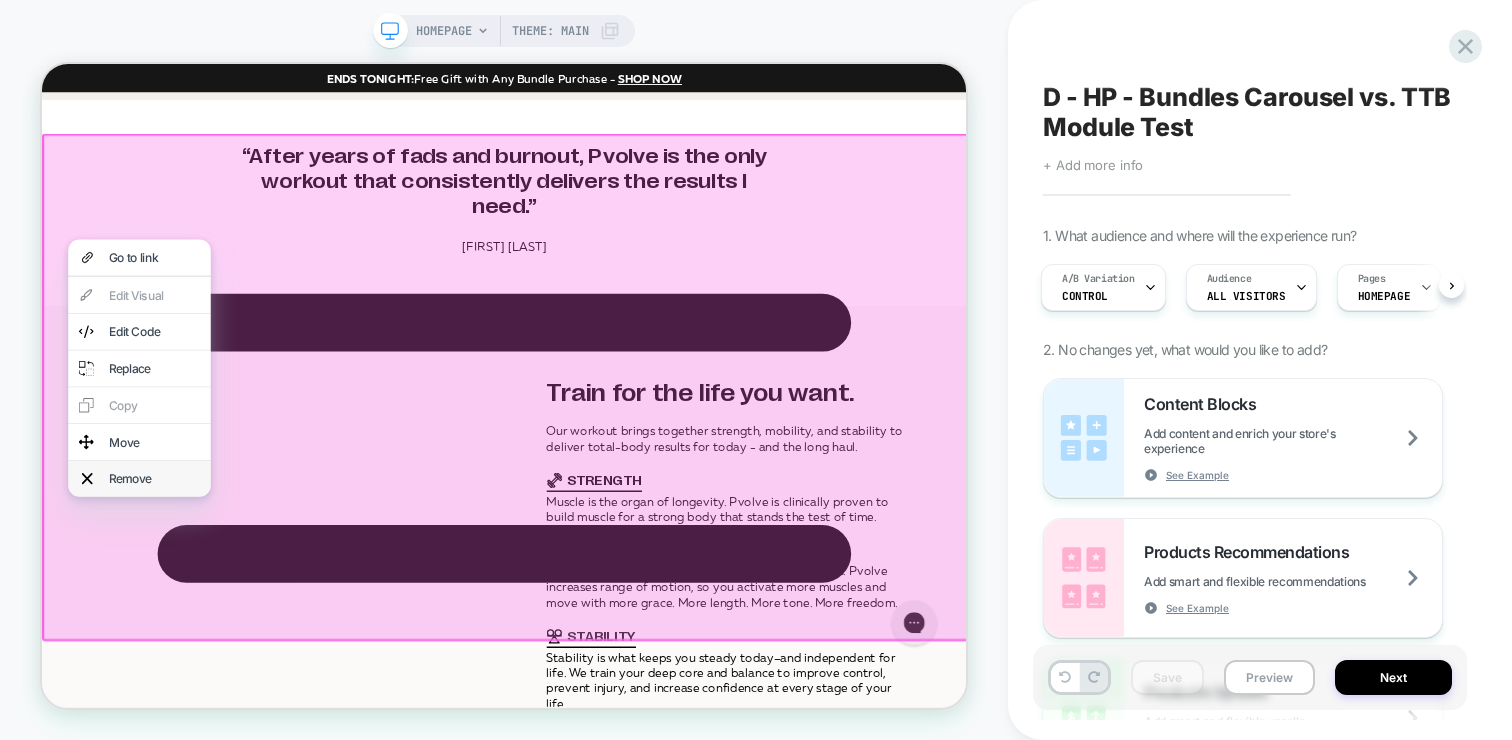 click on "Remove" at bounding box center [192, 617] 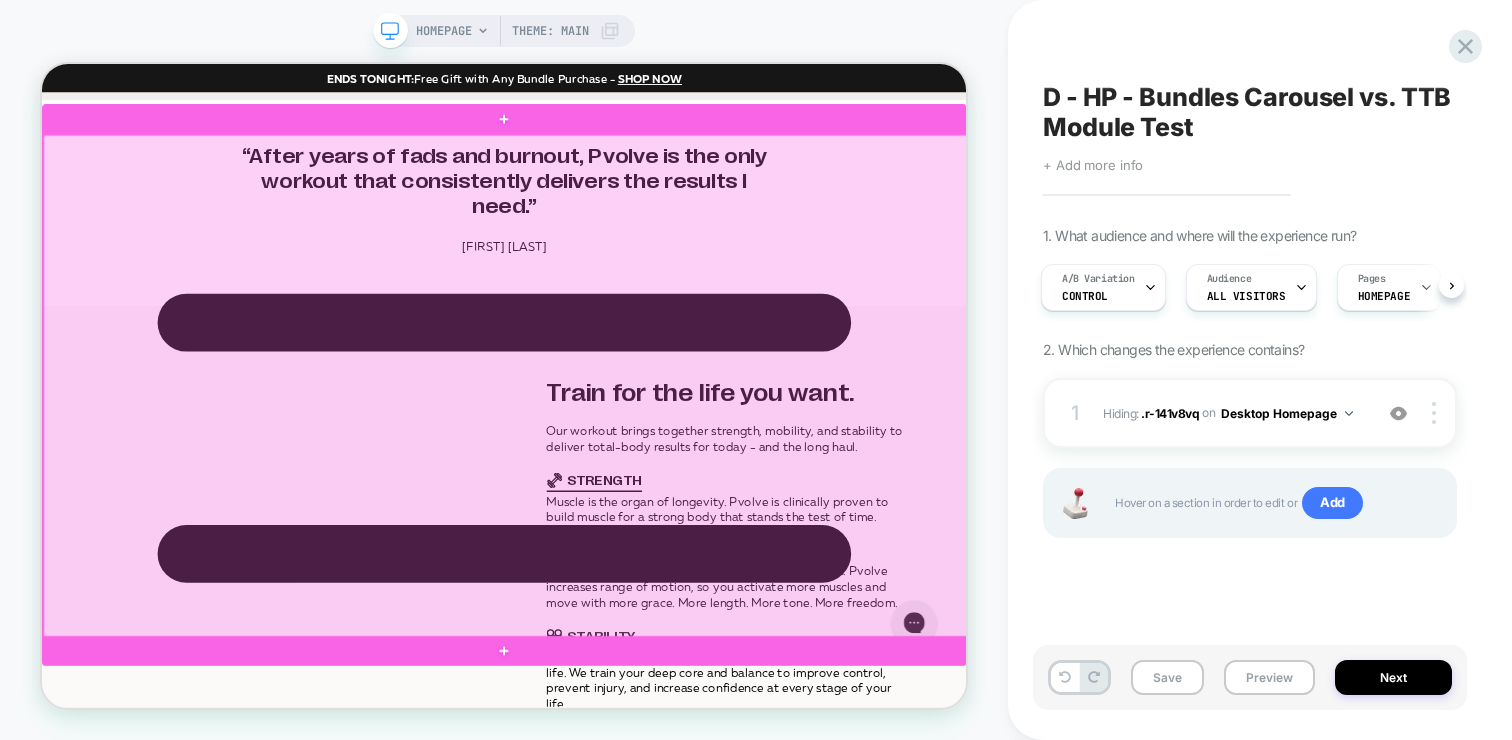 click at bounding box center [660, 494] 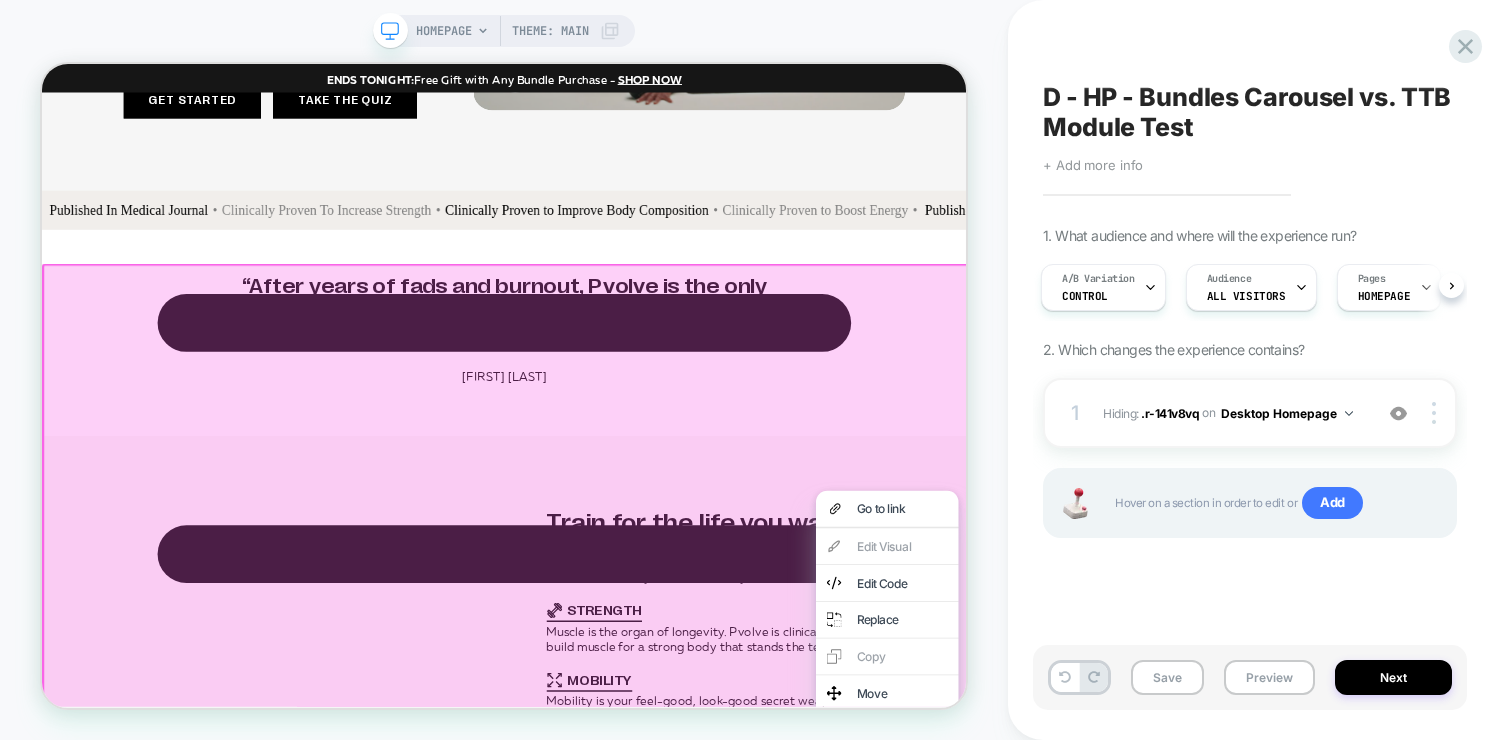 scroll, scrollTop: 3337, scrollLeft: 0, axis: vertical 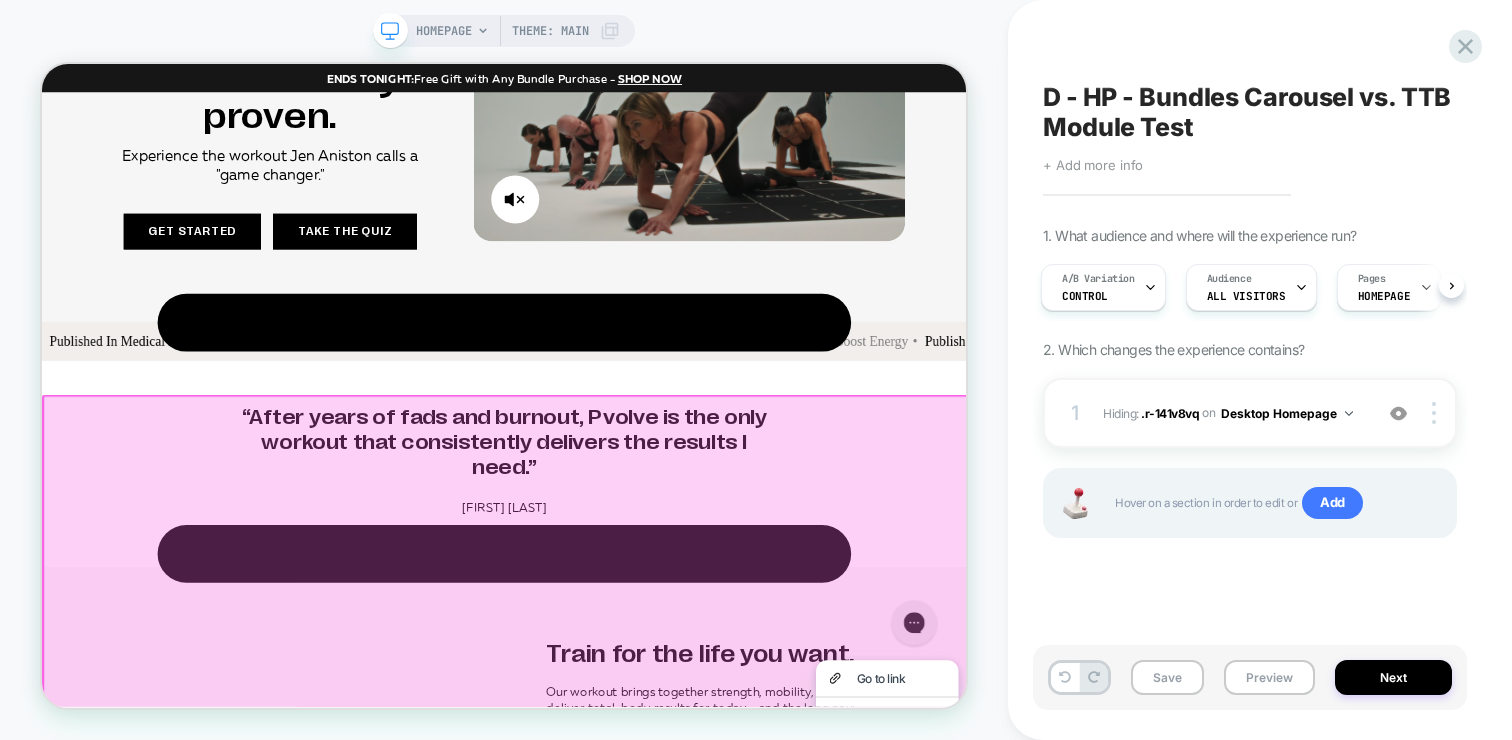 click on "Not Sure How to Get Started? Find the perfect bundle for your goals. Take Our Quiz" at bounding box center [658, 2964] 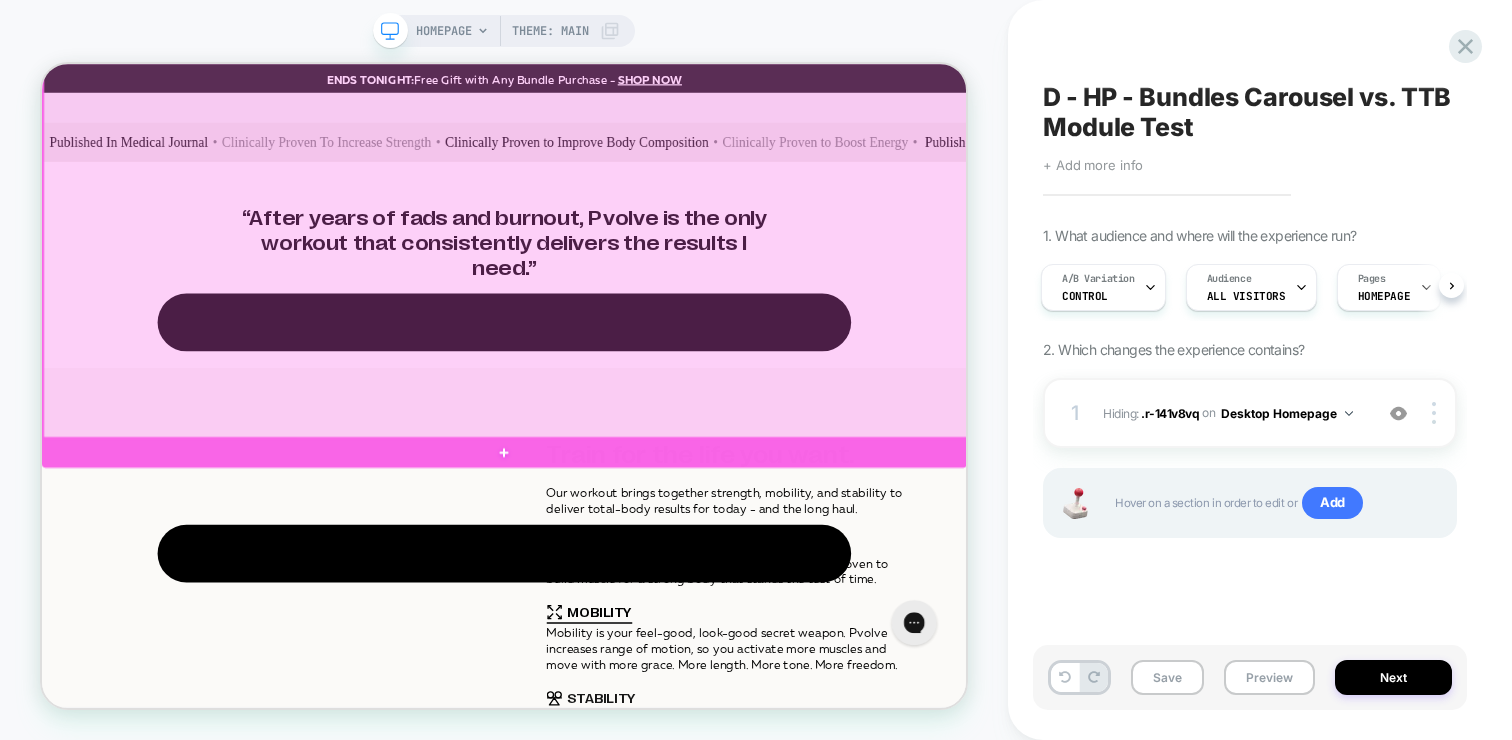 scroll, scrollTop: 3623, scrollLeft: 0, axis: vertical 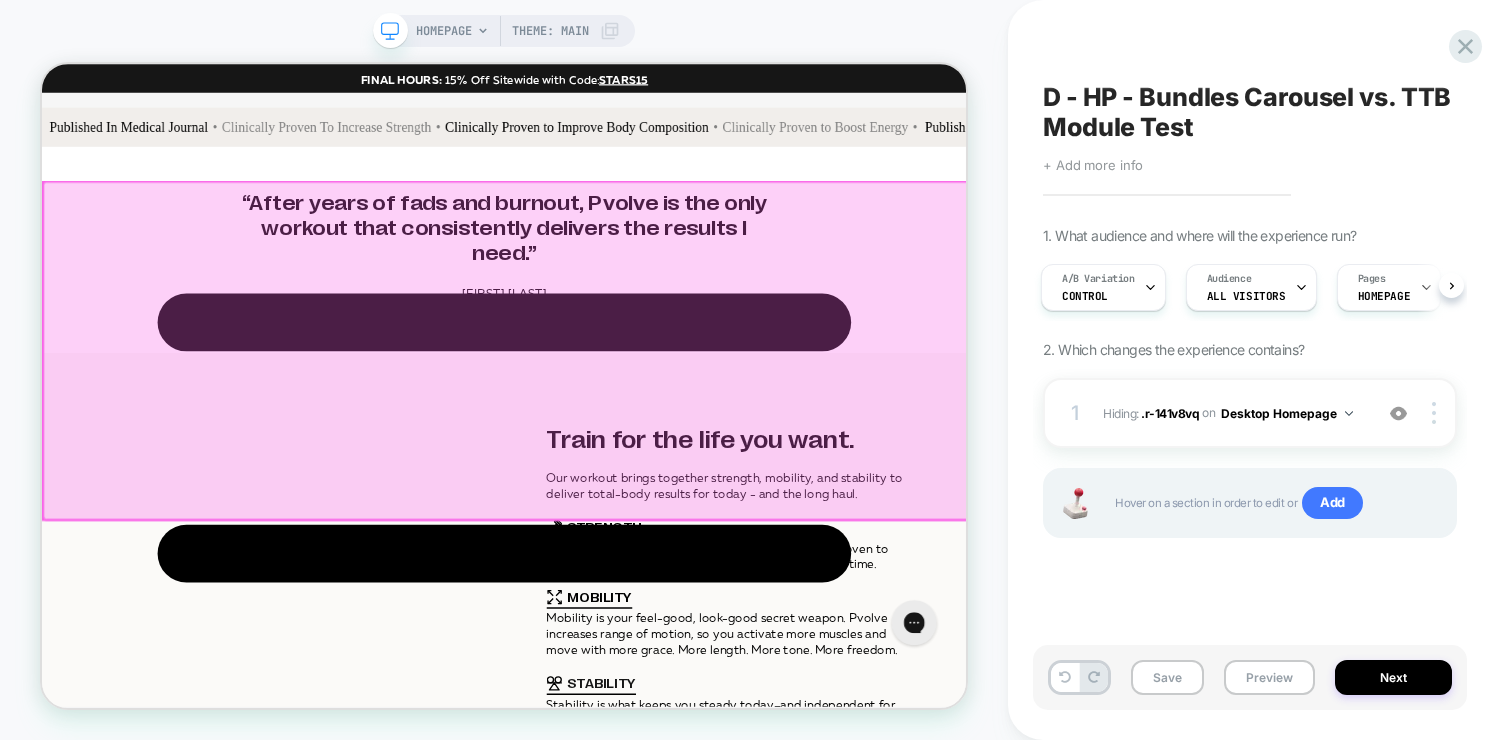 click at bounding box center (660, 446) 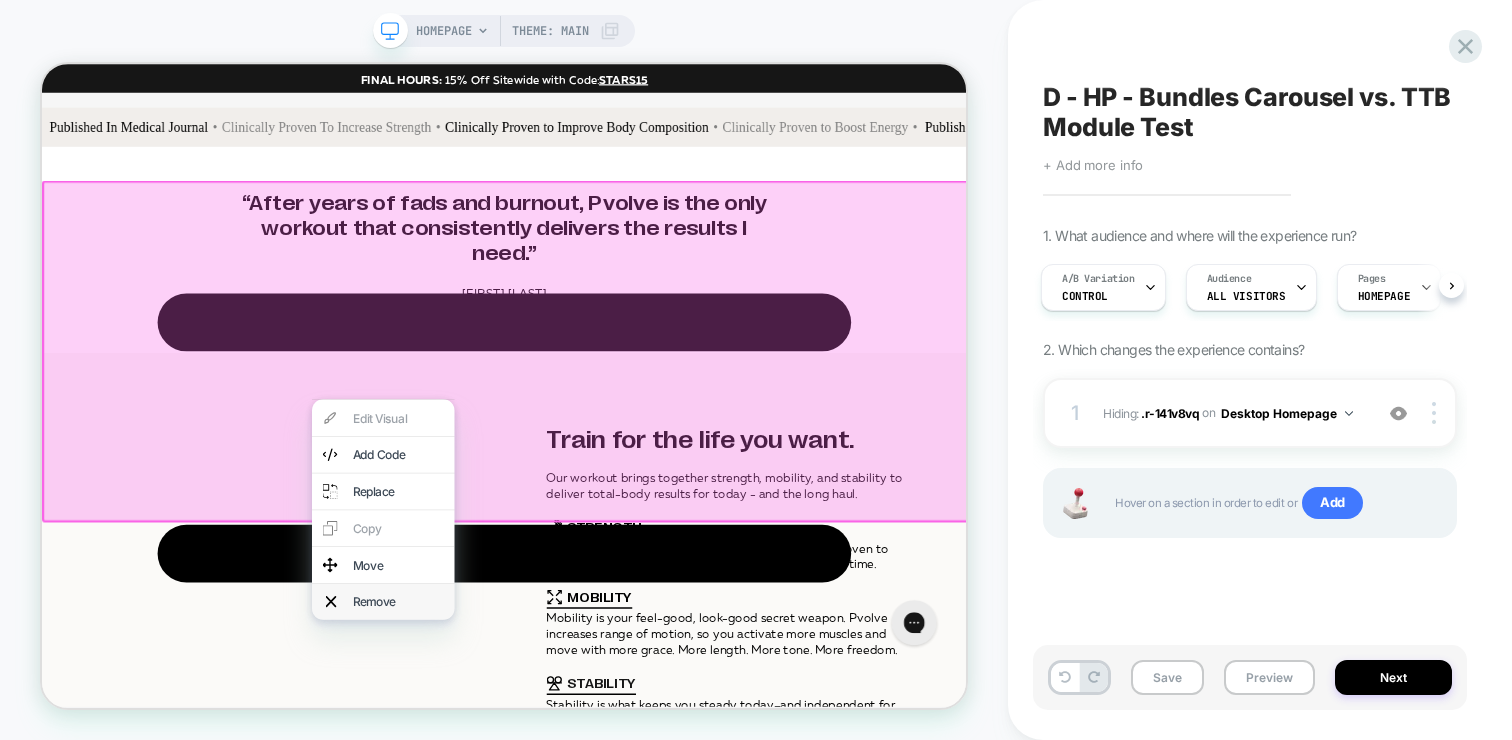 click on "Remove" at bounding box center (517, 781) 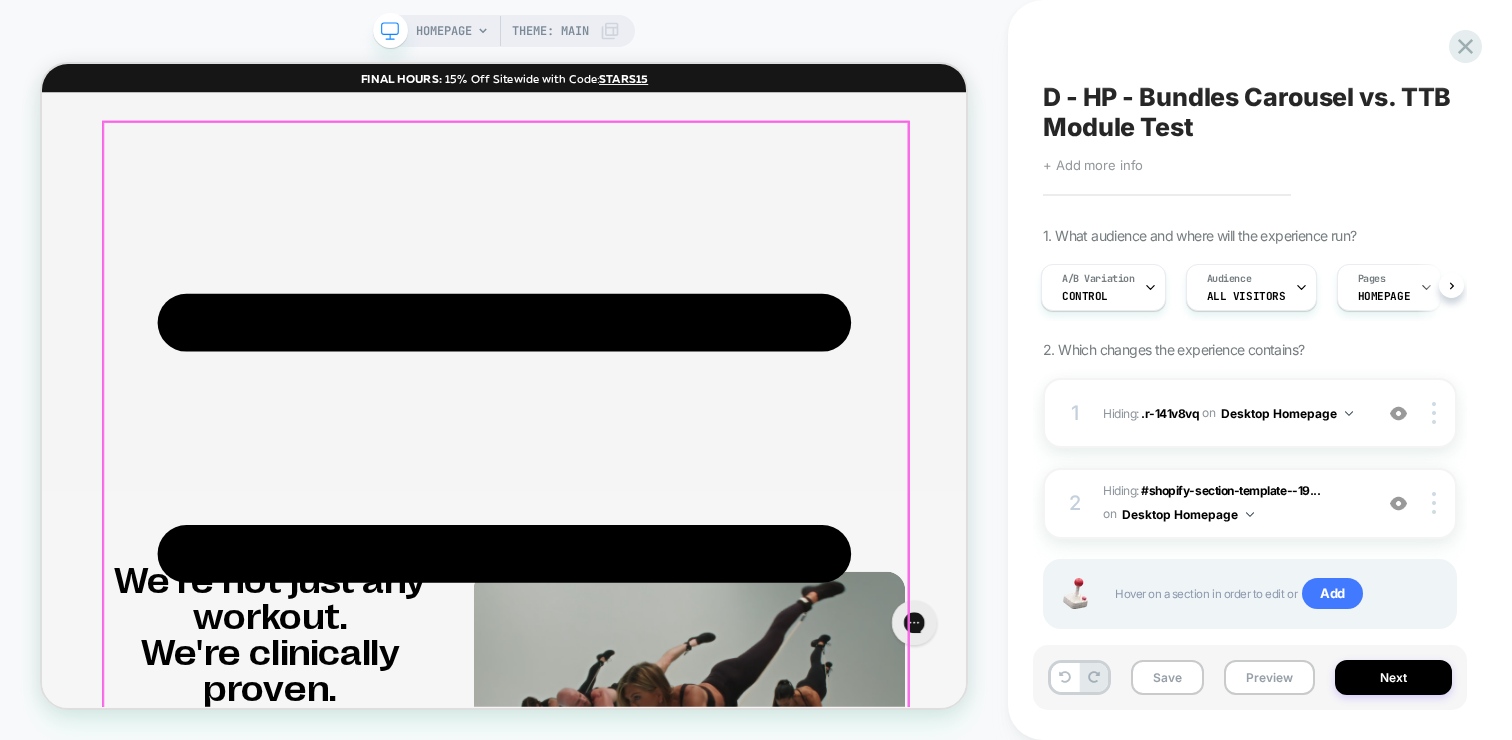 scroll, scrollTop: 2549, scrollLeft: 0, axis: vertical 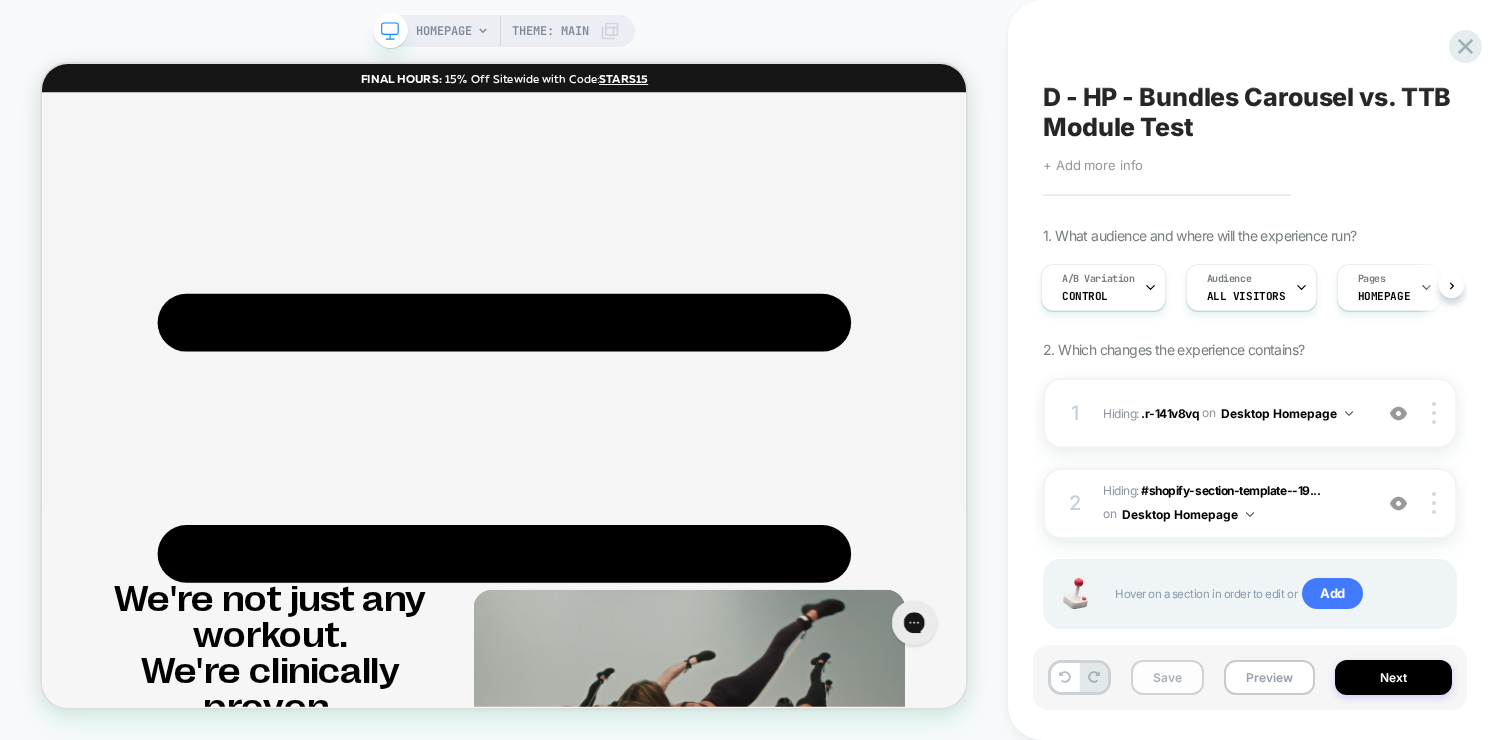 click on "Save" at bounding box center [1167, 677] 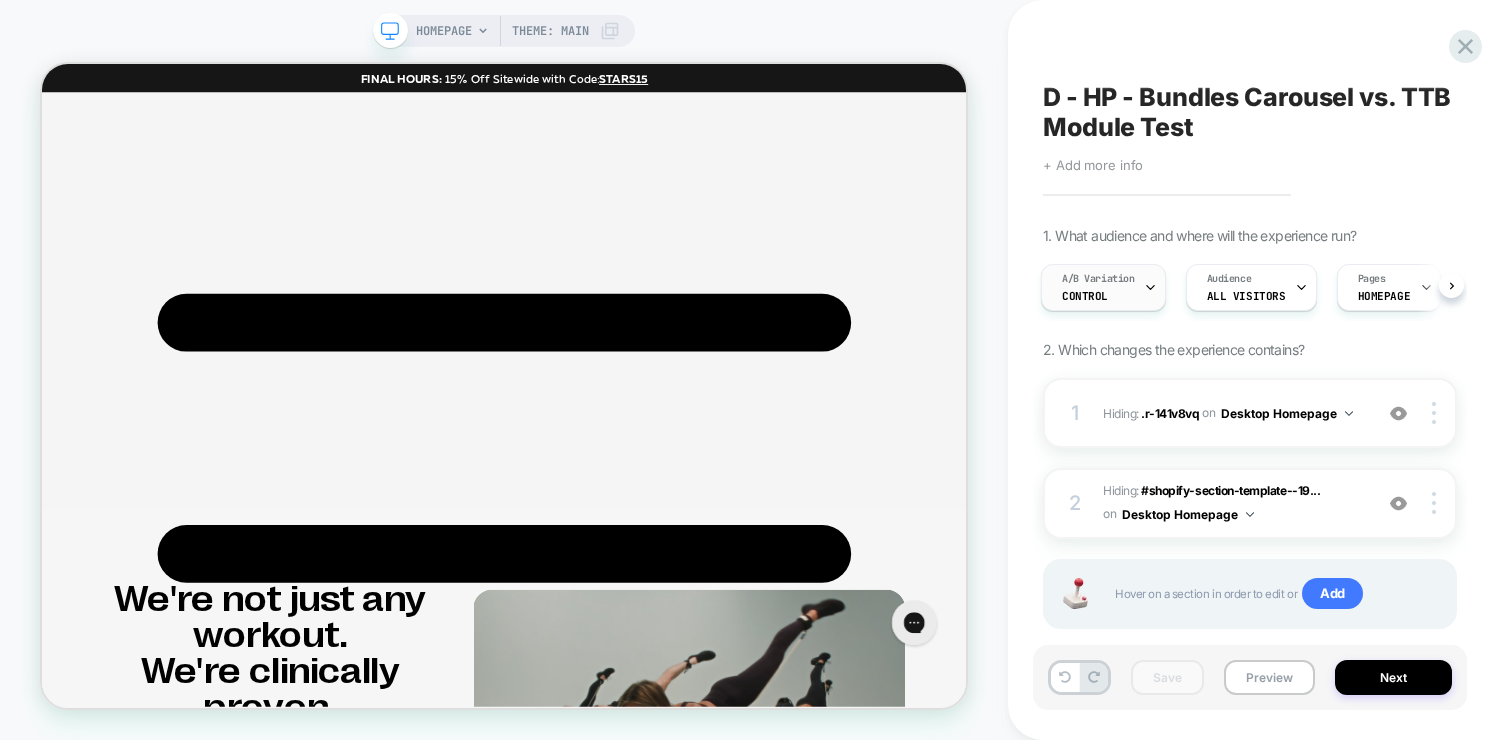 click on "A/B Variation Control" at bounding box center (1098, 287) 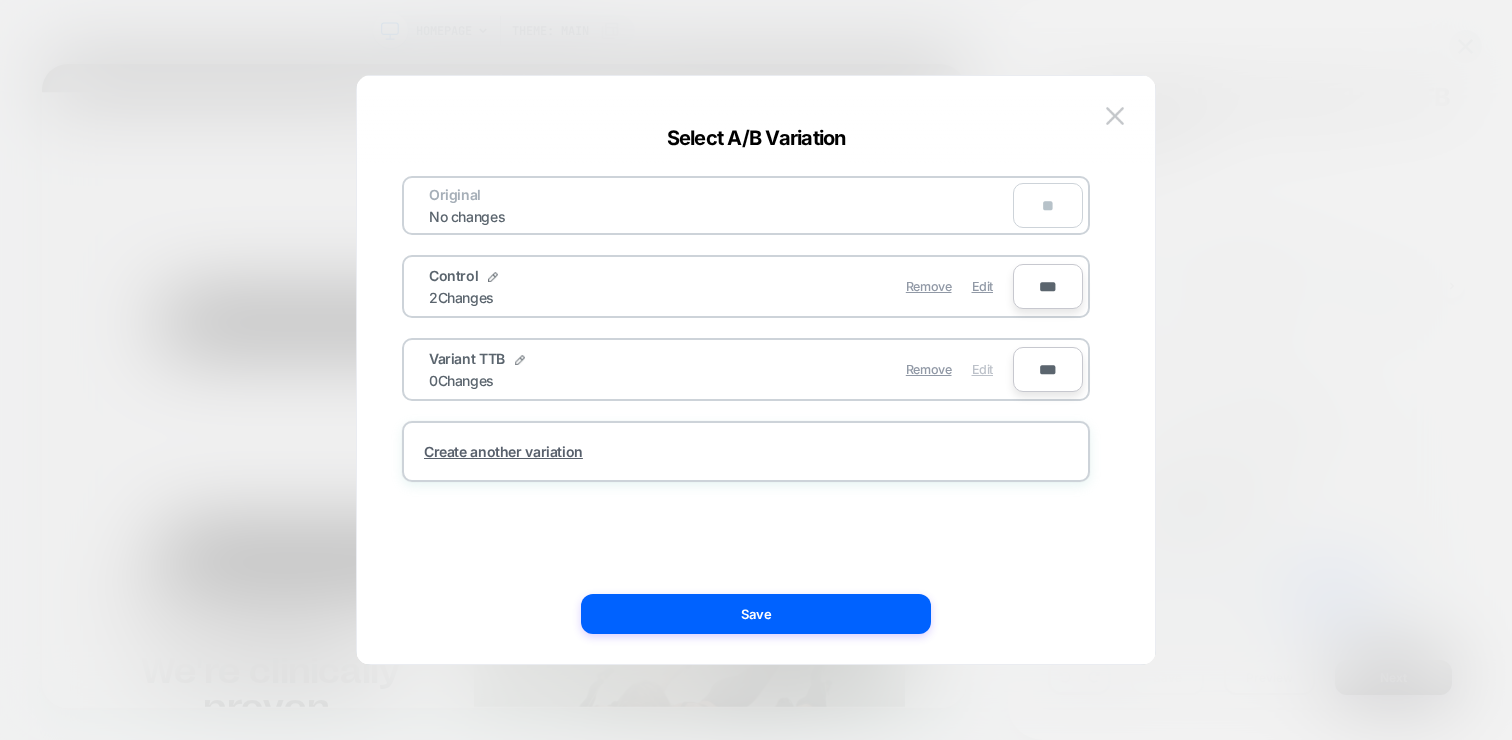 click on "Edit" at bounding box center (982, 369) 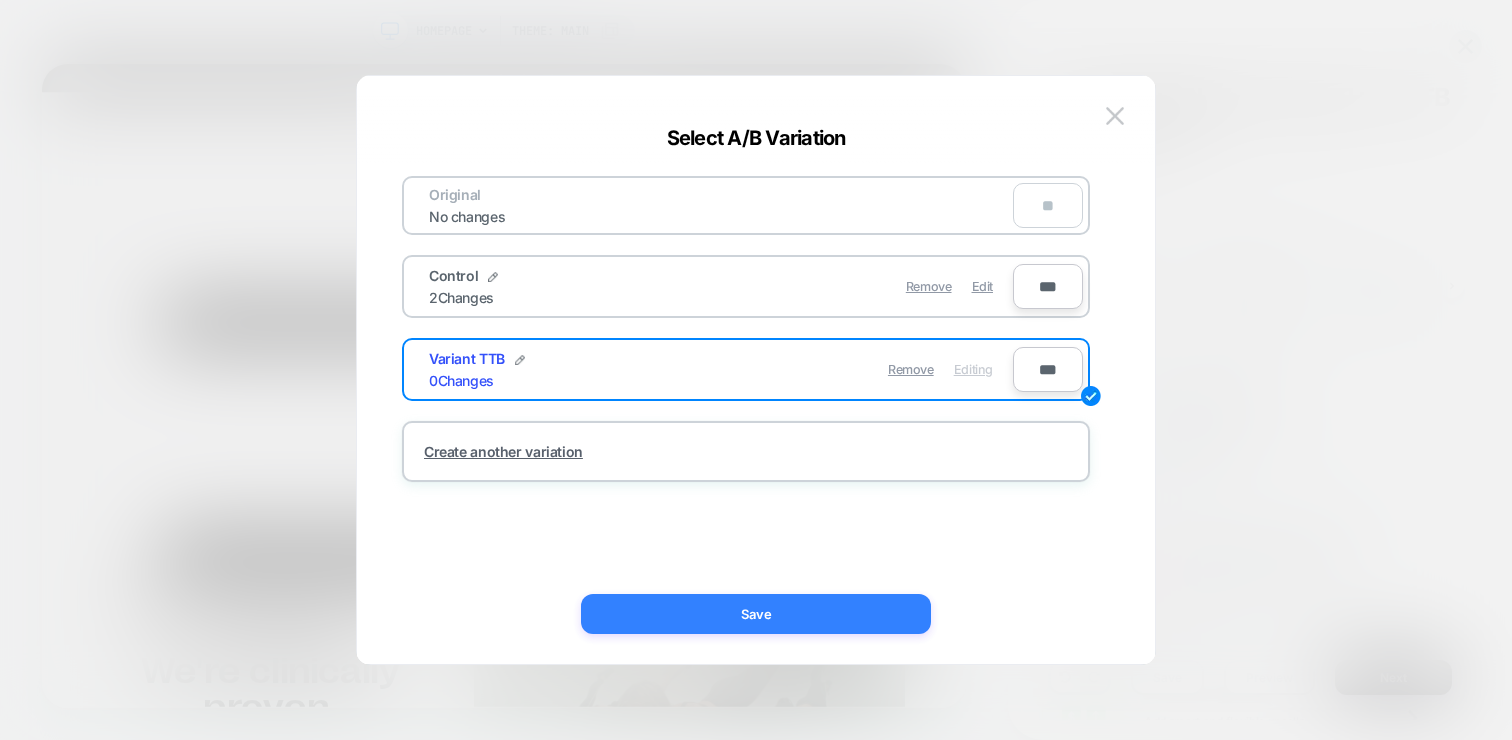 click on "Save" at bounding box center [756, 614] 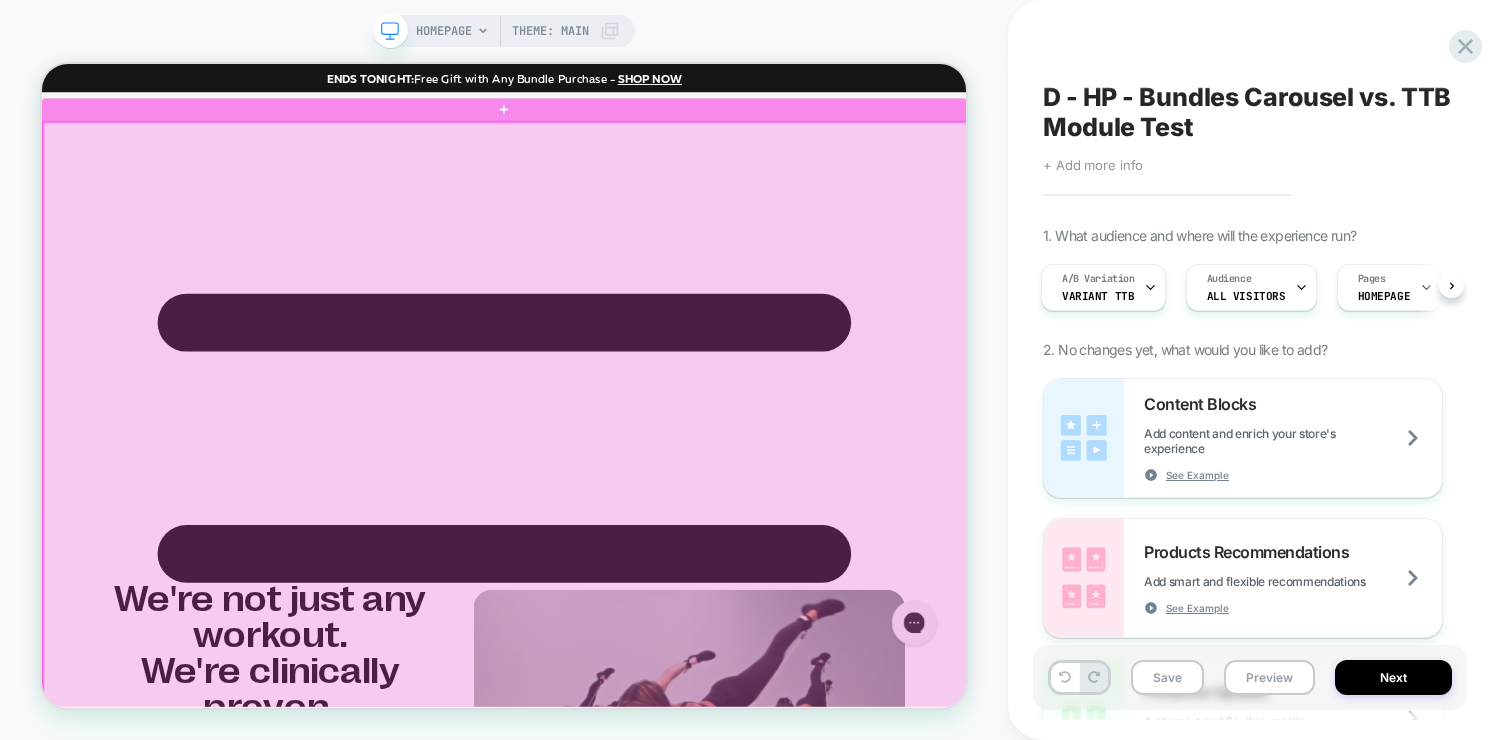 click at bounding box center (660, 719) 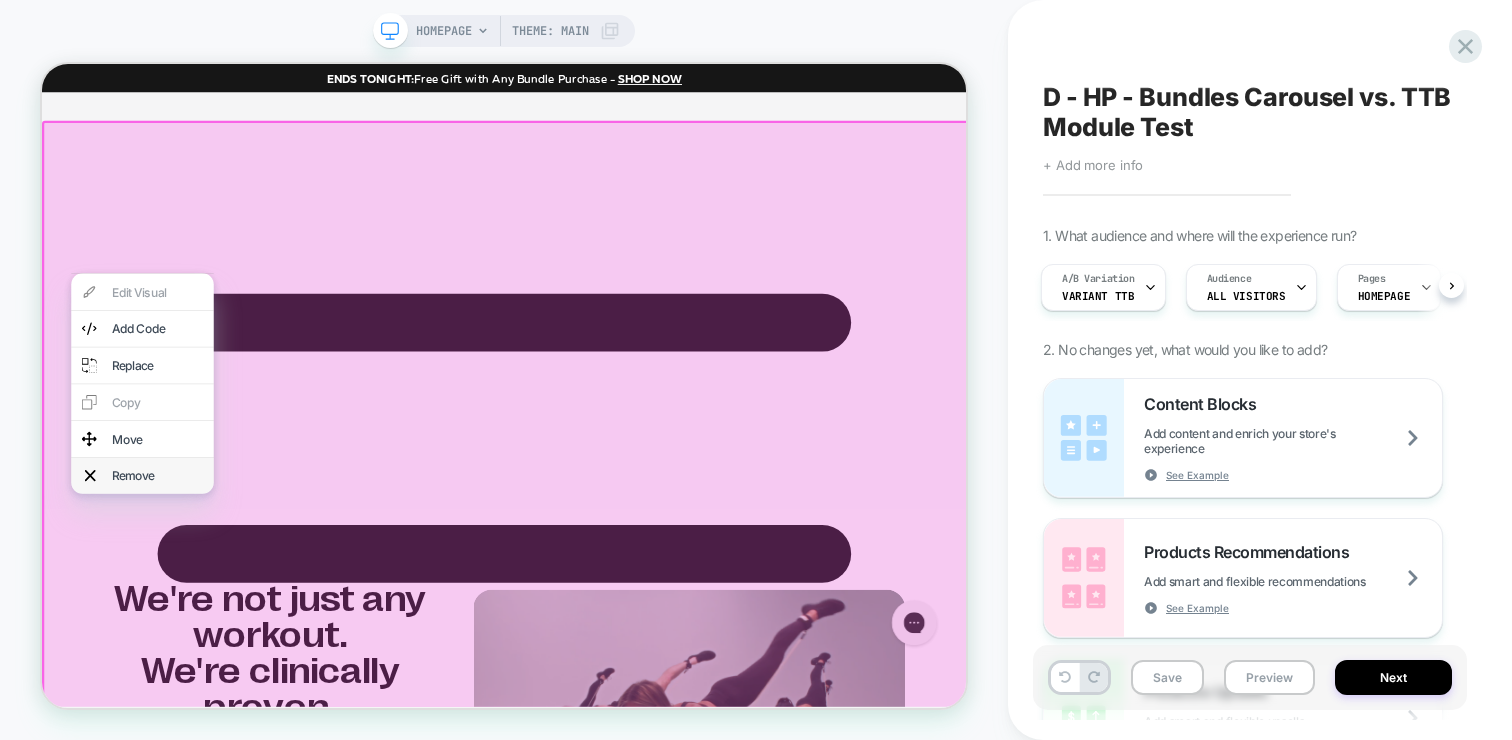 click on "Remove" at bounding box center [196, 613] 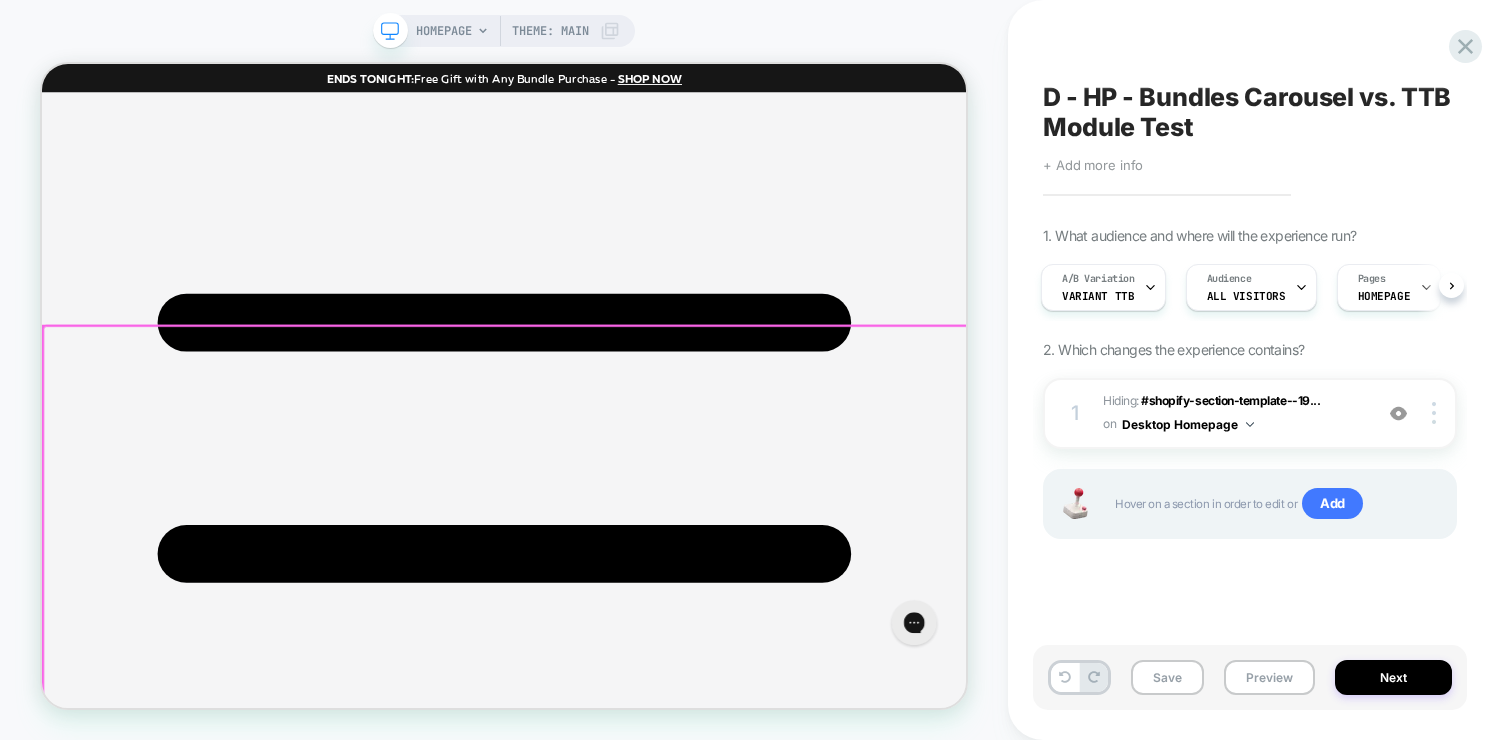 scroll, scrollTop: 2268, scrollLeft: 0, axis: vertical 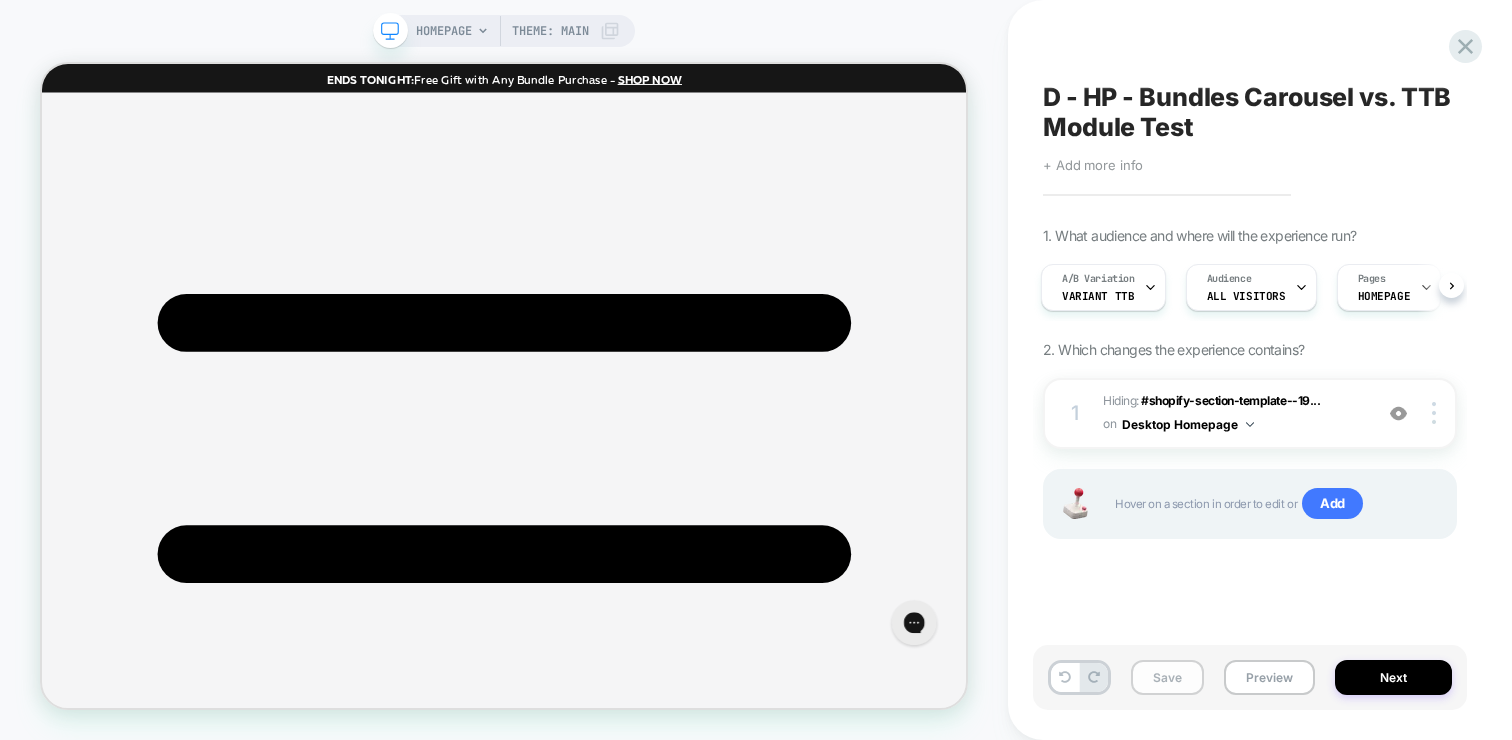 click on "Save" at bounding box center (1167, 677) 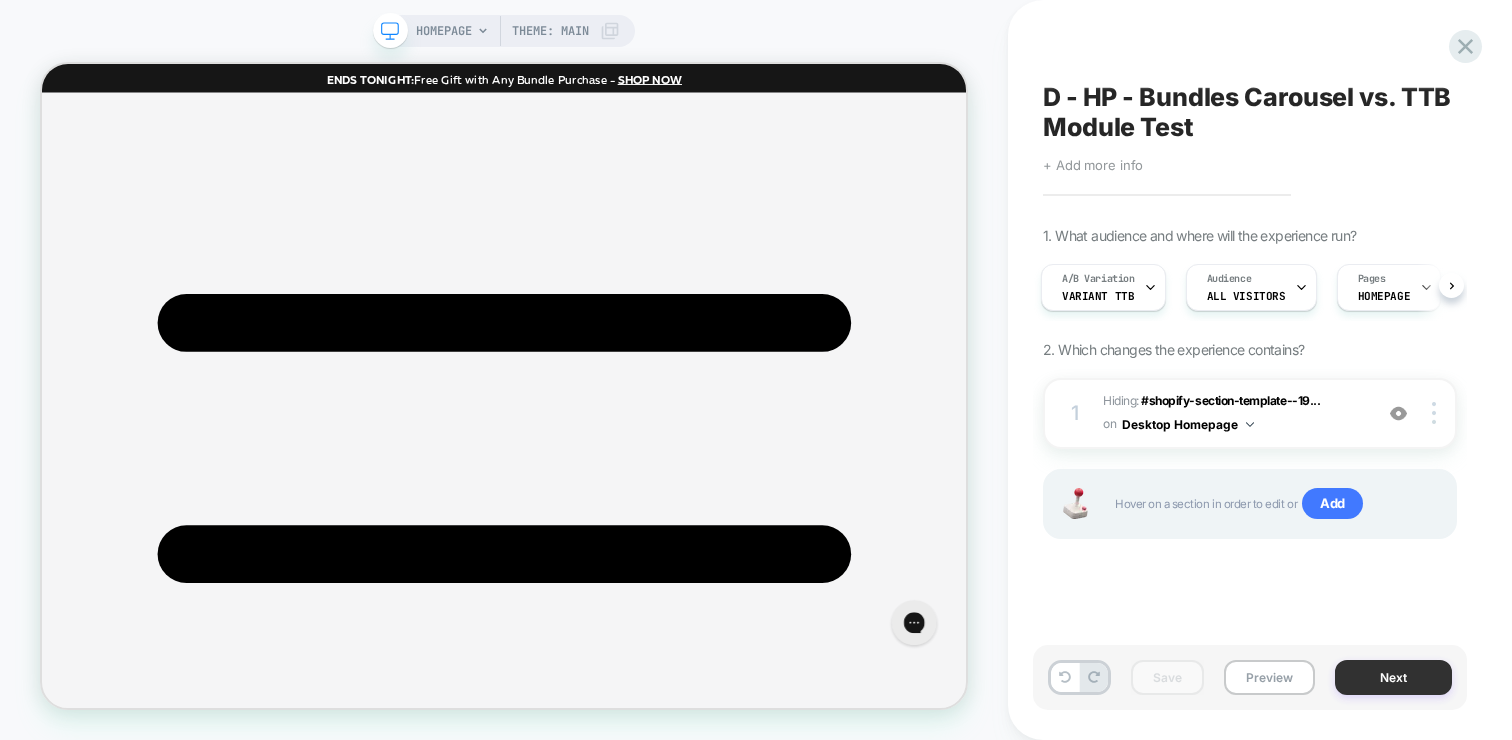 click on "Next" at bounding box center [1393, 677] 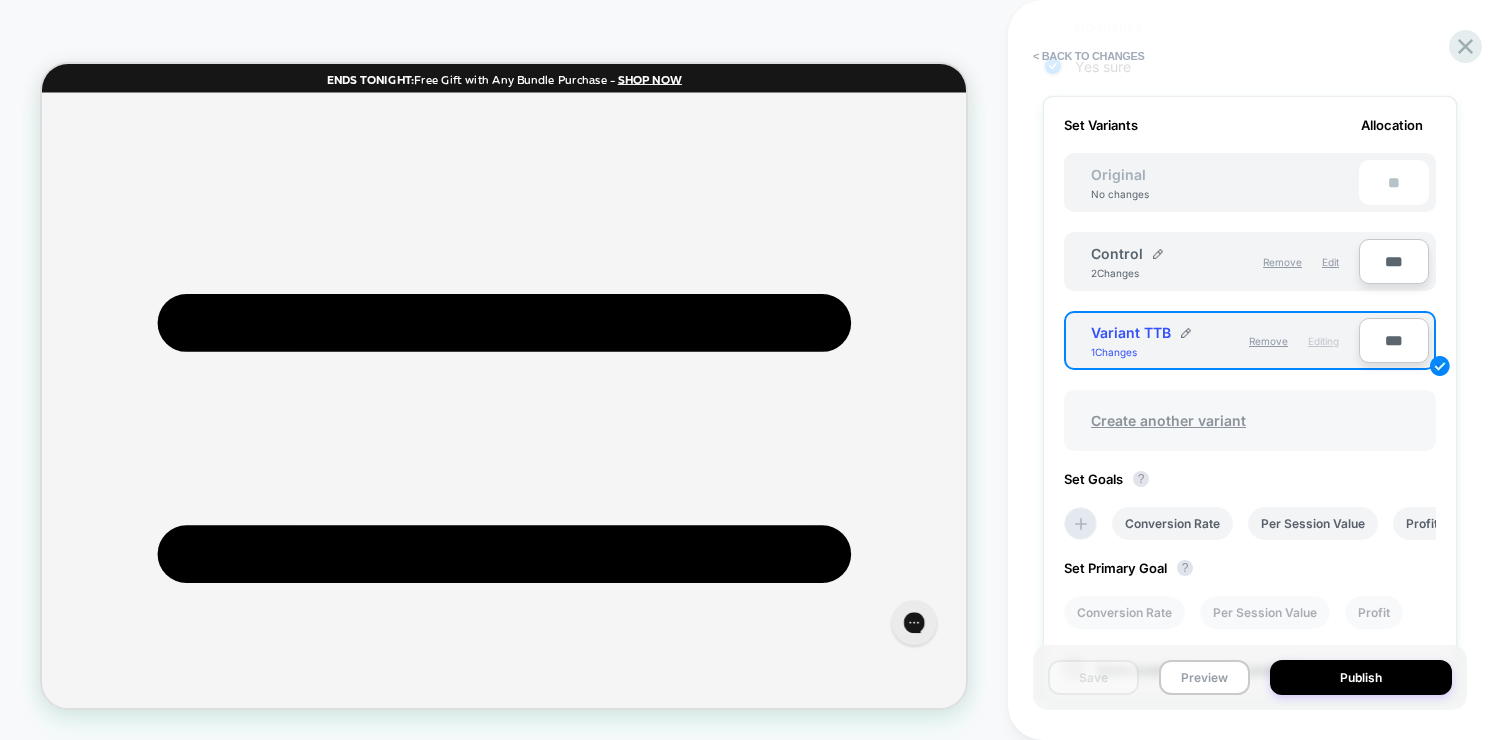 scroll, scrollTop: 820, scrollLeft: 0, axis: vertical 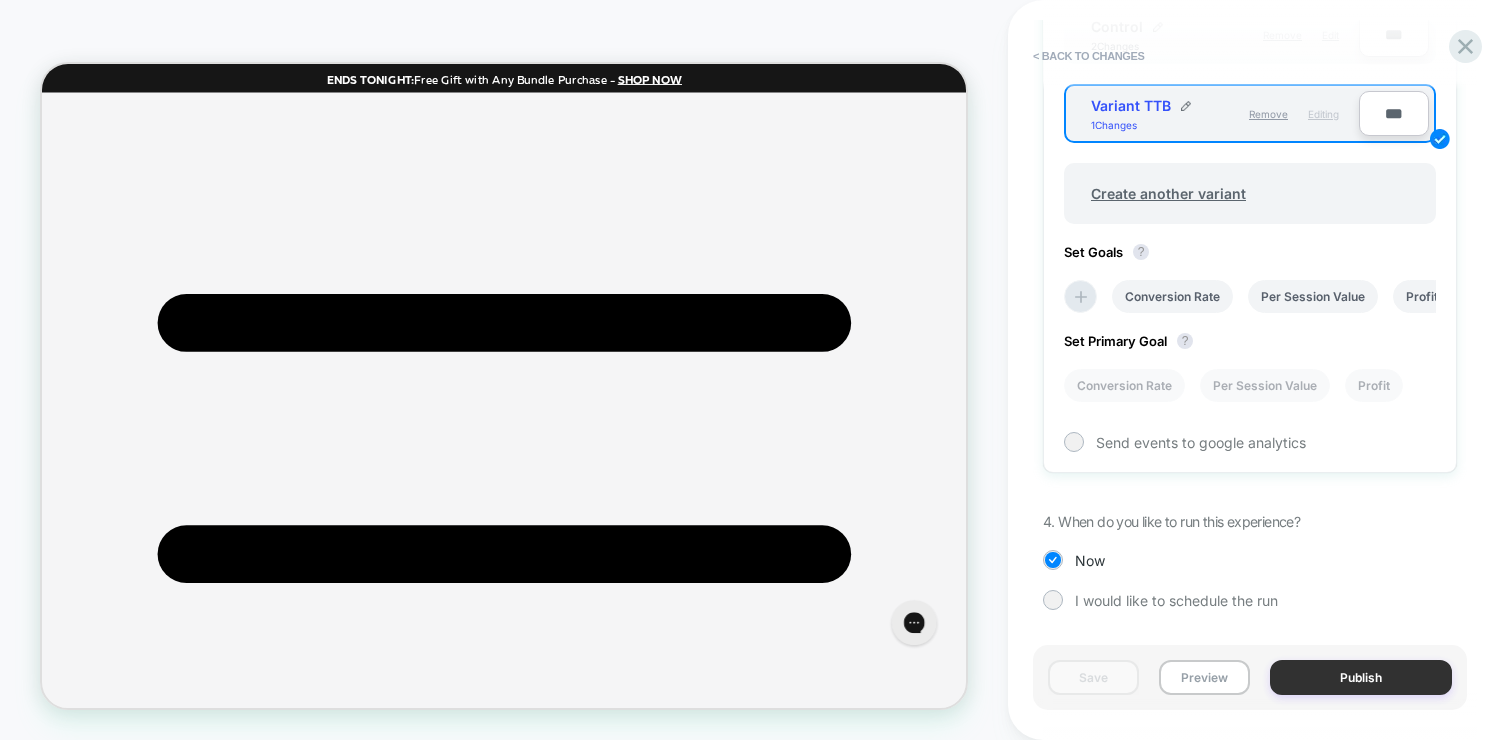 click on "Publish" at bounding box center [1361, 677] 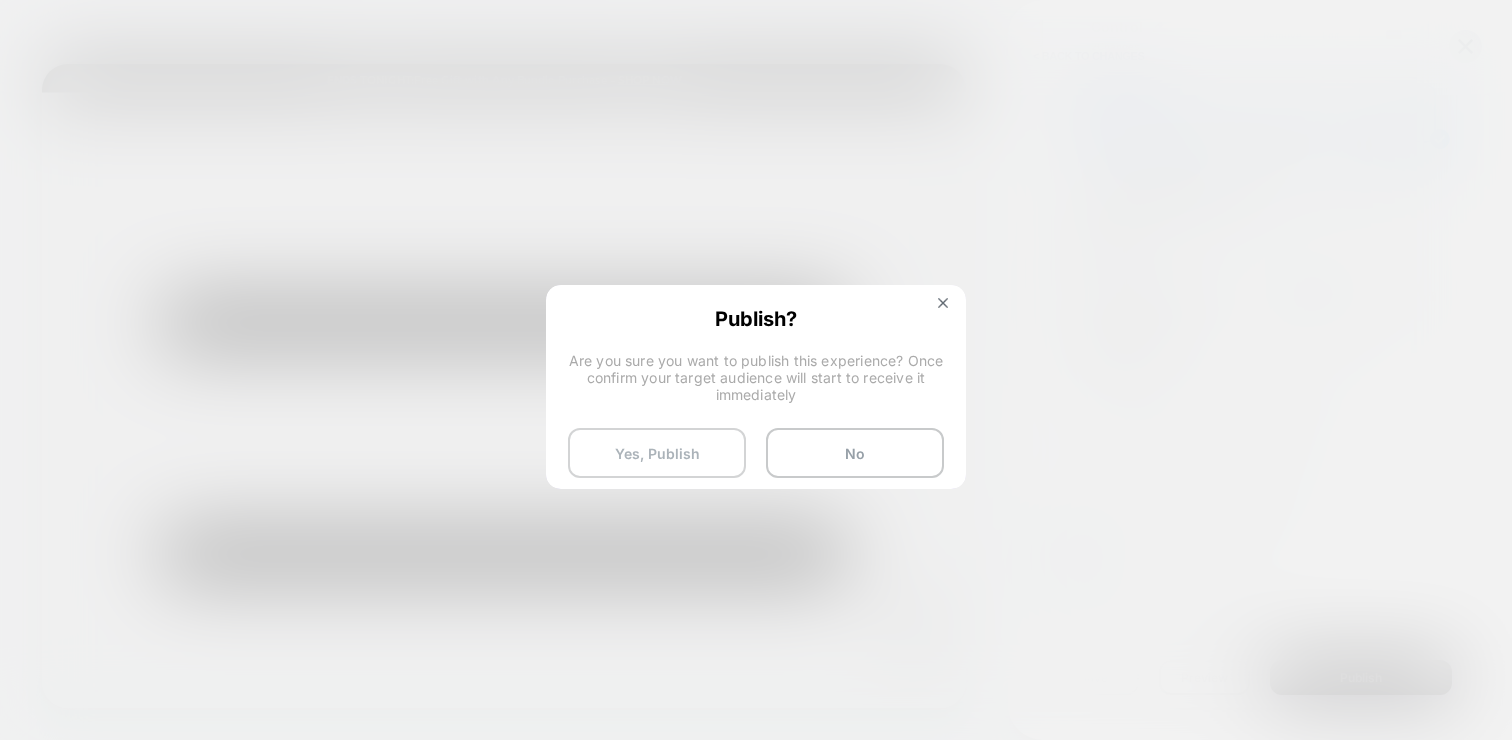 click on "Yes, Publish" at bounding box center (657, 453) 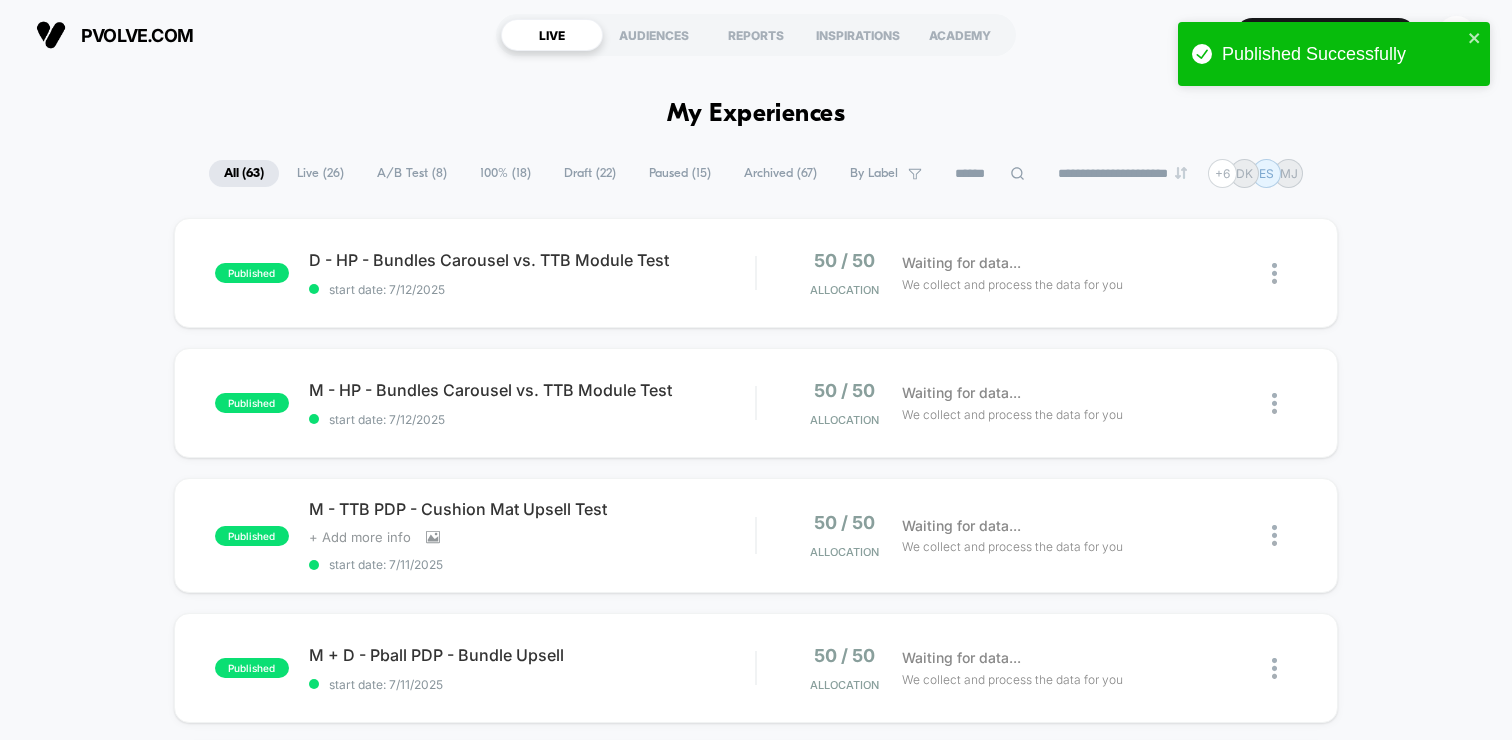 click on "published D - HP - Bundles Carousel vs. TTB Module Test start date: 7/12/2025 50 / 50 Allocation Waiting for data... We collect and process the data for you published M - HP - Bundles Carousel vs. TTB Module Test start date: 7/12/2025 50 / 50 Allocation Waiting for data... We collect and process the data for you published M - TTB PDP - Cushion Mat Upsell Test Click to view images Click to edit experience details + Add more info start date: 7/11/2025 50 / 50 Allocation Waiting for data... We collect and process the data for you published M + D - Pball PDP - Bundle Upsell start date: 7/11/2025 50 / 50 Allocation Waiting for data... We collect and process the data for you published M - EB PDP - Precision Mat Upsell Test Click to view images Click to edit experience details + Add more info start date: 7/11/2025 50 / 50 Allocation Waiting for data... We collect and process the data for you published M + D - Pband PDP - Bundle Upsell start date: 7/11/2025 50 / 50 Allocation Waiting for data... published 100% 586" at bounding box center (756, 1043) 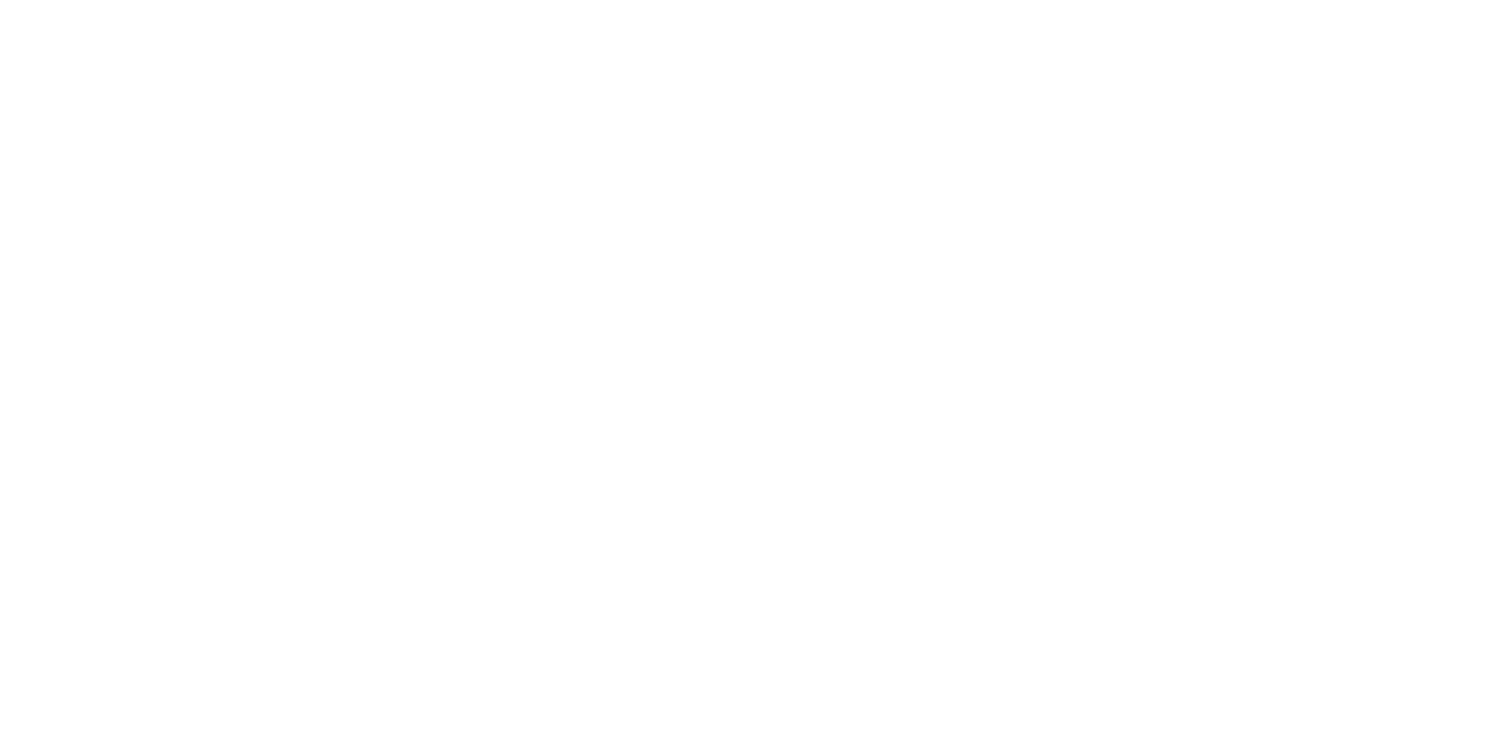 scroll, scrollTop: 0, scrollLeft: 0, axis: both 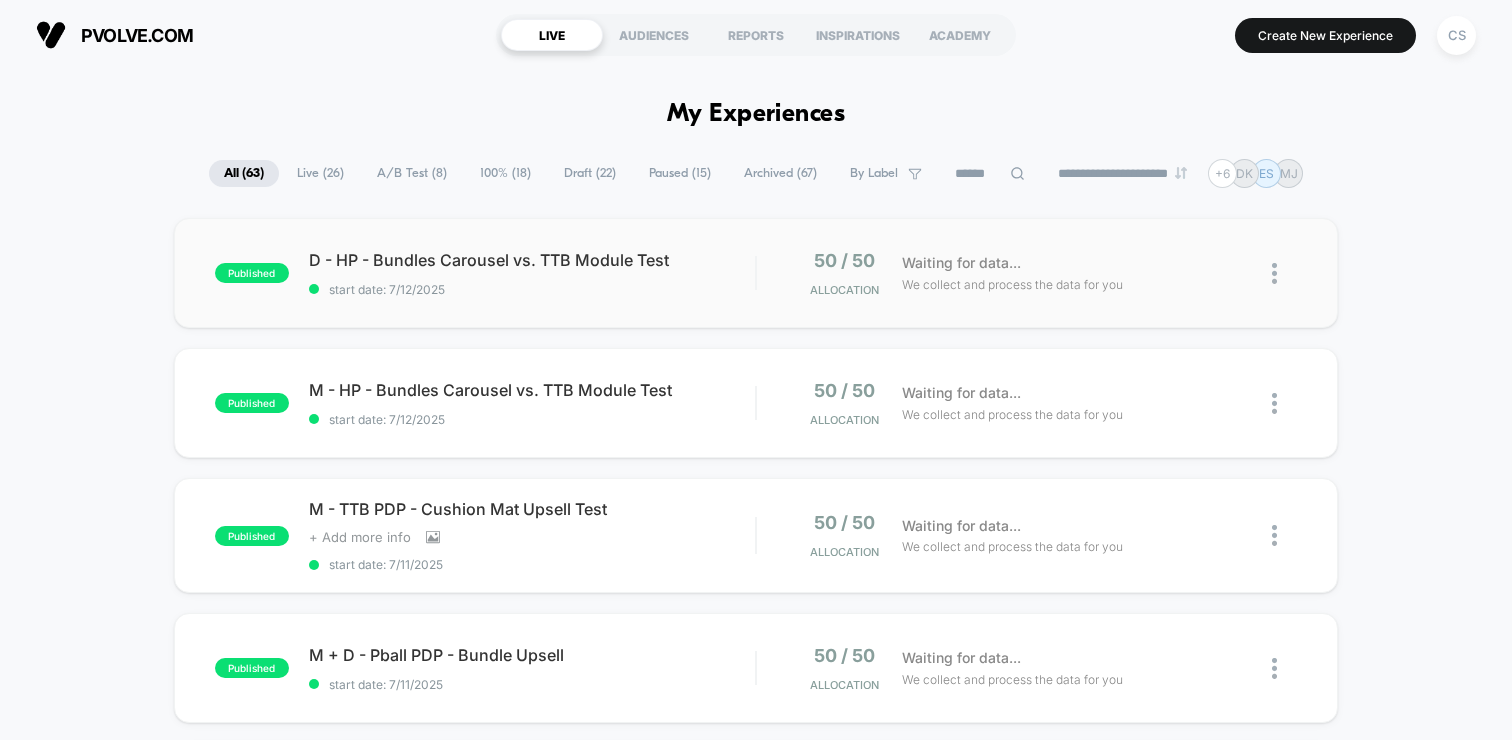 click at bounding box center (1274, 273) 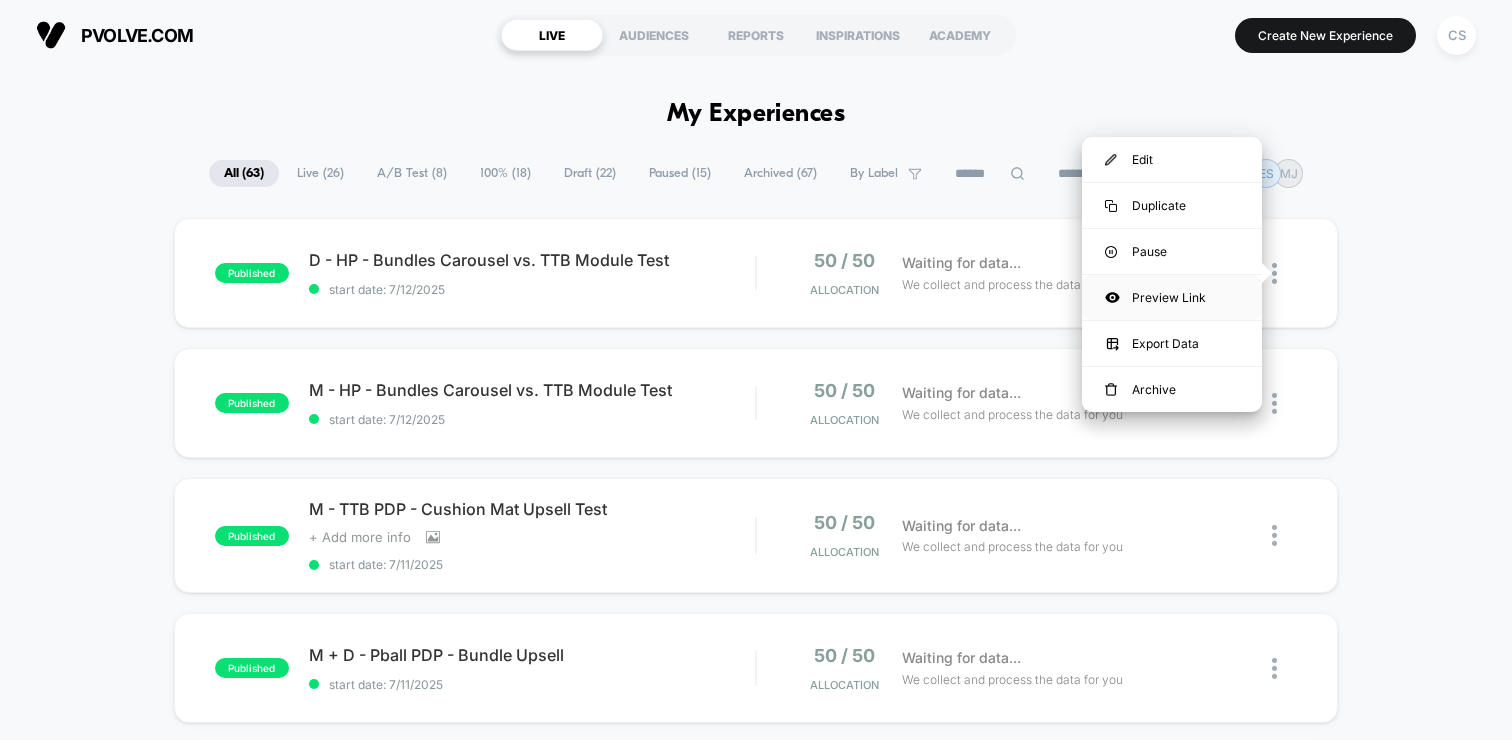 click on "Preview Link" at bounding box center [1172, 297] 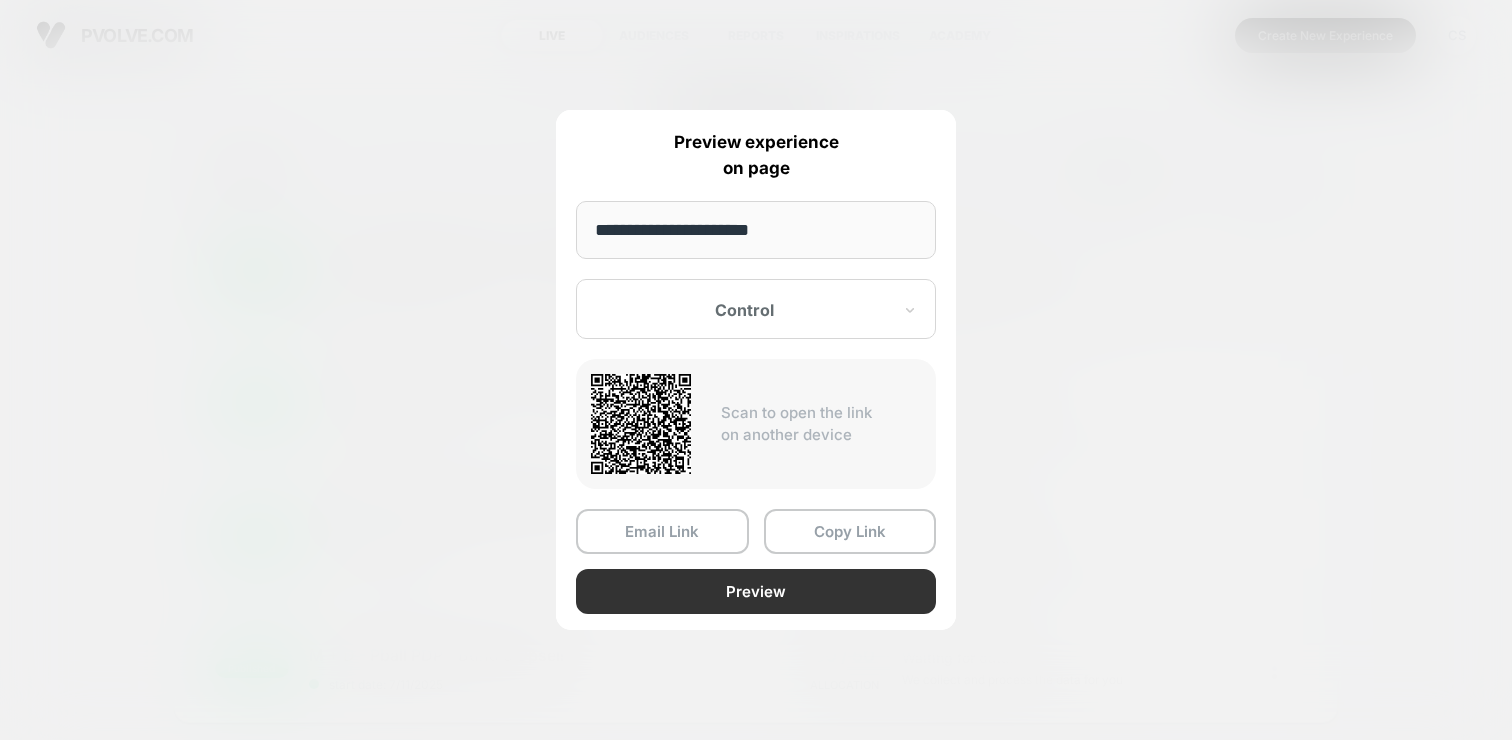 click on "Preview" at bounding box center [756, 591] 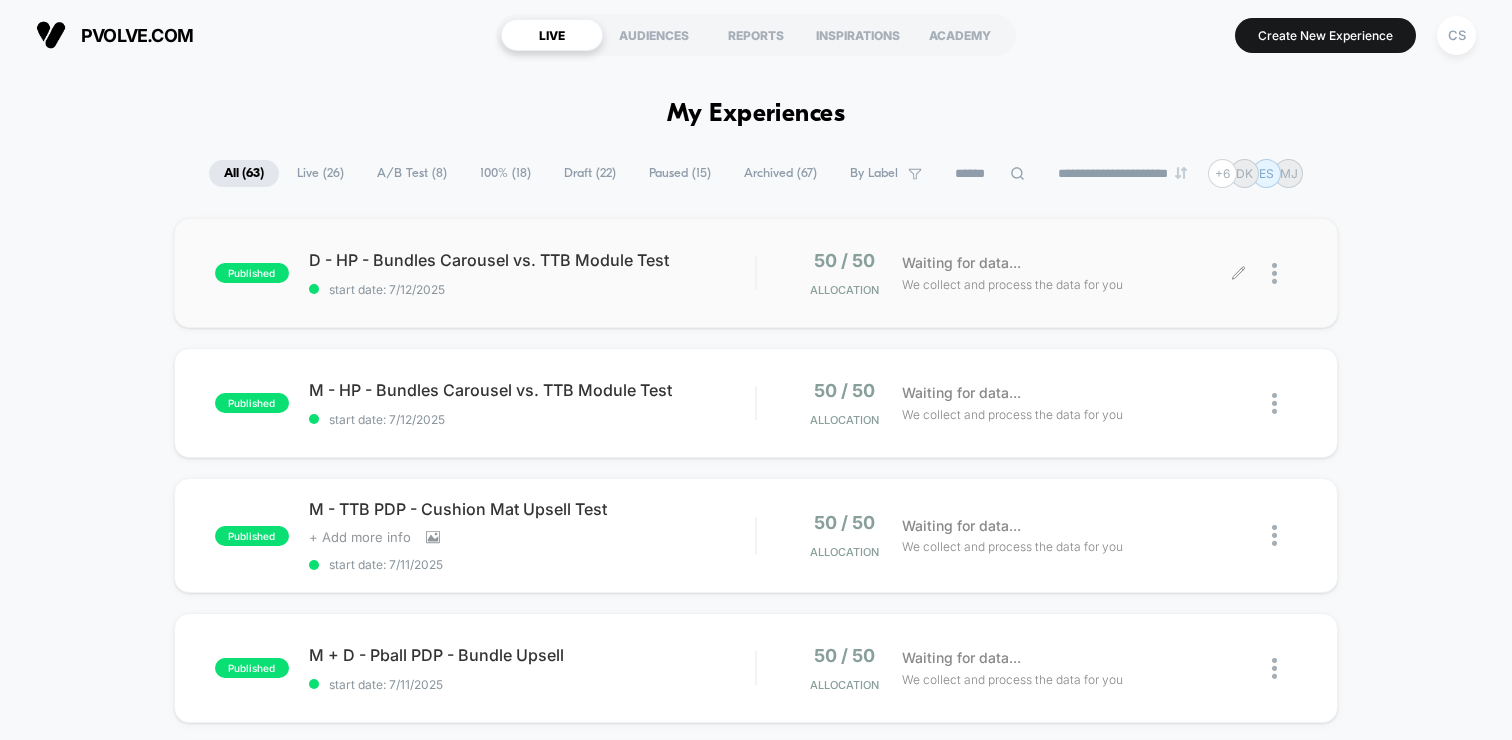 click at bounding box center [1274, 273] 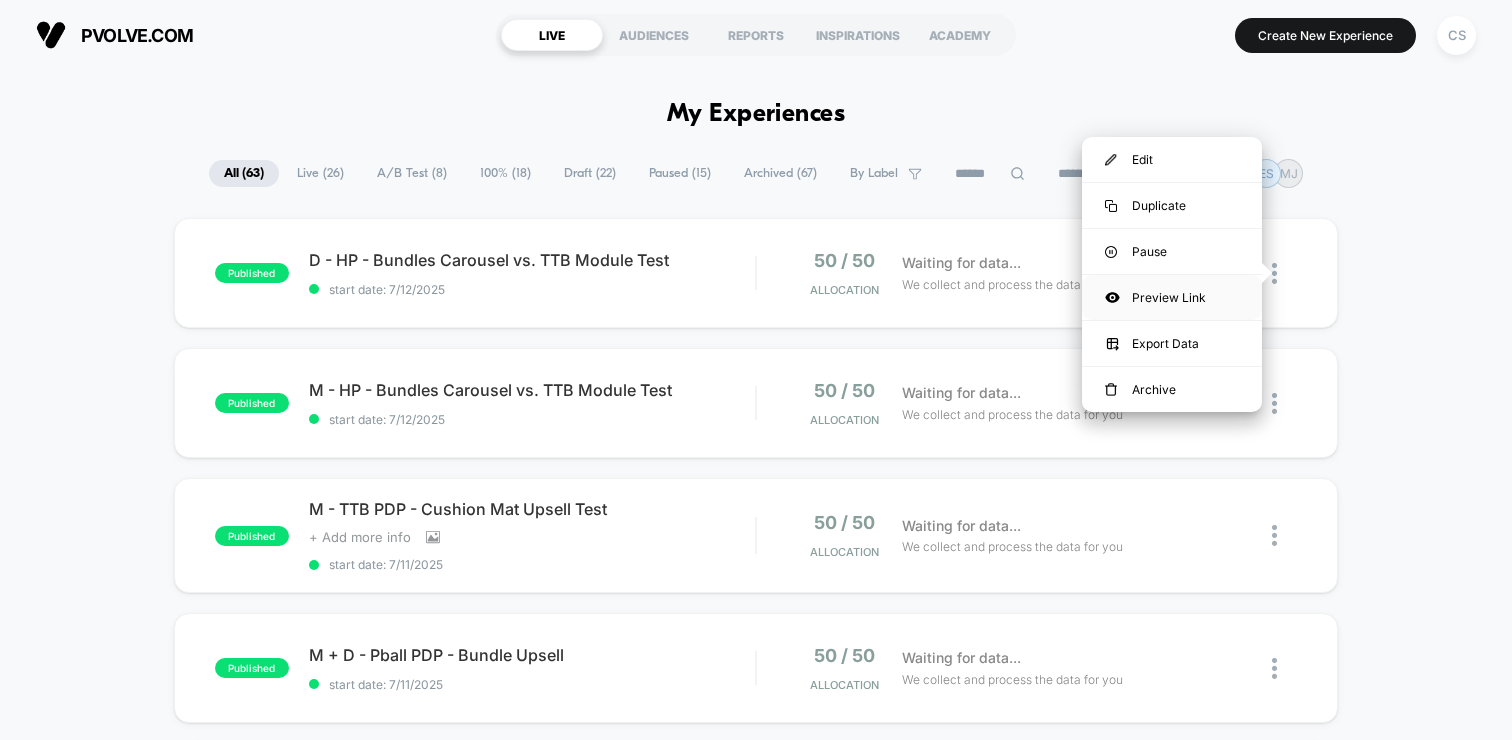 click on "Preview Link" at bounding box center [1172, 297] 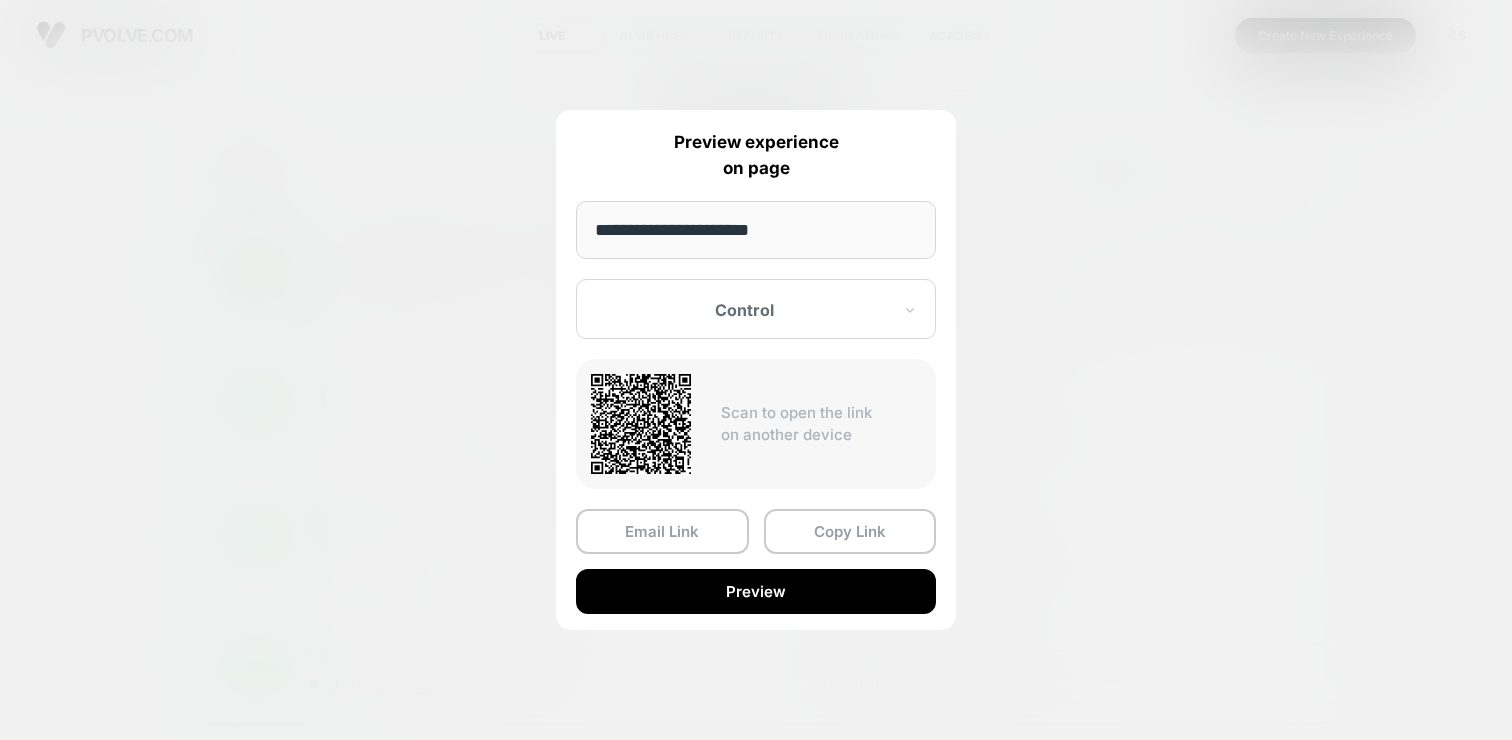 click on "Control" at bounding box center [756, 309] 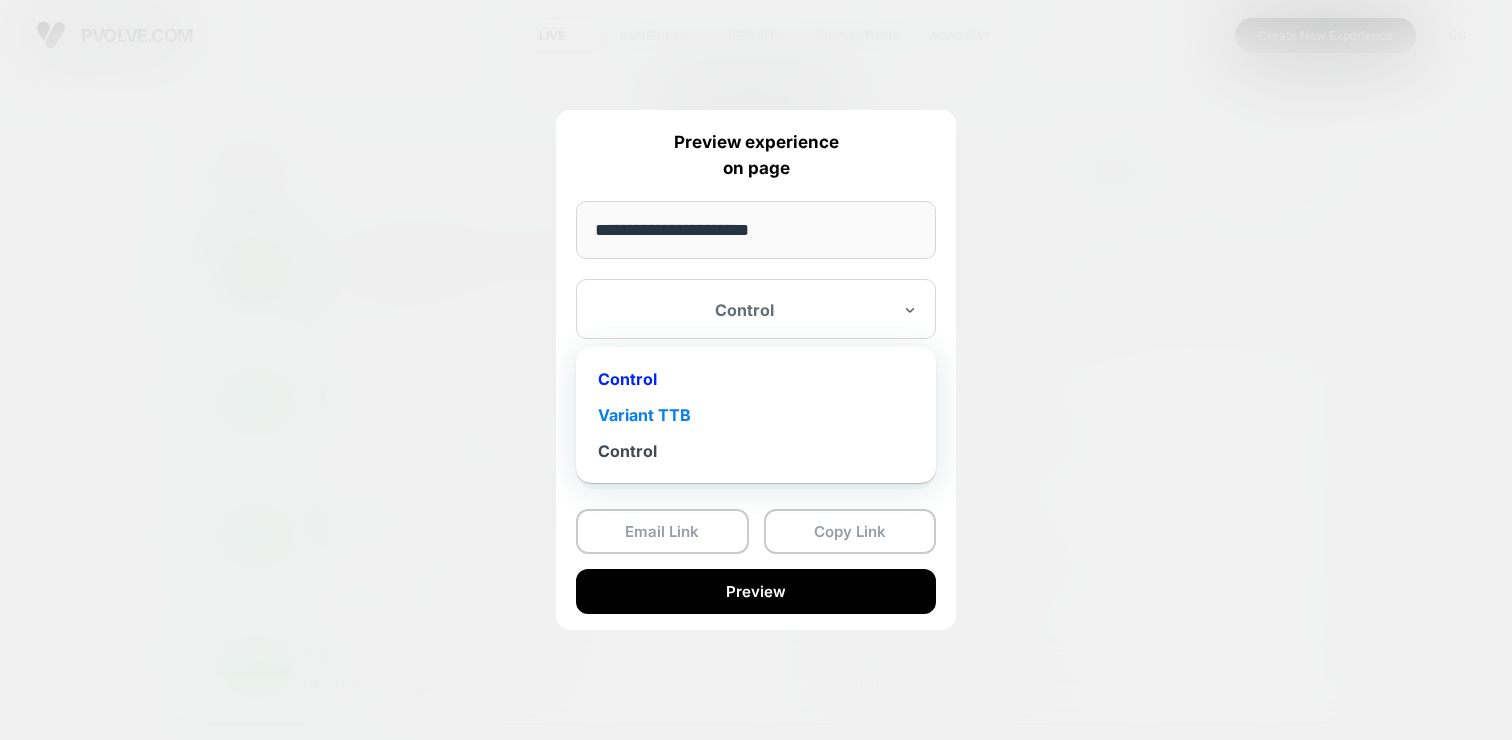 click on "Variant TTB" at bounding box center (756, 415) 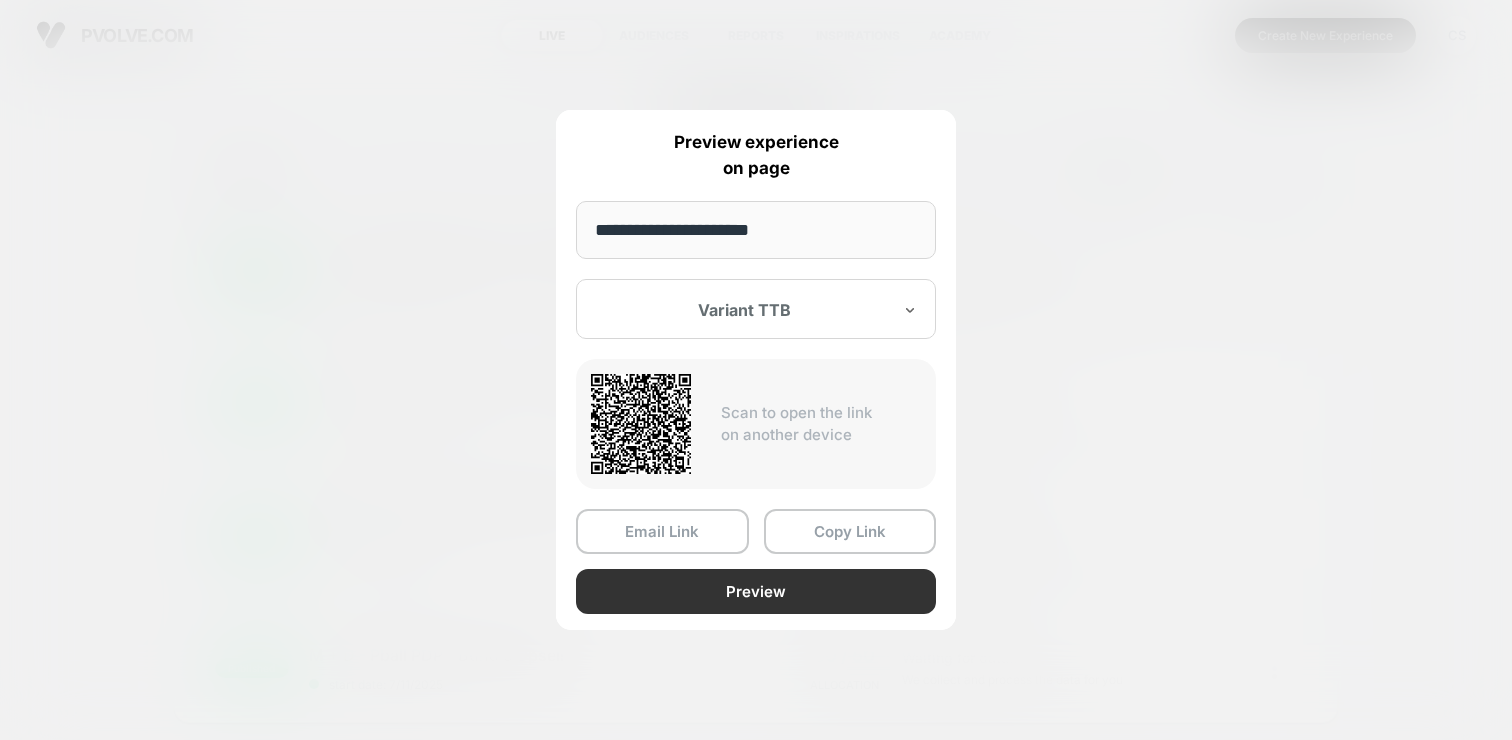 click on "Preview" at bounding box center [756, 591] 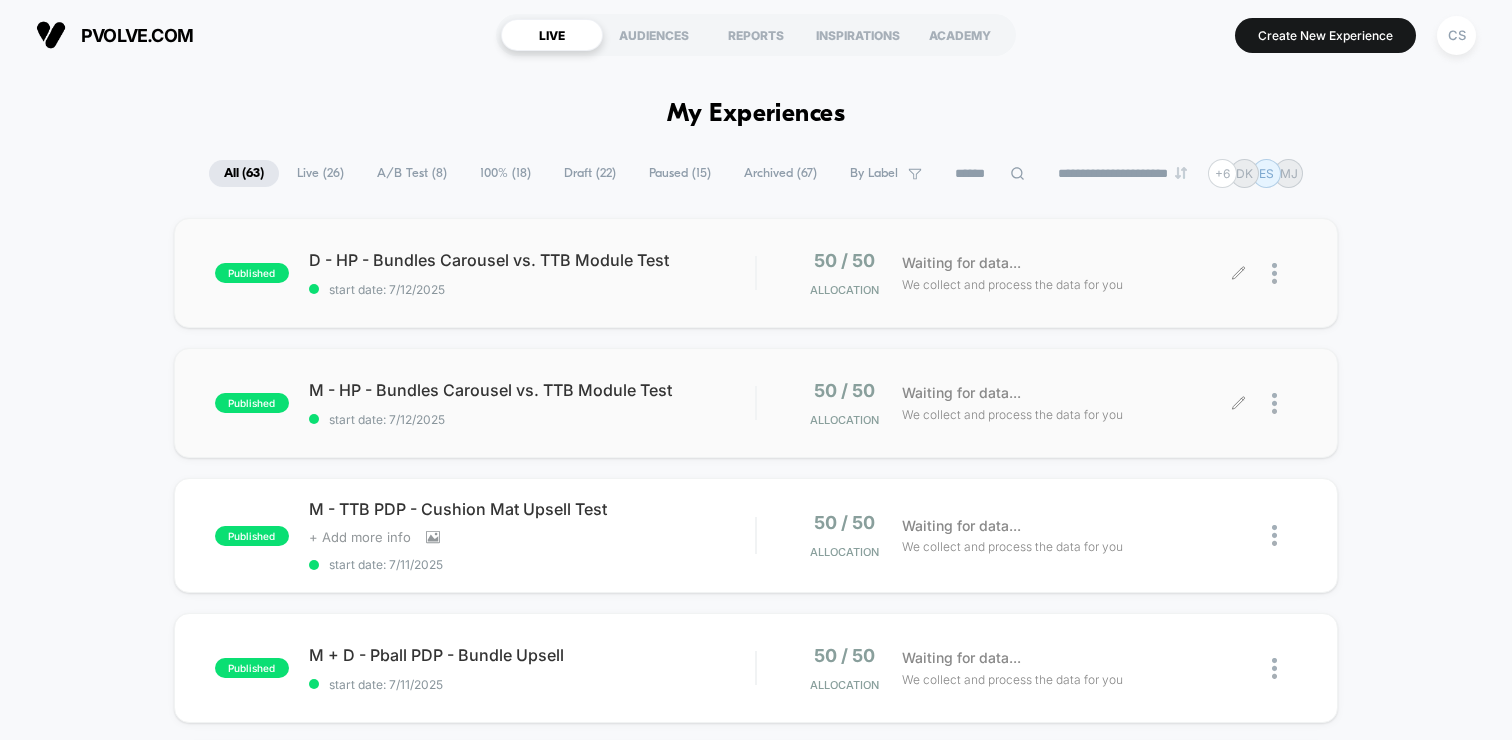 click at bounding box center (1274, 403) 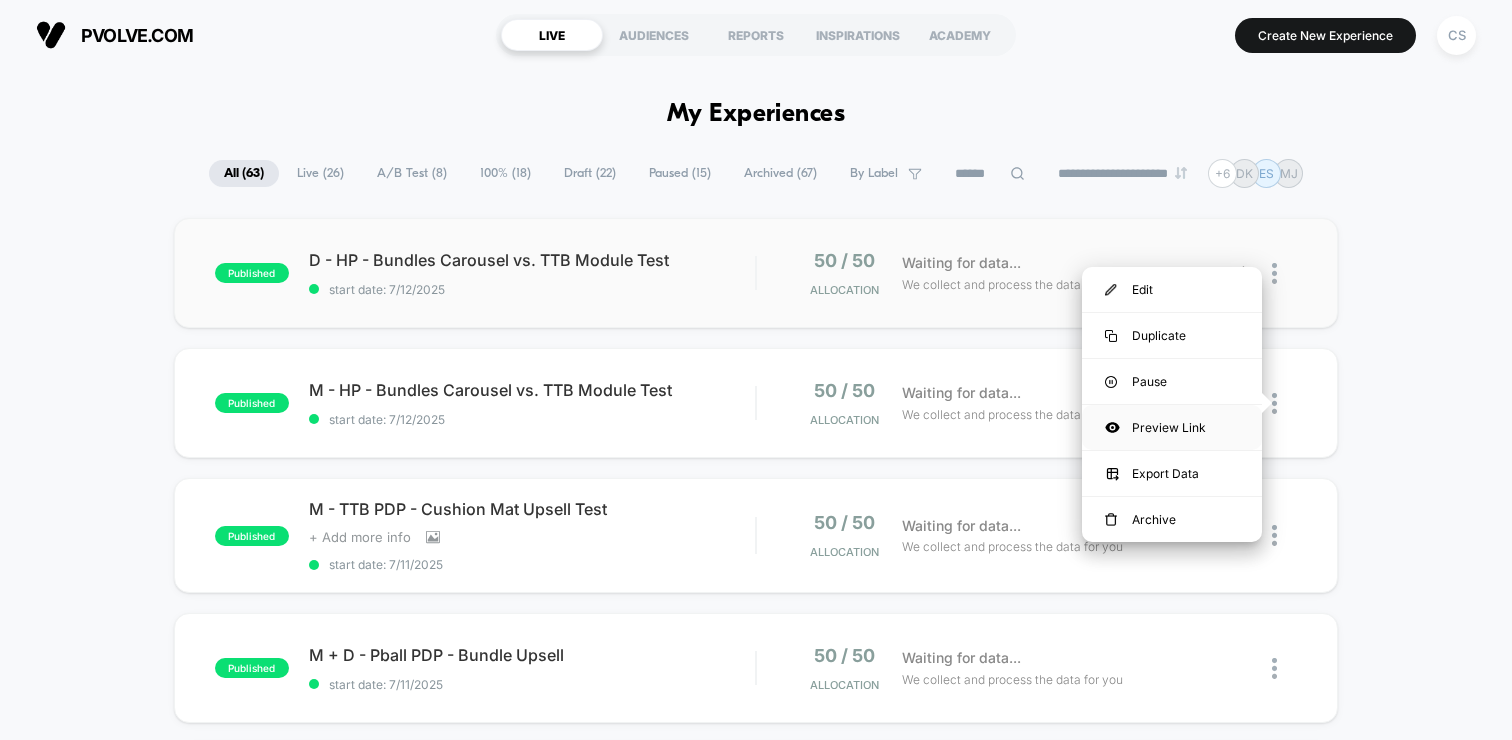 click on "Preview Link" at bounding box center (1172, 427) 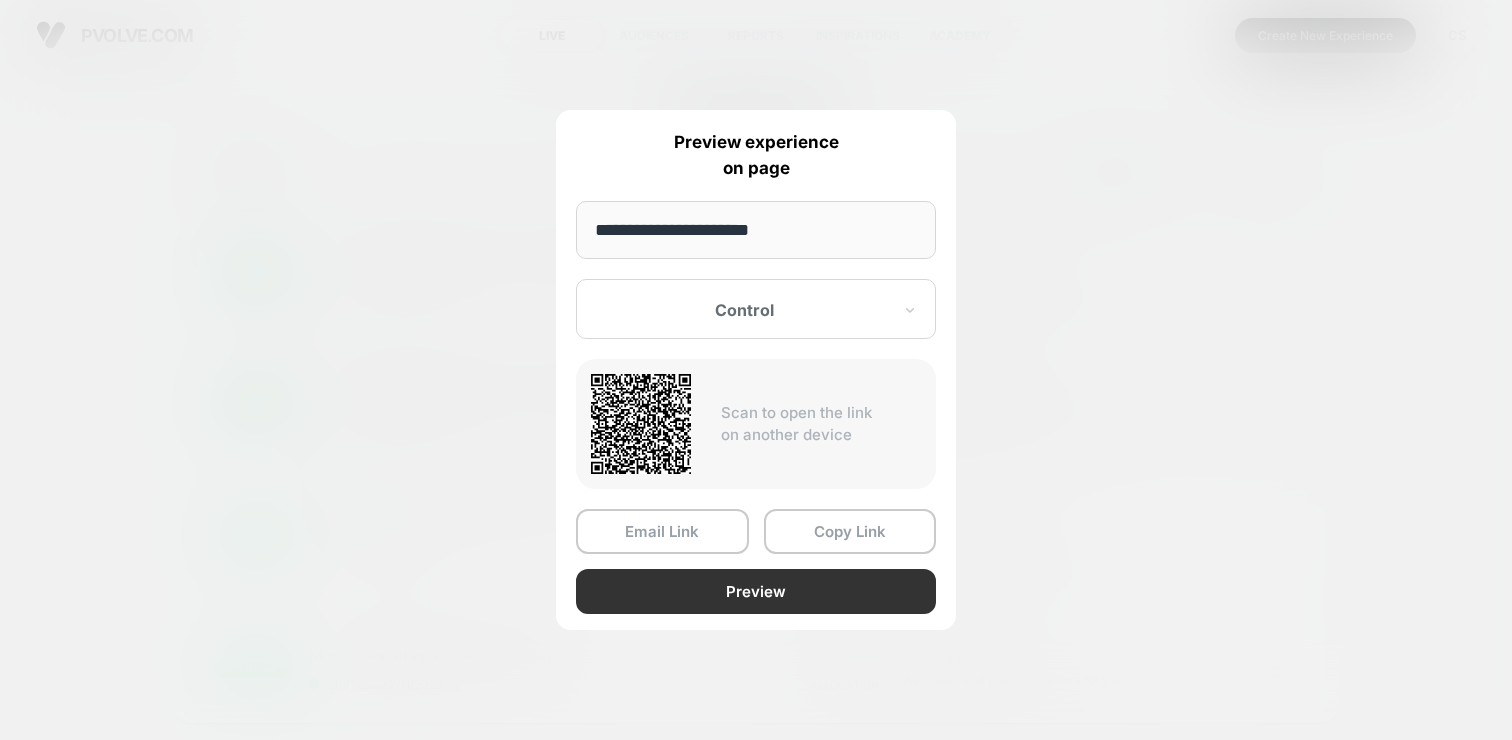 click on "Preview" at bounding box center [756, 591] 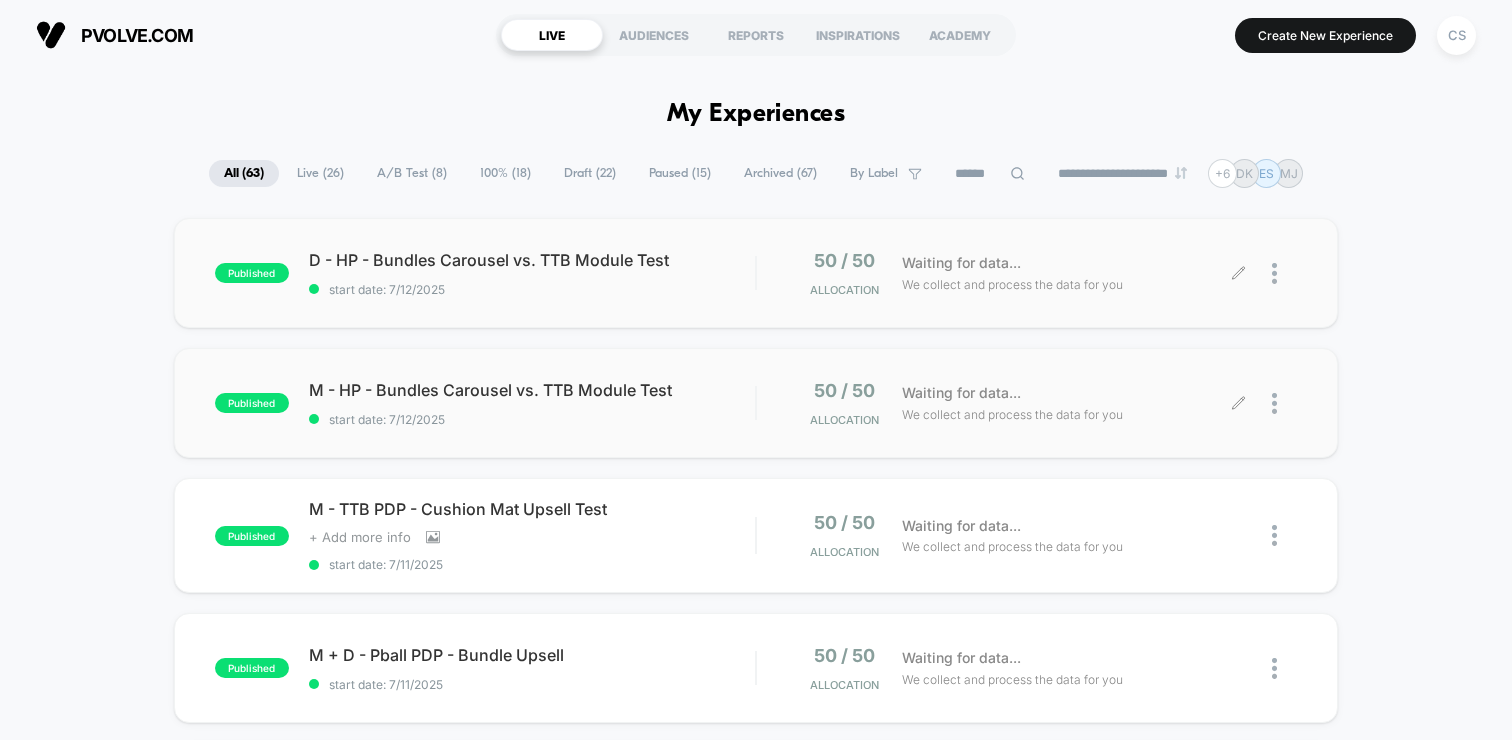 click at bounding box center (1284, 403) 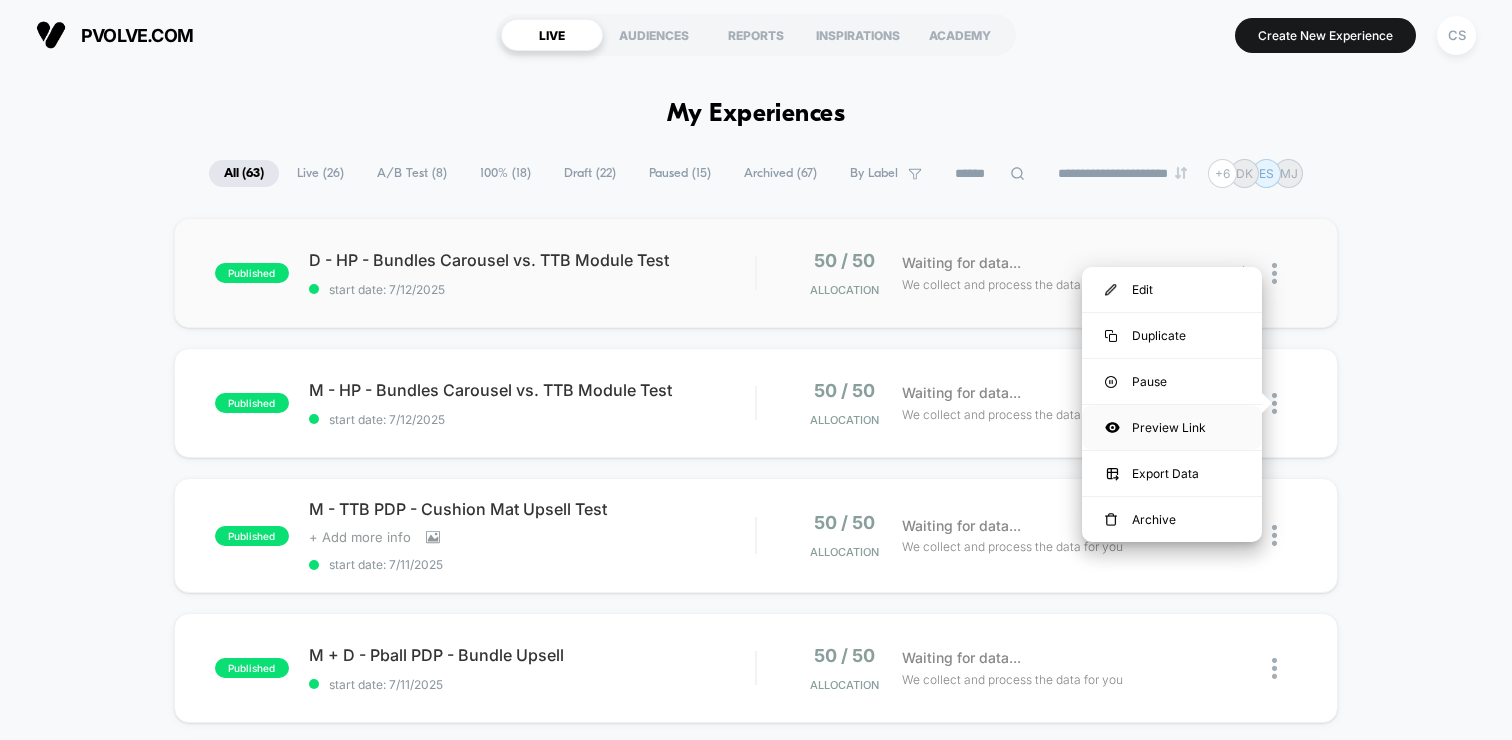 click on "Preview Link" at bounding box center (1172, 427) 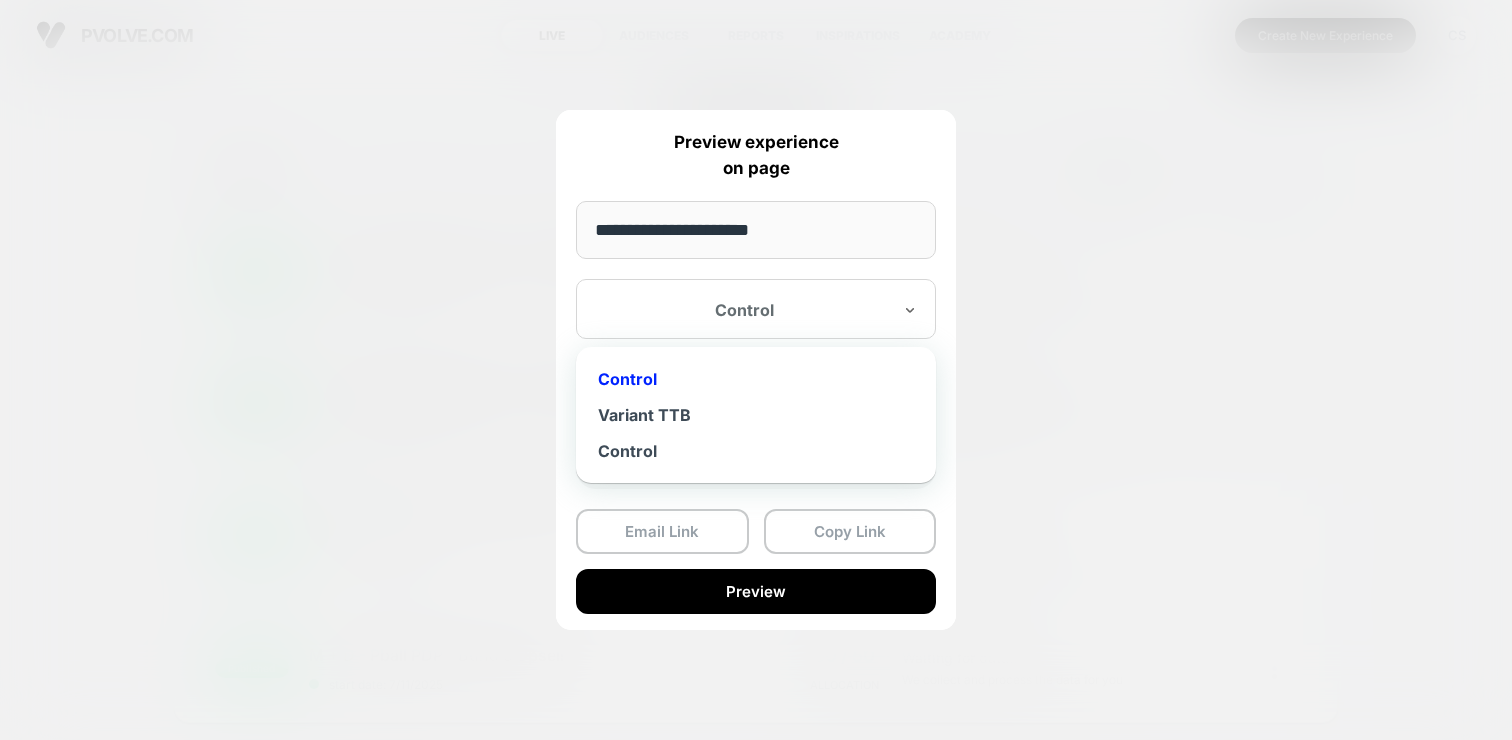 click on "Control" at bounding box center (756, 309) 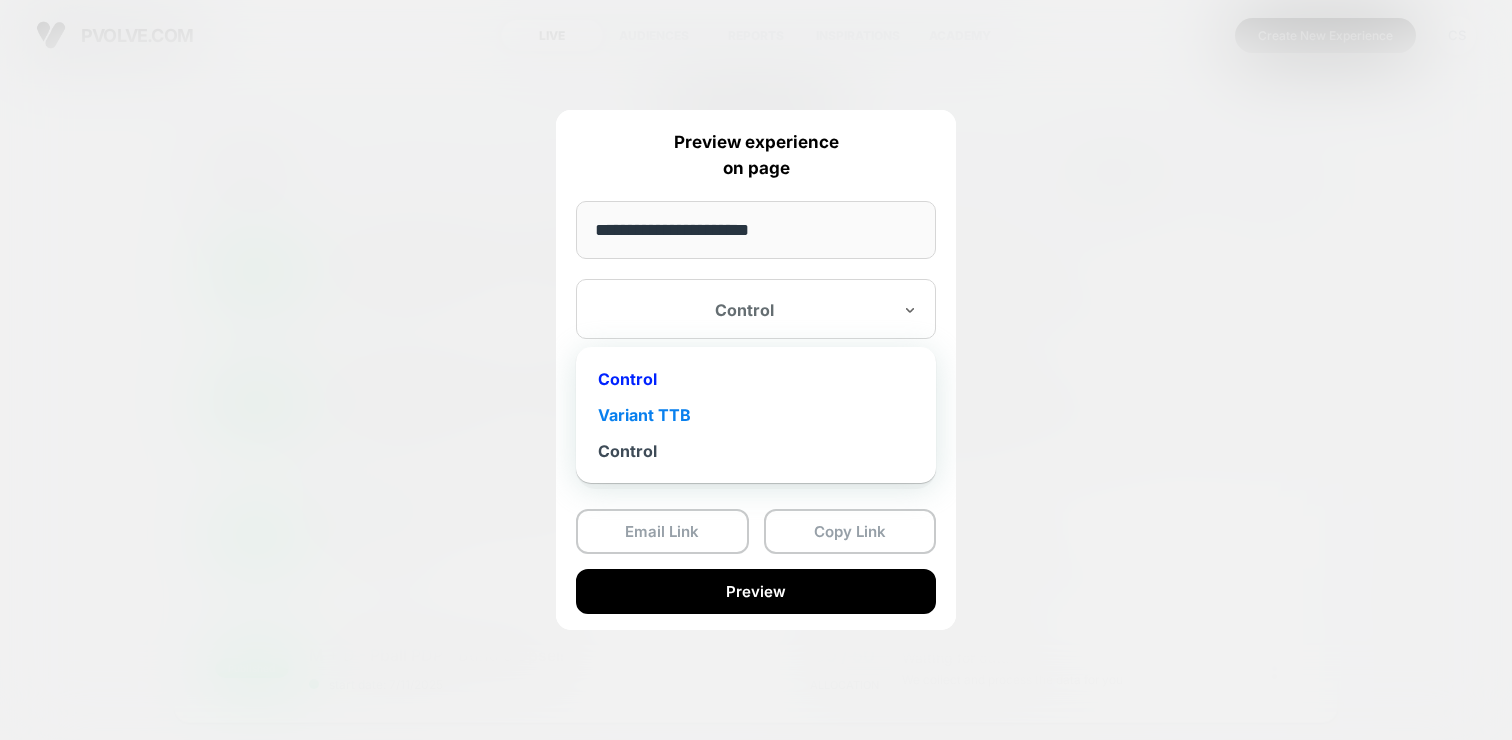 click on "Variant TTB" at bounding box center [756, 415] 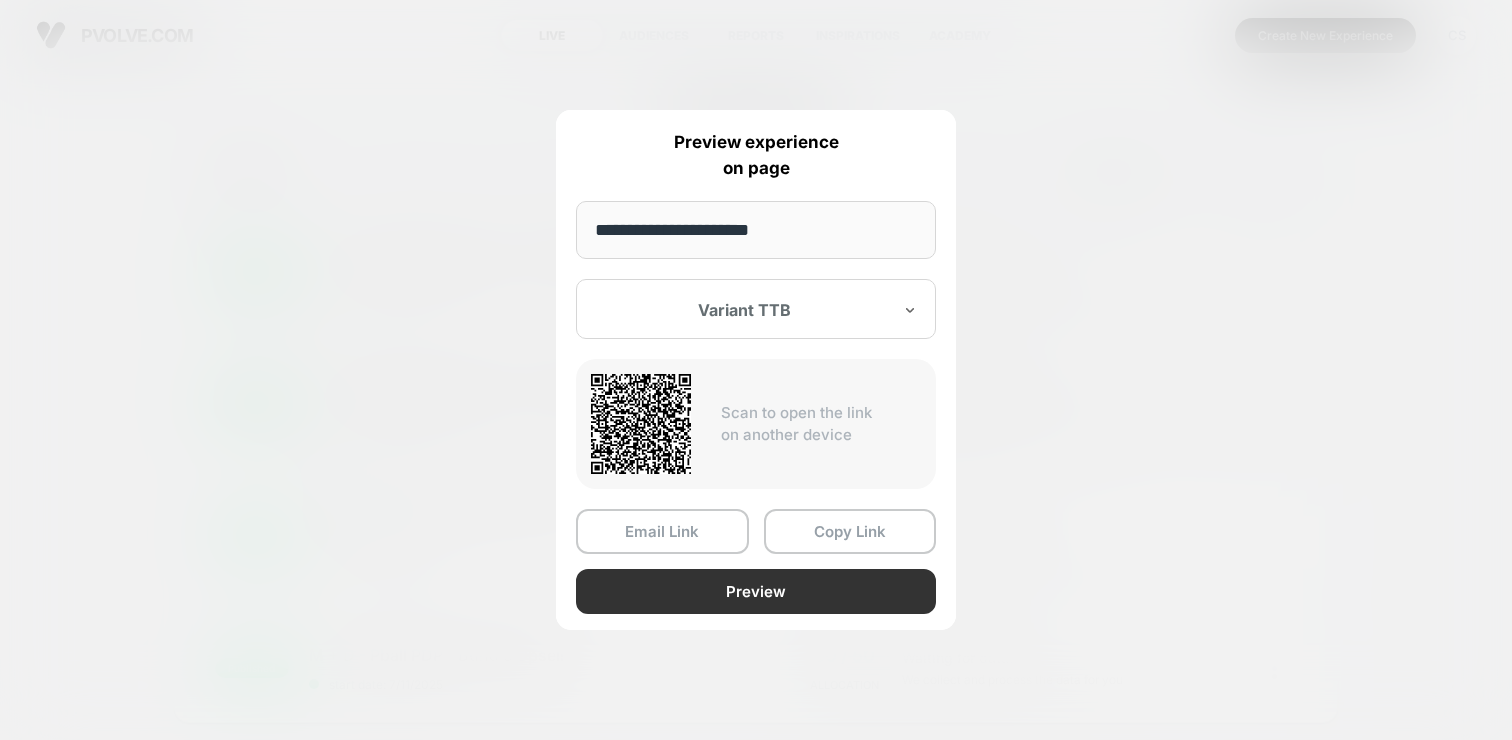click on "Preview" at bounding box center [756, 591] 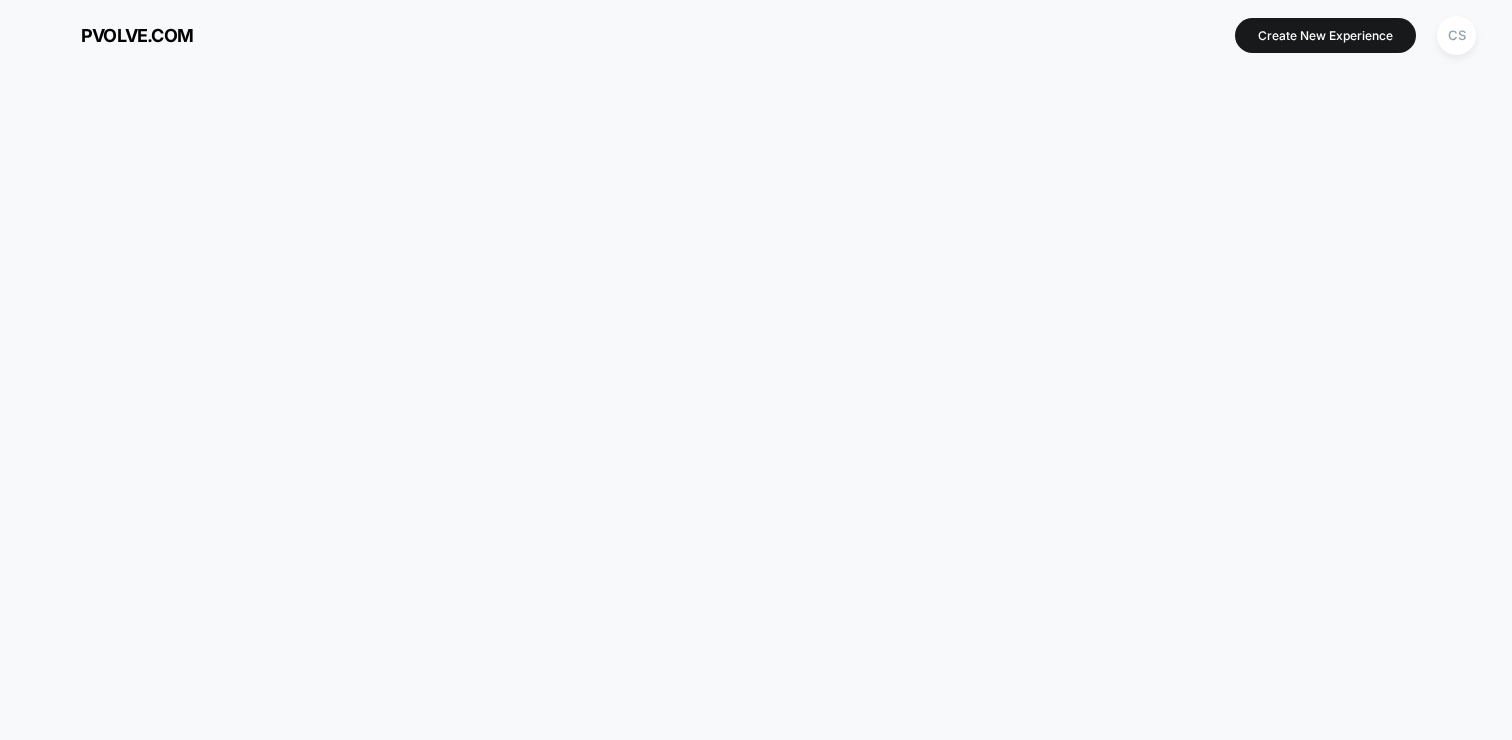 scroll, scrollTop: 0, scrollLeft: 0, axis: both 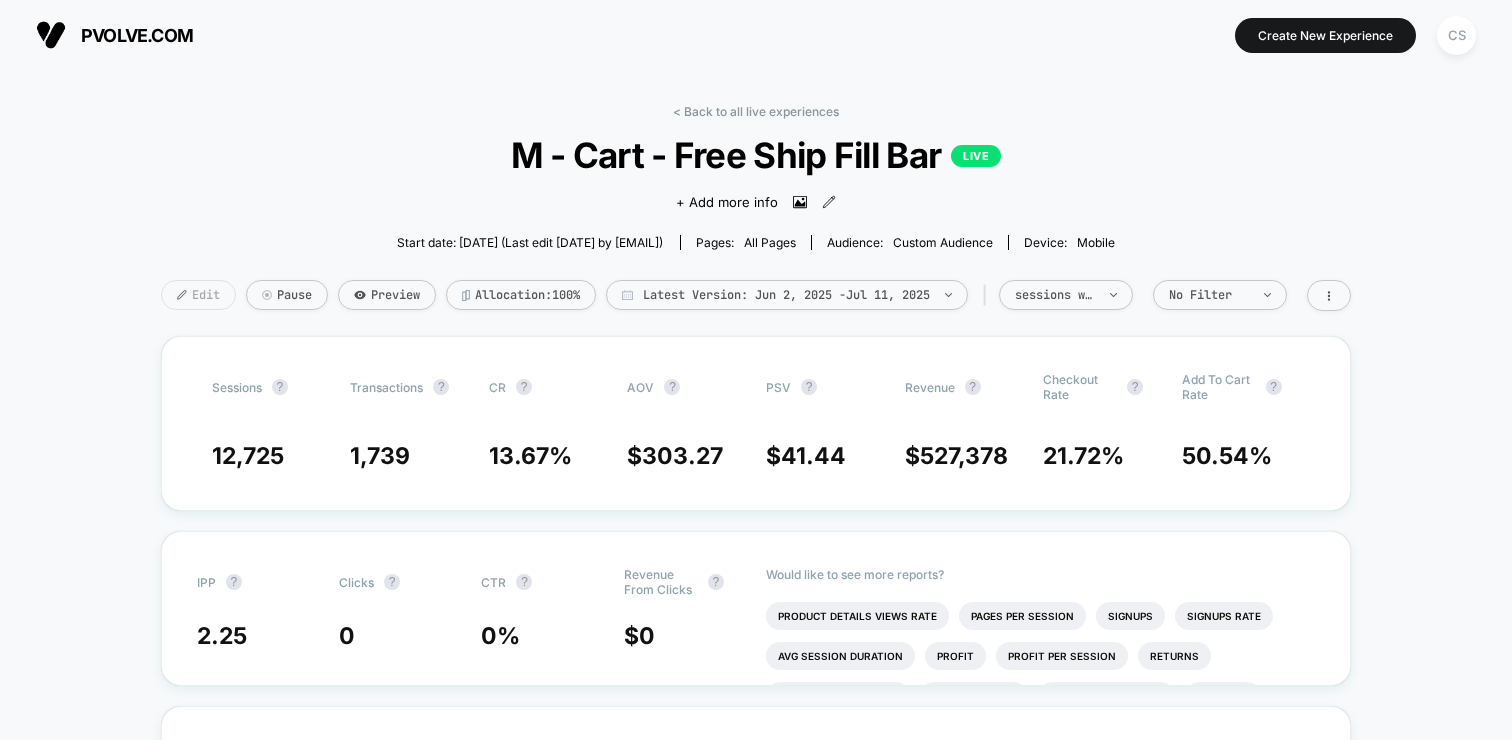 click on "Edit" at bounding box center [198, 295] 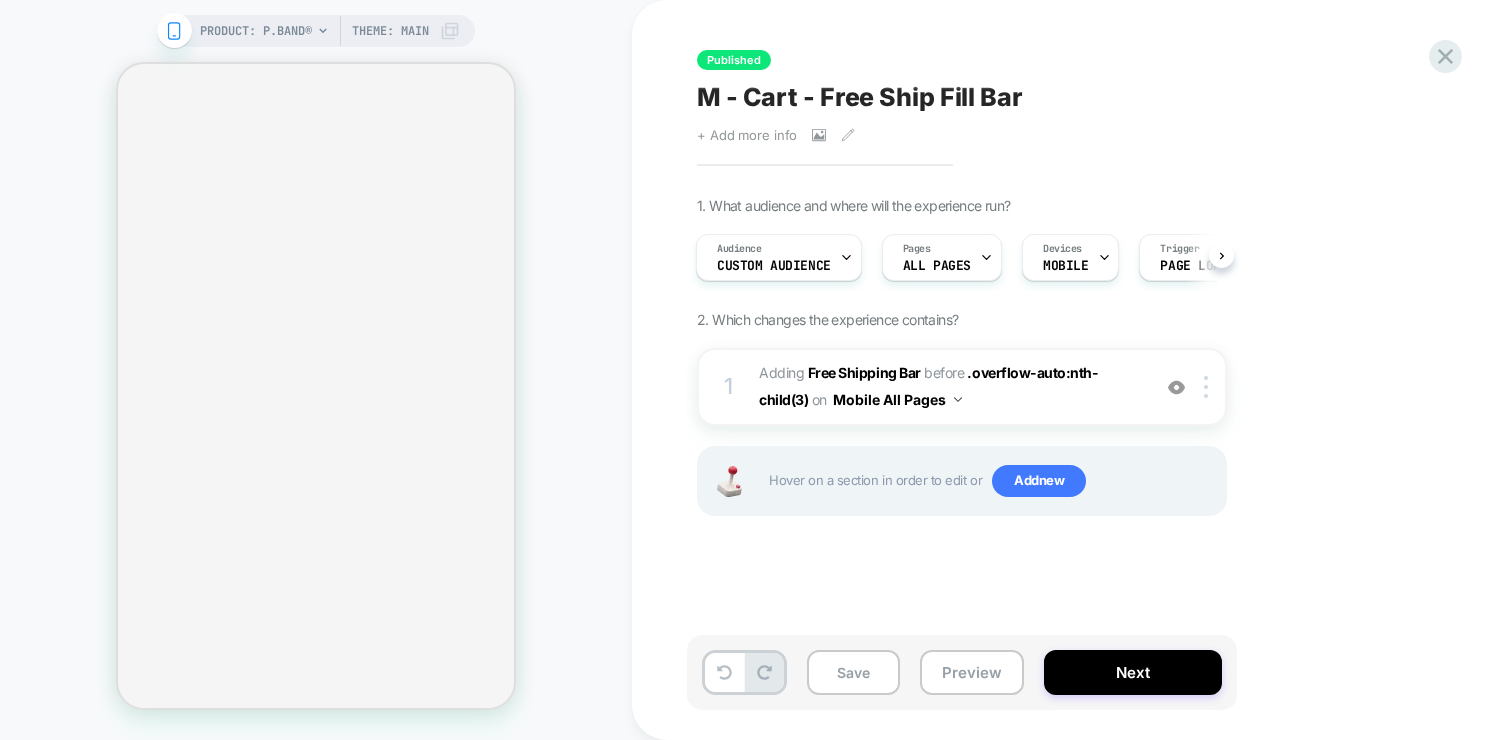 scroll, scrollTop: 0, scrollLeft: 2, axis: horizontal 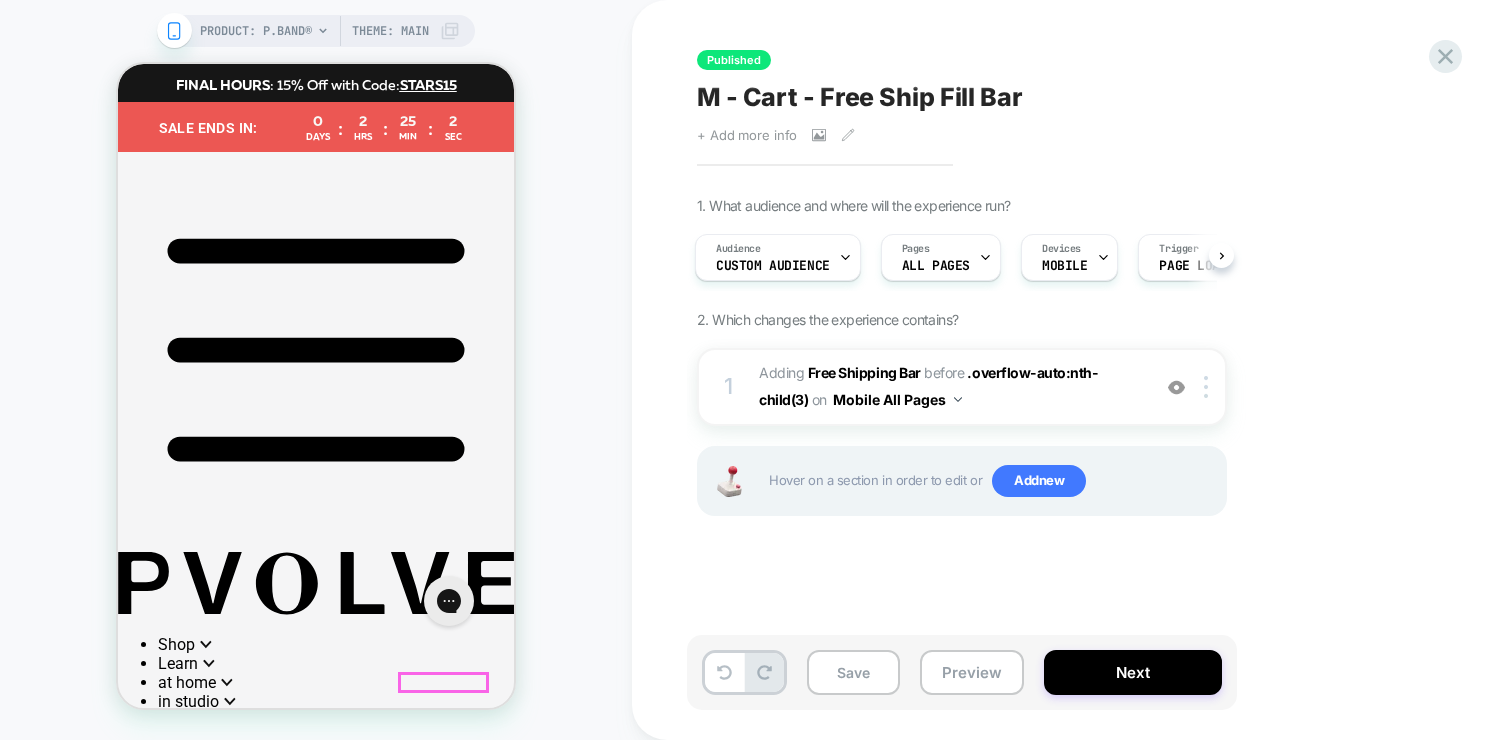 click on "Add to Cart" at bounding box center [159, 10364] 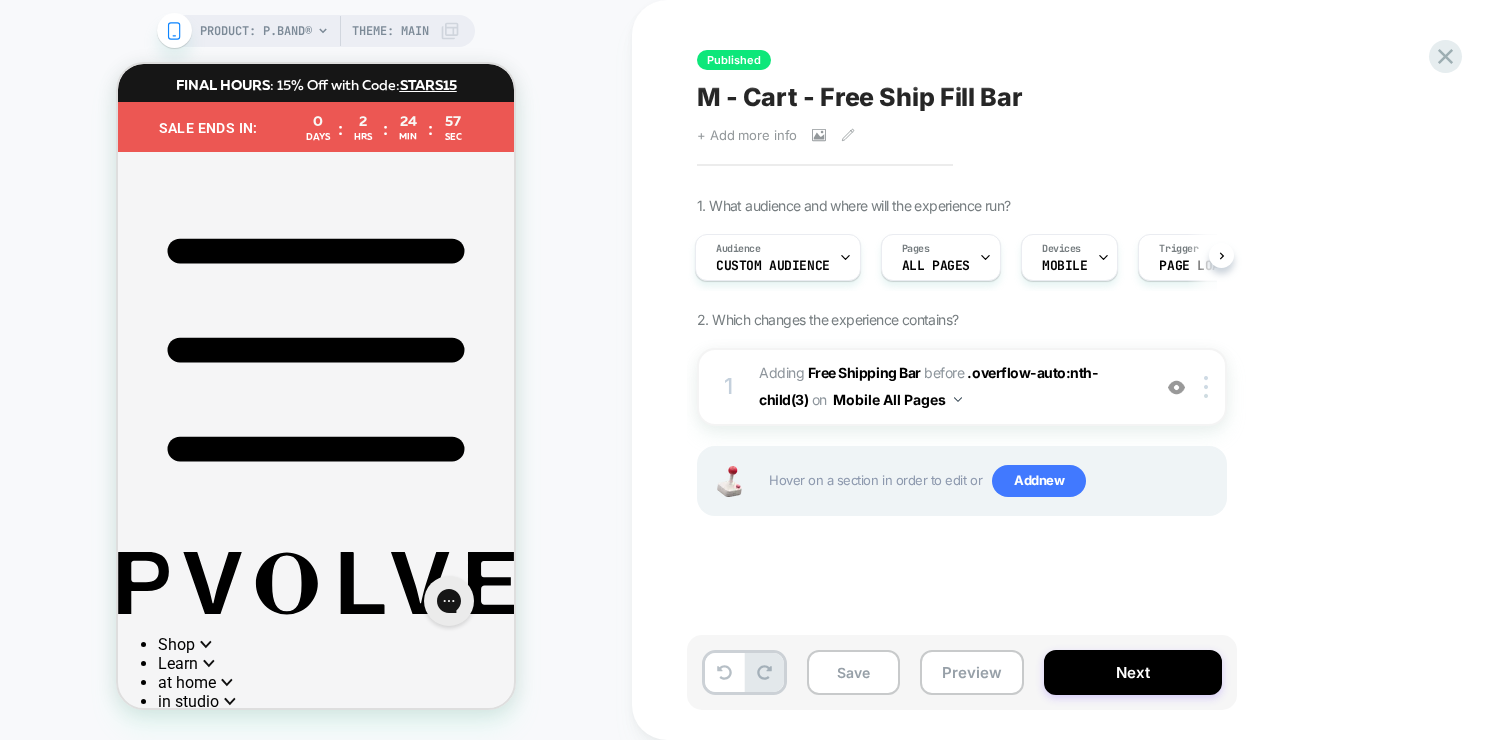 click on "Published M - Cart - Free Ship Fill Bar Click to view images Click to edit experience details + Add more info 1. What audience and where will the experience run? Audience Custom Audience Pages ALL PAGES Devices MOBILE Trigger Page Load 2. Which changes the experience contains? 1 #_loomi_addon_1739404719339 Adding   Free Shipping Bar   BEFORE .overflow-auto:nth-child(3) .overflow-auto:nth-child(3)   on Mobile All Pages Add Before Add After Duplicate Replace Position Copy CSS Selector Copy Widget Id Rename Copy to   Desktop Target   All Devices Delete Hover on a section in order to edit or  Add  new Save Preview Next" at bounding box center (1072, 370) 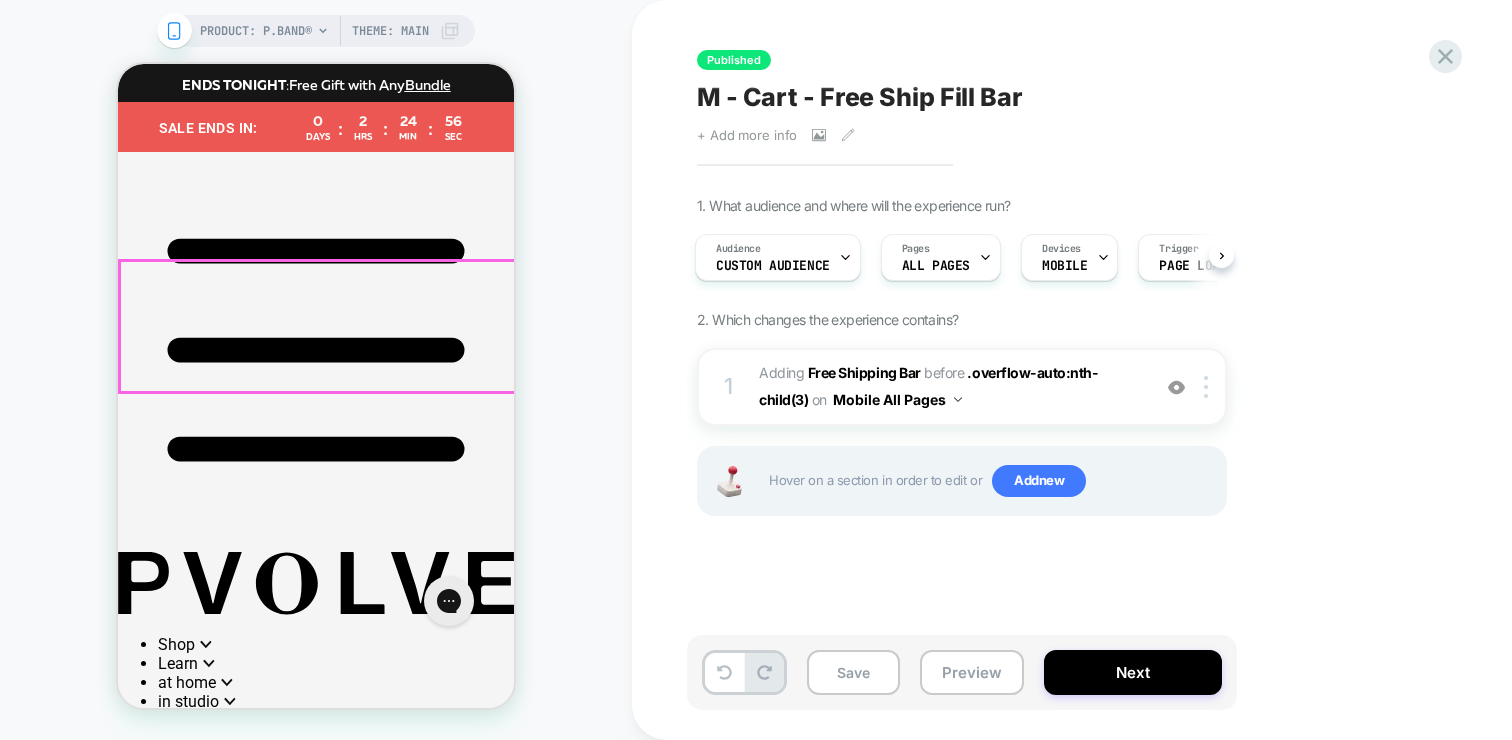 scroll, scrollTop: 0, scrollLeft: 0, axis: both 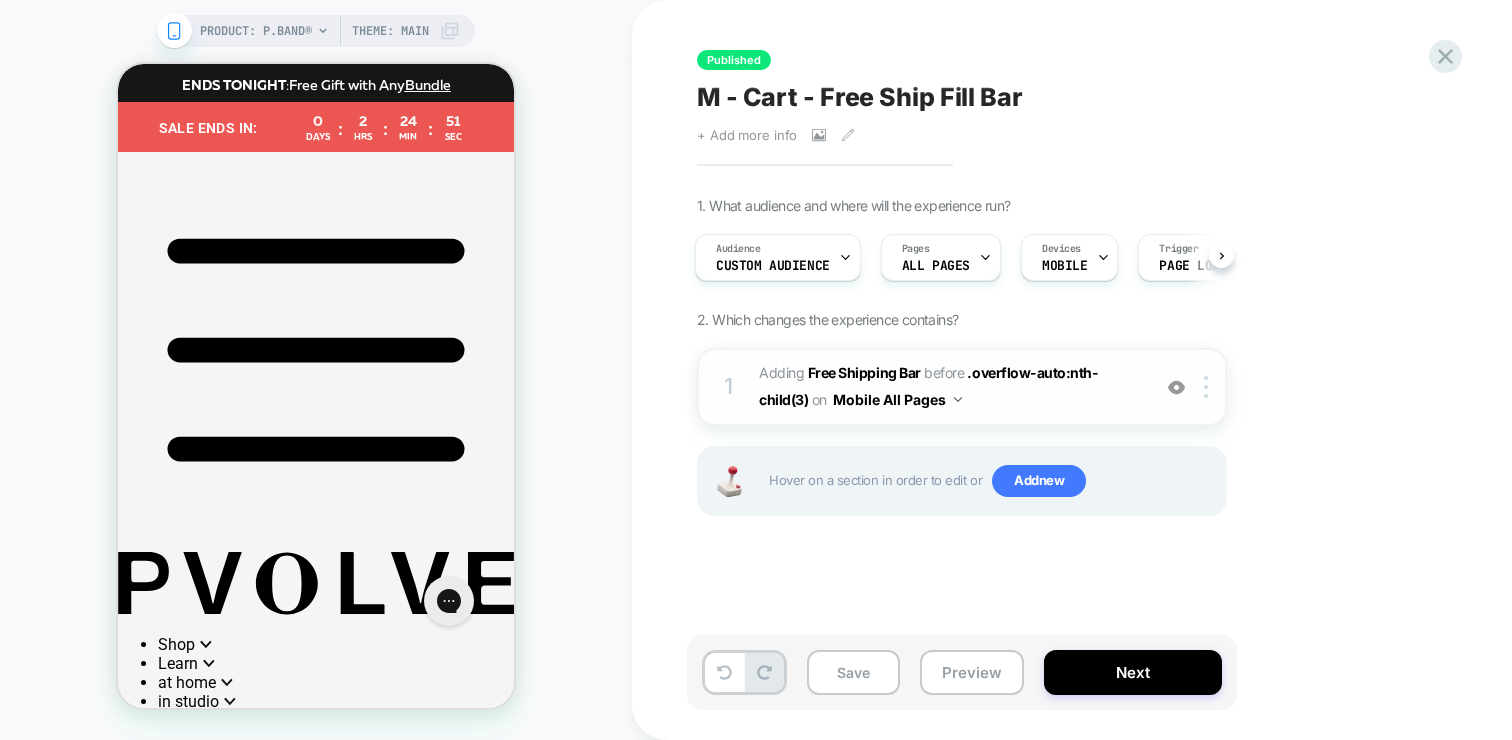 click on "#_loomi_addon_1739404719339 Adding   Free Shipping Bar   BEFORE .overflow-auto:nth-child(3) .overflow-auto:nth-child(3)   on Mobile All Pages" at bounding box center (949, 387) 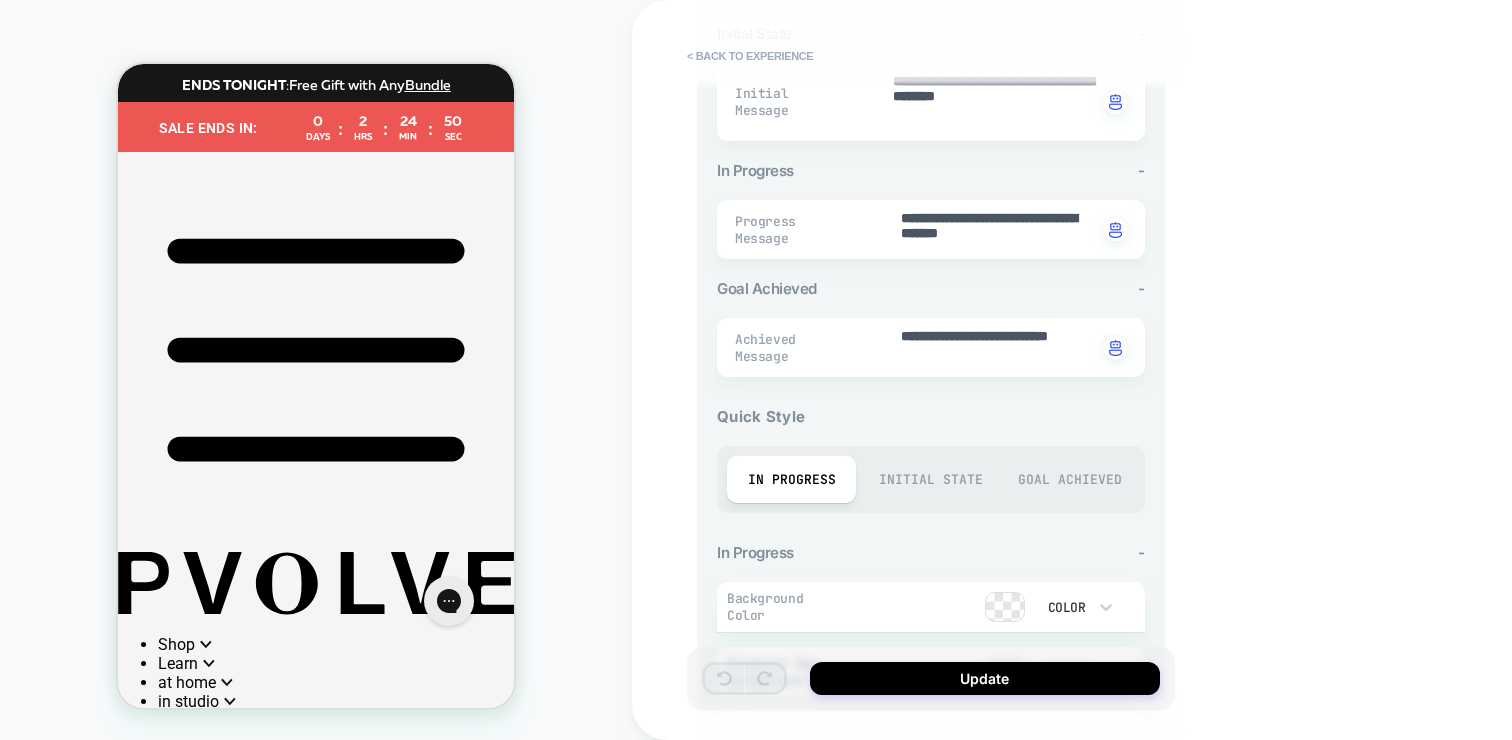 scroll, scrollTop: 750, scrollLeft: 0, axis: vertical 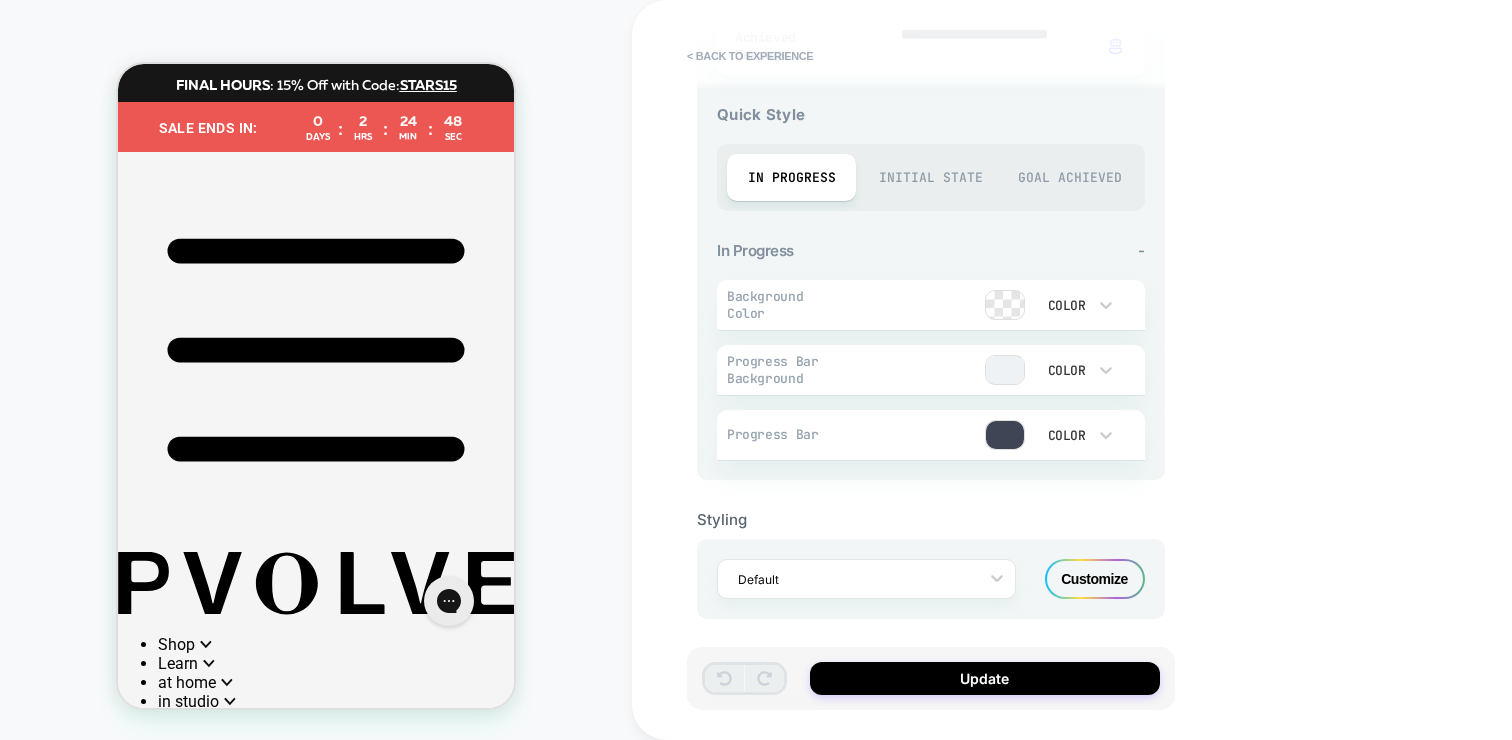 click on "Initial State" at bounding box center [930, 177] 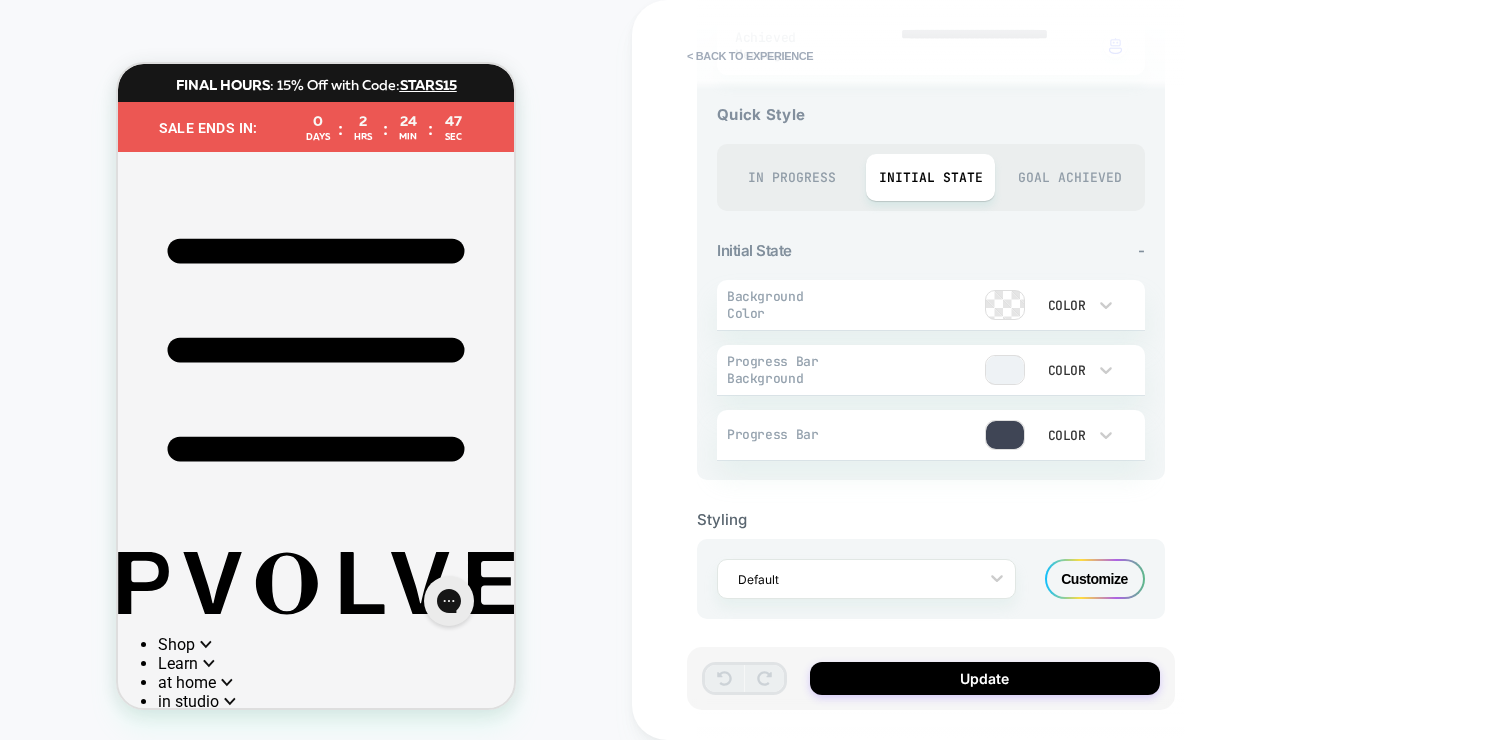 click on "In Progress" at bounding box center [791, 177] 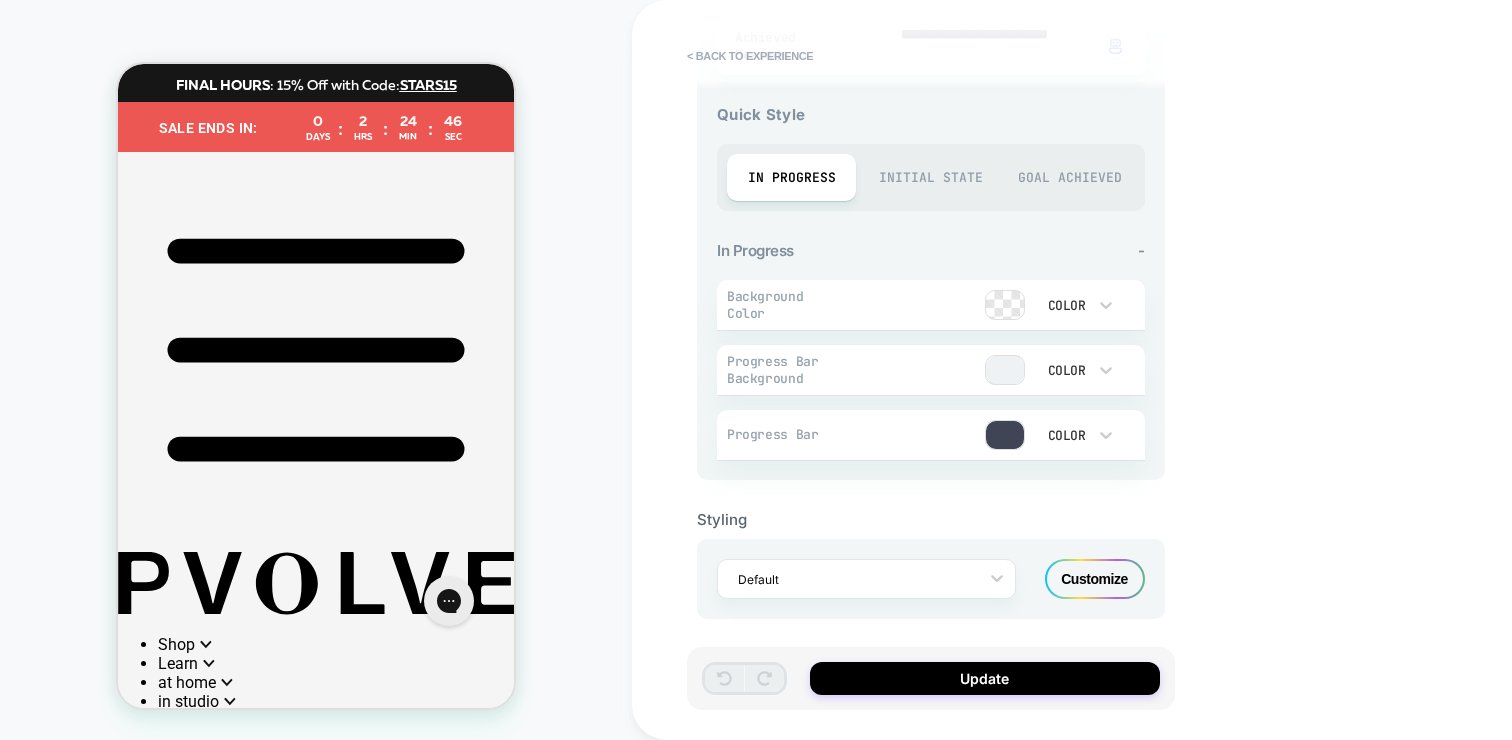 click on "Goal Achieved" at bounding box center (1069, 177) 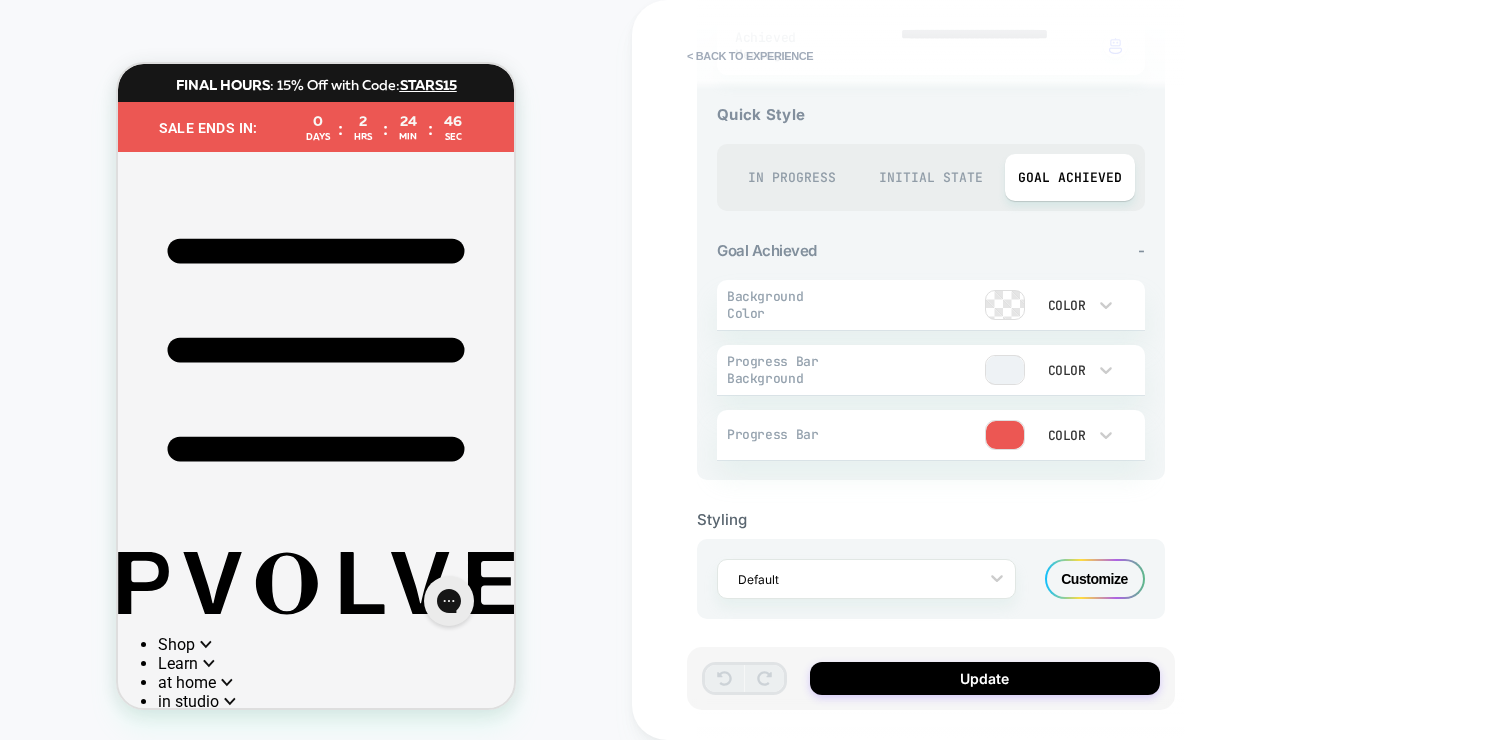 type on "*" 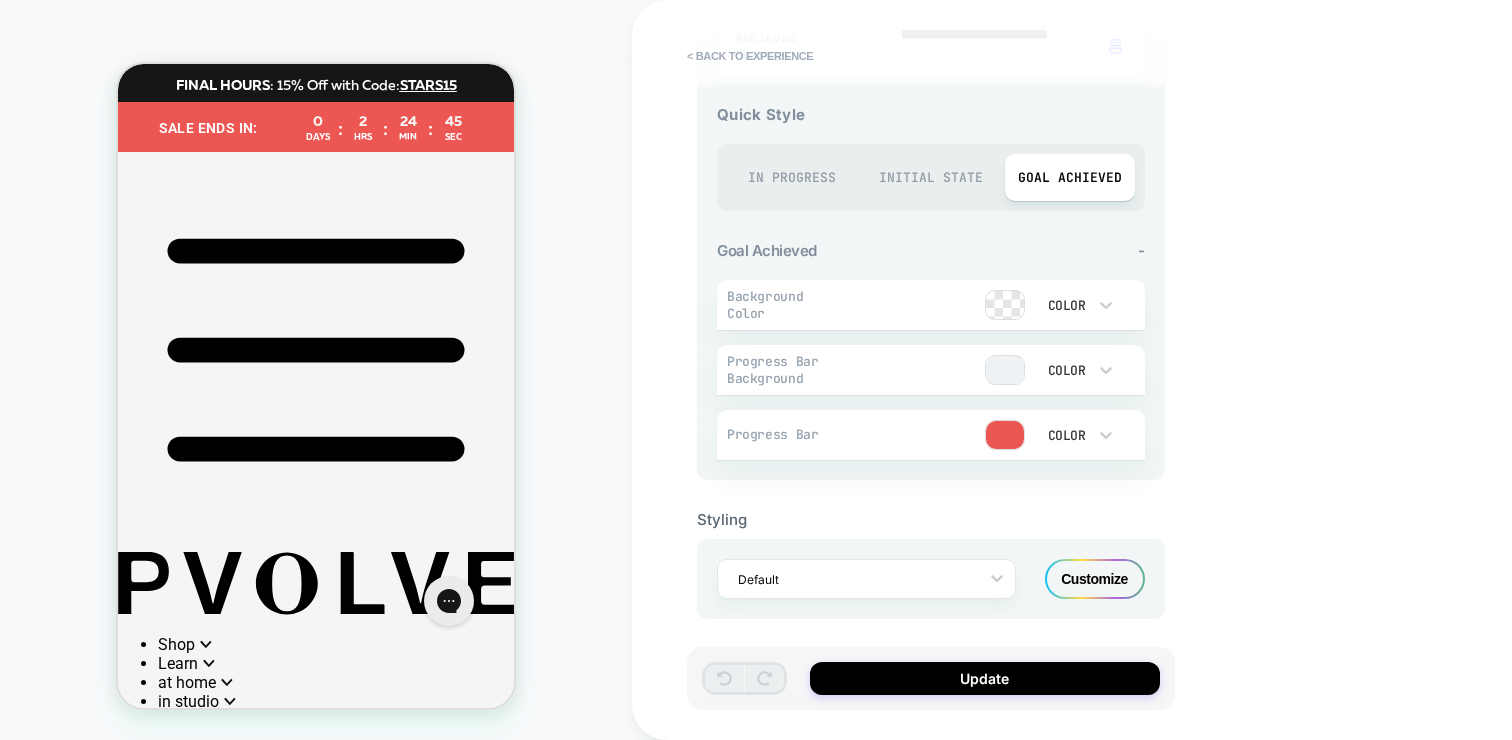 click at bounding box center (1005, 435) 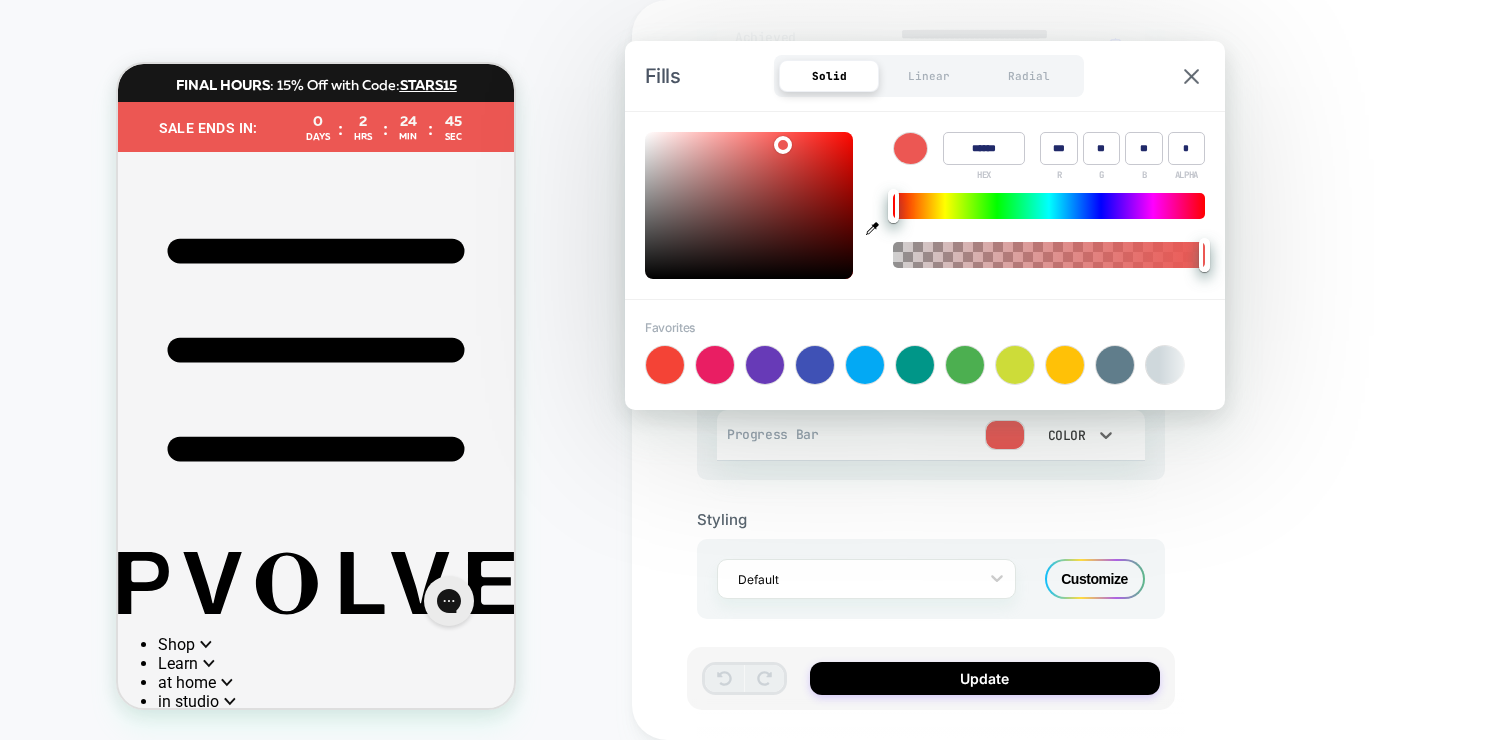click on "Color" at bounding box center (1065, 435) 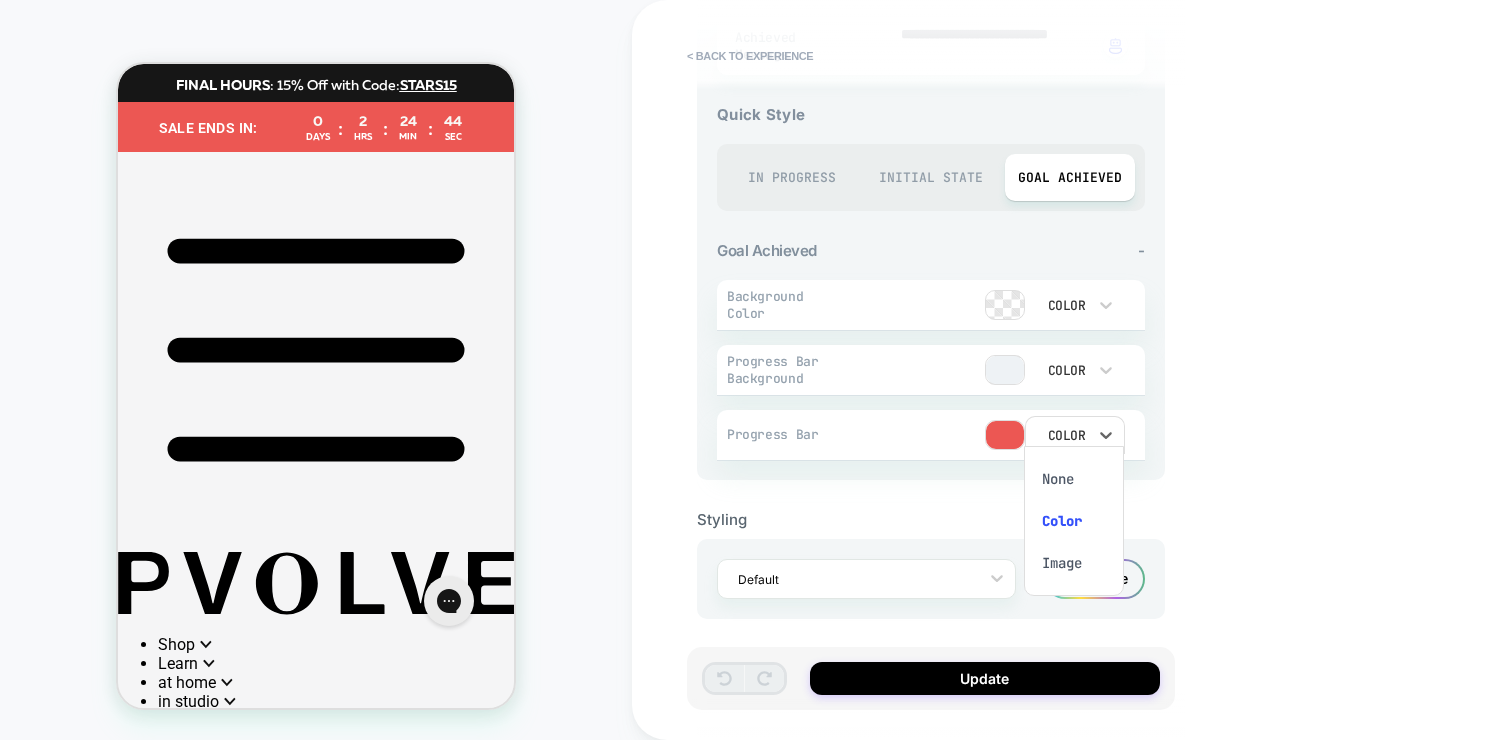 click at bounding box center [756, 370] 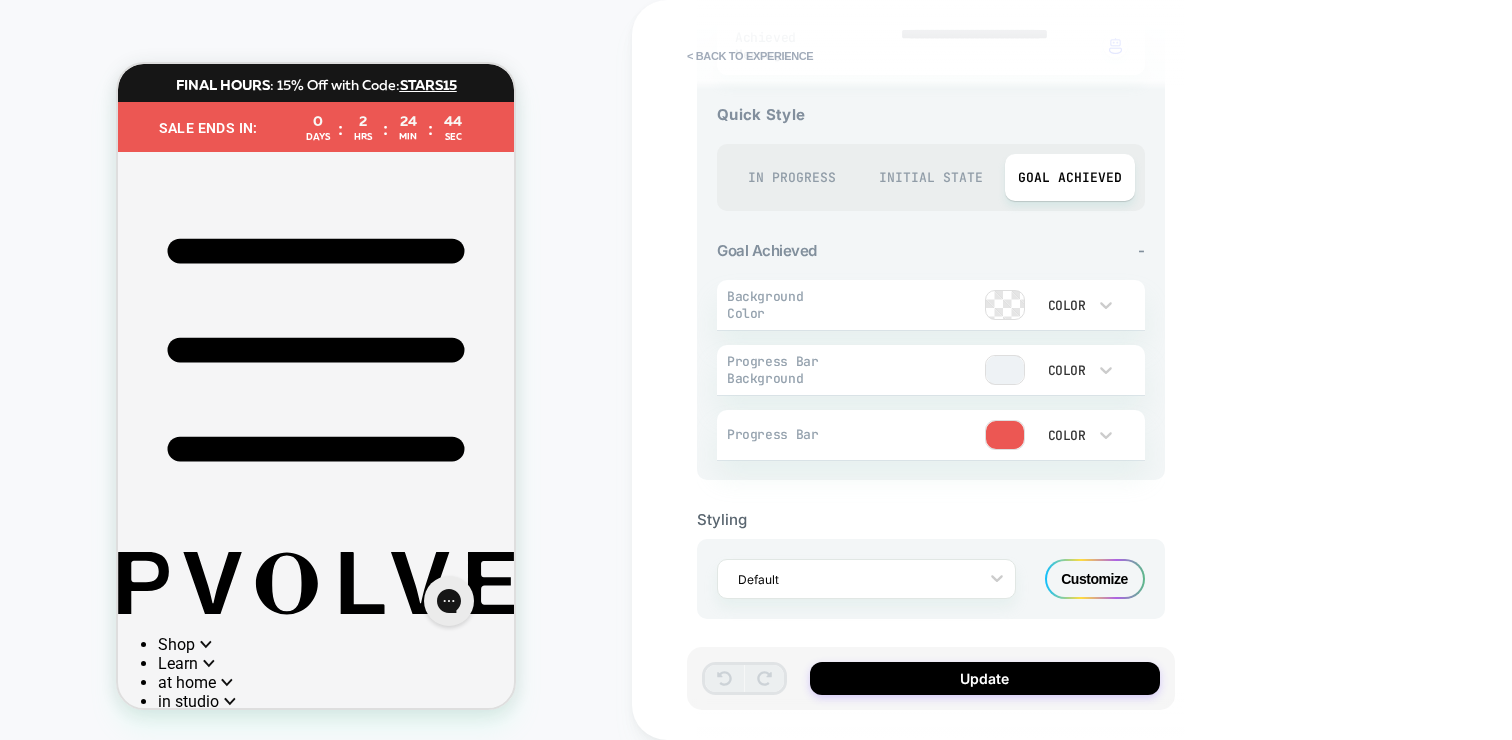 click on "**********" at bounding box center [1072, 370] 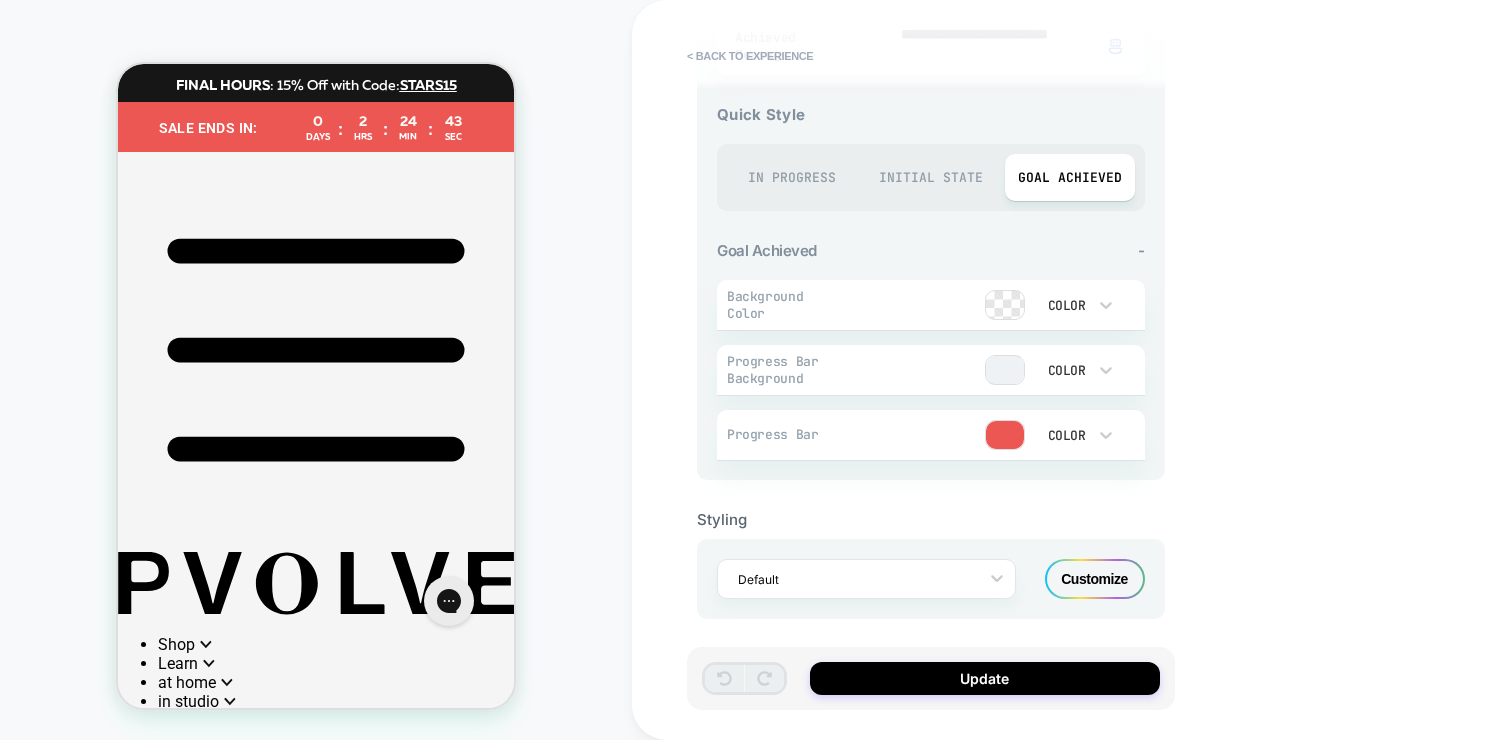 click on "Color" at bounding box center [1065, 435] 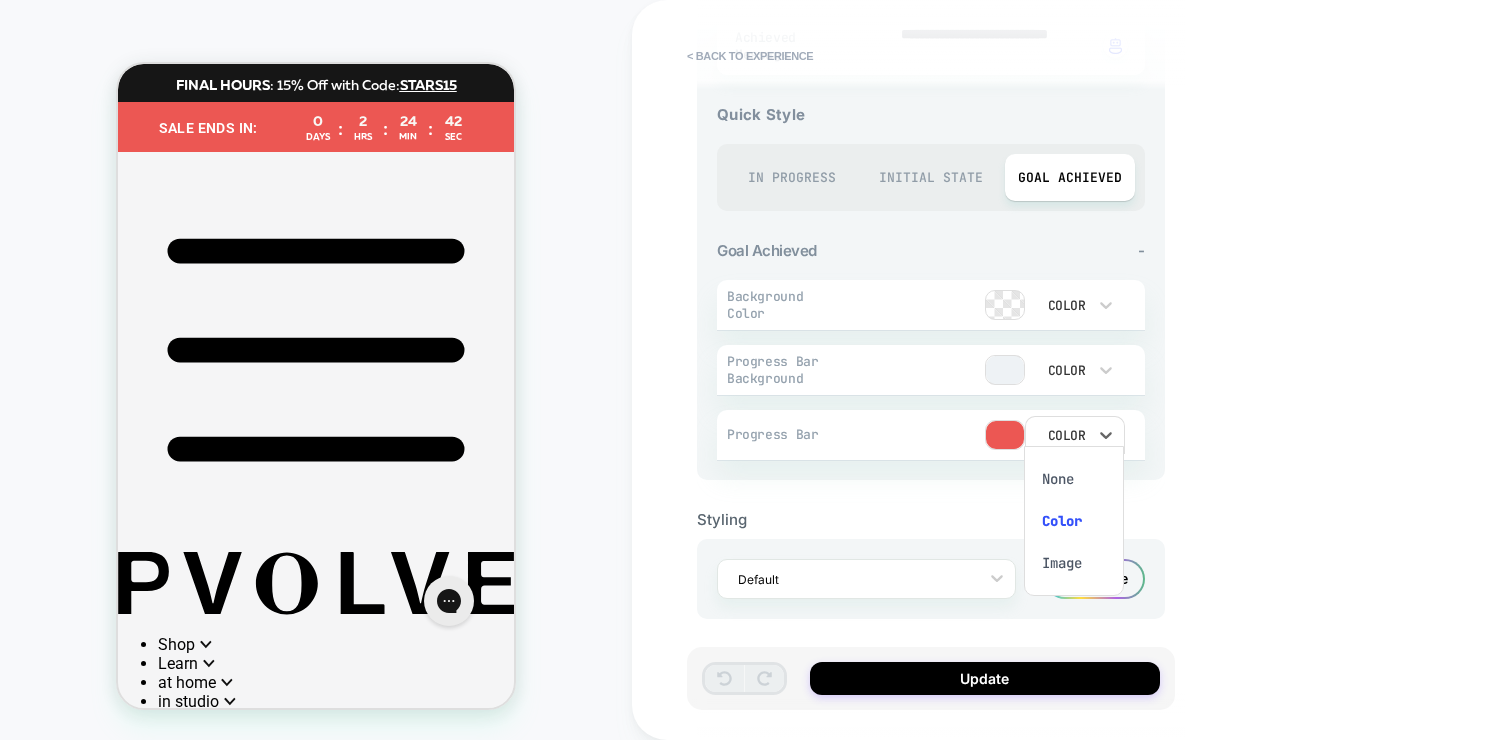 click at bounding box center [756, 370] 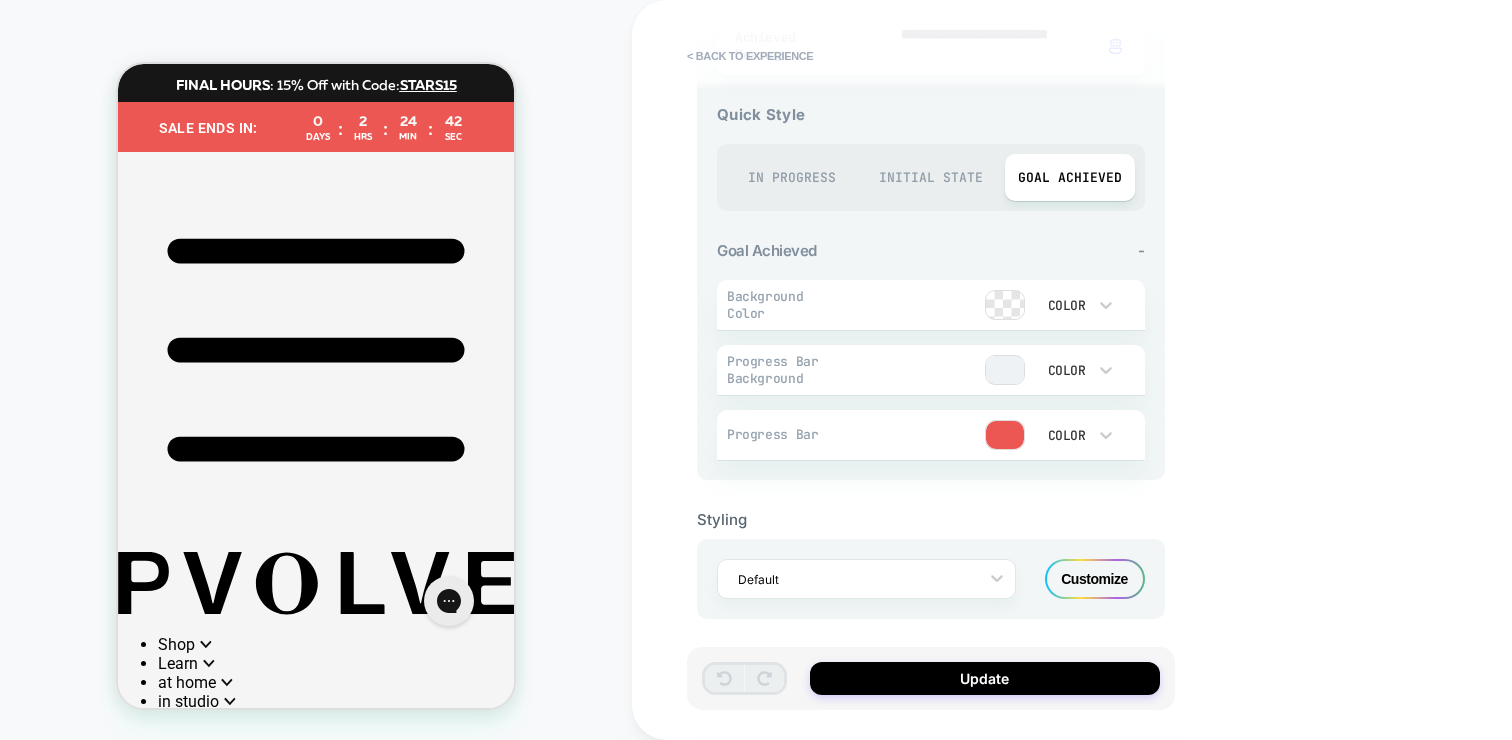 click on "Color" at bounding box center (1075, 435) 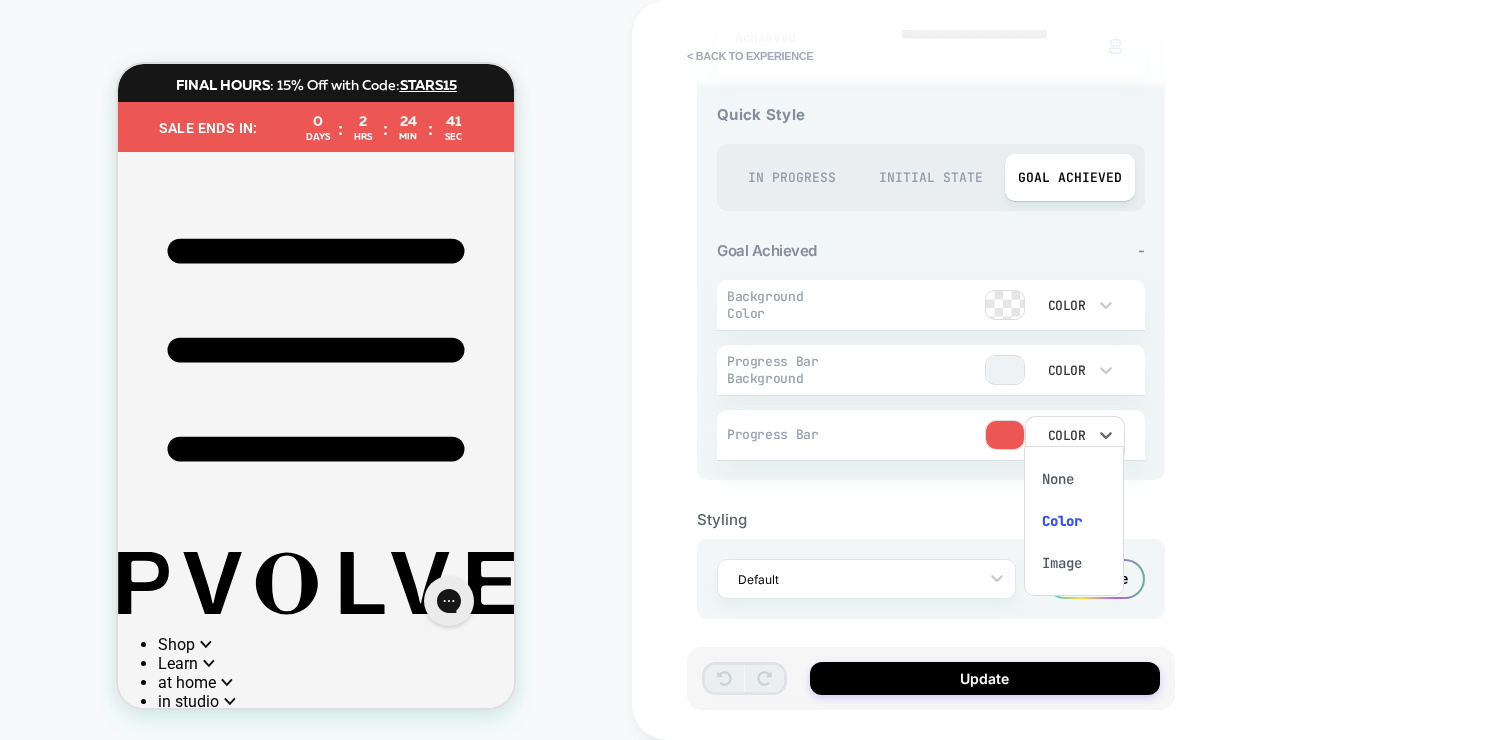 click at bounding box center [756, 370] 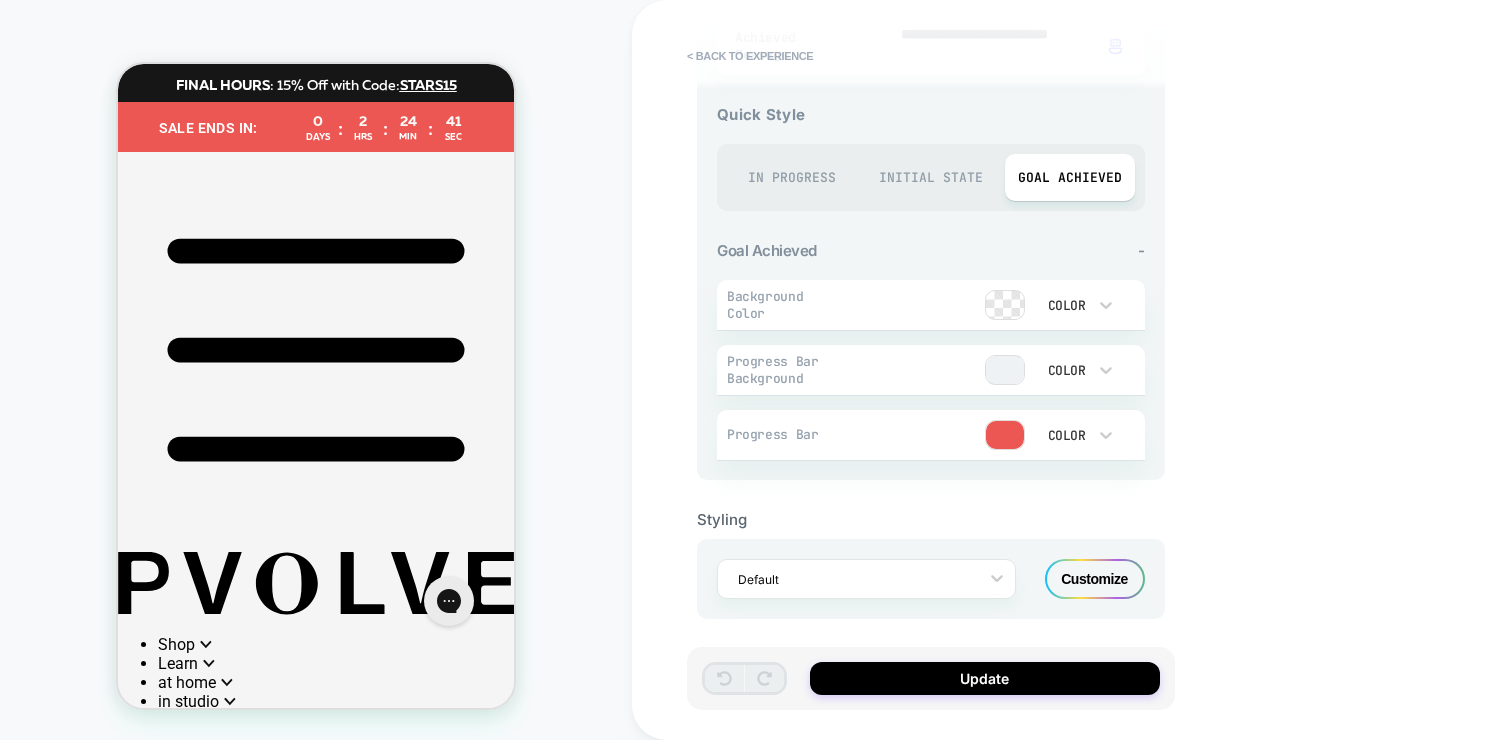 click at bounding box center (1005, 435) 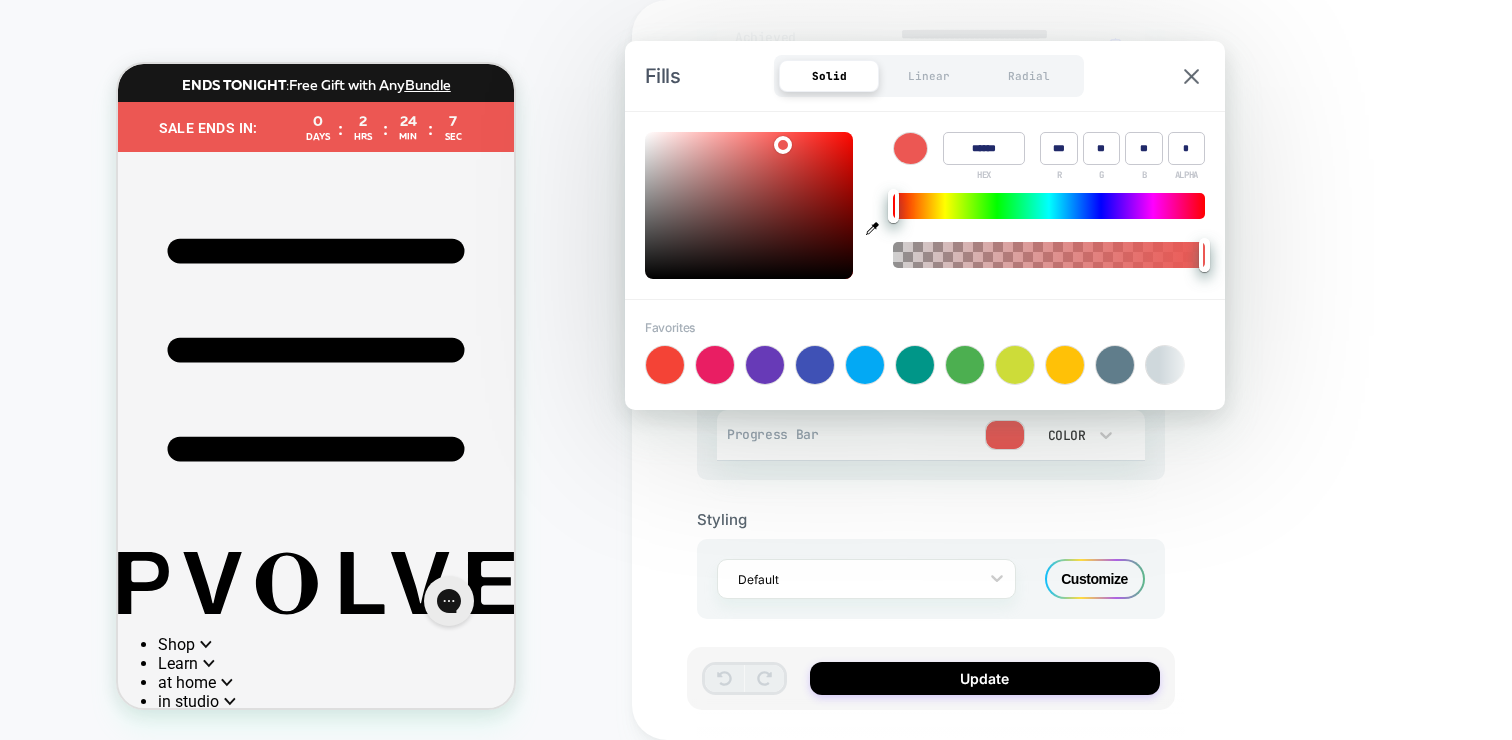 click on "******" at bounding box center [984, 148] 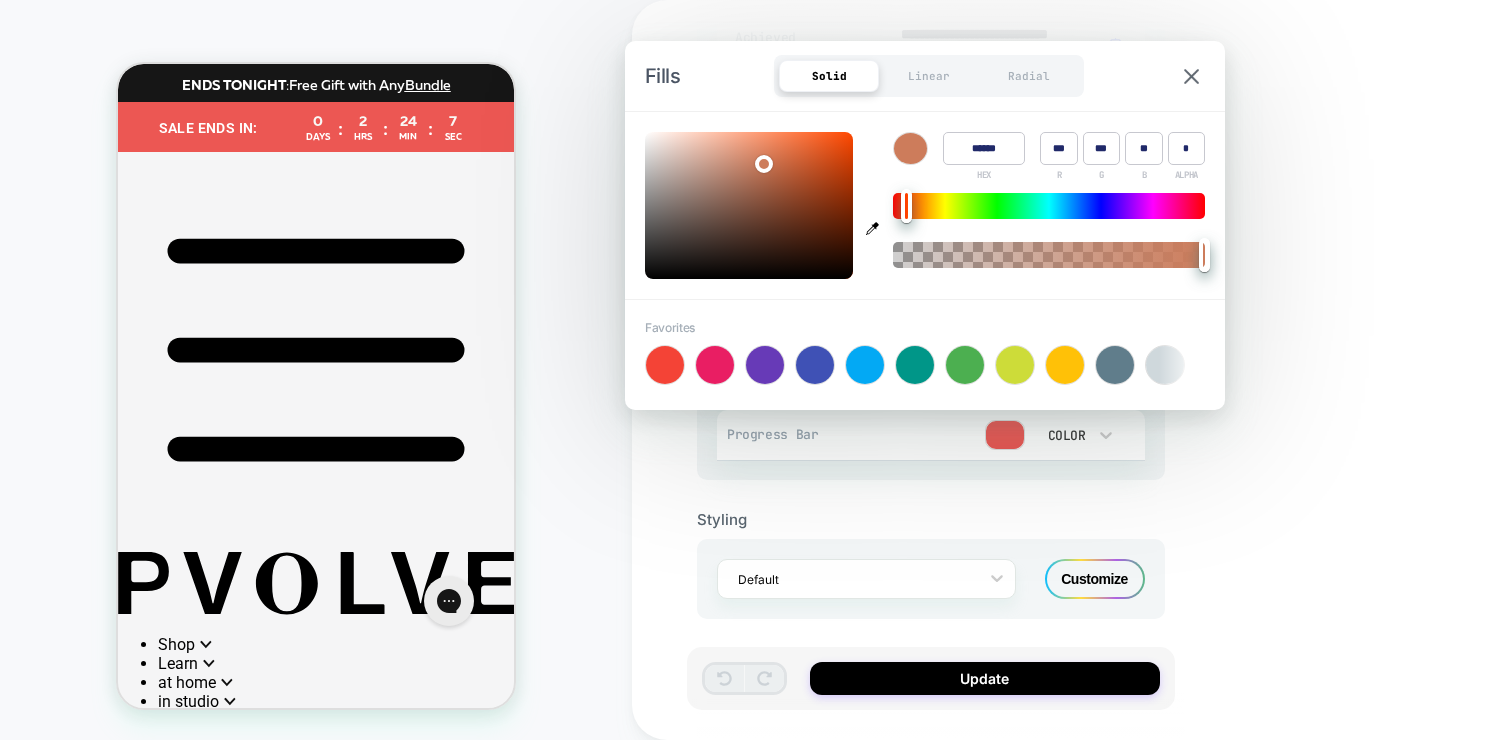 type on "*" 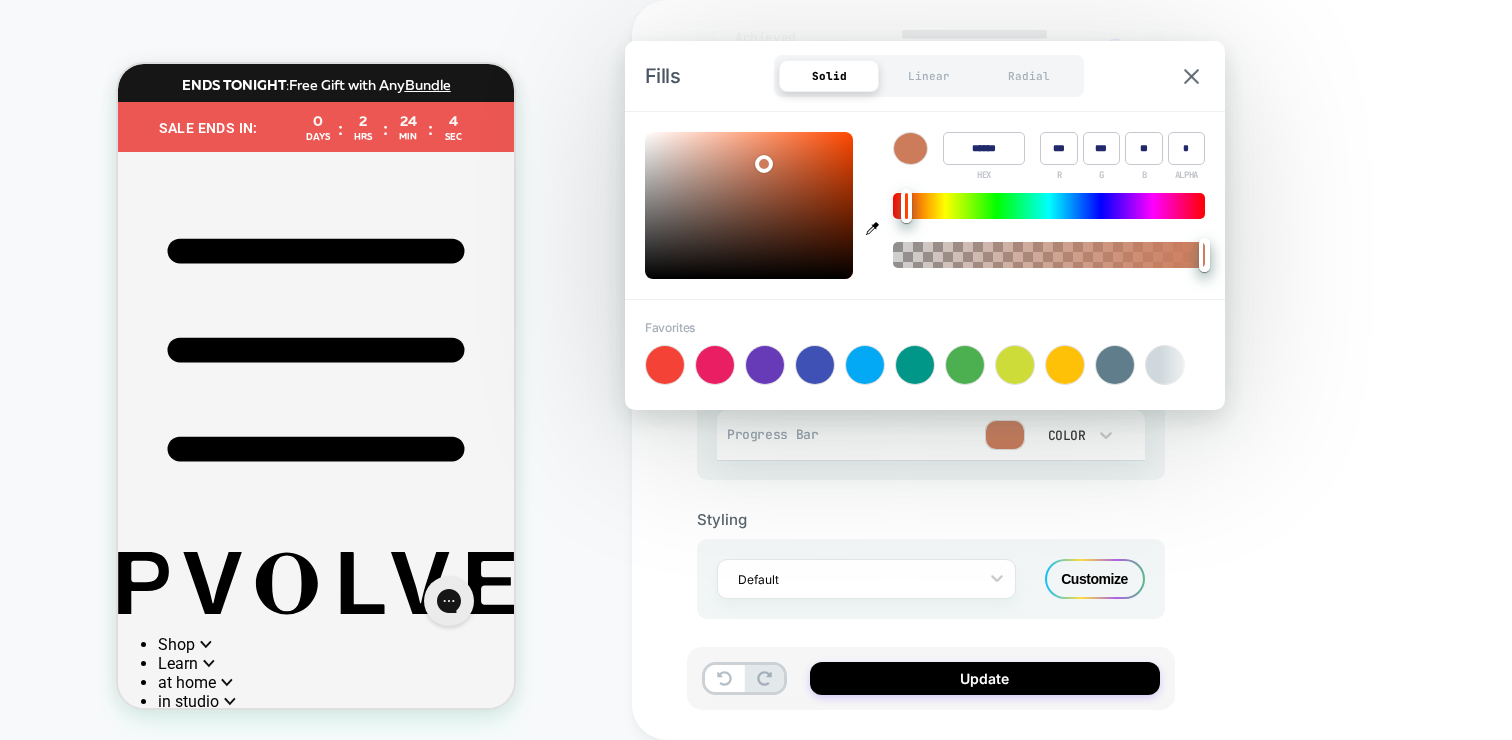 type on "******" 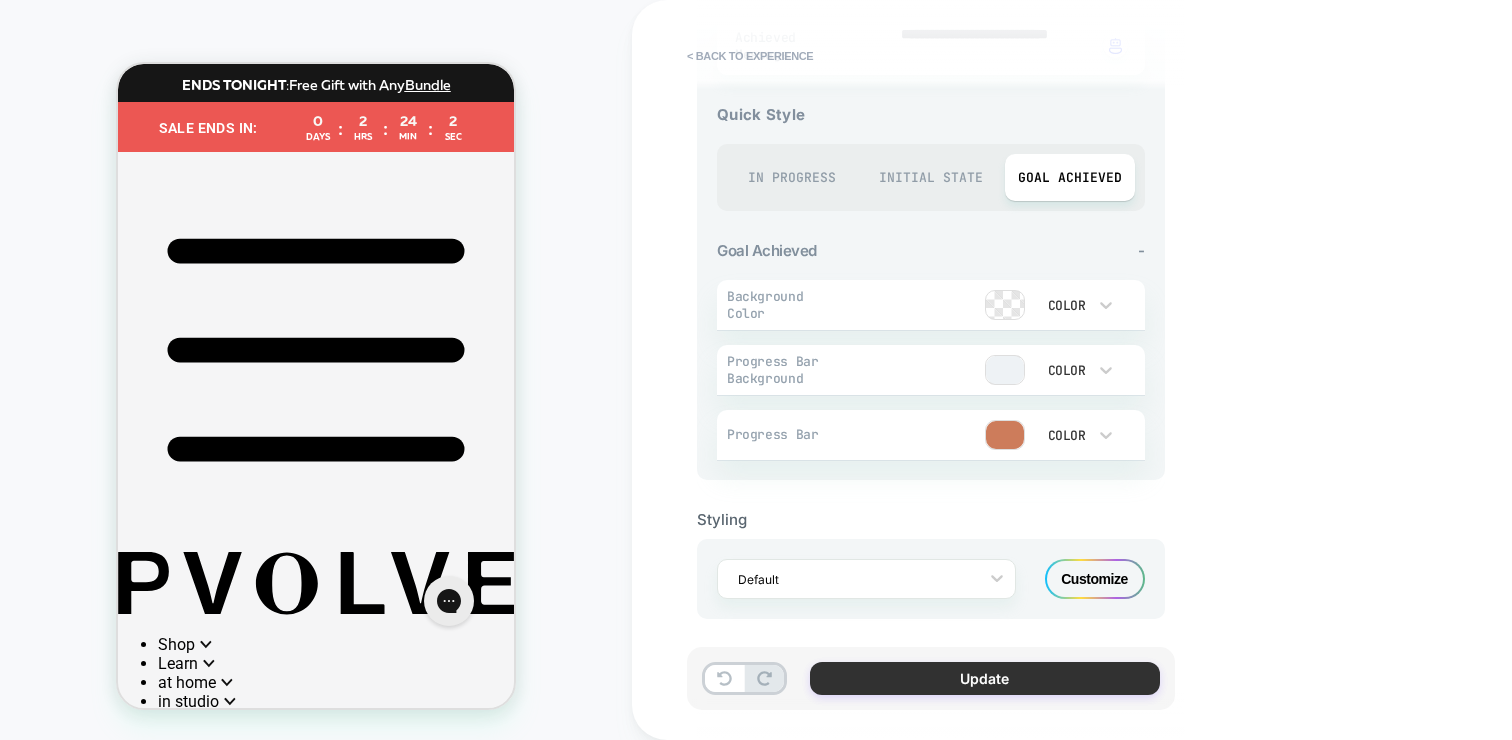 click on "Update" at bounding box center (985, 678) 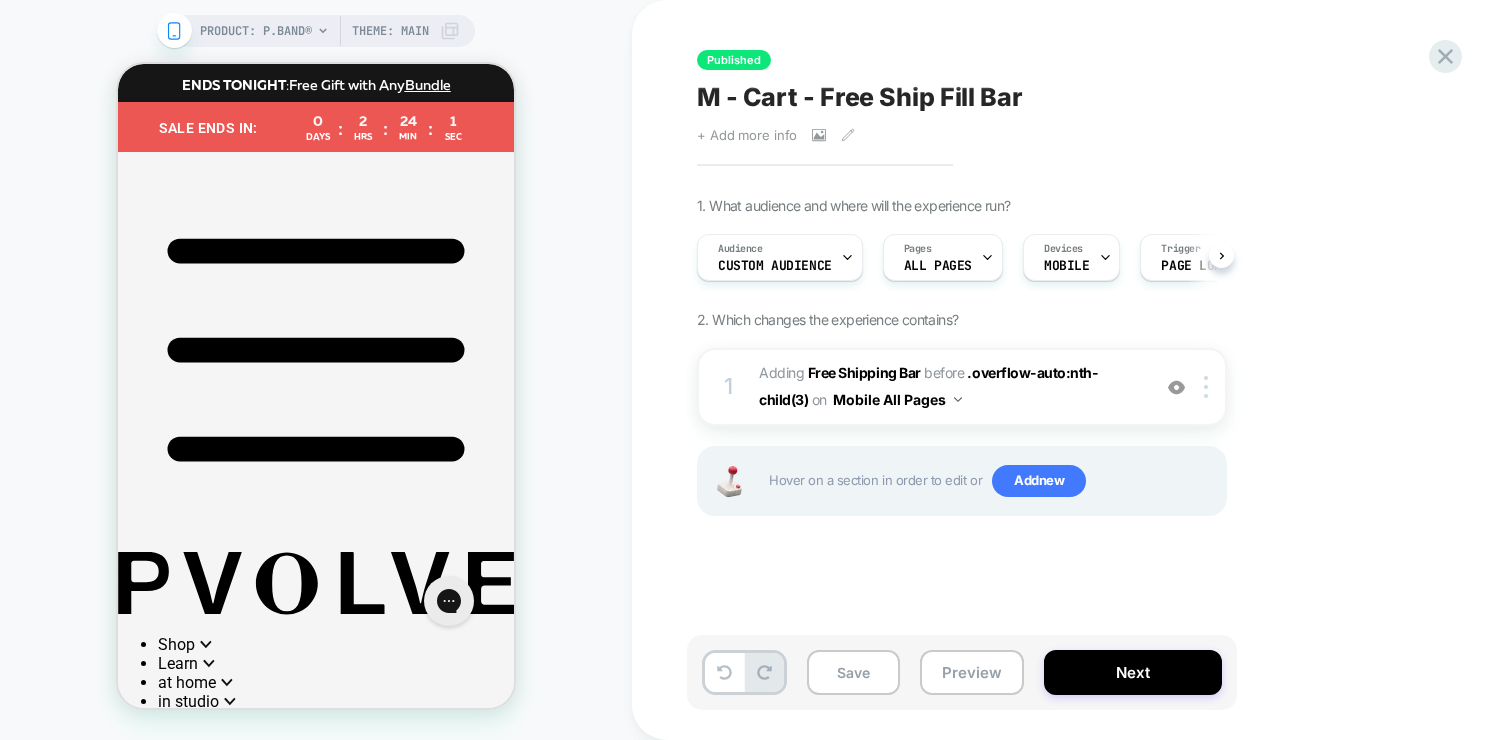 scroll, scrollTop: 0, scrollLeft: 1, axis: horizontal 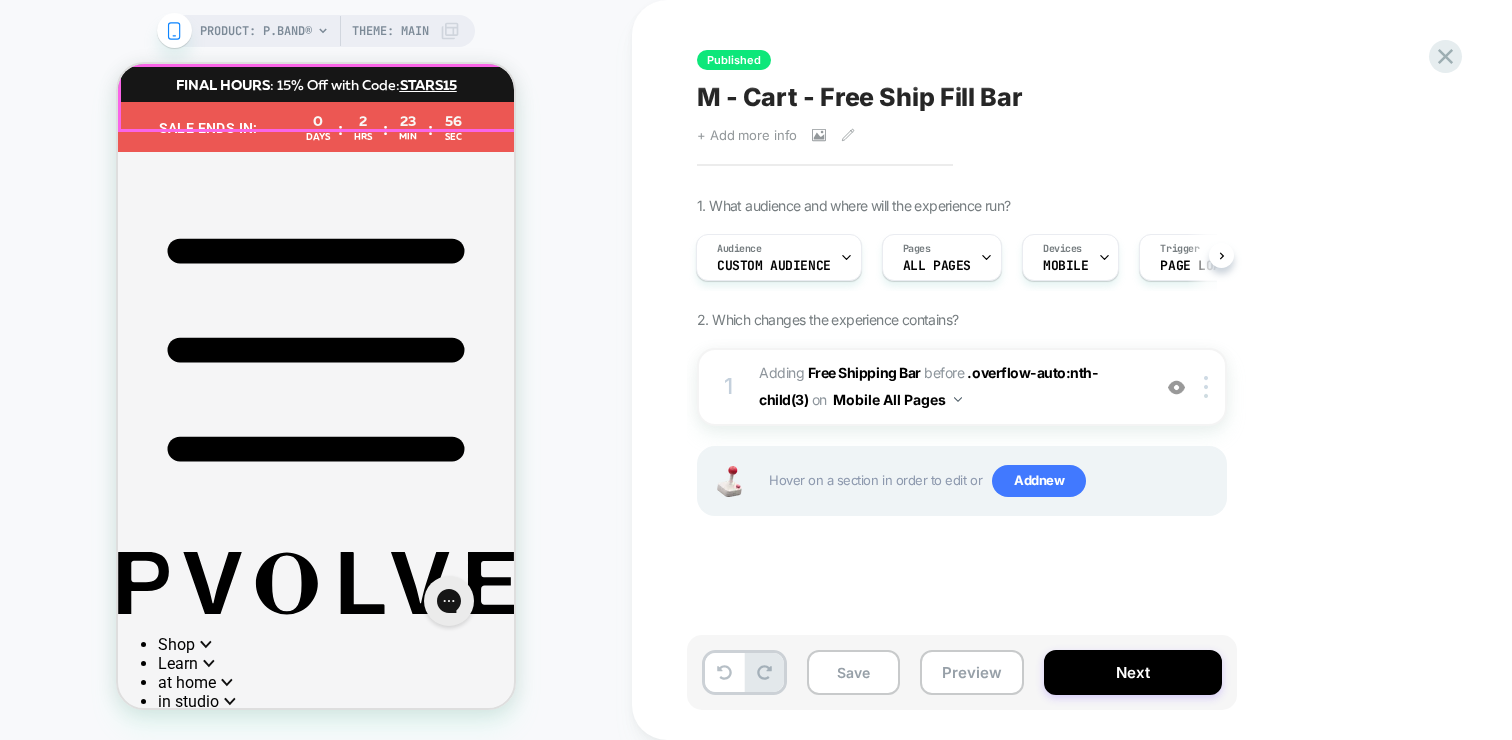 click on "Your Cart
(
2
)" at bounding box center [316, 22990] 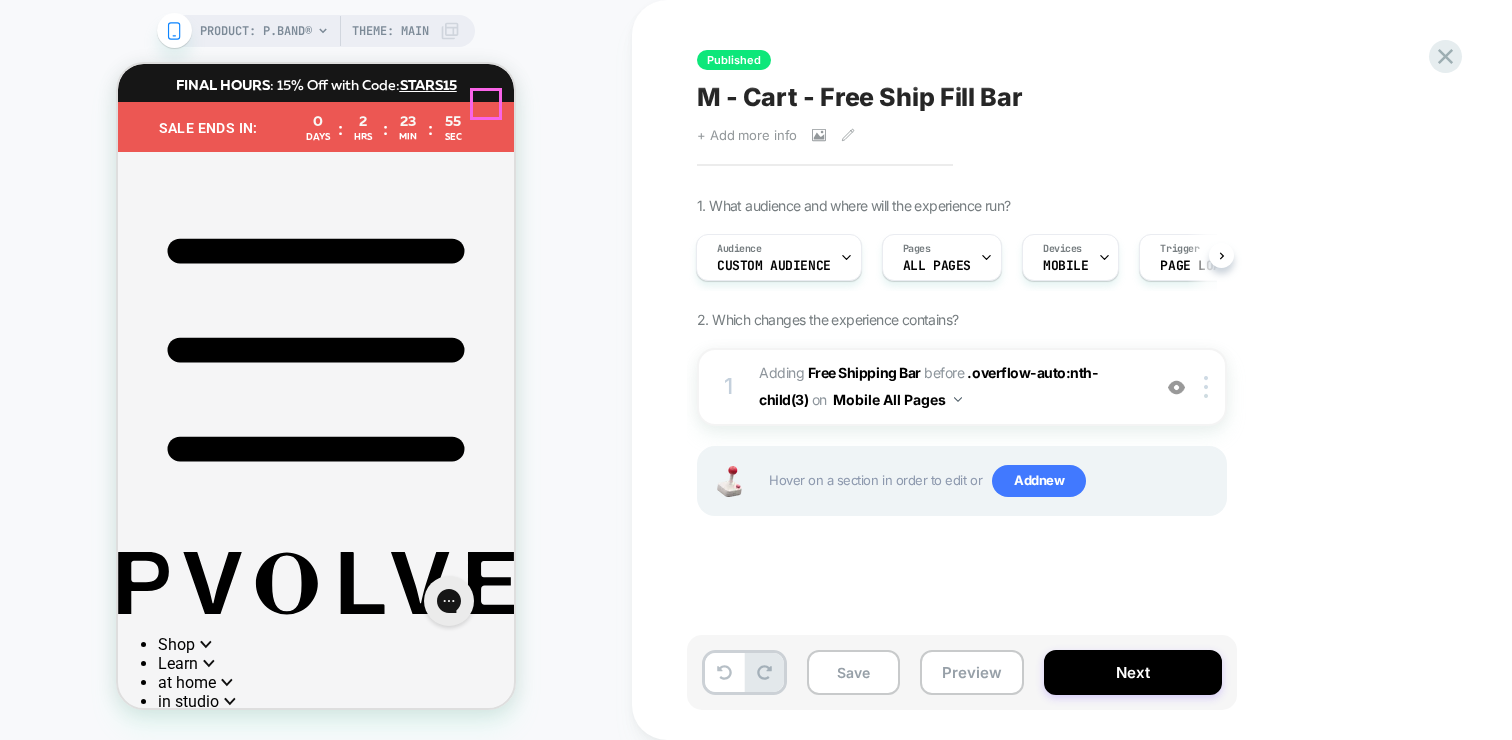 click 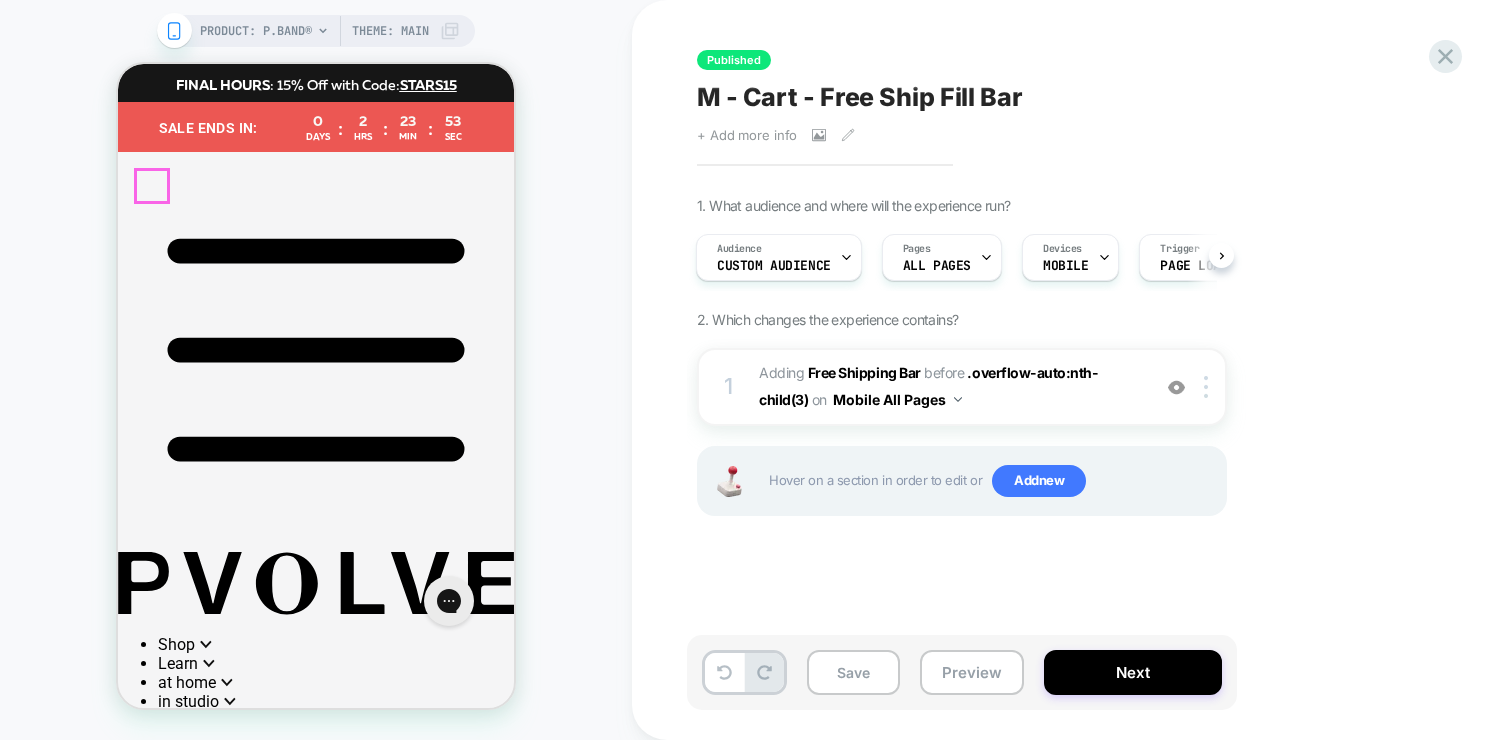 click on "List Icon
Icon for showing list of items" 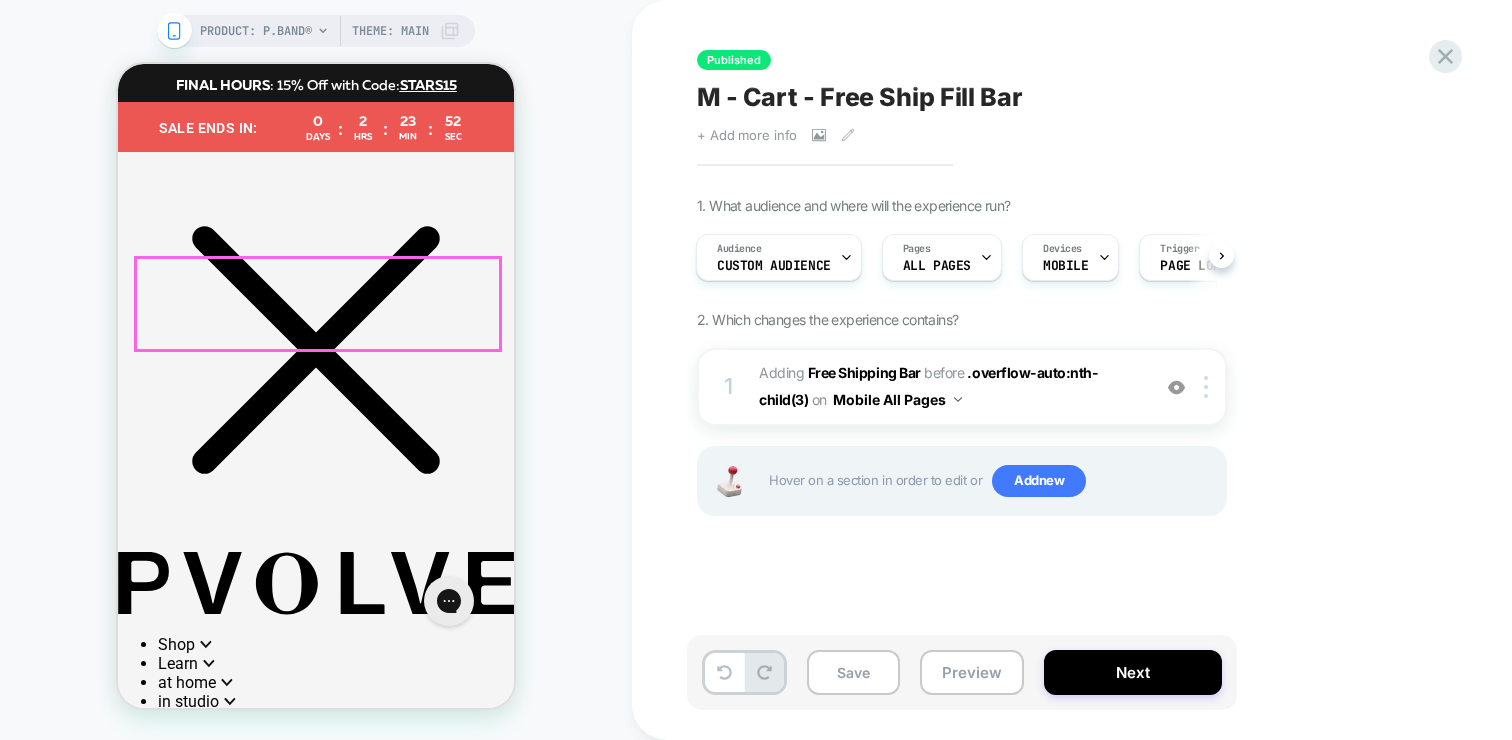 click at bounding box center [158, 886] 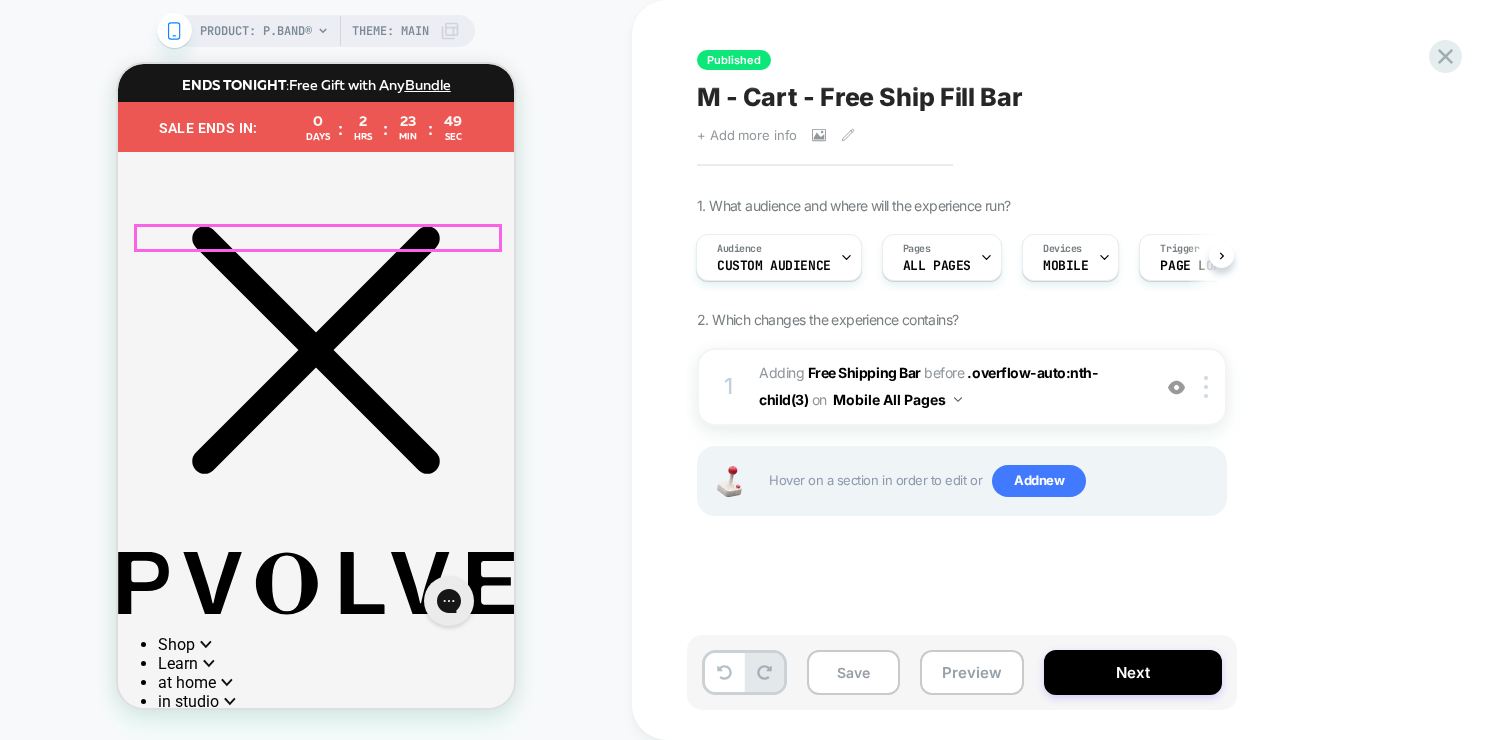 click on "Shop" at bounding box center [336, 847] 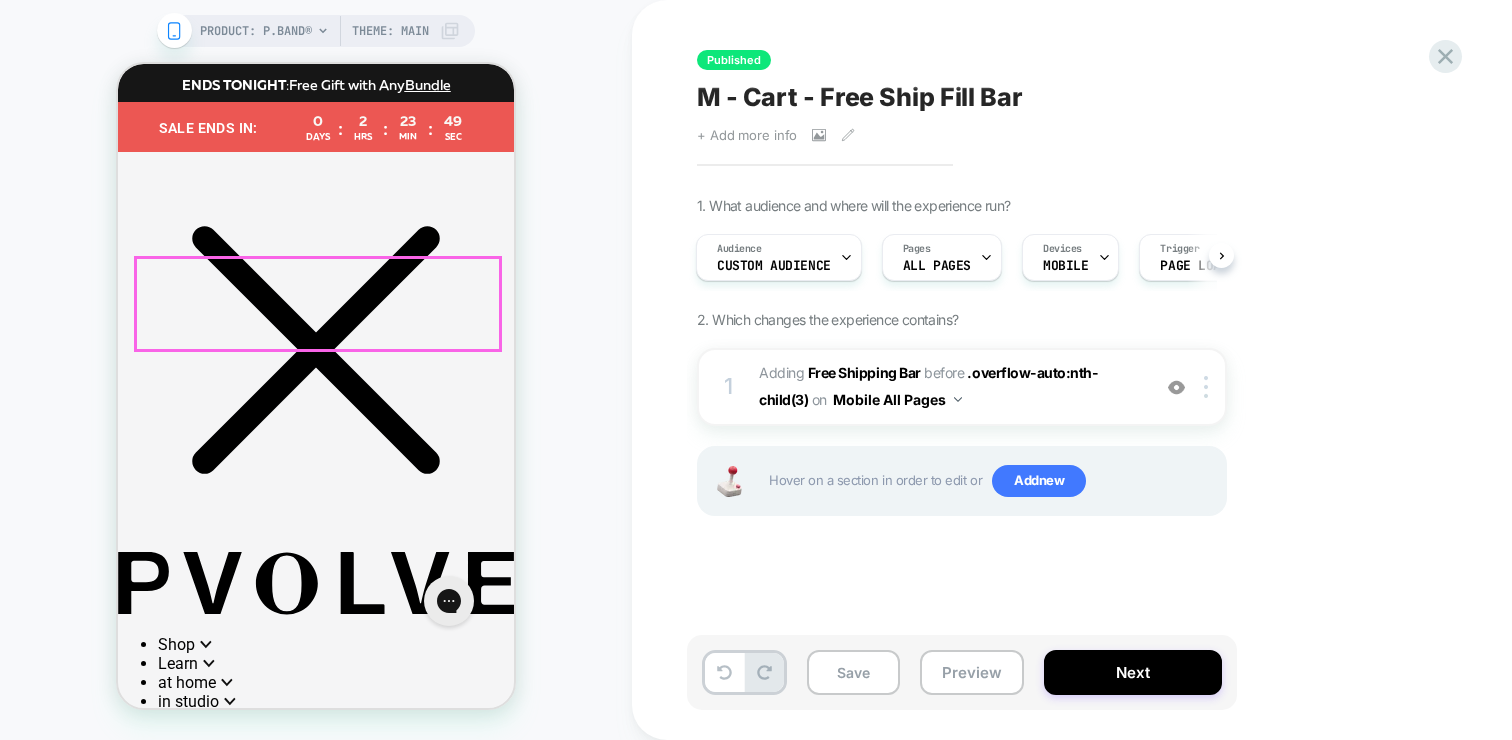 click at bounding box center (158, 886) 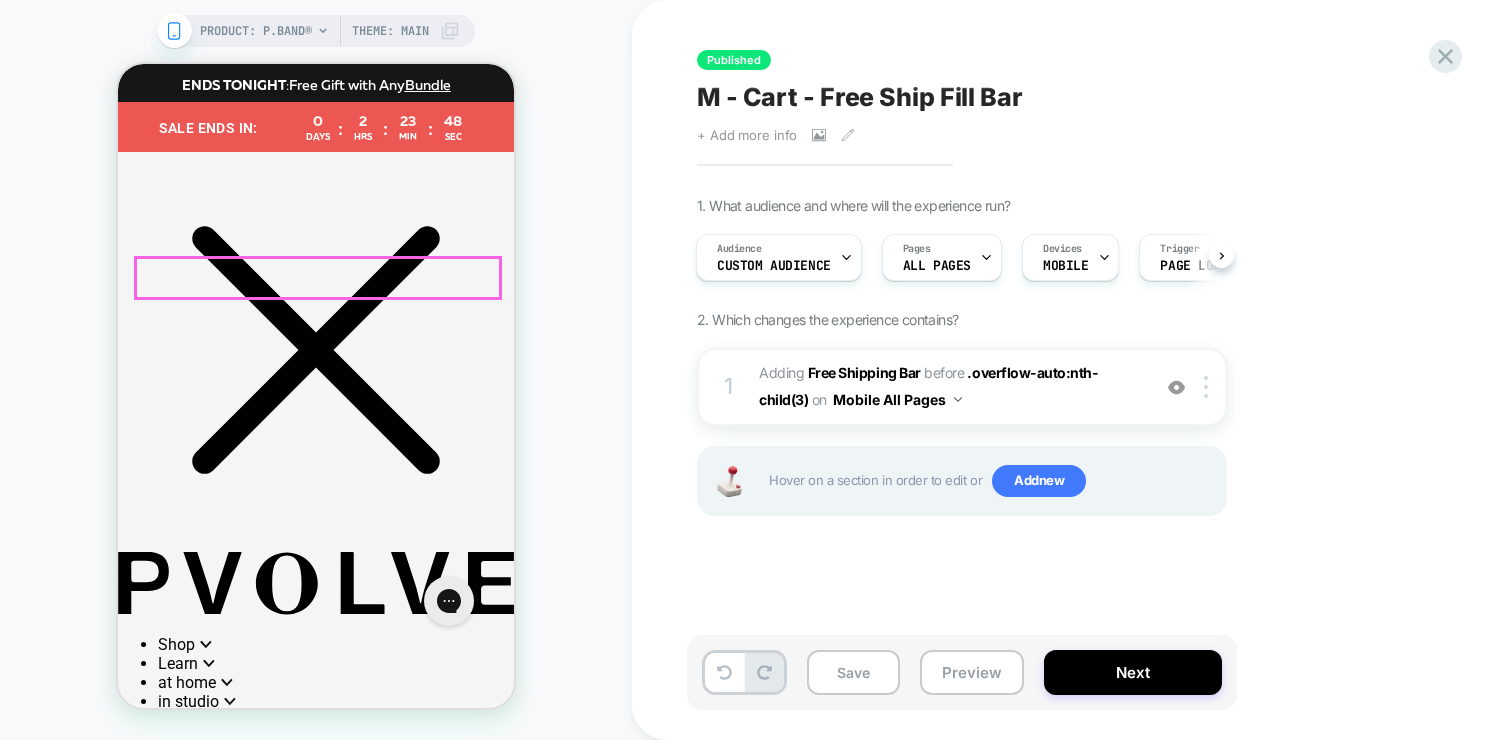click 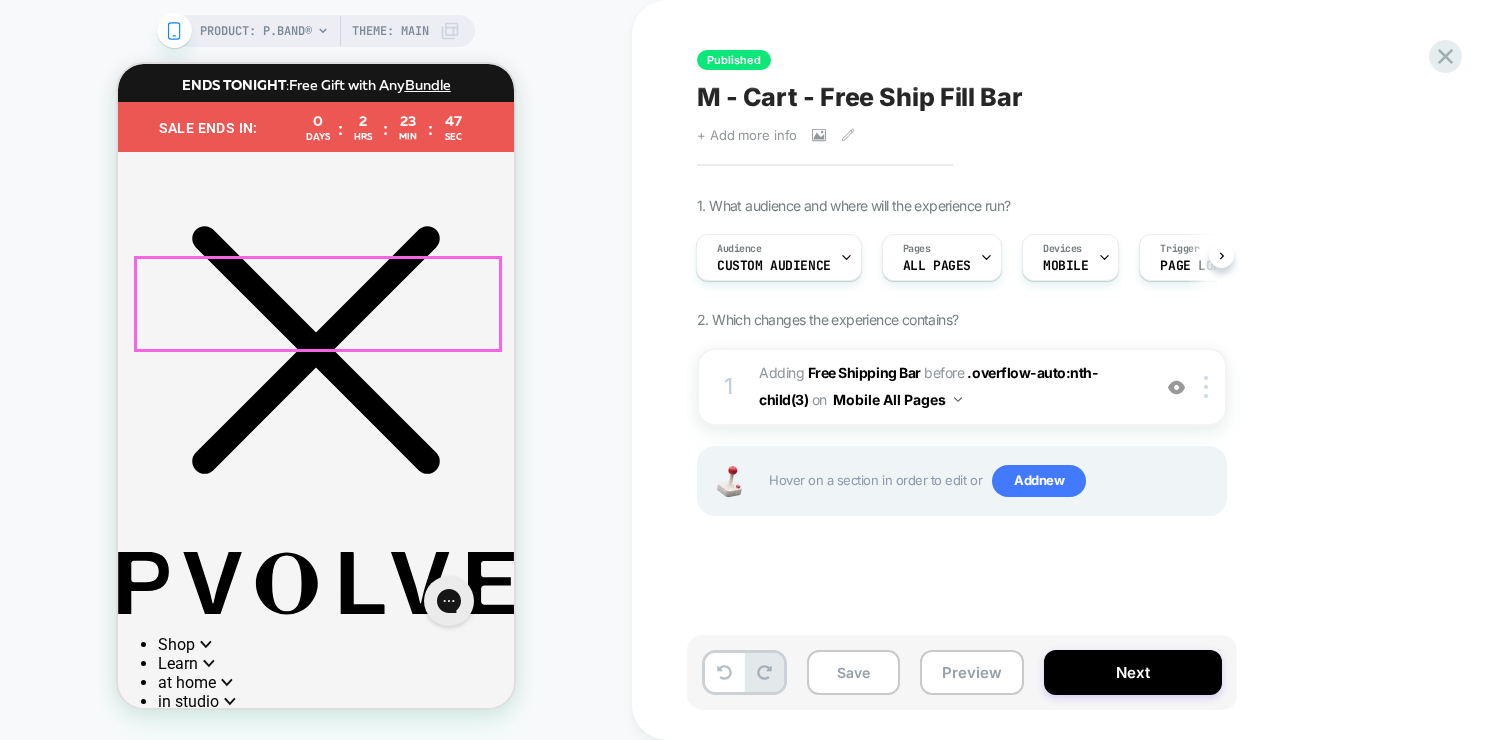 click at bounding box center [158, 886] 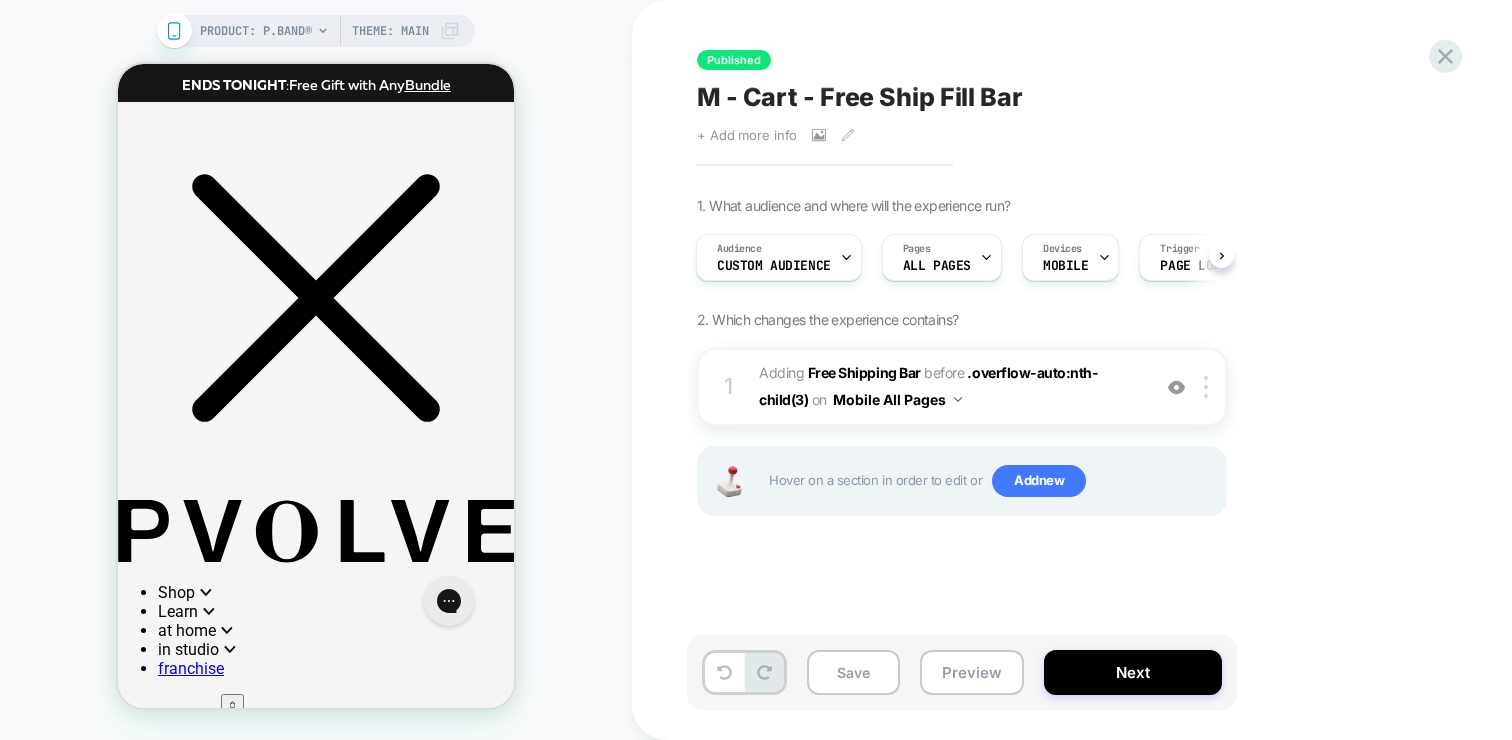 scroll, scrollTop: 0, scrollLeft: 0, axis: both 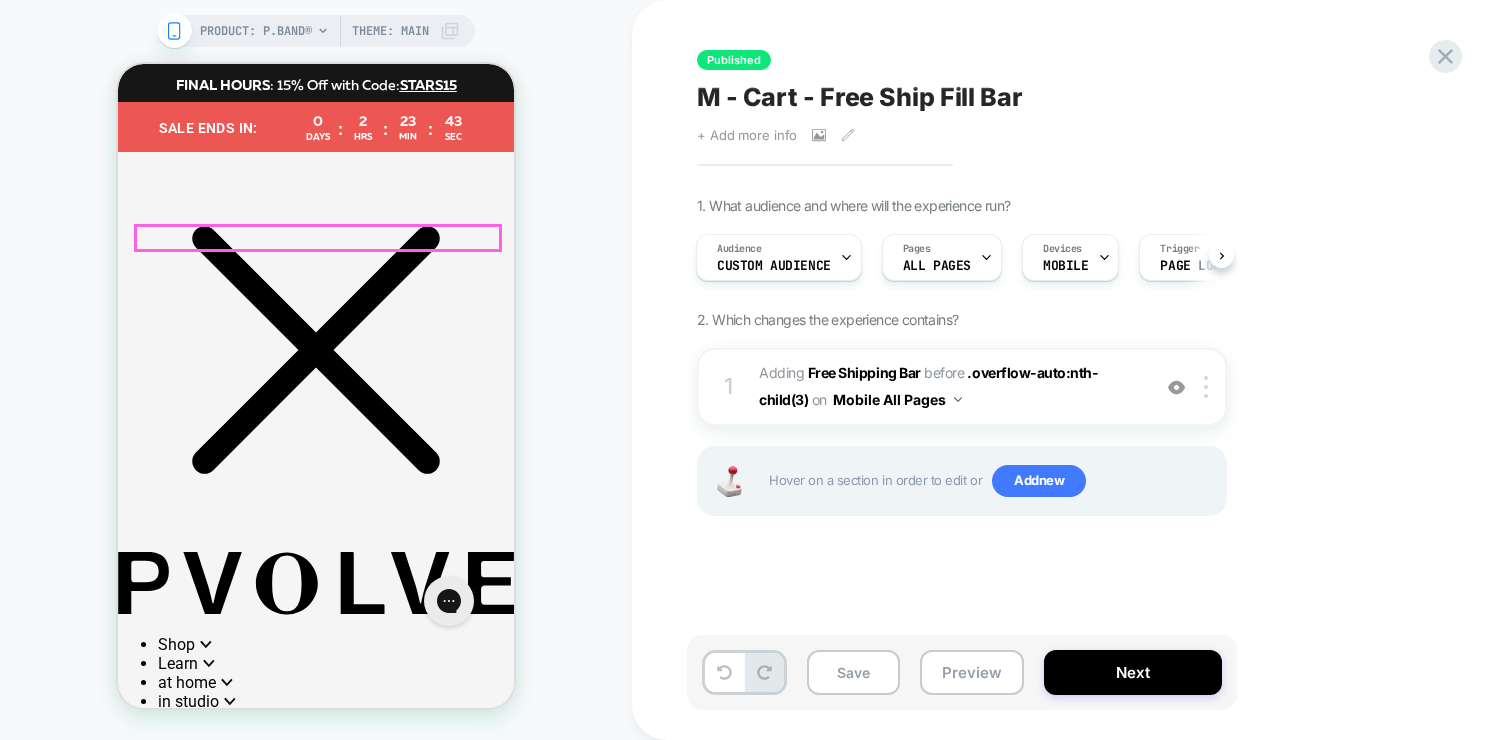 click on "Shop" at bounding box center (336, 847) 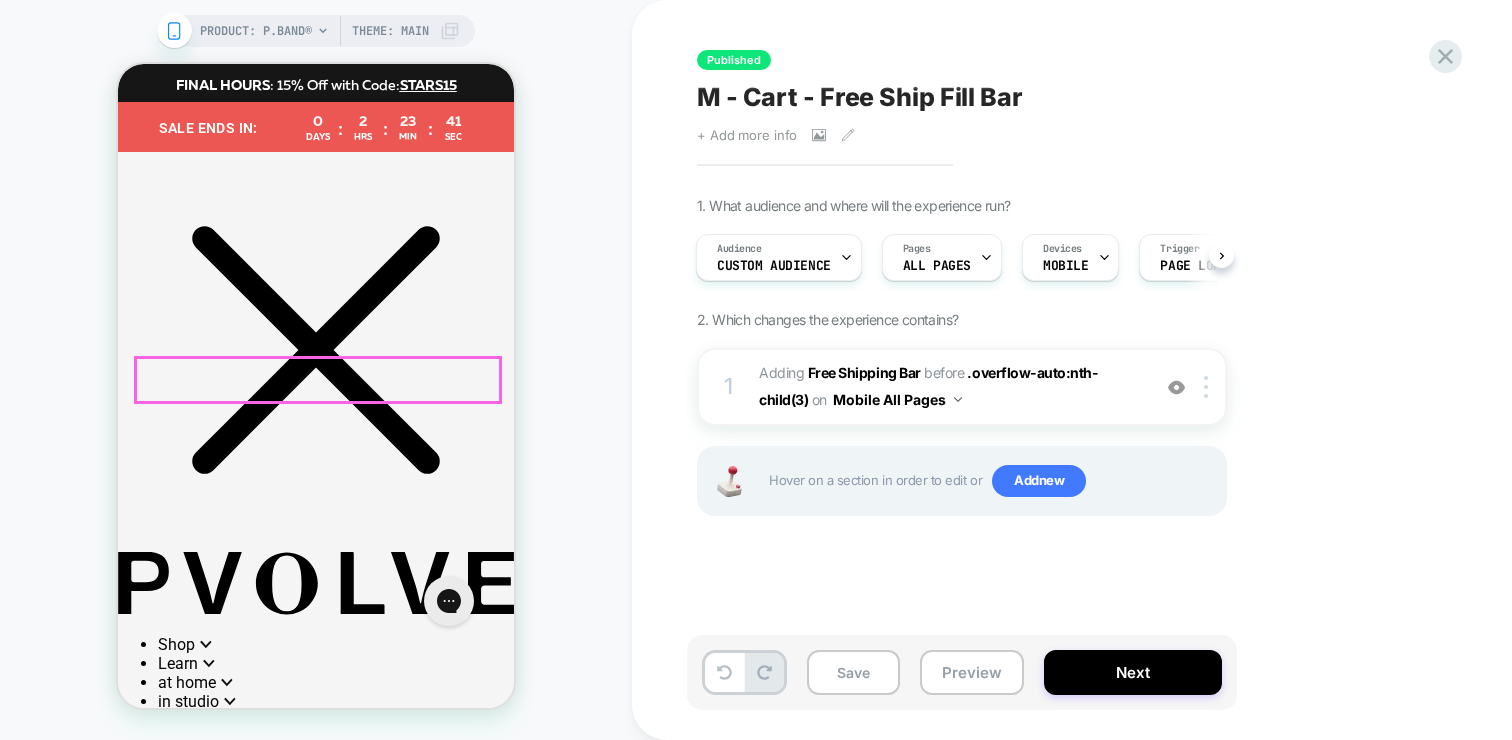 click at bounding box center (158, 924) 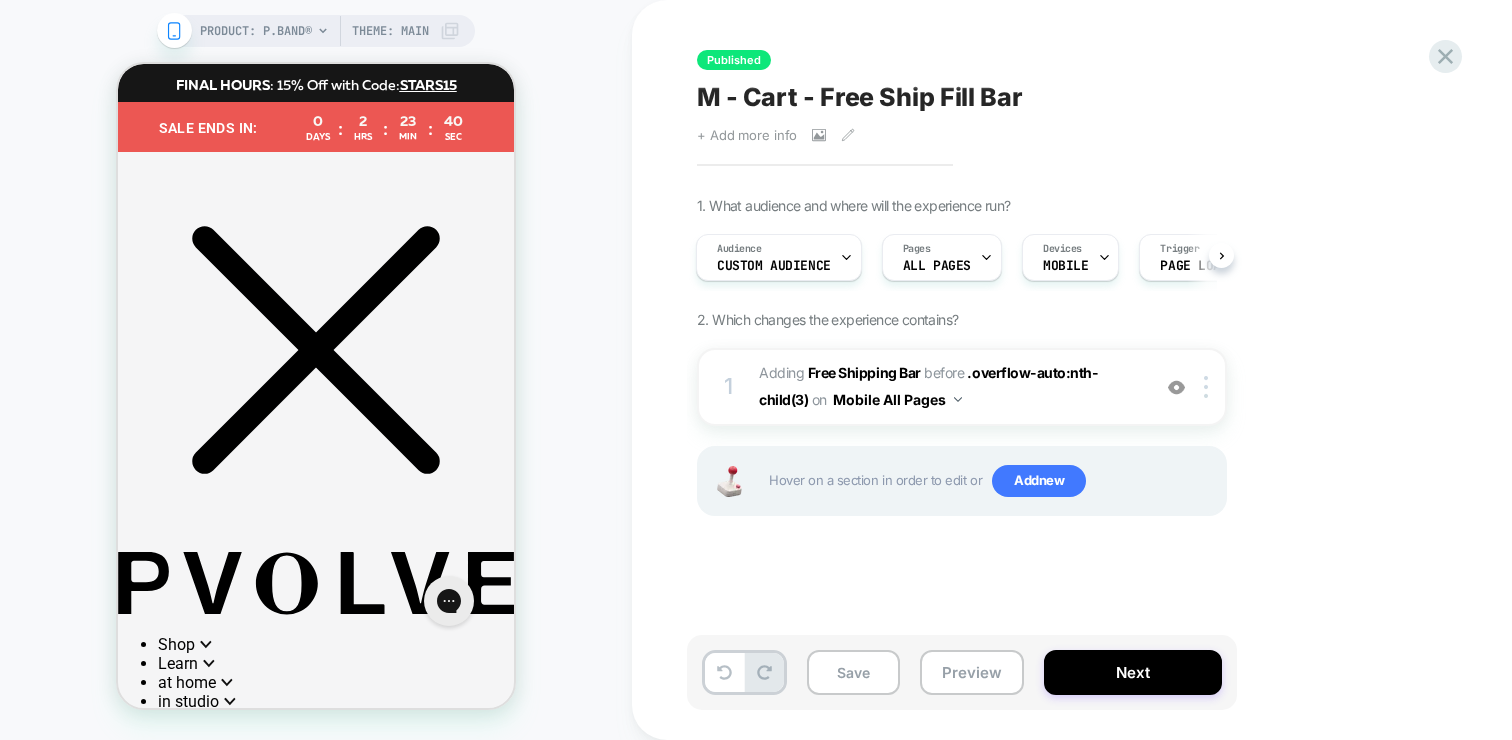 click on "PRODUCT: P.band® Theme: MAIN" at bounding box center (316, 370) 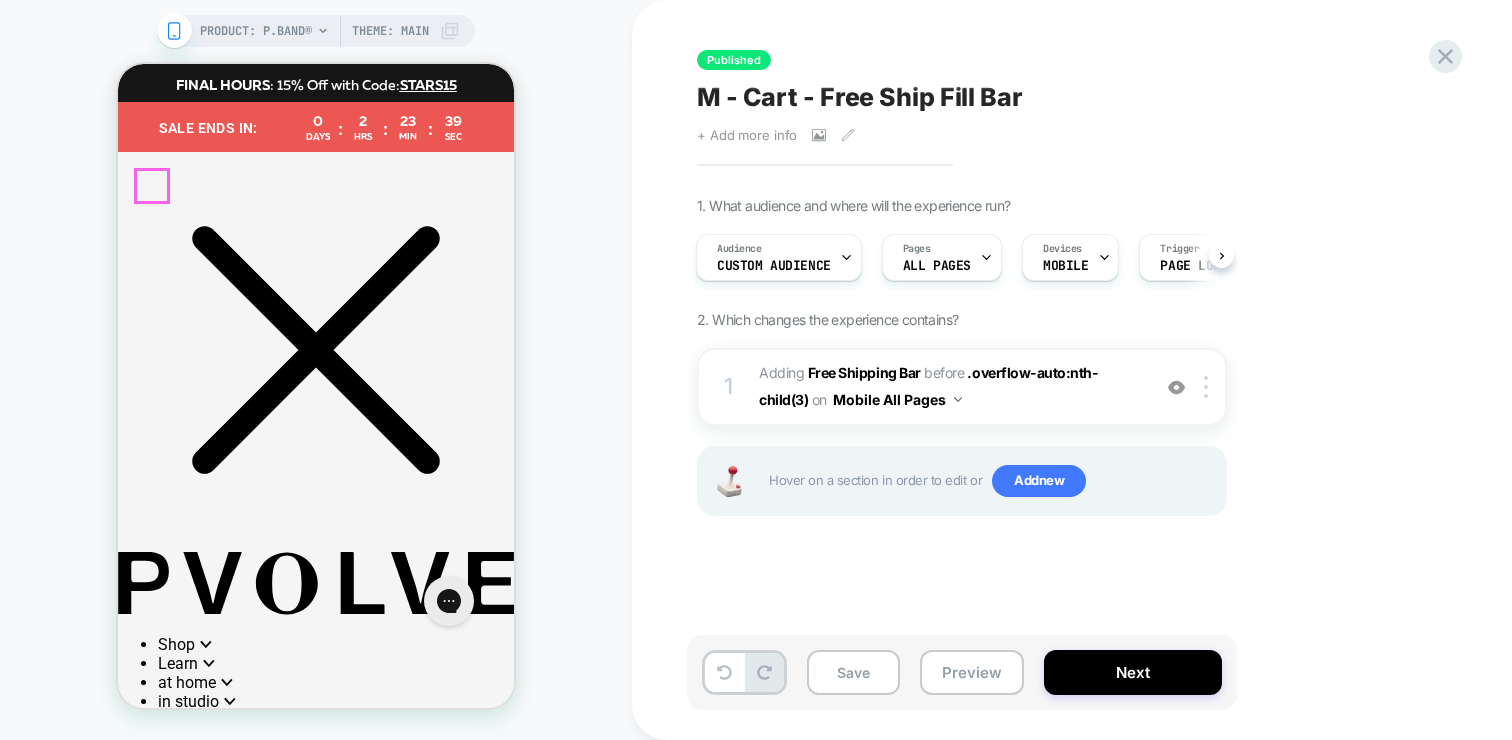click 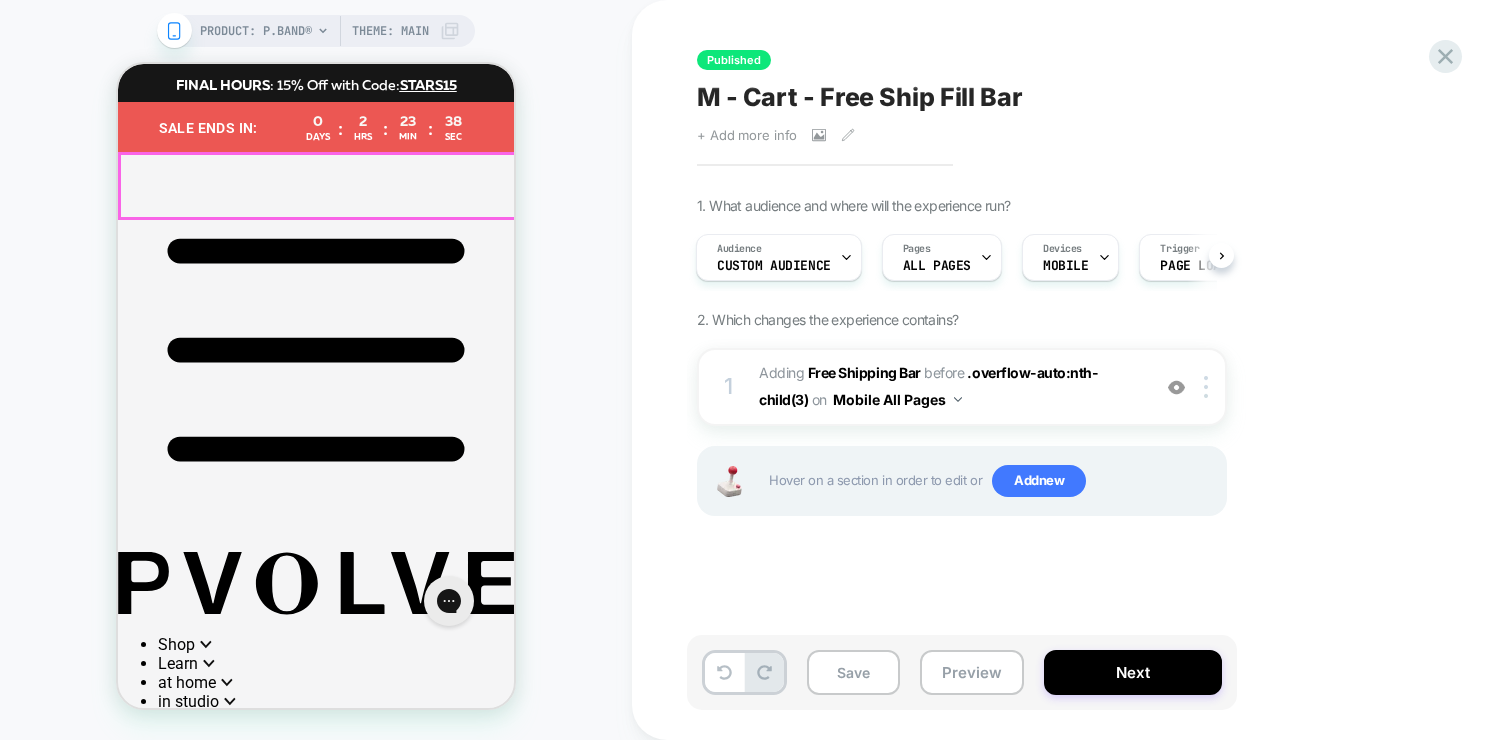 click on "List Icon
Icon for showing list of items
Pvolve logo in header
The logo for Pvolve inside a link that can be clicked to go to the home page
Shop
Save up to $149" at bounding box center [316, 480] 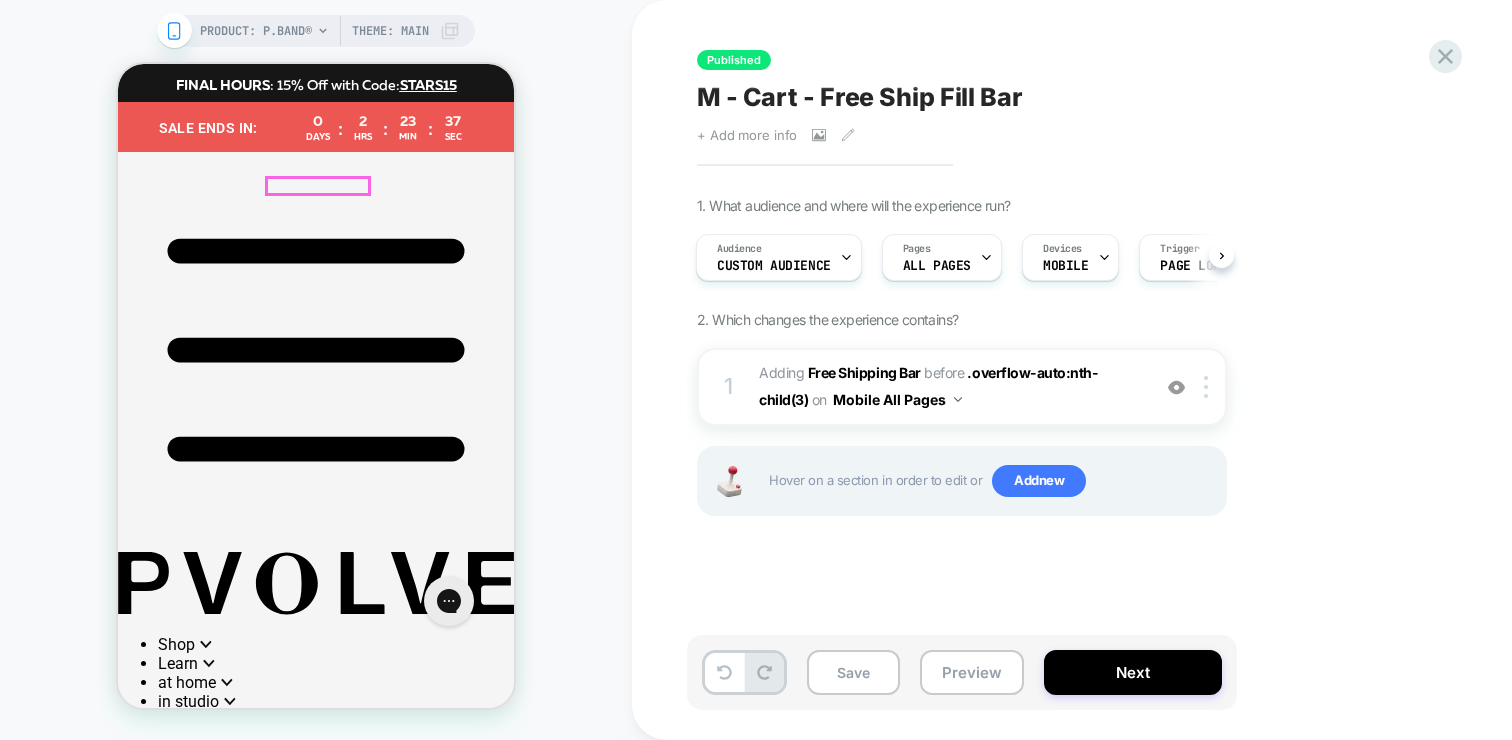 click 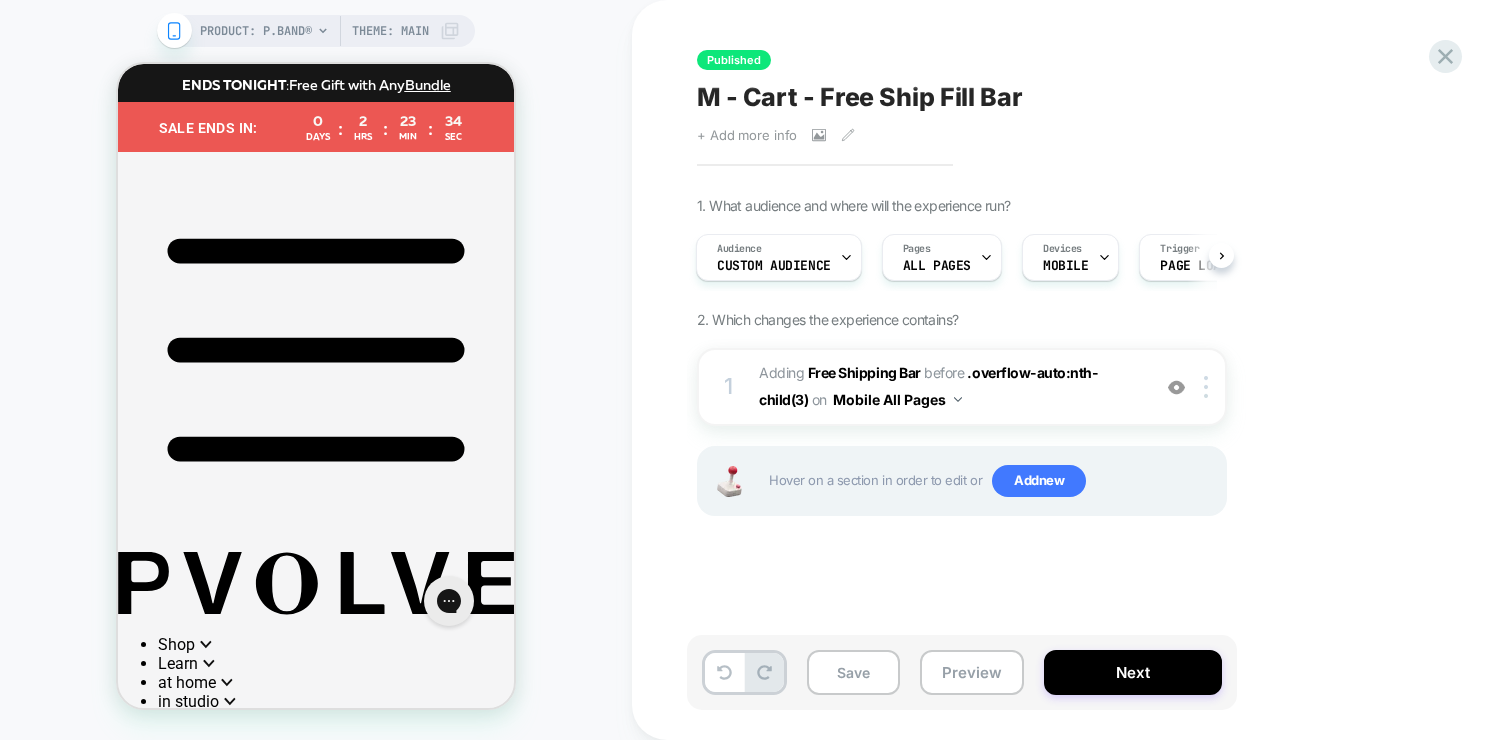 click on "PRODUCT: P.band® Theme: MAIN" at bounding box center (316, 370) 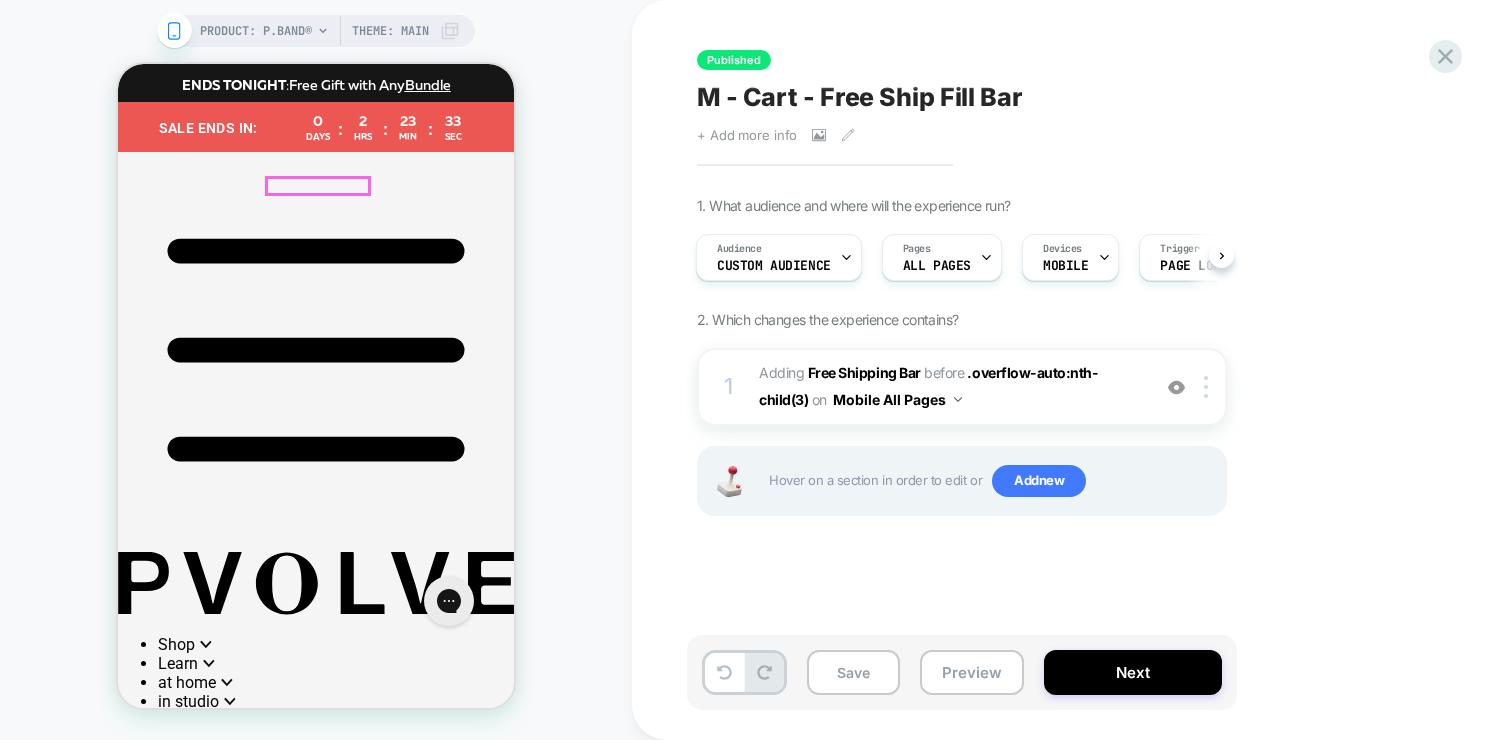 click 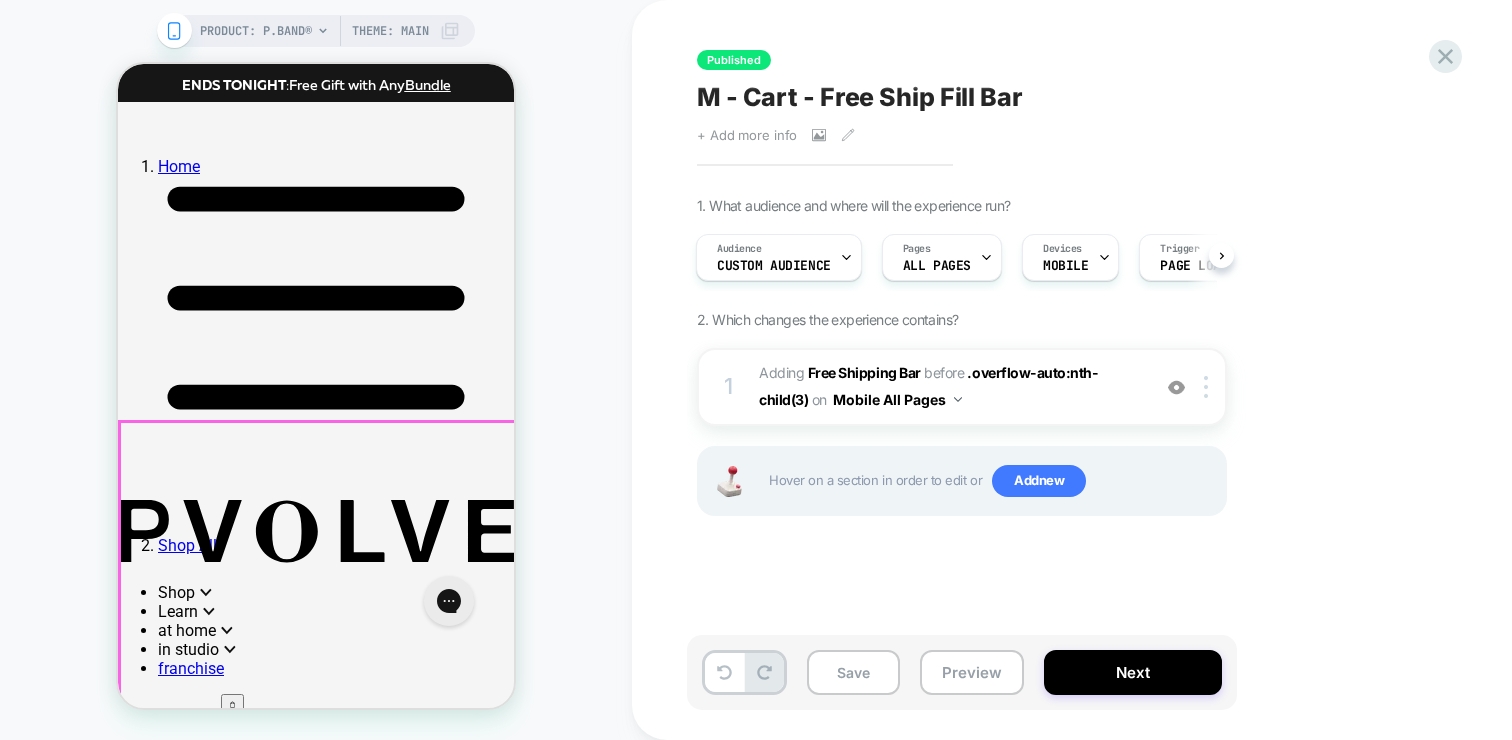 scroll, scrollTop: 1332, scrollLeft: 0, axis: vertical 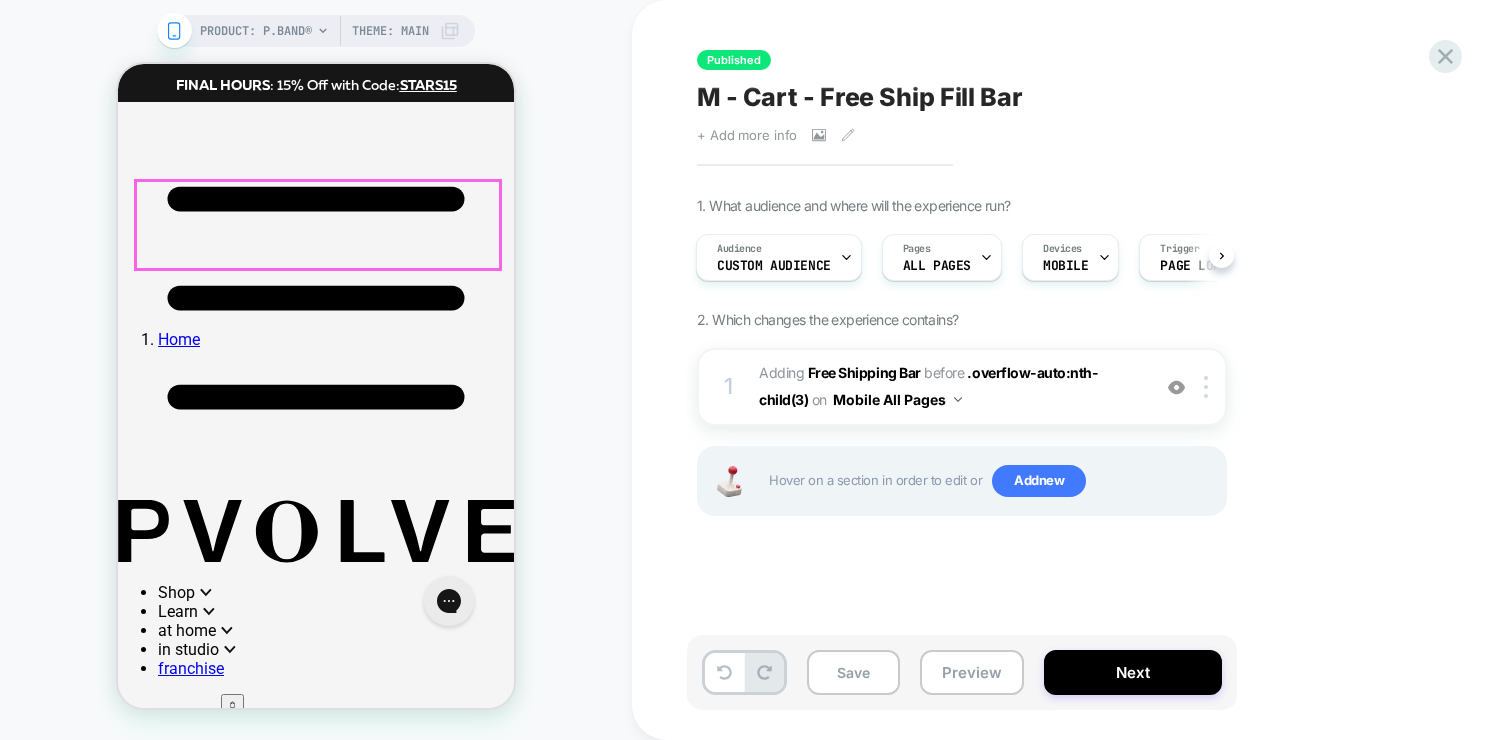 click at bounding box center (188, 9173) 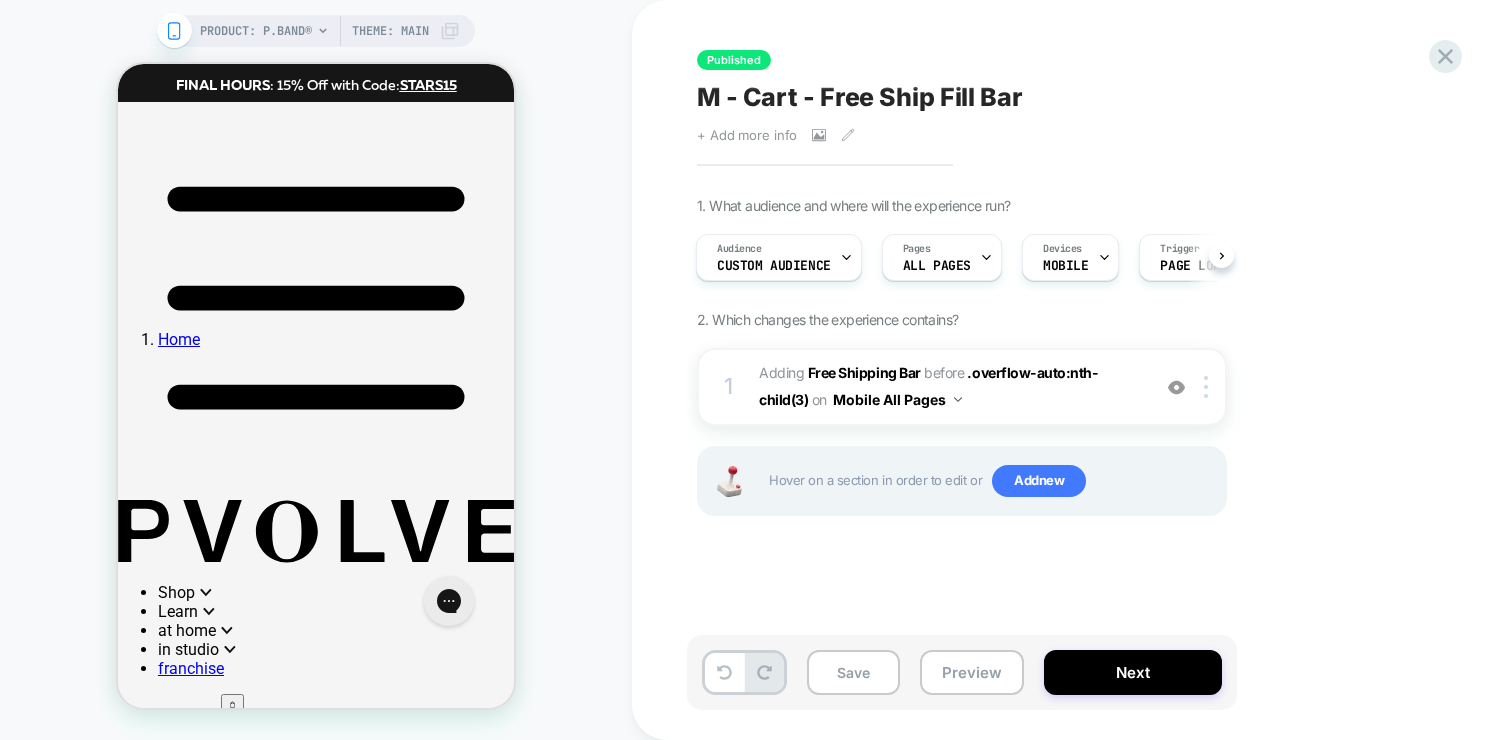 click 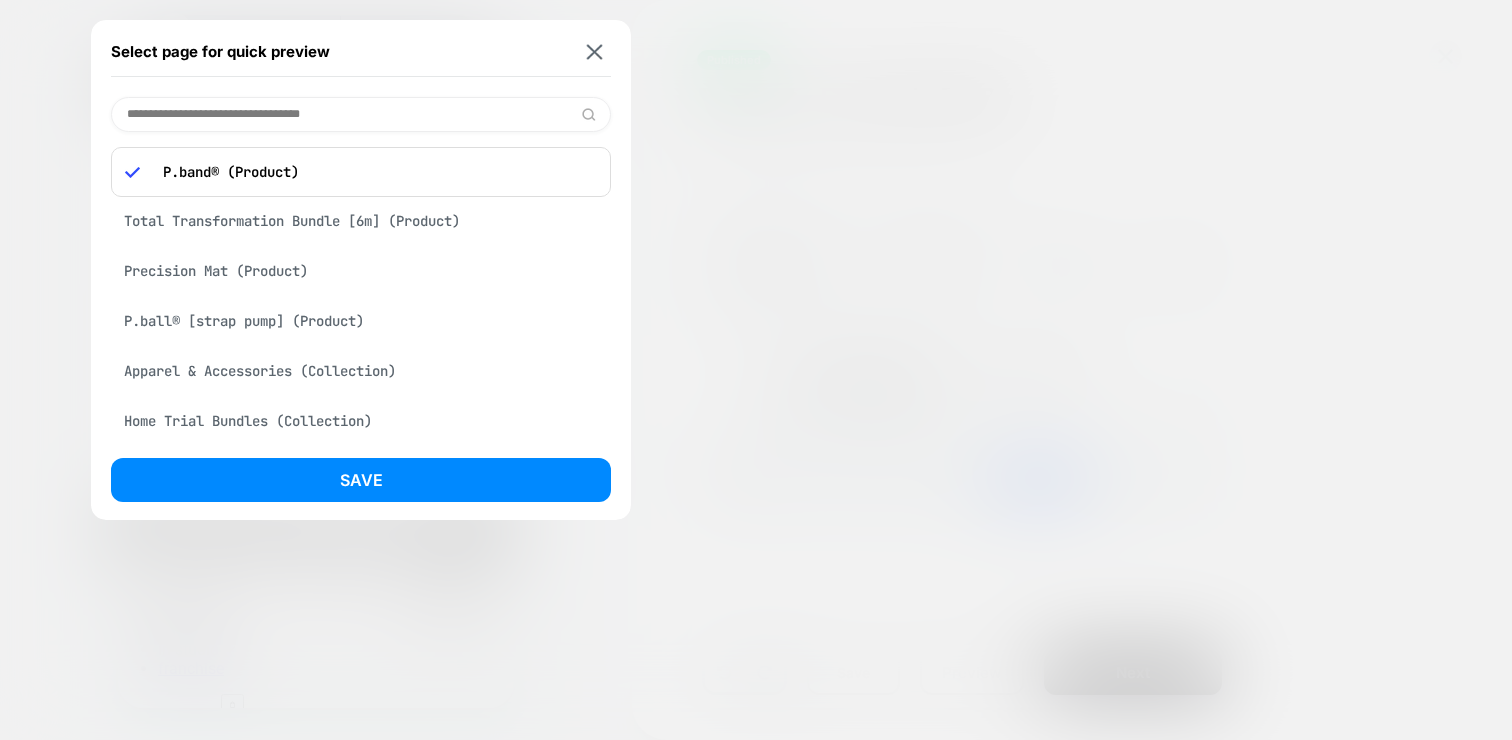 click on "Total Transformation Bundle [6m] (Product)" at bounding box center [361, 221] 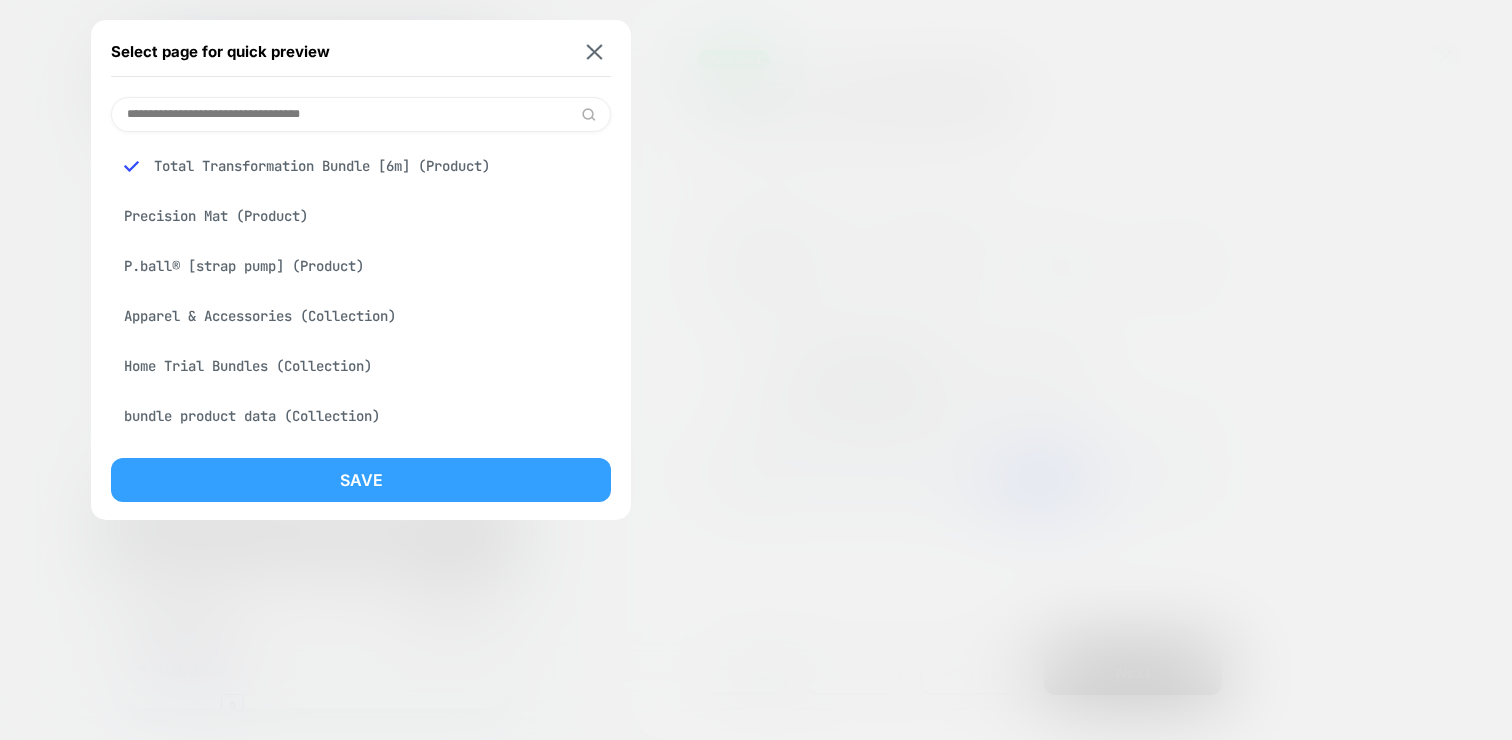 click on "Save" at bounding box center (361, 480) 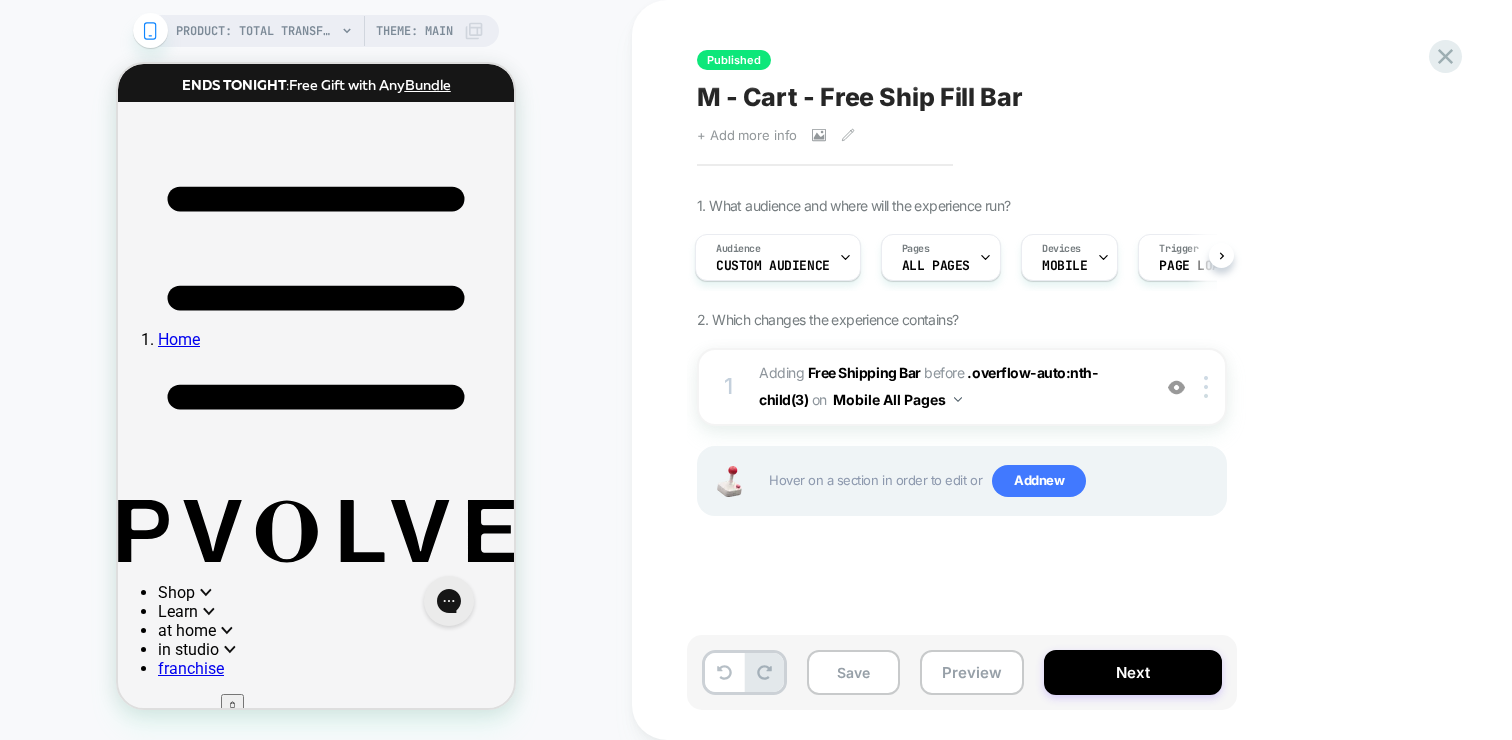 scroll, scrollTop: 0, scrollLeft: 3, axis: horizontal 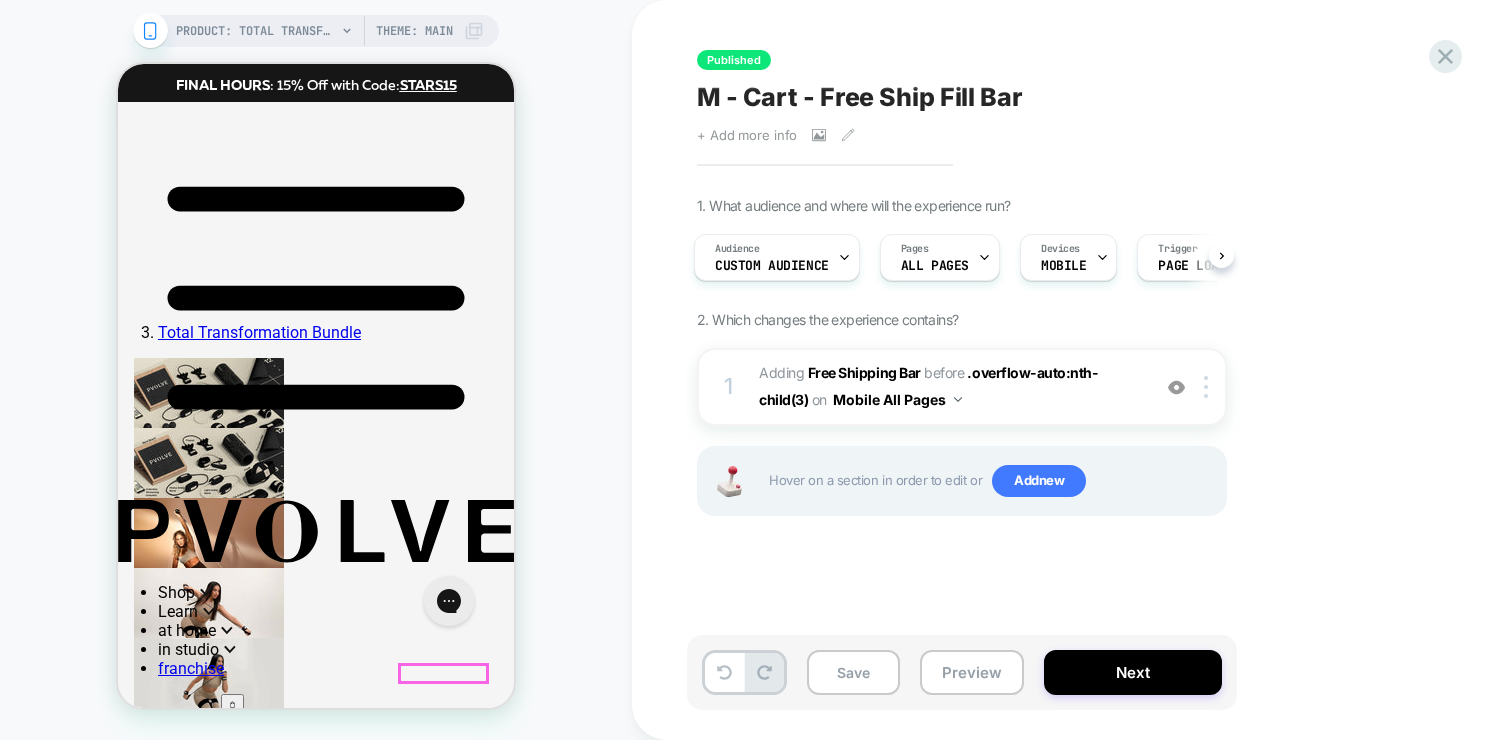 click on "Add to Cart" at bounding box center [159, 12622] 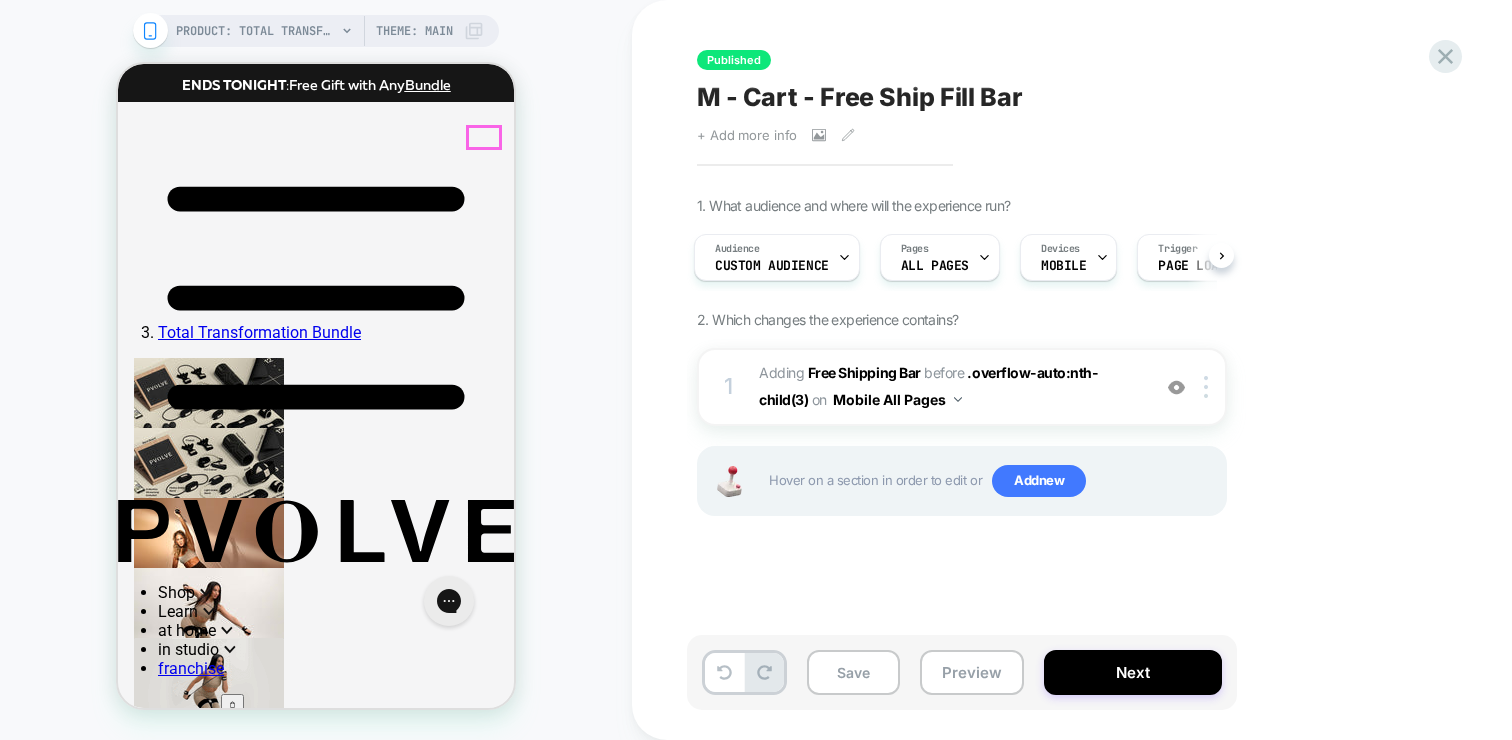 click on "2" at bounding box center [232, 732] 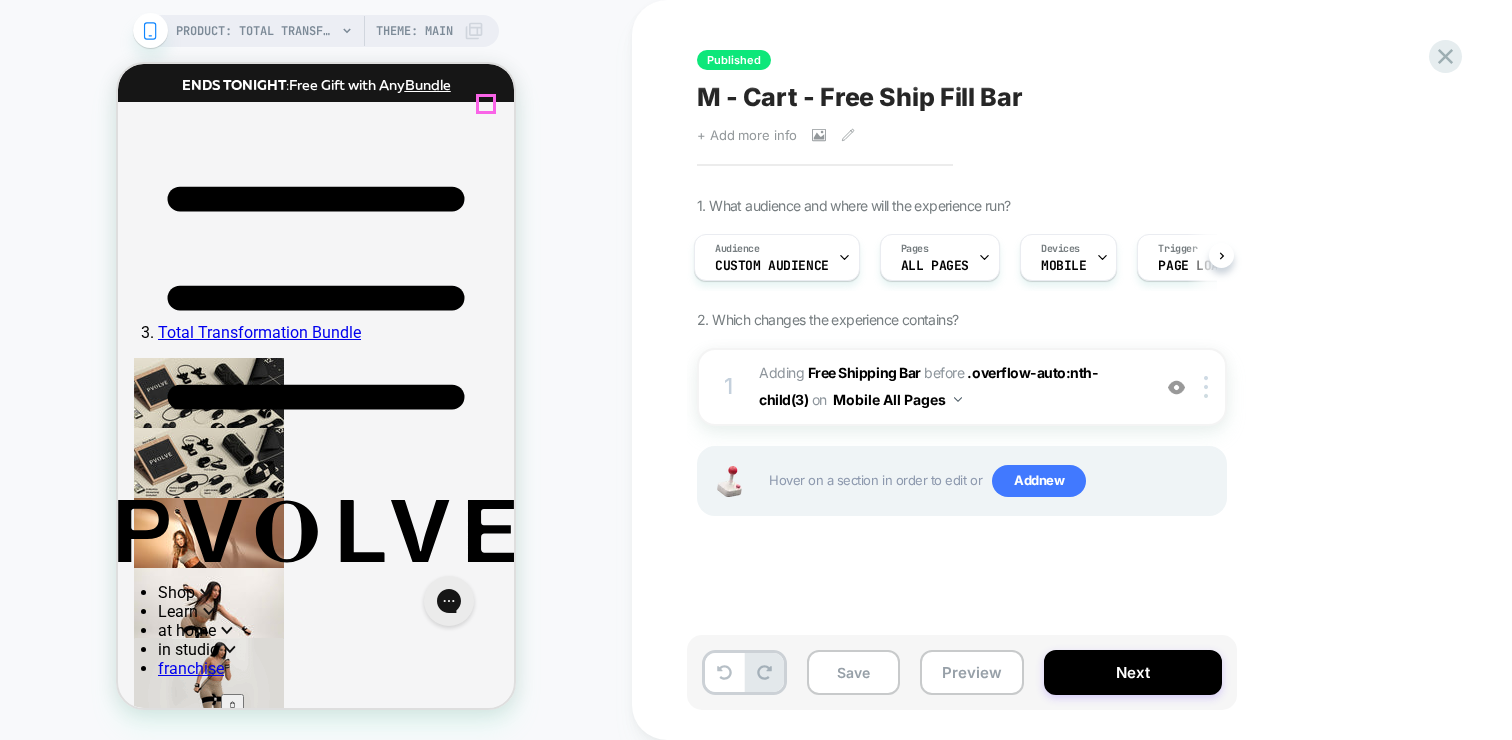 click 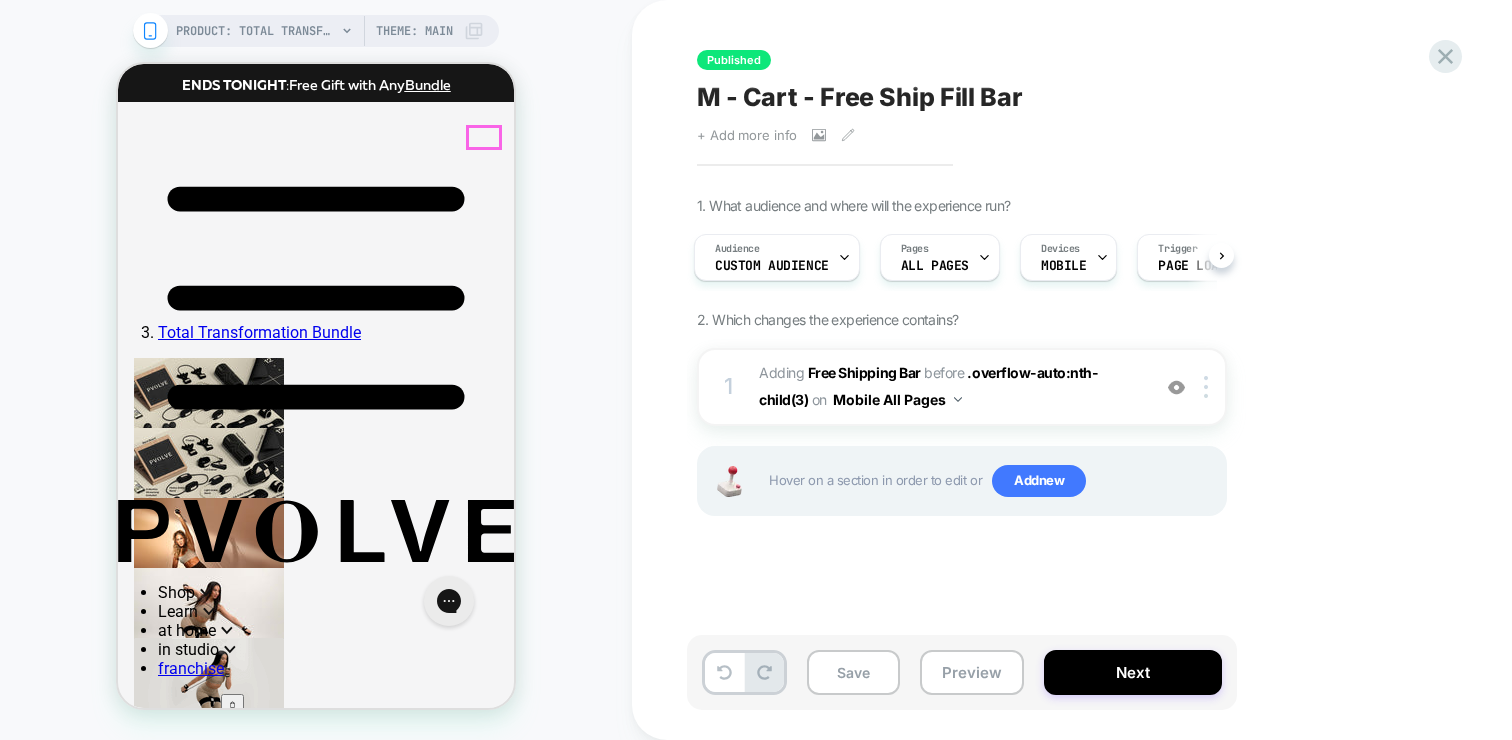 click on "2" at bounding box center [232, 732] 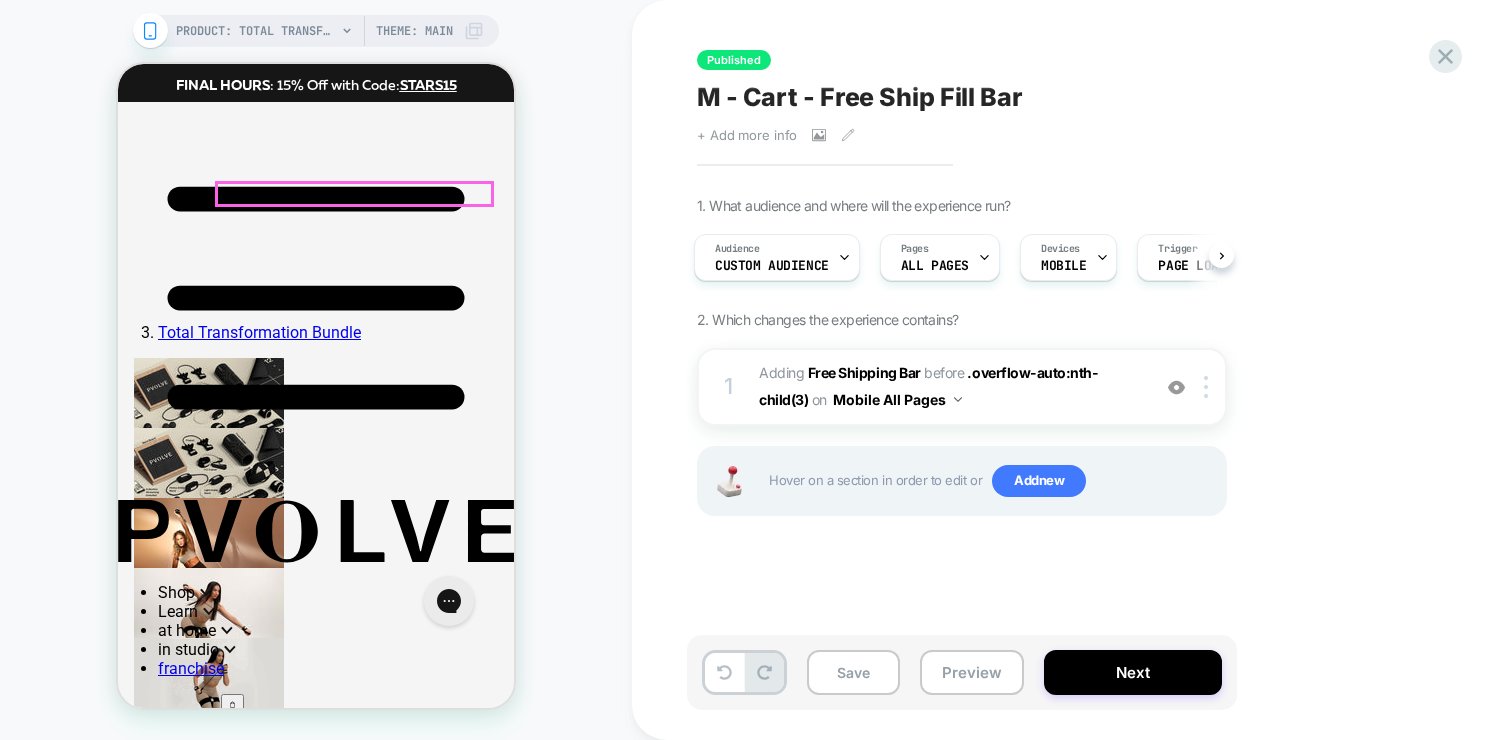 type 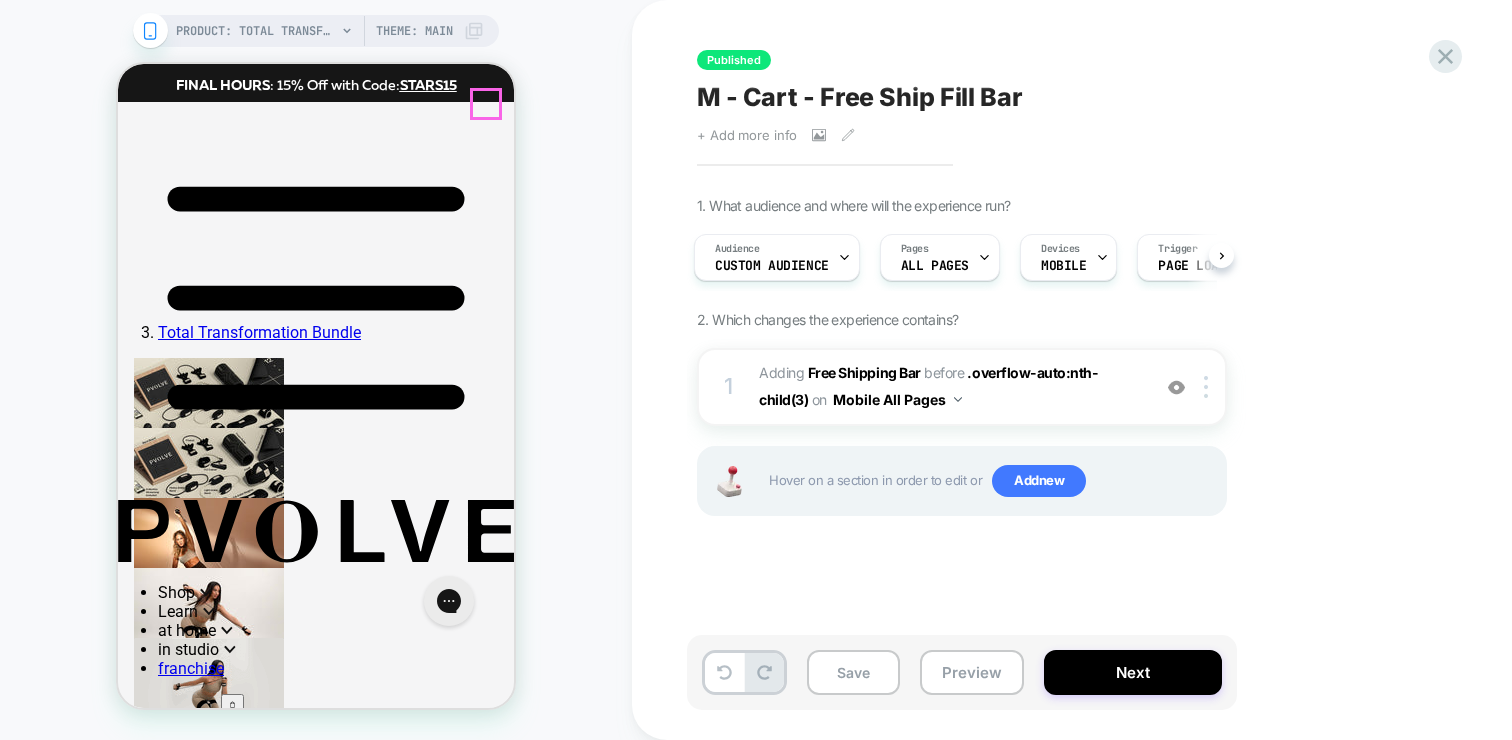 click on "Your Cart
(
2
)" at bounding box center (316, 45262) 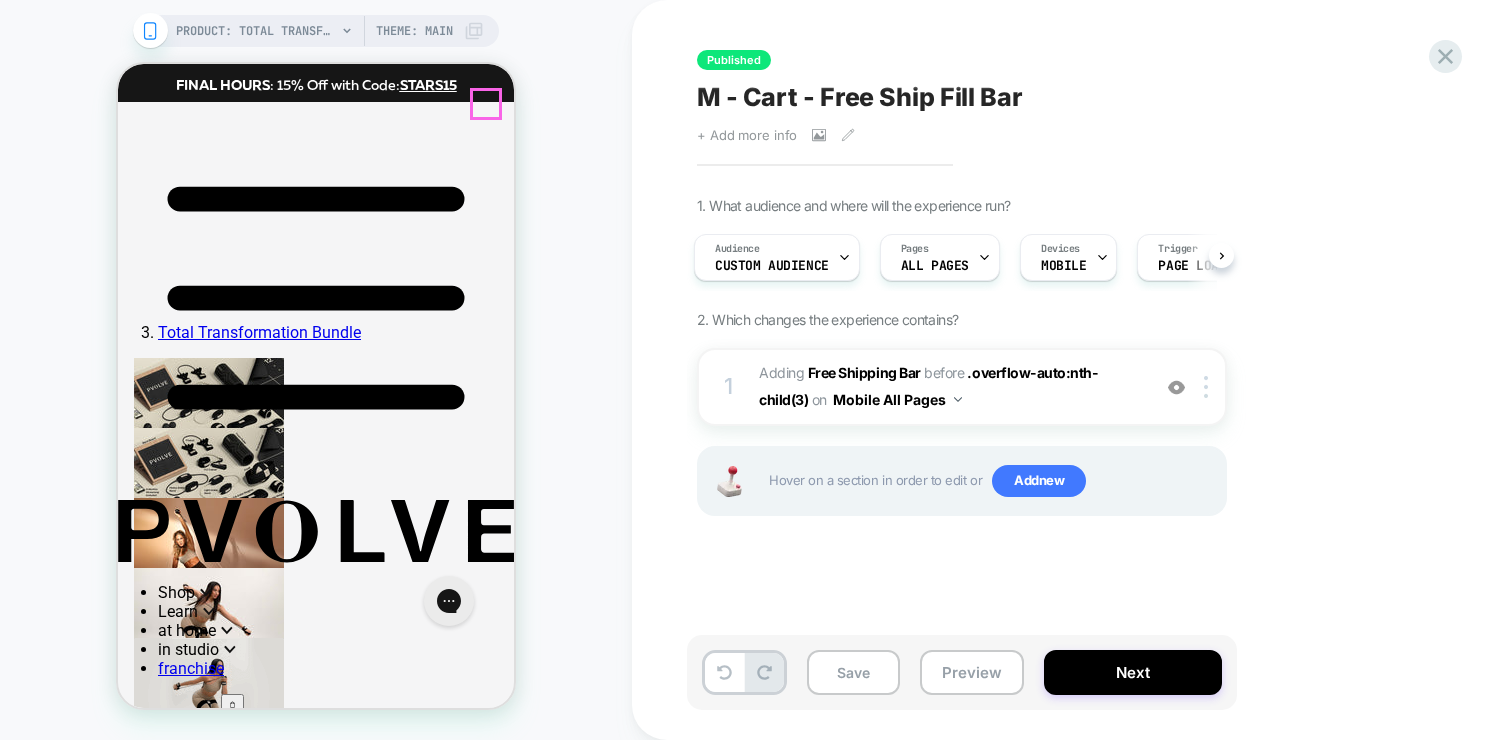 click 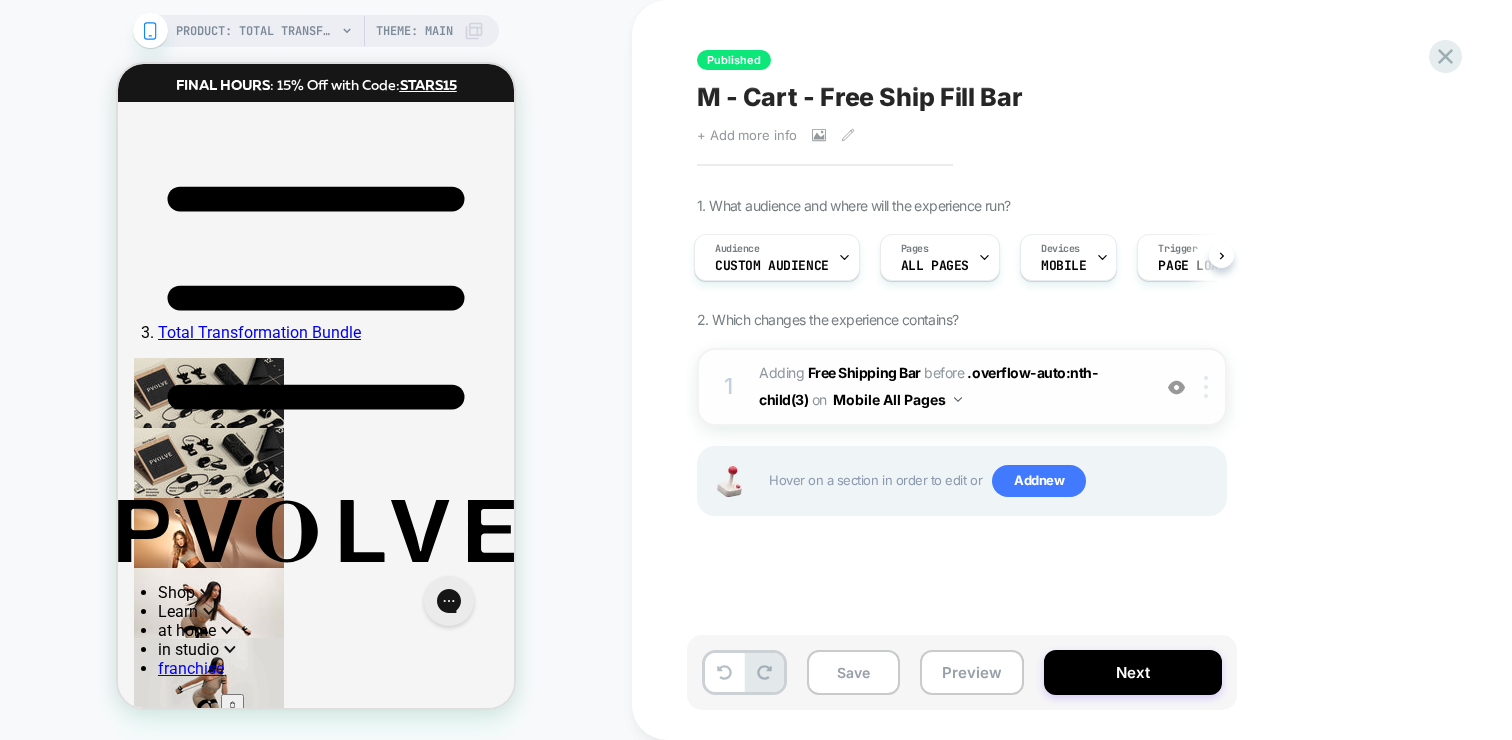 click at bounding box center (1209, 387) 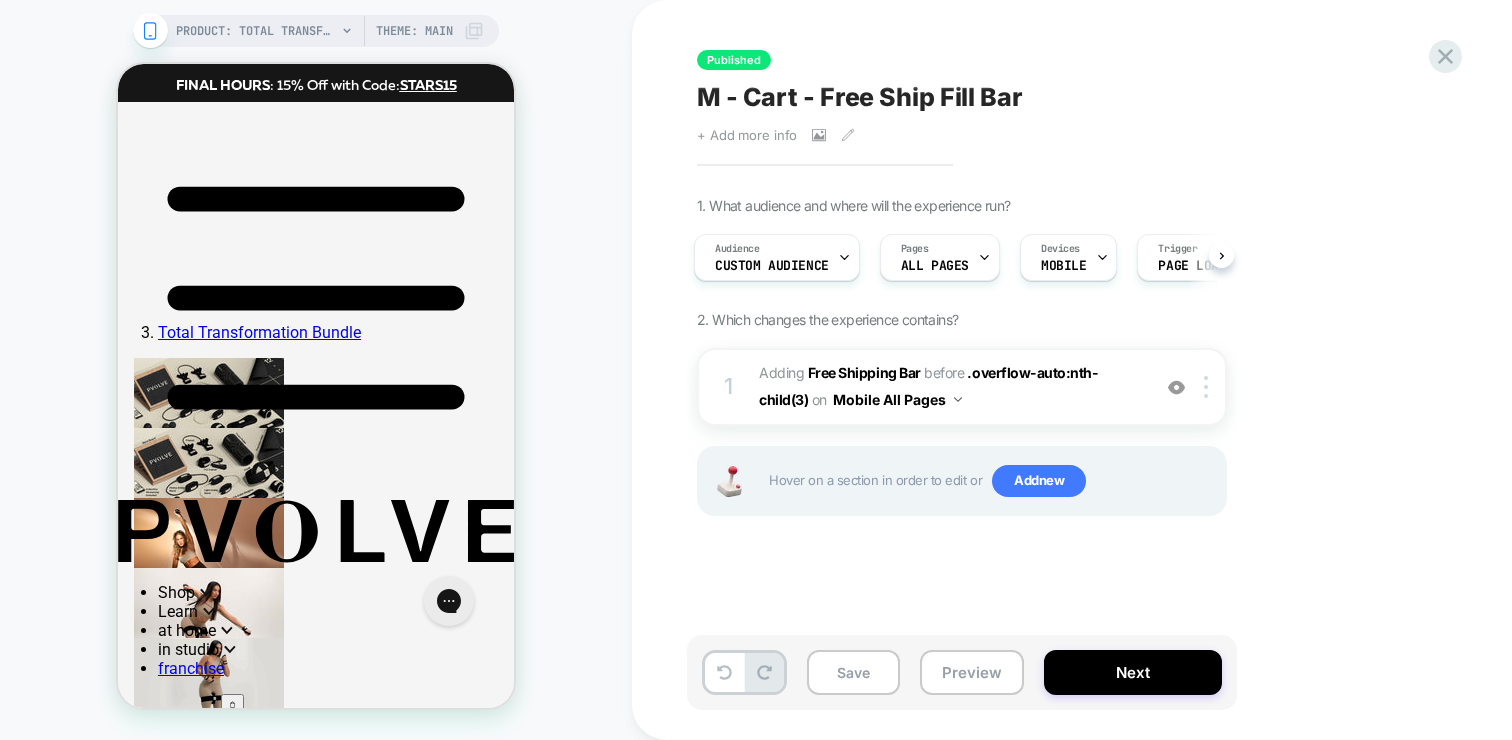 click on "Published M - Cart - Free Ship Fill Bar Click to view images Click to edit experience details + Add more info 1. What audience and where will the experience run? Audience Custom Audience Pages ALL PAGES Devices MOBILE Trigger Page Load 2. Which changes the experience contains? 1 #_loomi_addon_1739404719339 Adding   Free Shipping Bar   BEFORE .overflow-auto:nth-child(3) .overflow-auto:nth-child(3)   on Mobile All Pages Add Before Add After Duplicate Replace Position Copy CSS Selector Copy Widget Id Rename Copy to   Desktop Target   All Devices Delete Hover on a section in order to edit or  Add  new Save Preview Next" at bounding box center [1072, 370] 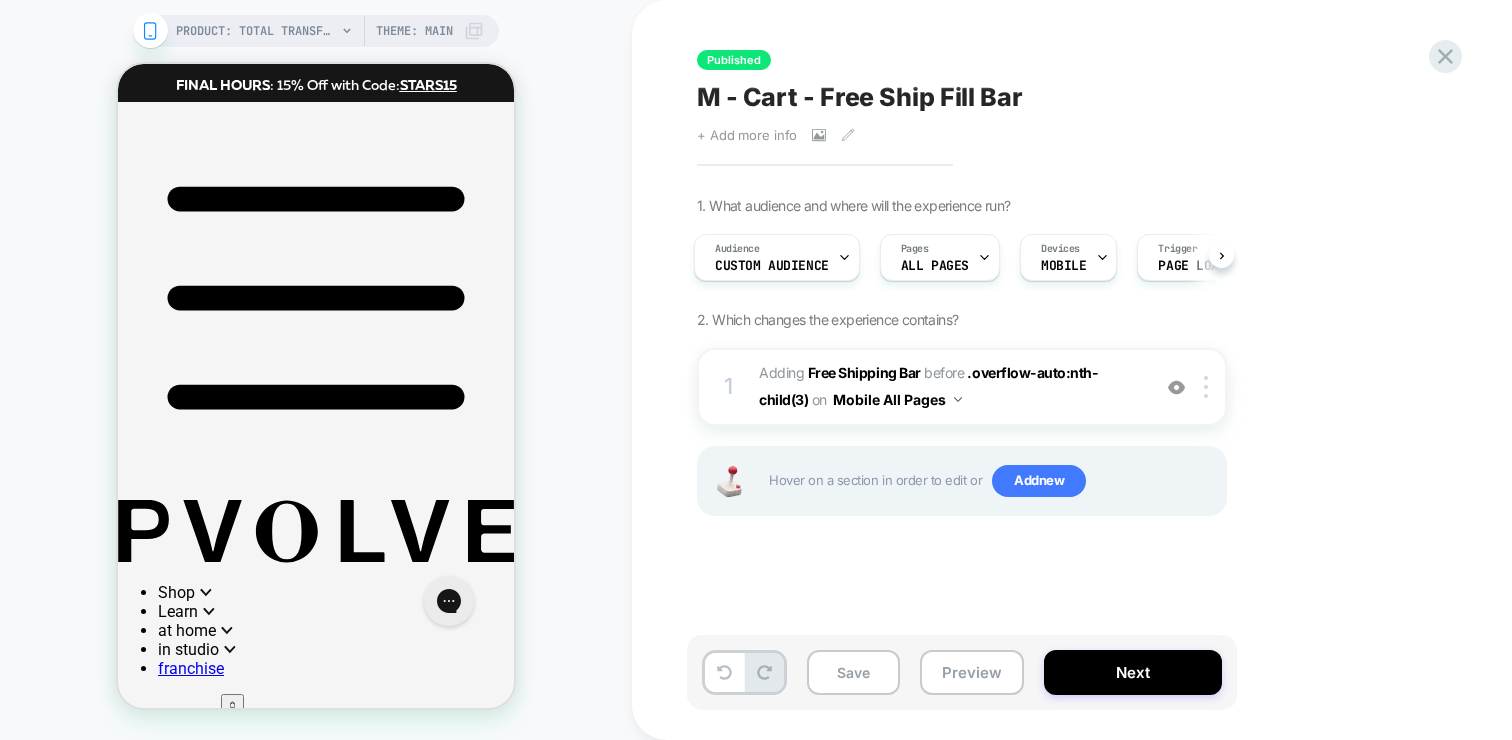 scroll, scrollTop: 0, scrollLeft: 0, axis: both 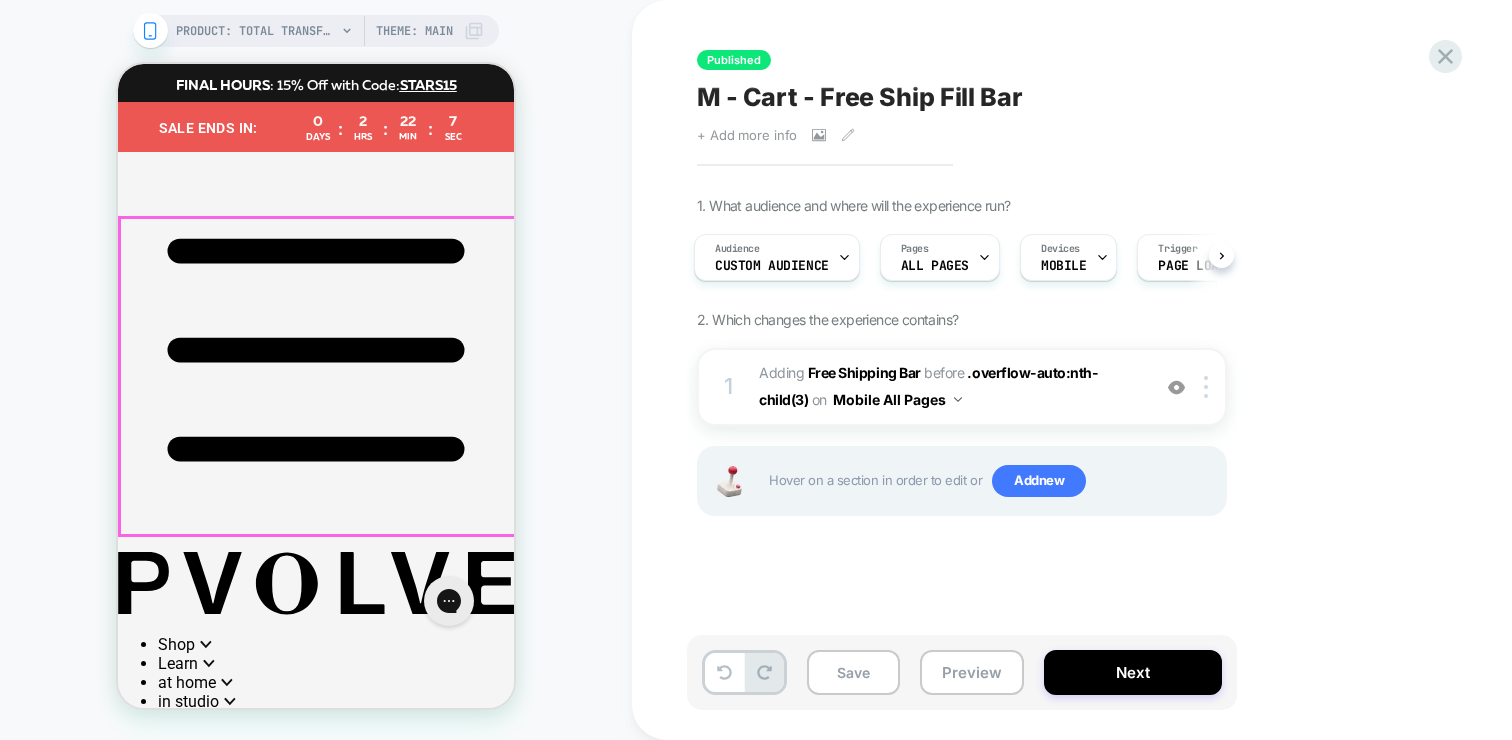 click on "2" at bounding box center (232, 784) 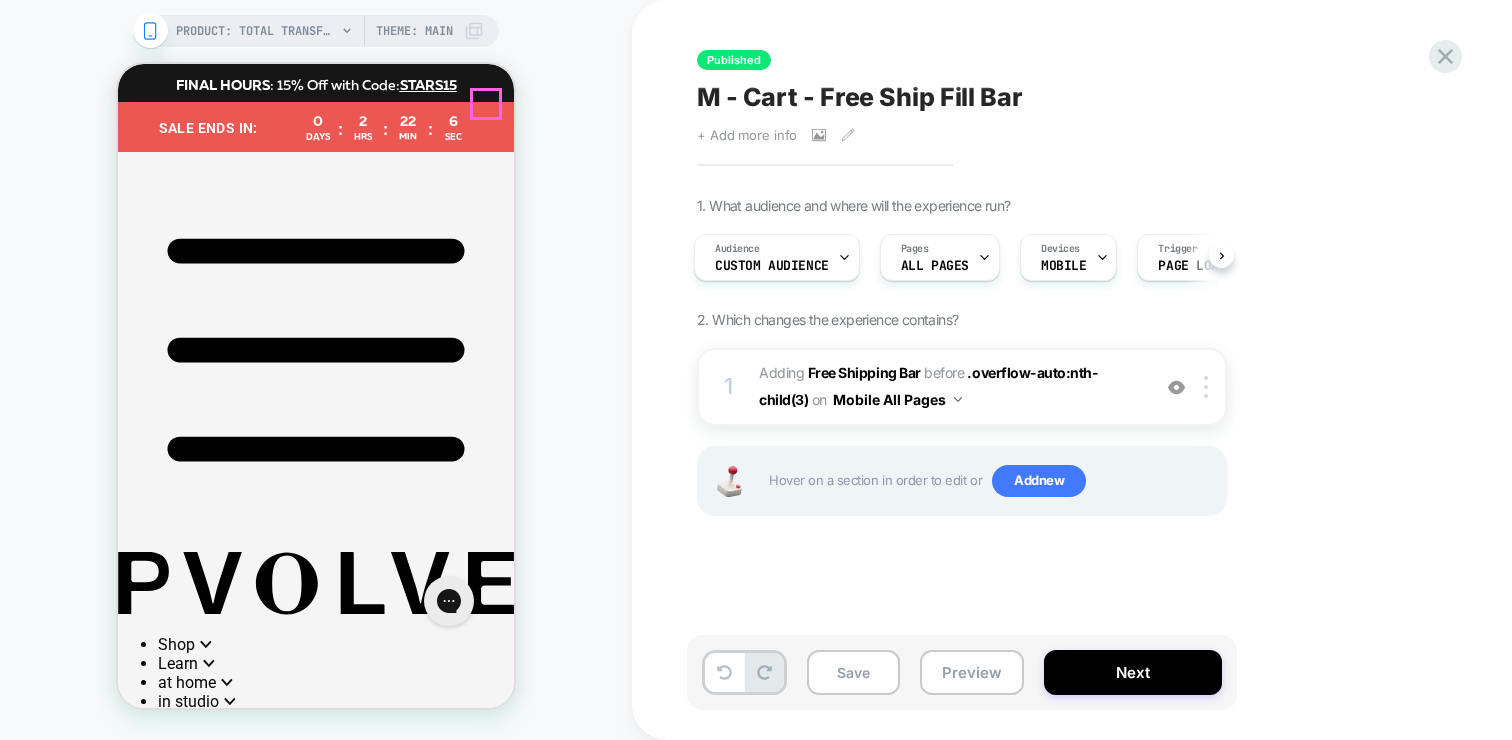 click 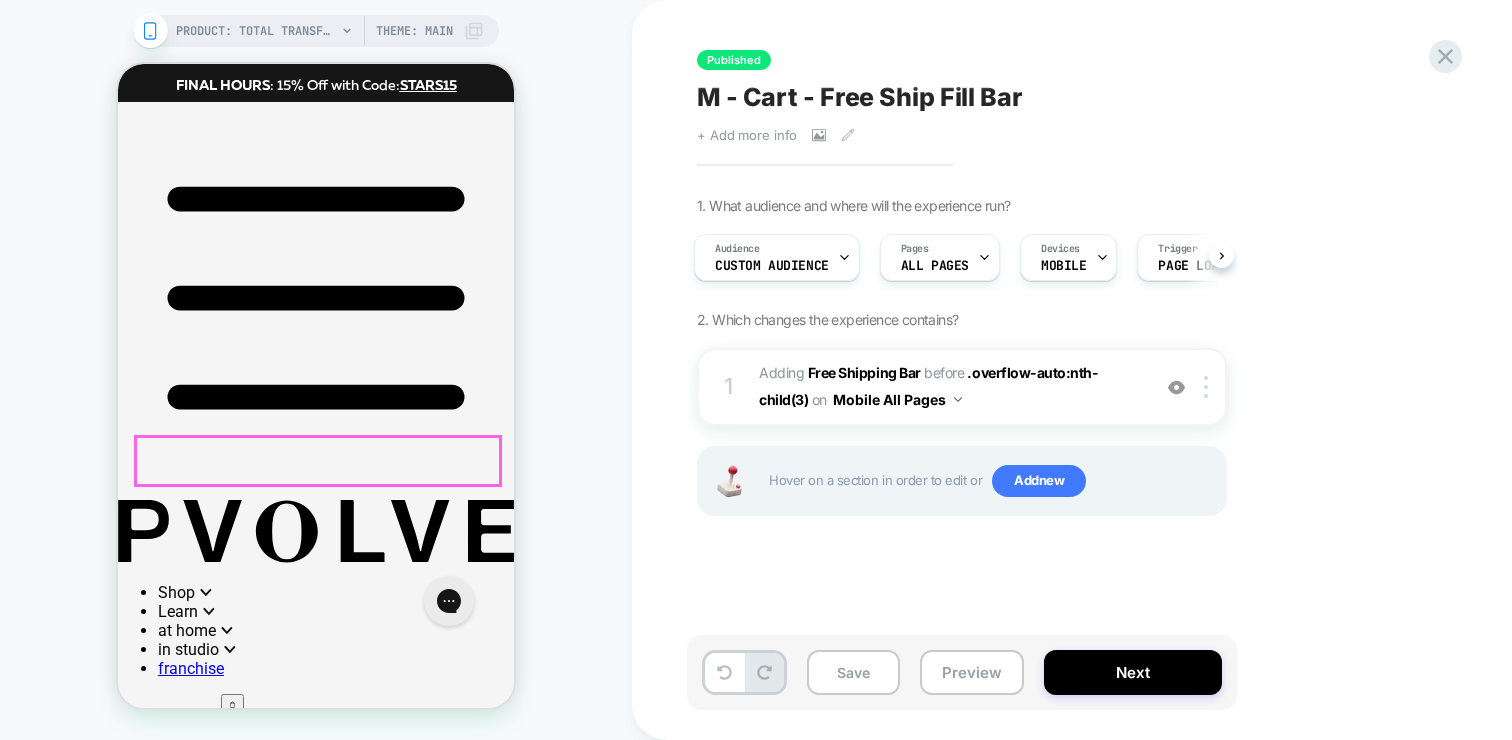 scroll, scrollTop: 877, scrollLeft: 0, axis: vertical 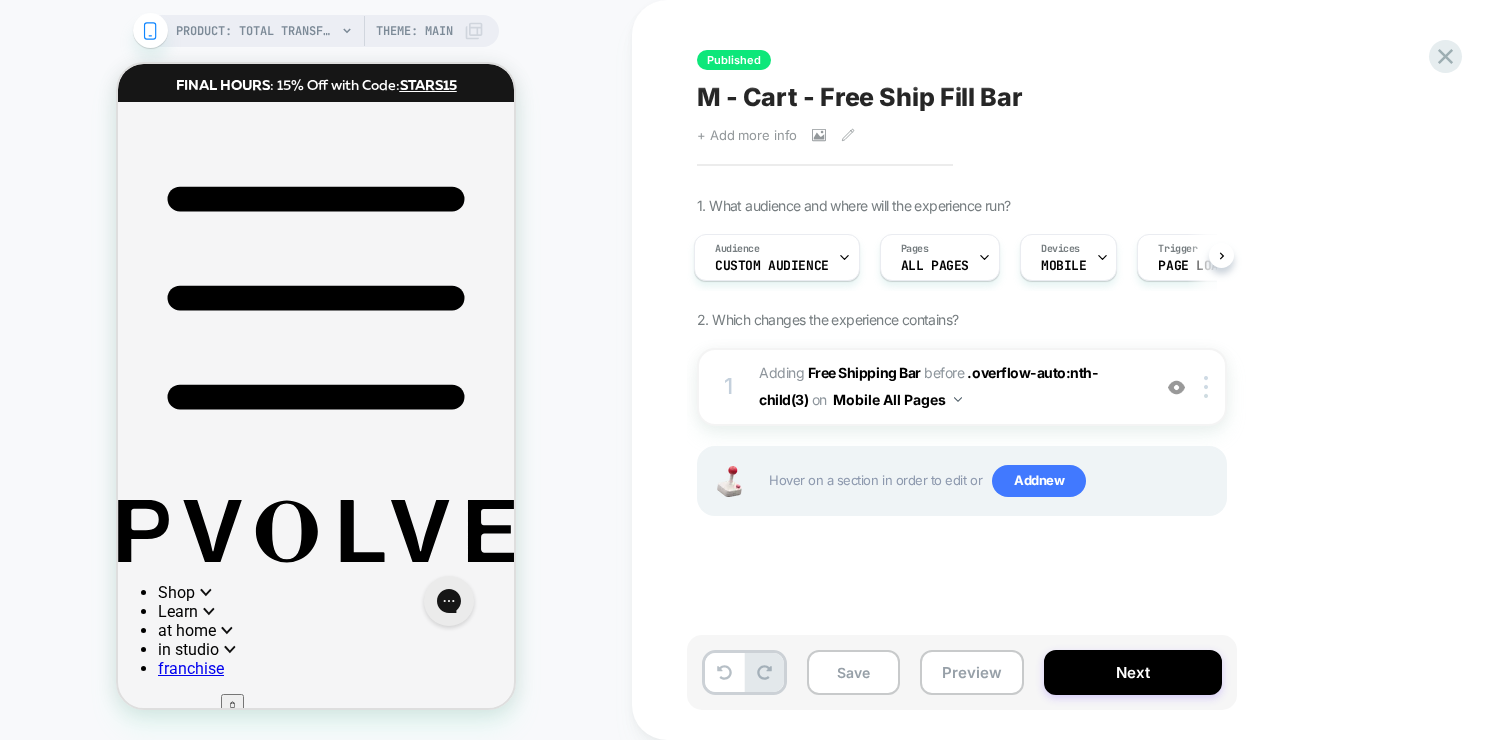 click on "PRODUCT: Total Transformation Bundle [6m] PRODUCT: Total Transformation Bundle [6m] Theme: MAIN" at bounding box center (316, 370) 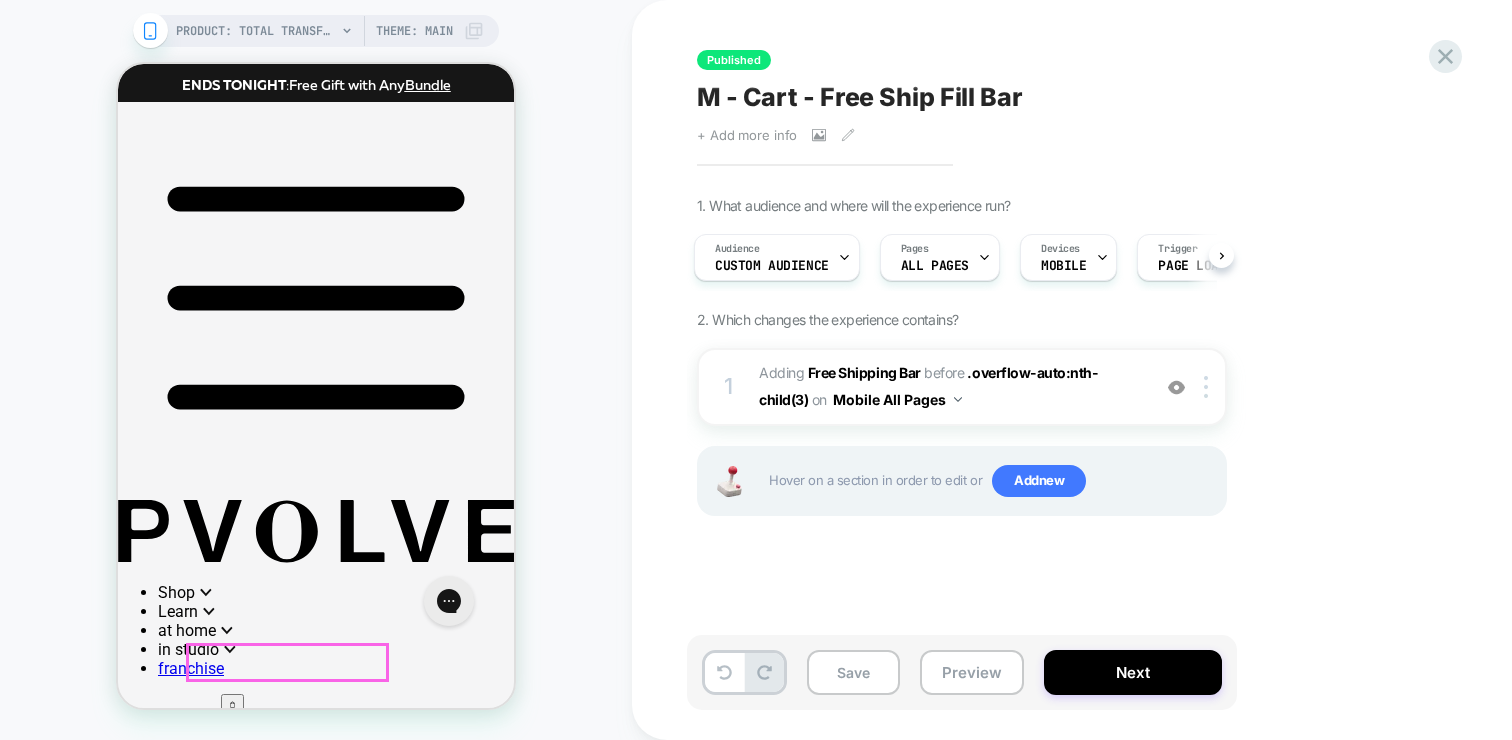 click on "Total Transformation Bundle" at bounding box center (316, 13736) 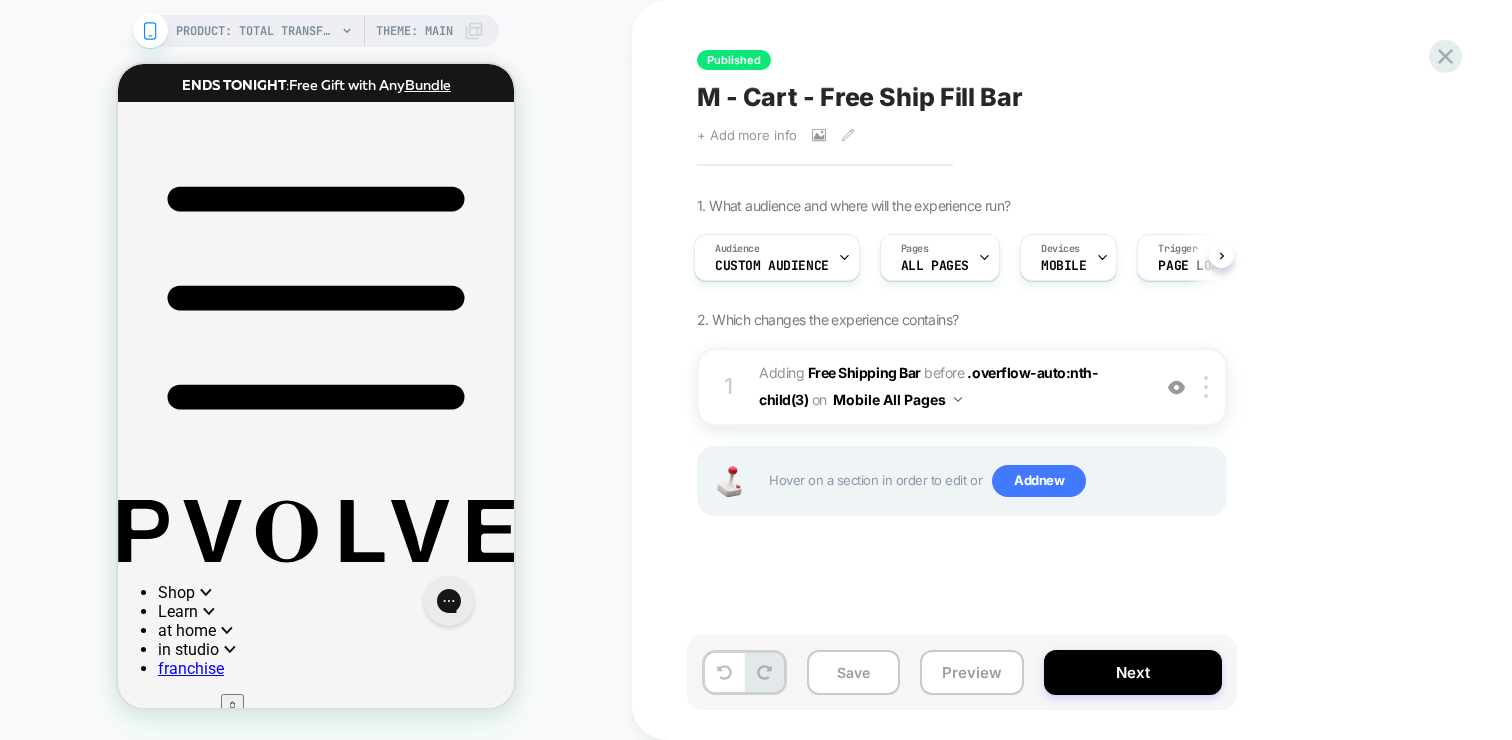 click on "PRODUCT: Total Transformation Bundle [6m] PRODUCT: Total Transformation Bundle [6m] Theme: MAIN" at bounding box center [316, 370] 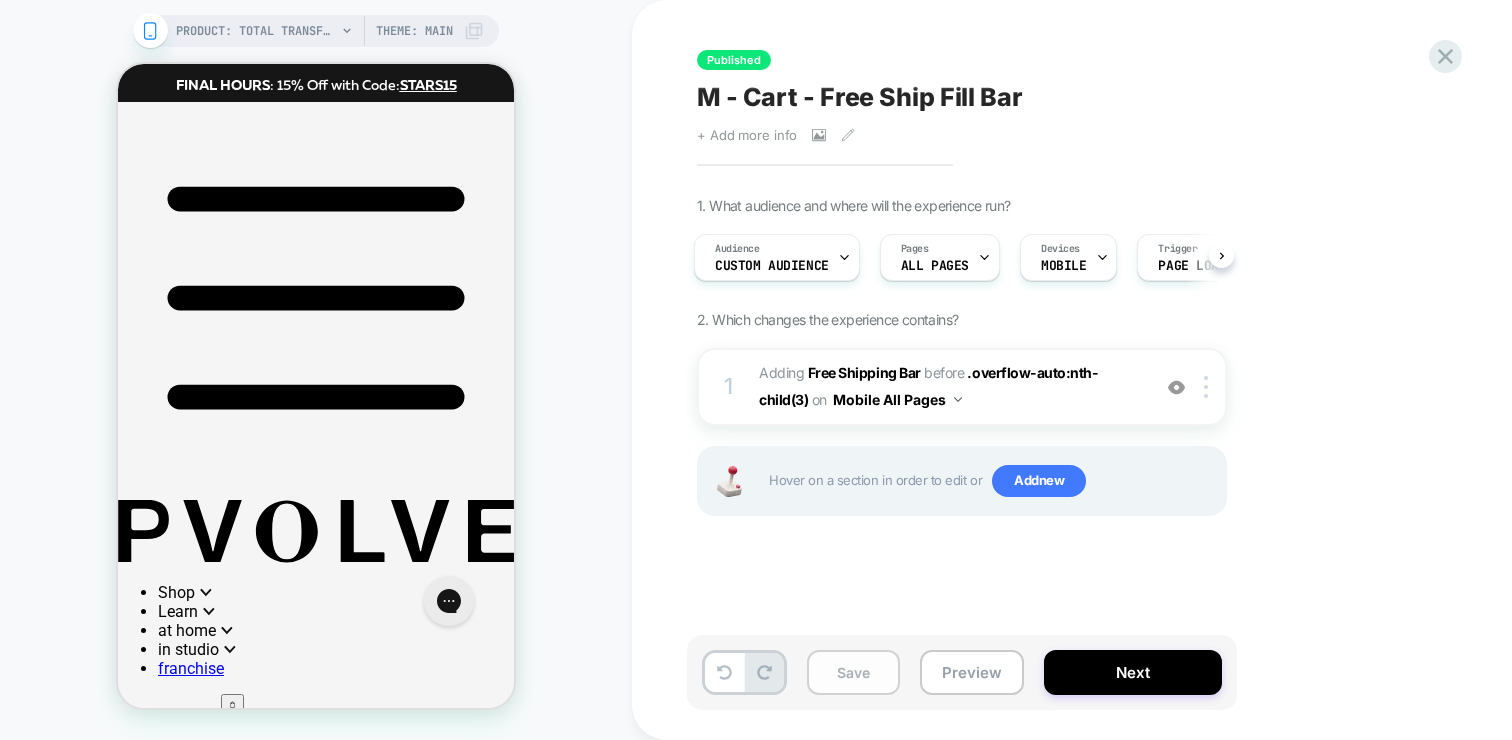click on "Save" at bounding box center [853, 672] 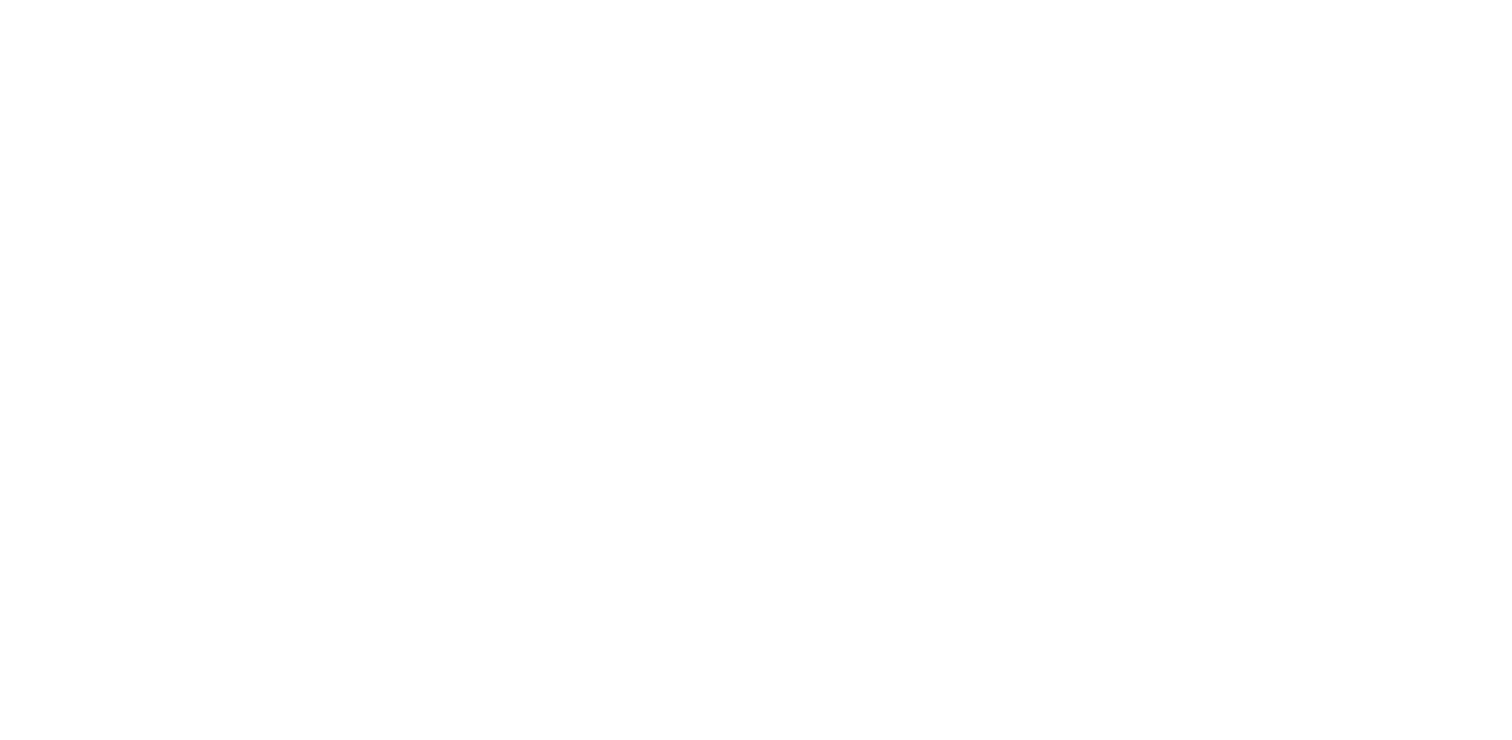 scroll, scrollTop: 0, scrollLeft: 0, axis: both 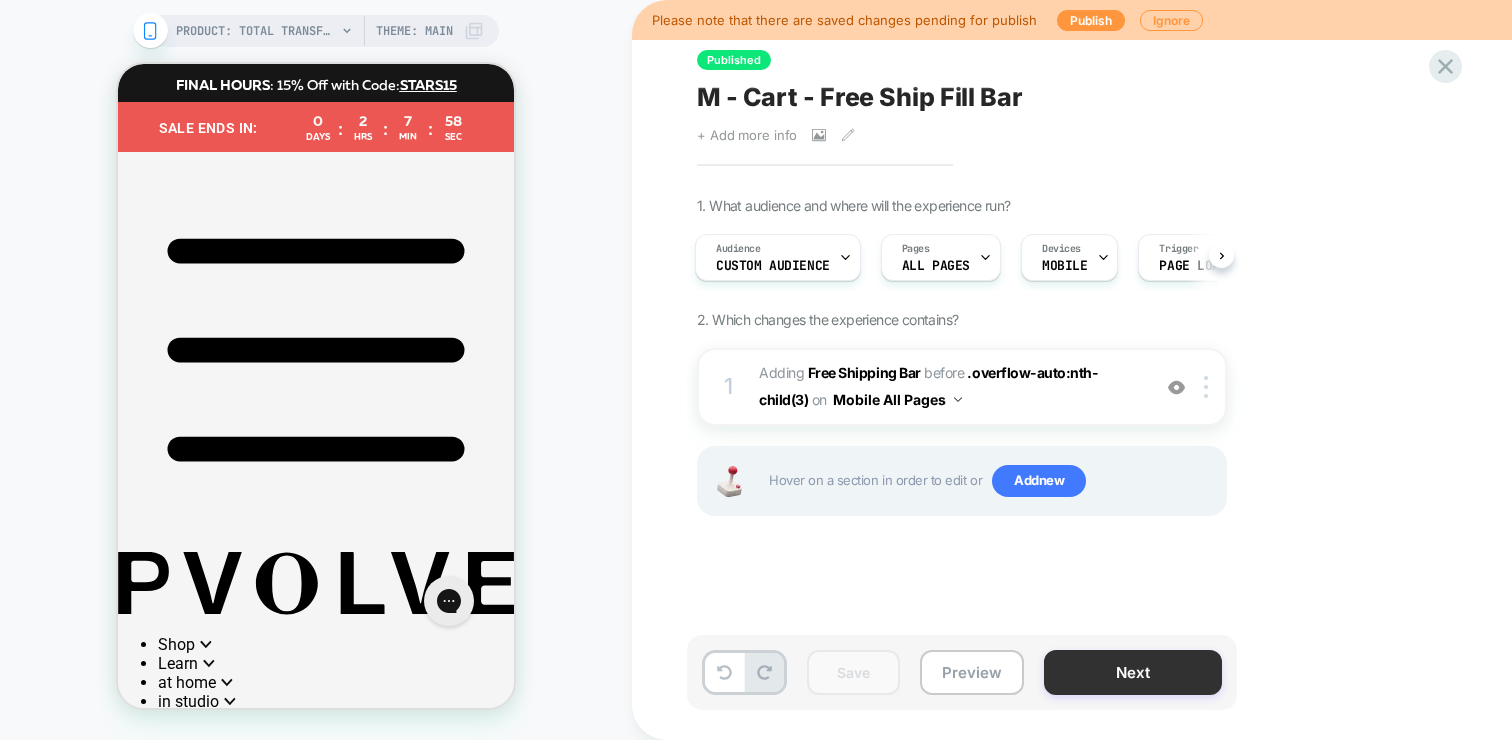 click on "Next" at bounding box center [1133, 672] 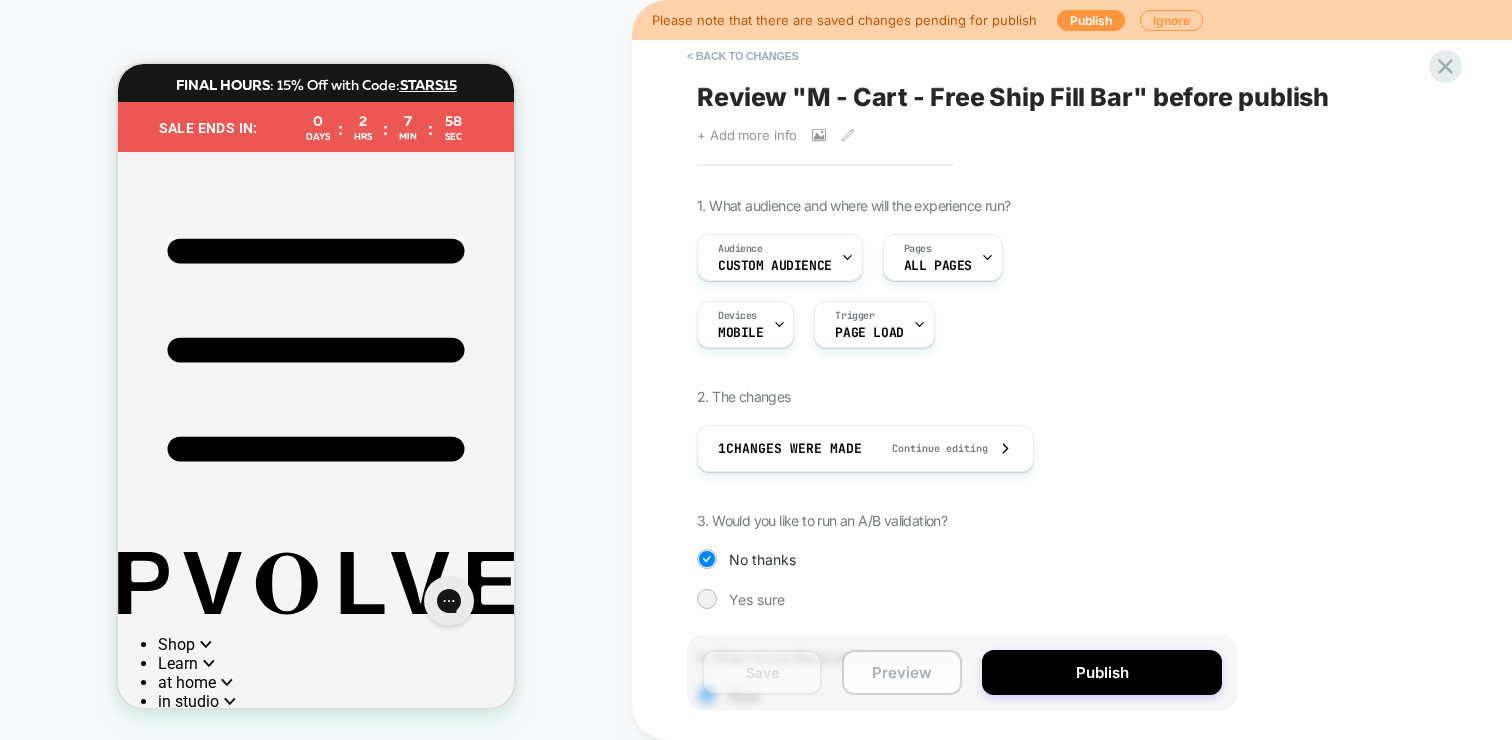 click on "Preview" at bounding box center (902, 672) 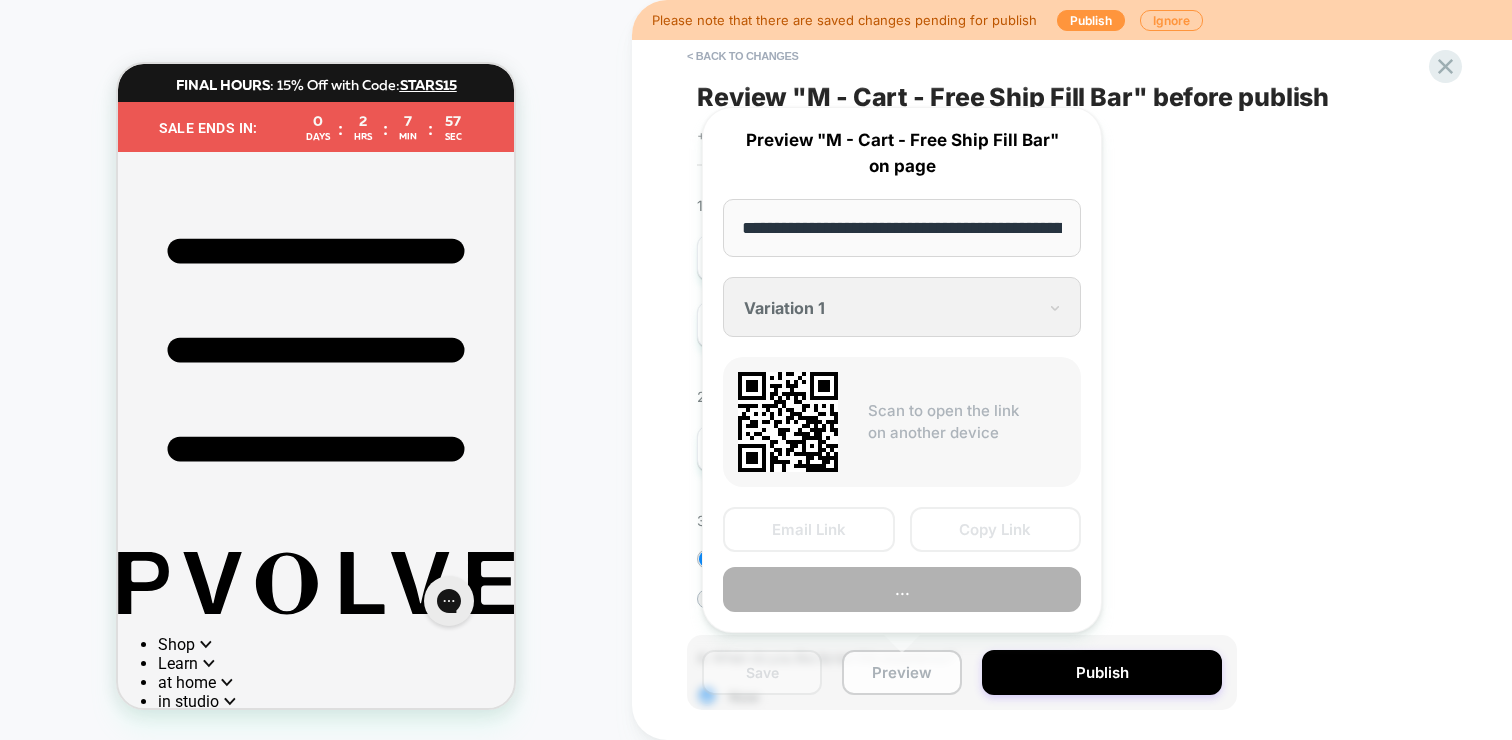 scroll, scrollTop: 0, scrollLeft: 359, axis: horizontal 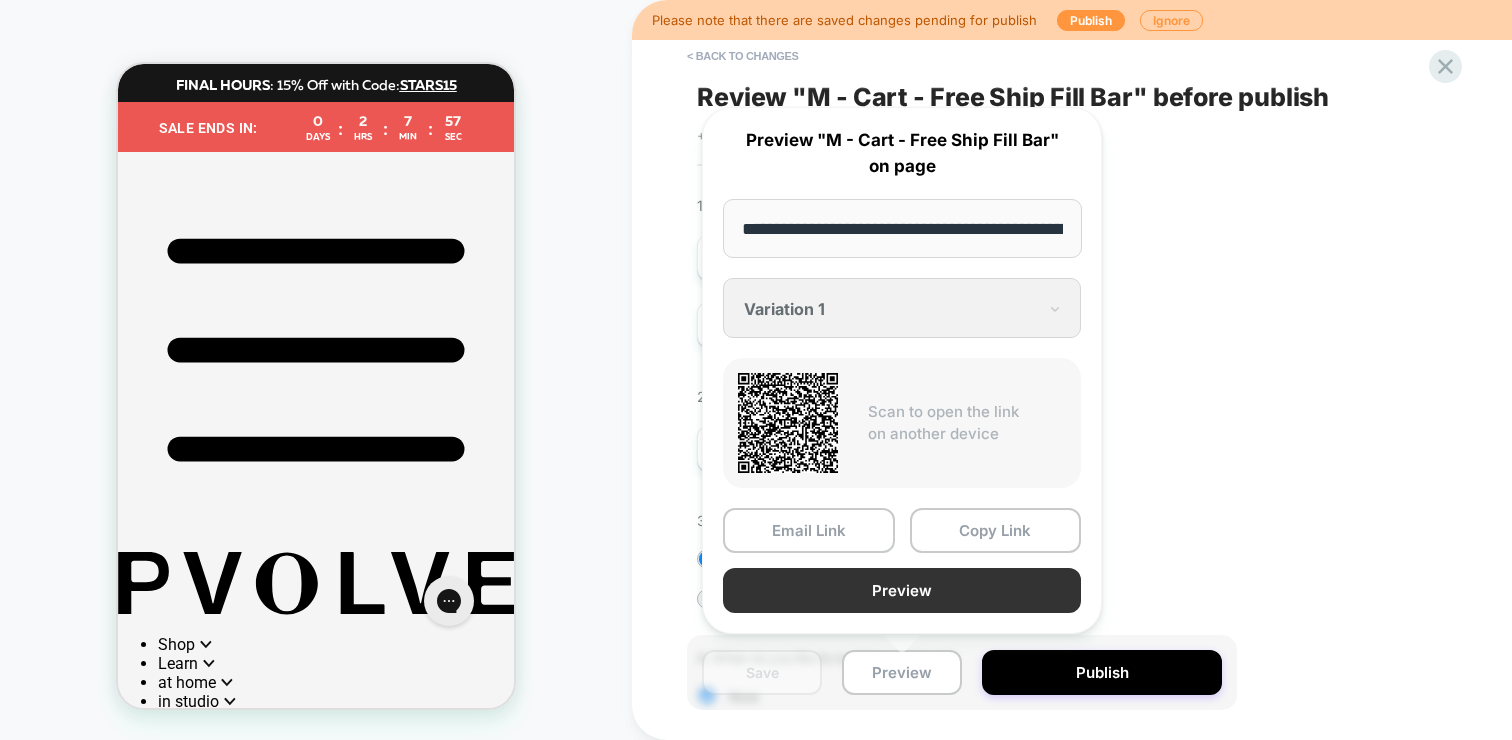 click on "Preview" at bounding box center [902, 590] 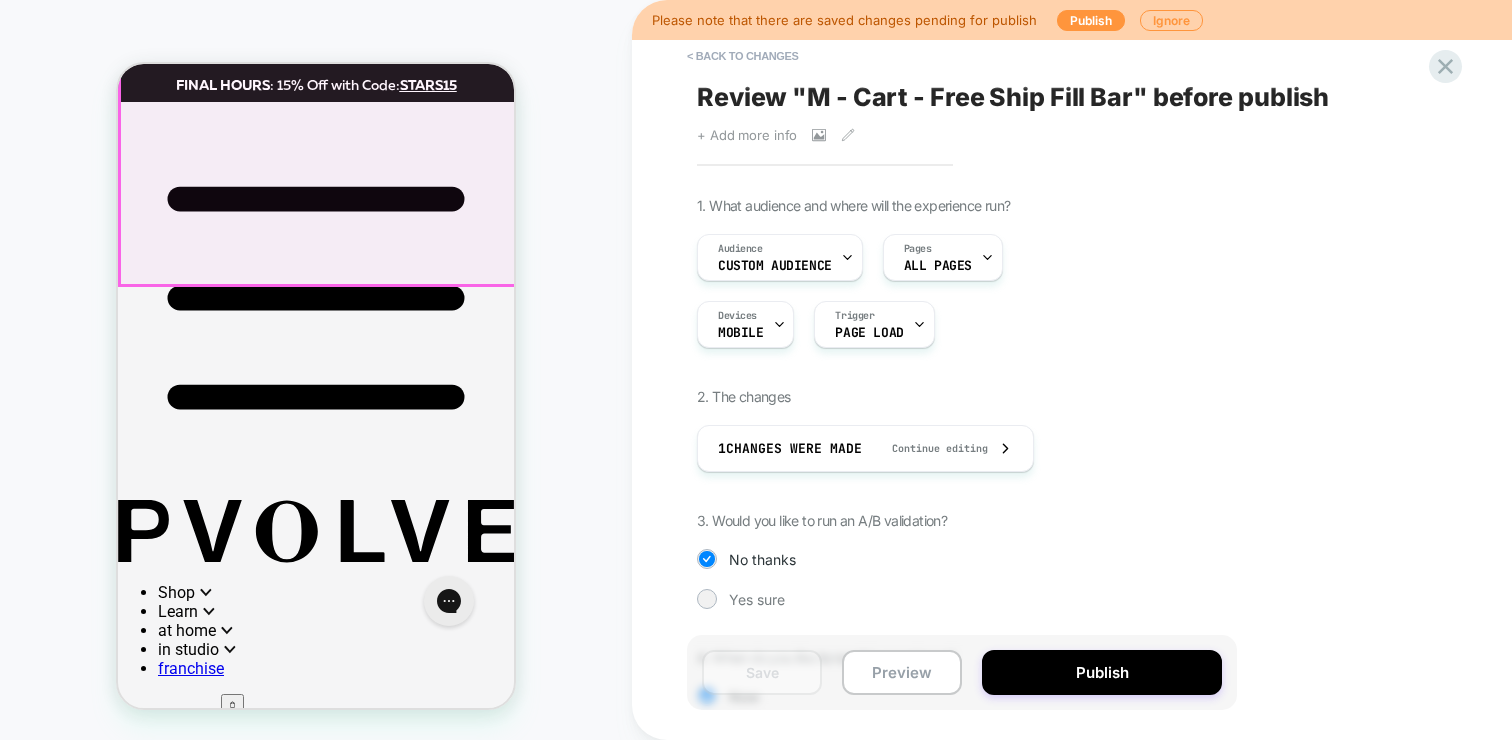 scroll, scrollTop: 0, scrollLeft: 0, axis: both 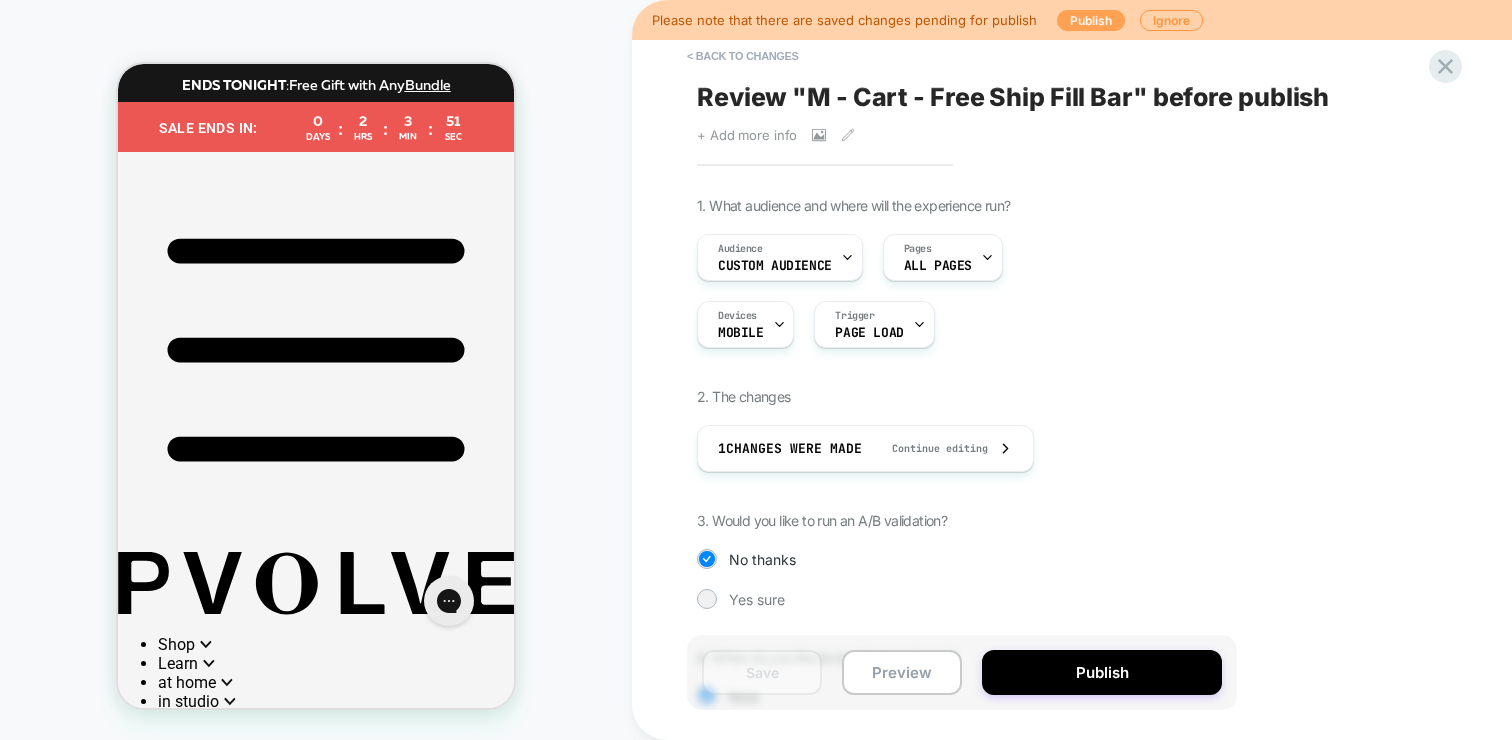 click on "Publish" at bounding box center (1091, 20) 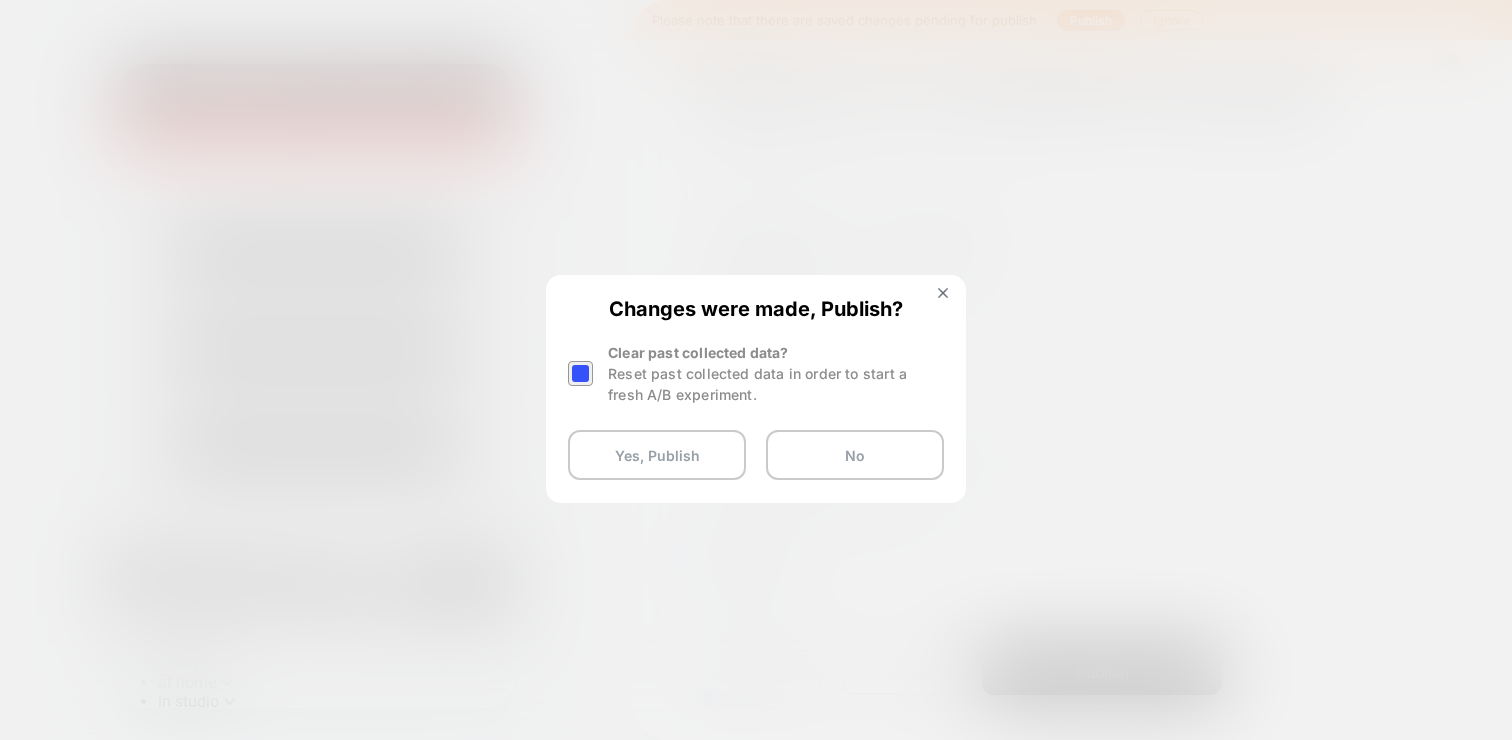 click at bounding box center (580, 373) 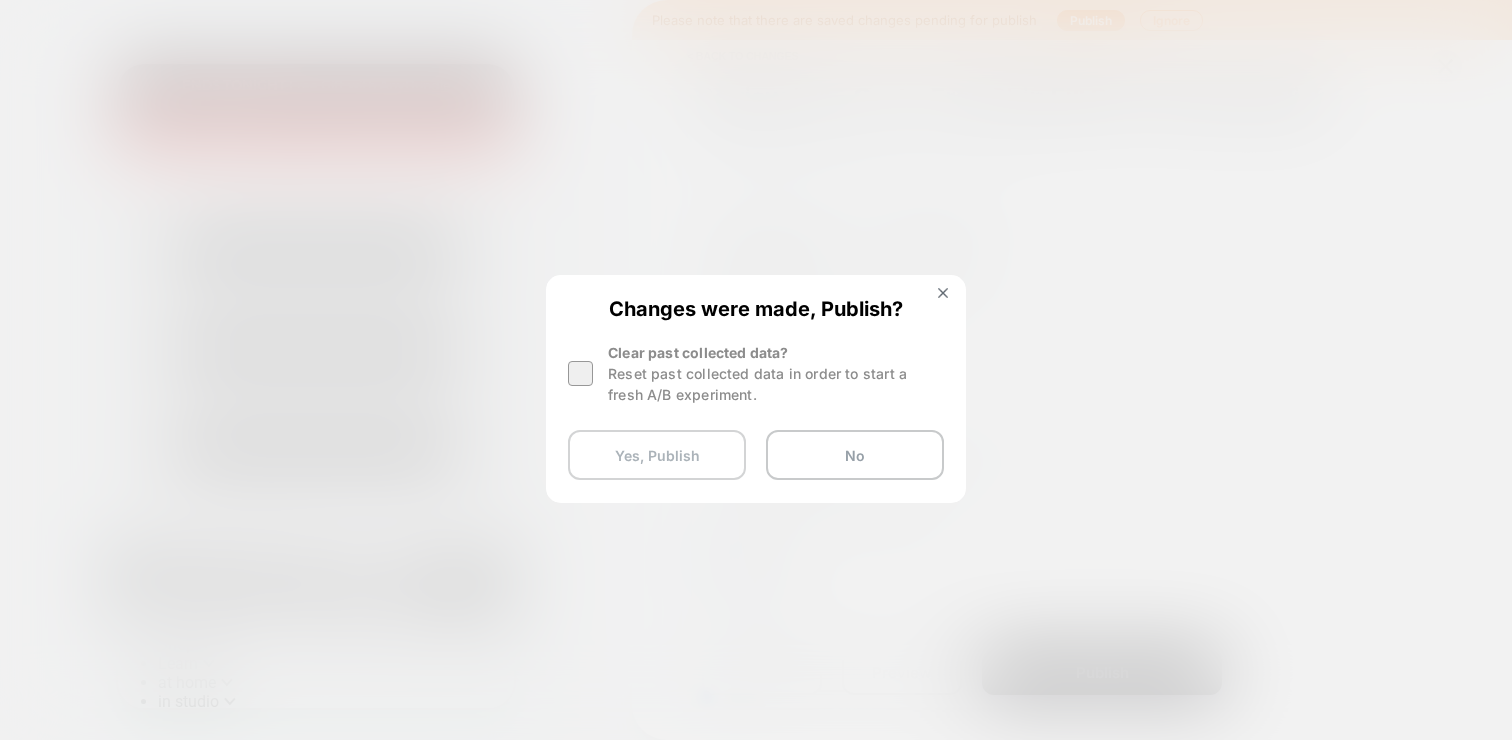 click on "Yes, Publish" at bounding box center (657, 455) 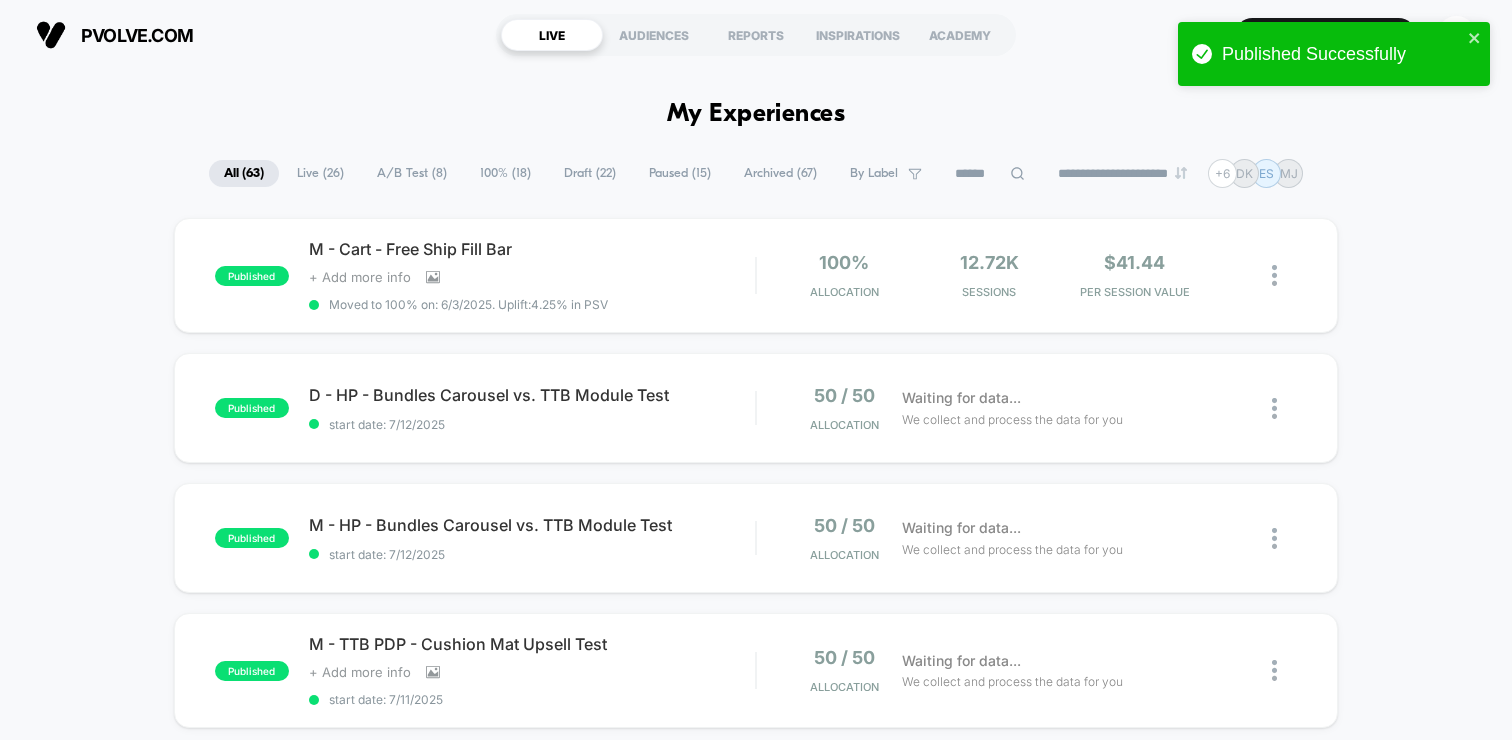 click on "published M - Cart - Free Ship Fill Bar Click to view images Click to edit experience details + Add more info Moved to 100% on: 6/3/2025 . Uplift: 4.25% in PSV 100% Allocation 12.72k Sessions $41.44 PER SESSION VALUE published D - HP - Bundles Carousel vs. TTB Module Test start date: 7/12/2025 50 / 50 Allocation Waiting for data... We collect and process the data for you published M - HP - Bundles Carousel vs. TTB Module Test start date: 7/12/2025 50 / 50 Allocation Waiting for data... We collect and process the data for you published M - TTB PDP - Cushion Mat Upsell Test Click to view images Click to edit experience details + Add more info start date: 7/11/2025 50 / 50 Allocation Waiting for data... We collect and process the data for you published M + D - Pball PDP - Bundle Upsell start date: 7/11/2025 50 / 50 Allocation Waiting for data... We collect and process the data for you published M - EB PDP - Precision Mat Upsell Test Click to view images Click to edit experience details + Add more info 50 / 50" at bounding box center [756, 1045] 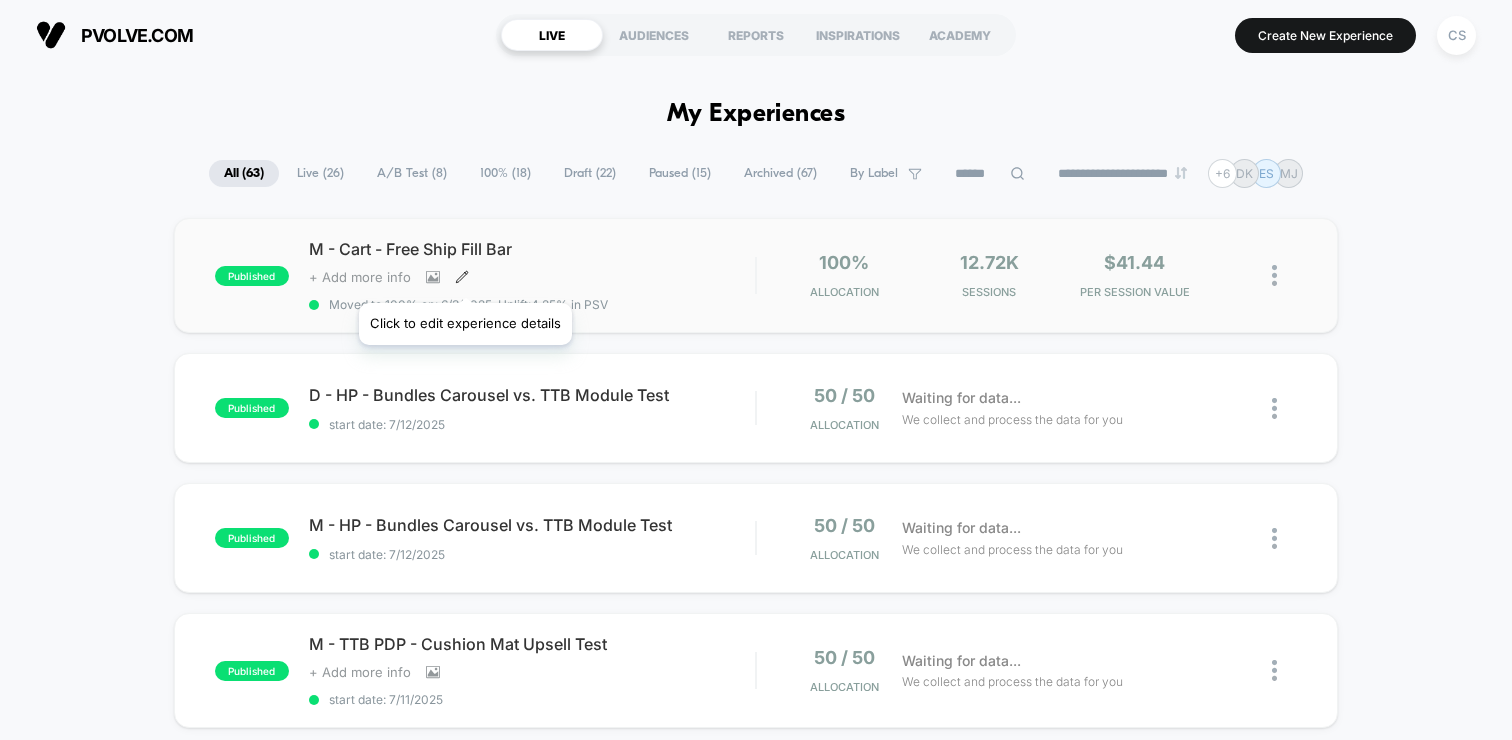 click 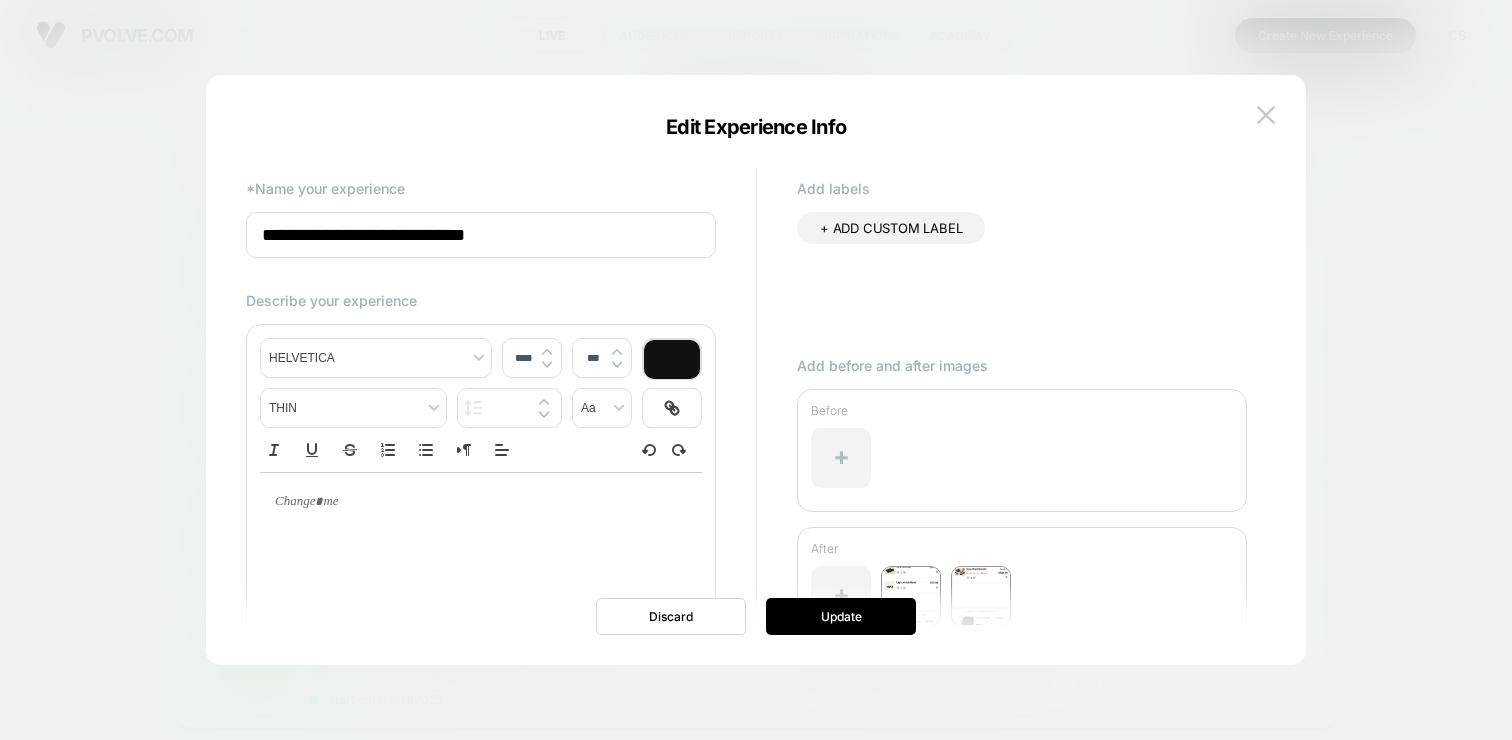 scroll, scrollTop: 70, scrollLeft: 0, axis: vertical 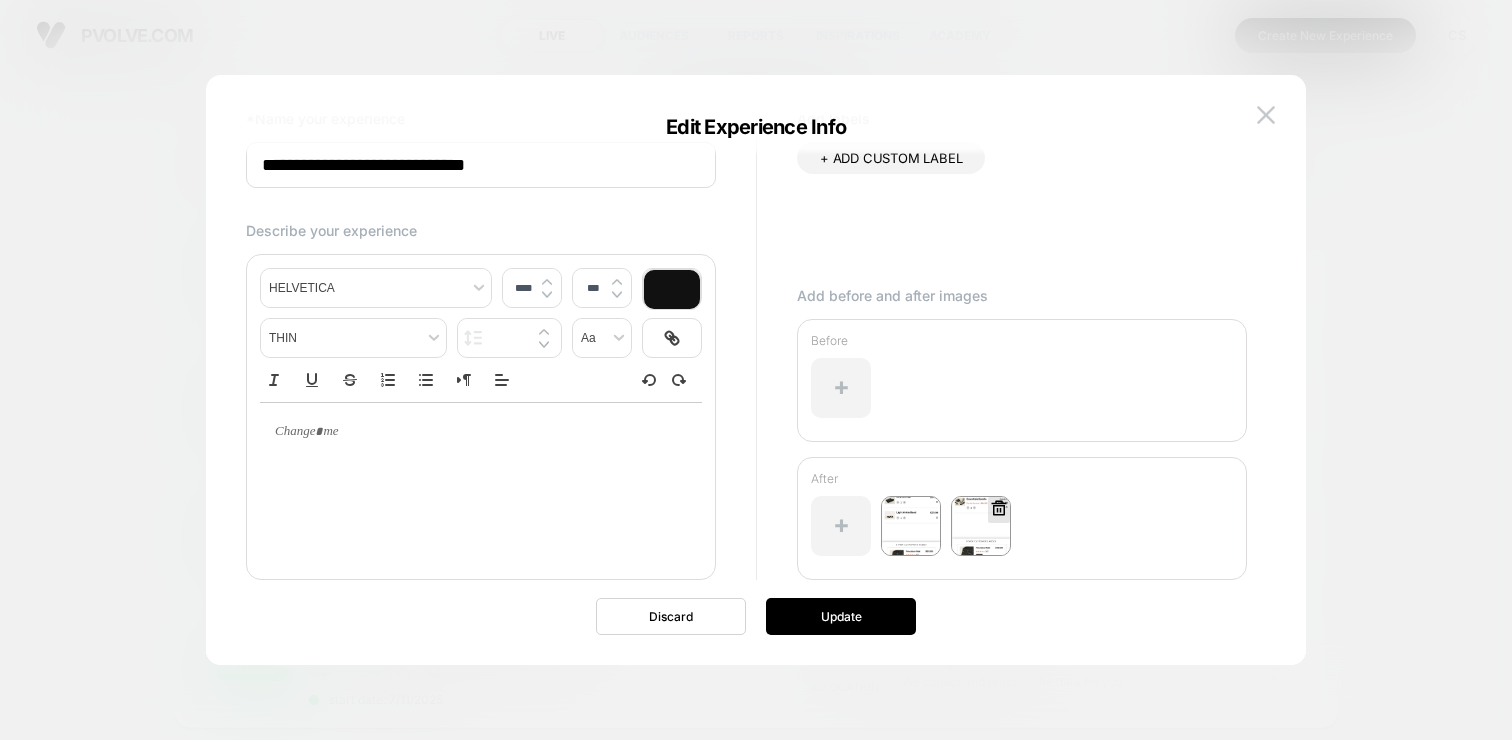 click at bounding box center [981, 526] 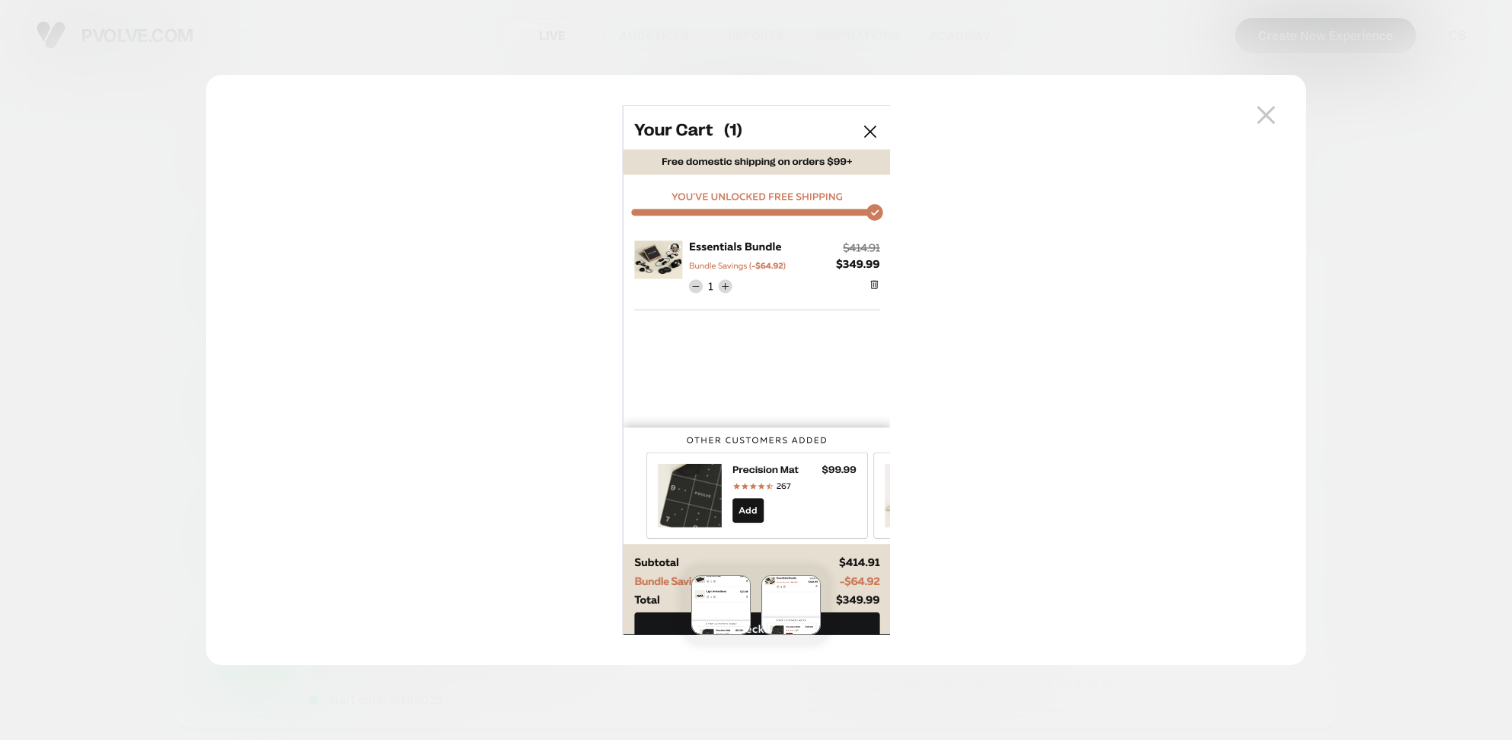click at bounding box center [756, 370] 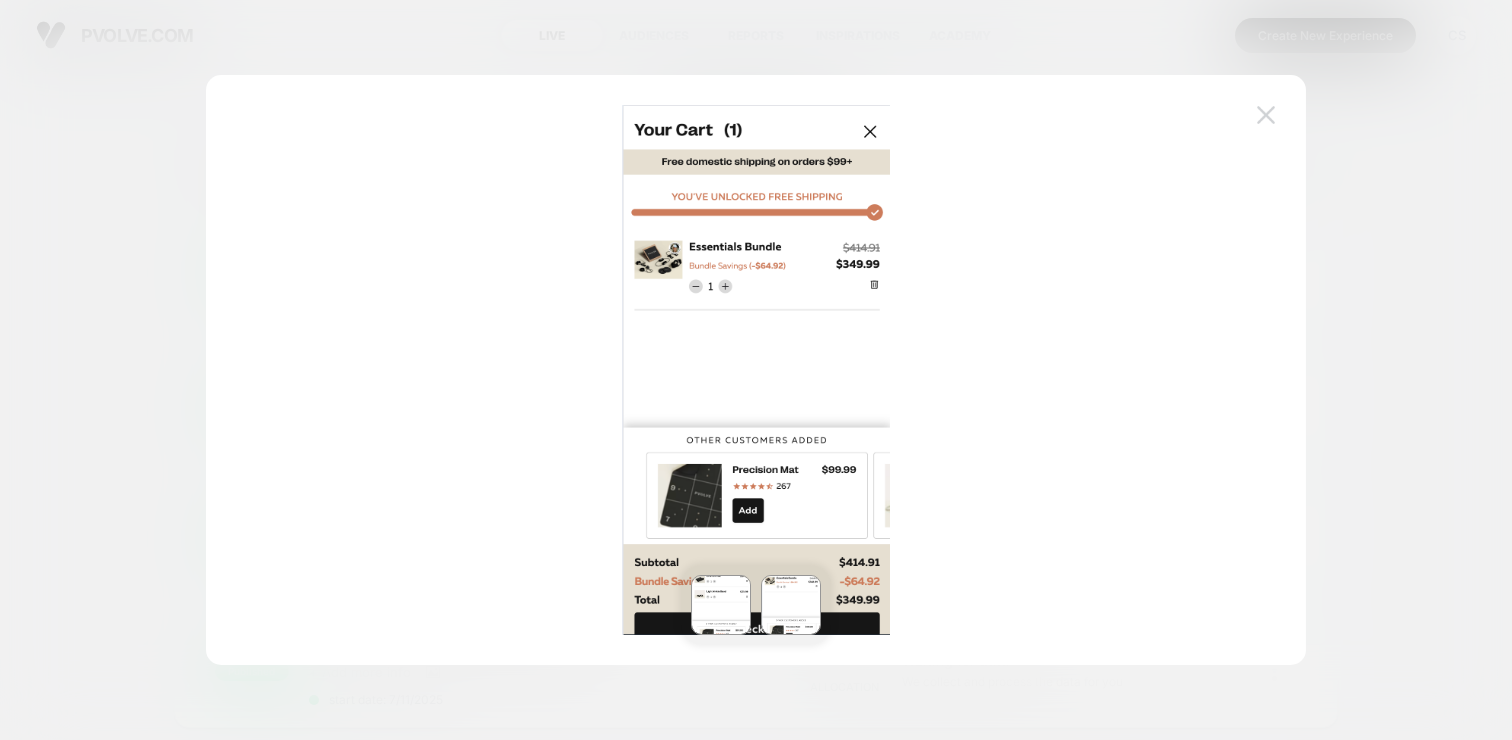 click at bounding box center [1266, 114] 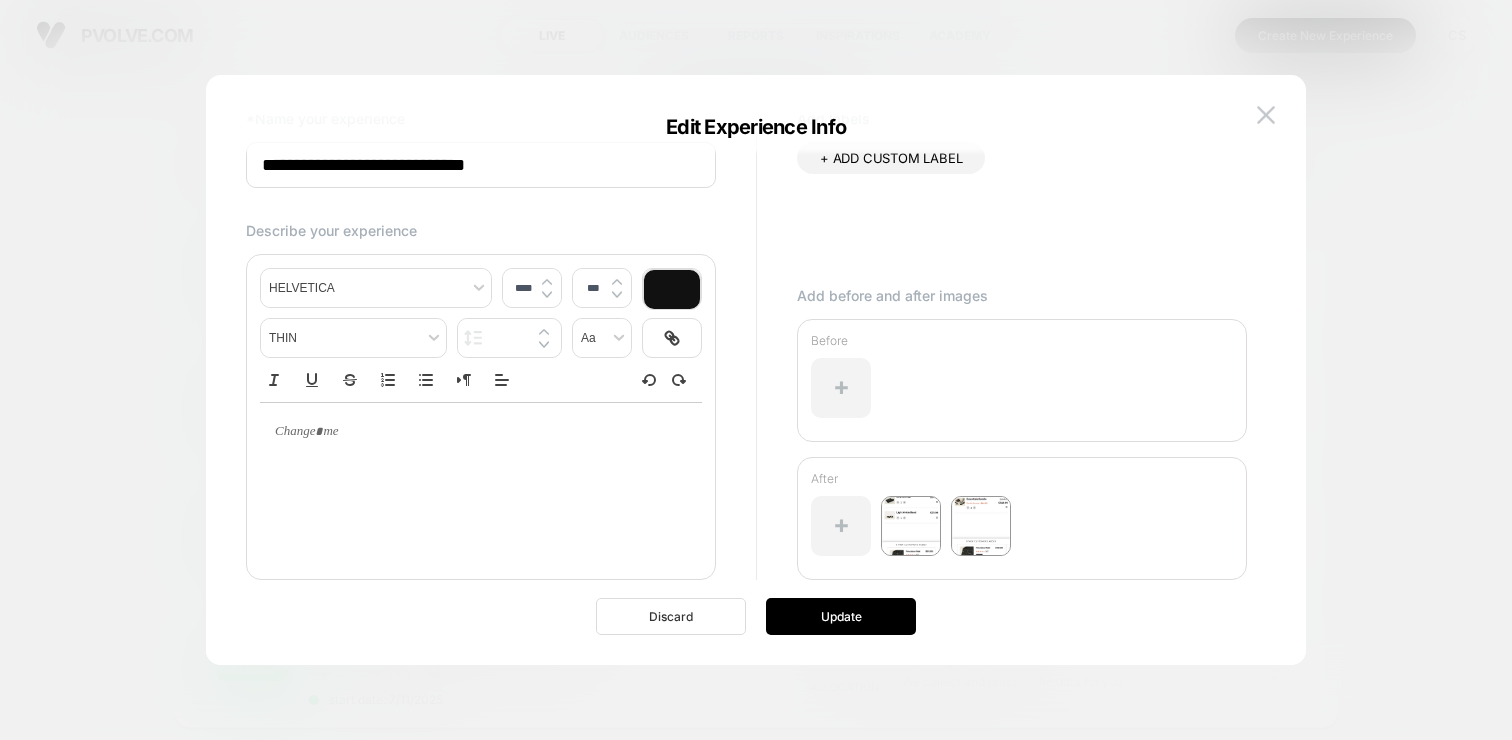 click on "Discard" at bounding box center (671, 616) 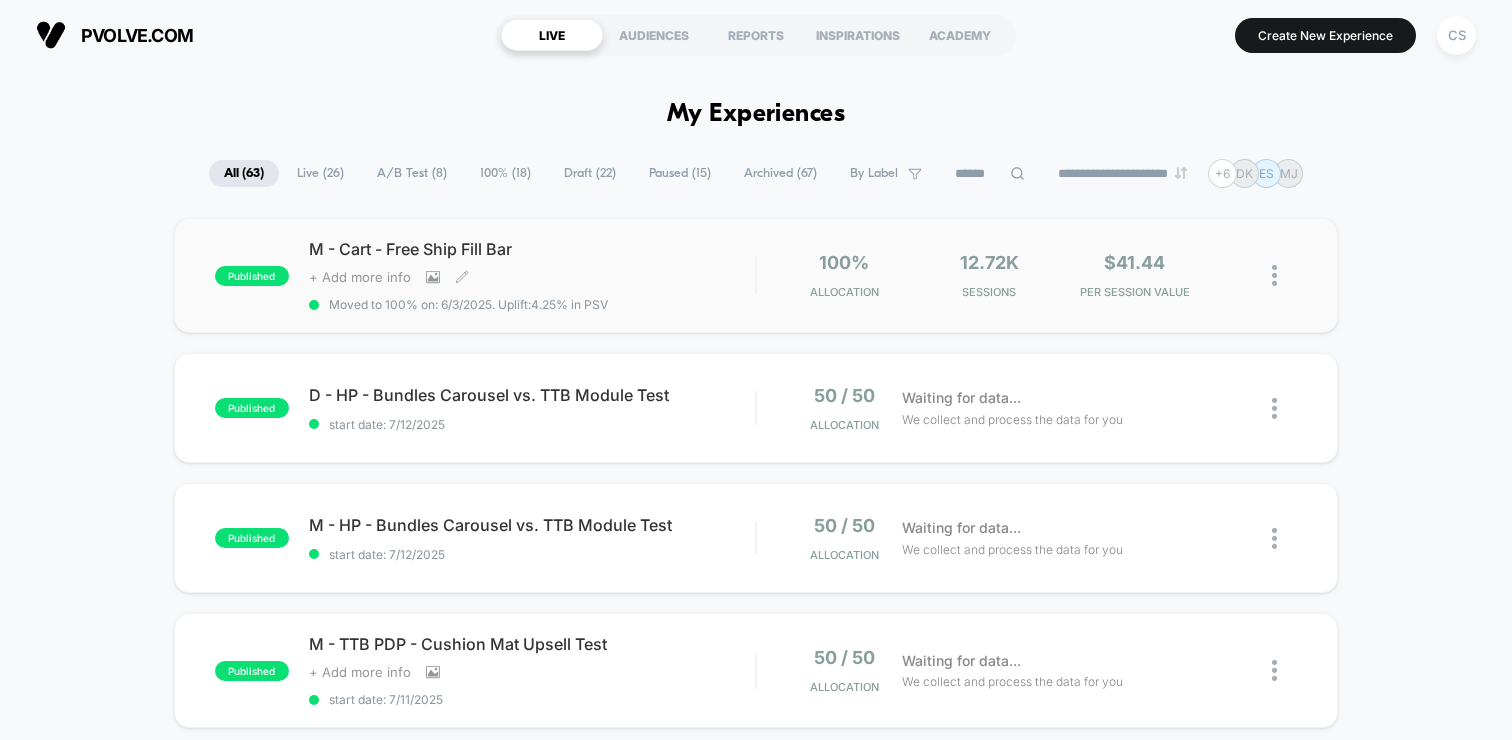 click on "published M - Cart - Free Ship Fill Bar Click to view images Click to edit experience details + Add more info Moved to 100% on:   6/3/2025 . Uplift: 4.25% in PSV 100% Allocation 12.72k Sessions $41.44 PER SESSION VALUE" at bounding box center (756, 275) 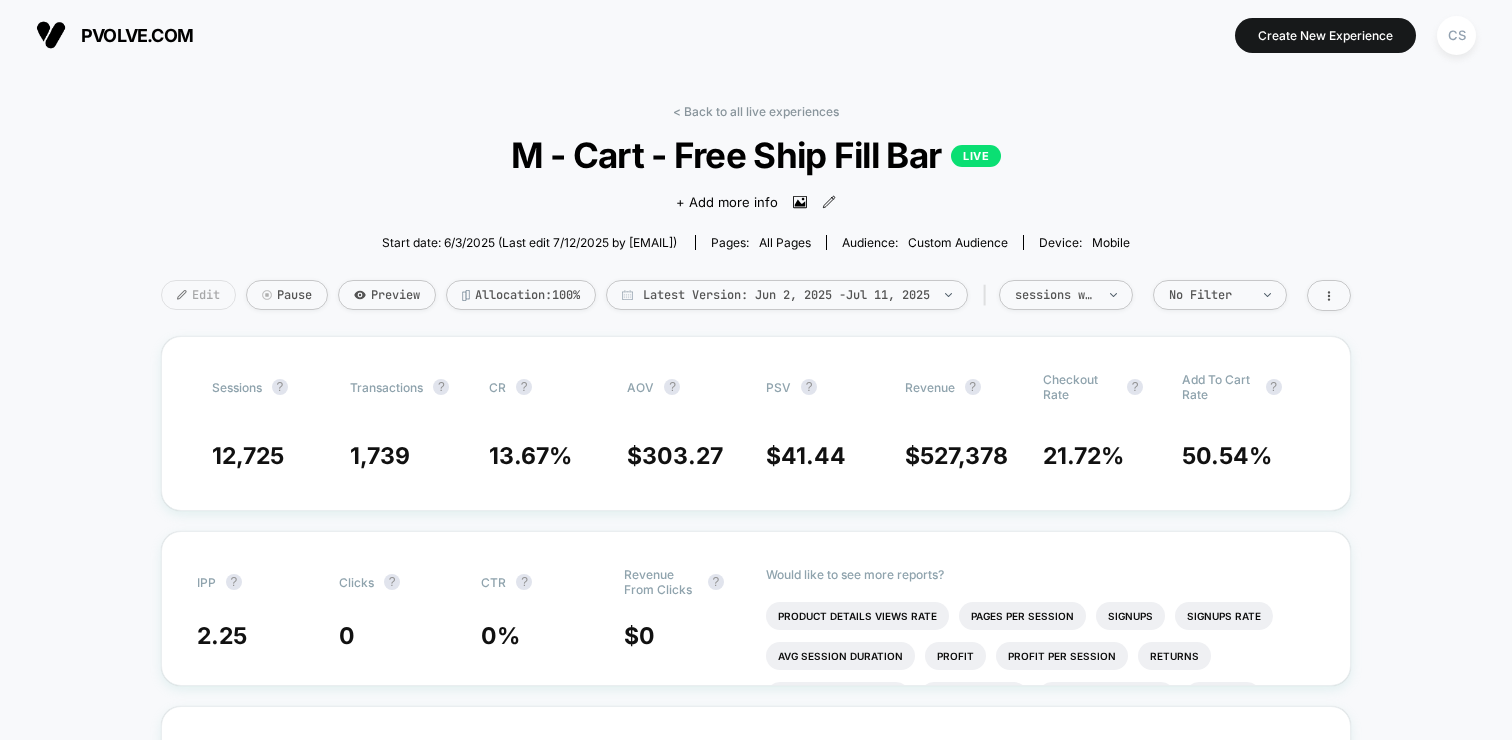 click on "Edit" at bounding box center (198, 295) 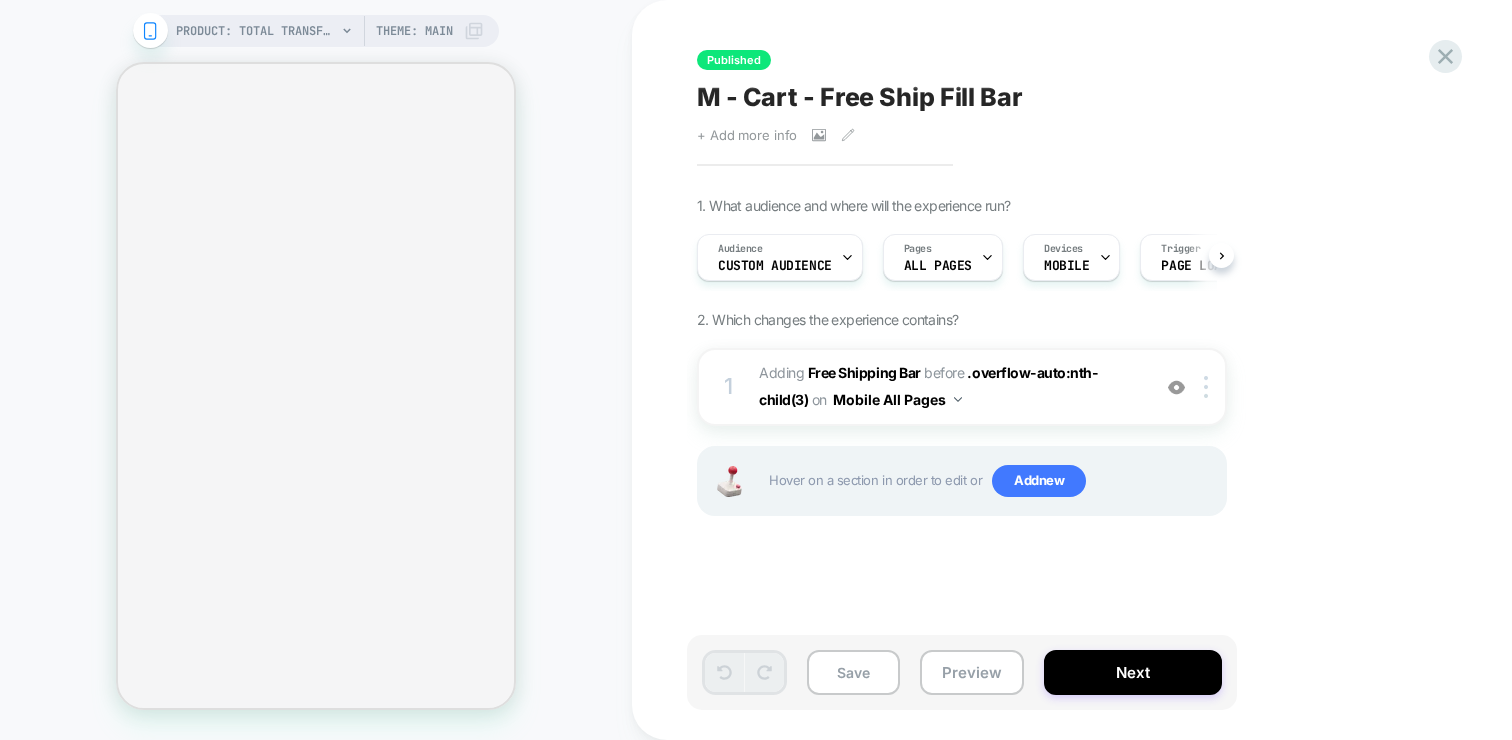 scroll, scrollTop: 0, scrollLeft: 1, axis: horizontal 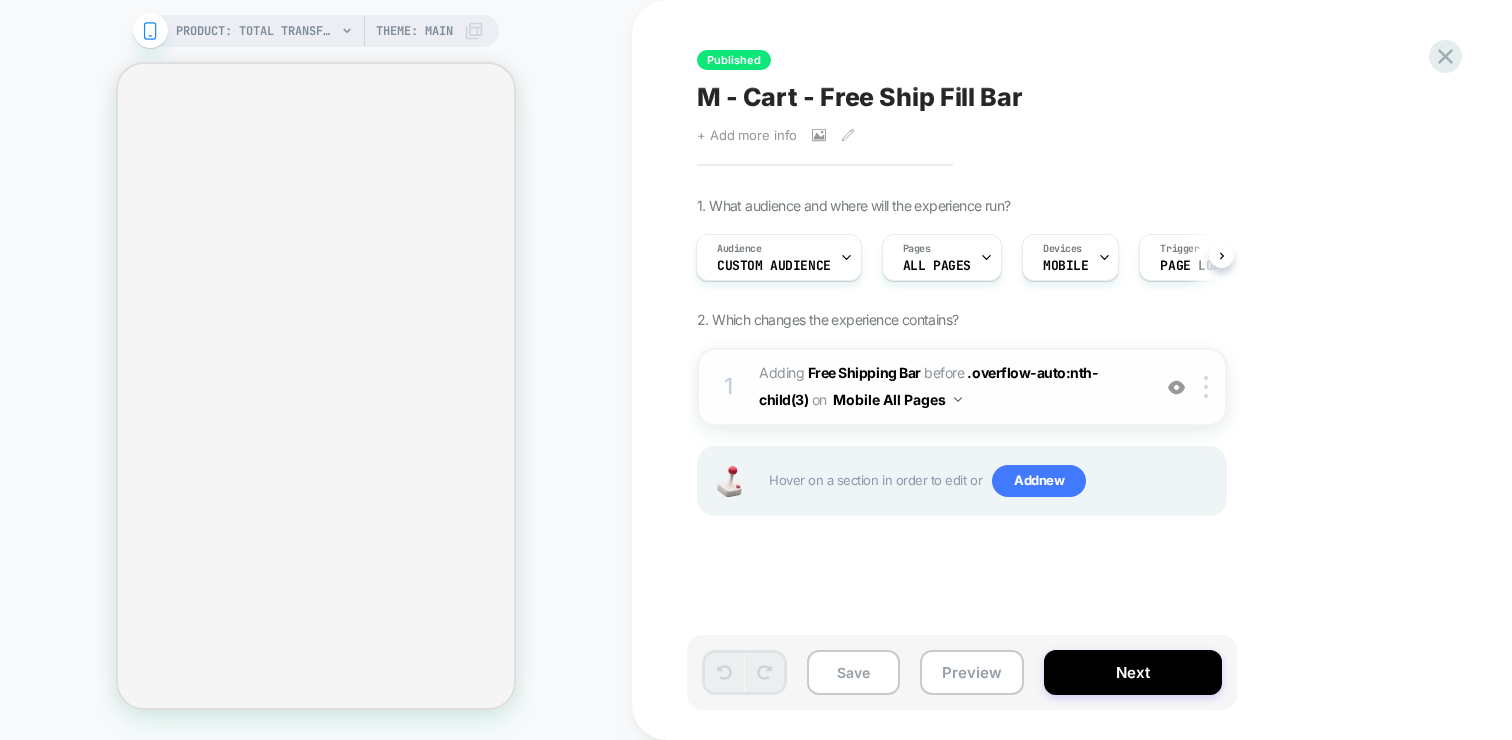 click on "Mobile All Pages" at bounding box center (897, 399) 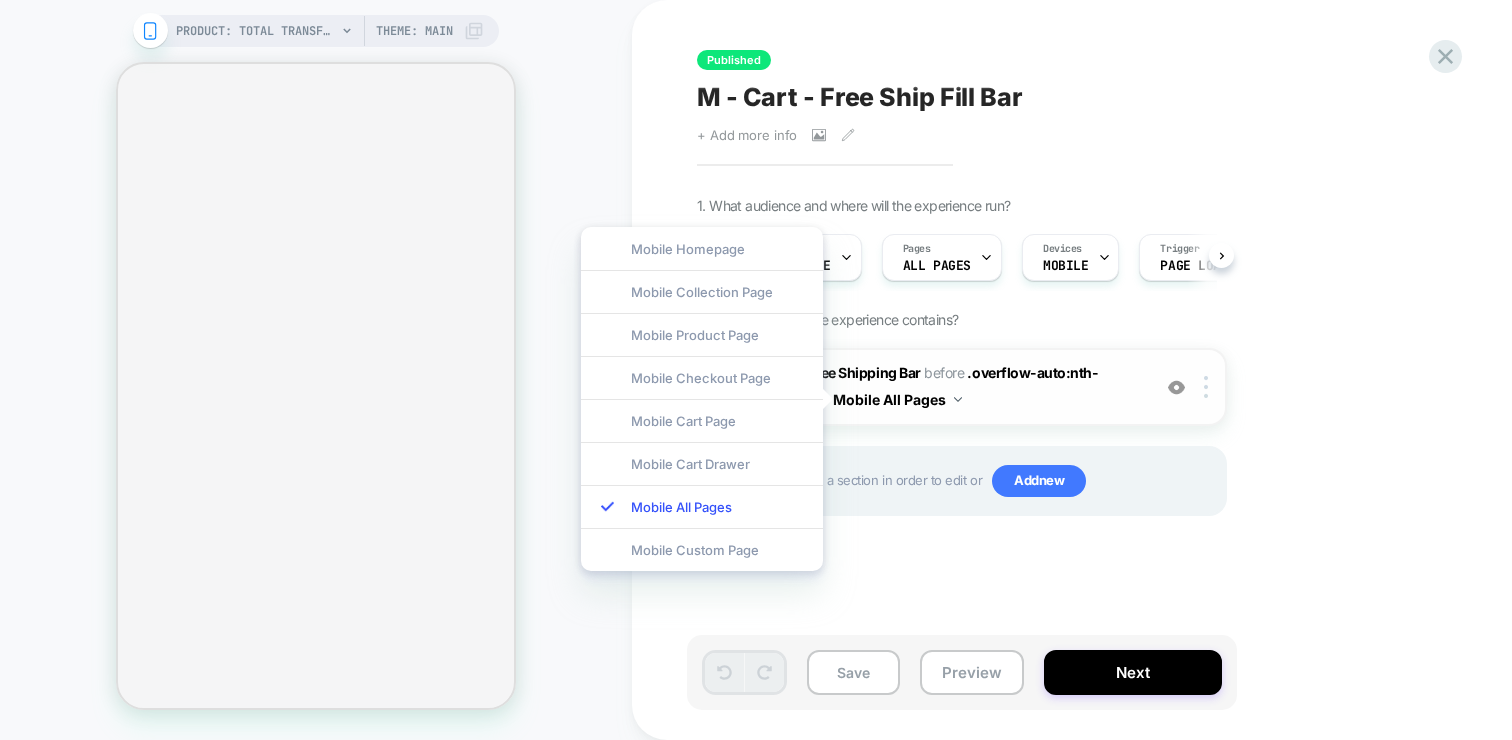 click on "#_loomi_addon_1739404719339 Adding   Free Shipping Bar   BEFORE .overflow-auto:nth-child(3) .overflow-auto:nth-child(3)   on Mobile All Pages" at bounding box center (949, 387) 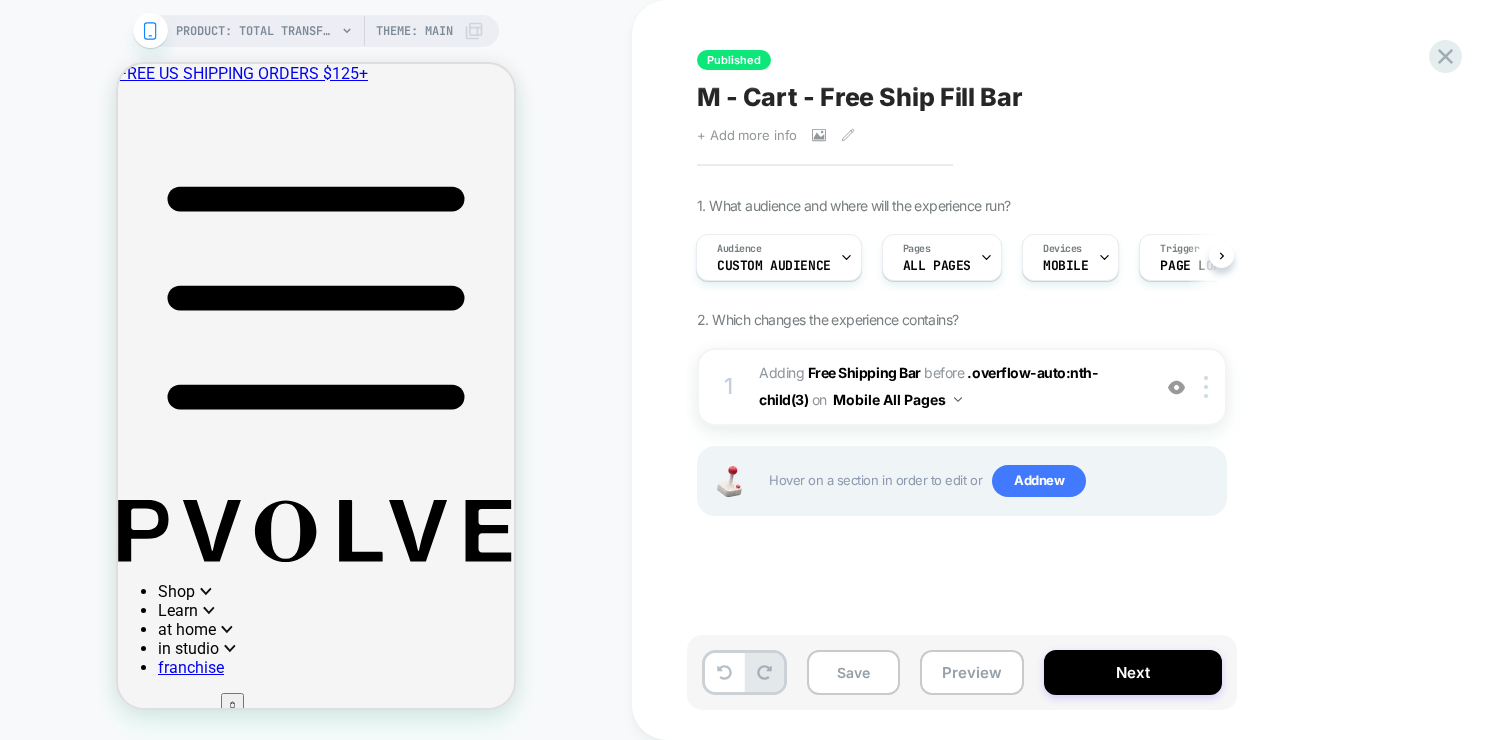 scroll, scrollTop: 0, scrollLeft: 2, axis: horizontal 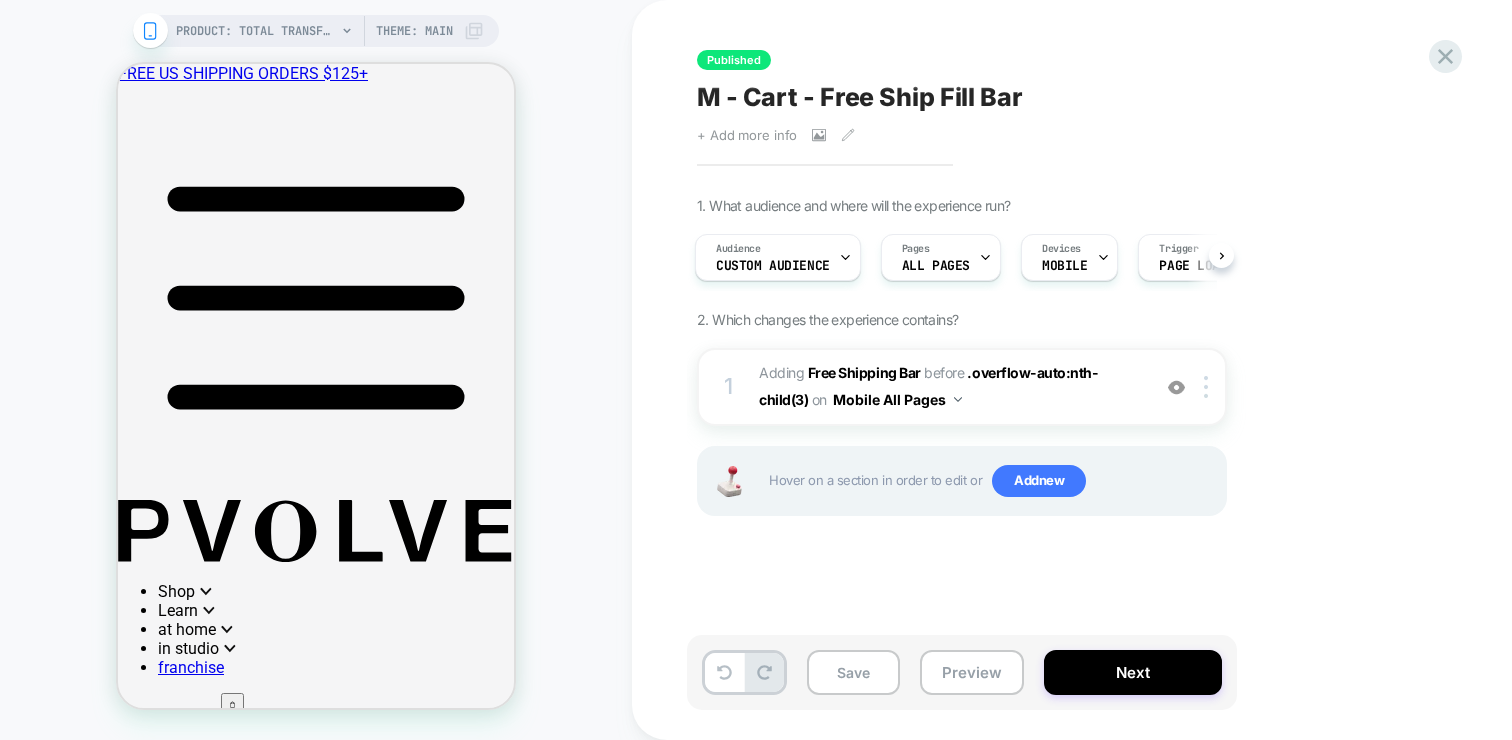 click on "#_loomi_addon_1739404719339 Adding   Free Shipping Bar   BEFORE .overflow-auto:nth-child(3) .overflow-auto:nth-child(3)   on Mobile All Pages" at bounding box center (949, 387) 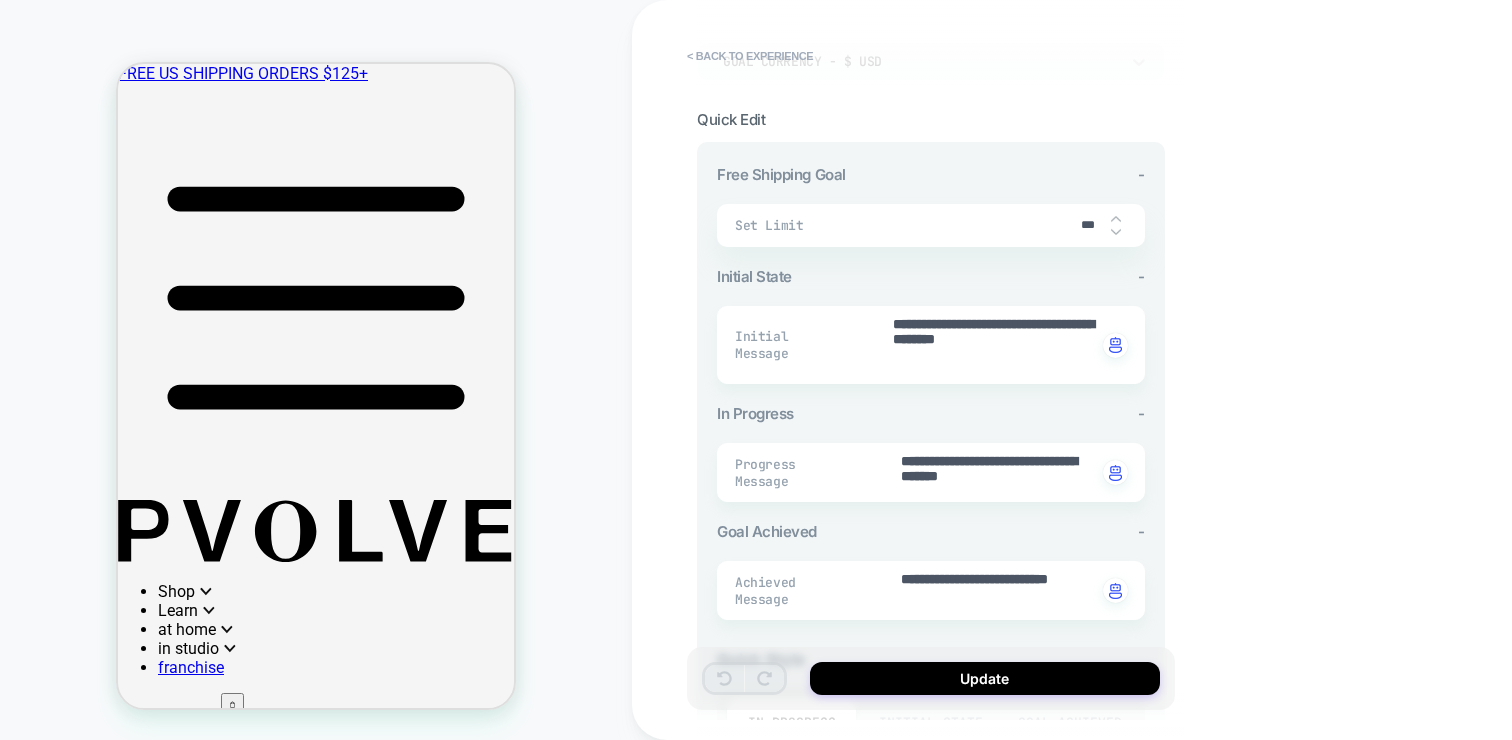 scroll, scrollTop: 256, scrollLeft: 0, axis: vertical 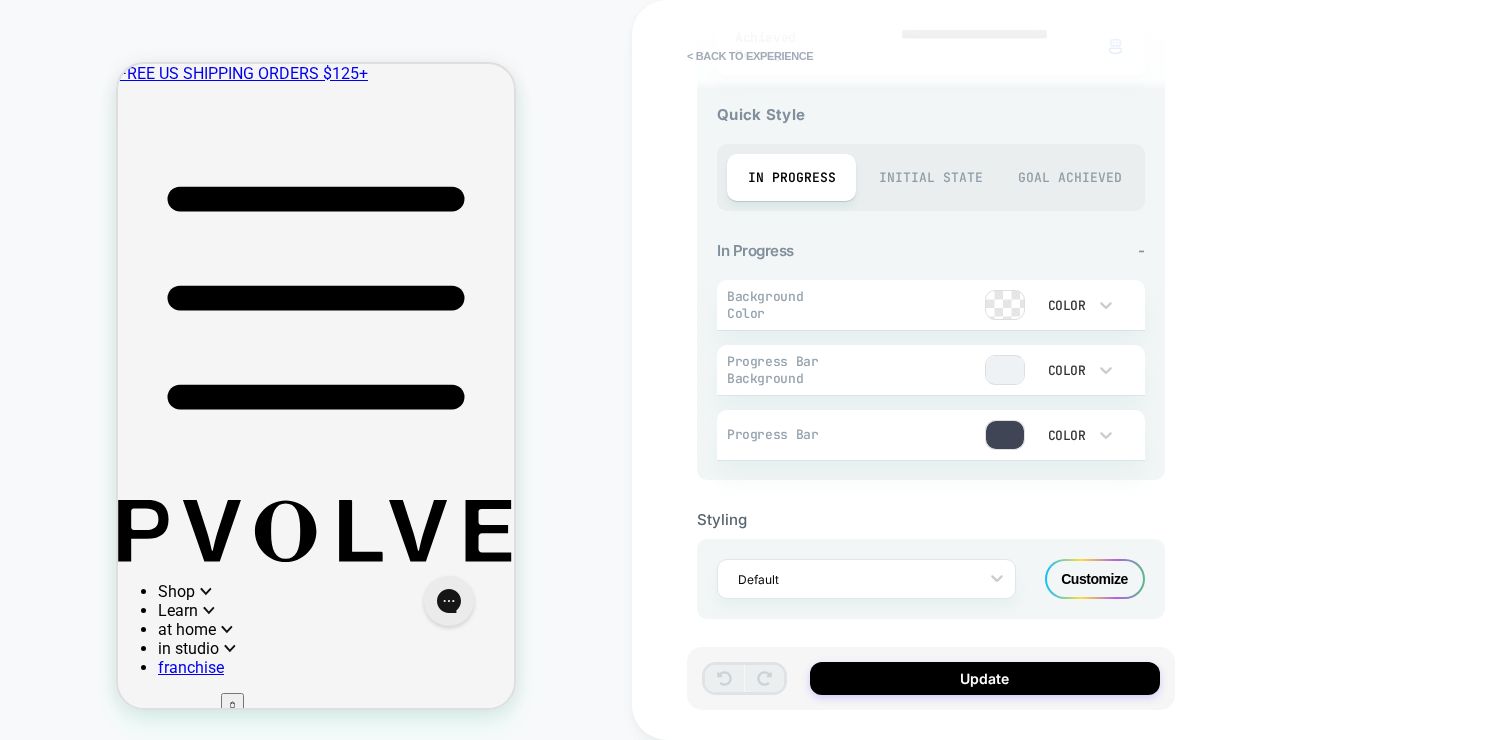 click on "Initial State" at bounding box center [930, 177] 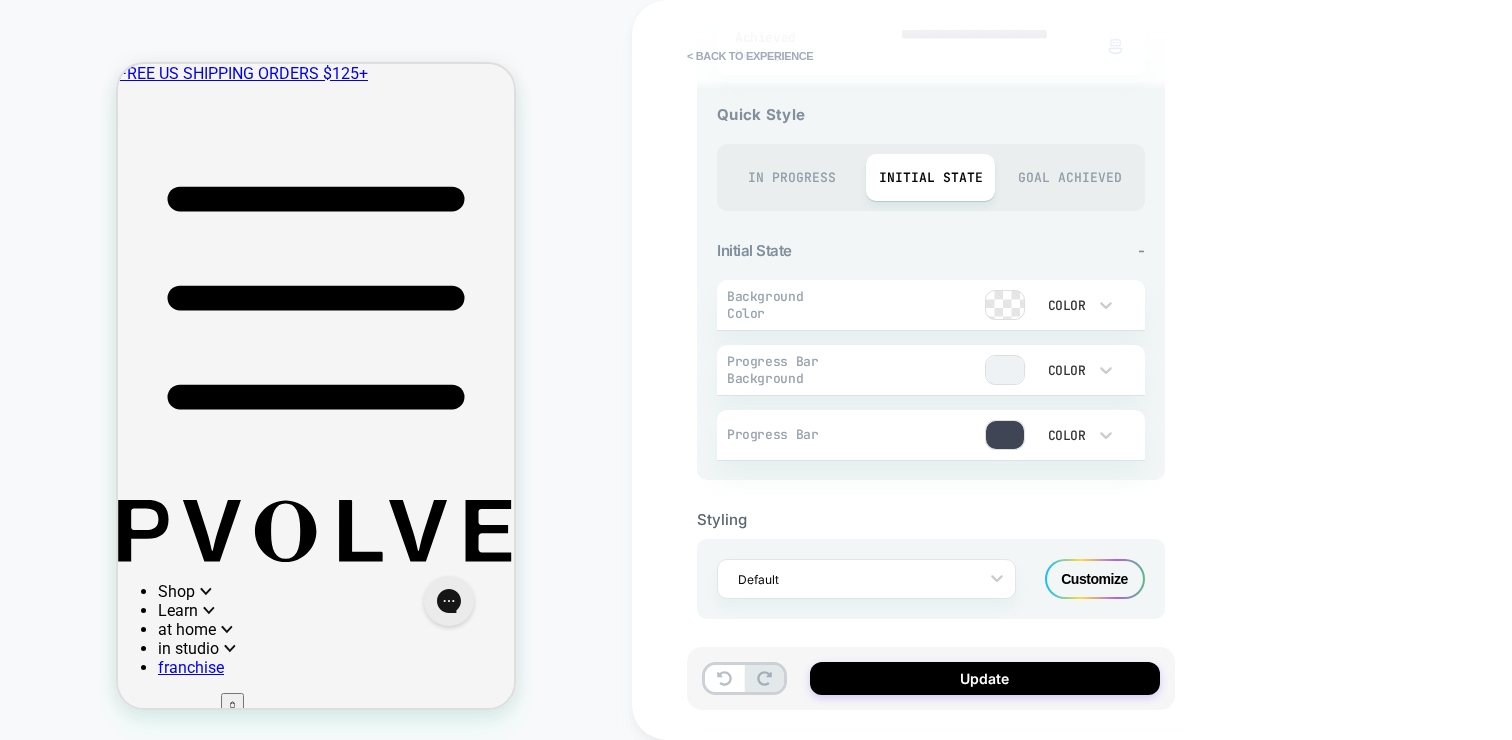click on "In Progress" at bounding box center [791, 177] 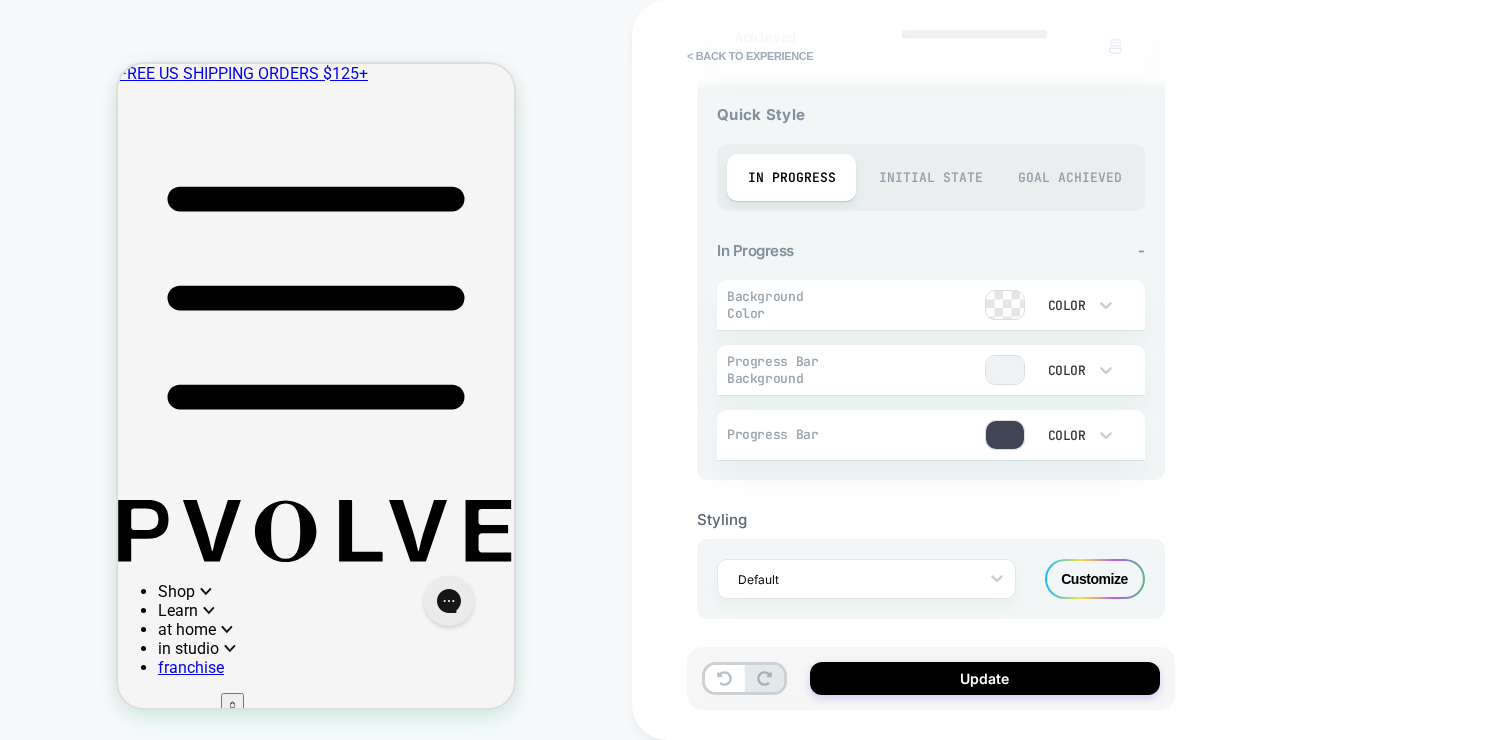 click on "Initial State" at bounding box center (930, 177) 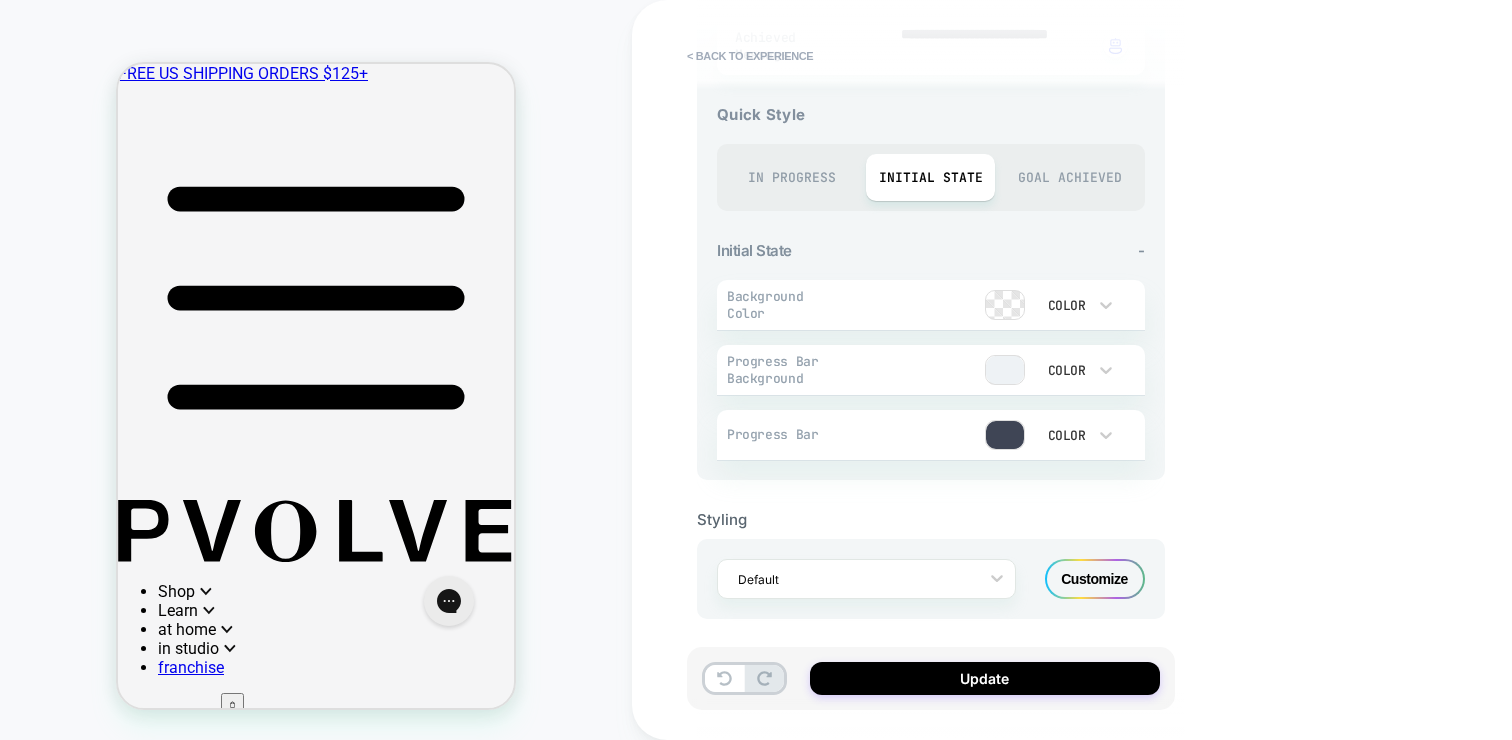 click on "Goal Achieved" at bounding box center [1069, 177] 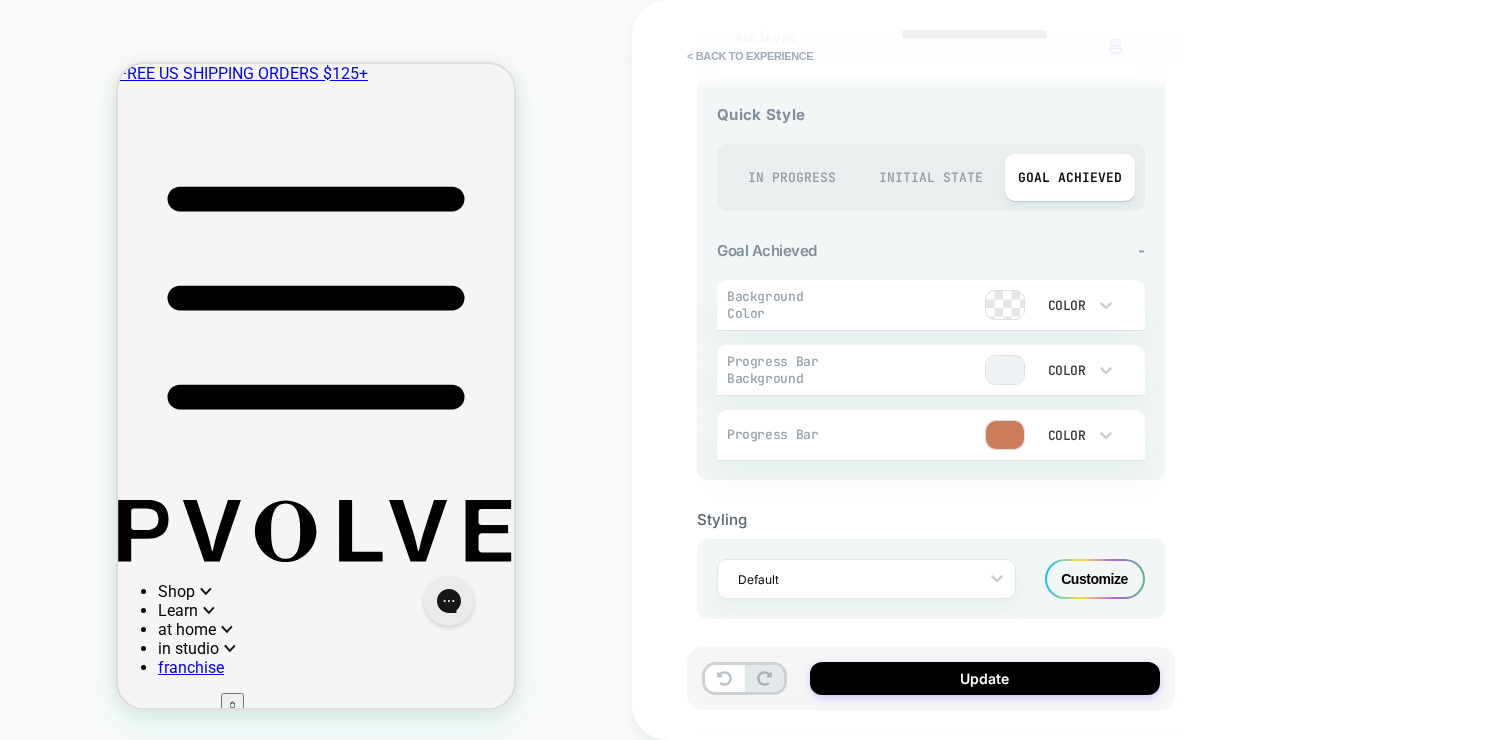 click on "Customize" at bounding box center [1095, 579] 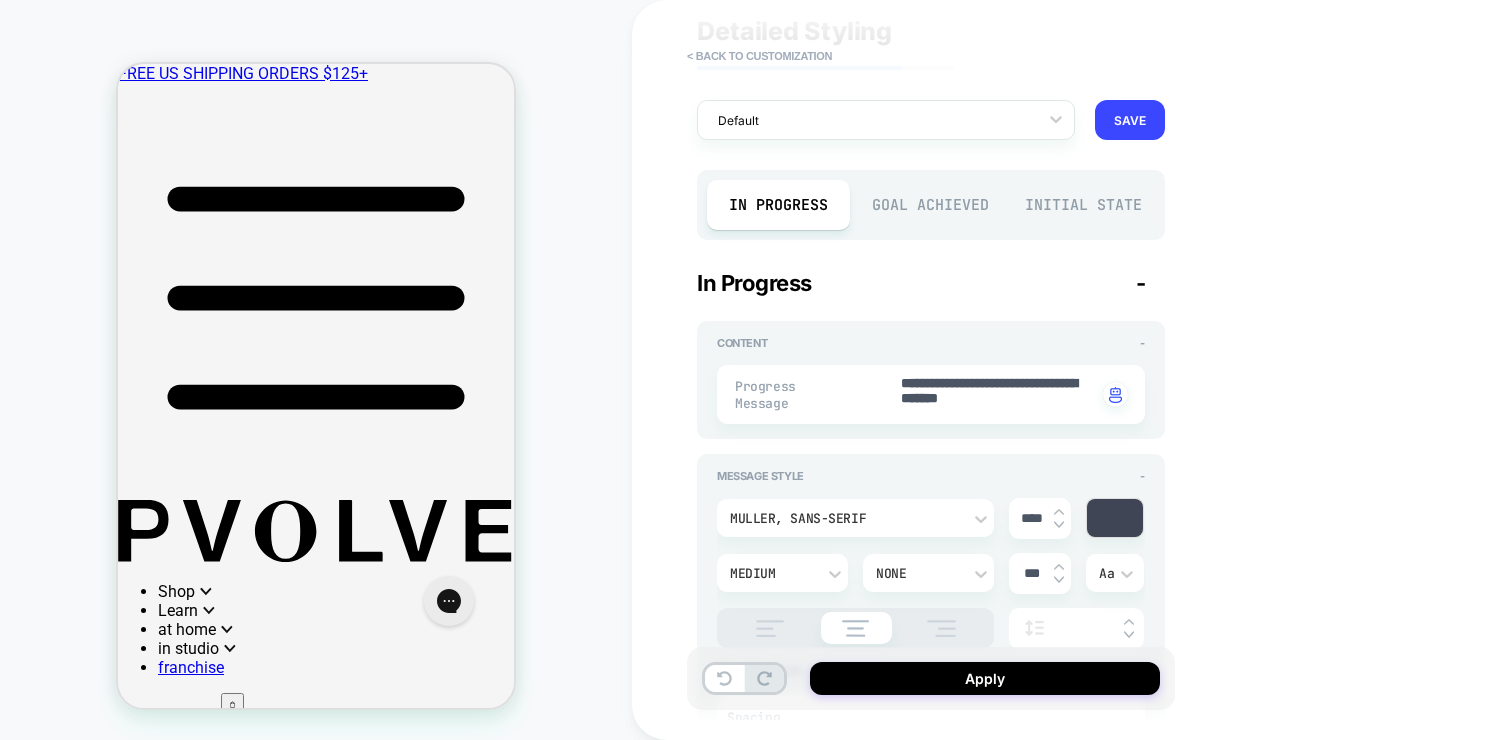 scroll, scrollTop: 348, scrollLeft: 0, axis: vertical 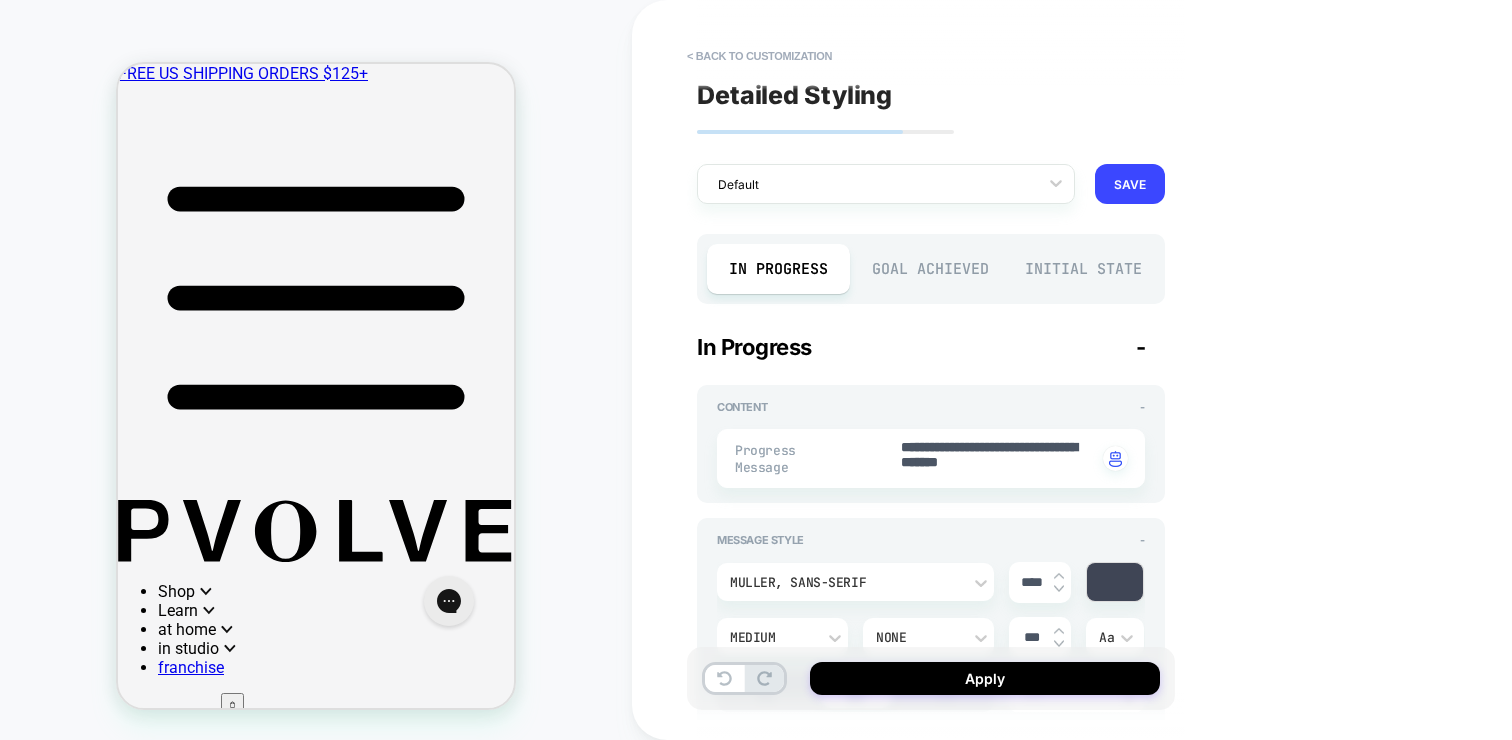 click on "0" at bounding box center [232, 732] 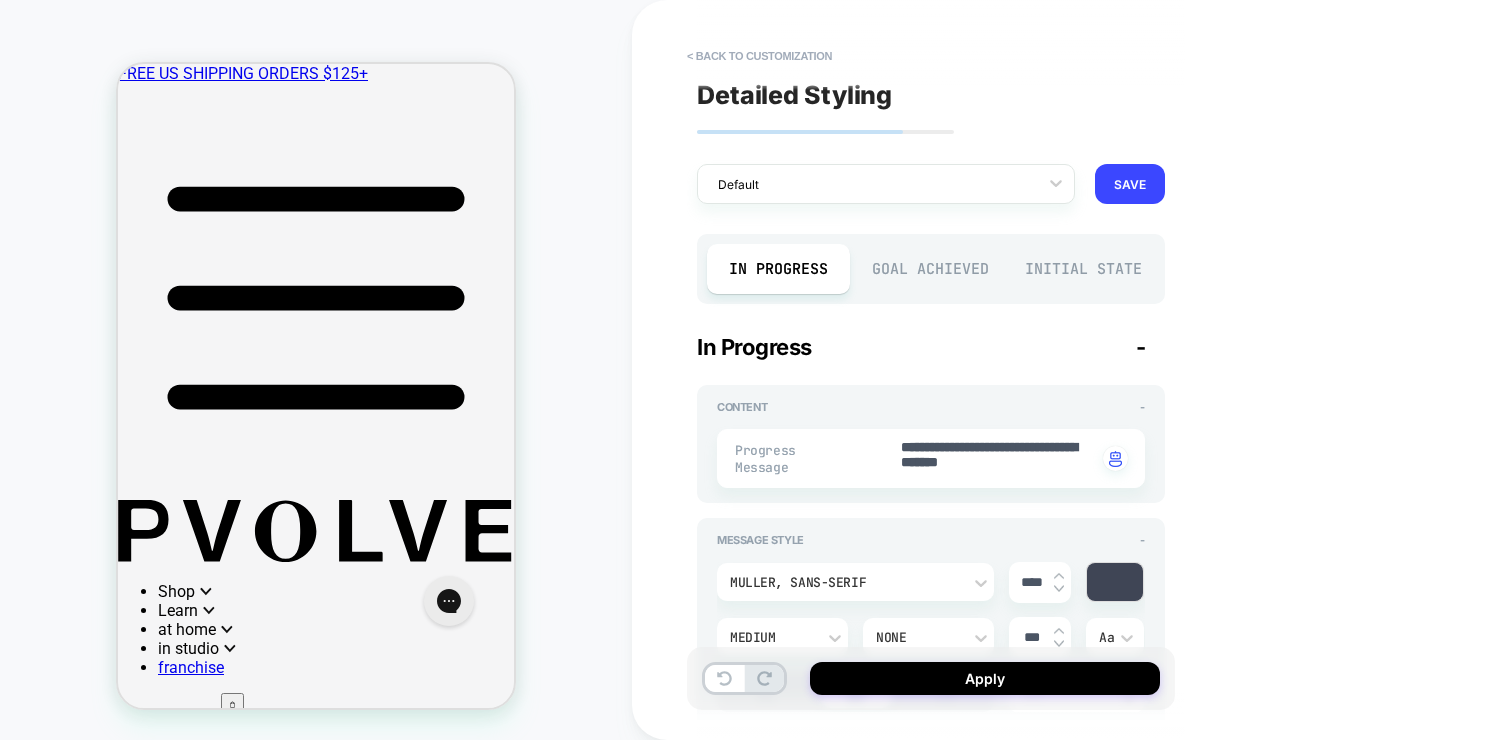 click 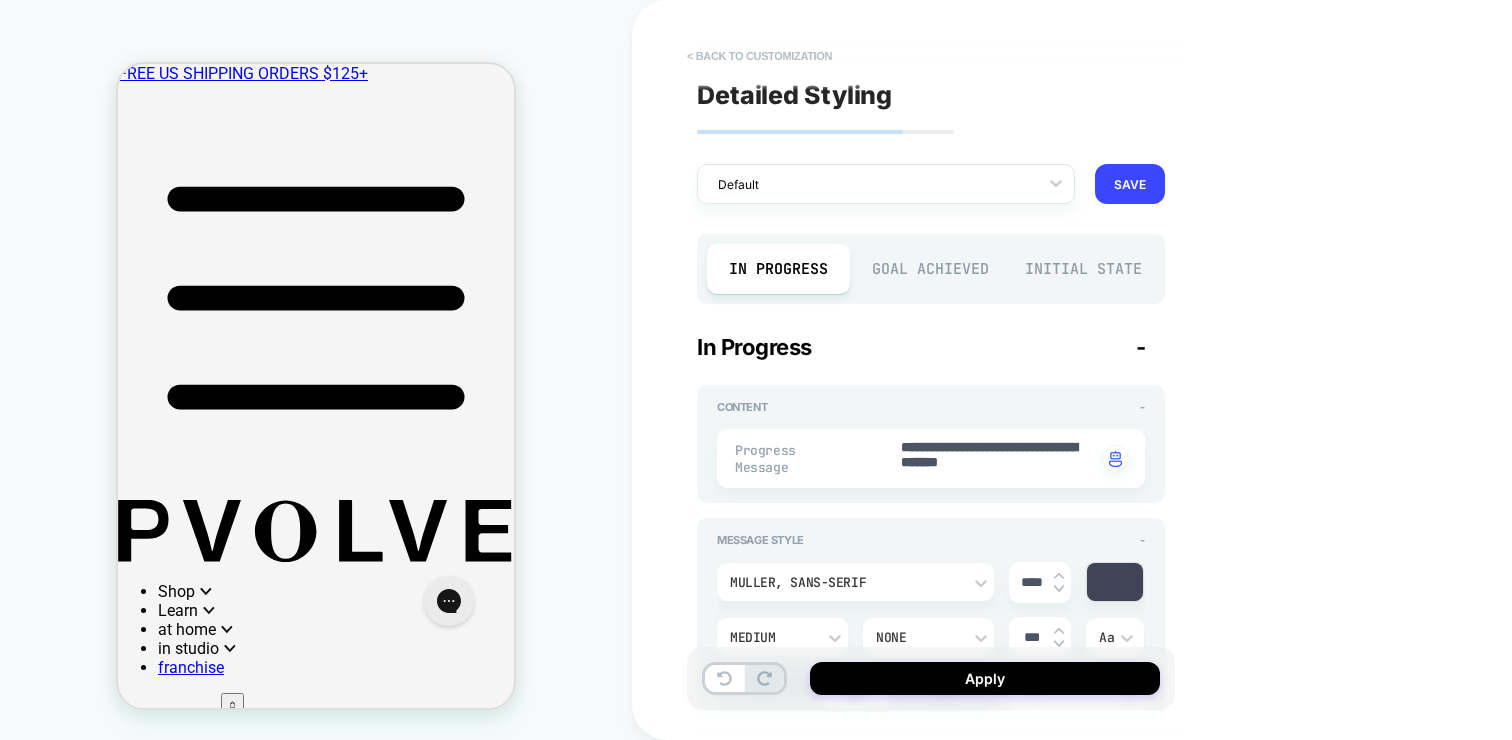 click on "< Back to customization" at bounding box center [759, 56] 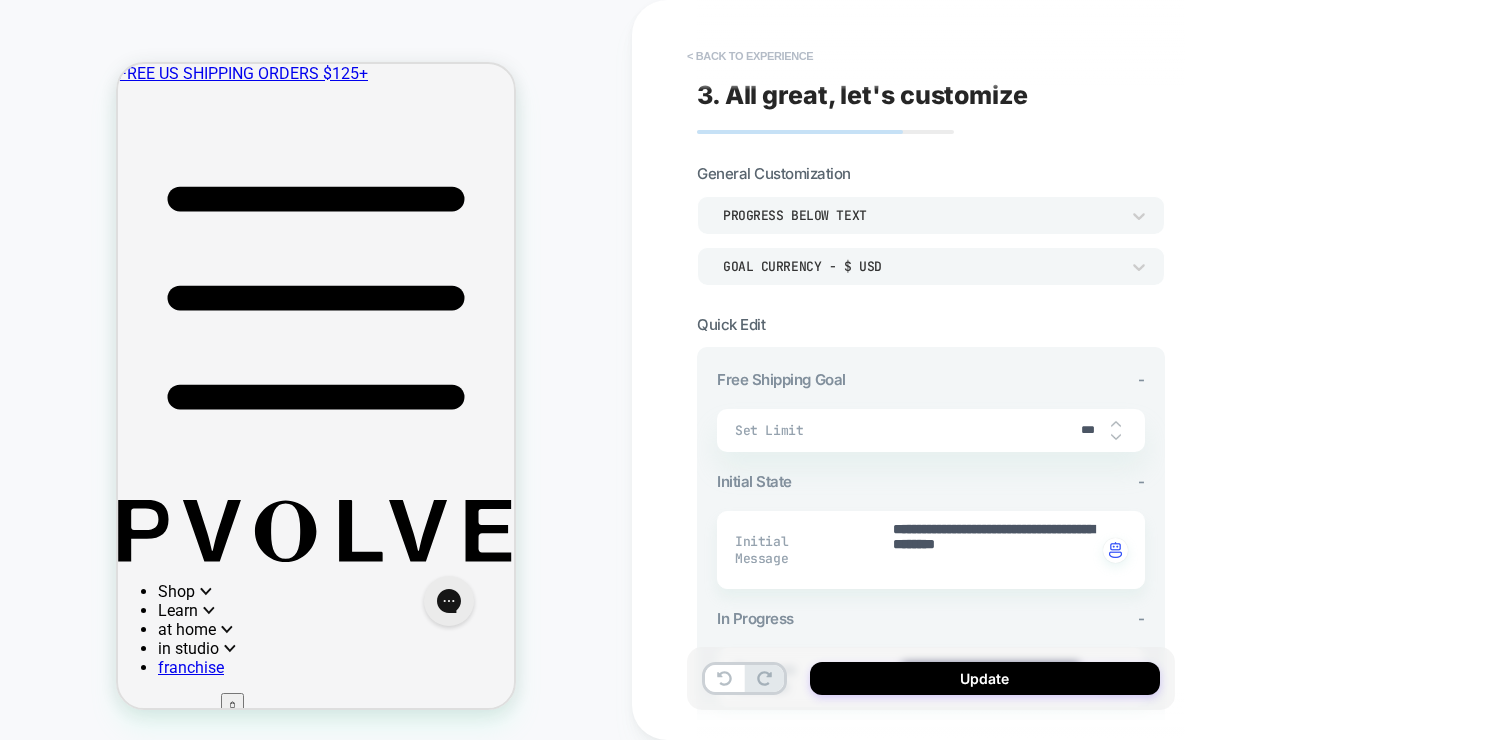 click on "< Back to experience" at bounding box center [750, 56] 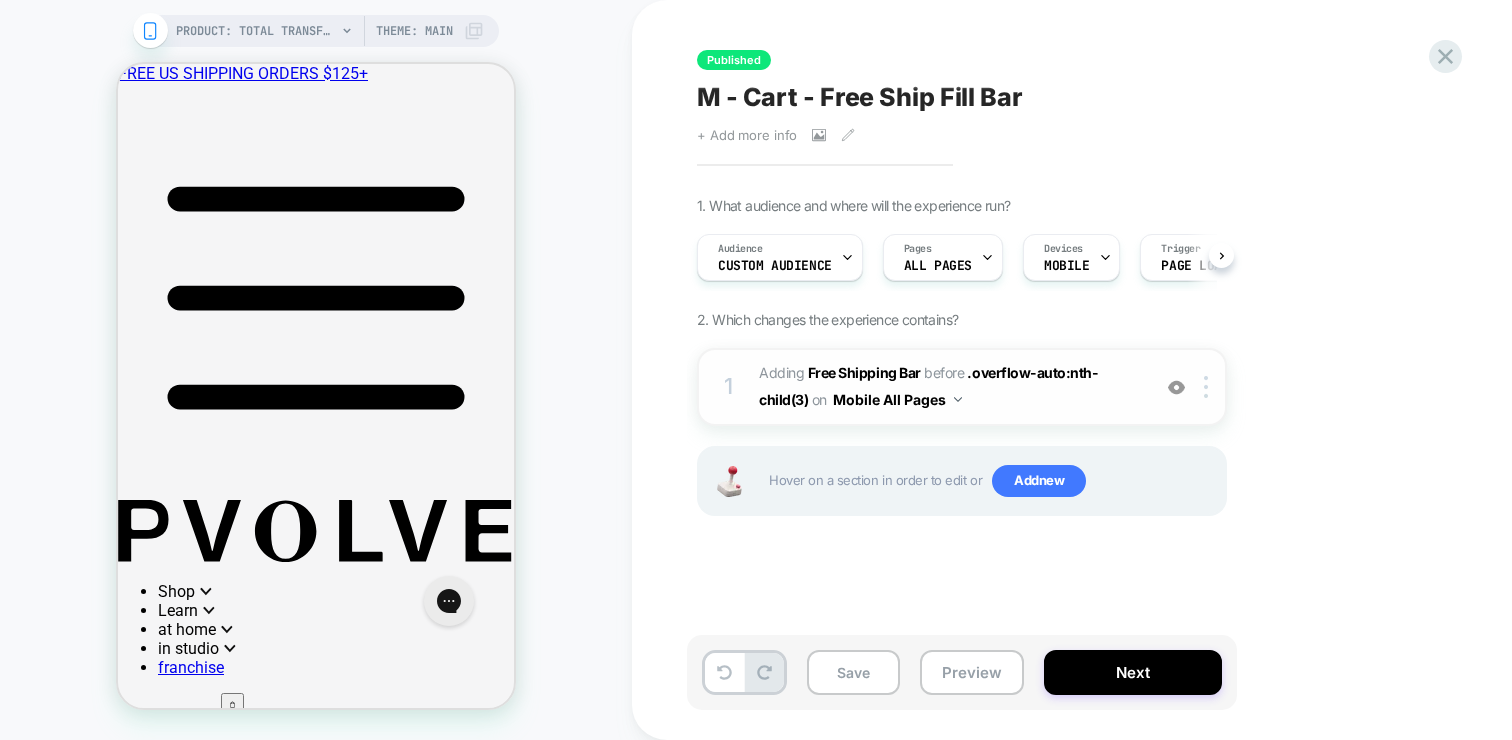 scroll, scrollTop: 0, scrollLeft: 1, axis: horizontal 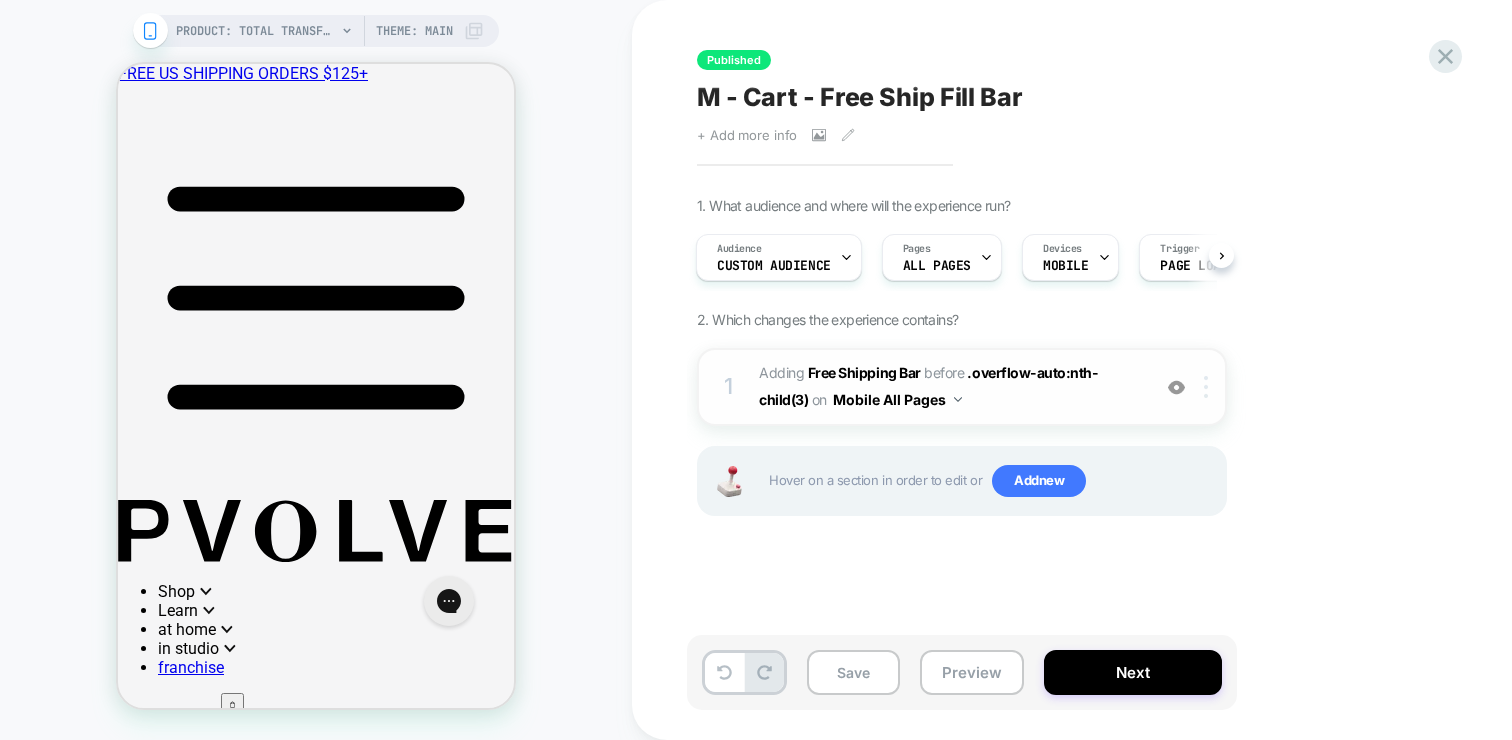 click at bounding box center (1209, 387) 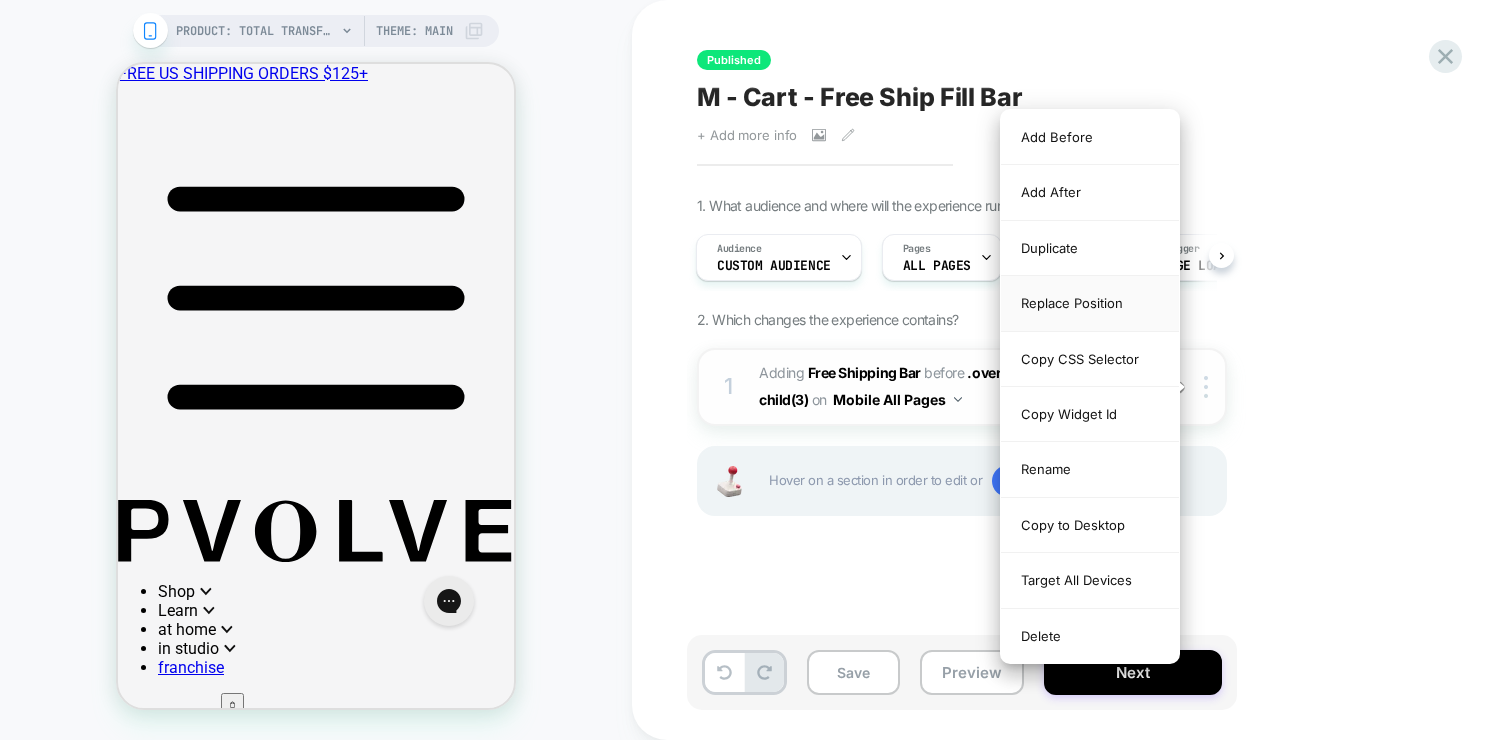 click on "Replace Position" at bounding box center (1090, 303) 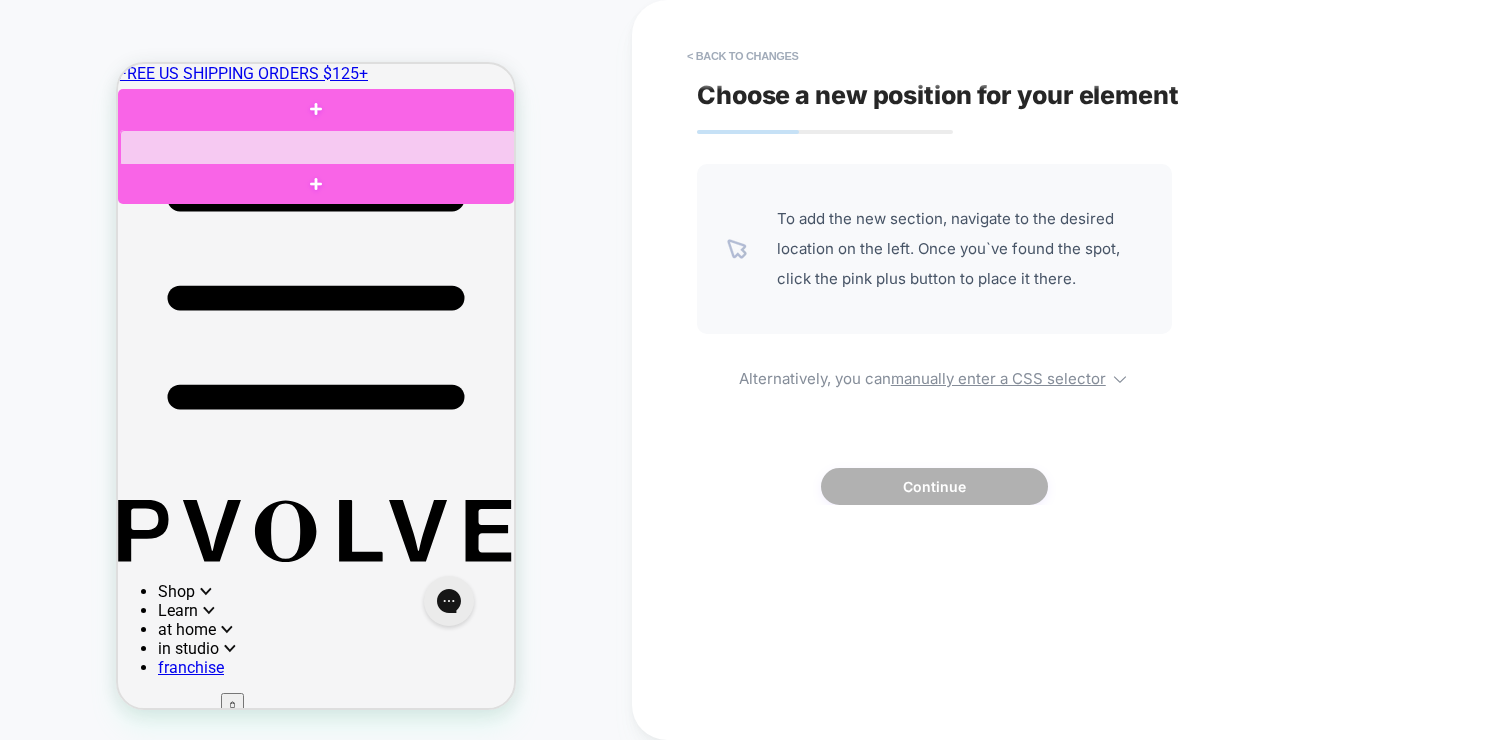 click at bounding box center (318, 148) 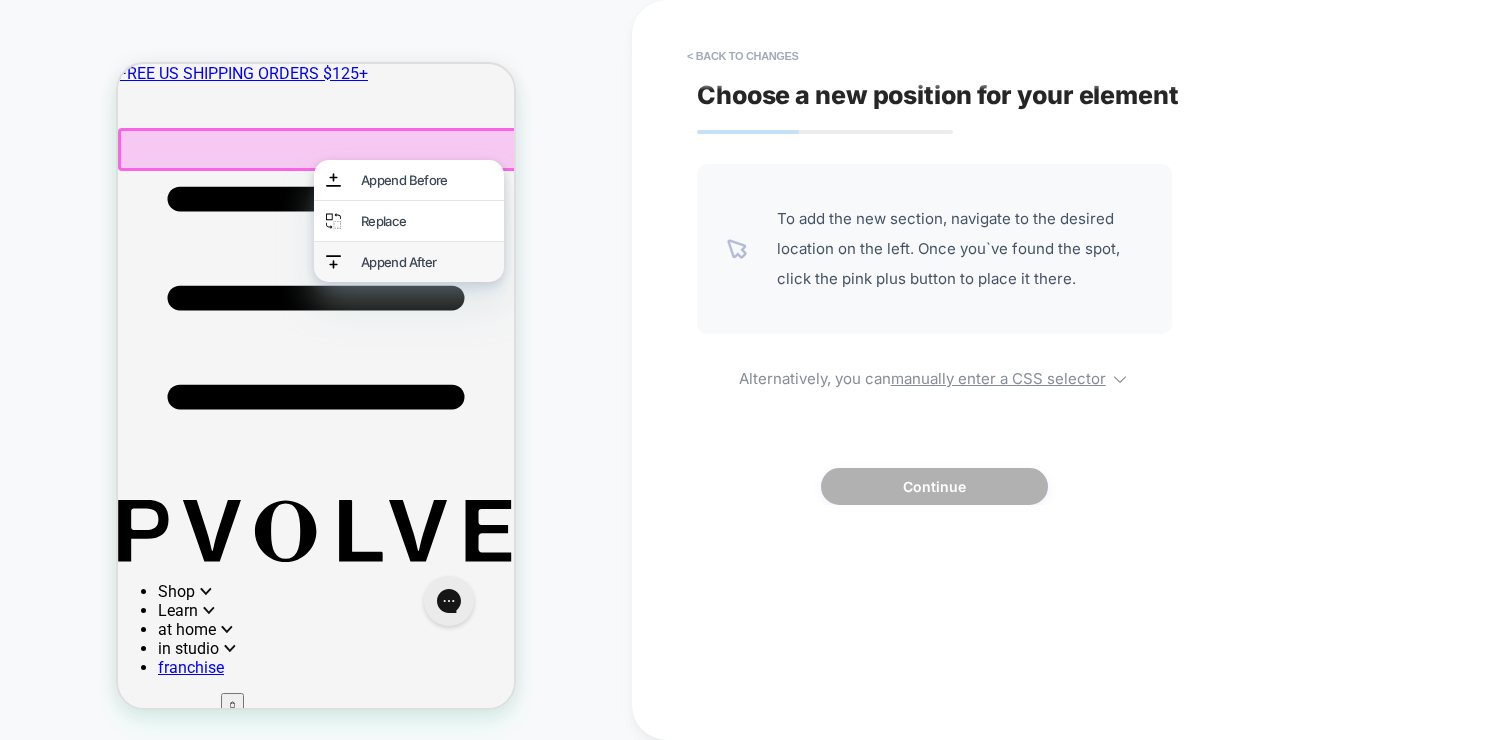 click on "Append After" at bounding box center [426, 262] 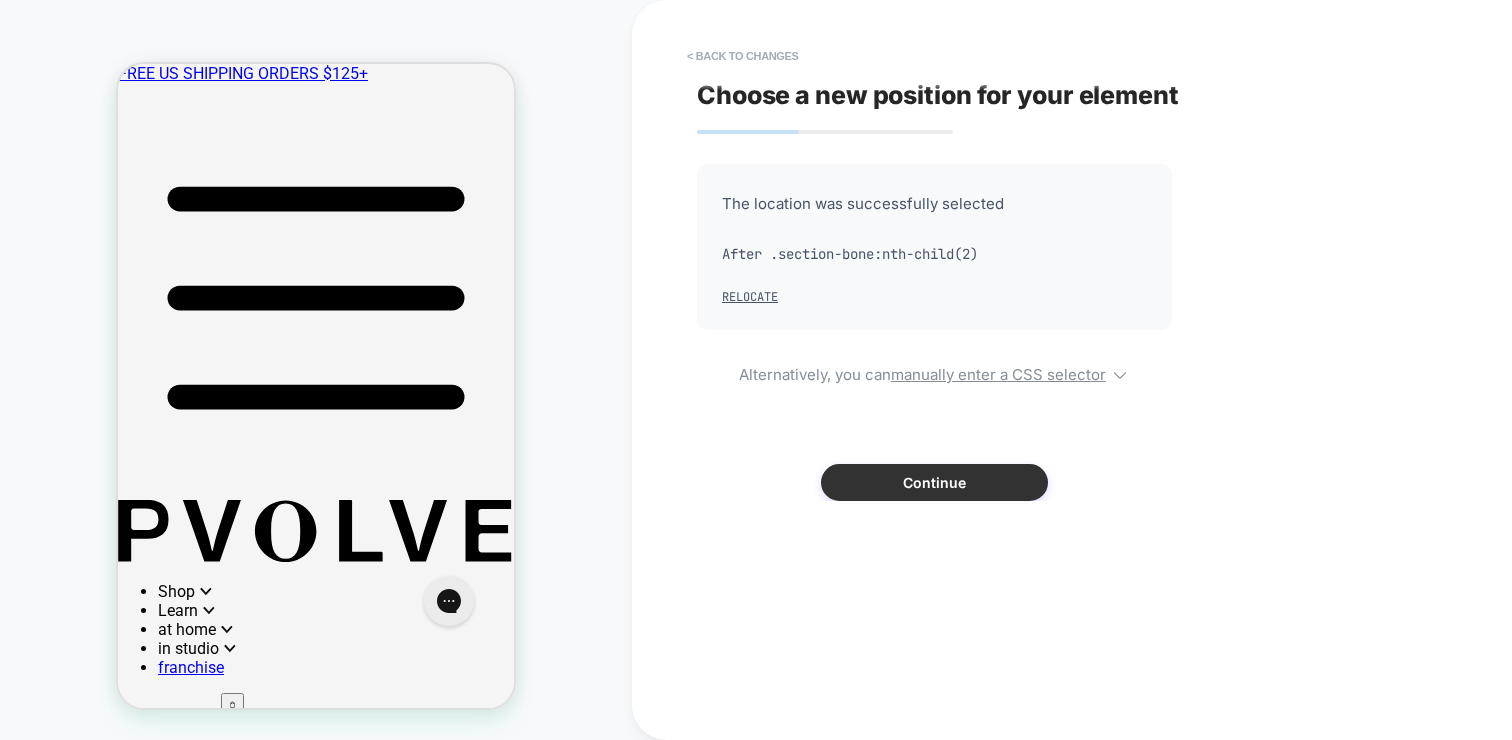 click on "Continue" at bounding box center (934, 482) 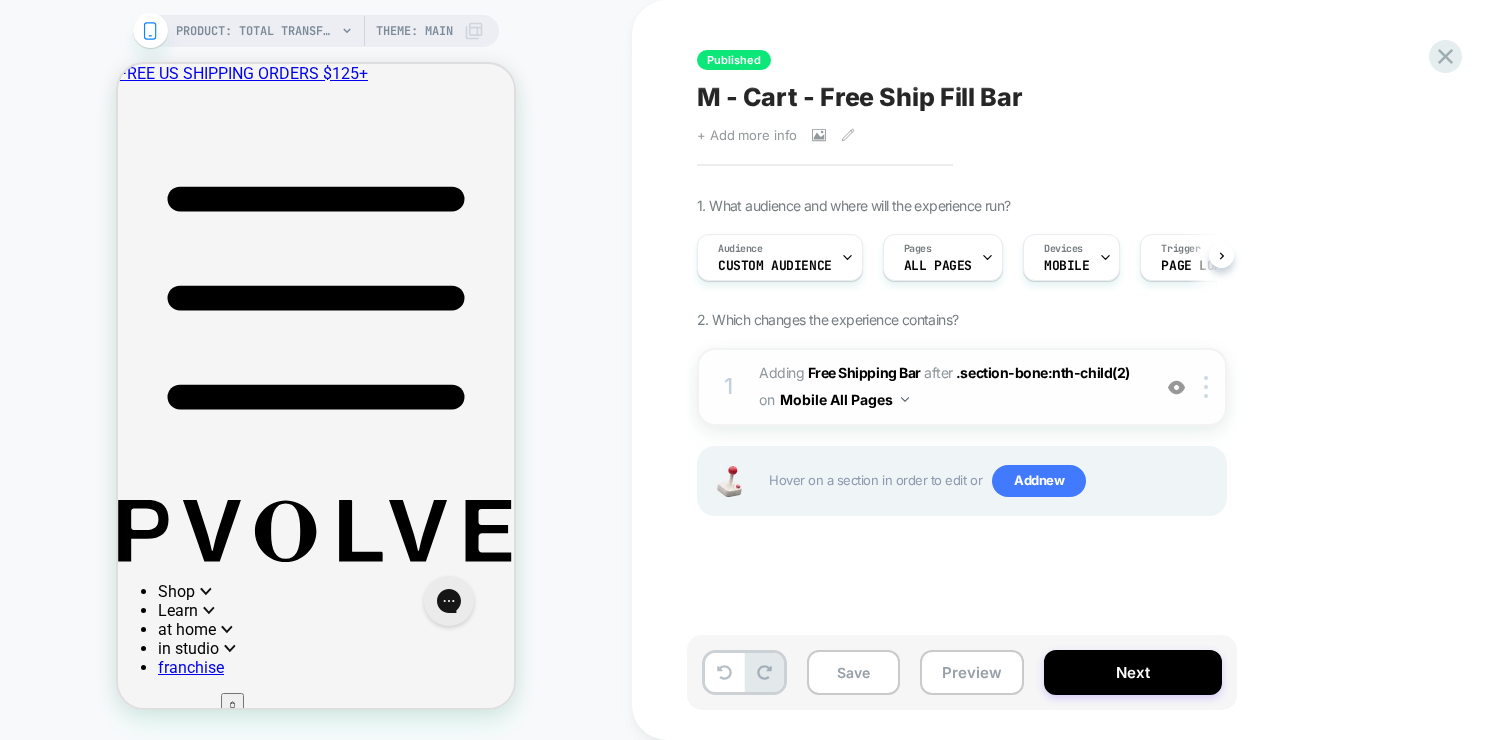 scroll, scrollTop: 0, scrollLeft: 1, axis: horizontal 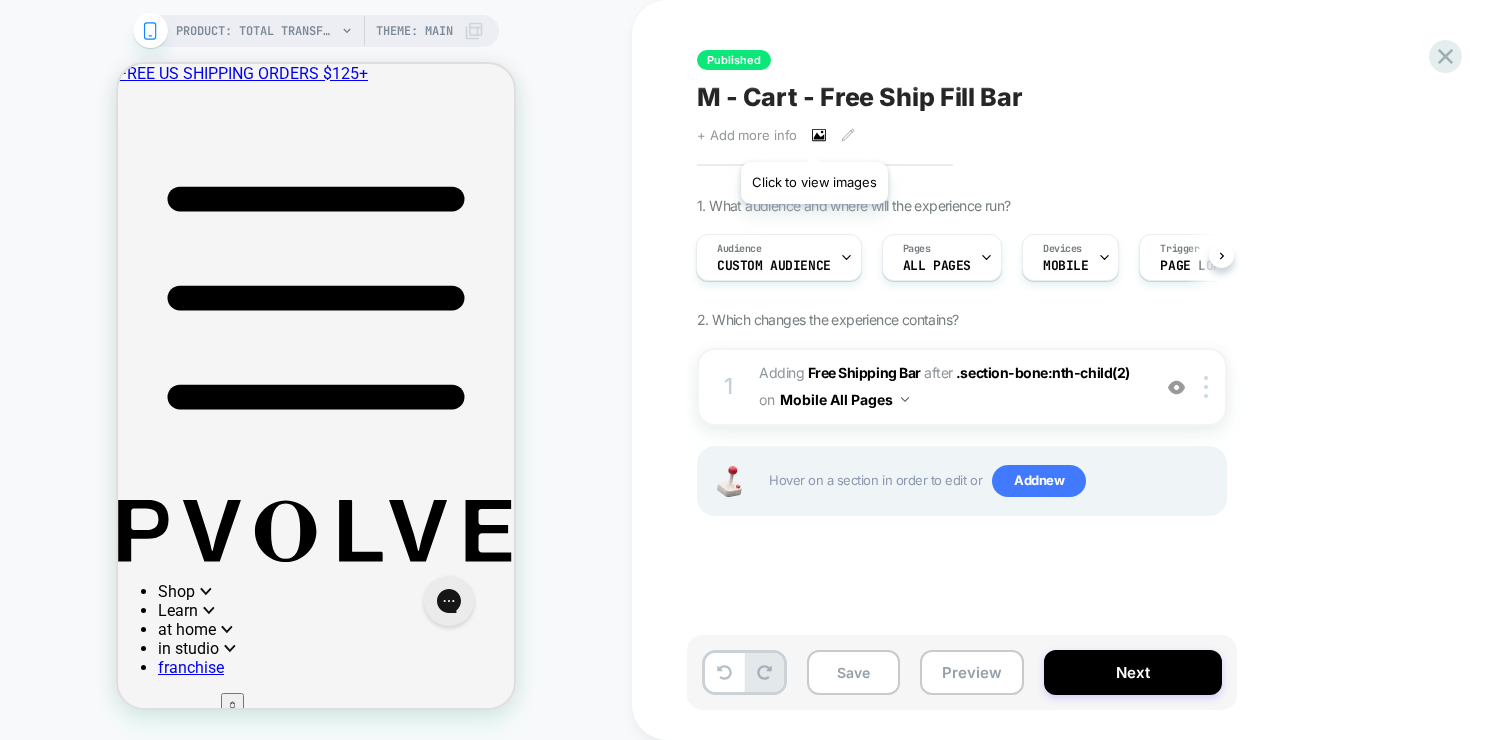 click 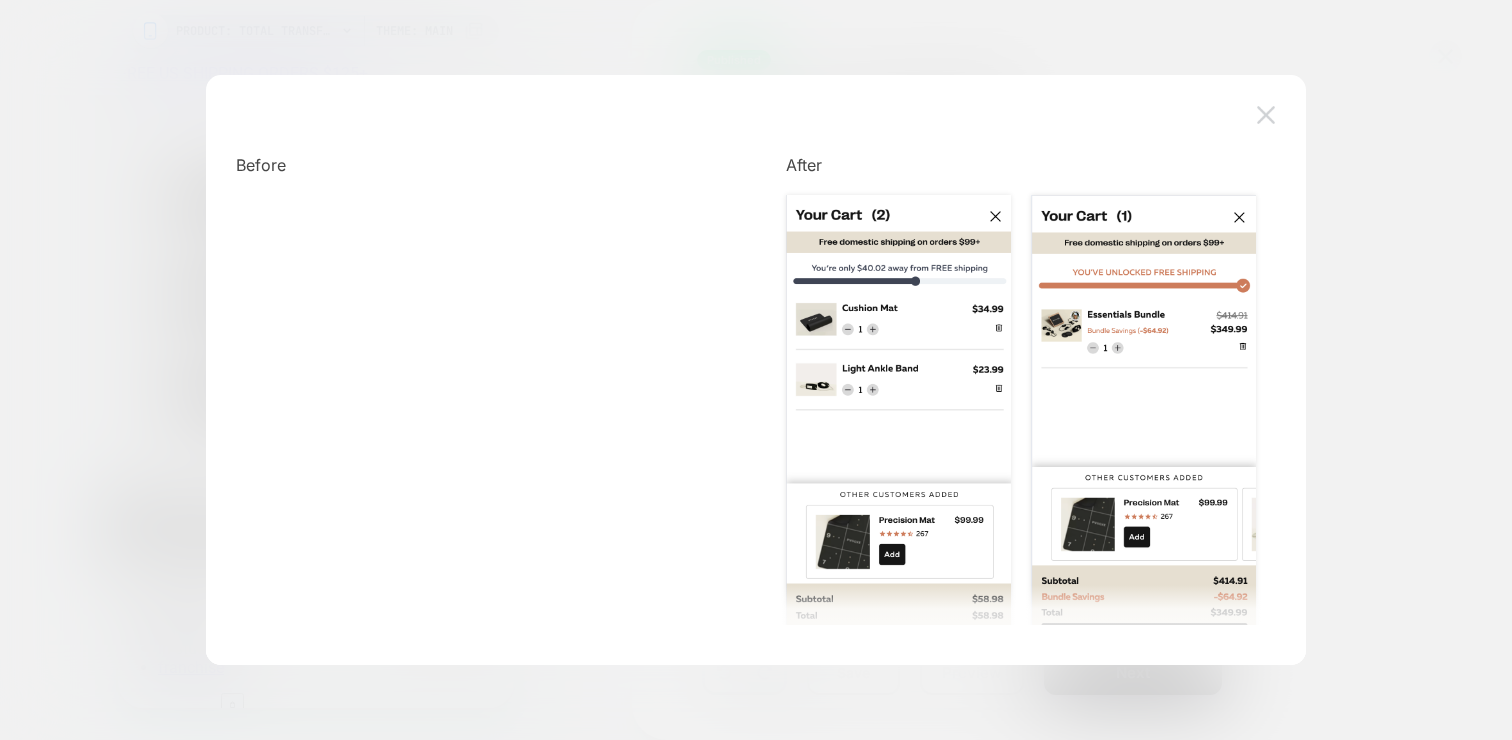 click at bounding box center [1266, 115] 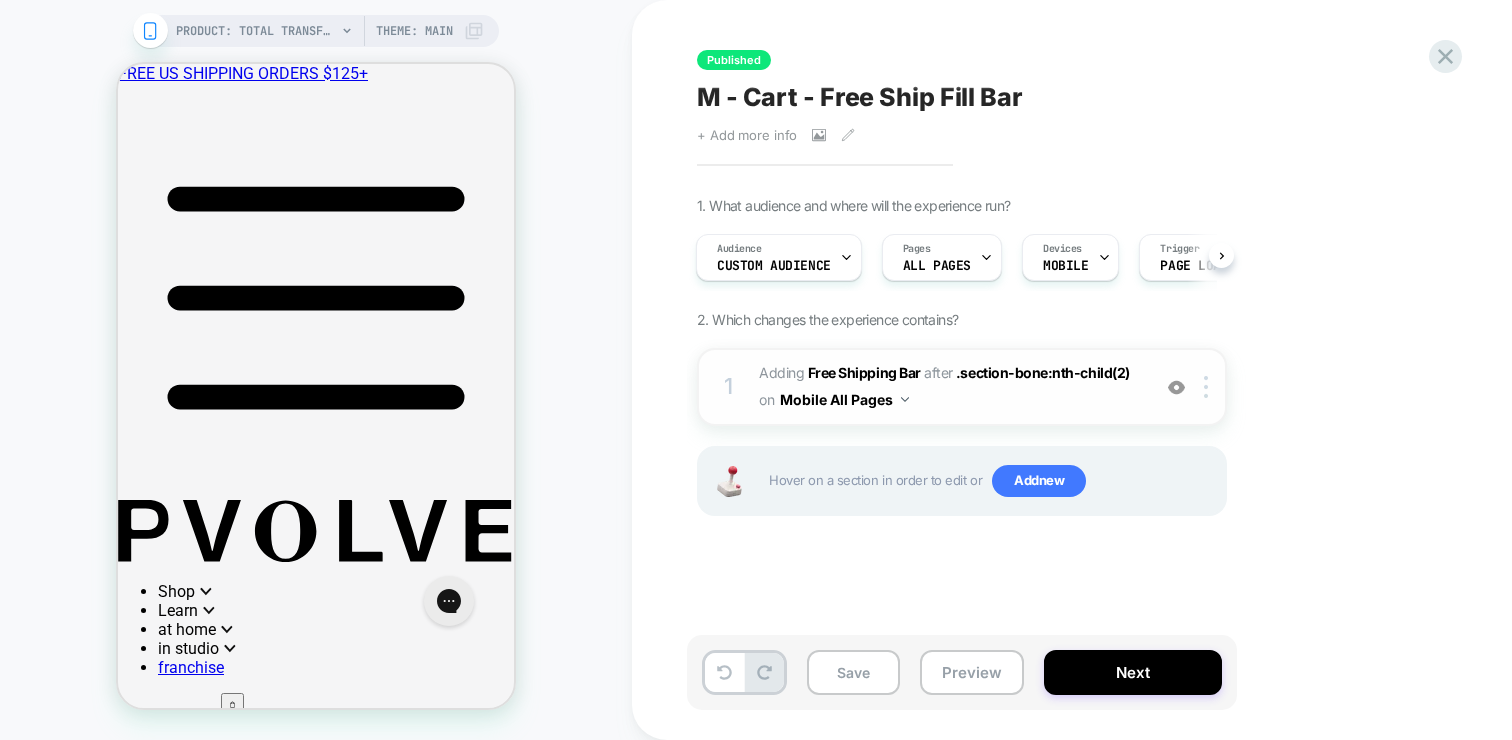 click on "1 #_loomi_addon_1739404719339 Adding   Free Shipping Bar   AFTER .section-bone:nth-child(2) .section-bone:nth-child(2)   on Mobile All Pages Add Before Add After Duplicate Replace Position Copy CSS Selector Copy Widget Id Rename Copy to   Desktop Target   All Devices Delete" at bounding box center (962, 387) 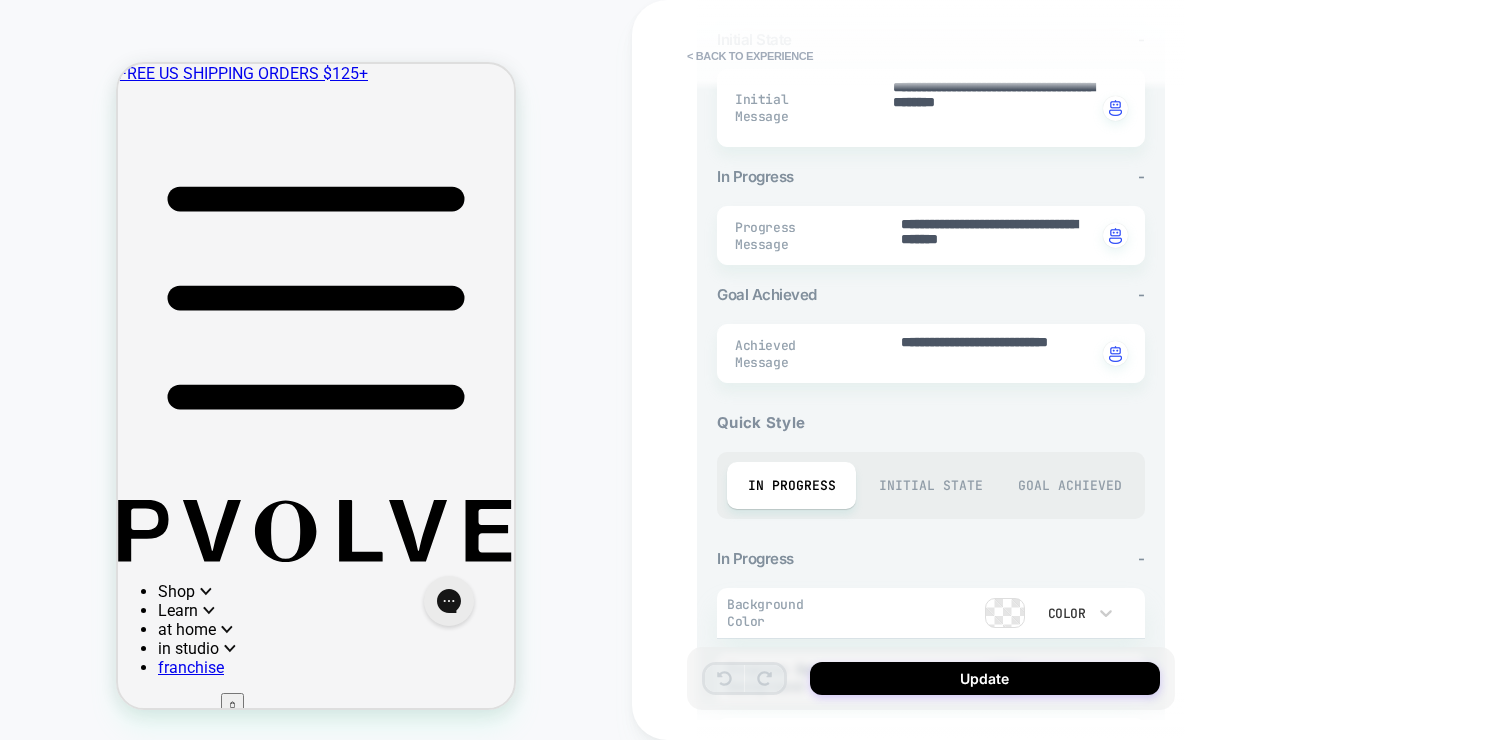 scroll, scrollTop: 750, scrollLeft: 0, axis: vertical 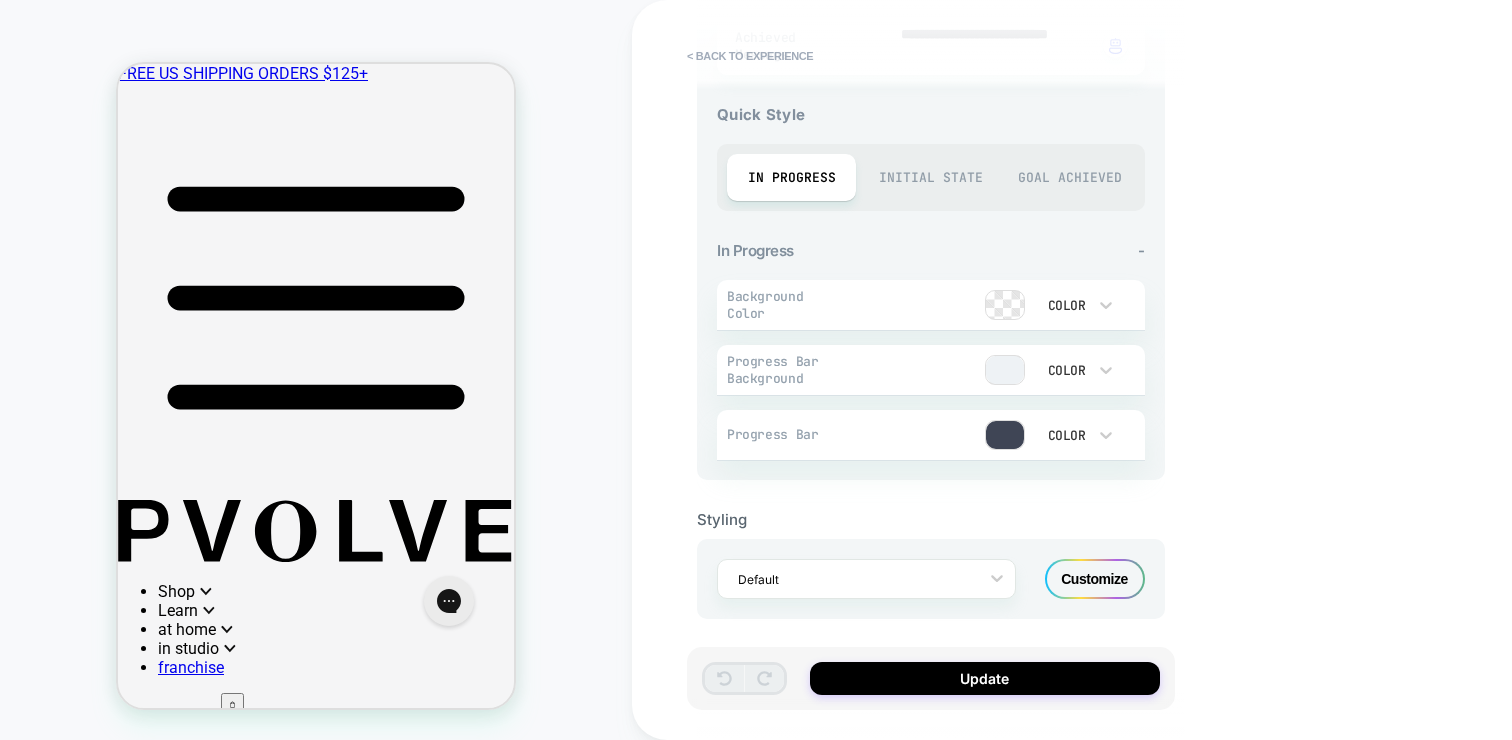 click on "Initial State" at bounding box center [930, 177] 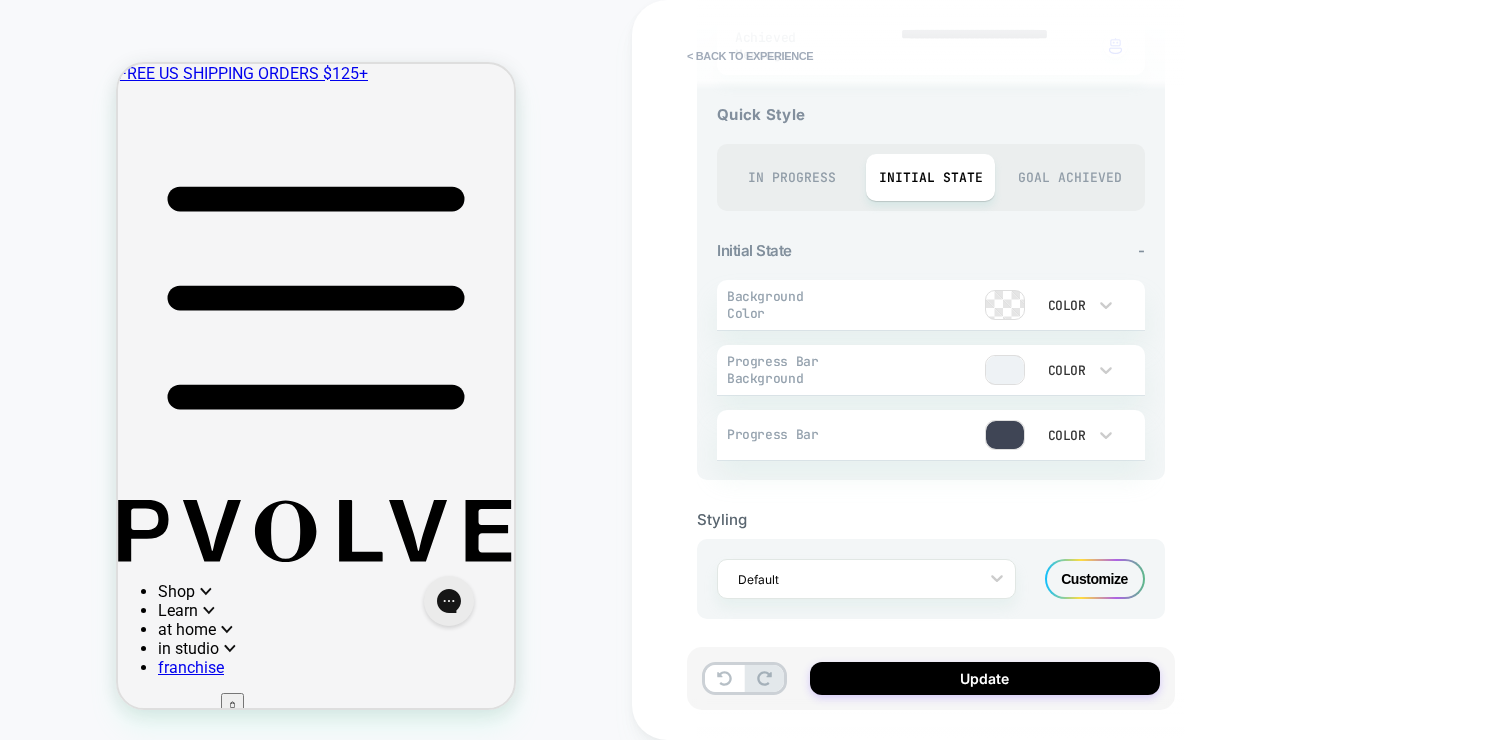 click on "Goal Achieved" at bounding box center (1069, 177) 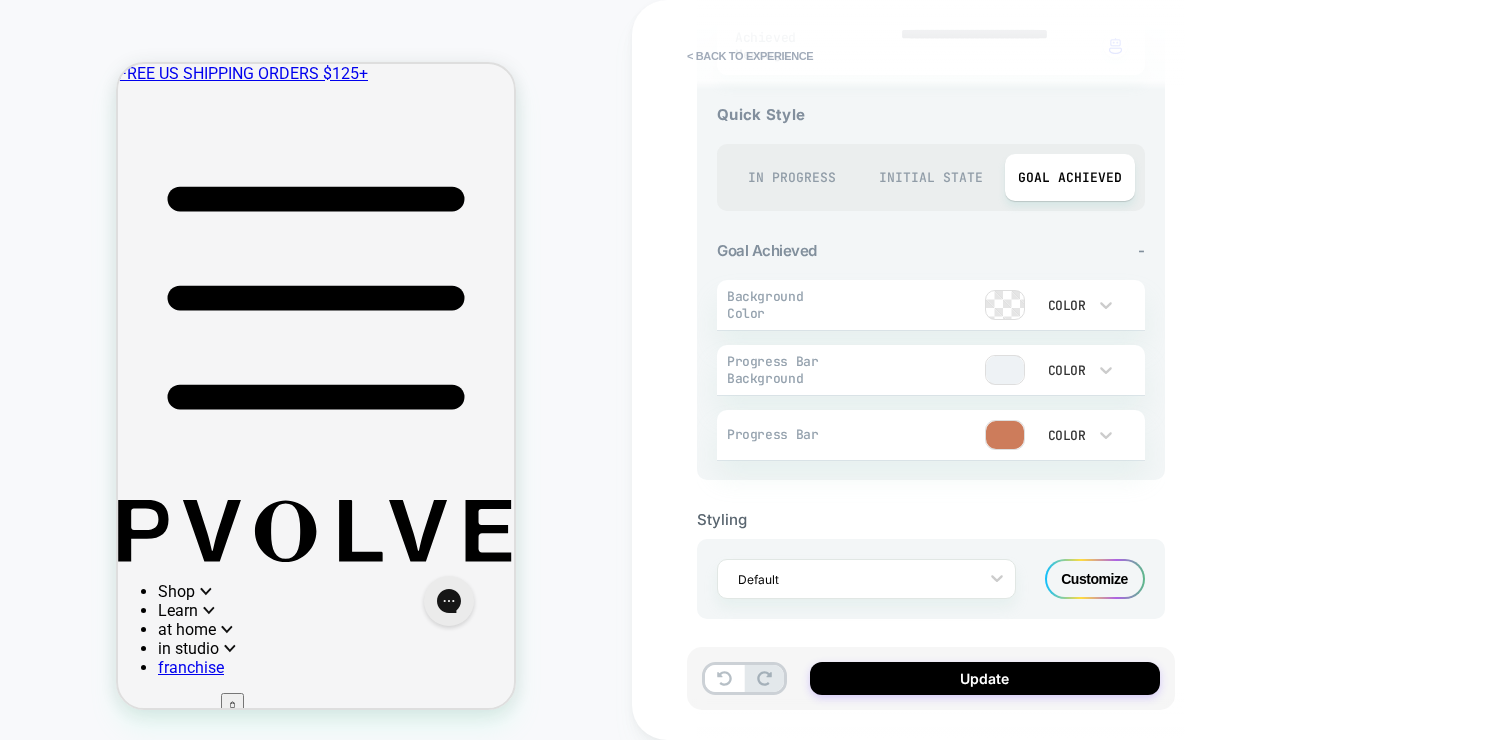 click on "Initial State" at bounding box center (930, 177) 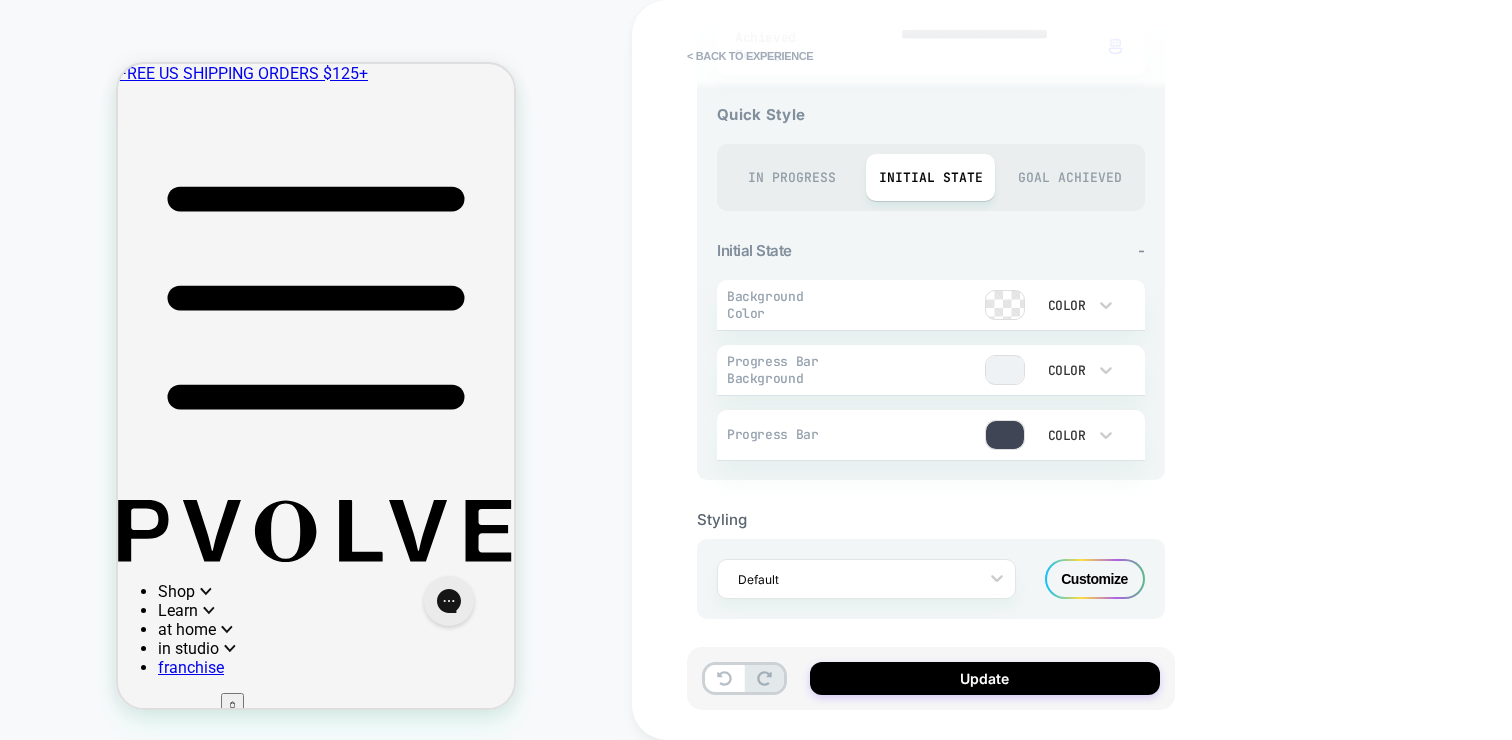 click on "Goal Achieved" at bounding box center [1069, 177] 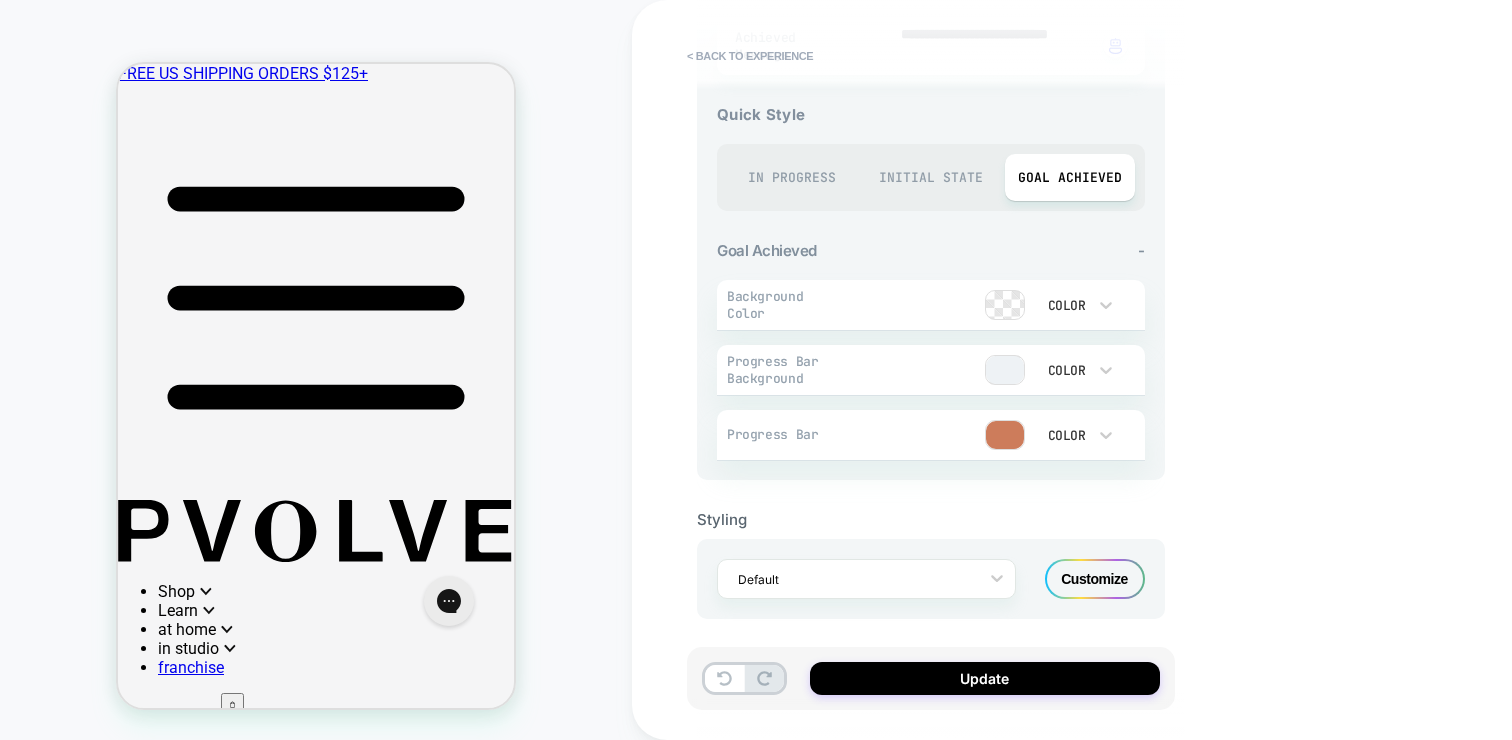 click at bounding box center [925, 435] 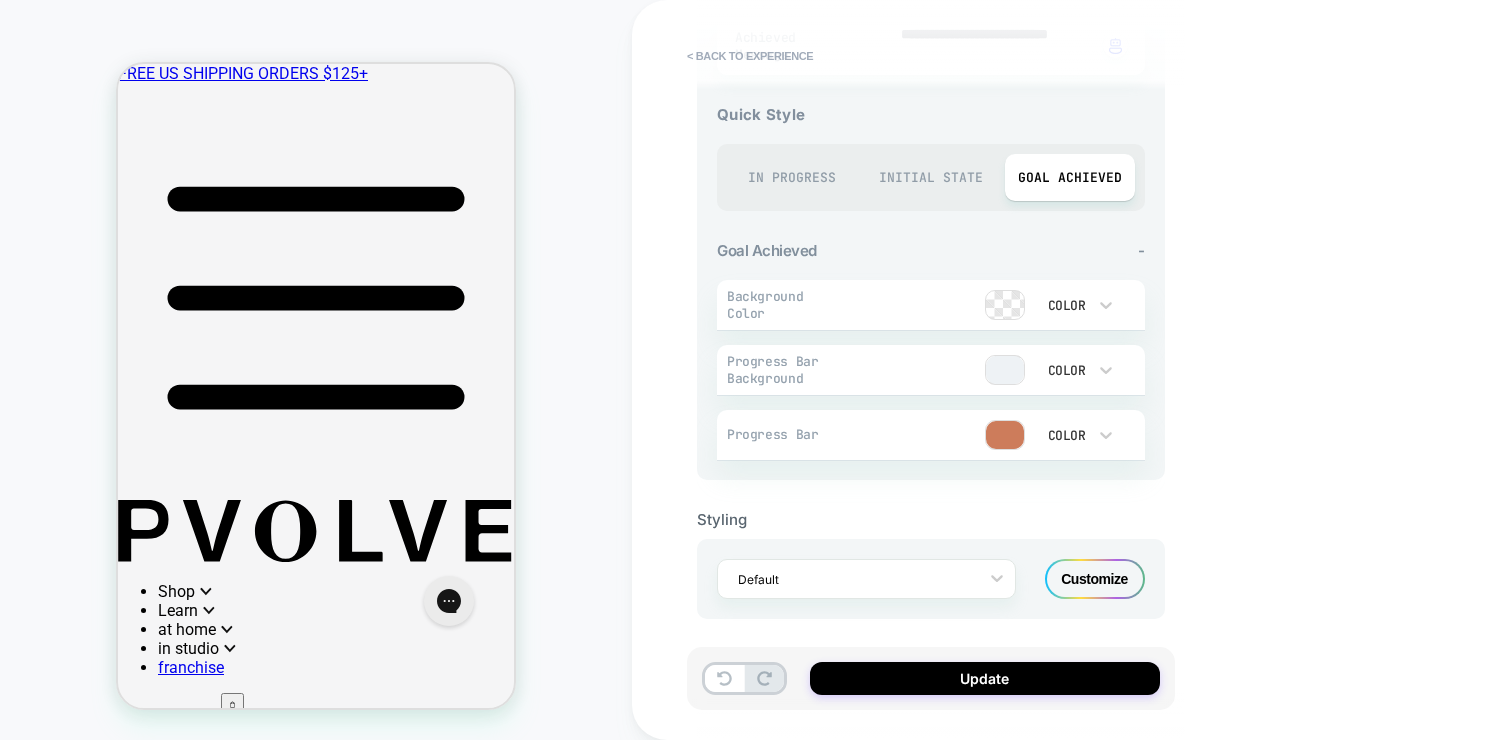 click on "Customize" at bounding box center [1095, 579] 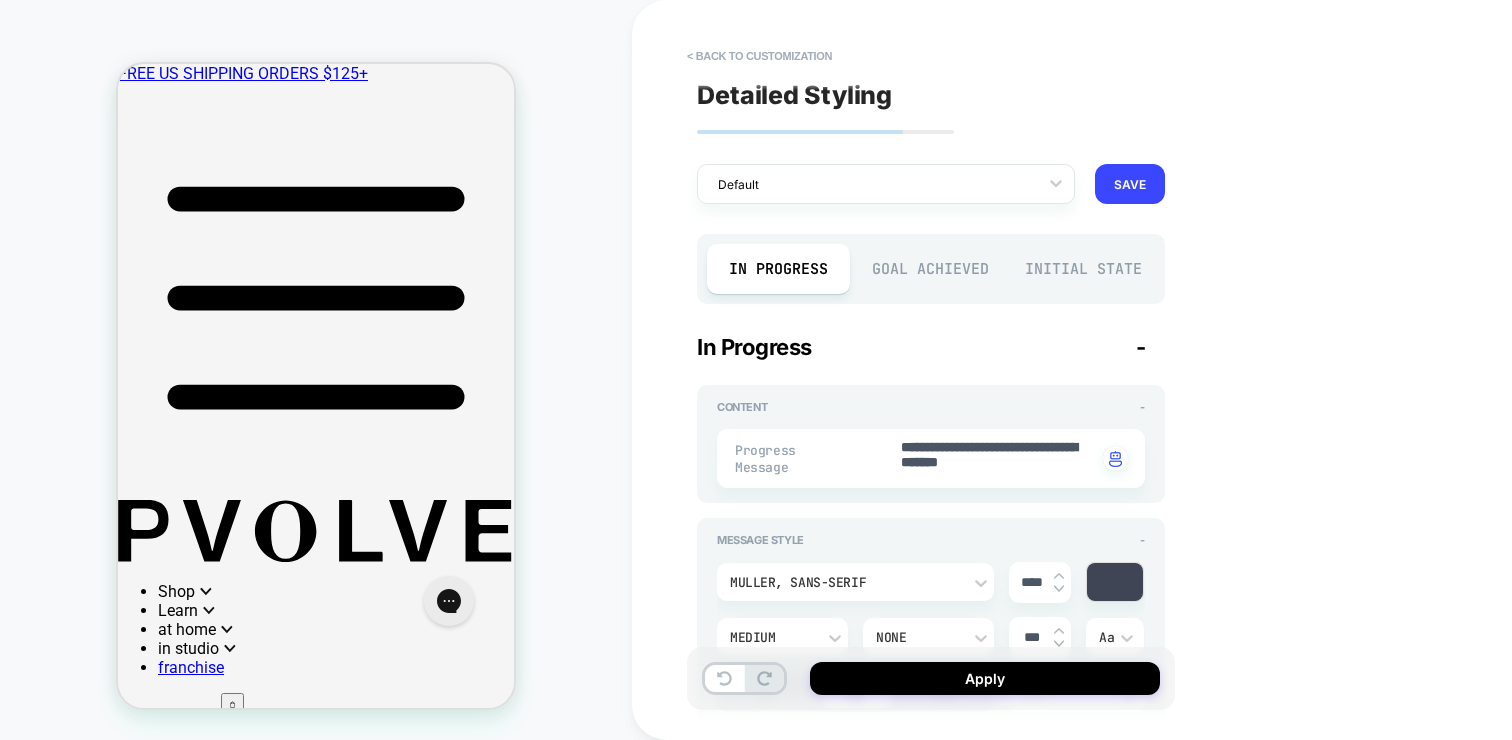 scroll, scrollTop: 270, scrollLeft: 0, axis: vertical 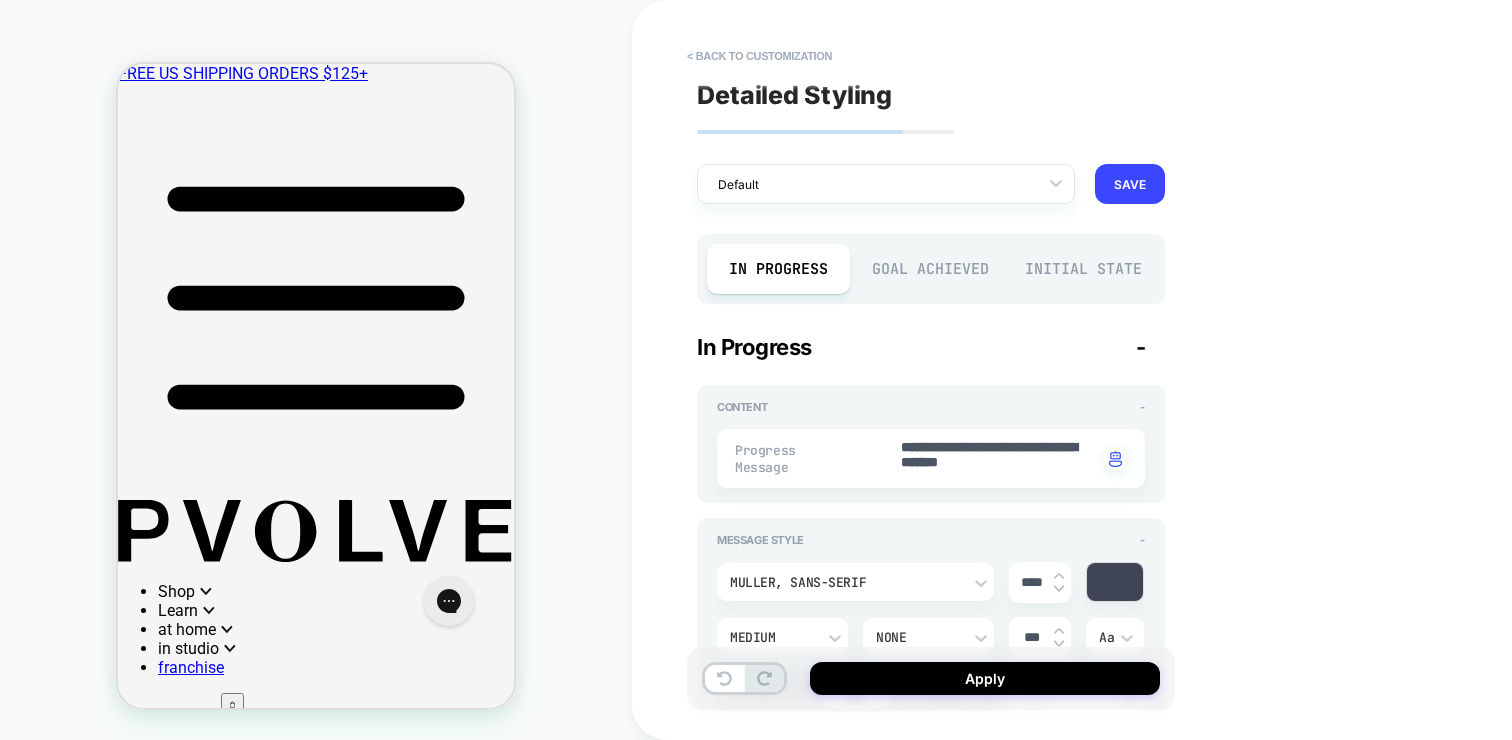 click on "Initial State" at bounding box center (1083, 269) 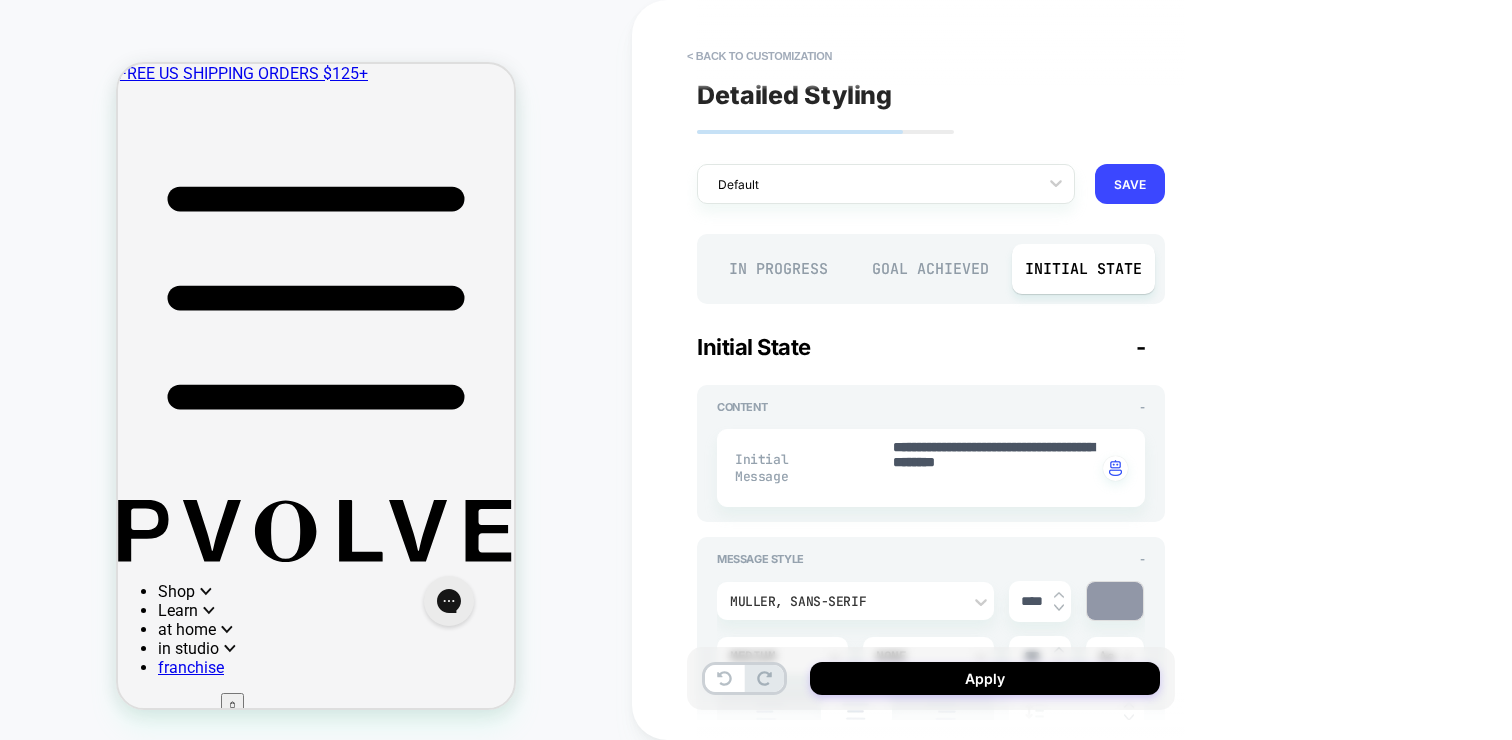 click on "Goal Achieved" at bounding box center [931, 269] 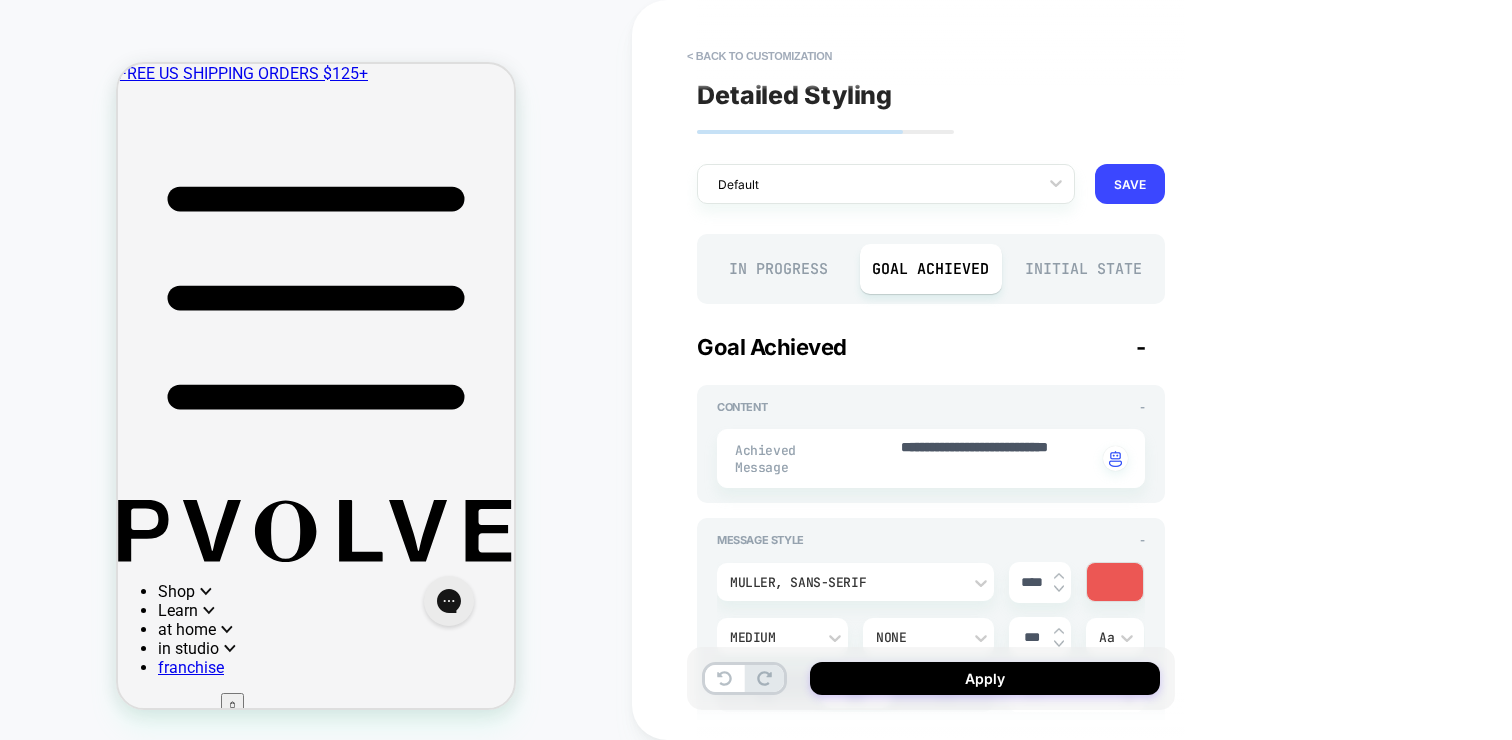 click at bounding box center [1115, 582] 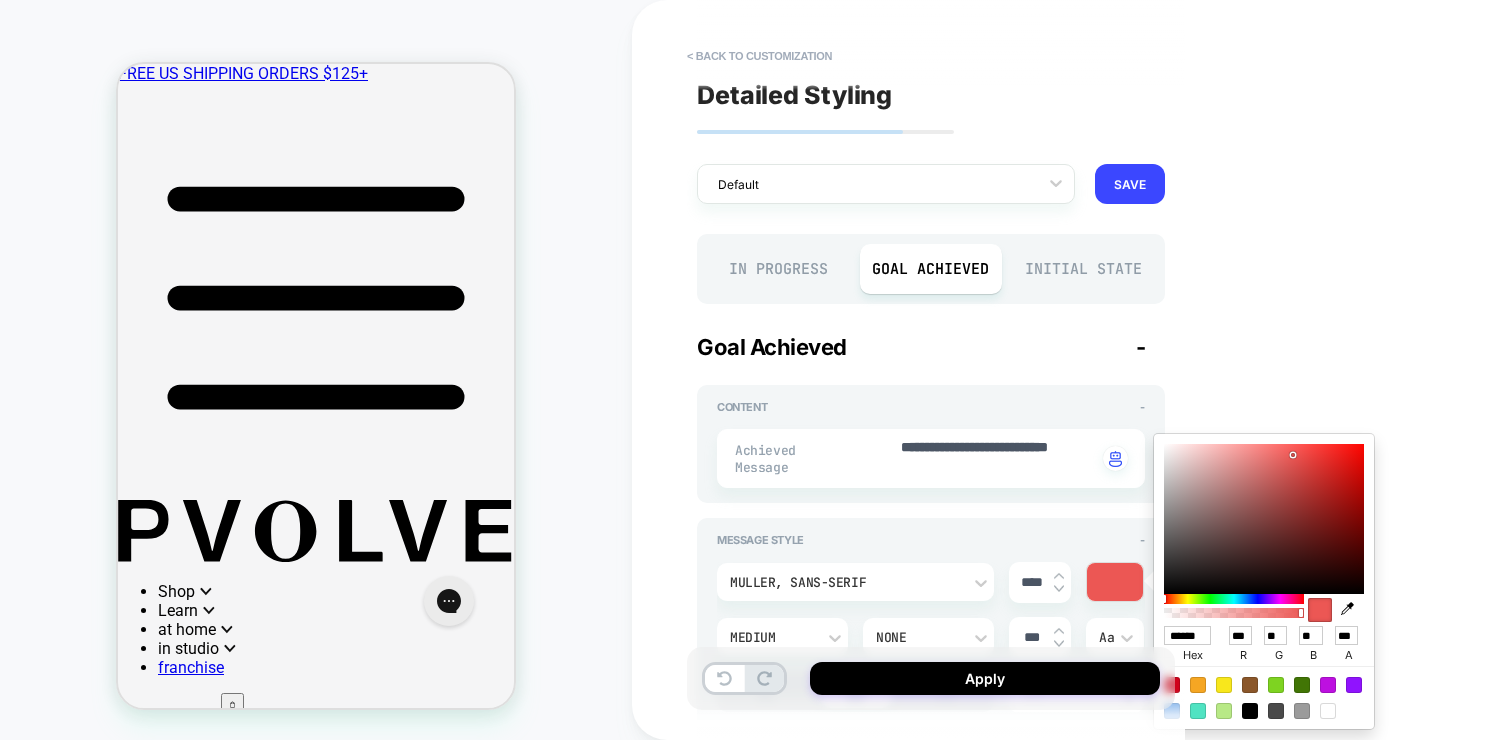 click 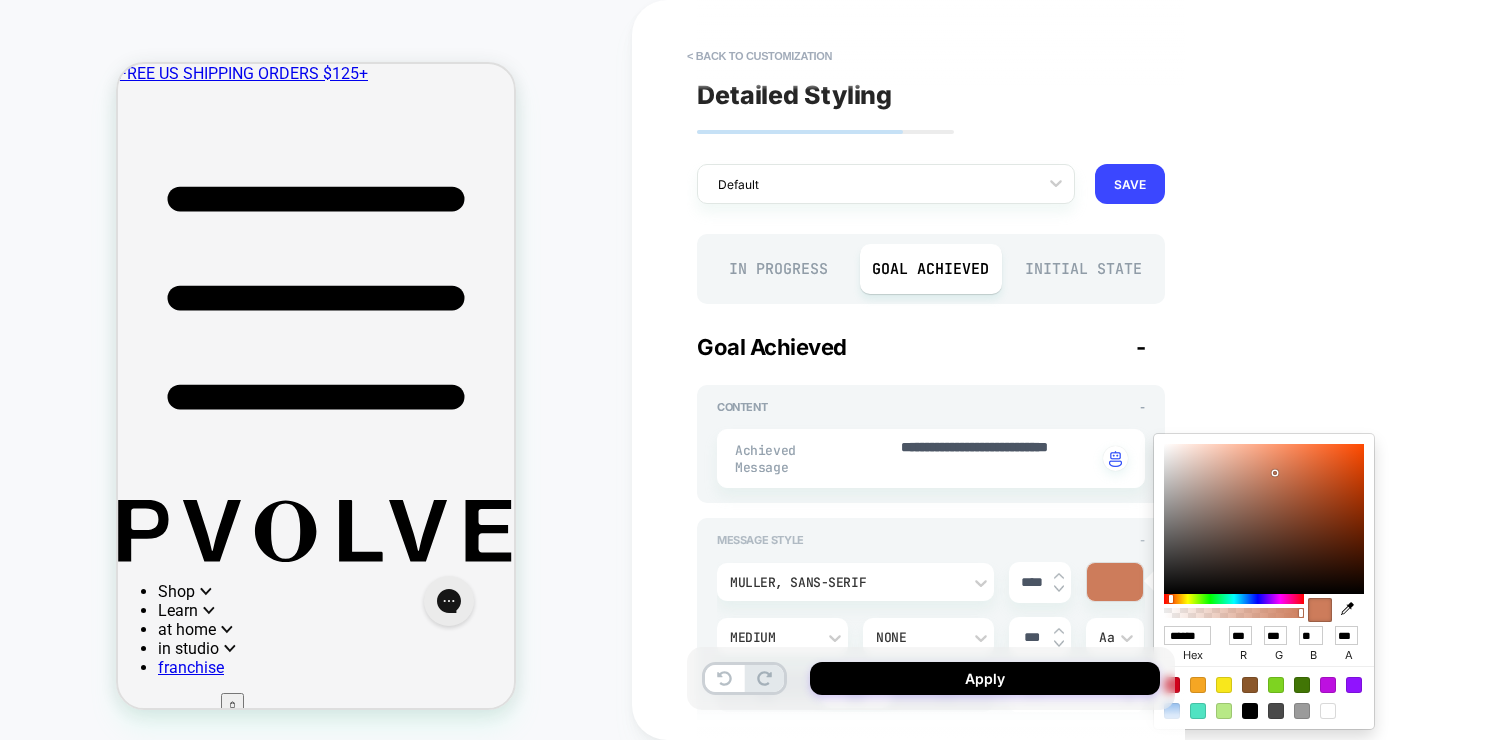 click on "Message Style -" at bounding box center [931, 540] 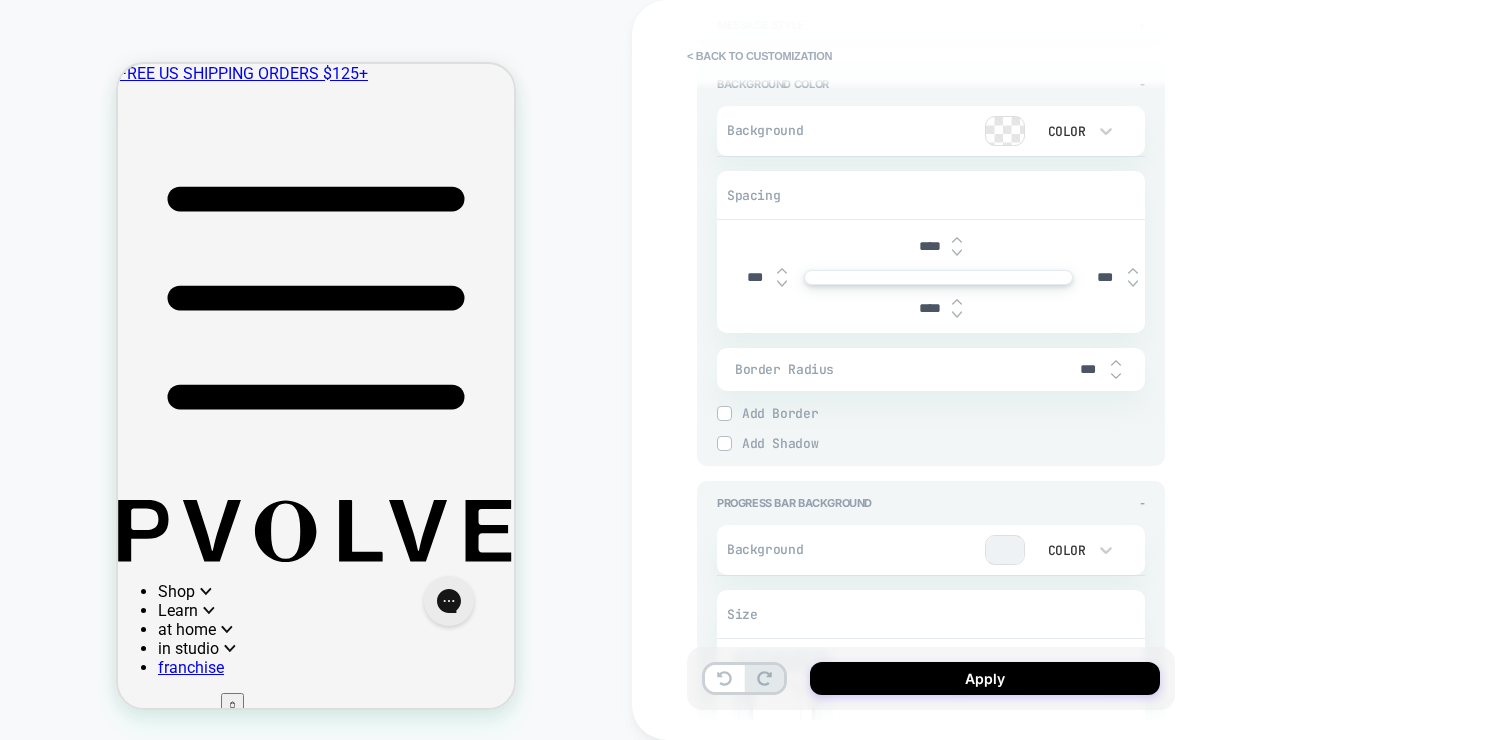 scroll, scrollTop: 542, scrollLeft: 0, axis: vertical 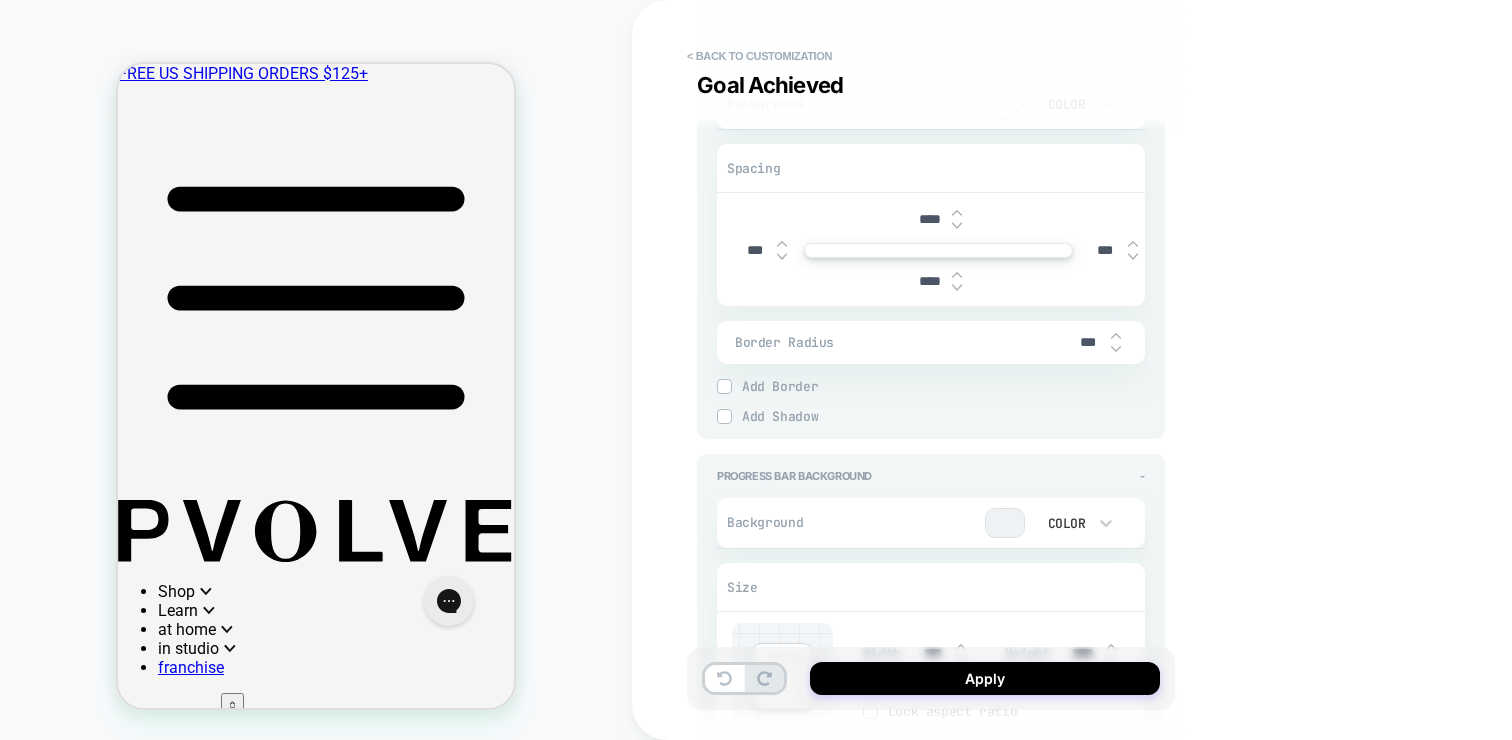 click at bounding box center [957, 226] 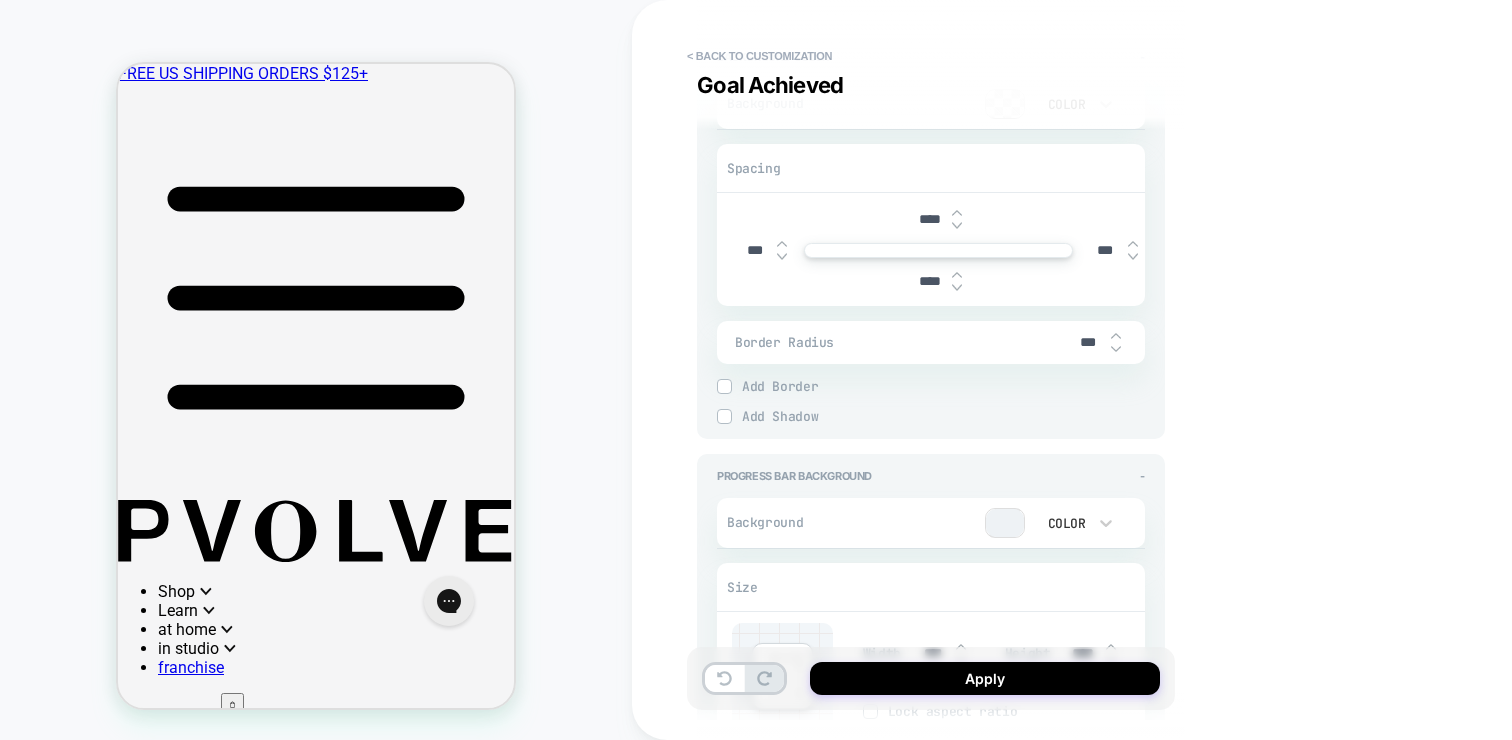 type on "*" 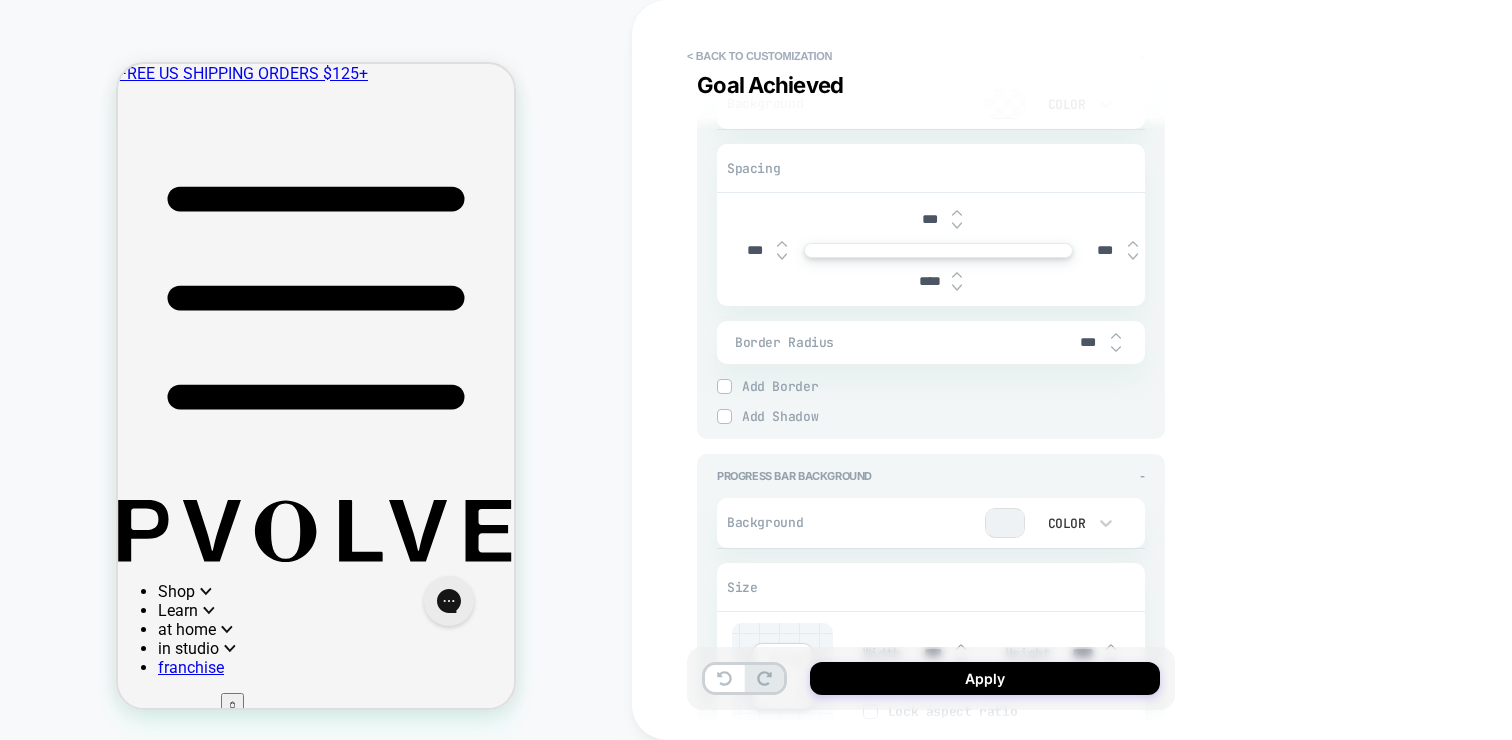 type on "***" 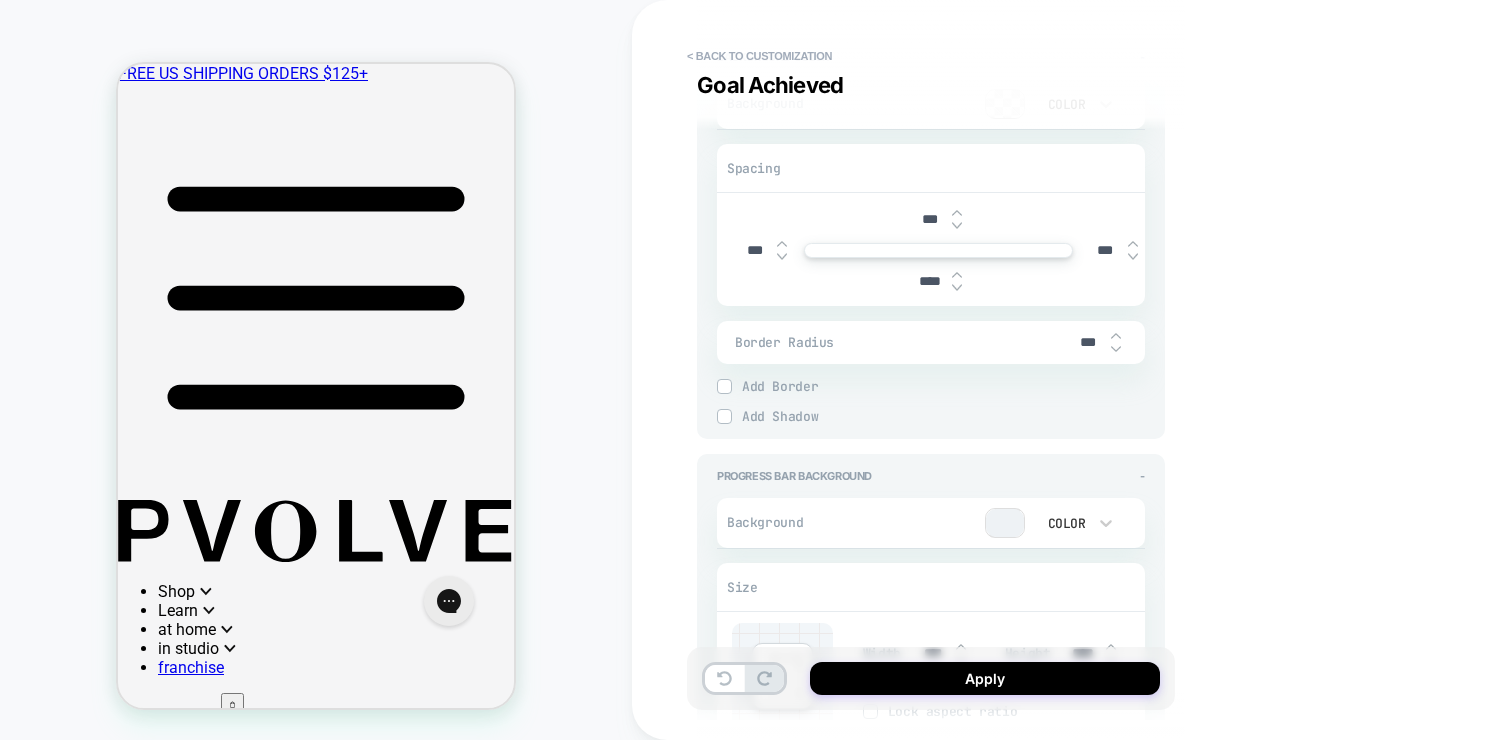 click on "**********" at bounding box center (1072, 370) 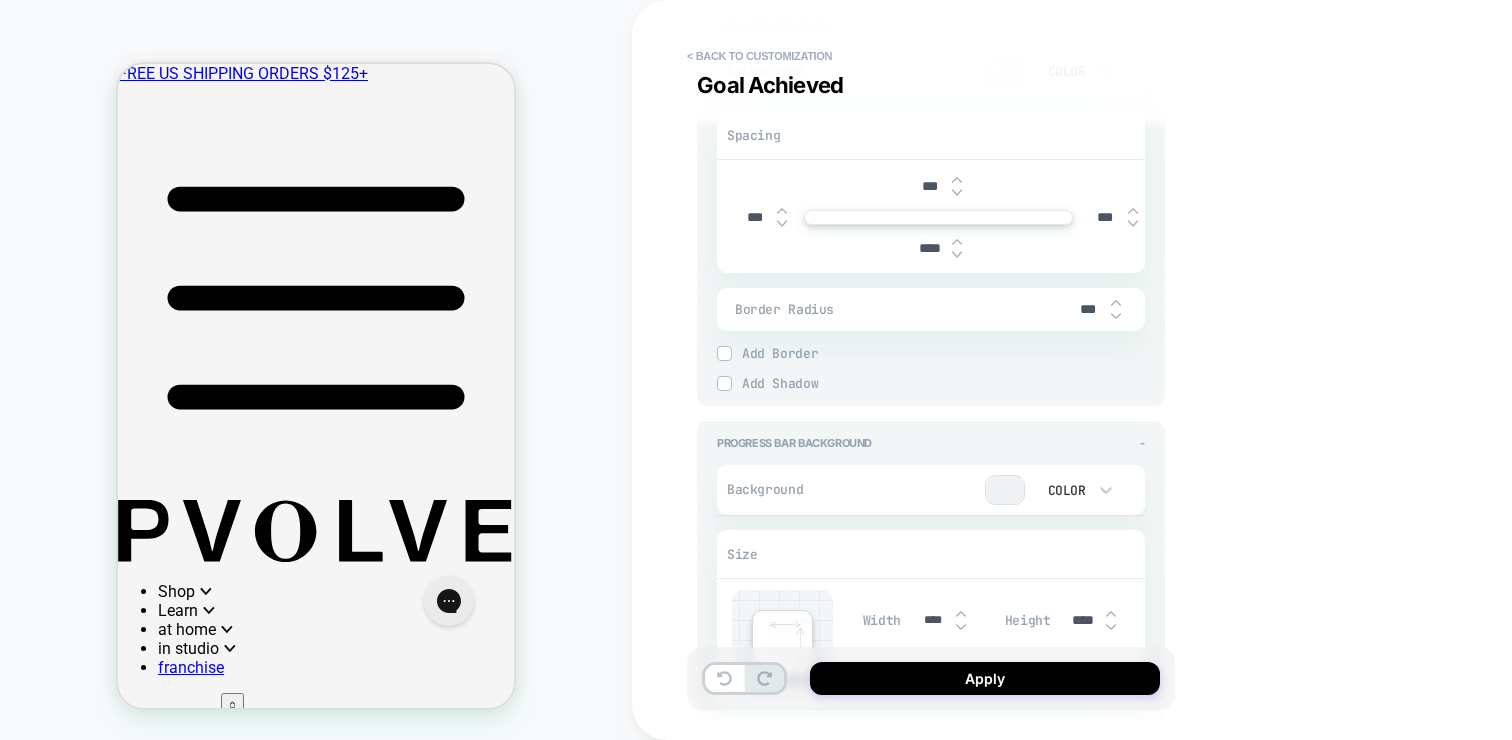 scroll, scrollTop: 0, scrollLeft: 0, axis: both 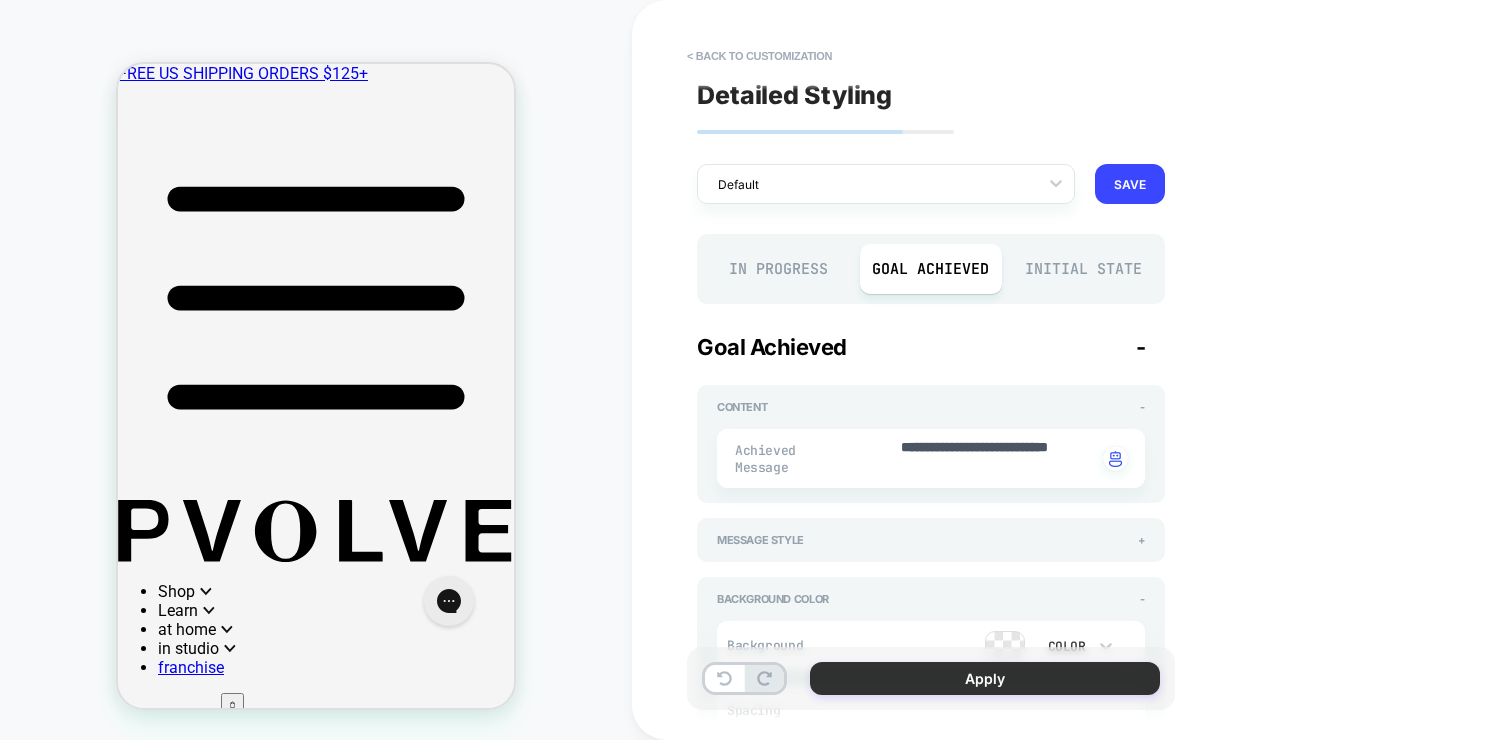 click on "Apply" at bounding box center (985, 678) 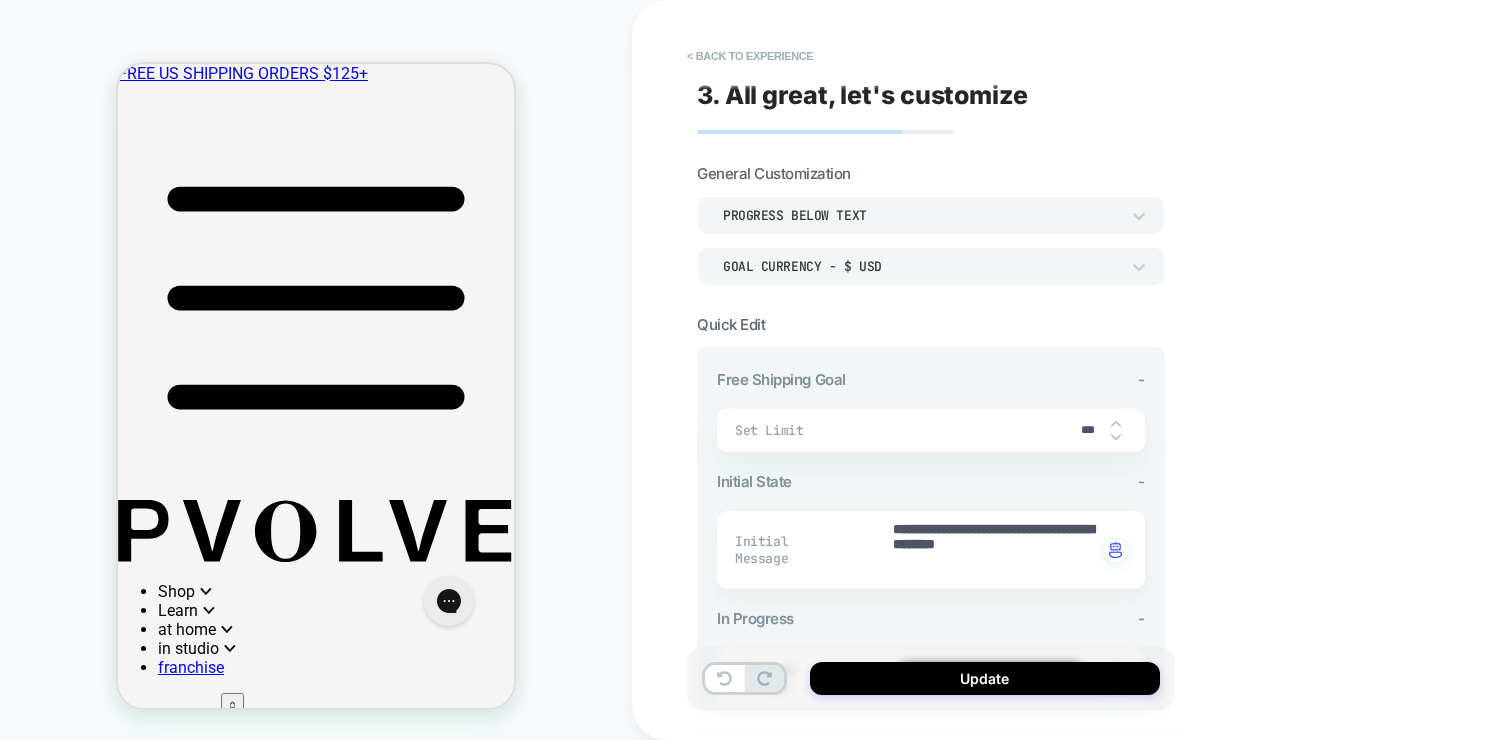 scroll, scrollTop: 750, scrollLeft: 0, axis: vertical 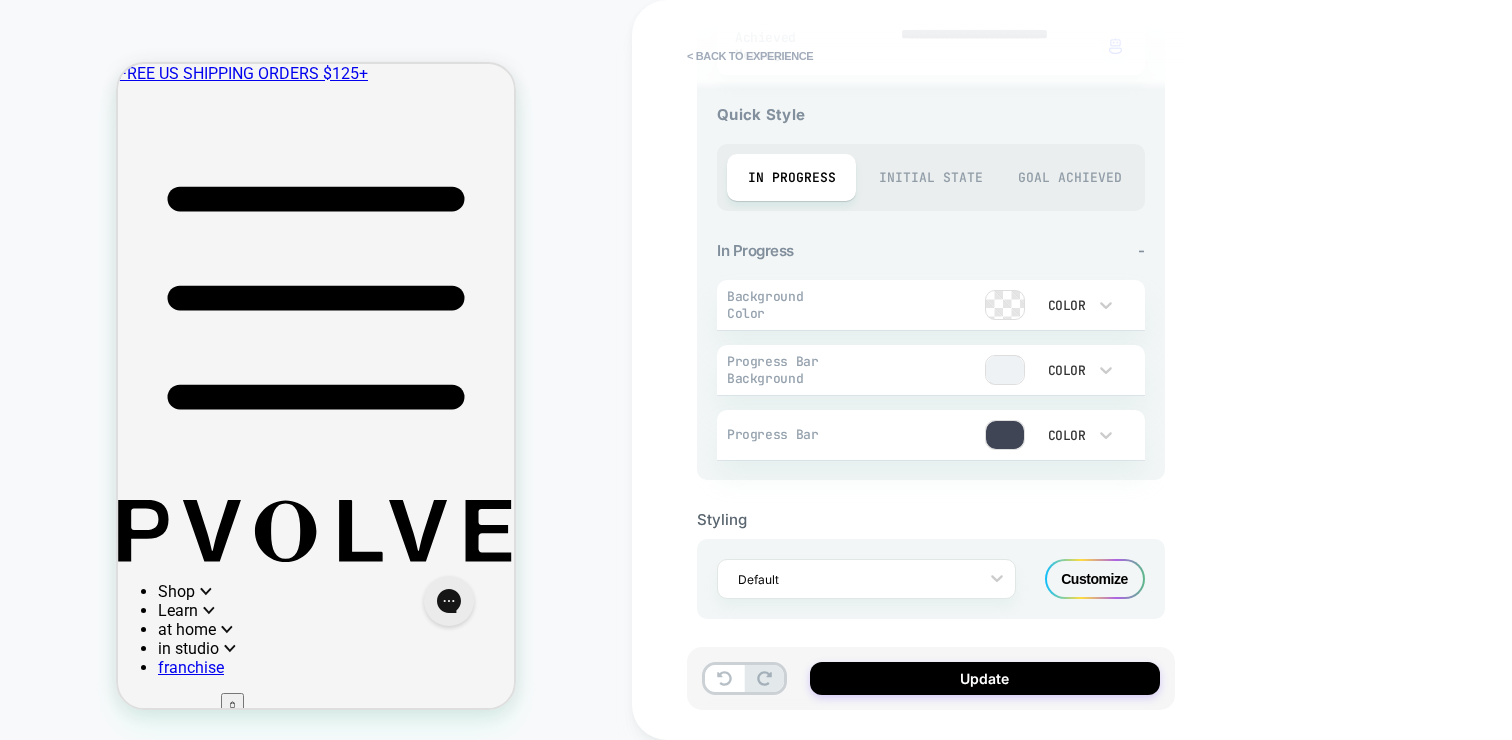 click on "Customize" at bounding box center [1095, 579] 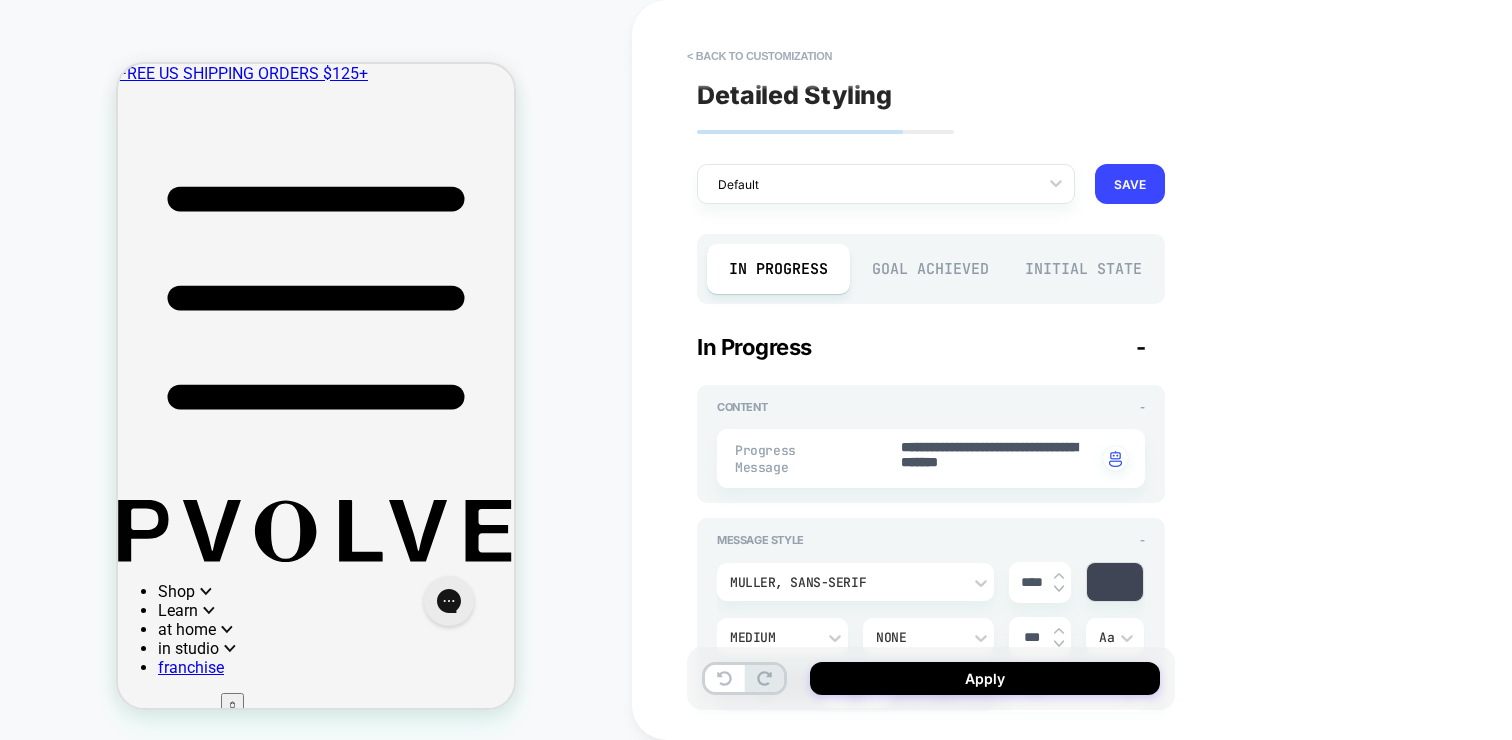 scroll, scrollTop: 270, scrollLeft: 0, axis: vertical 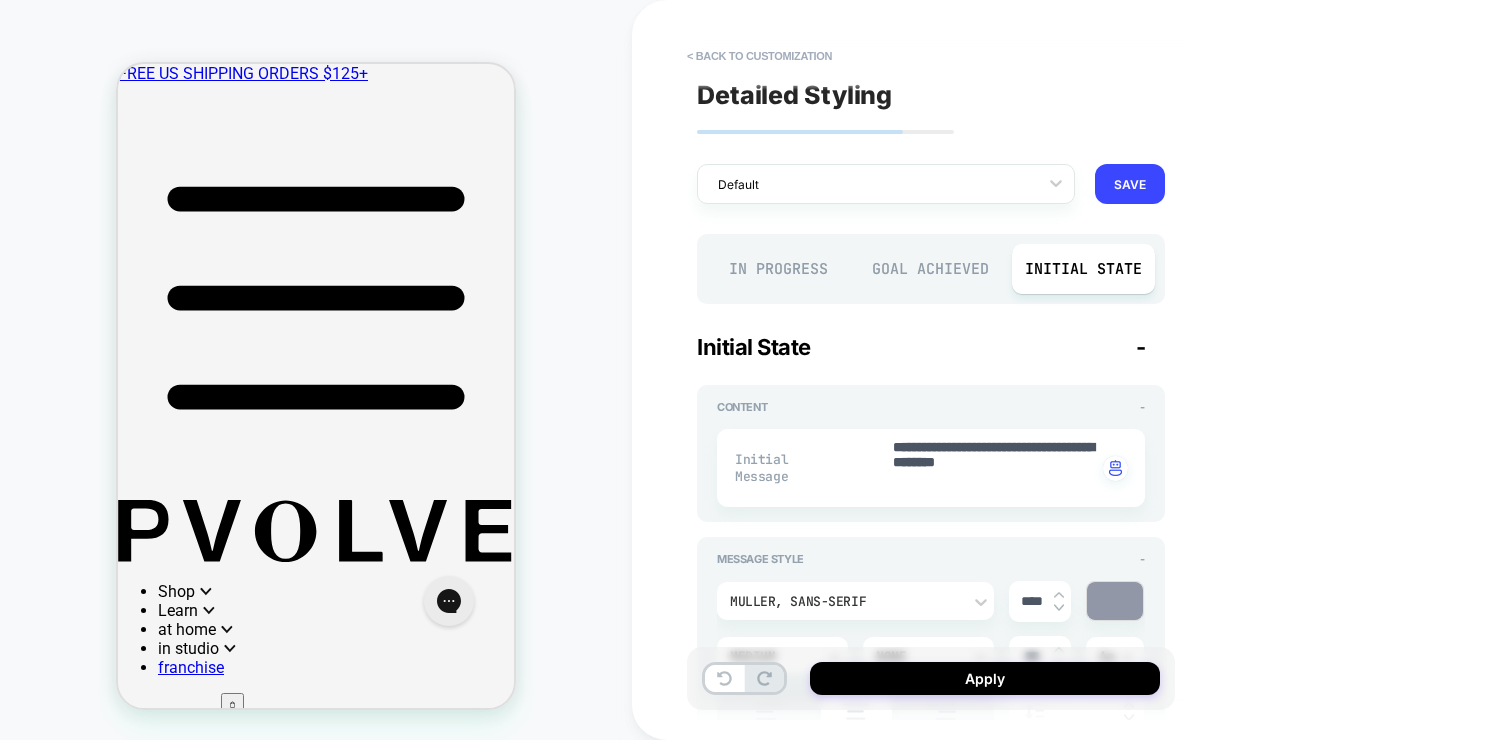 click on "Goal Achieved" at bounding box center (931, 269) 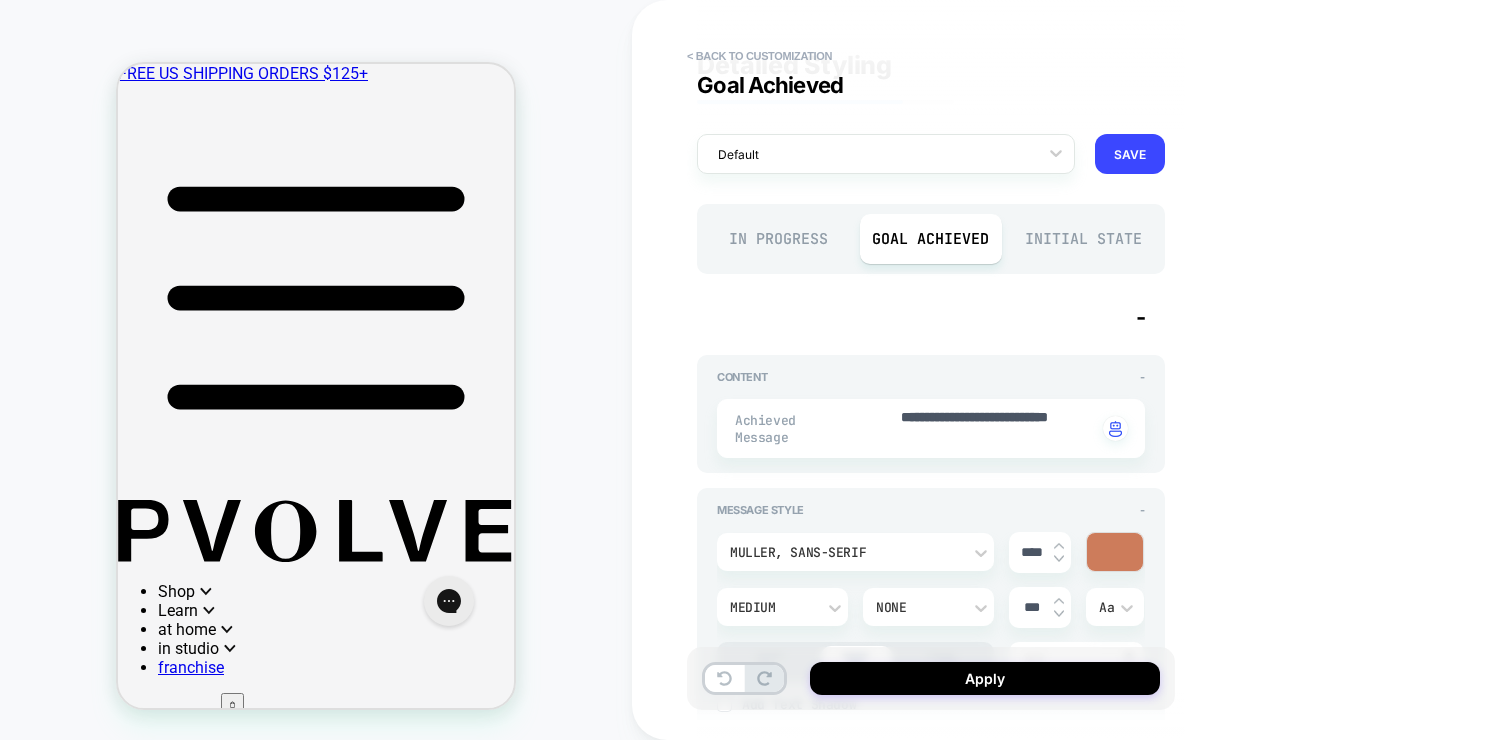 scroll, scrollTop: 0, scrollLeft: 0, axis: both 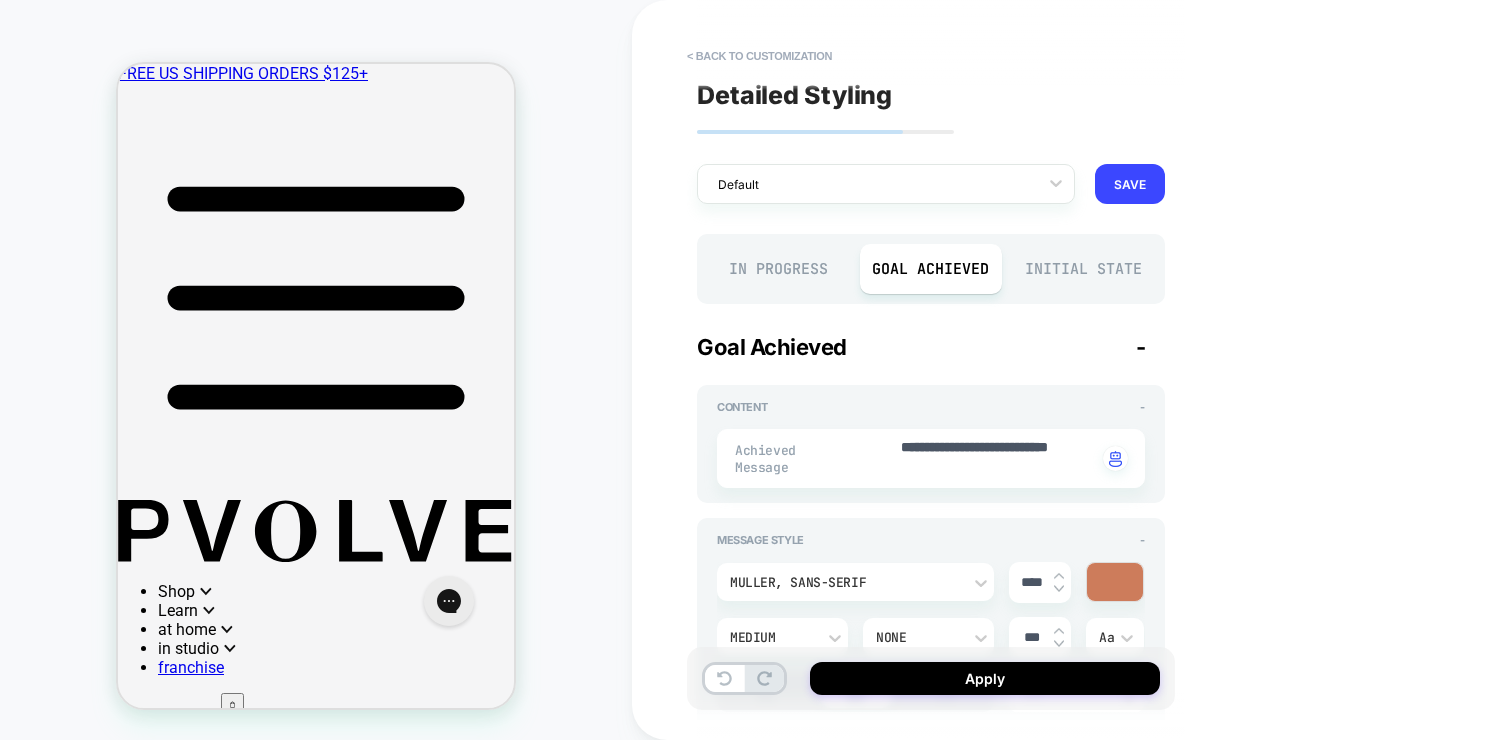 click on "Initial State" at bounding box center (1083, 269) 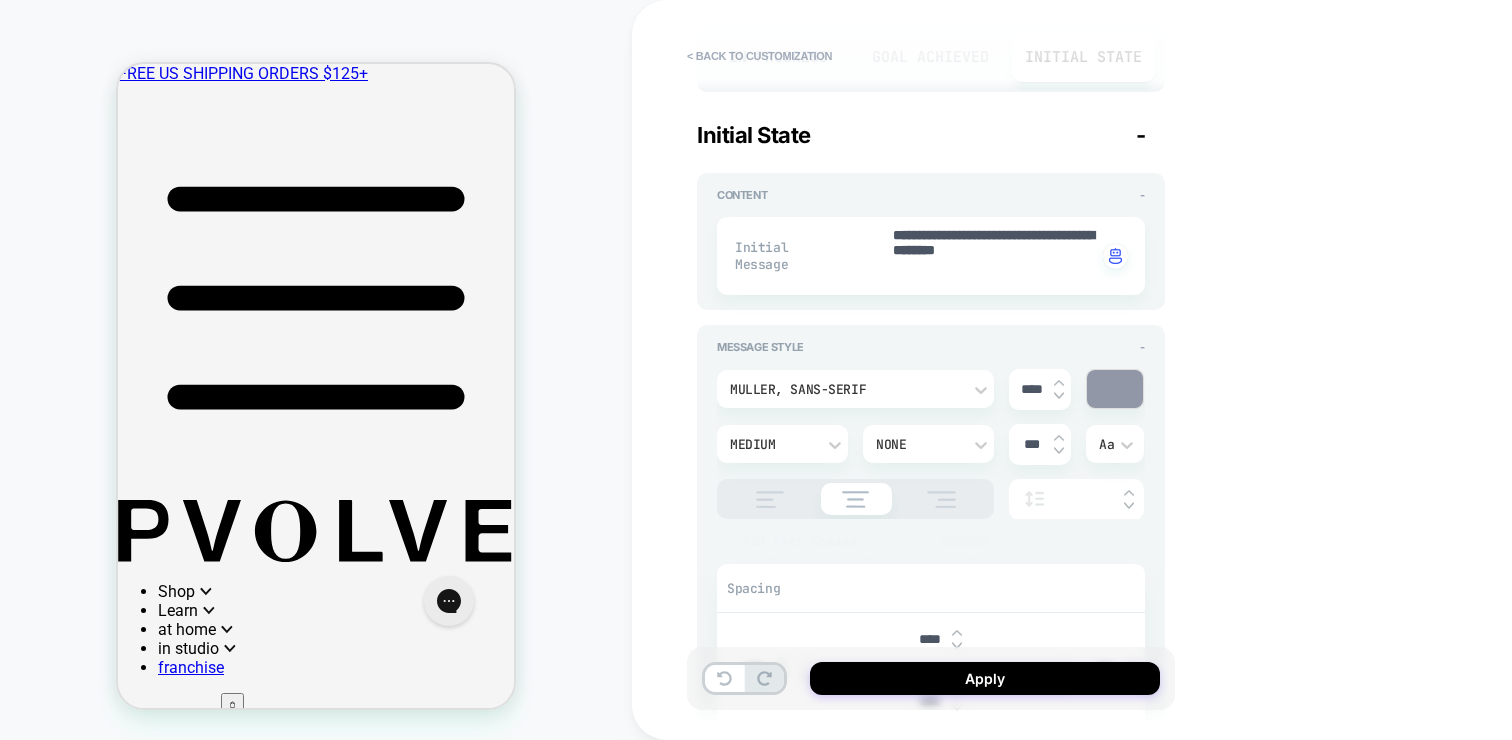 scroll, scrollTop: 249, scrollLeft: 0, axis: vertical 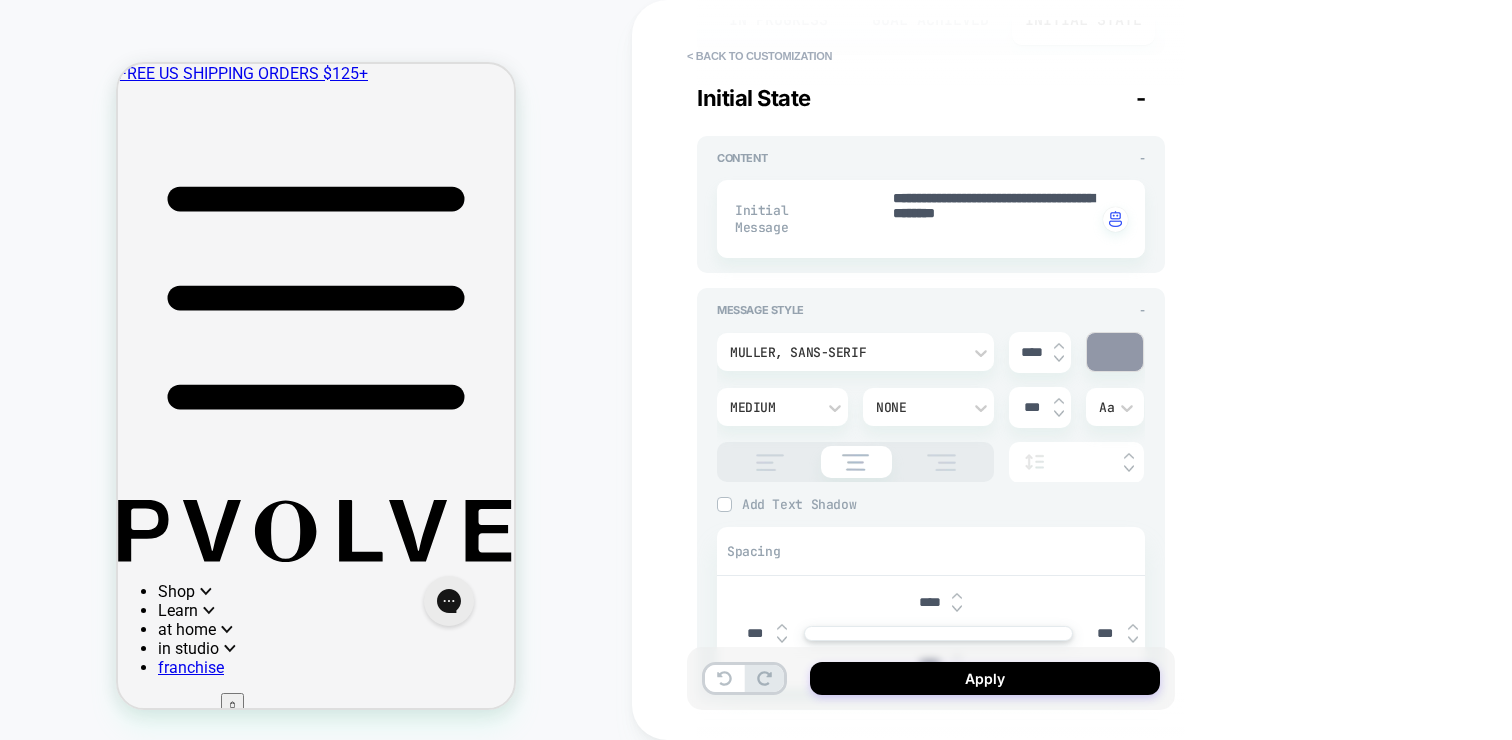 click on "****" at bounding box center [929, 602] 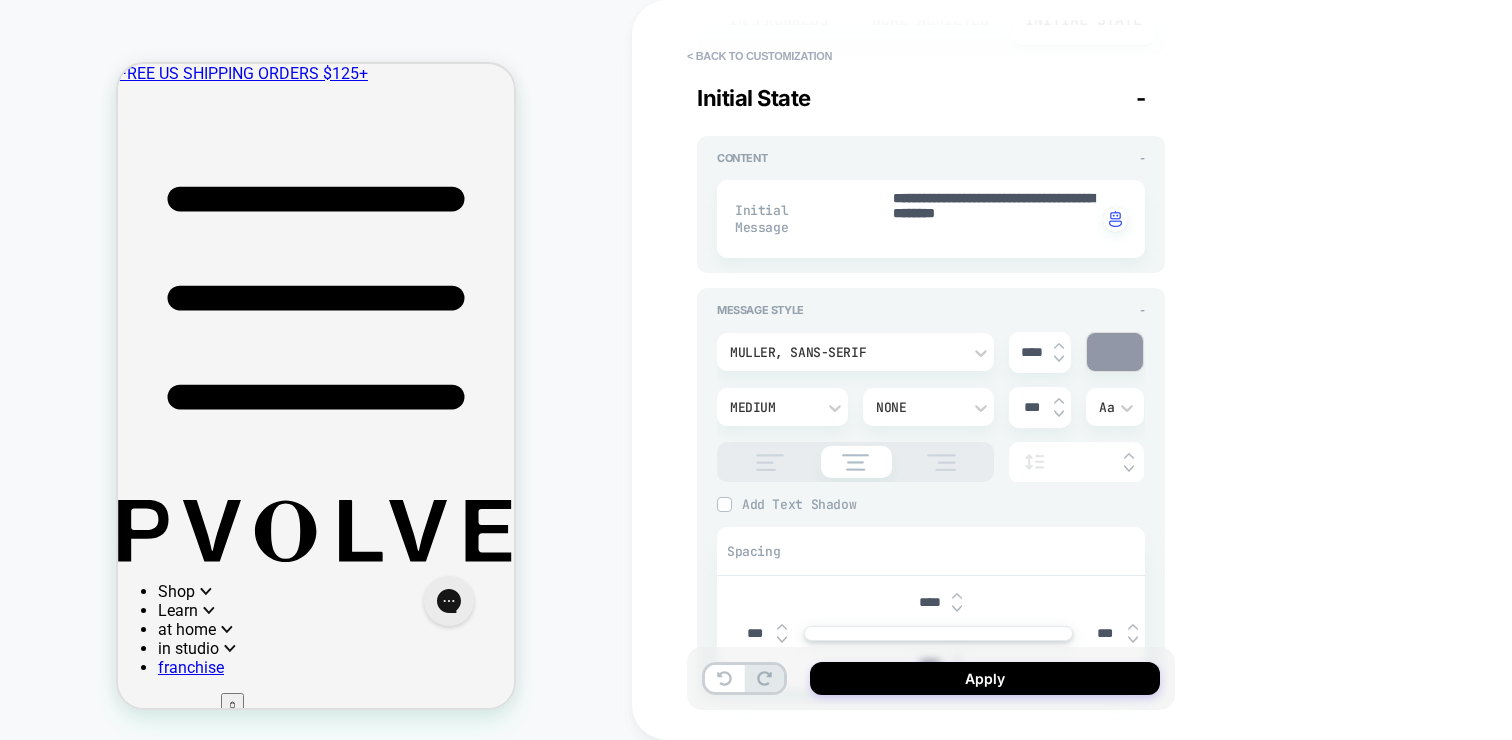 click on "****" at bounding box center (929, 602) 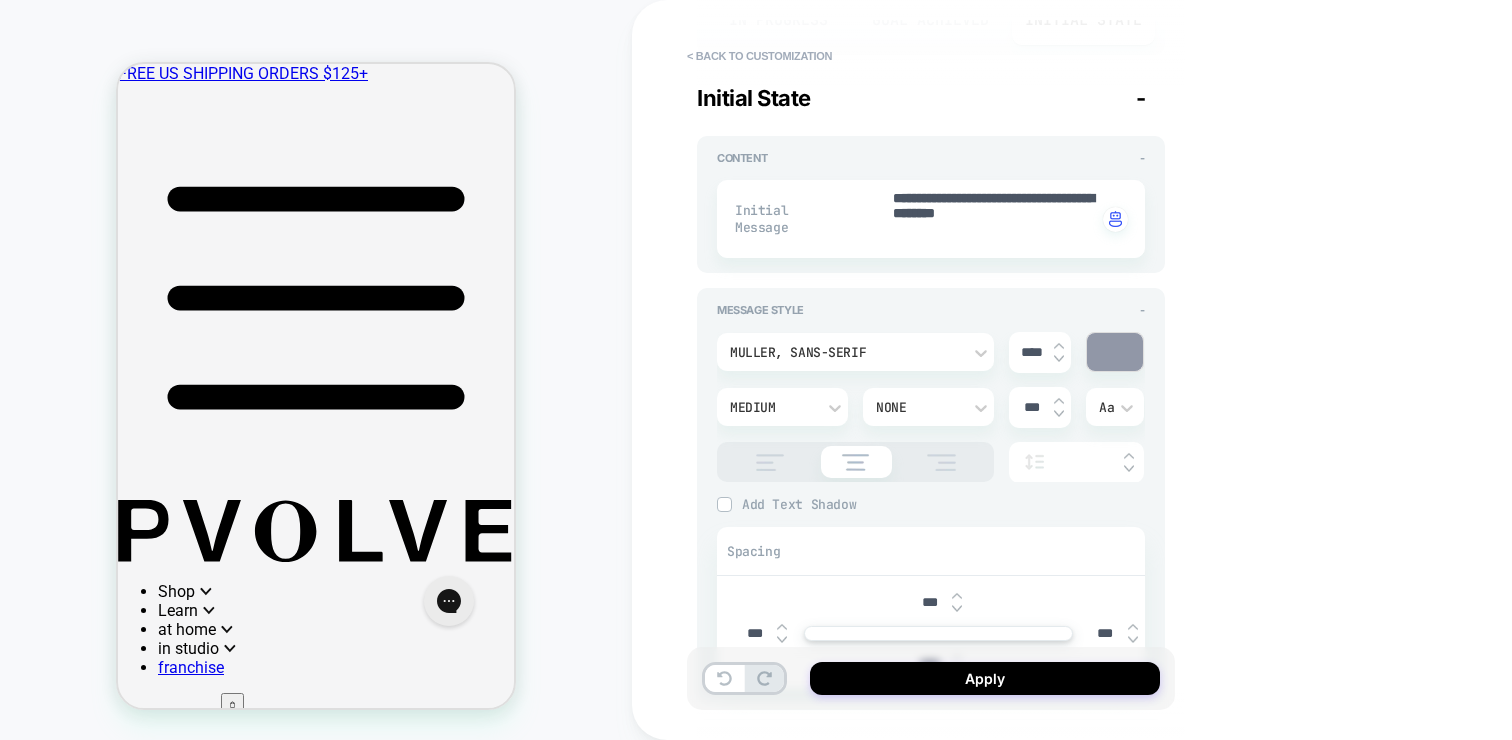 type on "*" 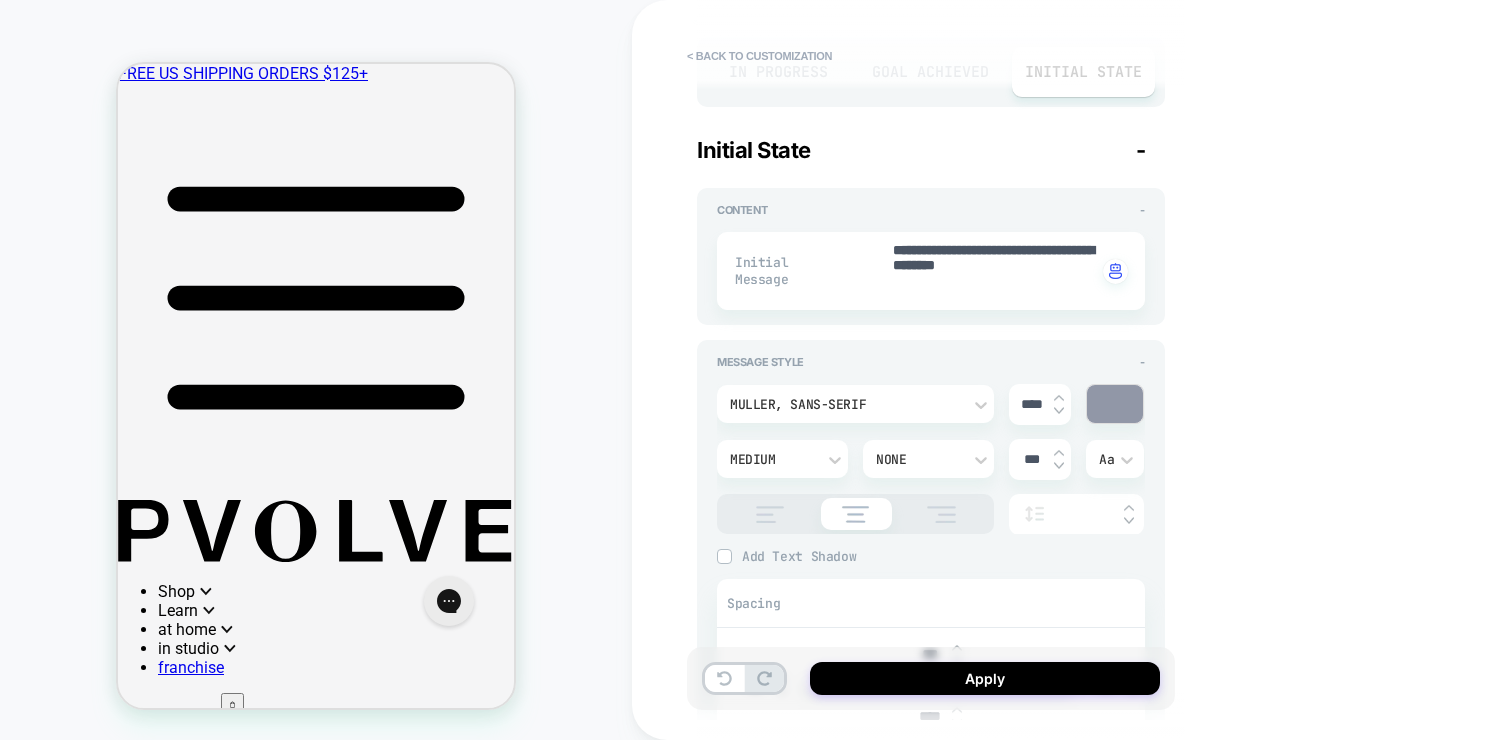 scroll, scrollTop: 176, scrollLeft: 0, axis: vertical 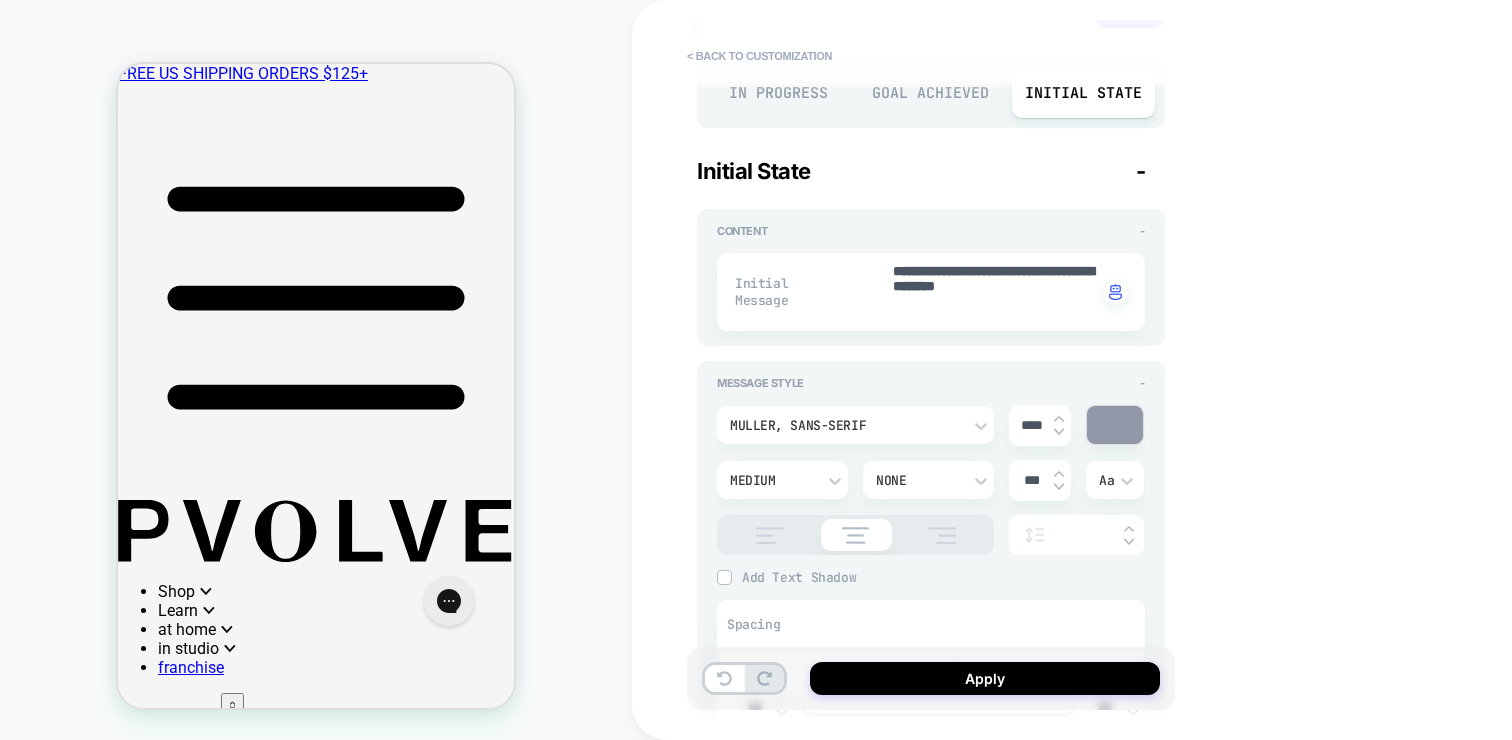 type on "***" 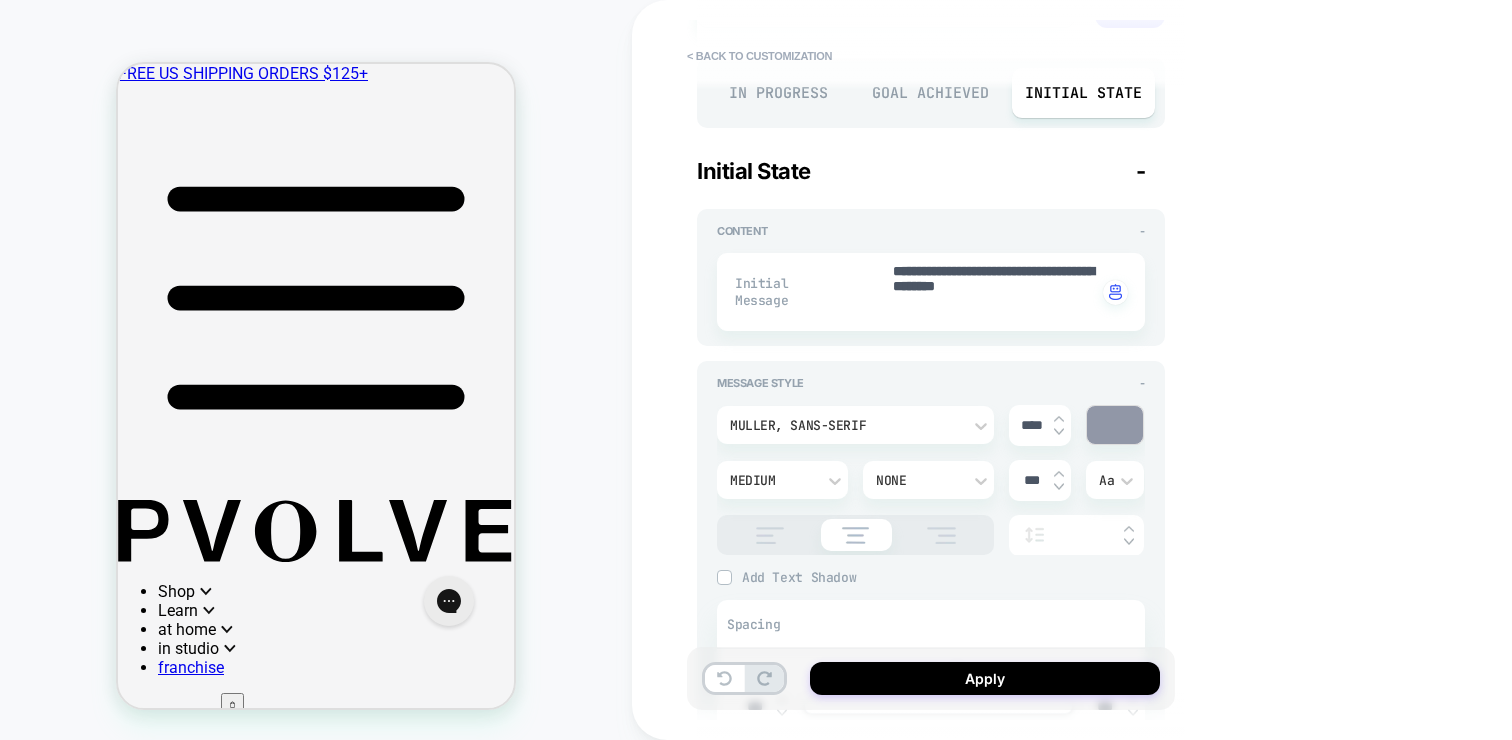 click on "**********" at bounding box center [1072, 370] 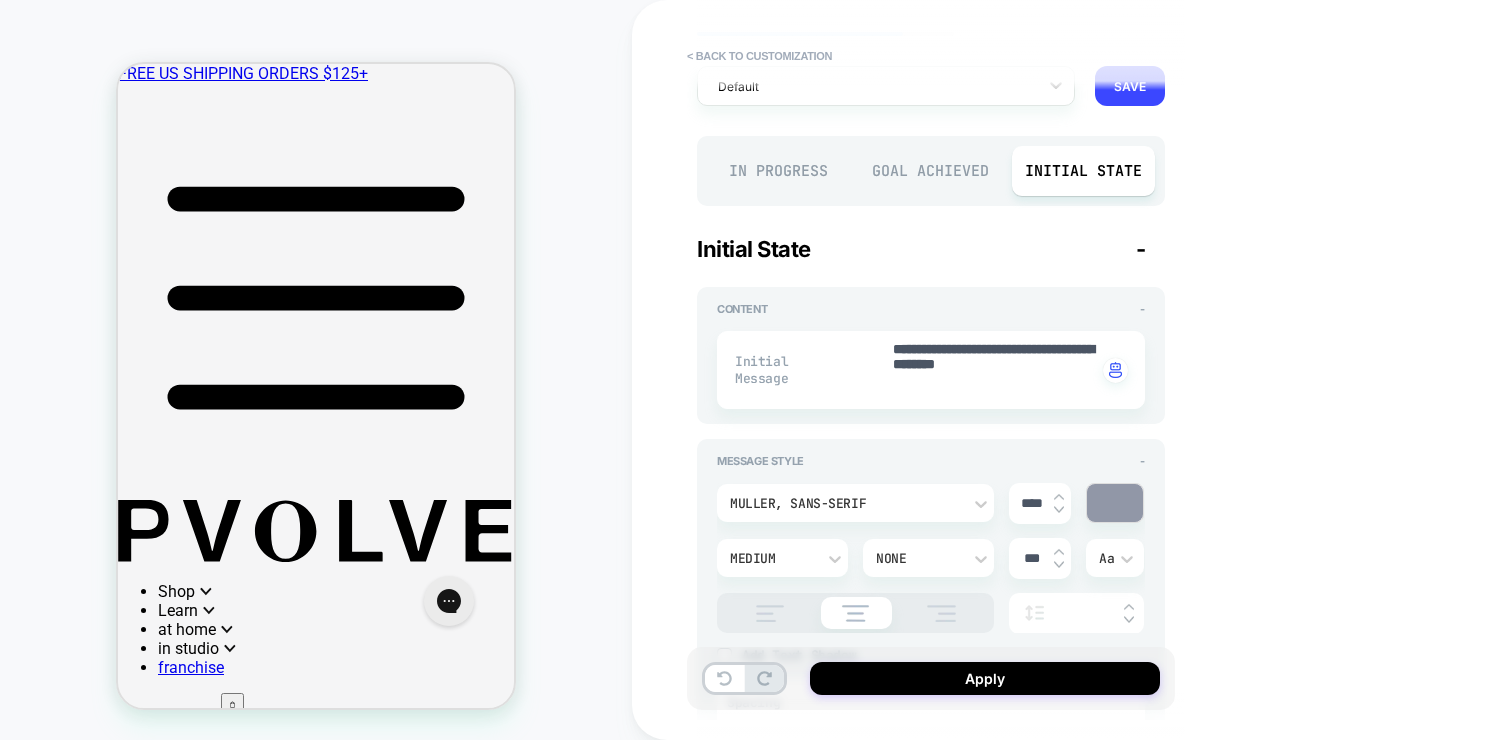 scroll, scrollTop: 65, scrollLeft: 0, axis: vertical 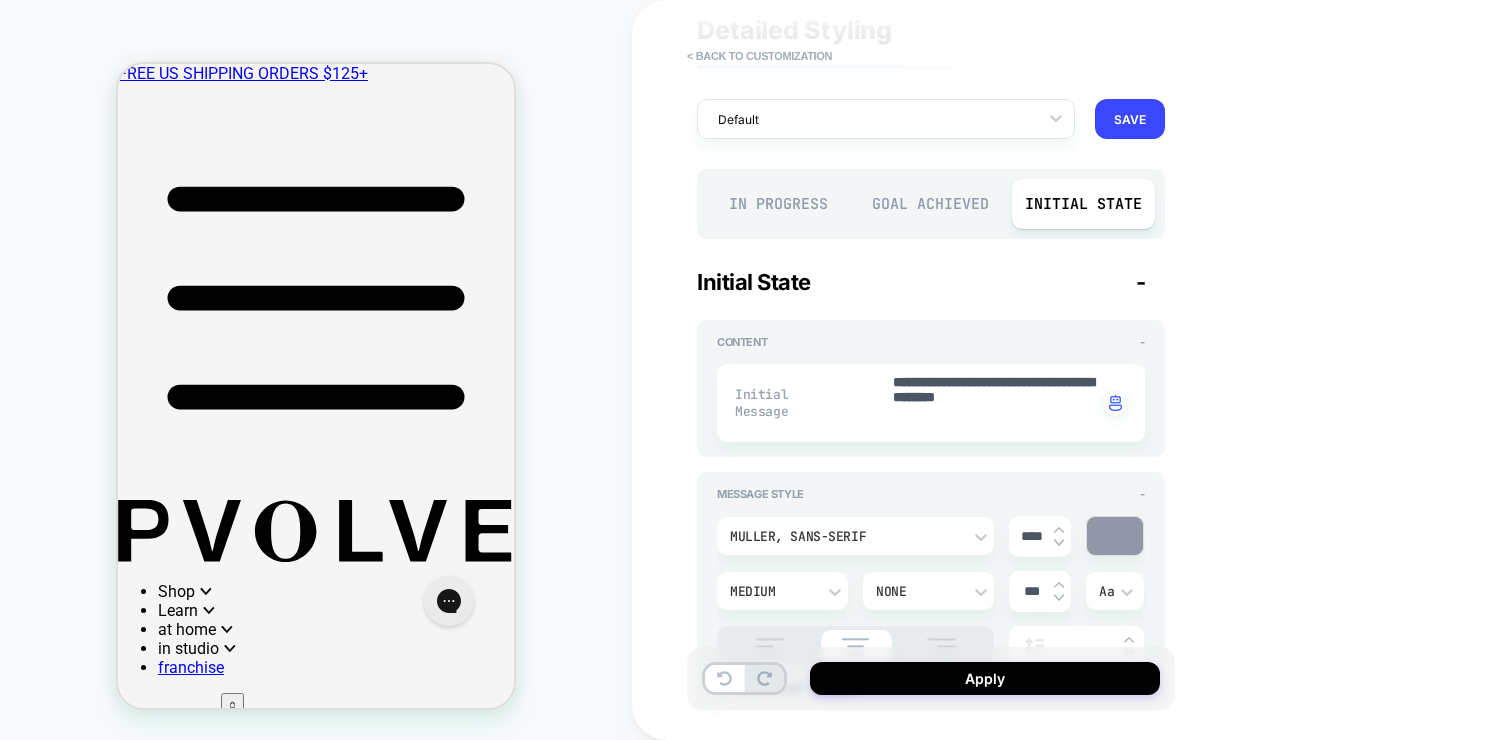 click on "**********" at bounding box center [931, 370] 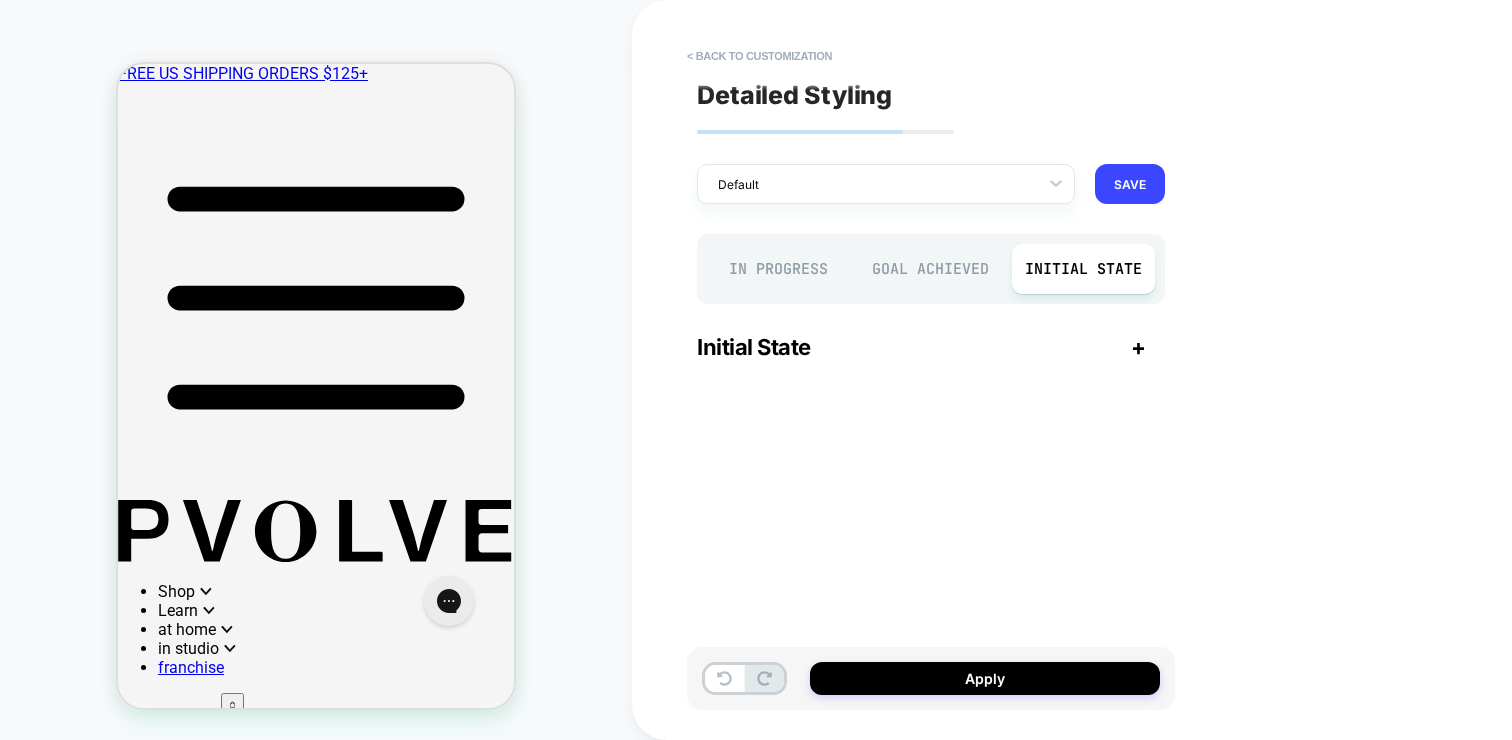 scroll, scrollTop: 0, scrollLeft: 0, axis: both 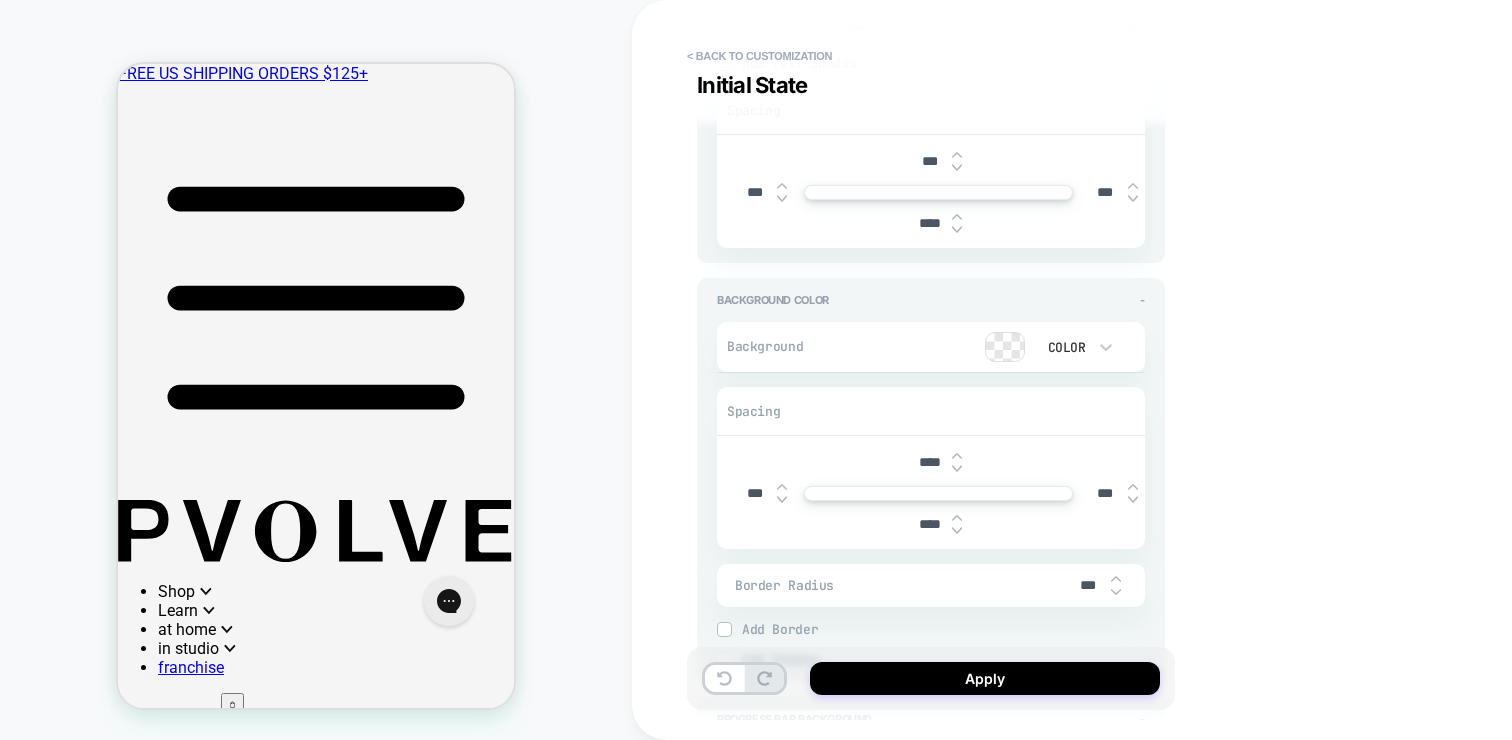 click on "****" at bounding box center (938, 462) 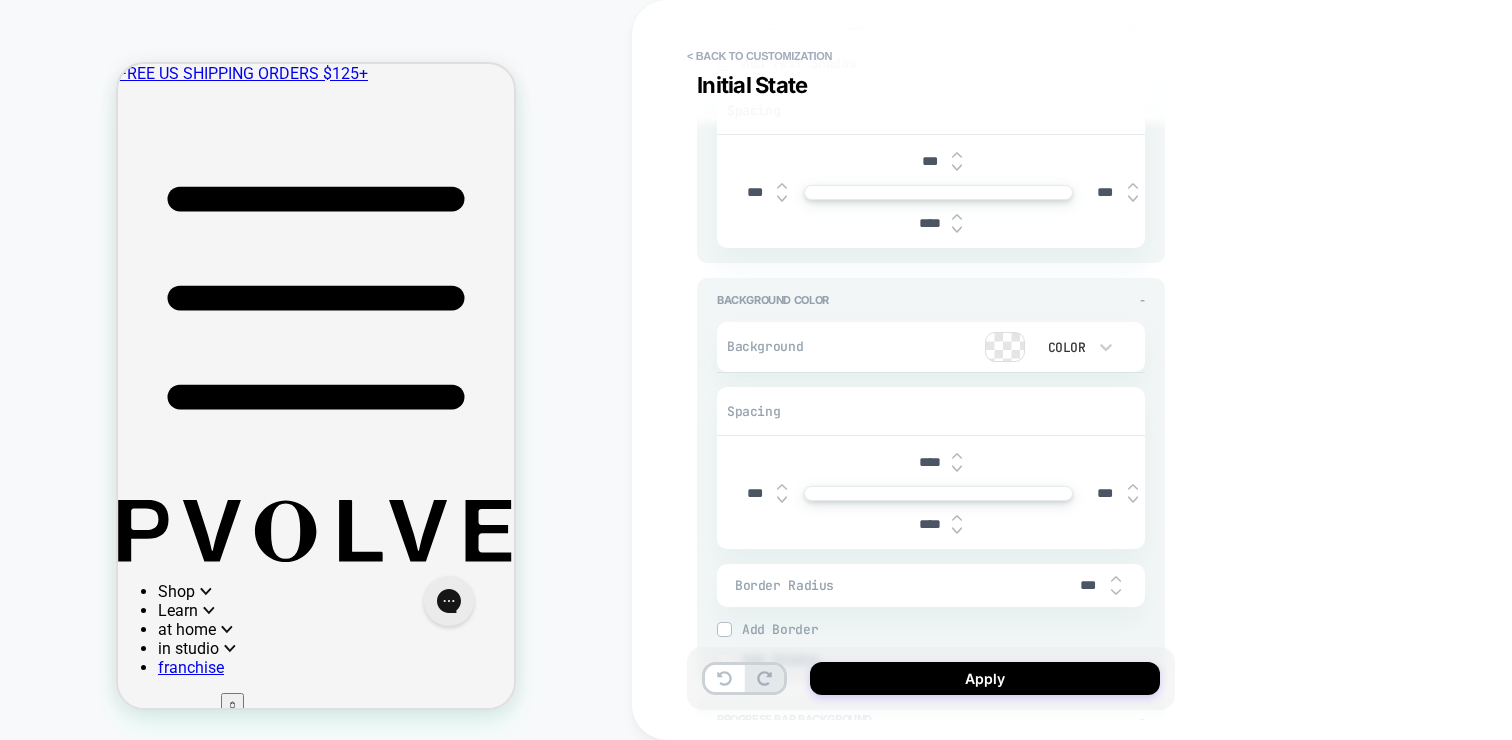 click at bounding box center [957, 469] 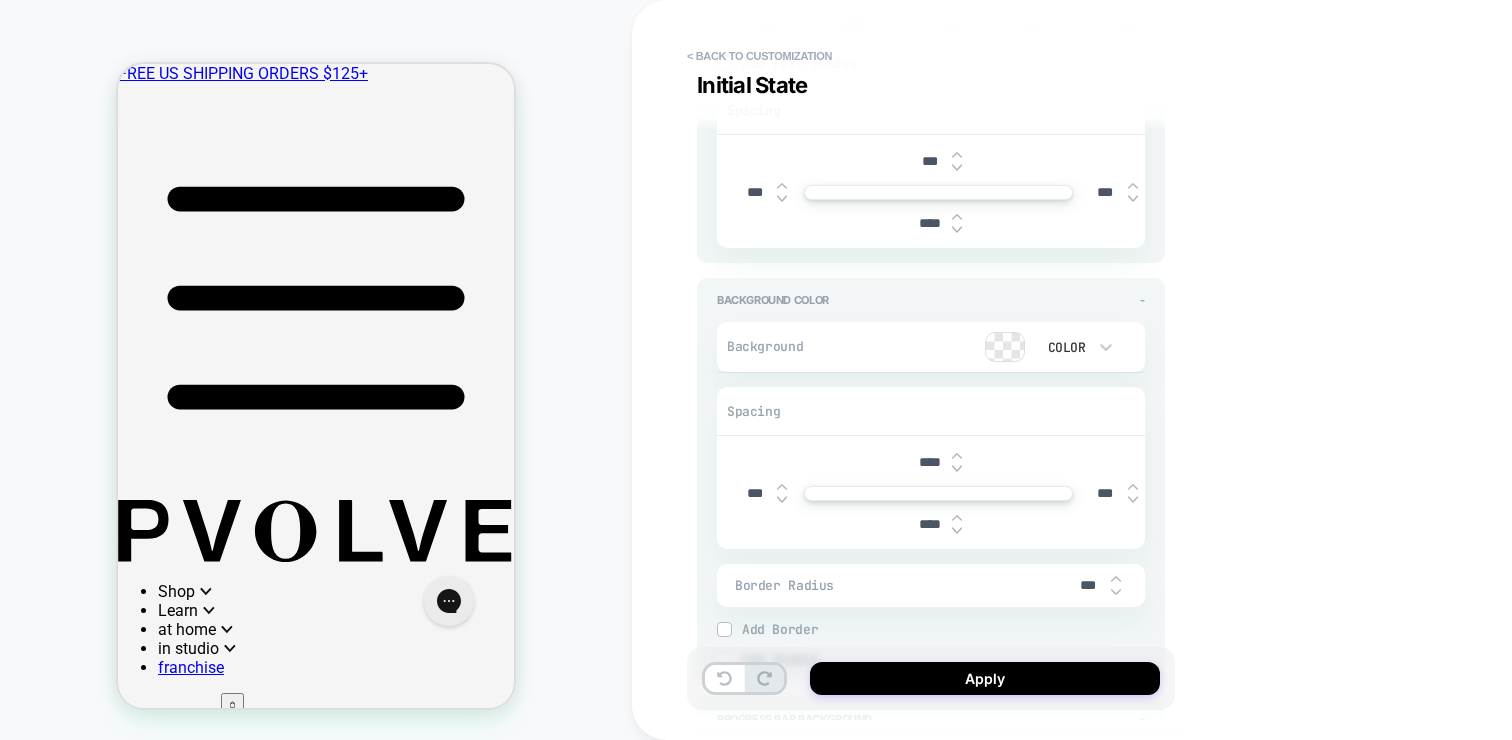 type on "****" 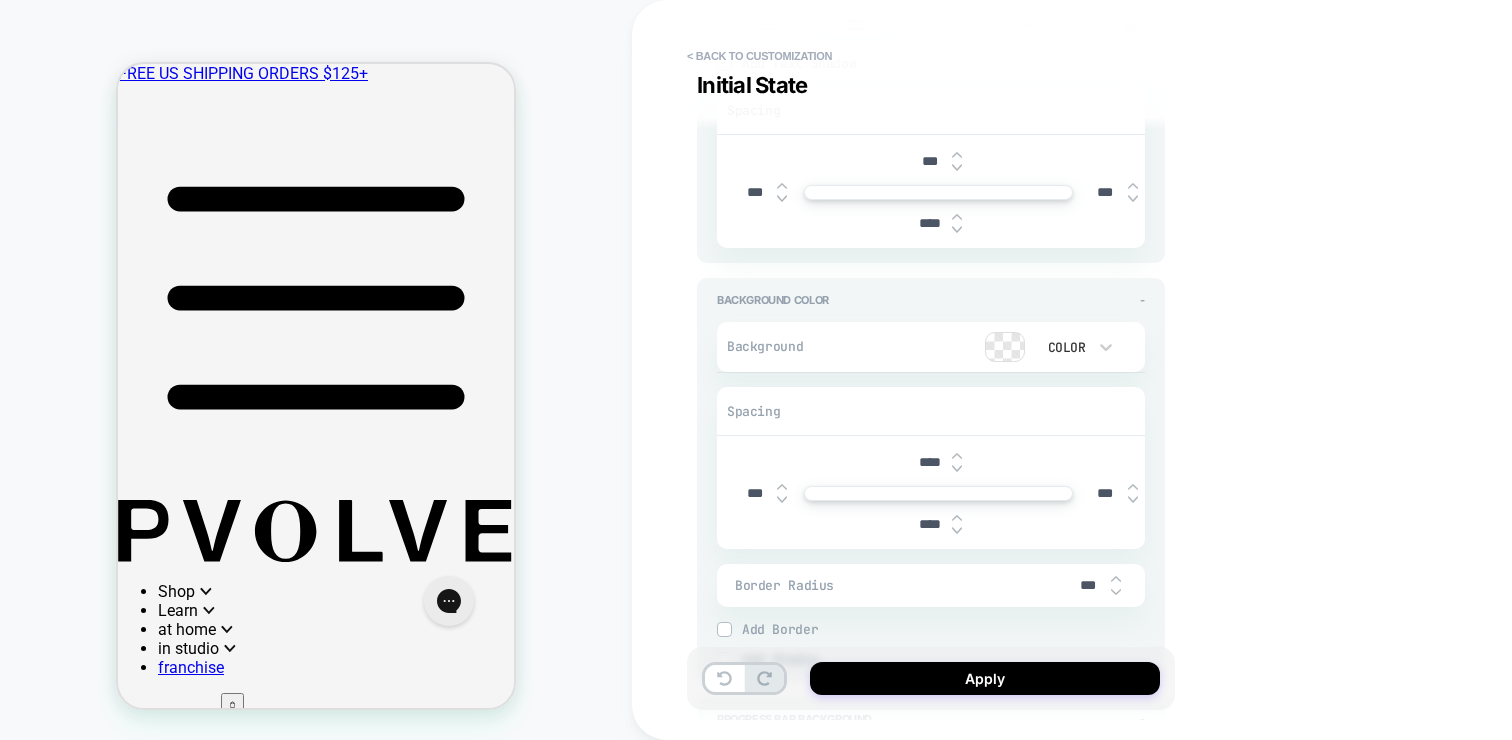 click at bounding box center (957, 469) 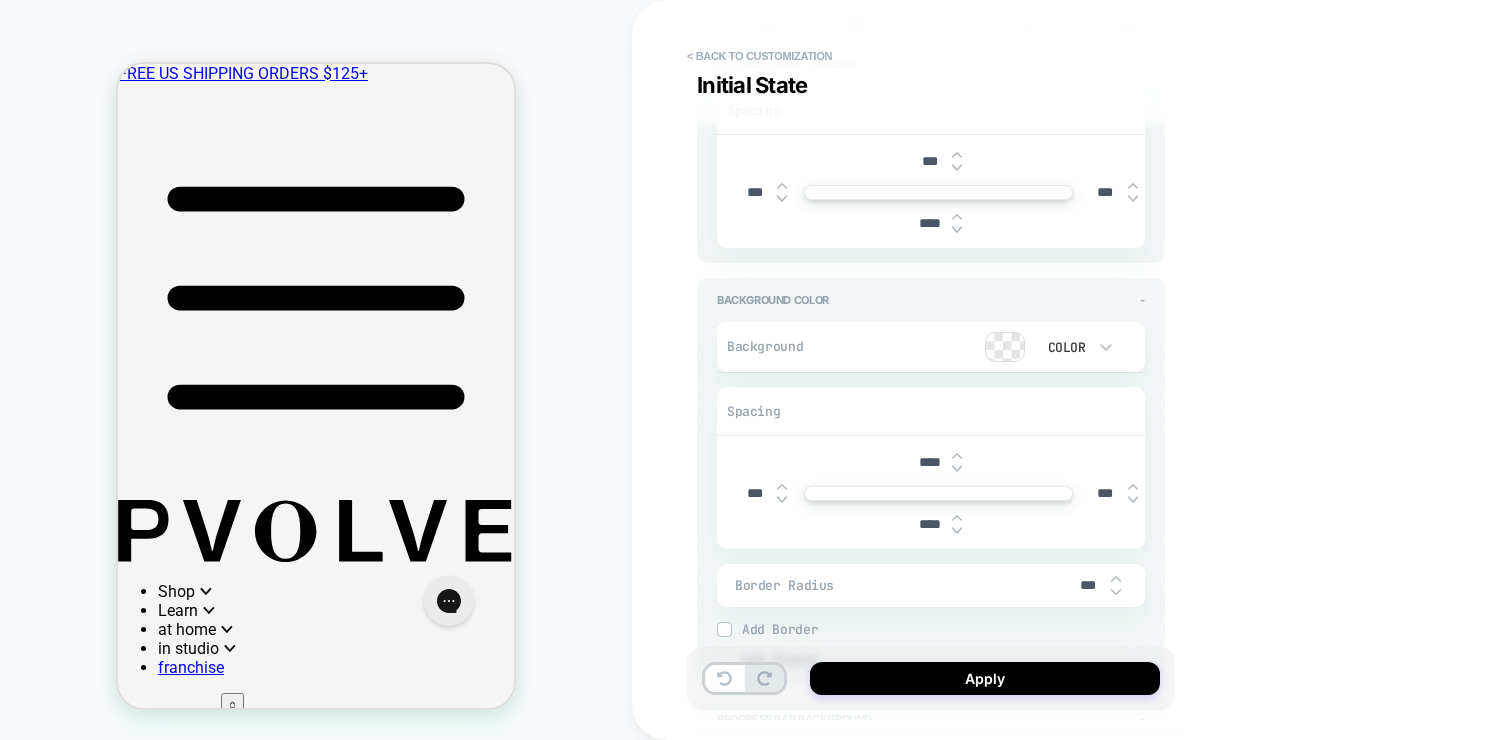 type on "*" 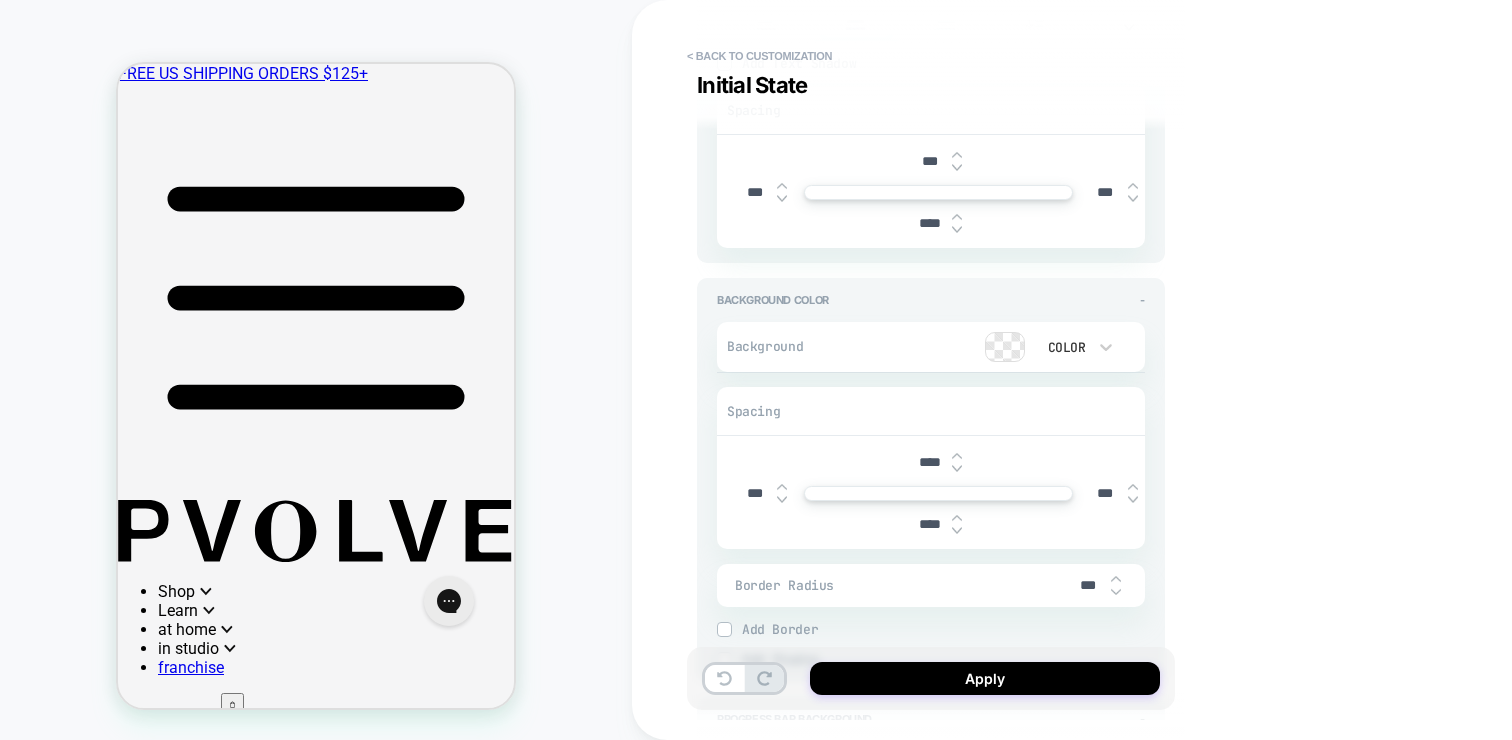 click at bounding box center [957, 469] 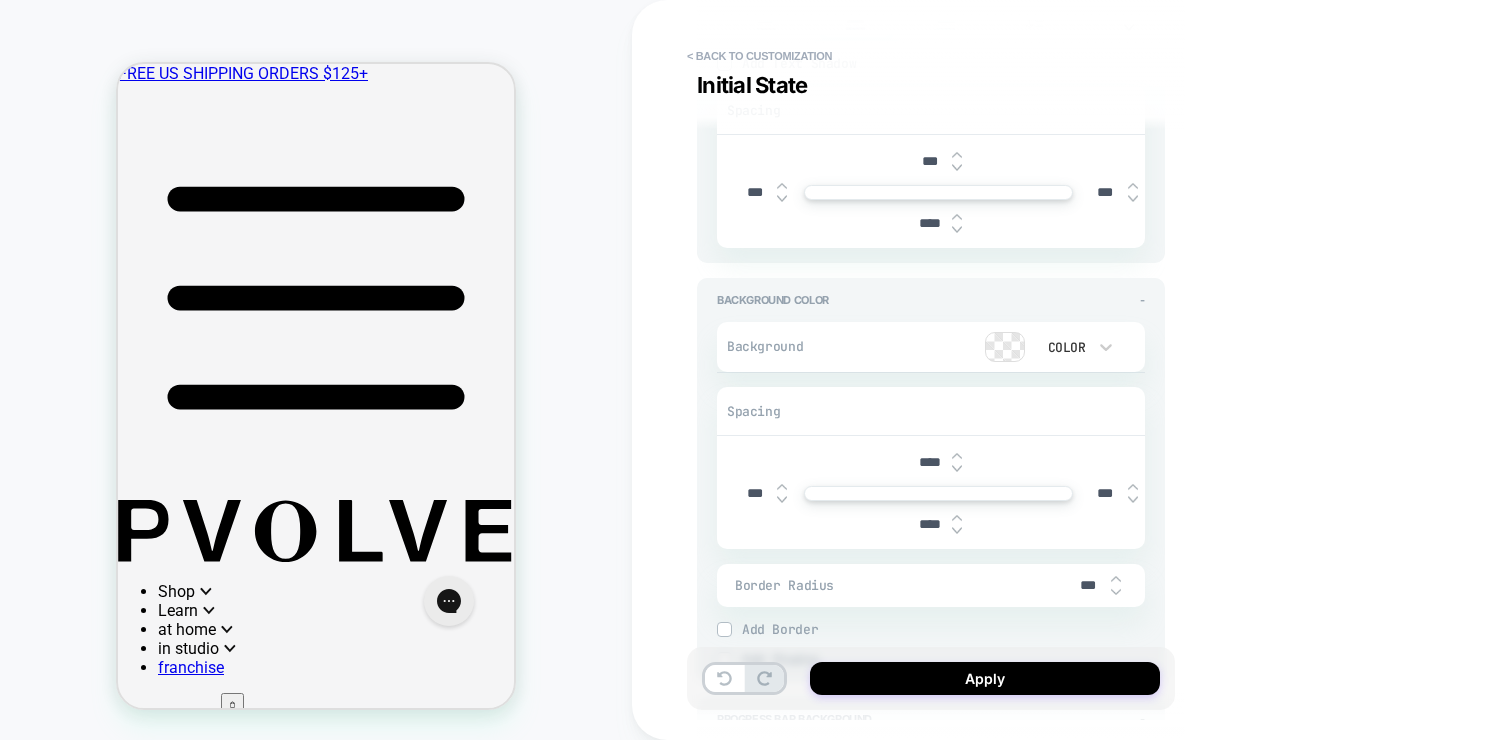 type on "****" 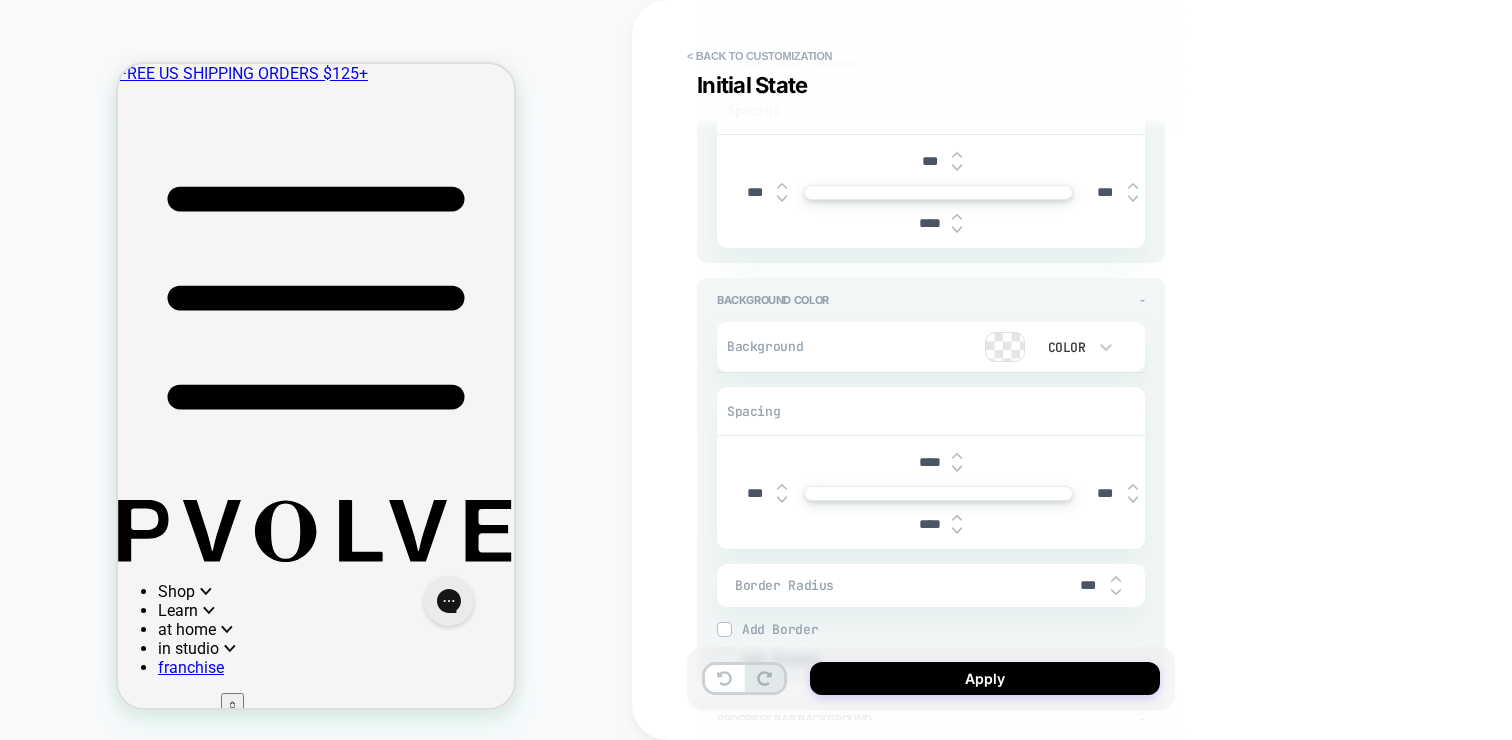 click at bounding box center [957, 469] 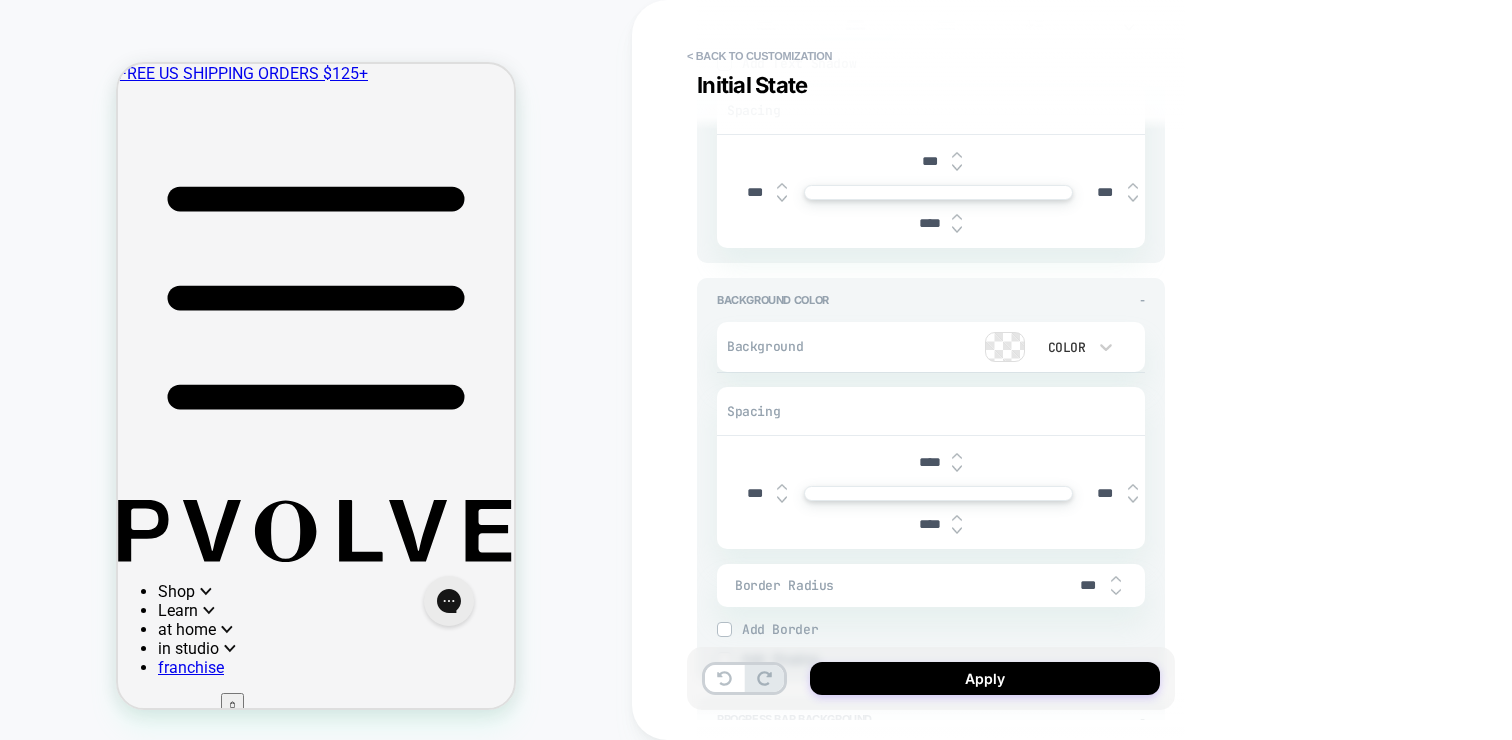 type on "*" 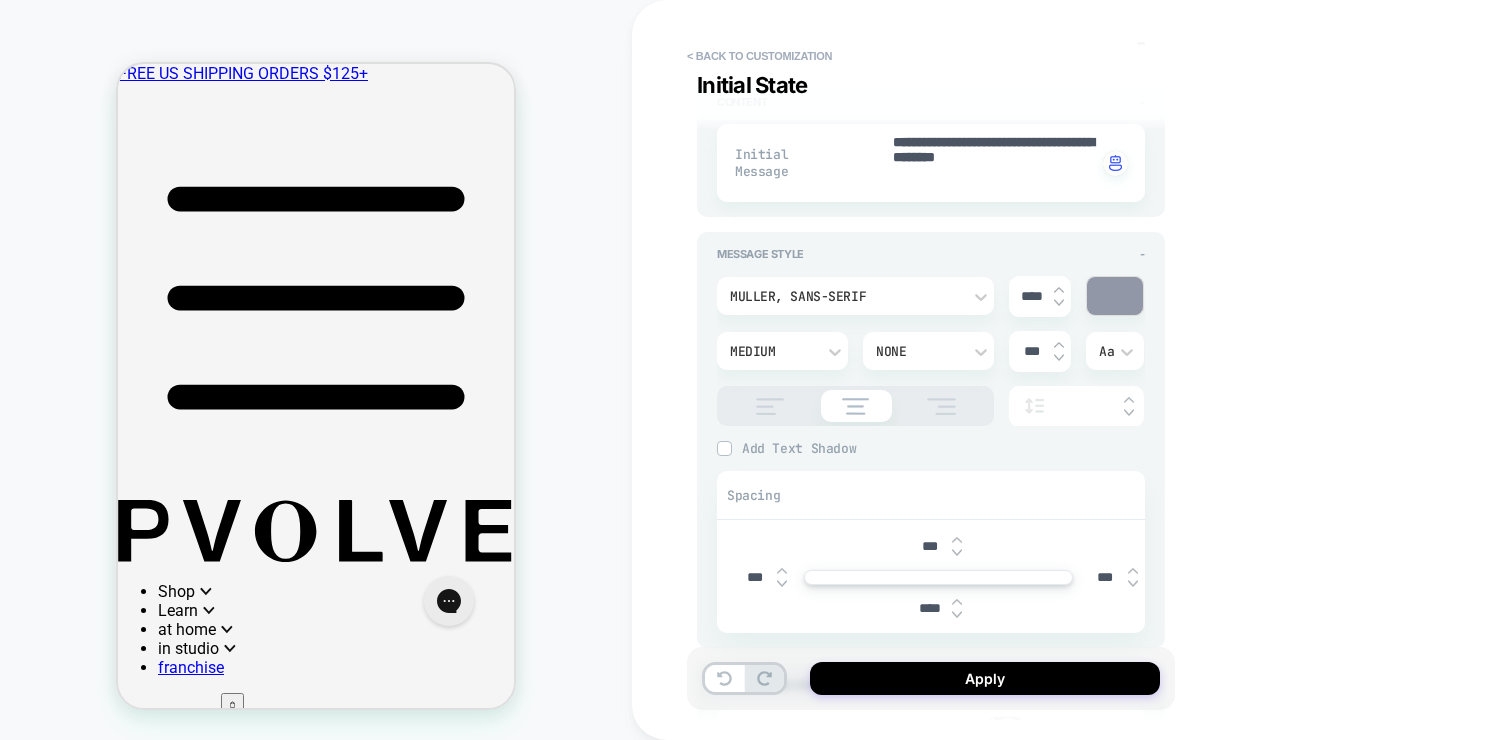 scroll, scrollTop: 0, scrollLeft: 0, axis: both 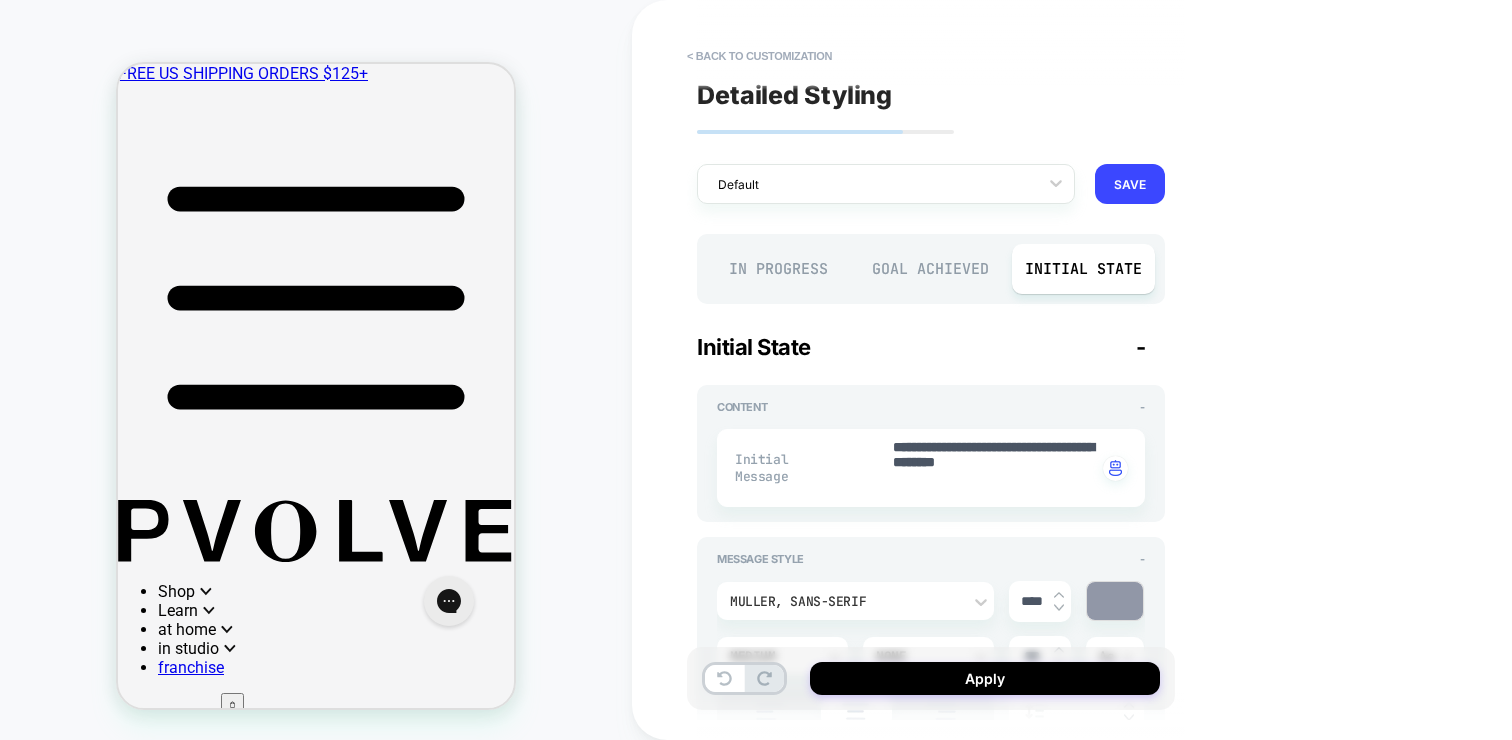 click on "Goal Achieved" at bounding box center [931, 269] 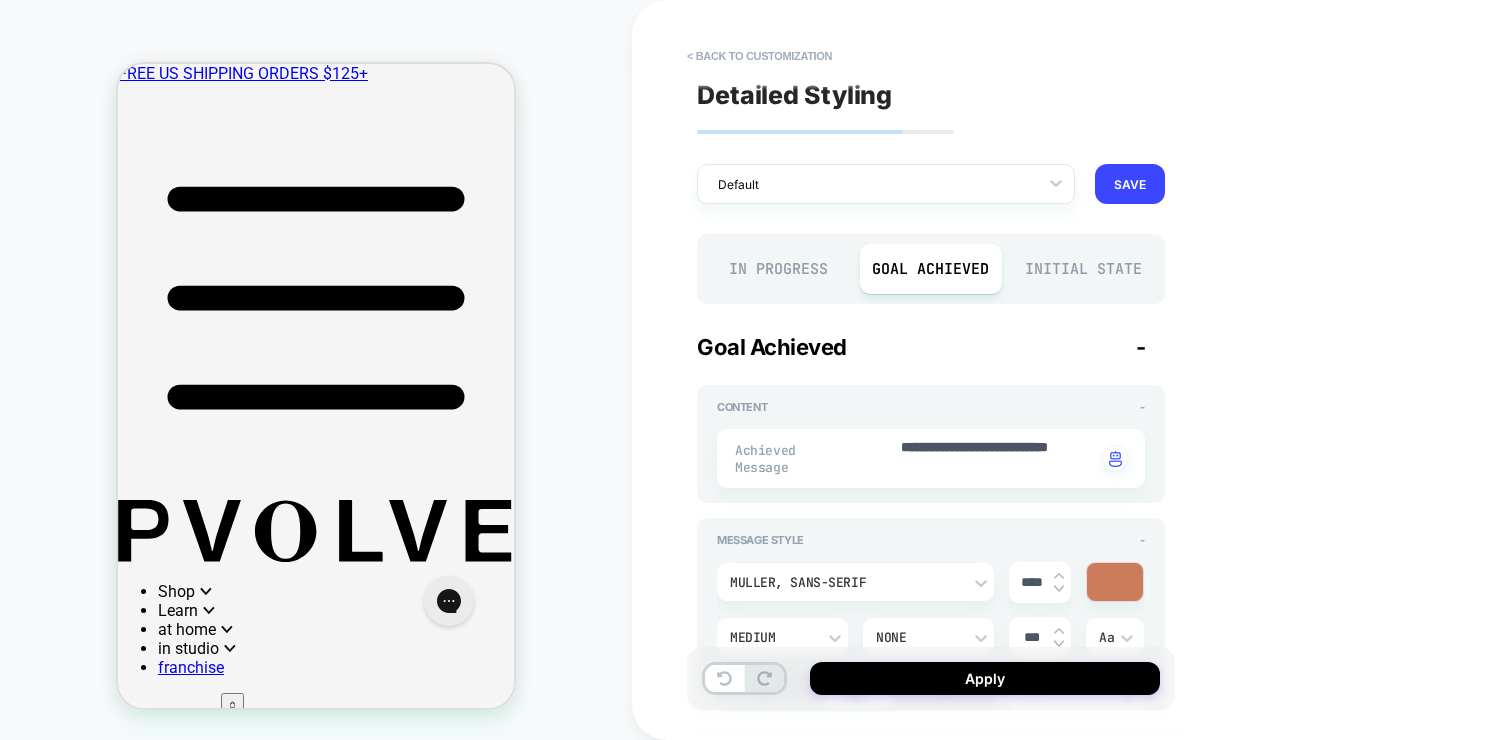 click on "Initial State" at bounding box center (1083, 269) 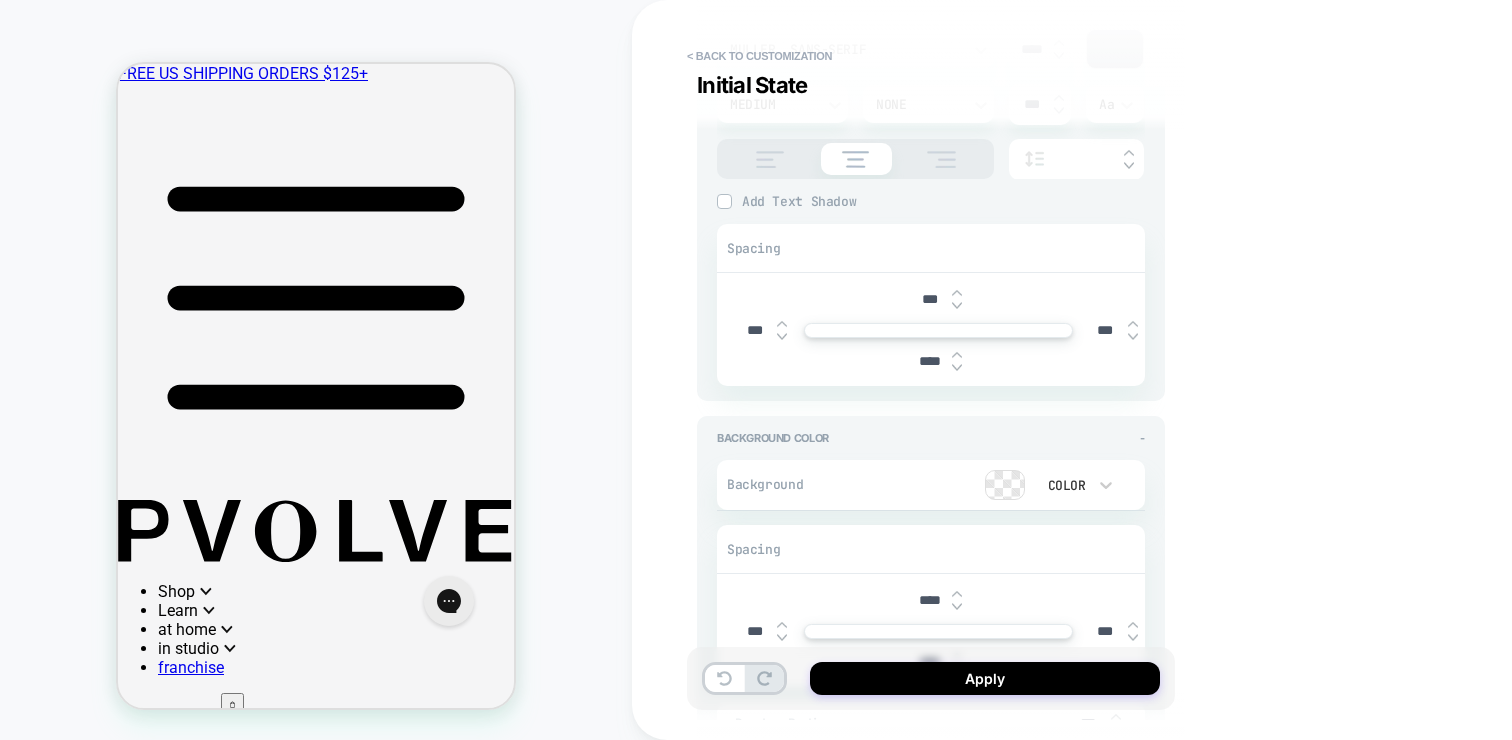scroll, scrollTop: 623, scrollLeft: 0, axis: vertical 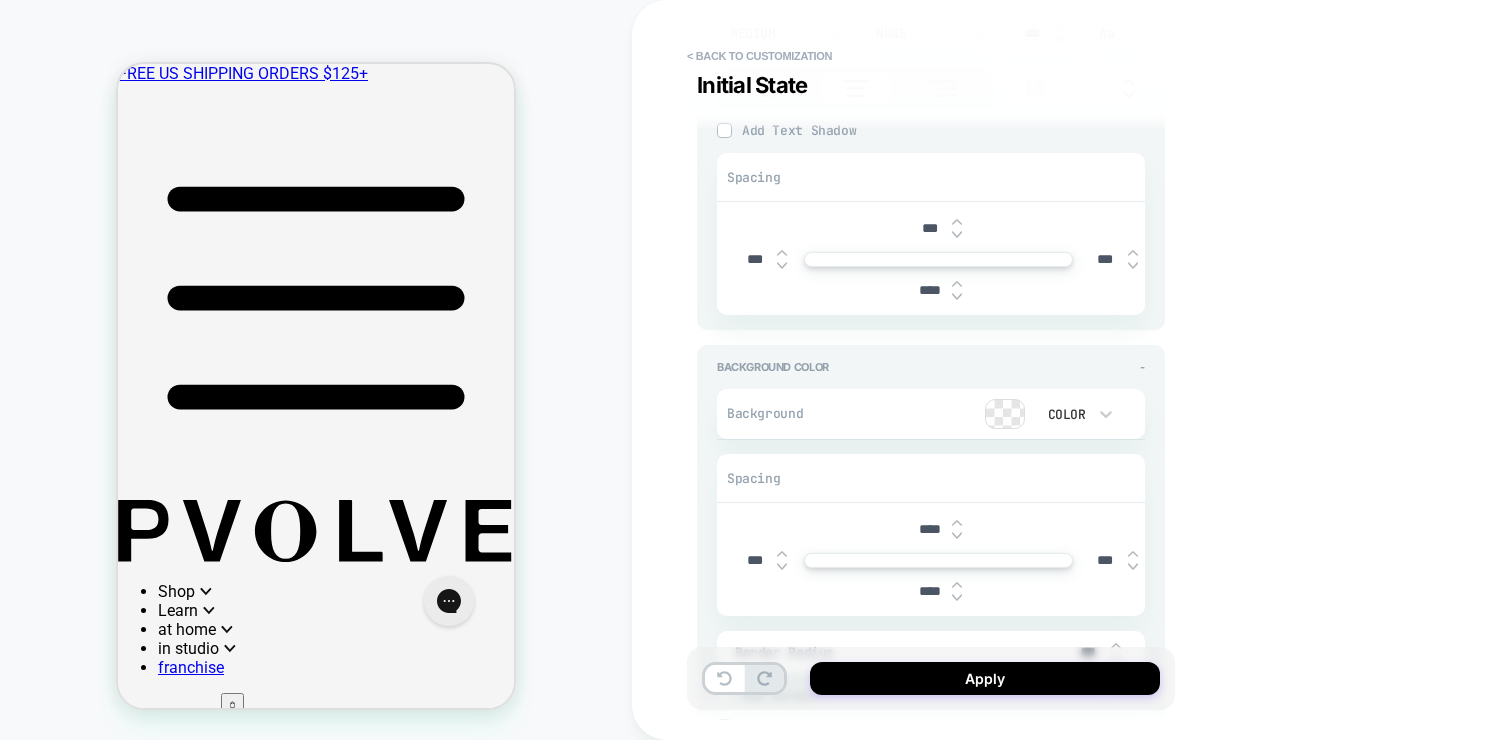 click at bounding box center (957, 536) 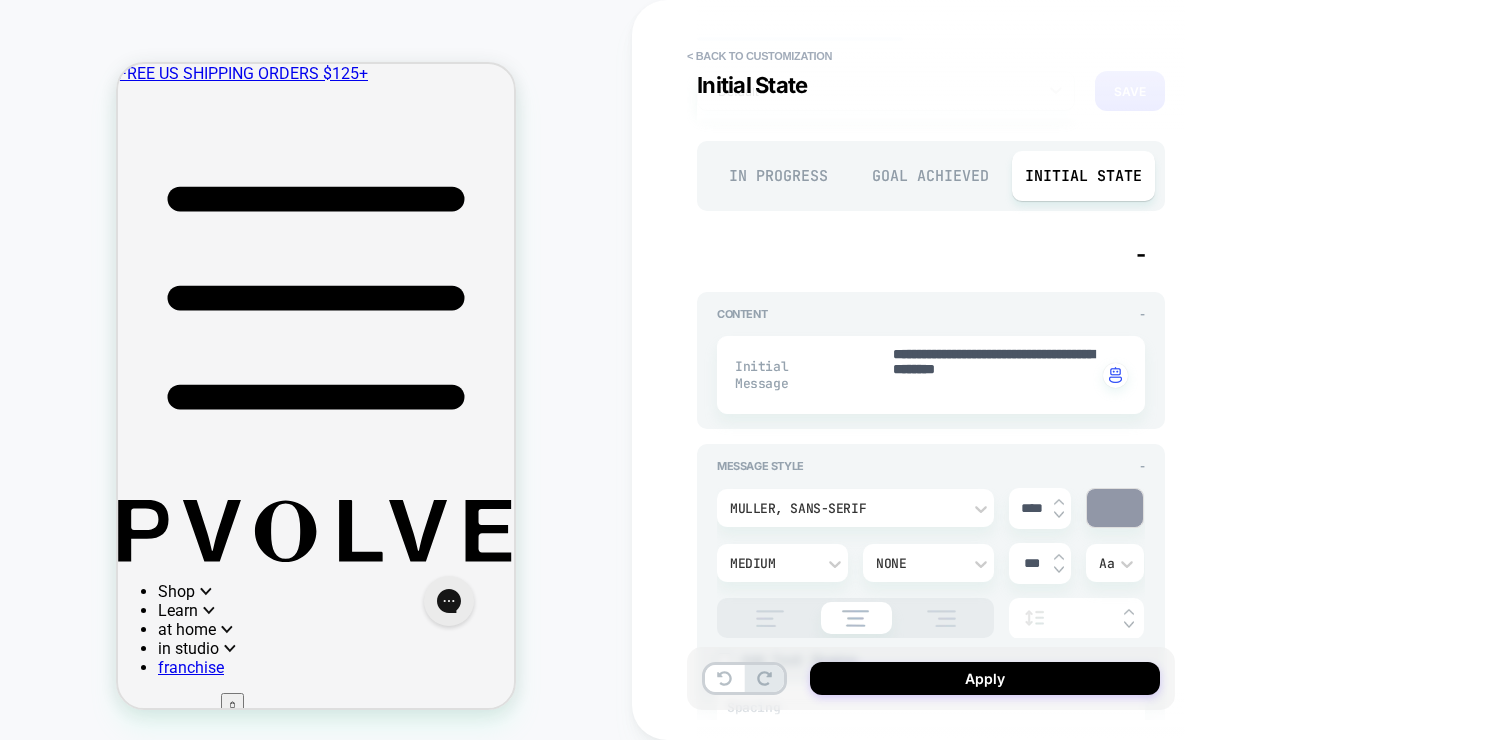 scroll, scrollTop: 0, scrollLeft: 0, axis: both 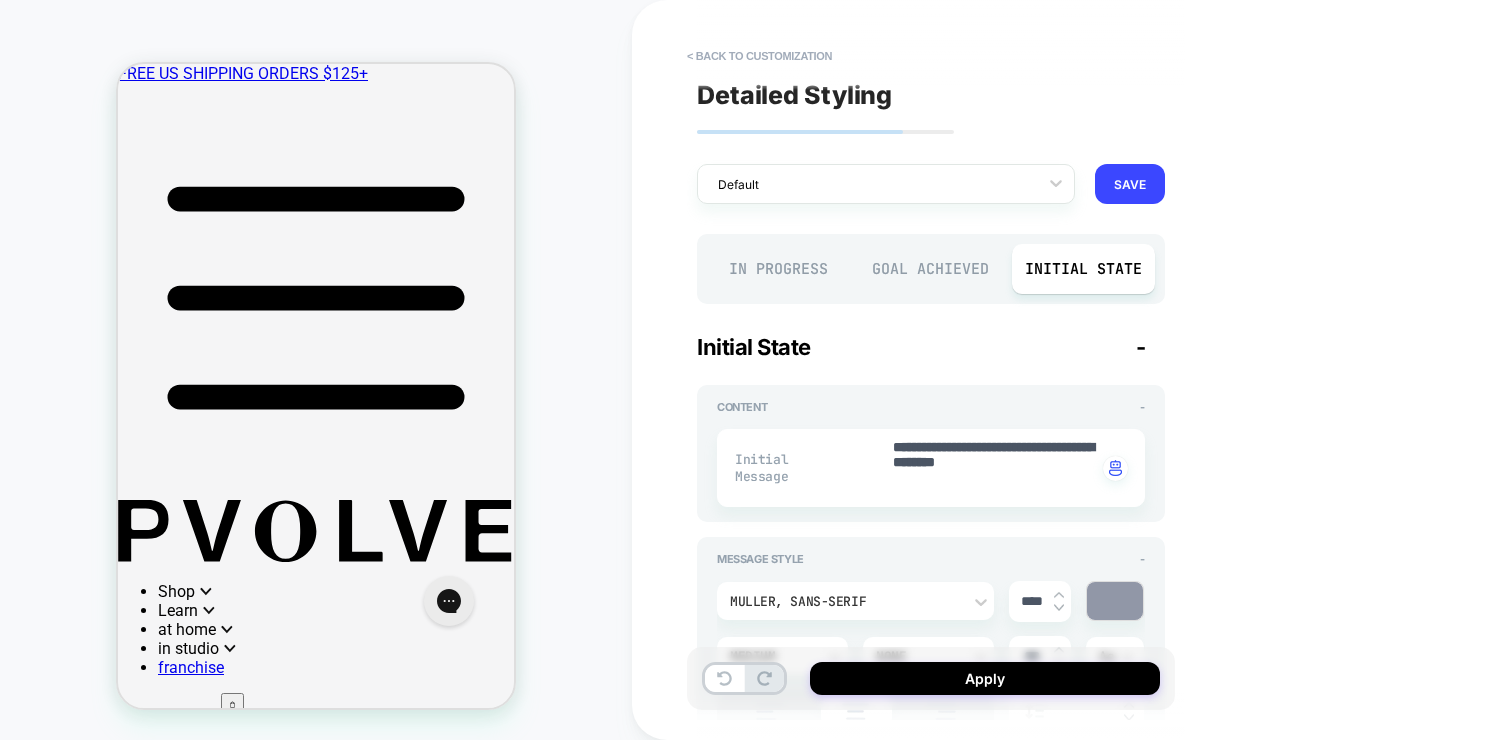 click on "Goal Achieved" at bounding box center [931, 269] 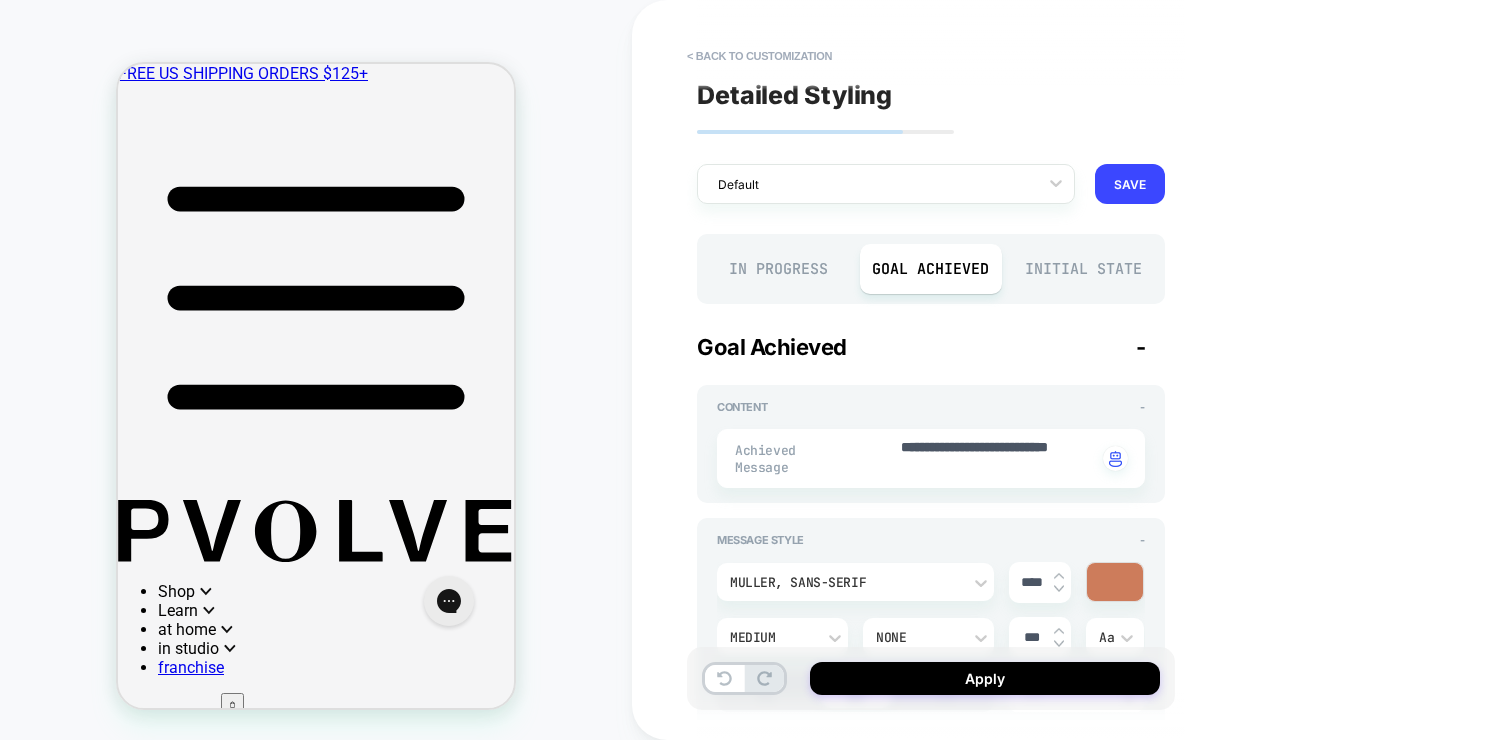 click on "Initial State" at bounding box center [1083, 269] 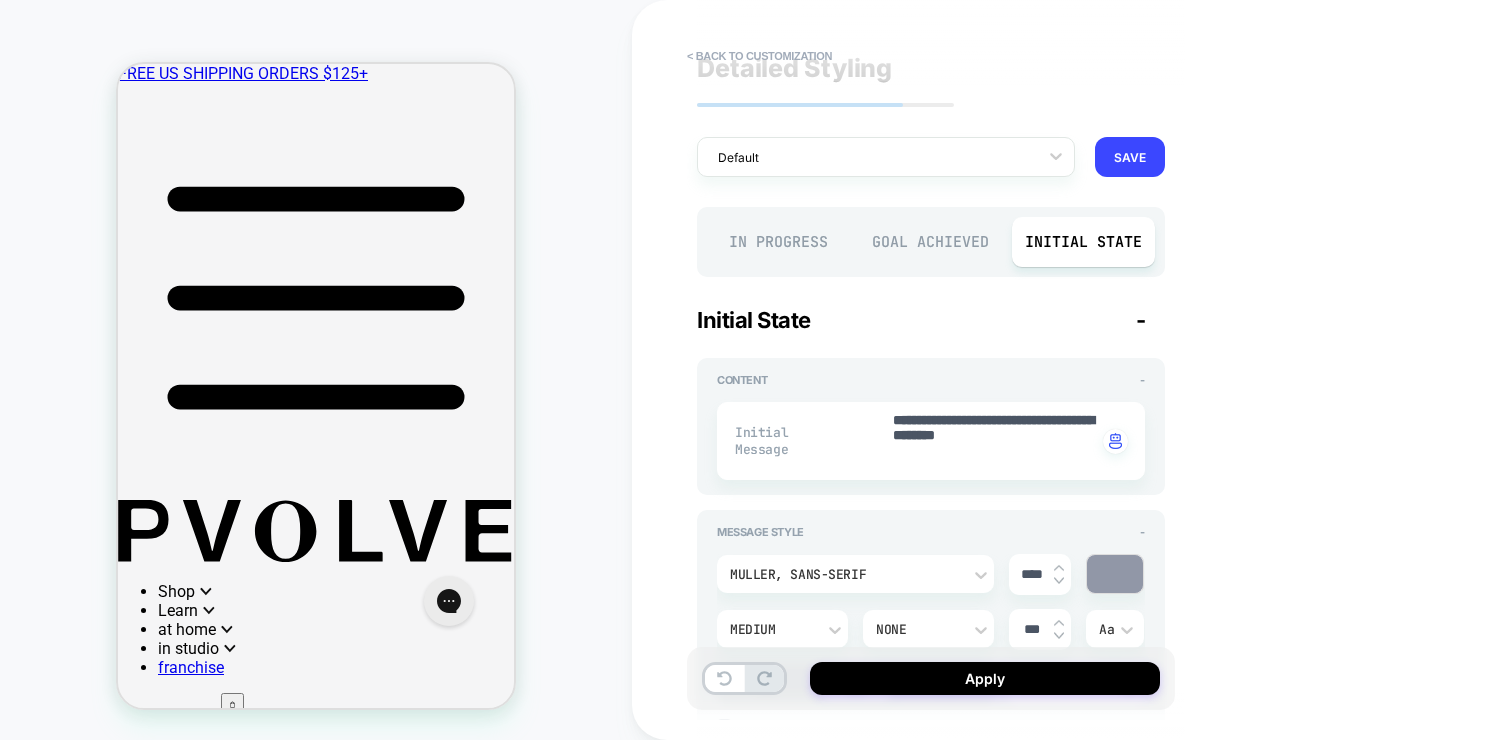 scroll, scrollTop: 0, scrollLeft: 0, axis: both 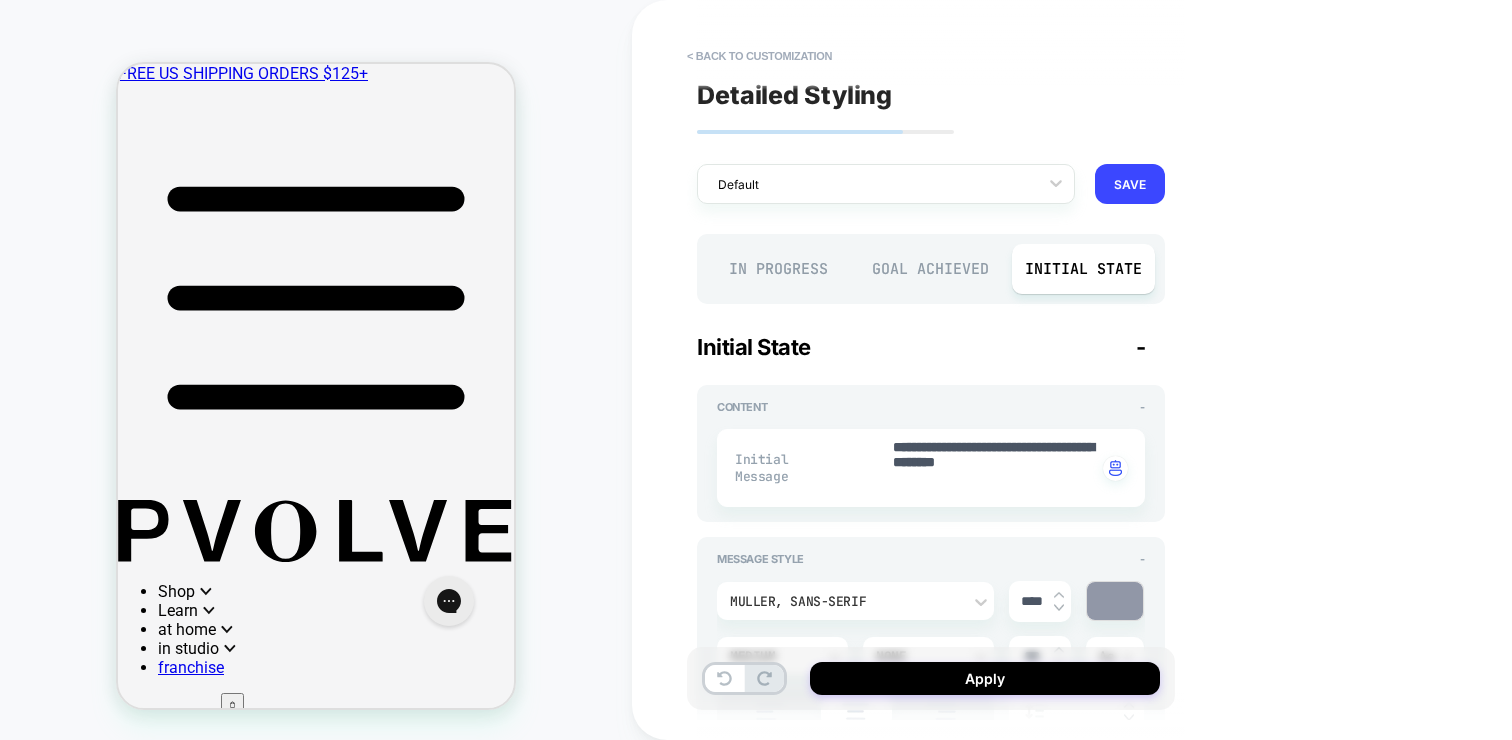 click on "Goal Achieved" at bounding box center (931, 269) 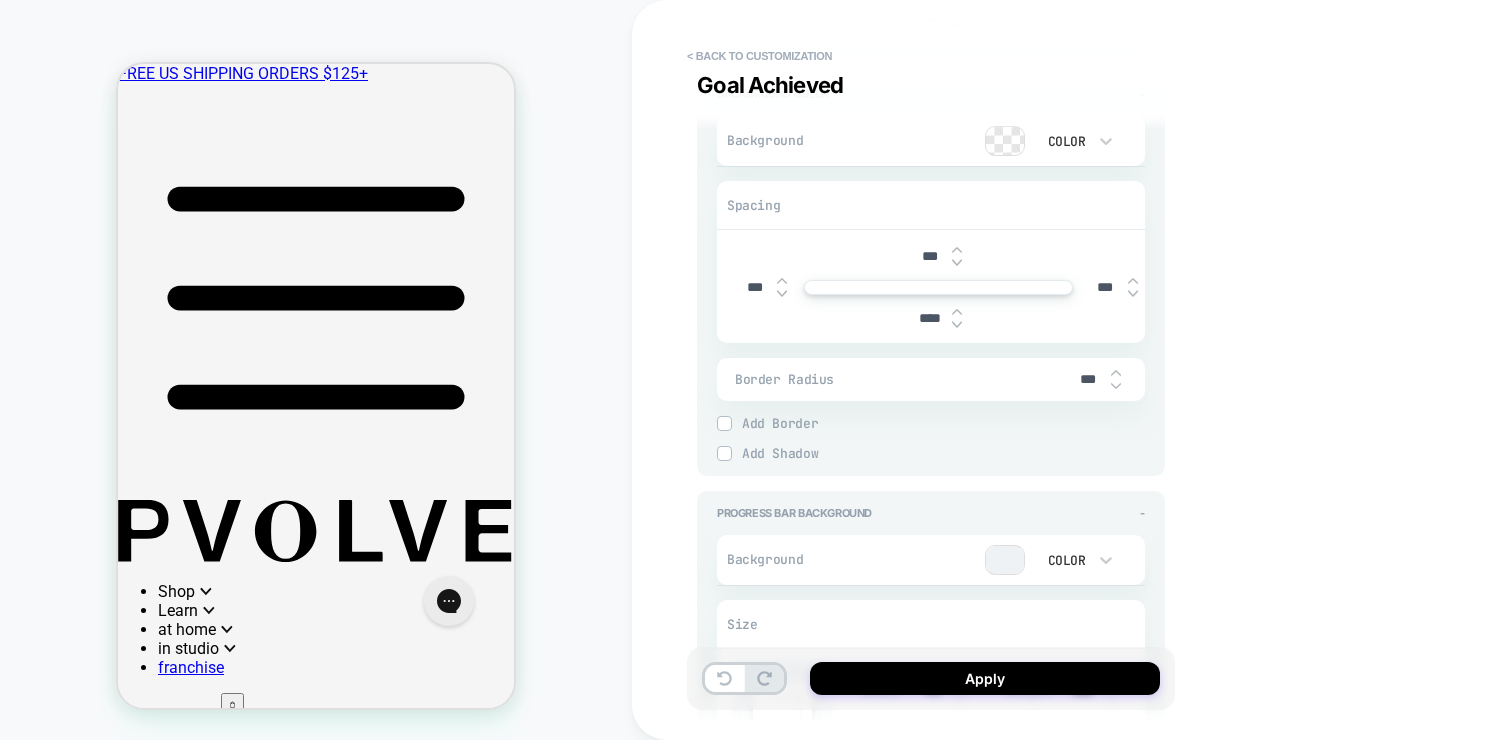scroll, scrollTop: 0, scrollLeft: 0, axis: both 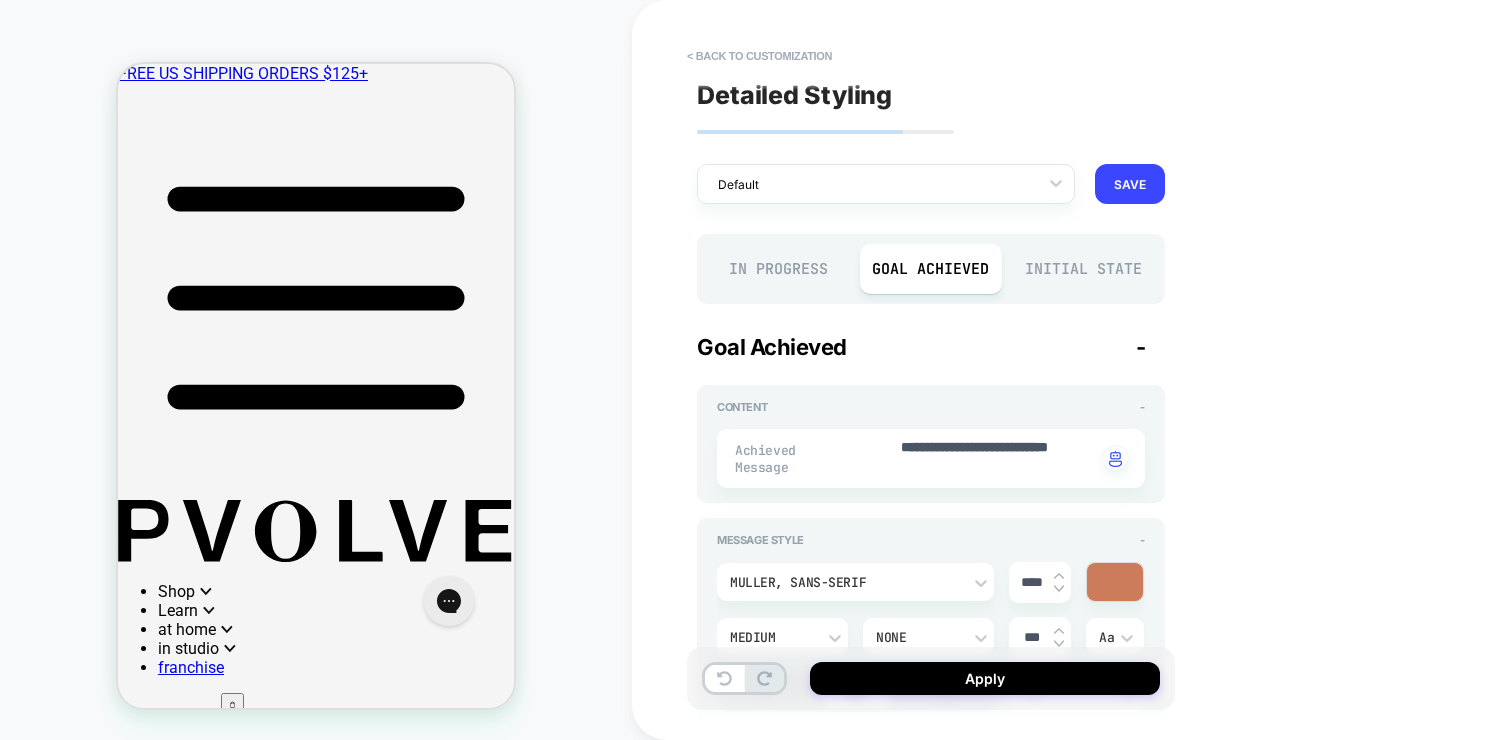 click on "Initial State" at bounding box center (1083, 269) 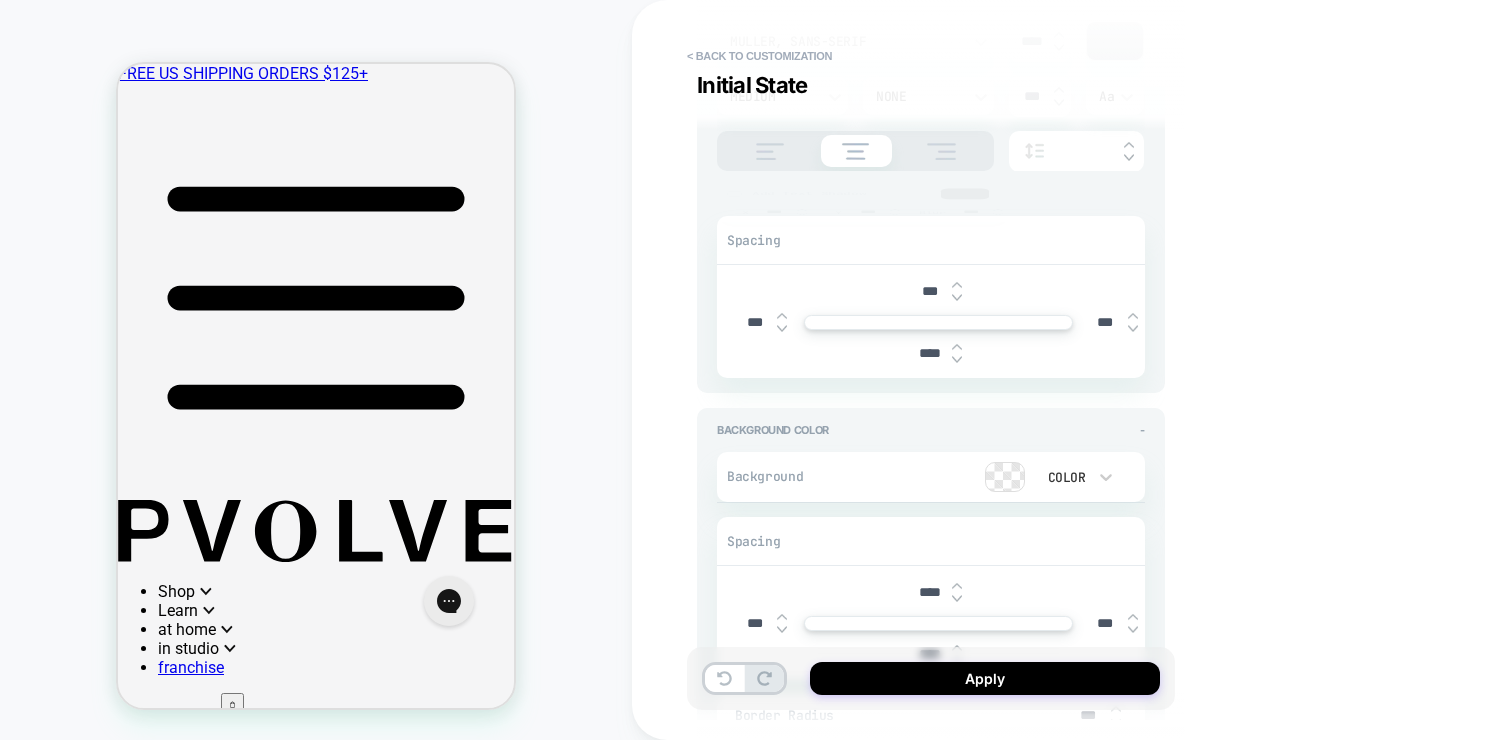 scroll, scrollTop: 685, scrollLeft: 0, axis: vertical 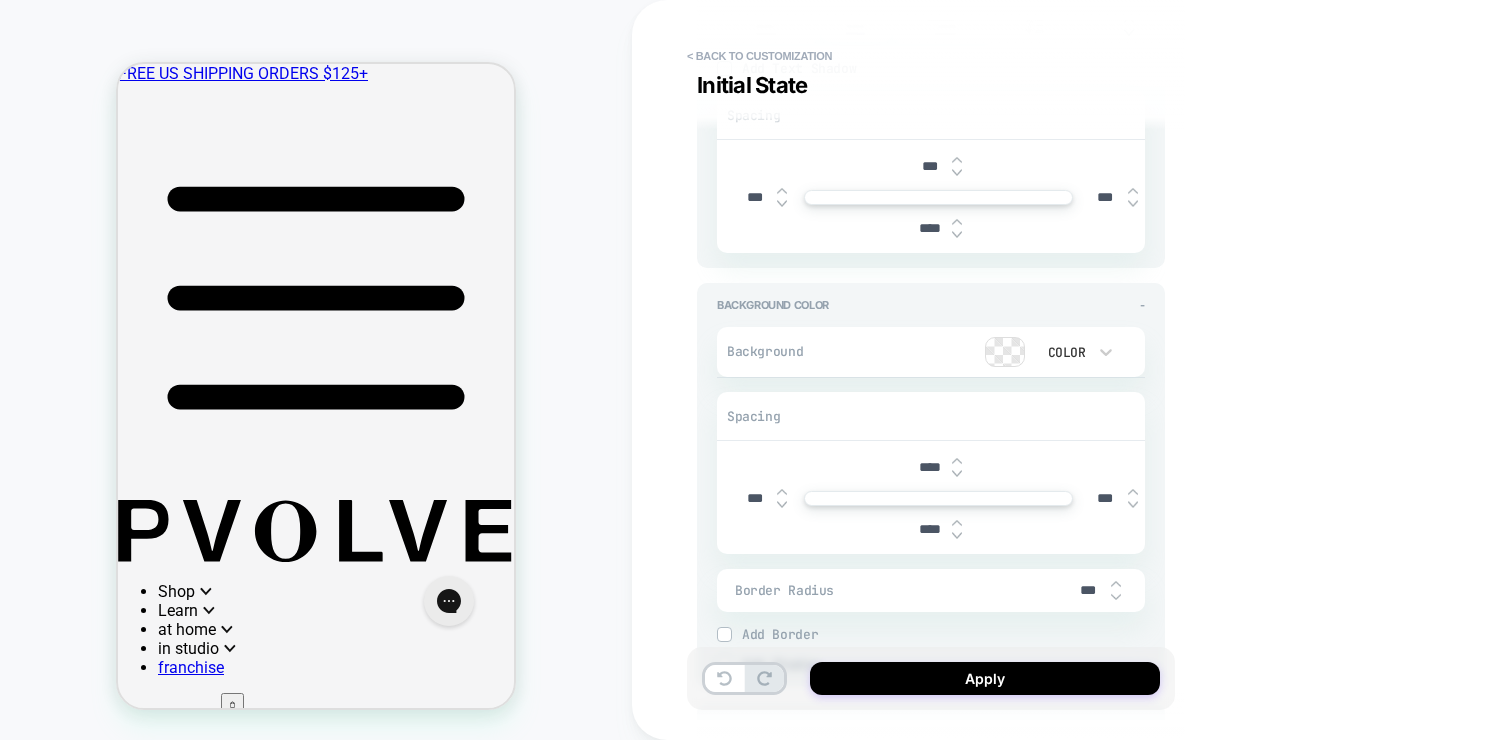 click at bounding box center (957, 474) 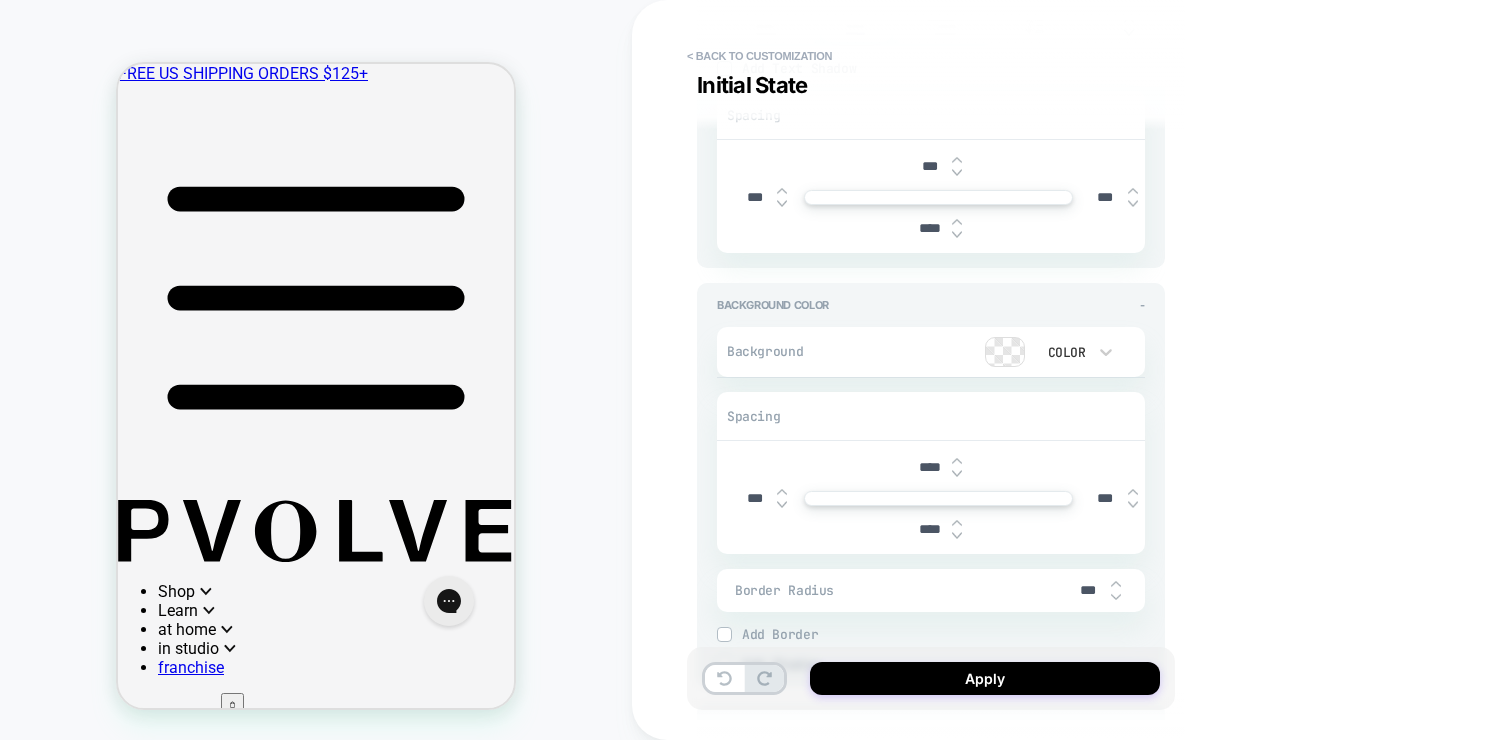 type on "*" 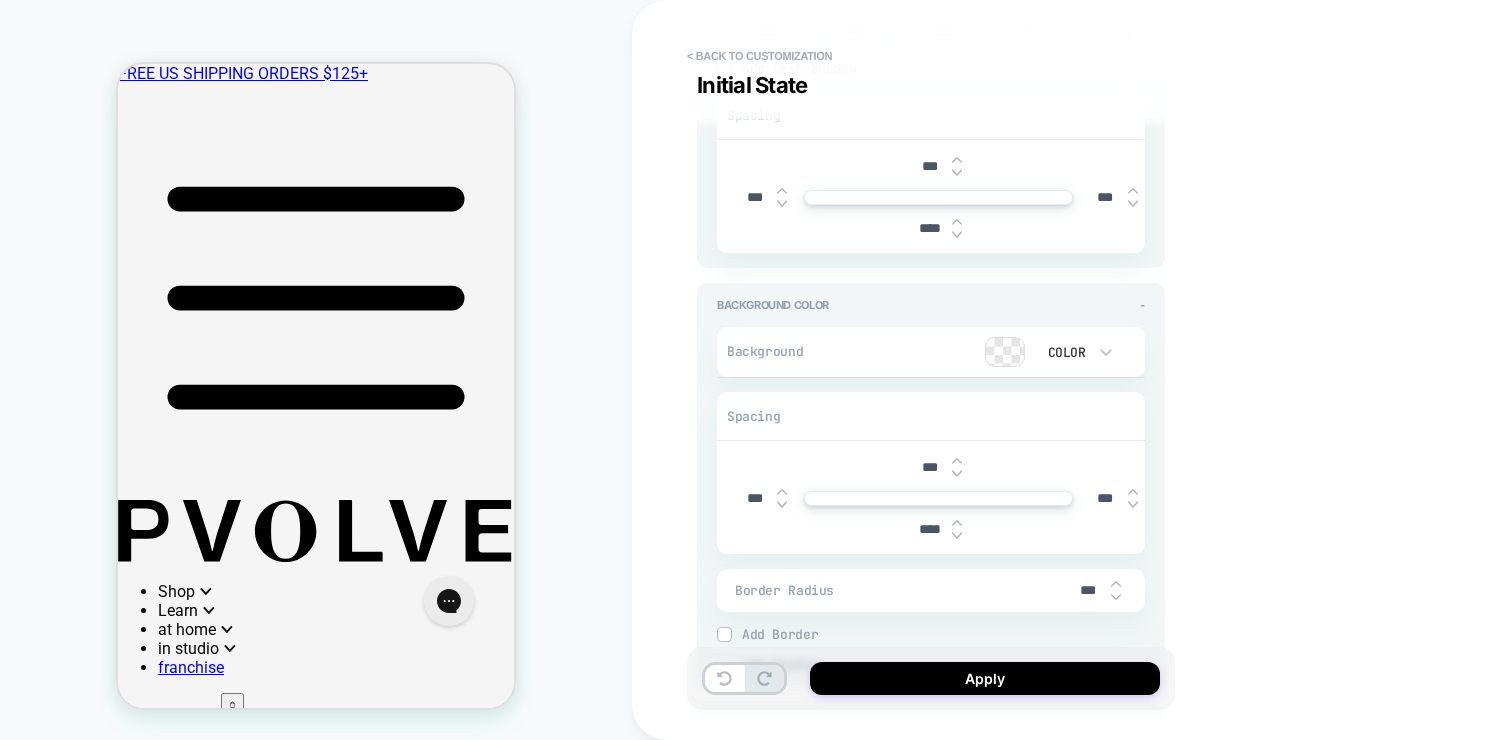 click at bounding box center (957, 474) 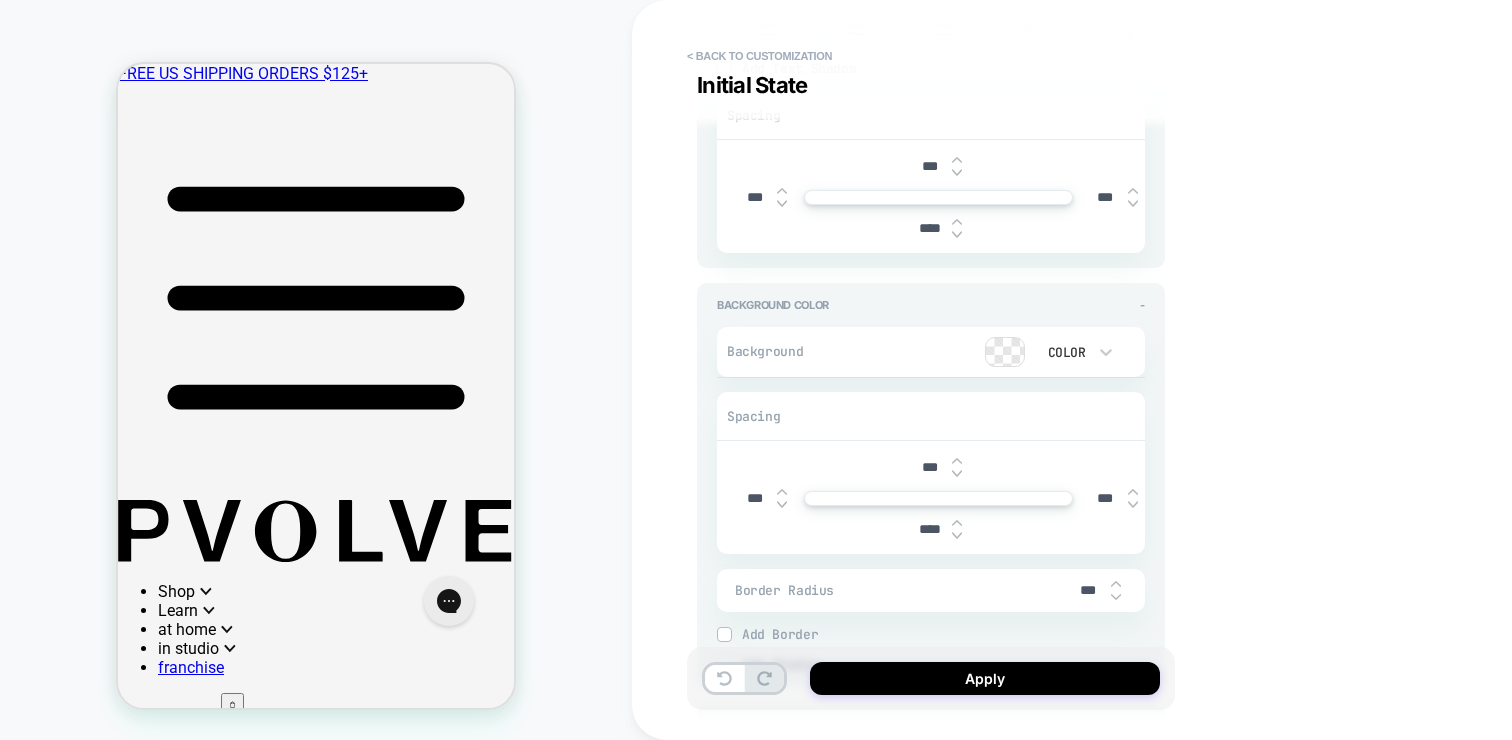 type on "*" 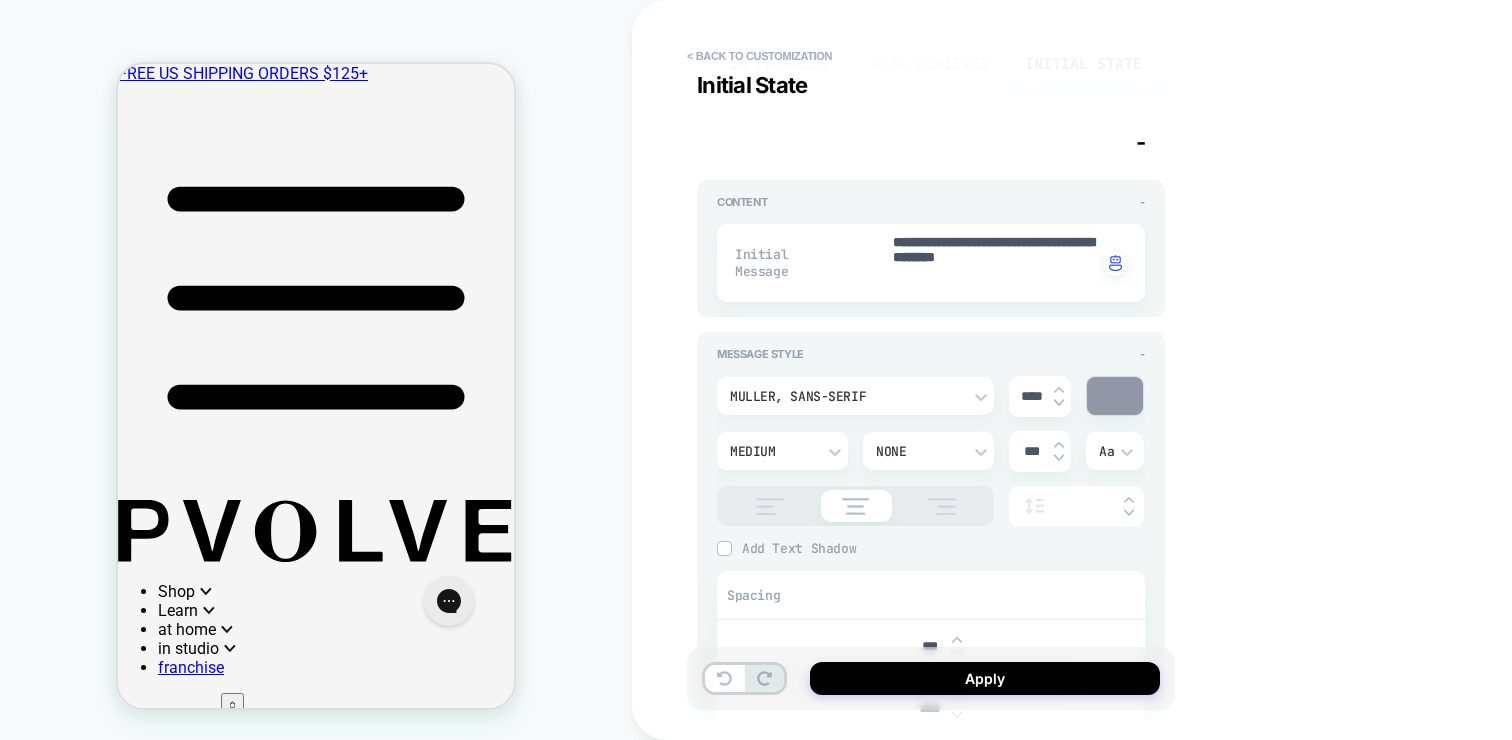 scroll, scrollTop: 0, scrollLeft: 0, axis: both 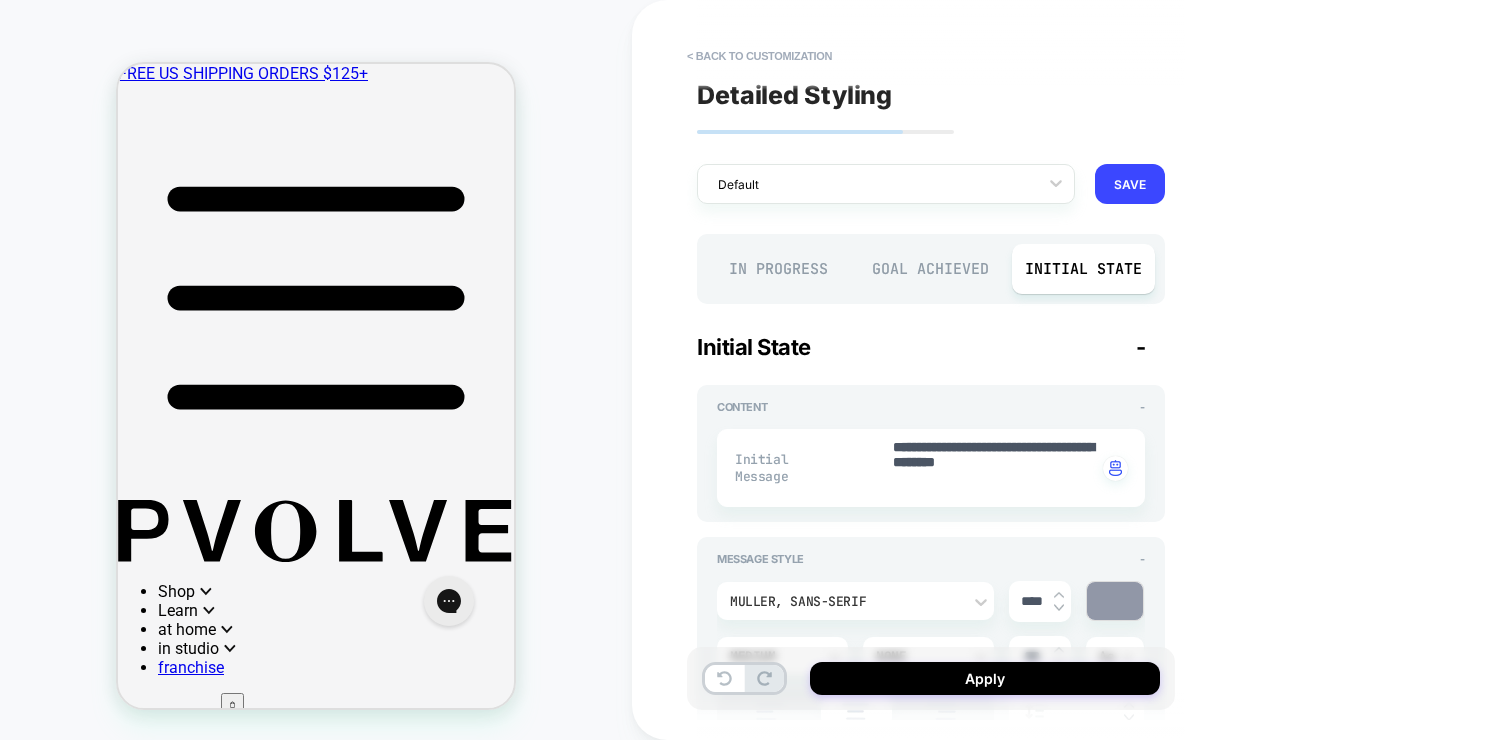 click on "In Progress" at bounding box center (778, 269) 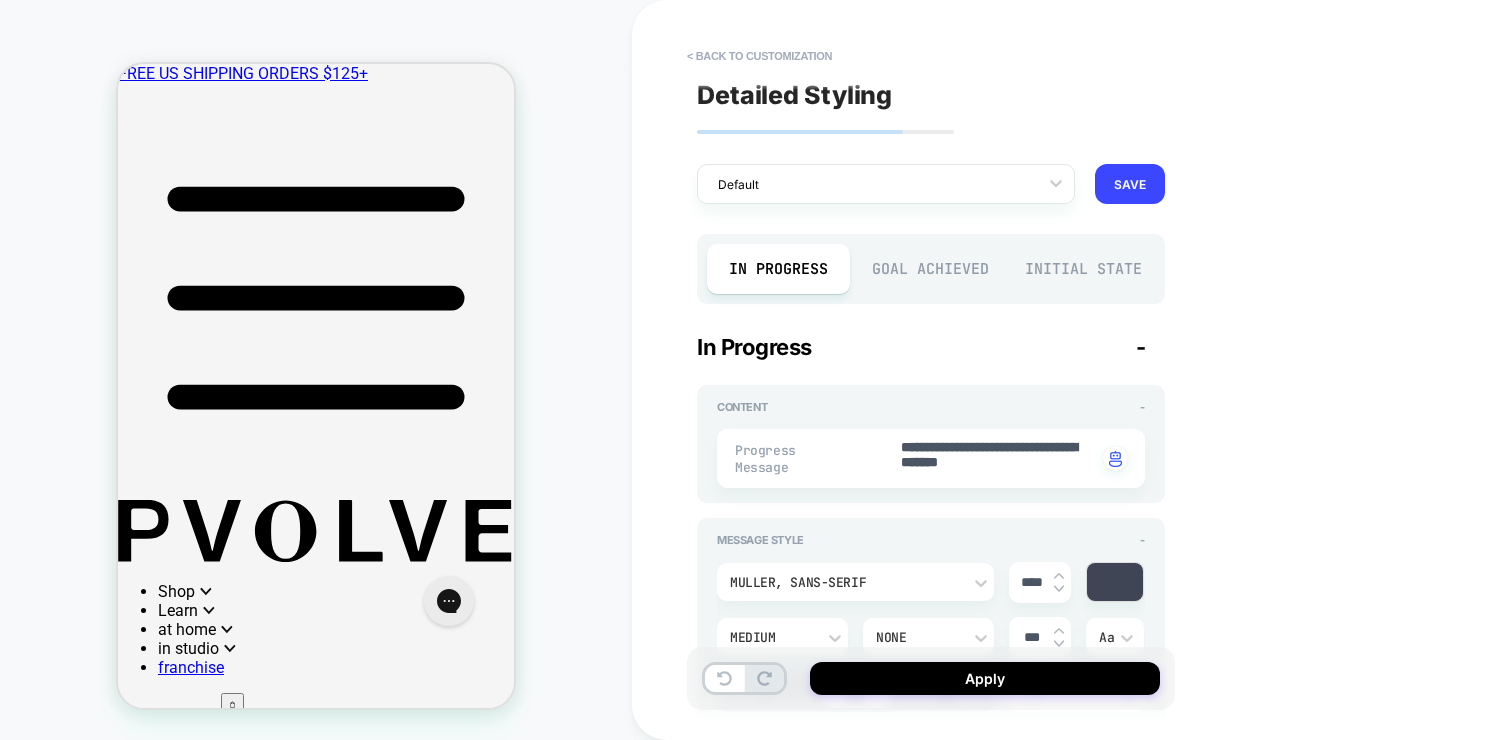 scroll, scrollTop: 270, scrollLeft: 0, axis: vertical 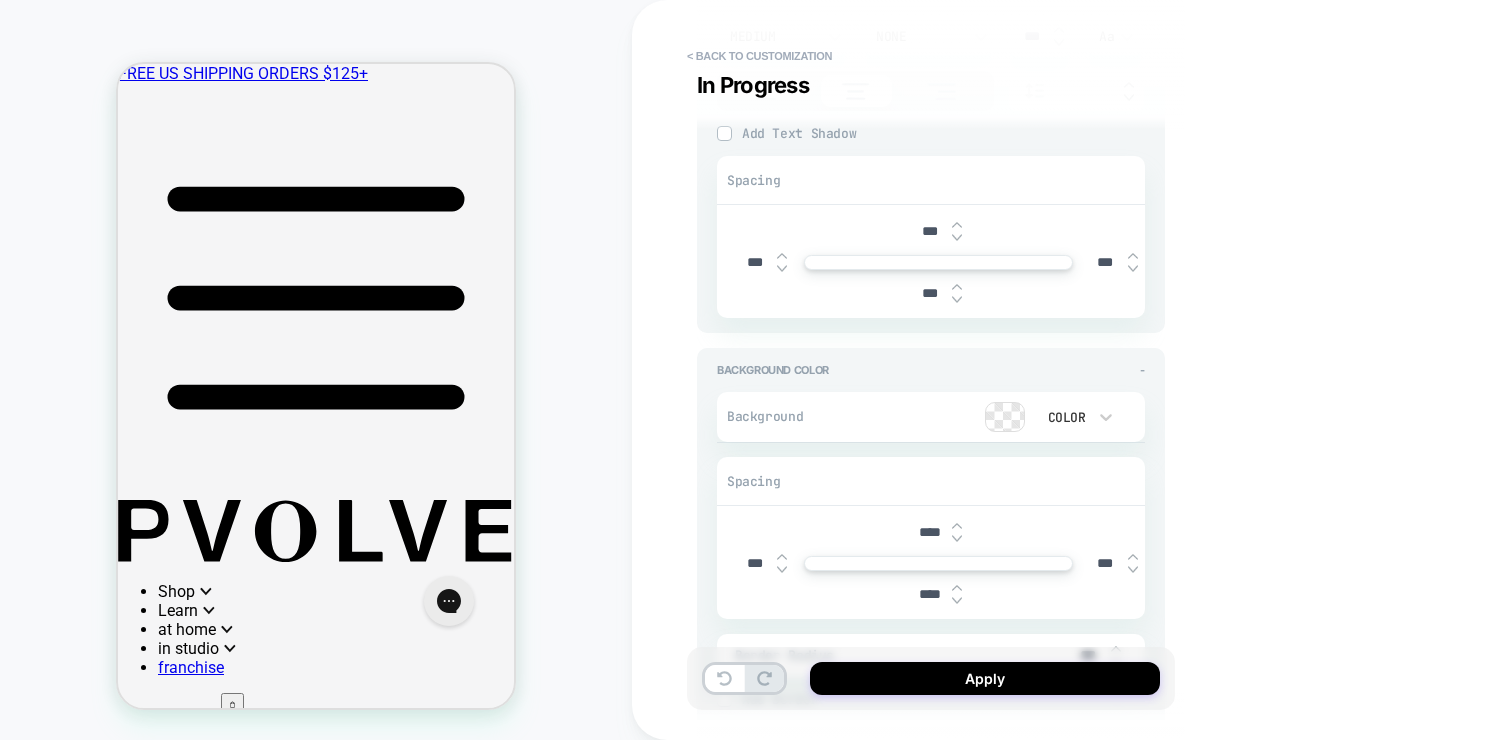click at bounding box center [938, 563] 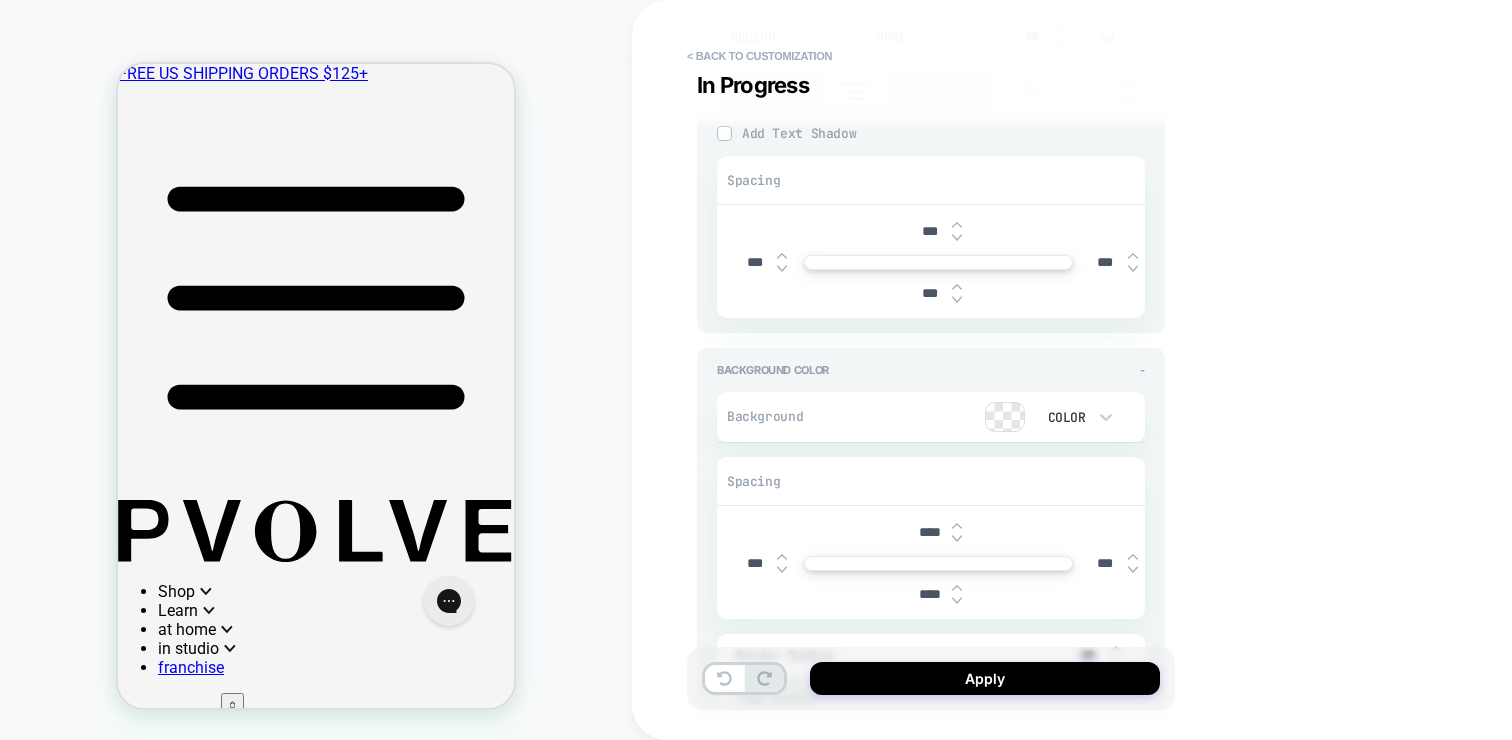 click on "****" at bounding box center [929, 532] 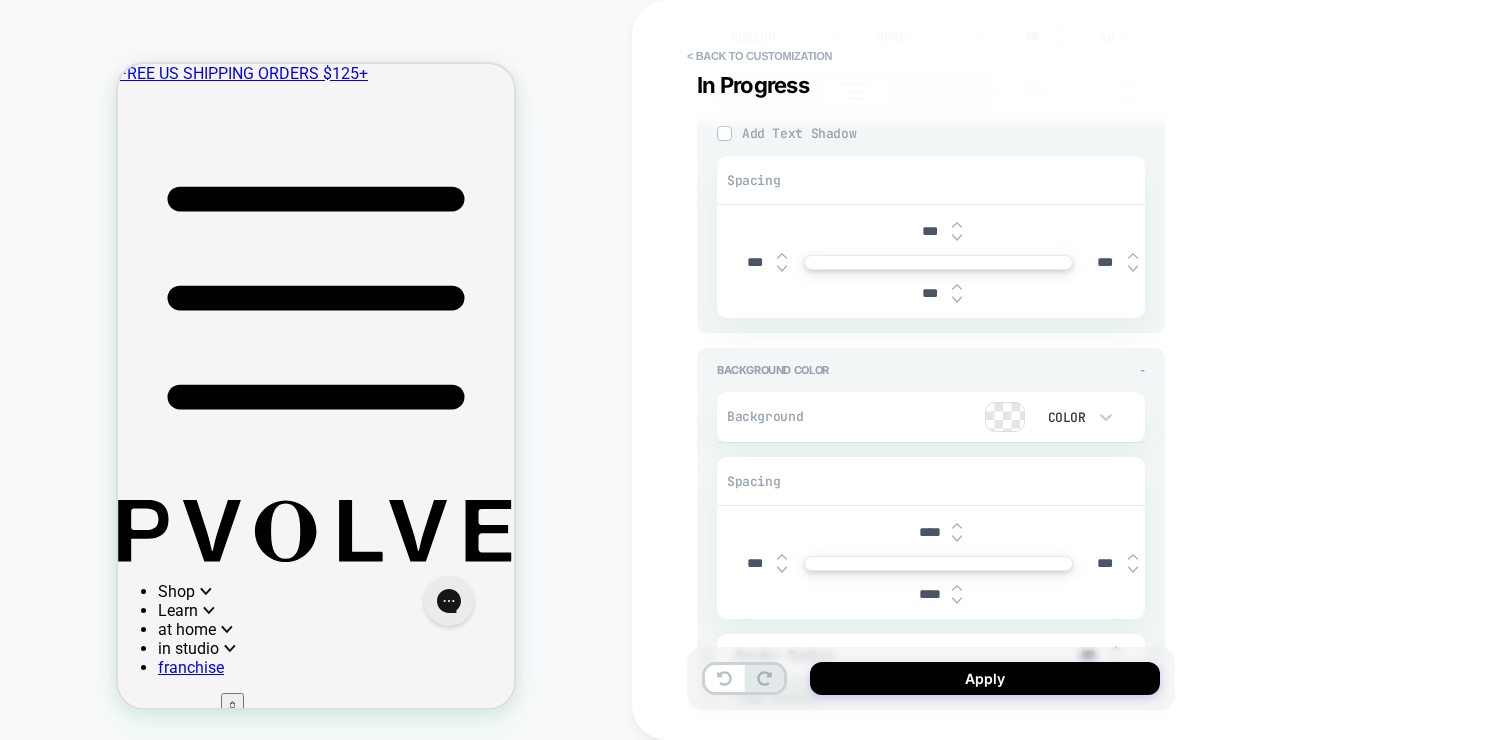 type on "*" 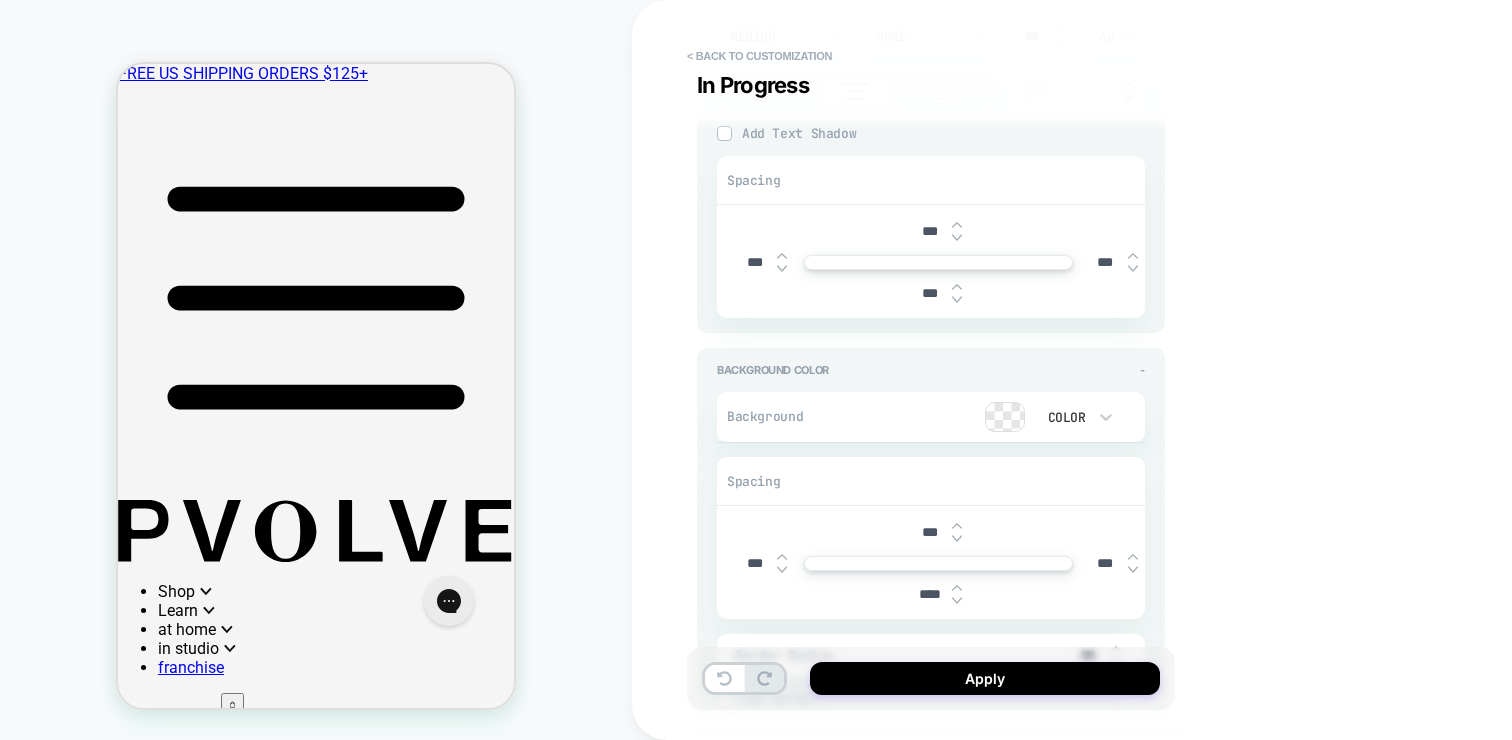 type on "***" 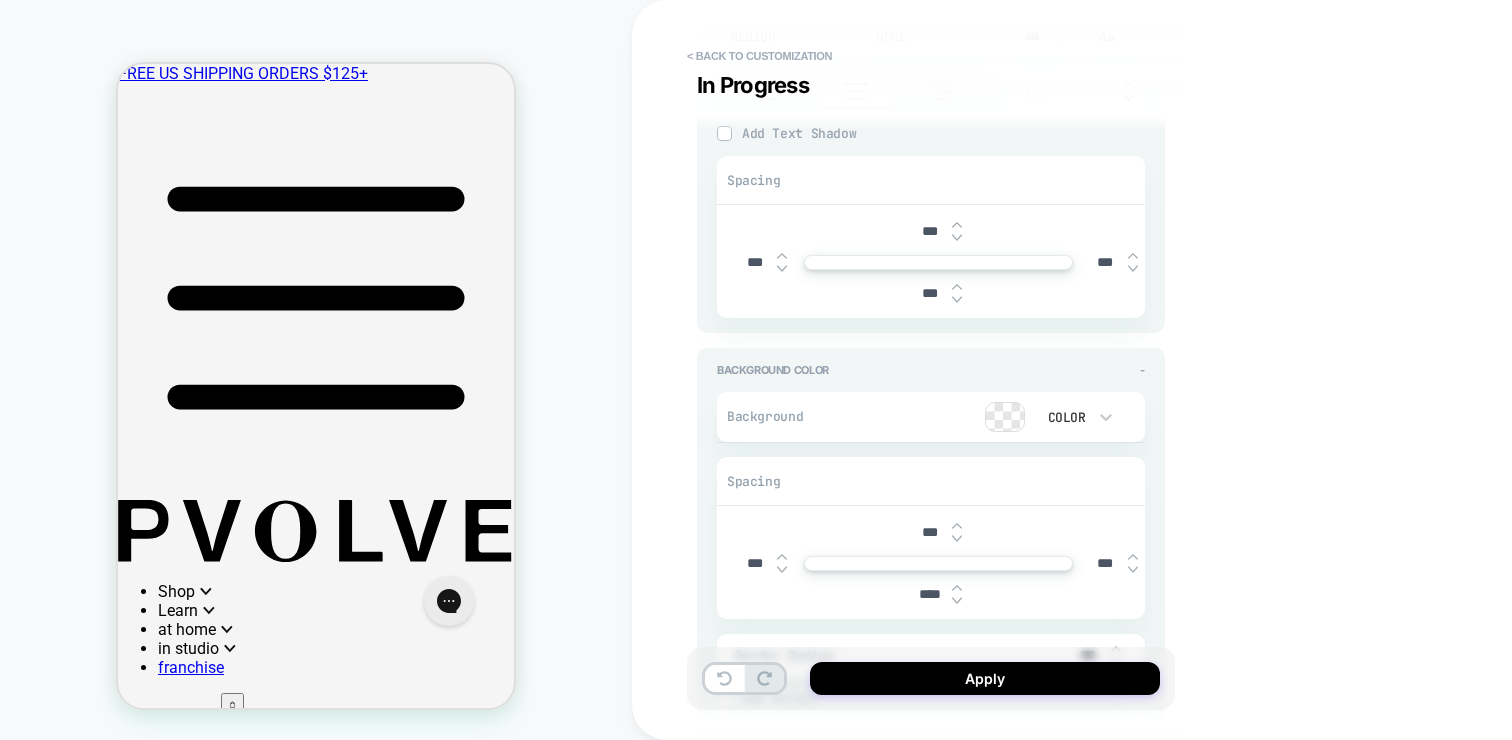 scroll, scrollTop: 0, scrollLeft: 0, axis: both 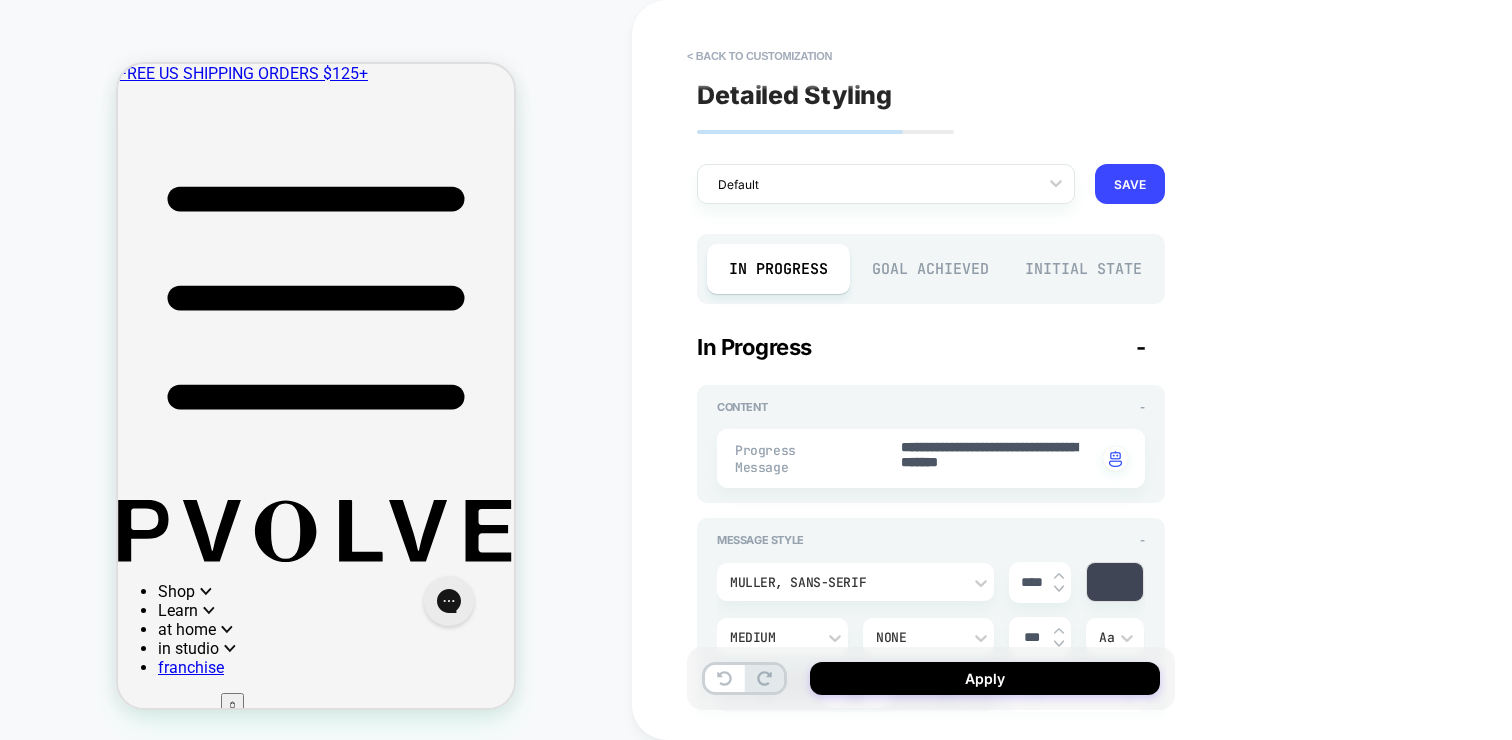 click on "Goal Achieved" at bounding box center (931, 269) 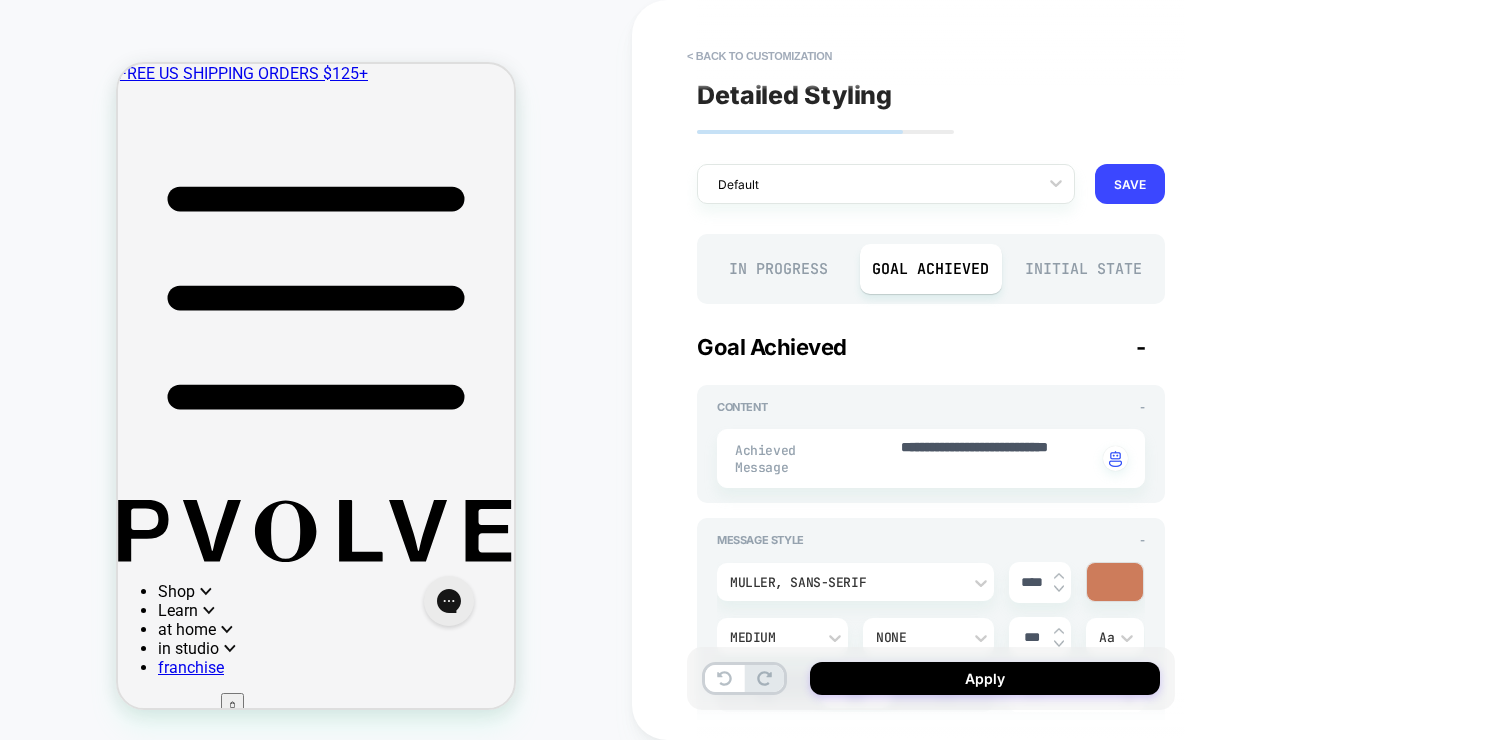 click on "Initial State" at bounding box center (1083, 269) 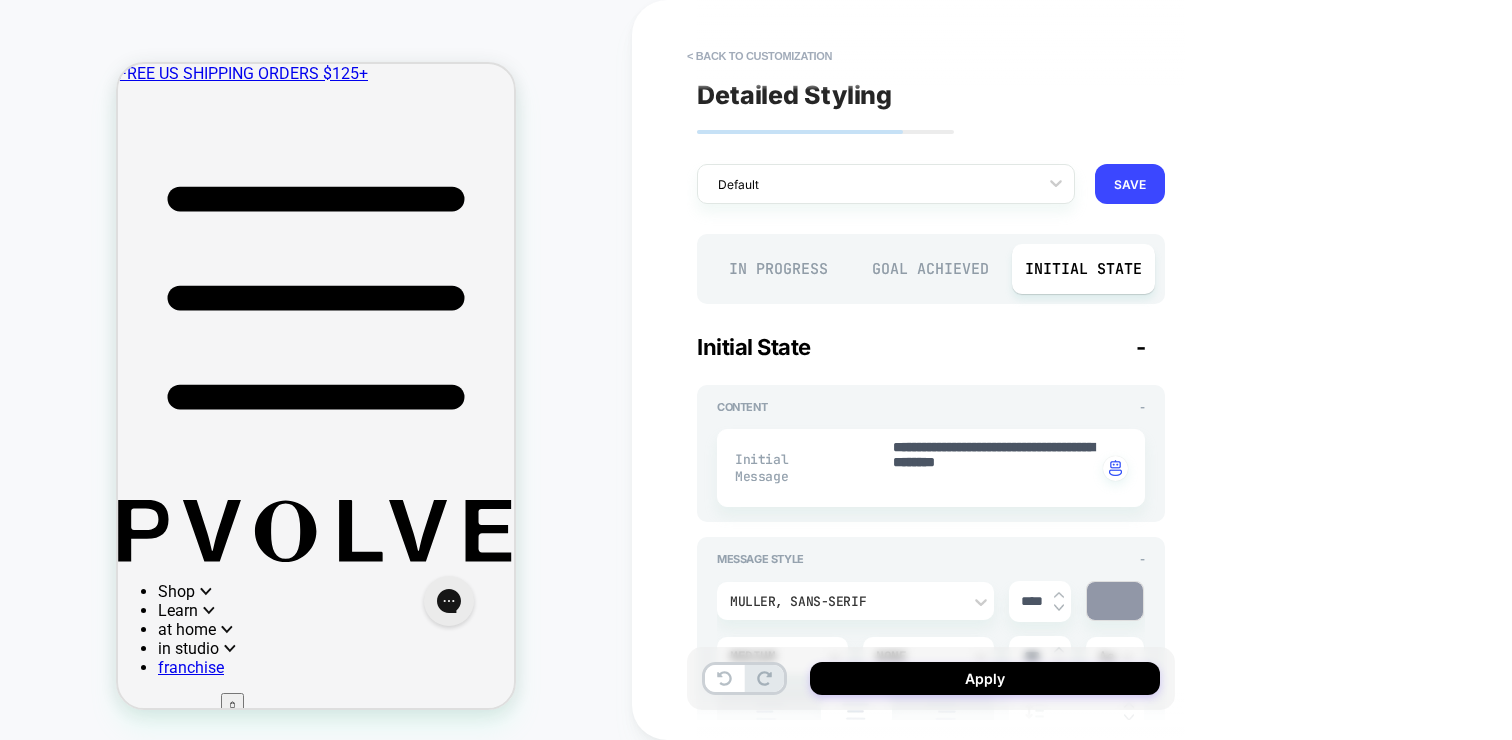 click on "Goal Achieved" at bounding box center (931, 269) 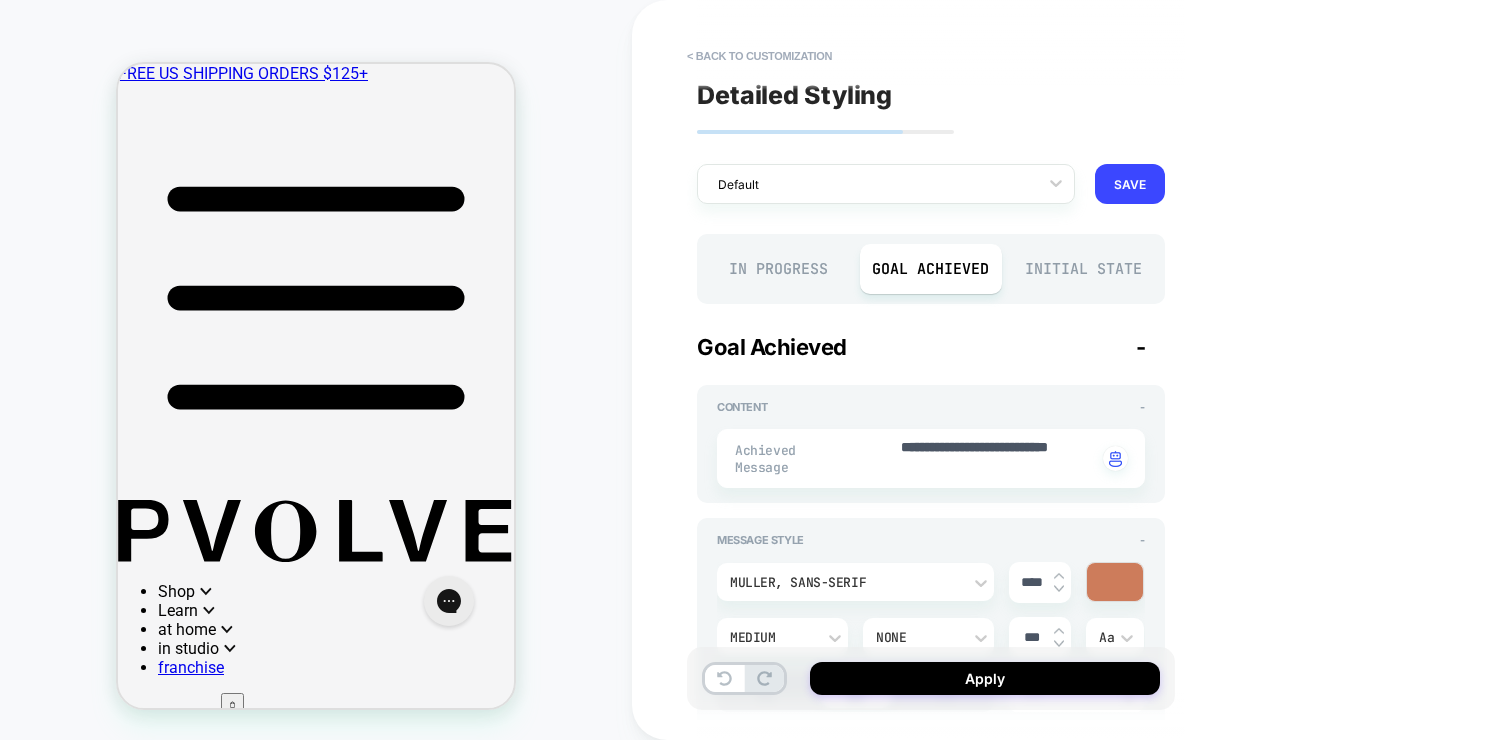 click on "In Progress" at bounding box center [778, 269] 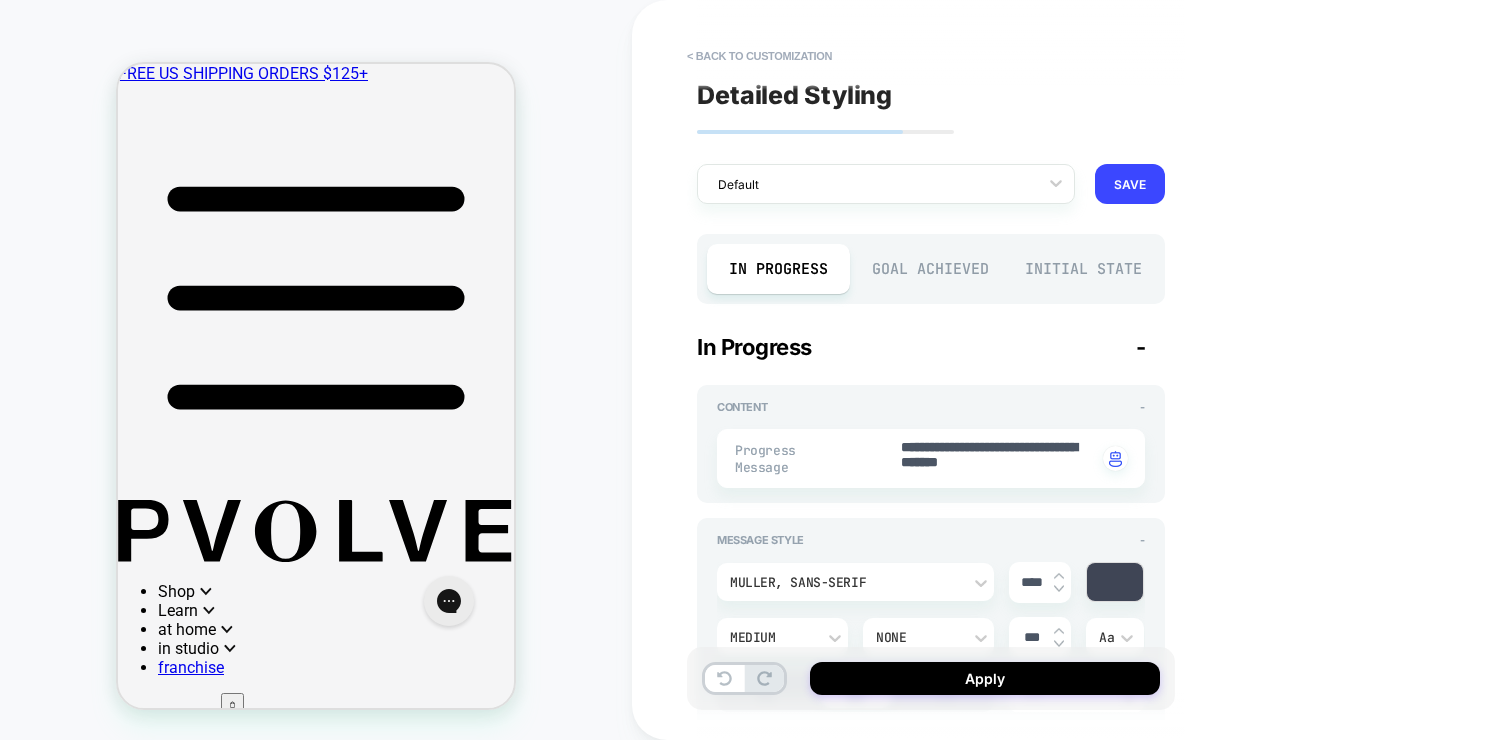 scroll, scrollTop: 270, scrollLeft: 0, axis: vertical 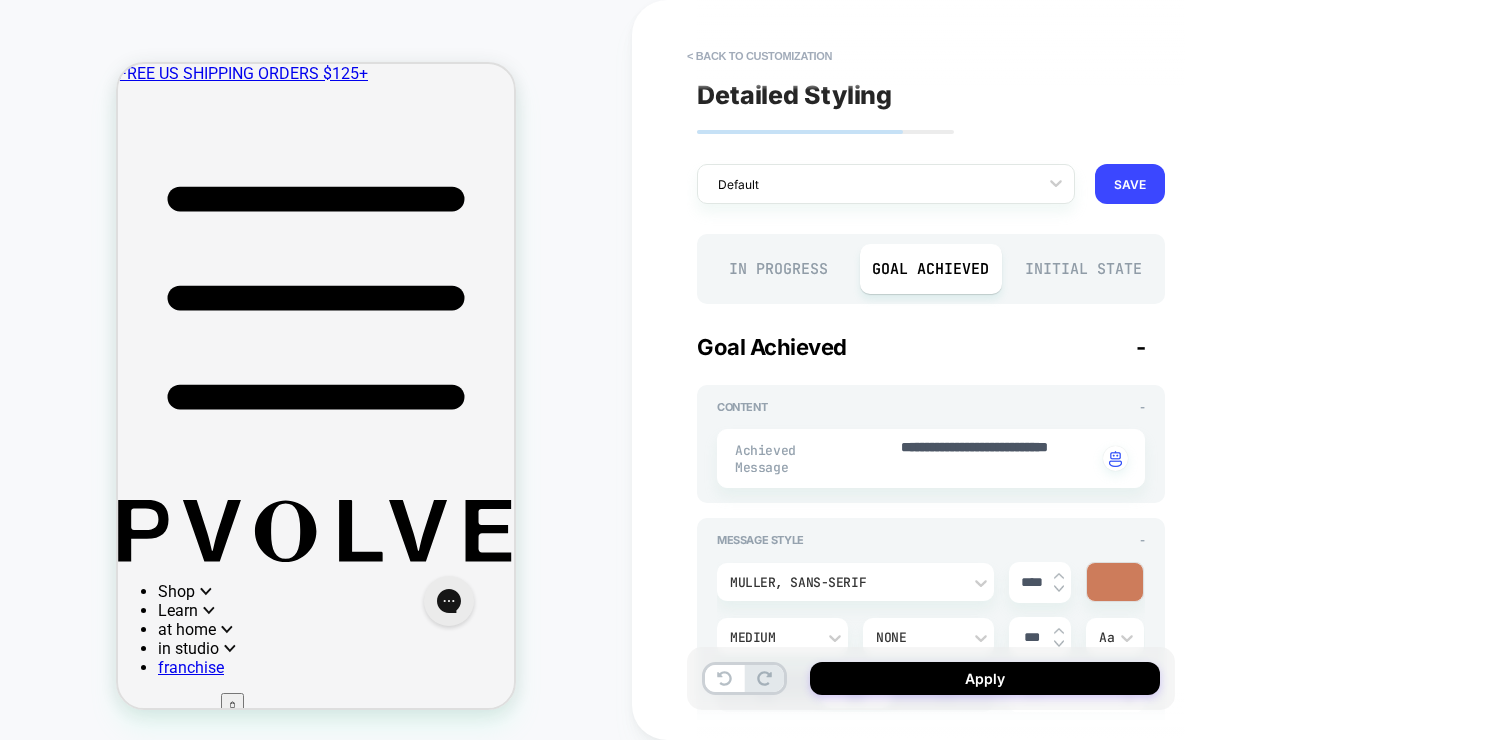 drag, startPoint x: 732, startPoint y: 269, endPoint x: 961, endPoint y: 269, distance: 229 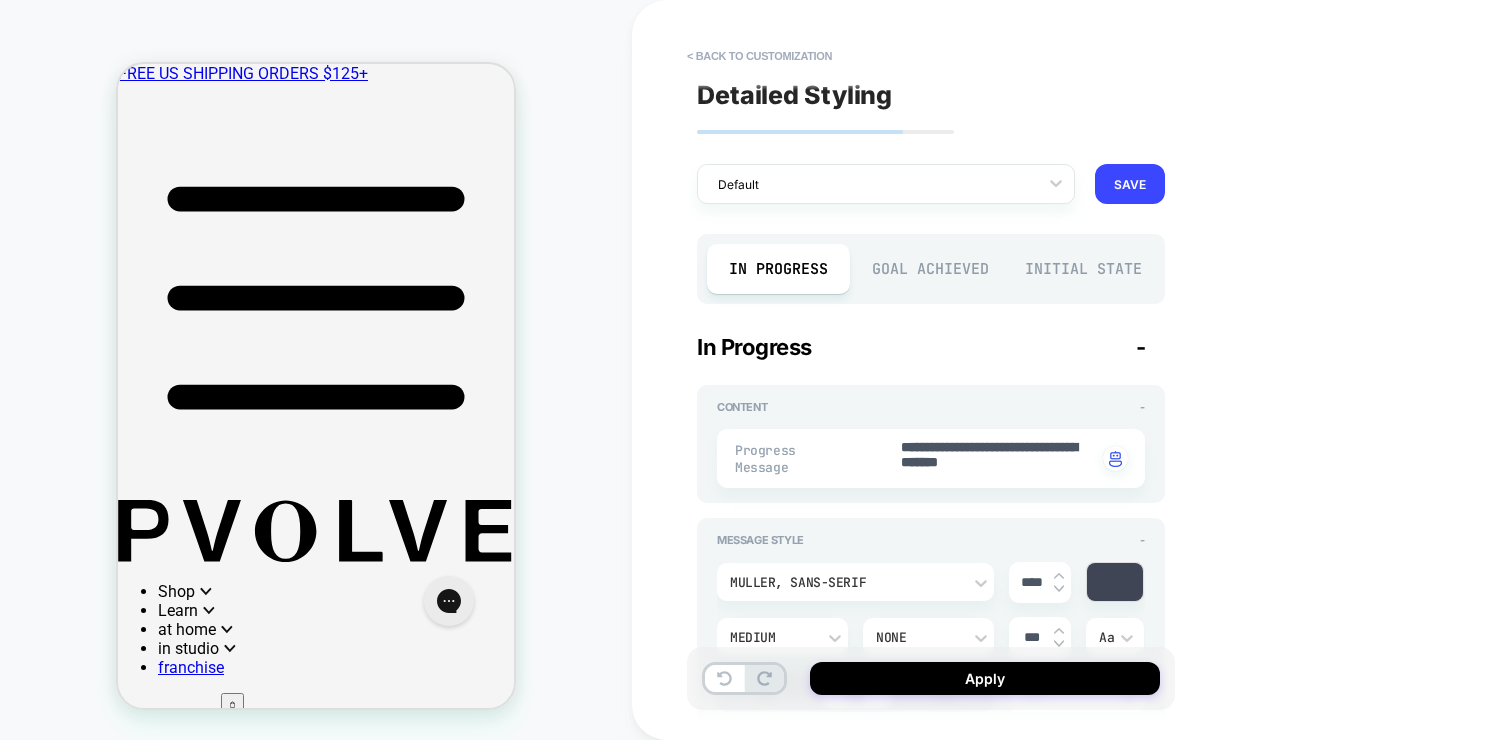 scroll, scrollTop: 270, scrollLeft: 0, axis: vertical 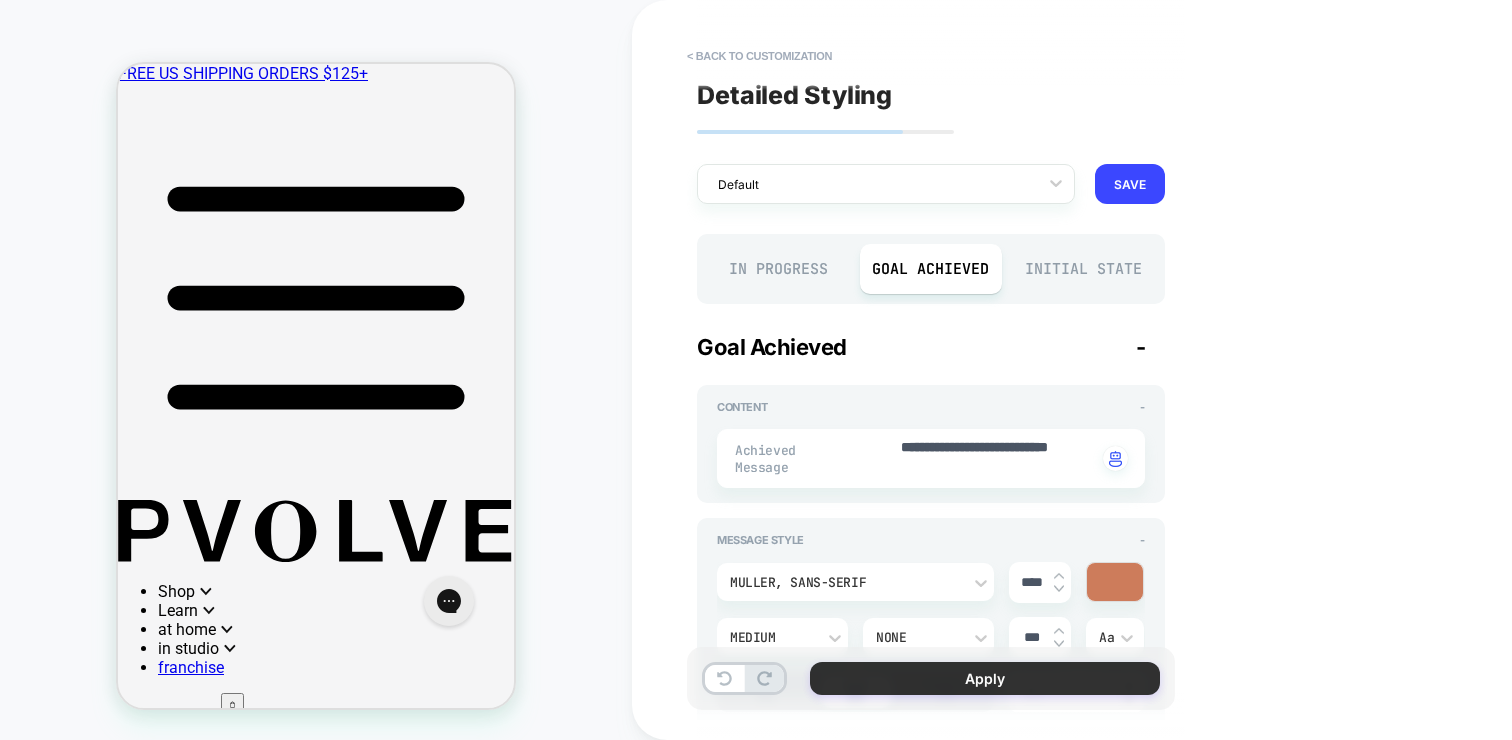 click on "Apply" at bounding box center [985, 678] 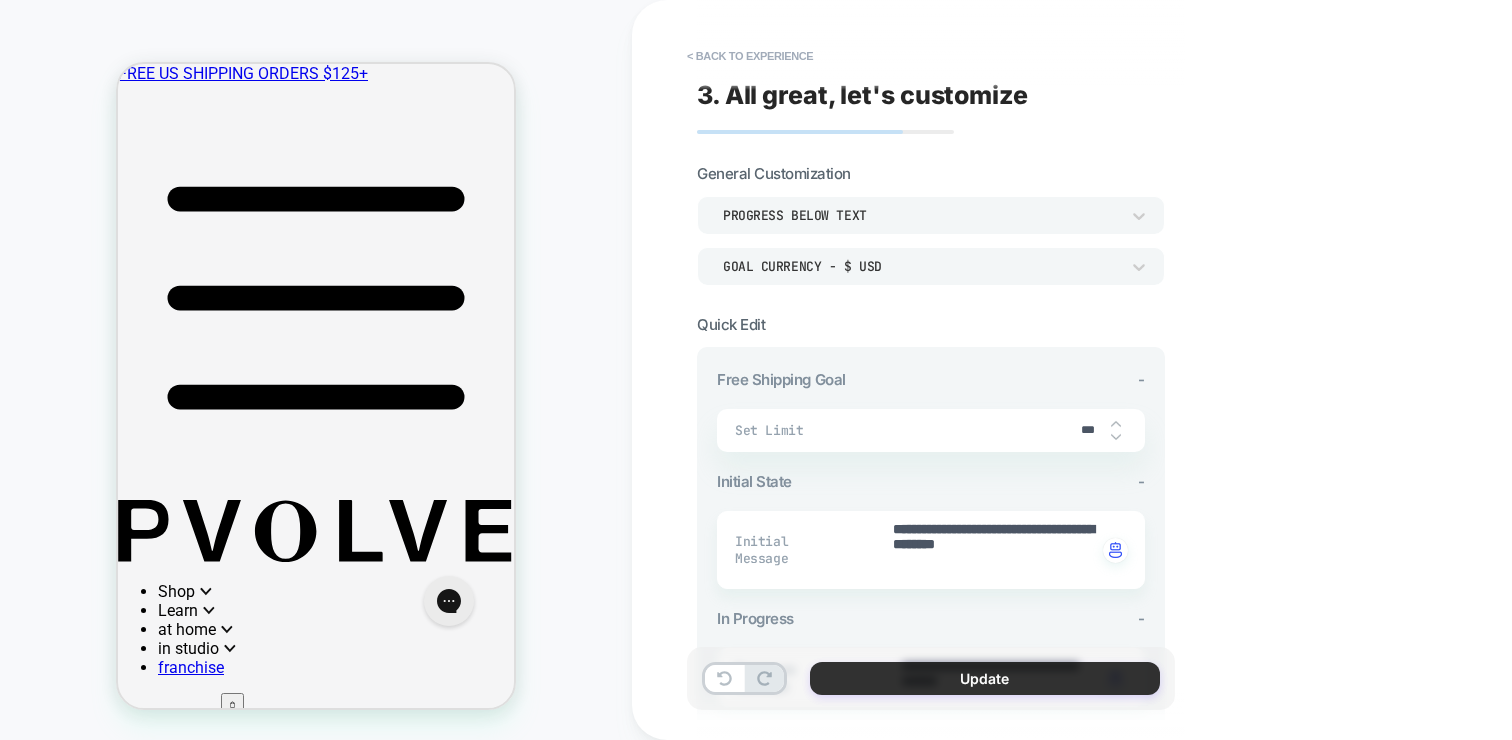 click on "Update" at bounding box center [985, 678] 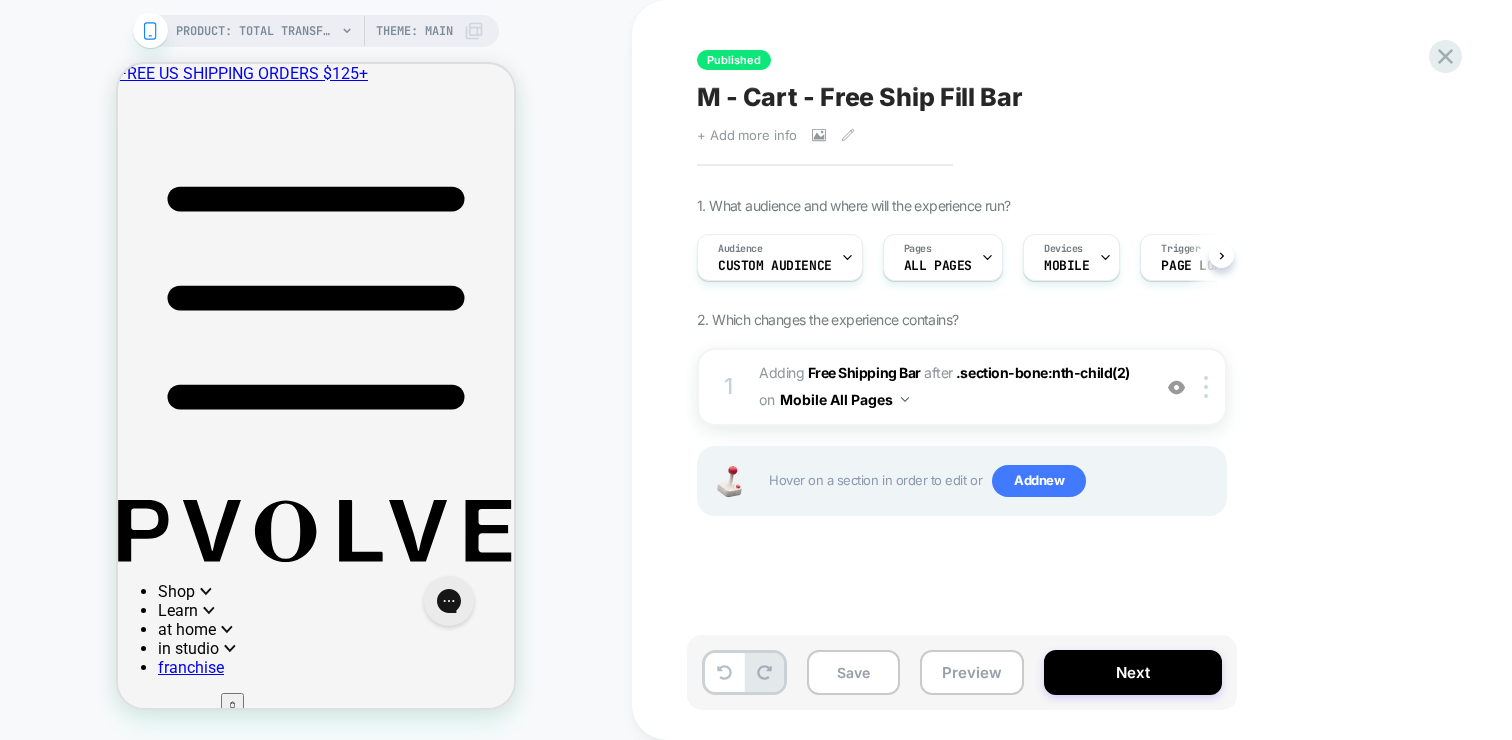 scroll, scrollTop: 0, scrollLeft: 1, axis: horizontal 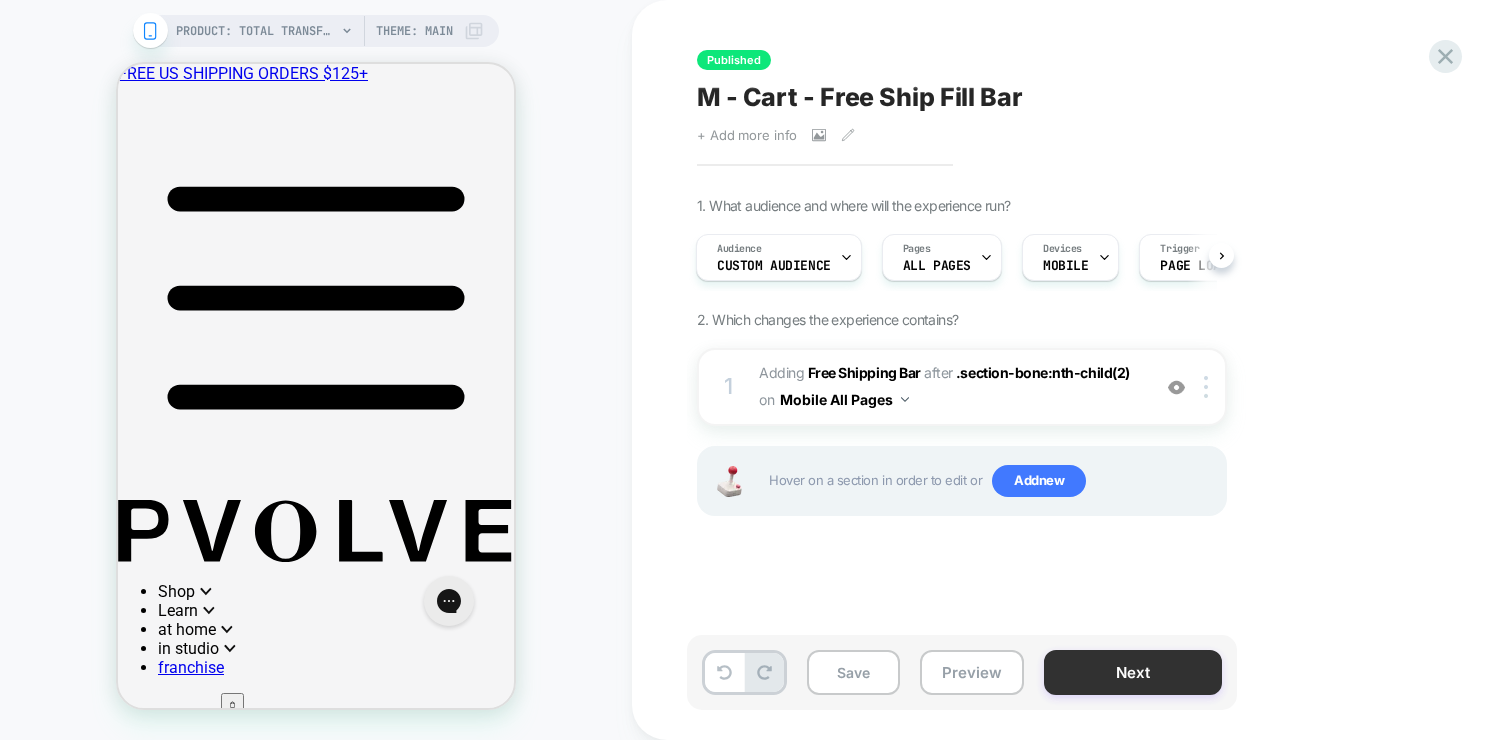 click on "Next" at bounding box center [1133, 672] 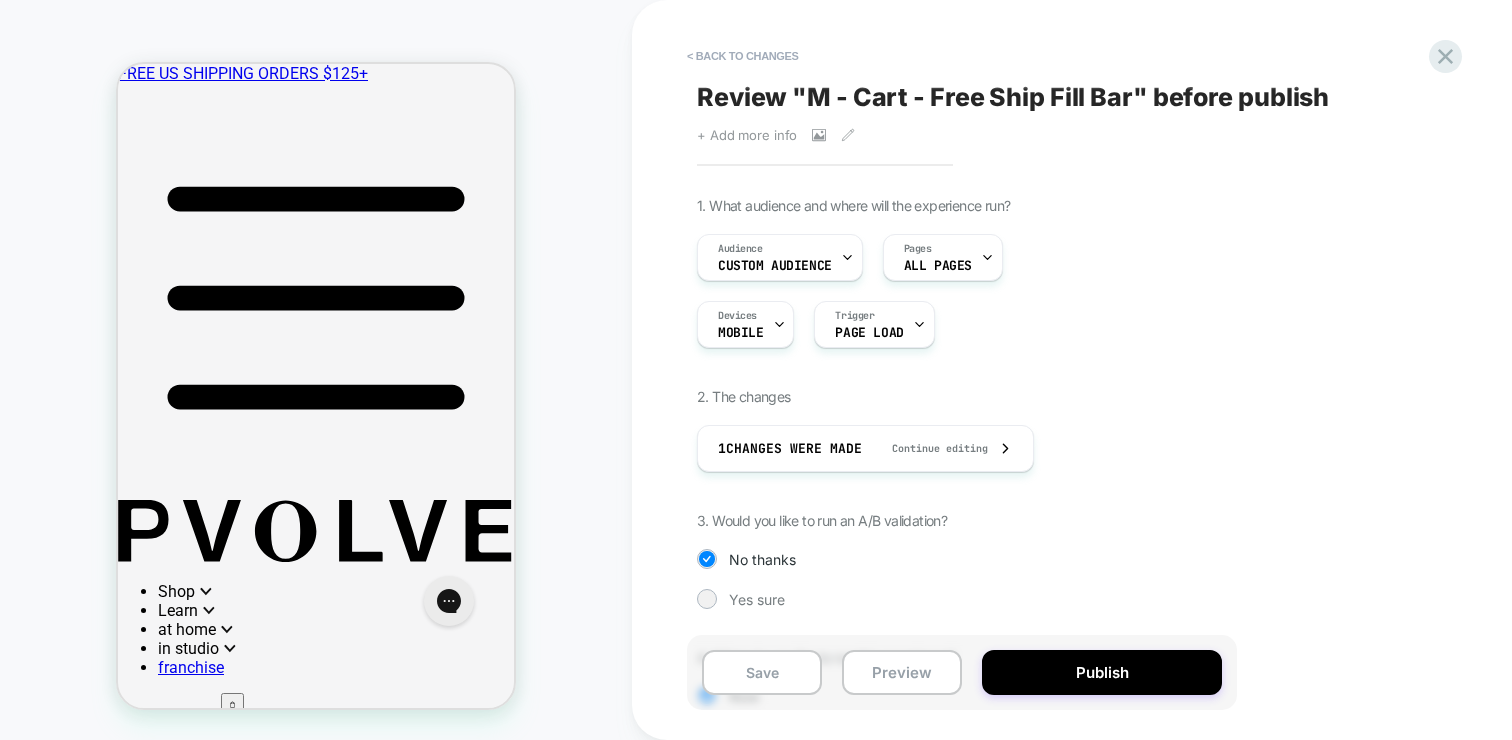 click on "Publish" at bounding box center [1102, 672] 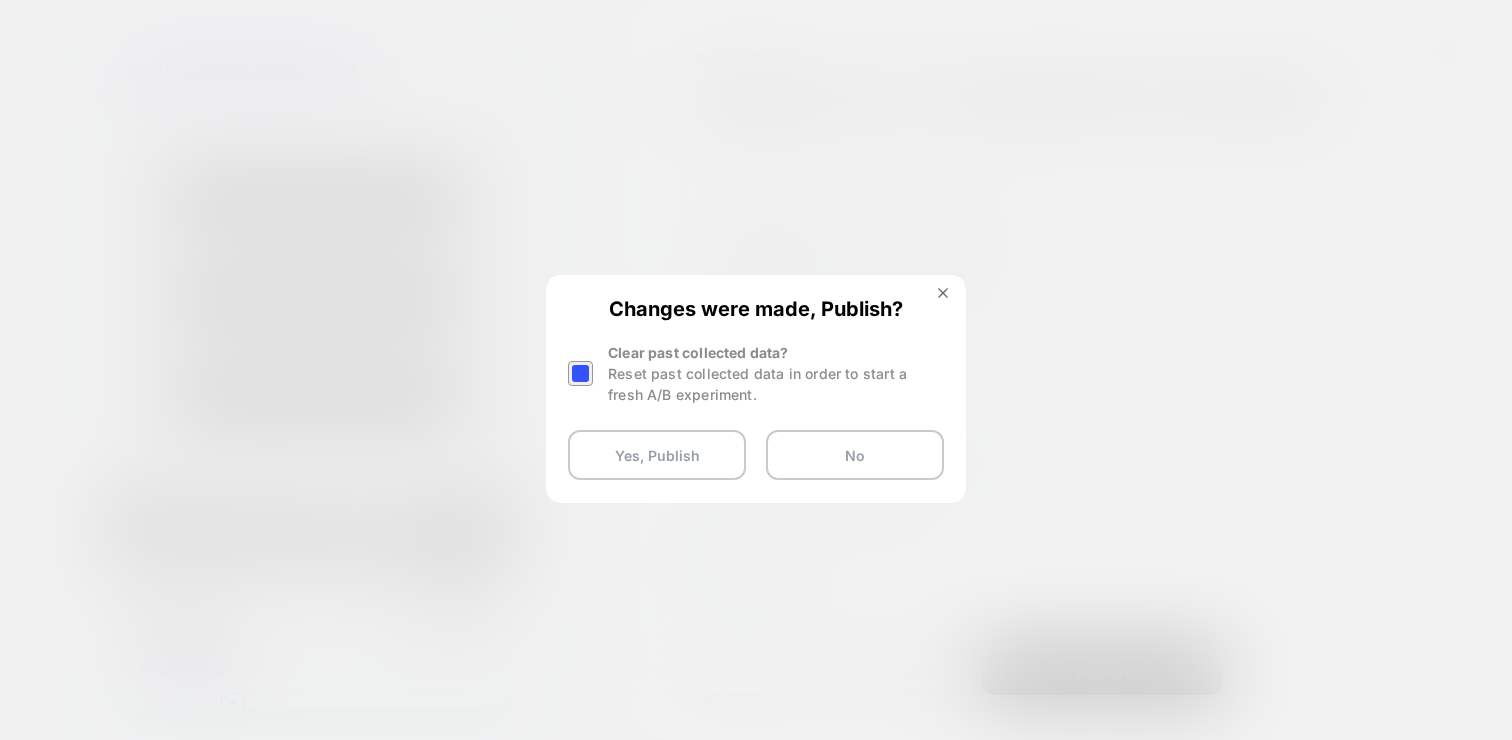 click on "Clear past collected data?   Reset past collected data in order to start a fresh A/B experiment." at bounding box center [756, 373] 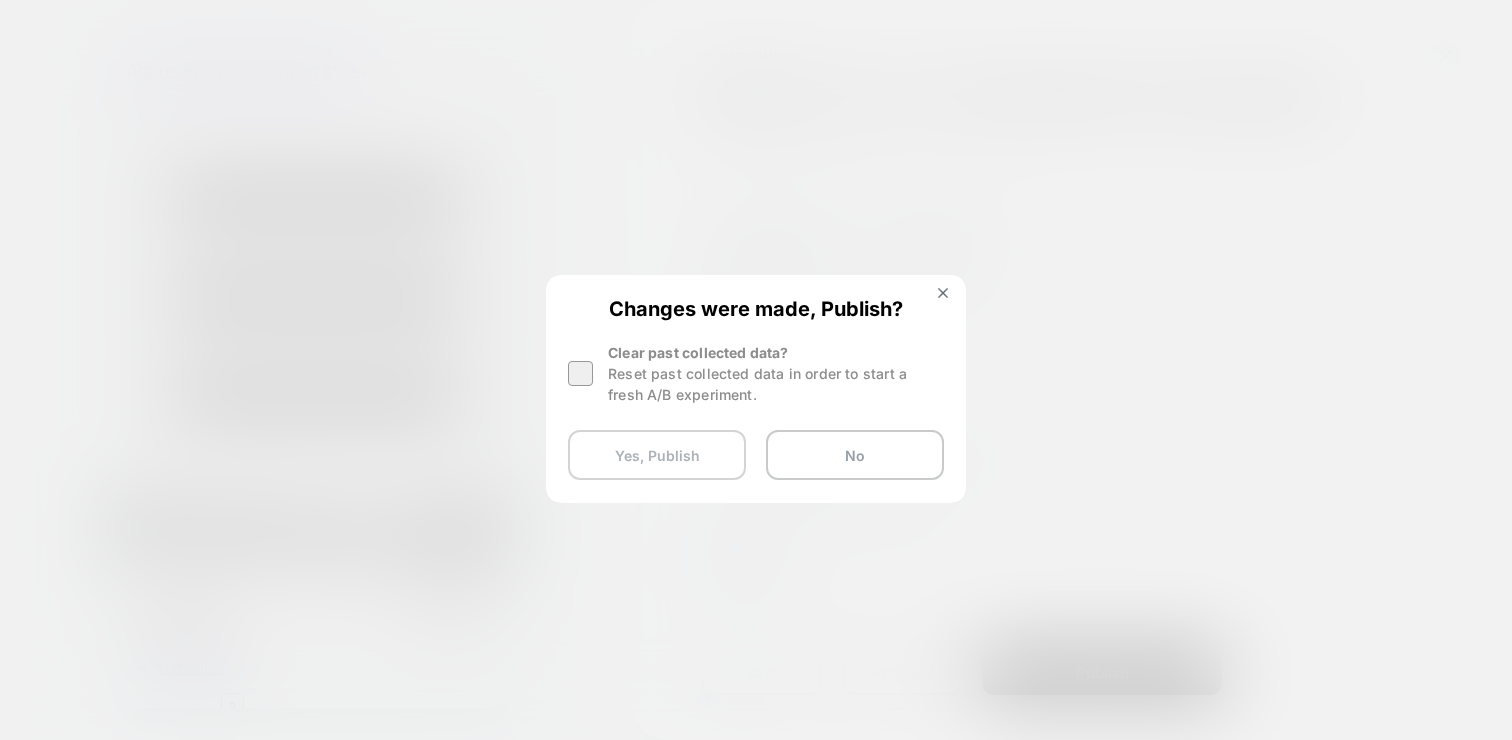 click on "Yes, Publish" at bounding box center [657, 455] 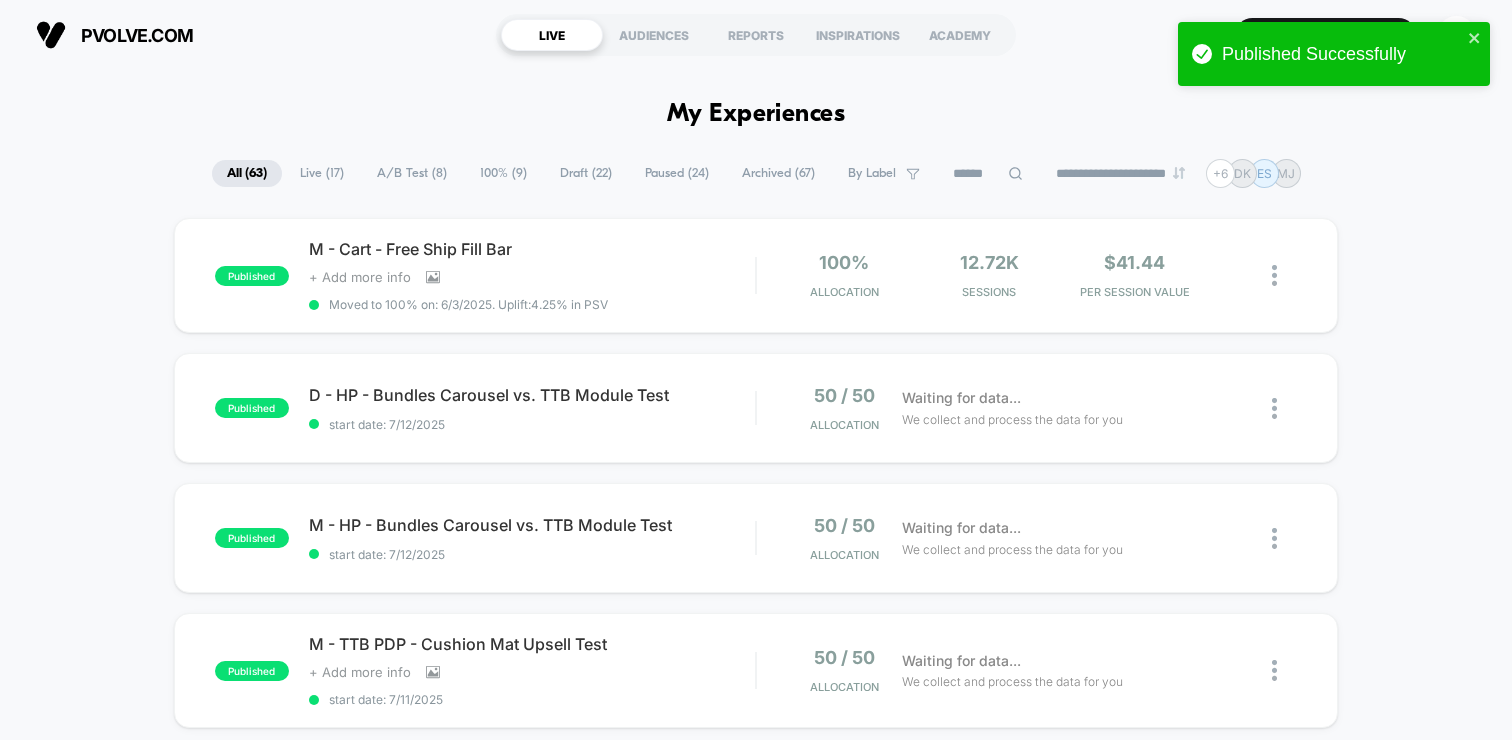 click on "published M - Cart - Free Ship Fill Bar Click to view images Click to edit experience details + Add more info Moved to 100% on:   6/3/2025 . Uplift: 4.25% in PSV 100% Allocation 12.72k Sessions $41.44 PER SESSION VALUE published D - HP - Bundles Carousel vs. TTB Module Test start date: 7/12/2025 50 / 50 Allocation Waiting for data... We collect and process the data for you published M - HP - Bundles Carousel vs. TTB Module Test start date: 7/12/2025 50 / 50 Allocation Waiting for data... We collect and process the data for you published M - TTB PDP - Cushion Mat Upsell Test Click to view images Click to edit experience details + Add more info start date: 7/11/2025 50 / 50 Allocation Waiting for data... We collect and process the data for you published M + D - Pball PDP - Bundle Upsell start date: 7/11/2025 50 / 50 Allocation Waiting for data... We collect and process the data for you published M - EB PDP - Precision Mat Upsell Test Click to view images Click to edit experience details + Add more info 50 / 50" at bounding box center [756, 1045] 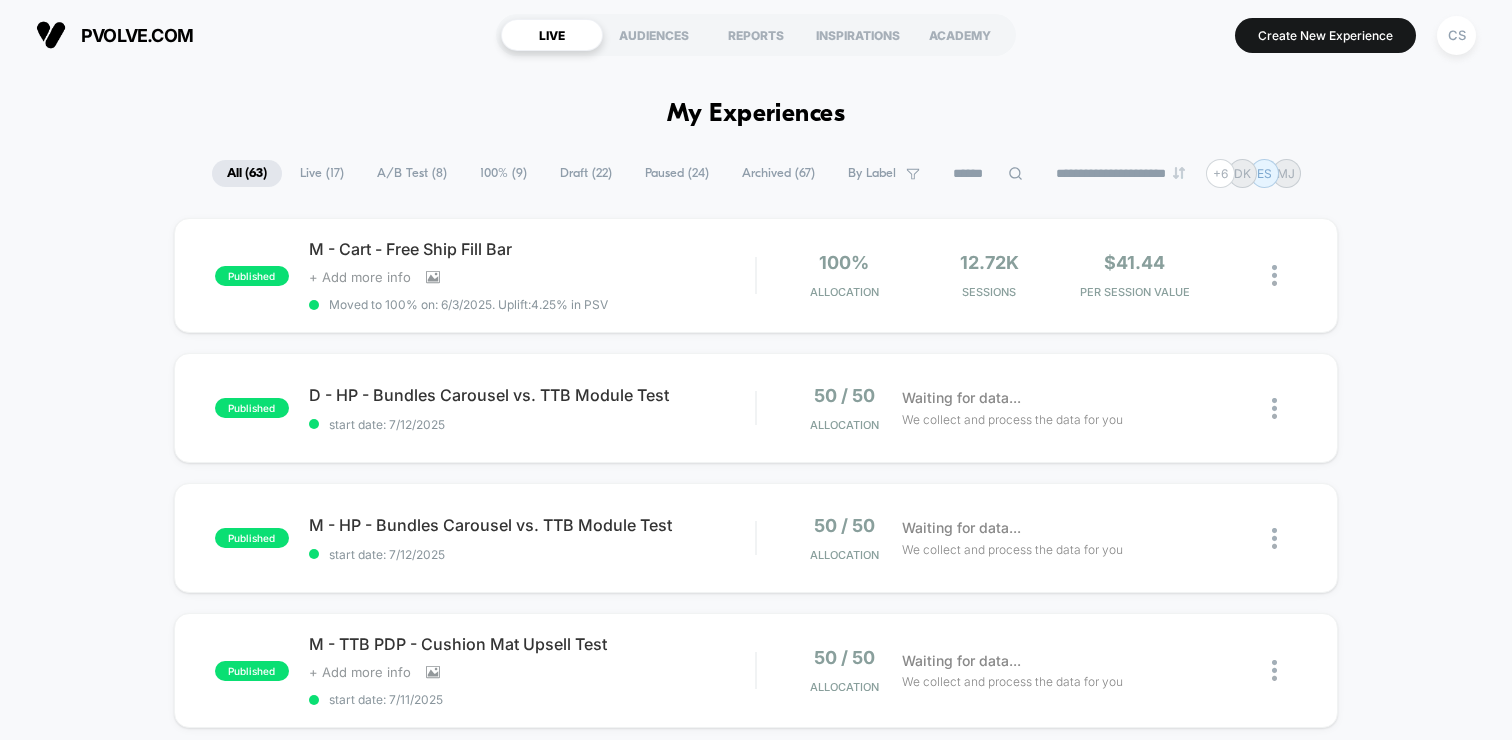 click on "published M - Cart - Free Ship Fill Bar Click to view images Click to edit experience details + Add more info Moved to 100% on:   6/3/2025 . Uplift: 4.25% in PSV 100% Allocation 12.72k Sessions $41.44 PER SESSION VALUE published D - HP - Bundles Carousel vs. TTB Module Test start date: 7/12/2025 50 / 50 Allocation Waiting for data... We collect and process the data for you published M - HP - Bundles Carousel vs. TTB Module Test start date: 7/12/2025 50 / 50 Allocation Waiting for data... We collect and process the data for you published M - TTB PDP - Cushion Mat Upsell Test Click to view images Click to edit experience details + Add more info start date: 7/11/2025 50 / 50 Allocation Waiting for data... We collect and process the data for you published M + D - Pball PDP - Bundle Upsell start date: 7/11/2025 50 / 50 Allocation Waiting for data... We collect and process the data for you published M - EB PDP - Precision Mat Upsell Test Click to view images Click to edit experience details + Add more info 50 / 50" at bounding box center (756, 1045) 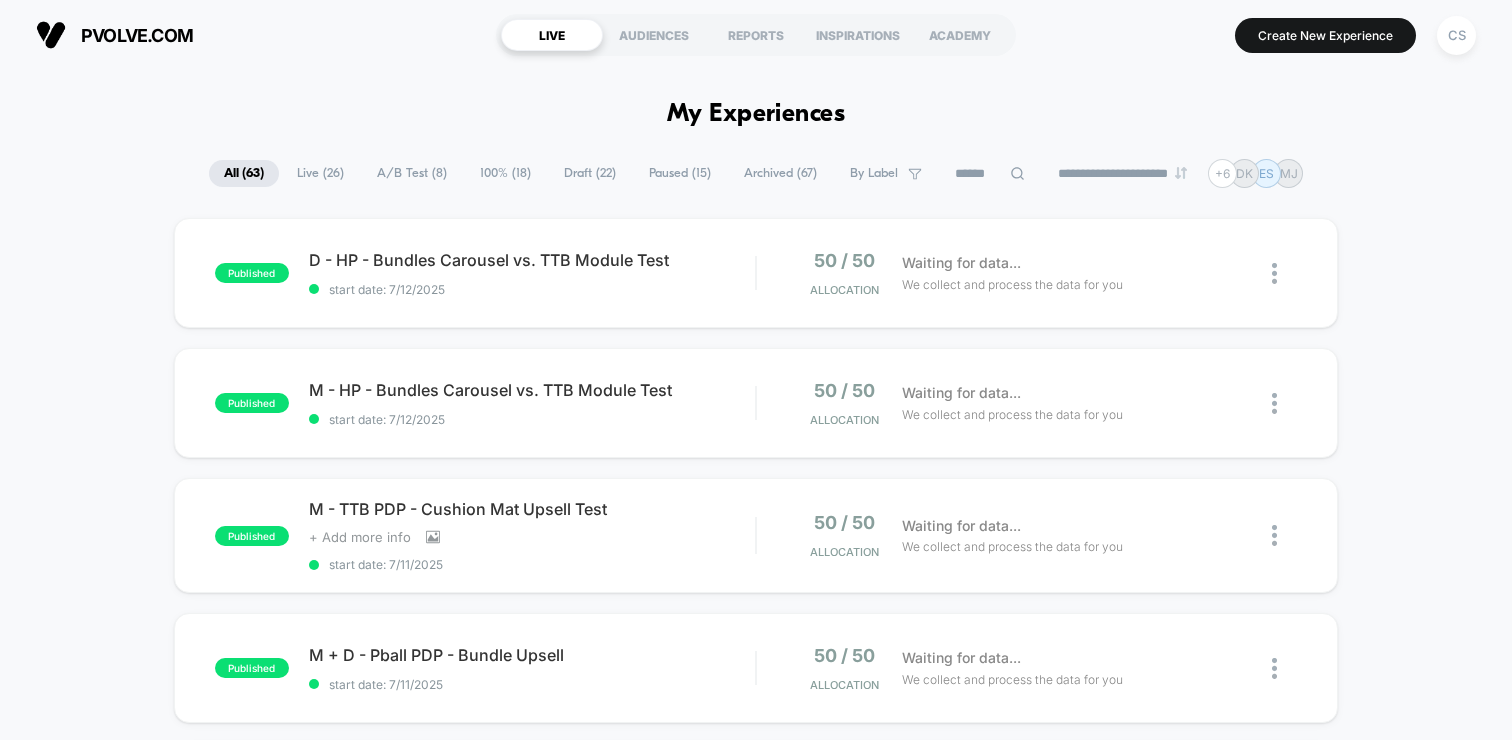 scroll, scrollTop: 0, scrollLeft: 0, axis: both 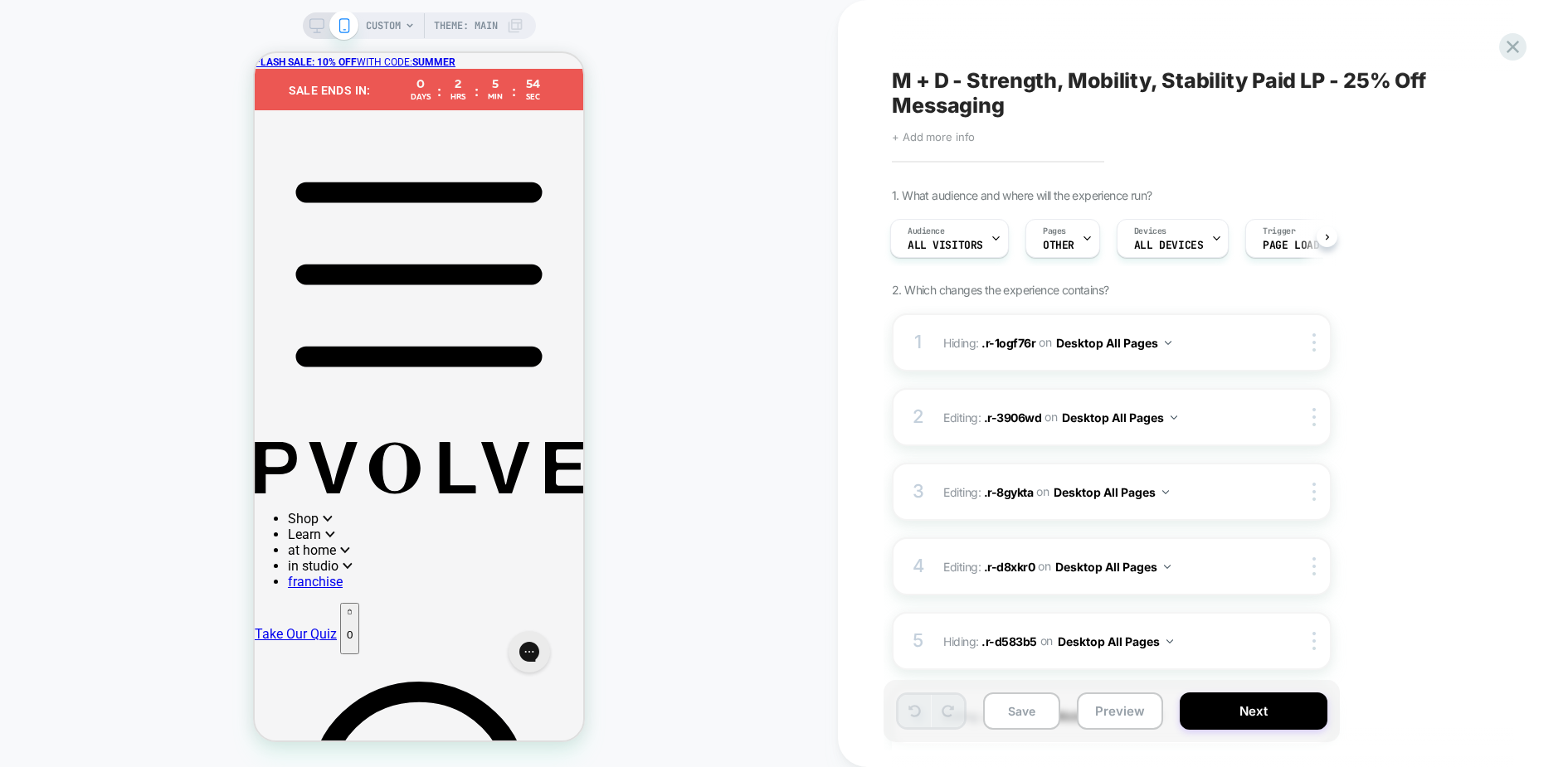 click on "CUSTOM Theme: MAIN" at bounding box center [419, 383] 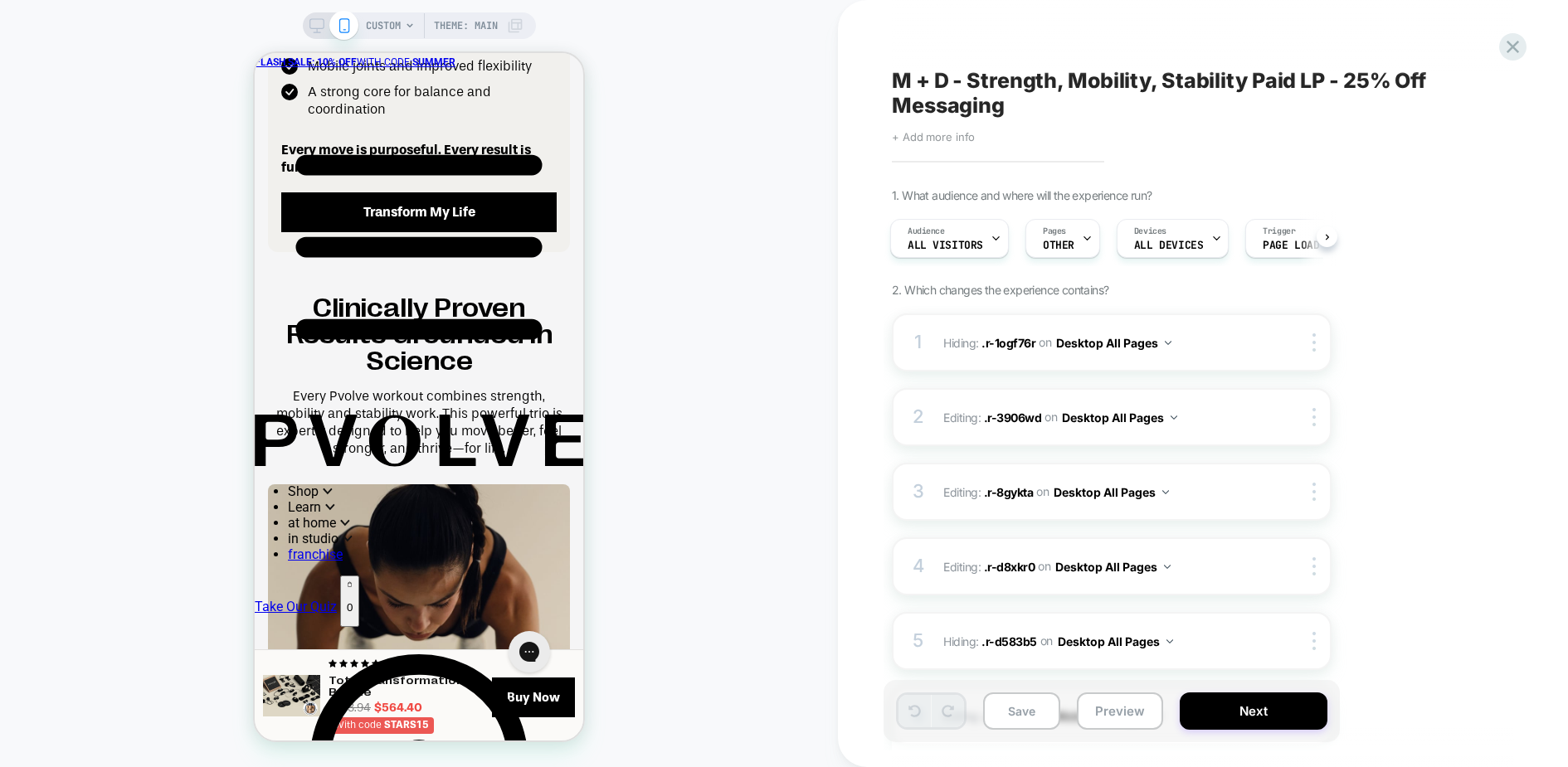 scroll, scrollTop: 2851, scrollLeft: 0, axis: vertical 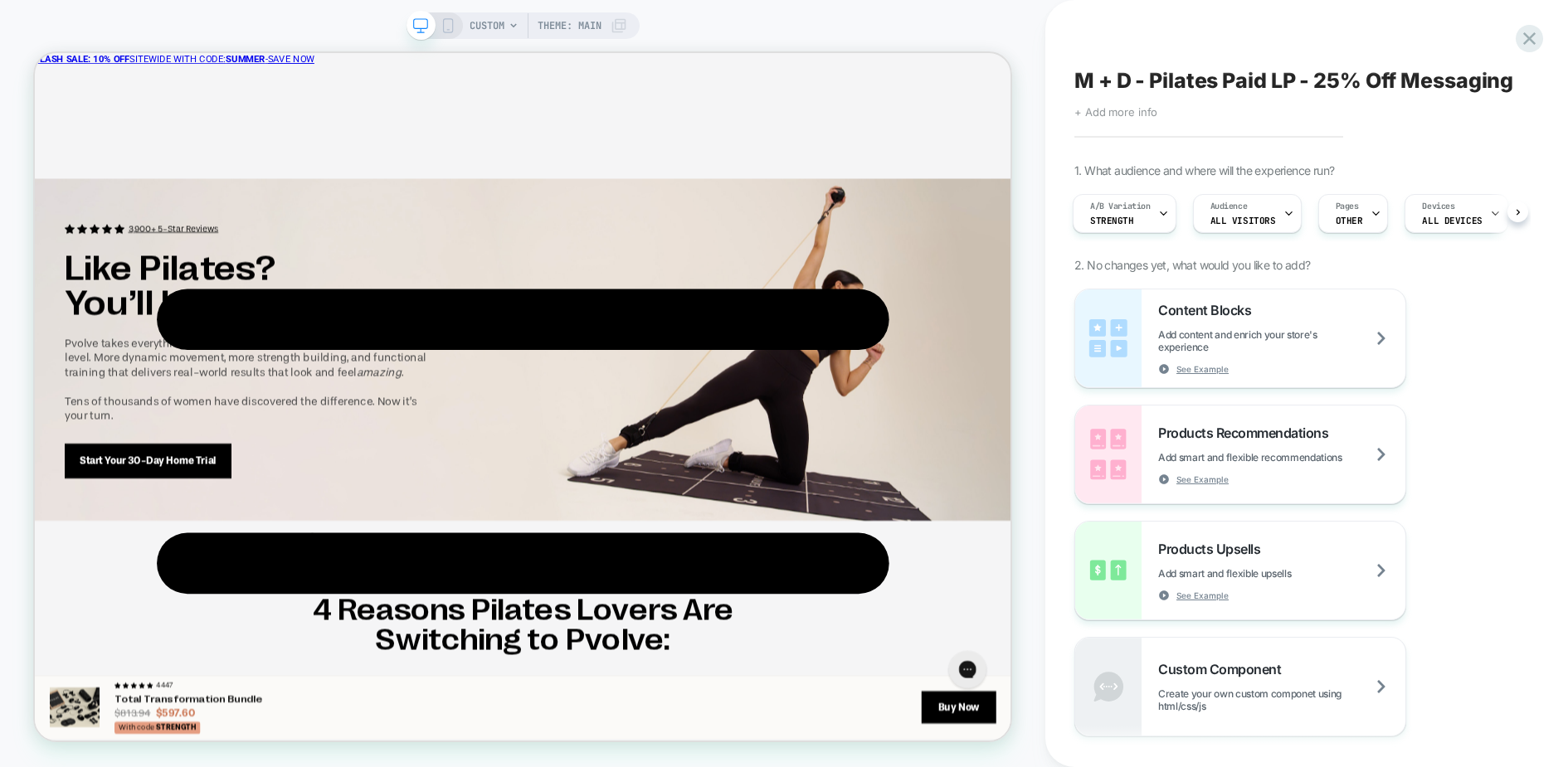 click on "Content Blocks Add content and enrich your store's experience See Example Products Recommendations Add smart and flexible recommendations See Example Products Upsells Add smart and flexible upsells See Example Custom Component Create your own custom componet using html/css/js" at bounding box center [1298, 512] 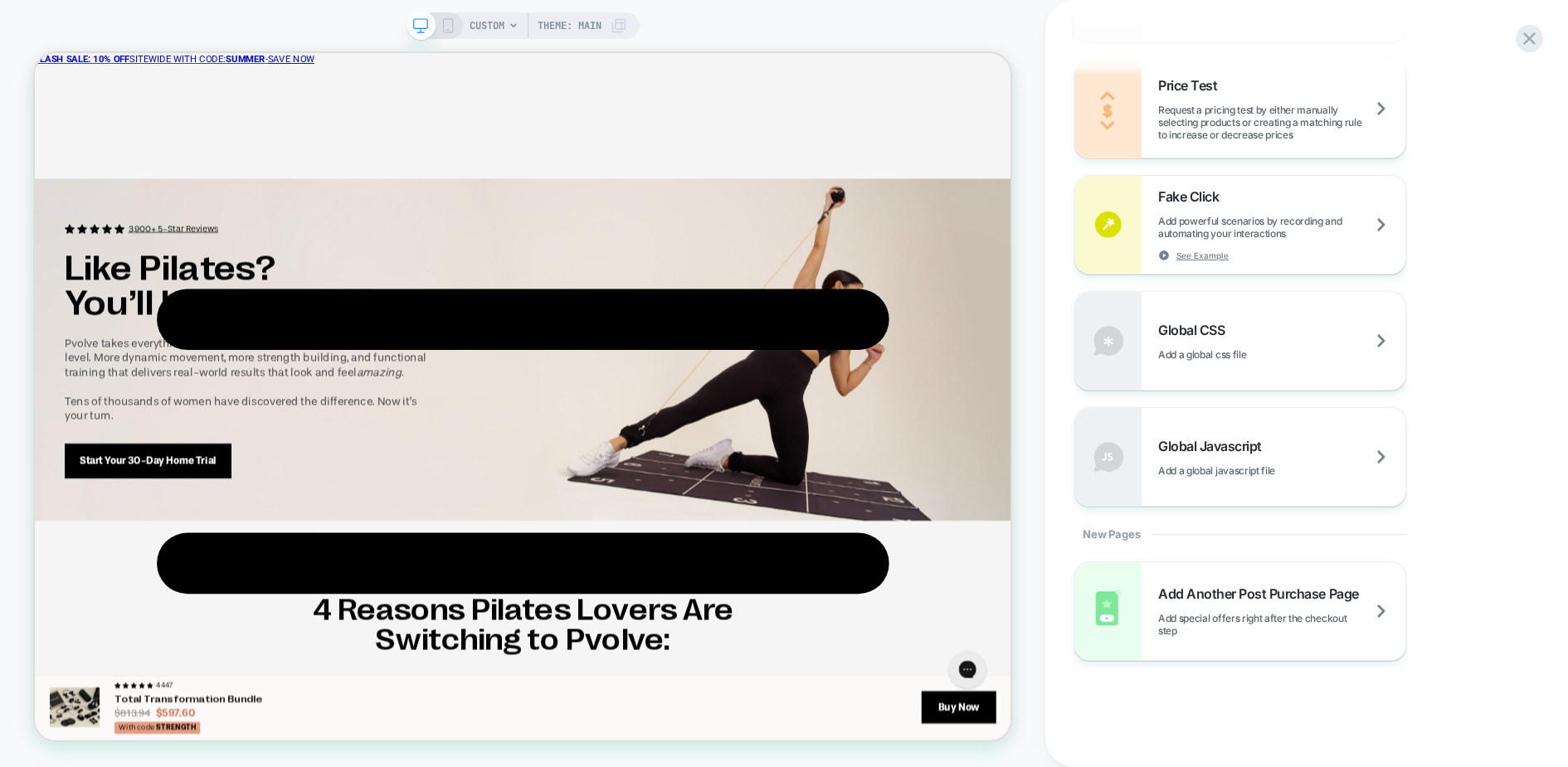scroll, scrollTop: 0, scrollLeft: 0, axis: both 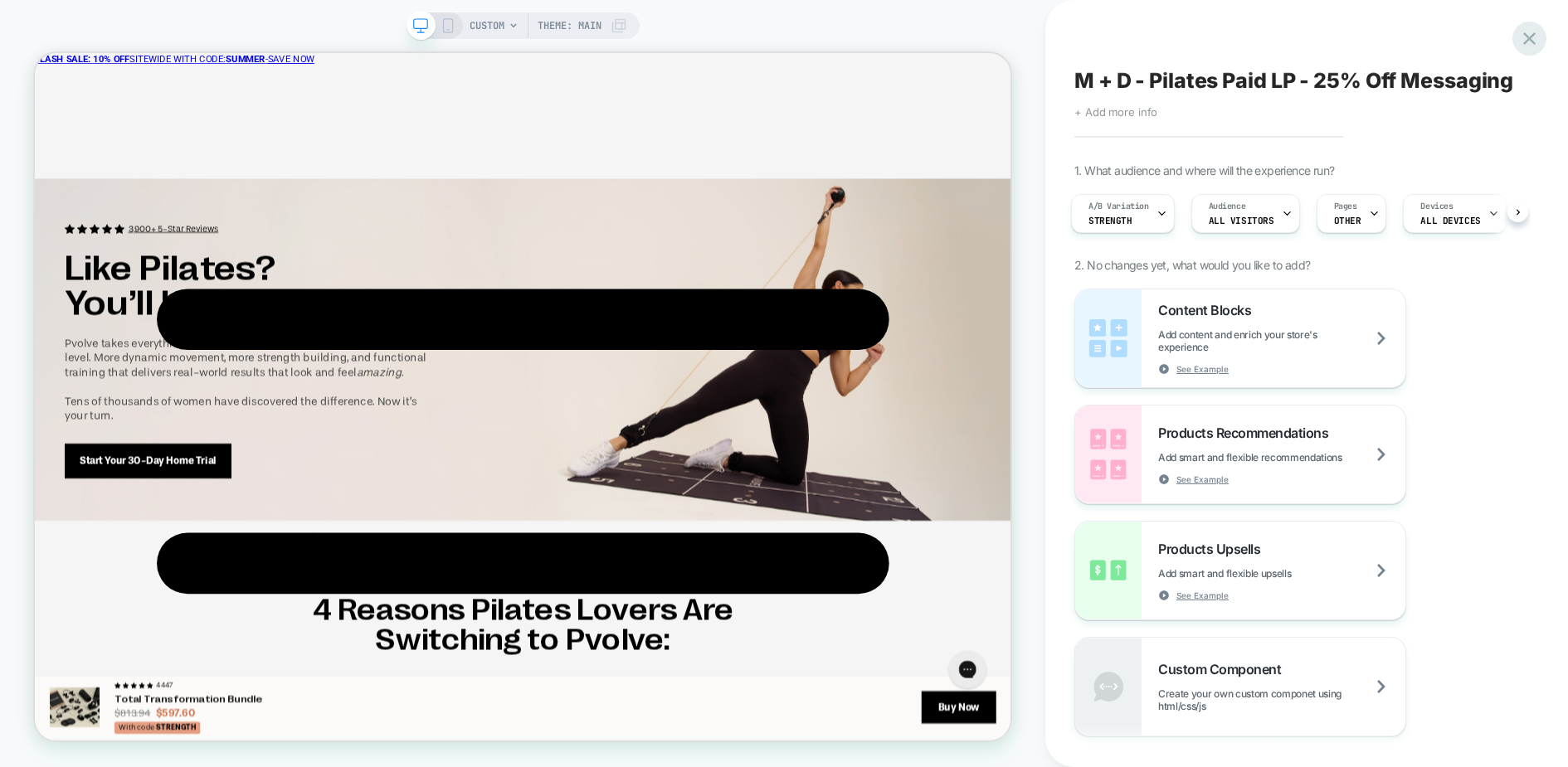 click 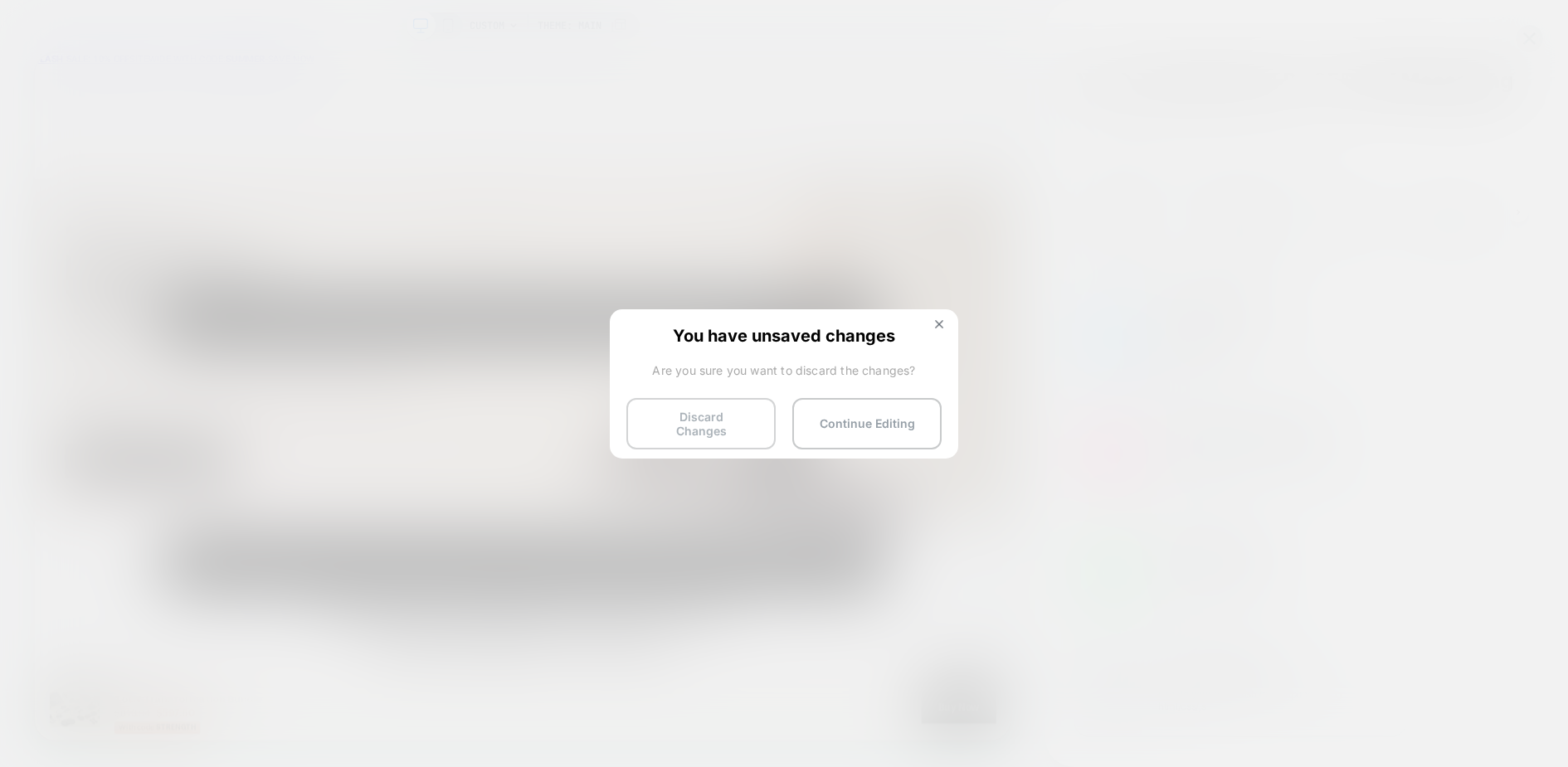 click on "Discard Changes" at bounding box center (701, 424) 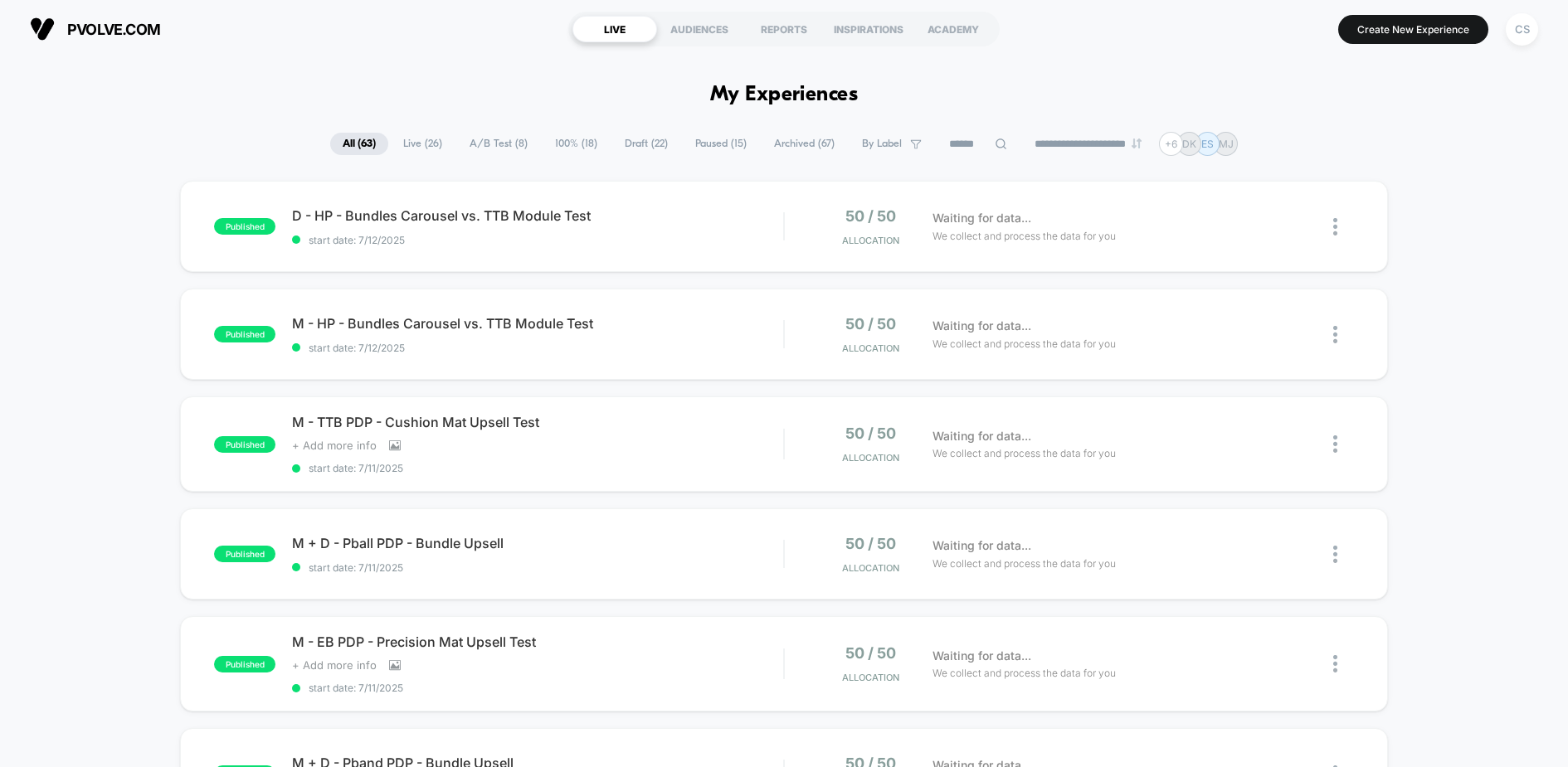 click on "Paused ( 15 )" at bounding box center [721, 143] 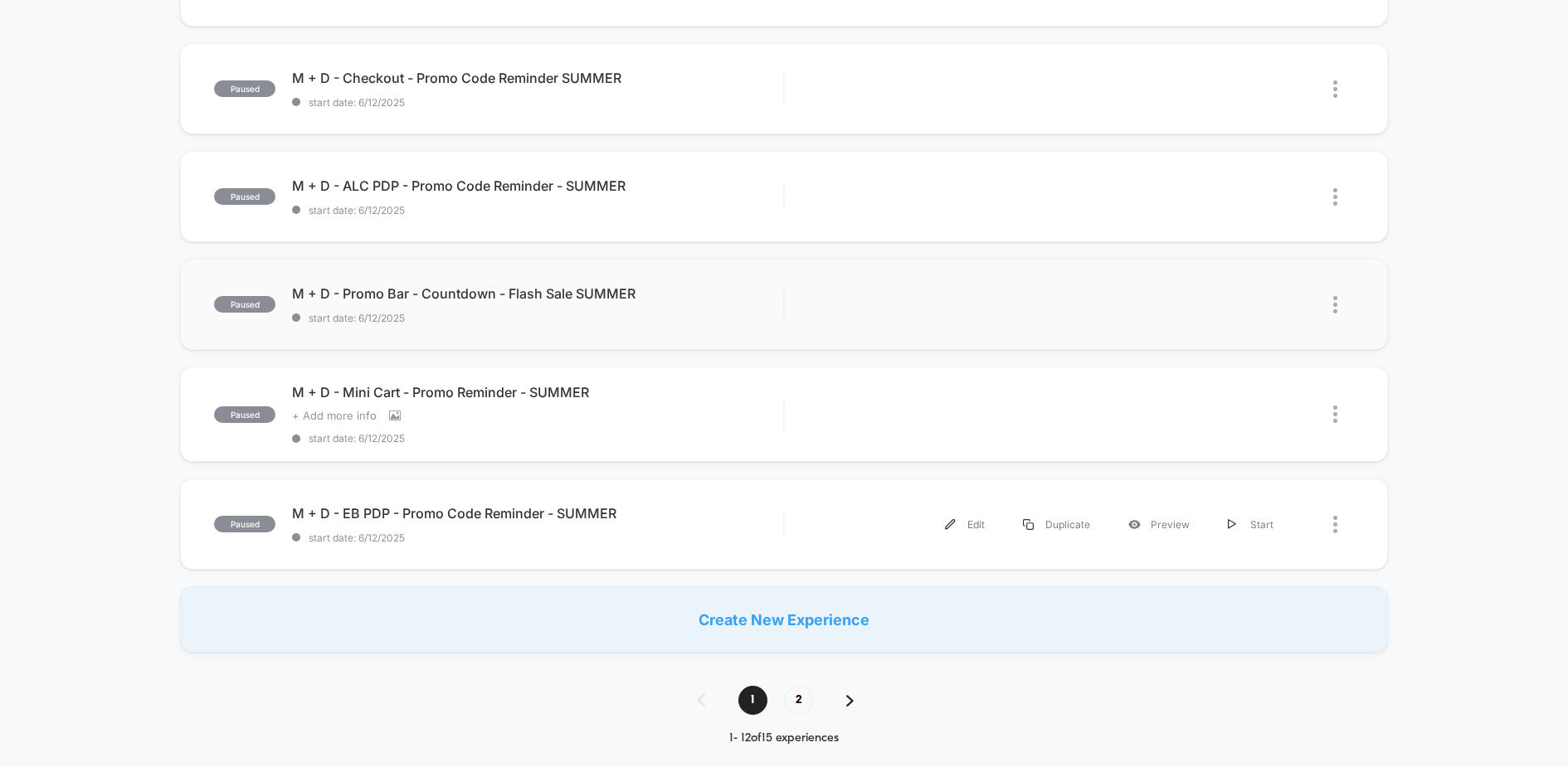 scroll, scrollTop: 916, scrollLeft: 0, axis: vertical 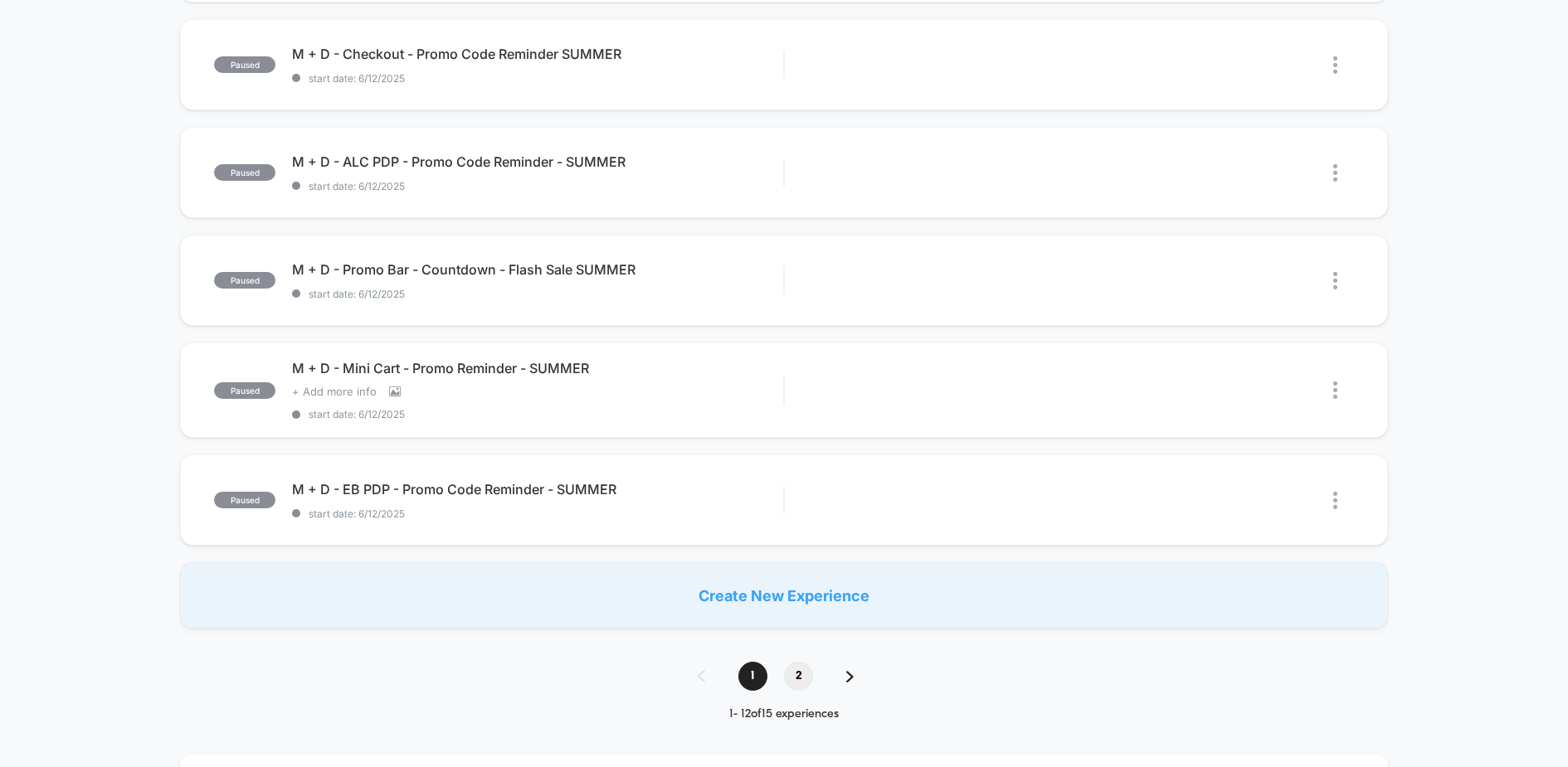 click on "2" at bounding box center [798, 676] 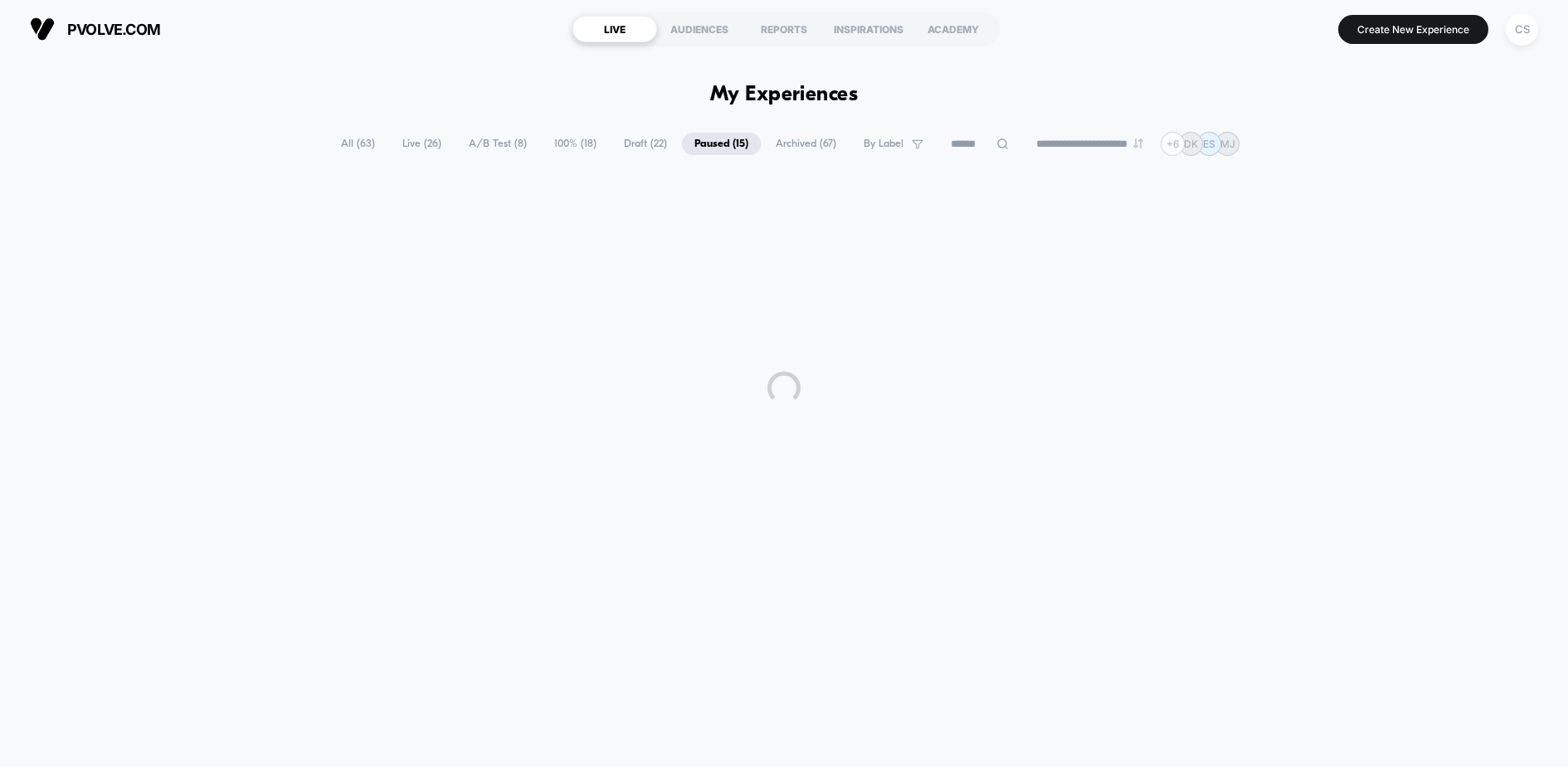 scroll, scrollTop: 0, scrollLeft: 0, axis: both 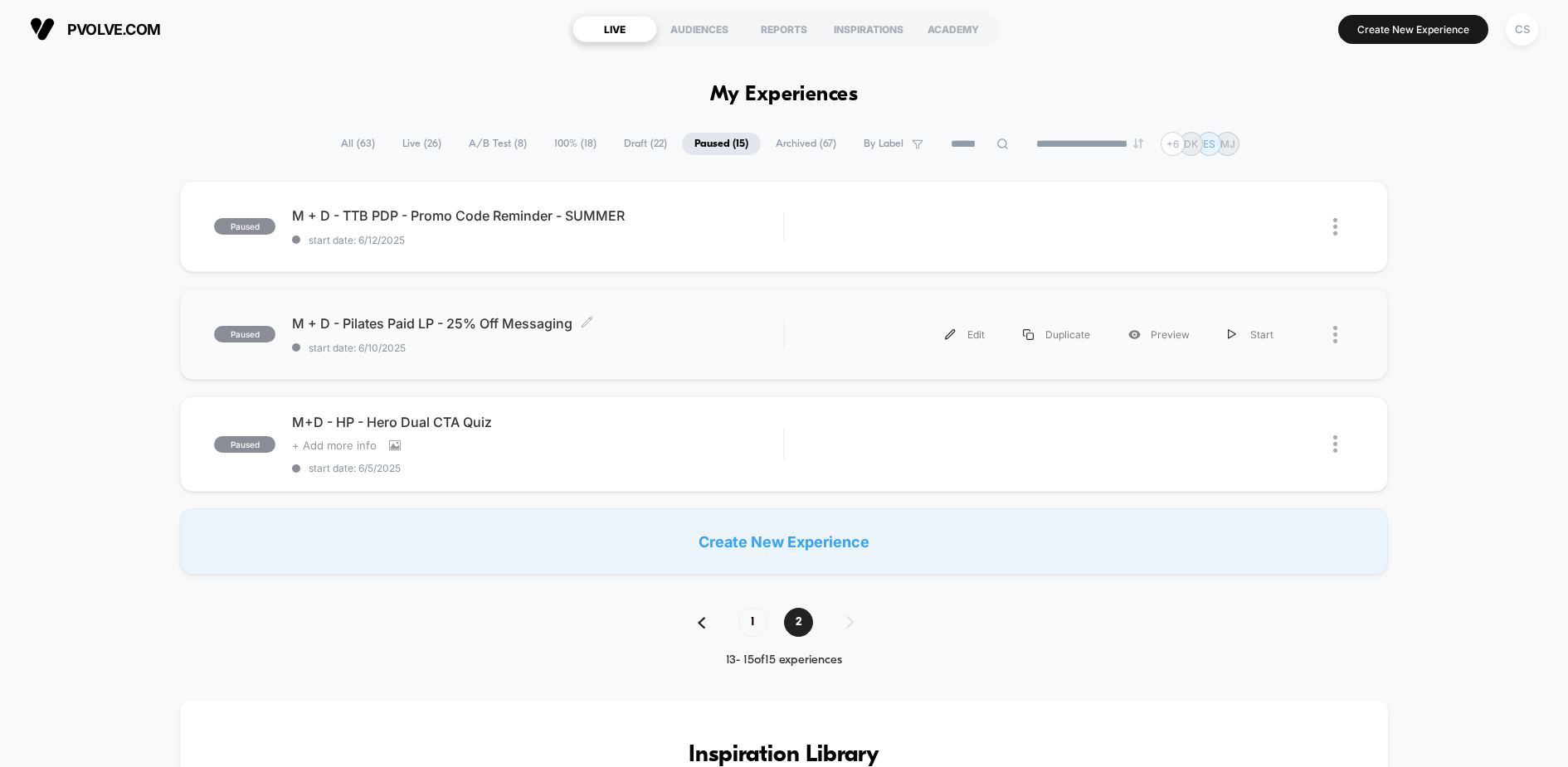 click on "M + D - Pilates Paid LP - 25% Off Messaging Click to edit experience details" at bounding box center (538, 323) 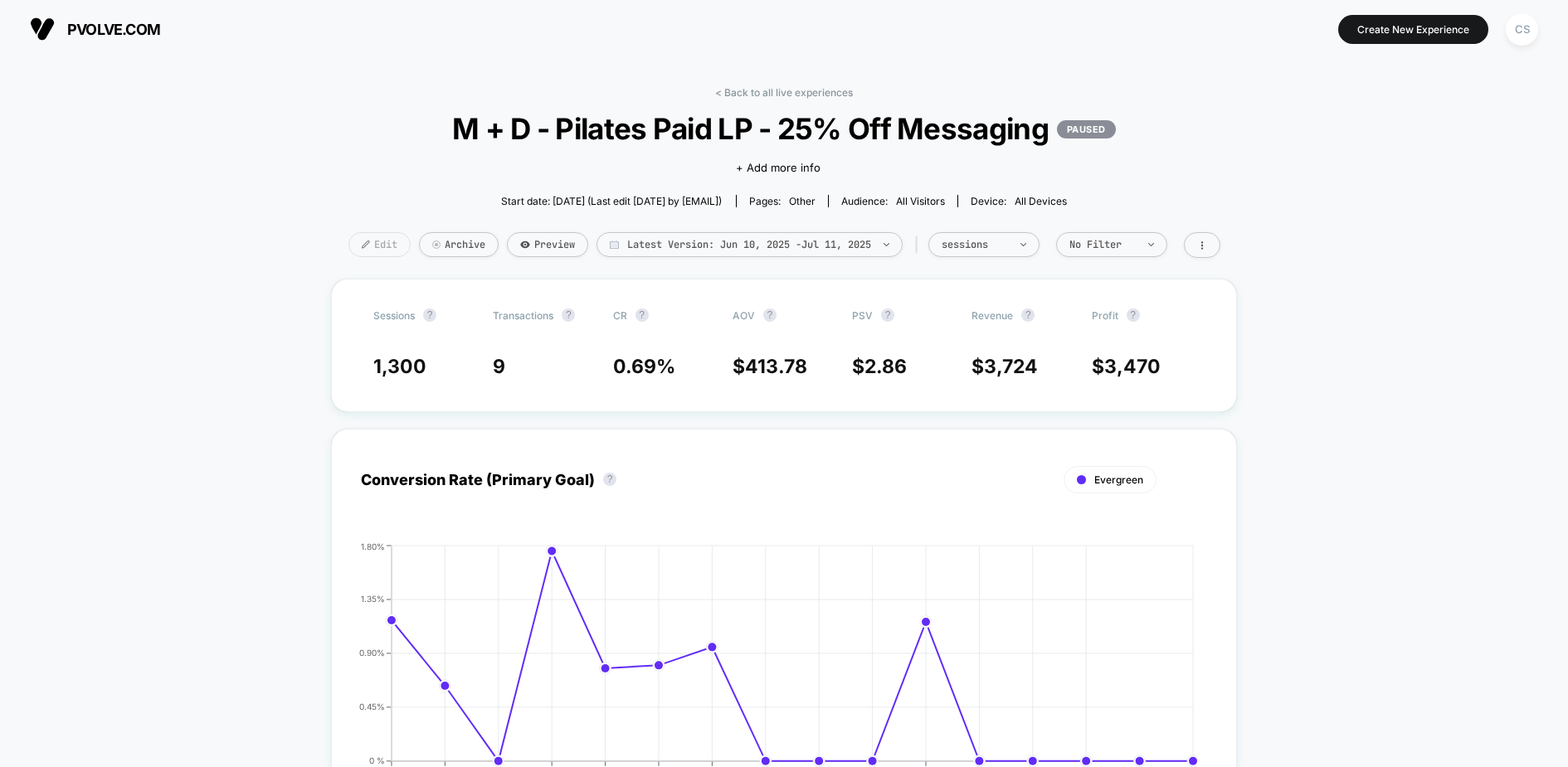 click on "Edit" at bounding box center (379, 245) 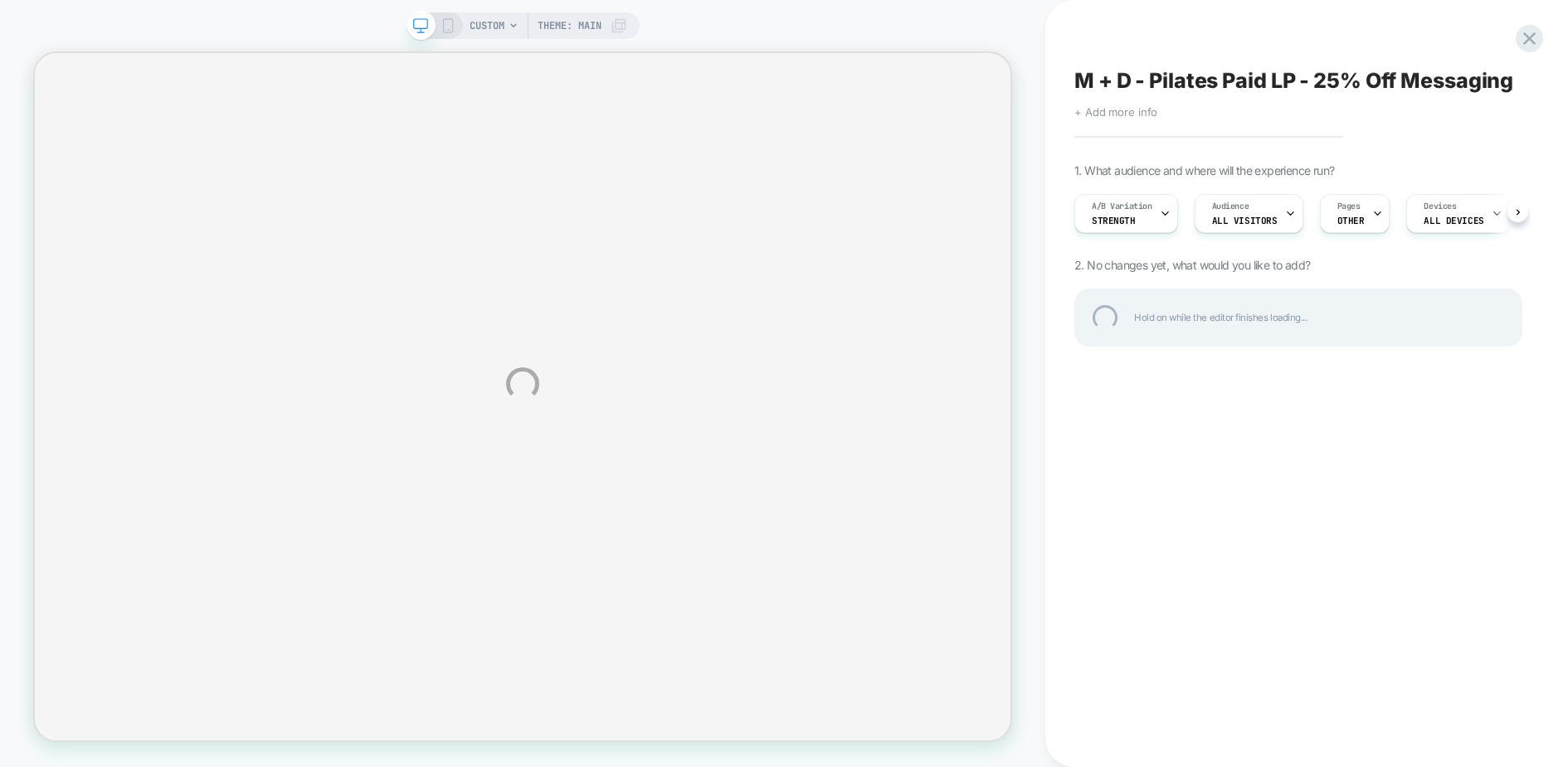 click on "CUSTOM Theme: MAIN M + D - Pilates Paid LP - 25% Off Messaging Click to edit experience details + Add more info 1. What audience and where will the experience run? A/B Variation STRENGTH Audience All Visitors Pages OTHER Devices ALL DEVICES Trigger Page Load 2. No changes yet, what would you like to add? Hold on while the editor finishes loading..." at bounding box center [784, 383] 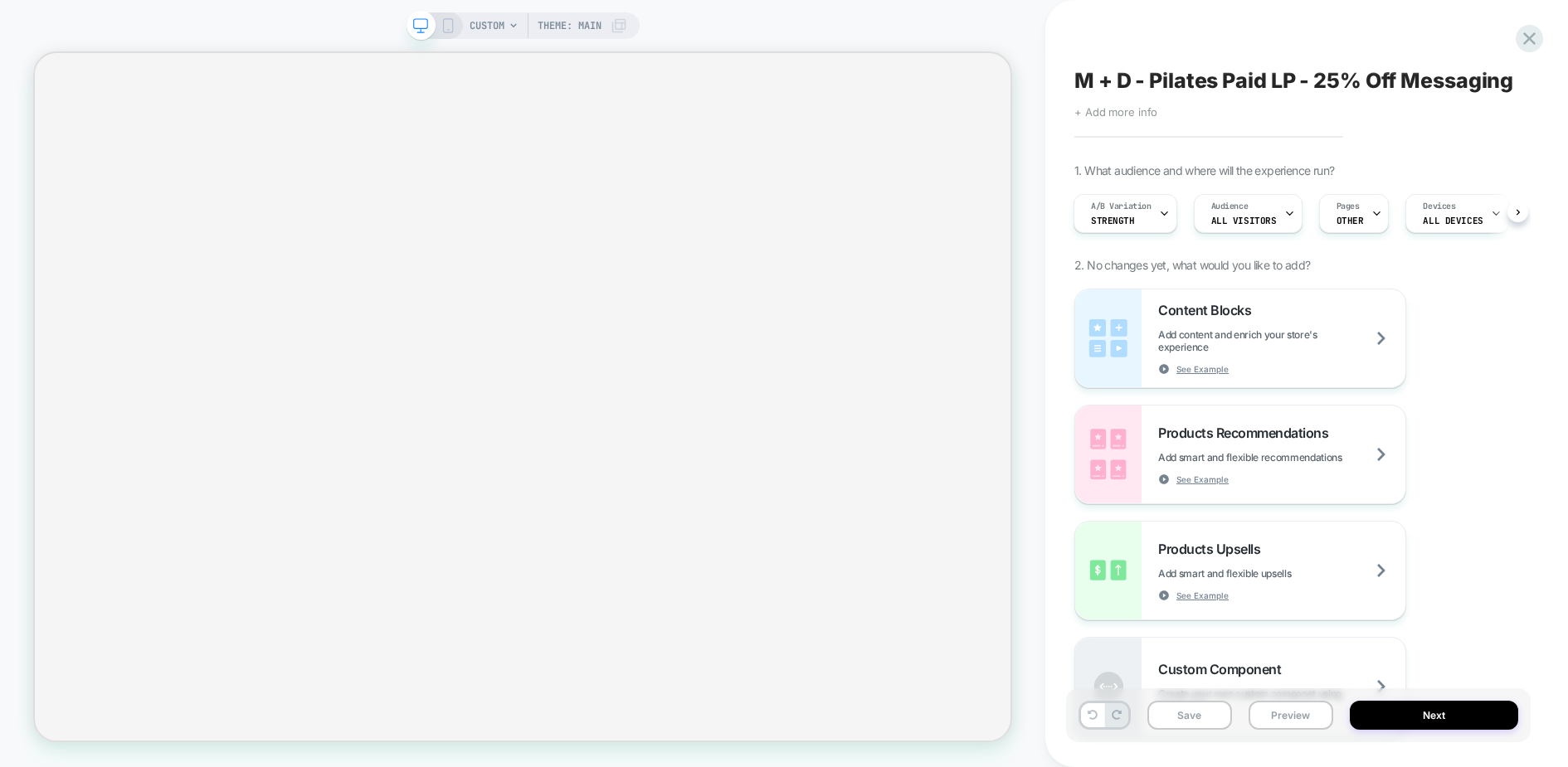 scroll, scrollTop: 0, scrollLeft: 2, axis: horizontal 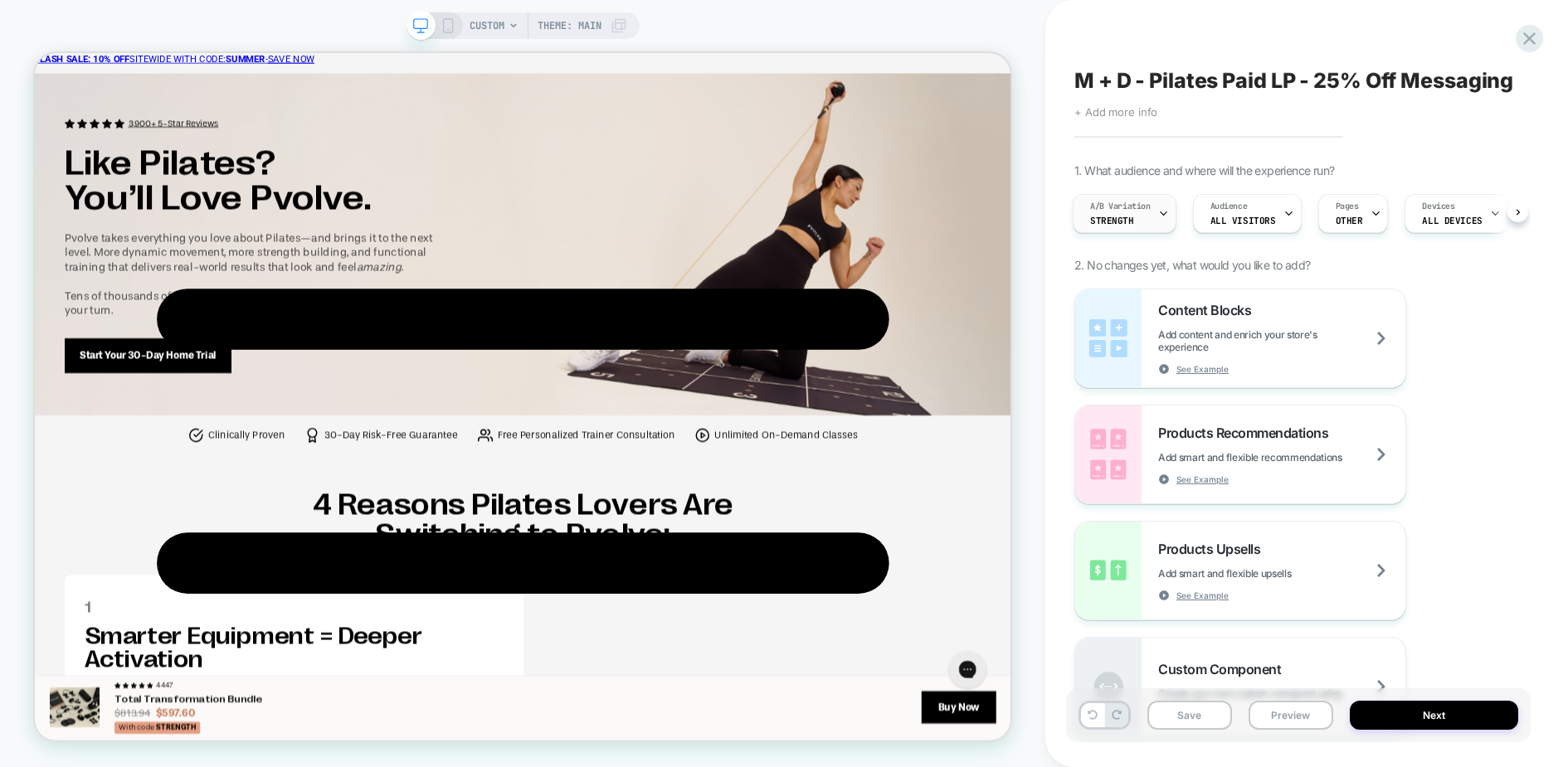 click on "A/B Variation" at bounding box center [1120, 206] 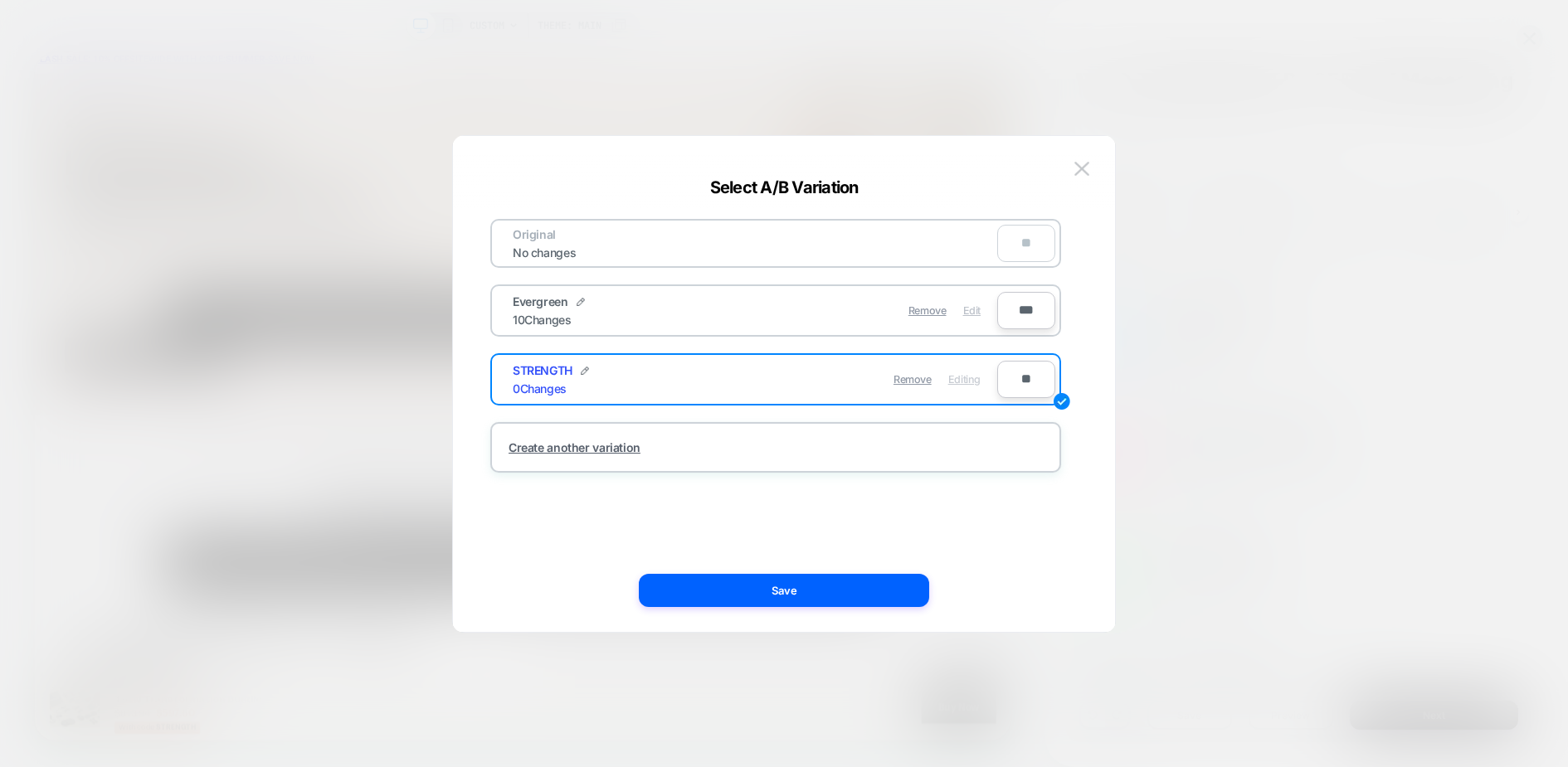 click on "Edit" at bounding box center [971, 310] 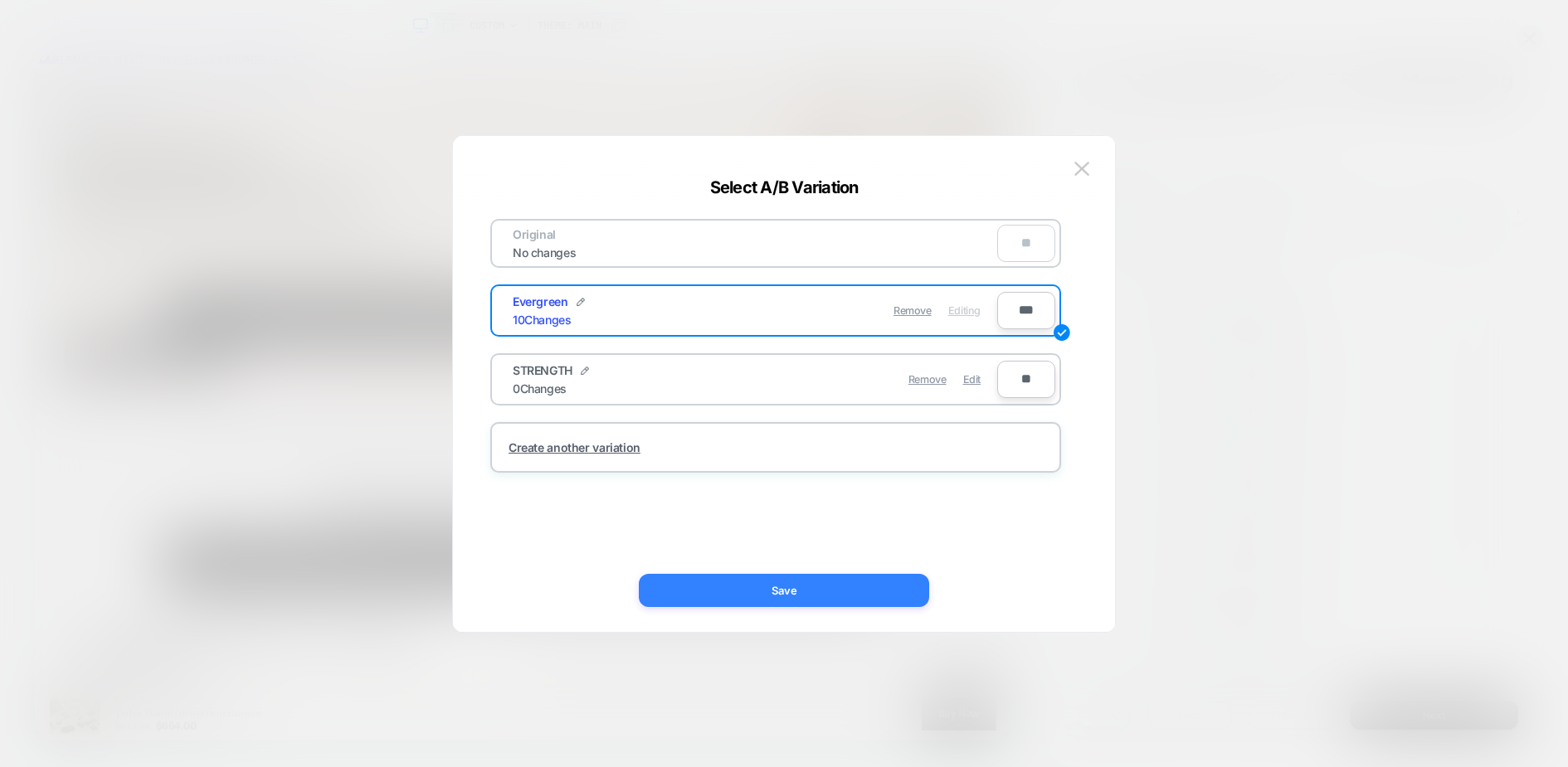 click on "Save" at bounding box center [784, 590] 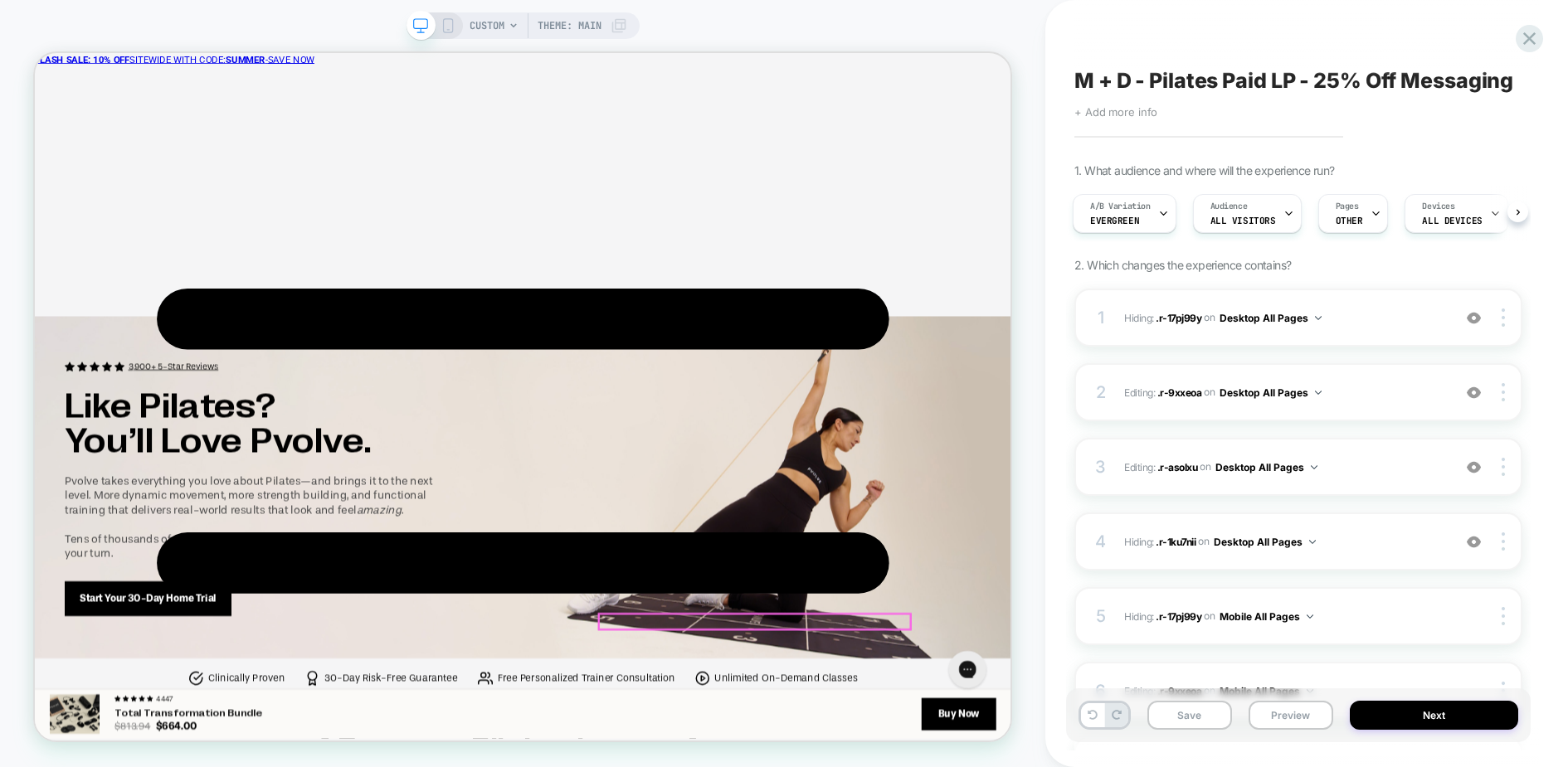 scroll, scrollTop: 2821, scrollLeft: 0, axis: vertical 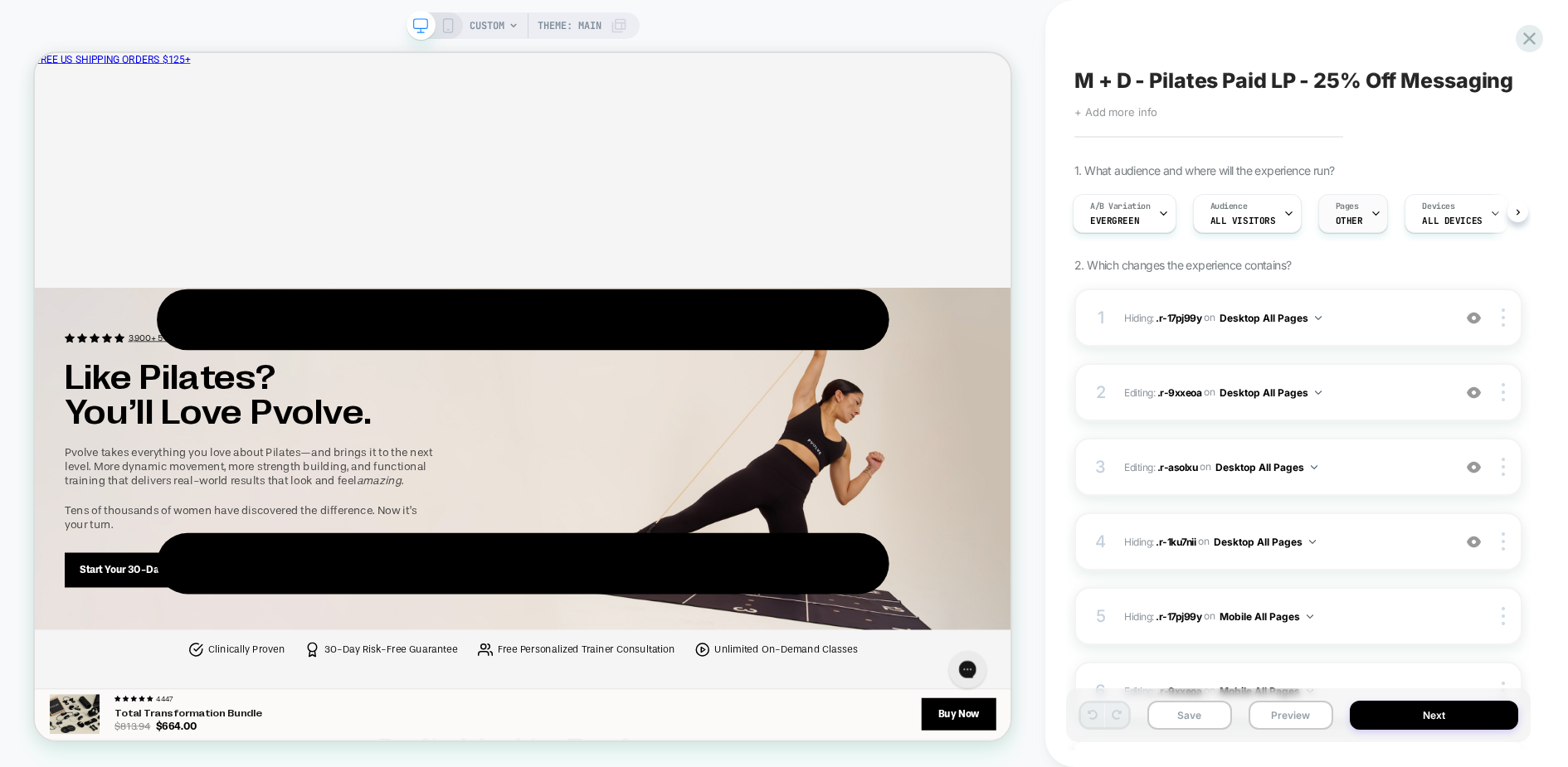 click on "Pages" at bounding box center [1347, 206] 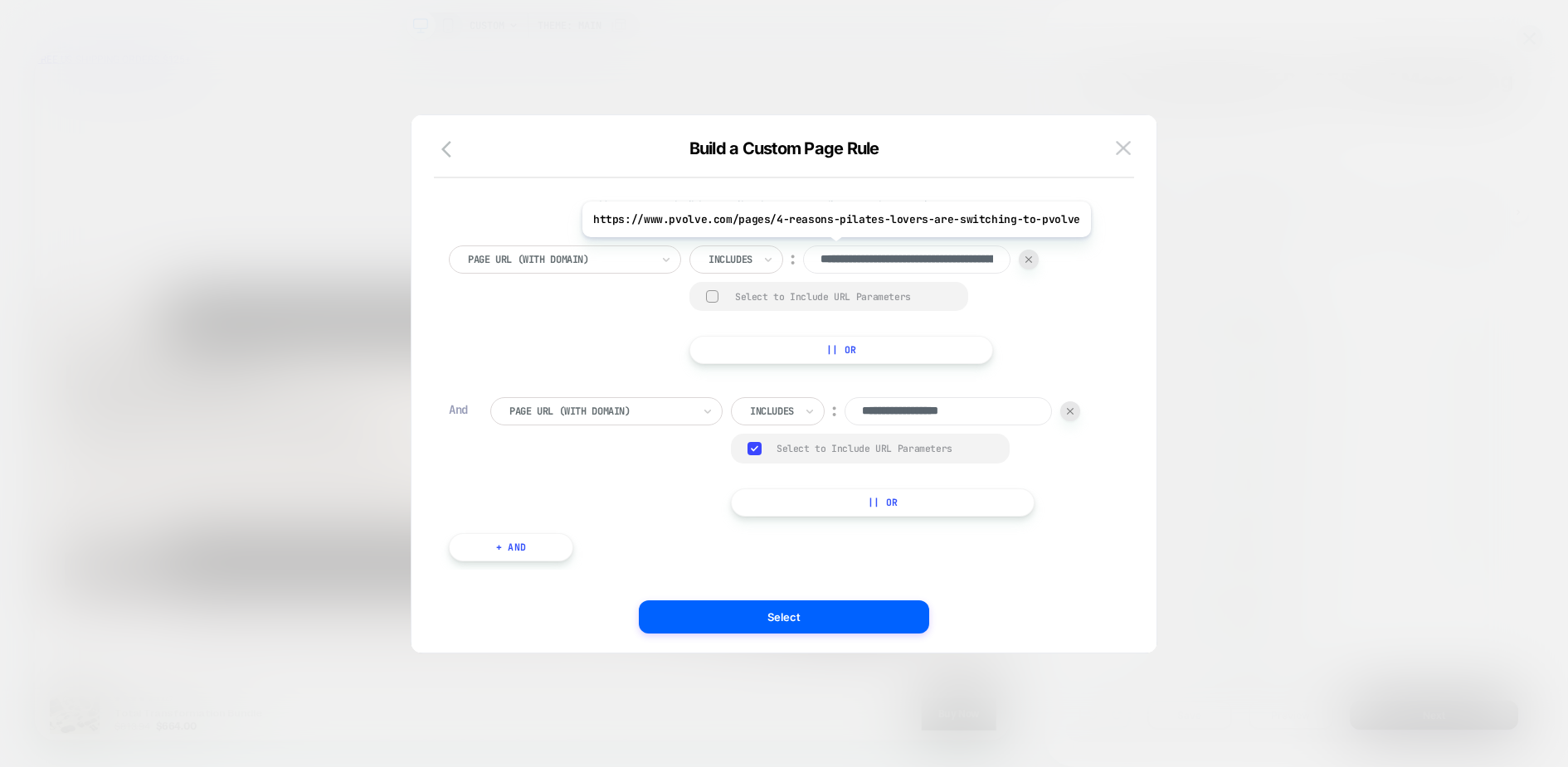 scroll, scrollTop: 0, scrollLeft: 0, axis: both 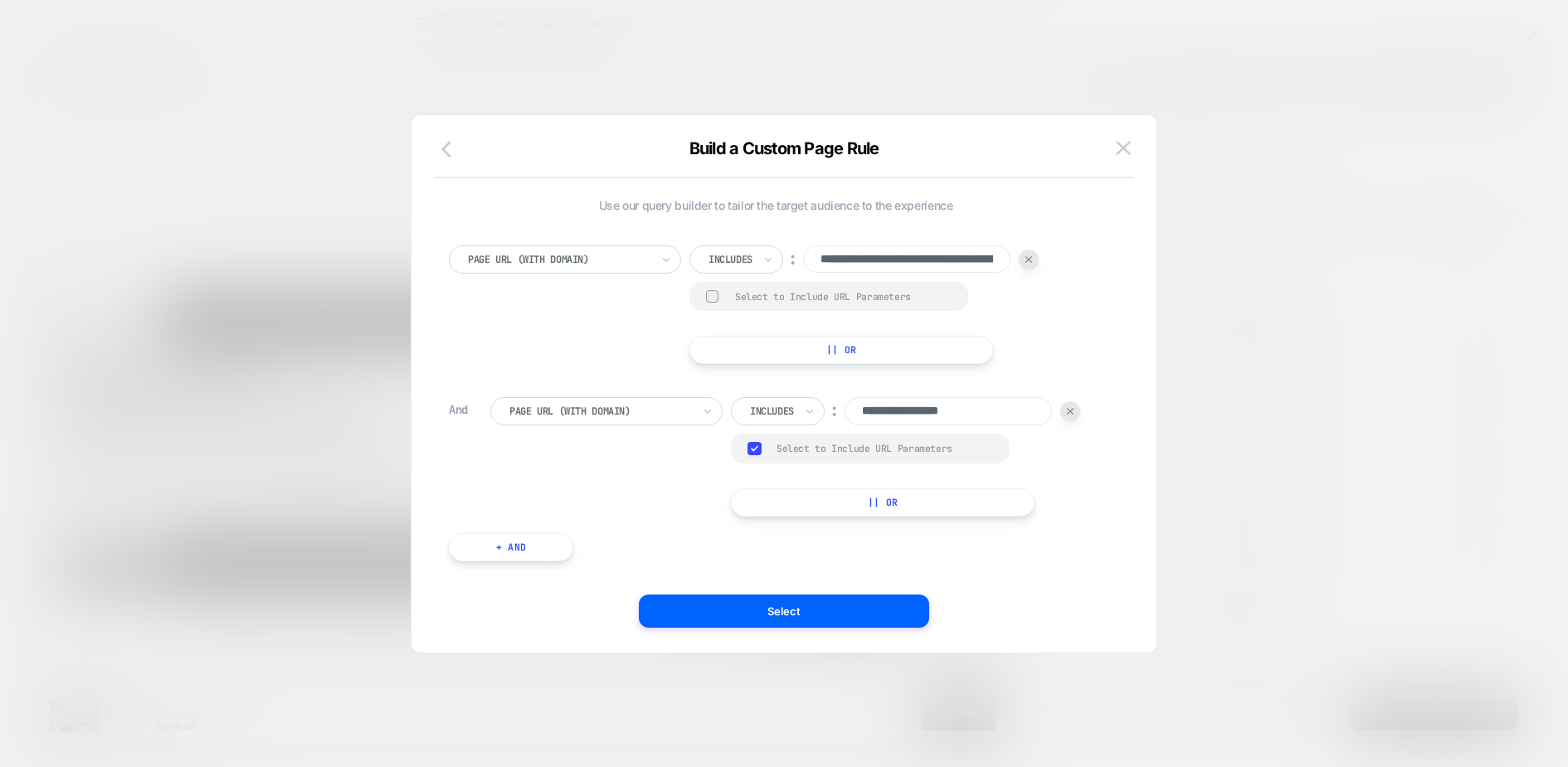 click 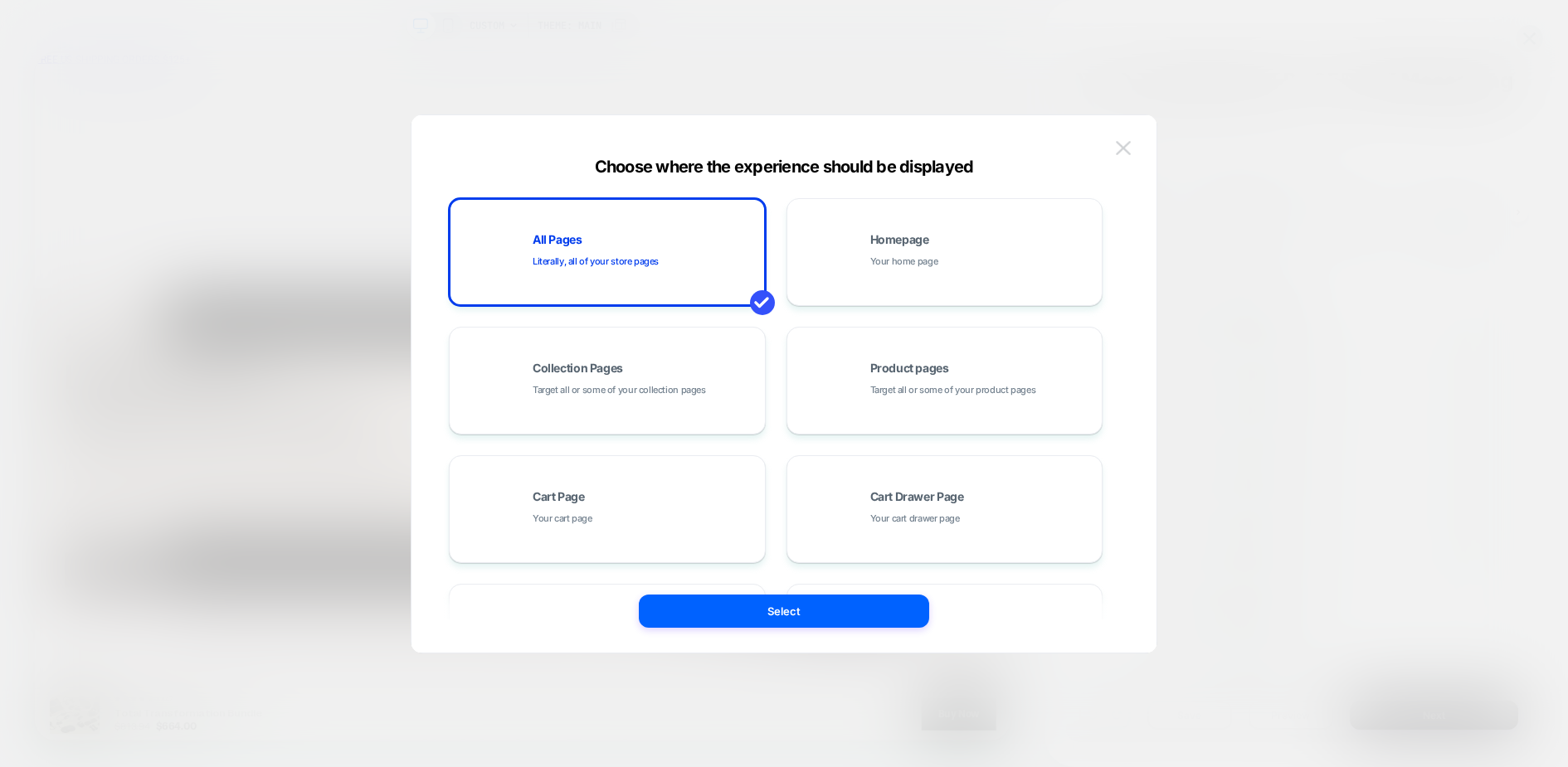 click at bounding box center (1123, 148) 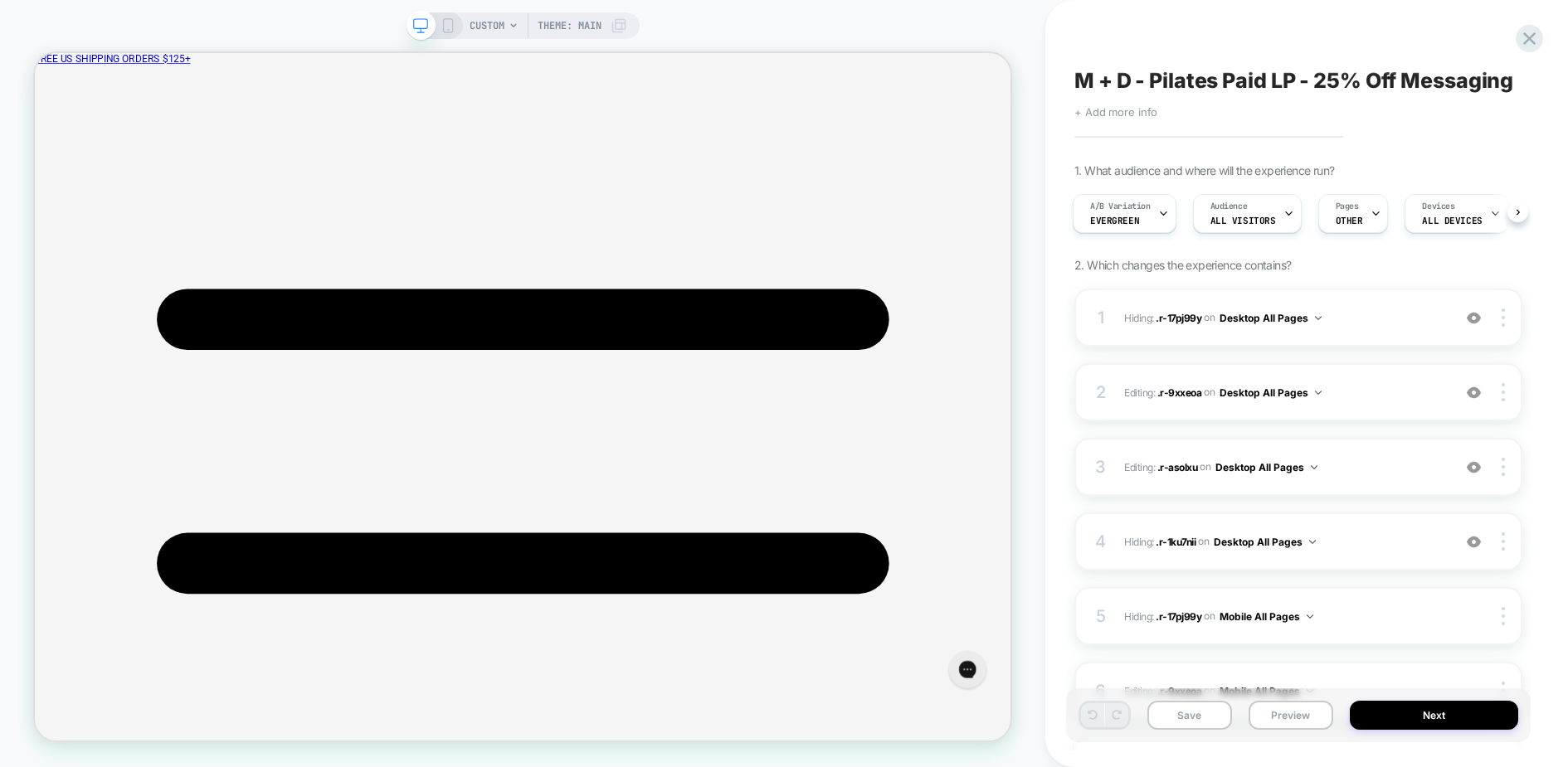 scroll, scrollTop: 270, scrollLeft: 0, axis: vertical 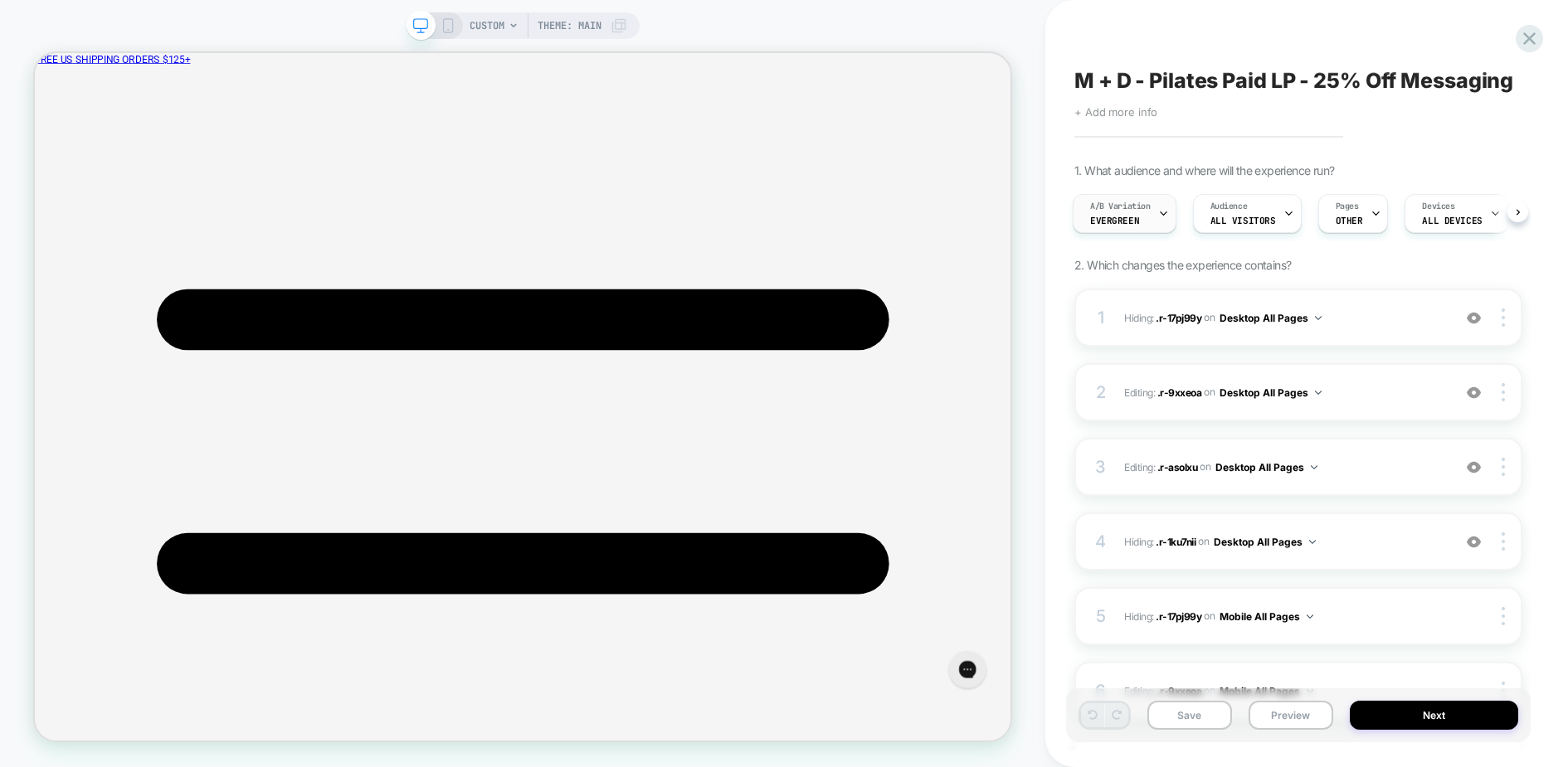 click on "A/B Variation" at bounding box center [1120, 206] 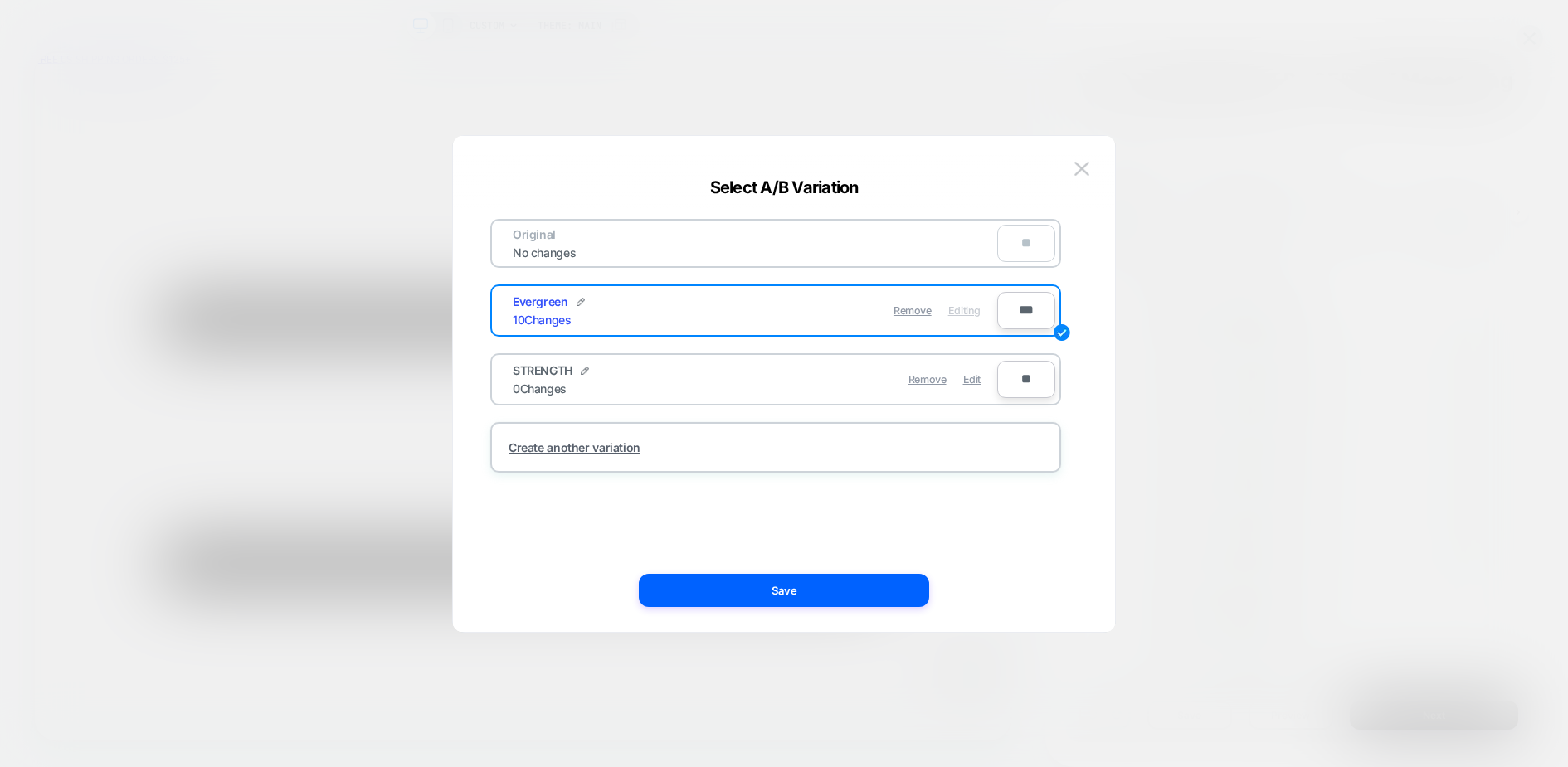 click on "***" at bounding box center [1026, 310] 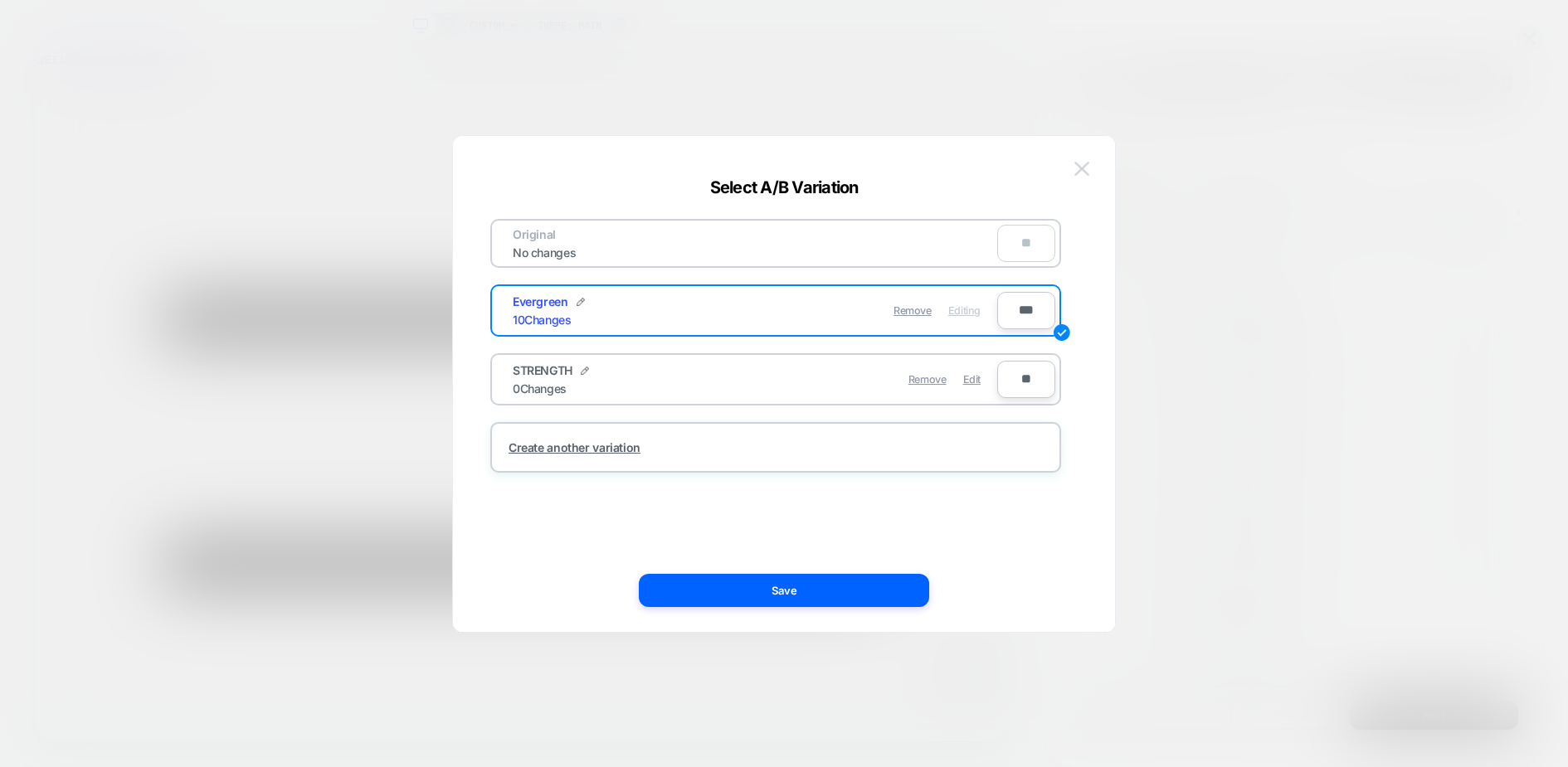 click at bounding box center (1082, 169) 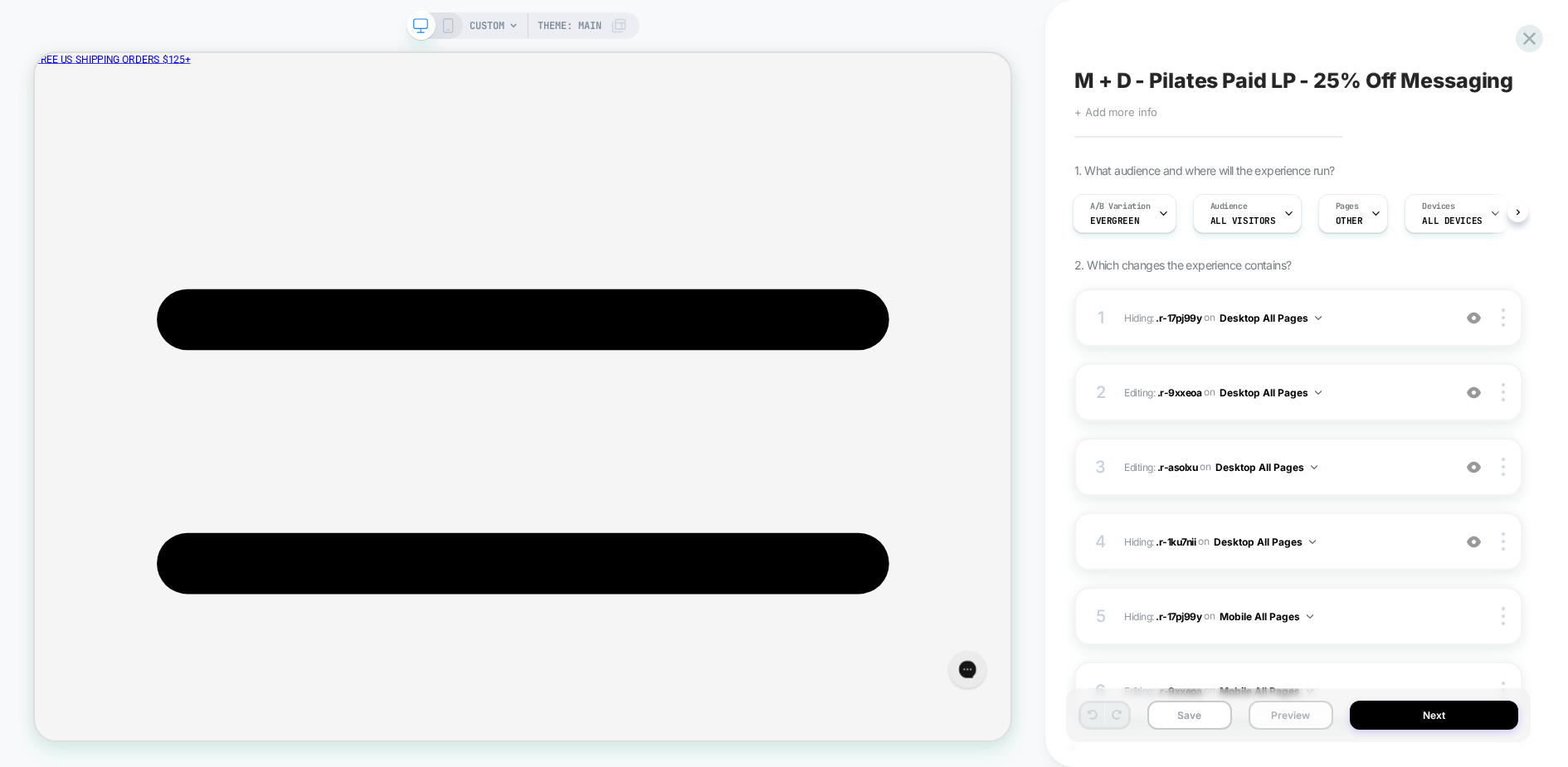 click on "Preview" at bounding box center (1291, 715) 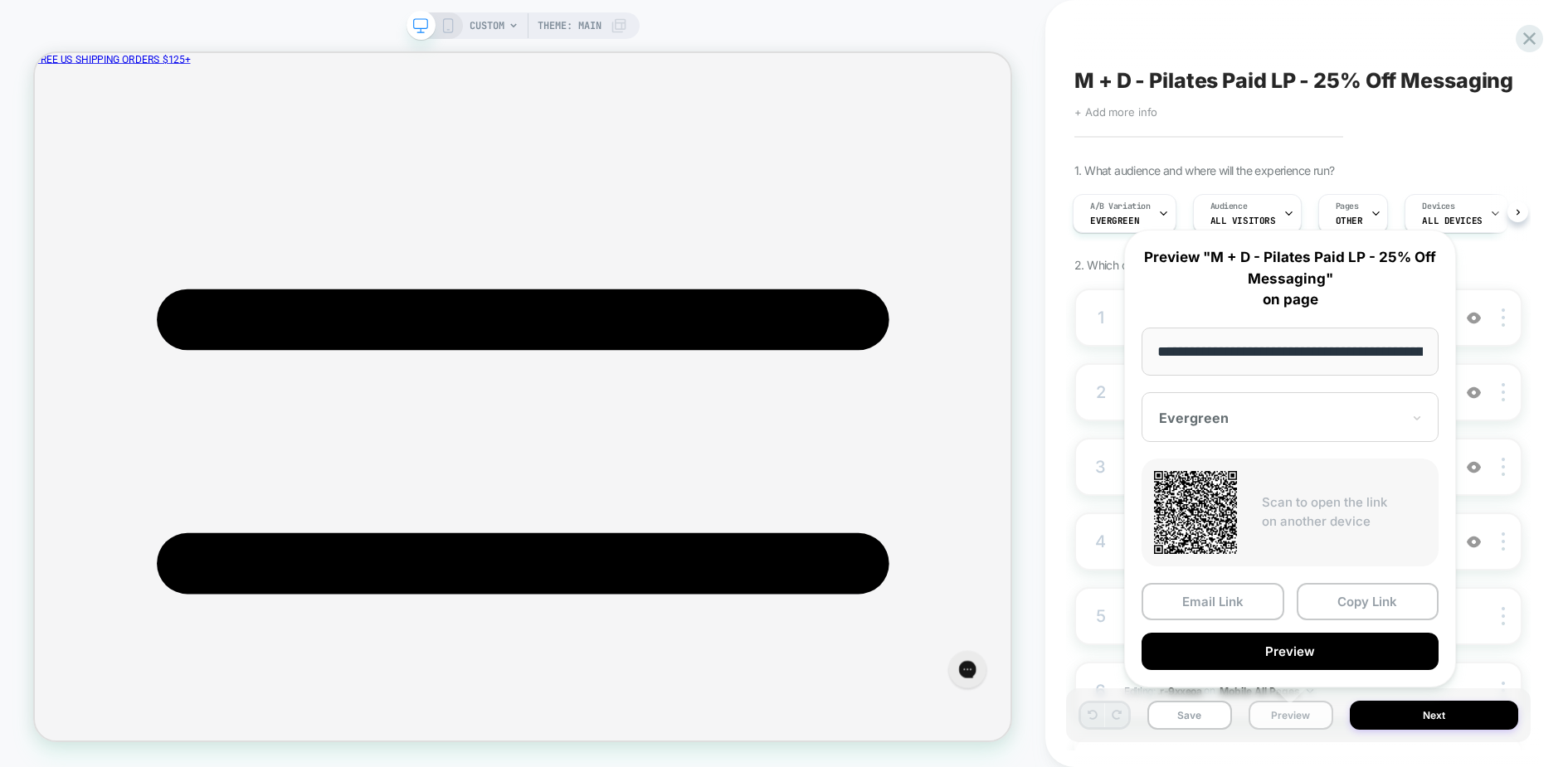 scroll, scrollTop: 0, scrollLeft: 394, axis: horizontal 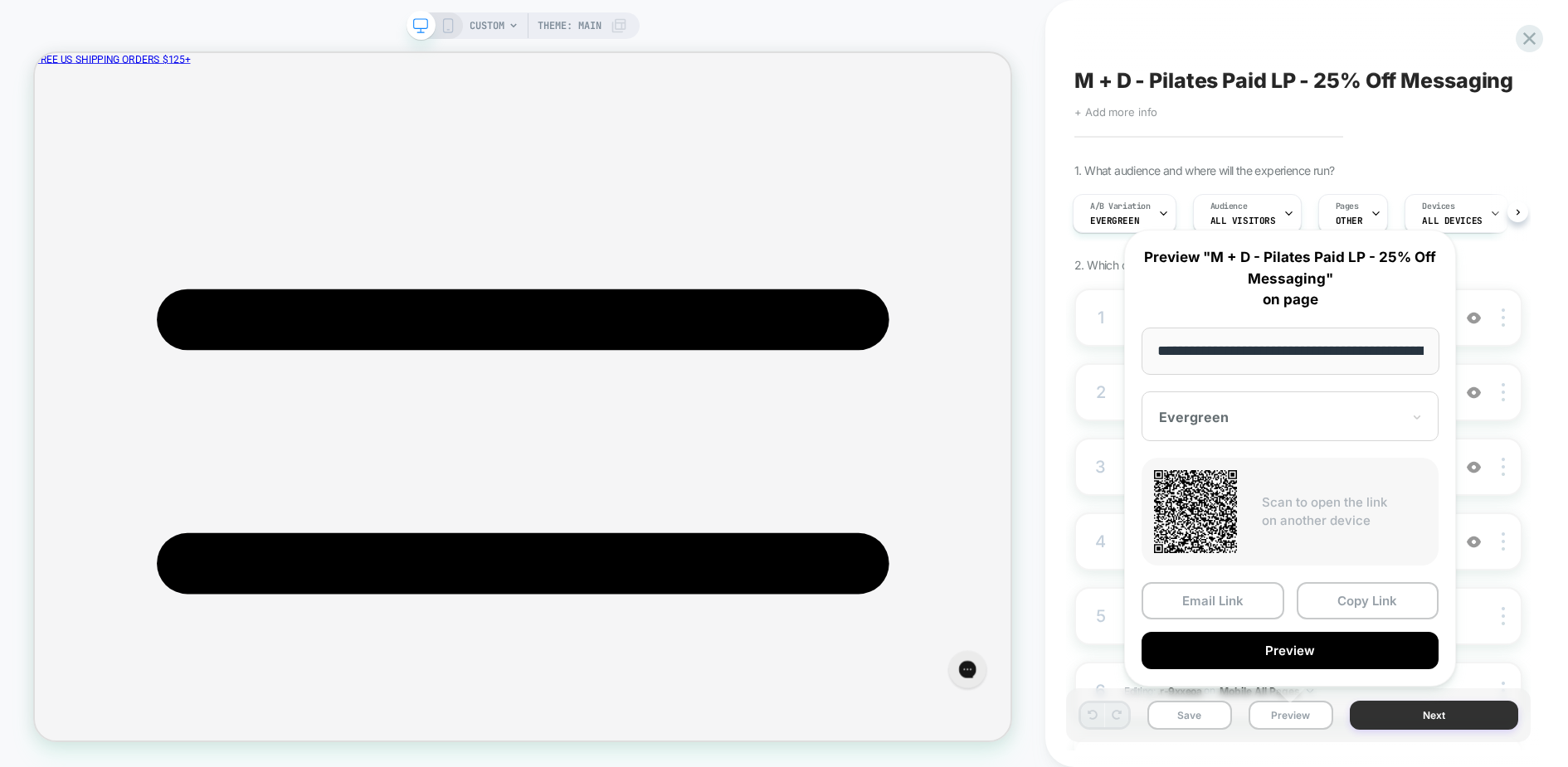 click on "Next" at bounding box center (1434, 715) 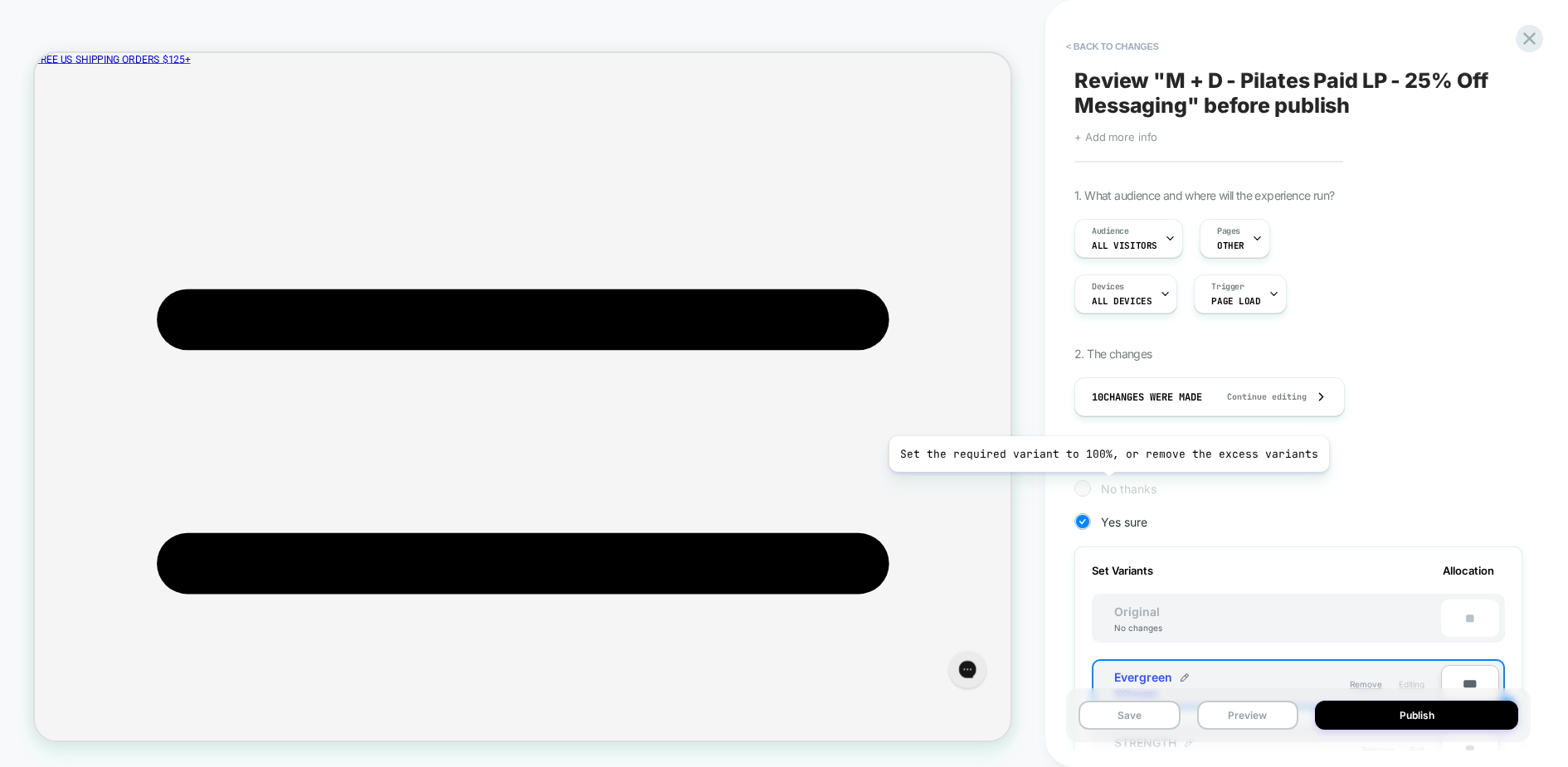 click on "No thanks" at bounding box center (1128, 488) 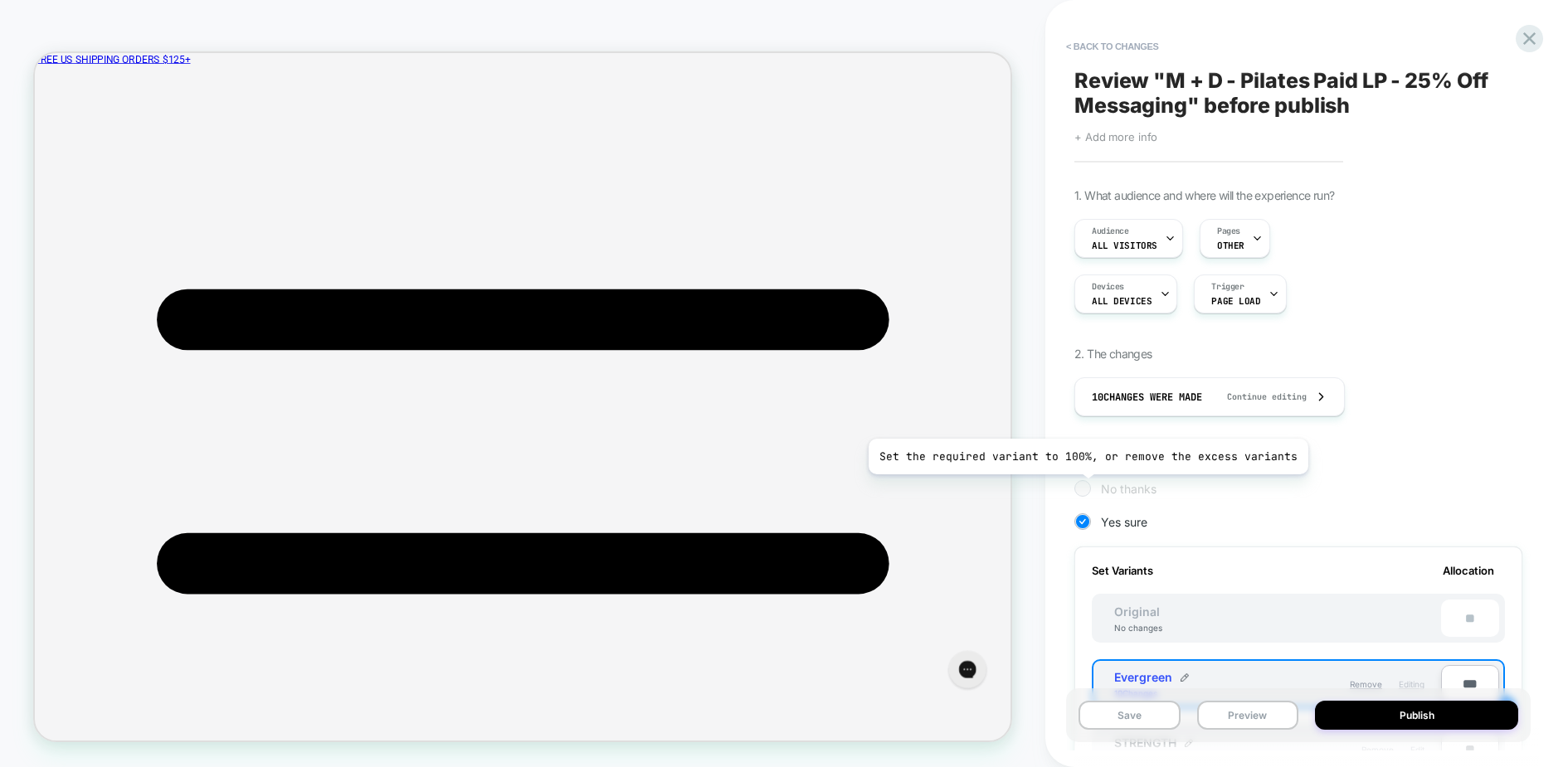 click at bounding box center (1082, 488) 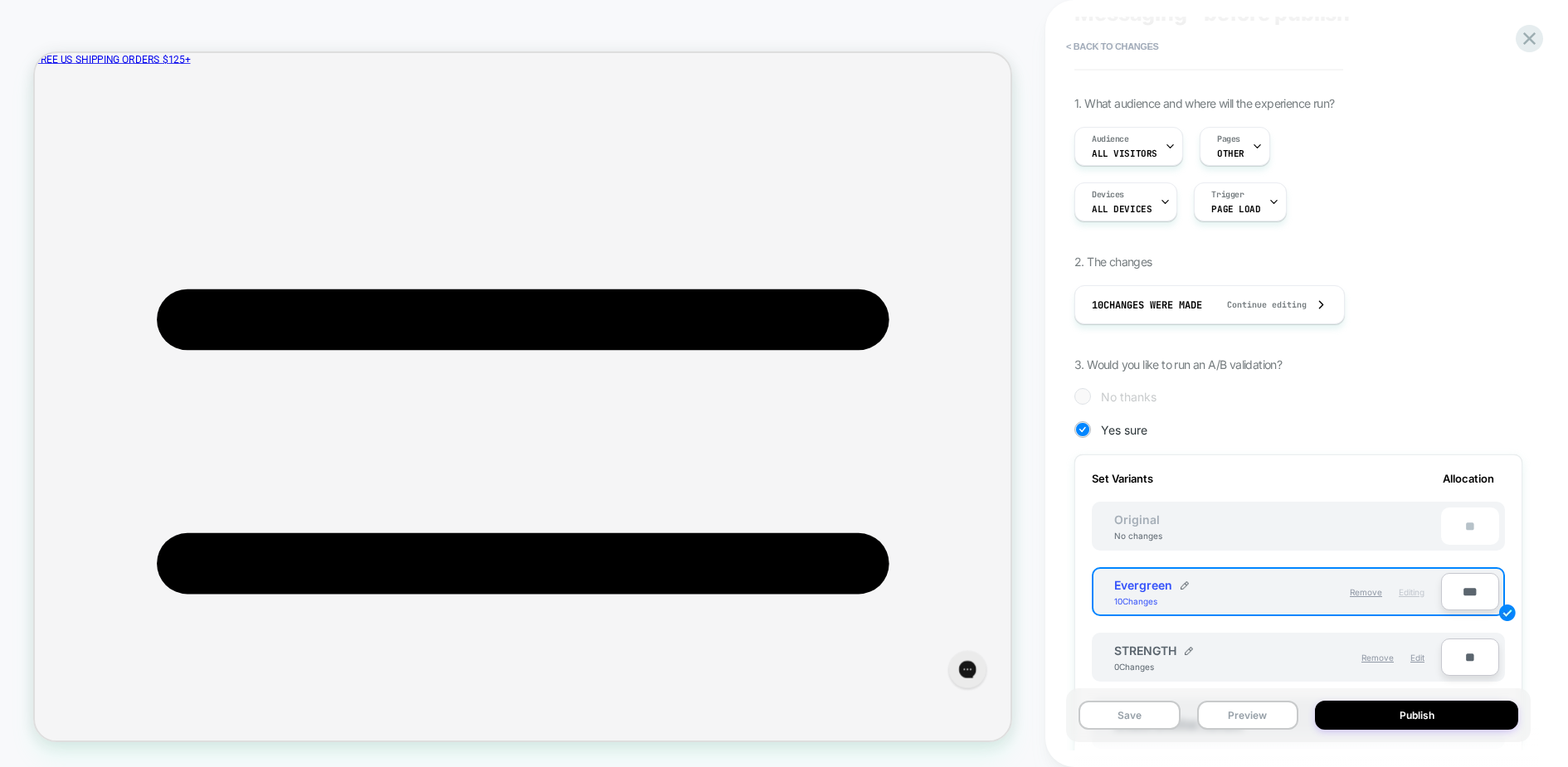scroll, scrollTop: 102, scrollLeft: 0, axis: vertical 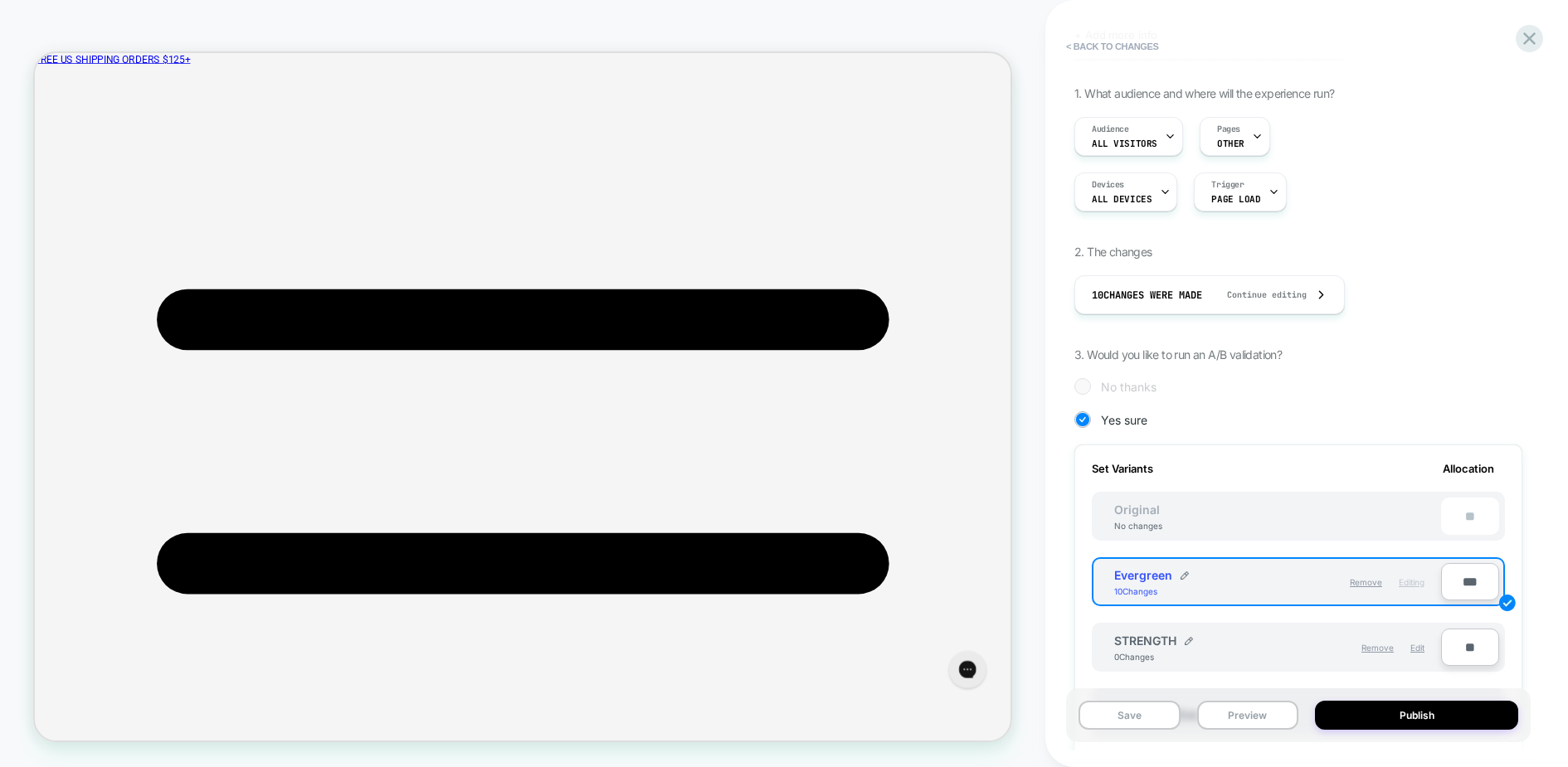 click on "***" at bounding box center (1470, 581) 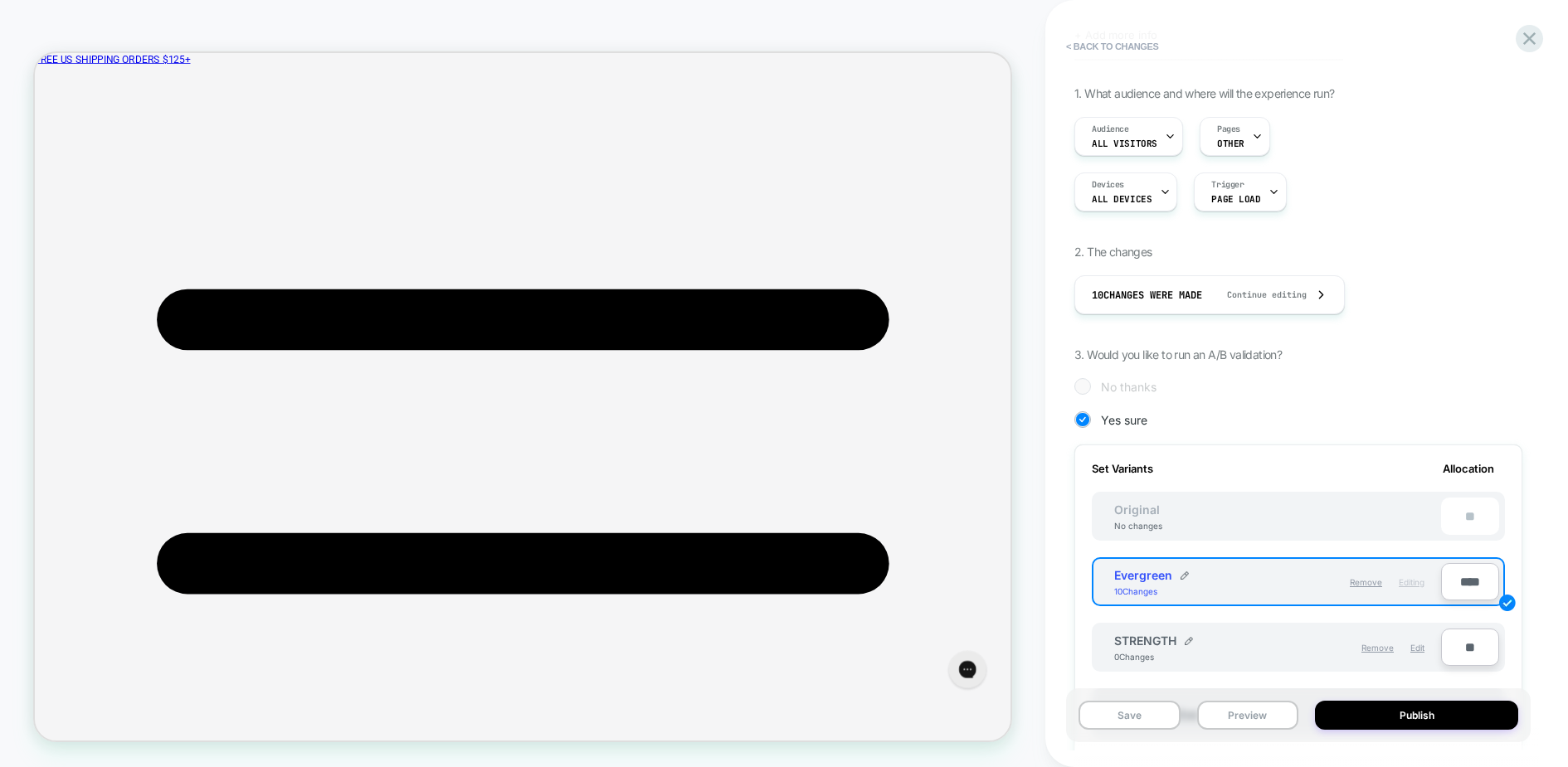 type on "****" 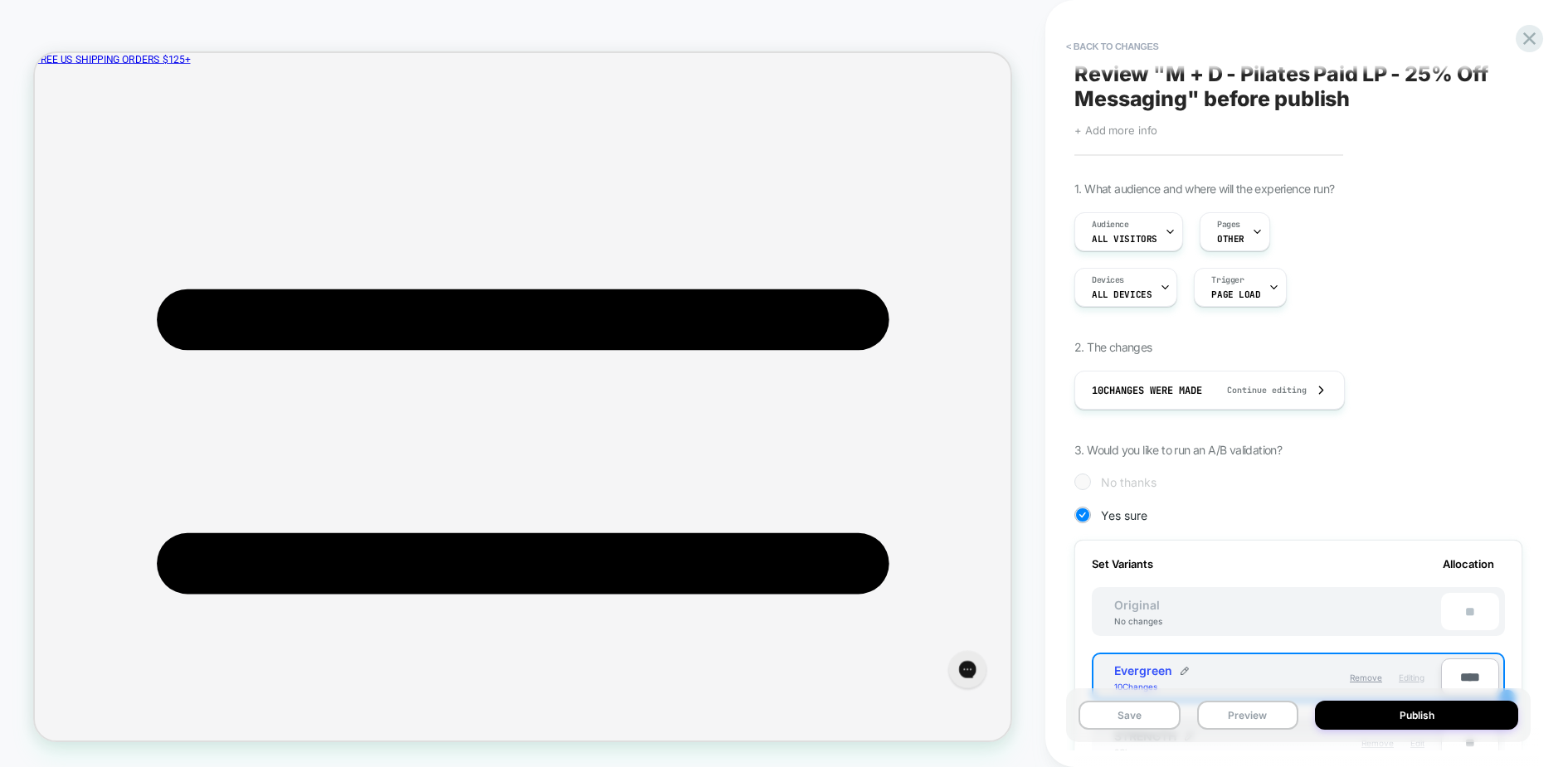 scroll, scrollTop: 0, scrollLeft: 0, axis: both 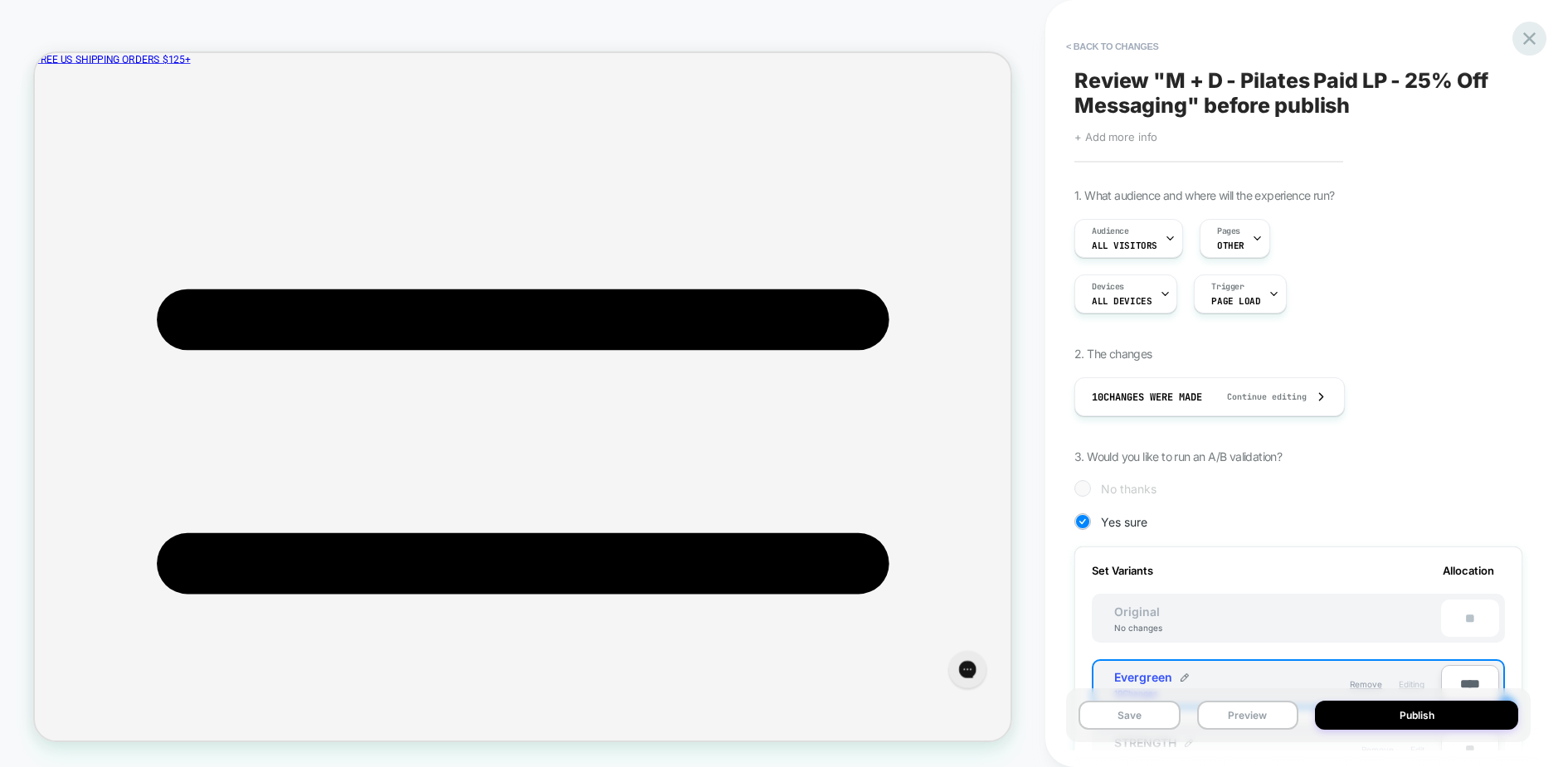 click 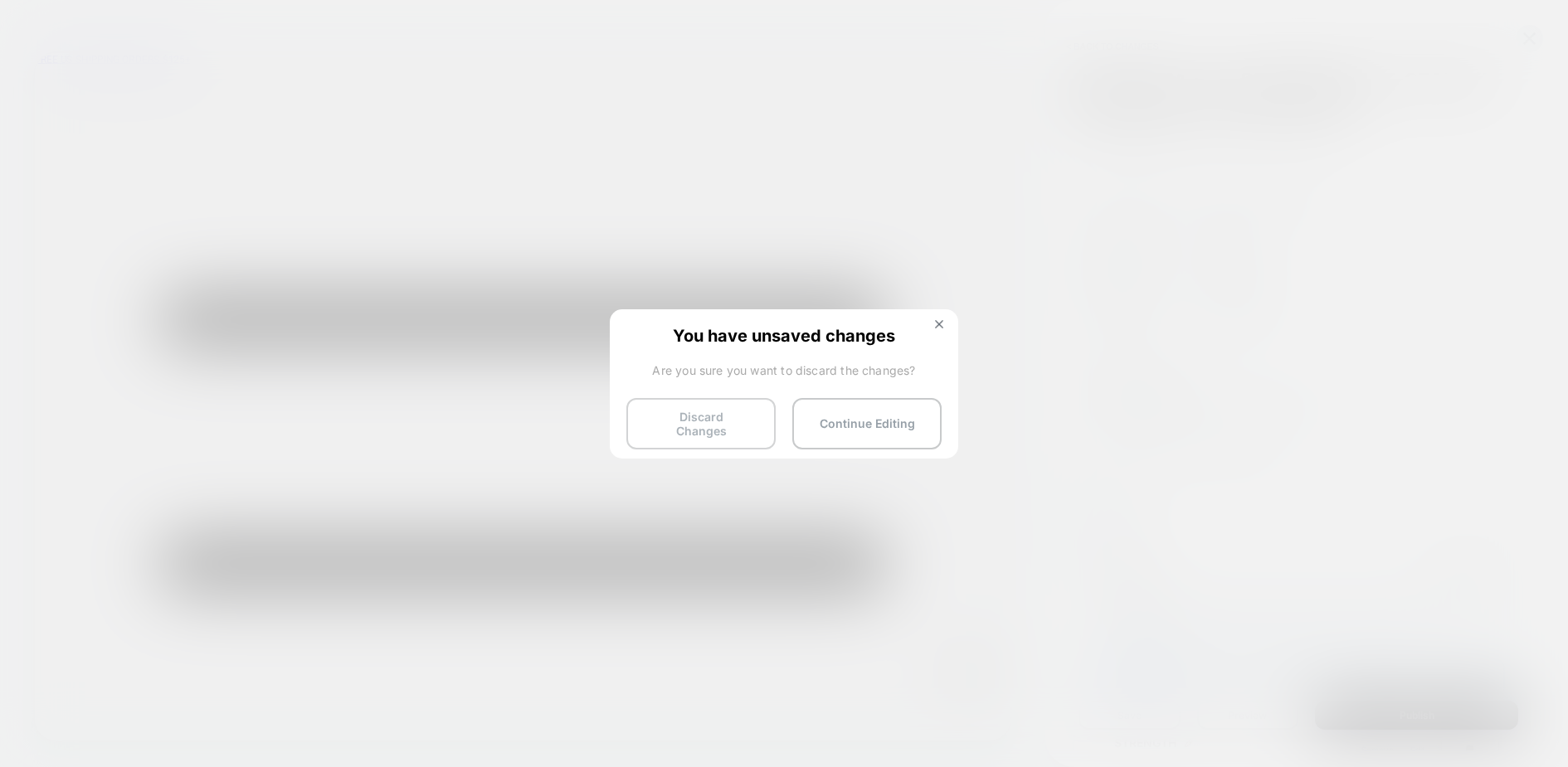 click on "Discard Changes" at bounding box center (701, 424) 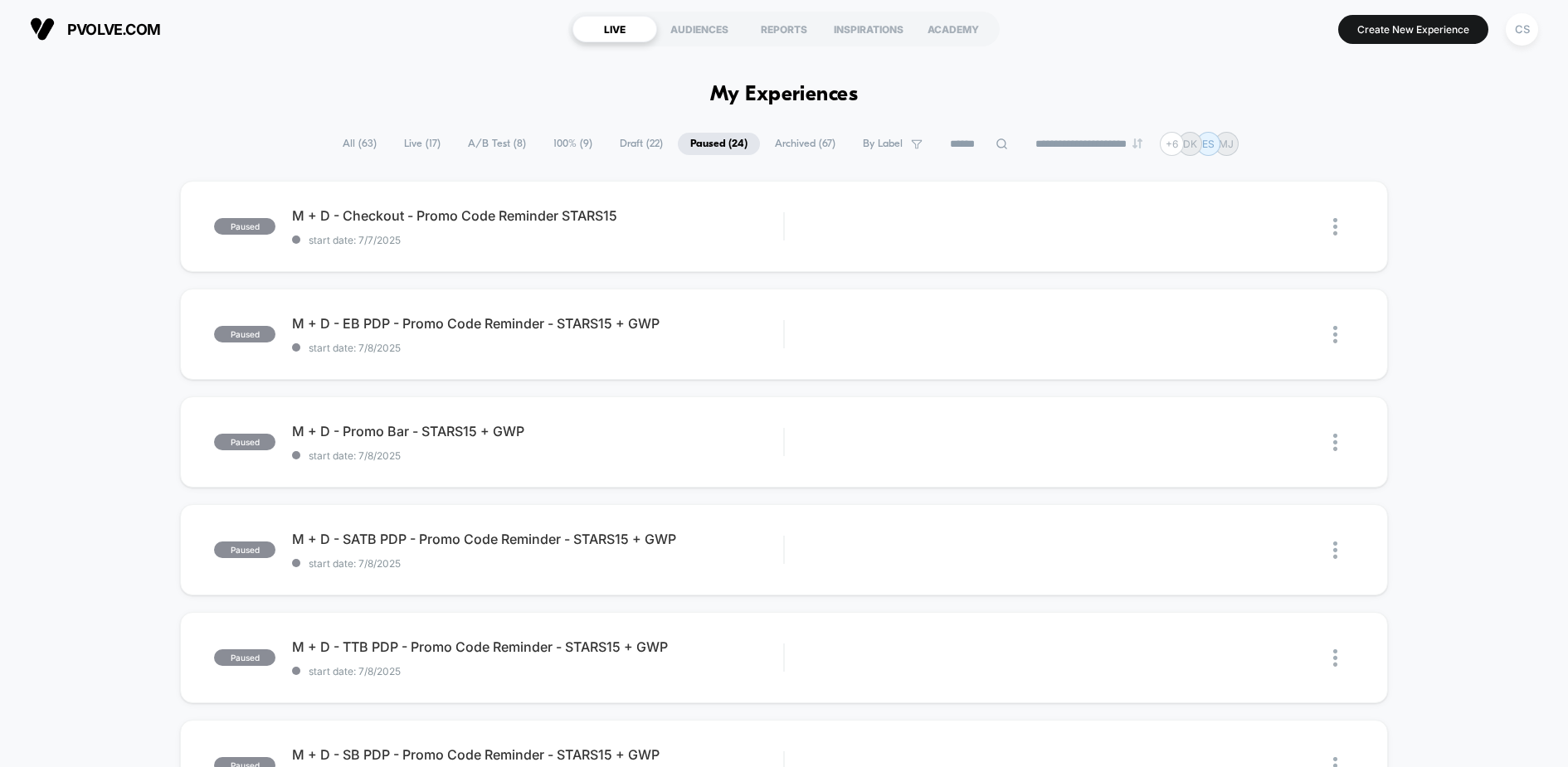 click on "All ( 63 )" at bounding box center (359, 143) 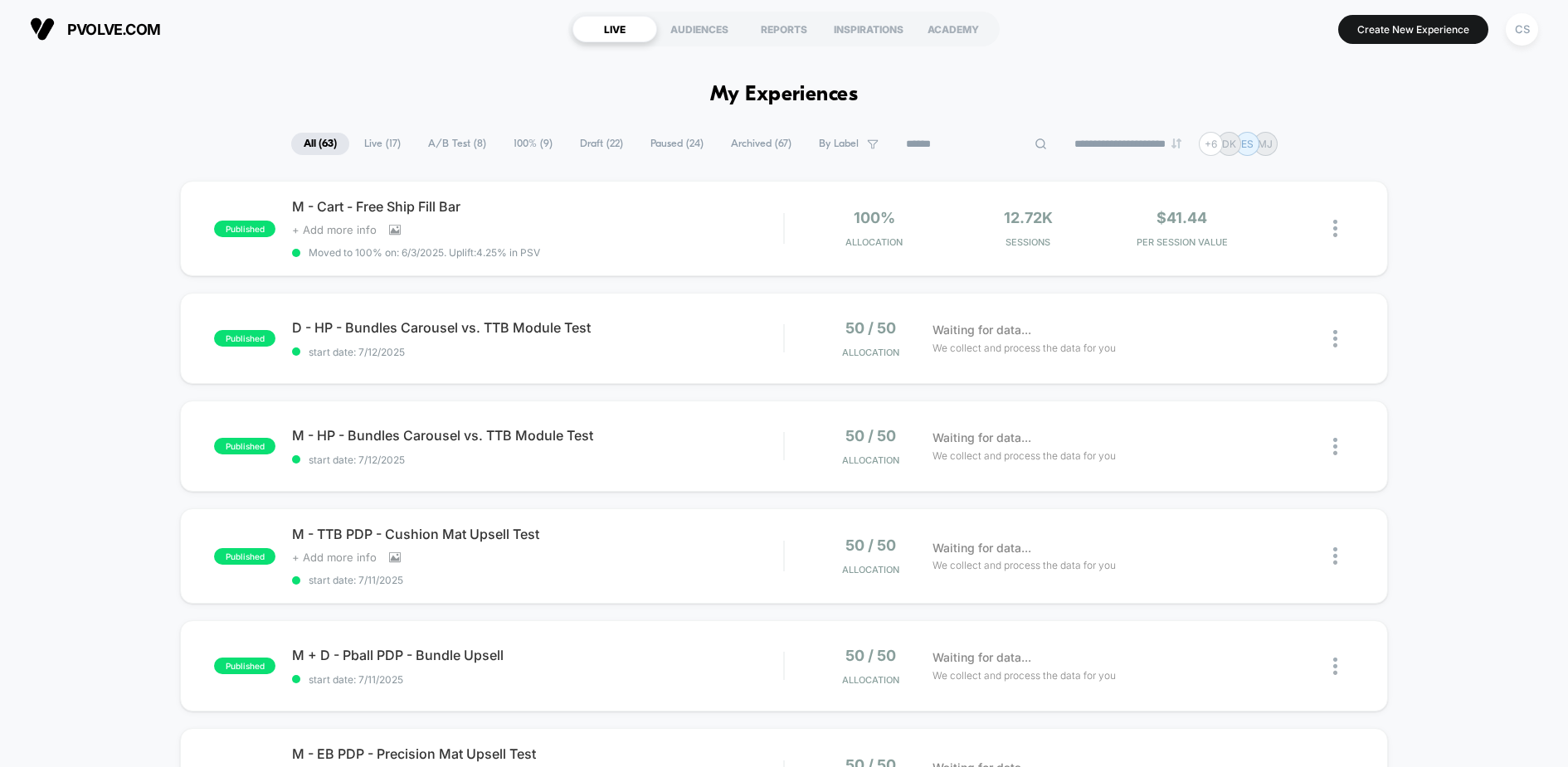 click at bounding box center (976, 144) 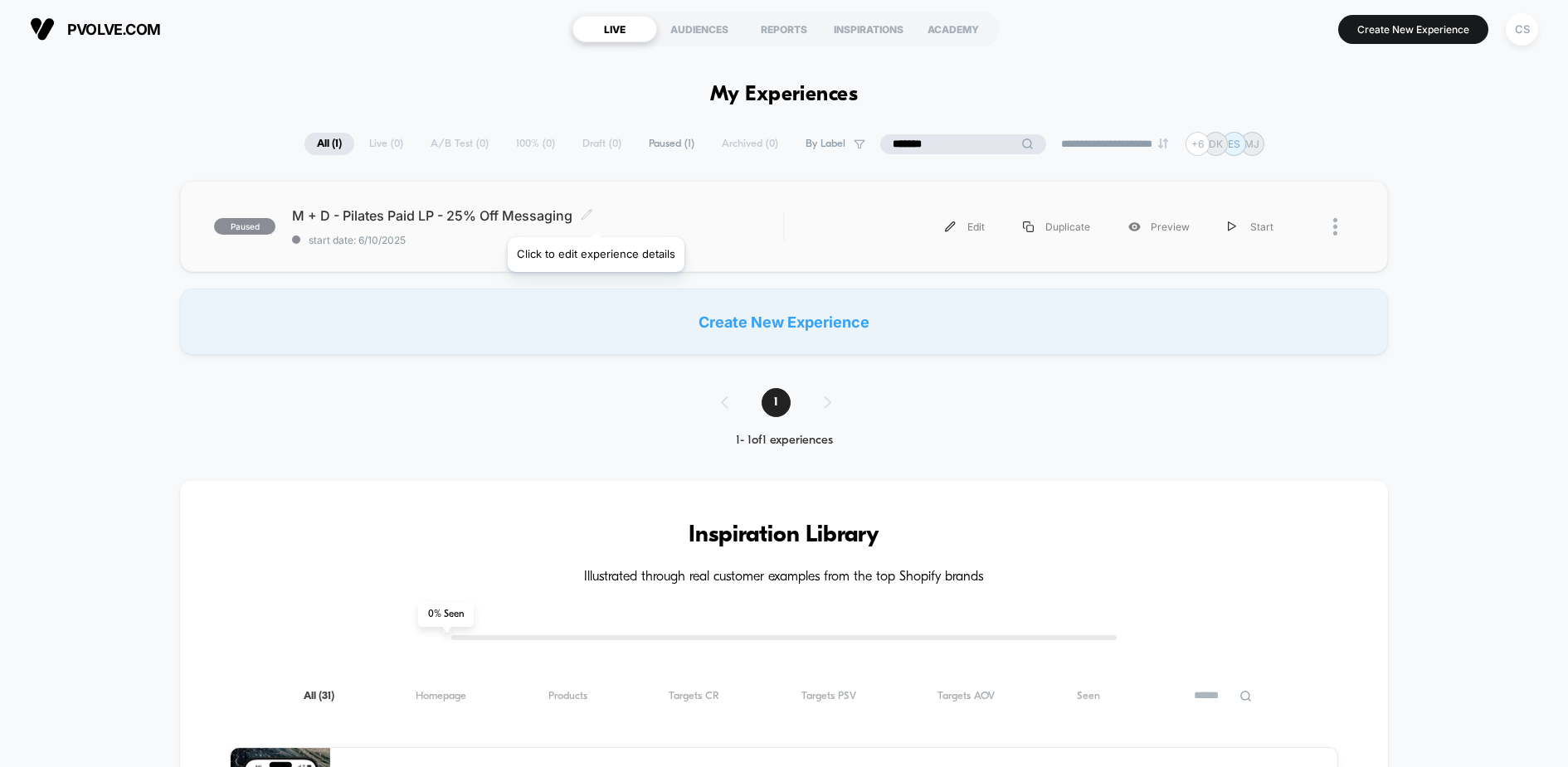 type on "*******" 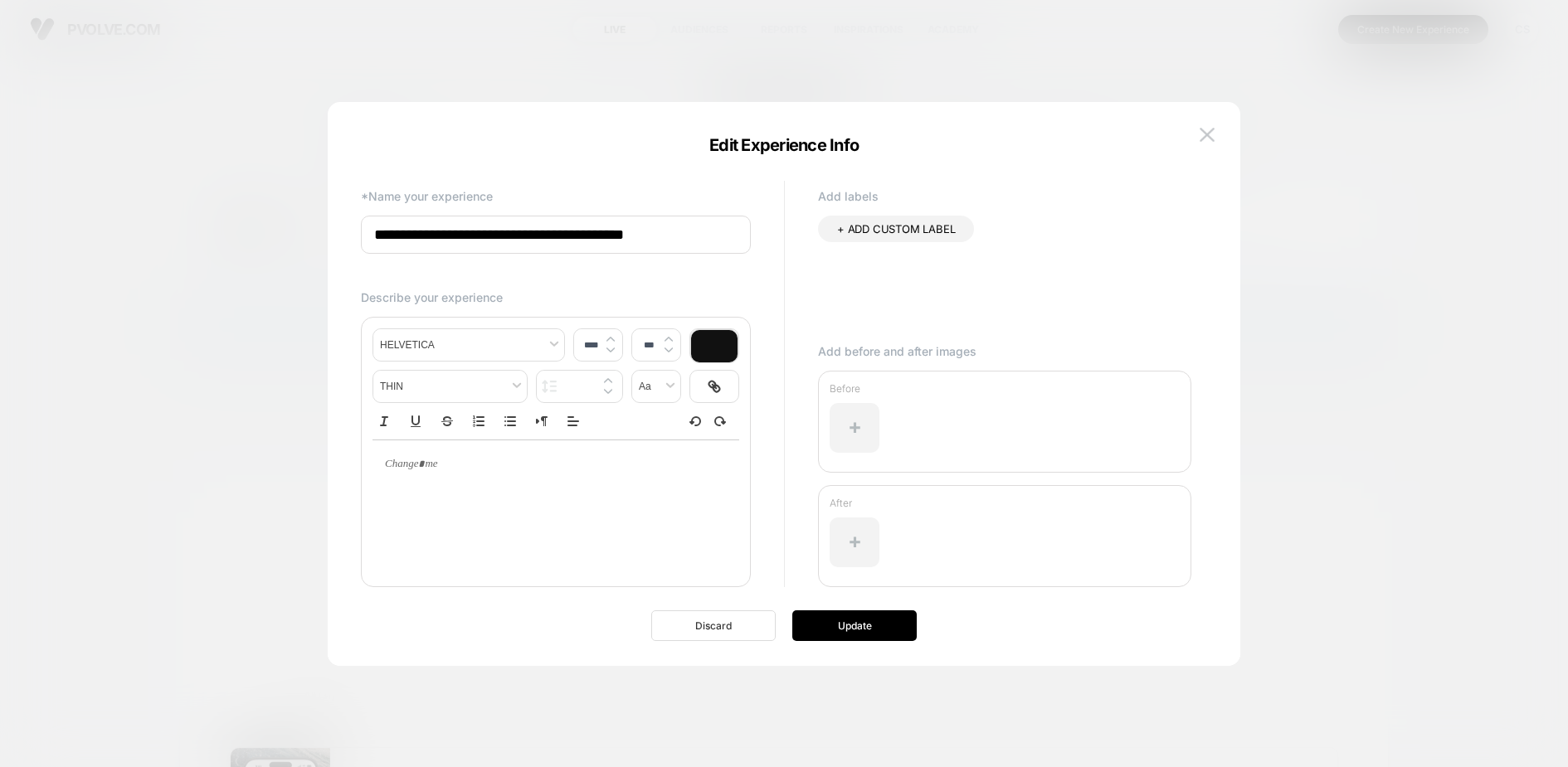 click on "Discard" at bounding box center (713, 625) 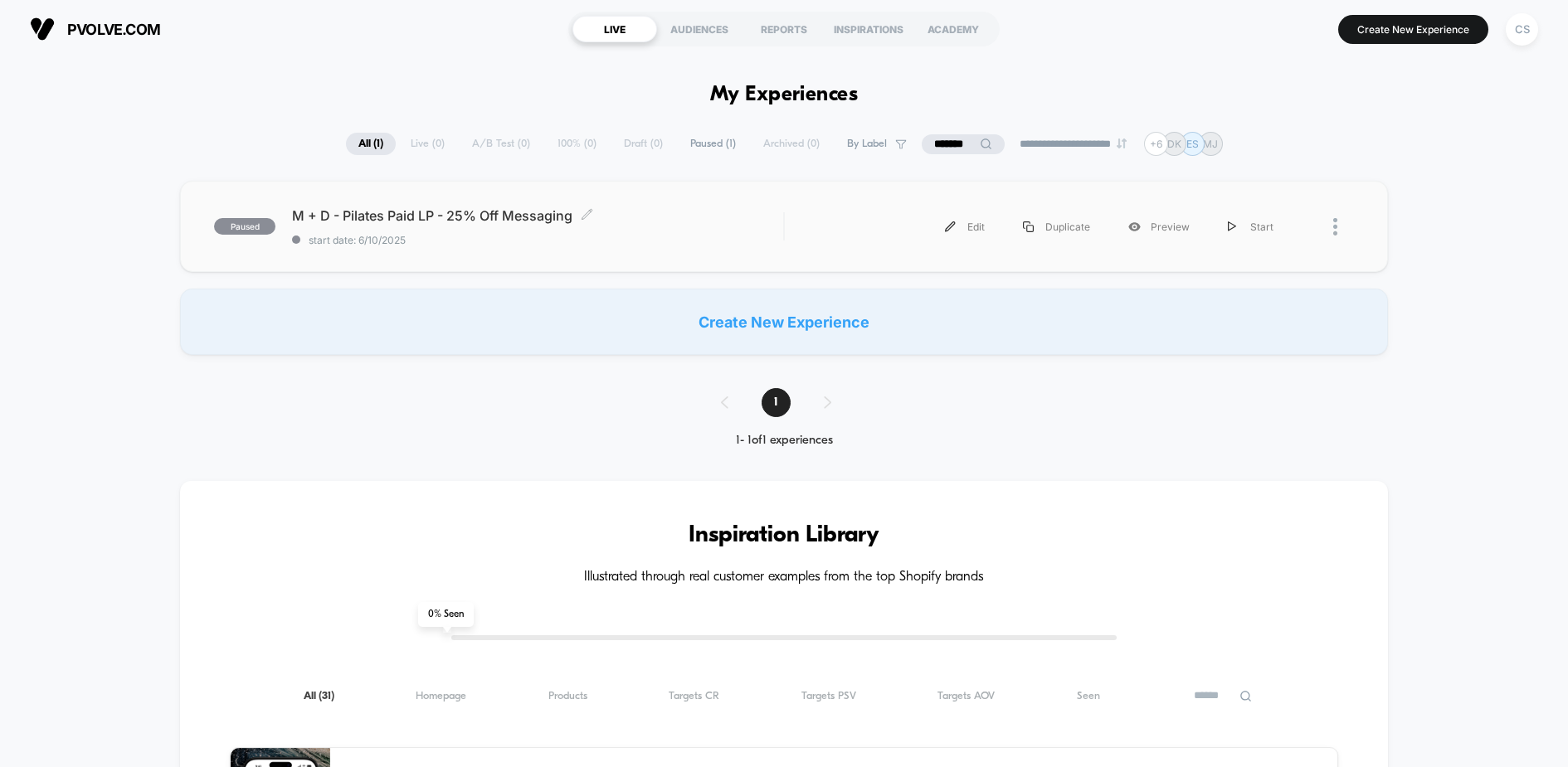 click on "M + D - Pilates Paid LP - 25% Off Messaging Click to edit experience details" at bounding box center [538, 216] 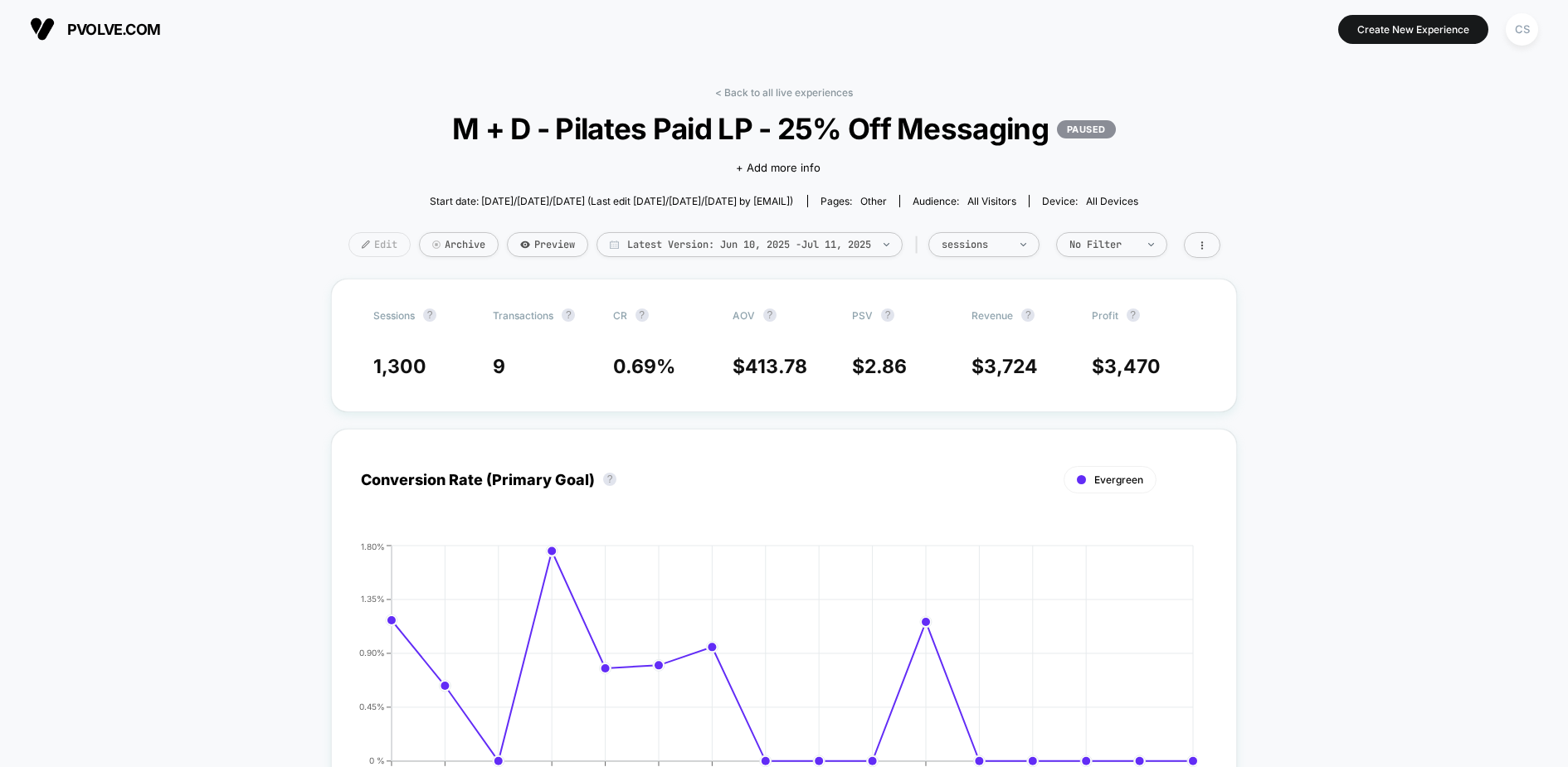 click on "Edit" at bounding box center (379, 245) 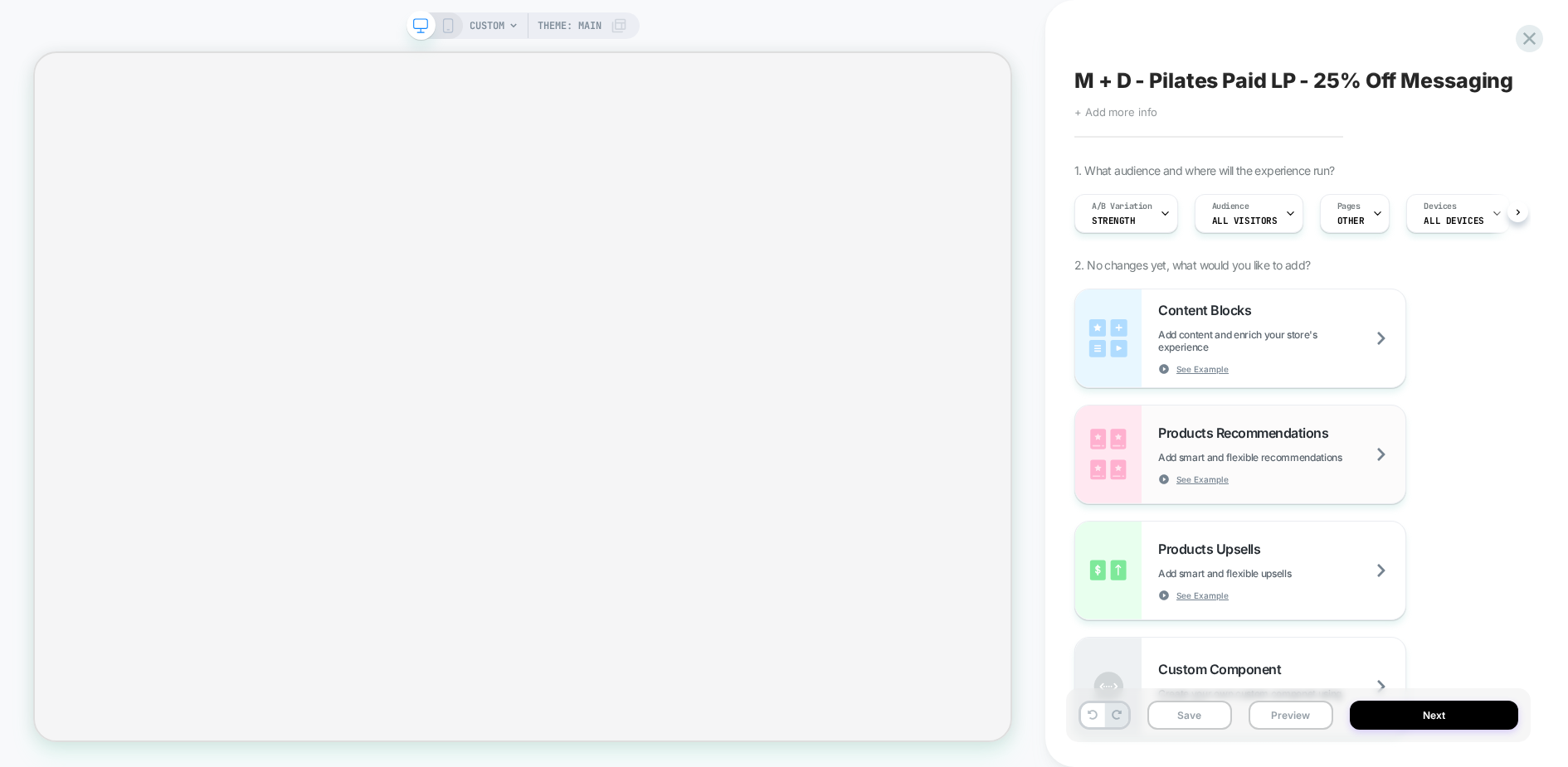 scroll, scrollTop: 0, scrollLeft: 2, axis: horizontal 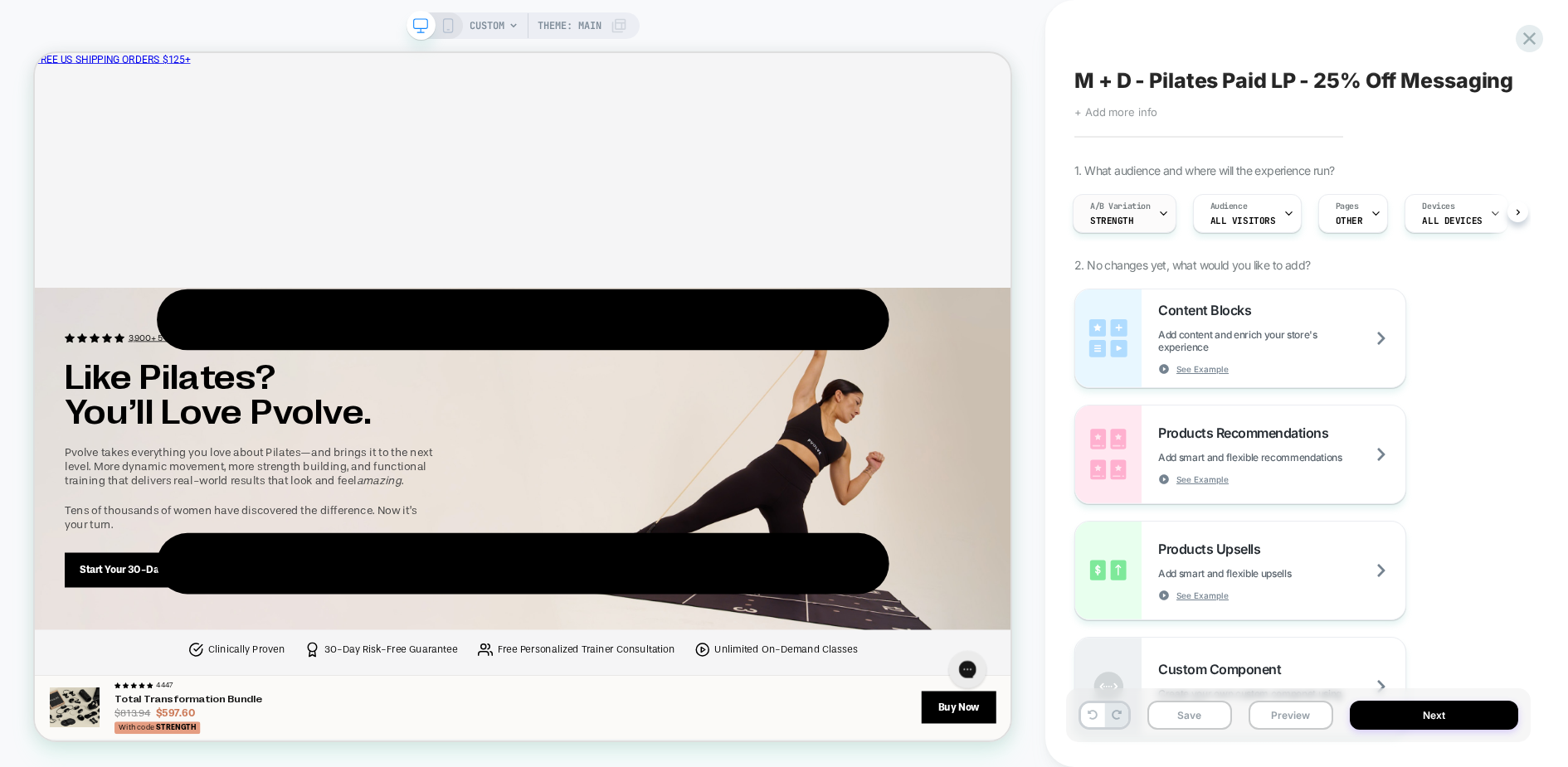 click on "A/B Variation STRENGTH" at bounding box center (1120, 213) 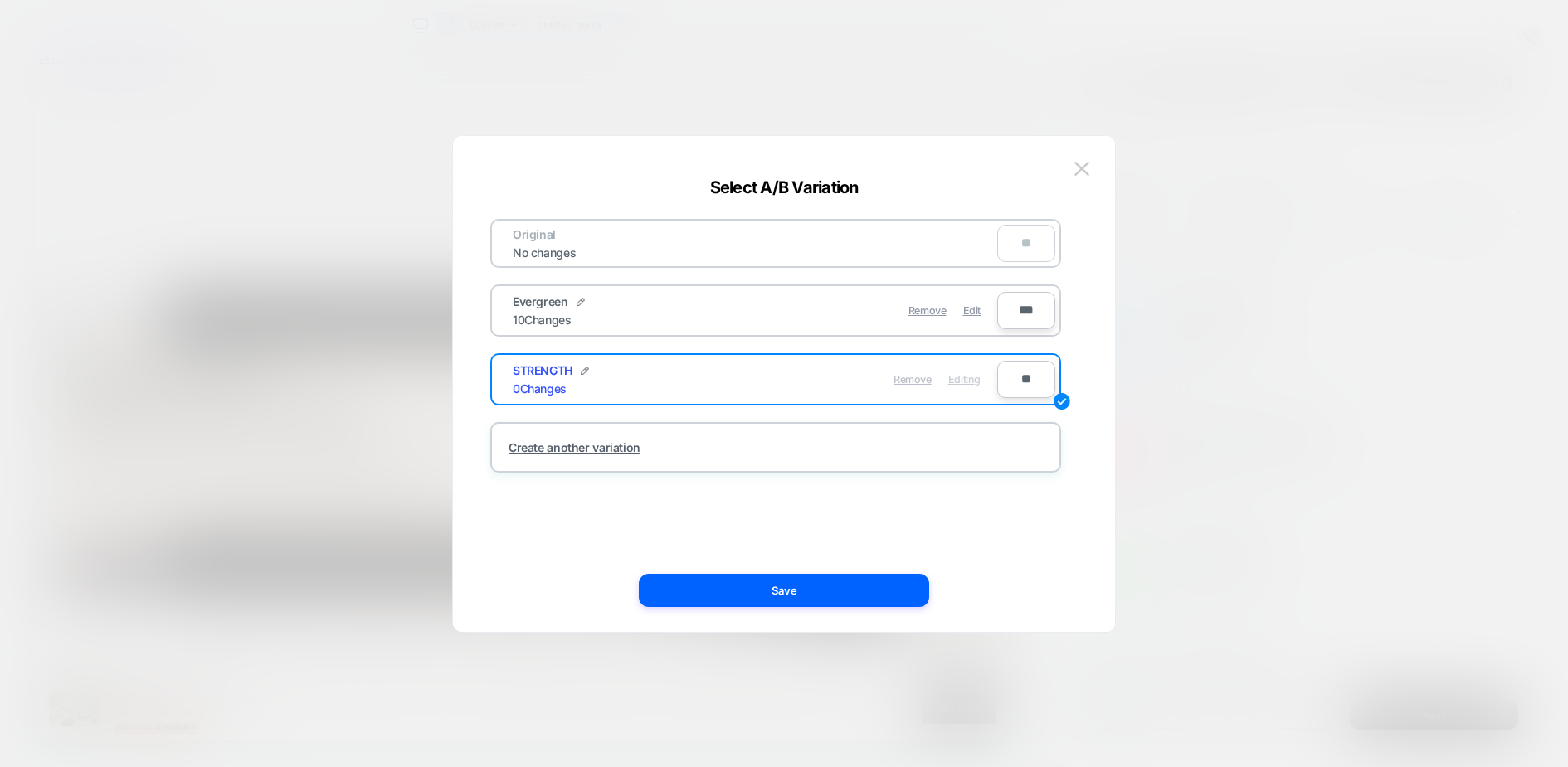 click on "Remove" at bounding box center (913, 379) 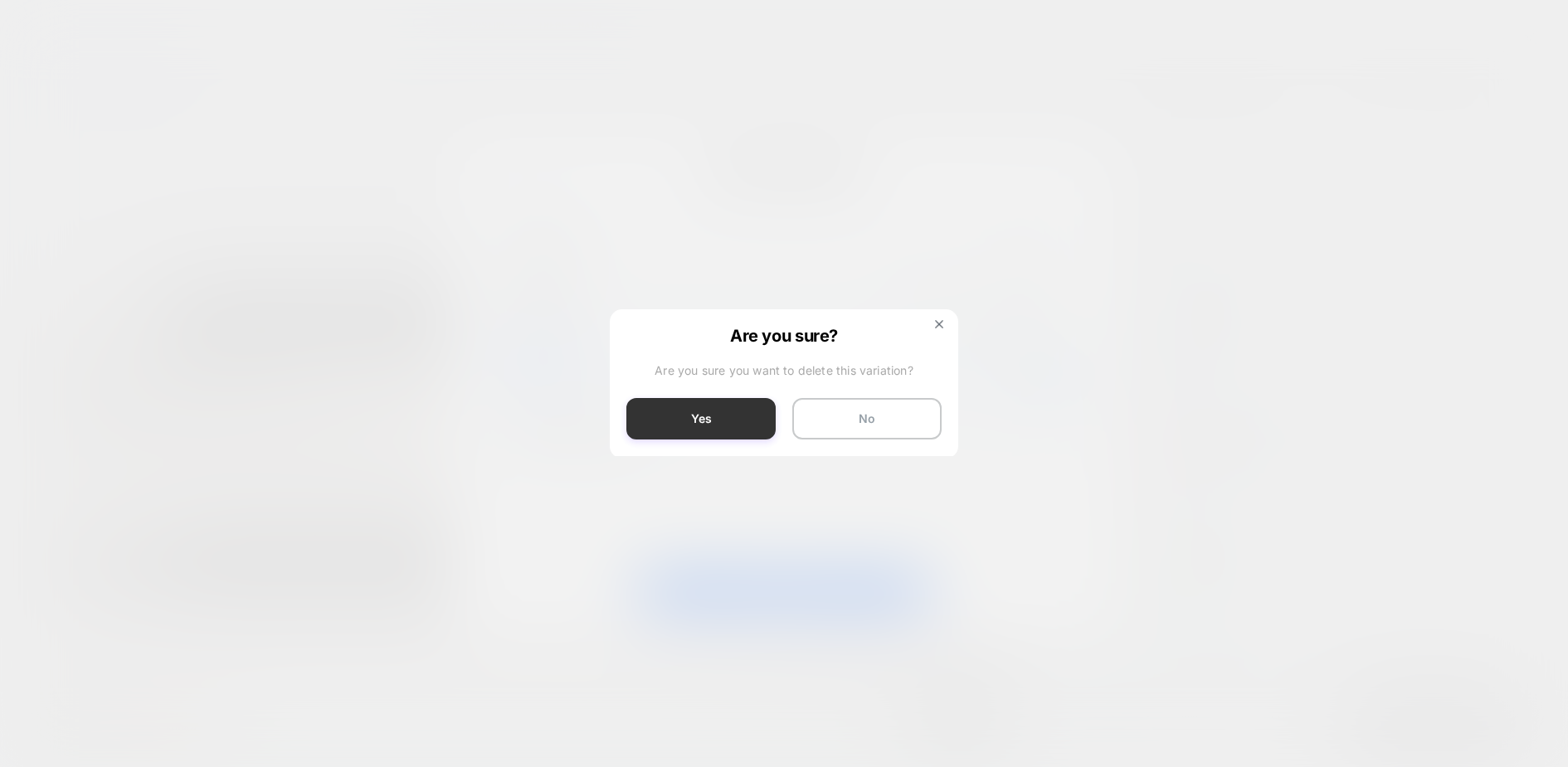 click on "Yes" at bounding box center [701, 419] 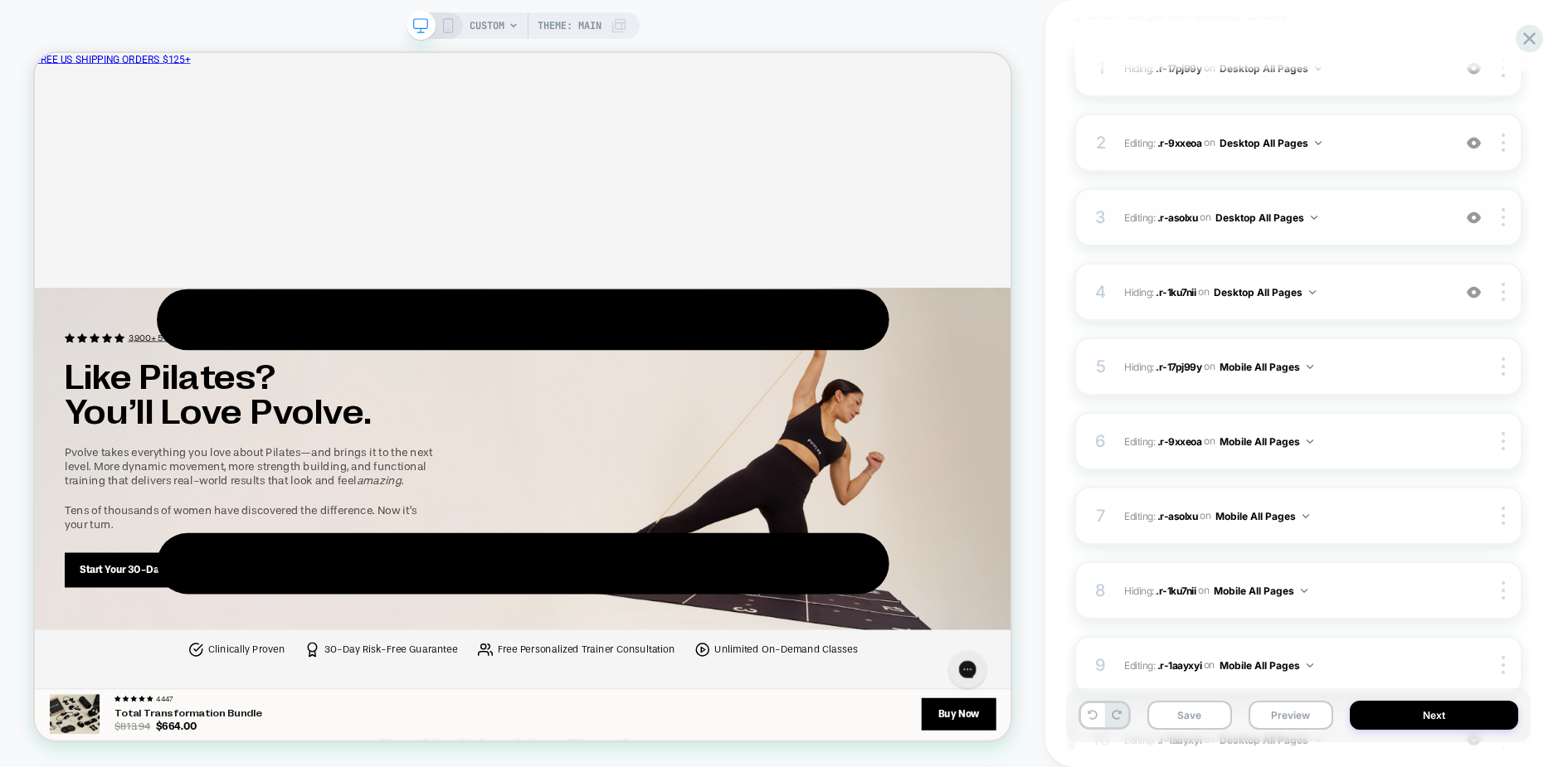 scroll, scrollTop: 416, scrollLeft: 0, axis: vertical 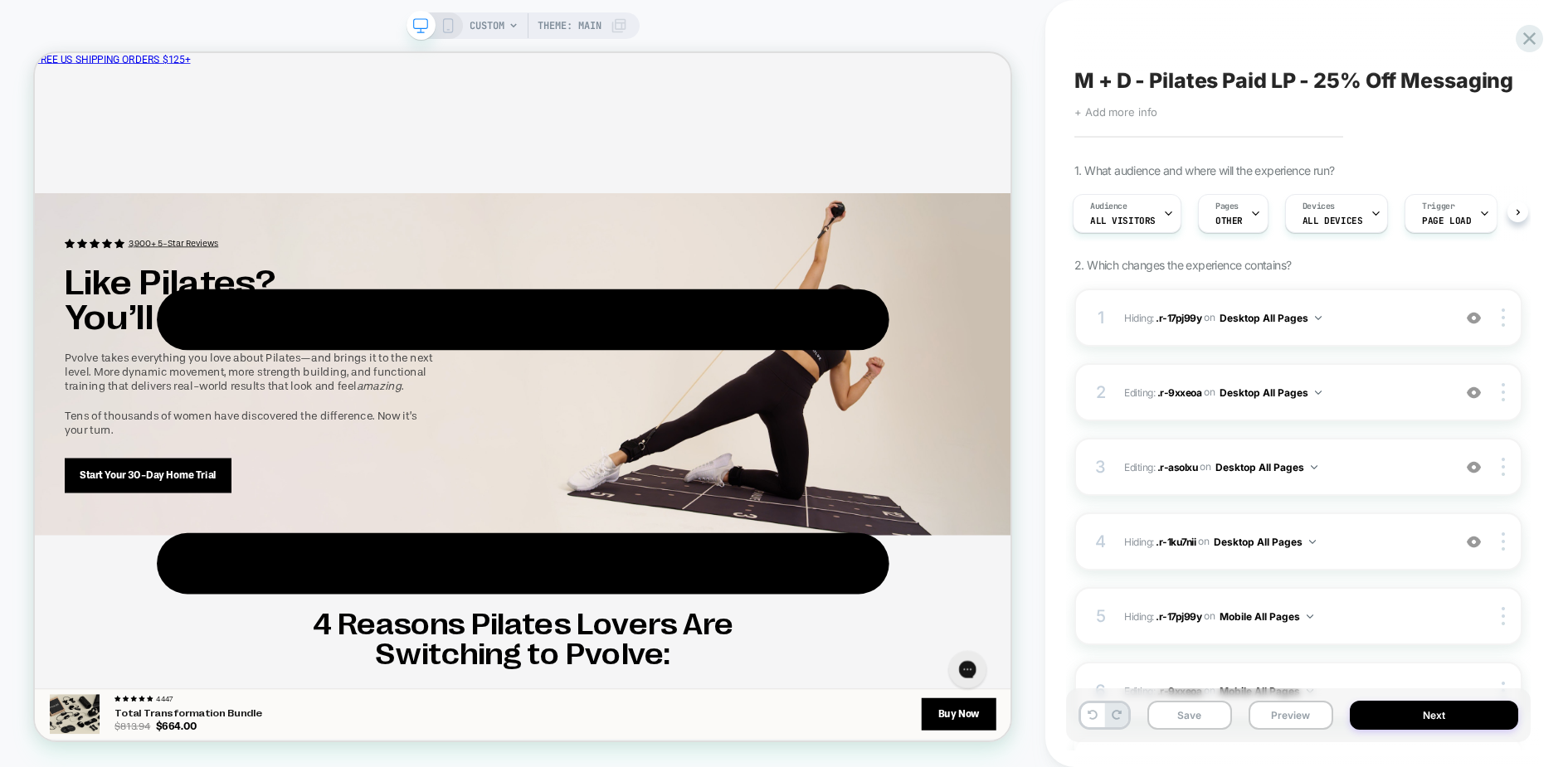 click on "Audience All Visitors Pages OTHER Devices ALL DEVICES Trigger Page Load" at bounding box center (1290, 213) 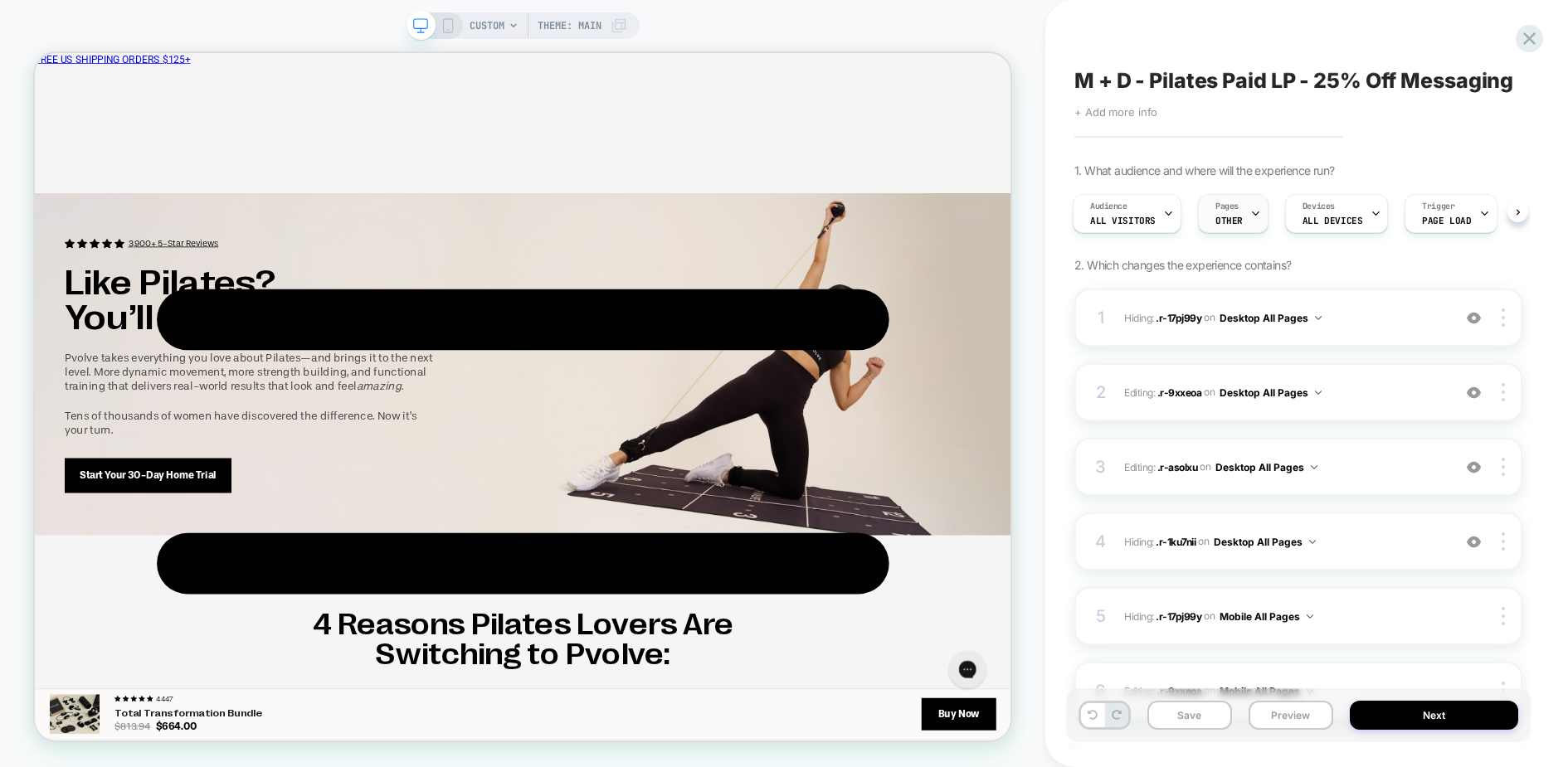click on "OTHER" at bounding box center (1229, 221) 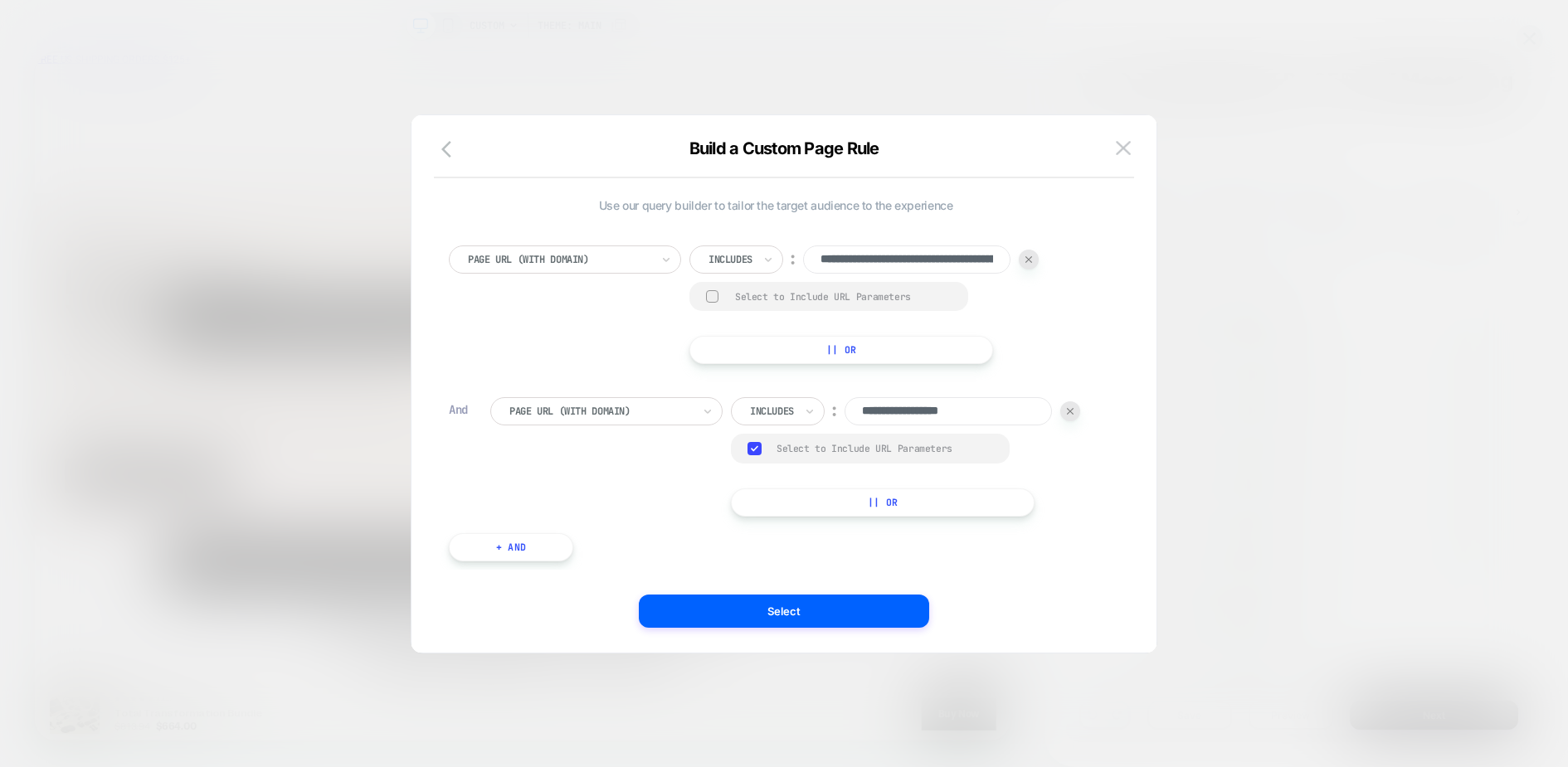 scroll, scrollTop: 0, scrollLeft: 0, axis: both 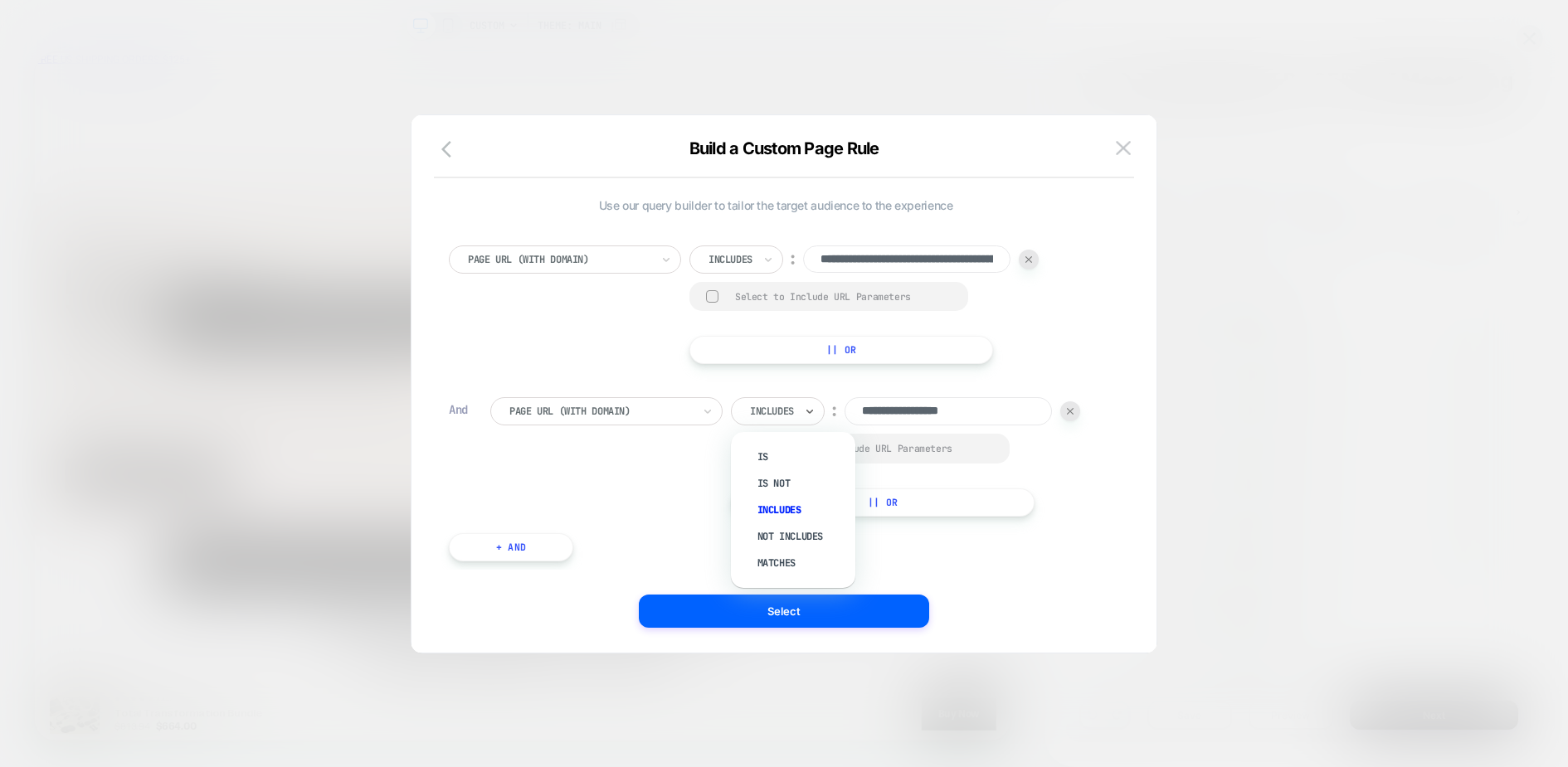 click at bounding box center [772, 411] 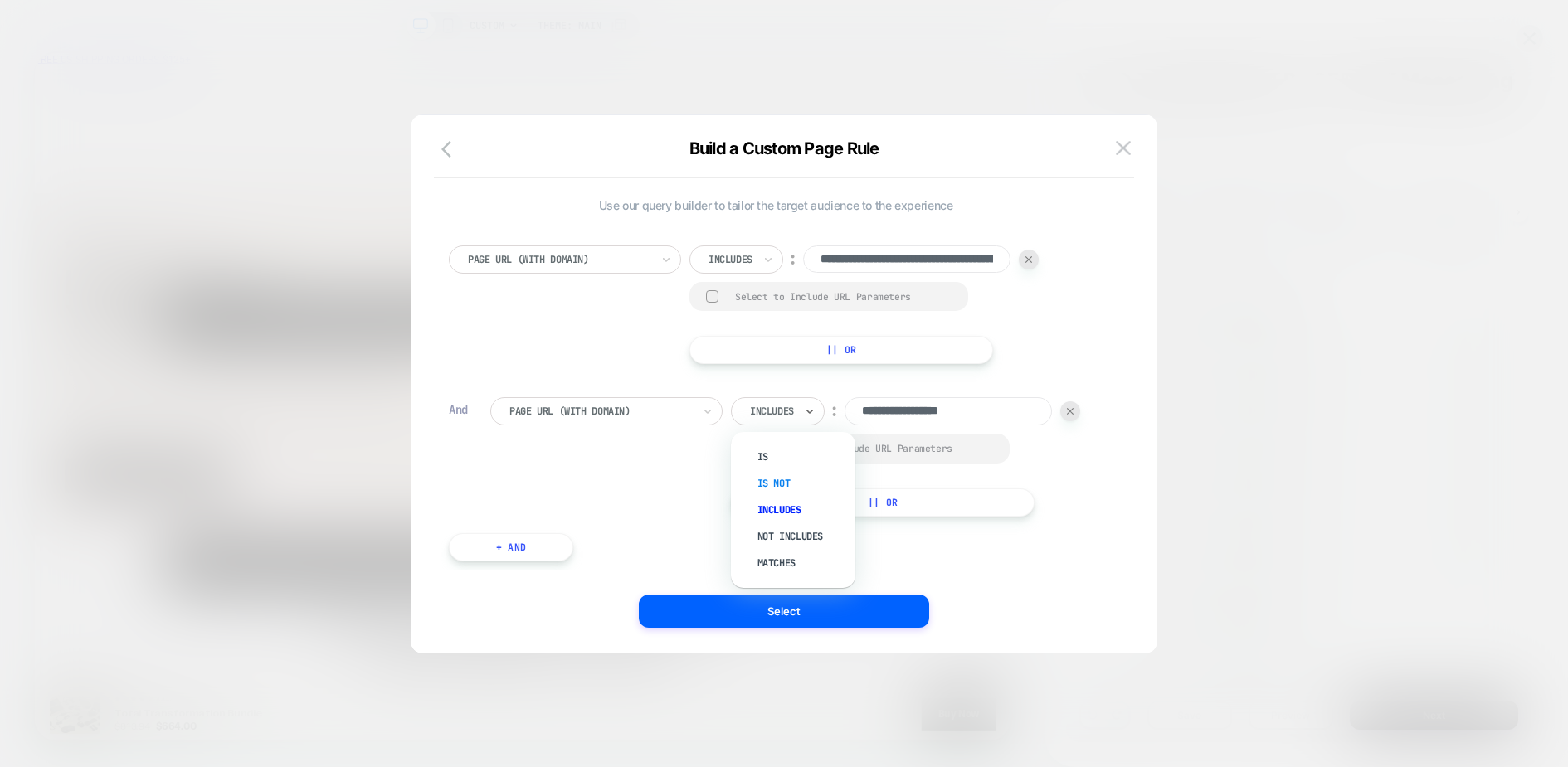 click on "Is not" at bounding box center (801, 483) 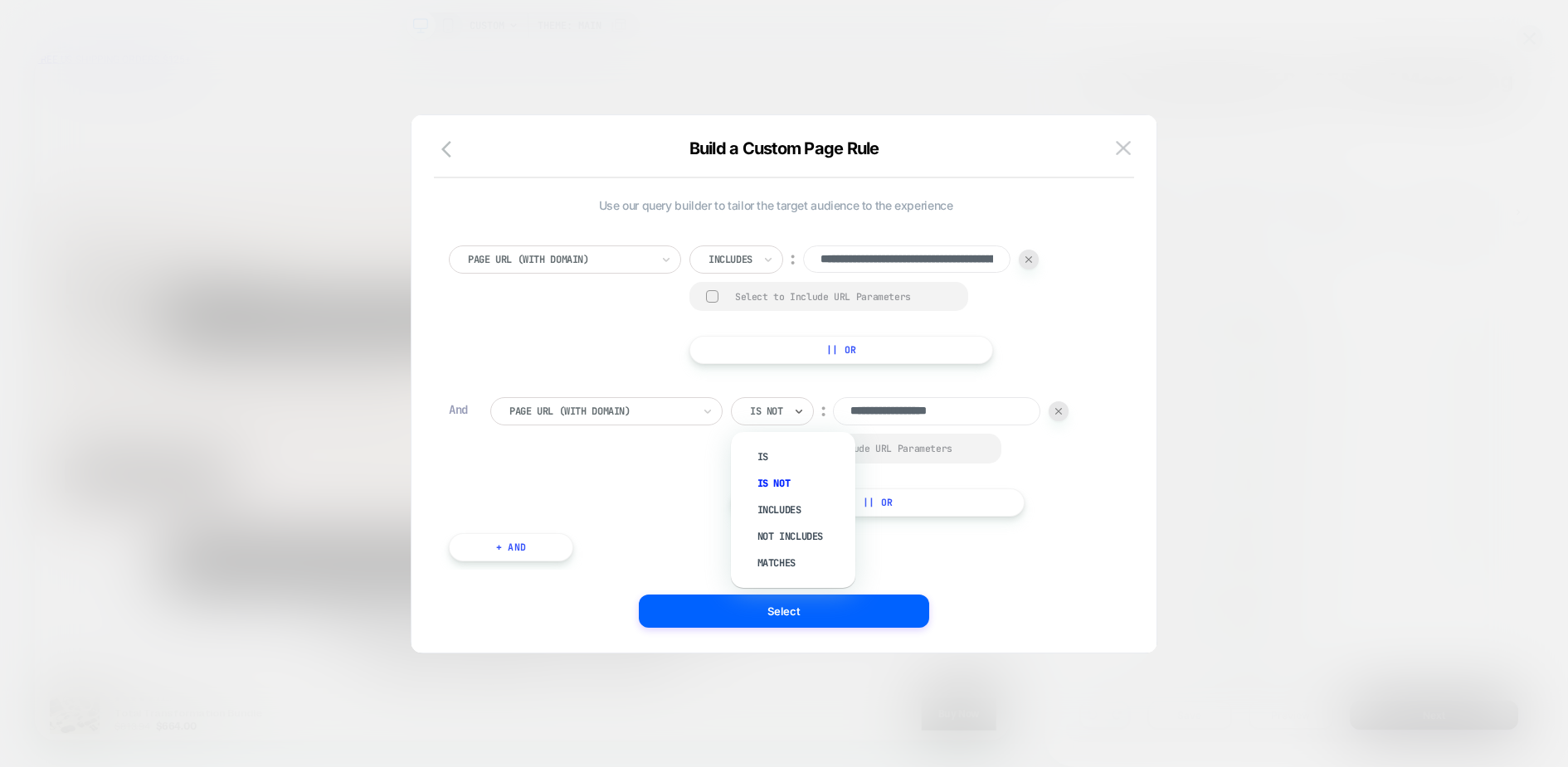 click on "Is not" at bounding box center (772, 411) 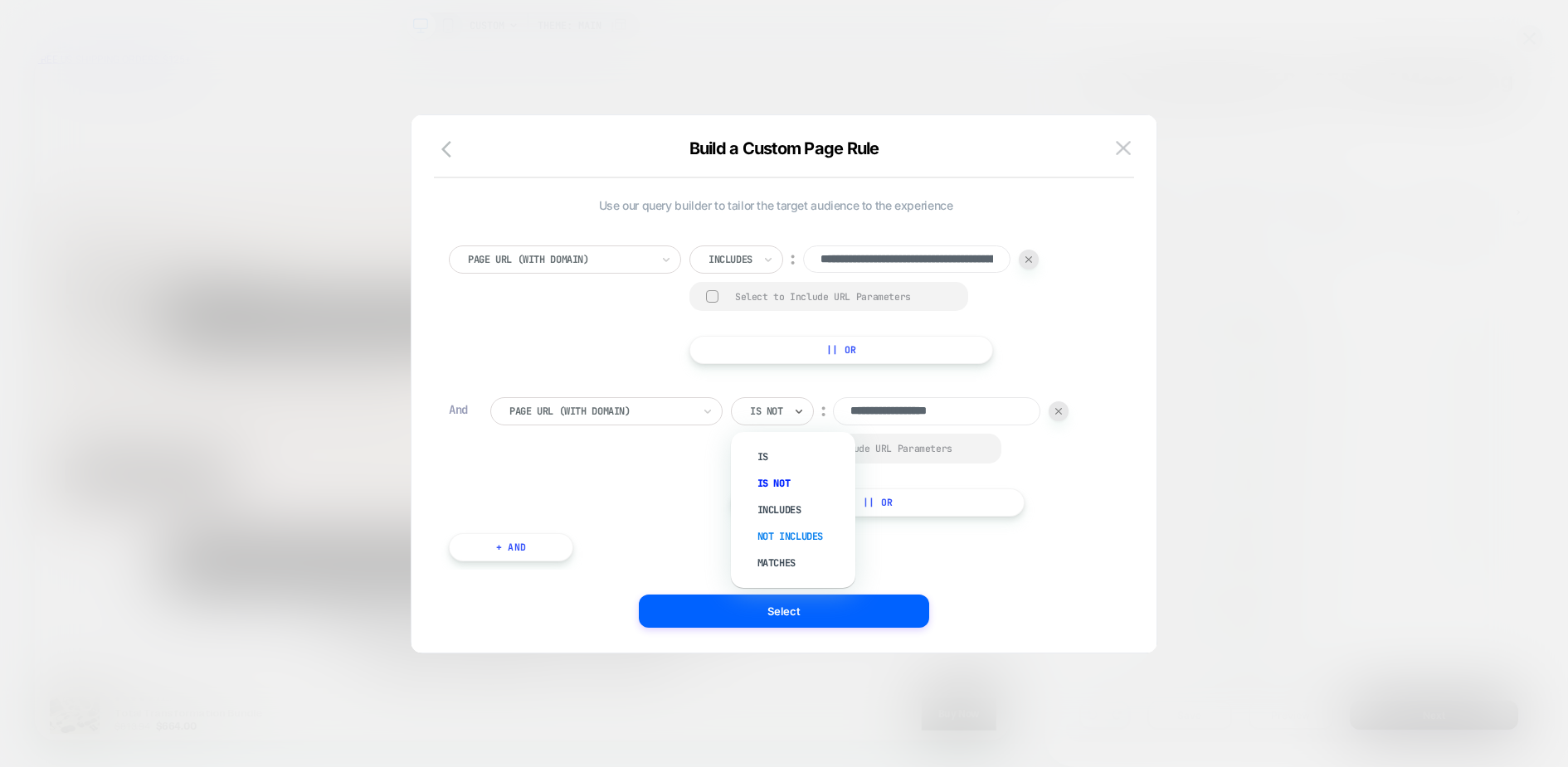 click on "Not includes" at bounding box center [801, 536] 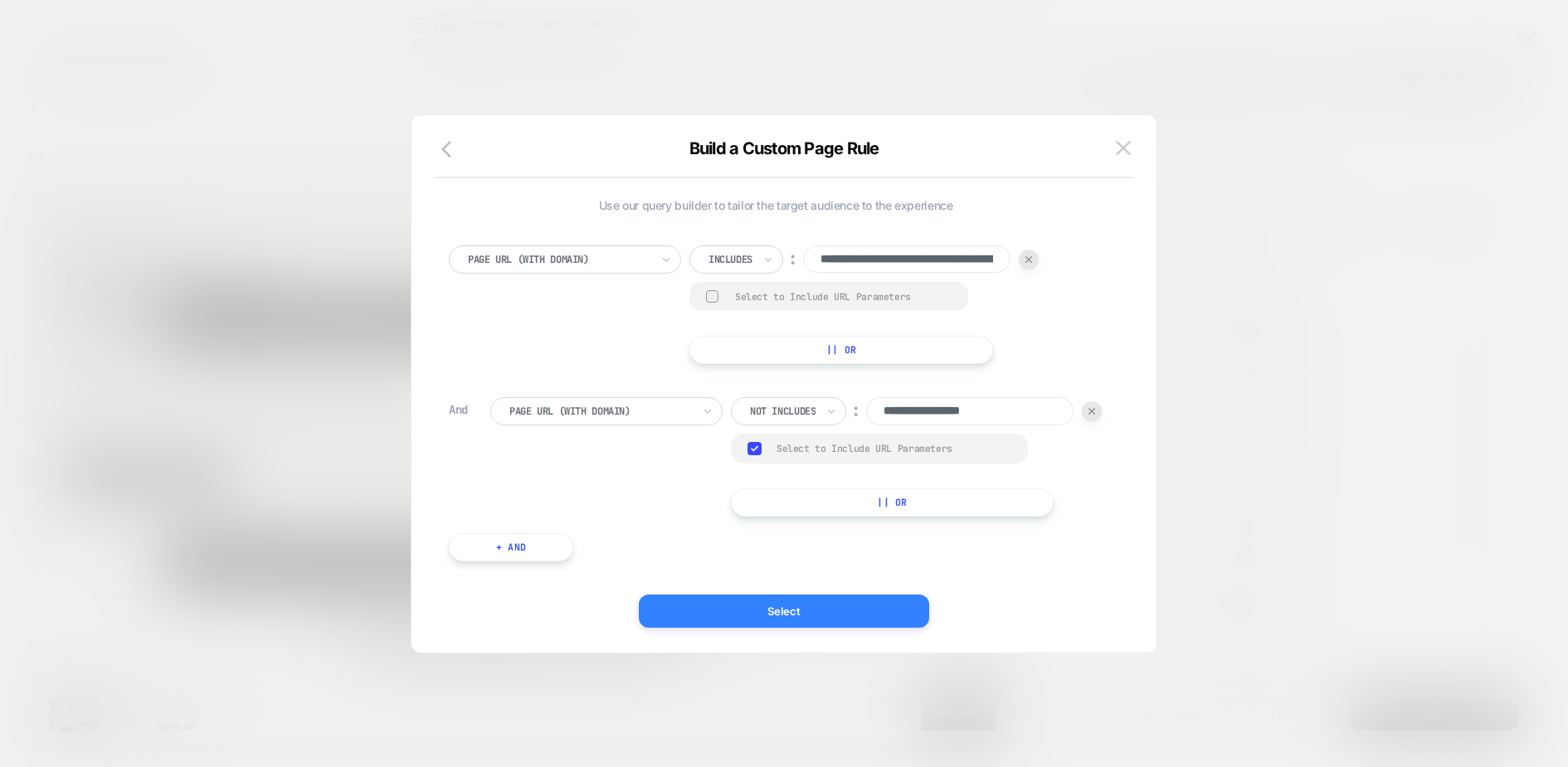 click on "Select" at bounding box center [784, 611] 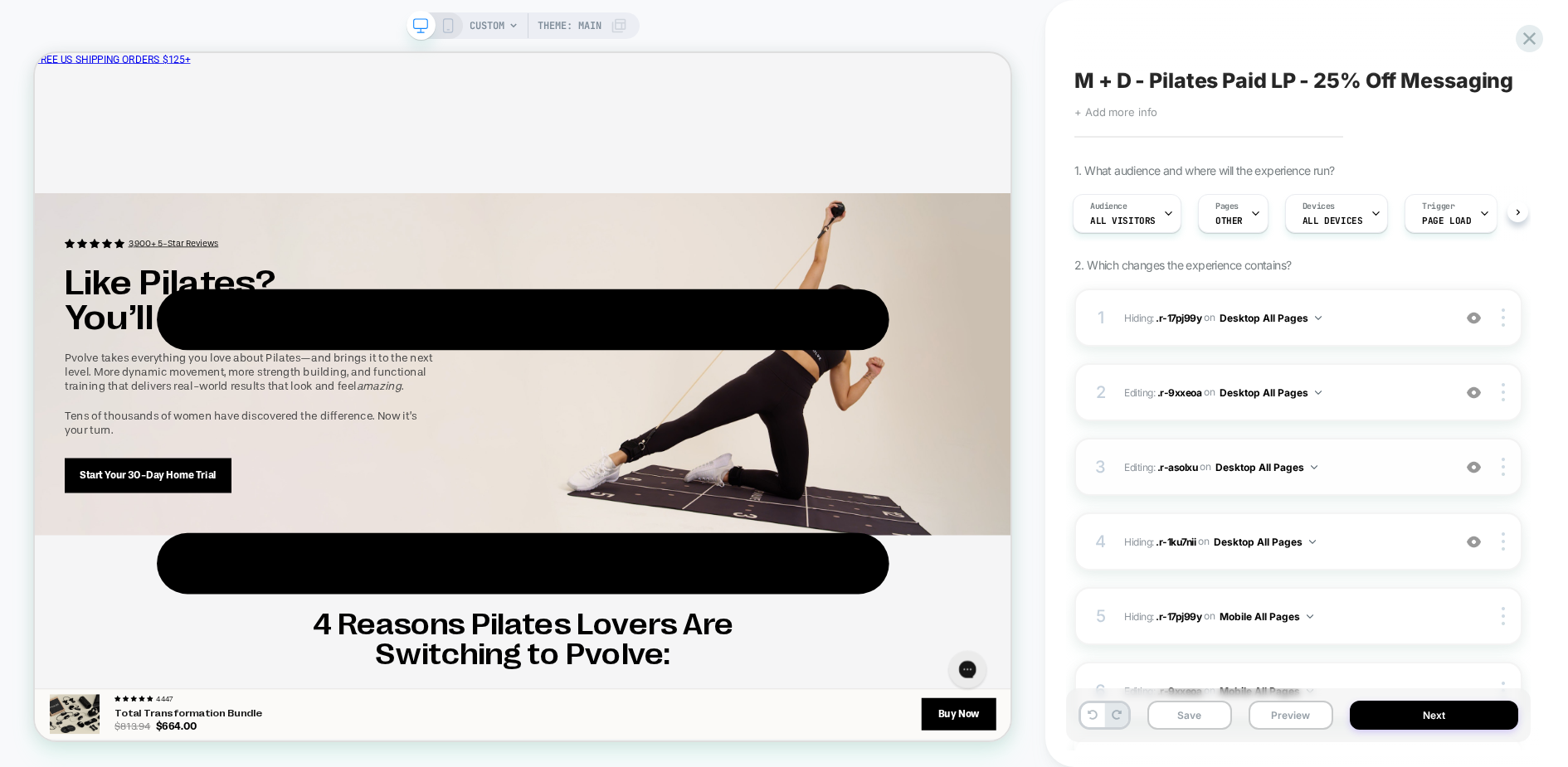 scroll, scrollTop: 449, scrollLeft: 0, axis: vertical 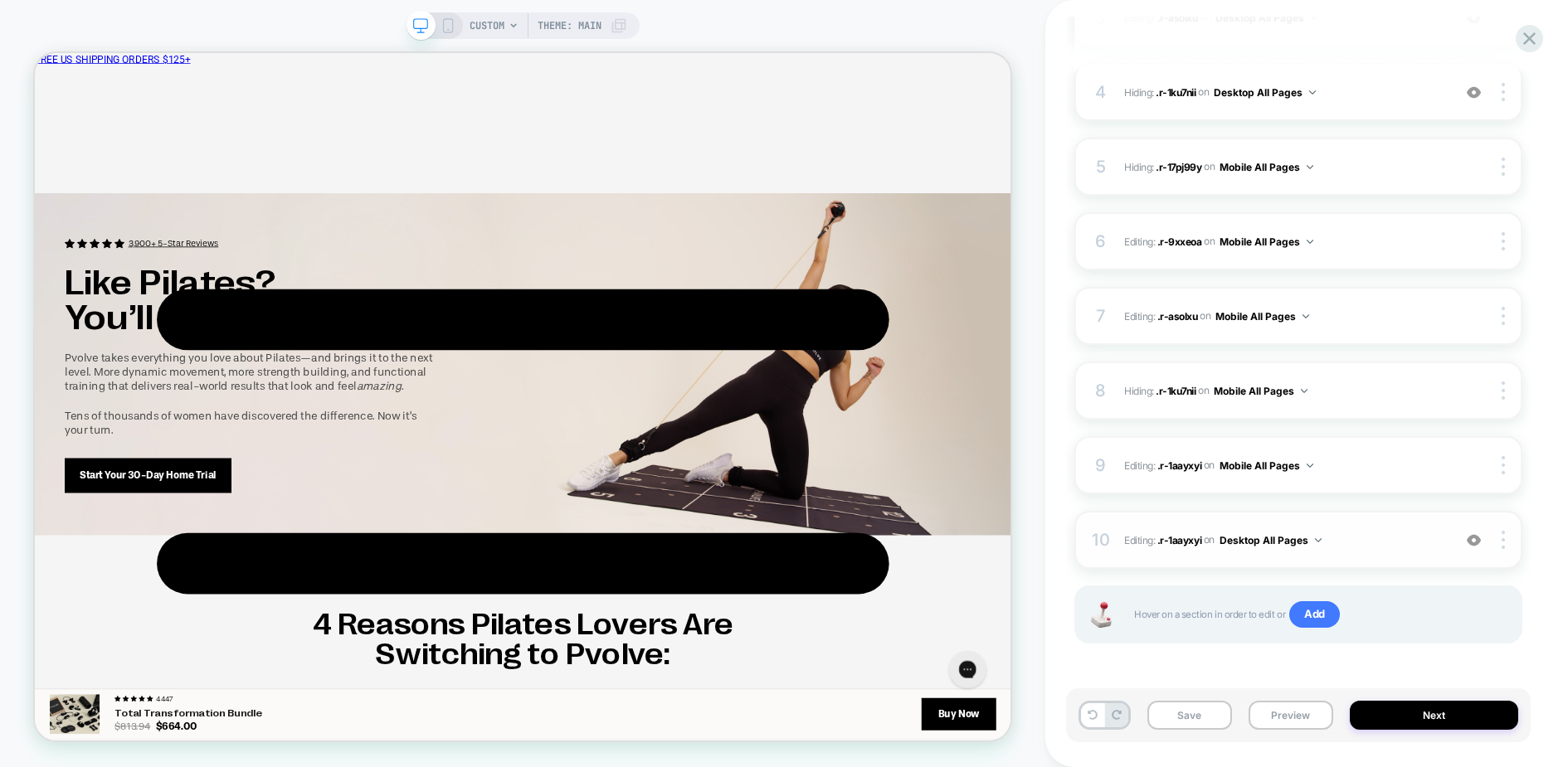 click at bounding box center [1473, 540] 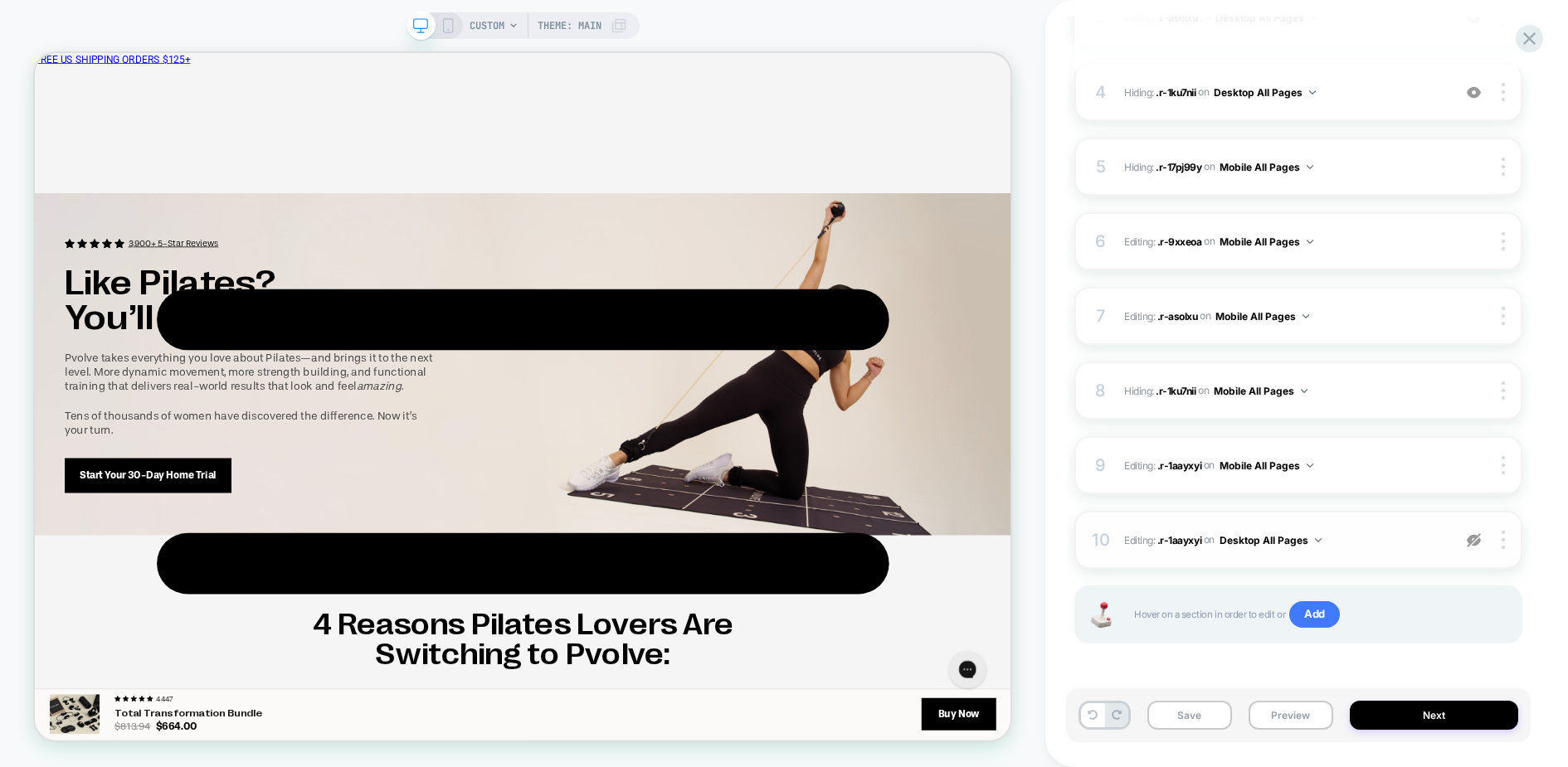 click at bounding box center (1473, 540) 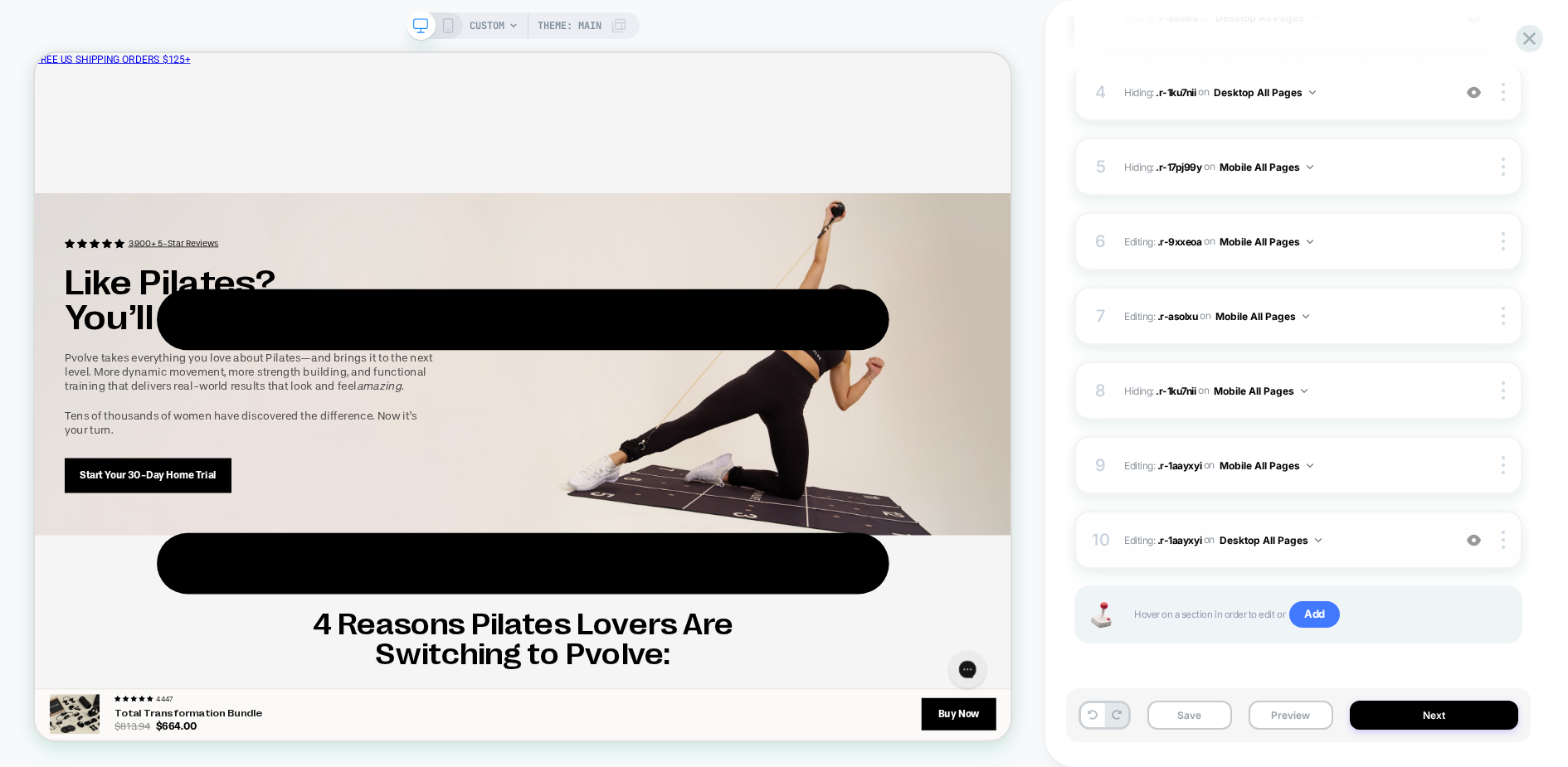 click on "Editing :   .r-1aayxyi .r-1aayxyi   on Desktop All Pages" at bounding box center [1283, 540] 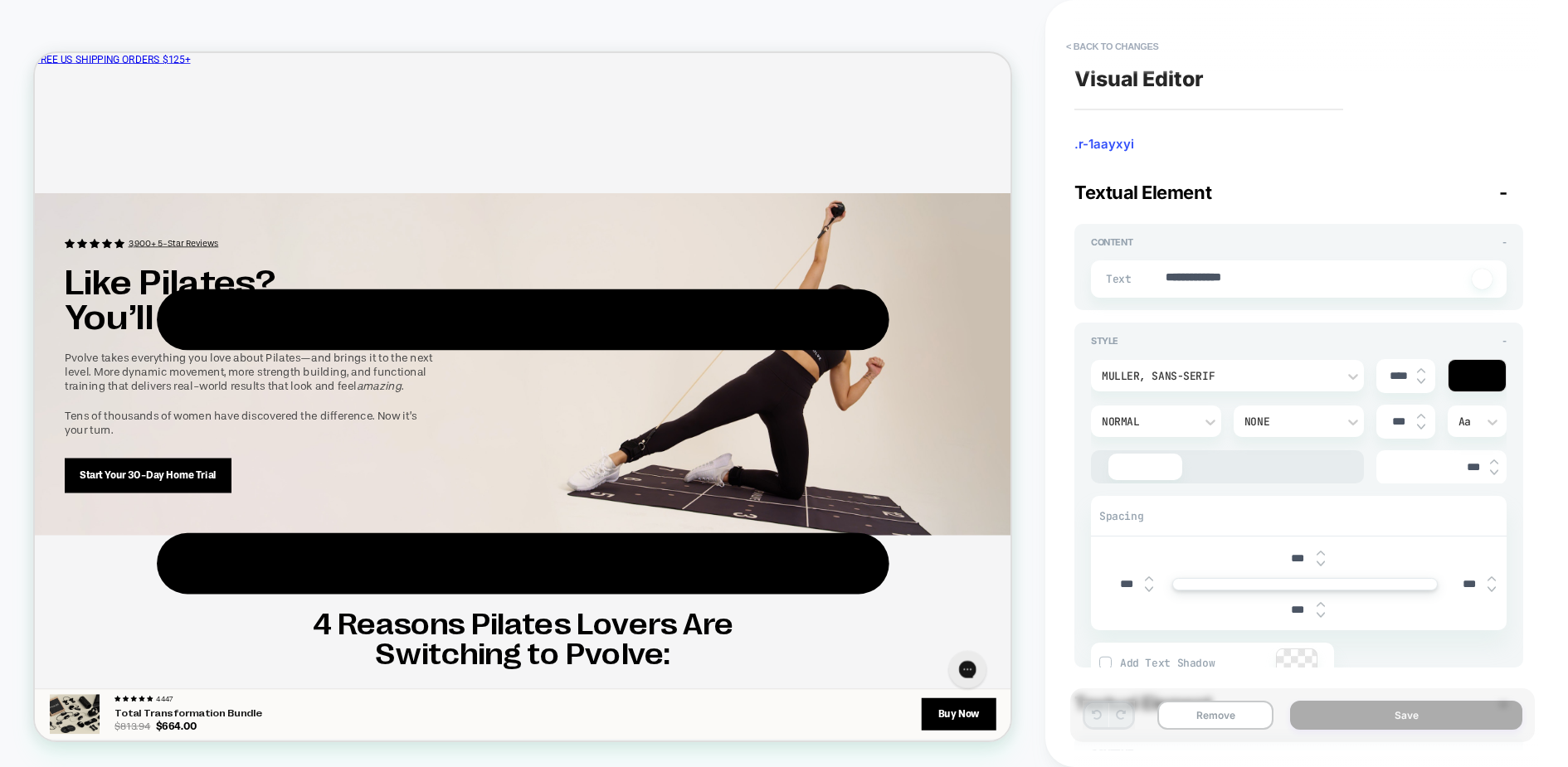 scroll, scrollTop: 2983, scrollLeft: 0, axis: vertical 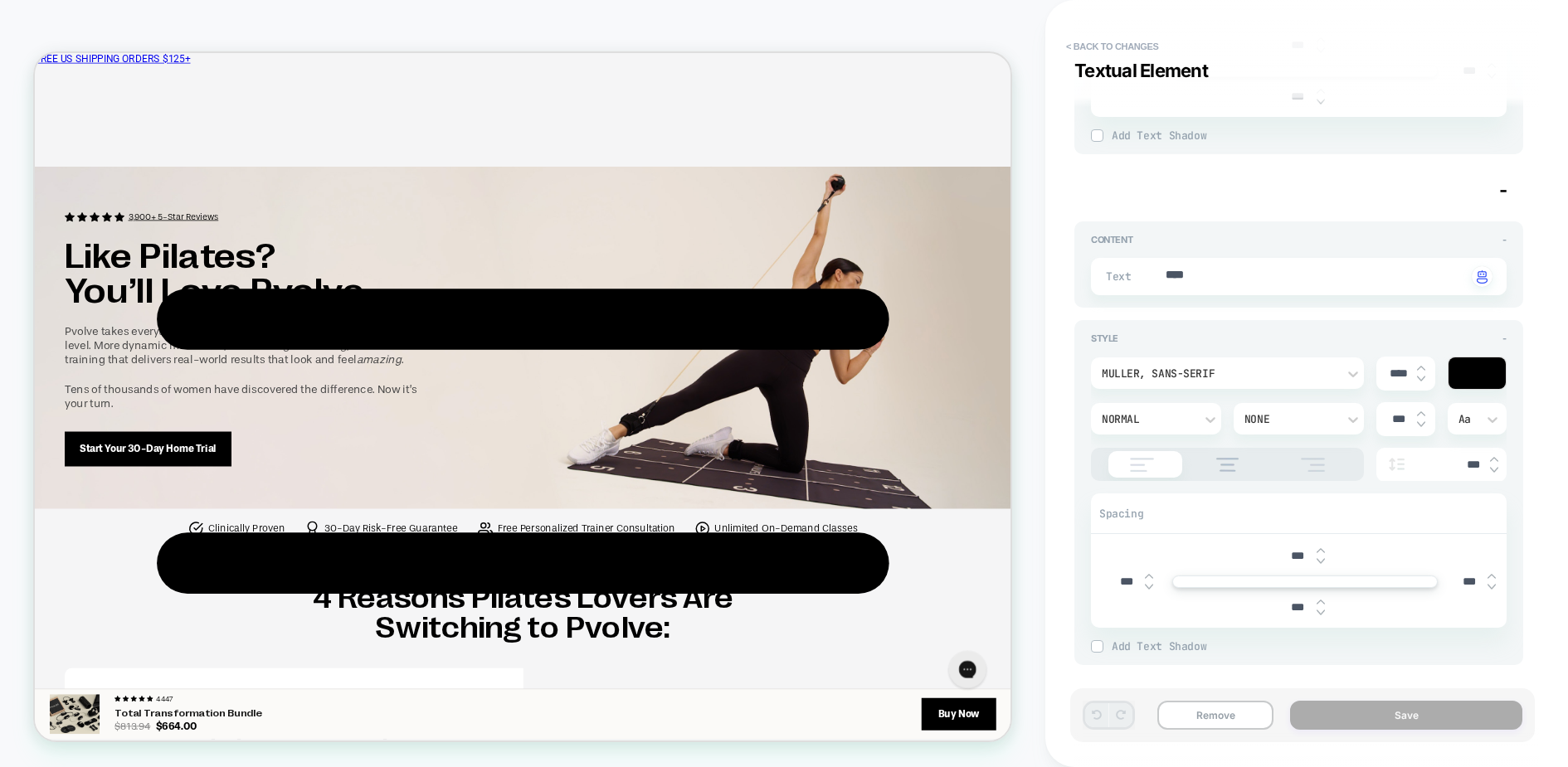 click on "****" at bounding box center (1315, 276) 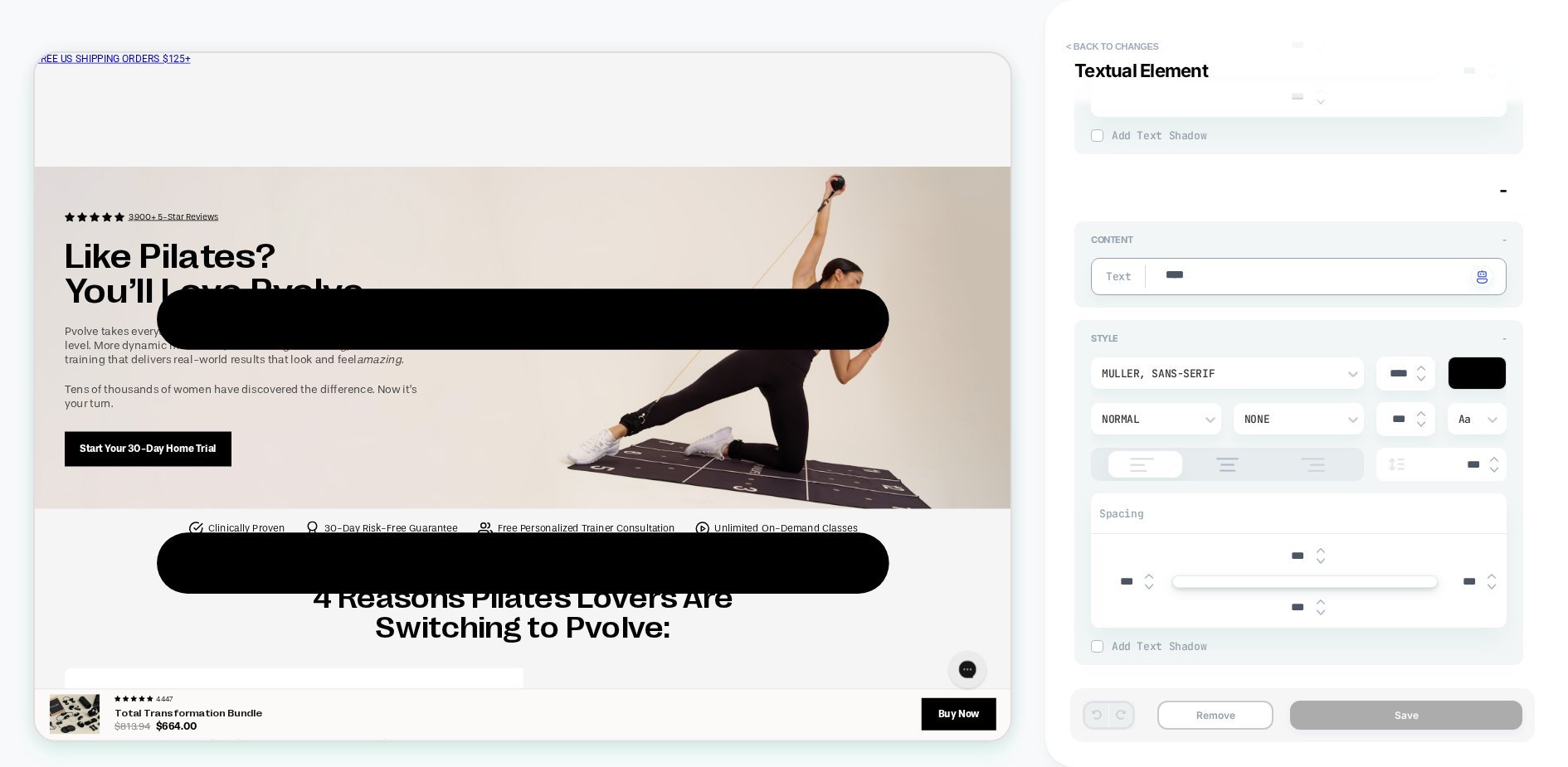 click on "****" at bounding box center [1315, 276] 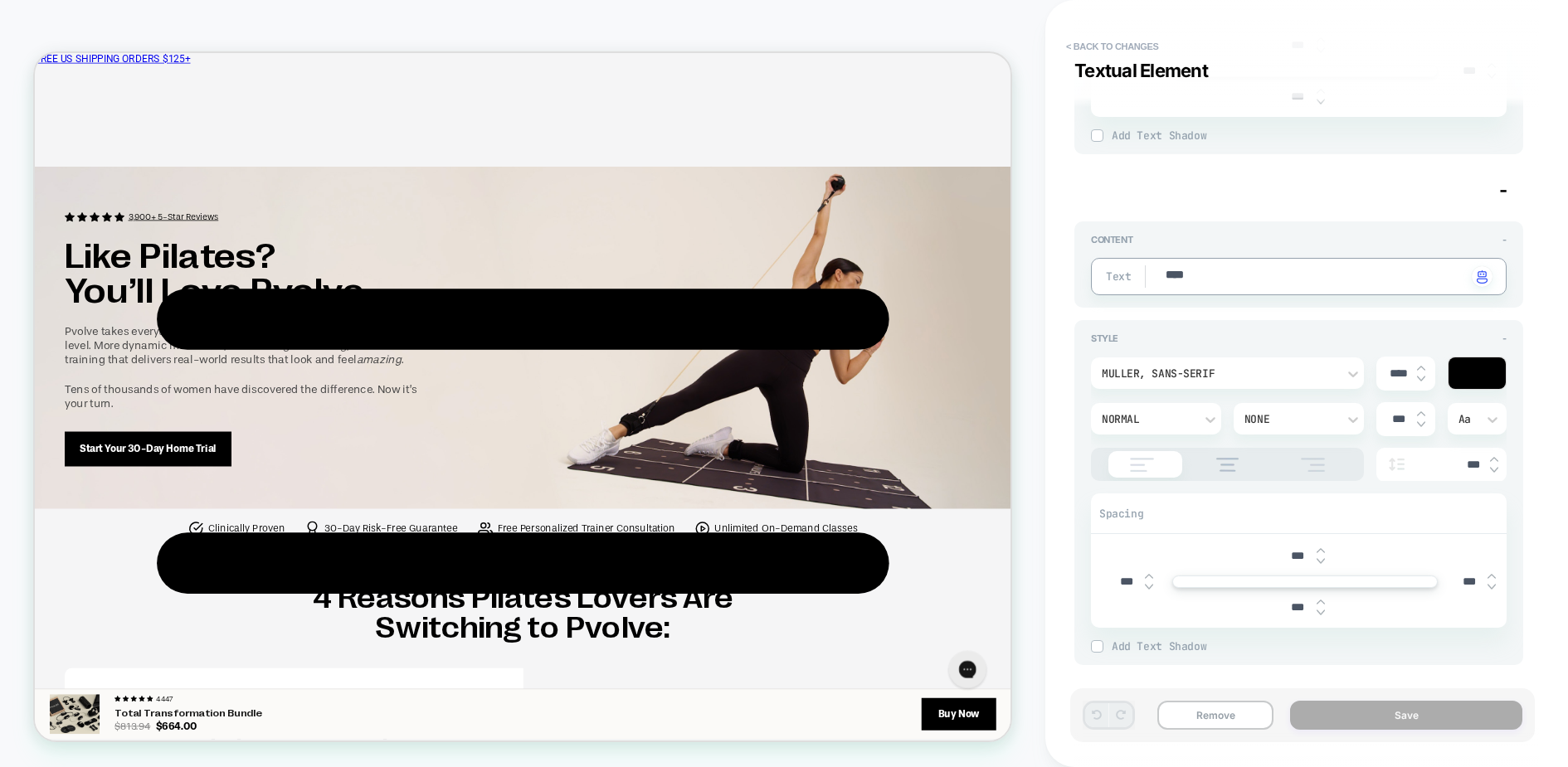 type on "*" 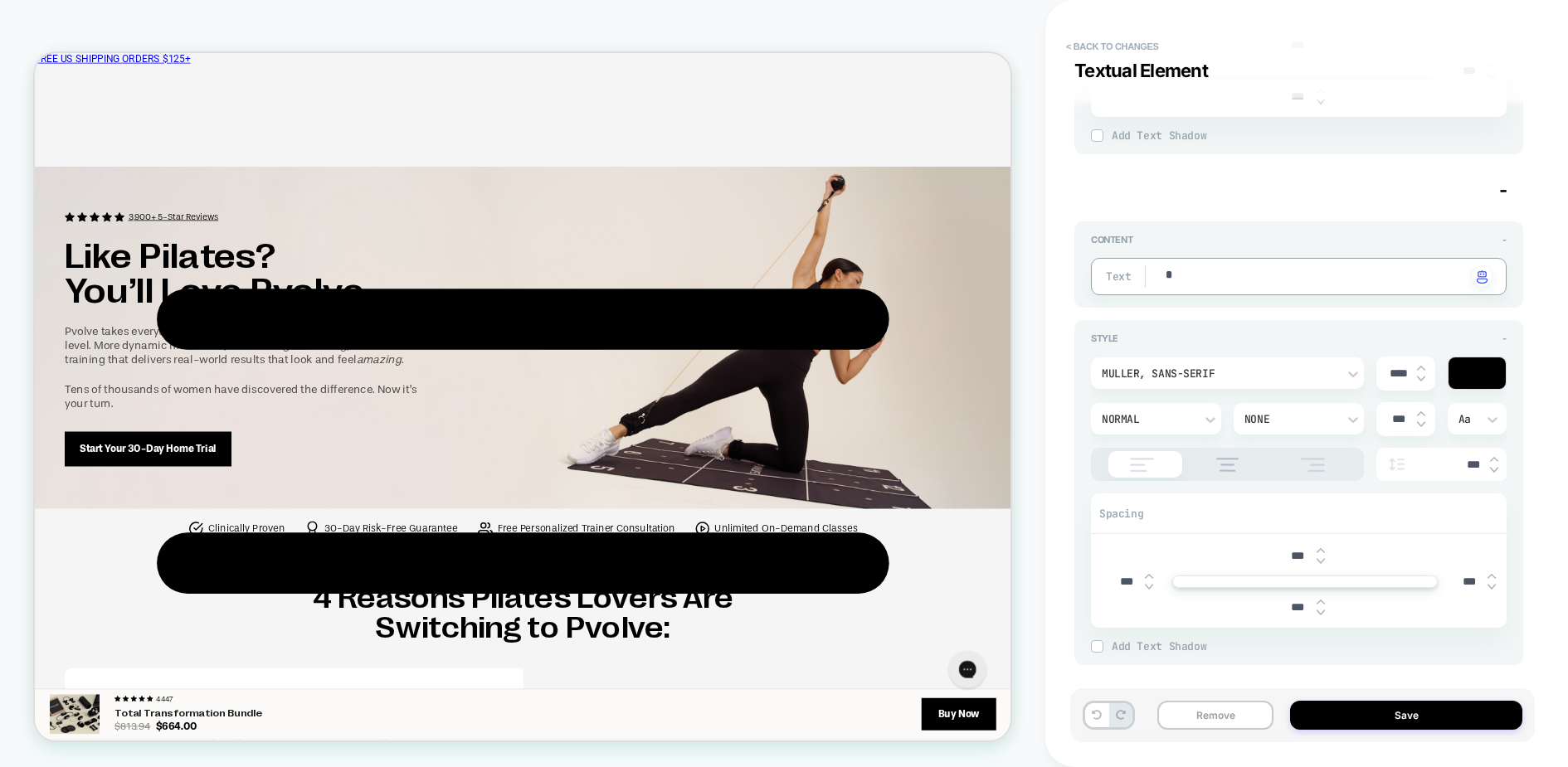 type on "*" 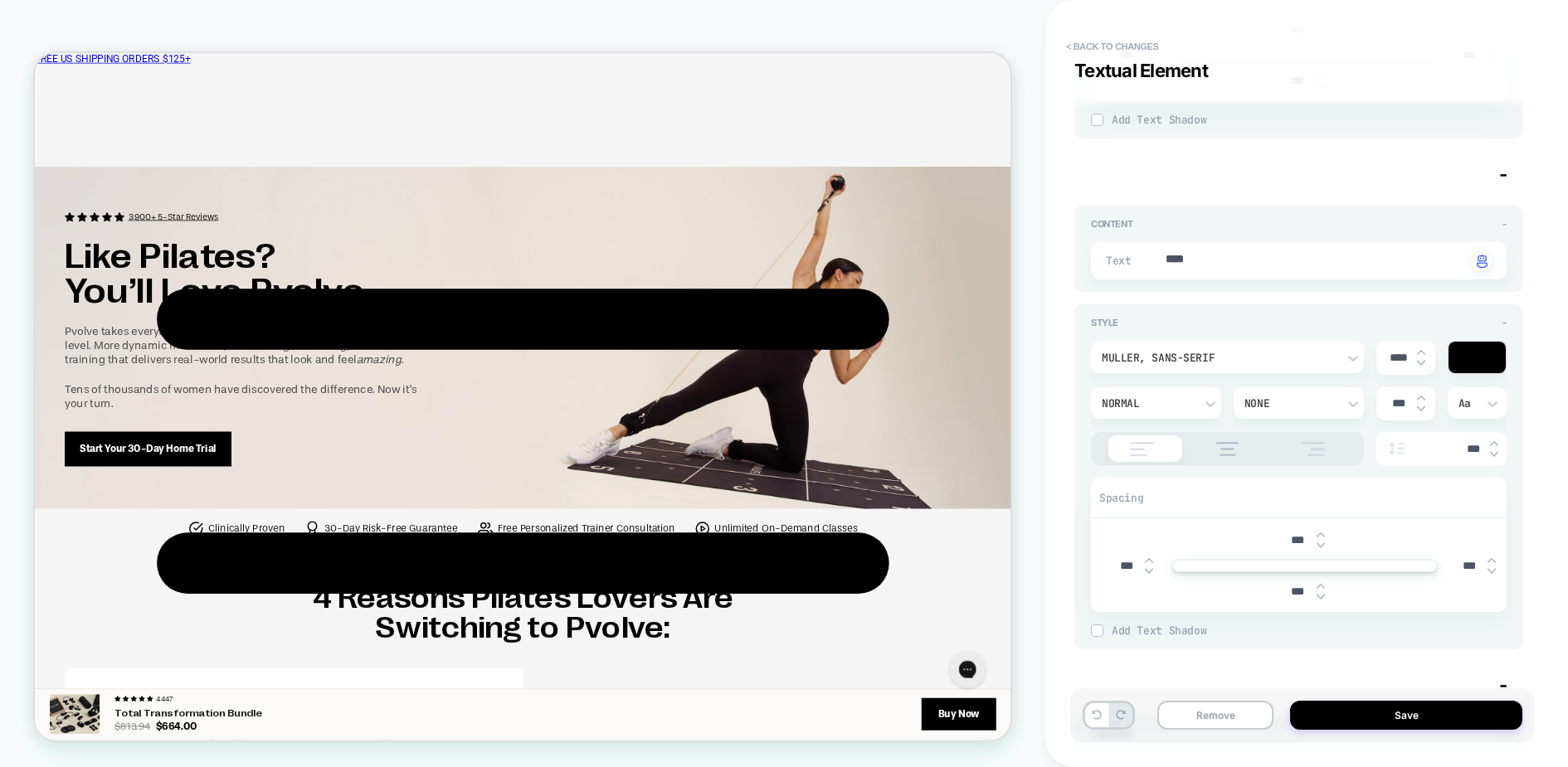 type on "*" 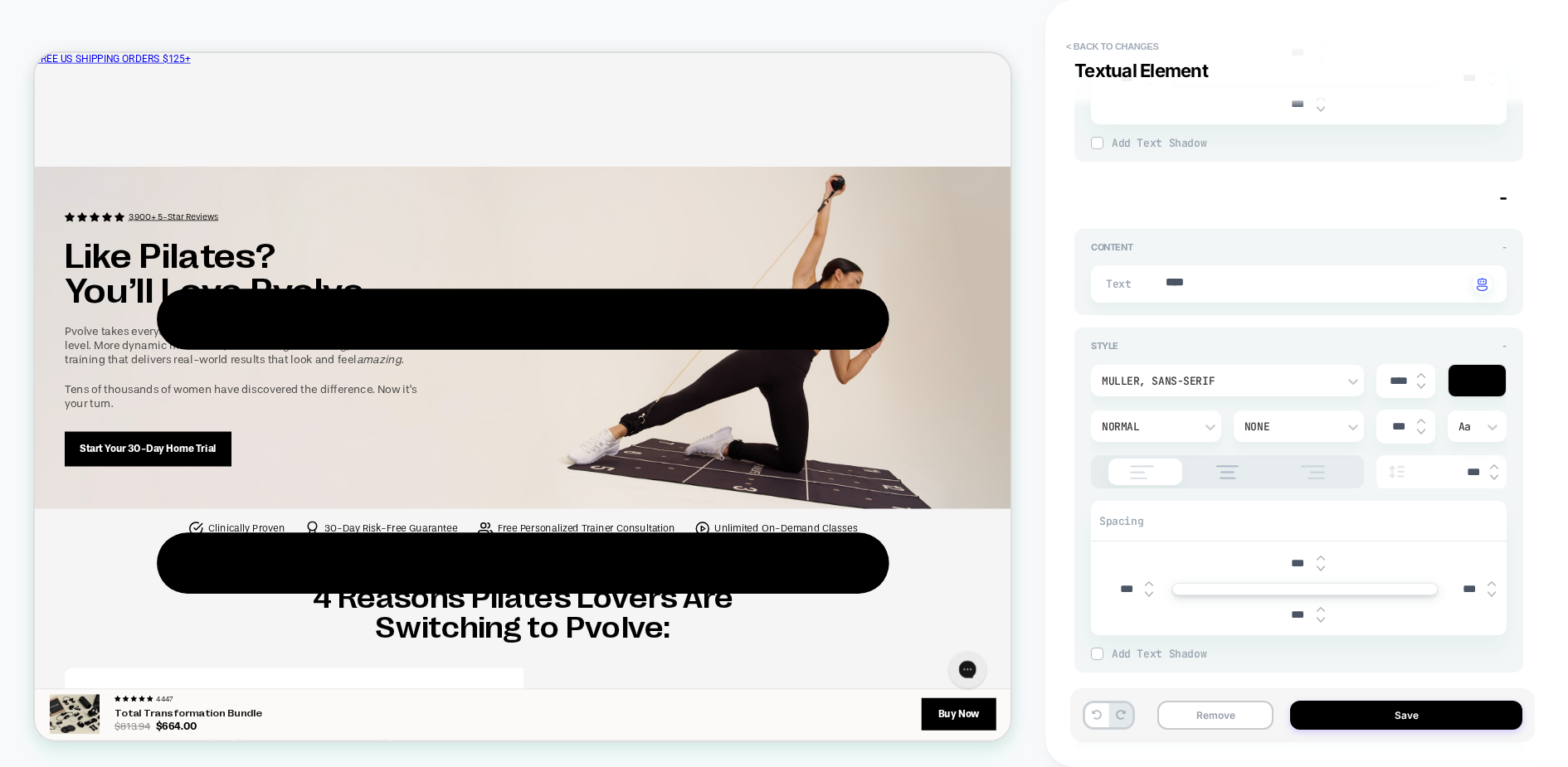scroll, scrollTop: 493, scrollLeft: 0, axis: vertical 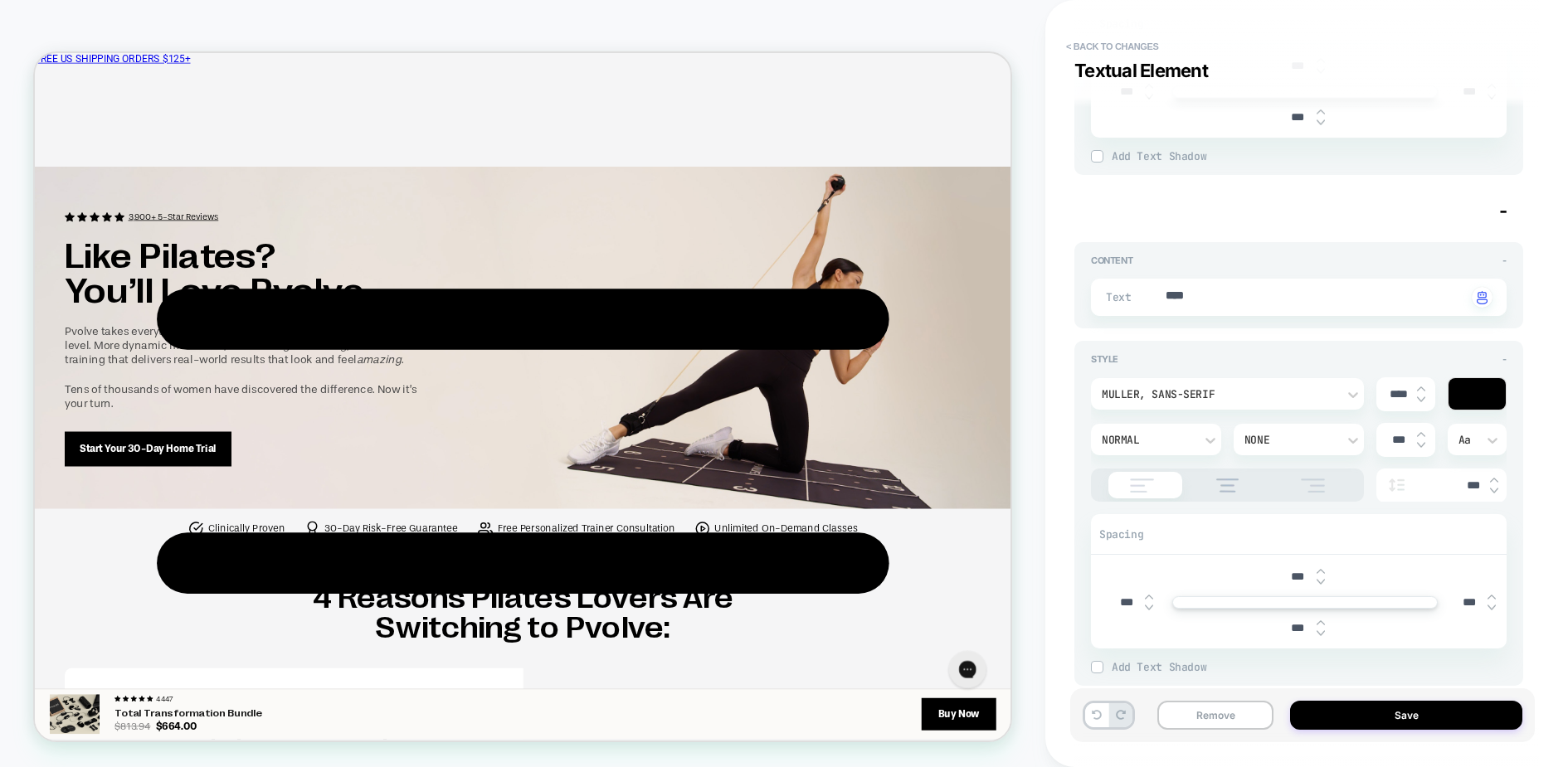type 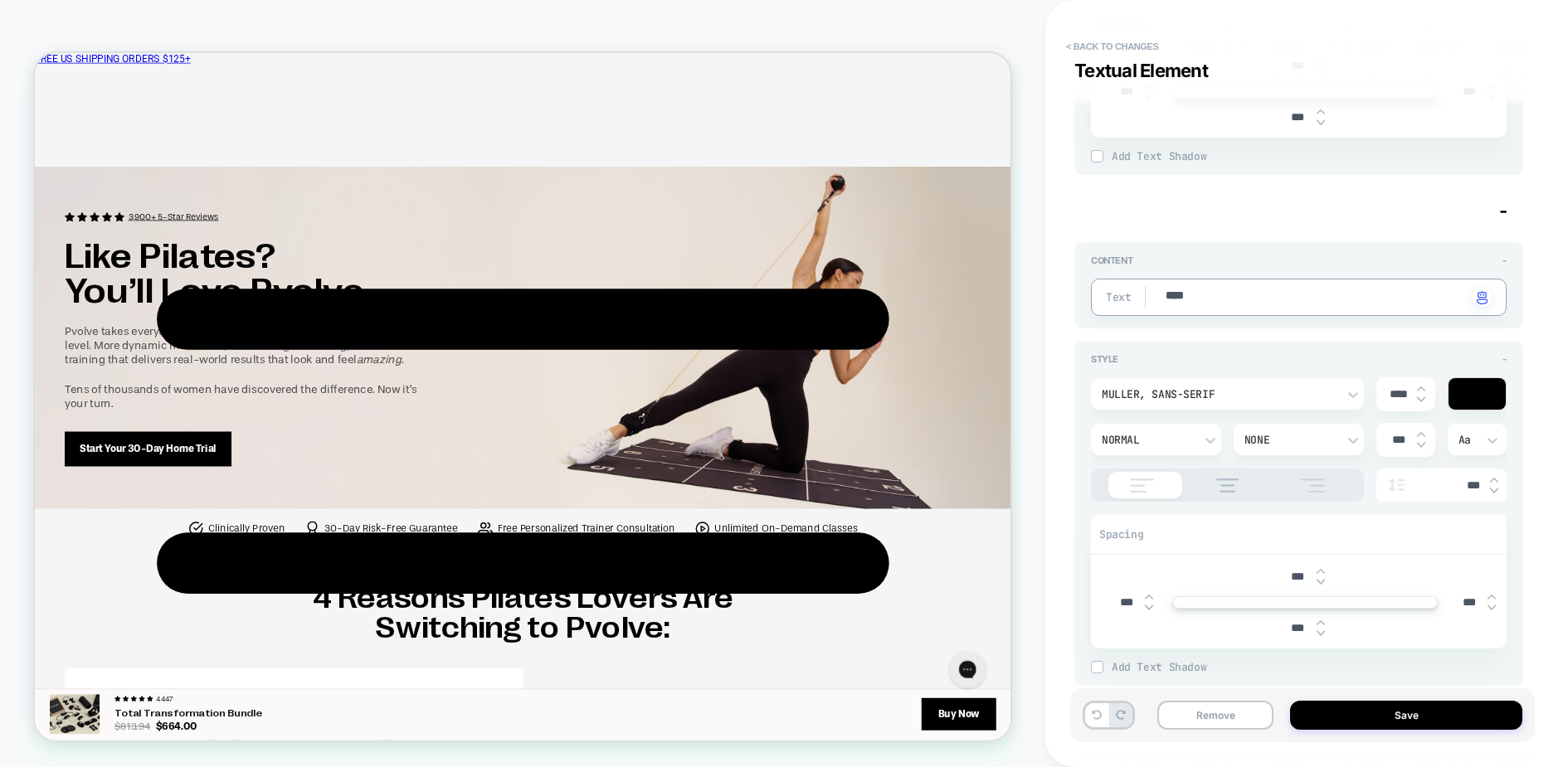 click on "****" at bounding box center (1315, 297) 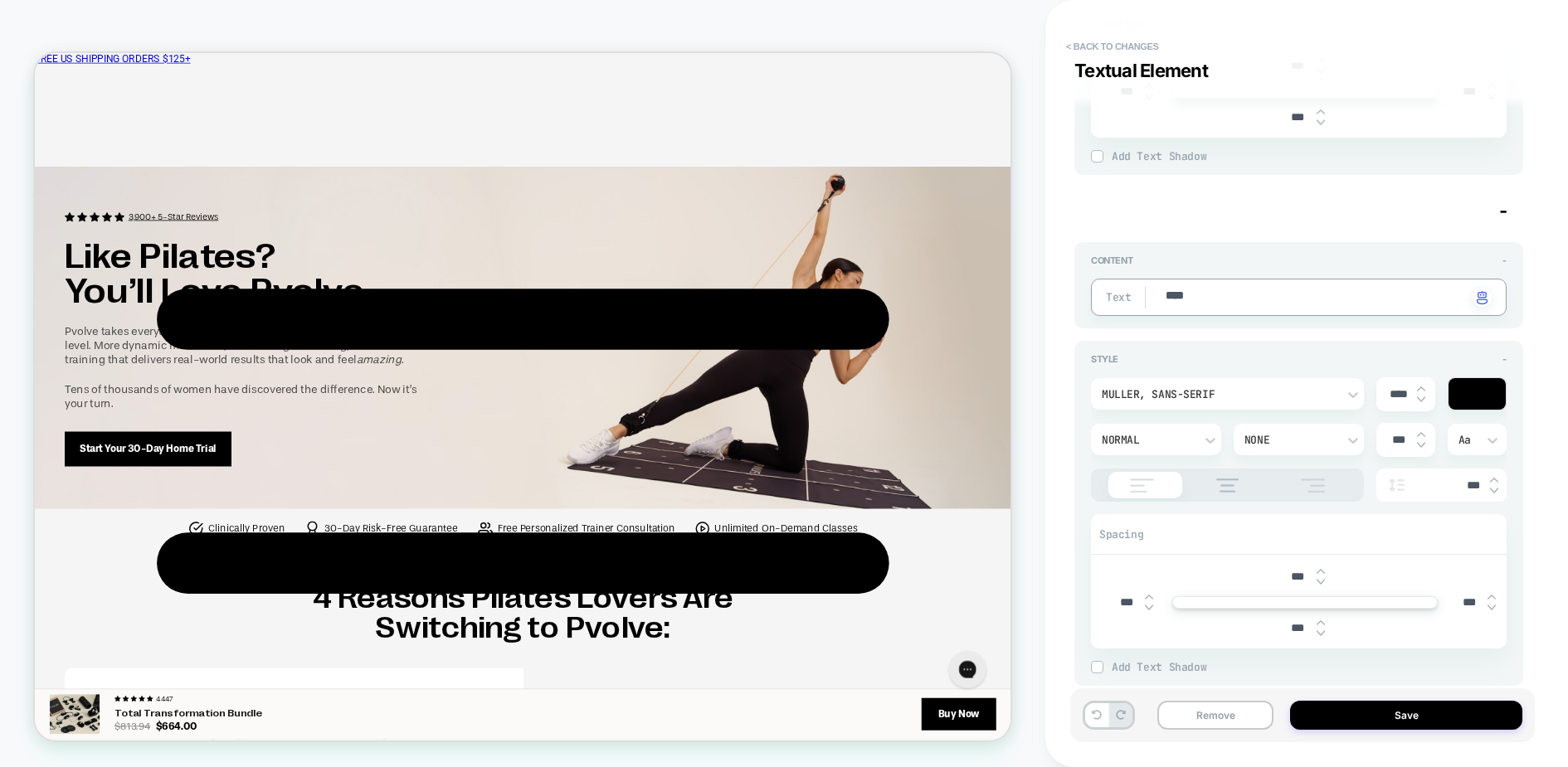 click on "****" at bounding box center [1315, 297] 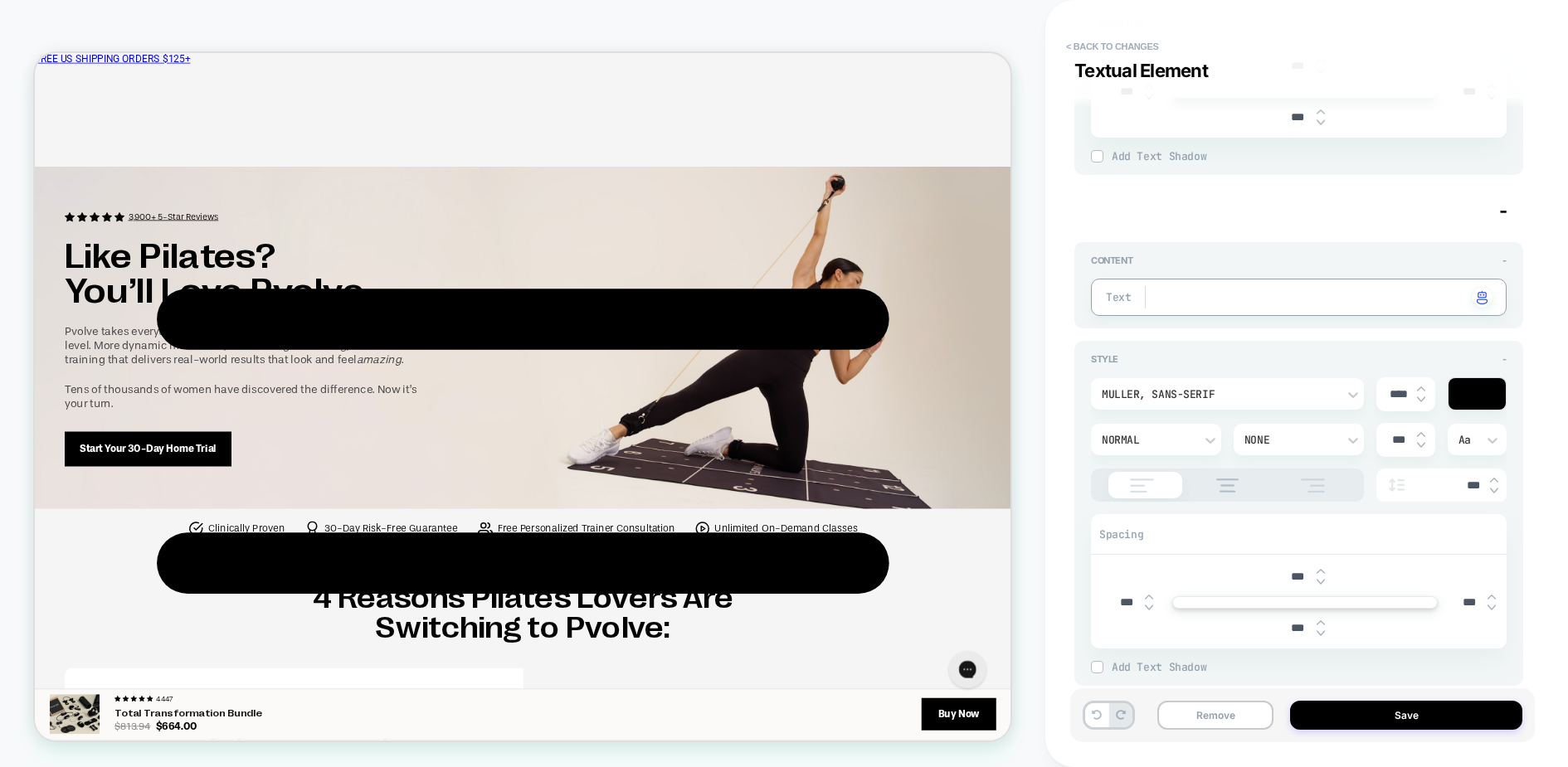 type on "*" 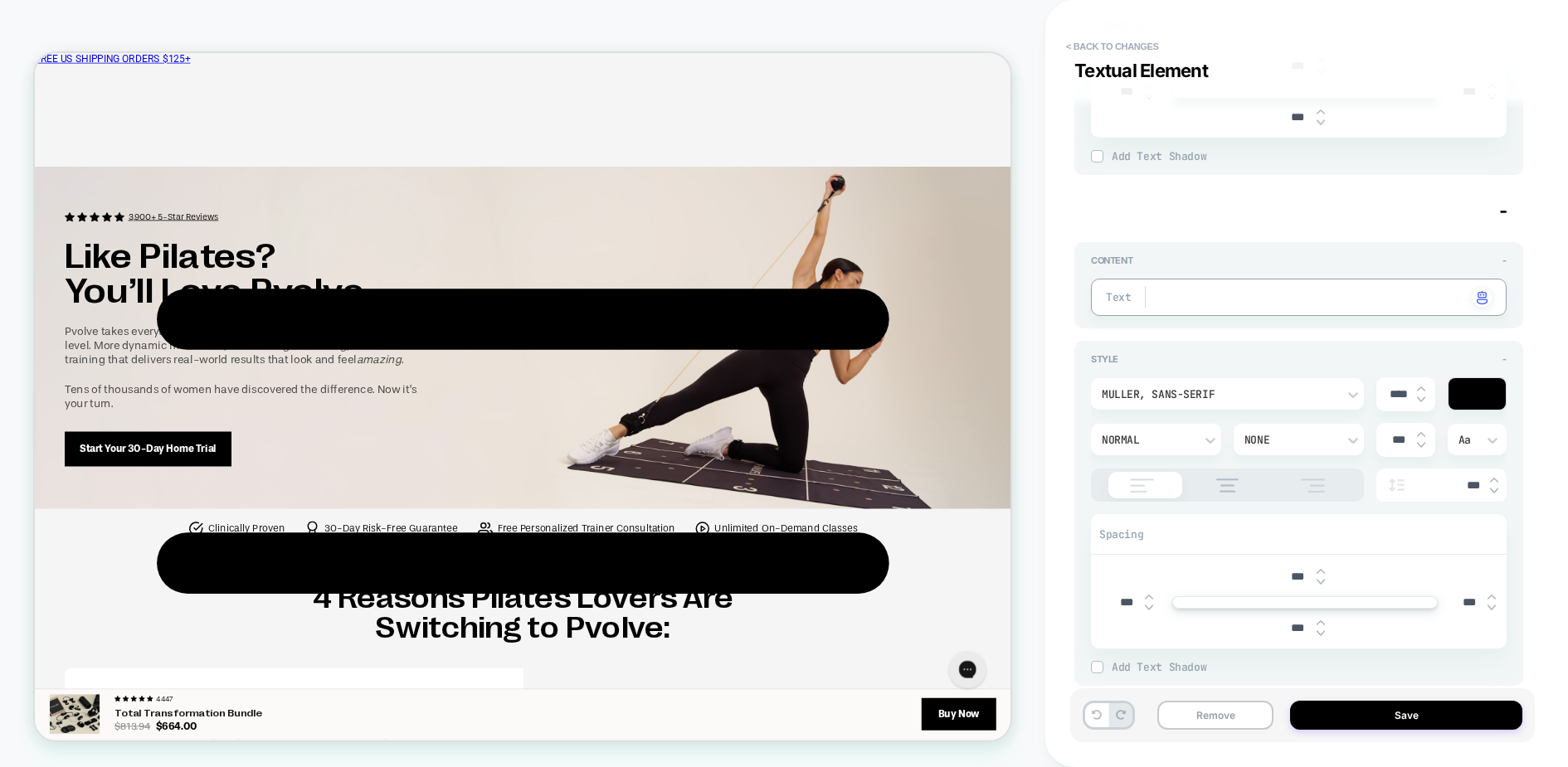 type on "****" 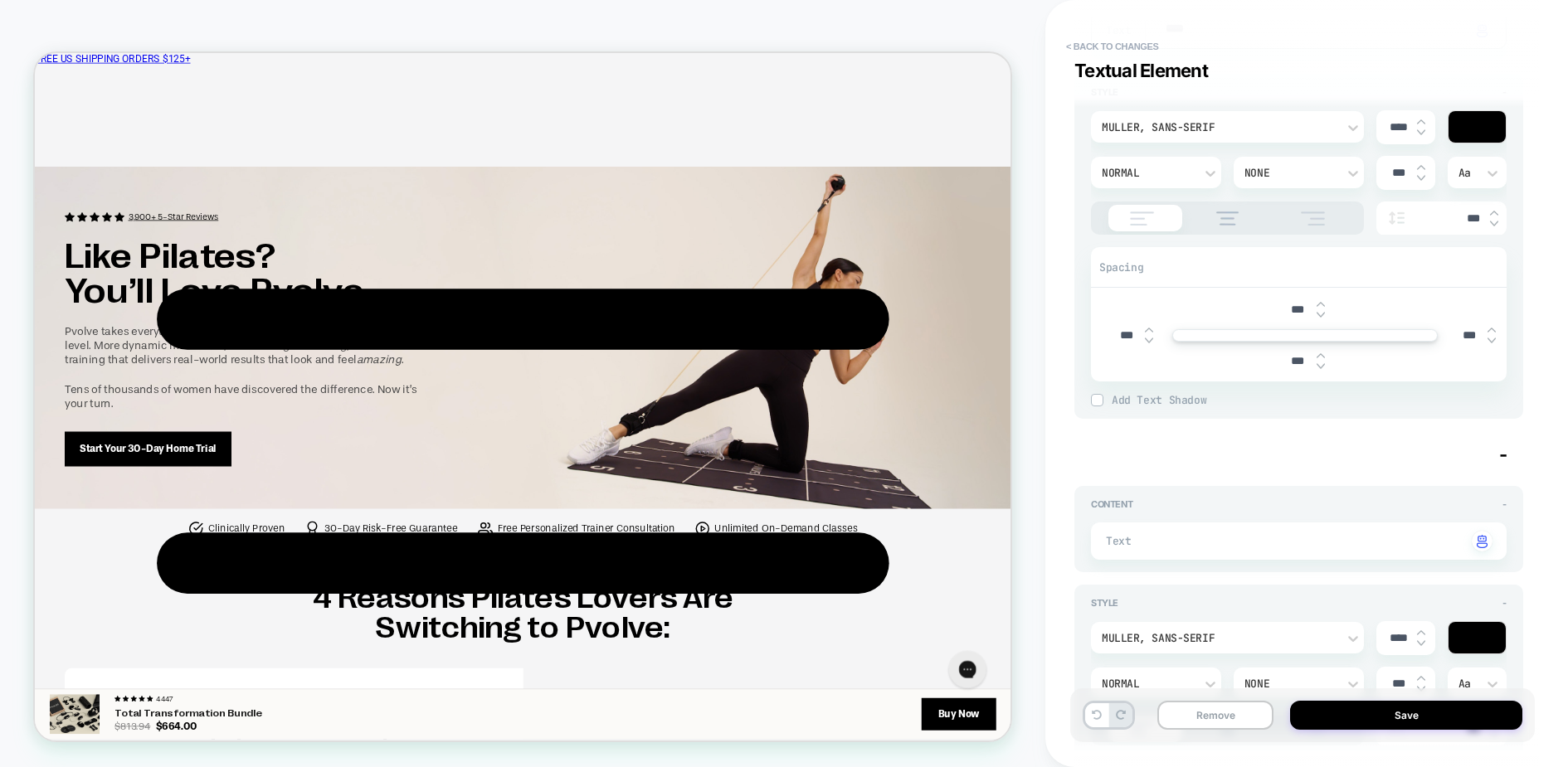 scroll, scrollTop: 1024, scrollLeft: 0, axis: vertical 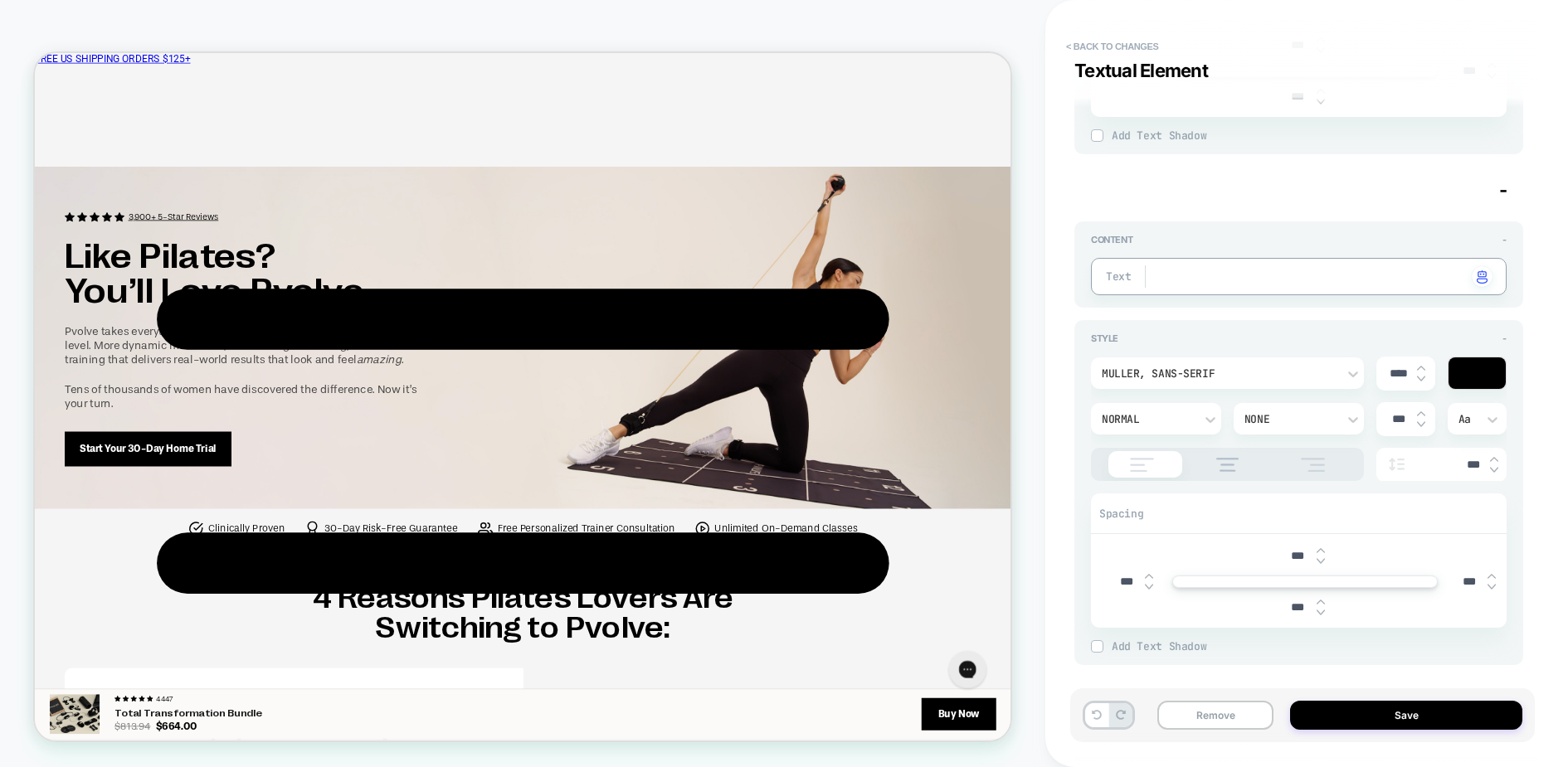 click at bounding box center (1315, 276) 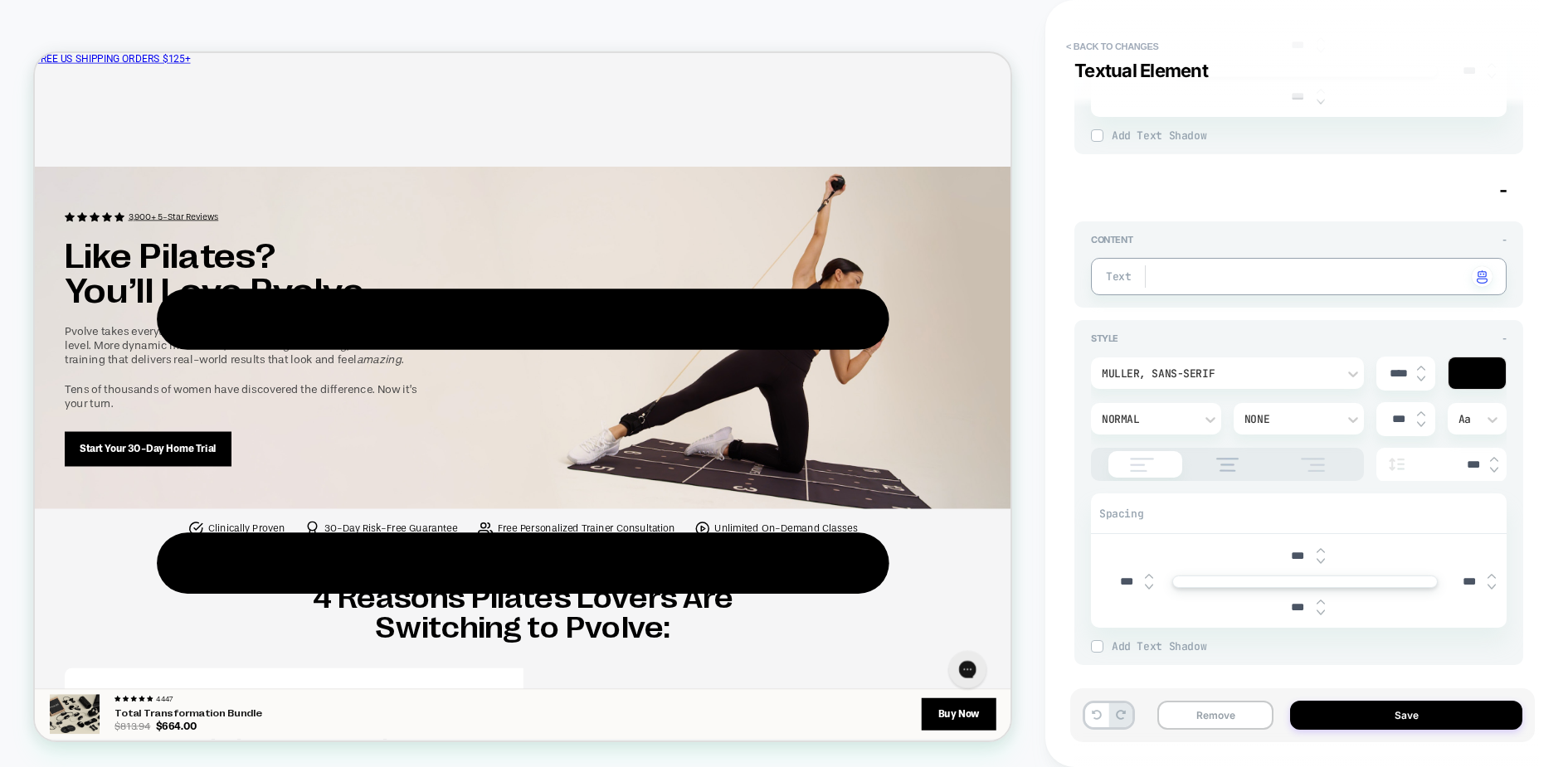 type on "*" 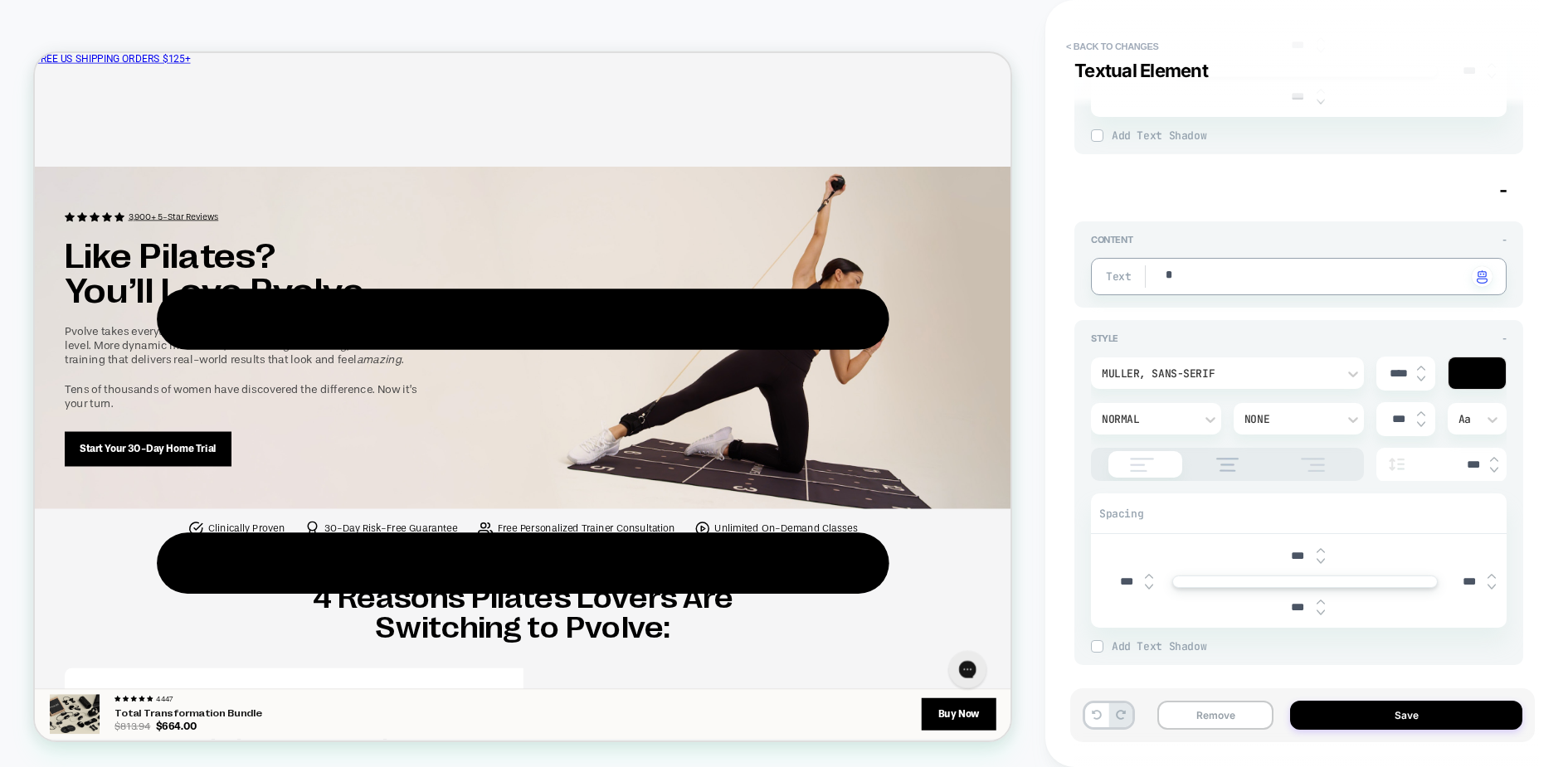 type on "*" 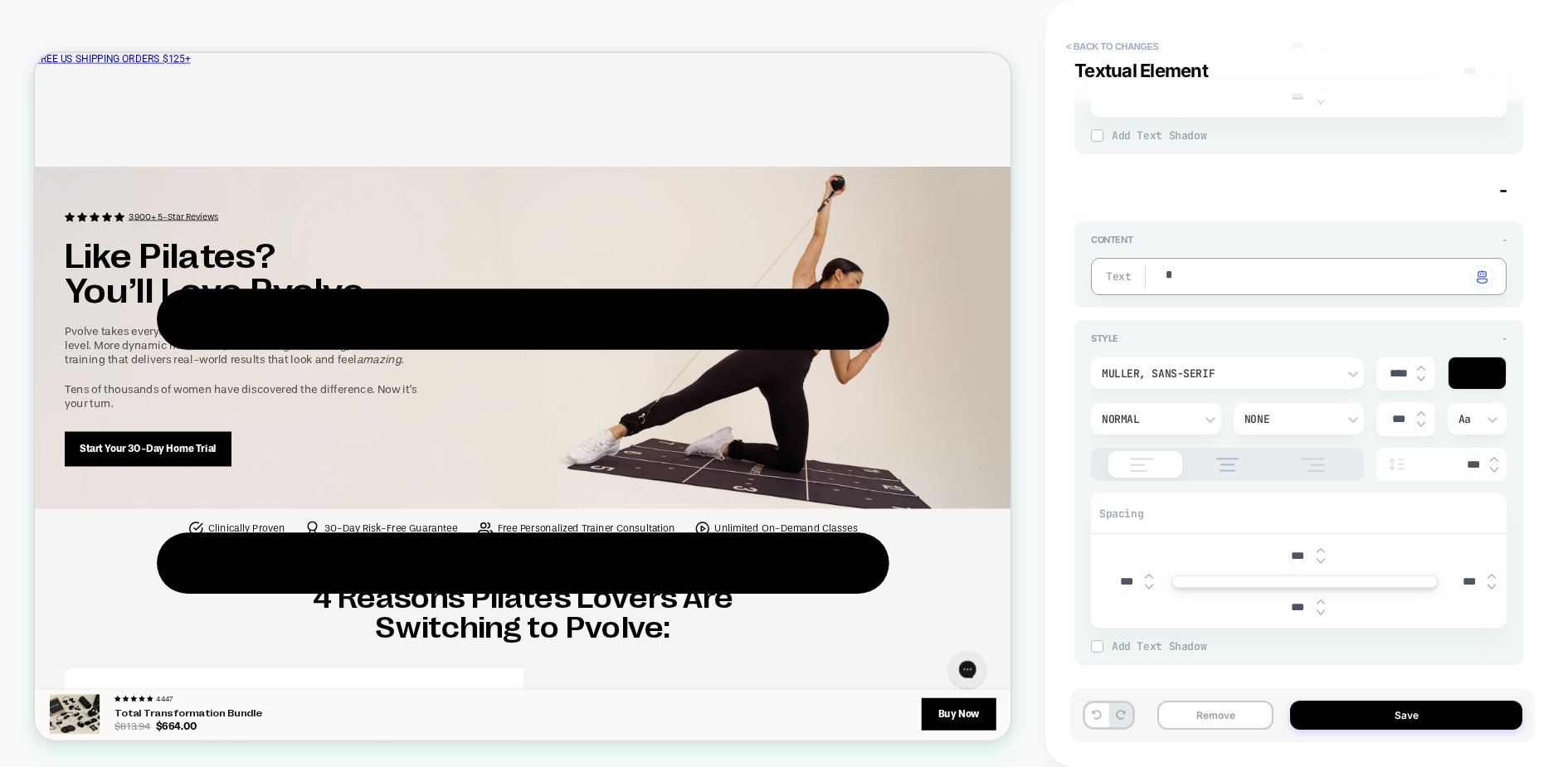 type 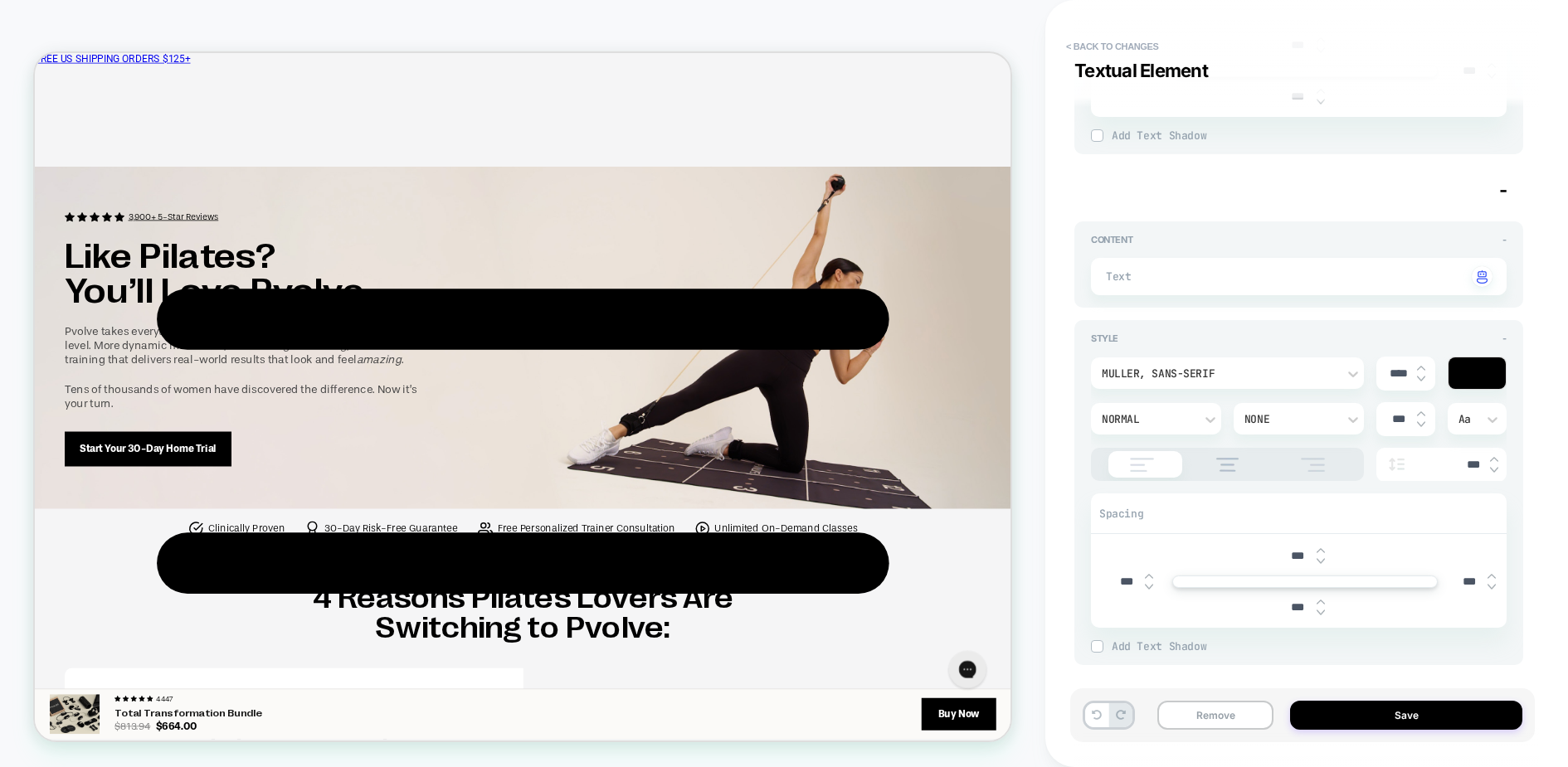 click on "Textual Element -" at bounding box center [1298, 190] 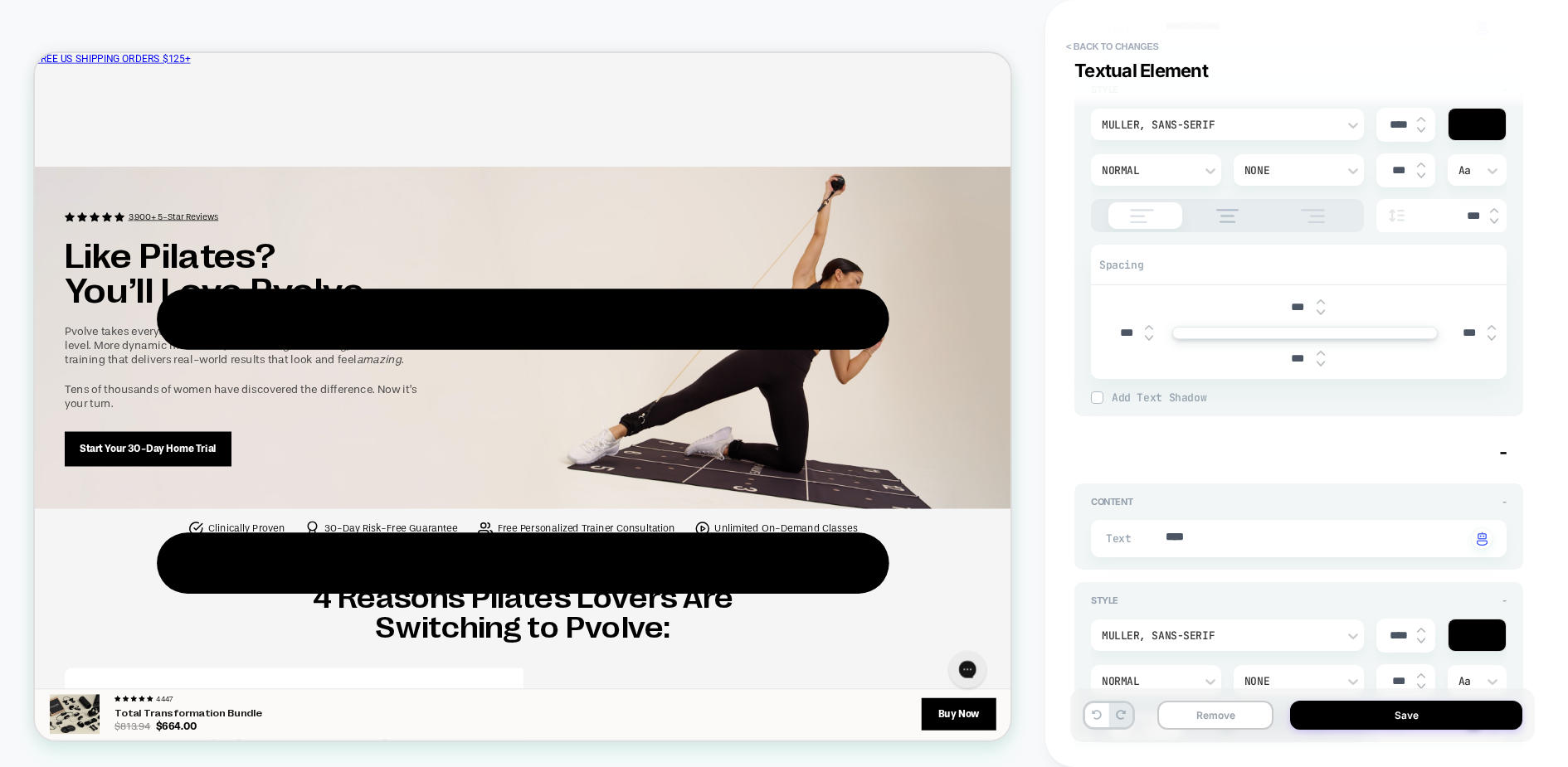 scroll, scrollTop: 562, scrollLeft: 0, axis: vertical 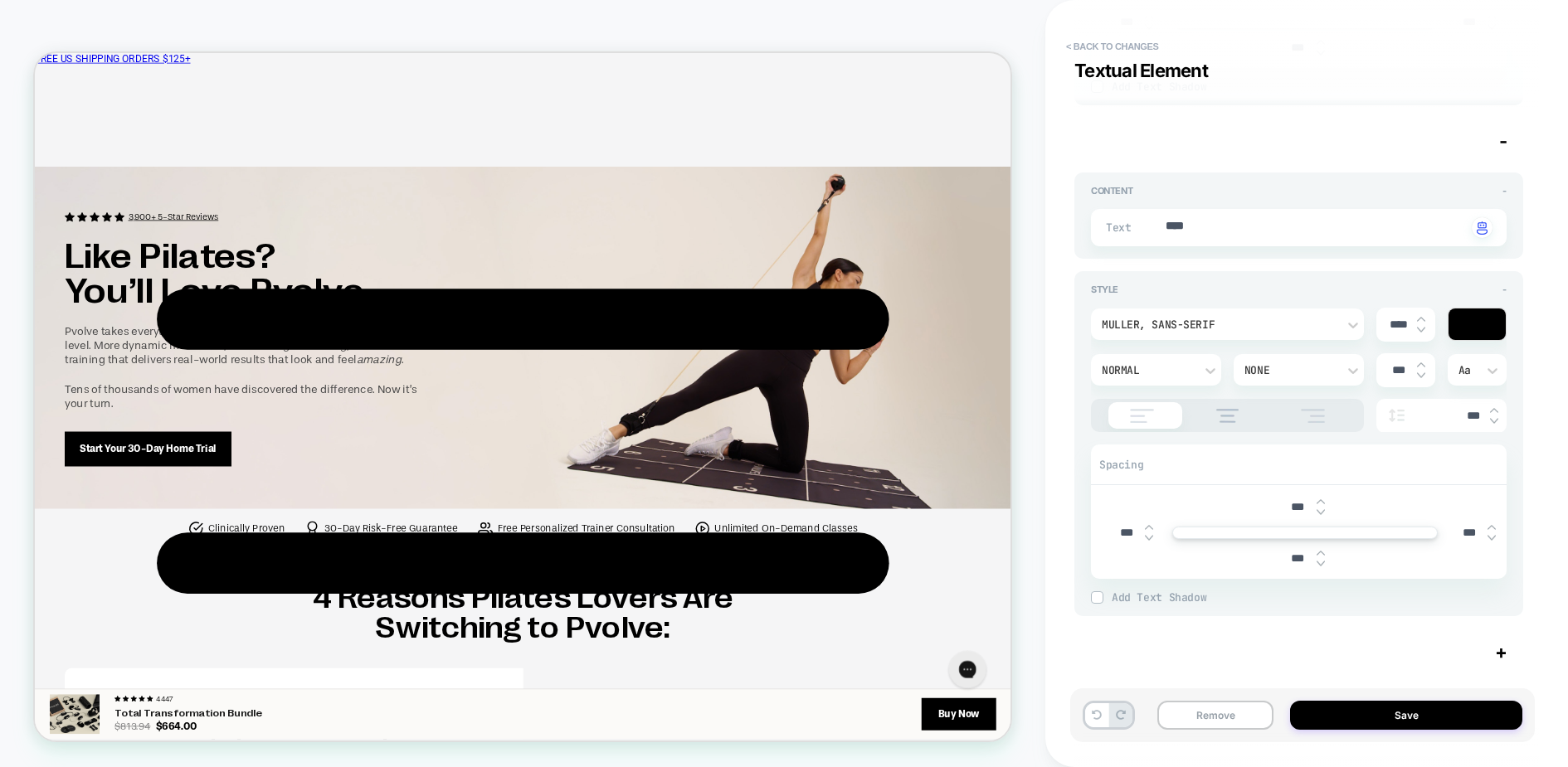 click on "Textual Element" at bounding box center (1142, 652) 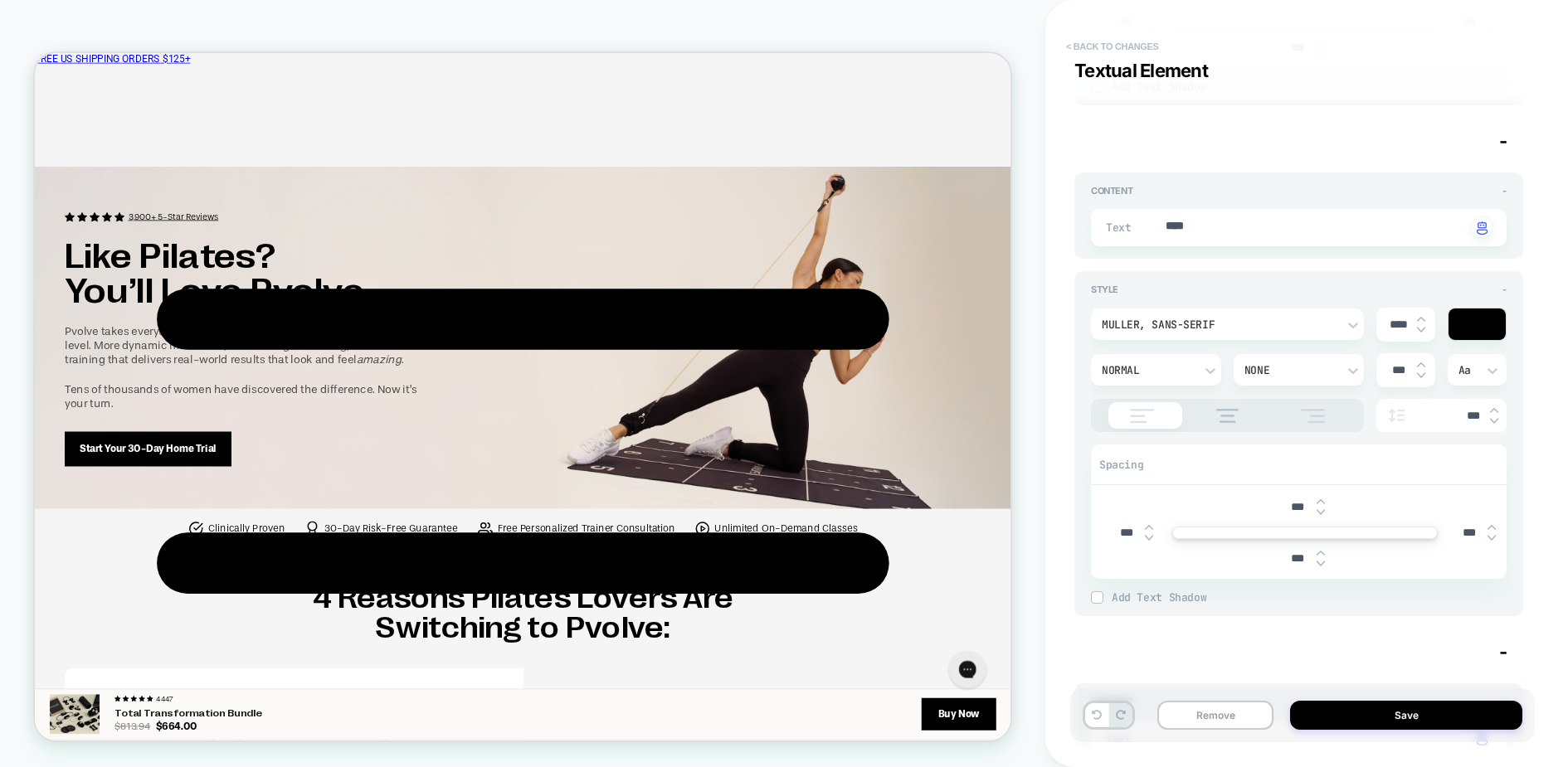 click on "< Back to changes" at bounding box center (1113, 46) 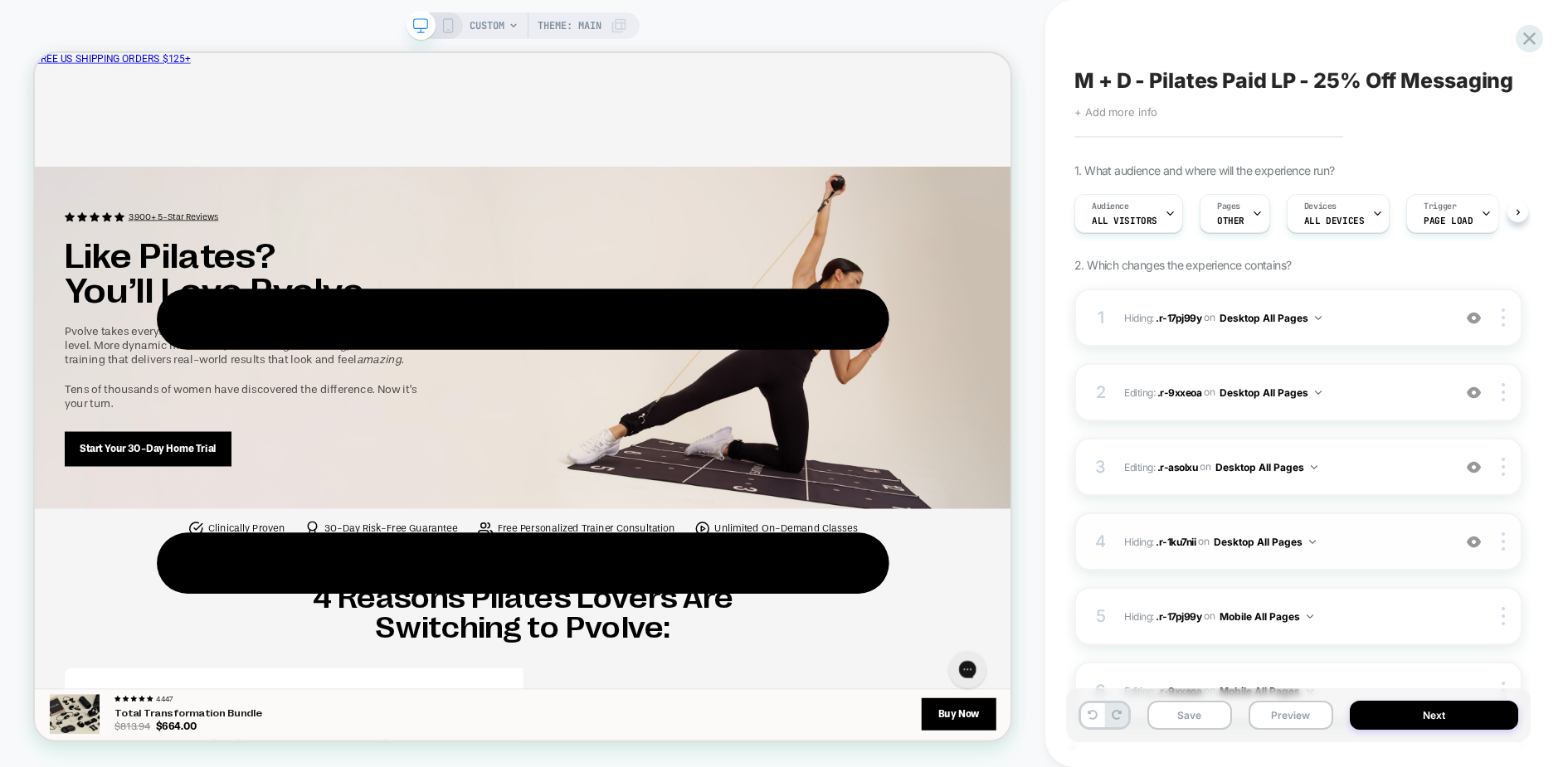scroll, scrollTop: 0, scrollLeft: 1, axis: horizontal 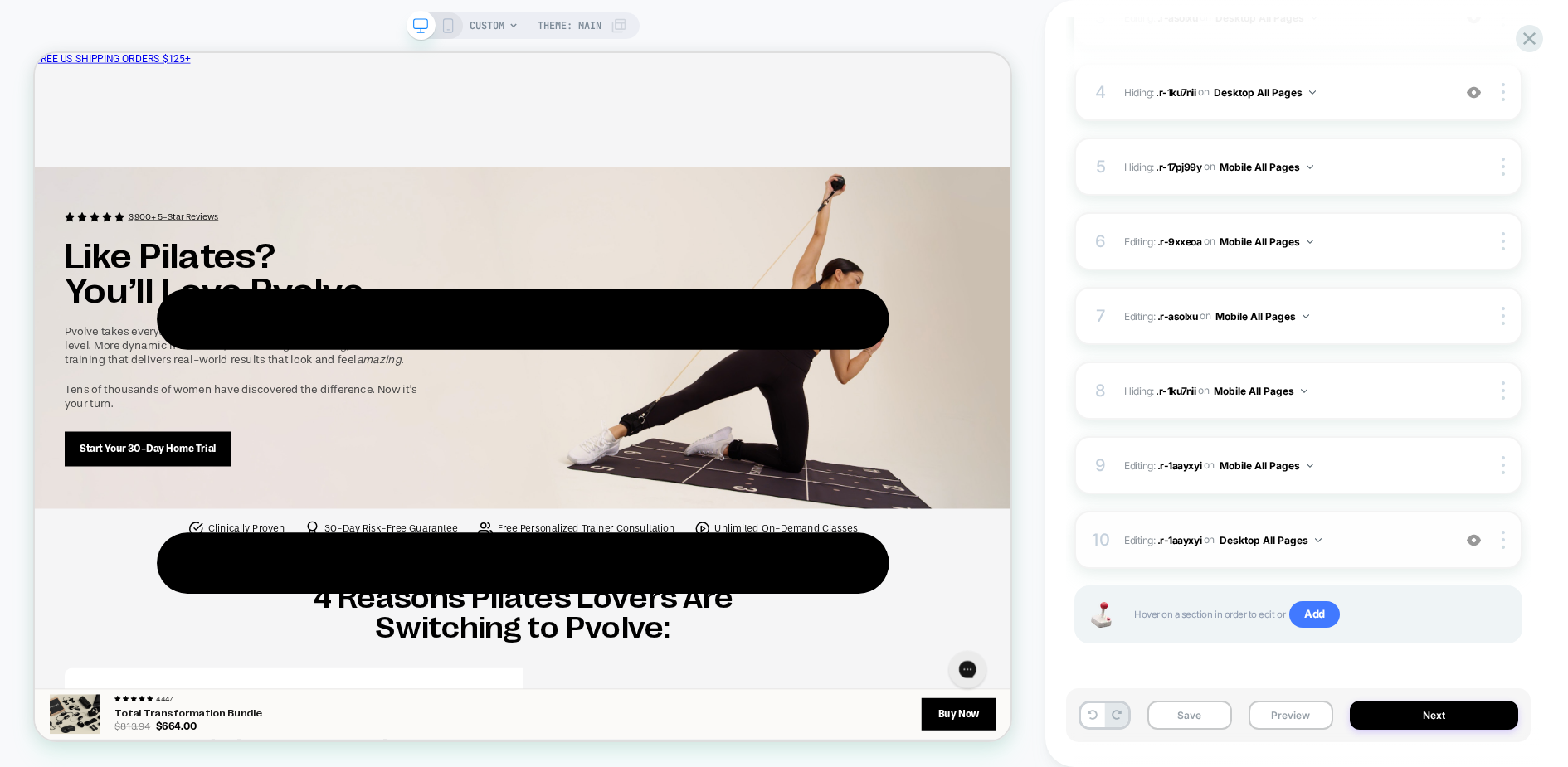 click at bounding box center (1474, 540) 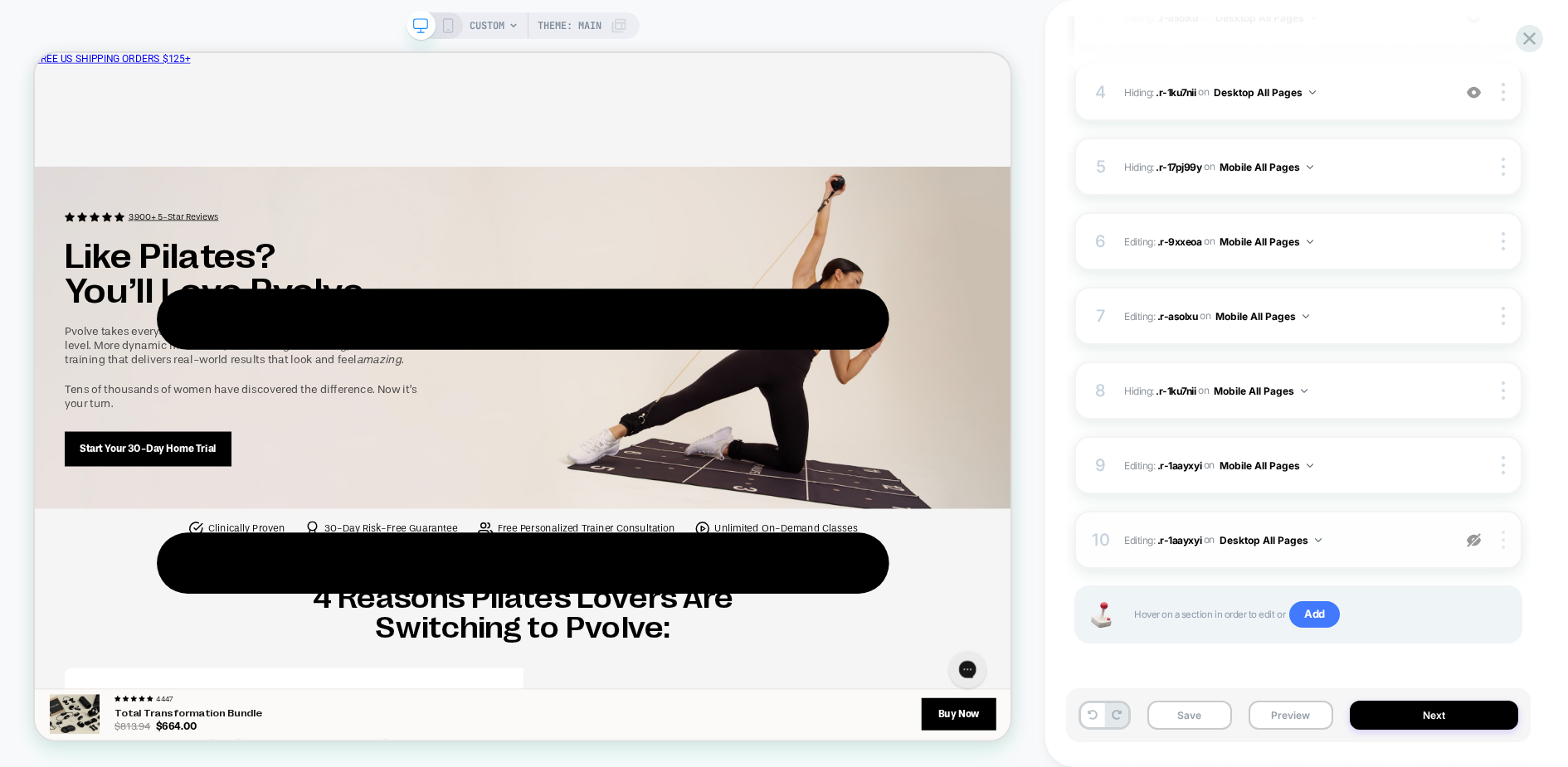 click at bounding box center (1503, 540) 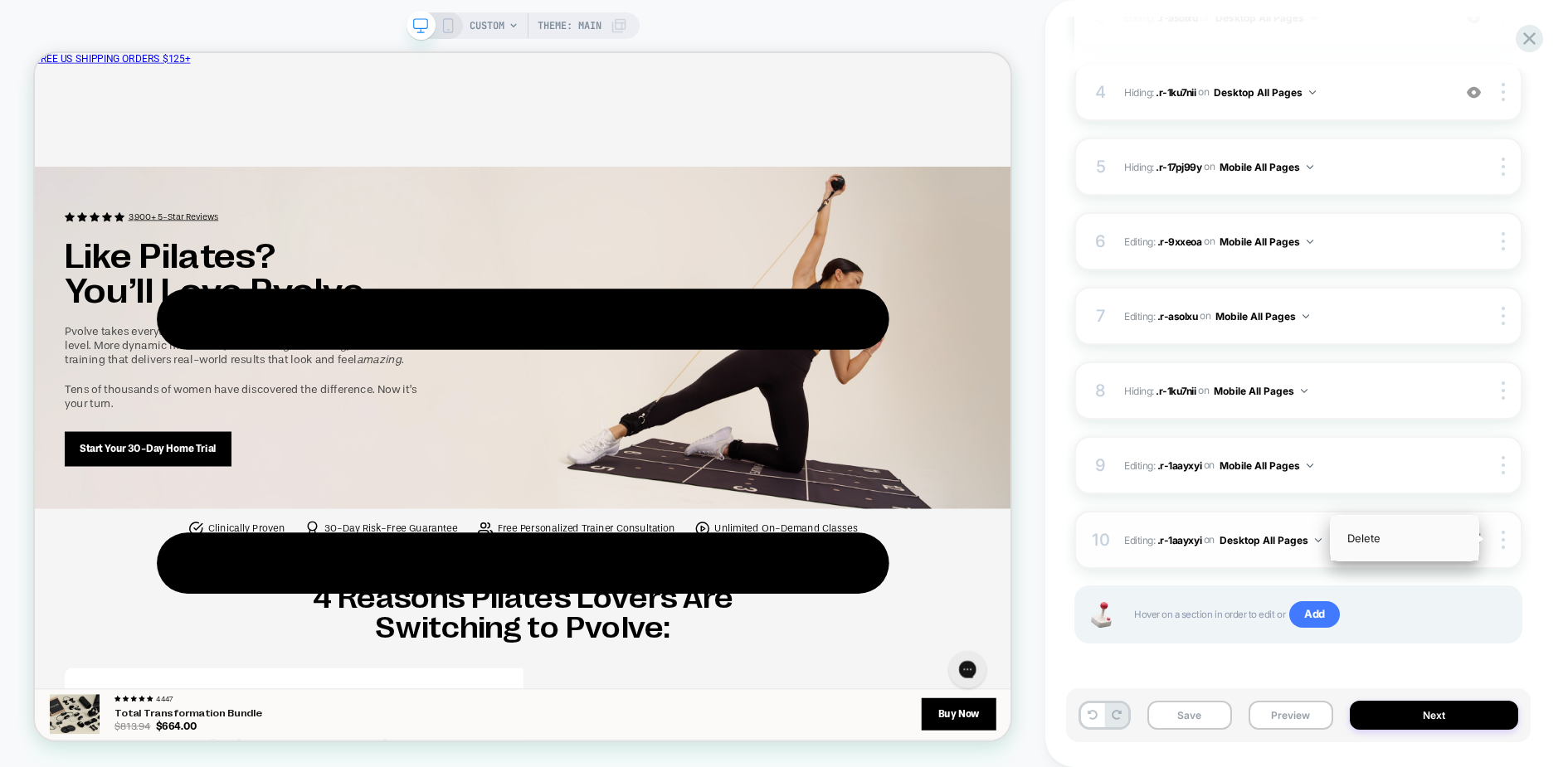 click on "Delete" at bounding box center (1405, 538) 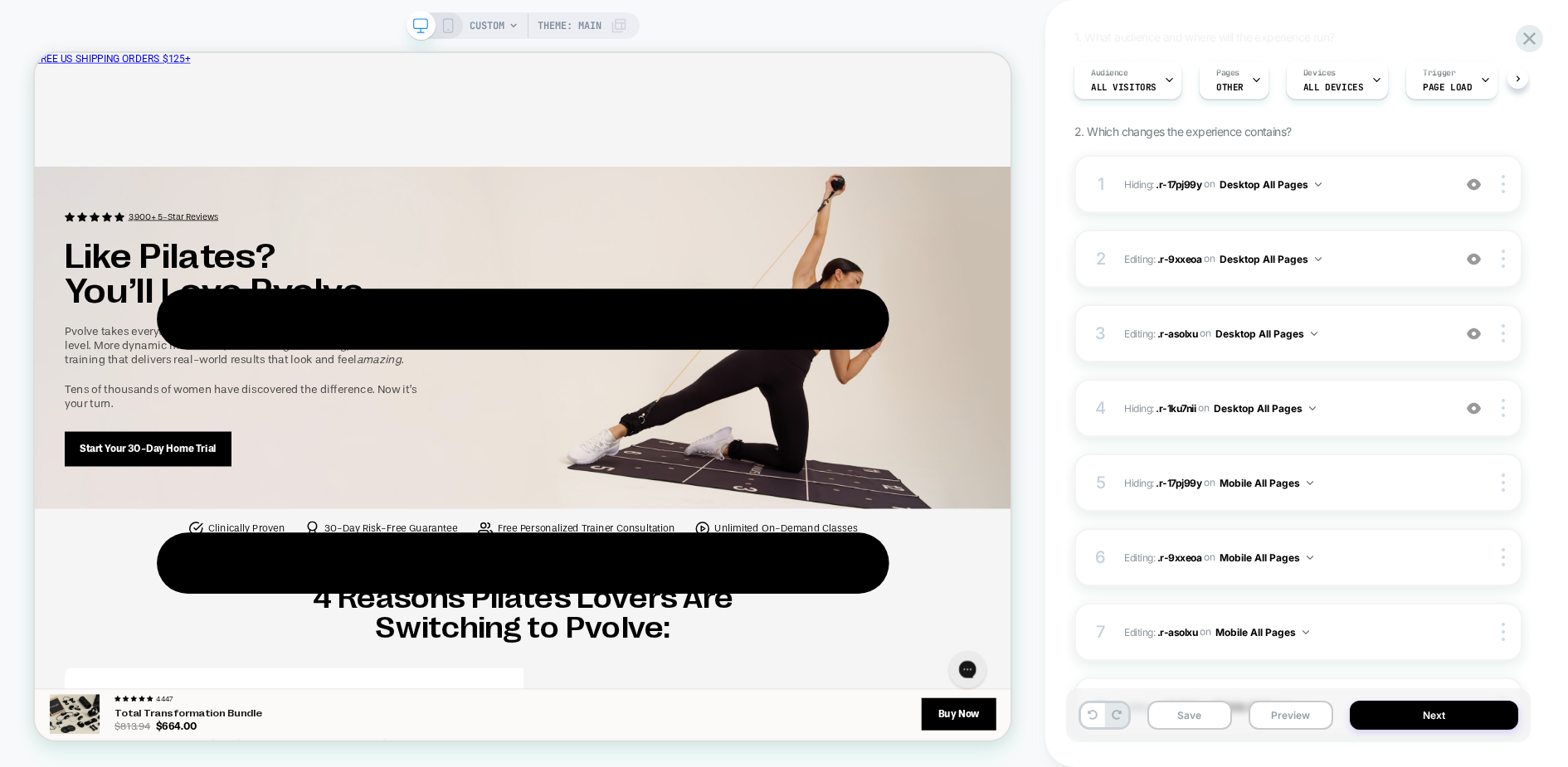 scroll, scrollTop: 0, scrollLeft: 0, axis: both 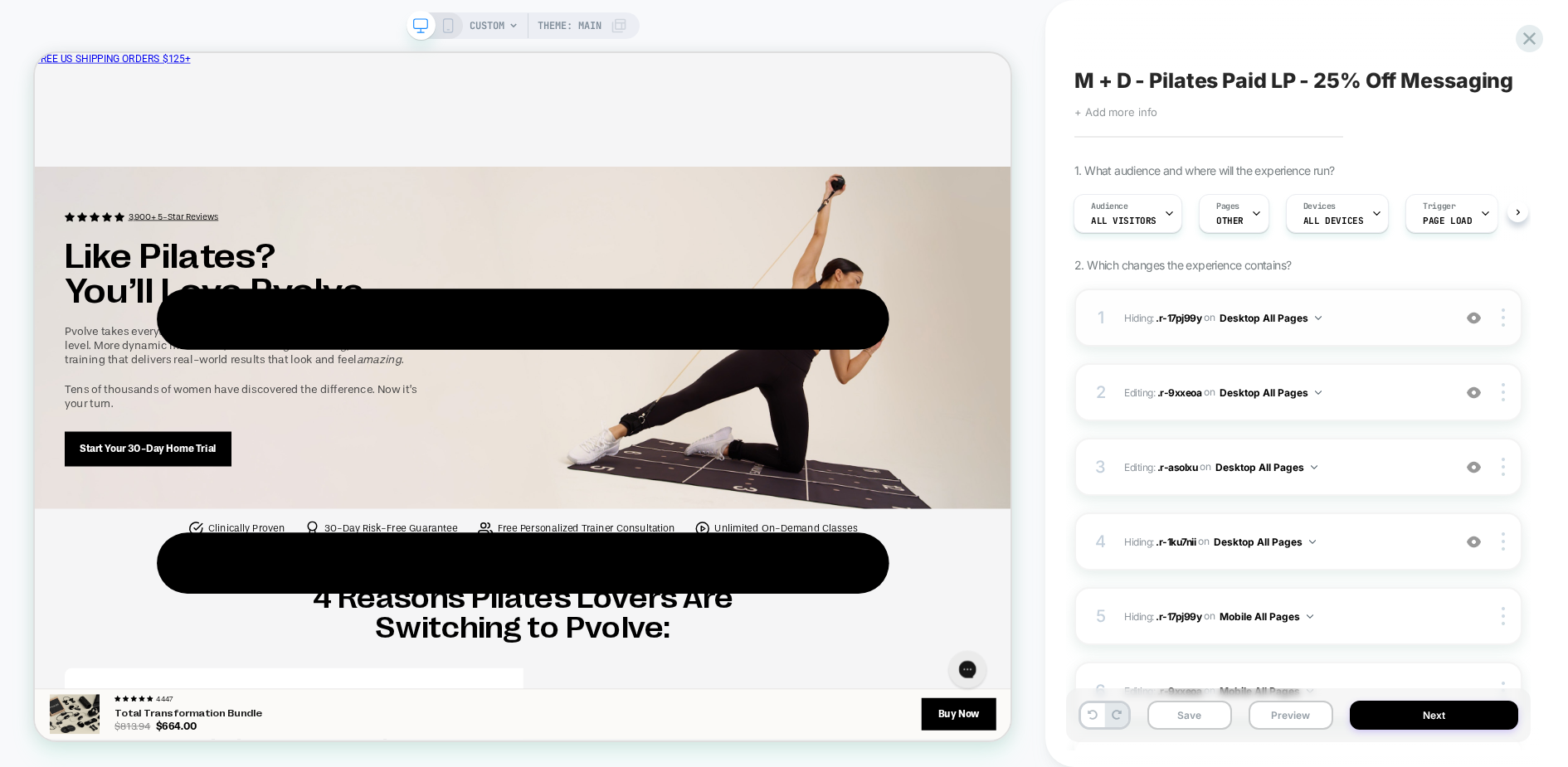 click at bounding box center [1474, 318] 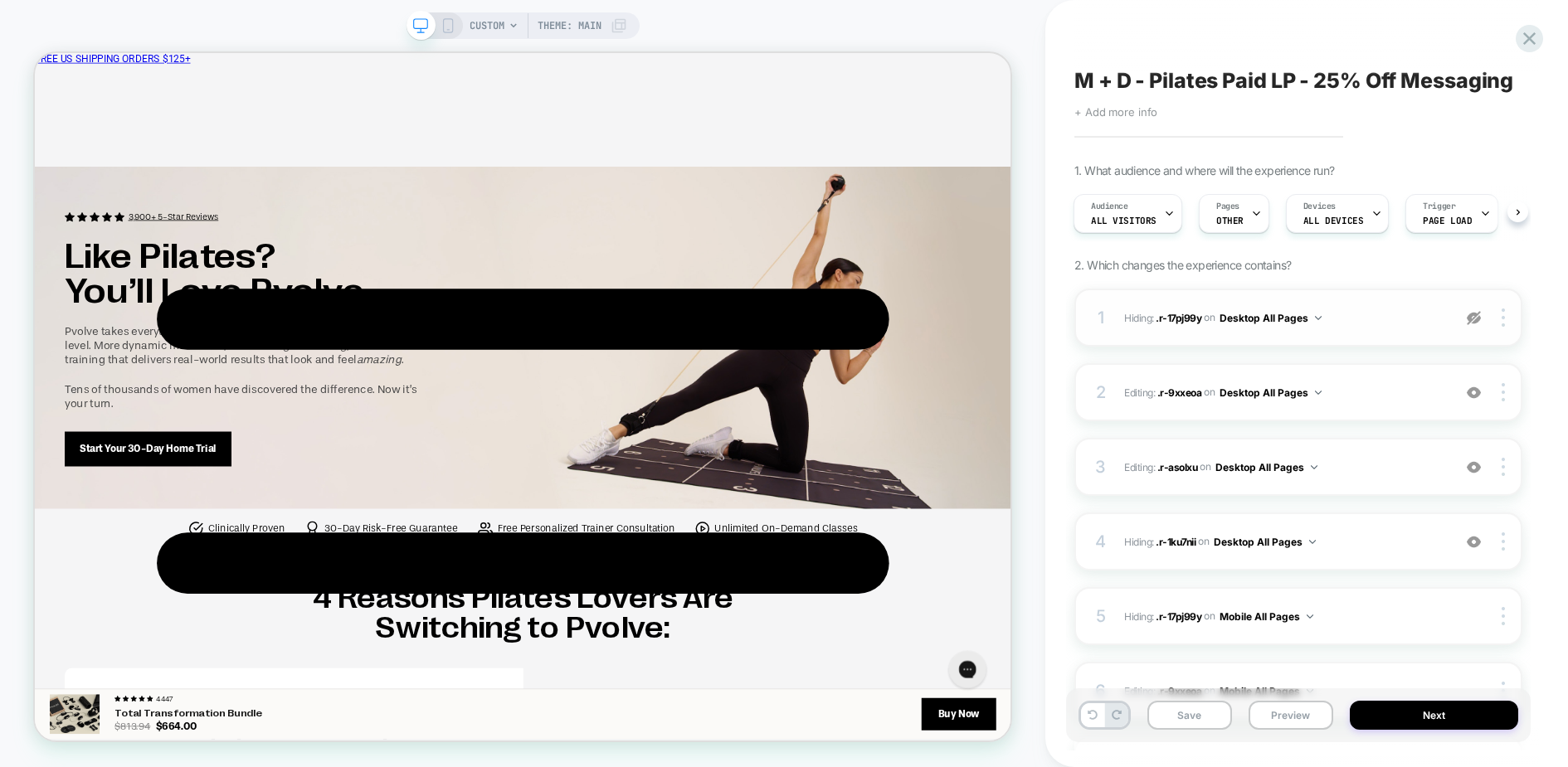 click at bounding box center [1473, 318] 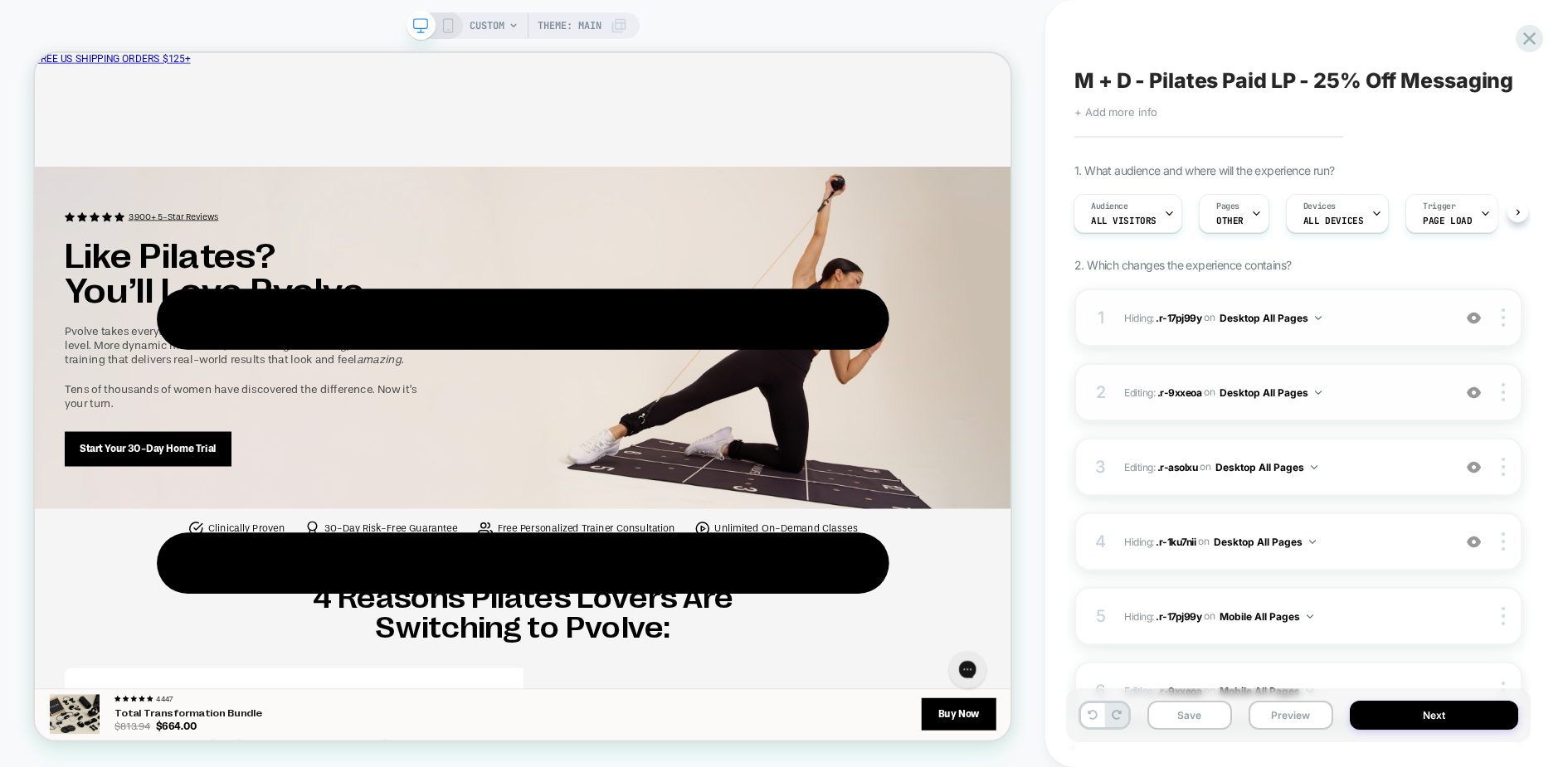 click at bounding box center (1473, 392) 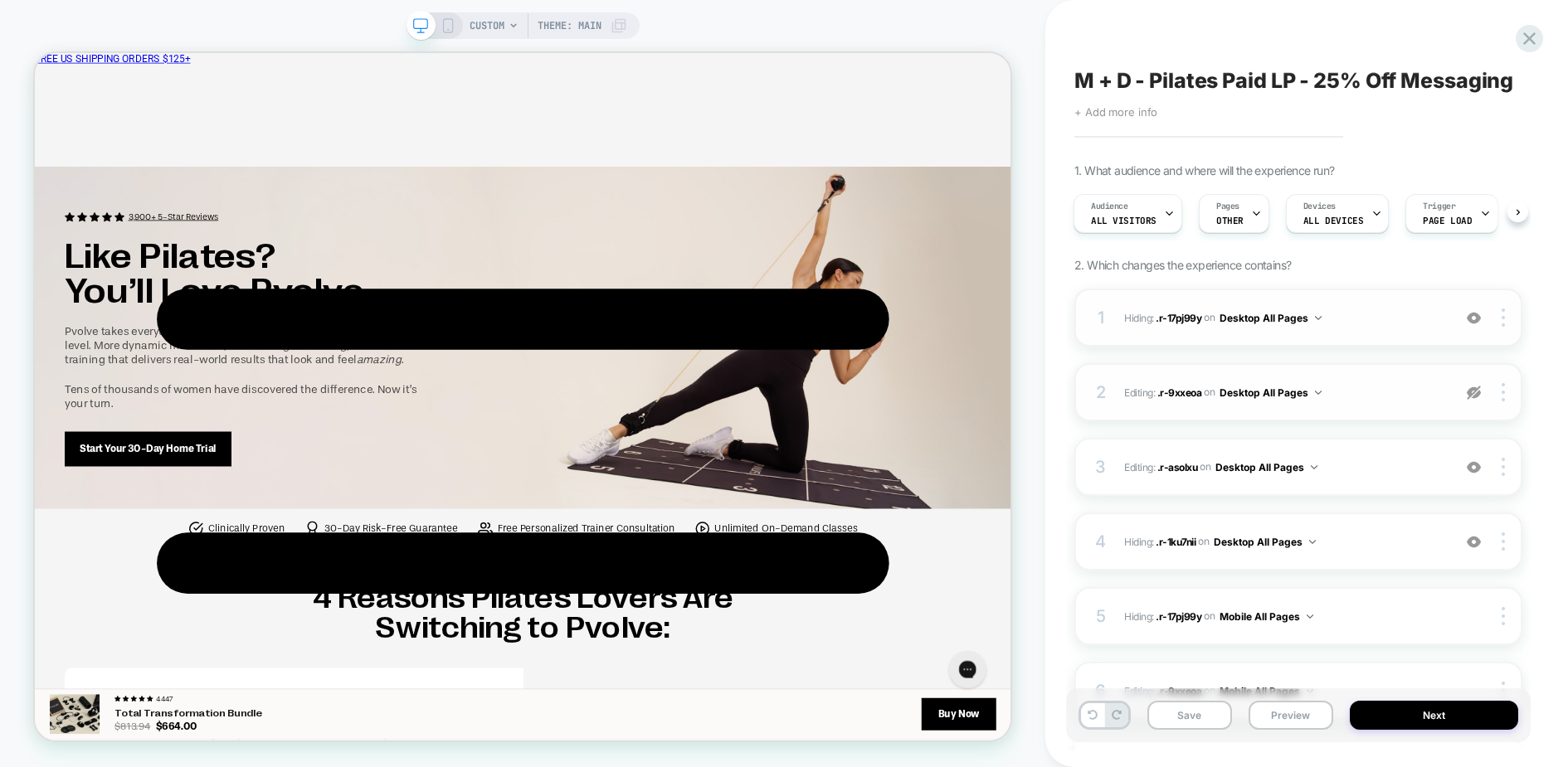 click at bounding box center [1473, 392] 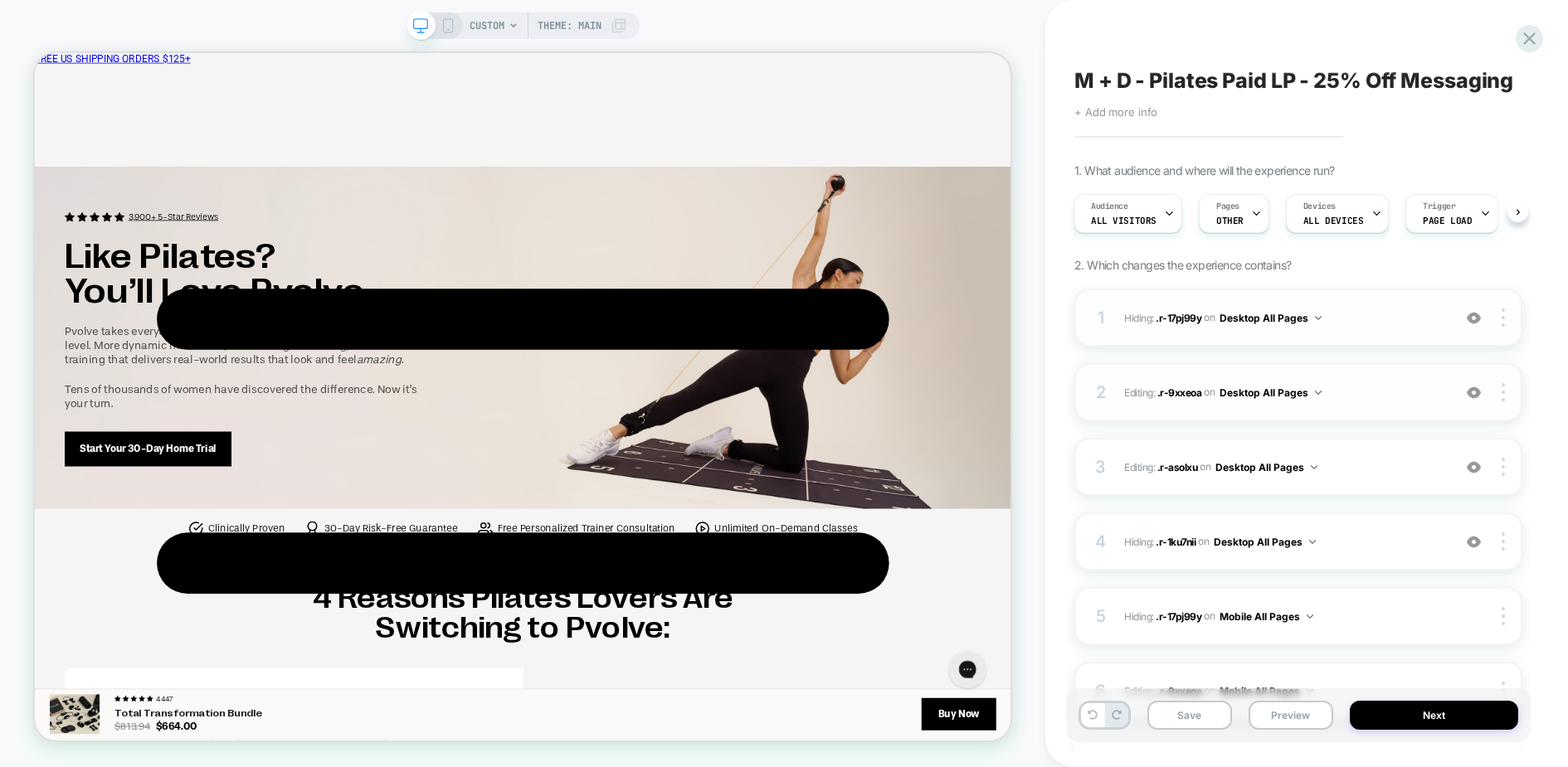 click at bounding box center [1473, 318] 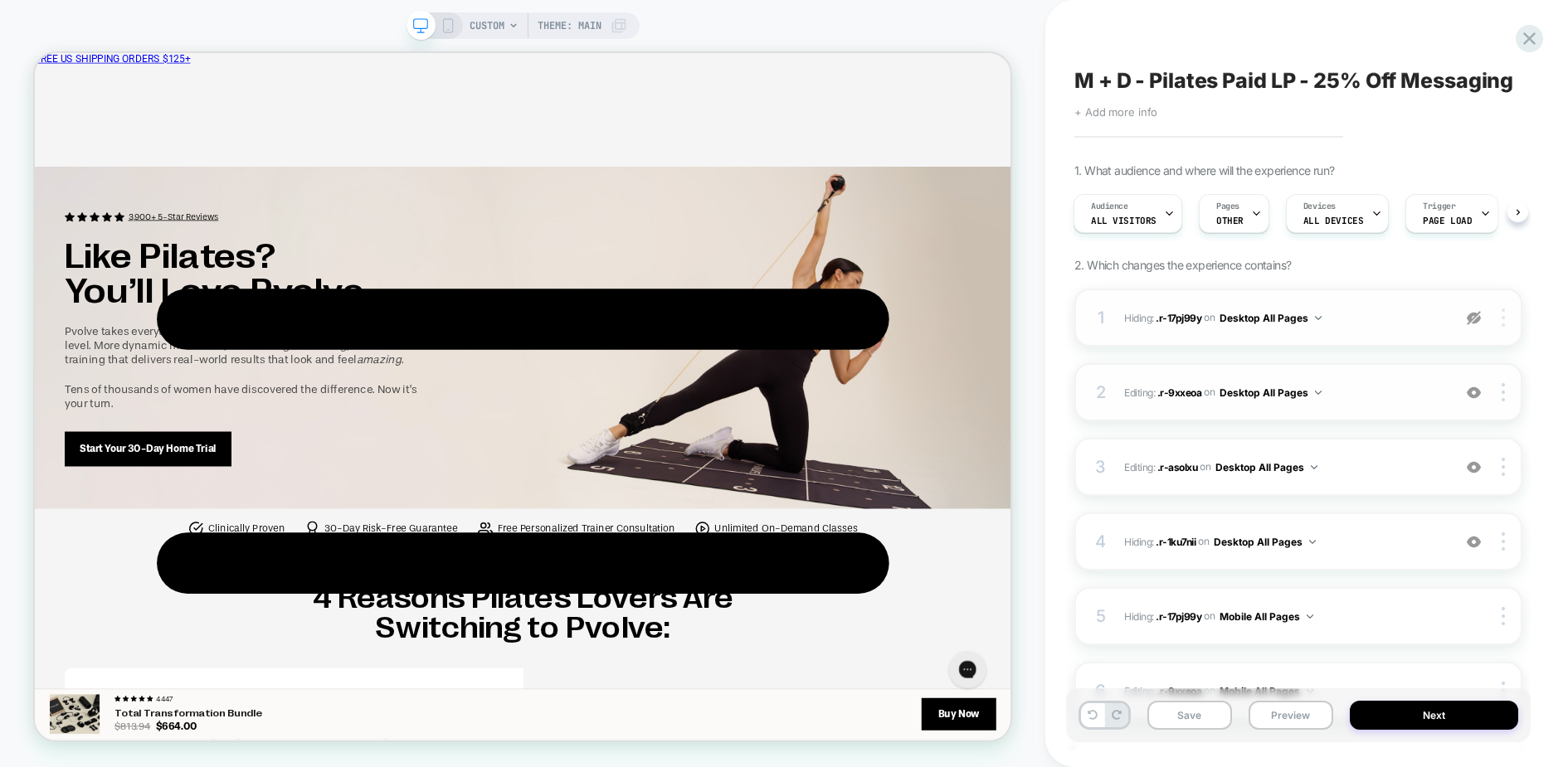 click at bounding box center (1503, 318) 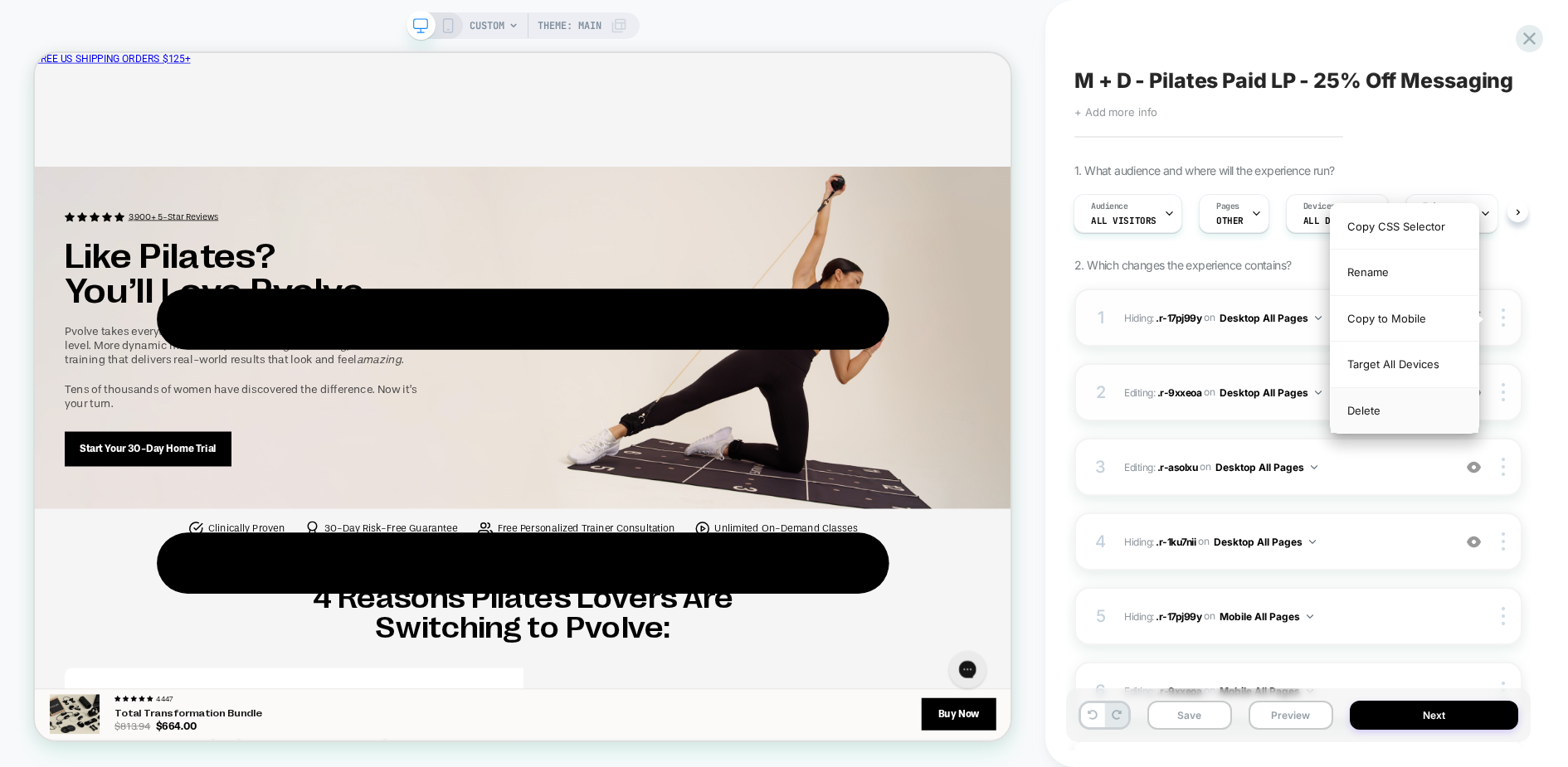 click on "Delete" at bounding box center (1405, 410) 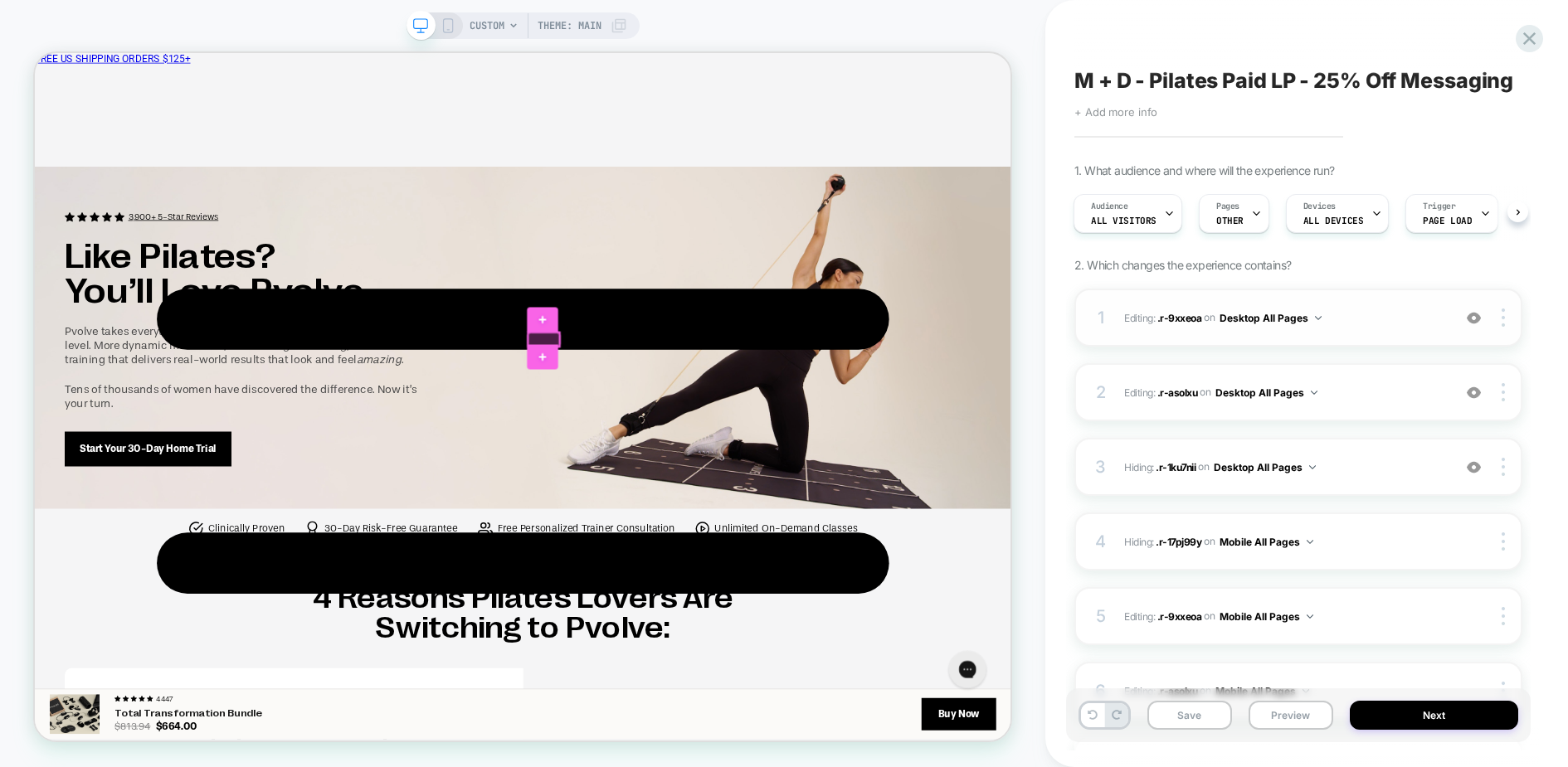click at bounding box center [713, 435] 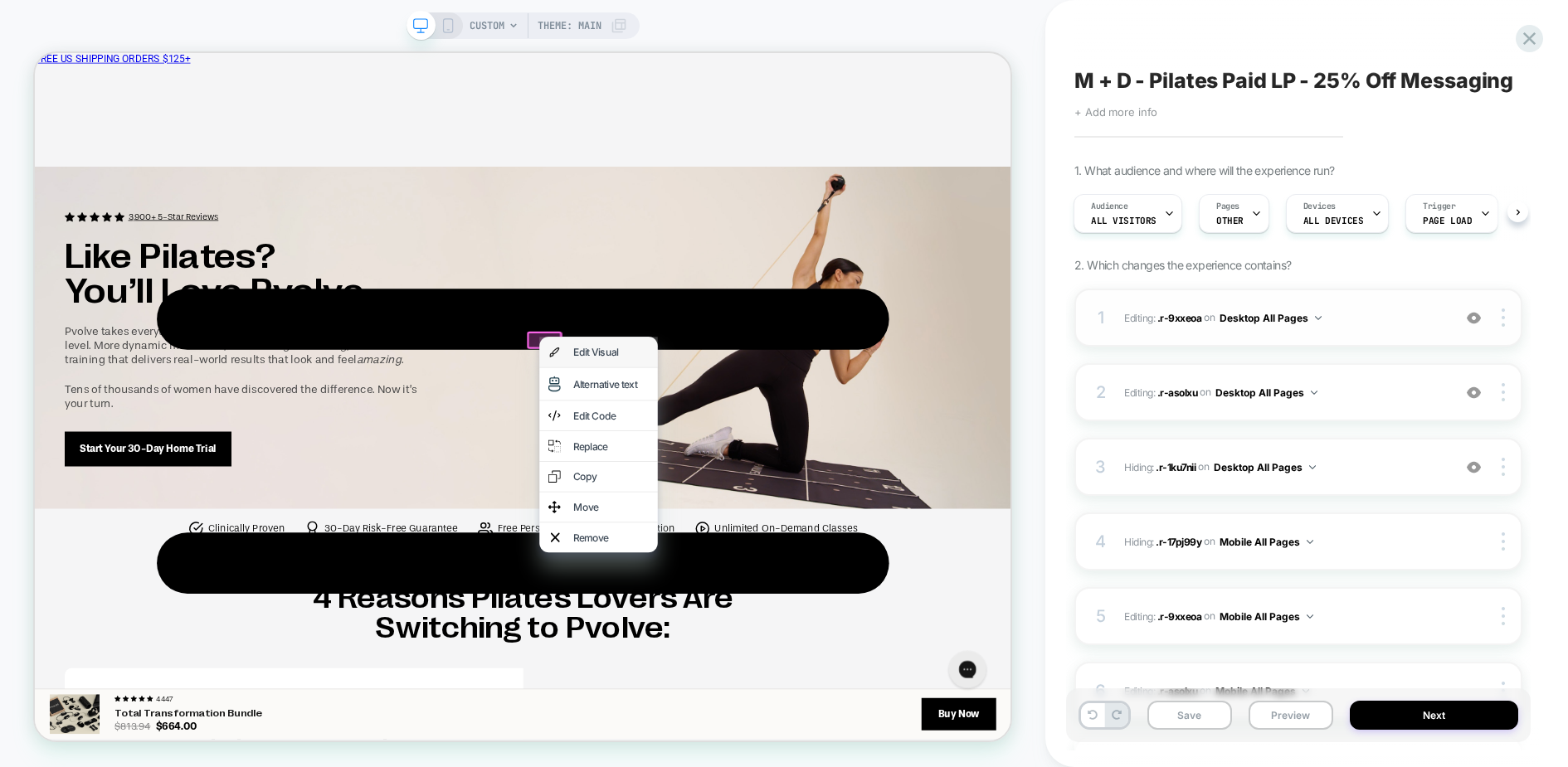 click on "Edit Visual" at bounding box center (803, 452) 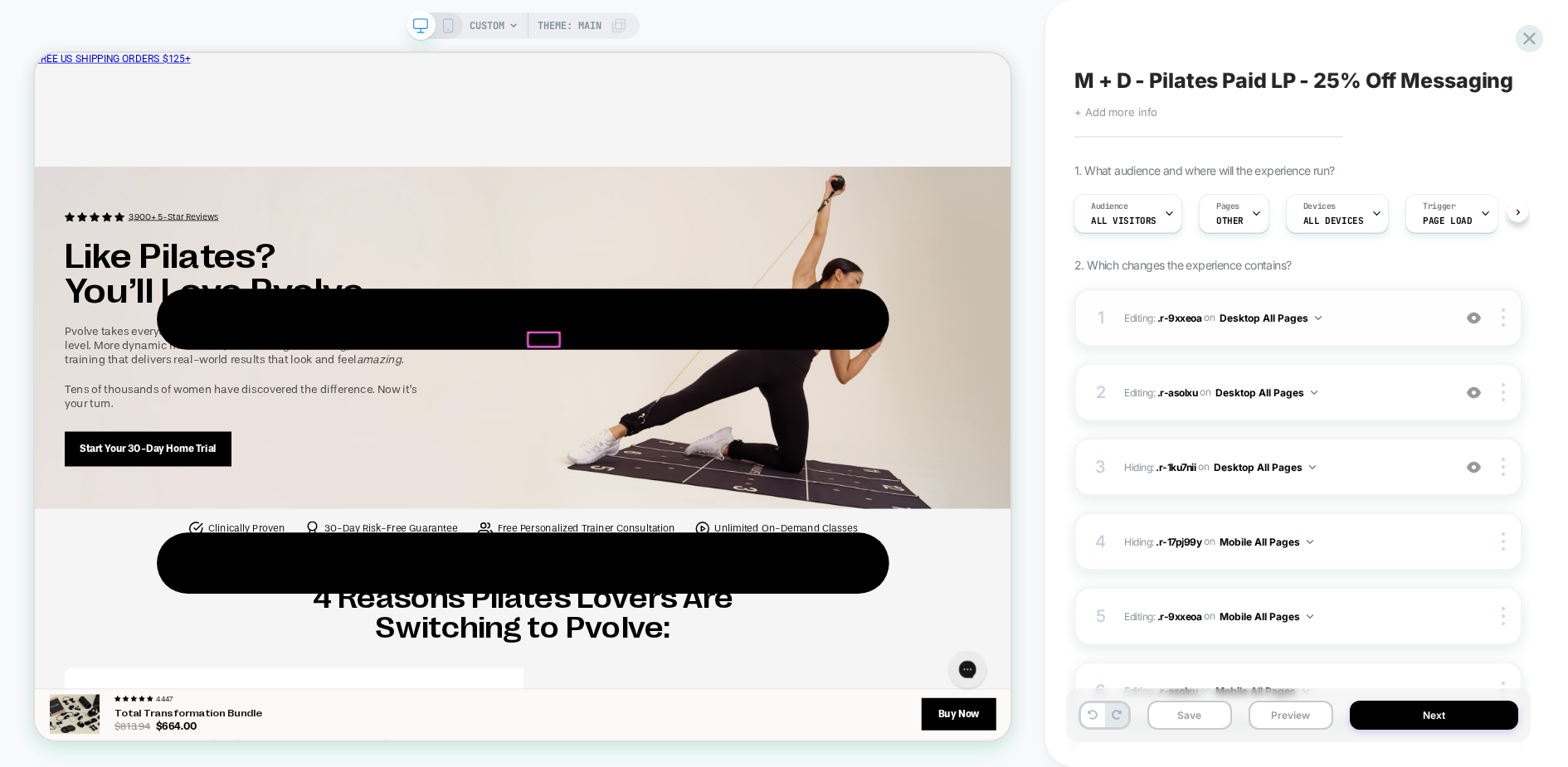 scroll, scrollTop: 2905, scrollLeft: 0, axis: vertical 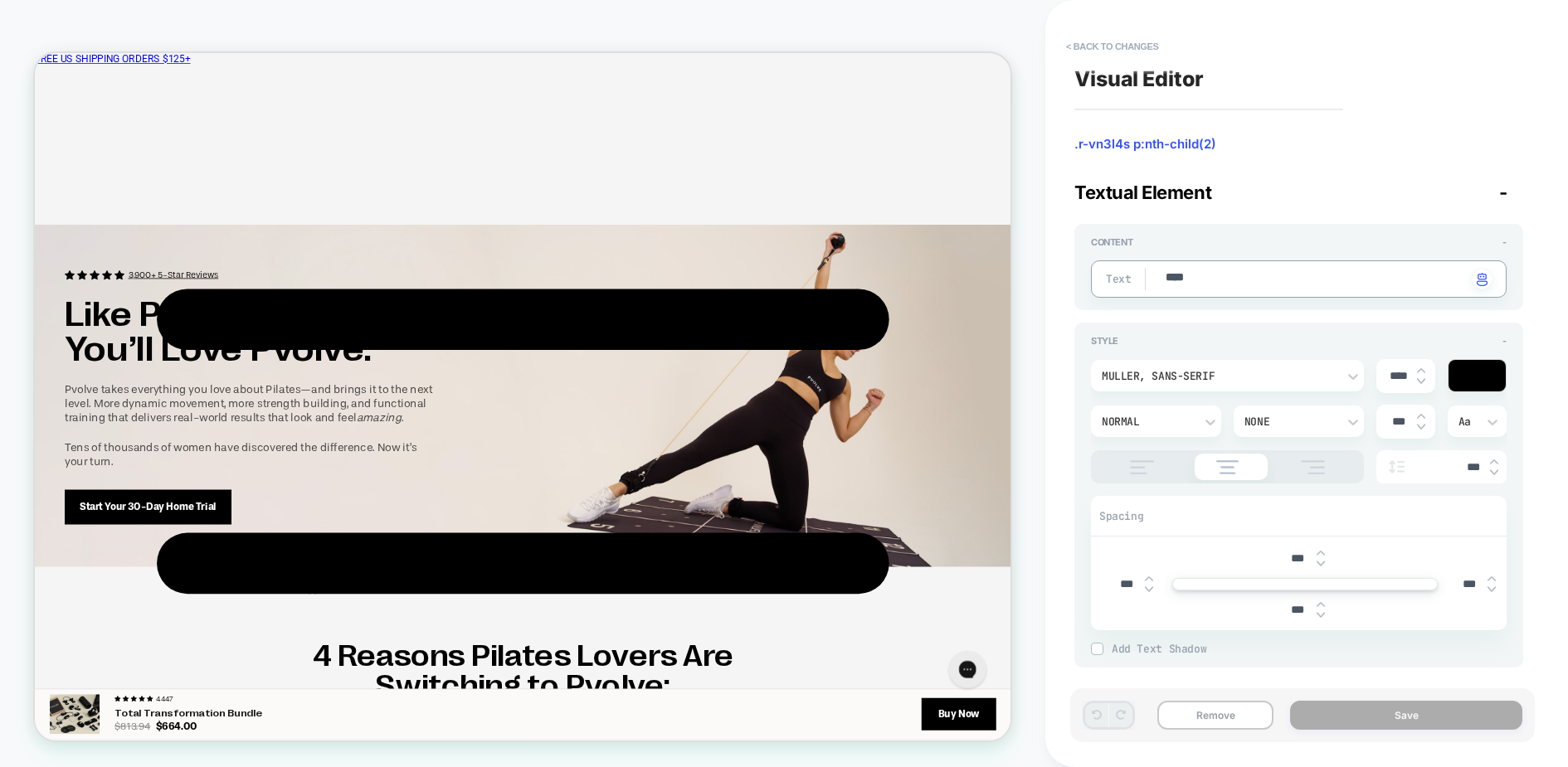 drag, startPoint x: 1174, startPoint y: 280, endPoint x: 1303, endPoint y: 294, distance: 129.75747 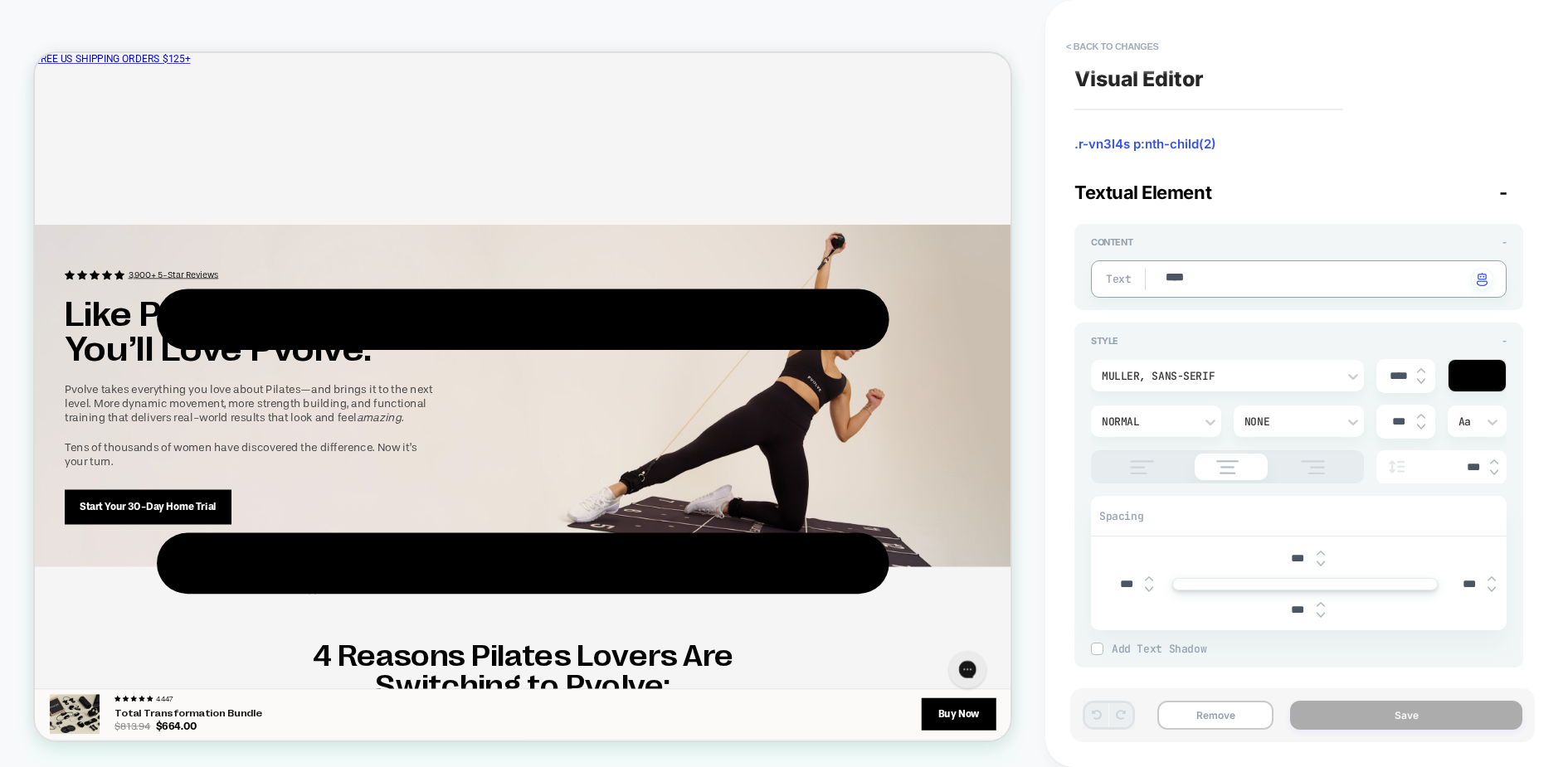 type on "*" 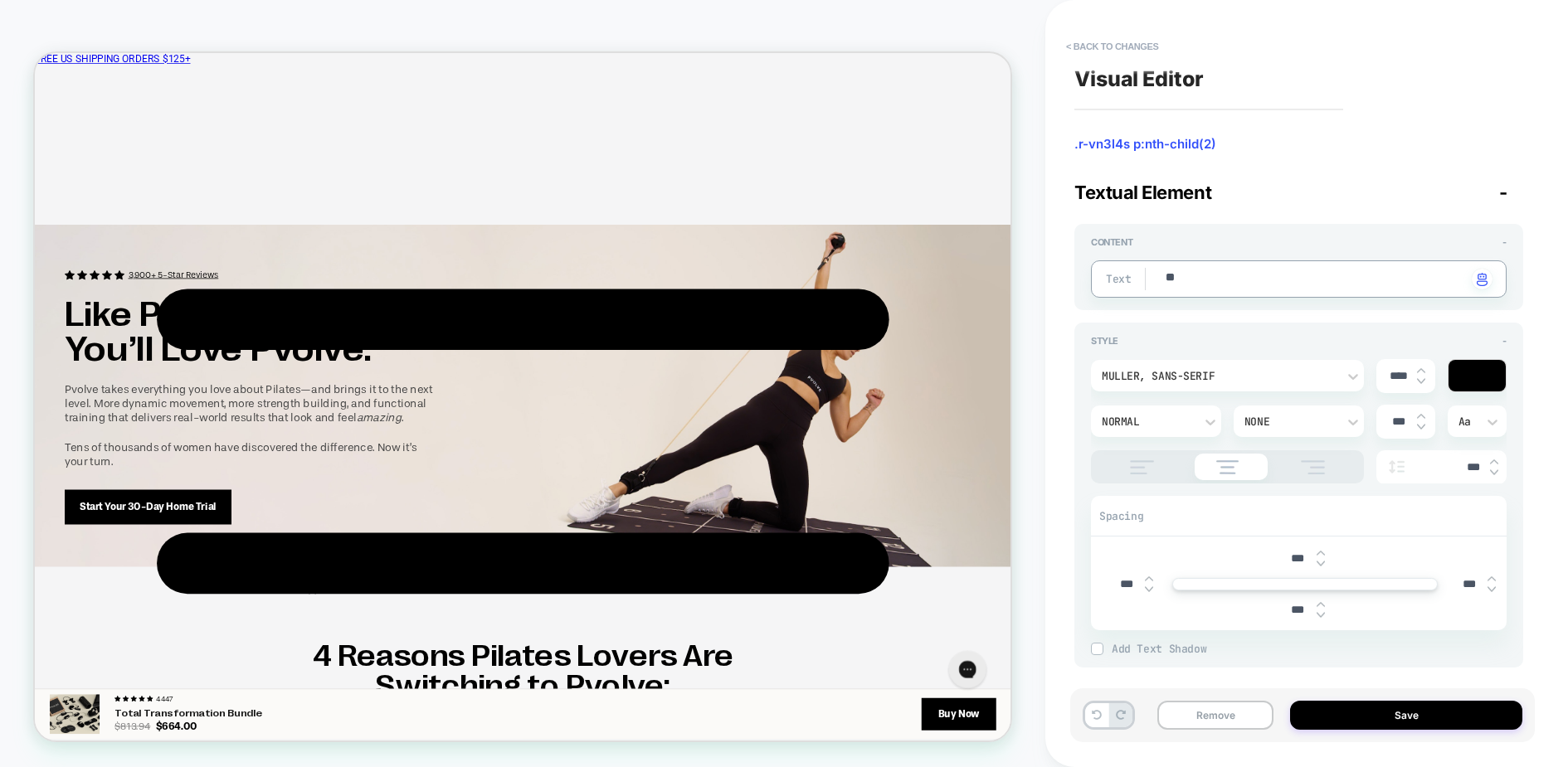 type on "*" 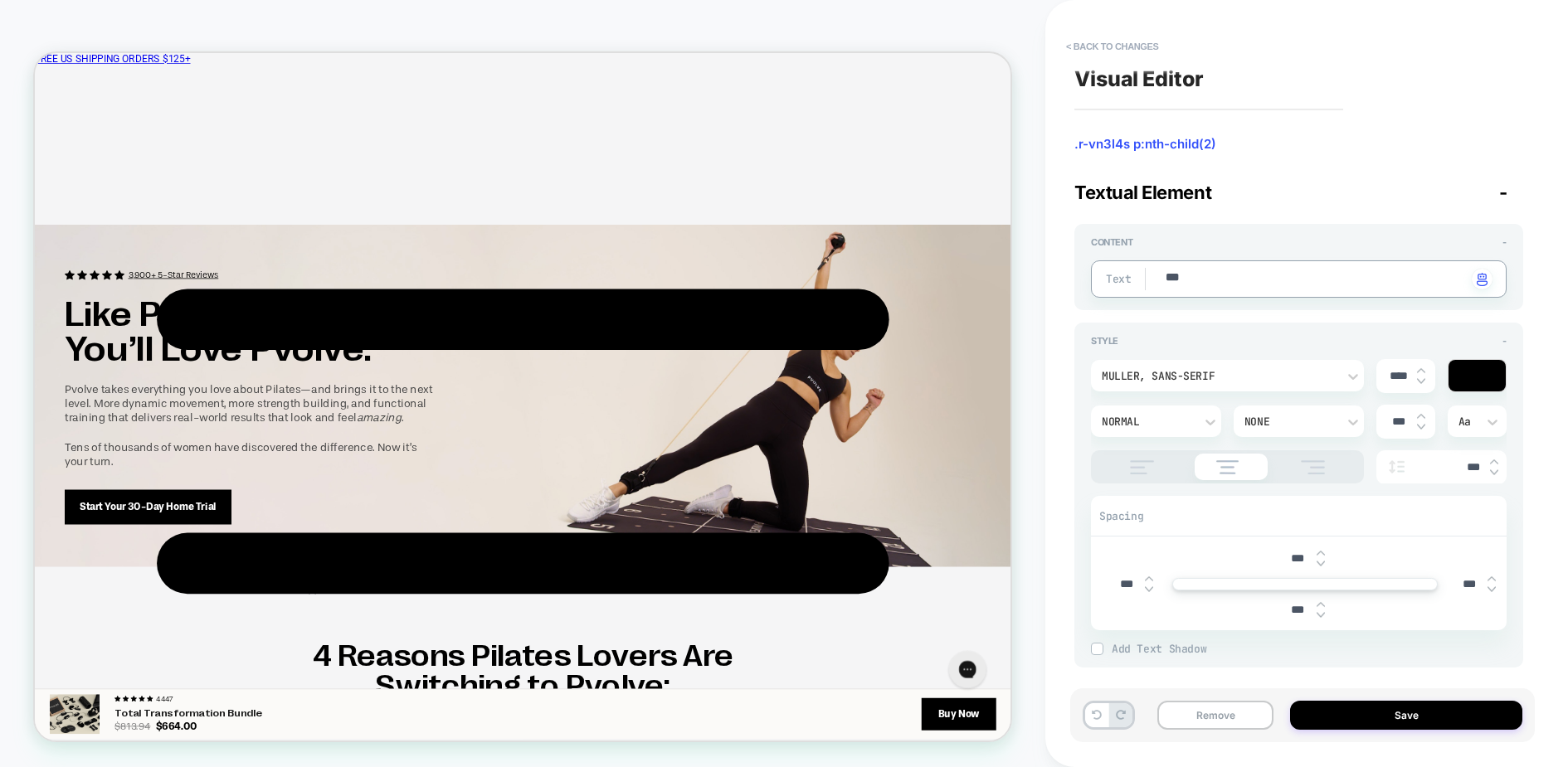 type on "*" 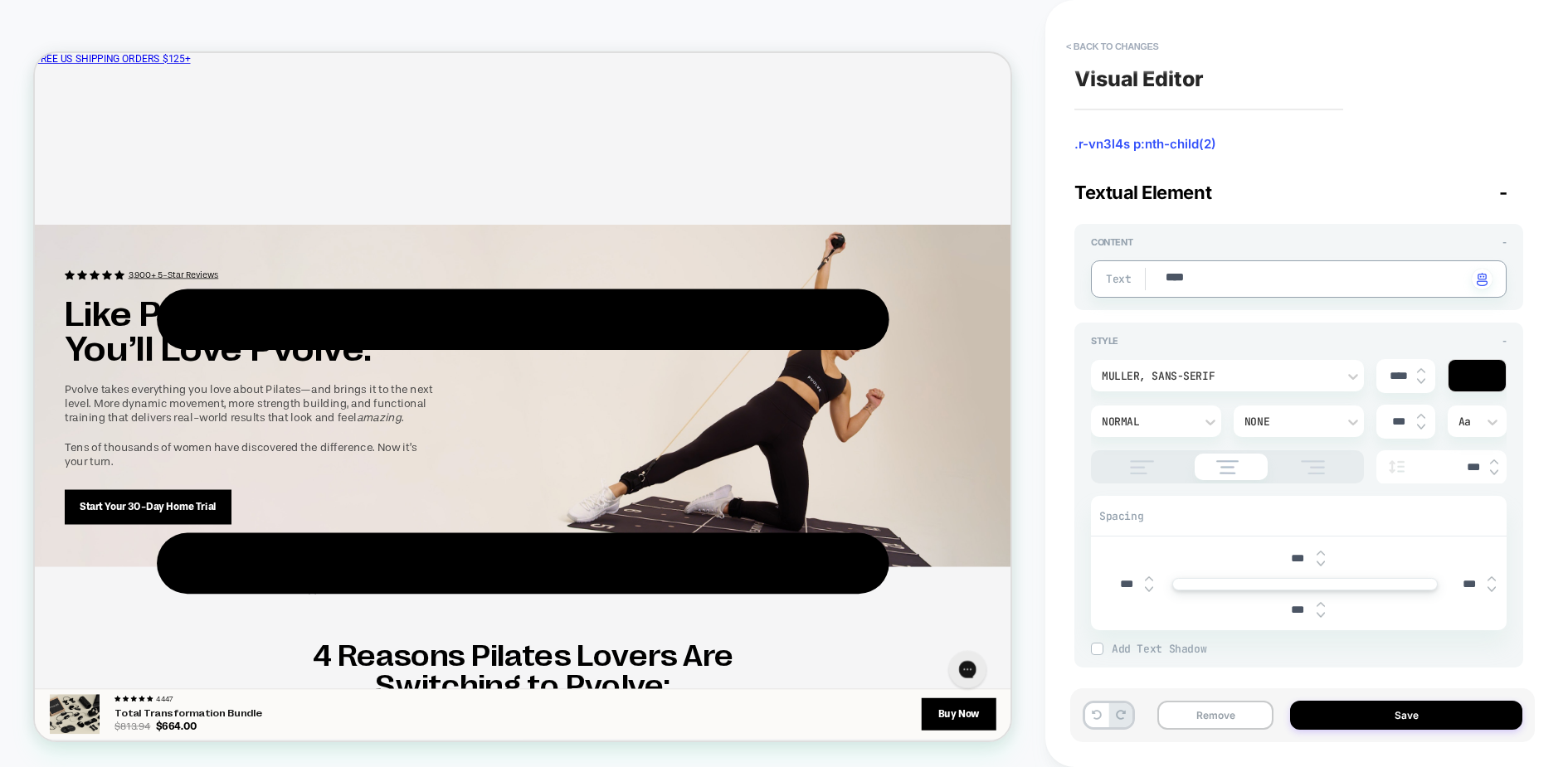 type on "*" 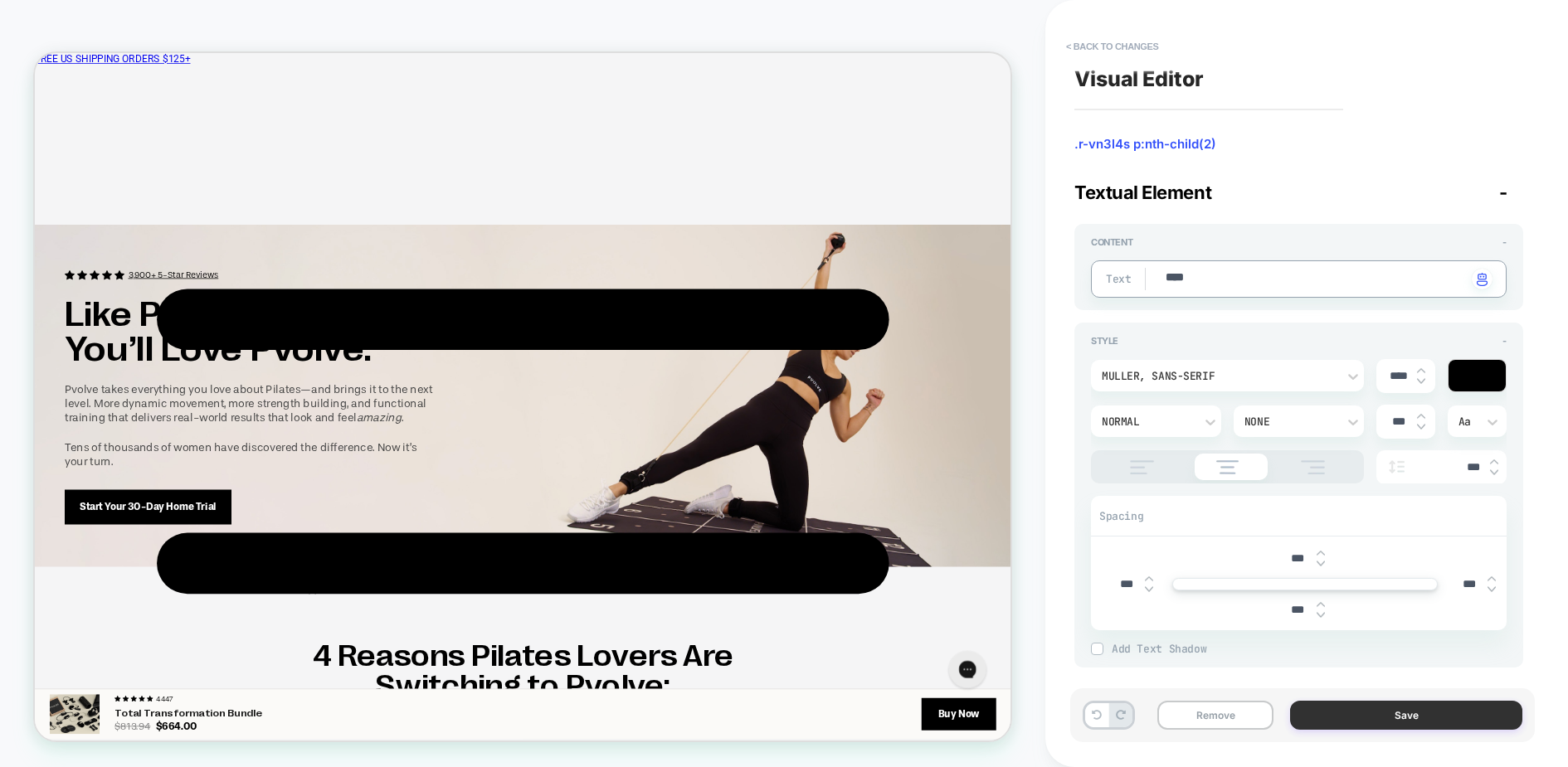 type on "****" 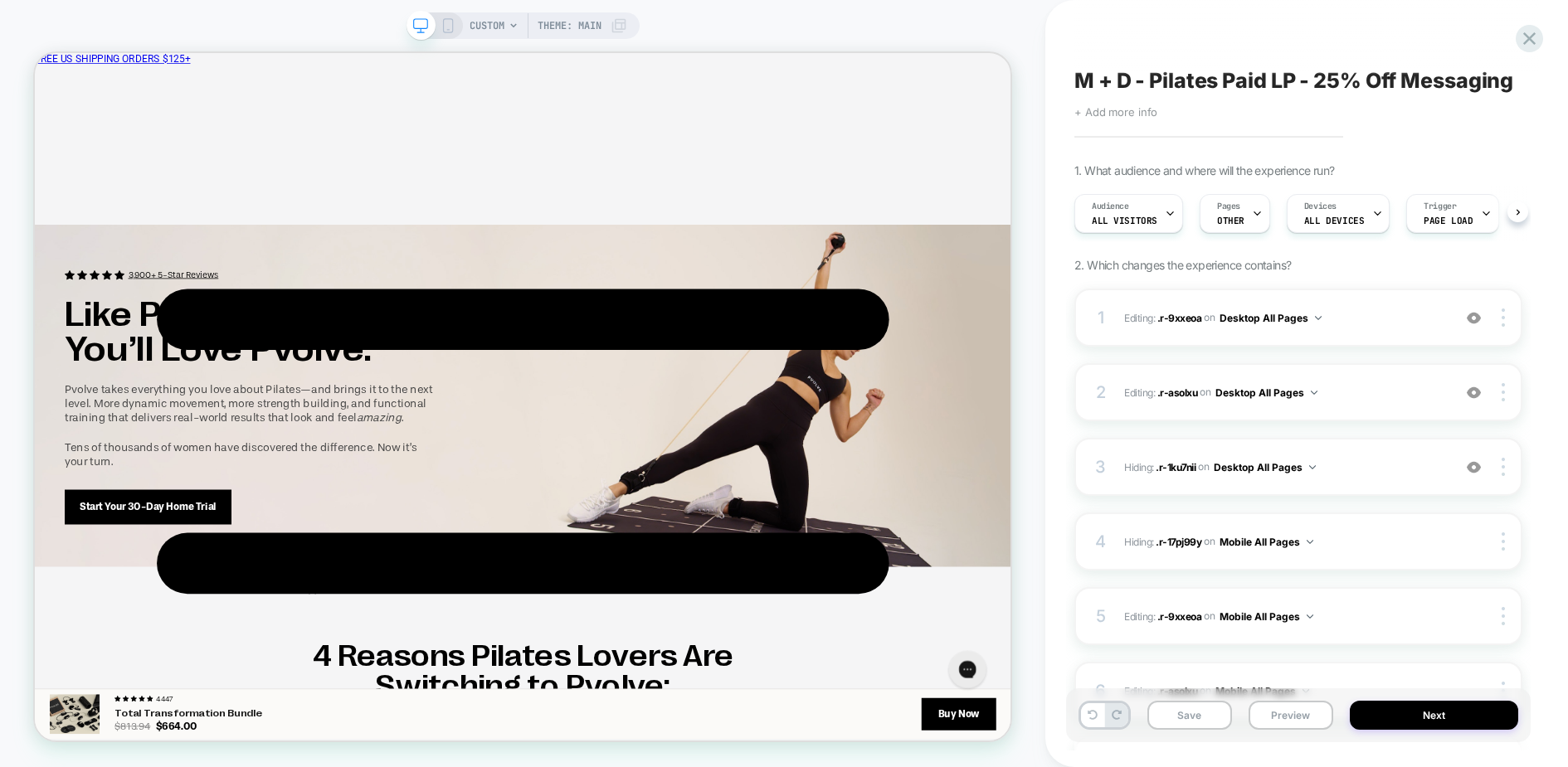 scroll, scrollTop: 0, scrollLeft: 1, axis: horizontal 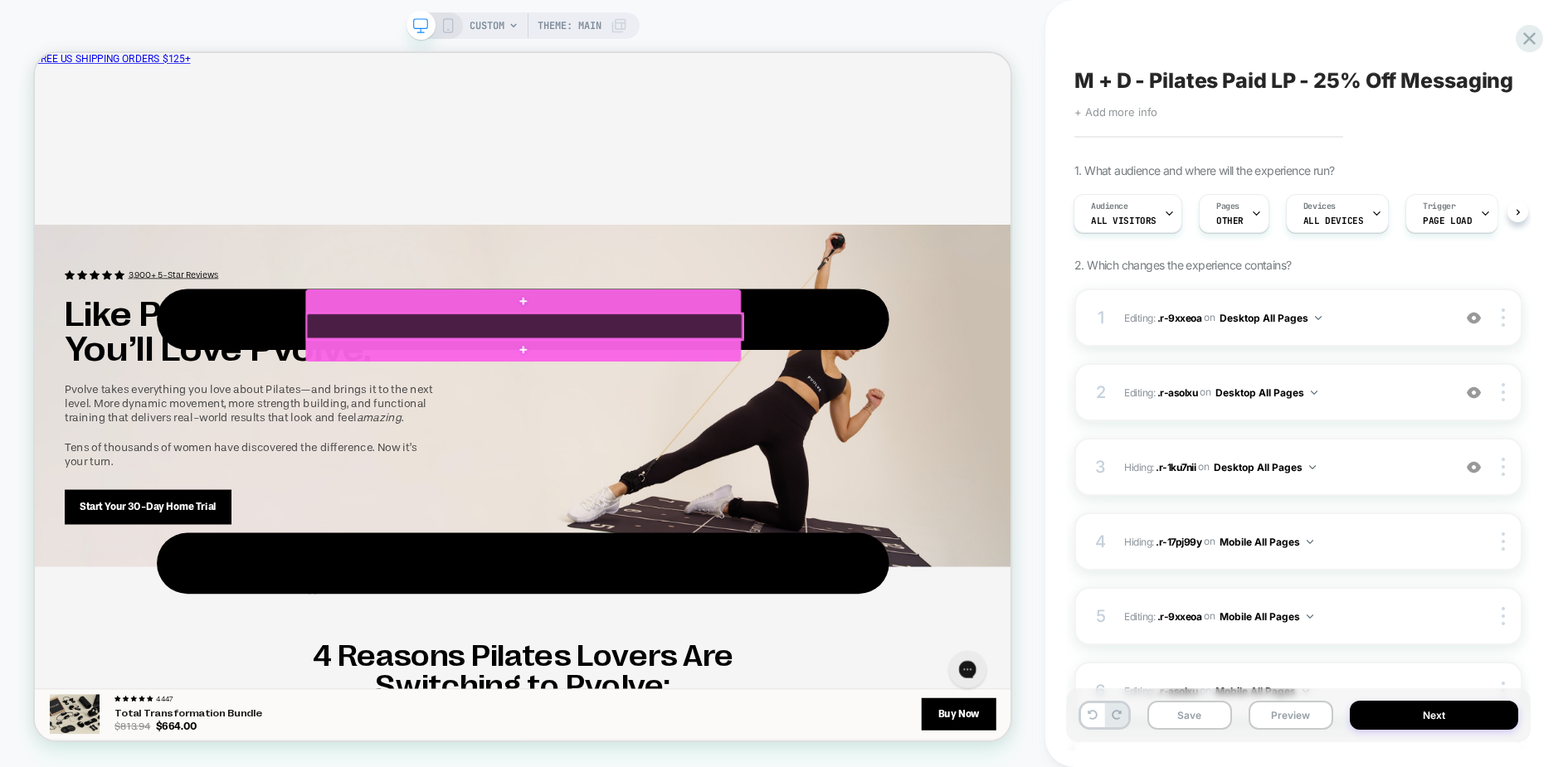 click at bounding box center [688, 418] 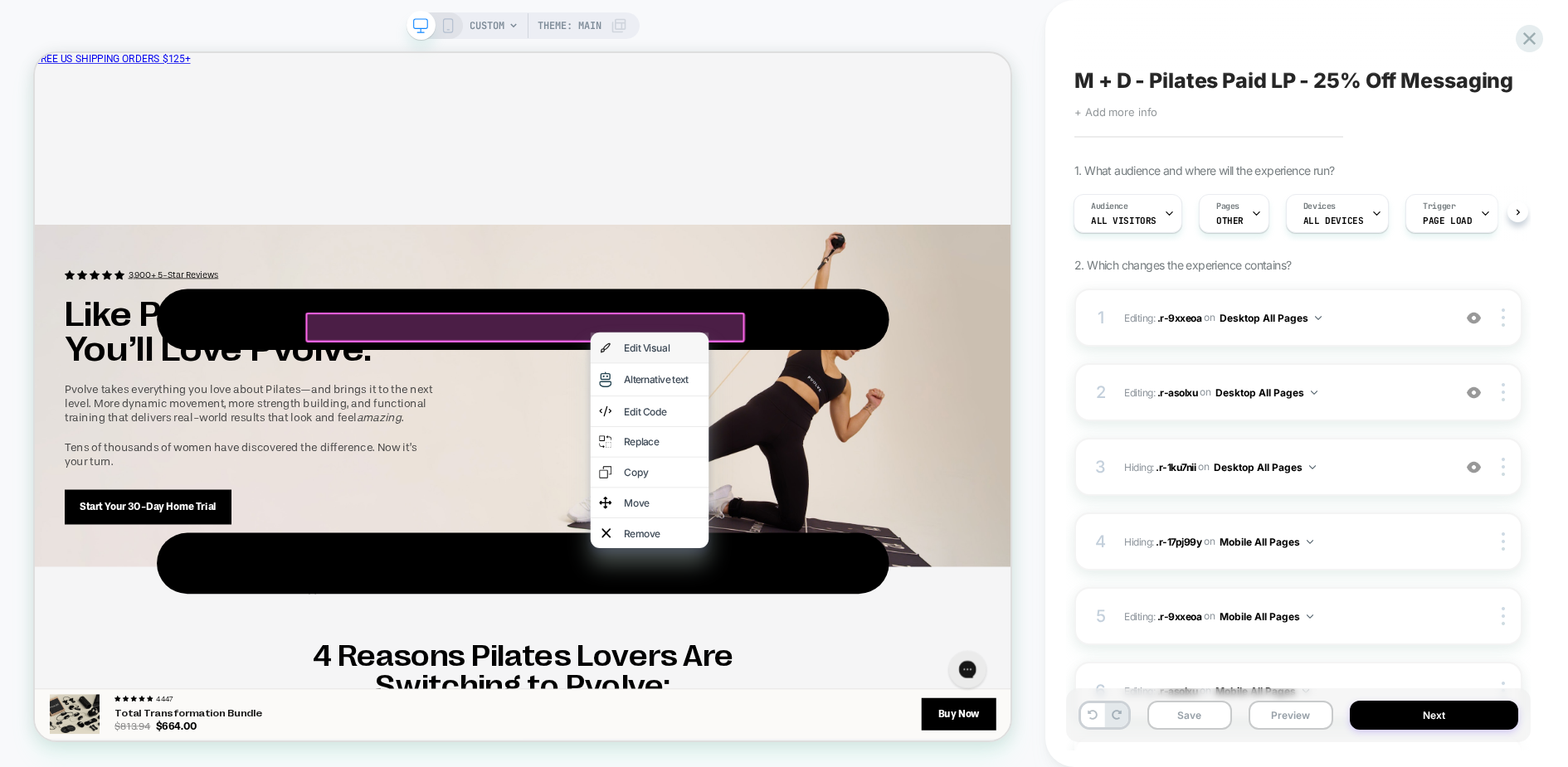 click on "Edit Visual" at bounding box center (871, 446) 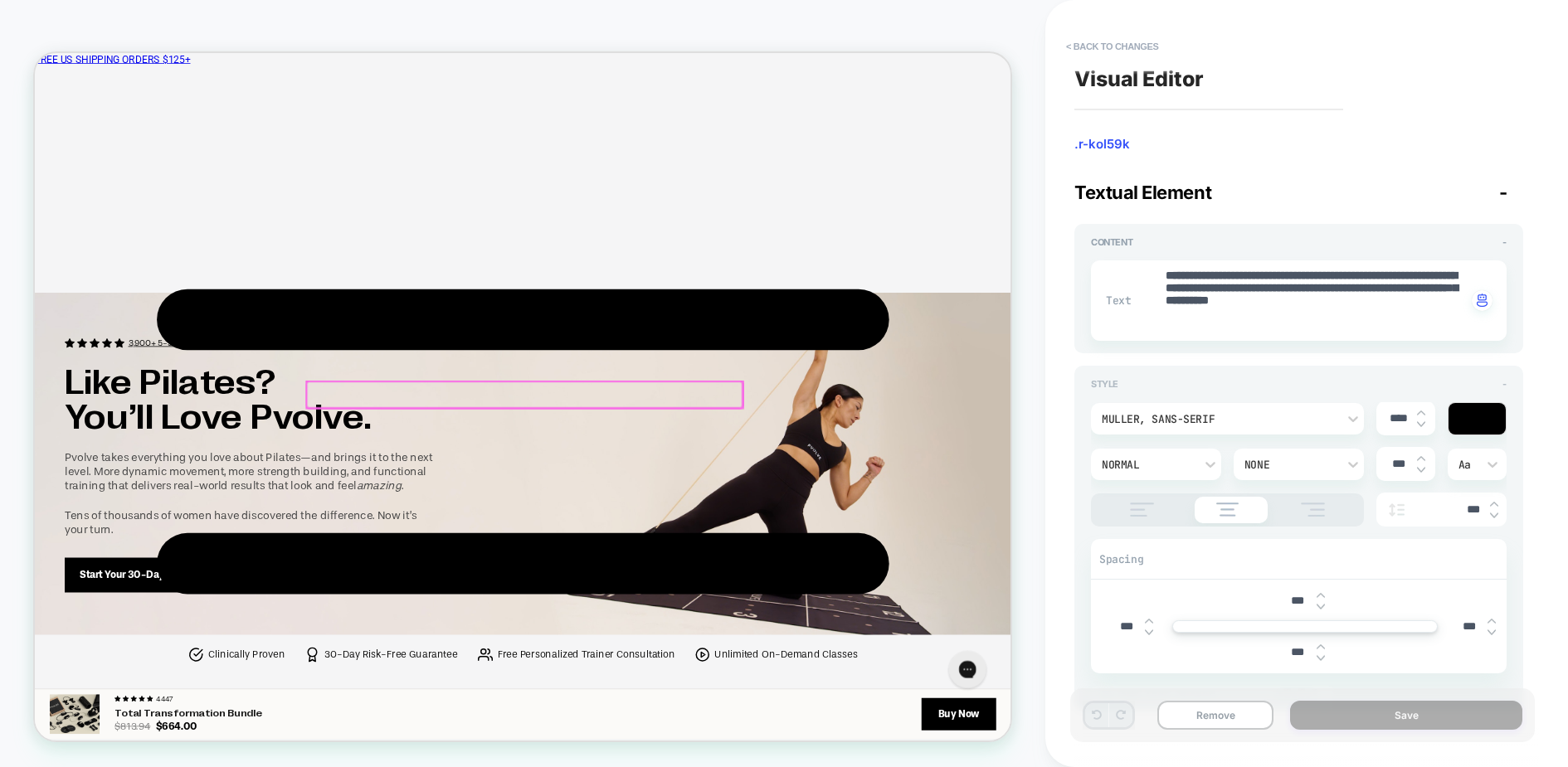 scroll, scrollTop: 2811, scrollLeft: 0, axis: vertical 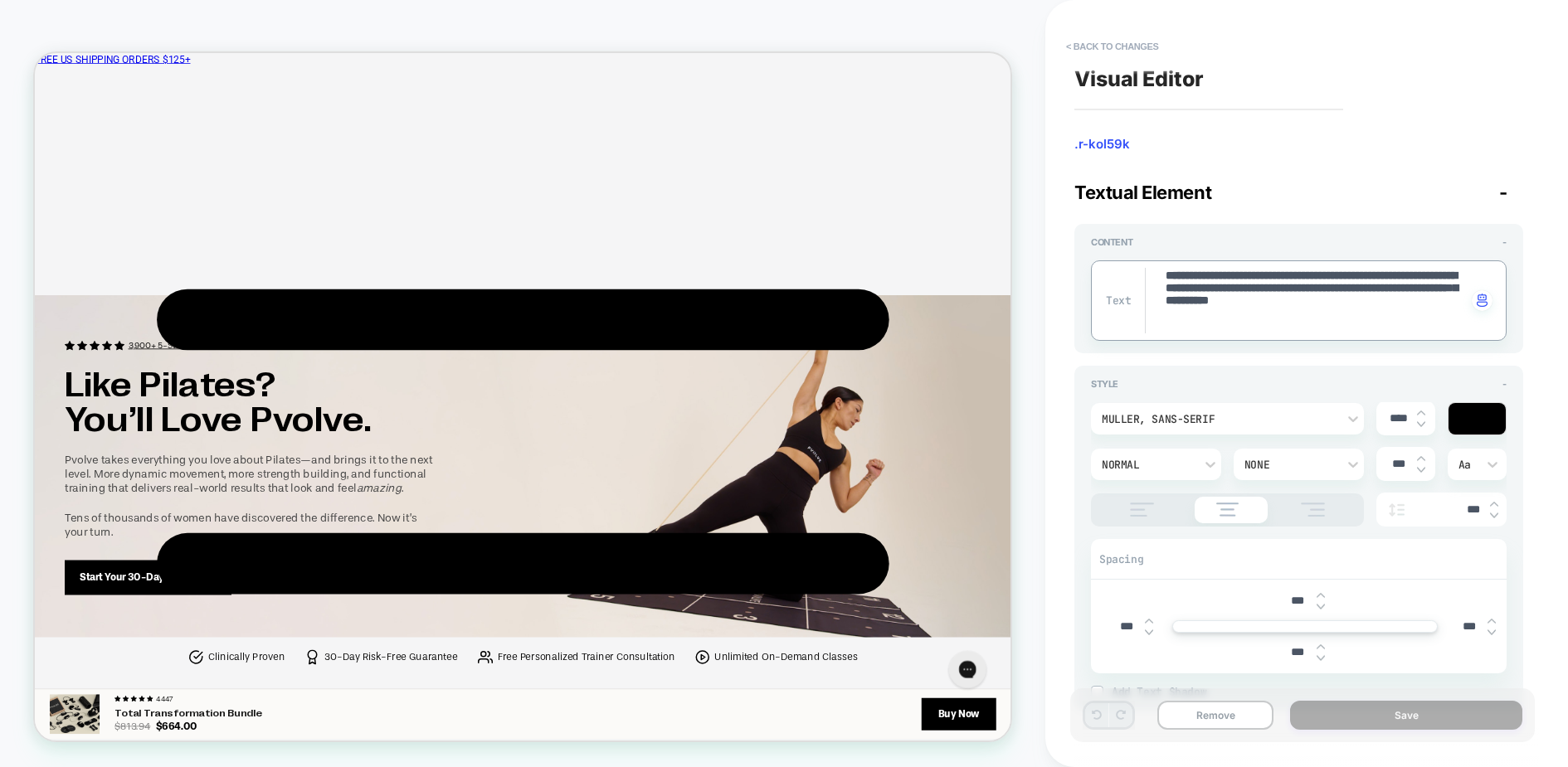 click on "**********" at bounding box center [1315, 300] 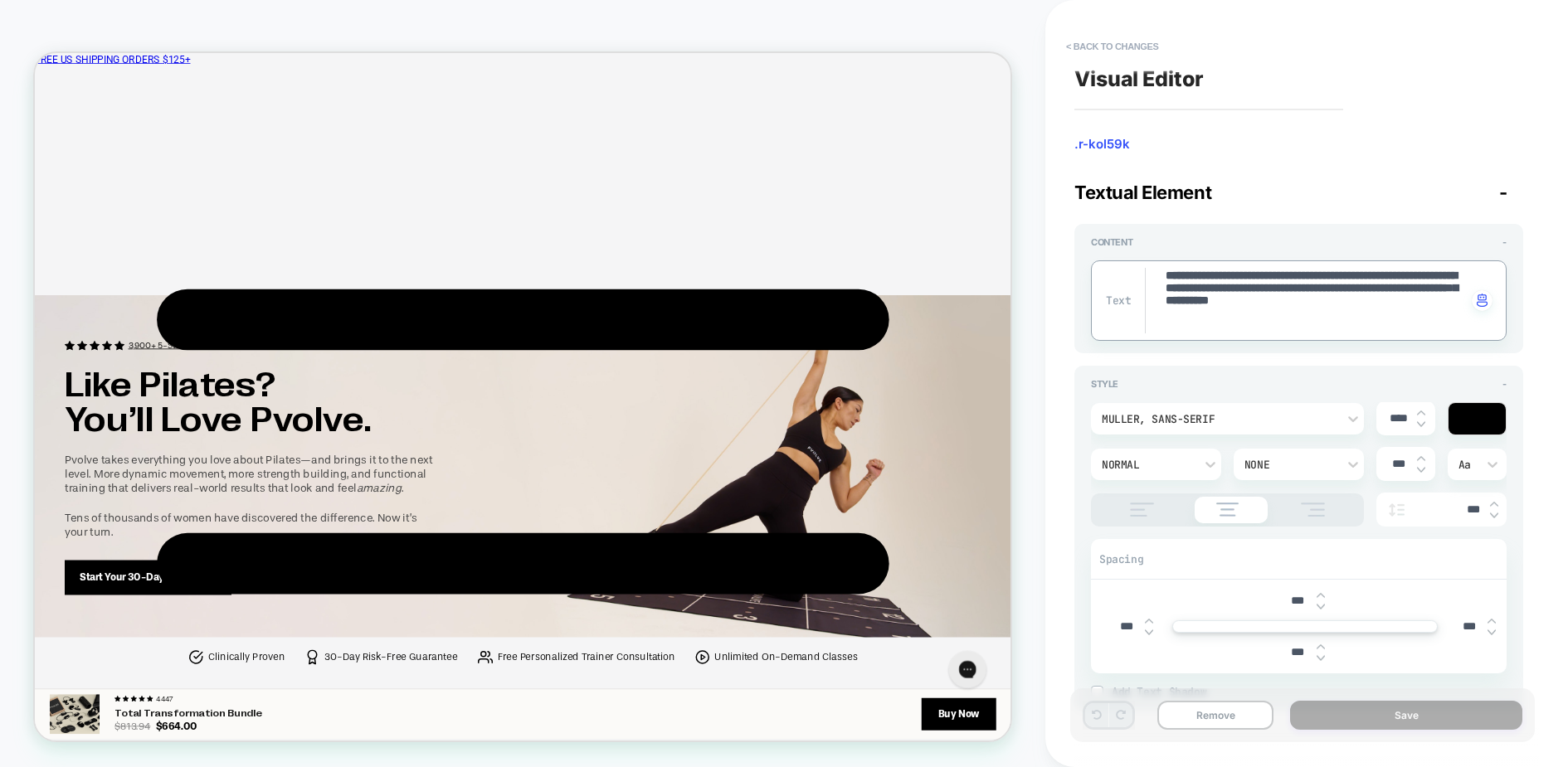 type on "*" 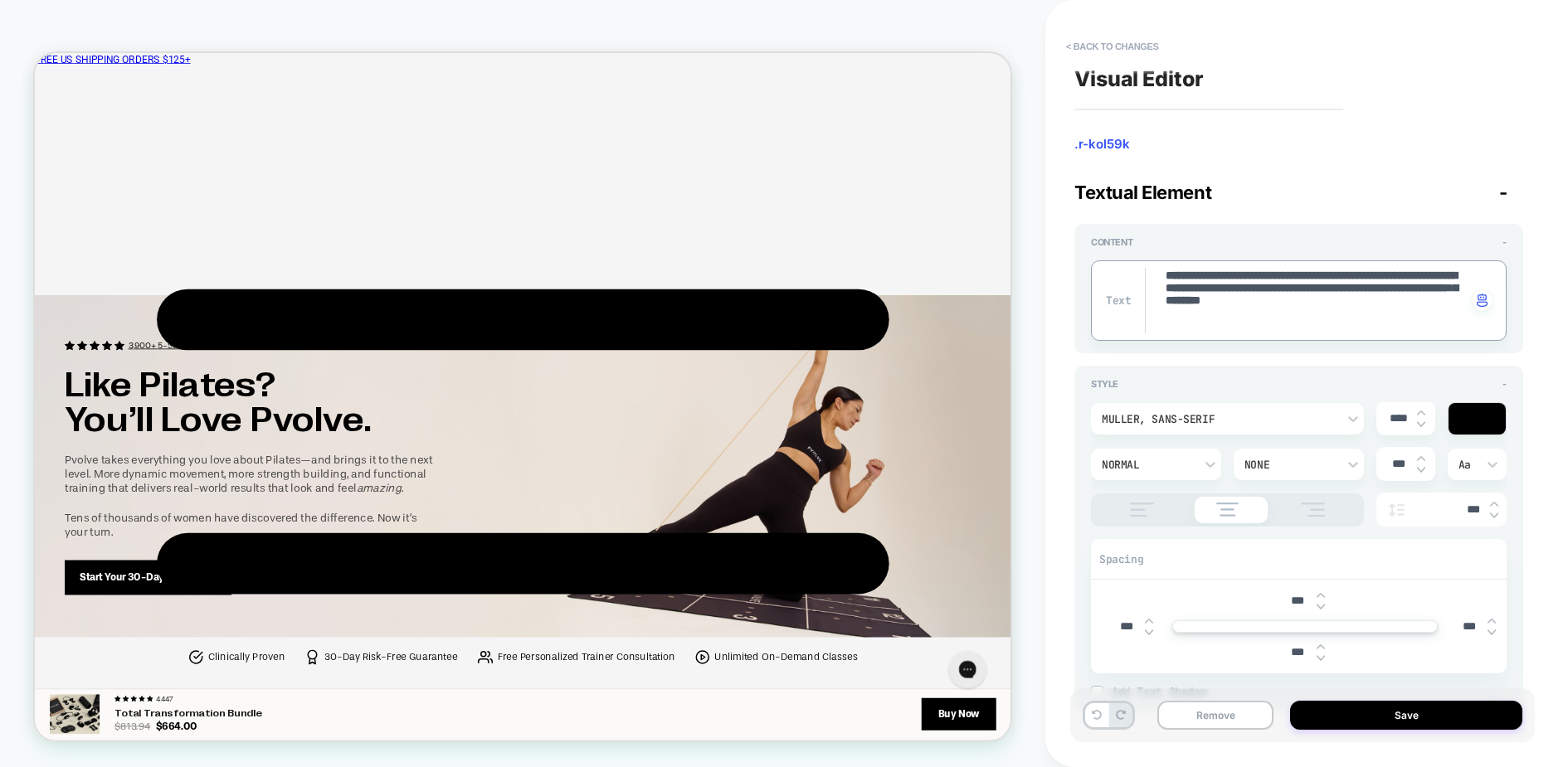 type on "*" 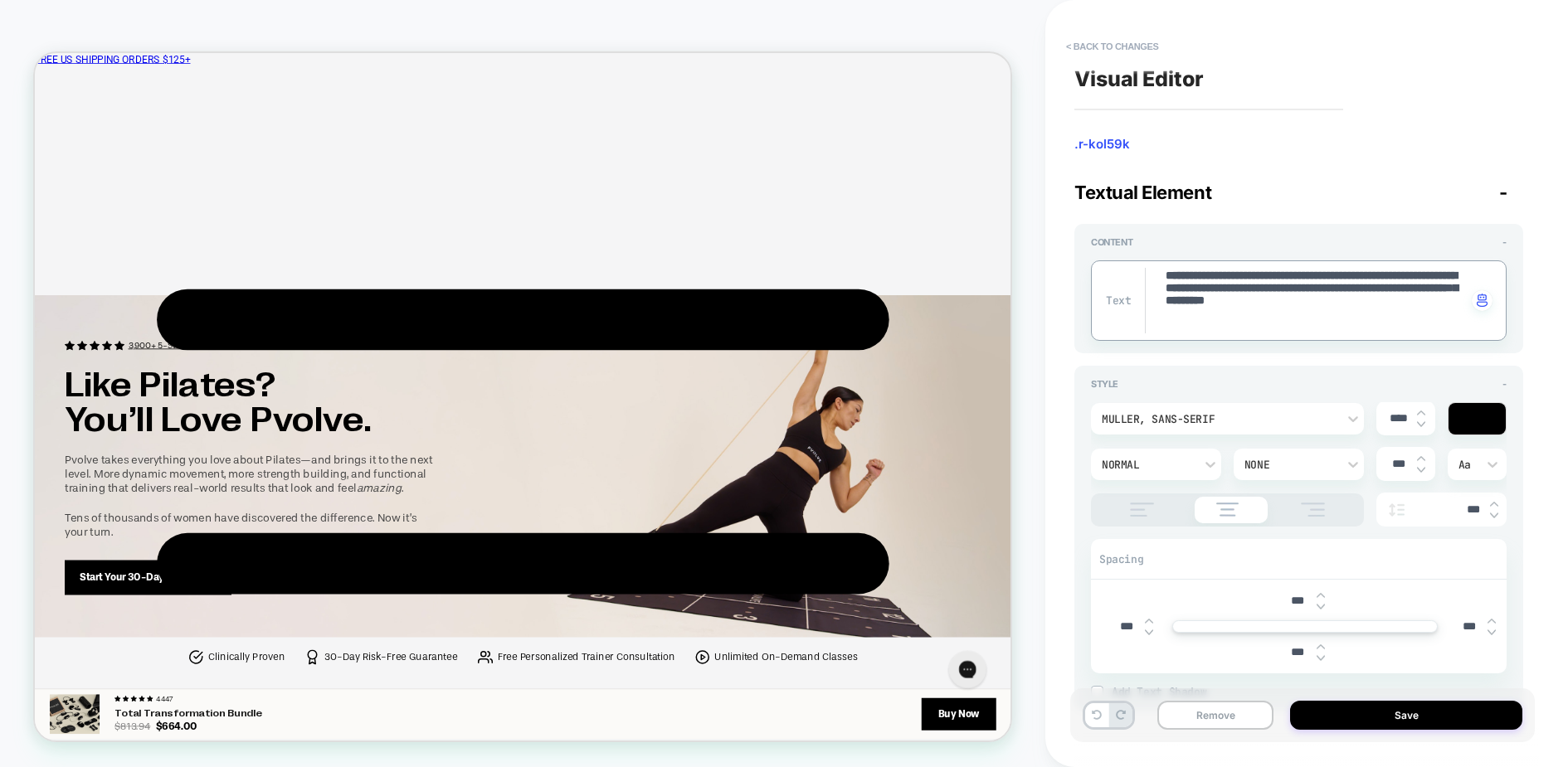 type on "*" 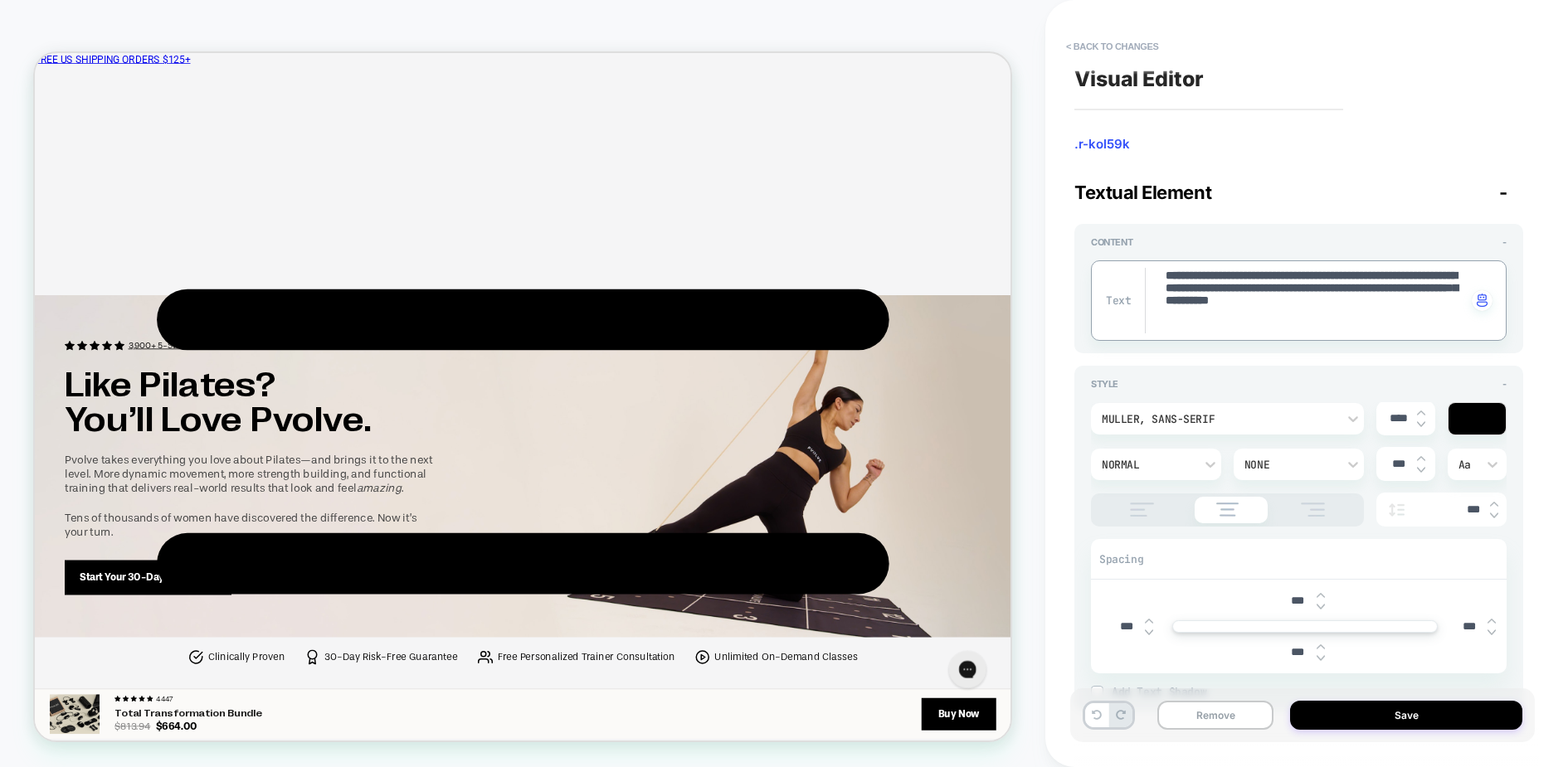 type on "*" 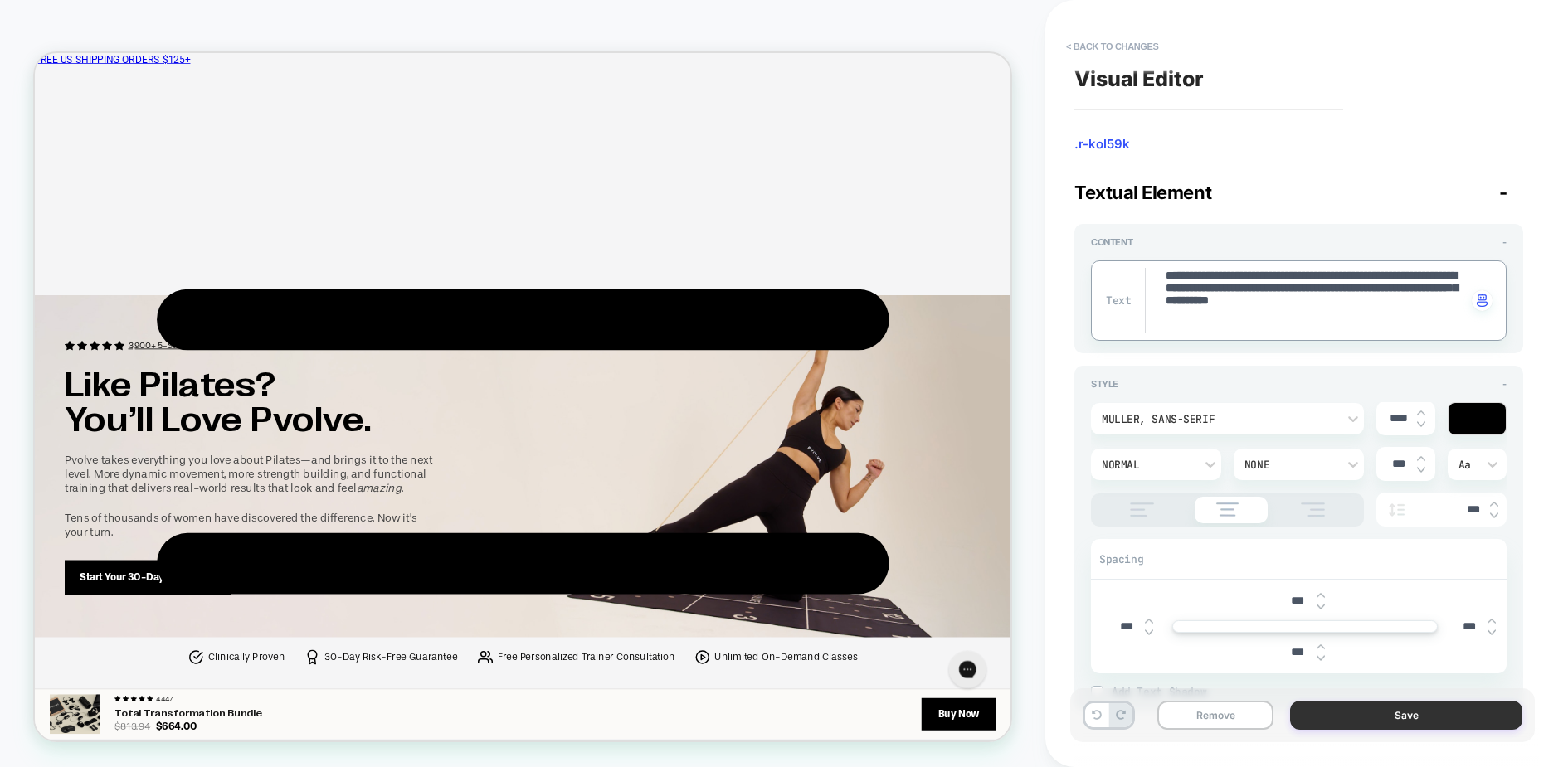 type on "**********" 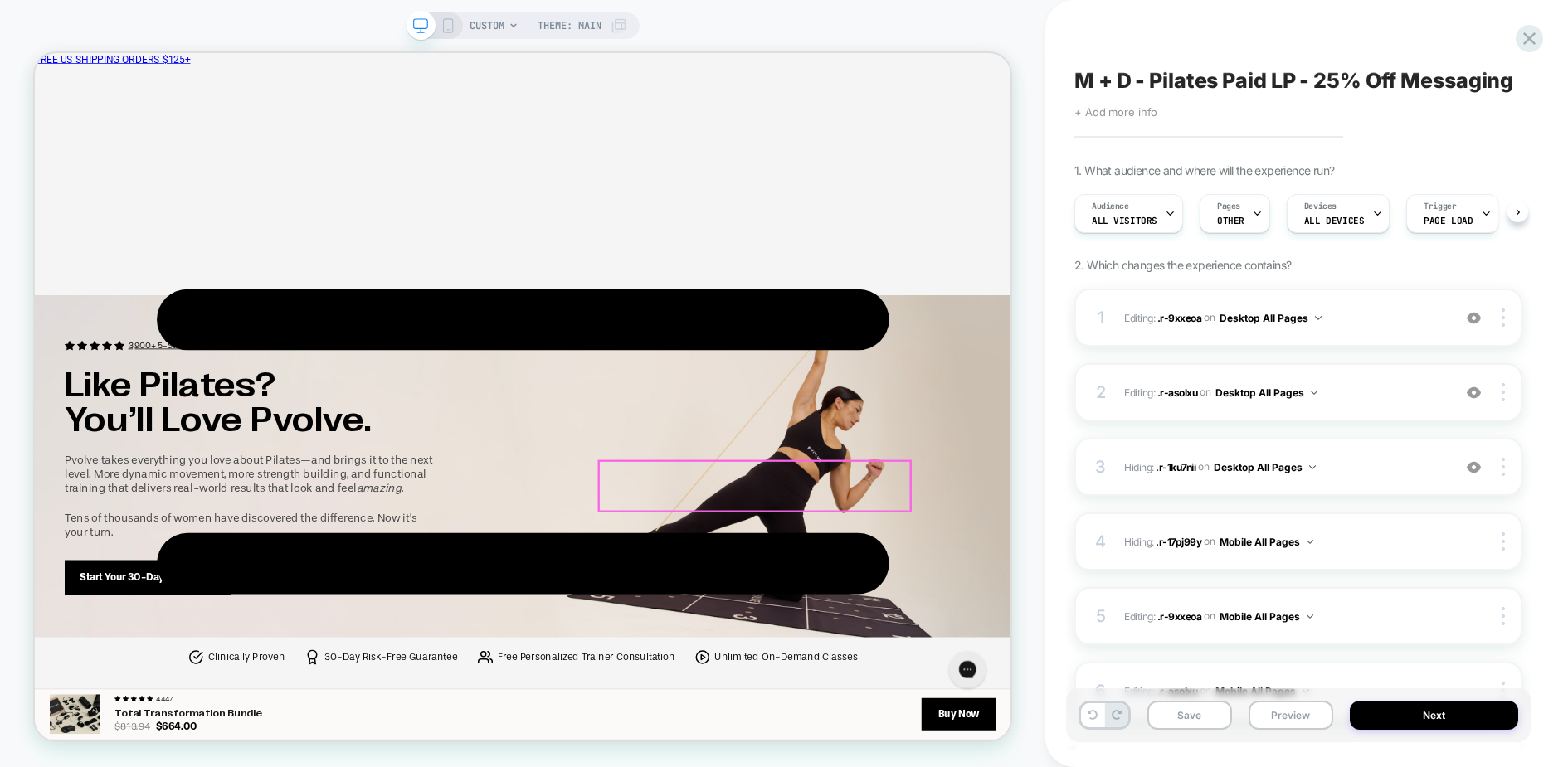 scroll, scrollTop: 0, scrollLeft: 1, axis: horizontal 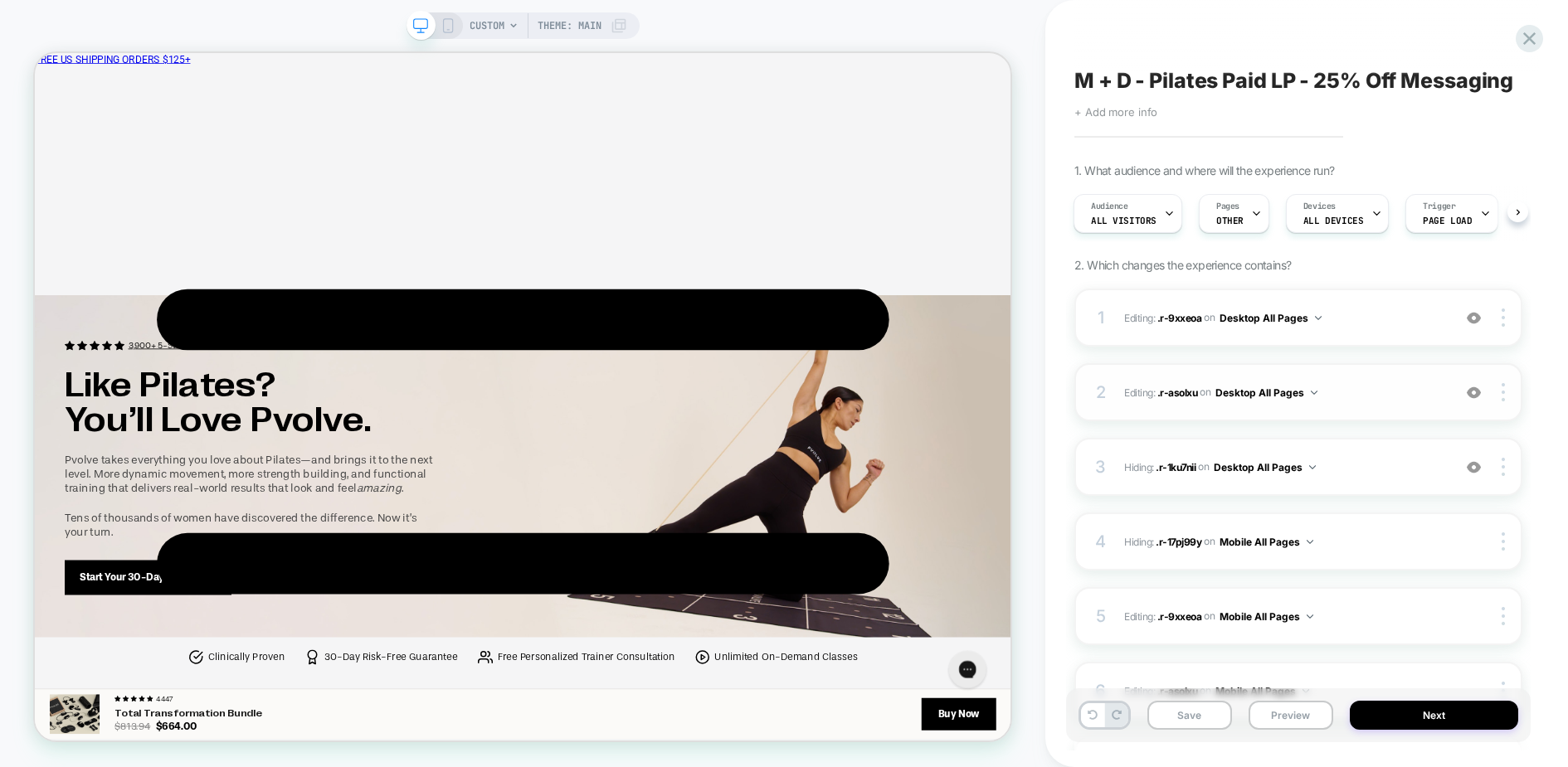 click at bounding box center [1473, 392] 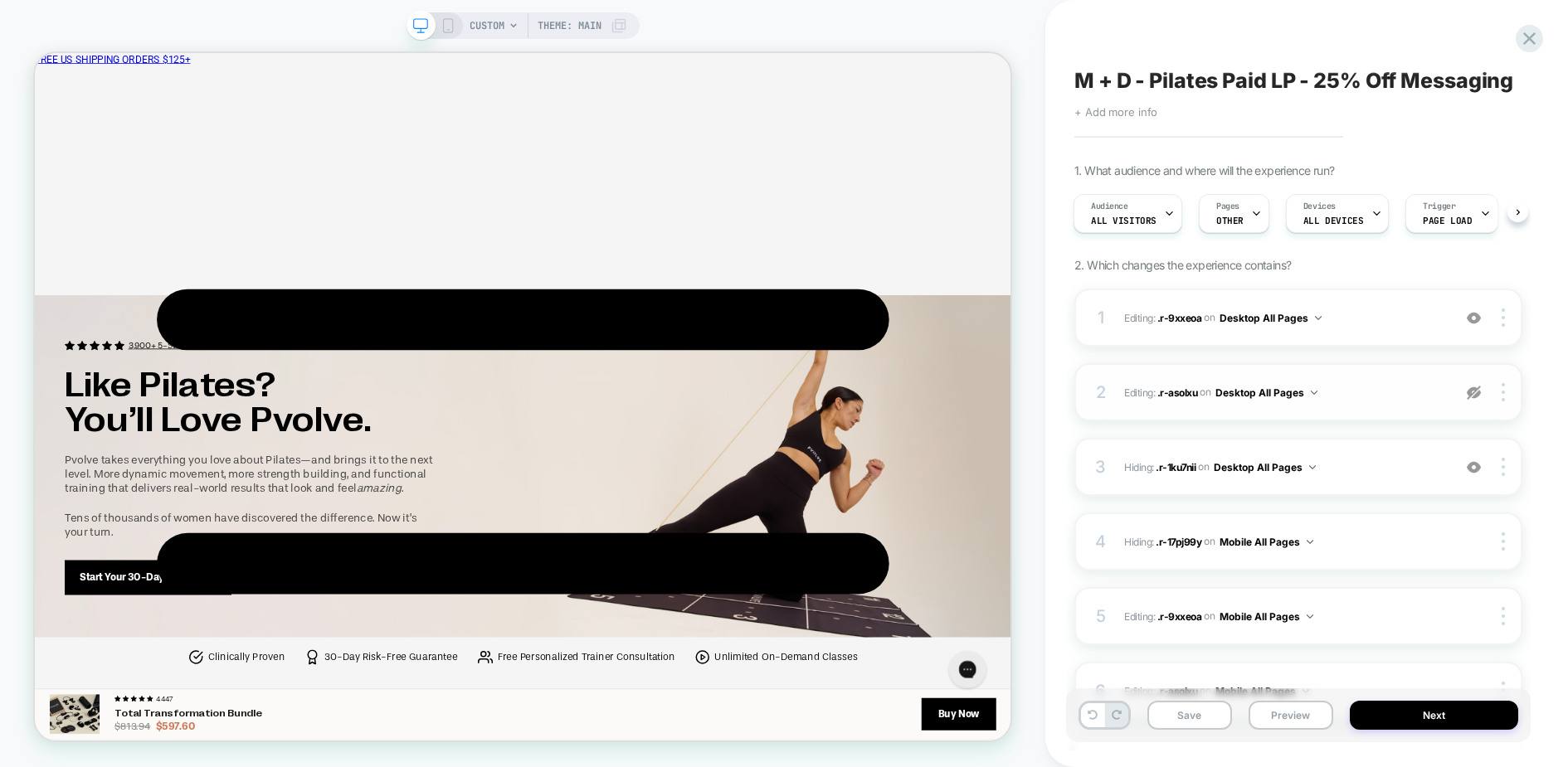 click at bounding box center [1473, 392] 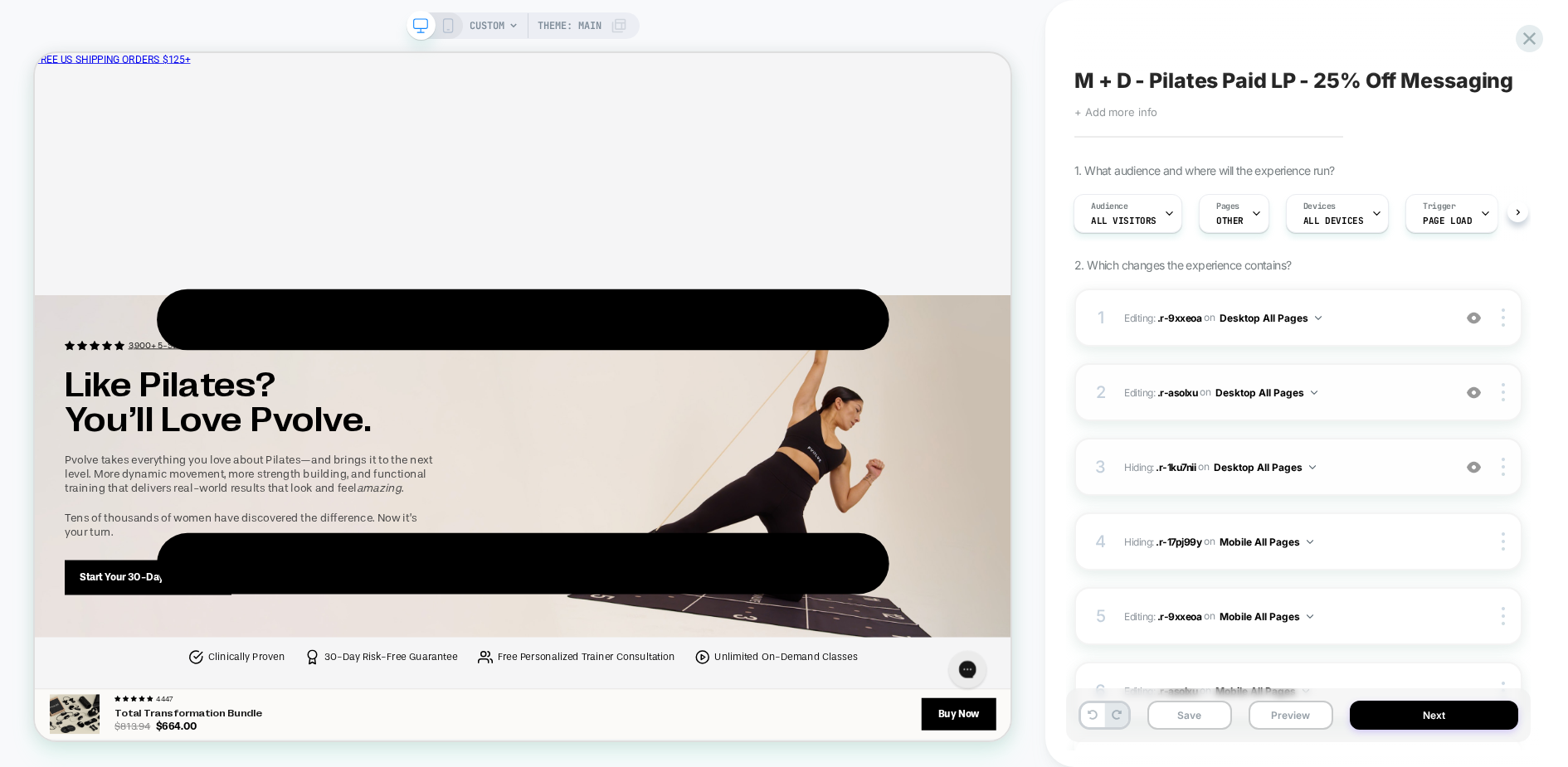 click at bounding box center (1473, 467) 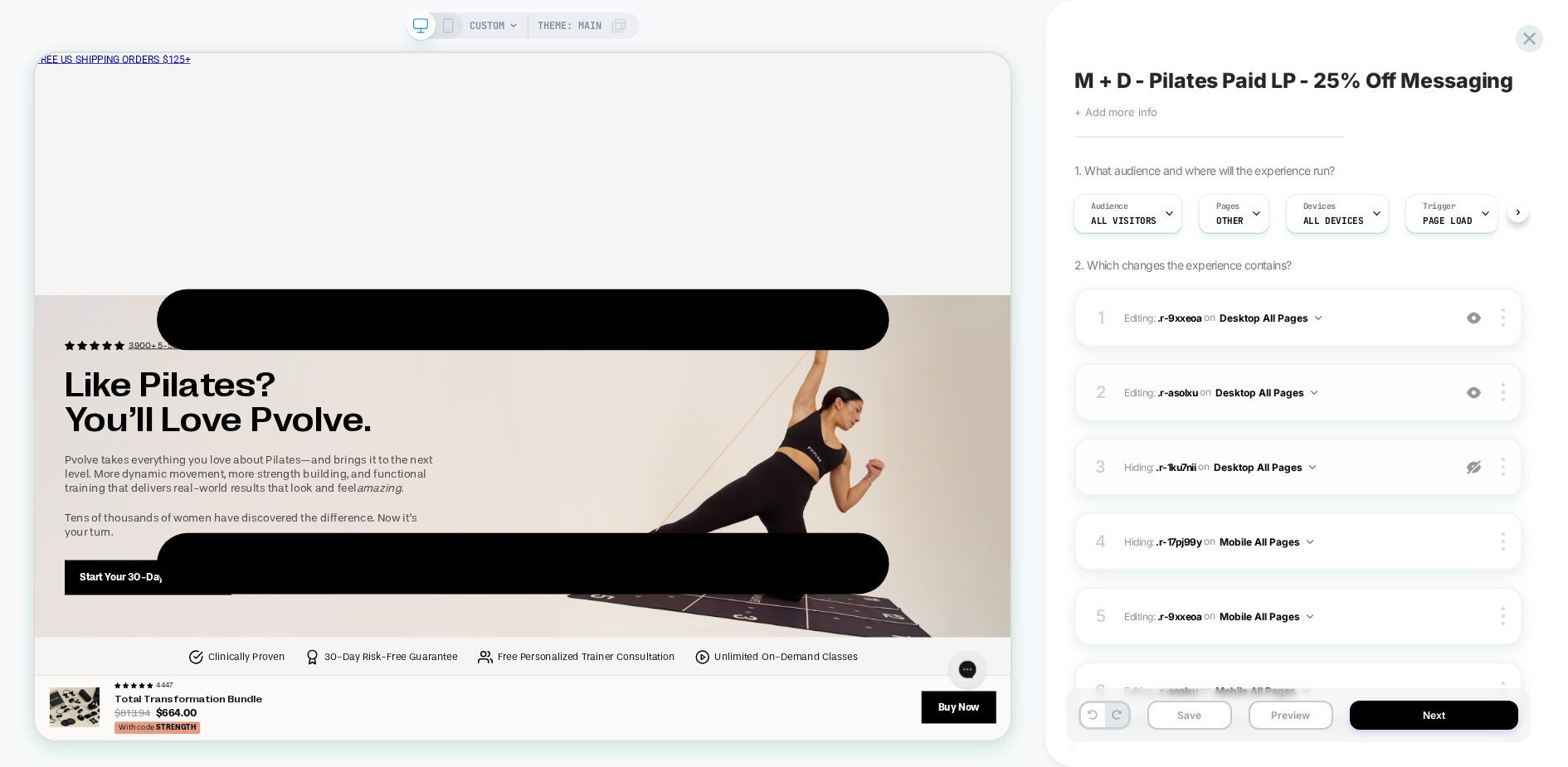 click at bounding box center [1473, 467] 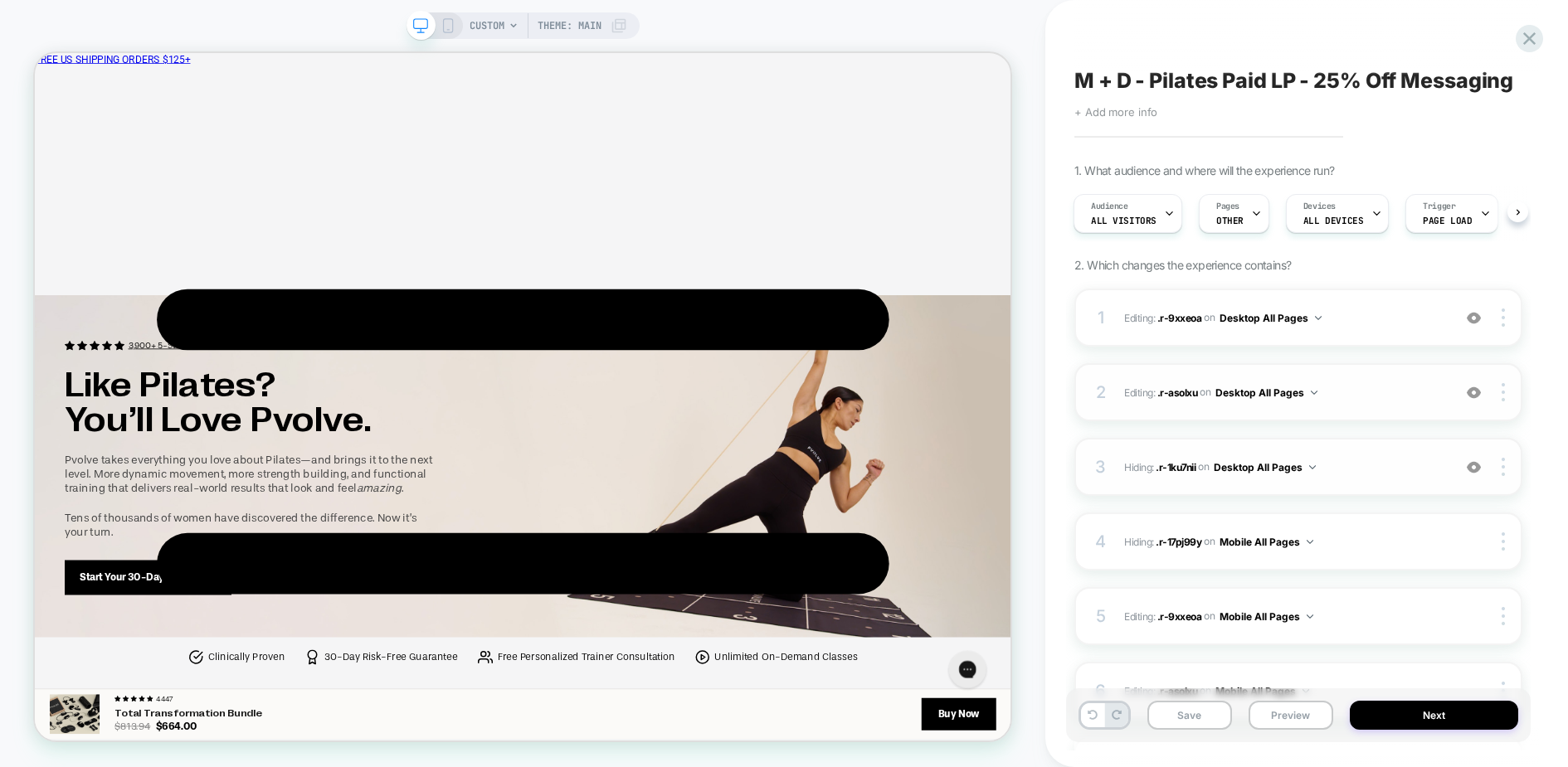 click at bounding box center [1473, 467] 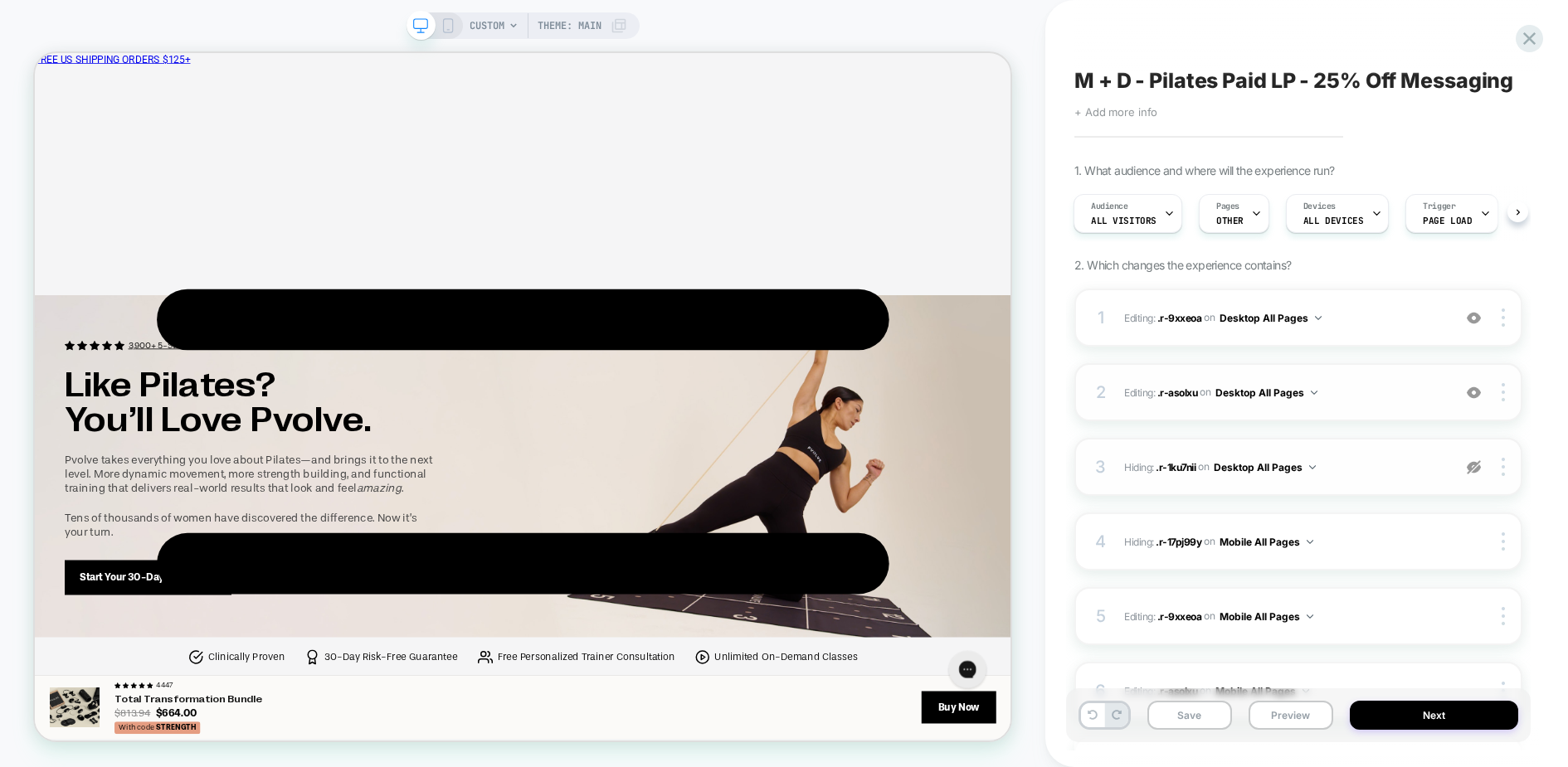 click at bounding box center (1473, 467) 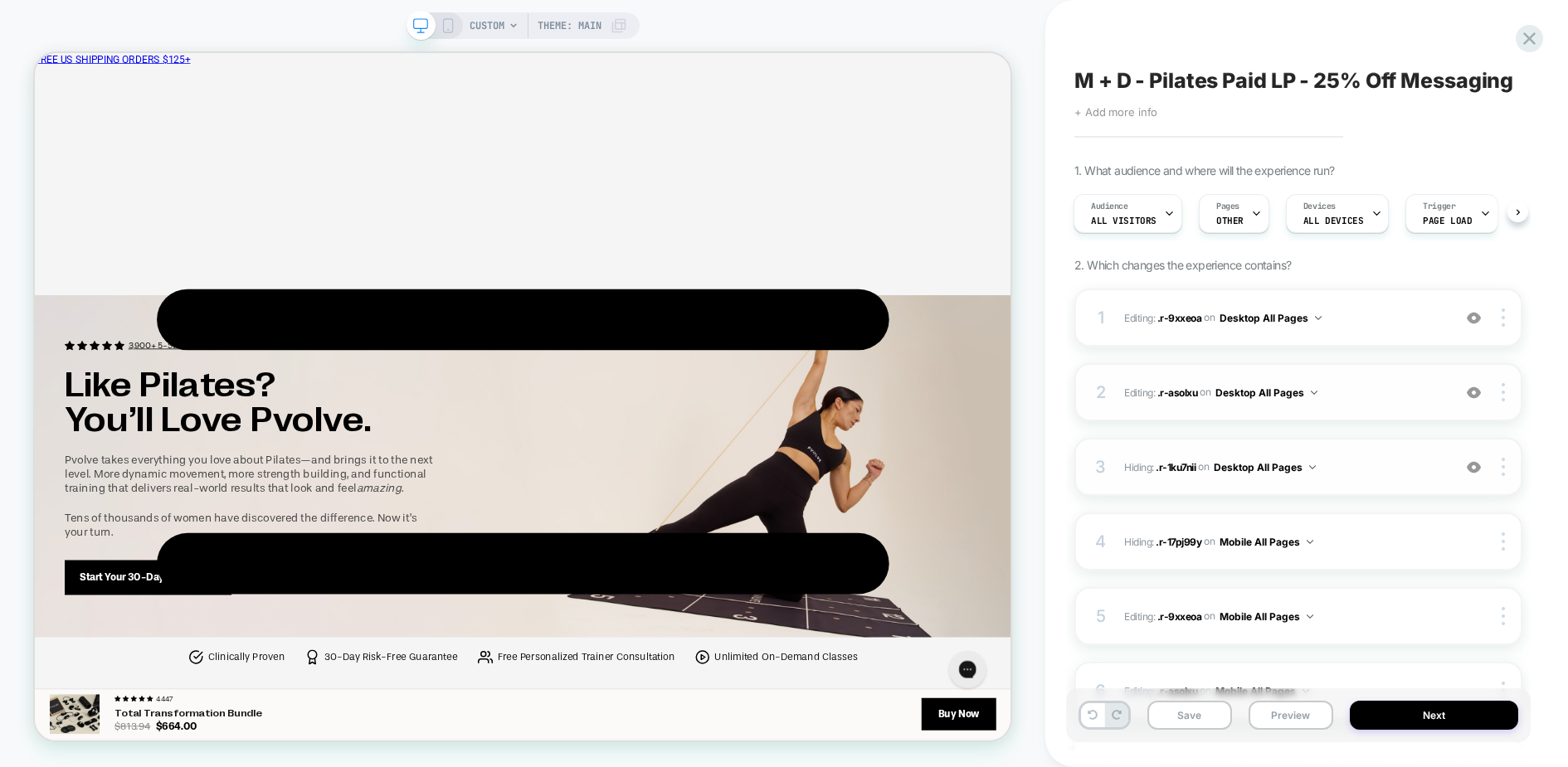 click on "Editing :   .r-asolxu .r-asolxu   on Desktop All Pages" at bounding box center [1283, 392] 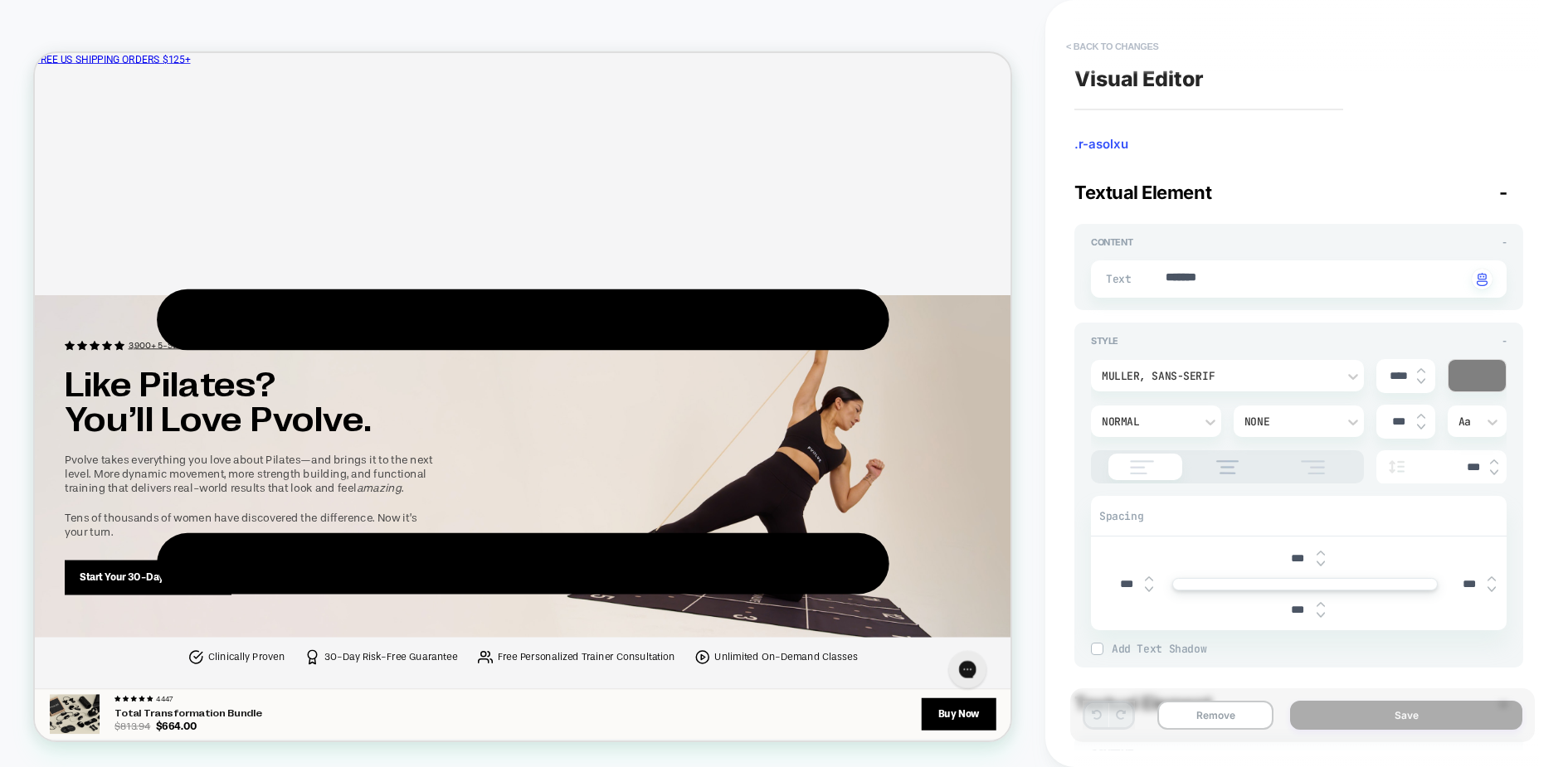 click on "< Back to changes" at bounding box center [1113, 46] 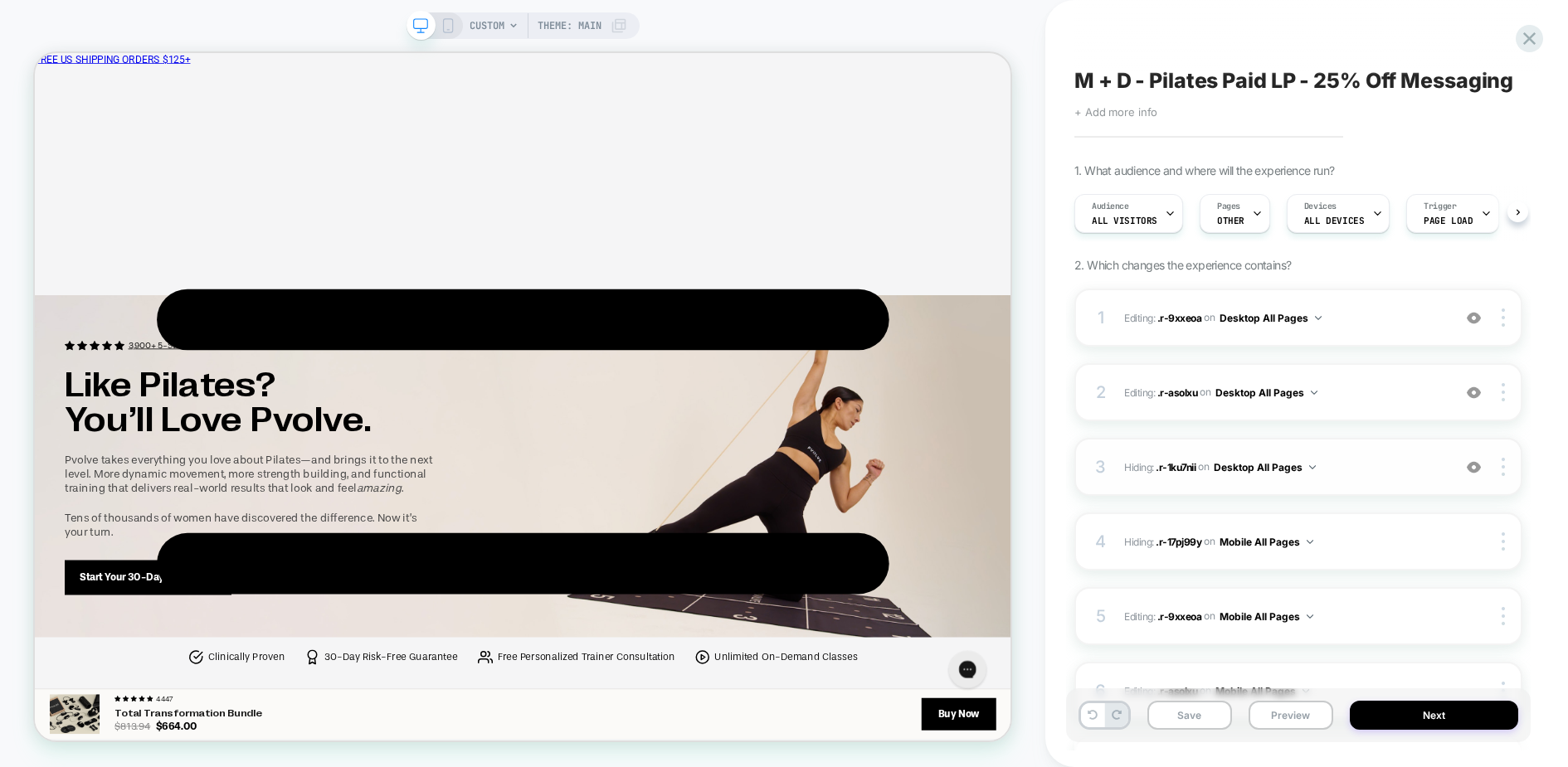 scroll, scrollTop: 0, scrollLeft: 1, axis: horizontal 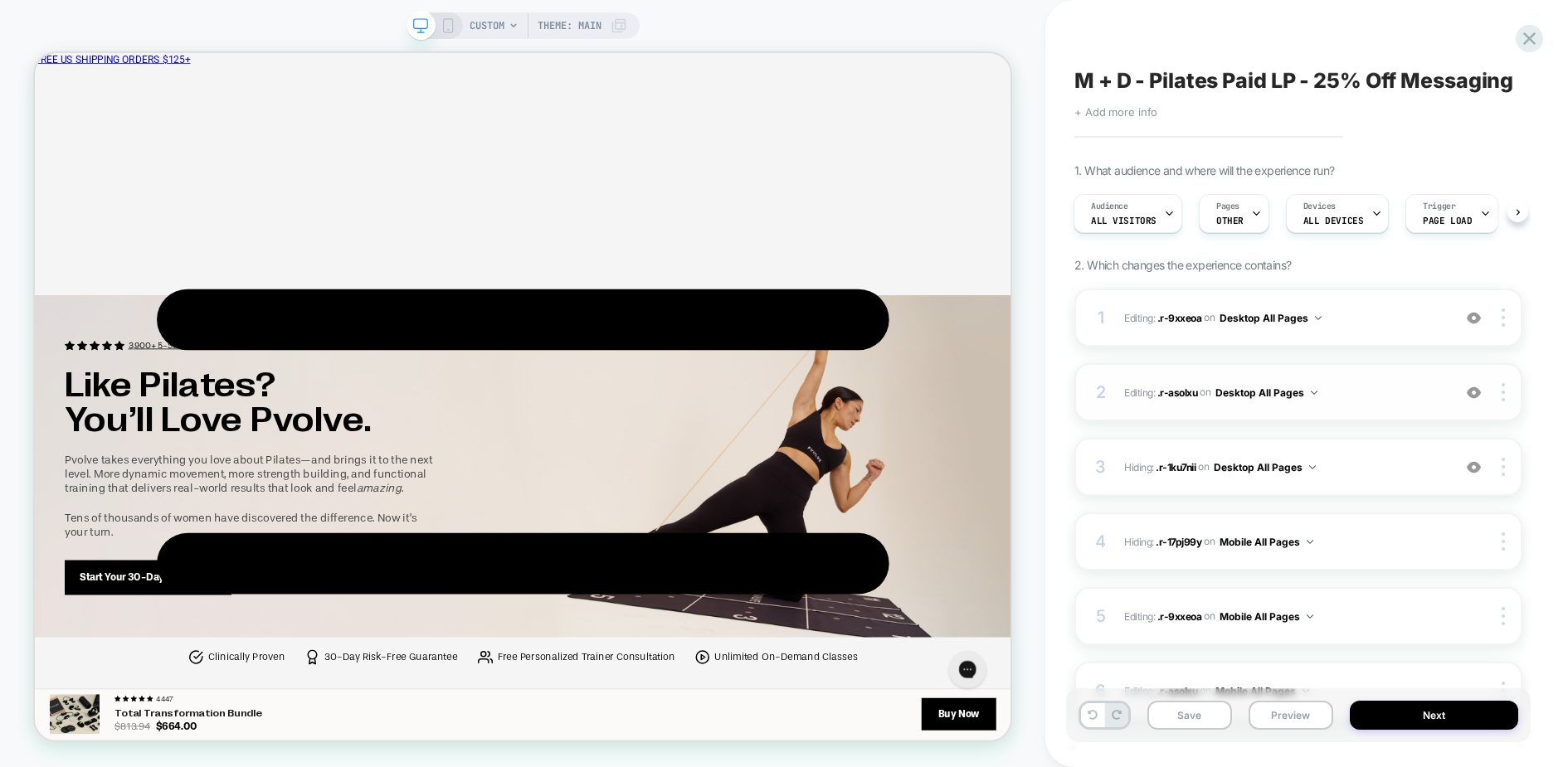 click at bounding box center [1473, 392] 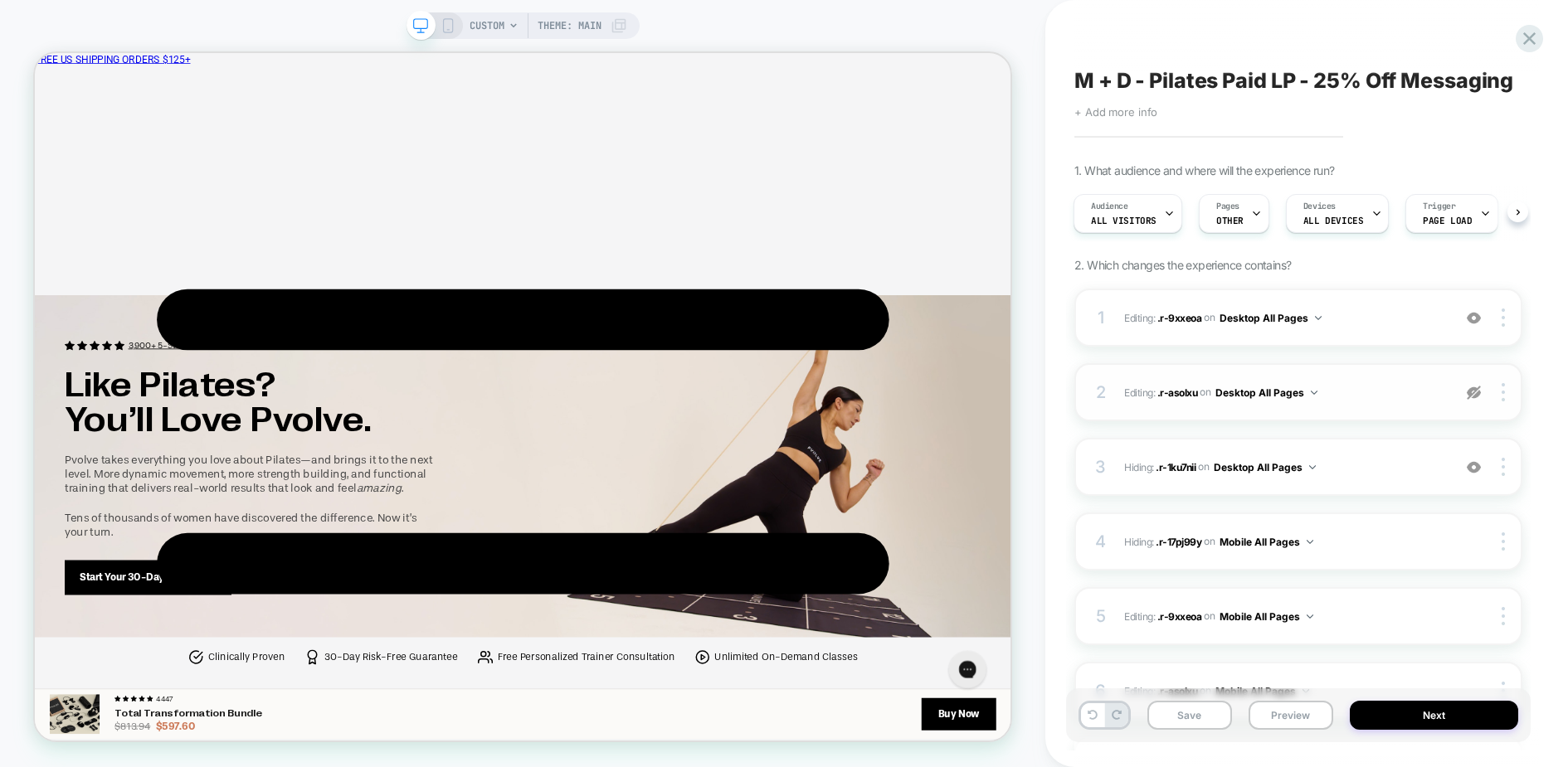 click at bounding box center [1473, 392] 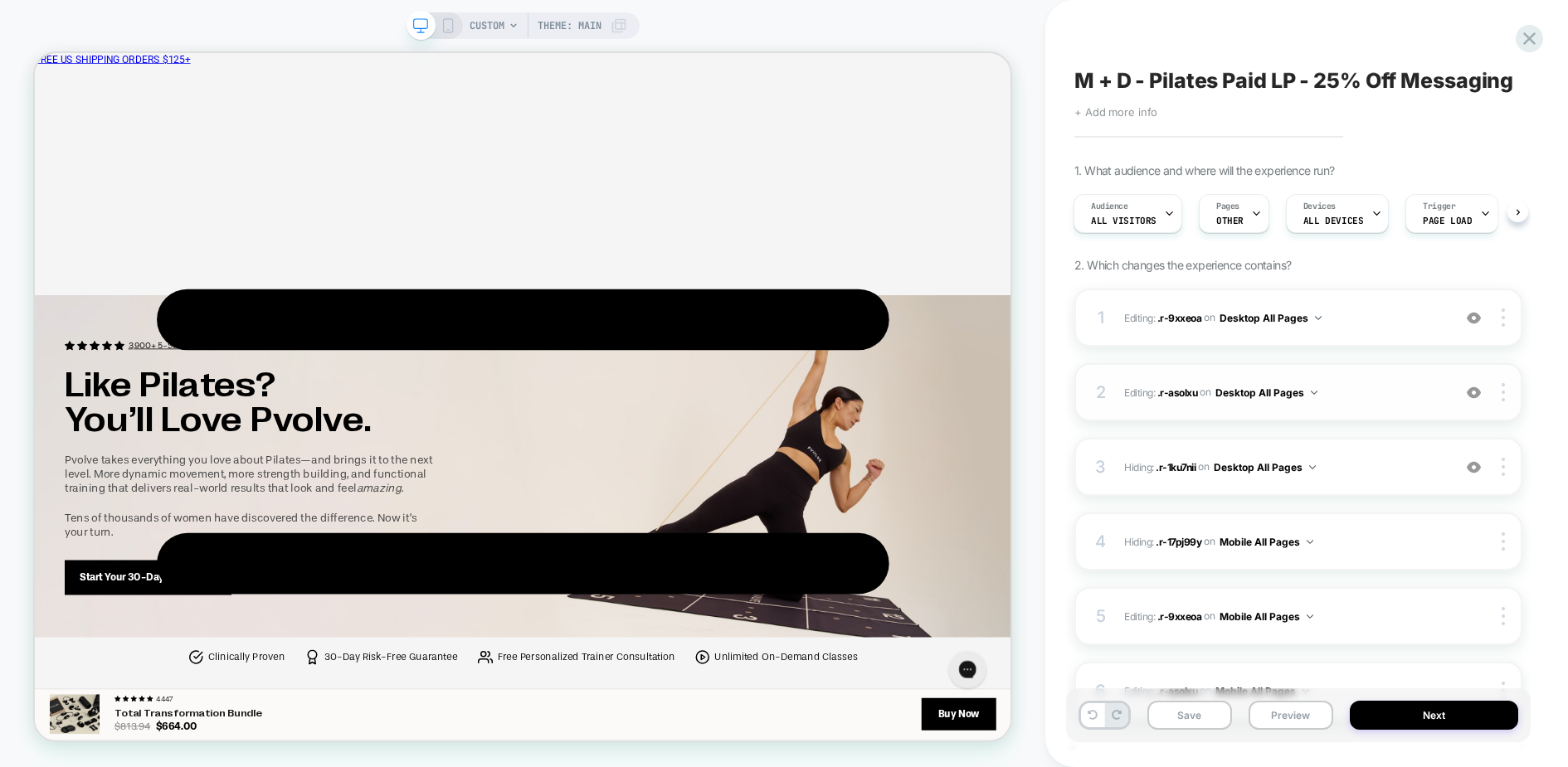 click at bounding box center [1473, 392] 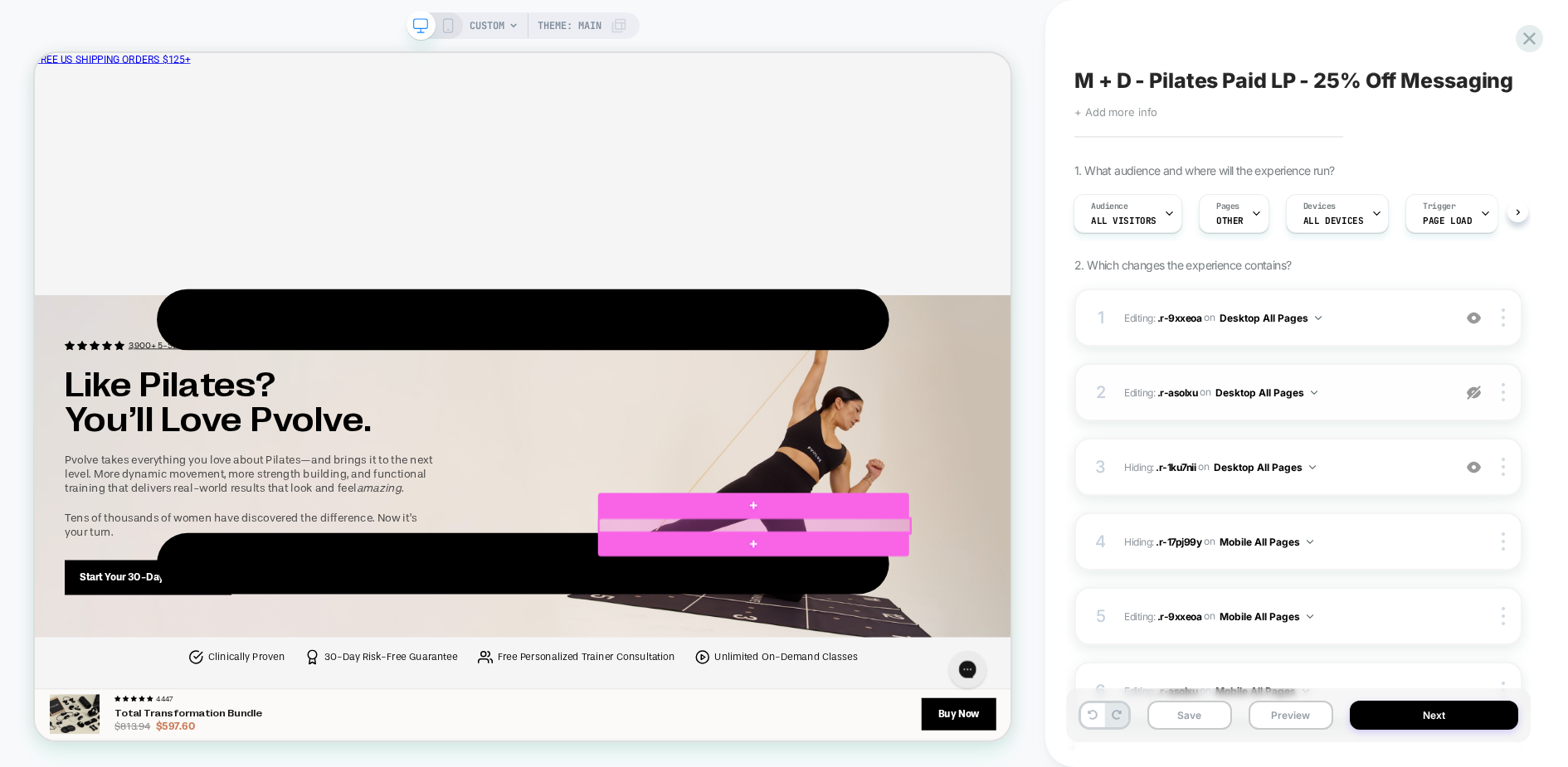 click at bounding box center [995, 684] 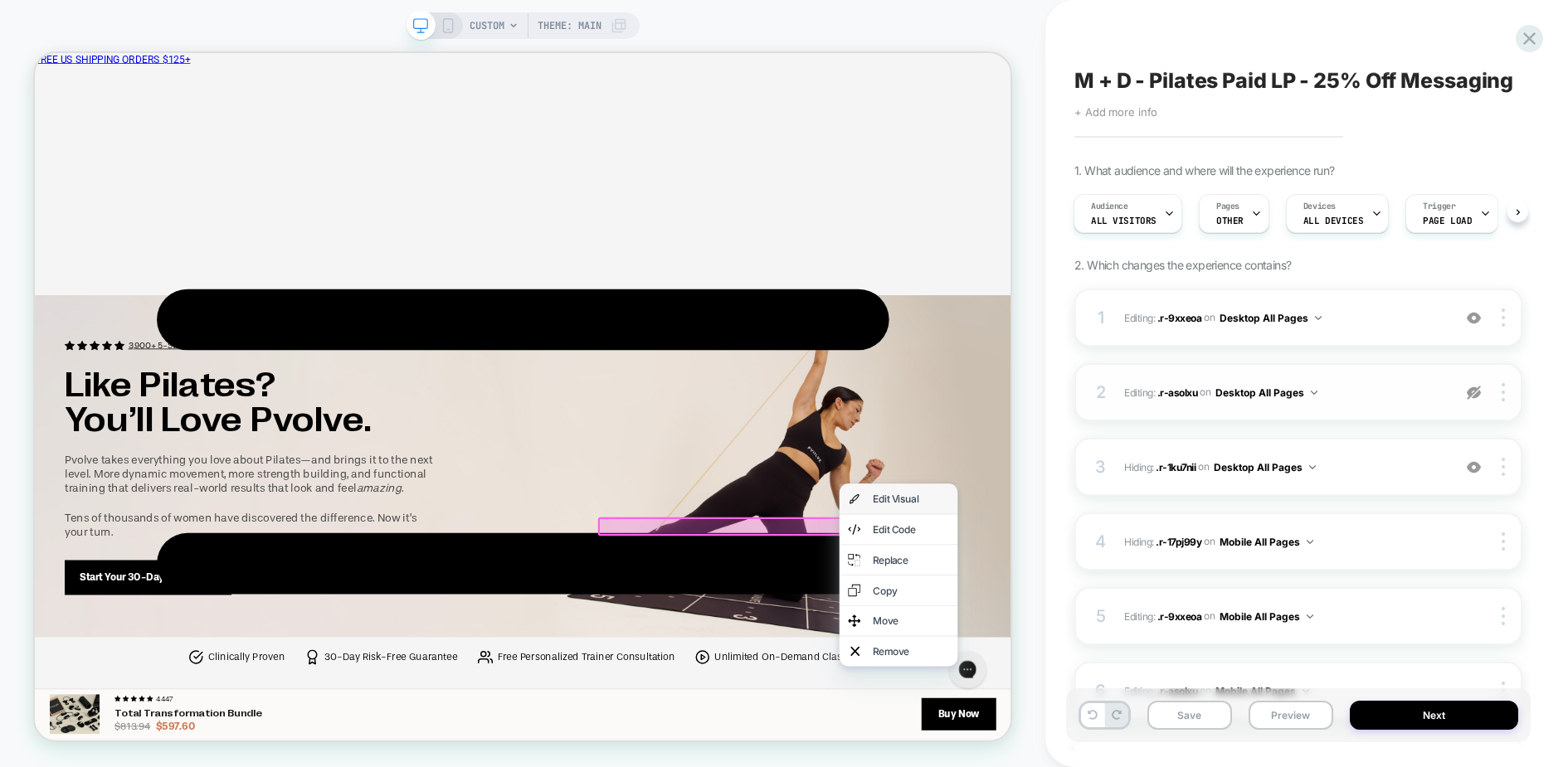 click on "Edit Visual" at bounding box center [1203, 648] 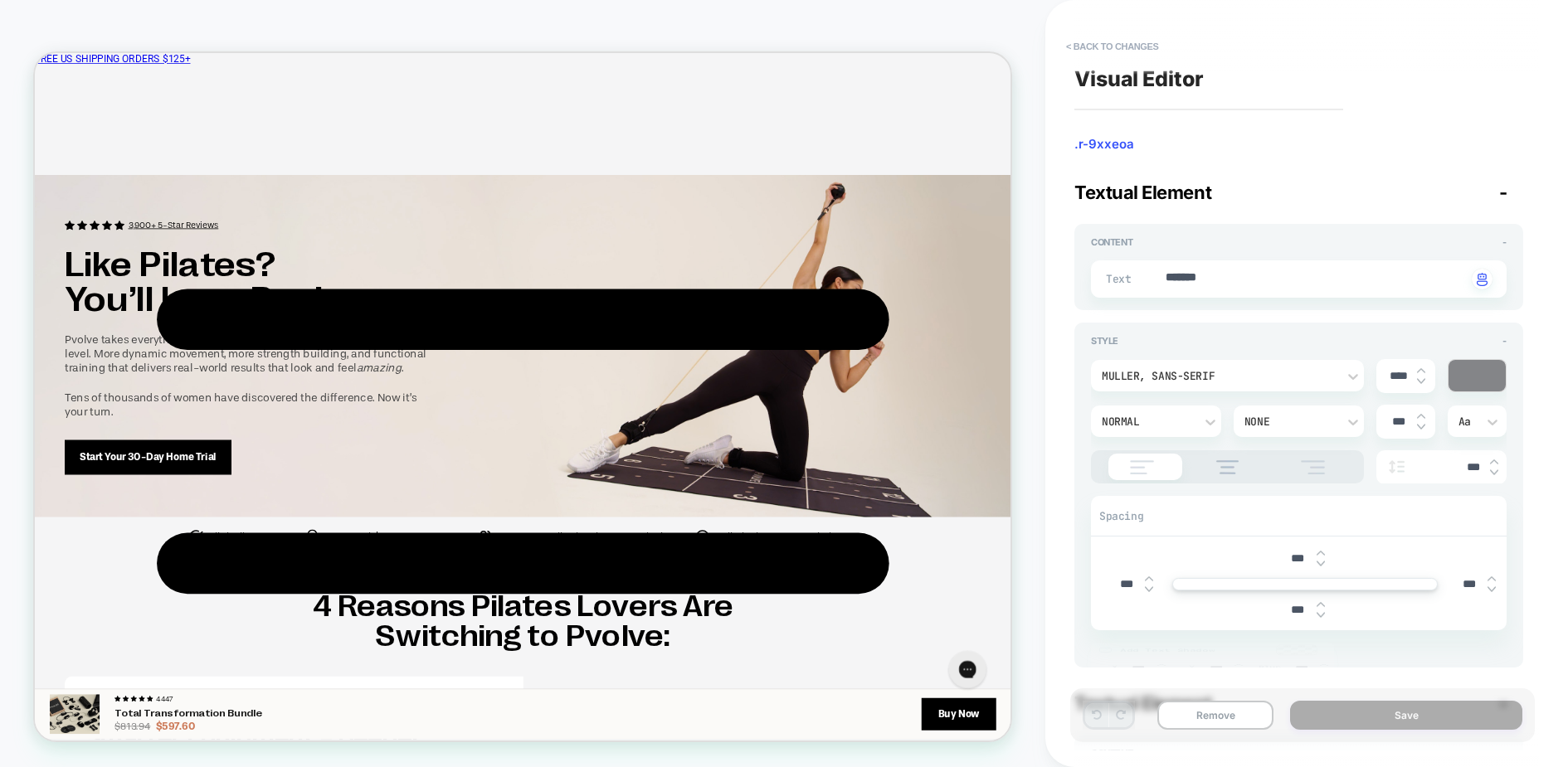 scroll, scrollTop: 2983, scrollLeft: 0, axis: vertical 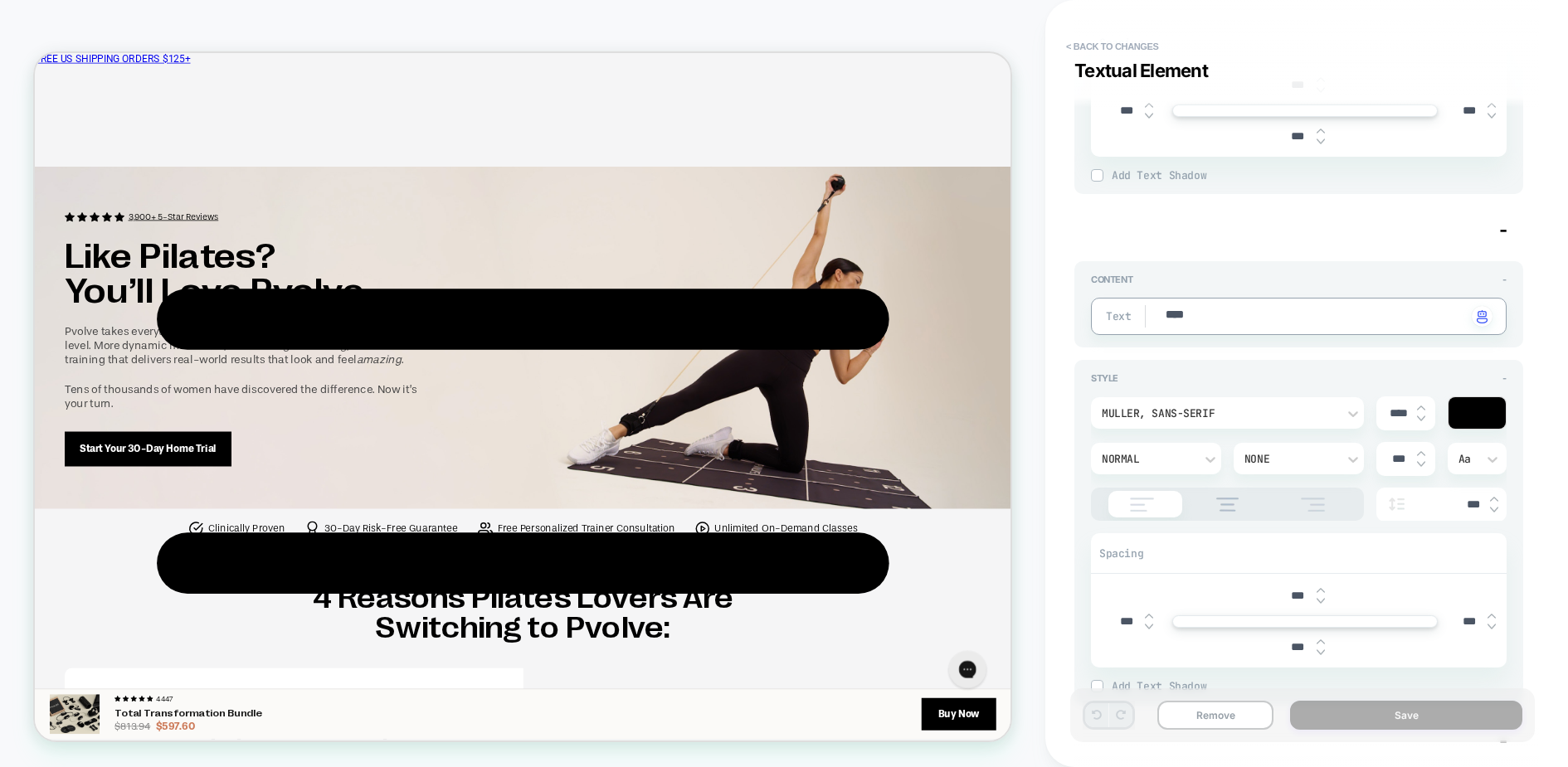 click on "****" at bounding box center [1315, 316] 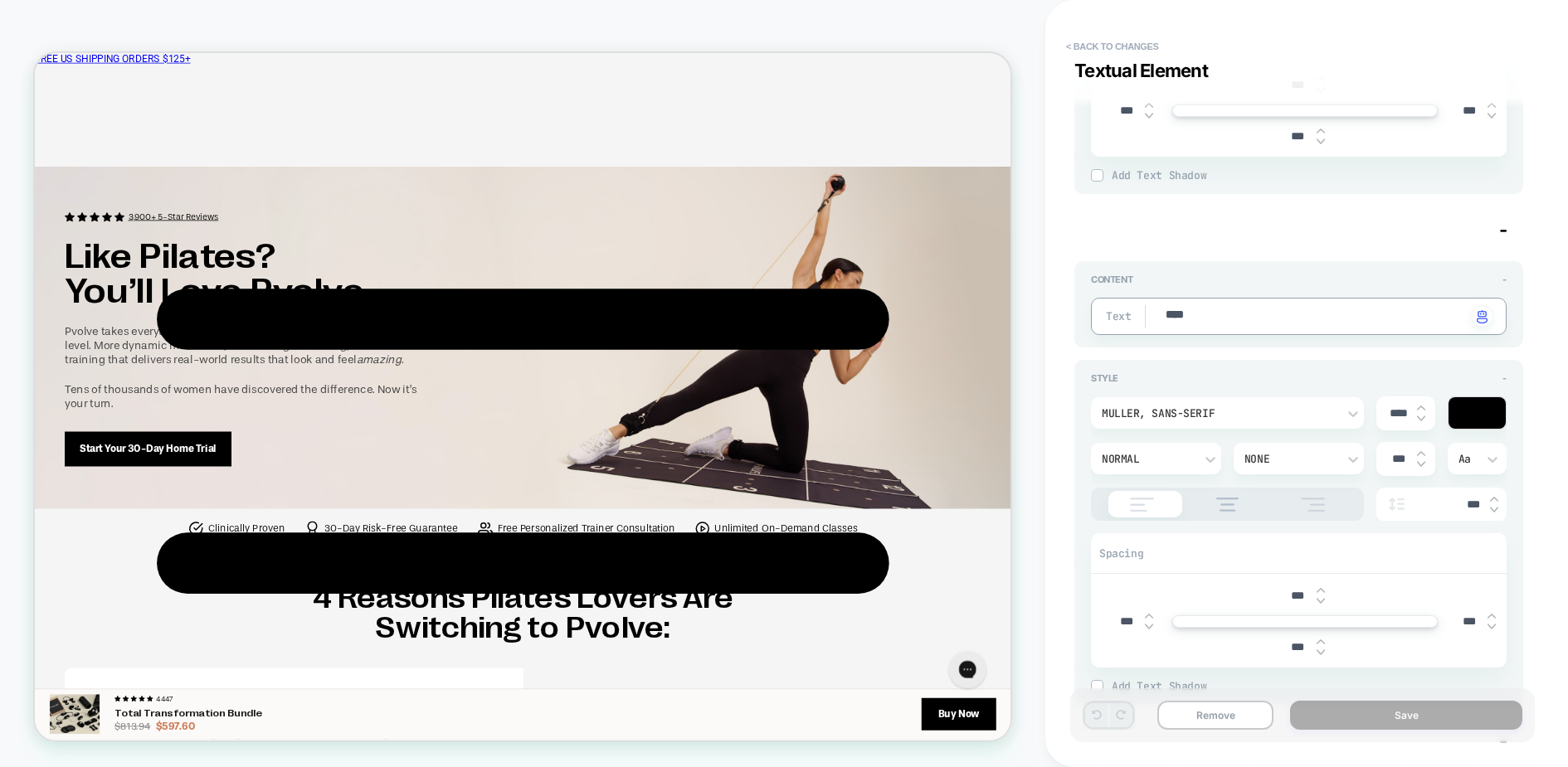 type on "**" 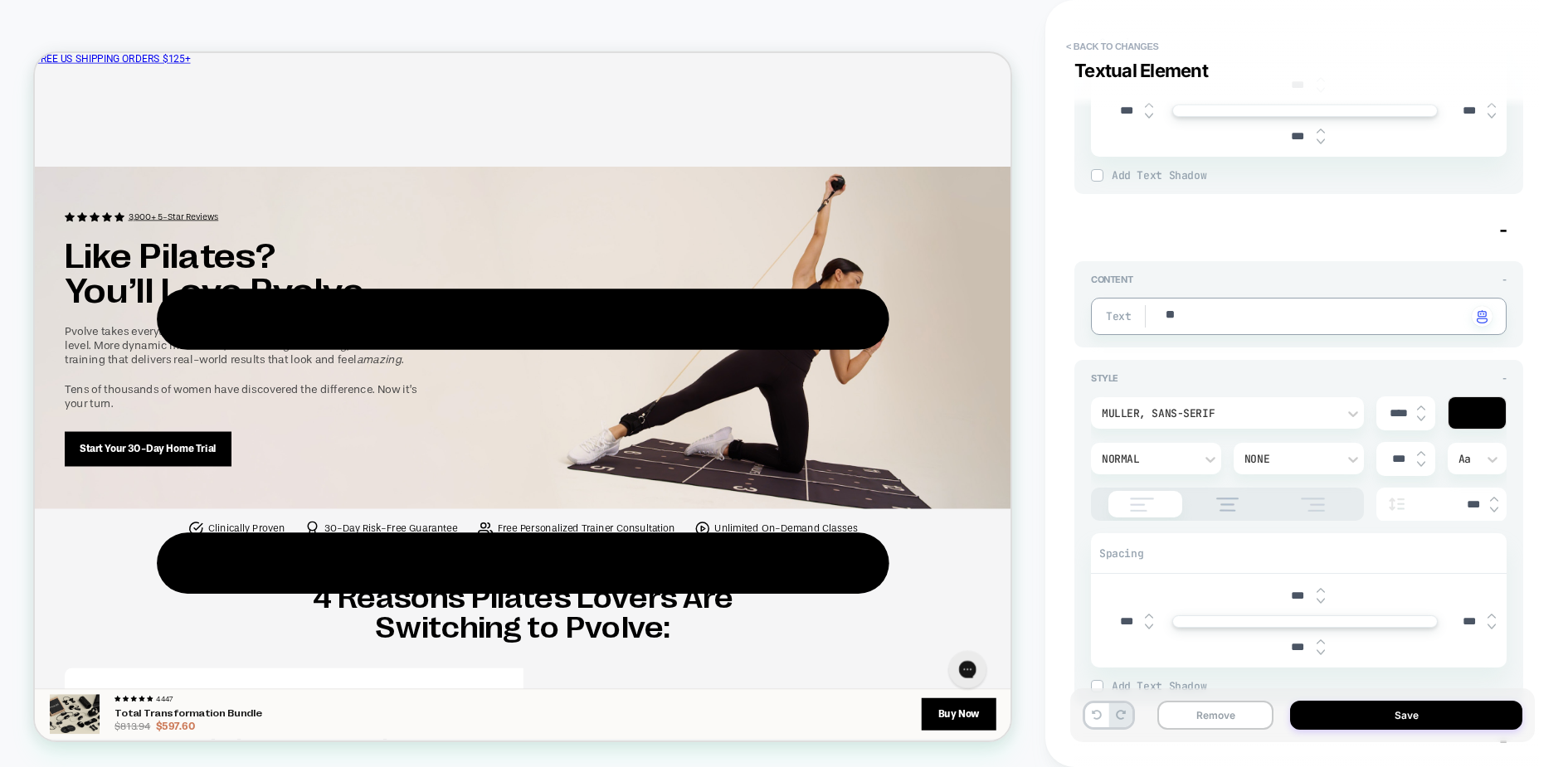 type on "*" 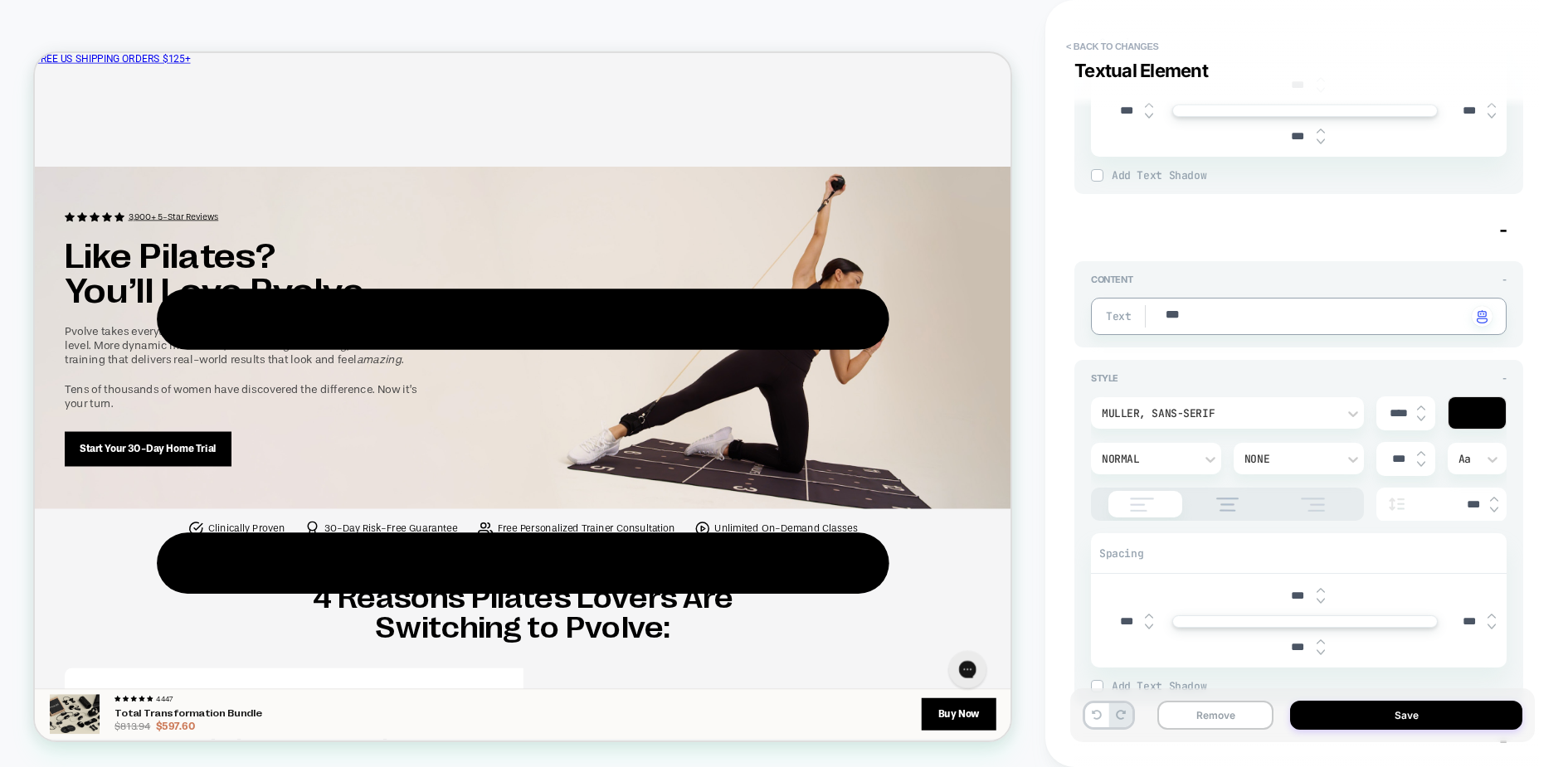 type on "*" 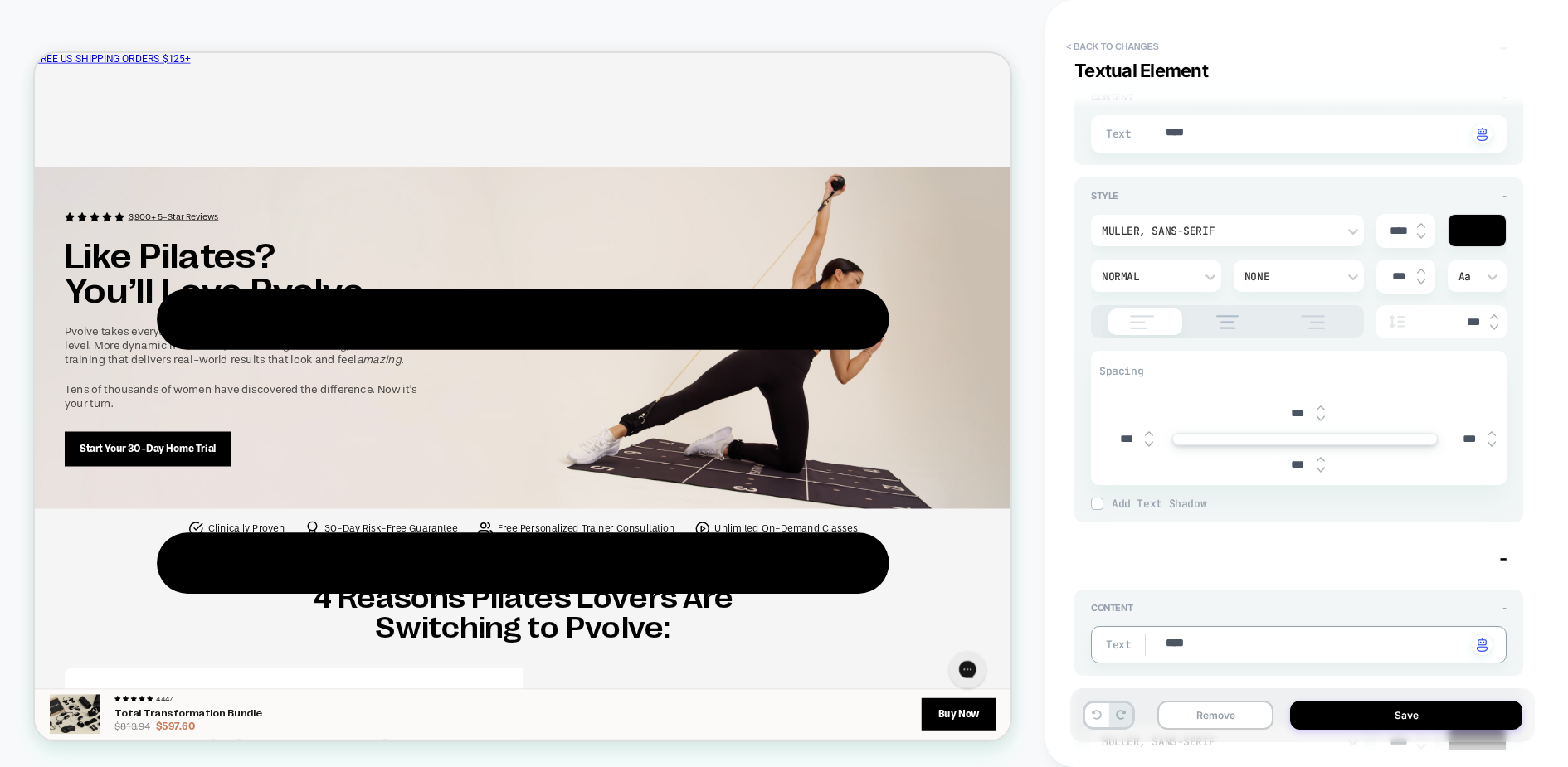 type on "*" 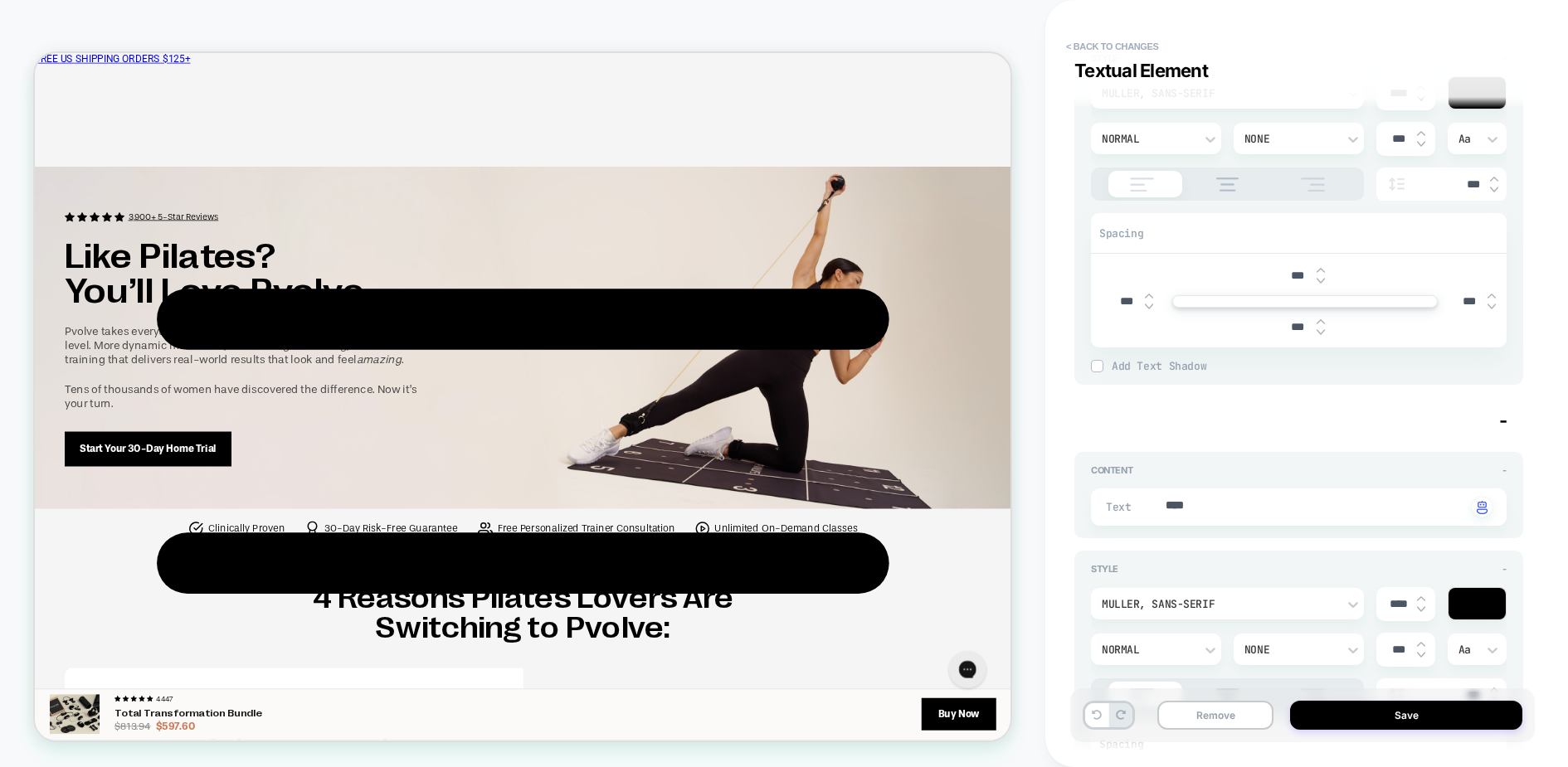 scroll, scrollTop: 946, scrollLeft: 0, axis: vertical 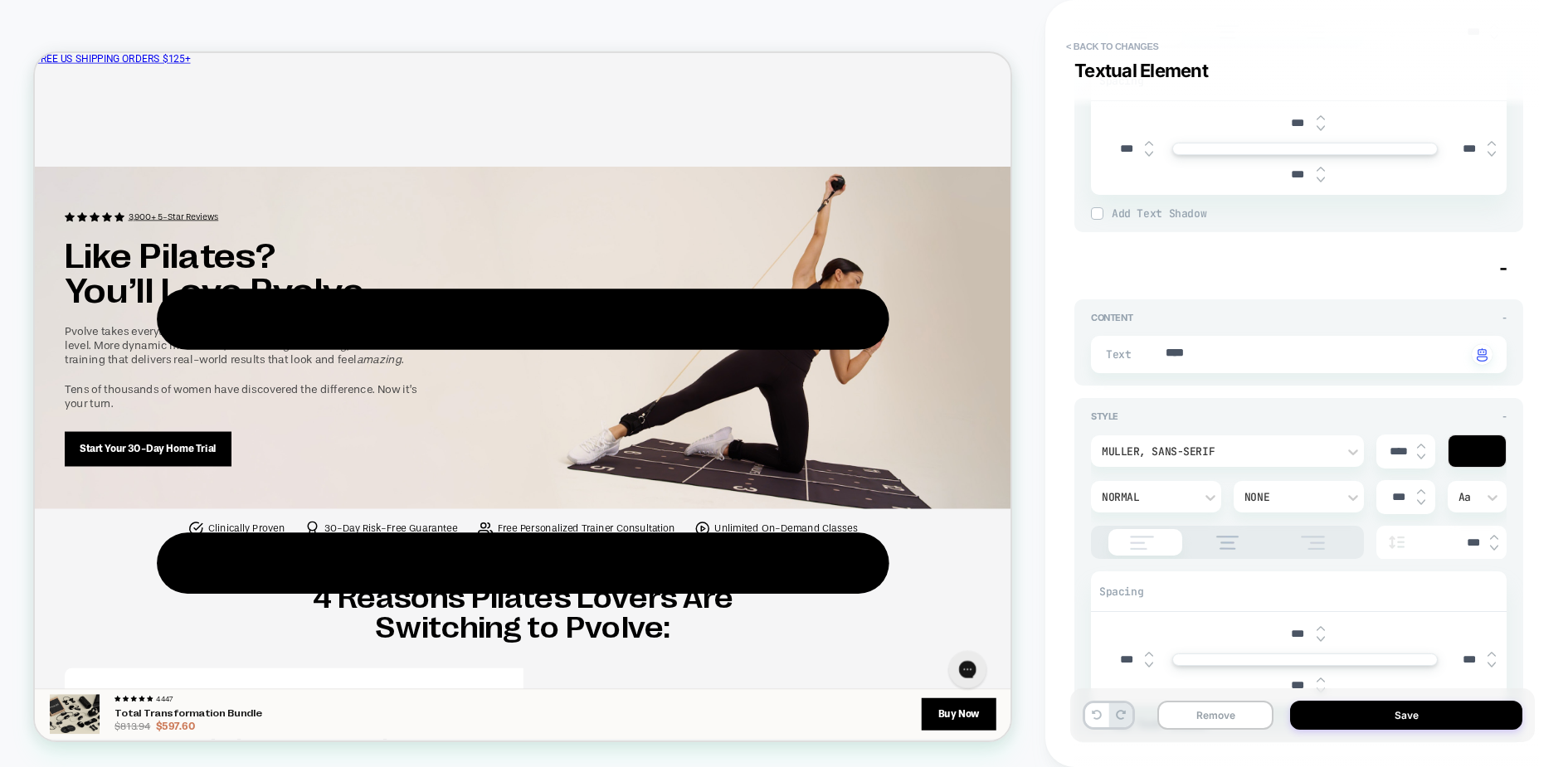 type on "****" 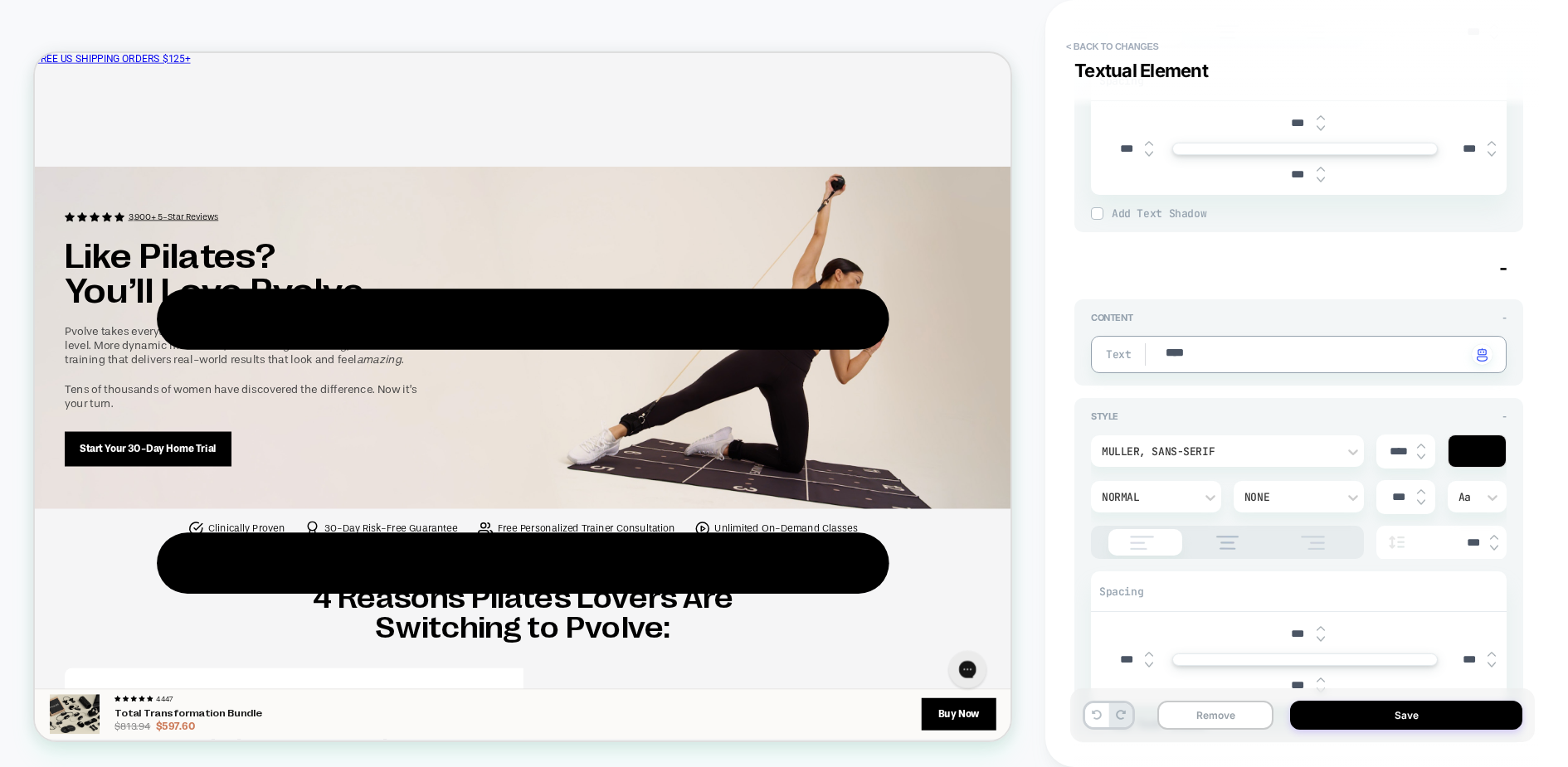 type on "*" 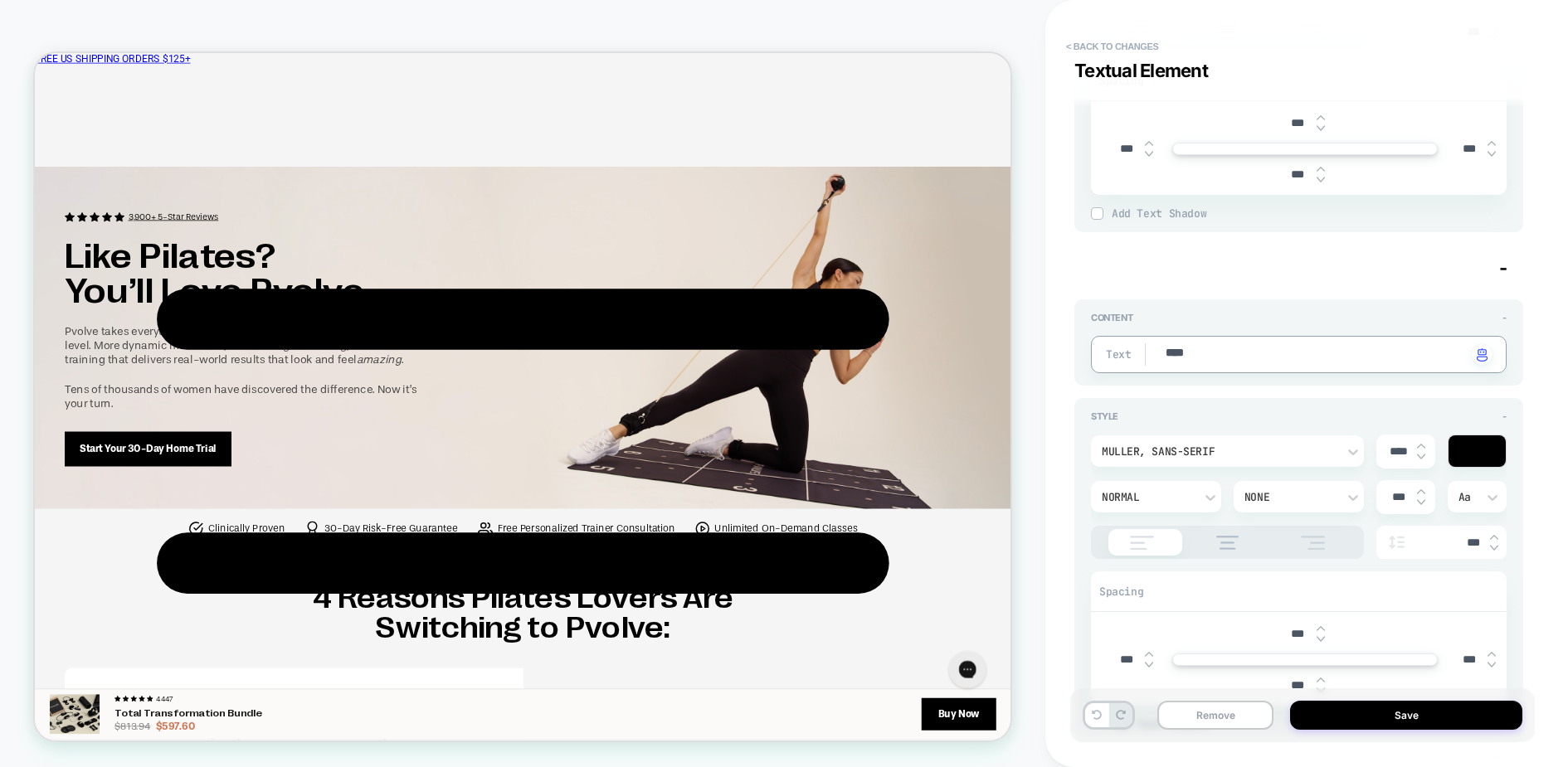 type on "*****" 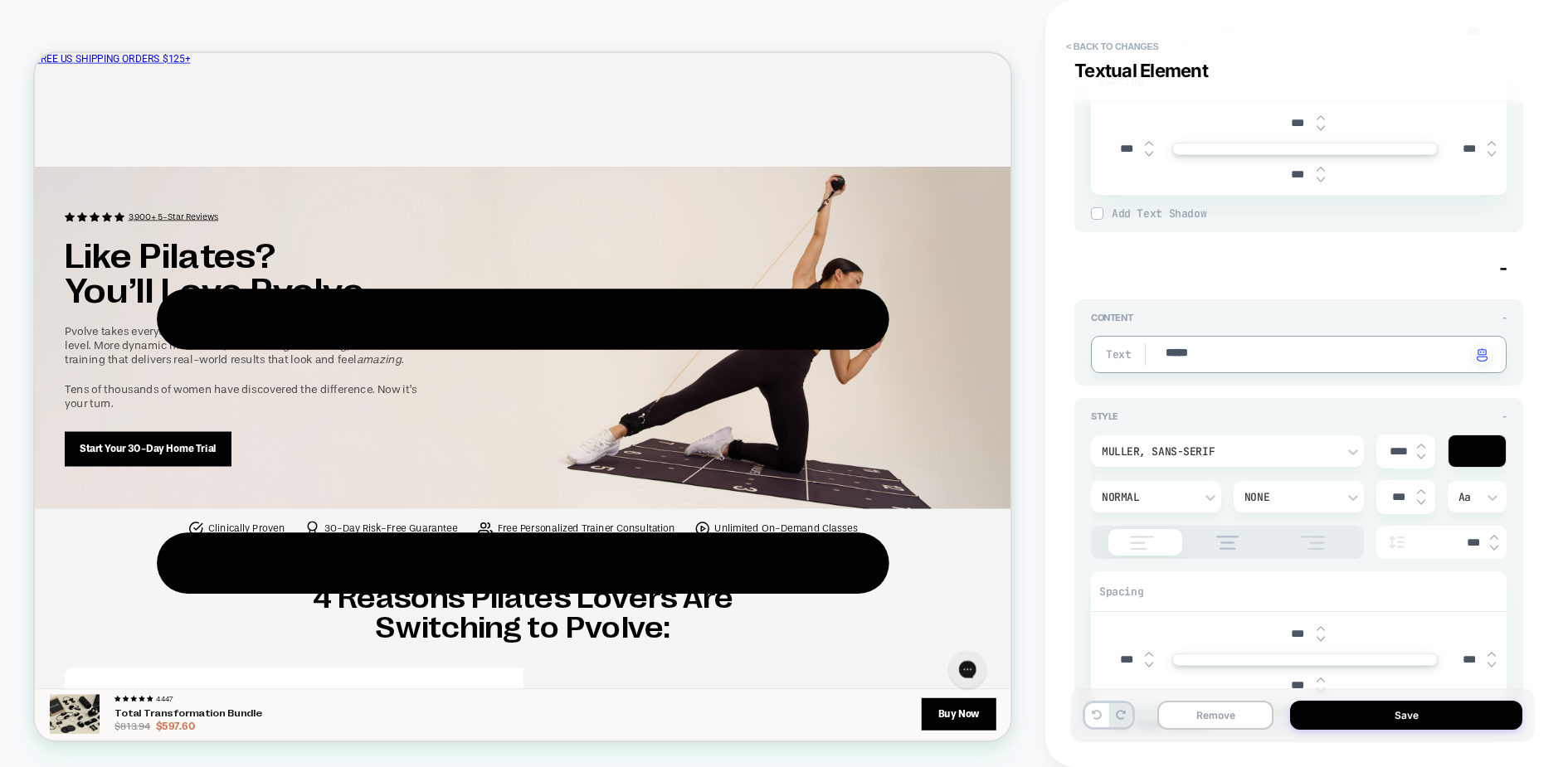 type on "*" 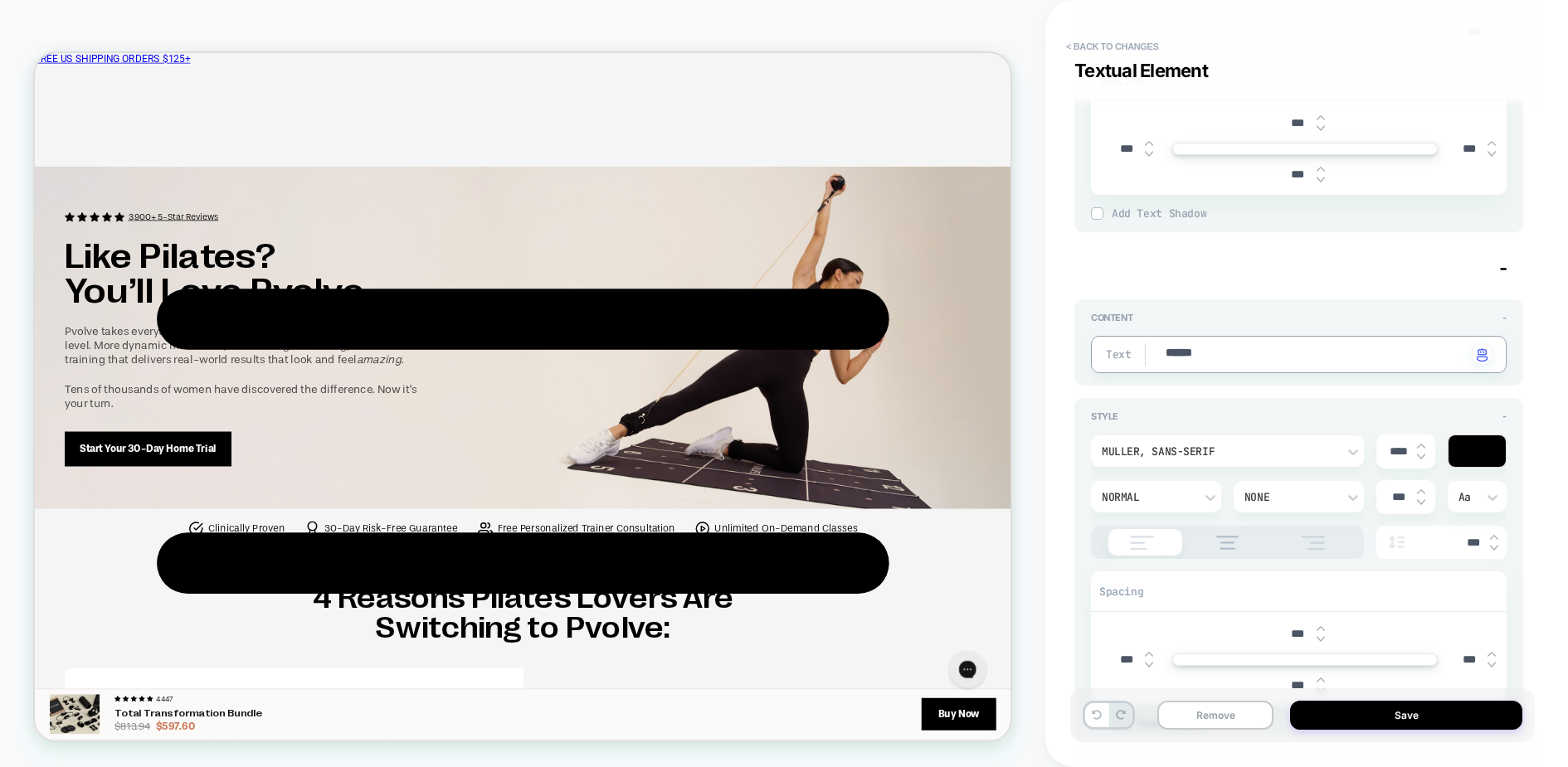 type on "*" 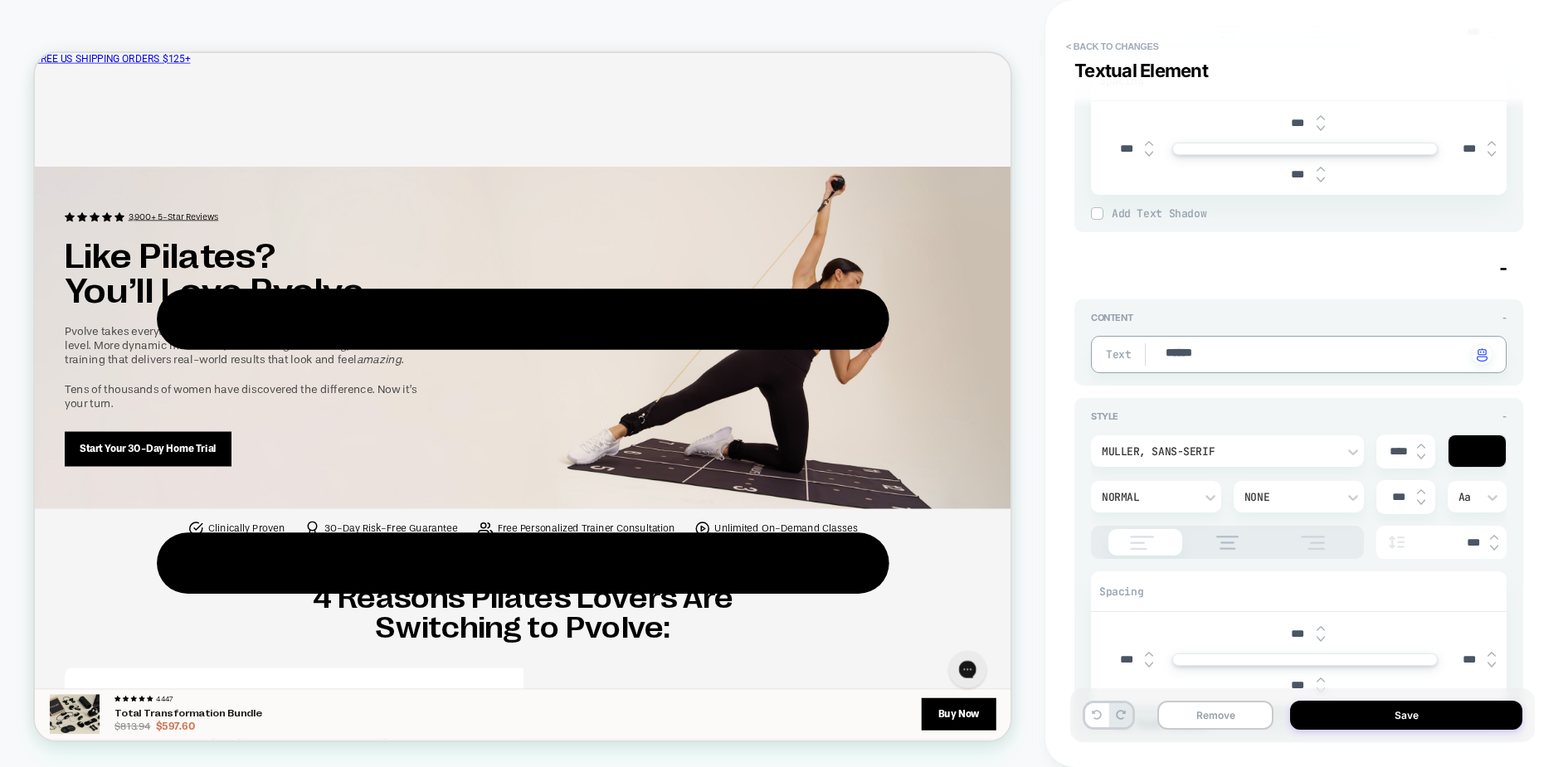 type on "*******" 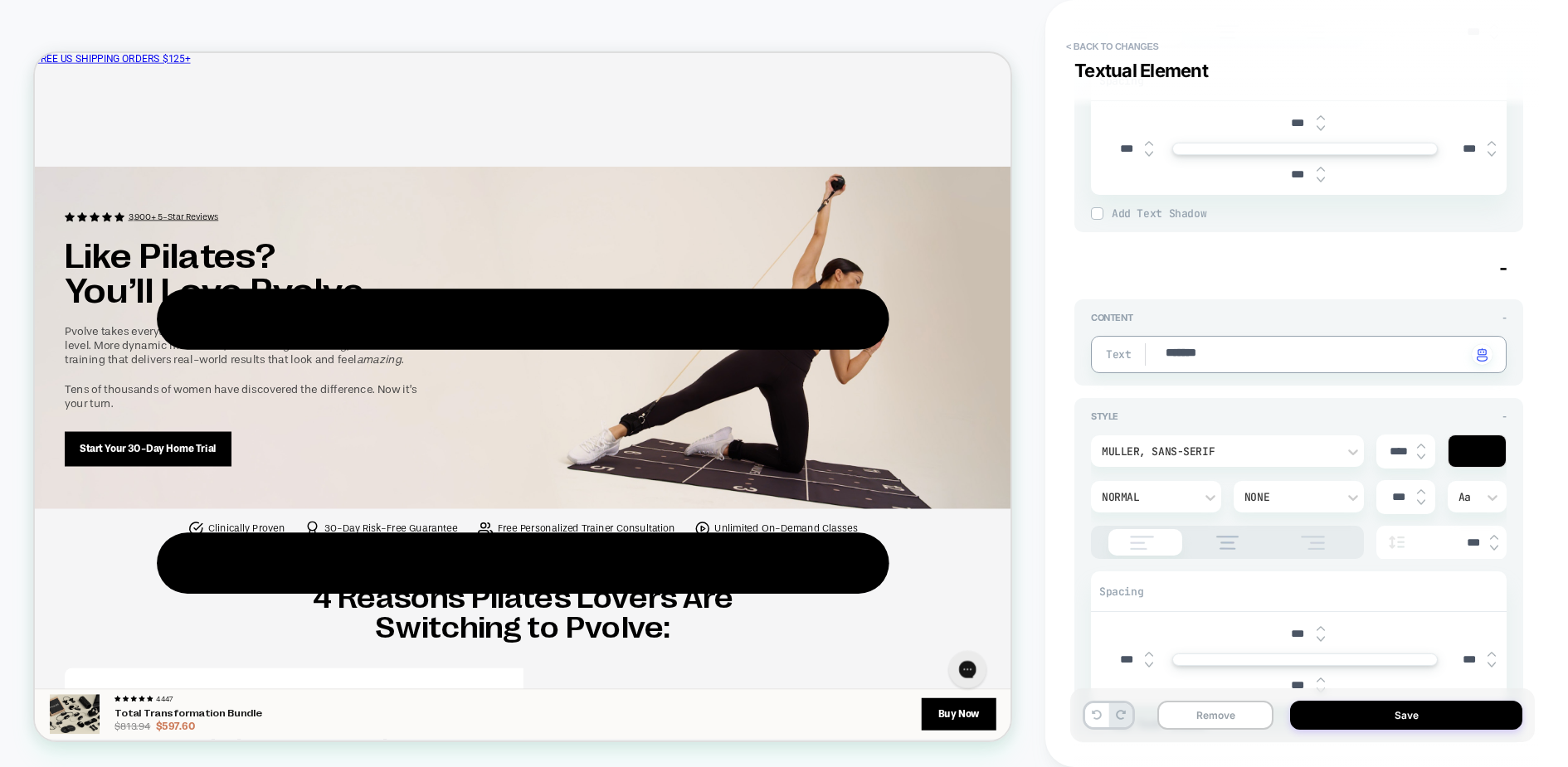 type on "*" 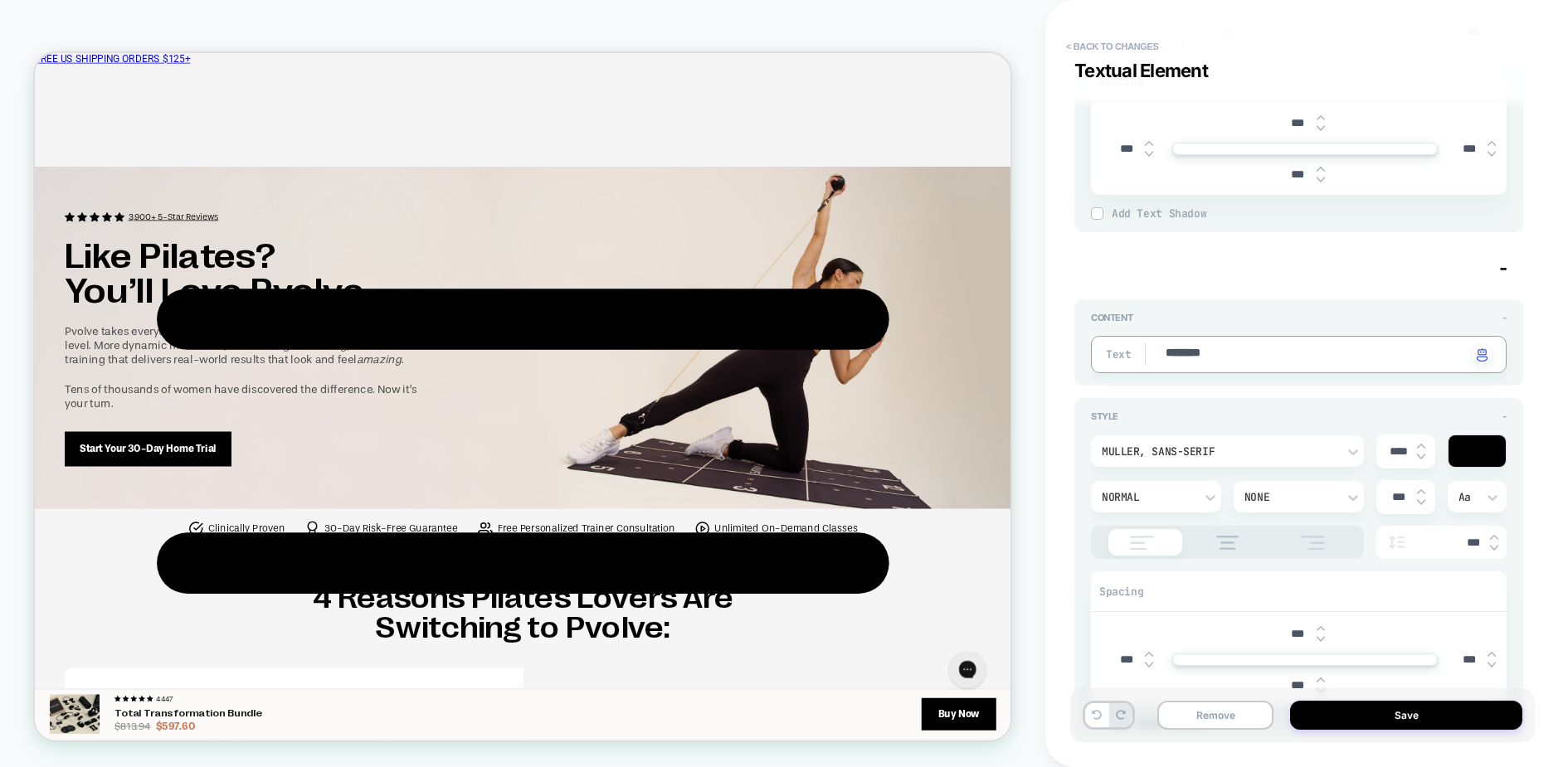 type on "*" 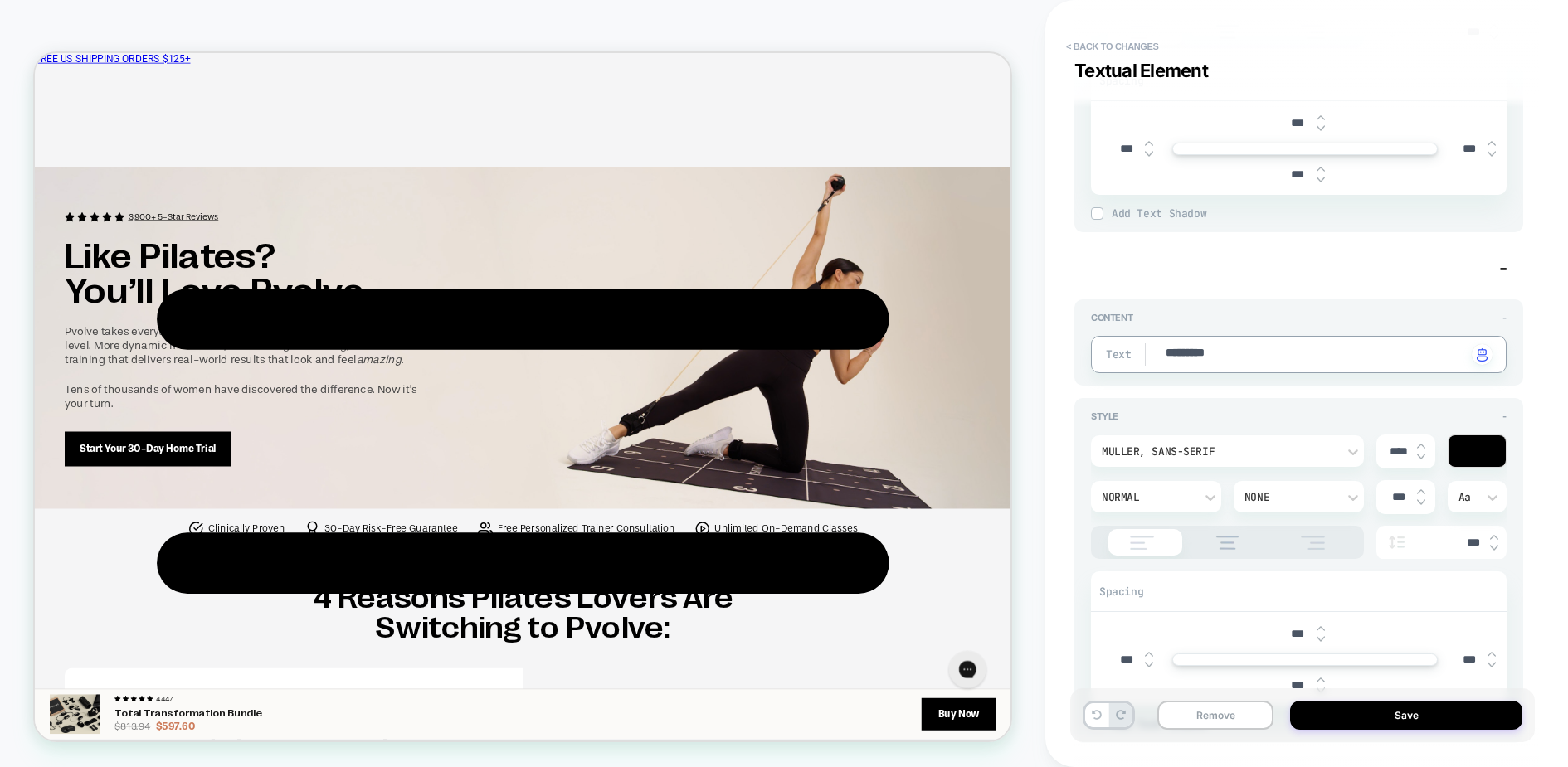 type on "*" 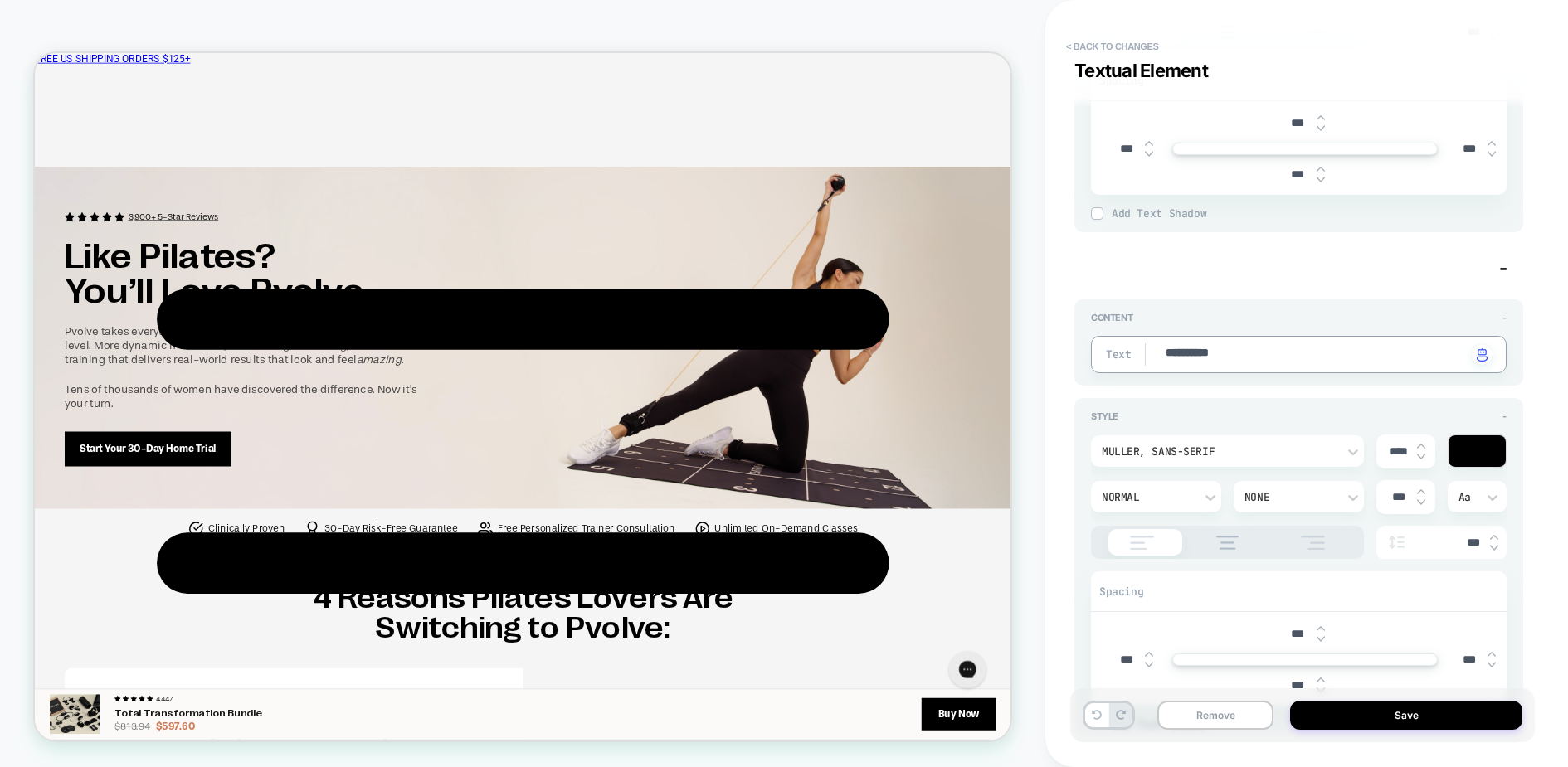 type on "*" 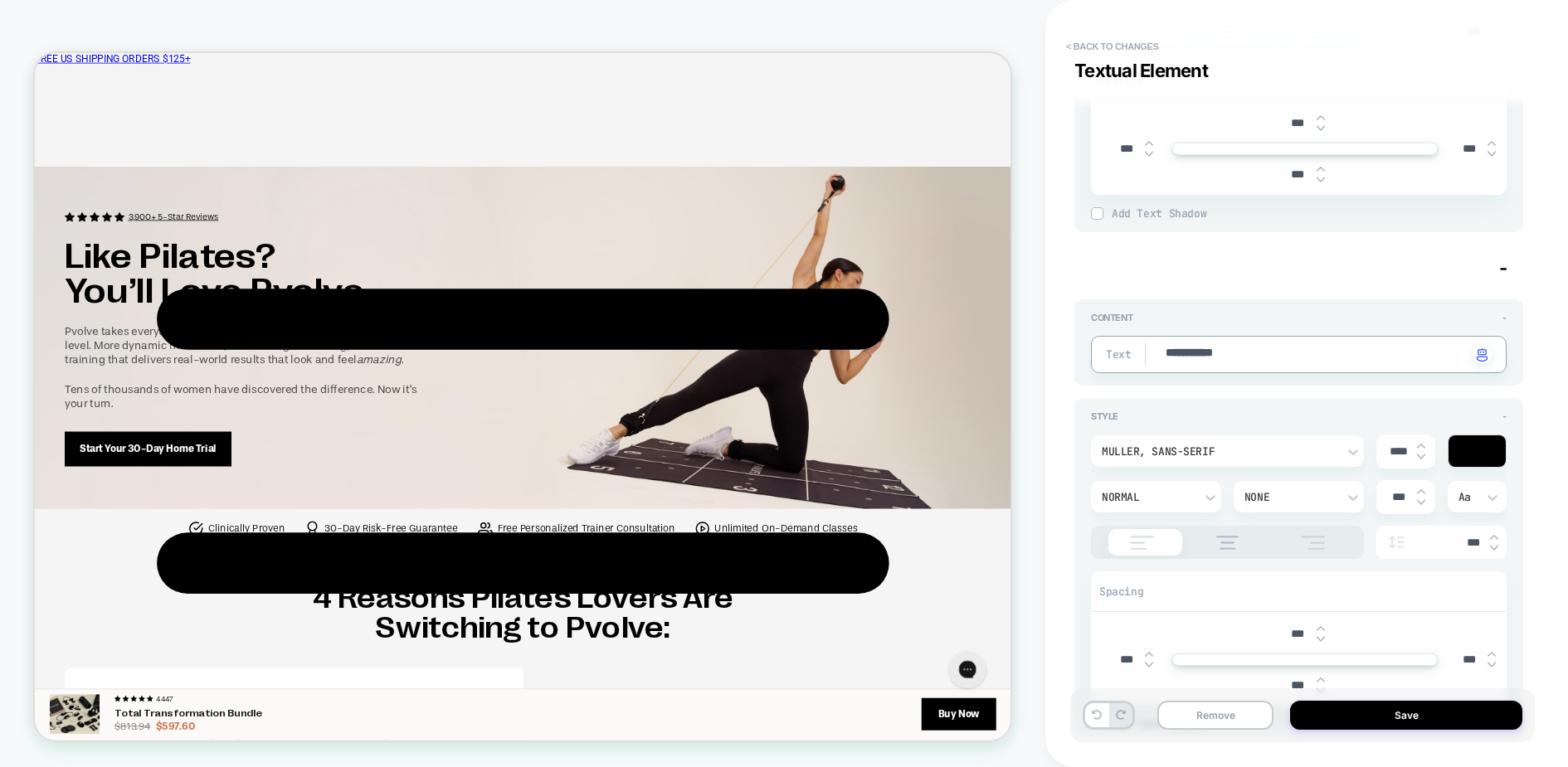 type on "*" 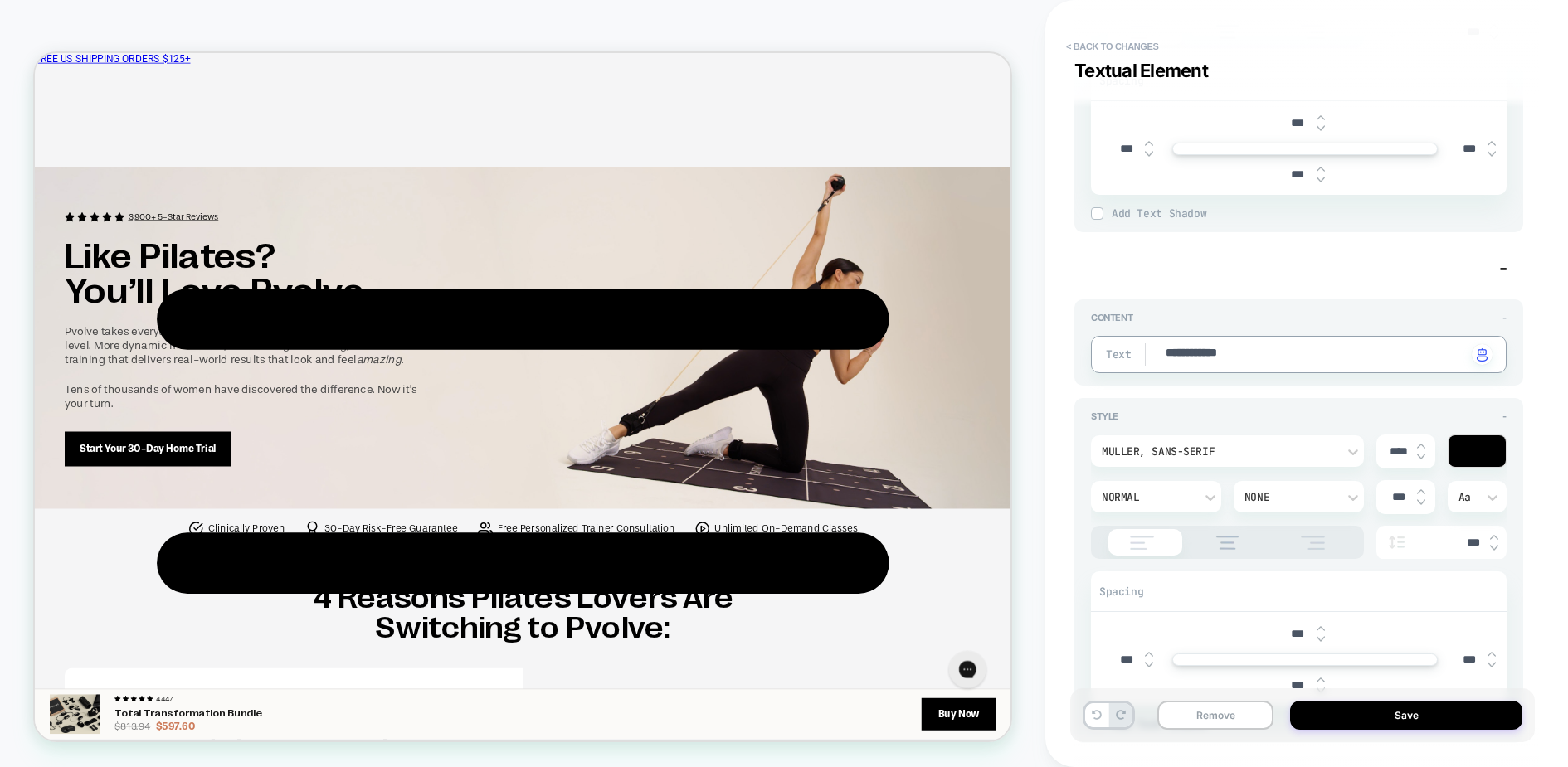 type on "*" 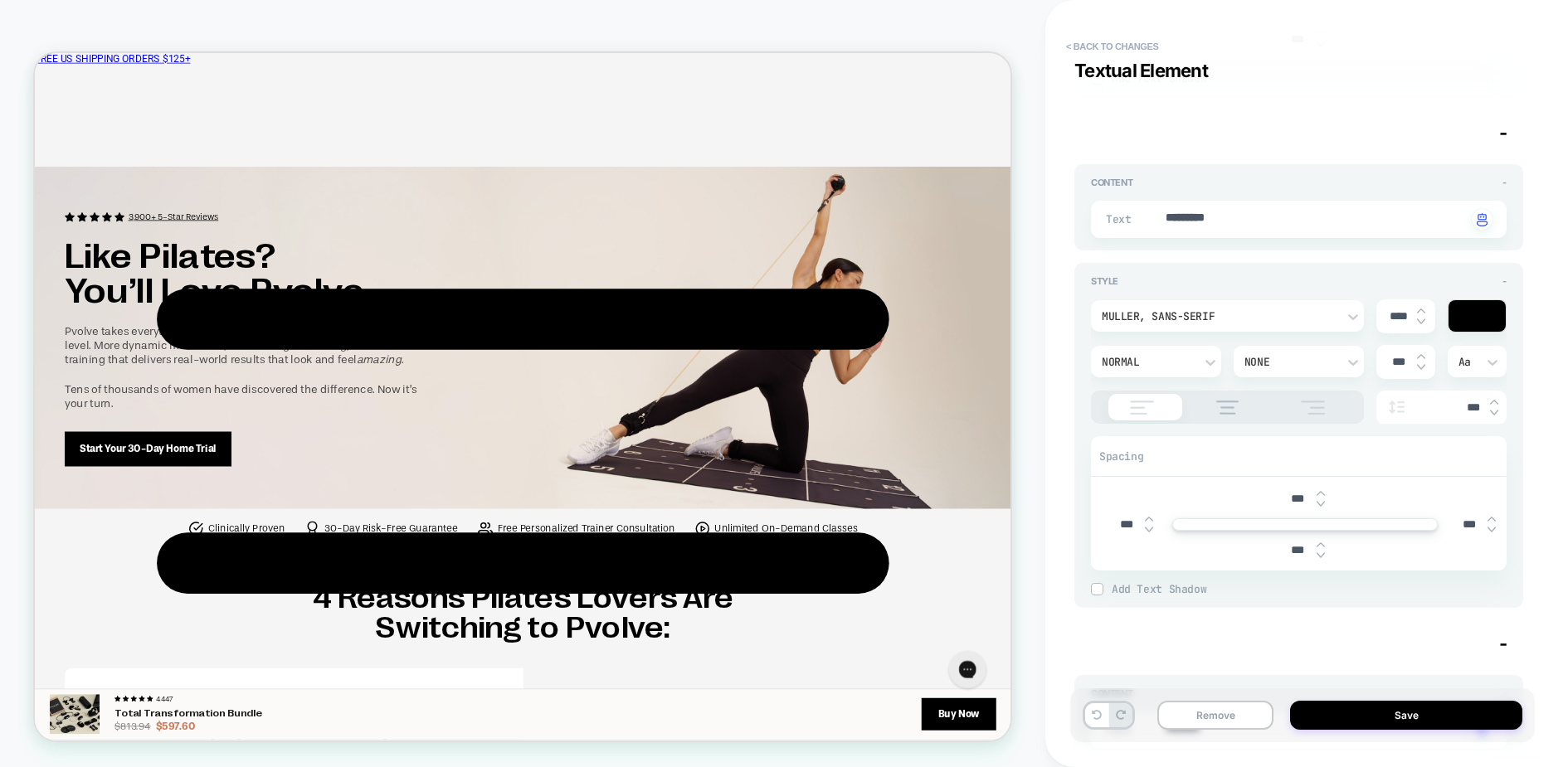 type on "*" 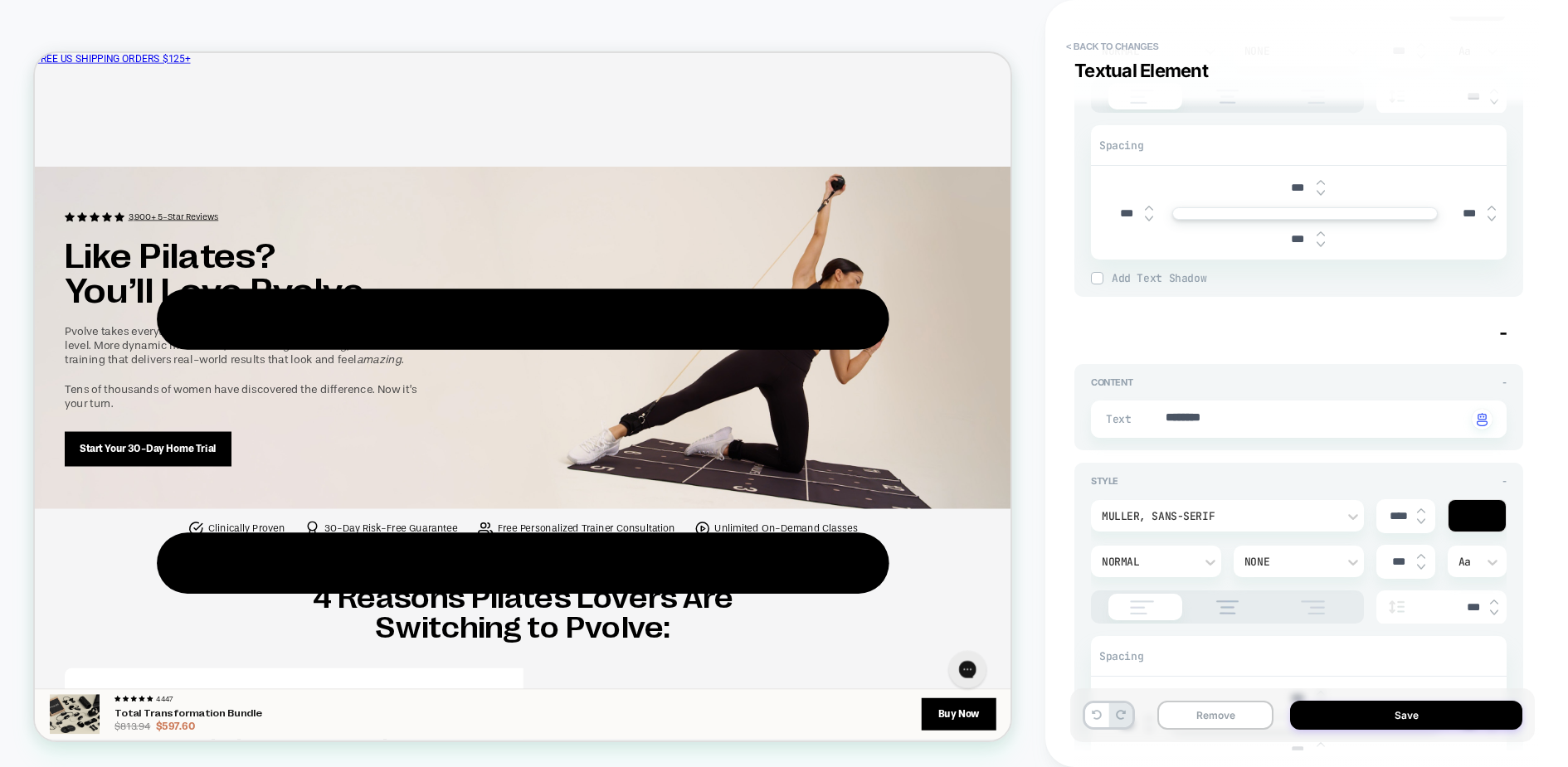 scroll, scrollTop: 2440, scrollLeft: 0, axis: vertical 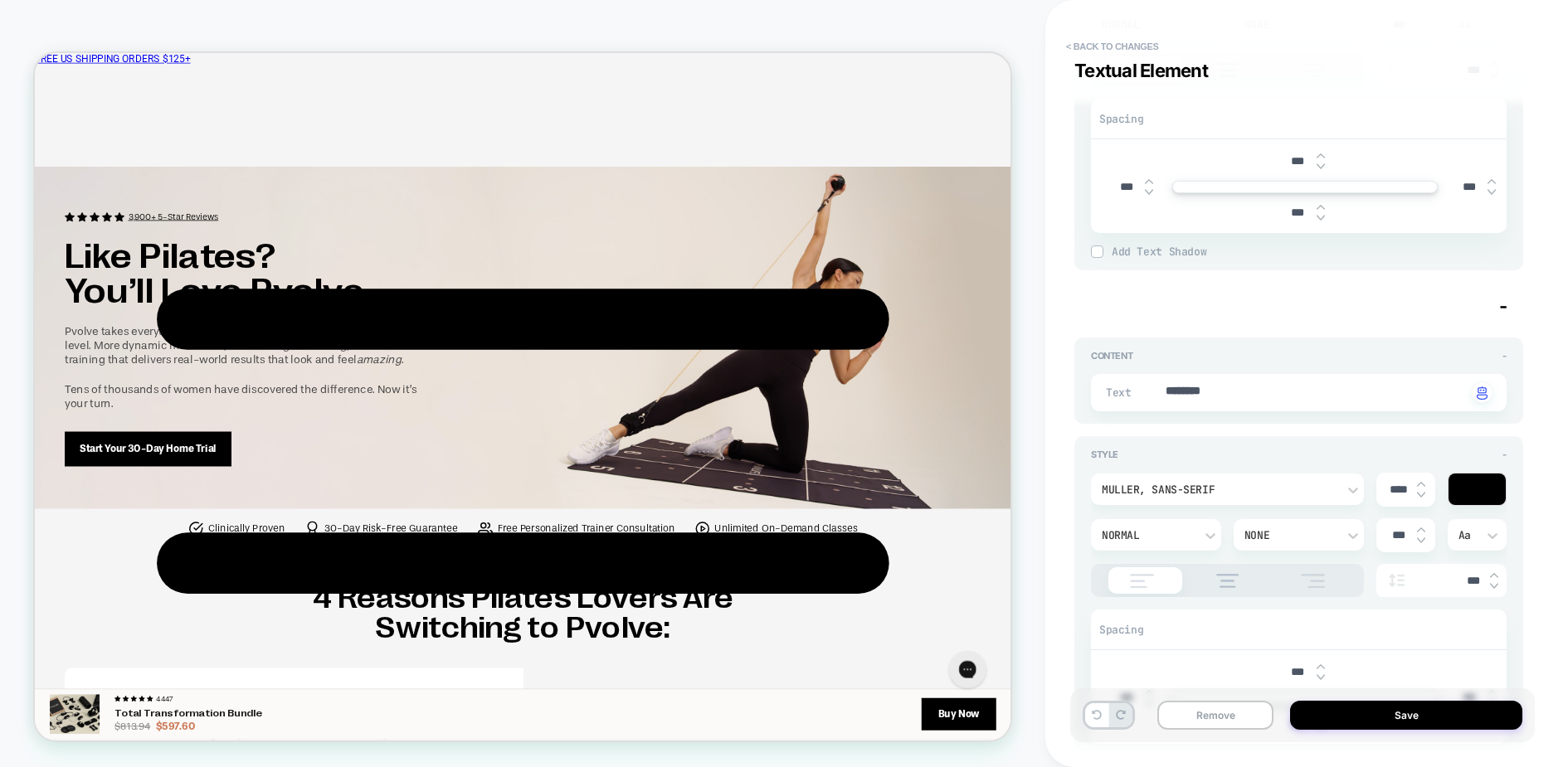 type on "**********" 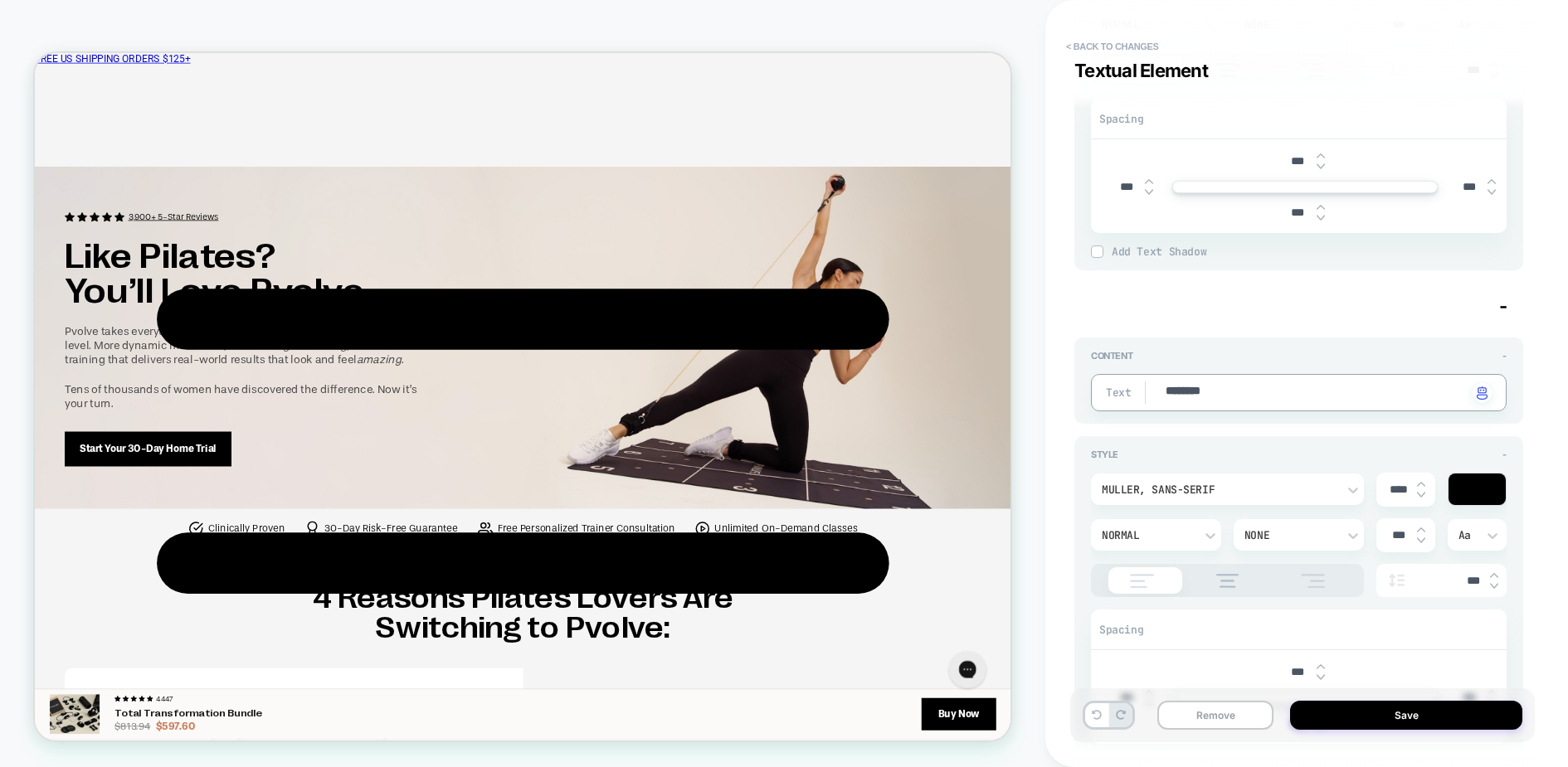type on "*" 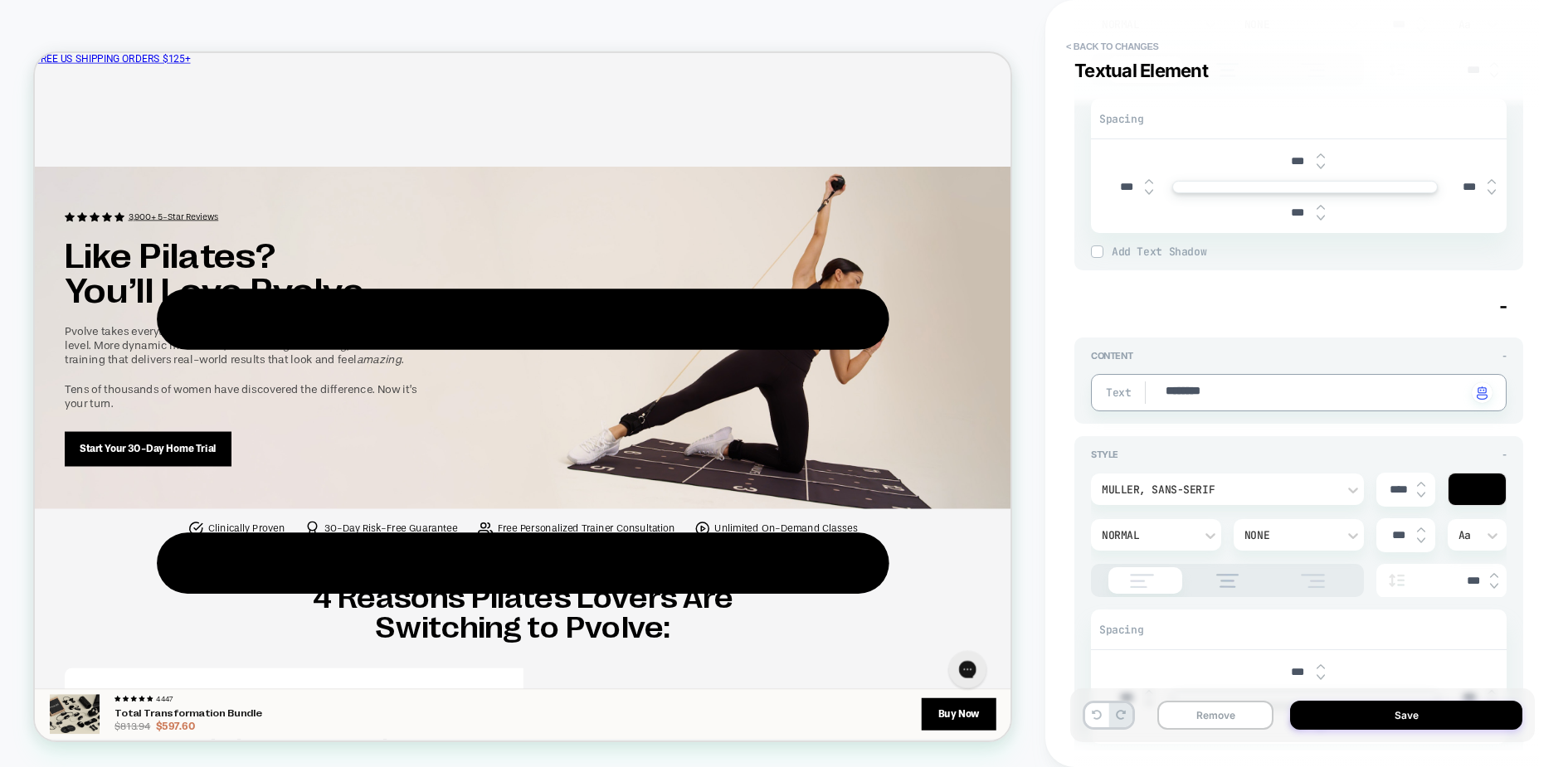 type 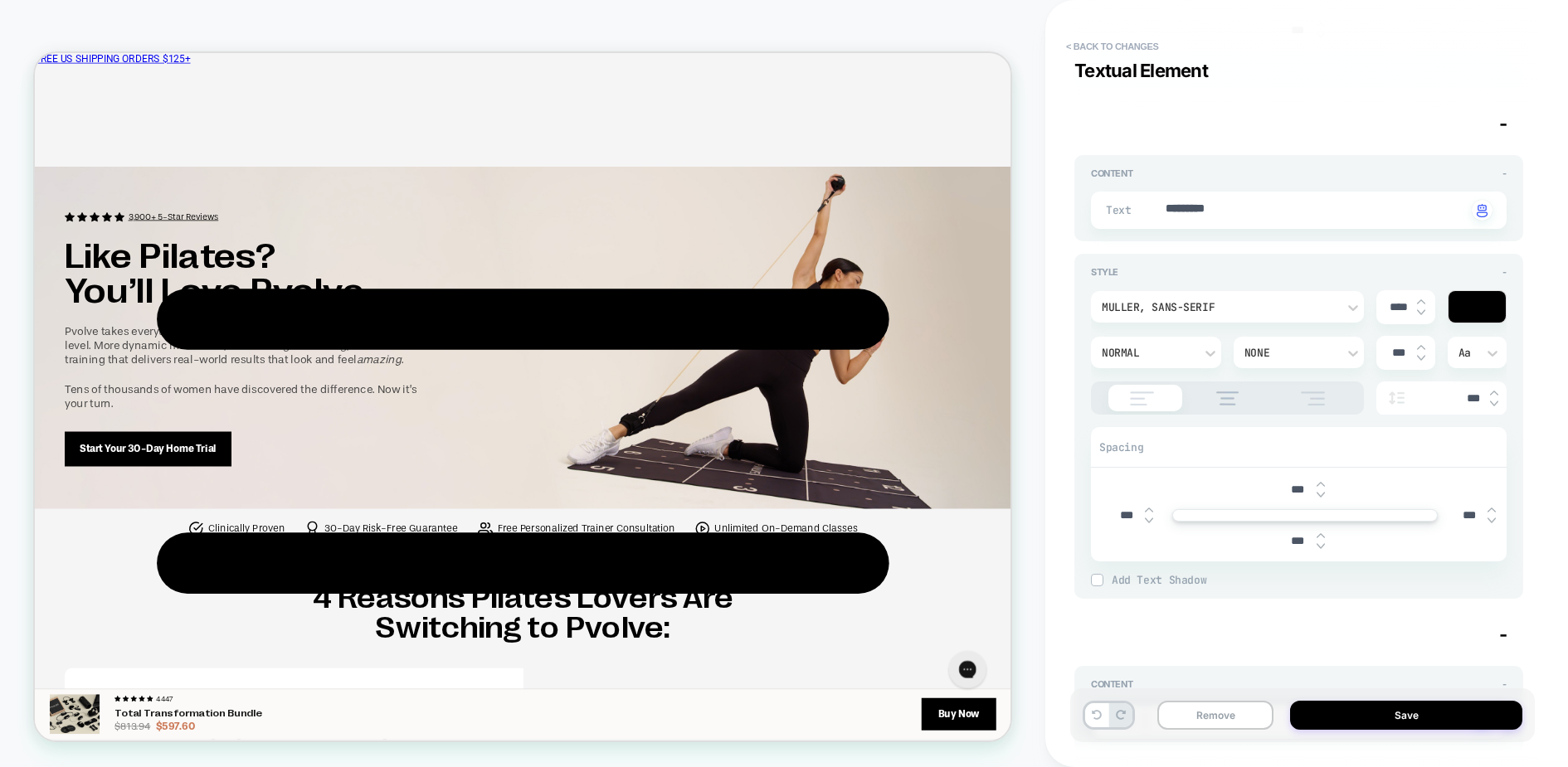 type on "*" 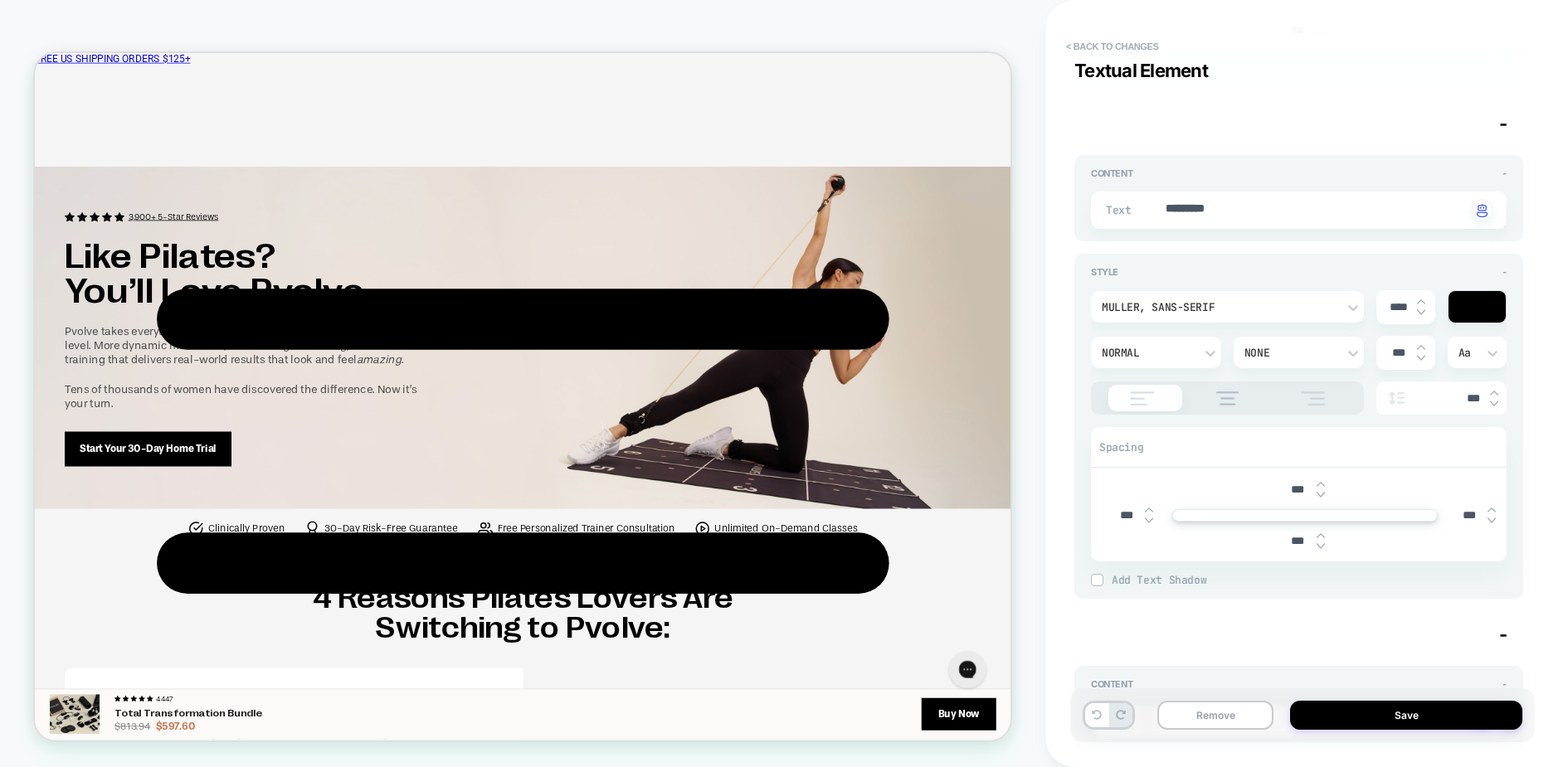 scroll, scrollTop: 2071, scrollLeft: 0, axis: vertical 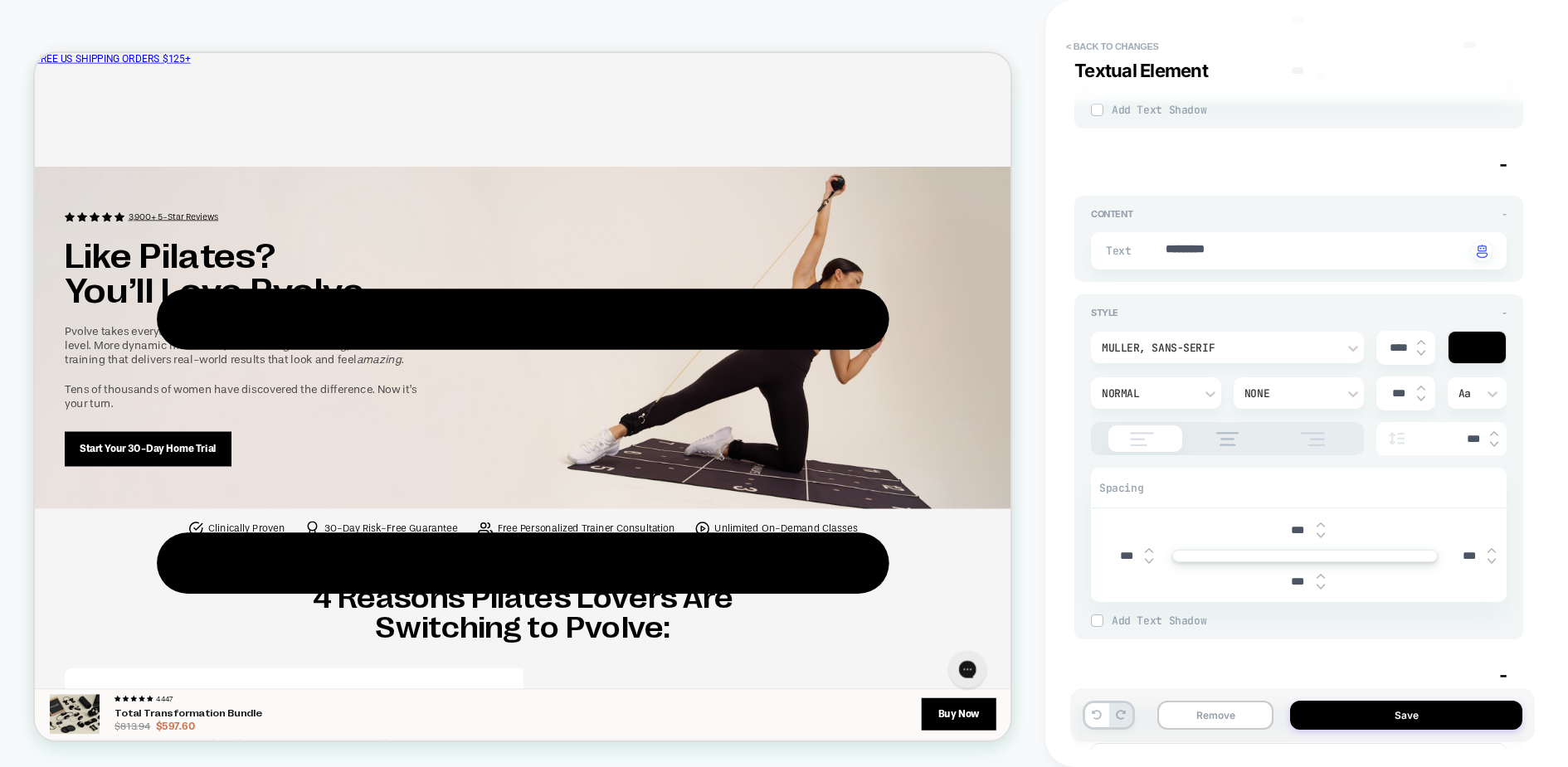 type 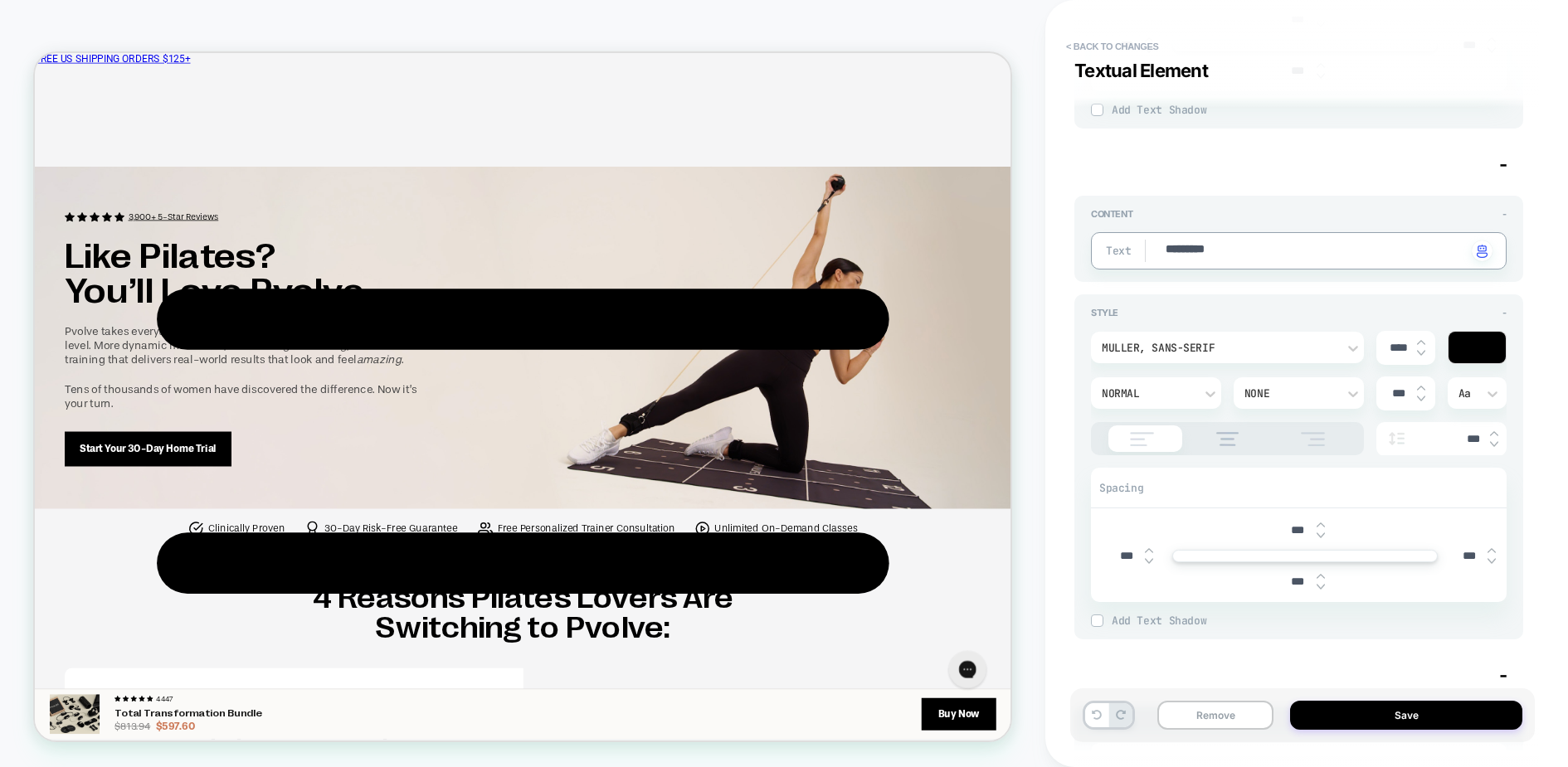 type on "*" 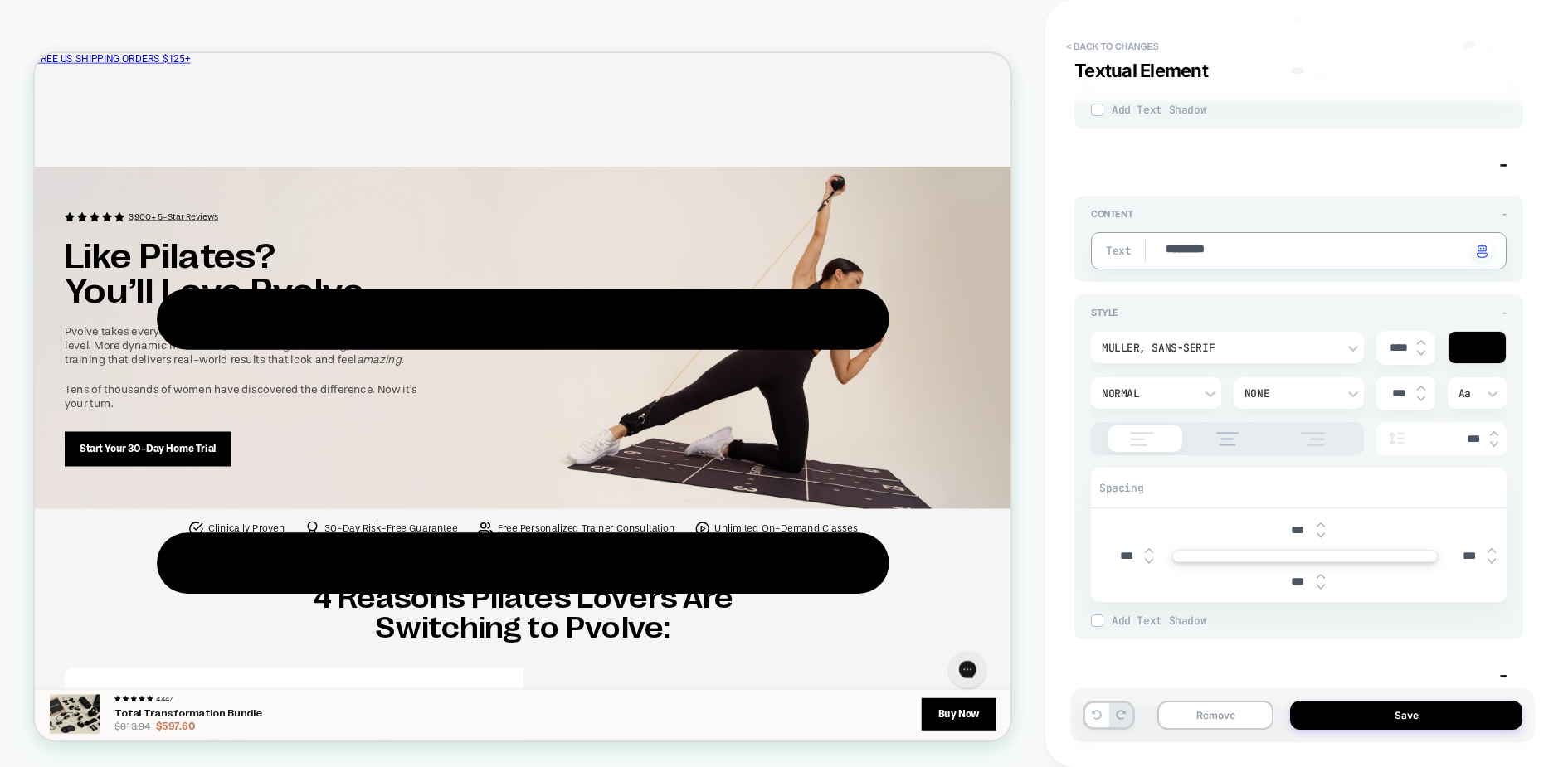 type 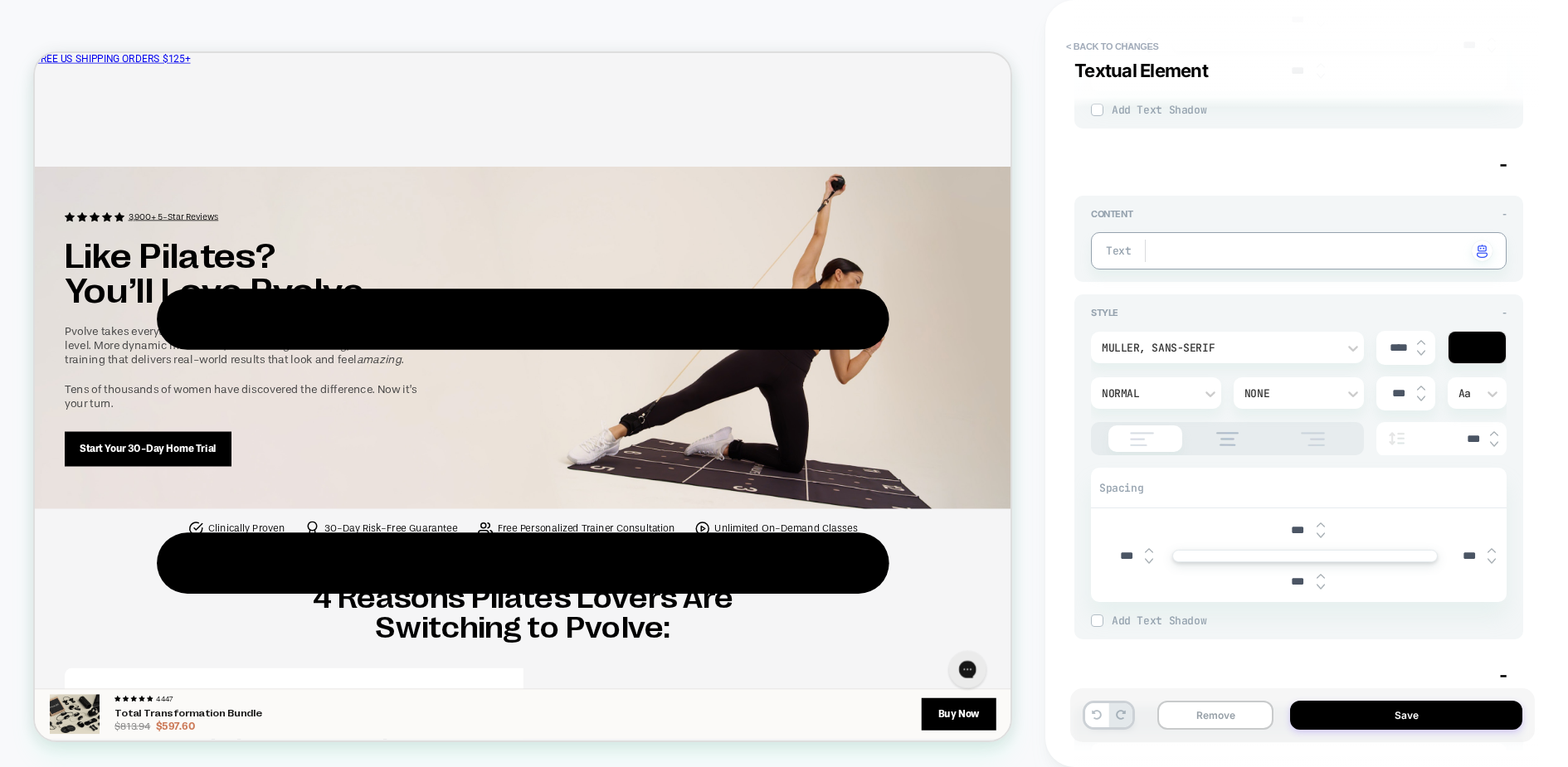 type on "*" 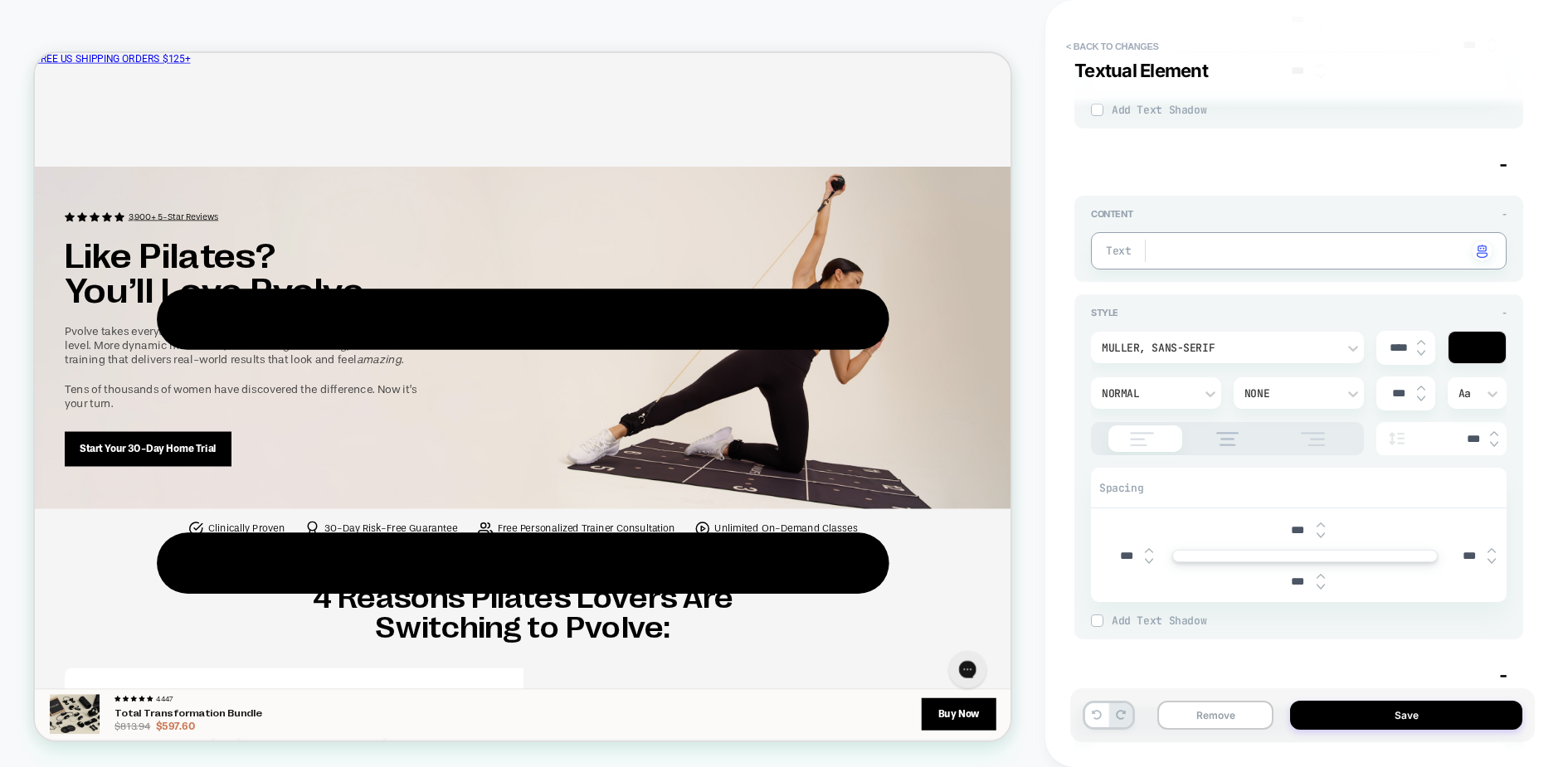 type 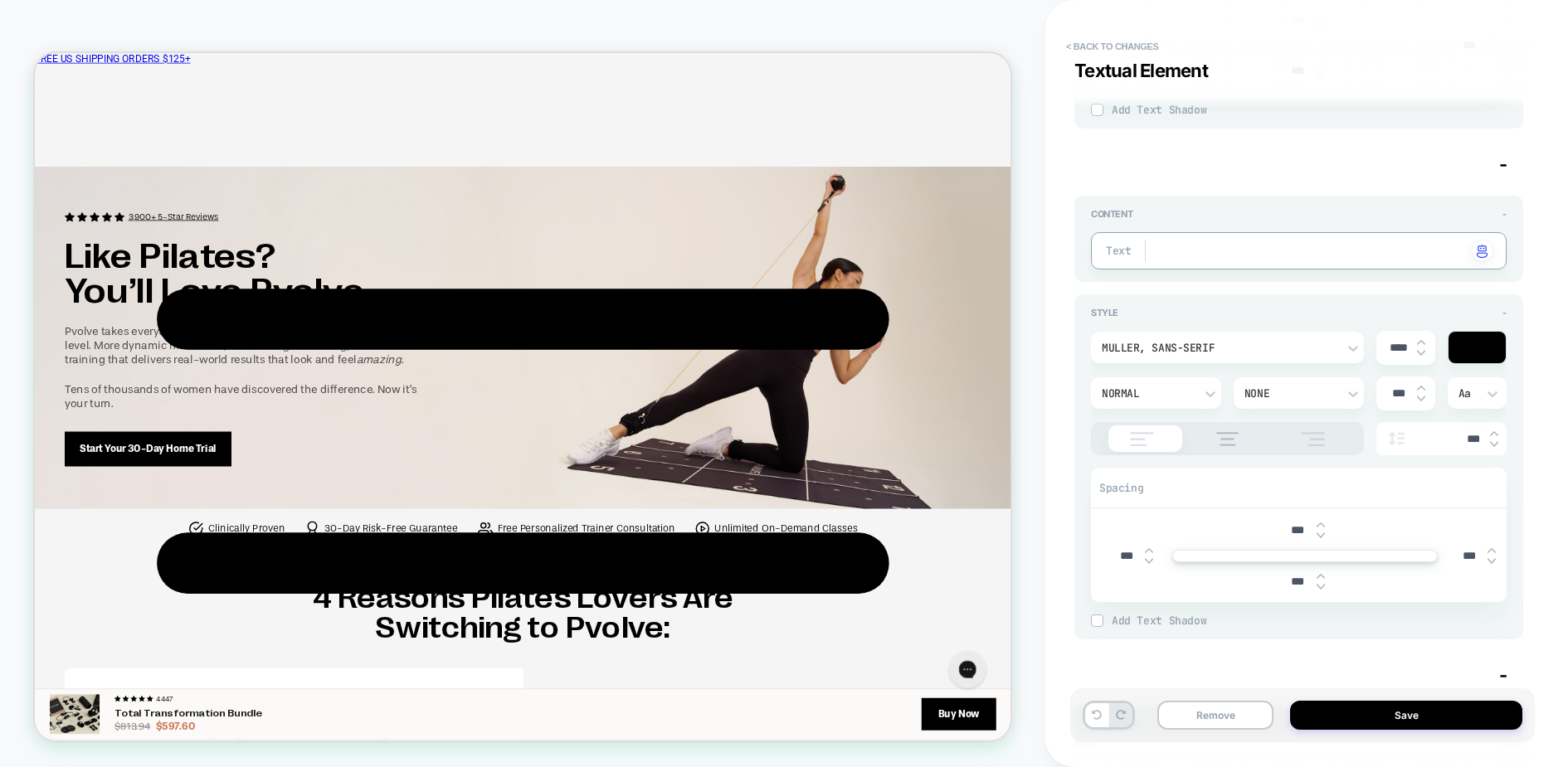 click at bounding box center (1492, 561) 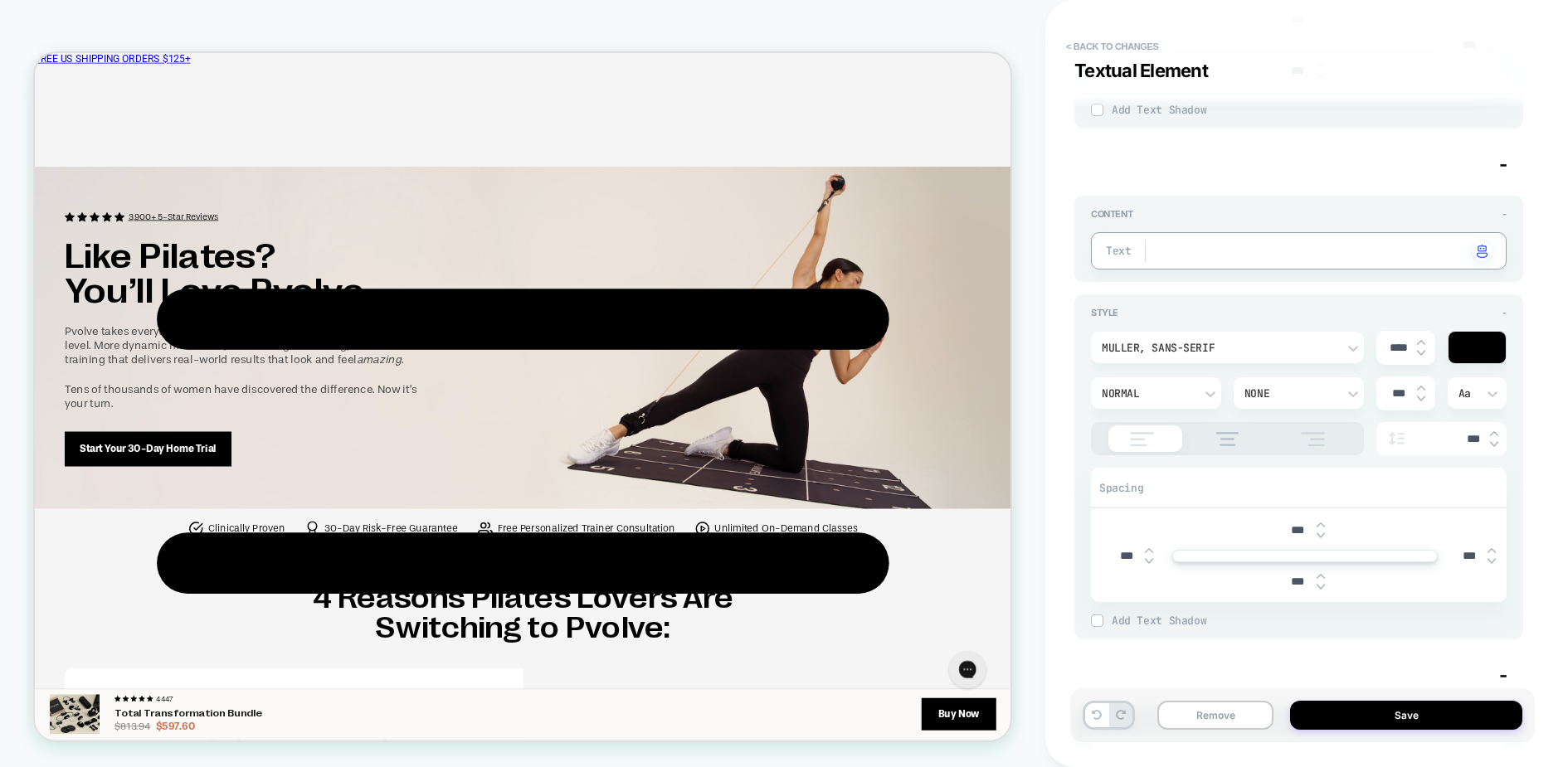 type on "*" 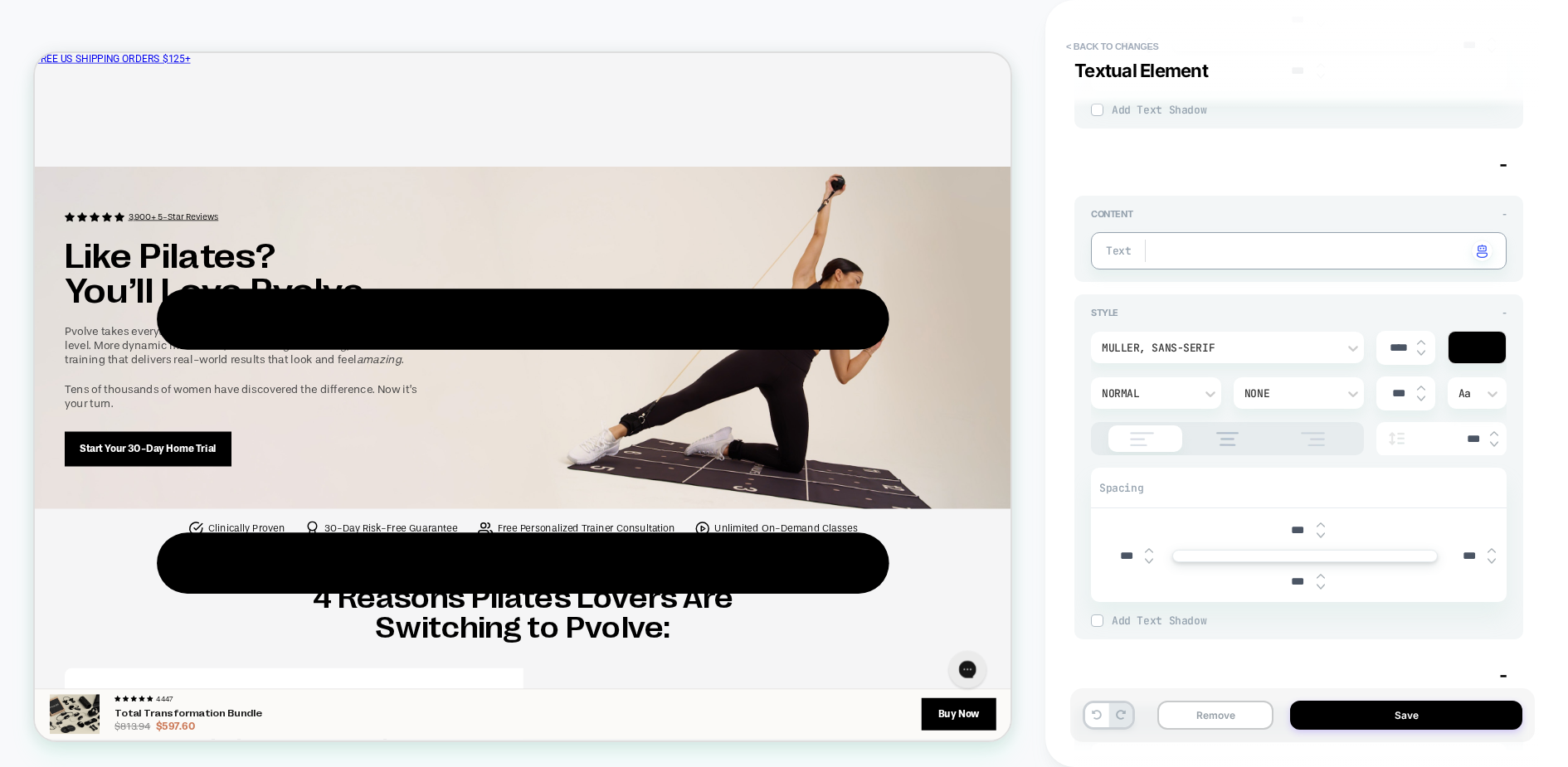 type on "****" 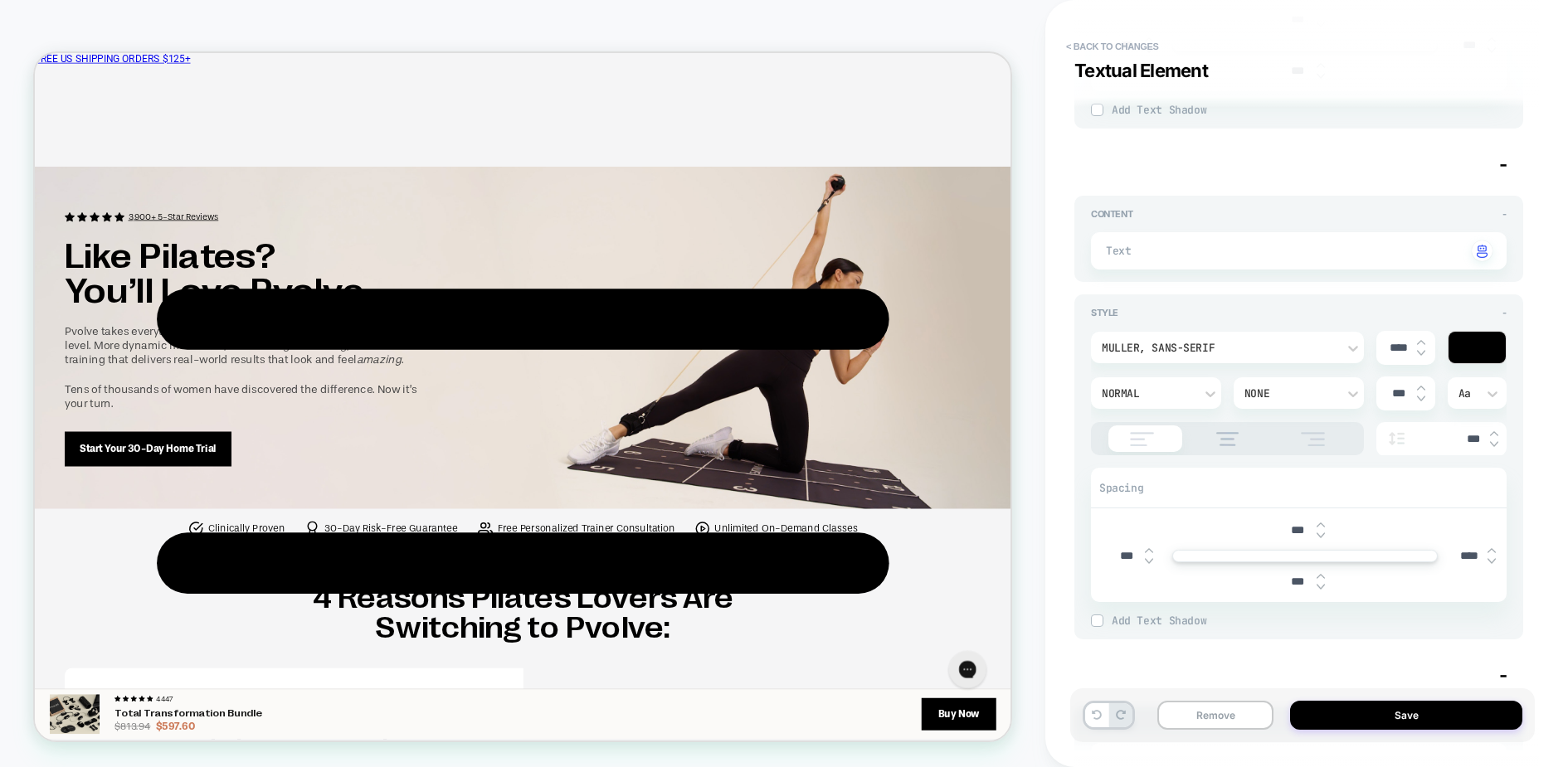 click at bounding box center [1492, 561] 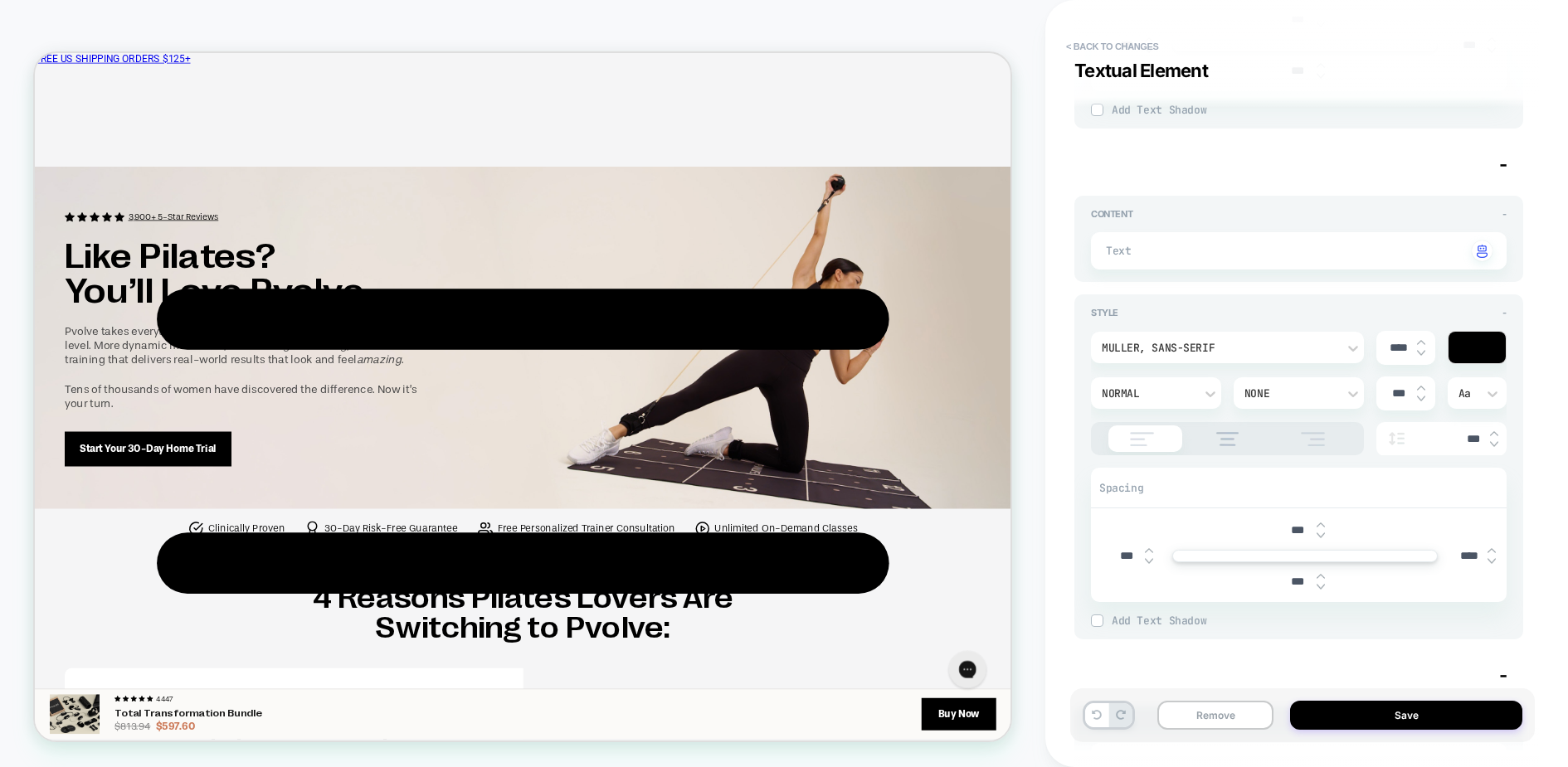 type on "*" 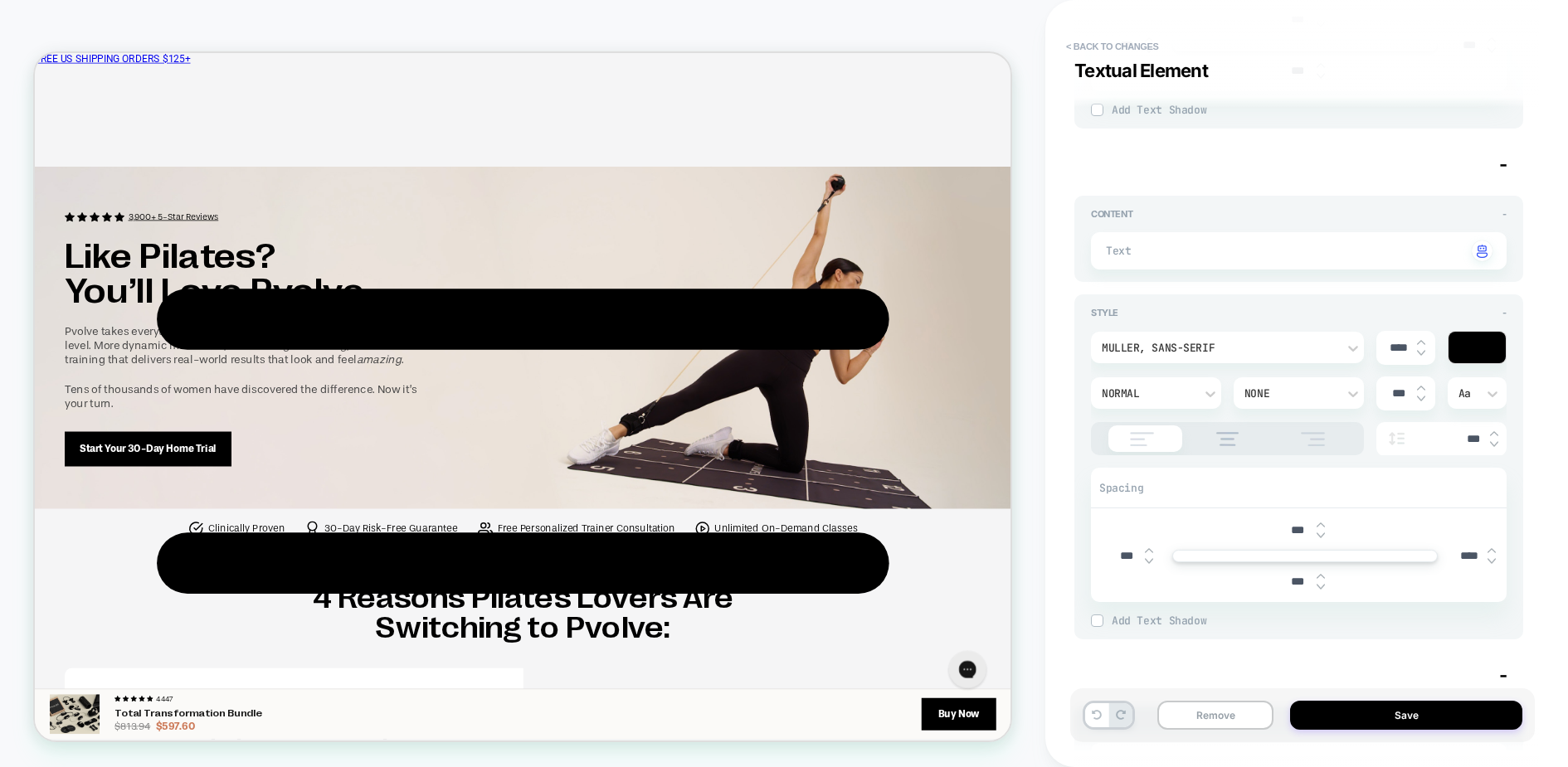 click at bounding box center [1492, 561] 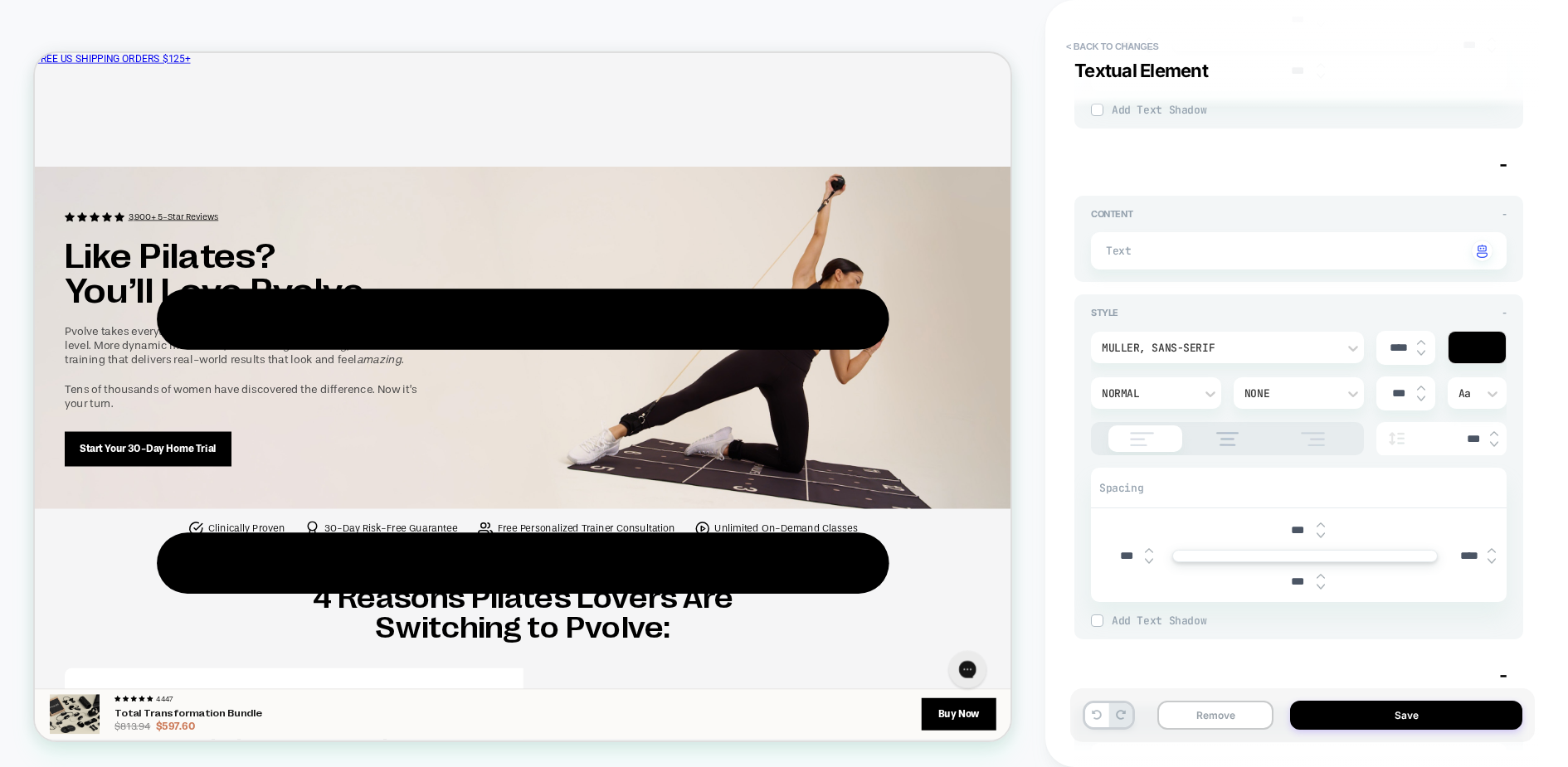 type on "*" 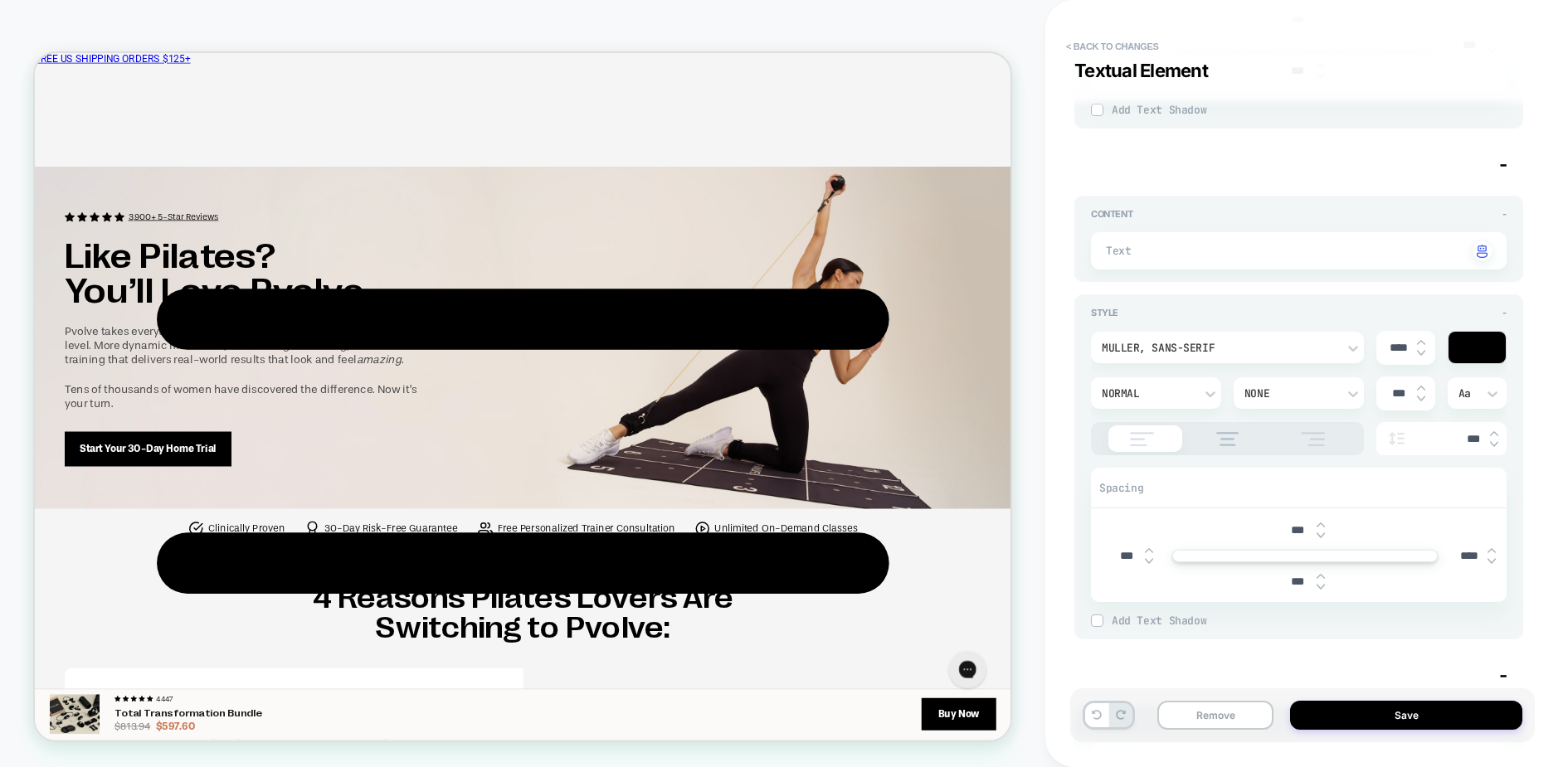 click at bounding box center [1492, 561] 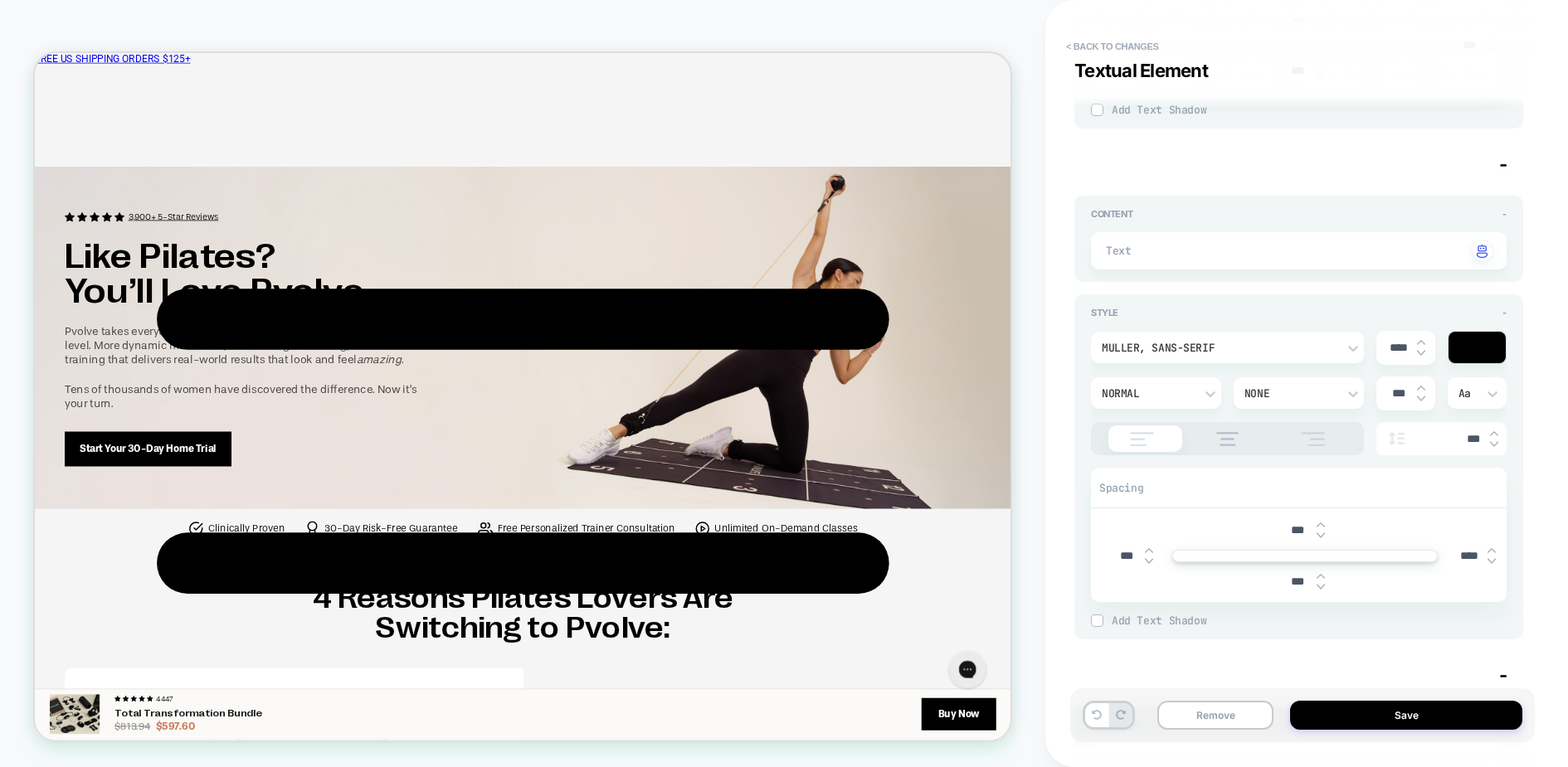 type on "*" 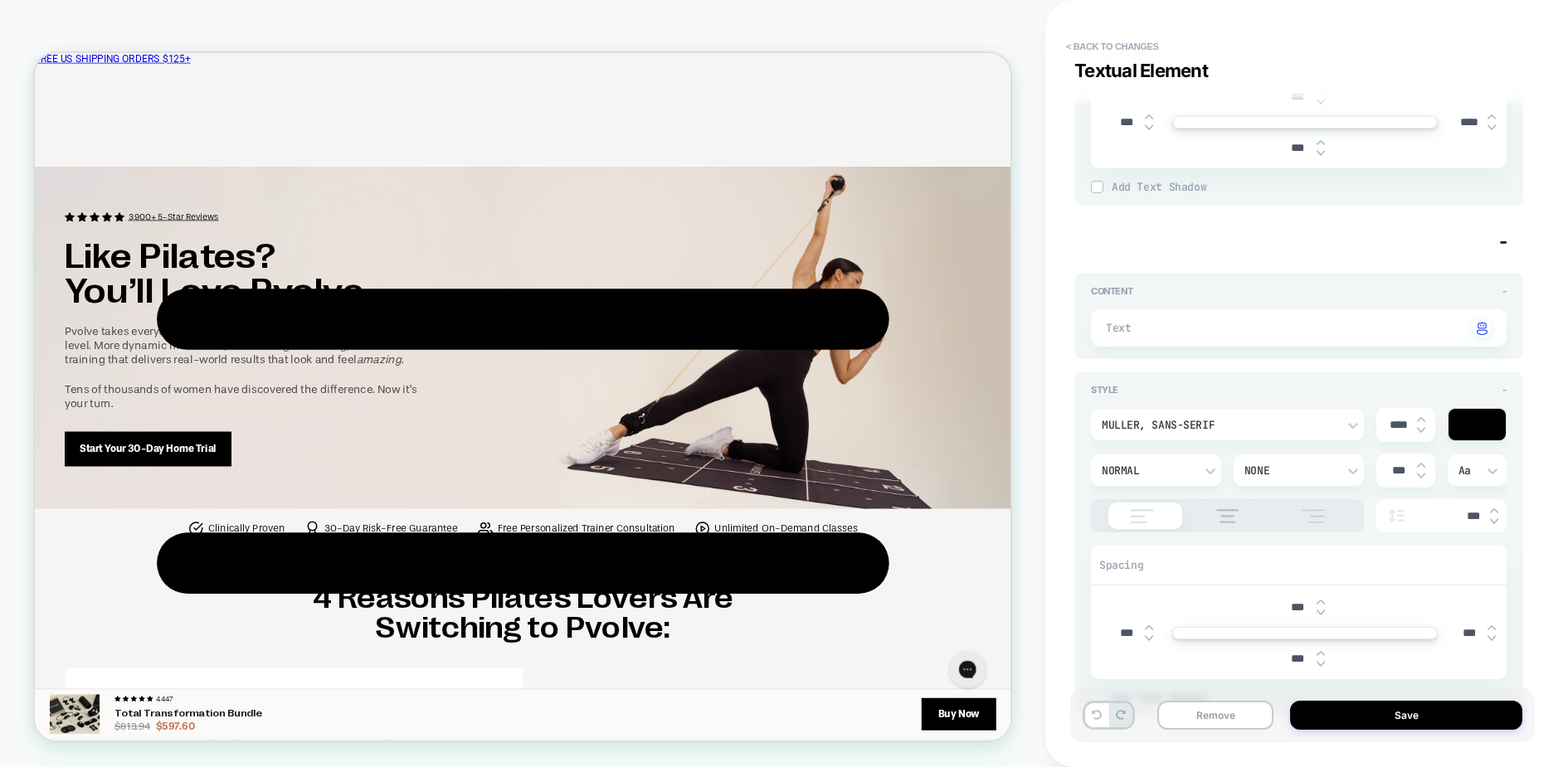 scroll, scrollTop: 2551, scrollLeft: 0, axis: vertical 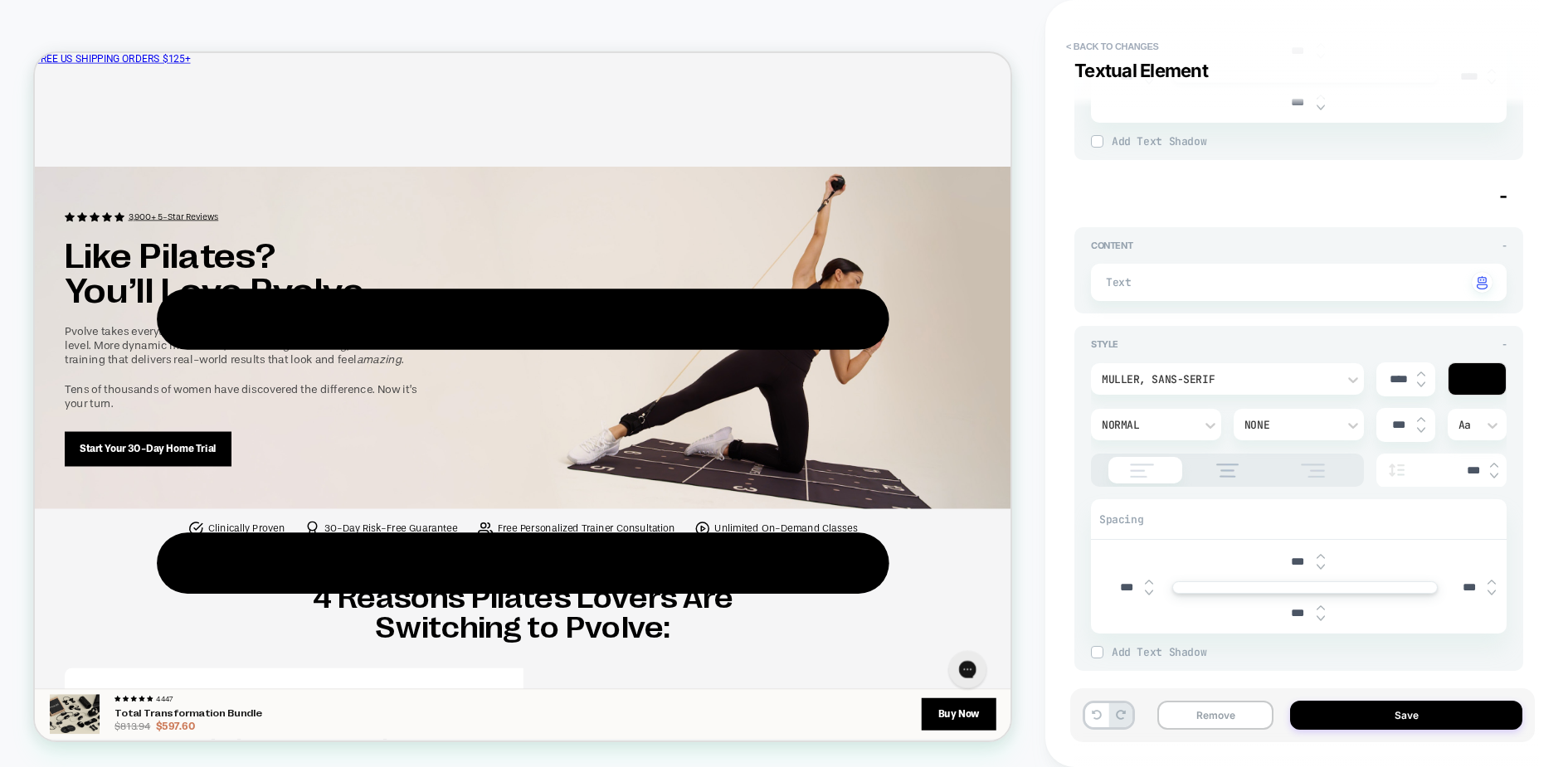 click at bounding box center (1492, 593) 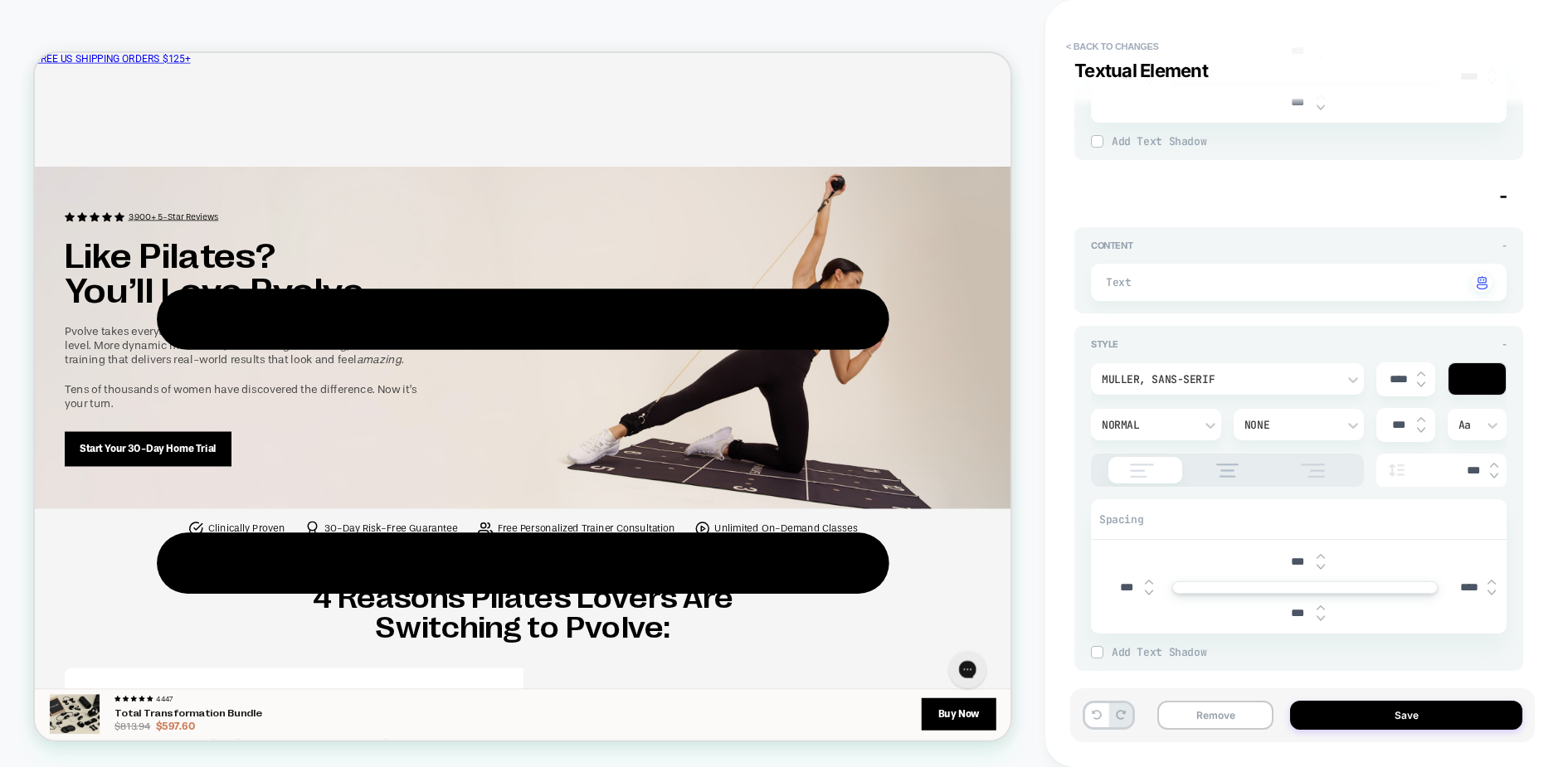 click at bounding box center (1492, 593) 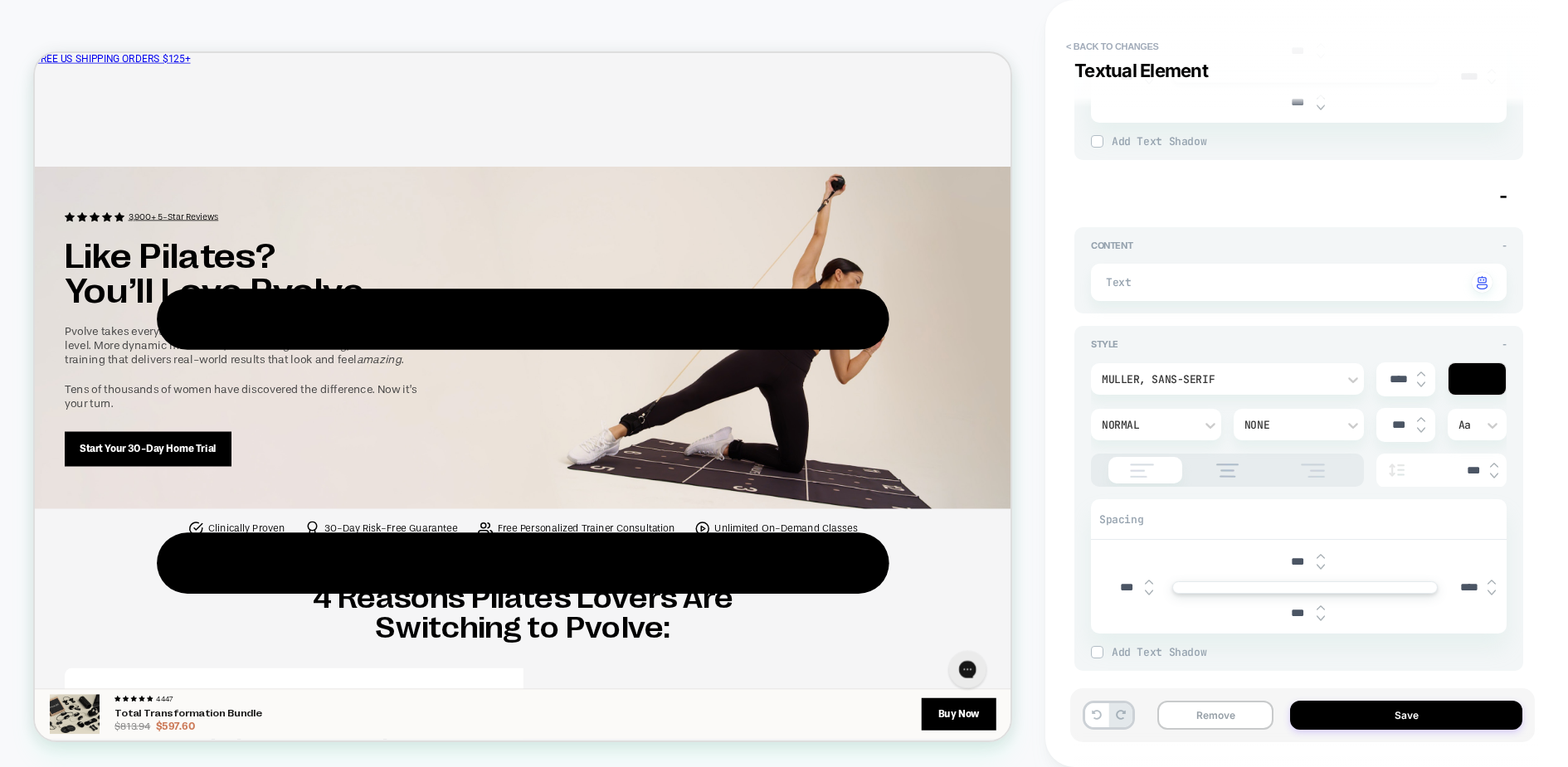 click on "****" at bounding box center [1476, 587] 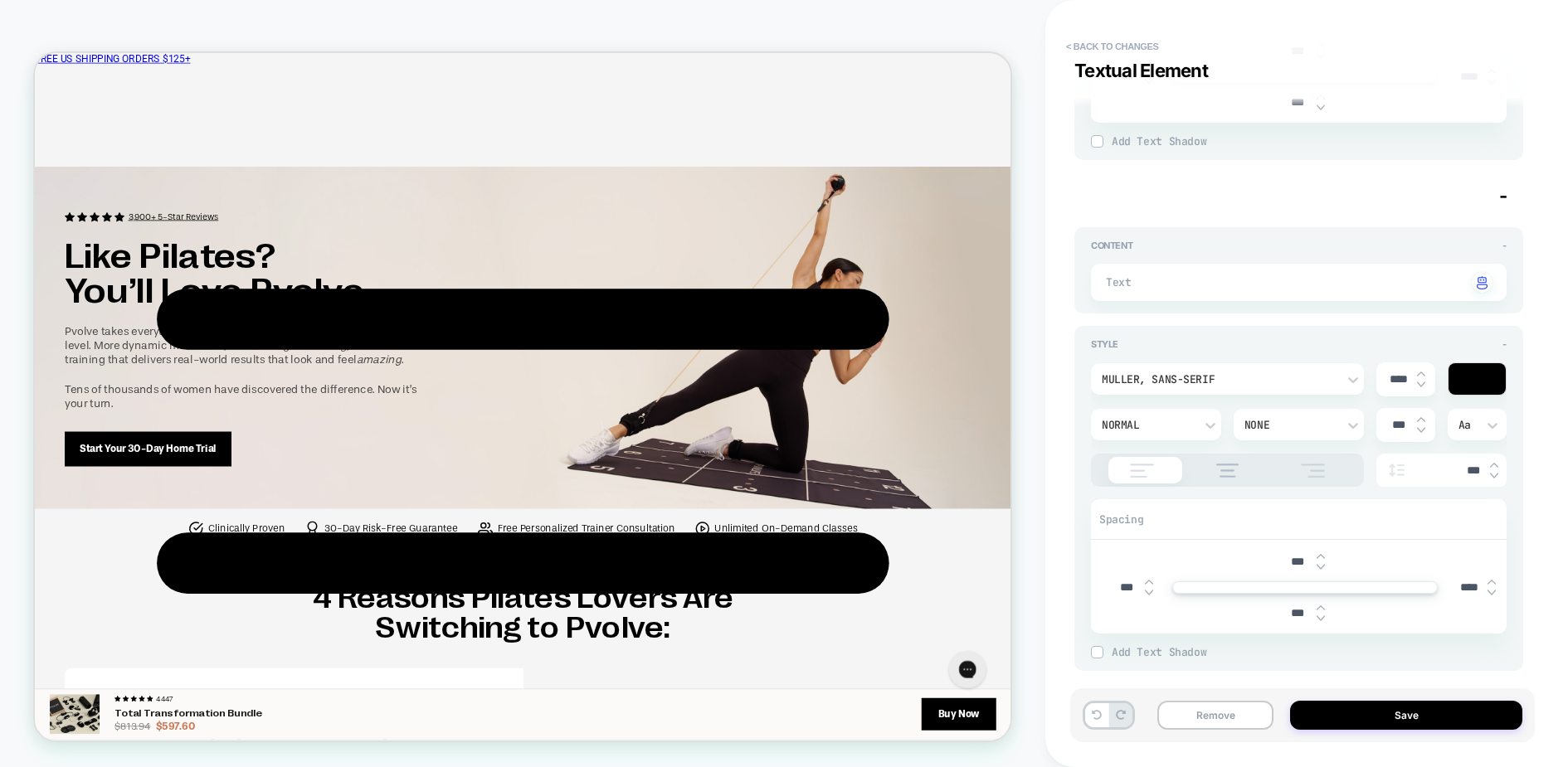 click at bounding box center (1492, 582) 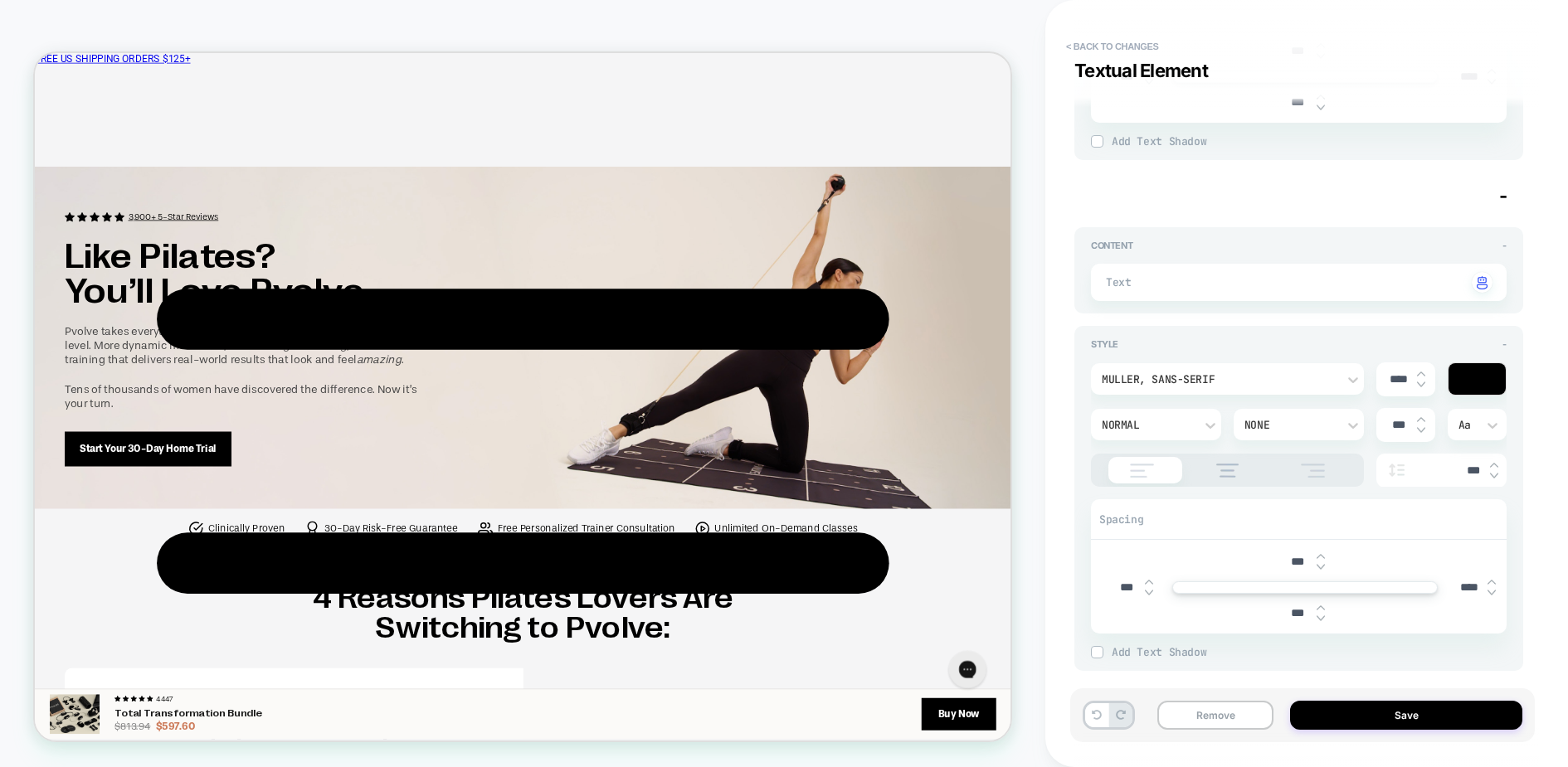 click at bounding box center [1492, 582] 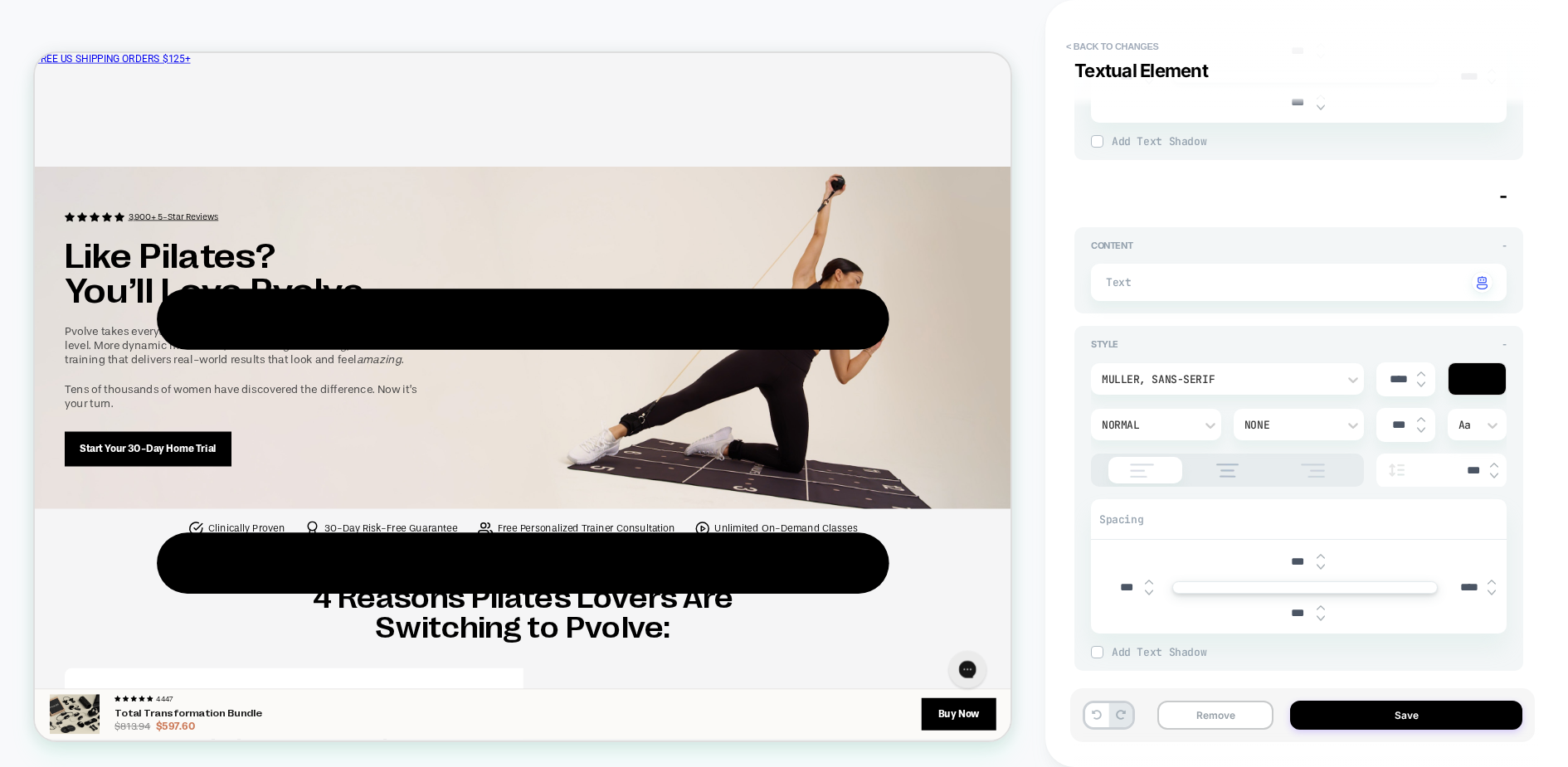 type on "*" 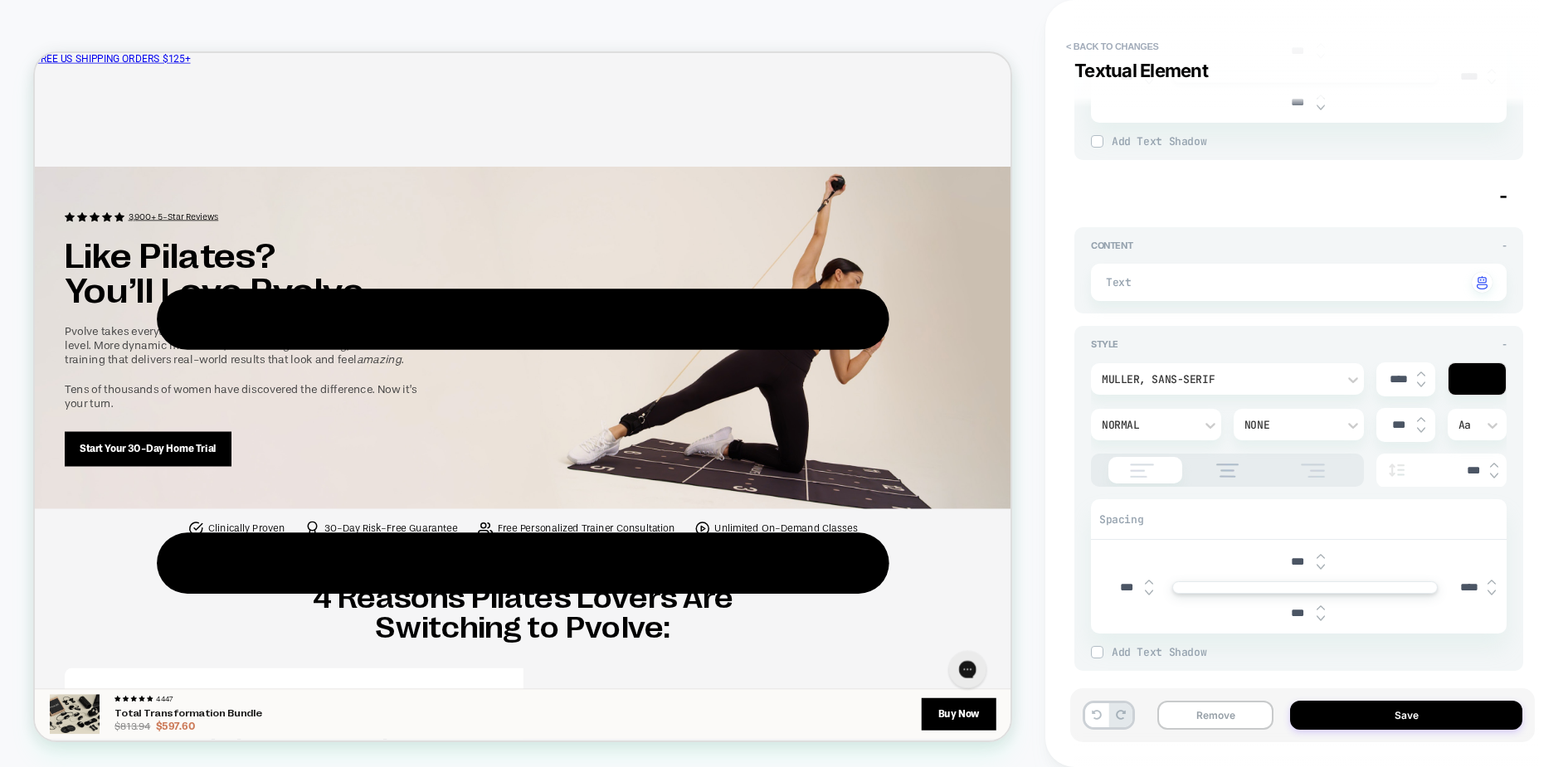 type on "***" 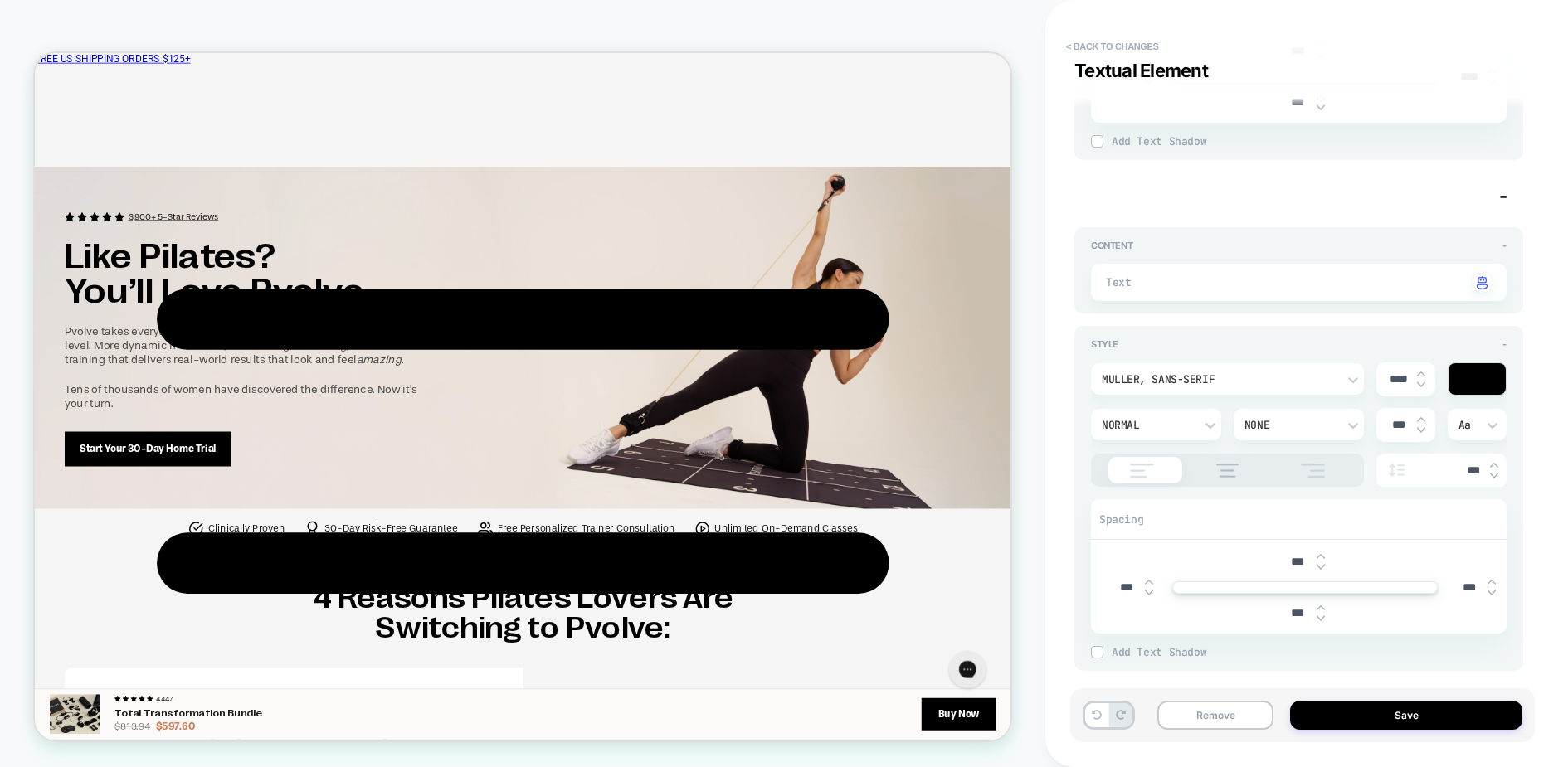 click at bounding box center [1492, 582] 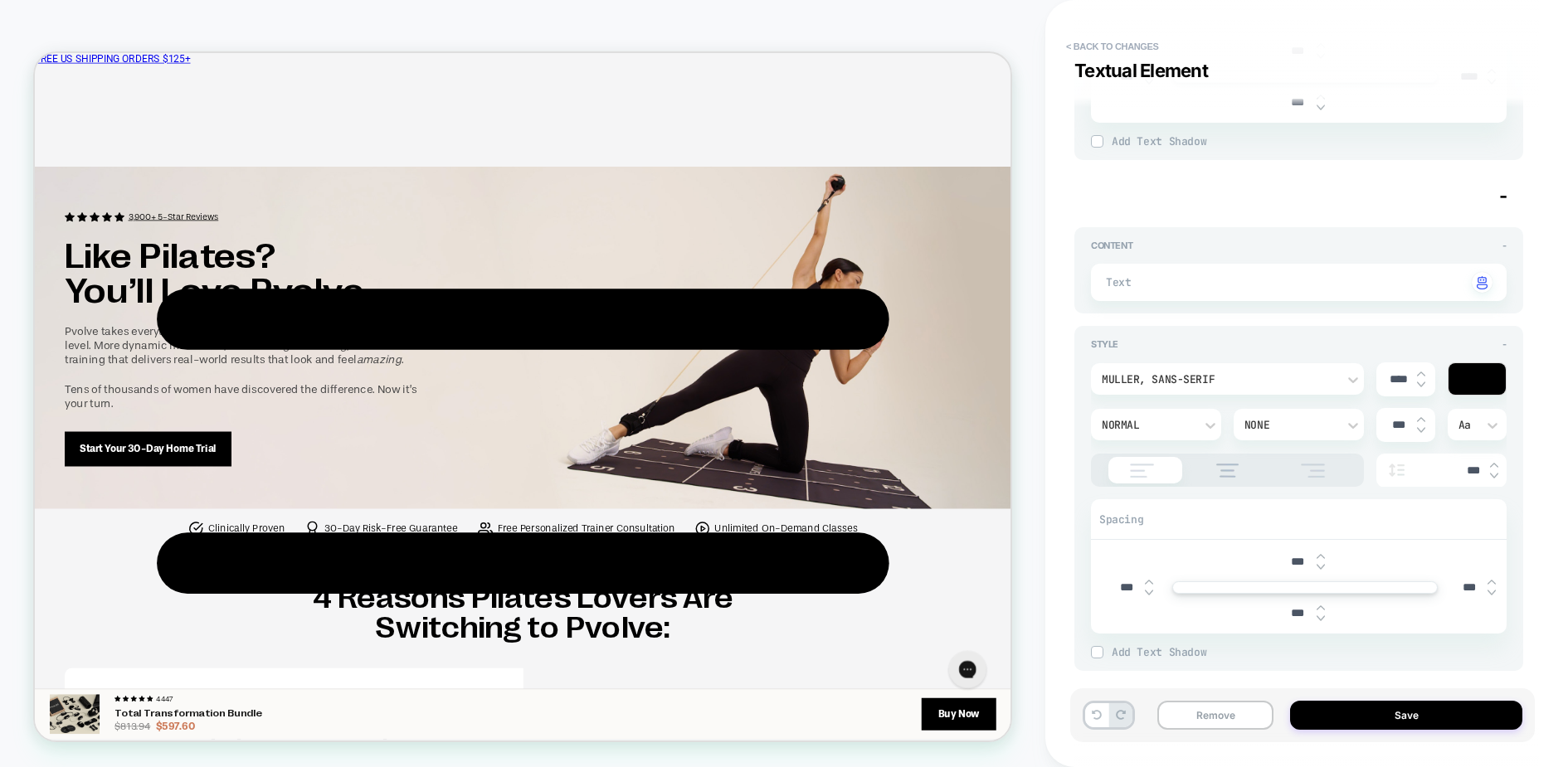 type on "*" 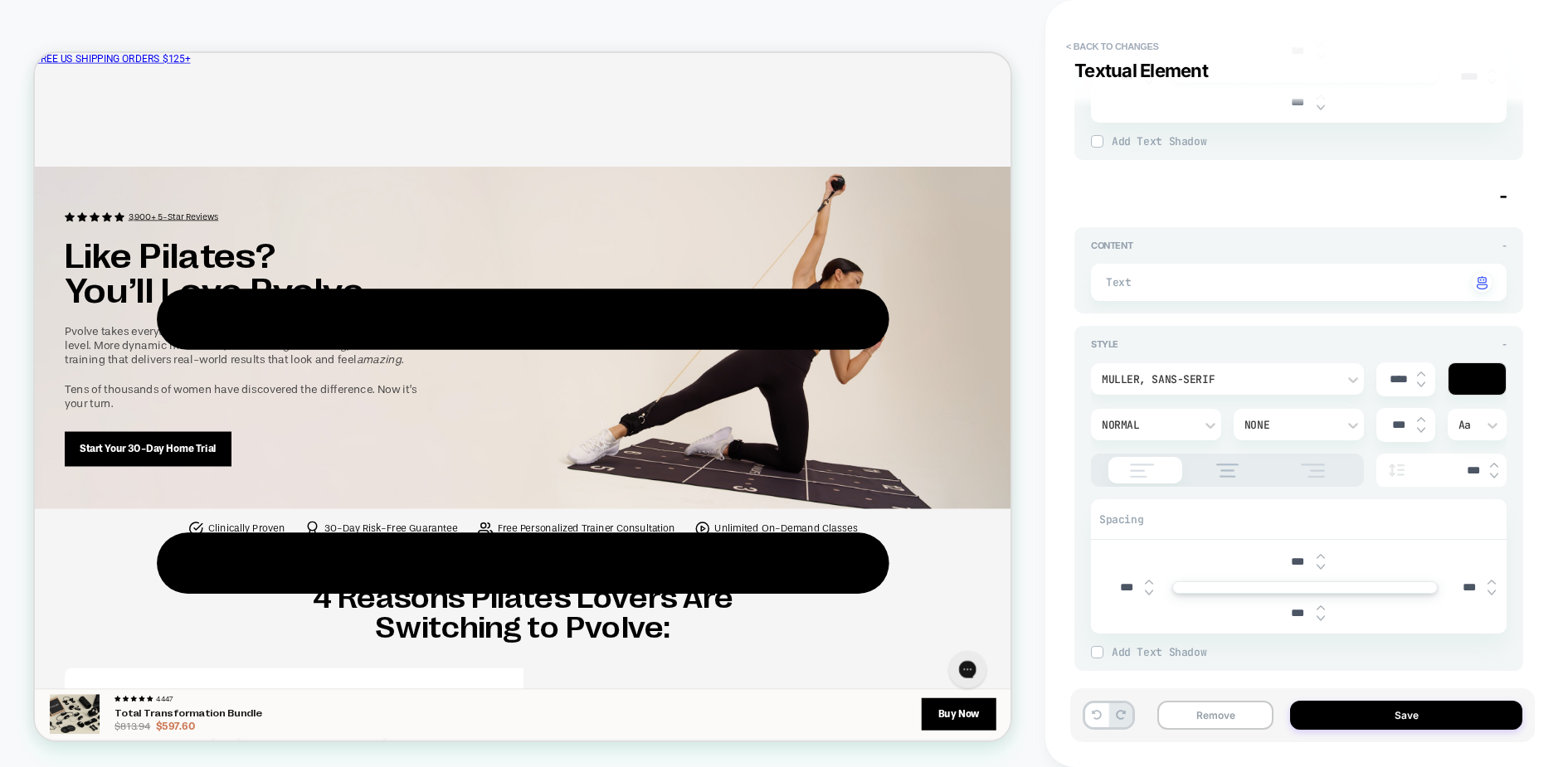 click at bounding box center [1492, 582] 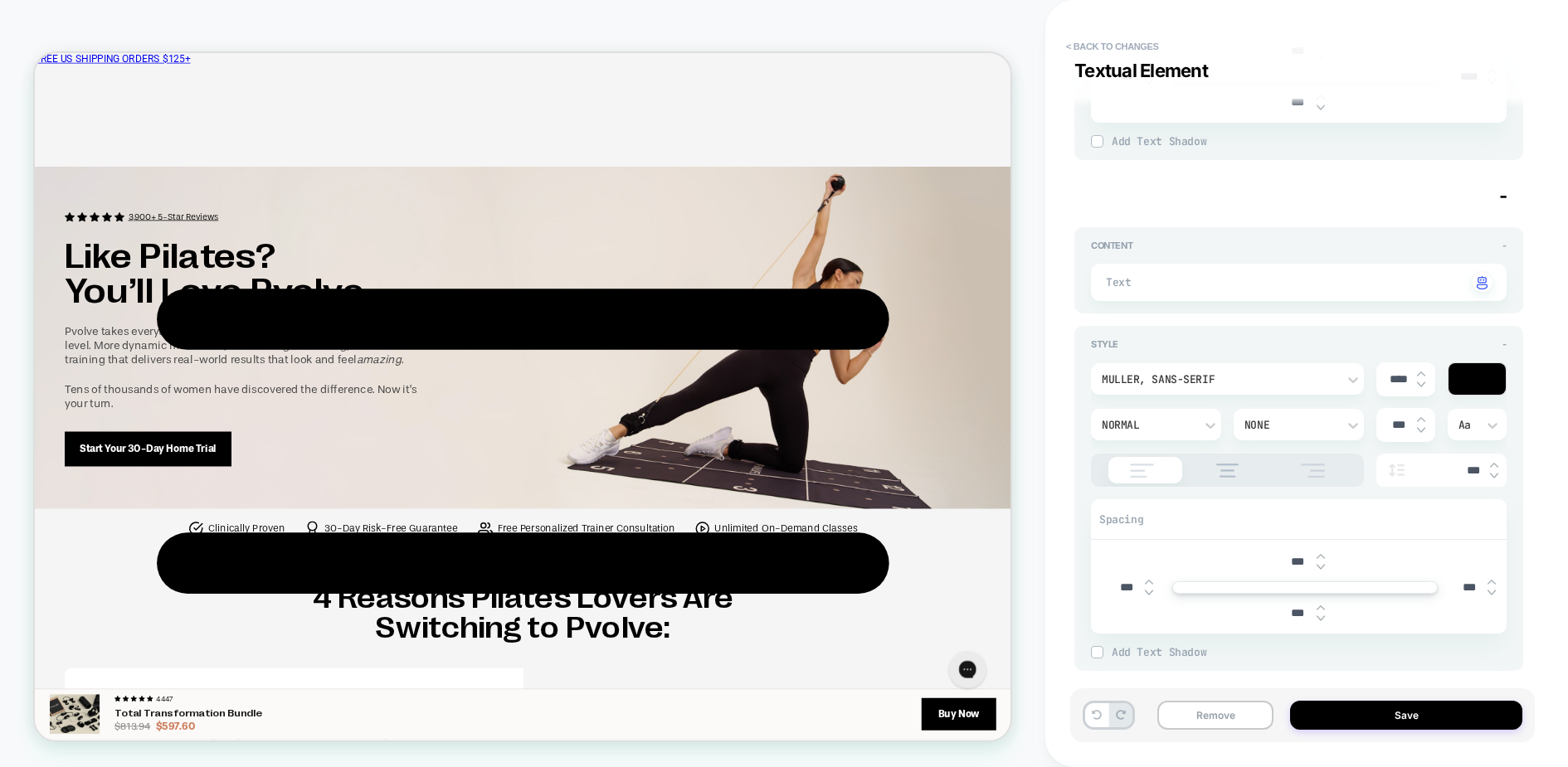 type on "*" 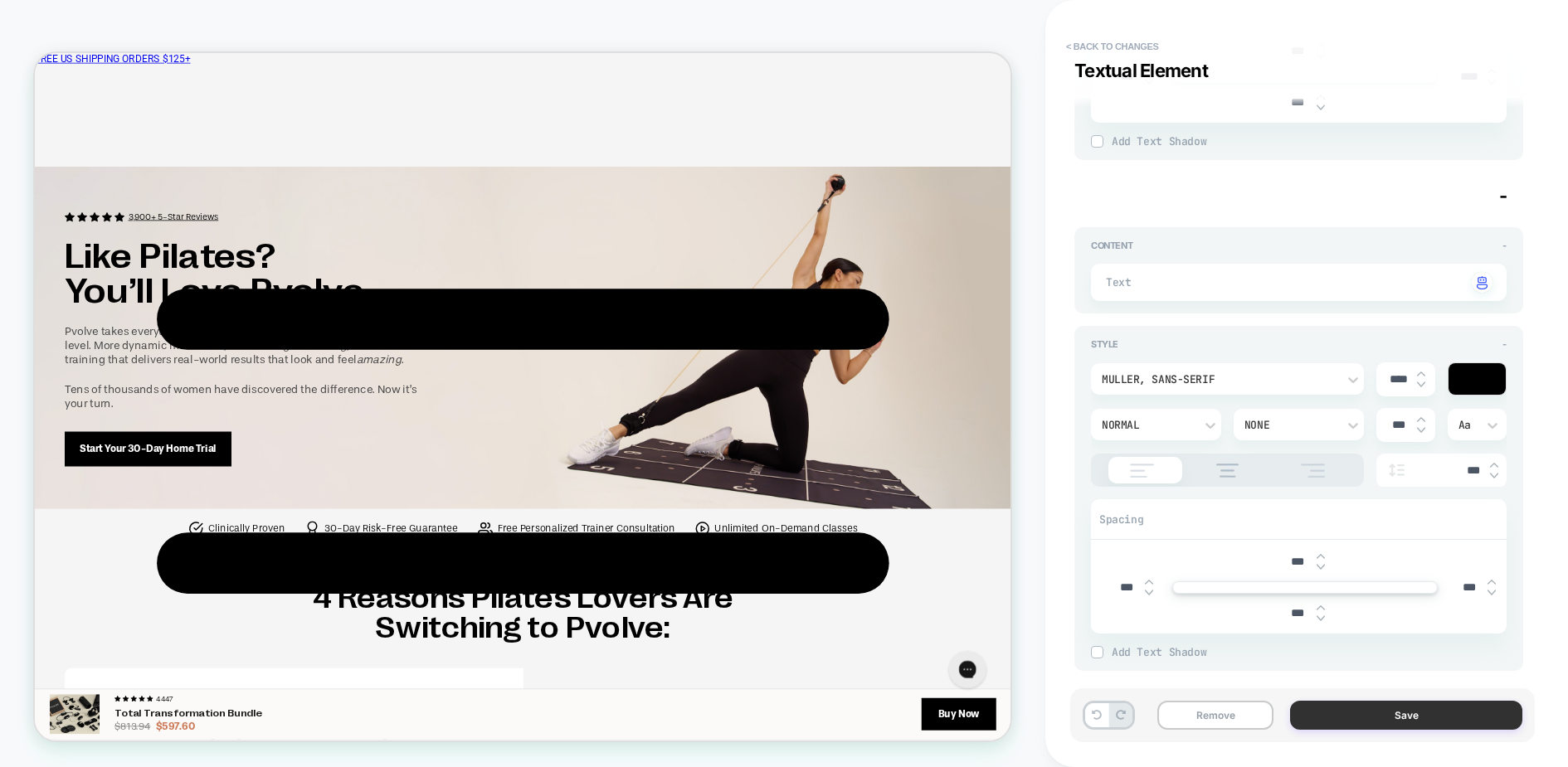 click on "Save" at bounding box center (1406, 715) 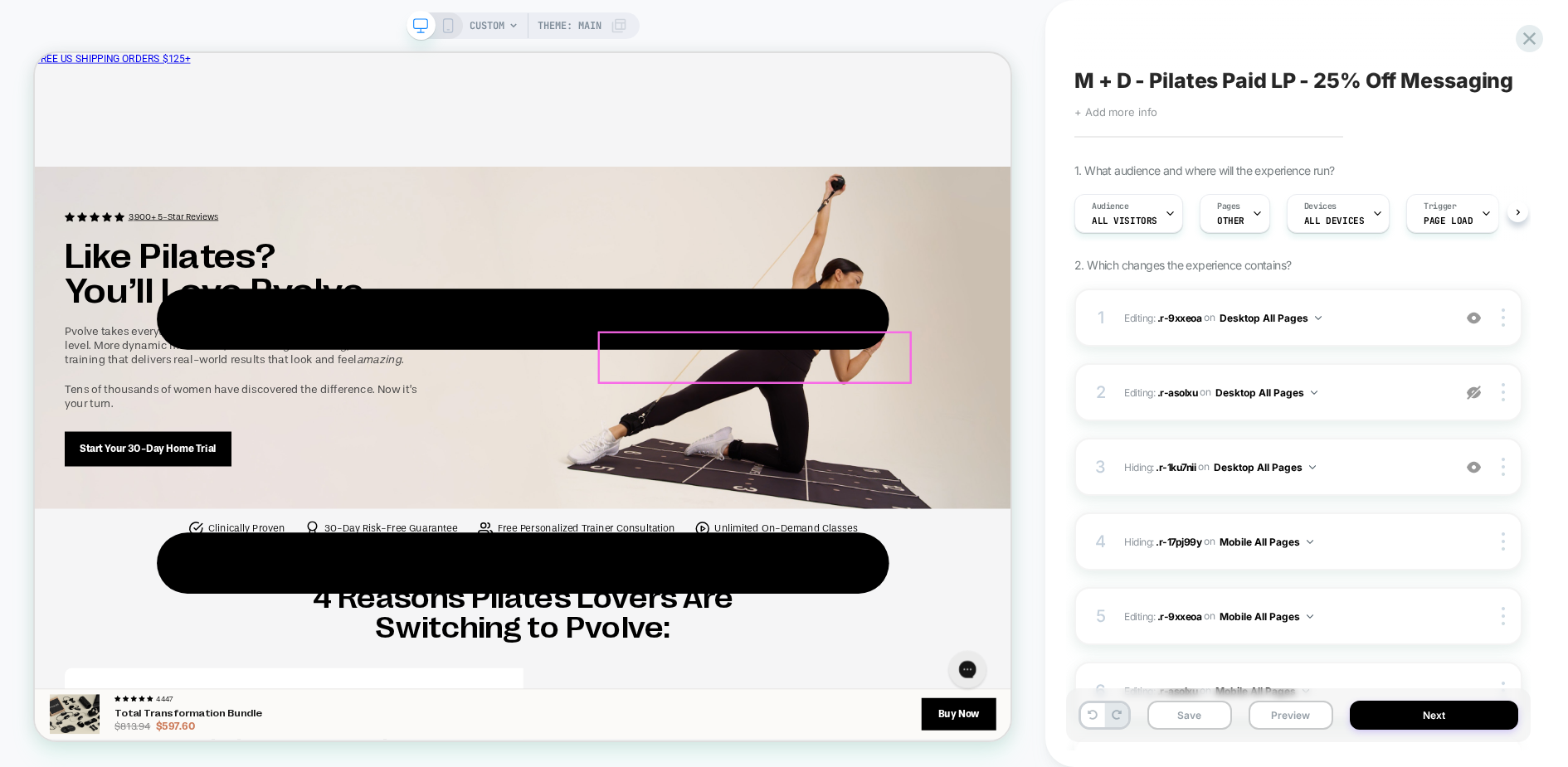 scroll, scrollTop: 0, scrollLeft: 1, axis: horizontal 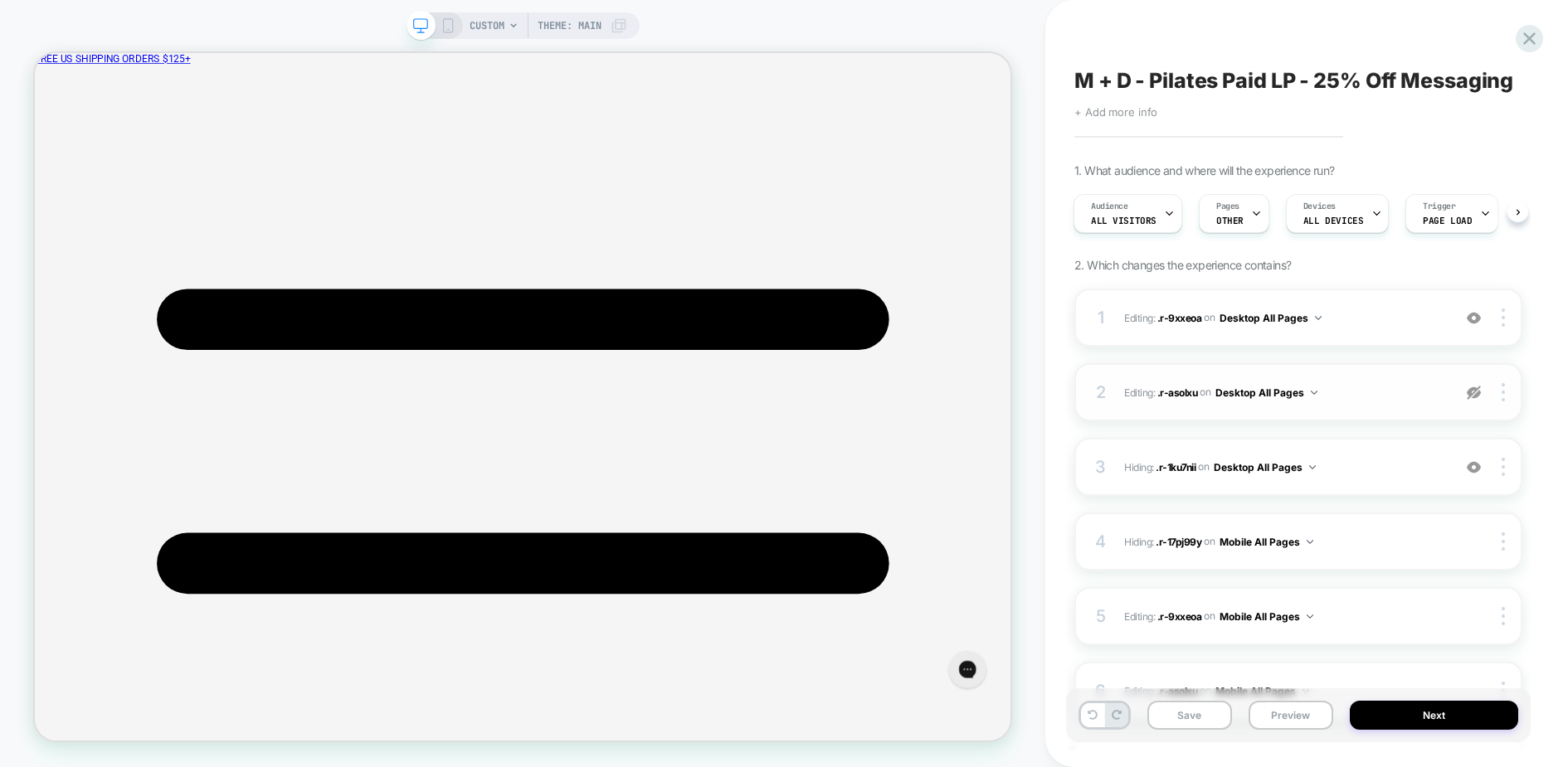 click at bounding box center [1473, 392] 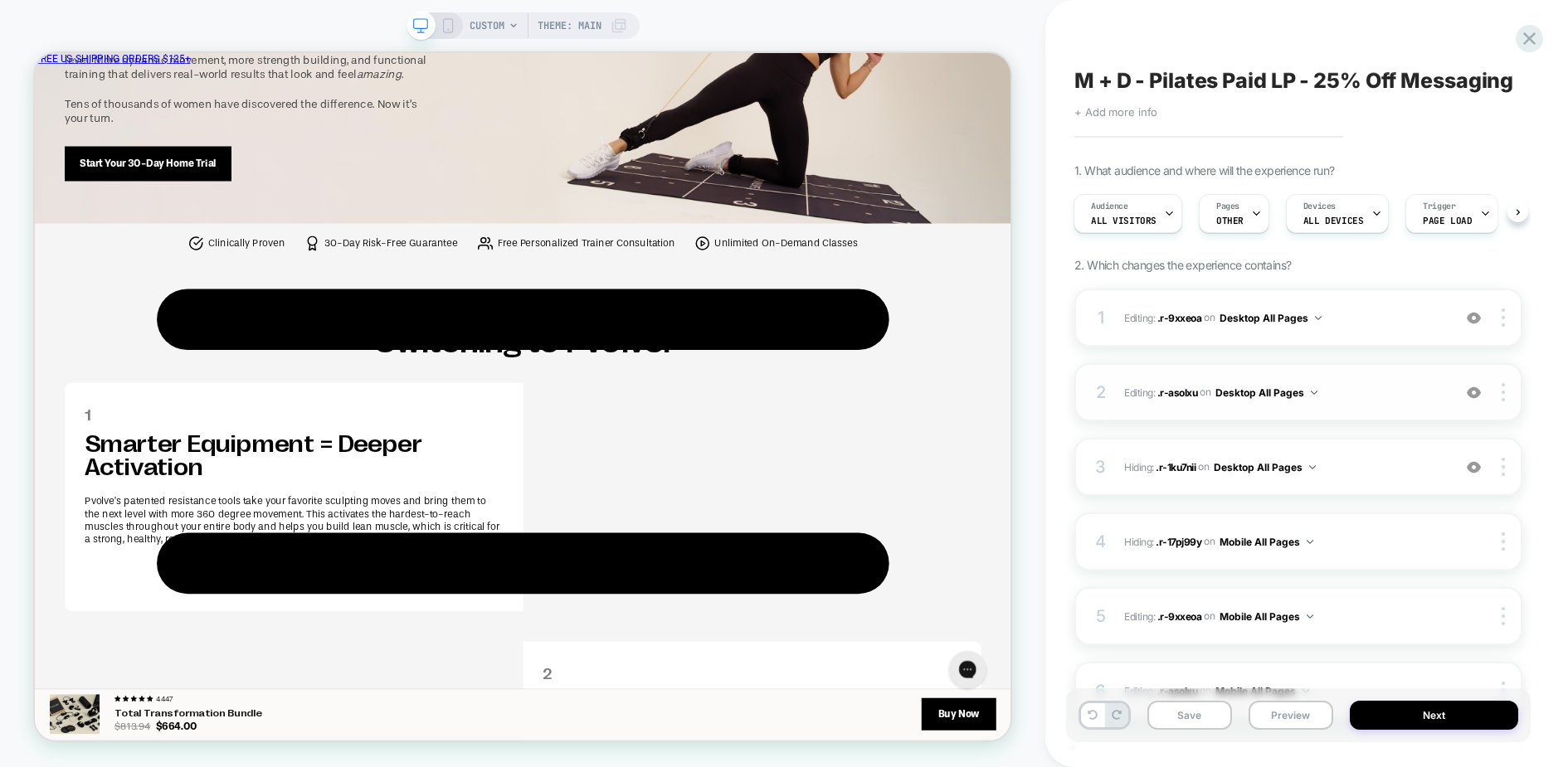 scroll, scrollTop: 3571, scrollLeft: 0, axis: vertical 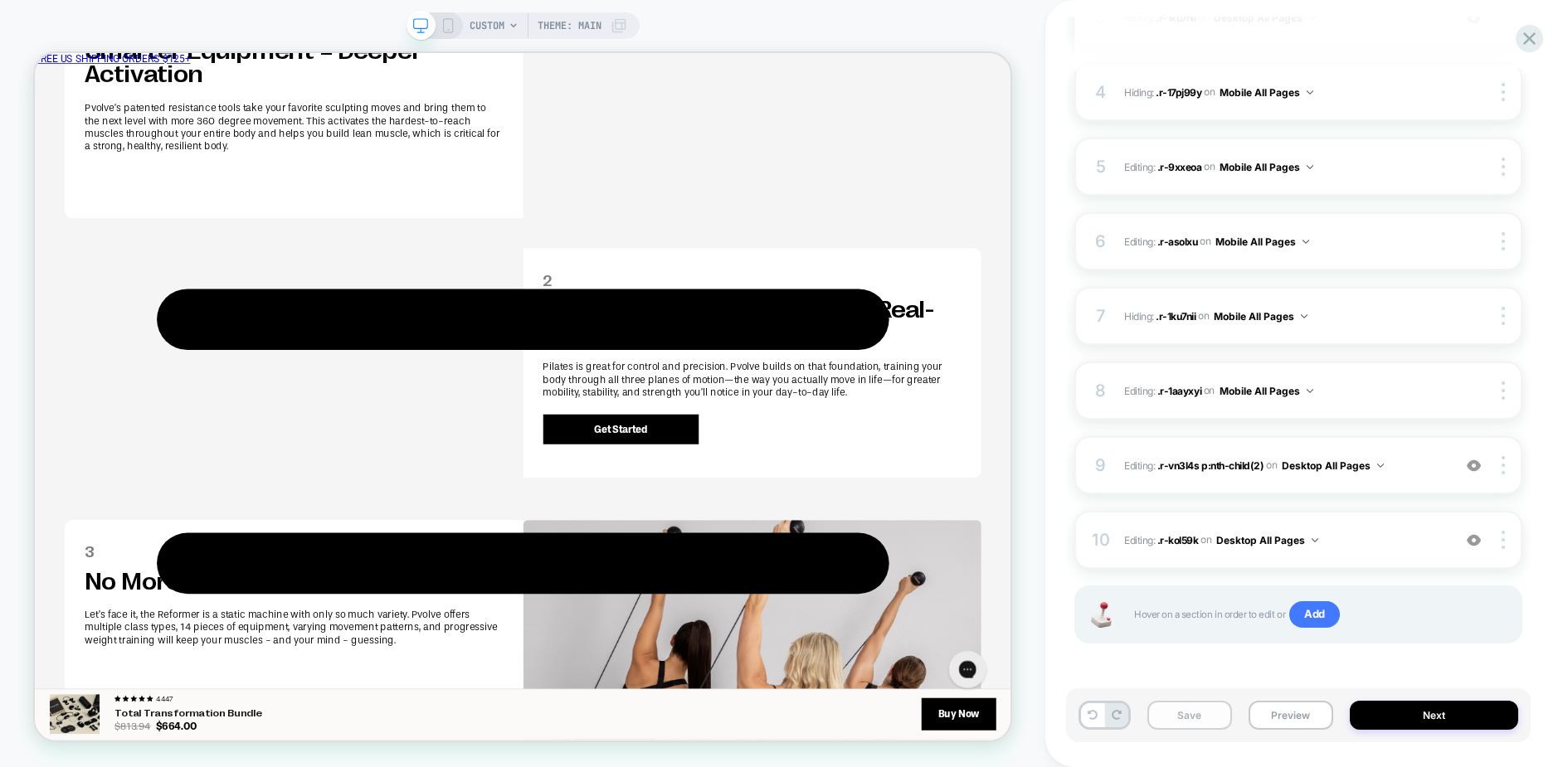 click on "Save" at bounding box center [1190, 715] 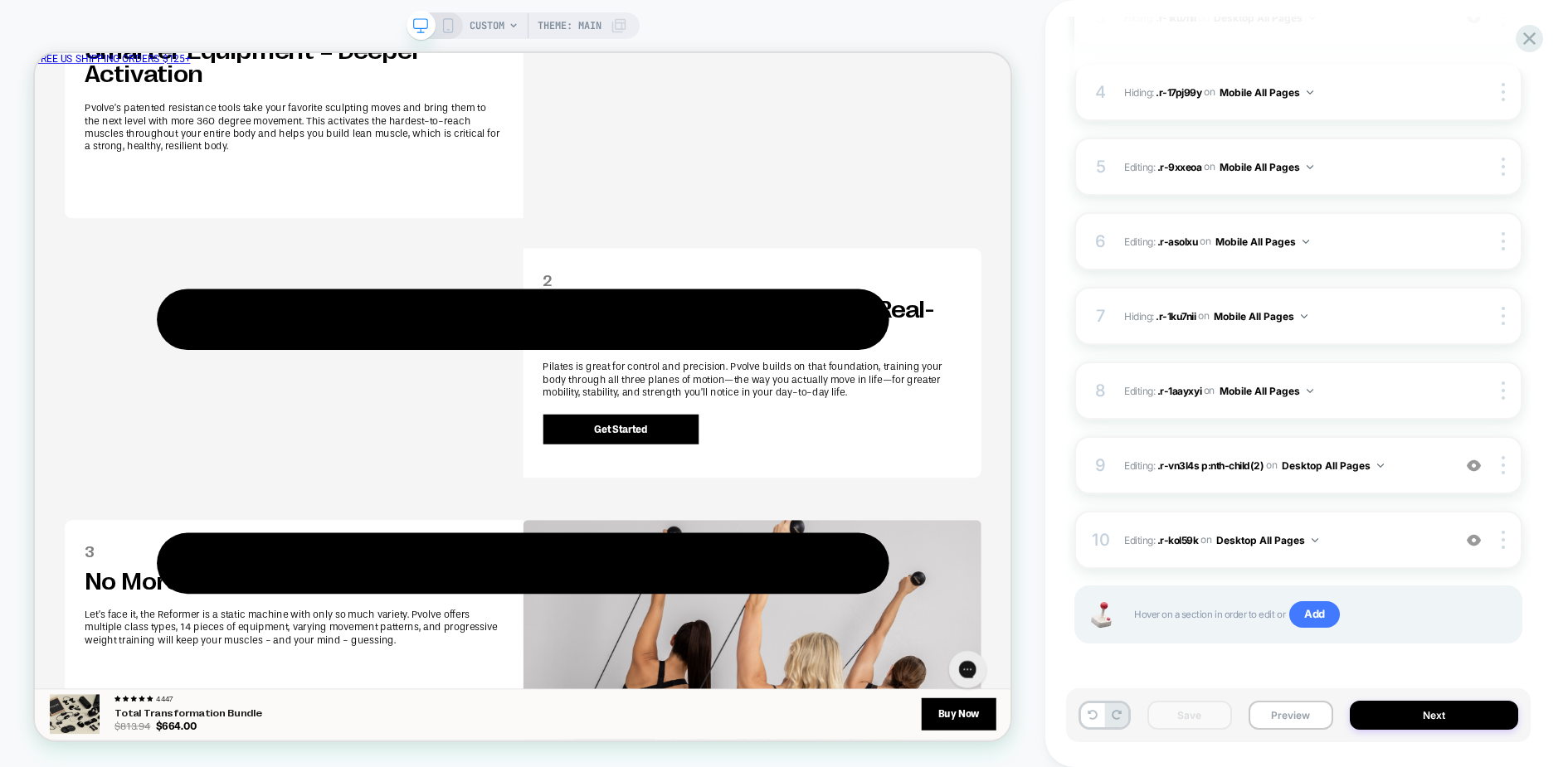 scroll, scrollTop: 0, scrollLeft: 0, axis: both 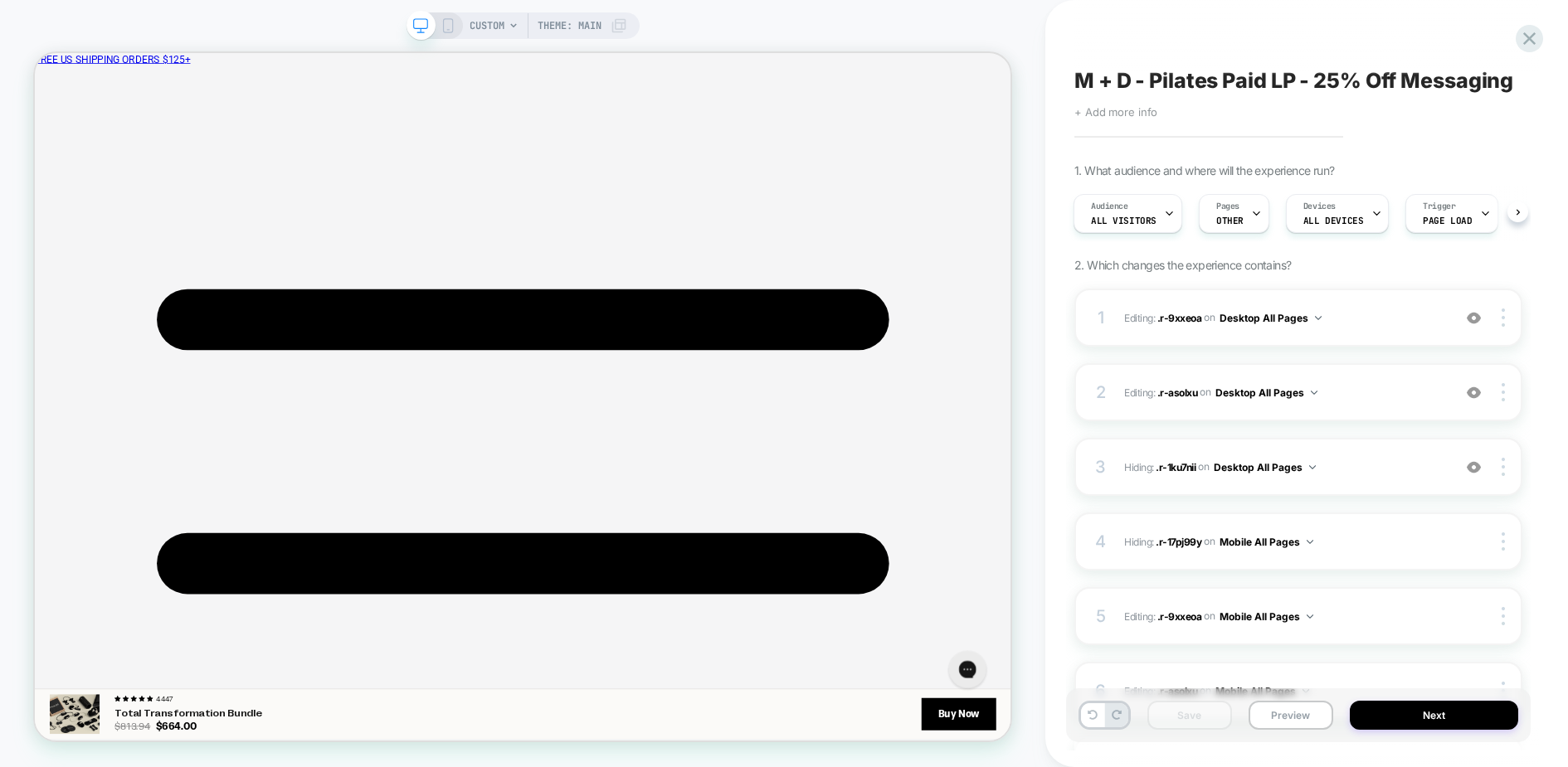 click 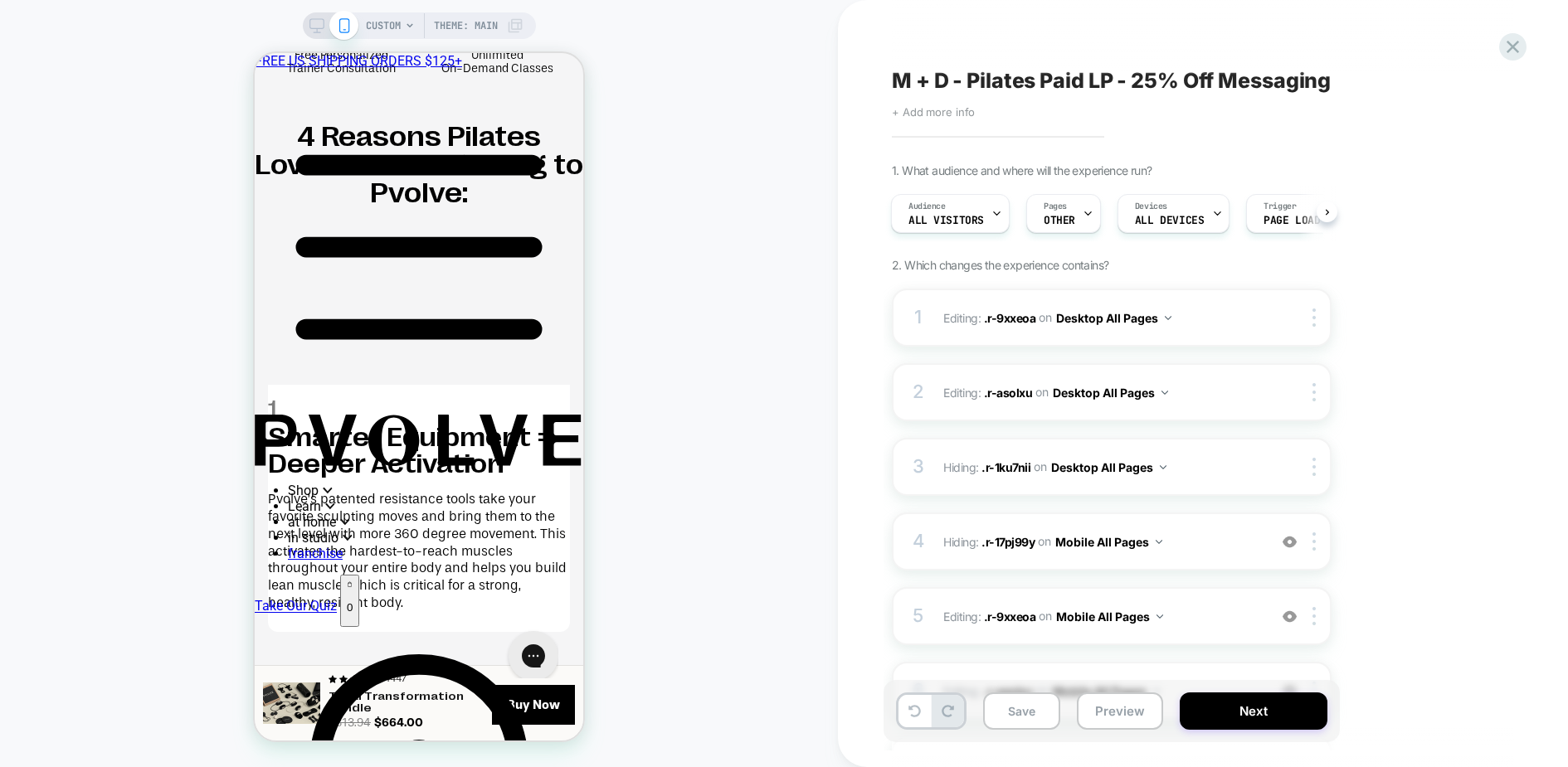 scroll, scrollTop: 0, scrollLeft: 0, axis: both 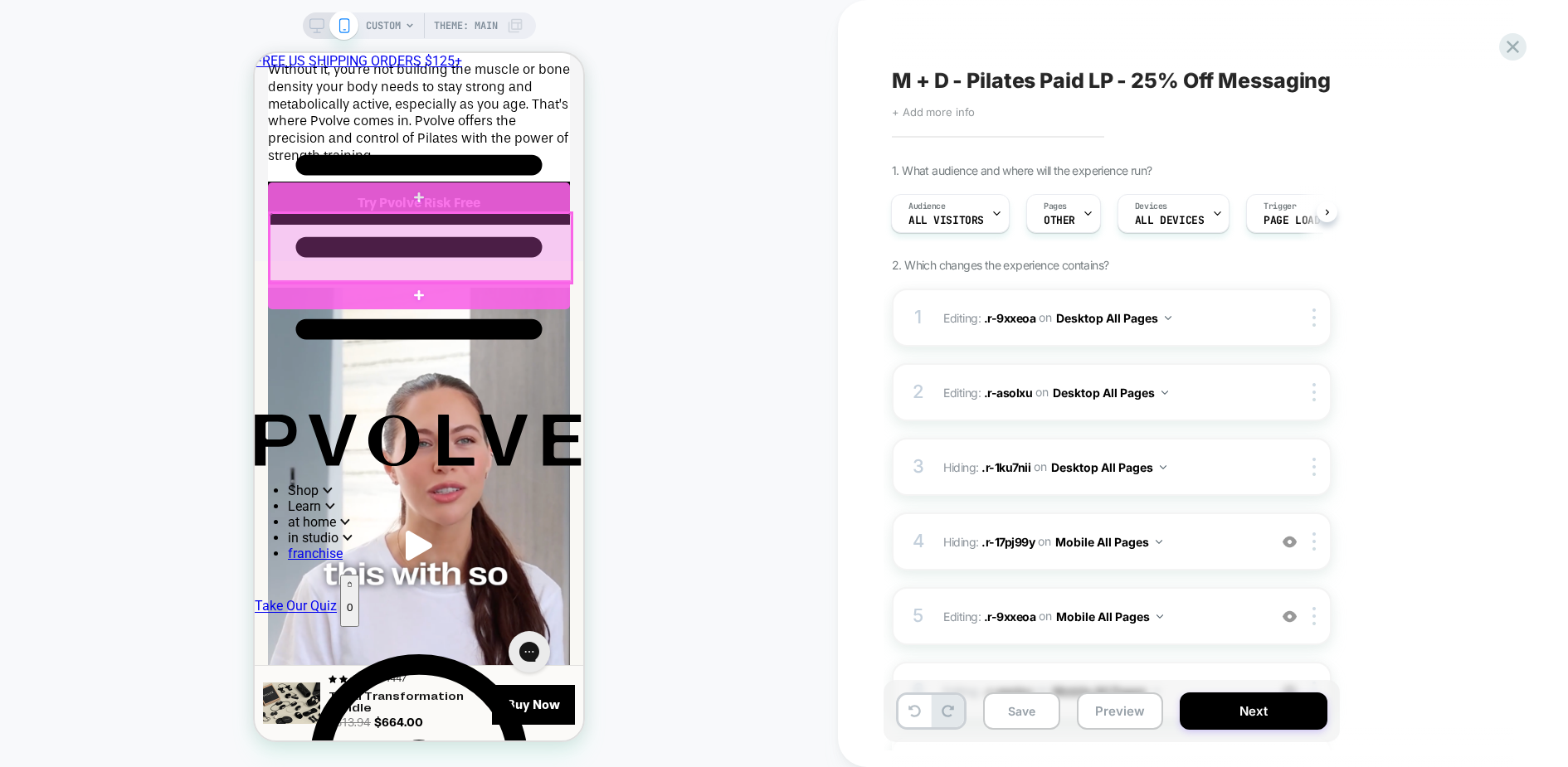 click at bounding box center (421, 247) 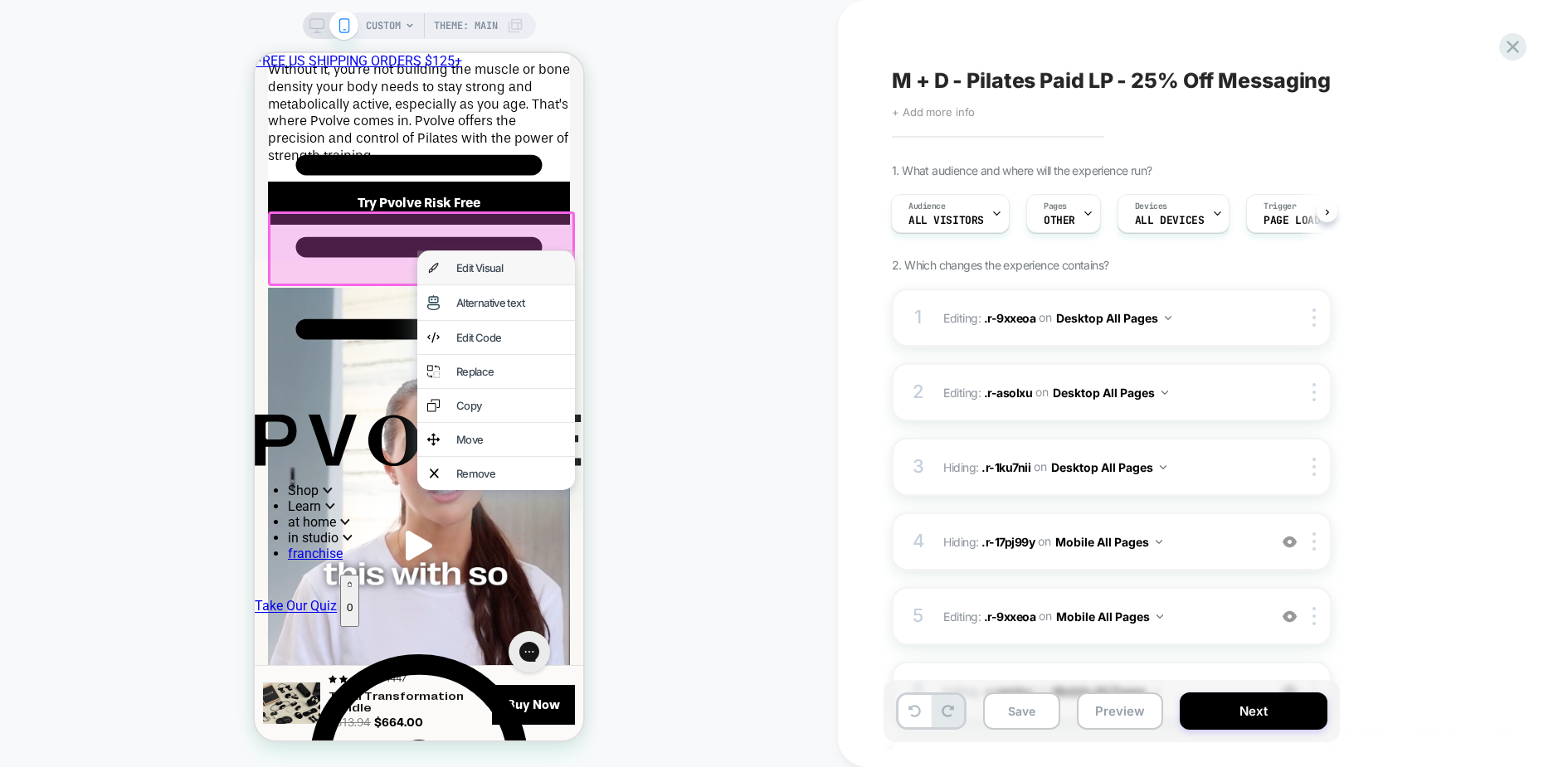 click on "Edit Visual" at bounding box center (510, 268) 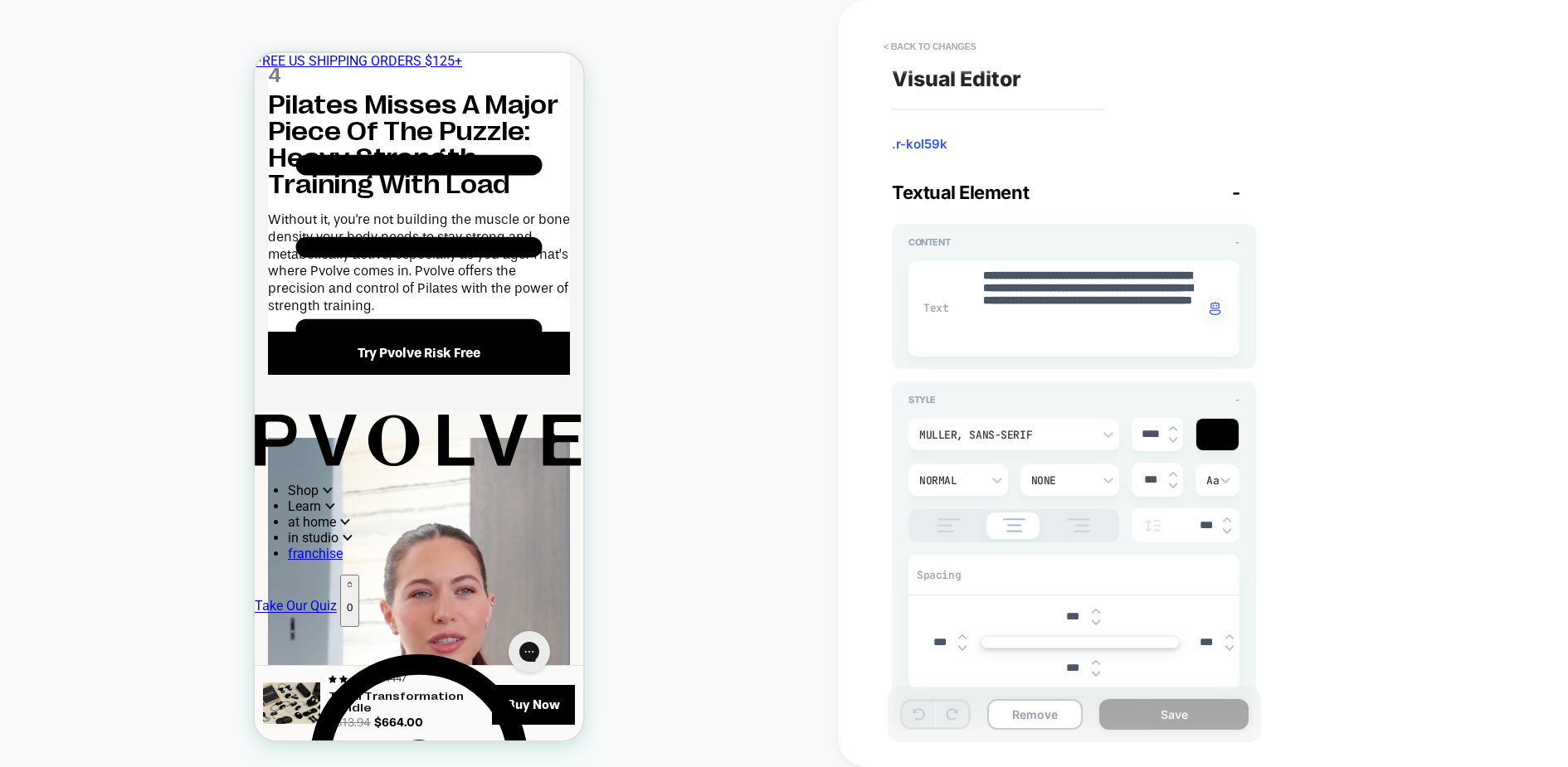 scroll, scrollTop: 3536, scrollLeft: 0, axis: vertical 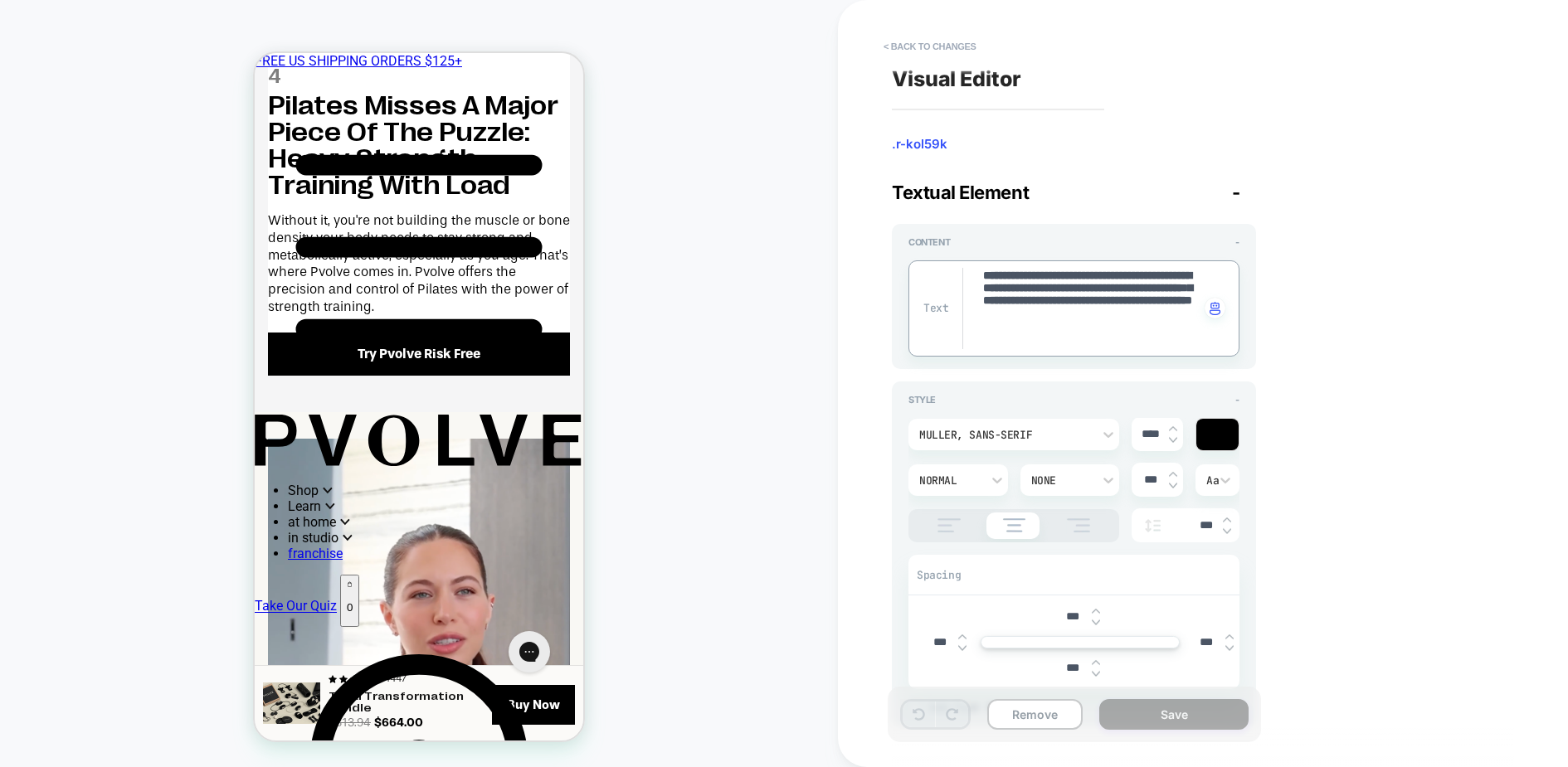 click on "**********" at bounding box center (1090, 308) 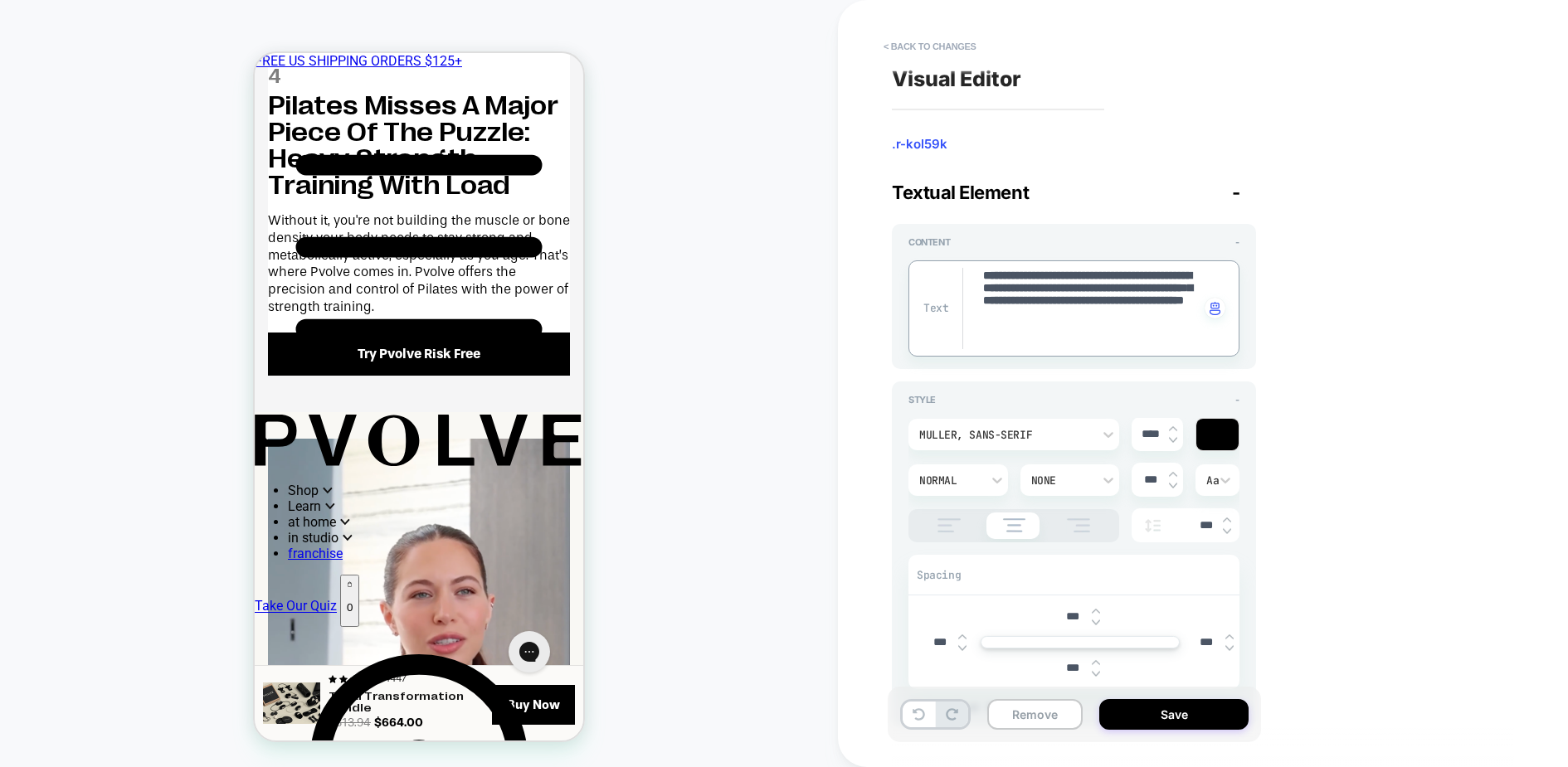 type on "*" 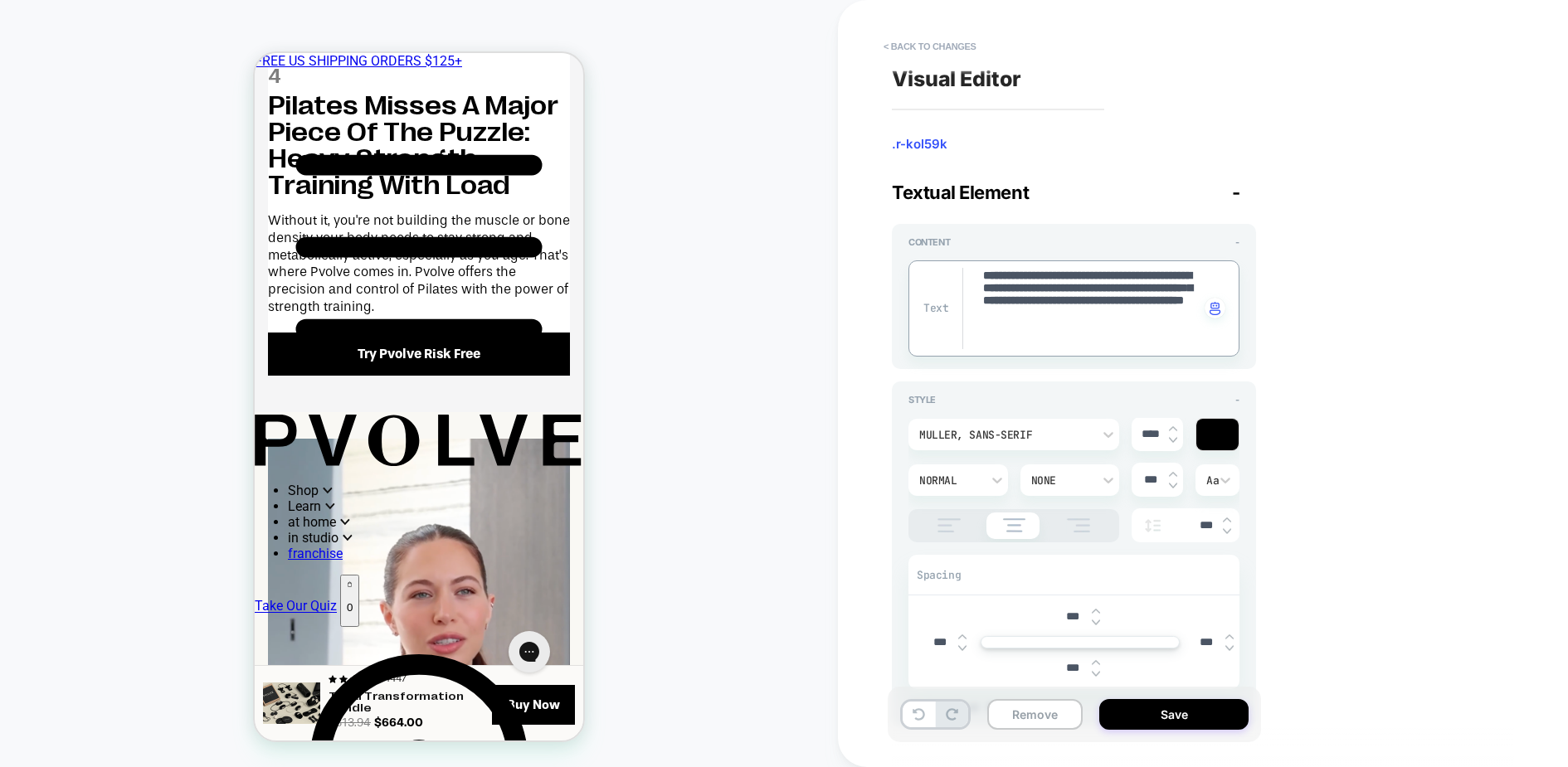 type on "**********" 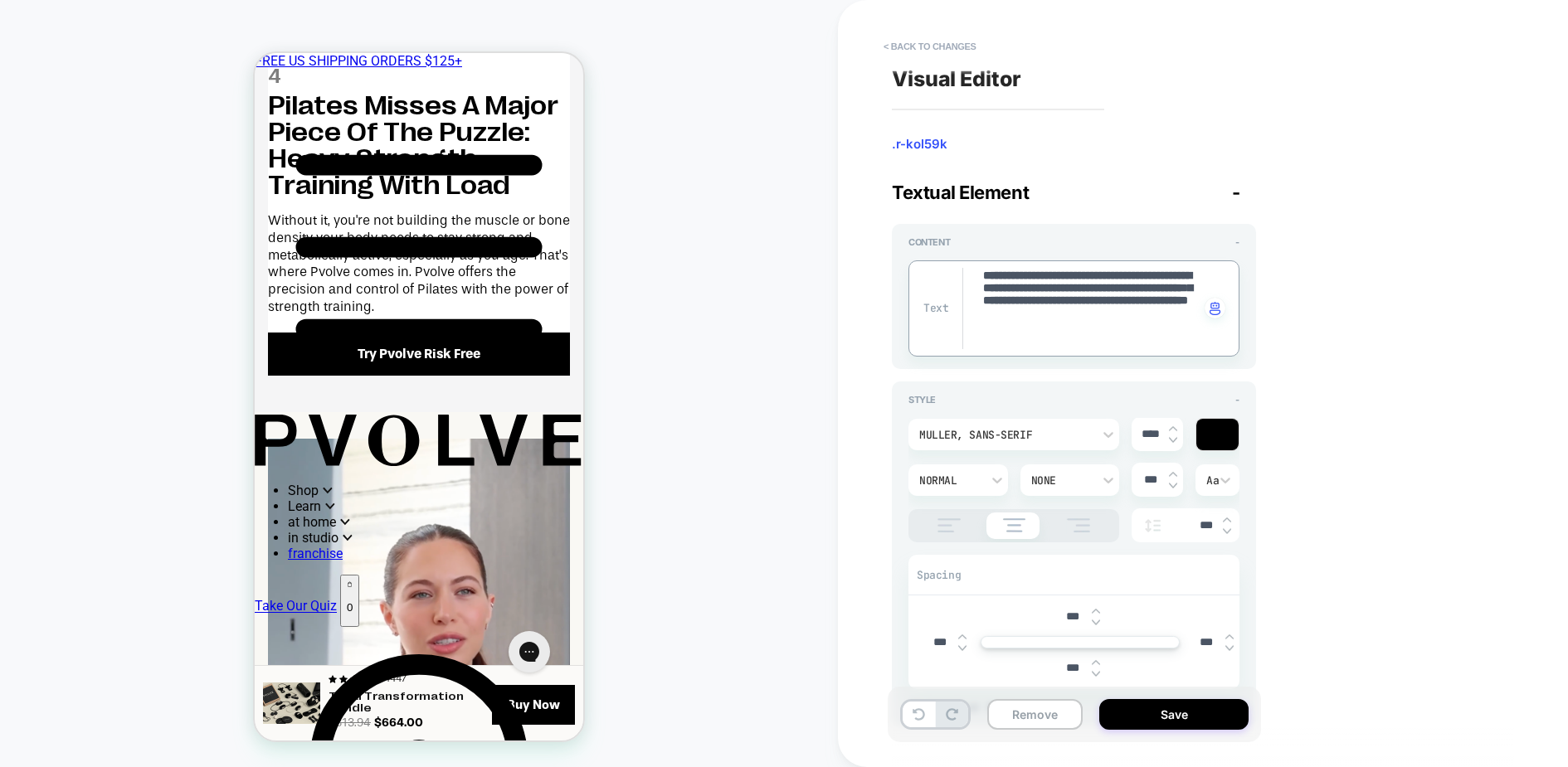type on "*" 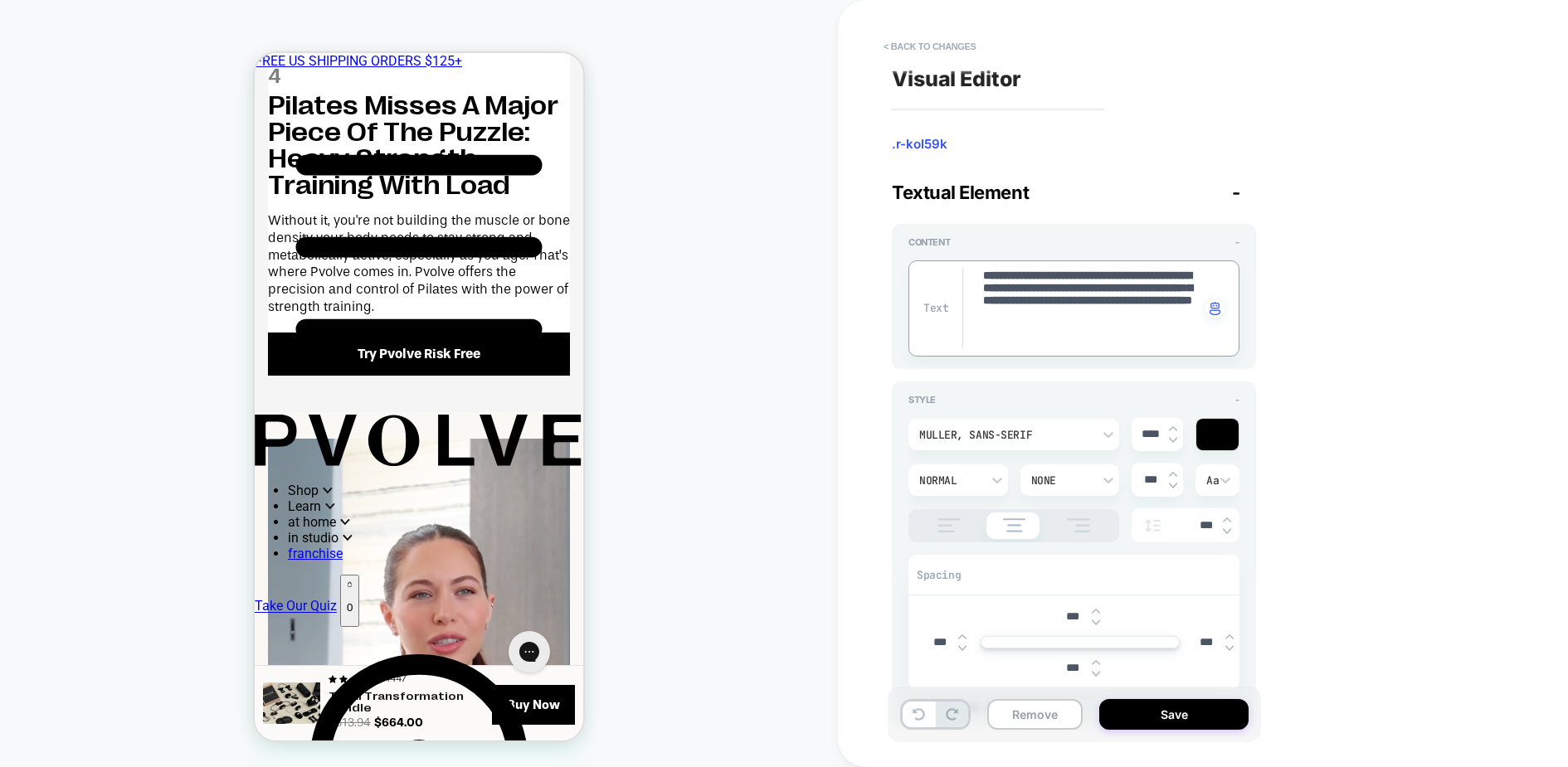 type on "*" 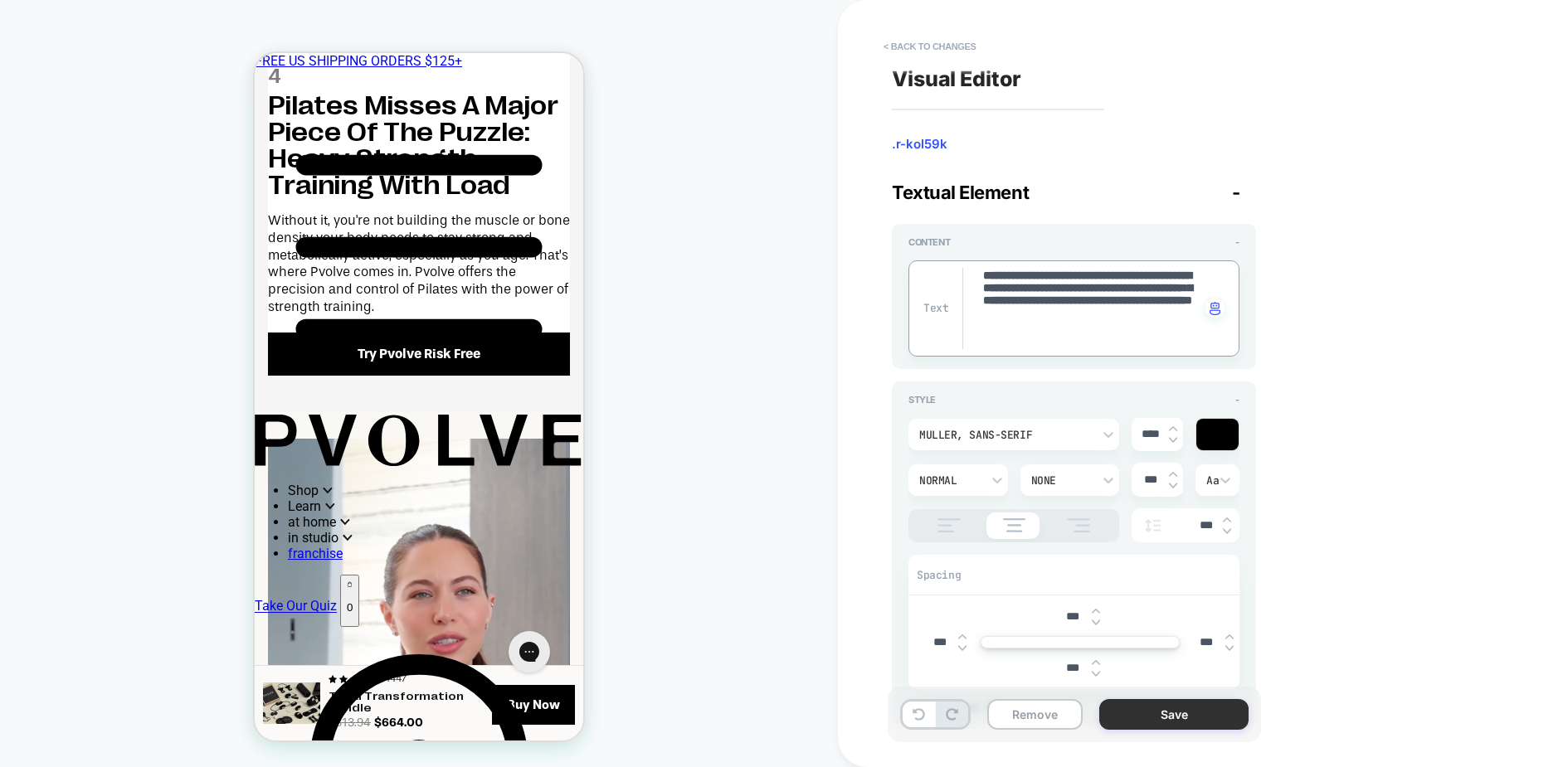 type on "**********" 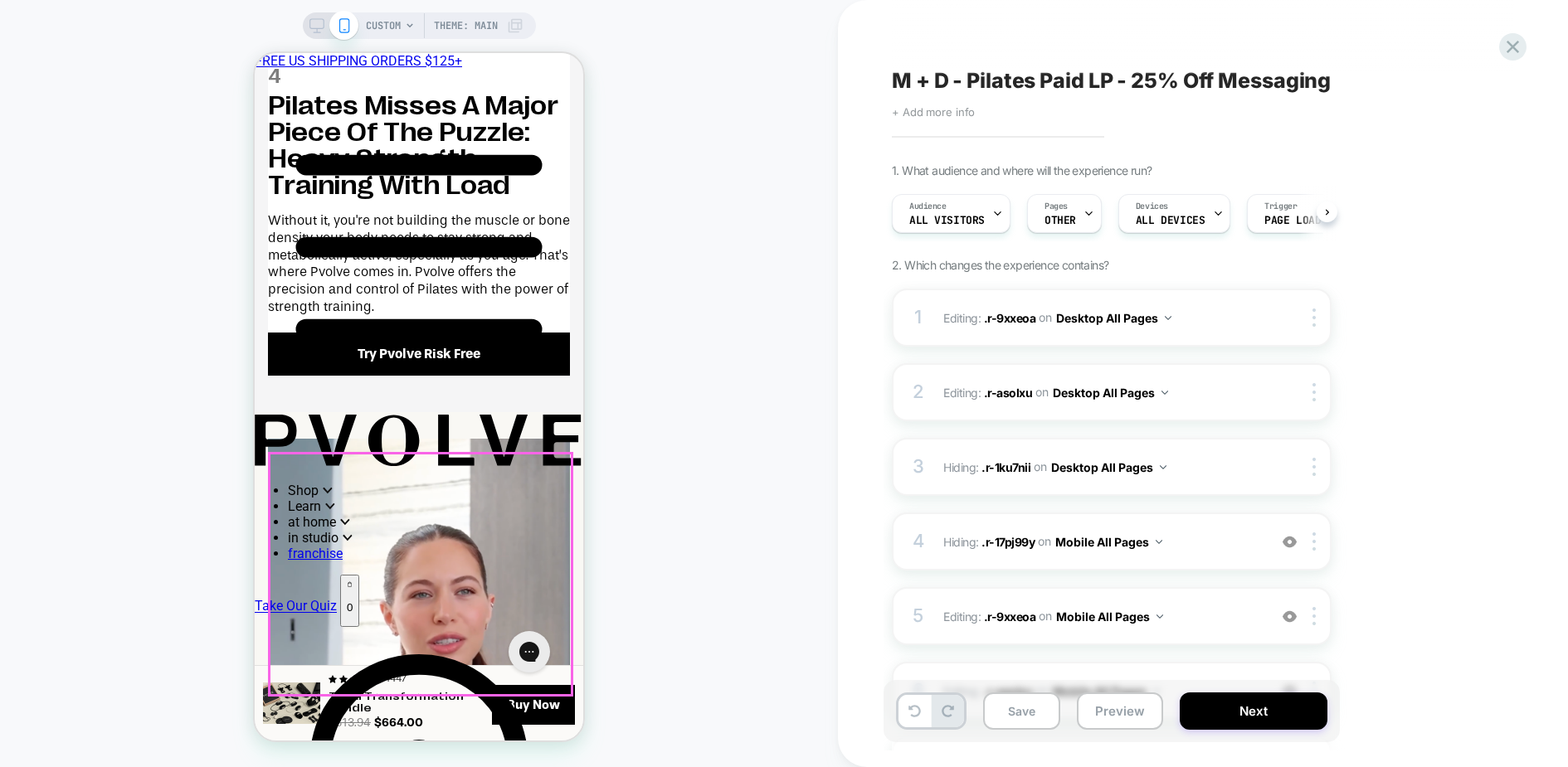 scroll, scrollTop: 3589, scrollLeft: 0, axis: vertical 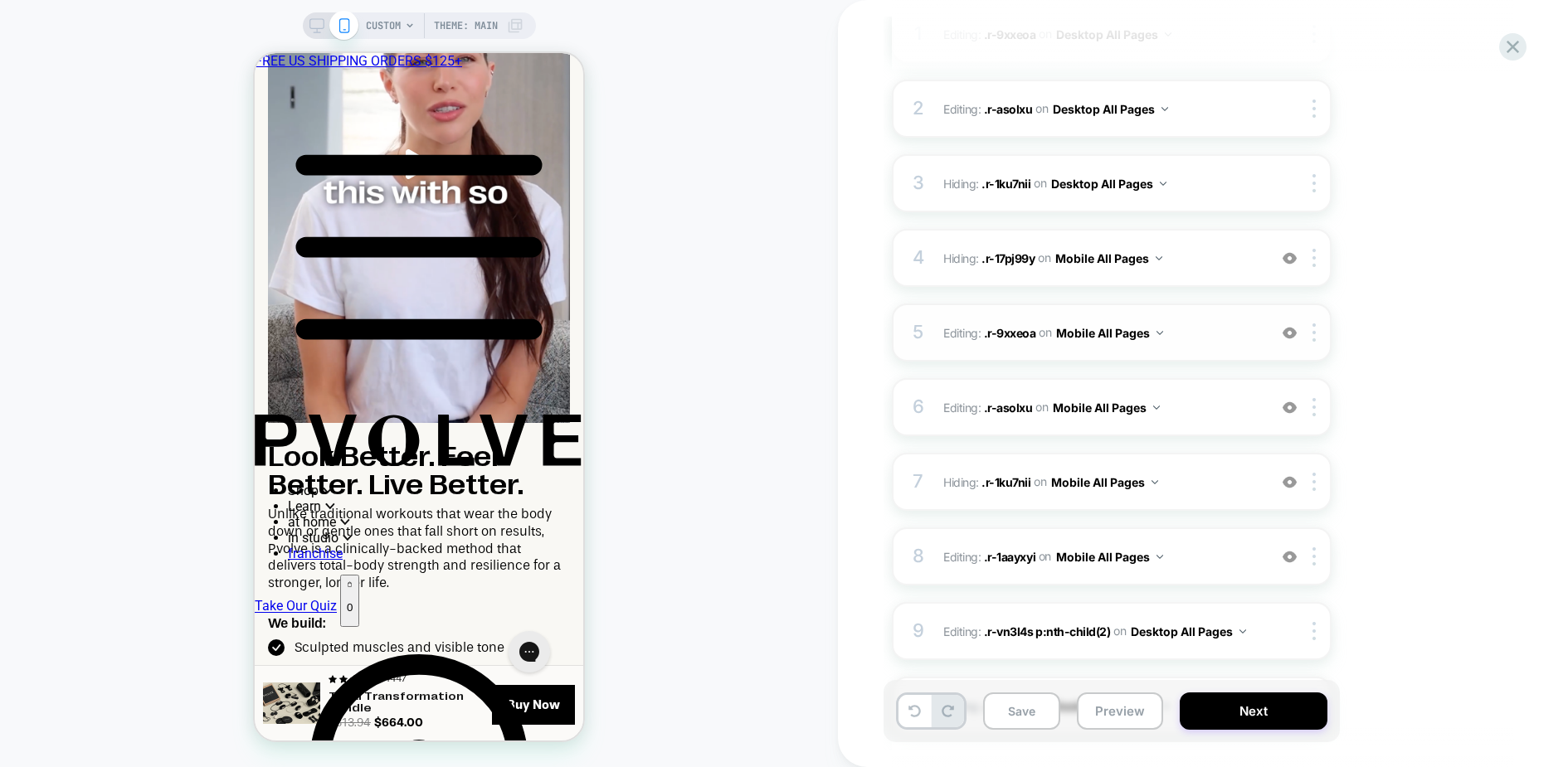 click at bounding box center (1289, 333) 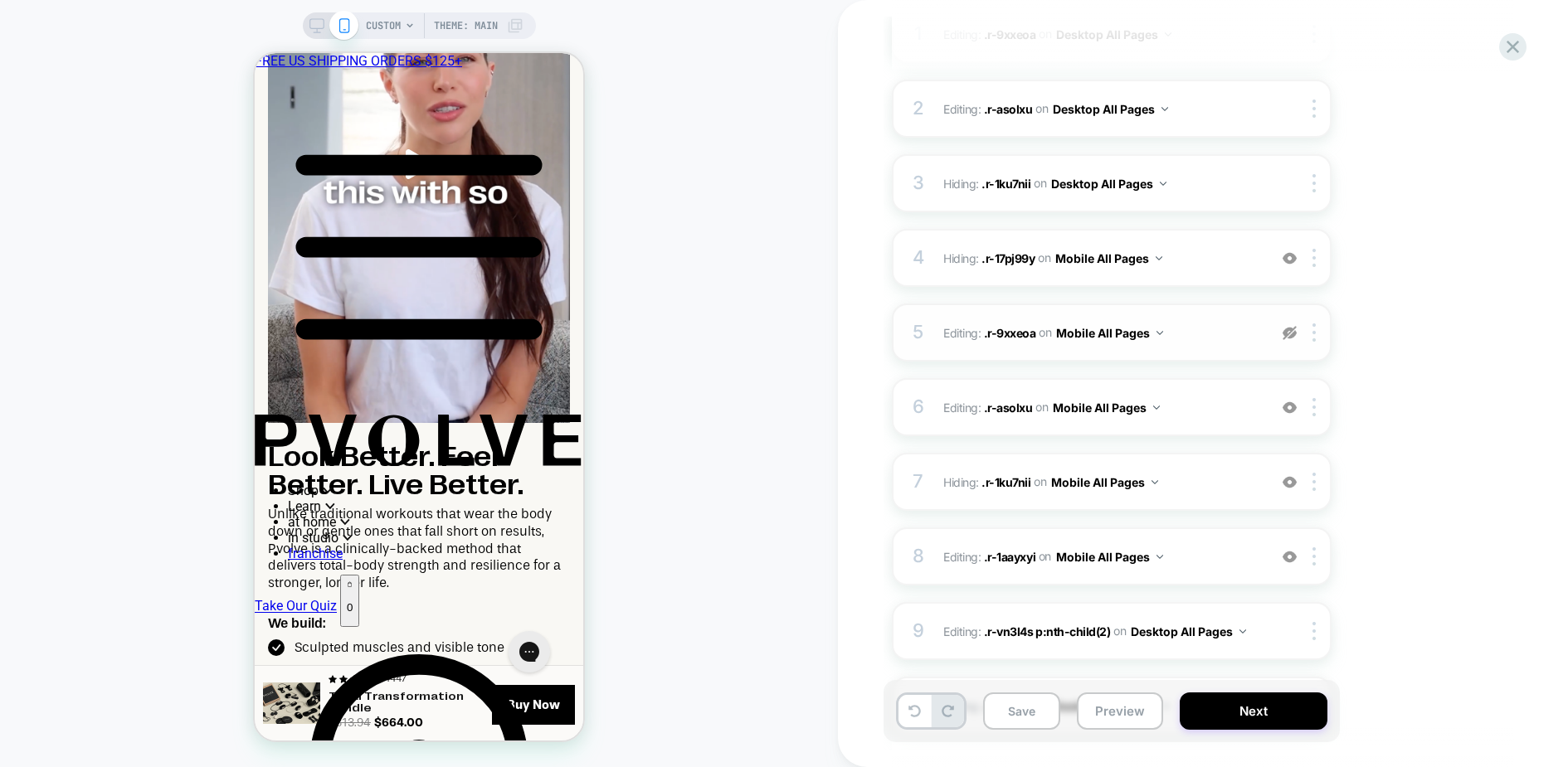 click at bounding box center [1289, 333] 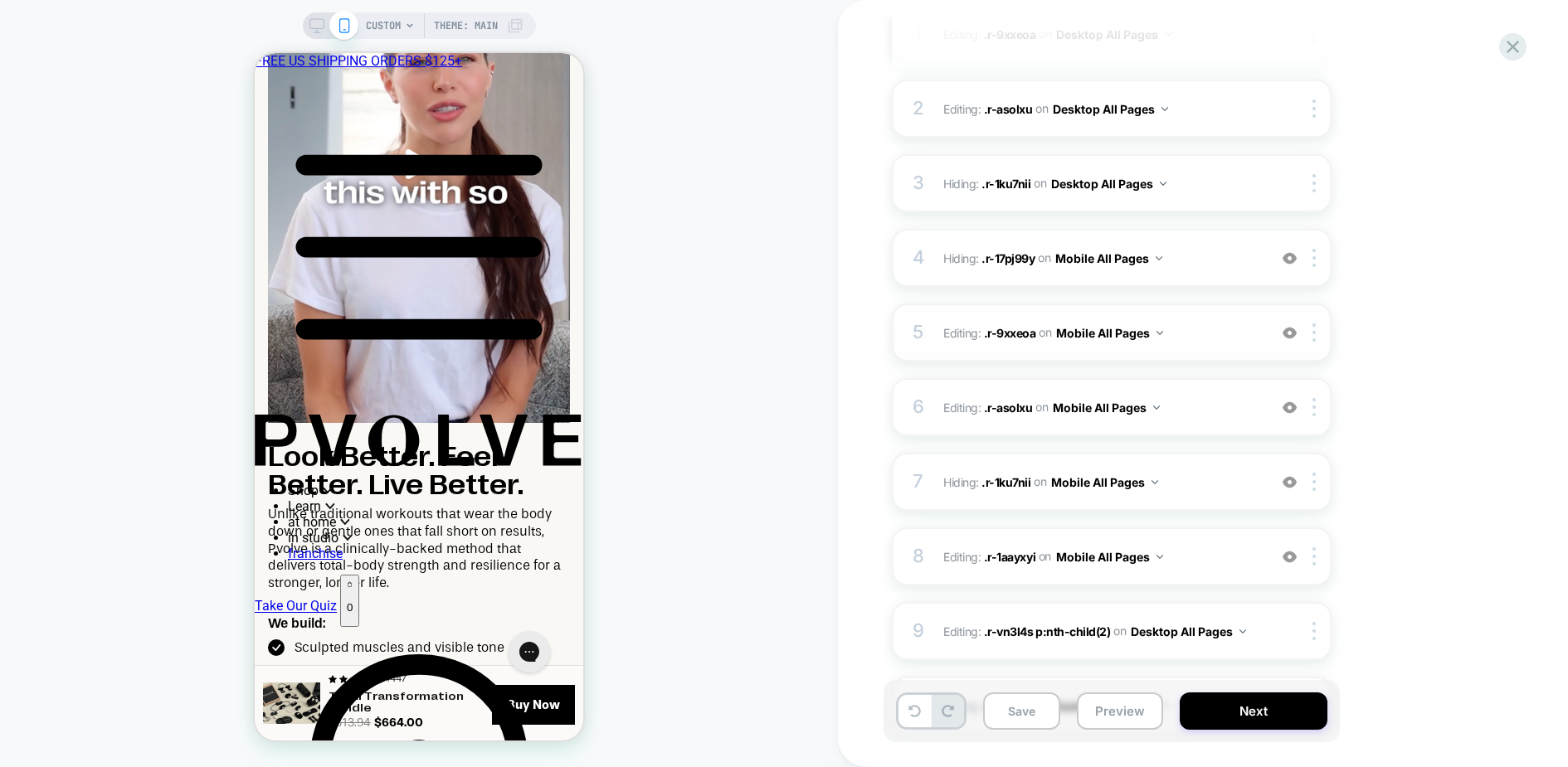click at bounding box center [1289, 333] 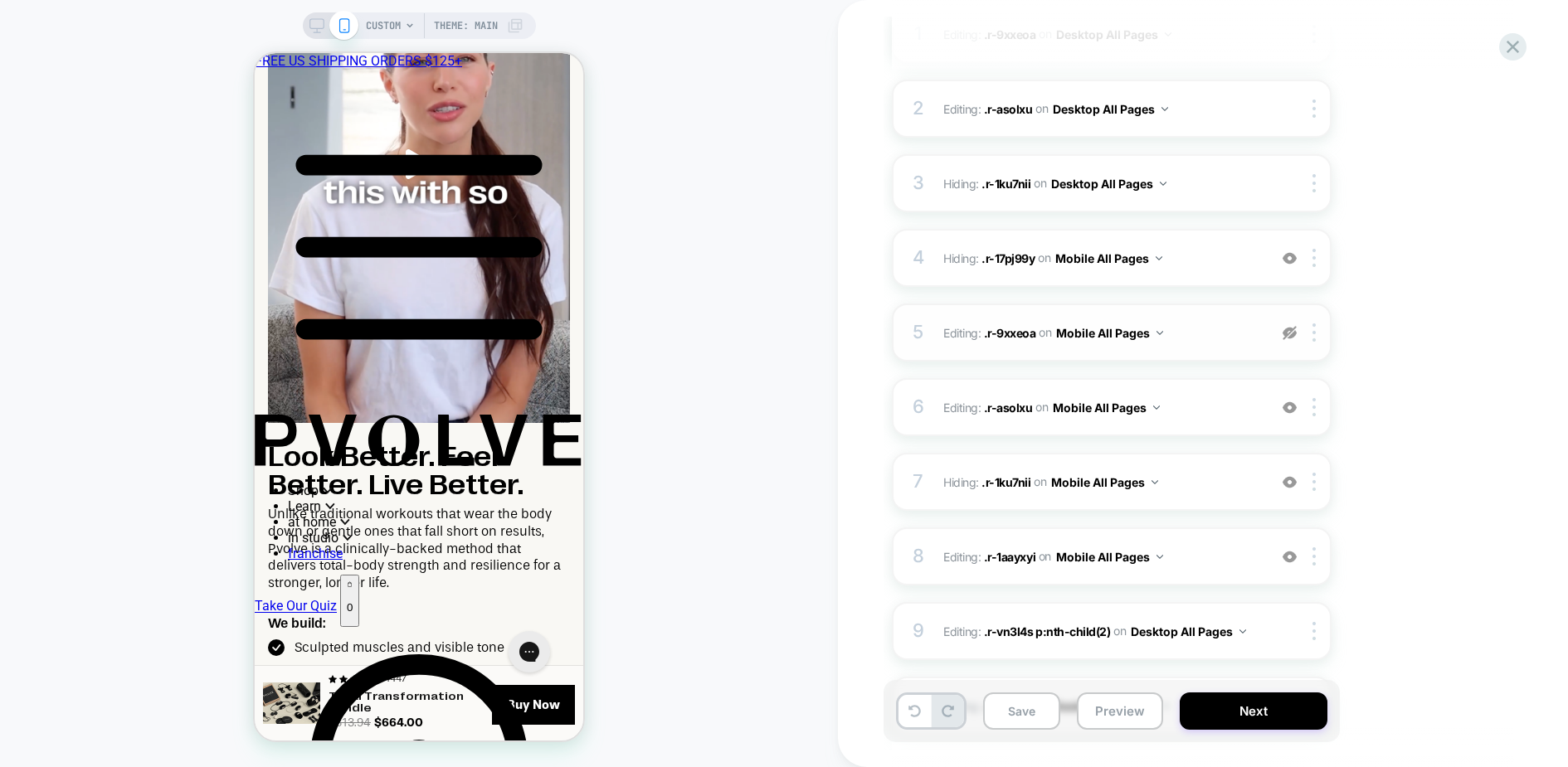 click at bounding box center (1289, 333) 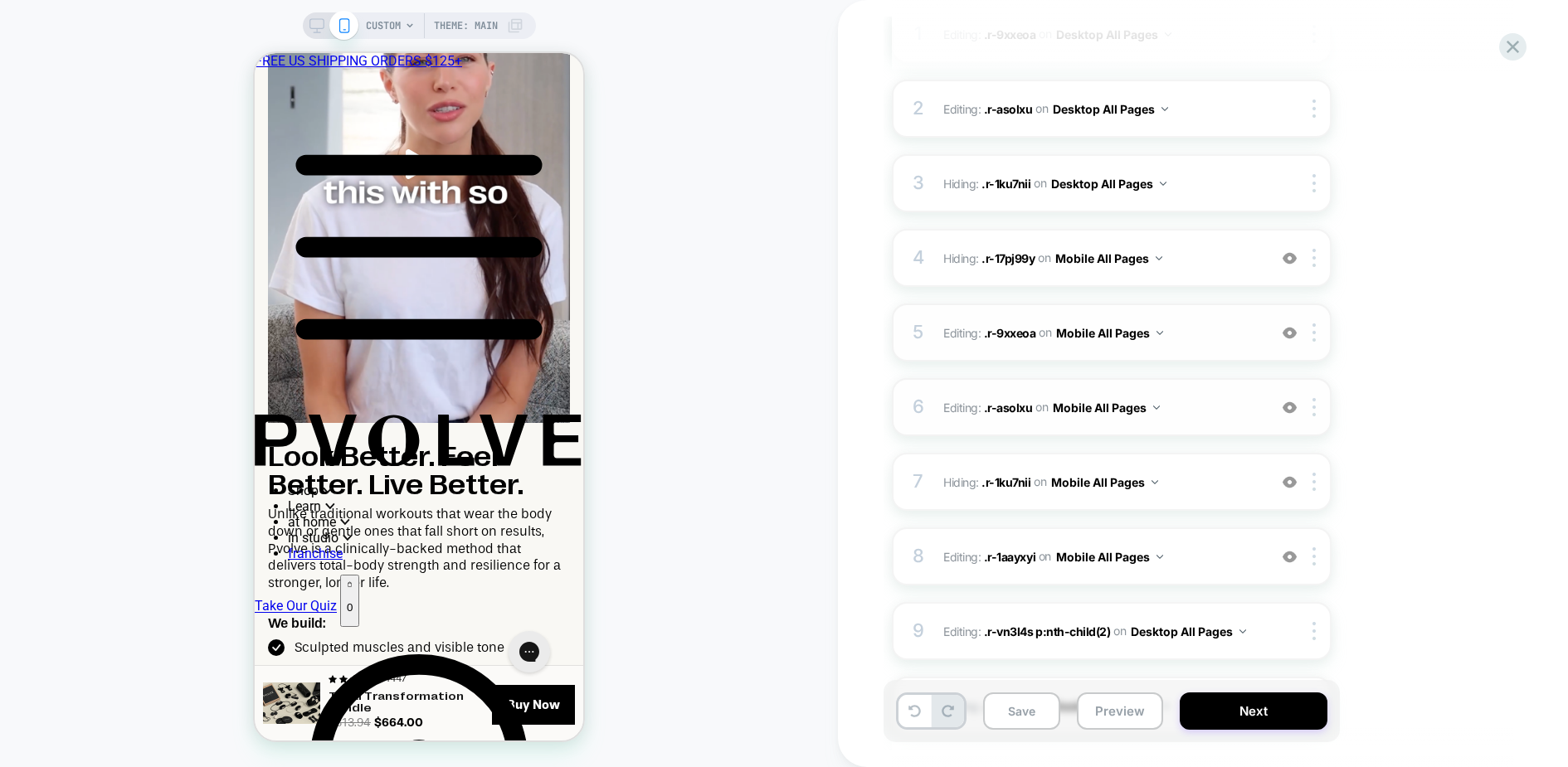 click at bounding box center (1289, 407) 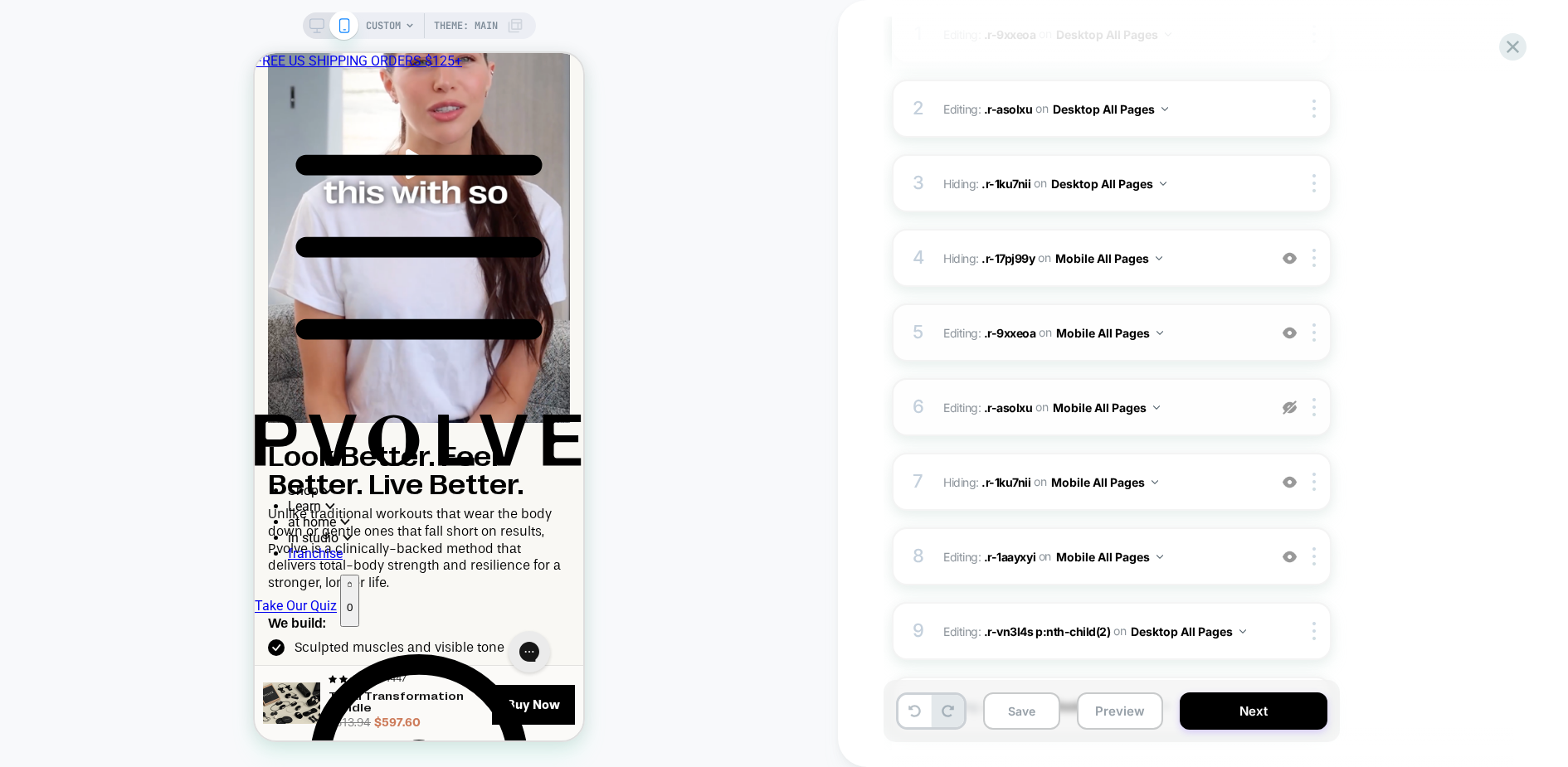 click at bounding box center [1289, 407] 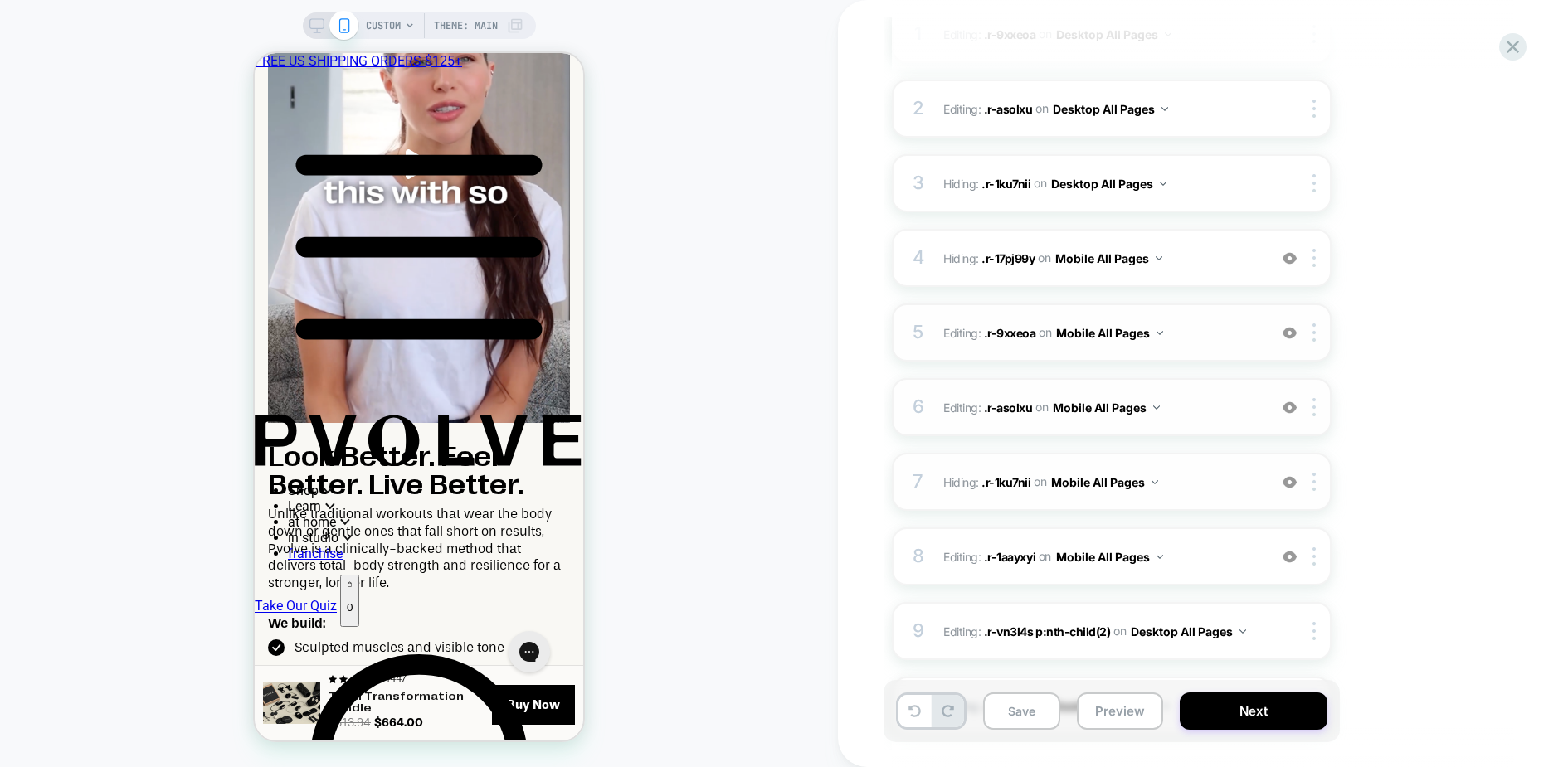 click at bounding box center [1289, 482] 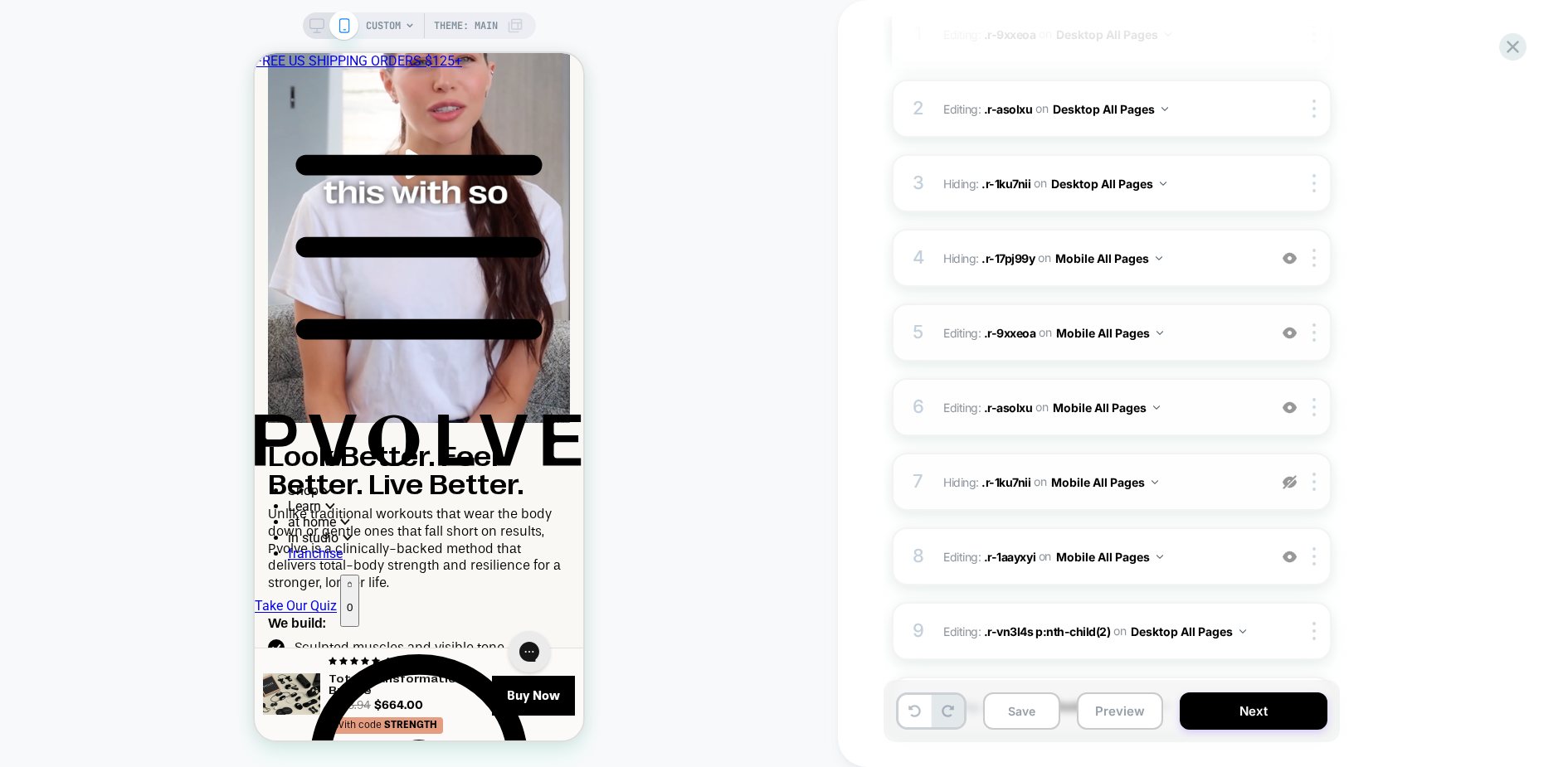click at bounding box center (1289, 482) 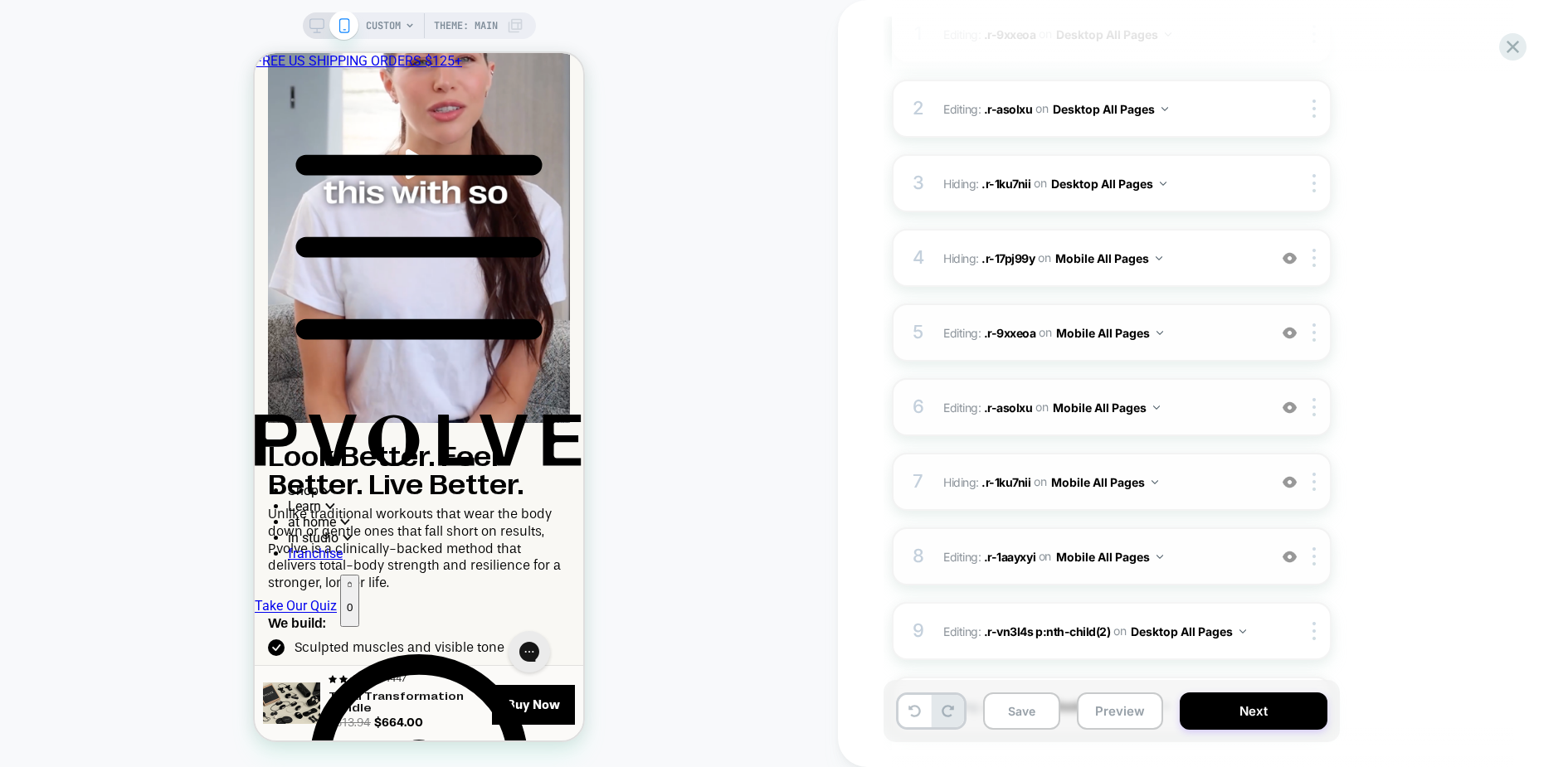 click at bounding box center [1289, 556] 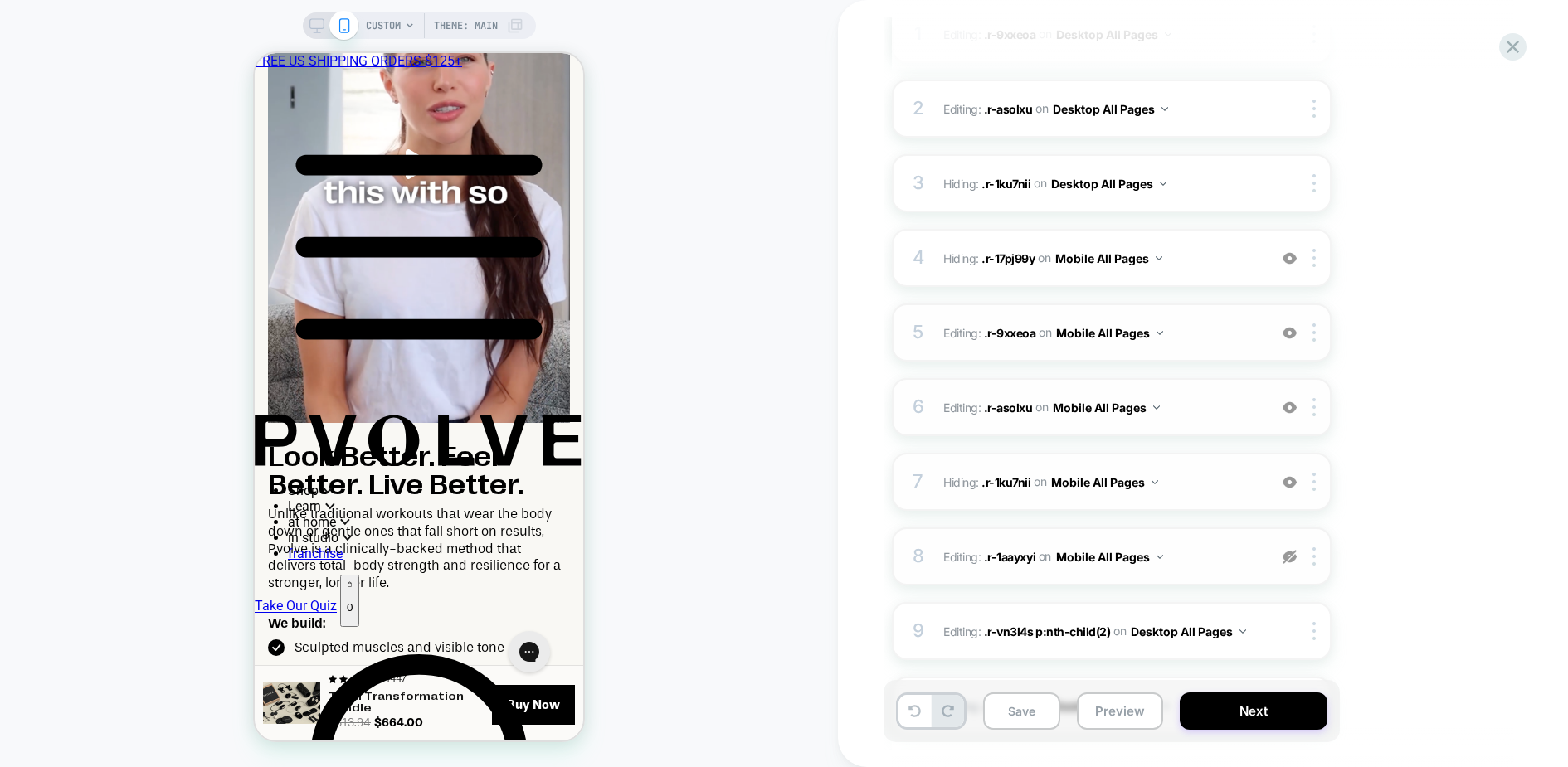 click at bounding box center [1289, 556] 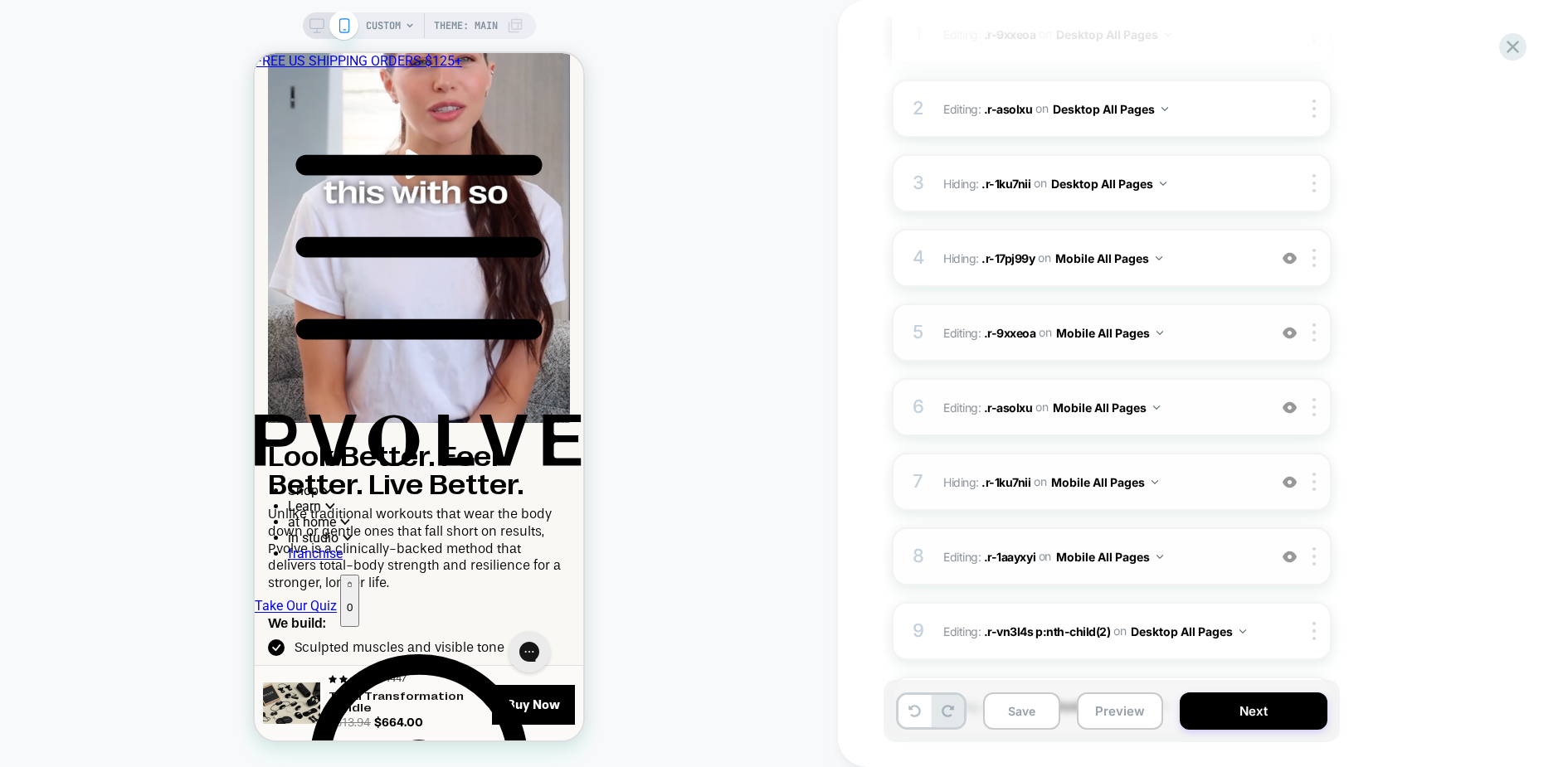 click on "Editing :   .r-1aayxyi .r-1aayxyi   on Mobile All Pages" at bounding box center (1101, 556) 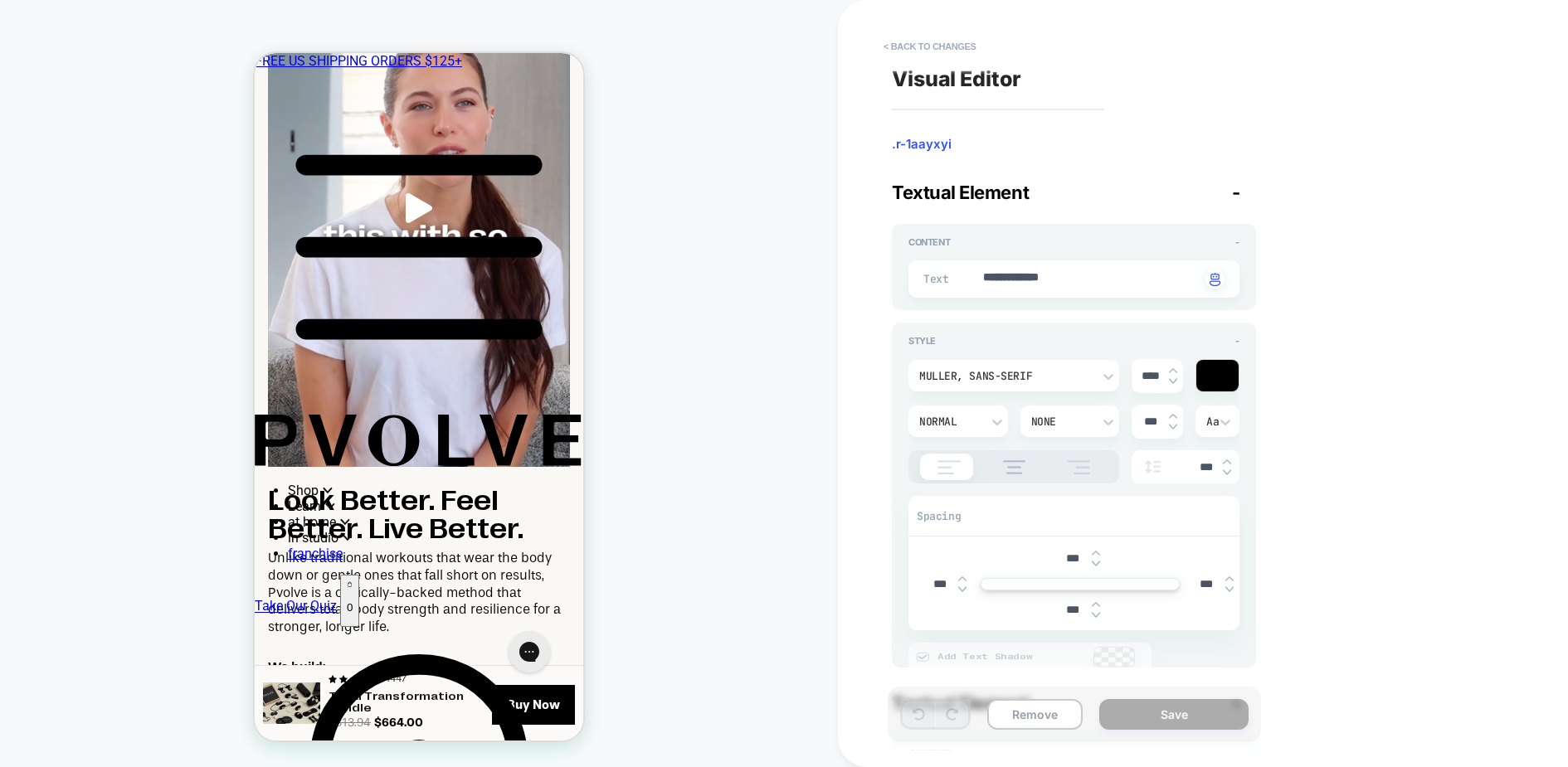scroll, scrollTop: 4018, scrollLeft: 0, axis: vertical 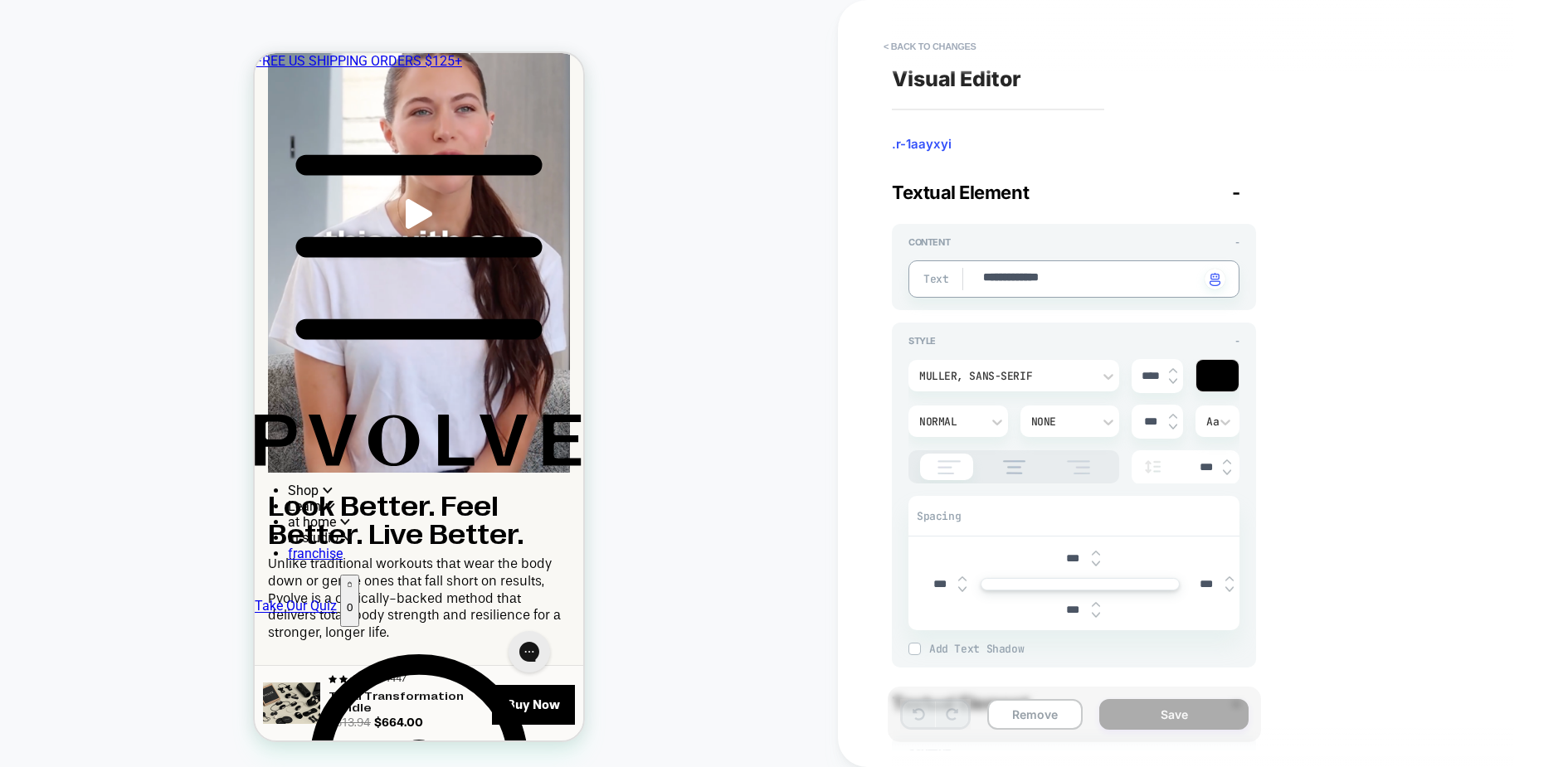 type on "*" 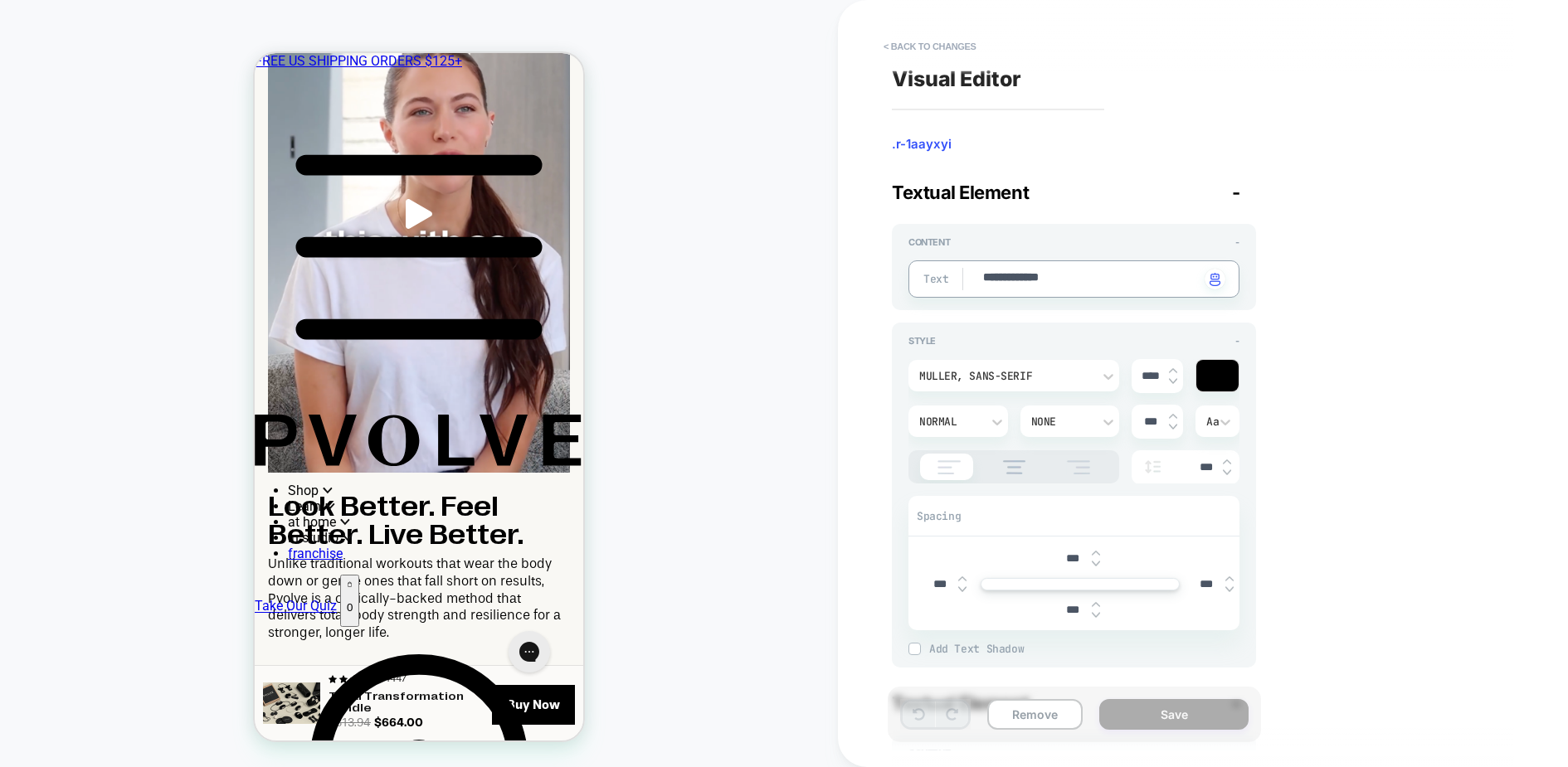 type on "**********" 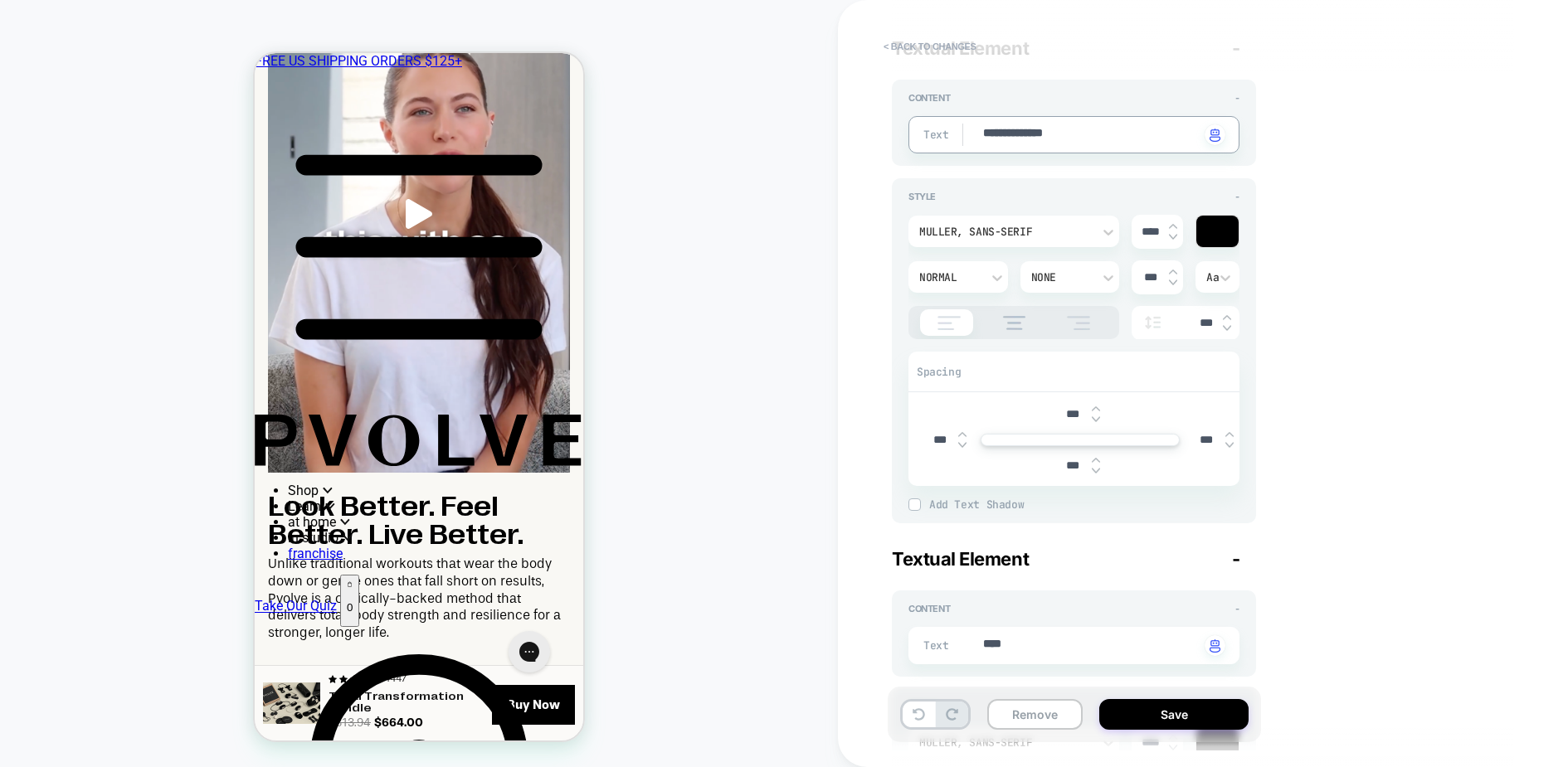 type on "*" 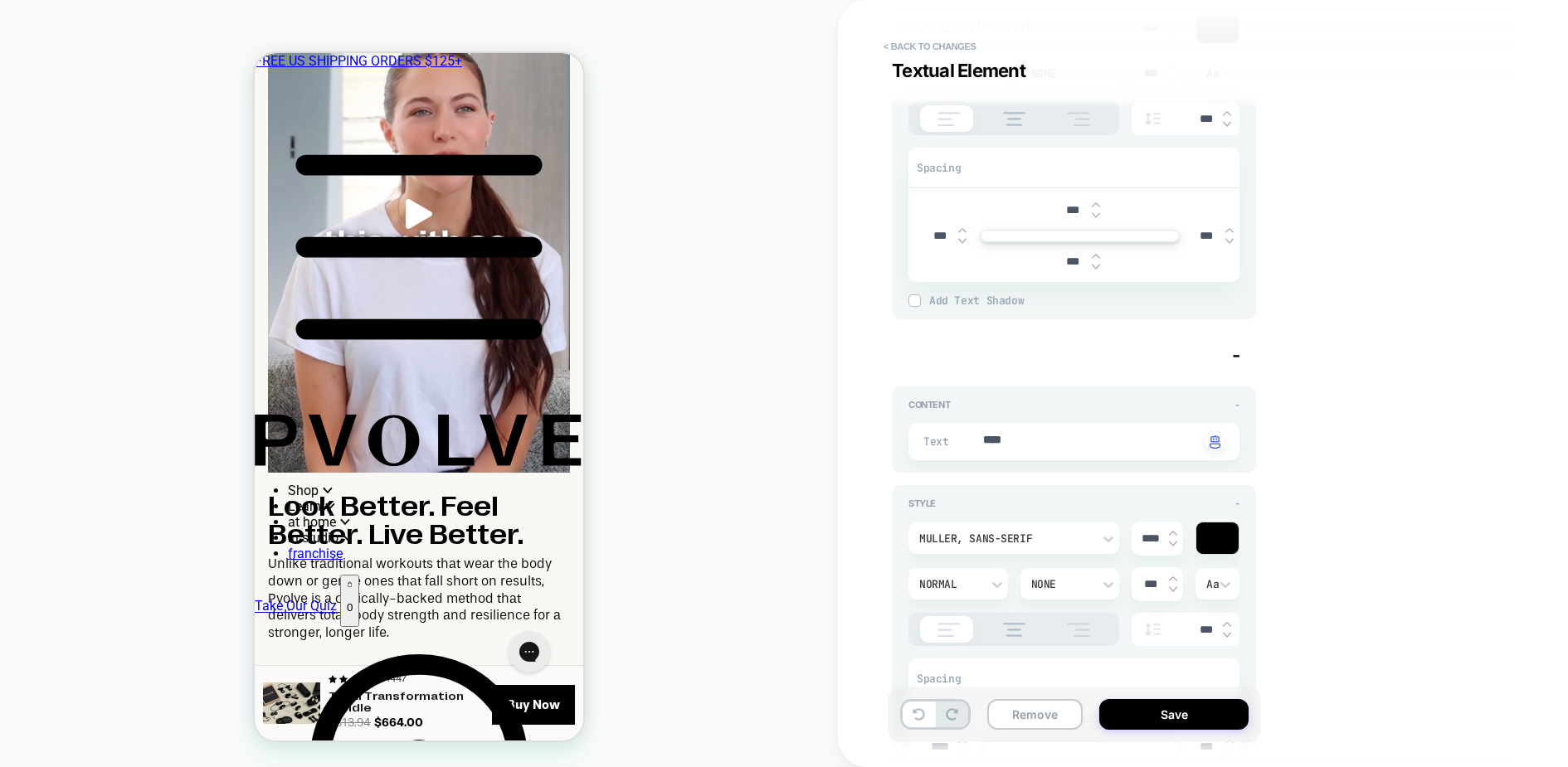 scroll, scrollTop: 366, scrollLeft: 0, axis: vertical 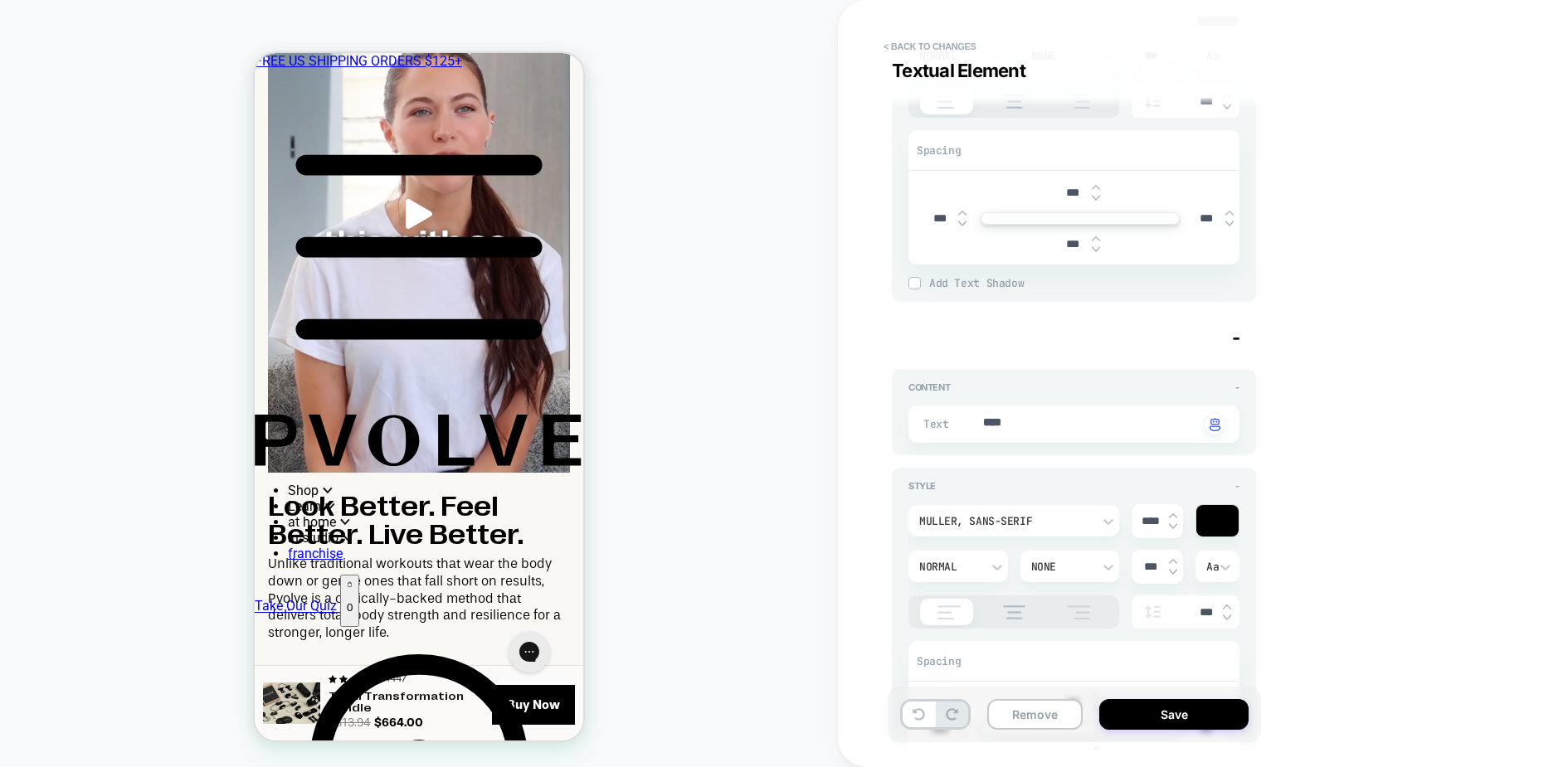 type on "**********" 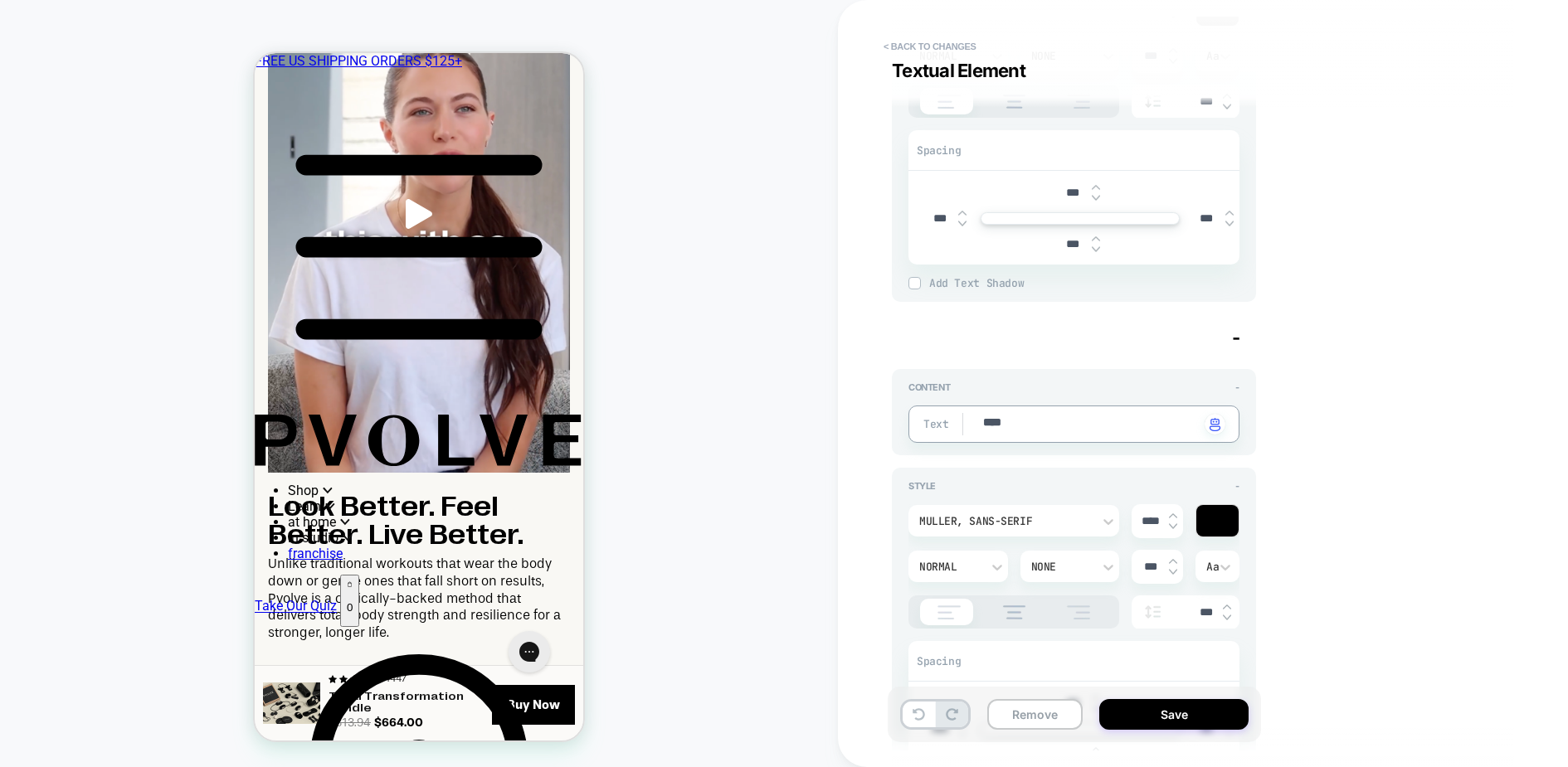 type on "*" 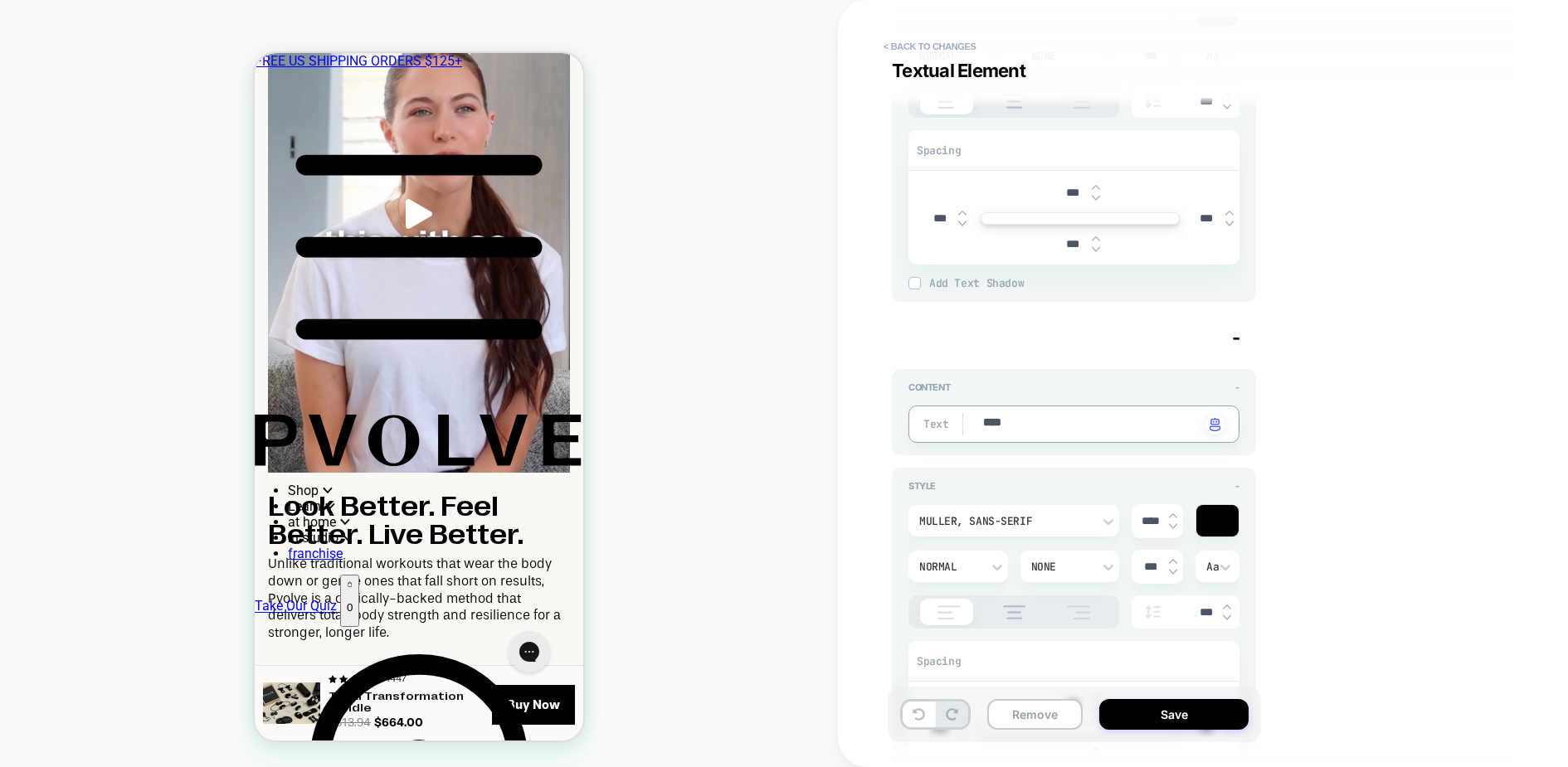 type on "***" 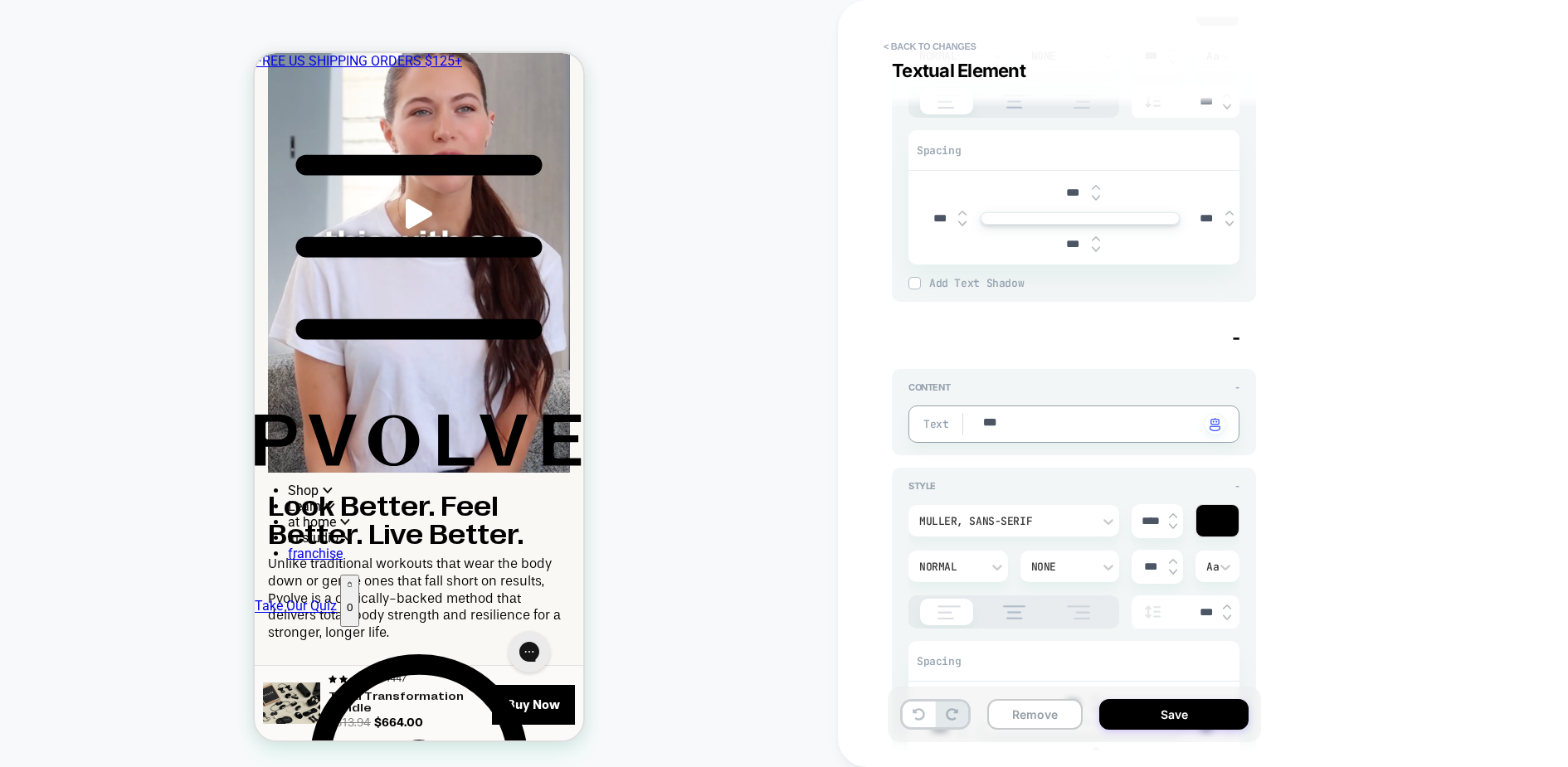 type on "*" 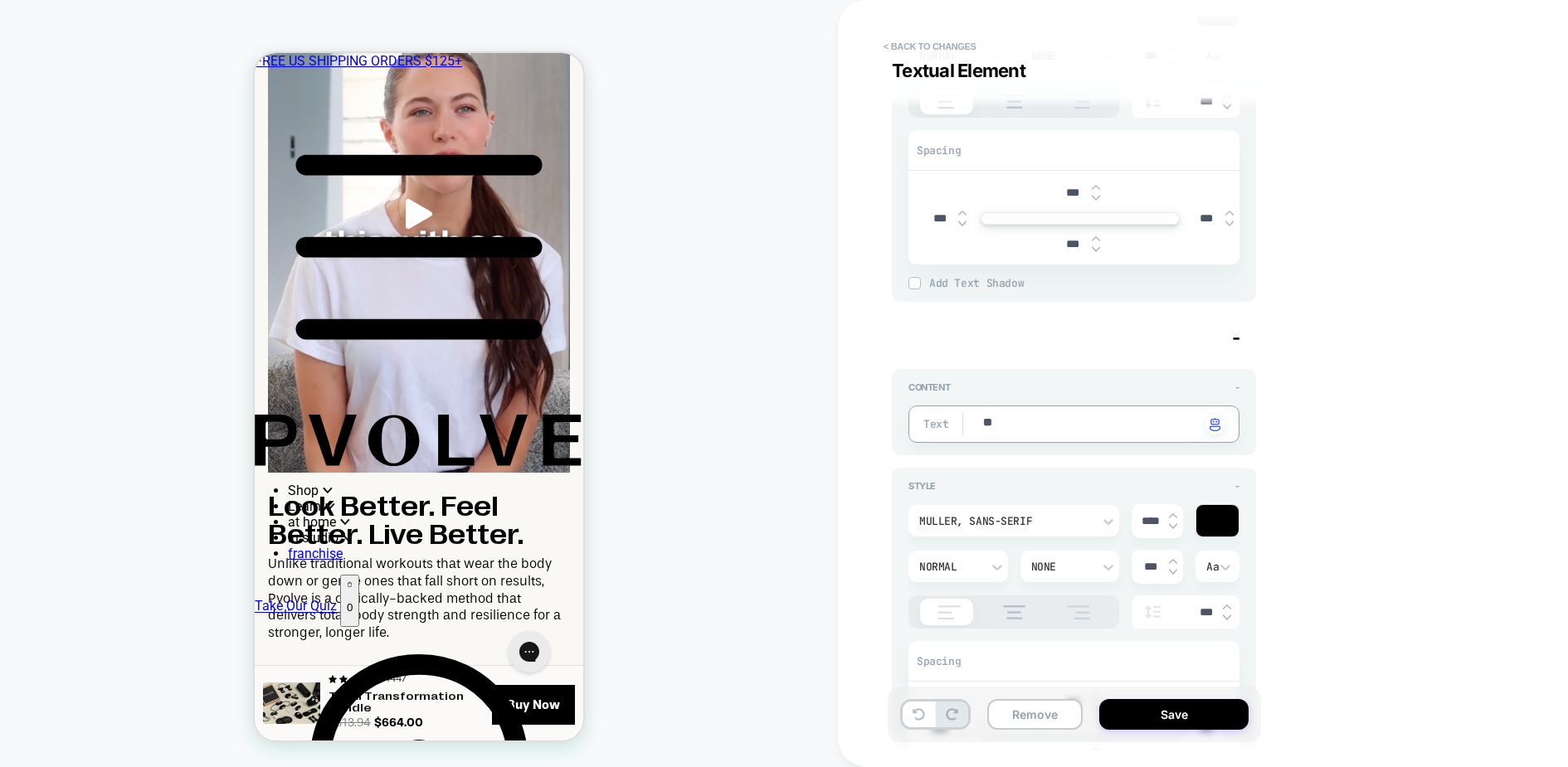 type on "*" 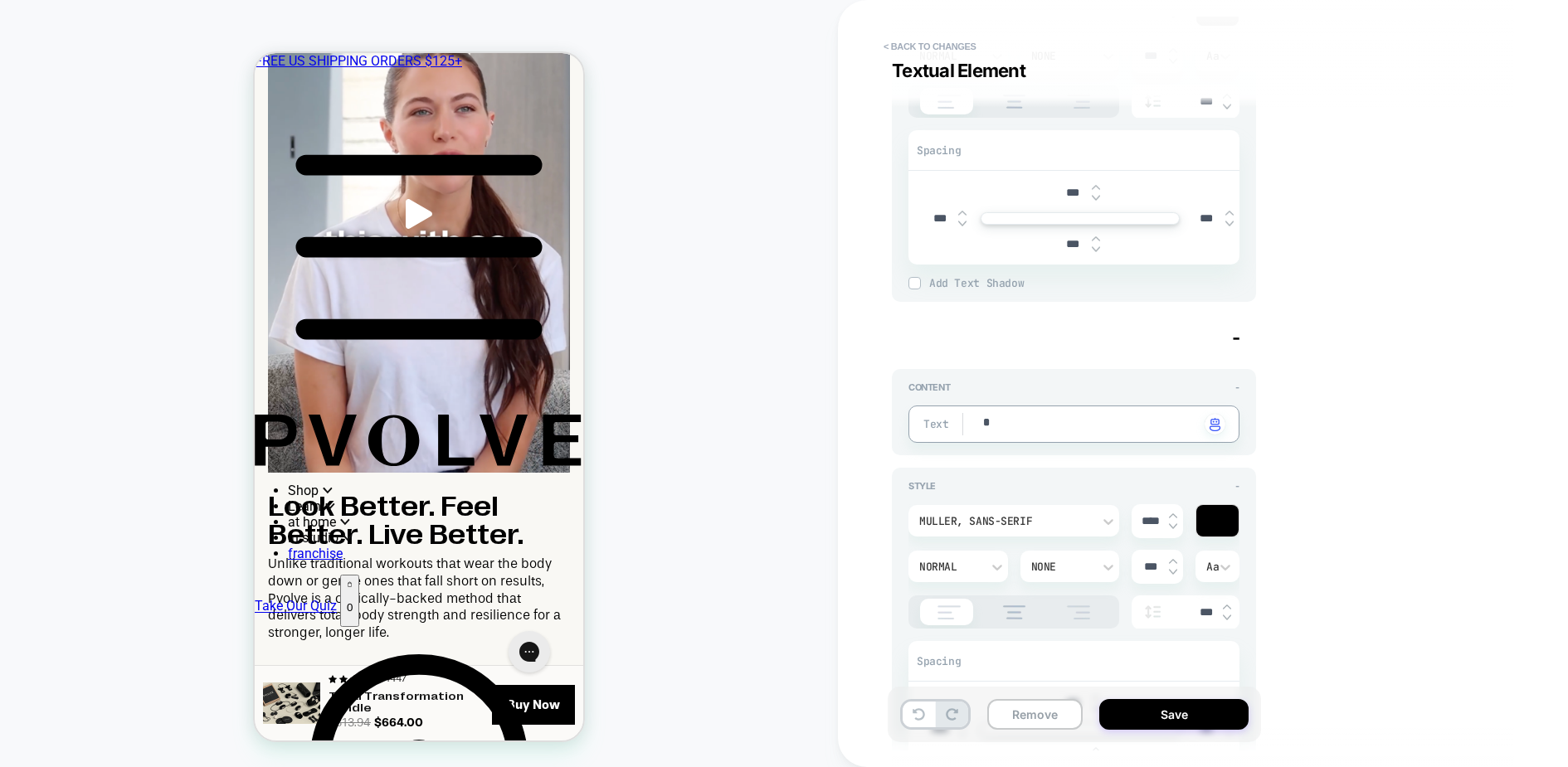 type on "*" 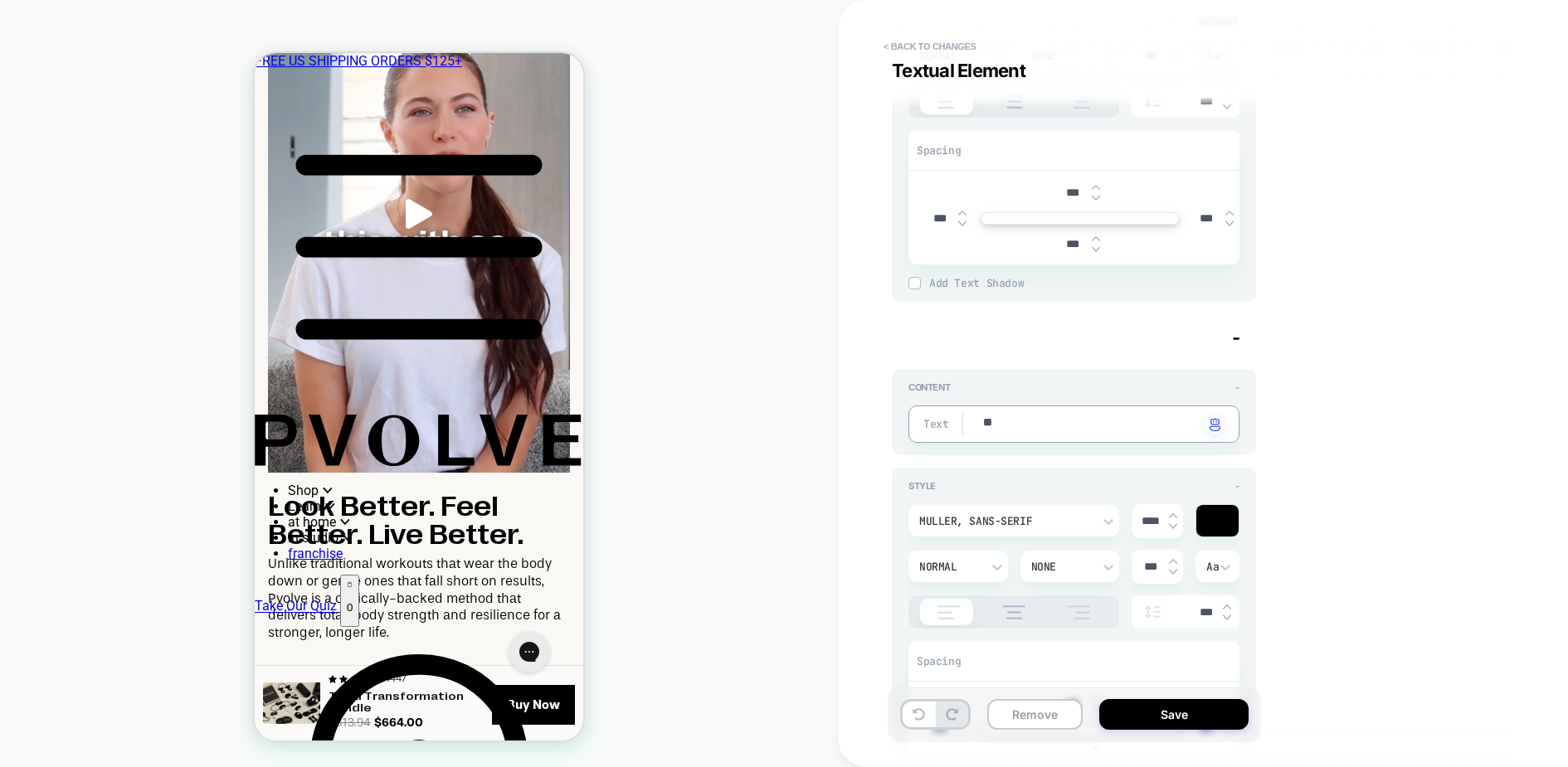 type on "*" 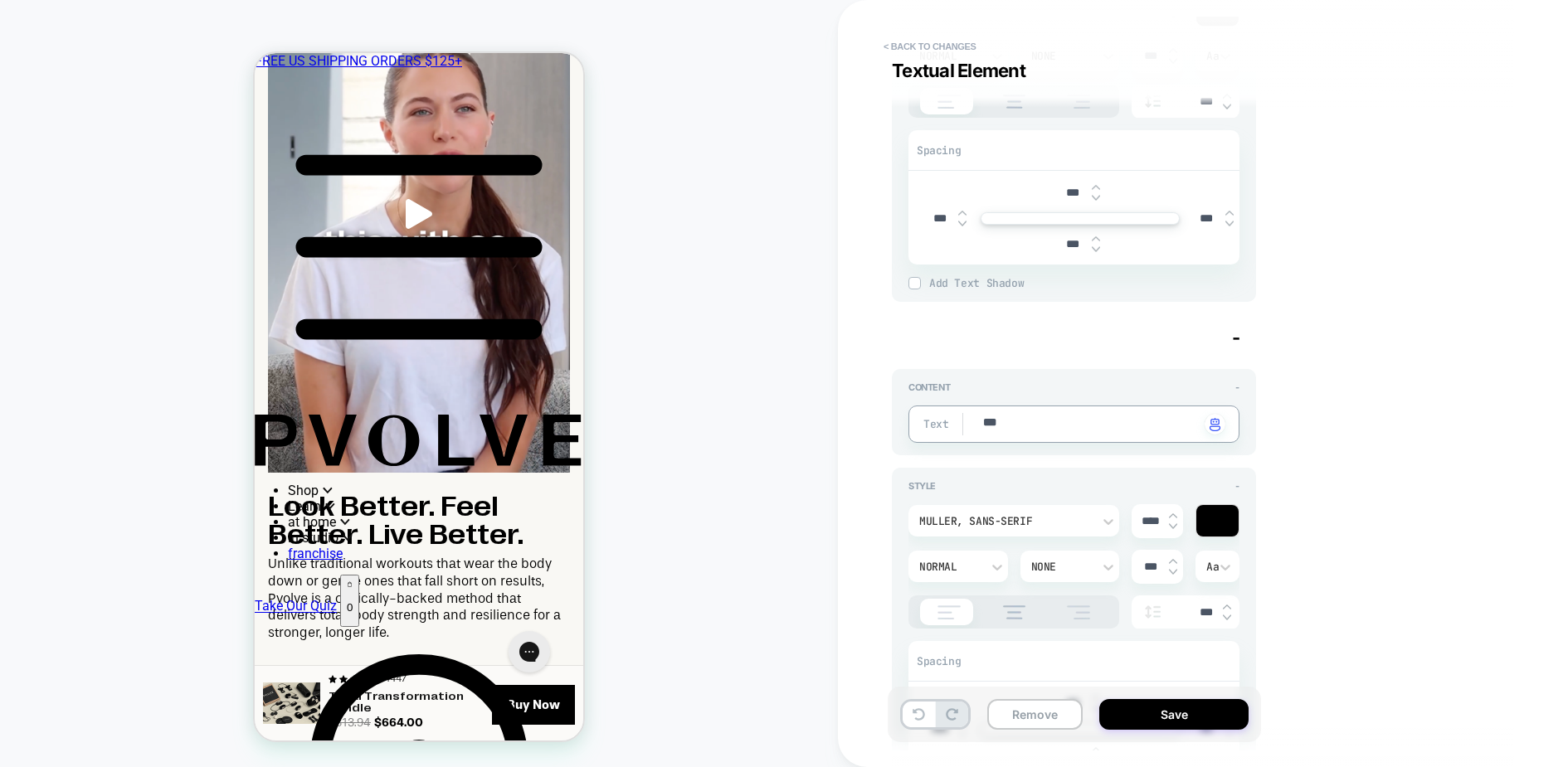 type on "*" 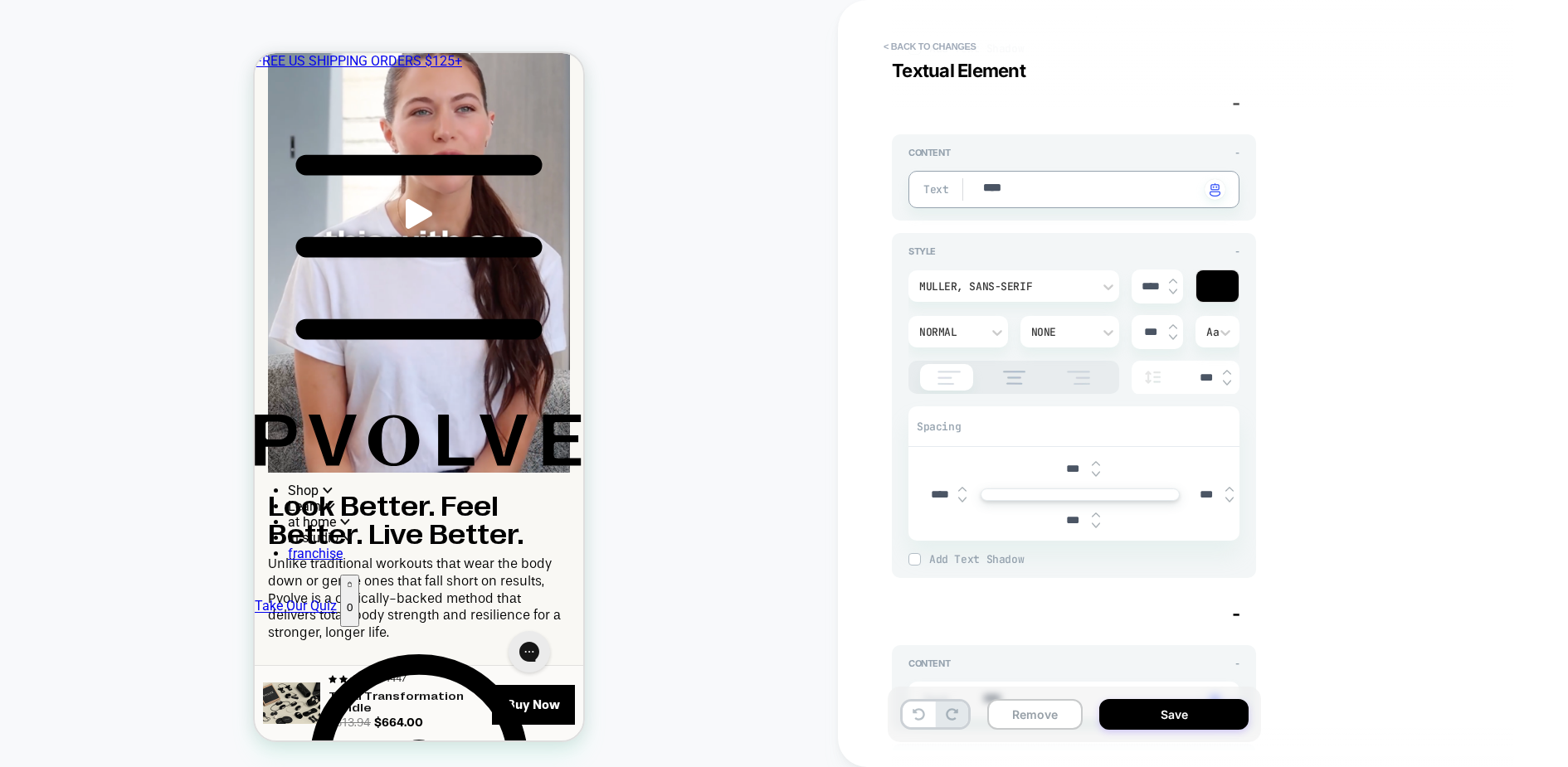 type on "*" 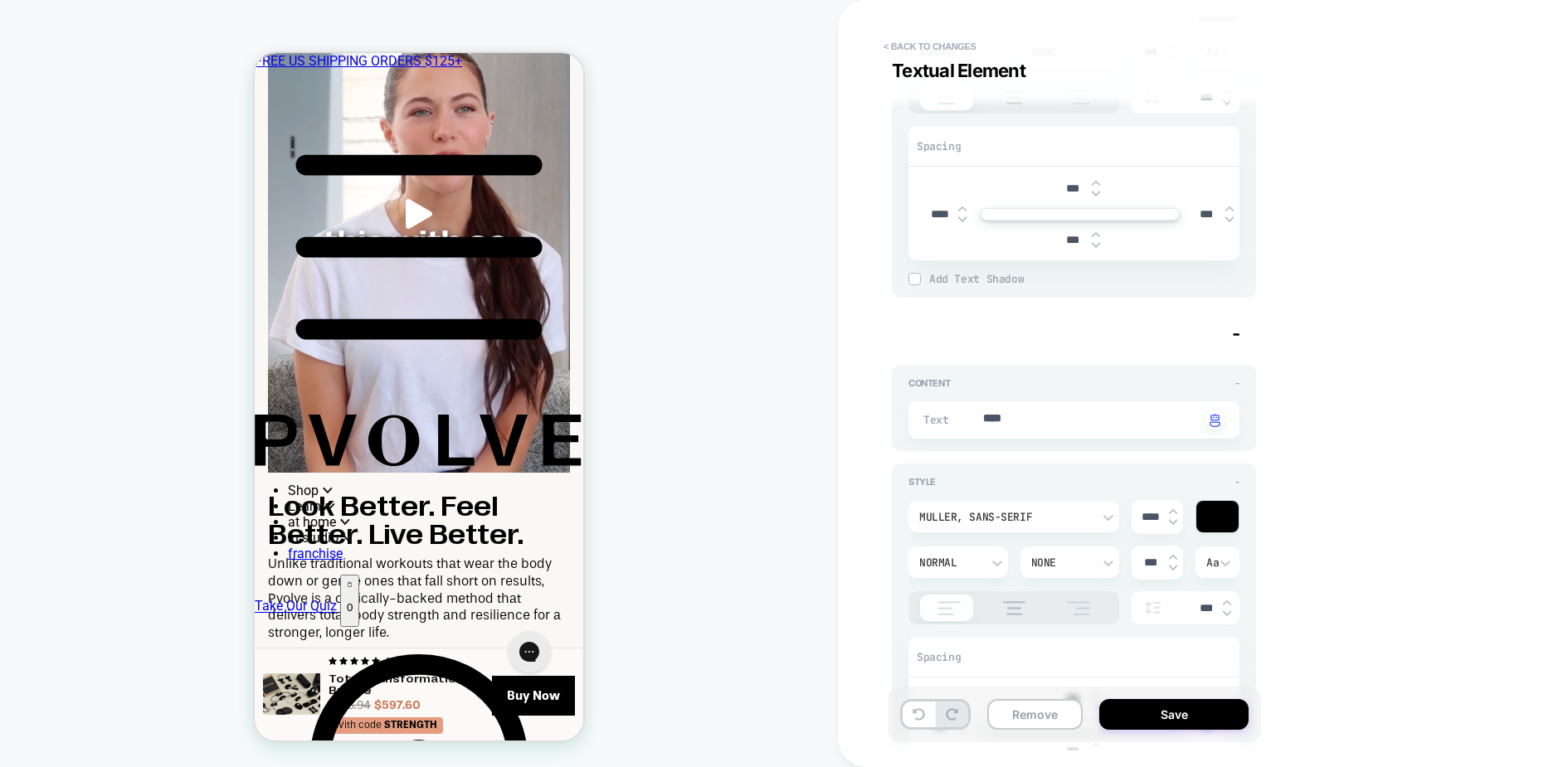 scroll, scrollTop: 885, scrollLeft: 0, axis: vertical 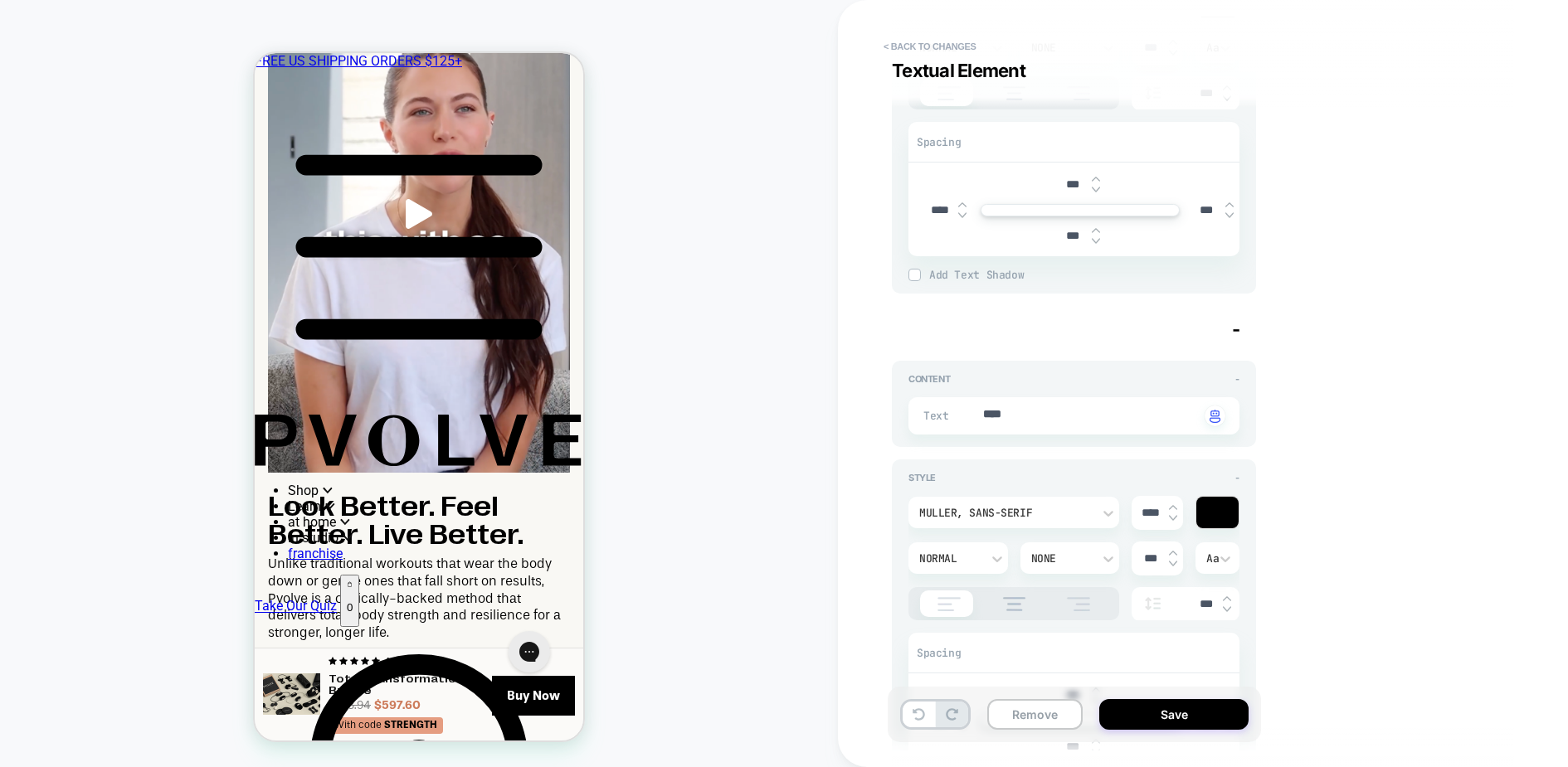 type on "****" 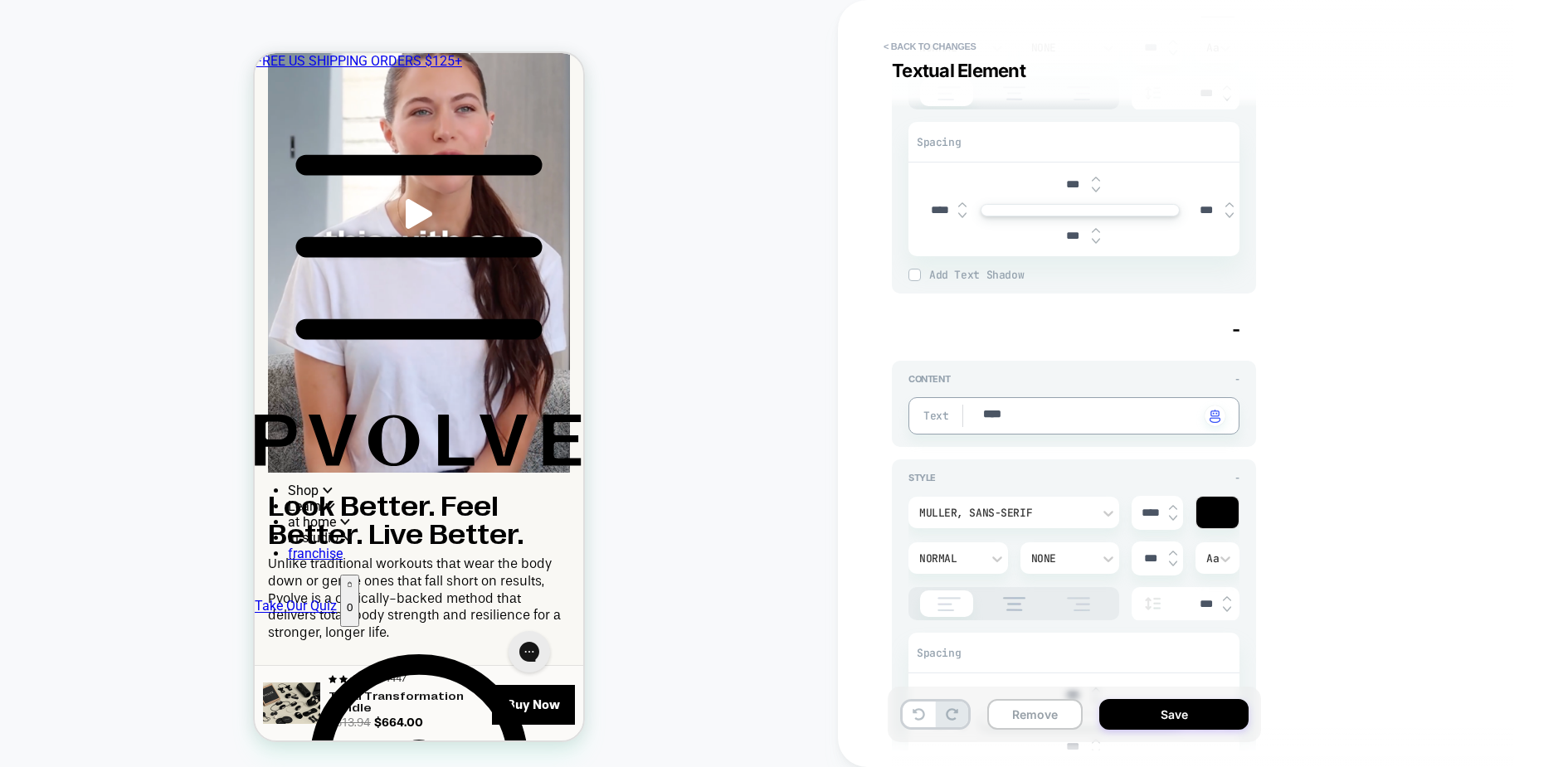 click on "****" at bounding box center (1090, 415) 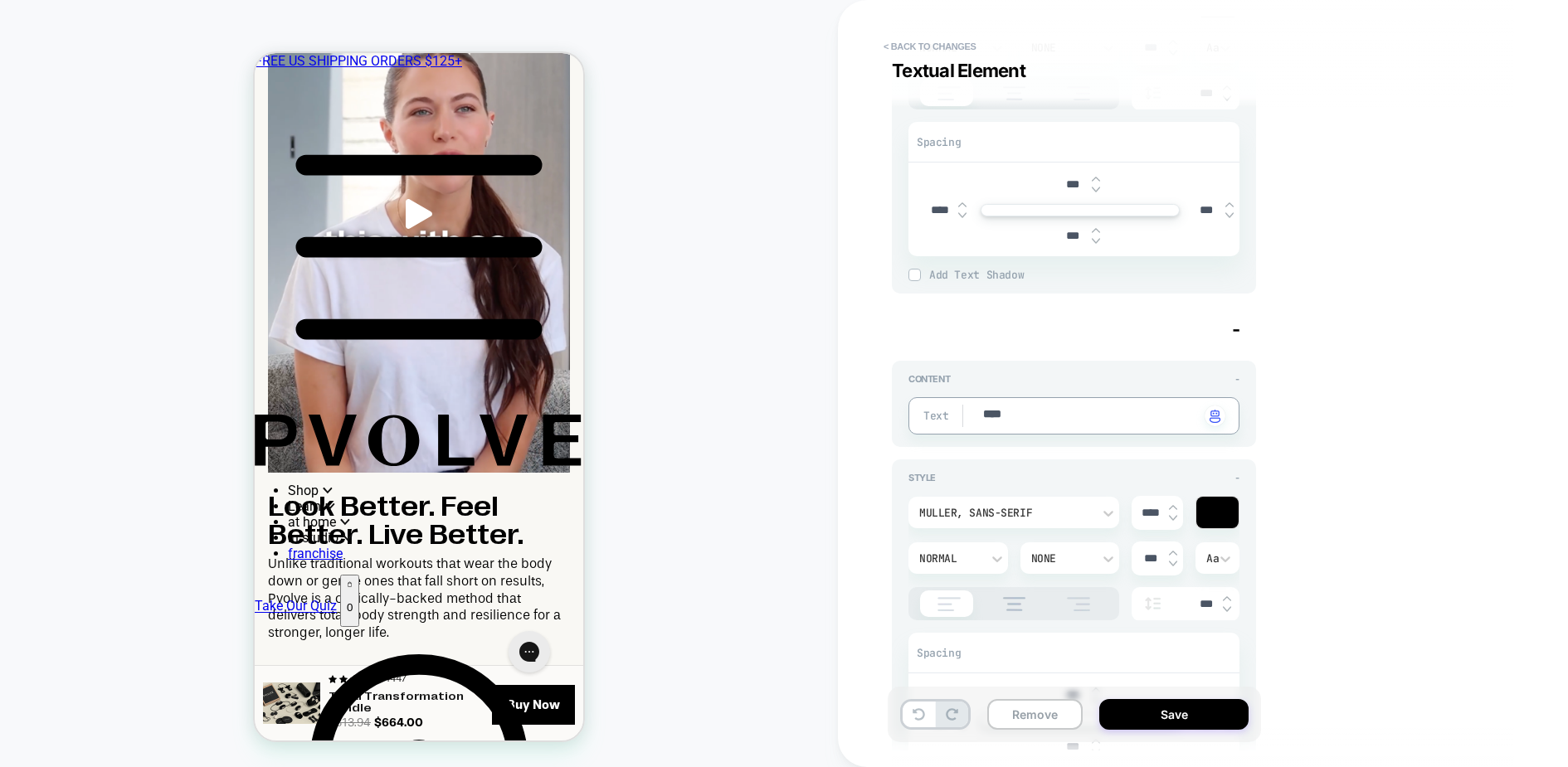 type on "*" 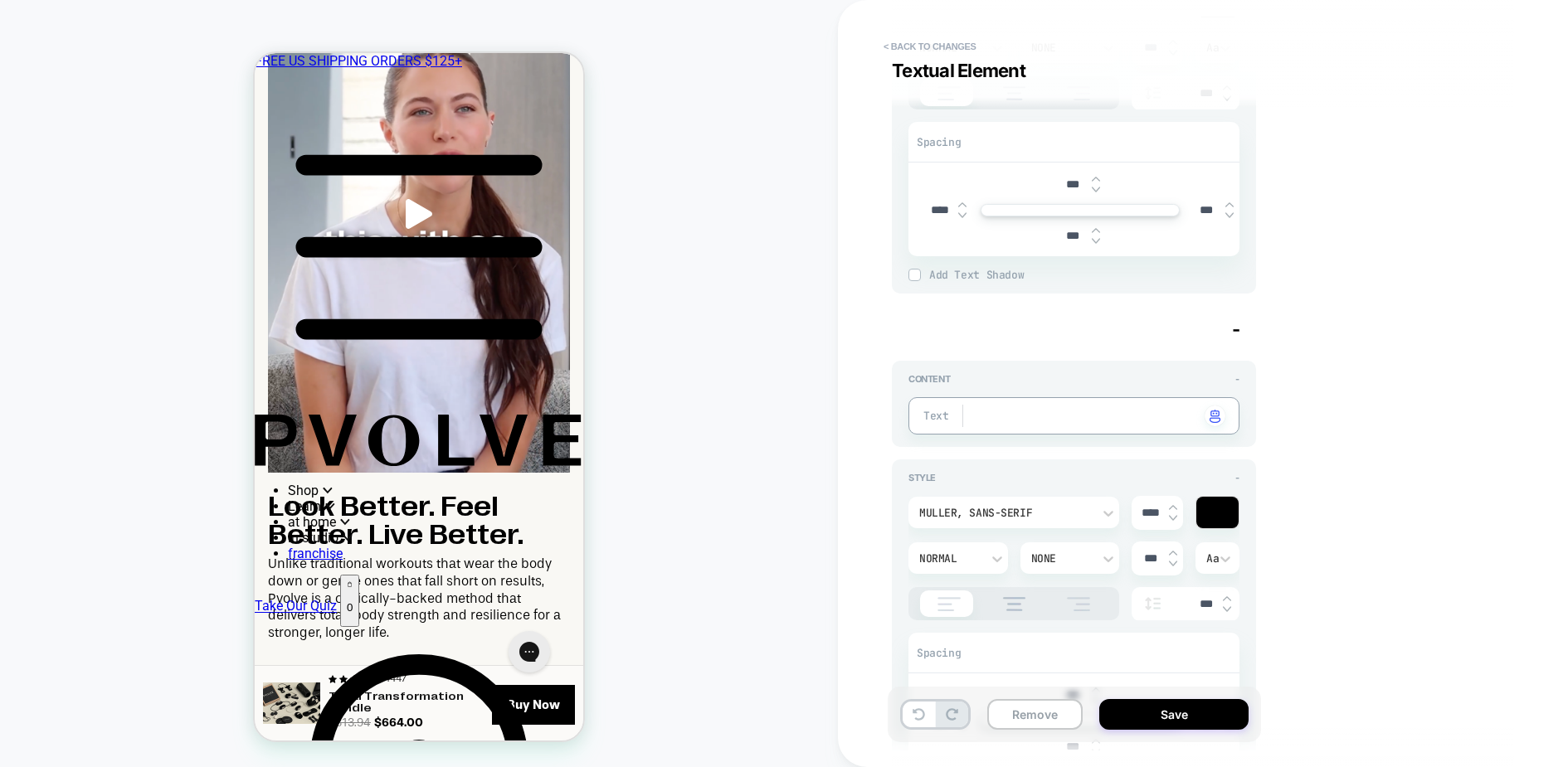 type on "*" 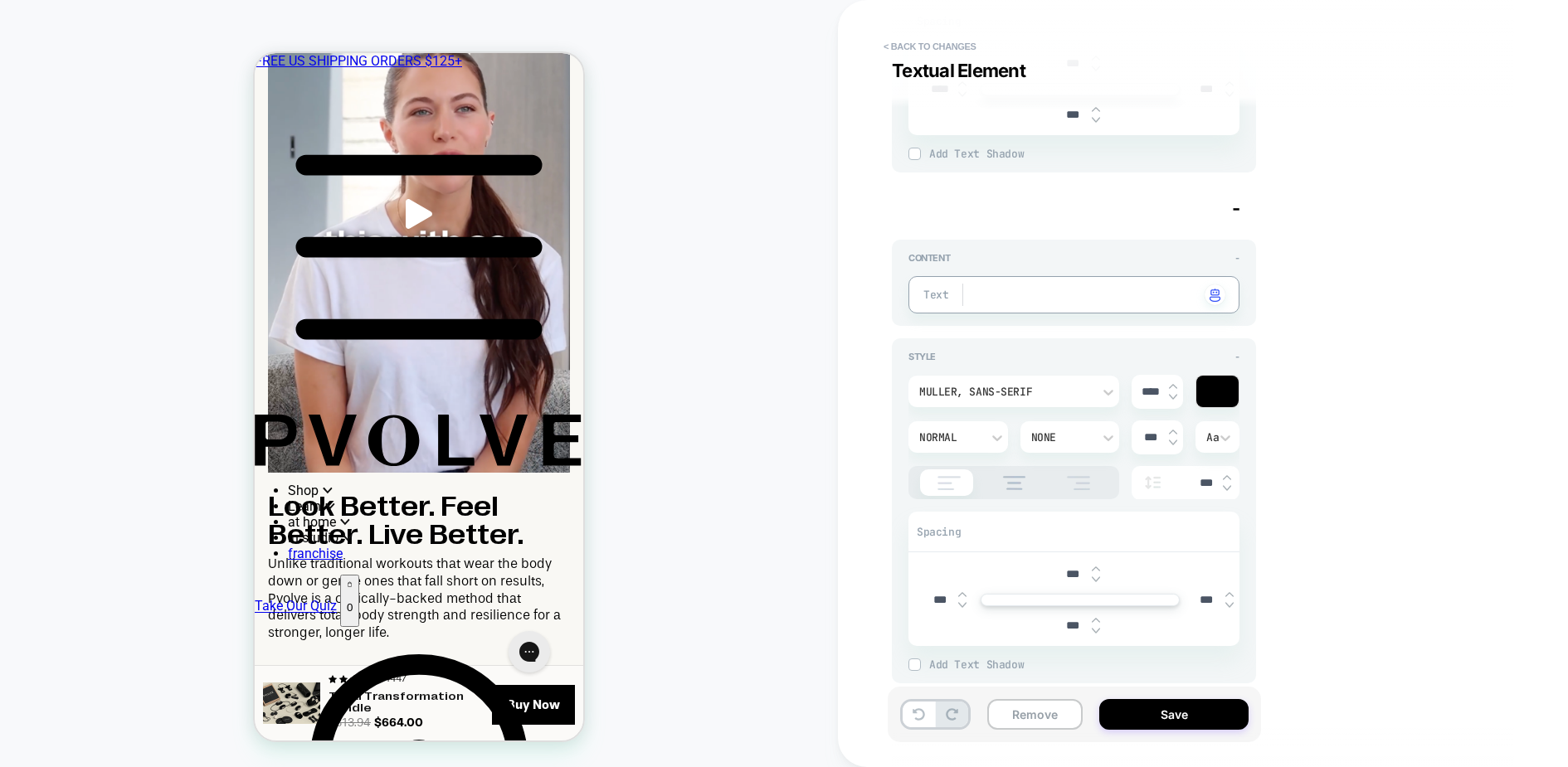 scroll, scrollTop: 1024, scrollLeft: 0, axis: vertical 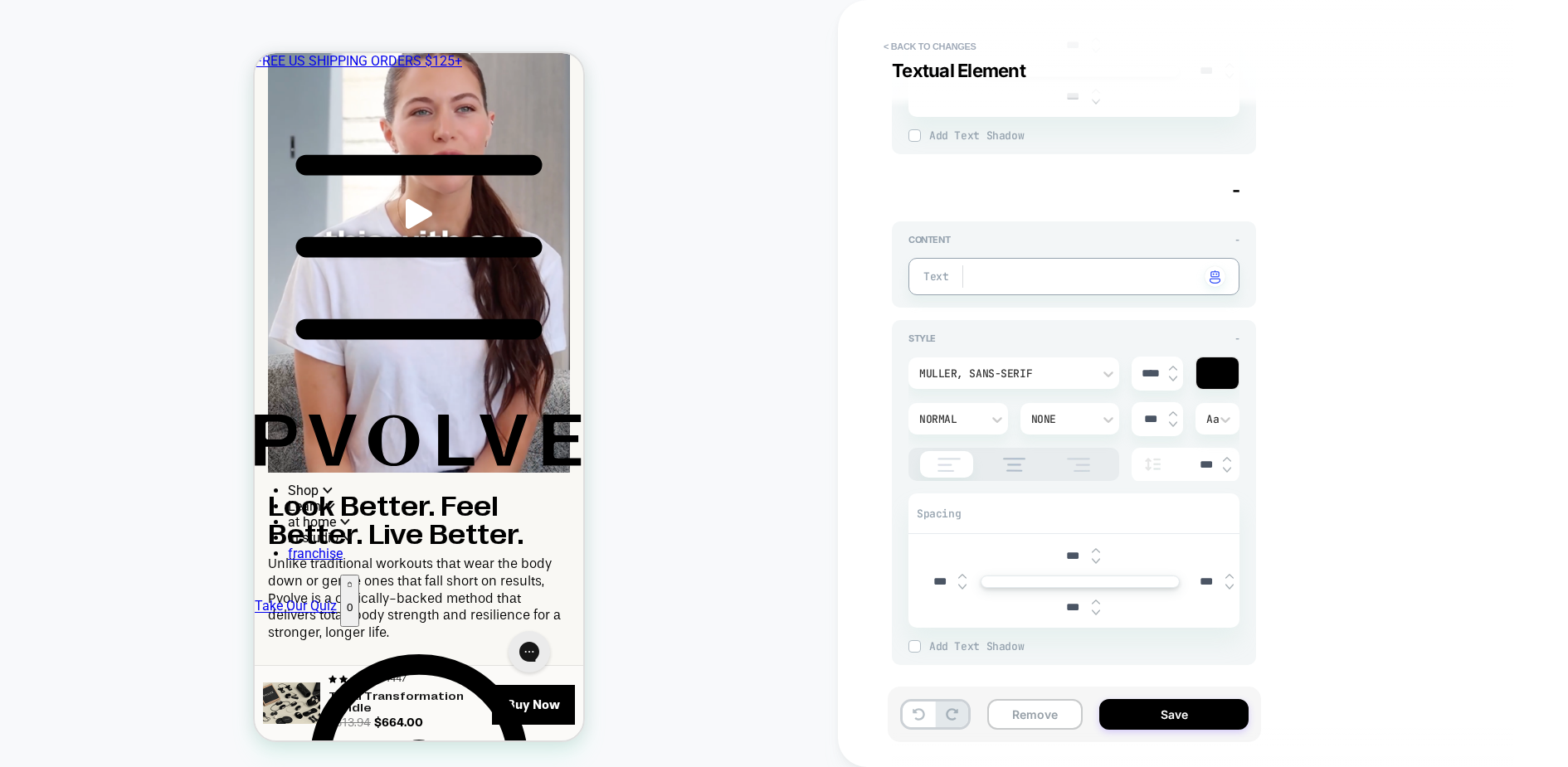 type 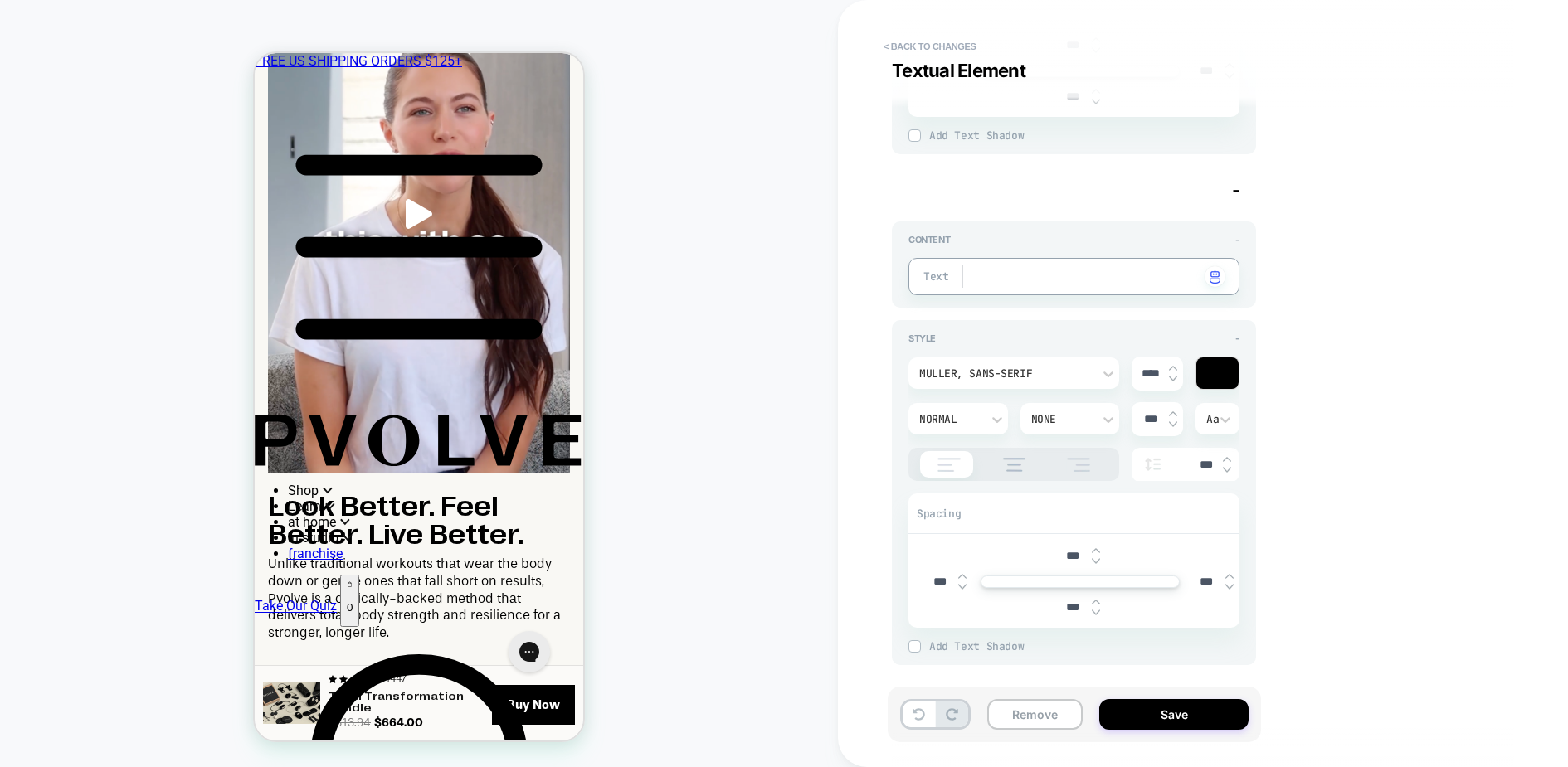 click on "**********" at bounding box center (1195, 383) 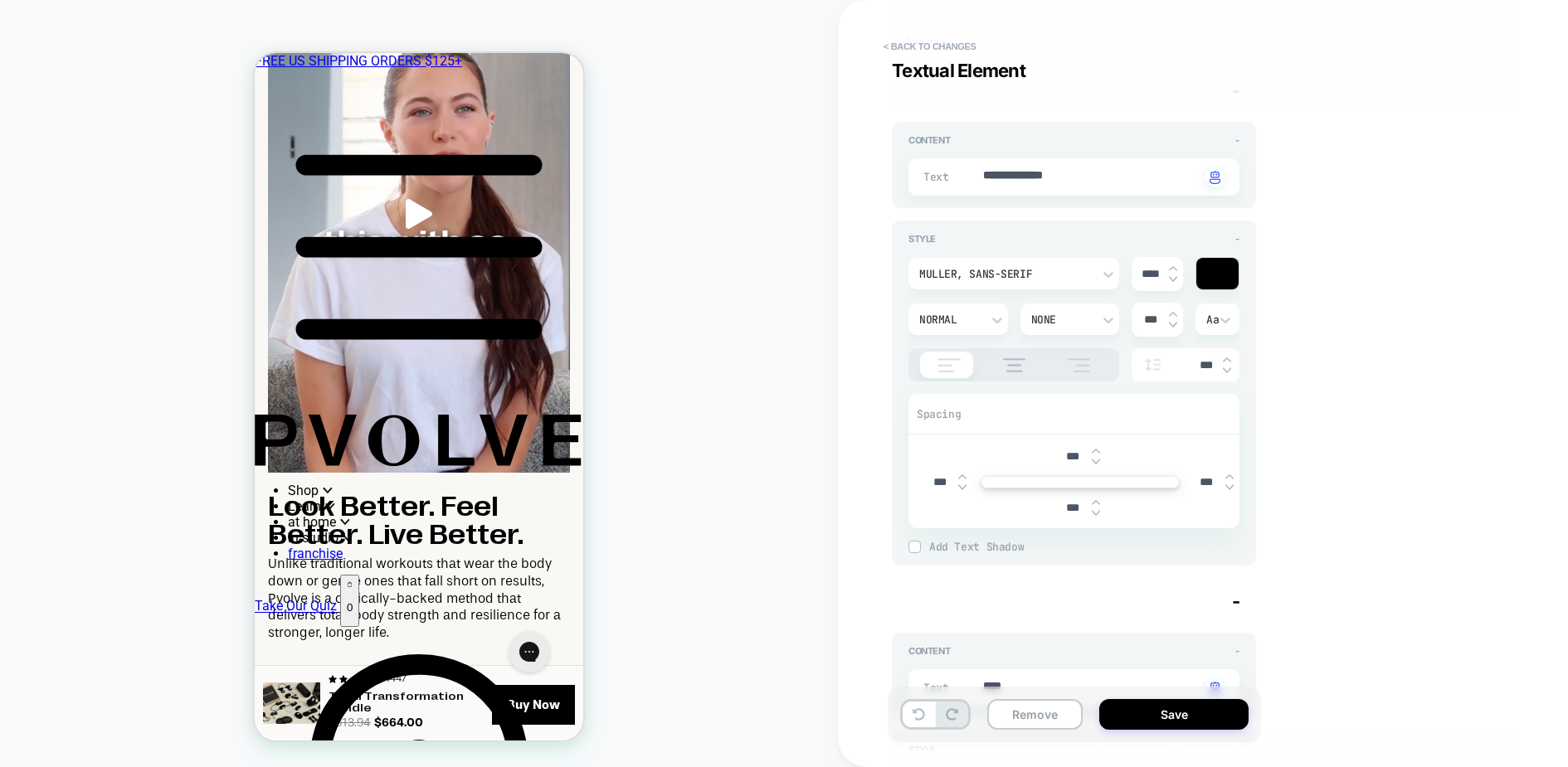 scroll, scrollTop: 91, scrollLeft: 0, axis: vertical 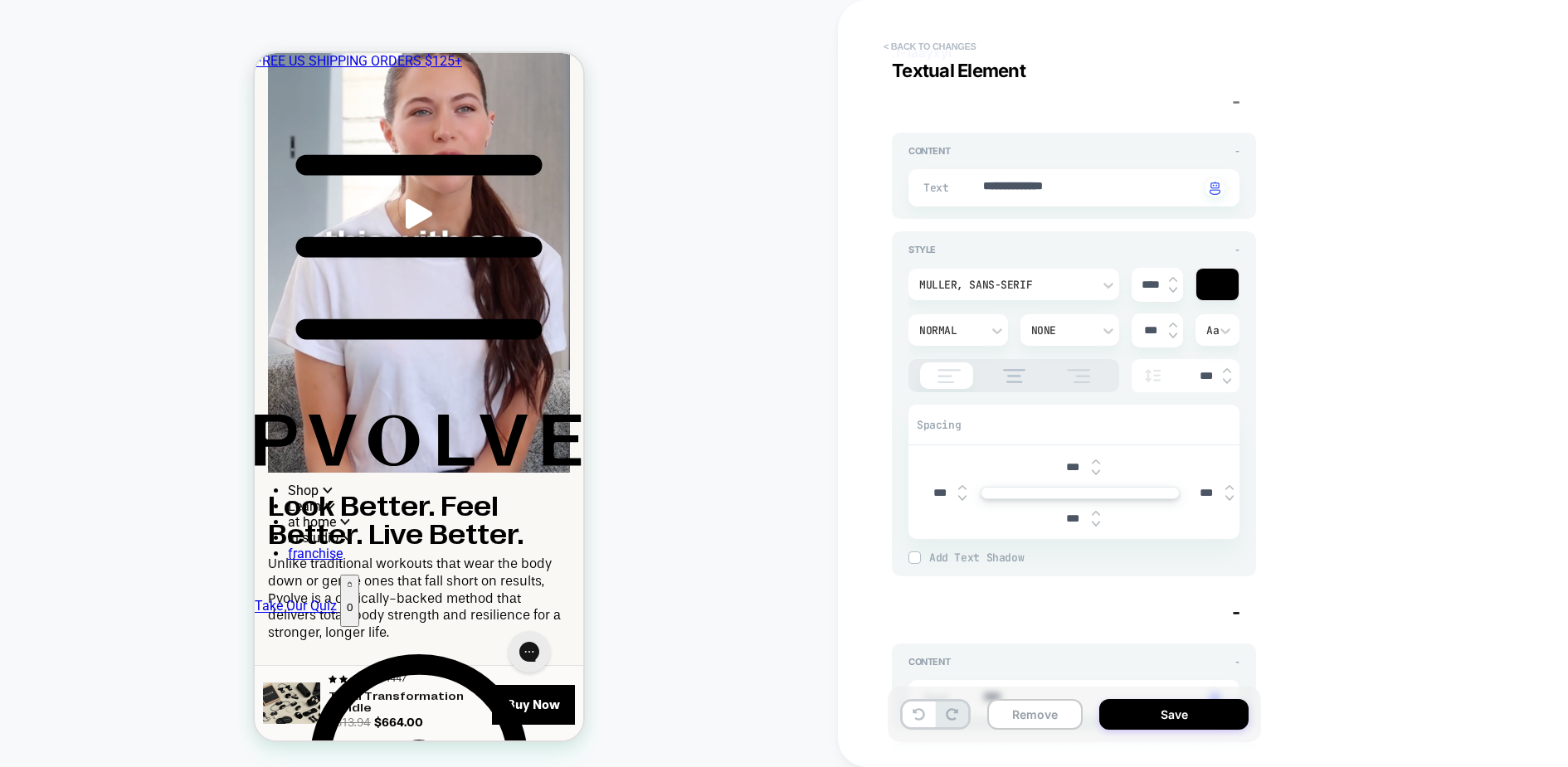 click on "< Back to changes" at bounding box center [930, 46] 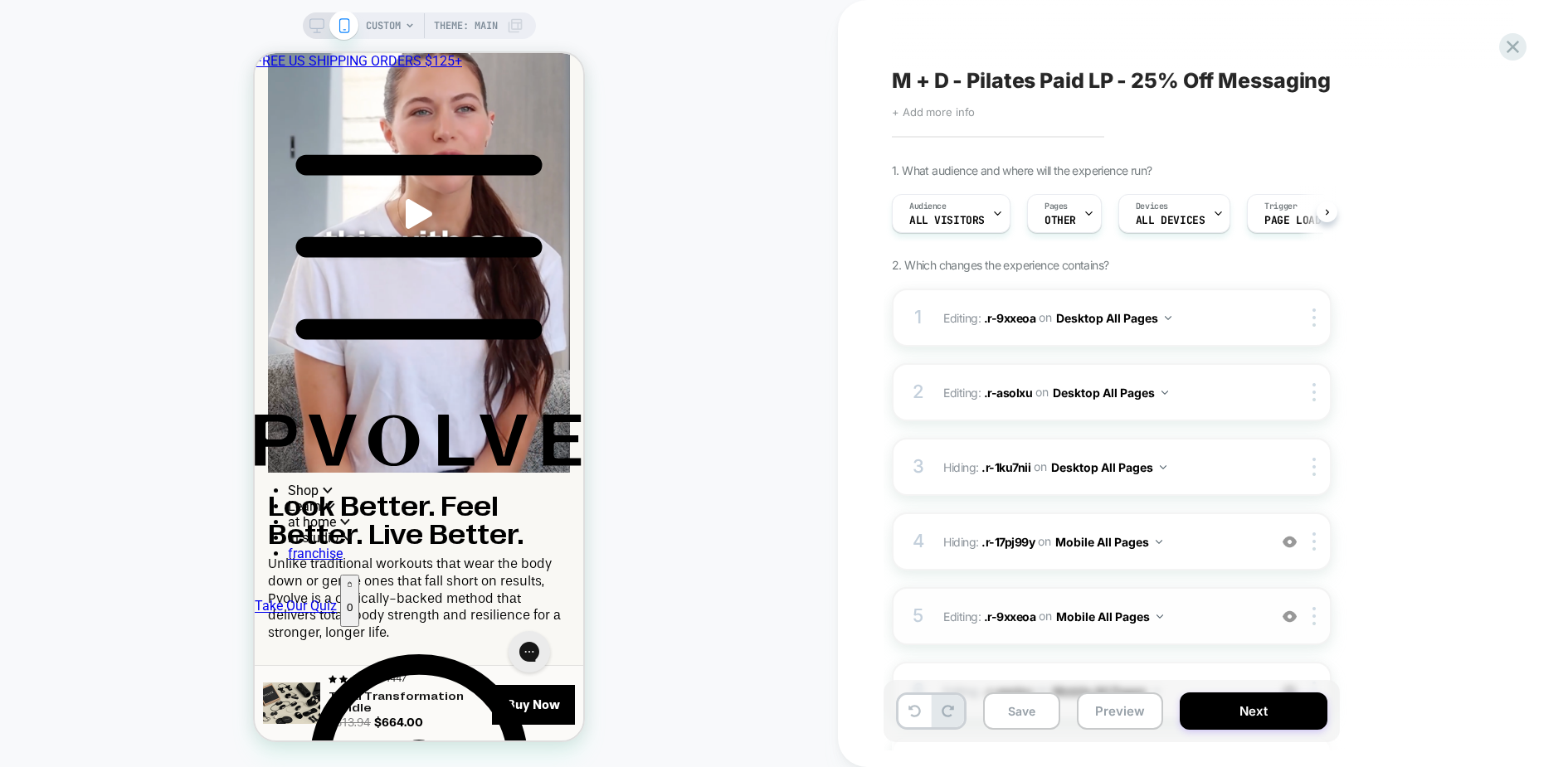 scroll, scrollTop: 0, scrollLeft: 1, axis: horizontal 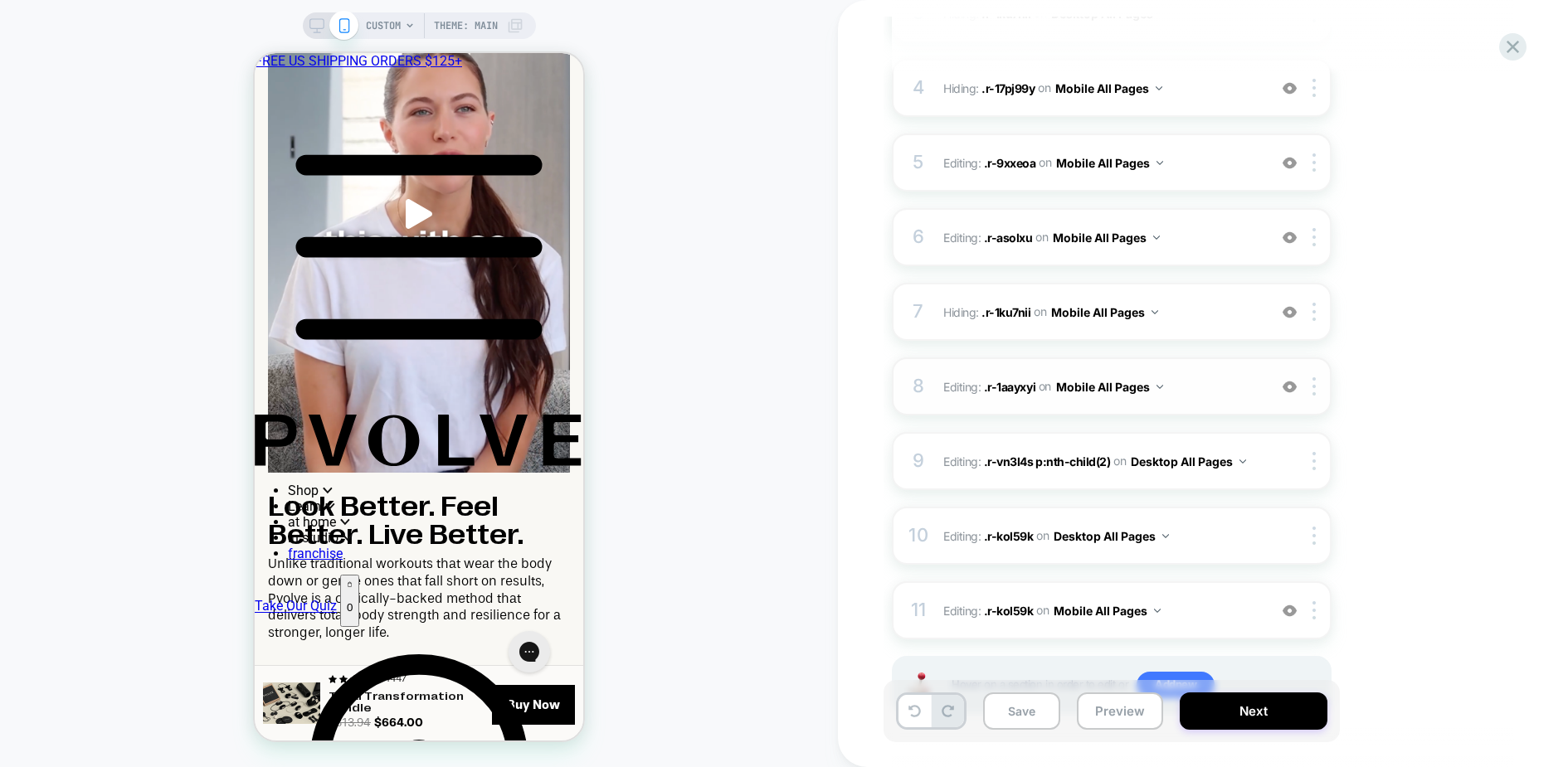 click at bounding box center [1289, 386] 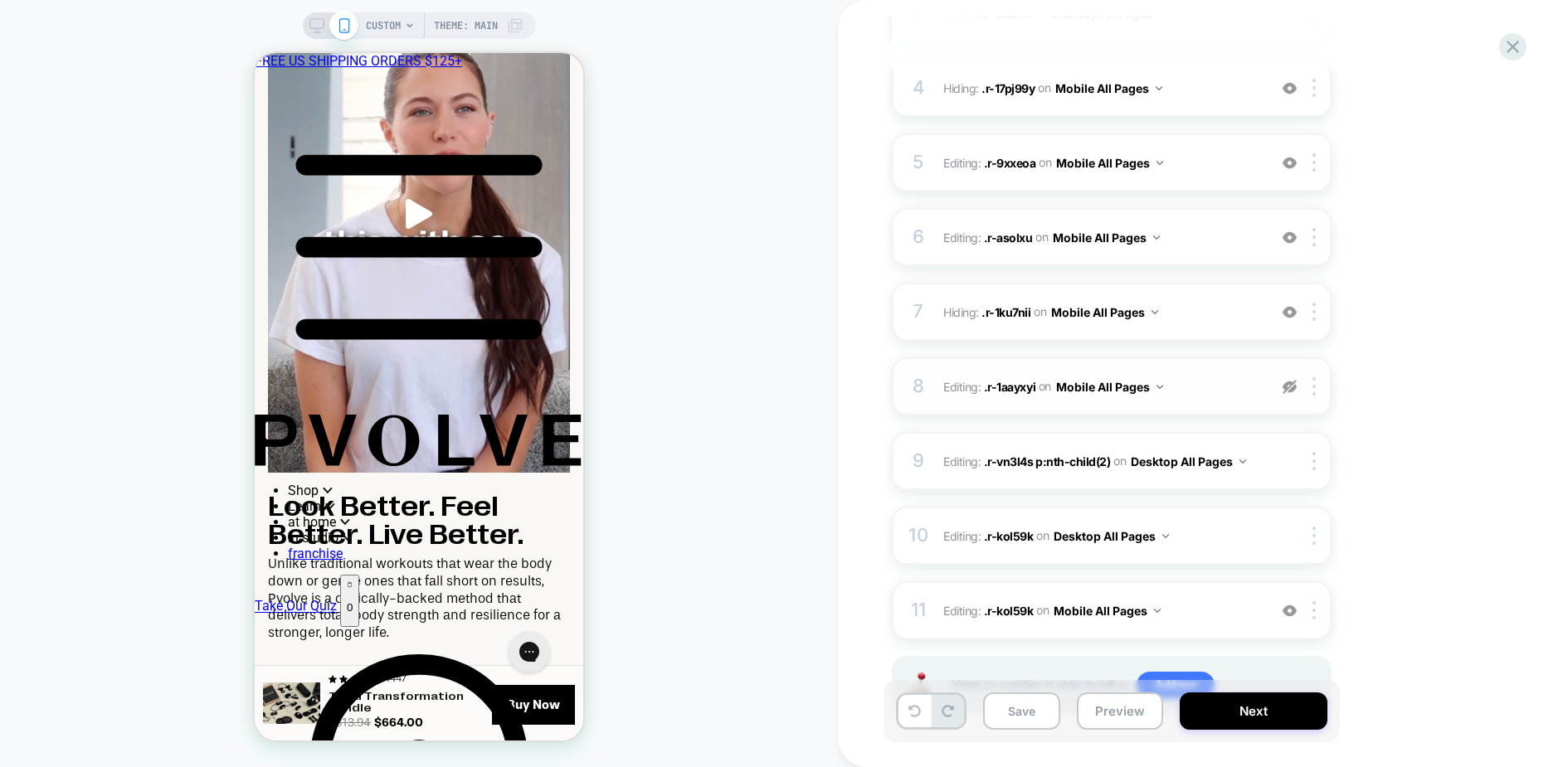 click at bounding box center (1289, 386) 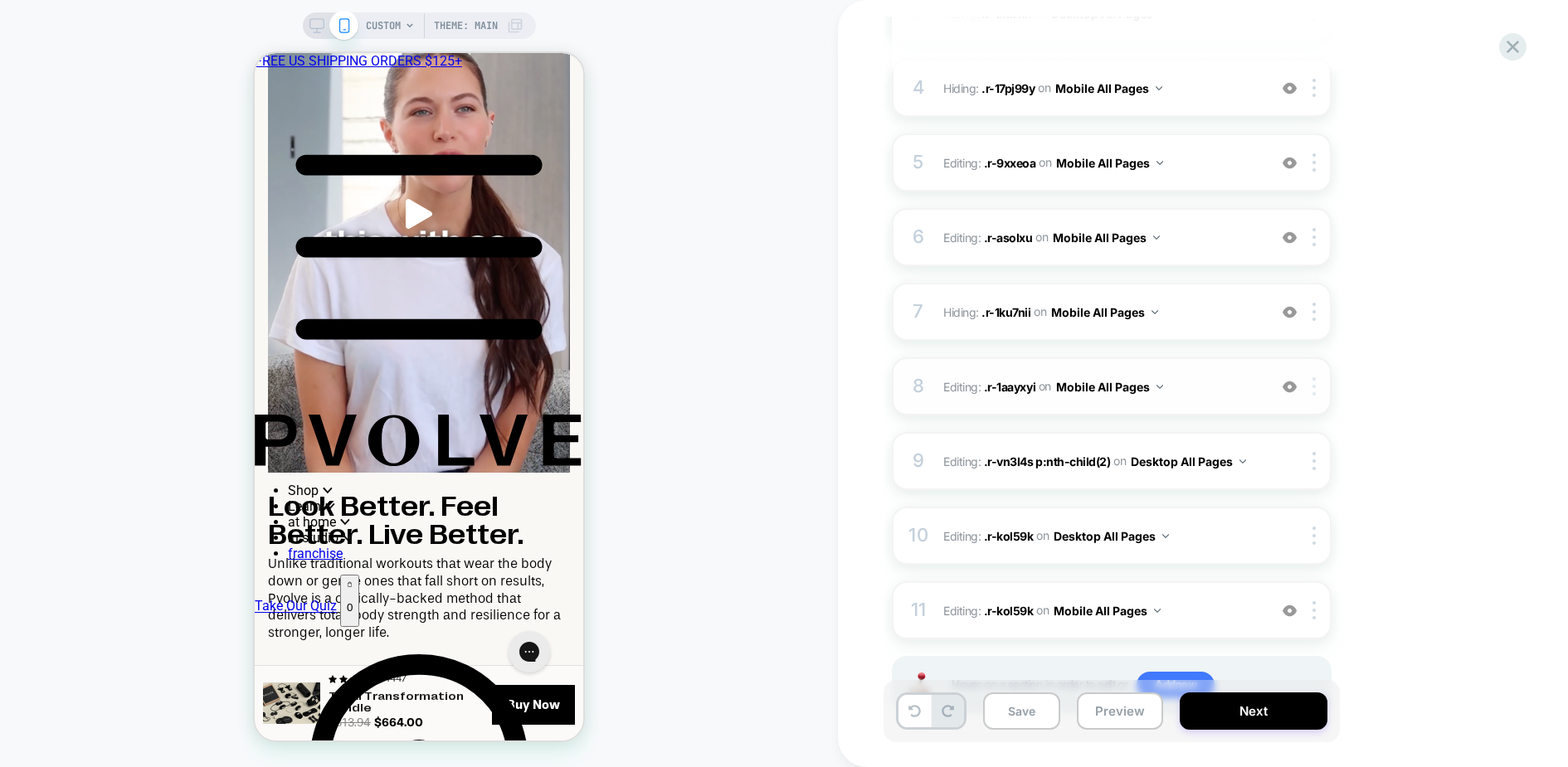 click at bounding box center (1314, 386) 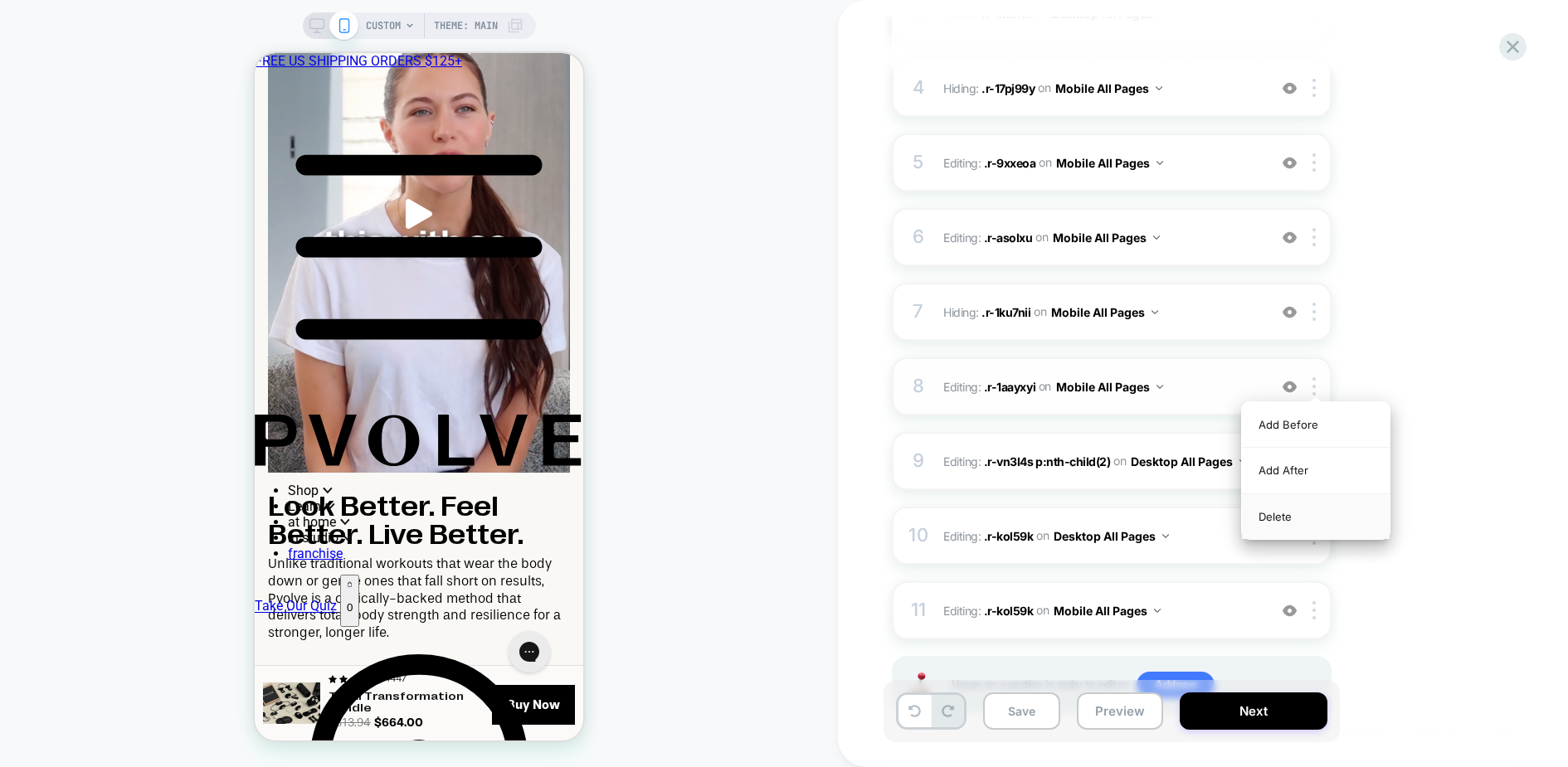 click on "Delete" at bounding box center (1316, 517) 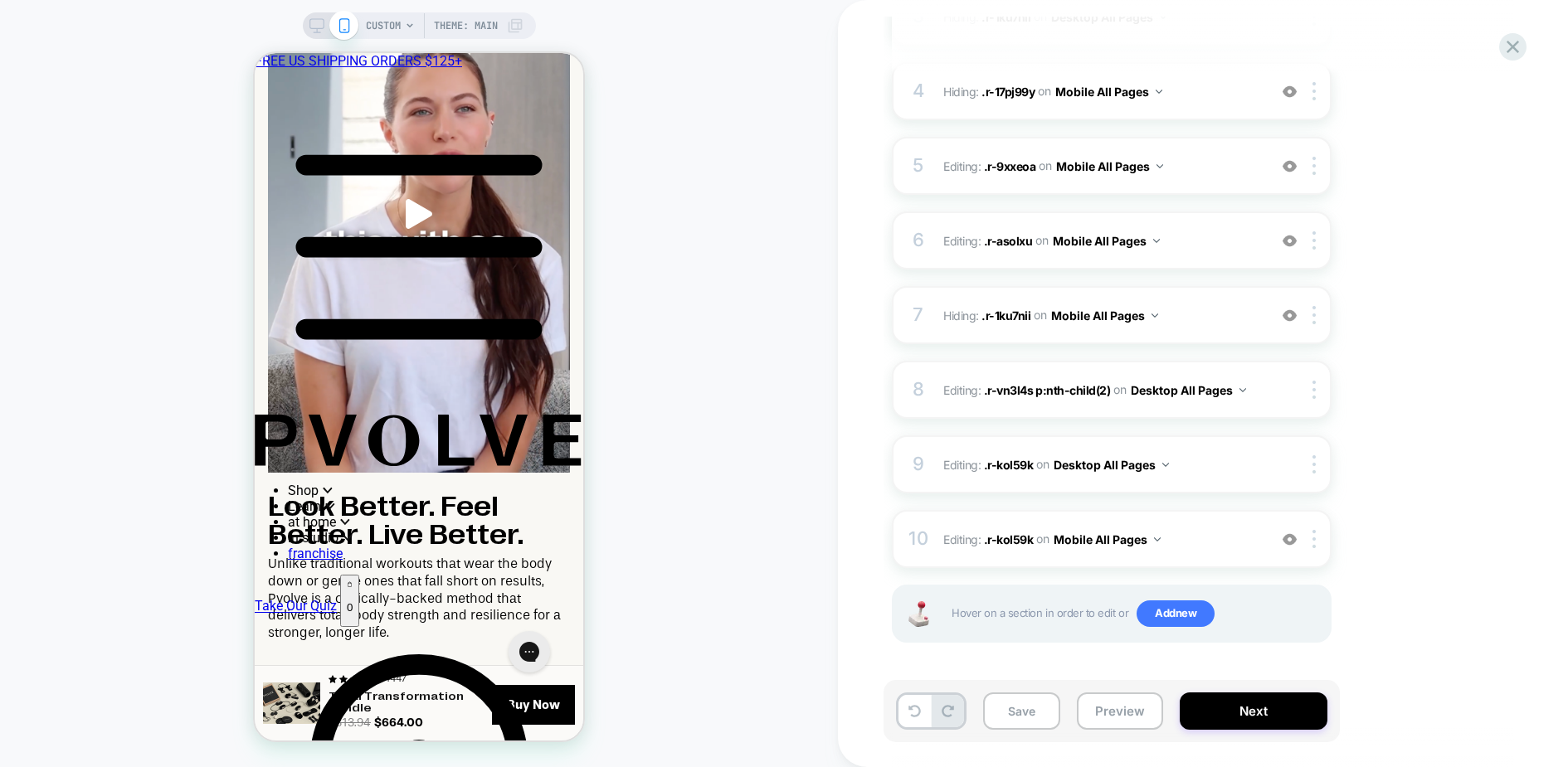 scroll, scrollTop: 449, scrollLeft: 0, axis: vertical 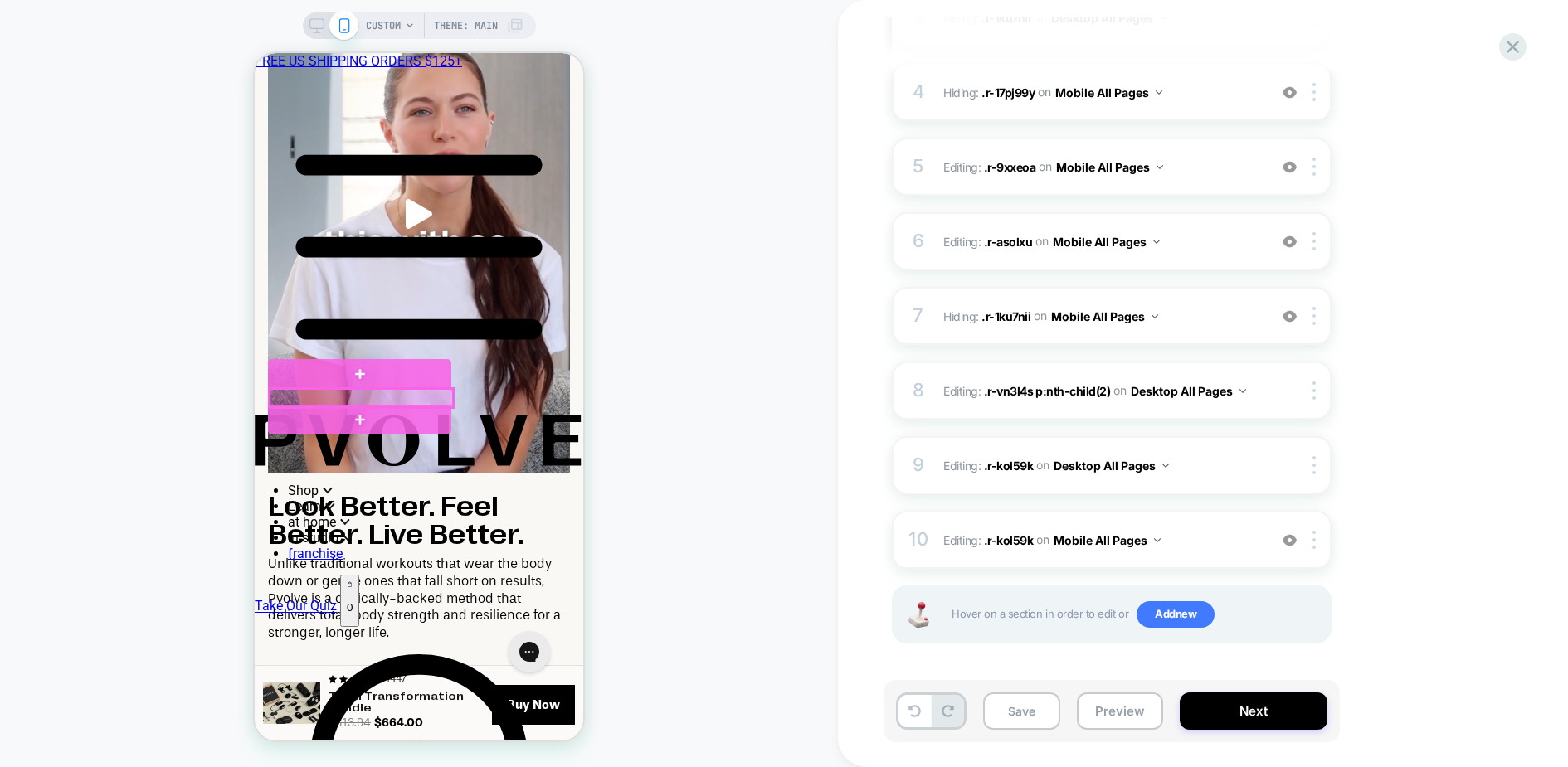 click at bounding box center (361, 398) 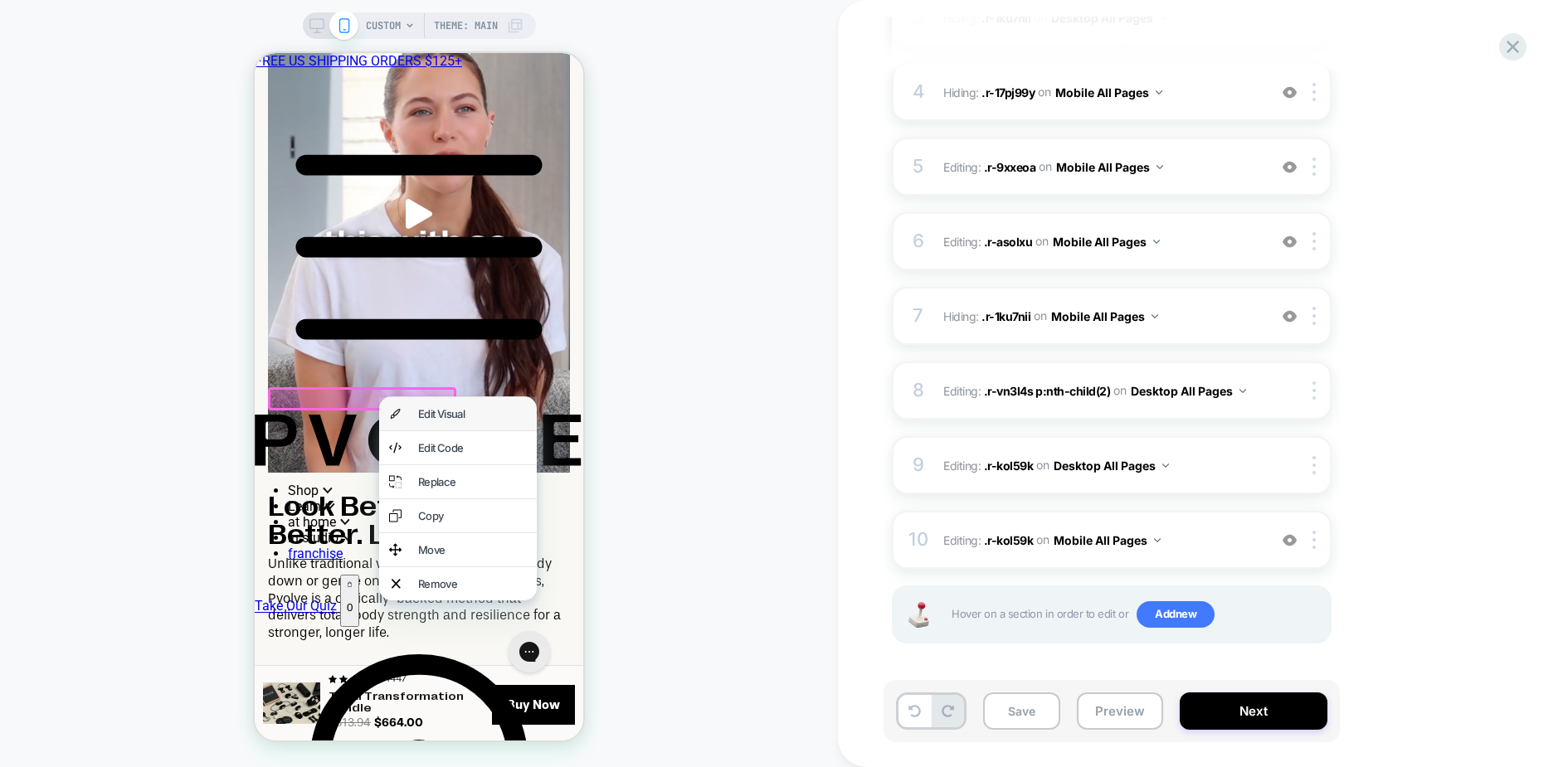click on "Edit Visual" at bounding box center [472, 414] 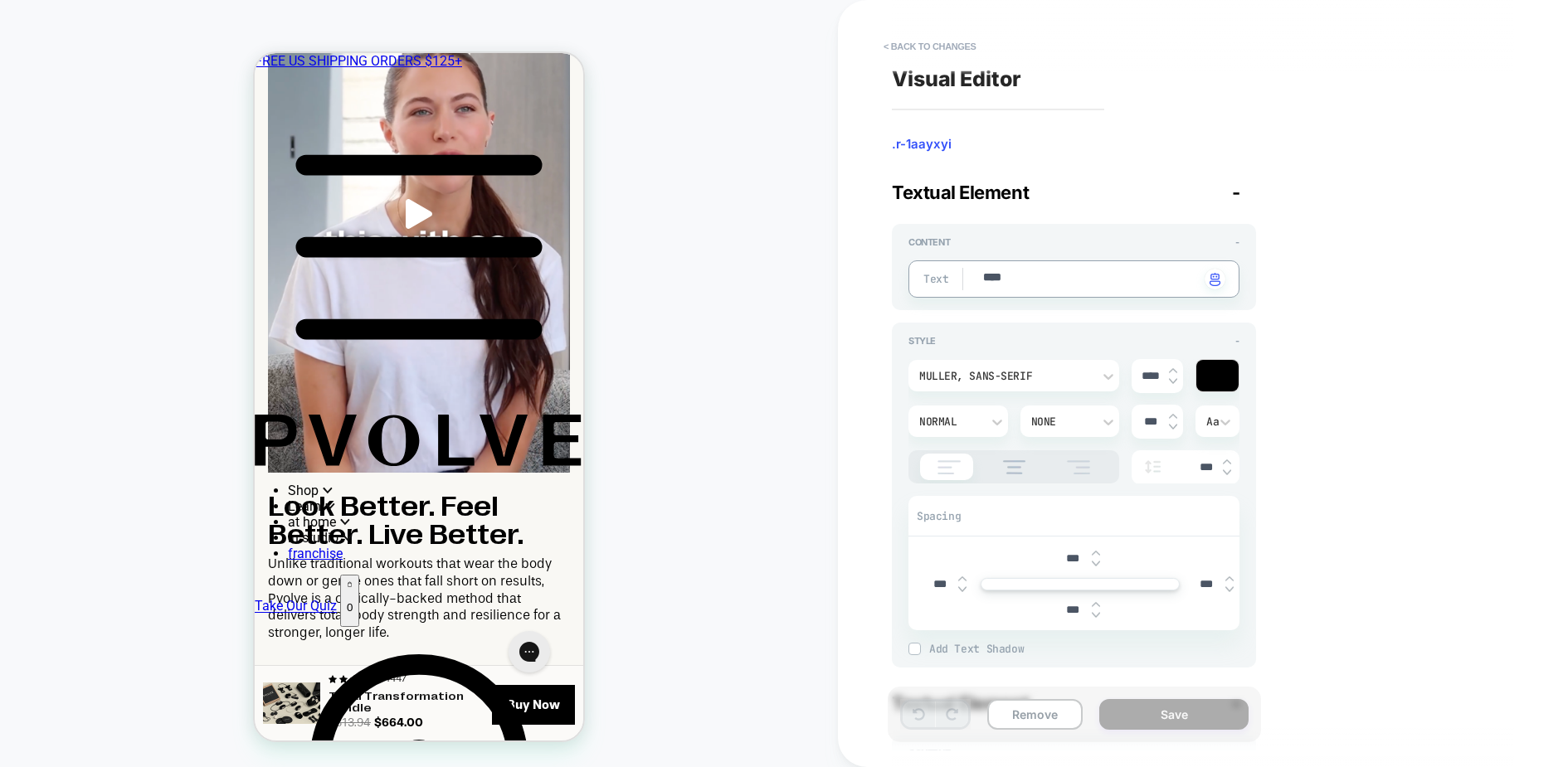 click on "****" at bounding box center (1090, 279) 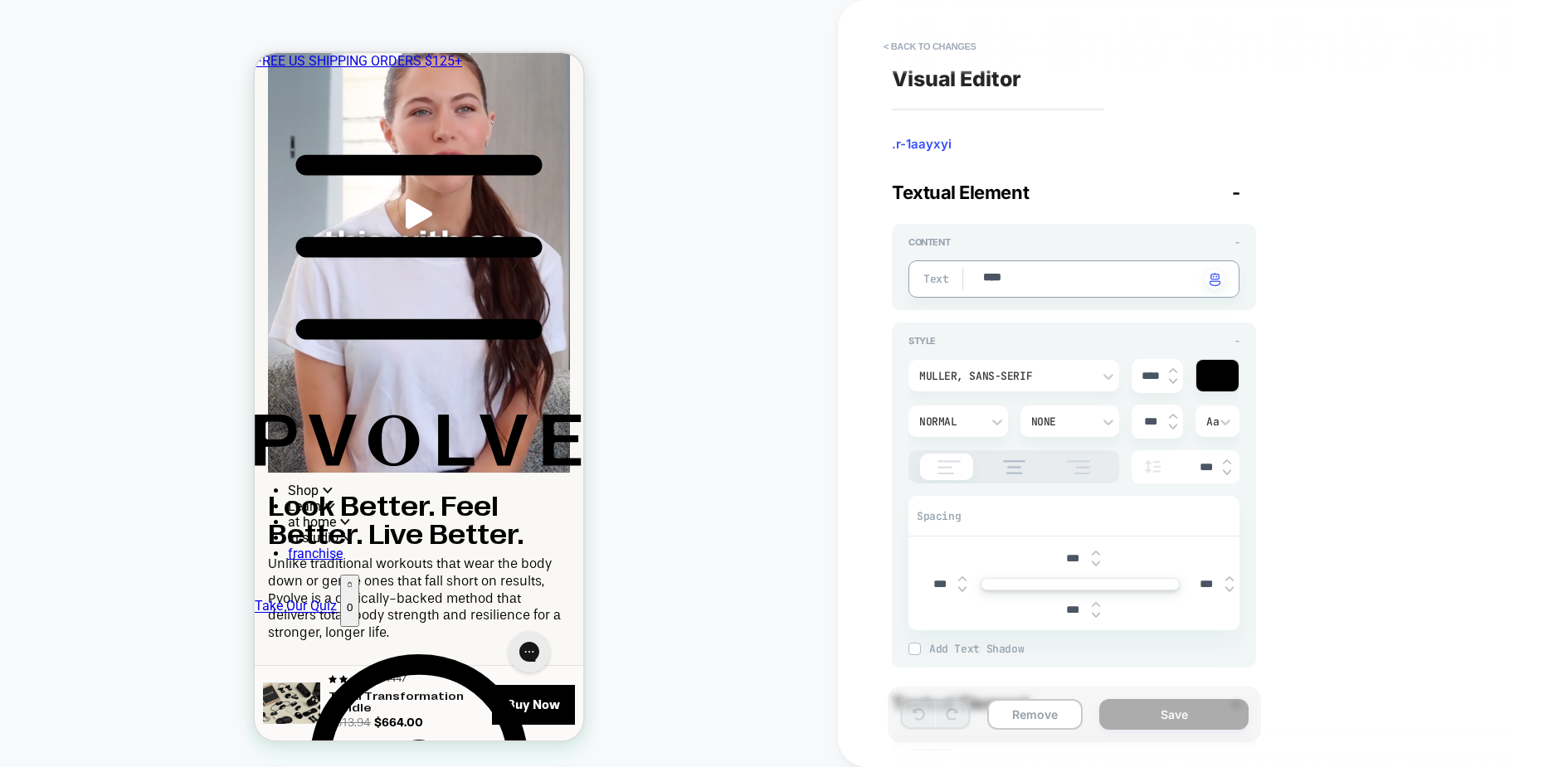 type on "*" 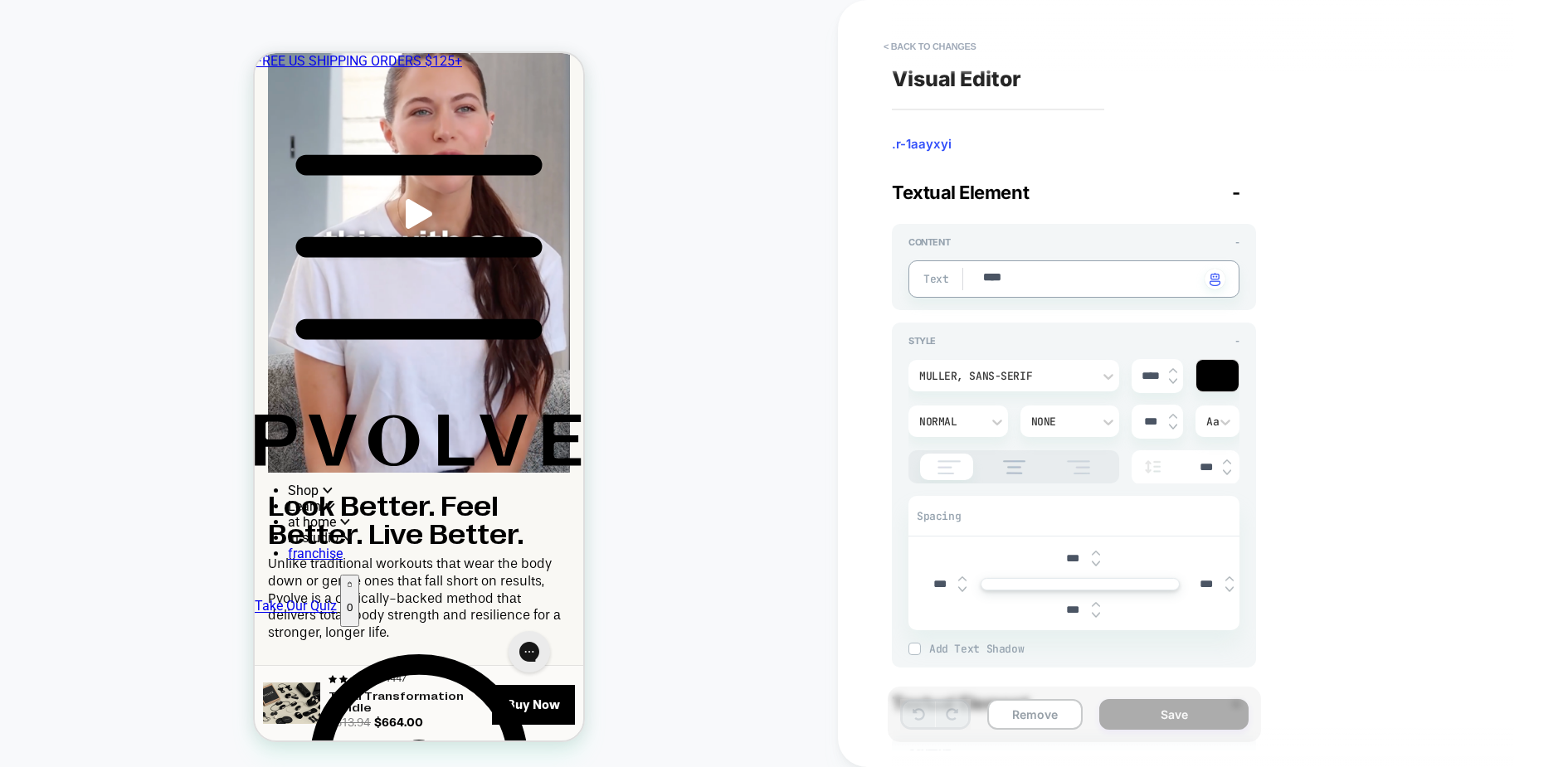 type on "*****" 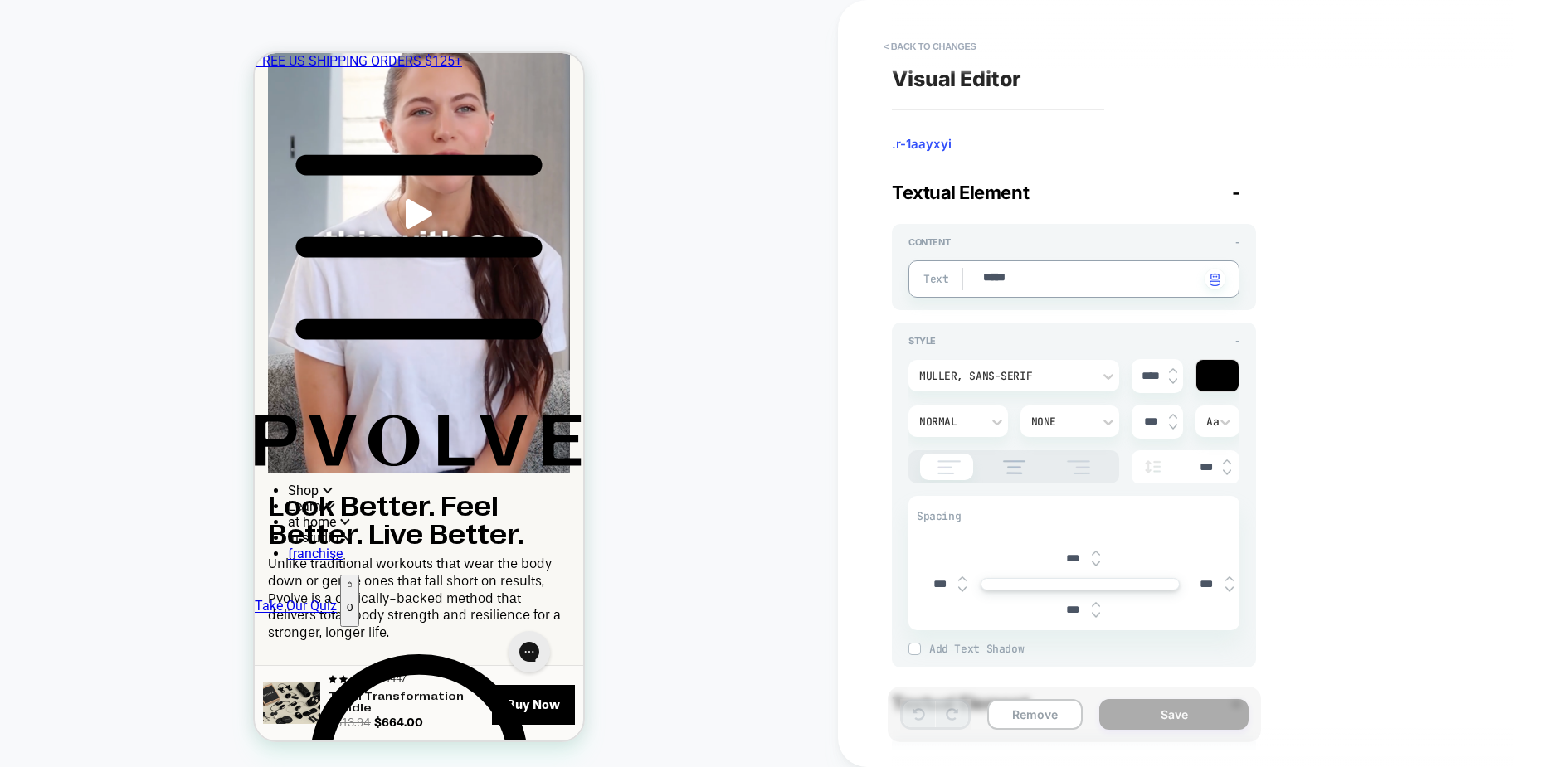 type on "*" 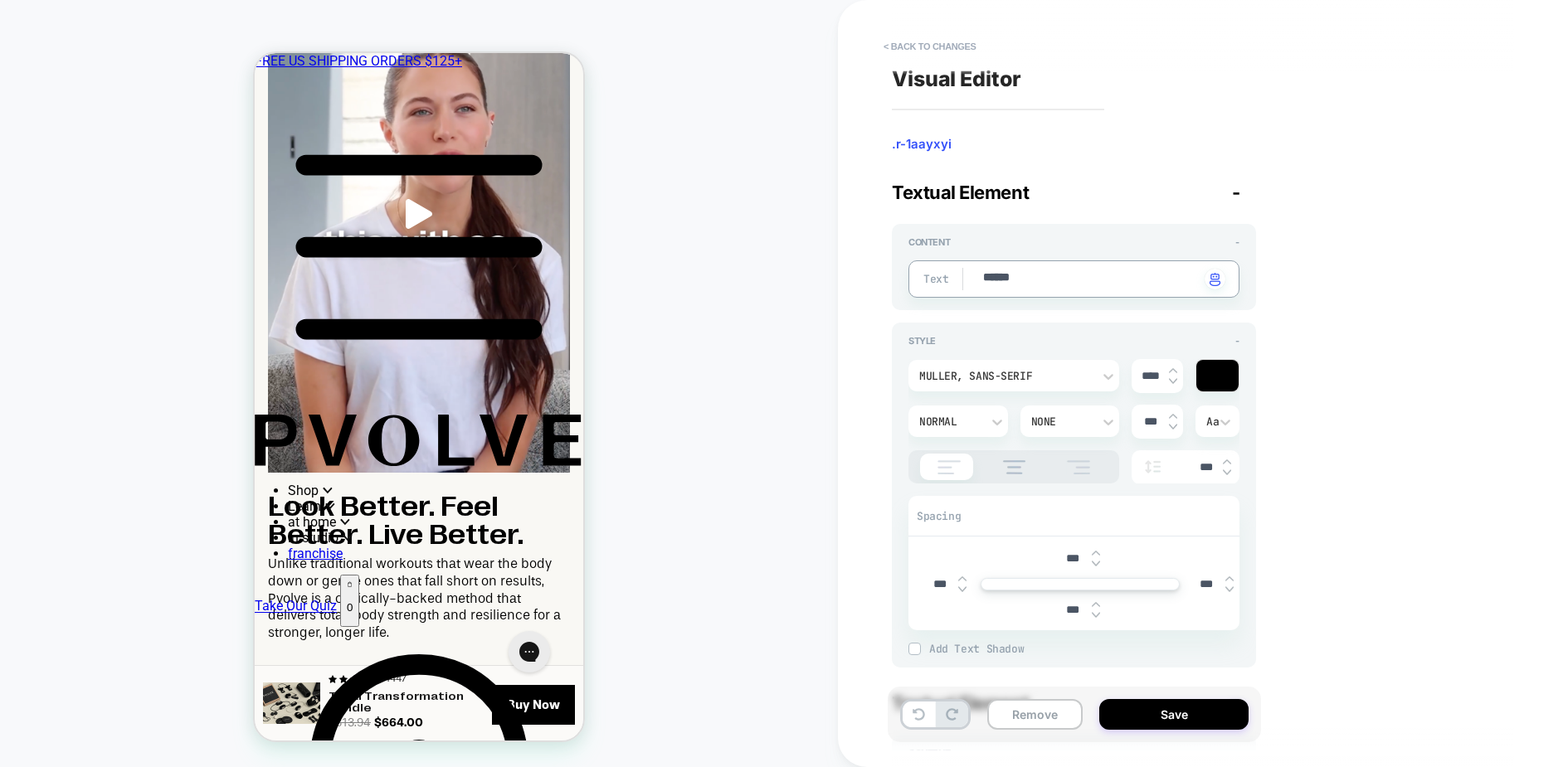 type on "*" 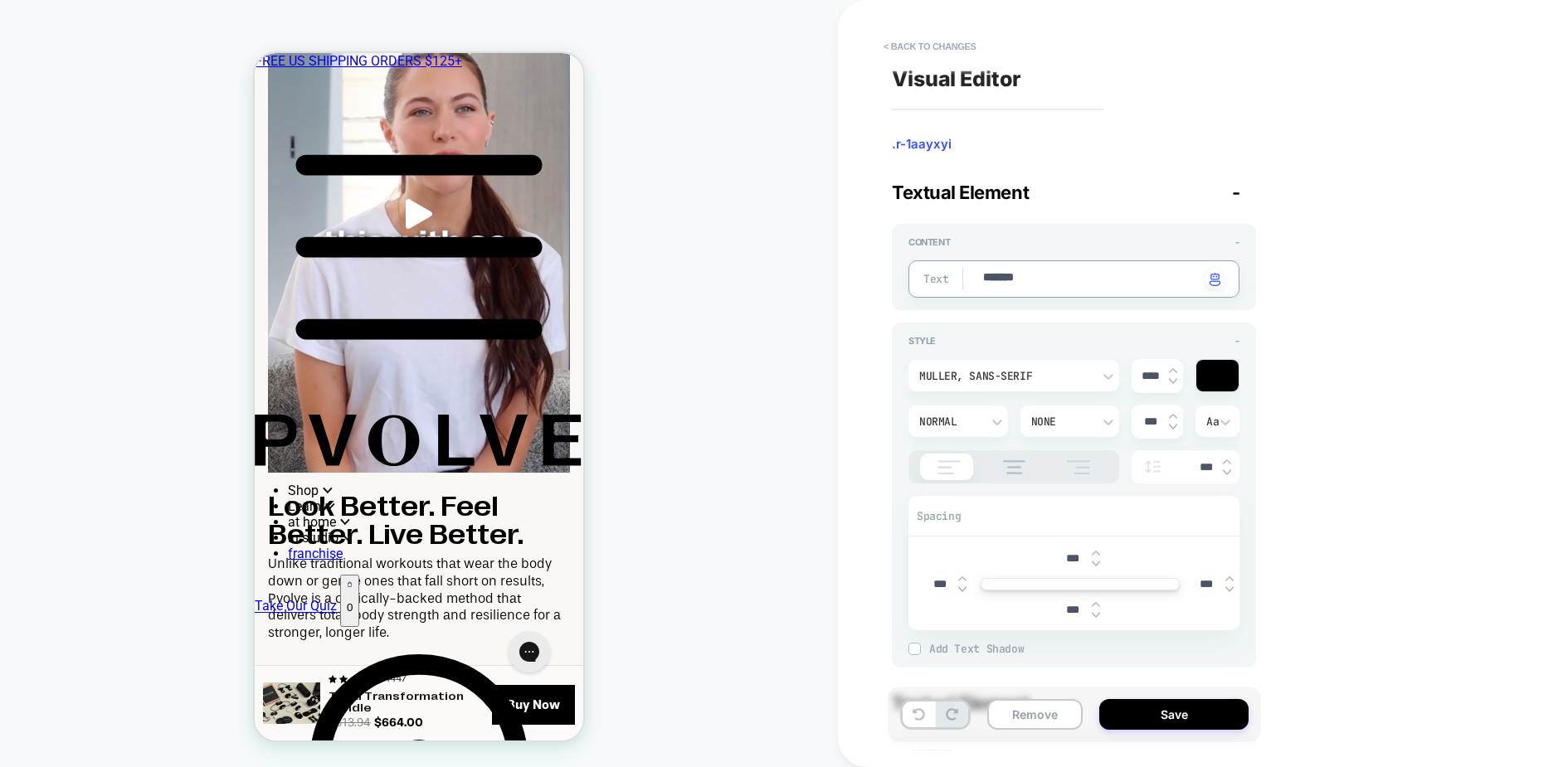 type on "*" 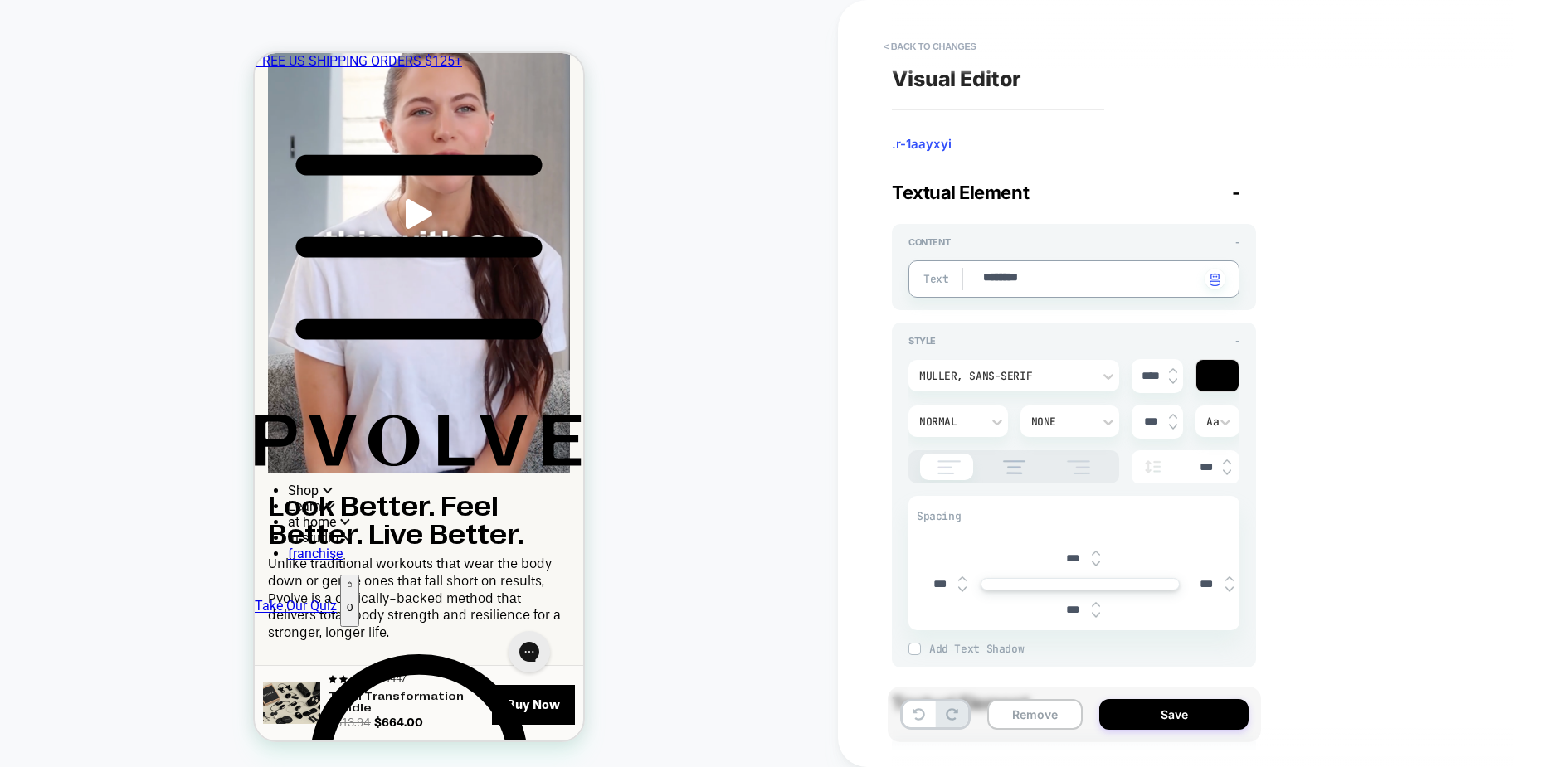 type on "*" 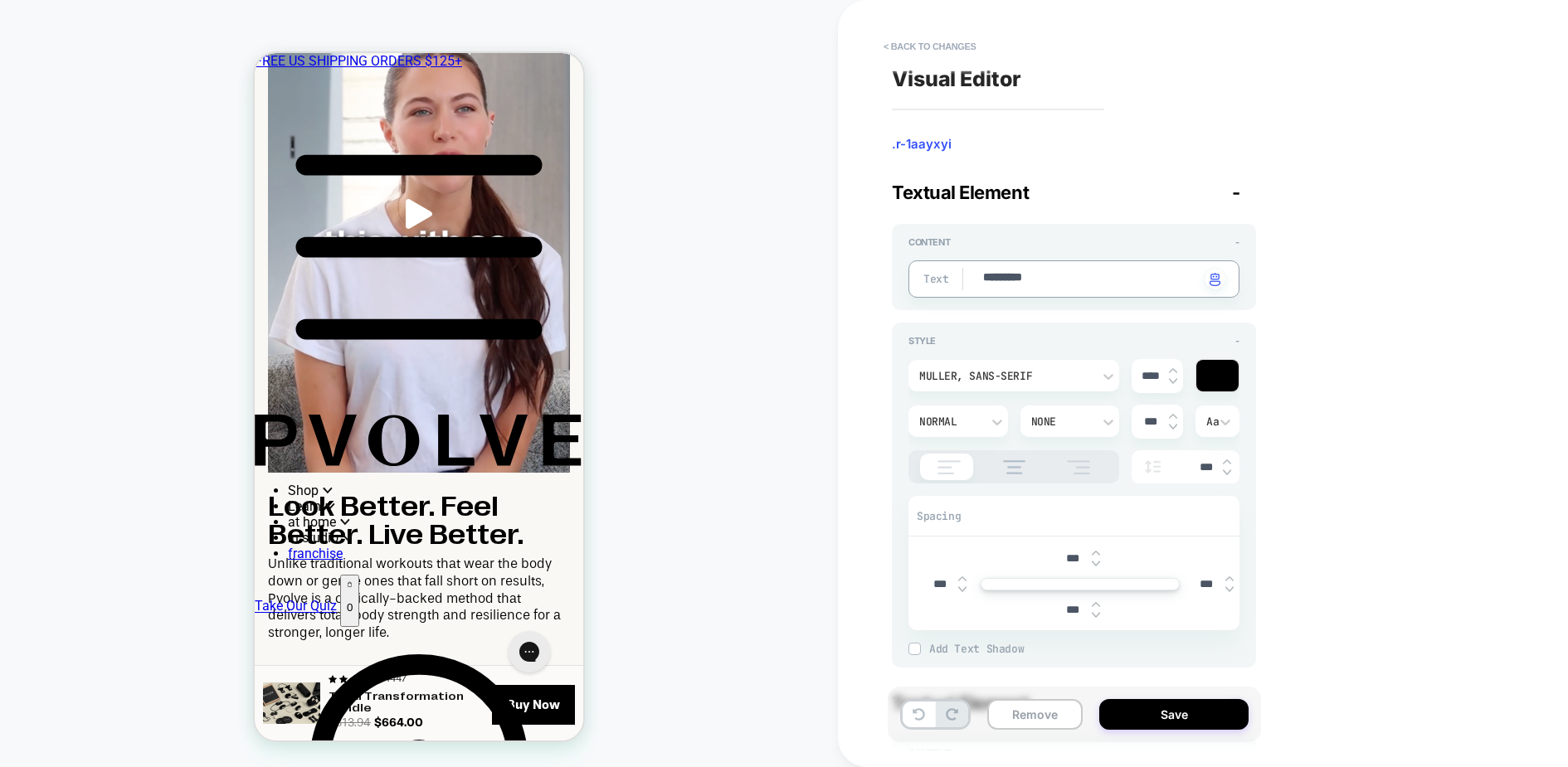 type on "*" 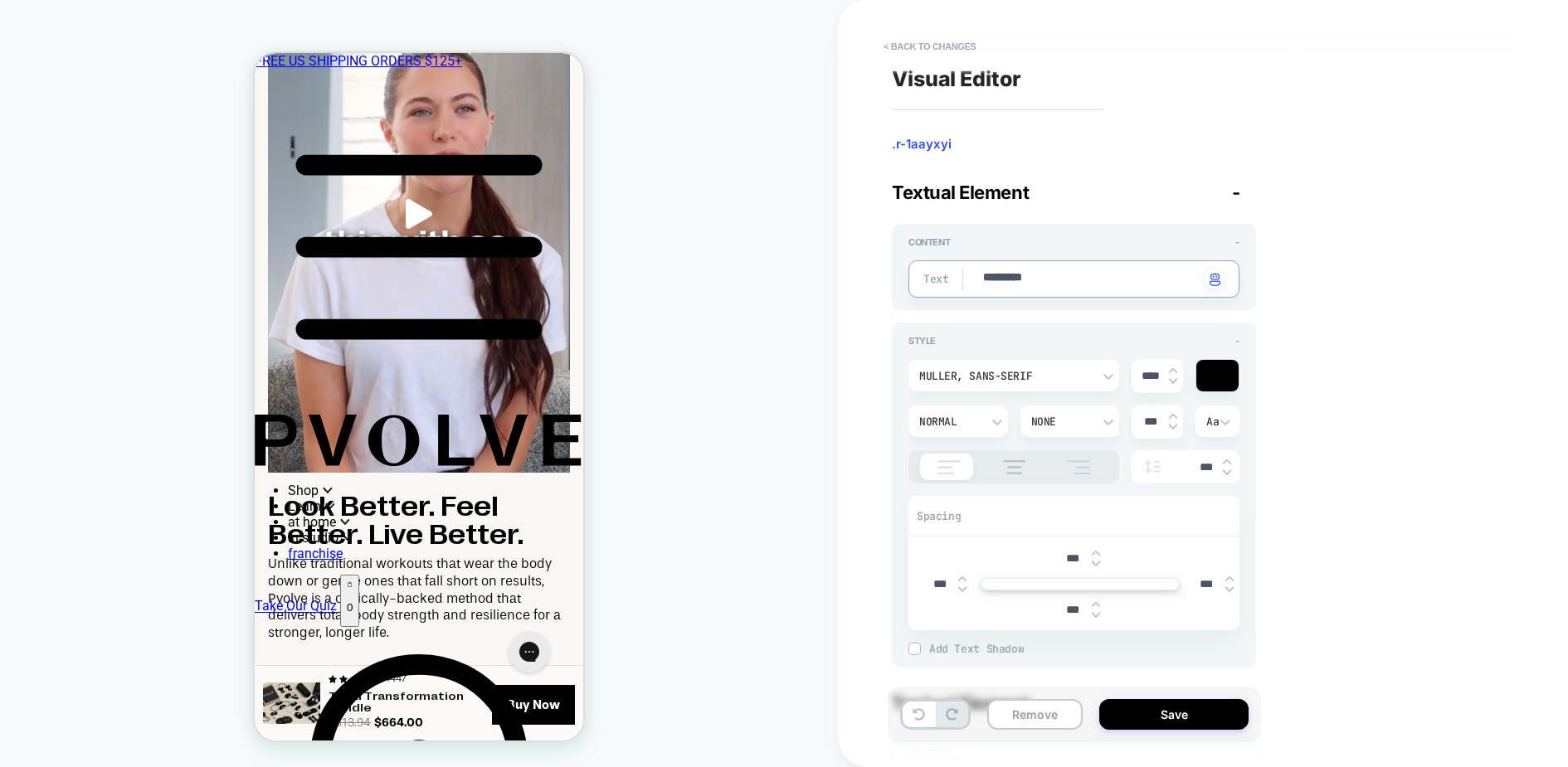 type on "********" 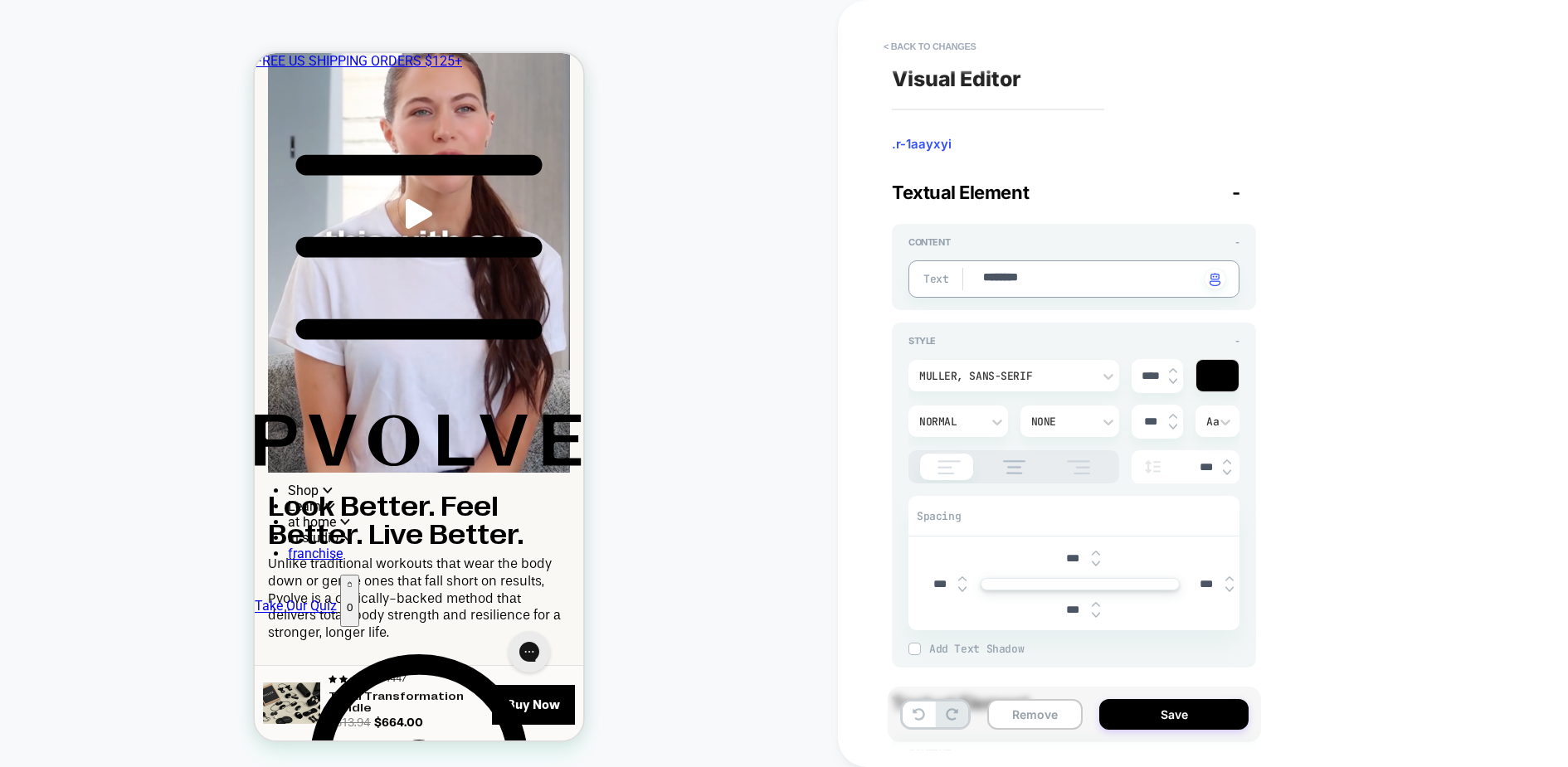 type on "*" 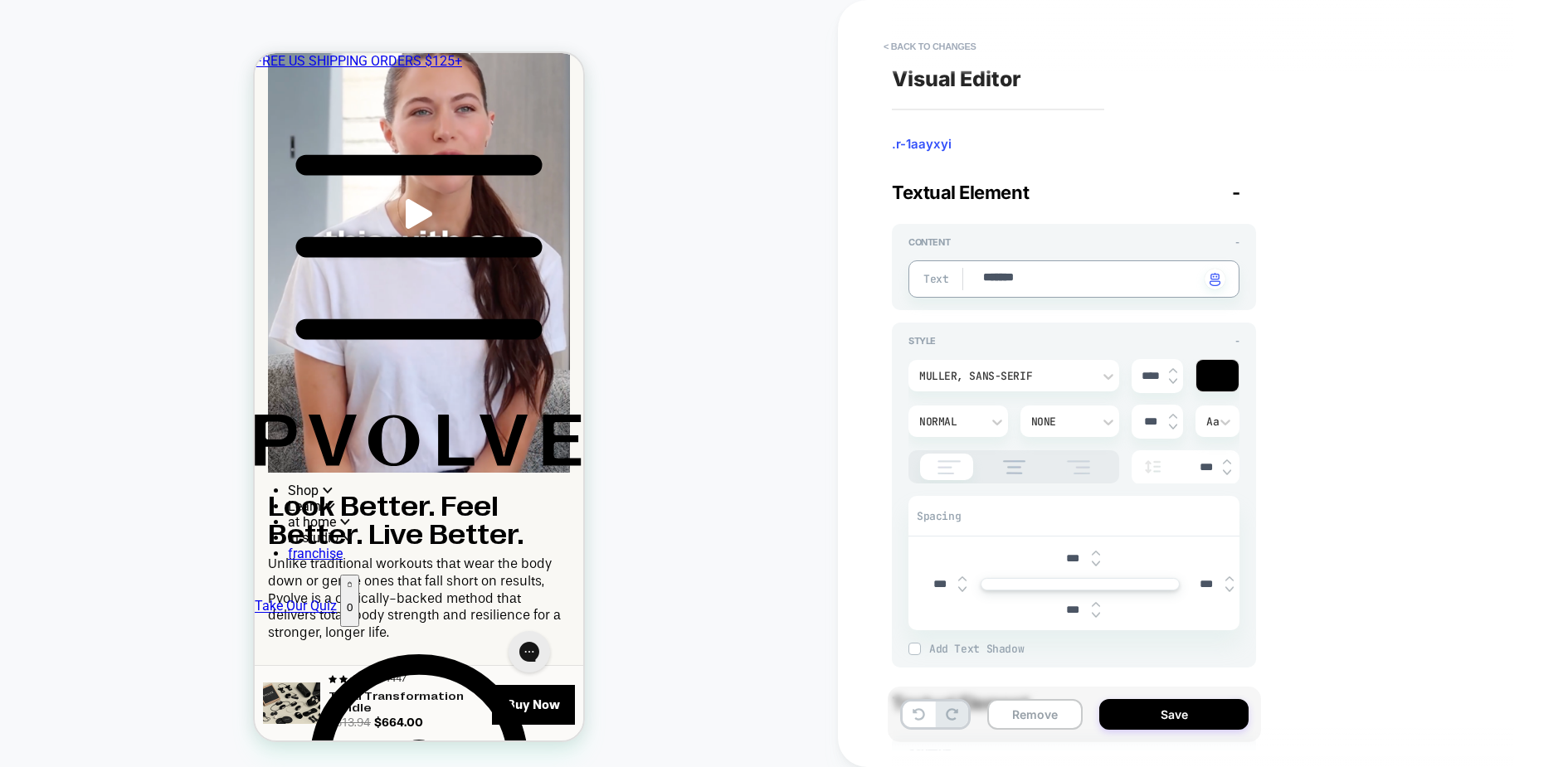 type on "*" 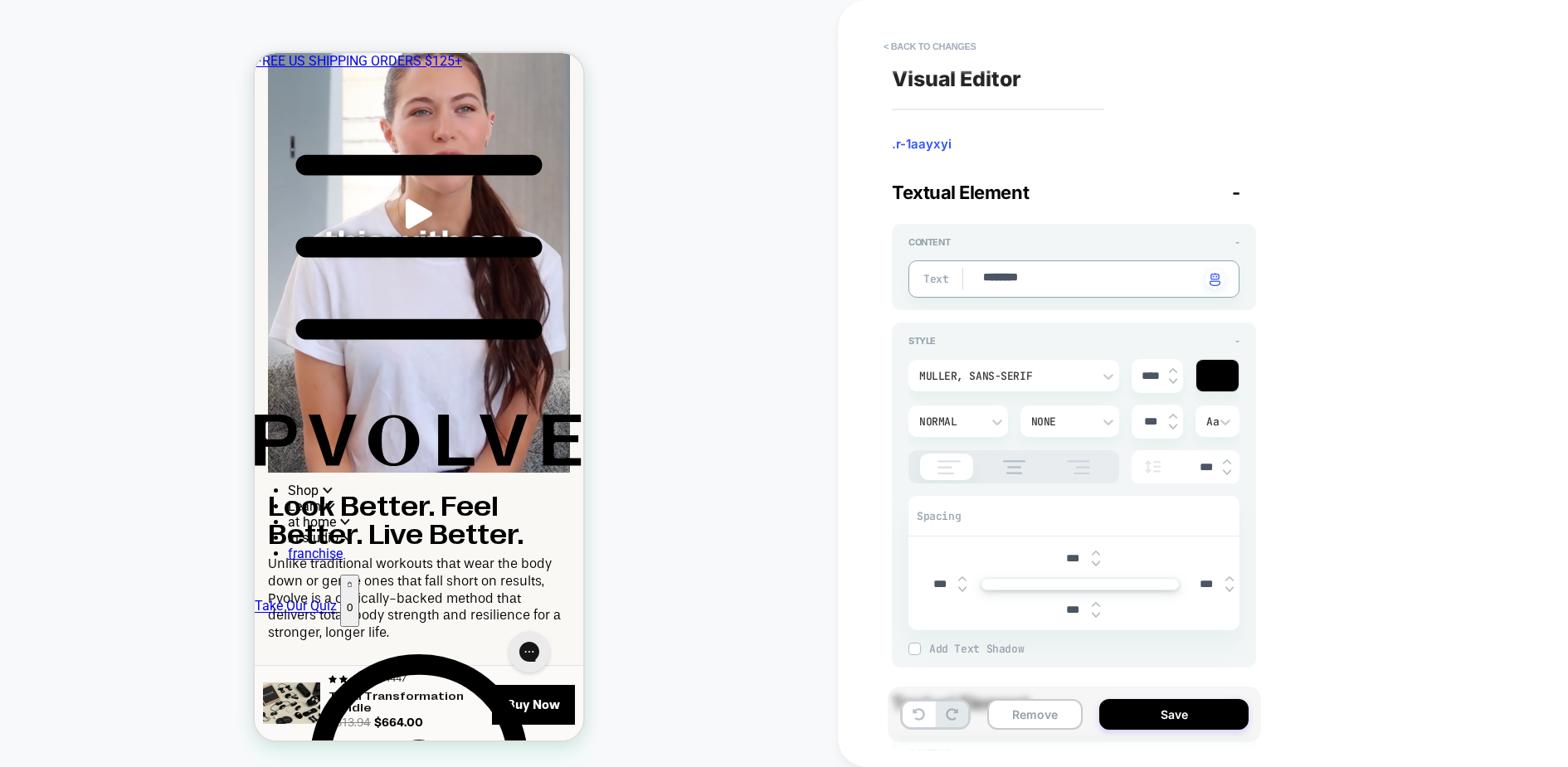 type on "*" 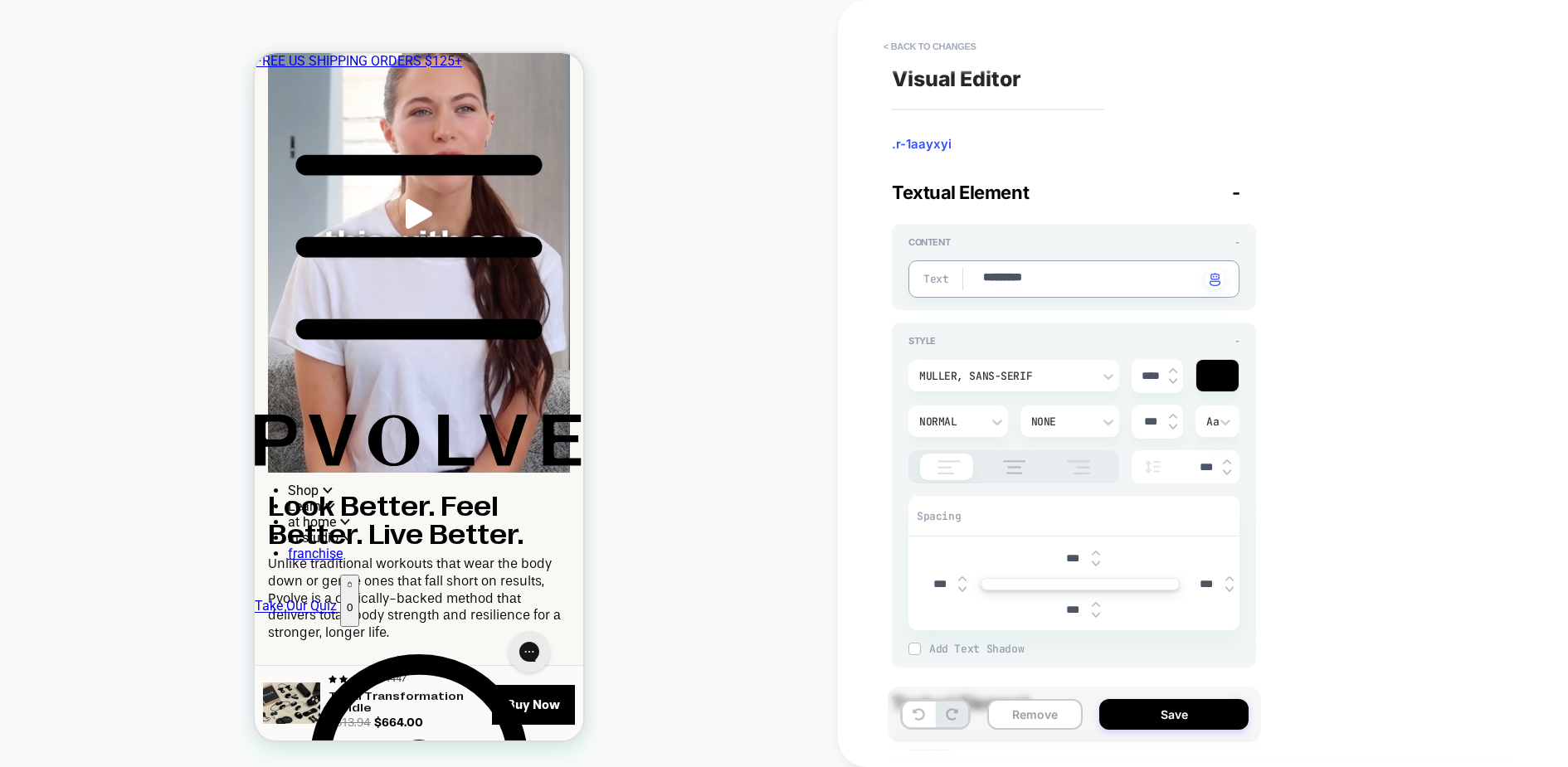 type on "*" 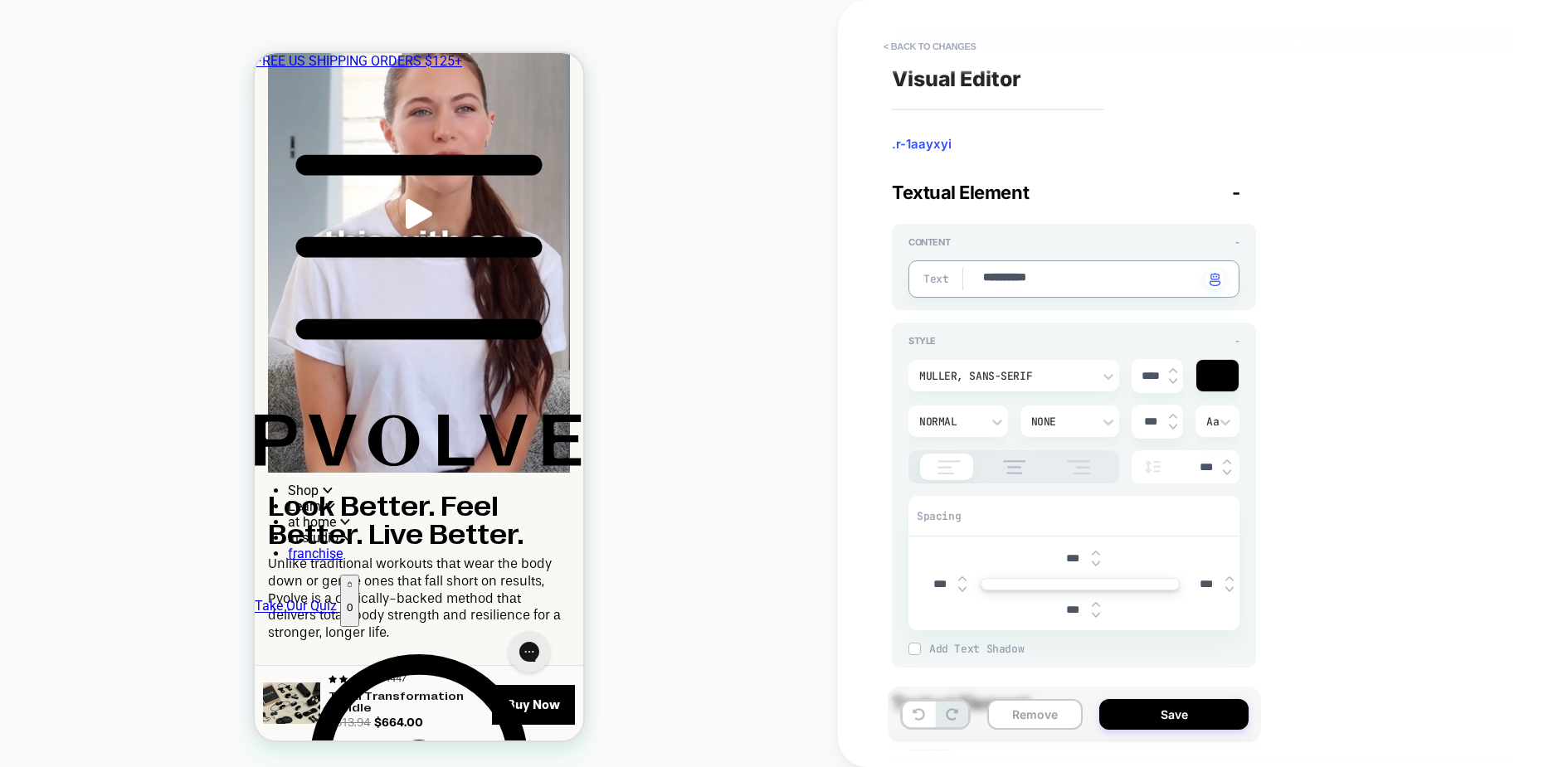 type on "*" 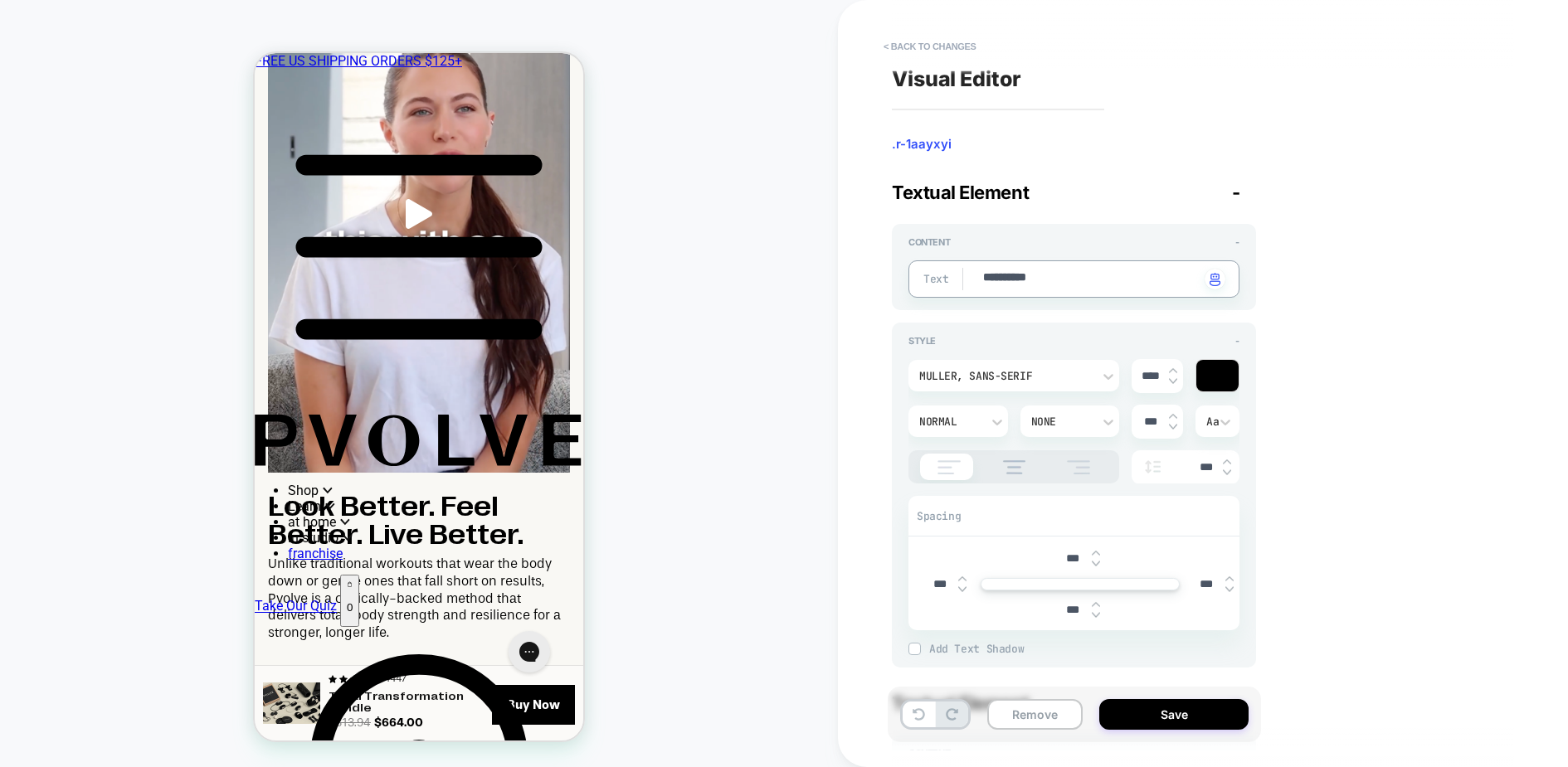 type on "**********" 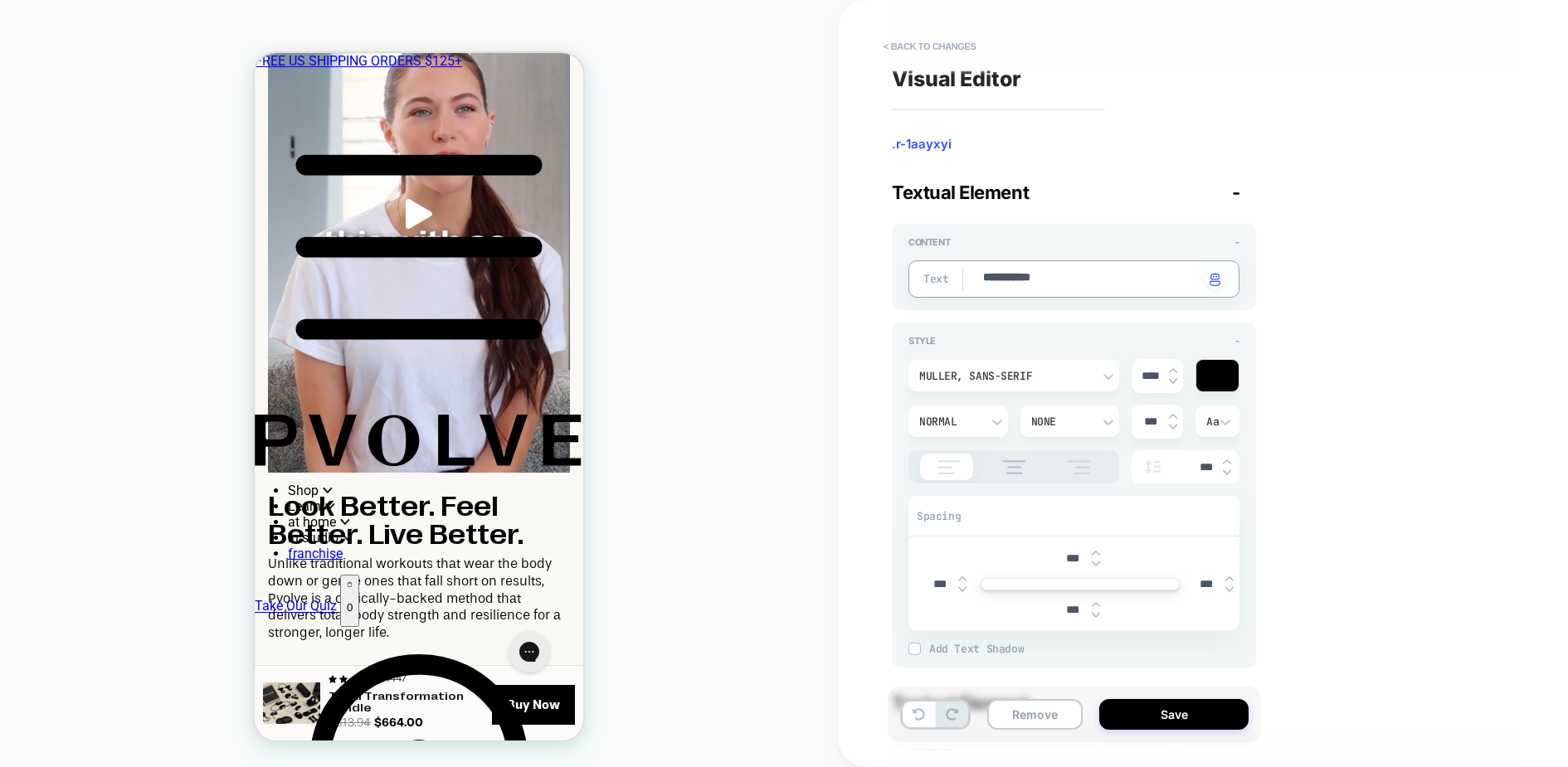 type on "*" 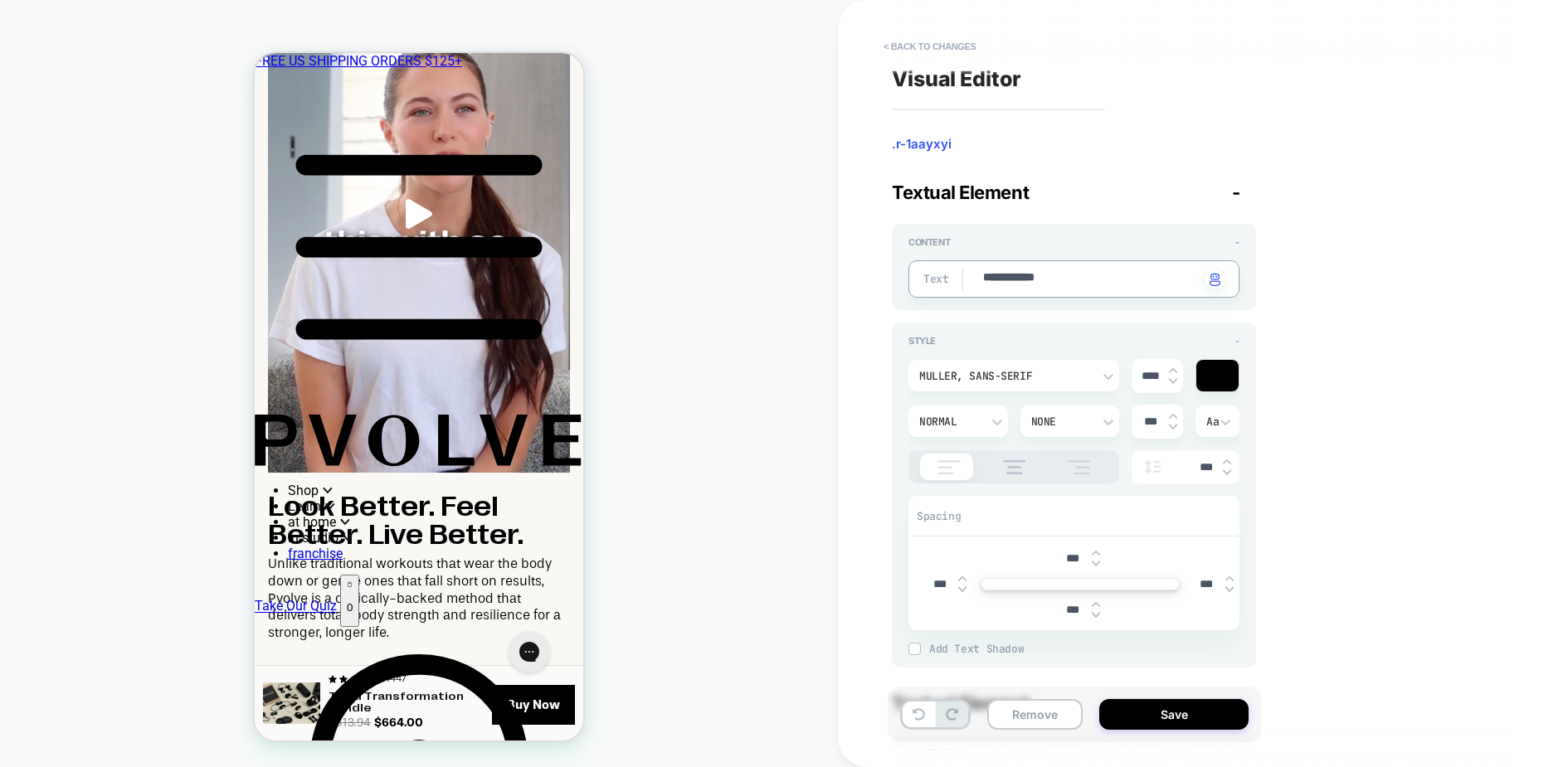 type on "*" 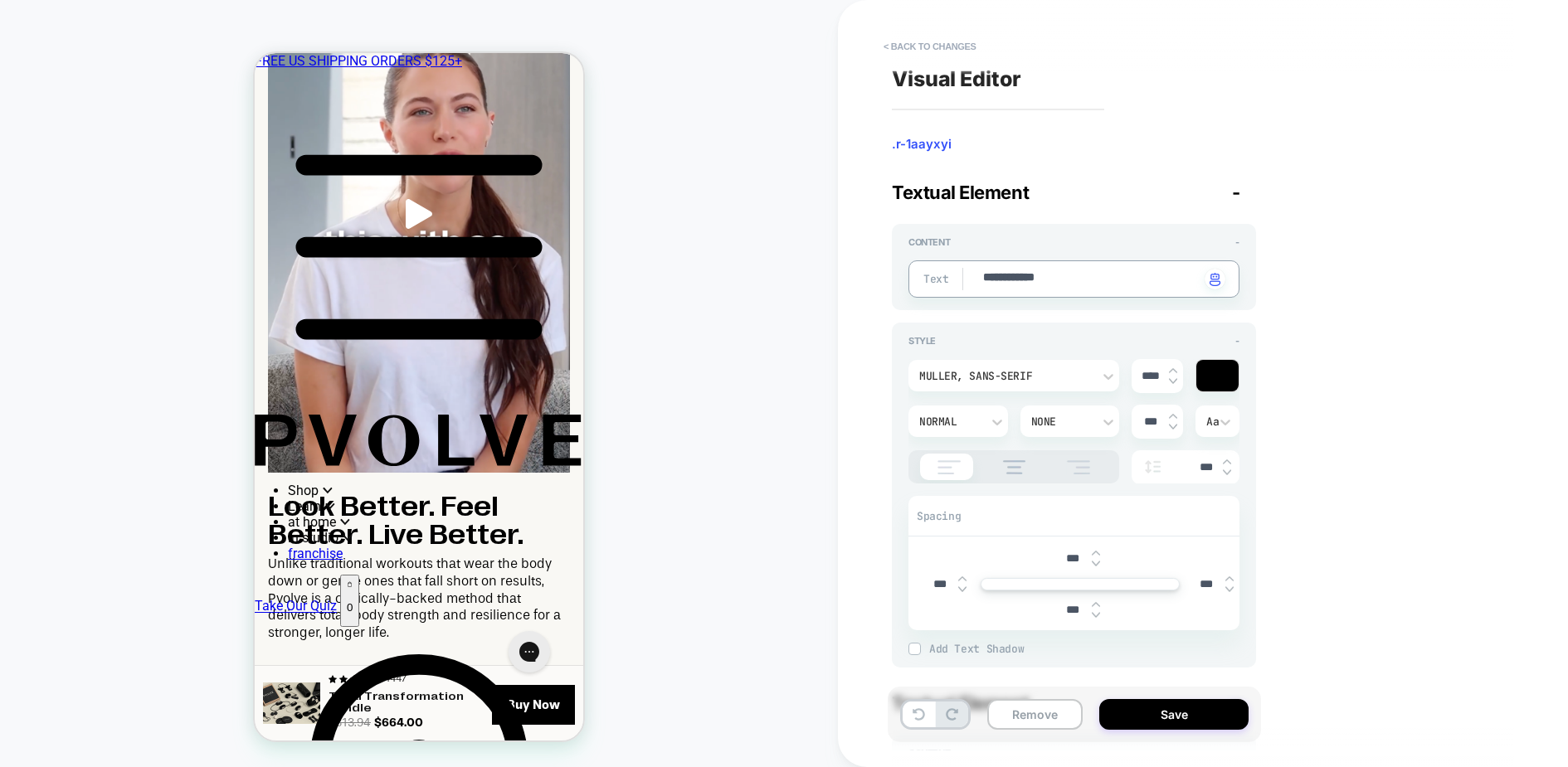 type on "**********" 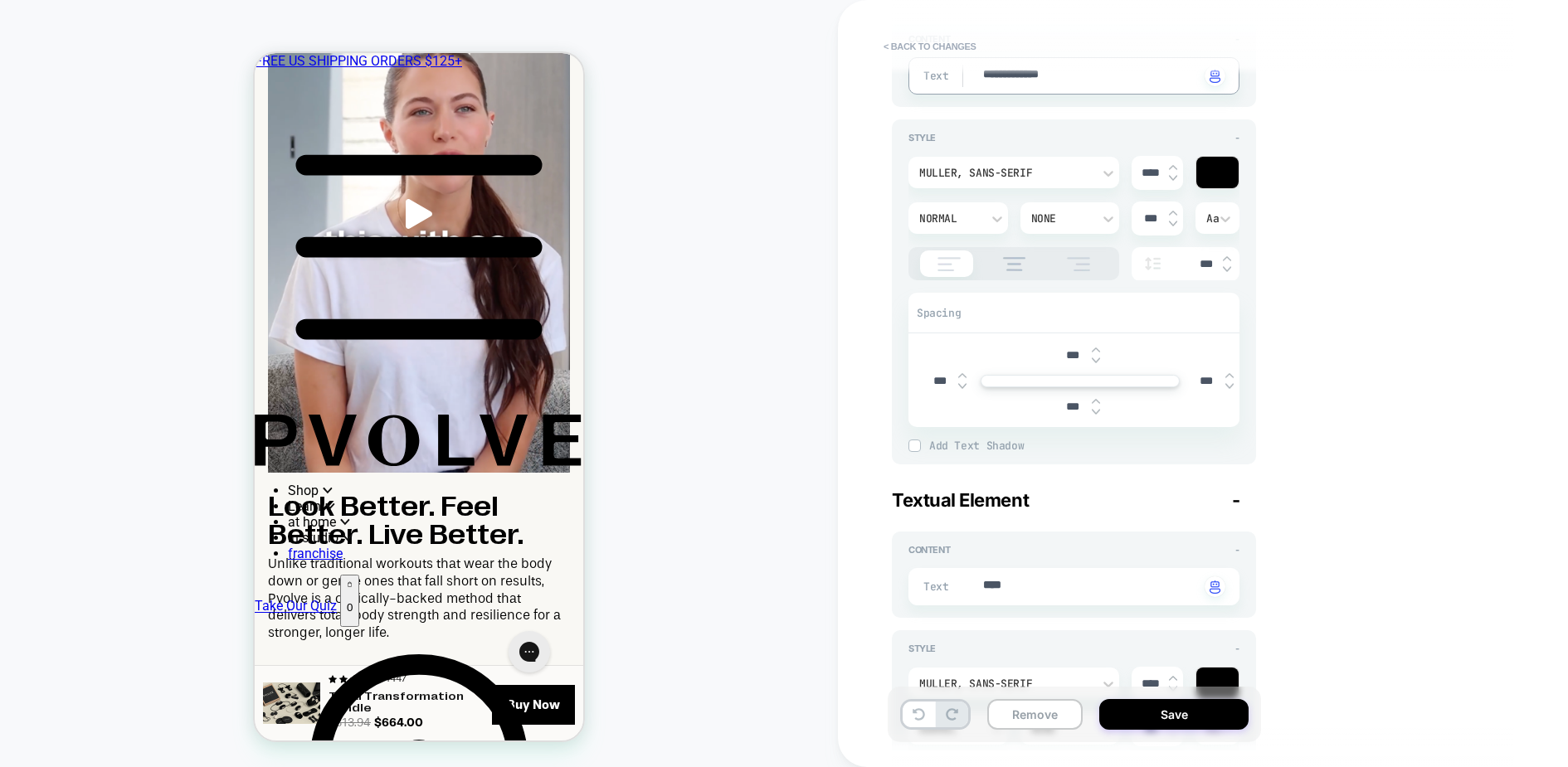 type on "*" 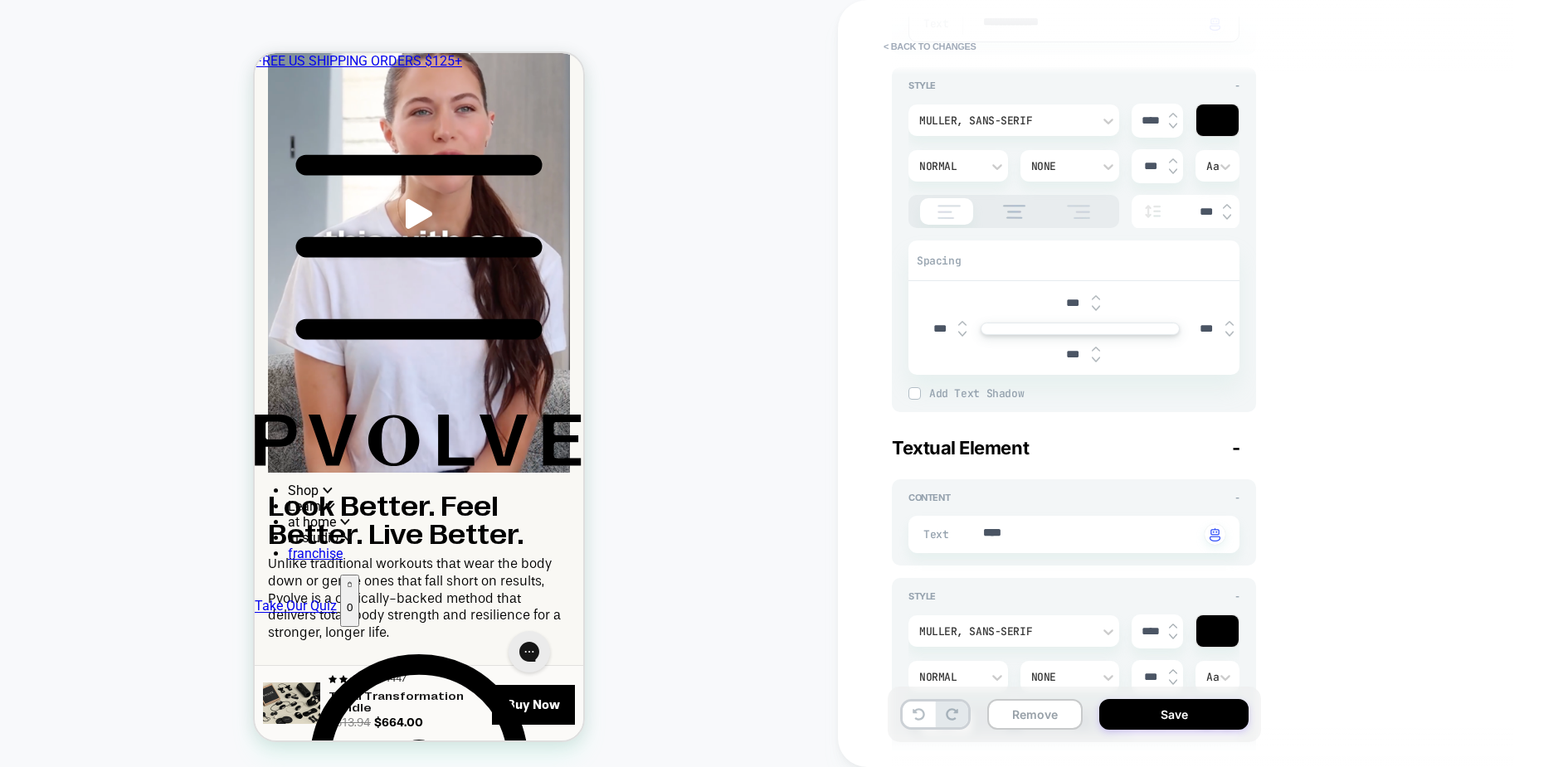 scroll, scrollTop: 271, scrollLeft: 0, axis: vertical 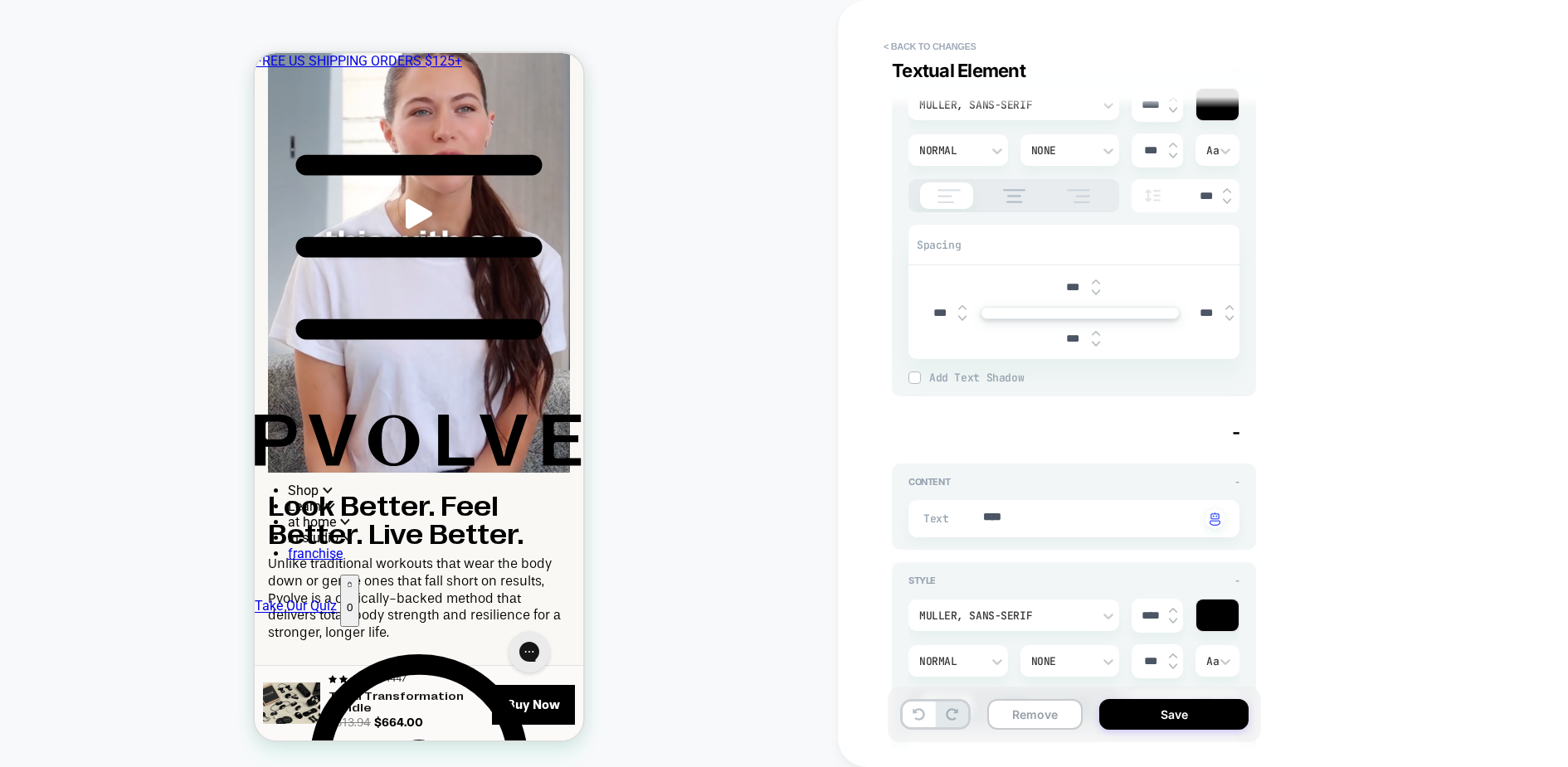 type on "**********" 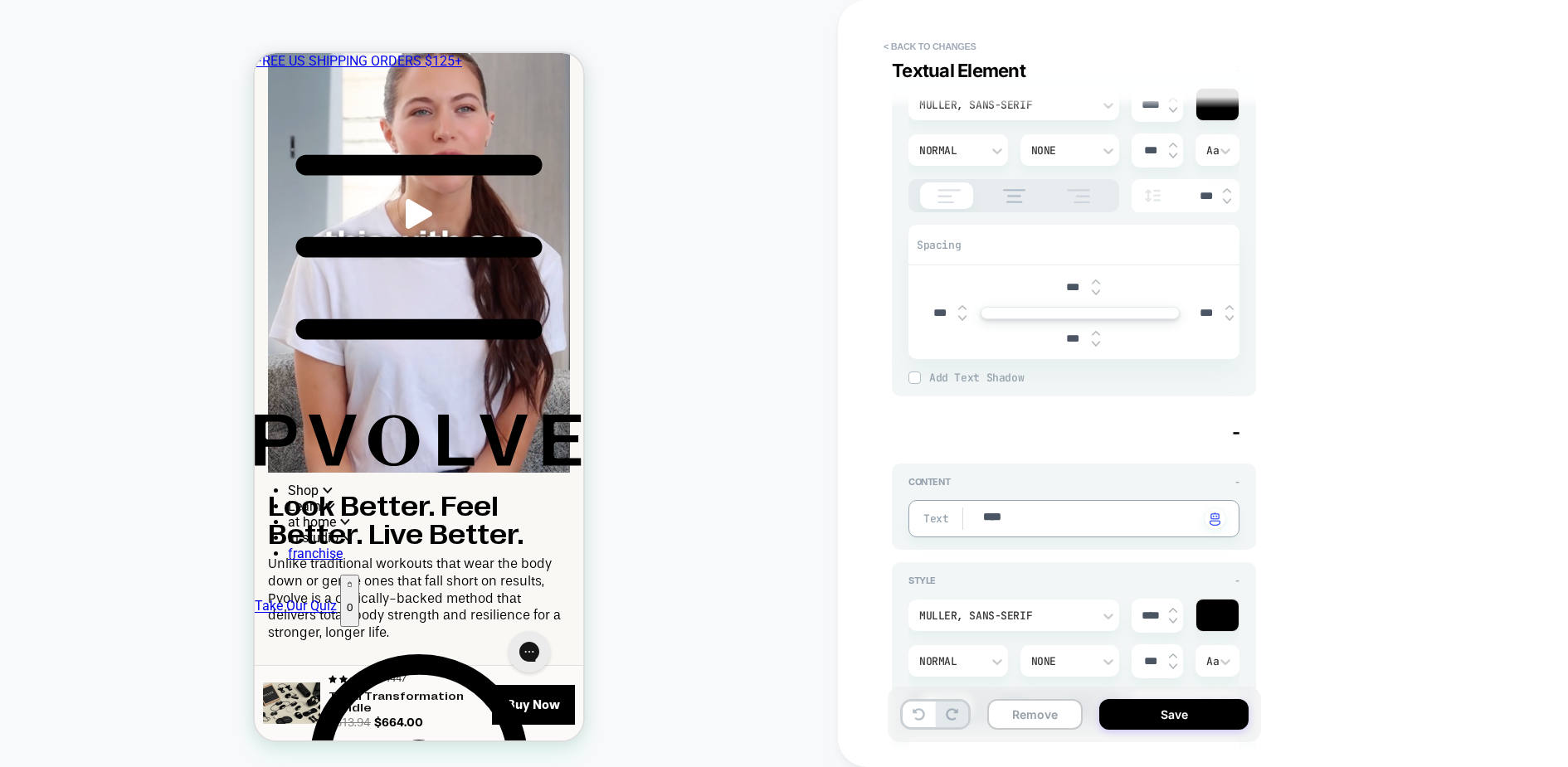 drag, startPoint x: 991, startPoint y: 512, endPoint x: 1019, endPoint y: 512, distance: 28 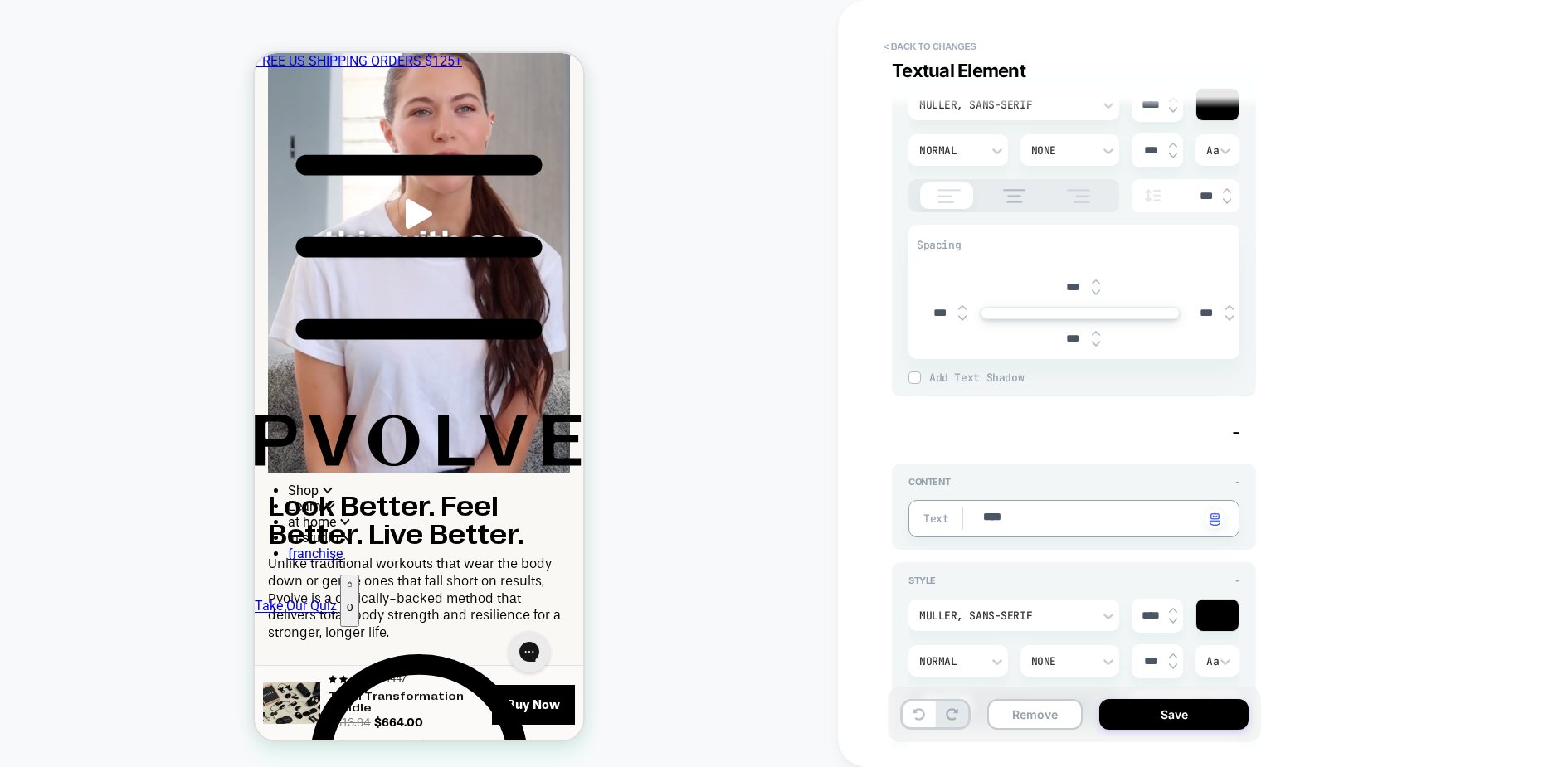 type on "*" 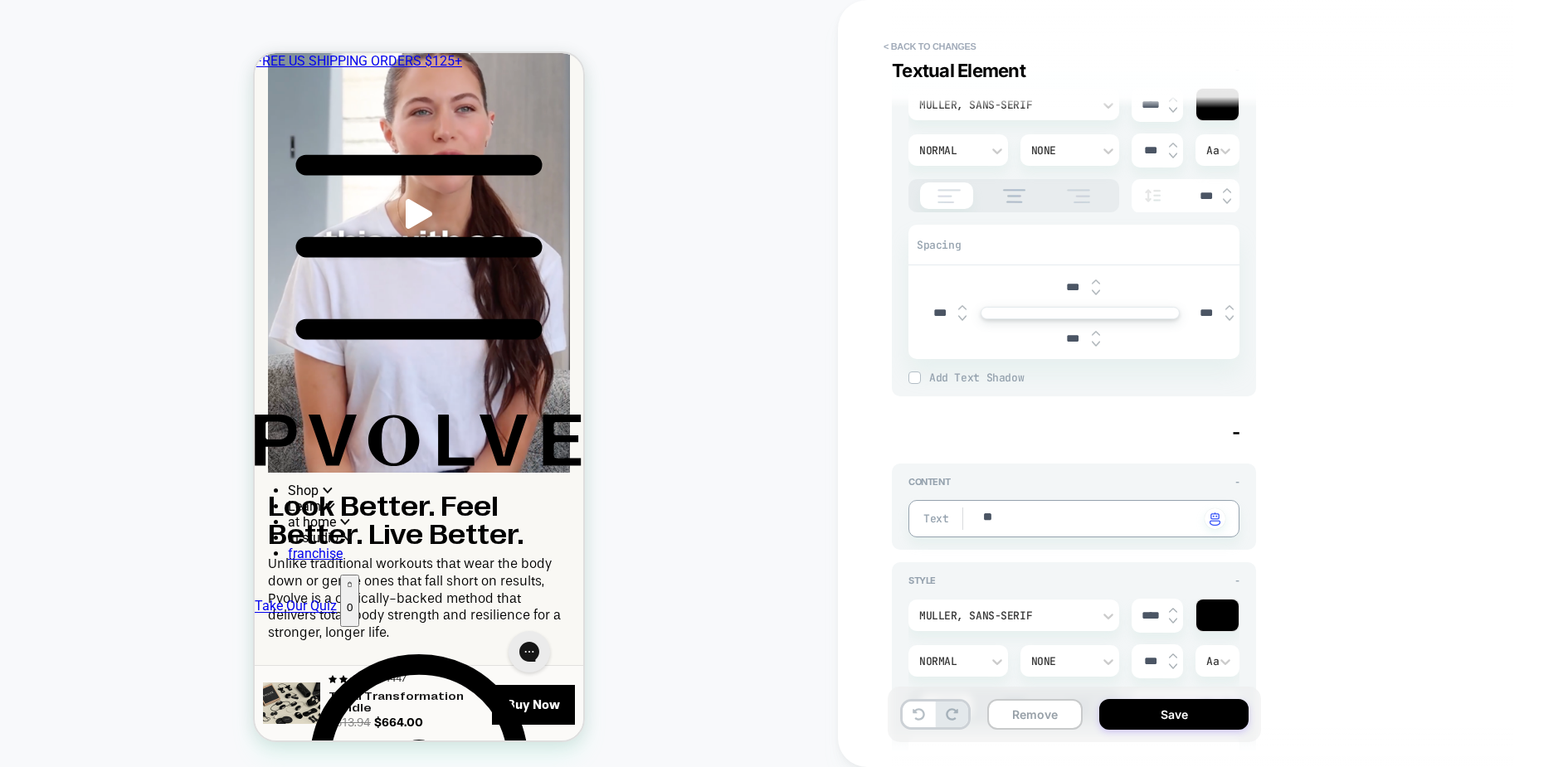 type on "*" 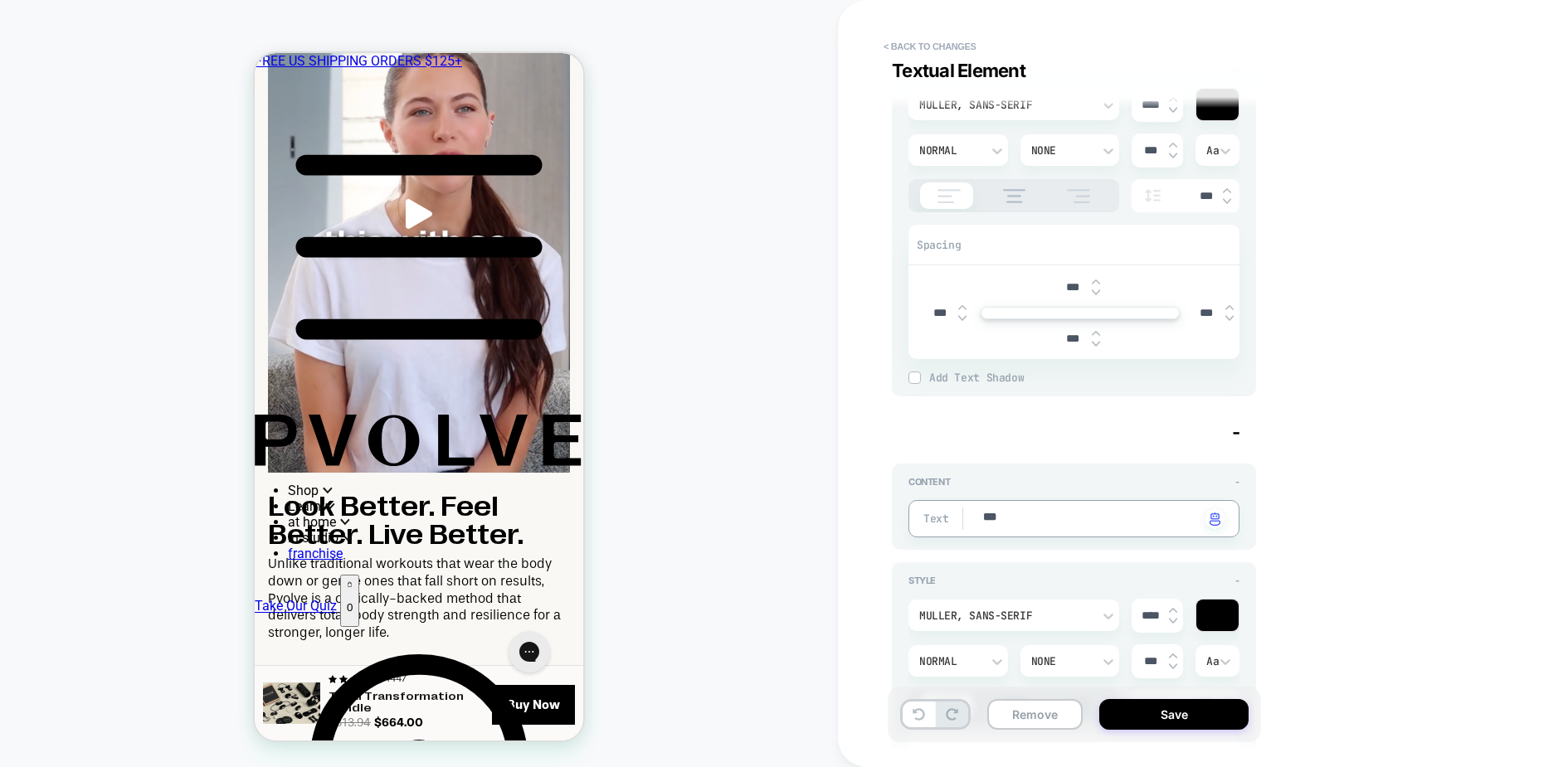 type on "*" 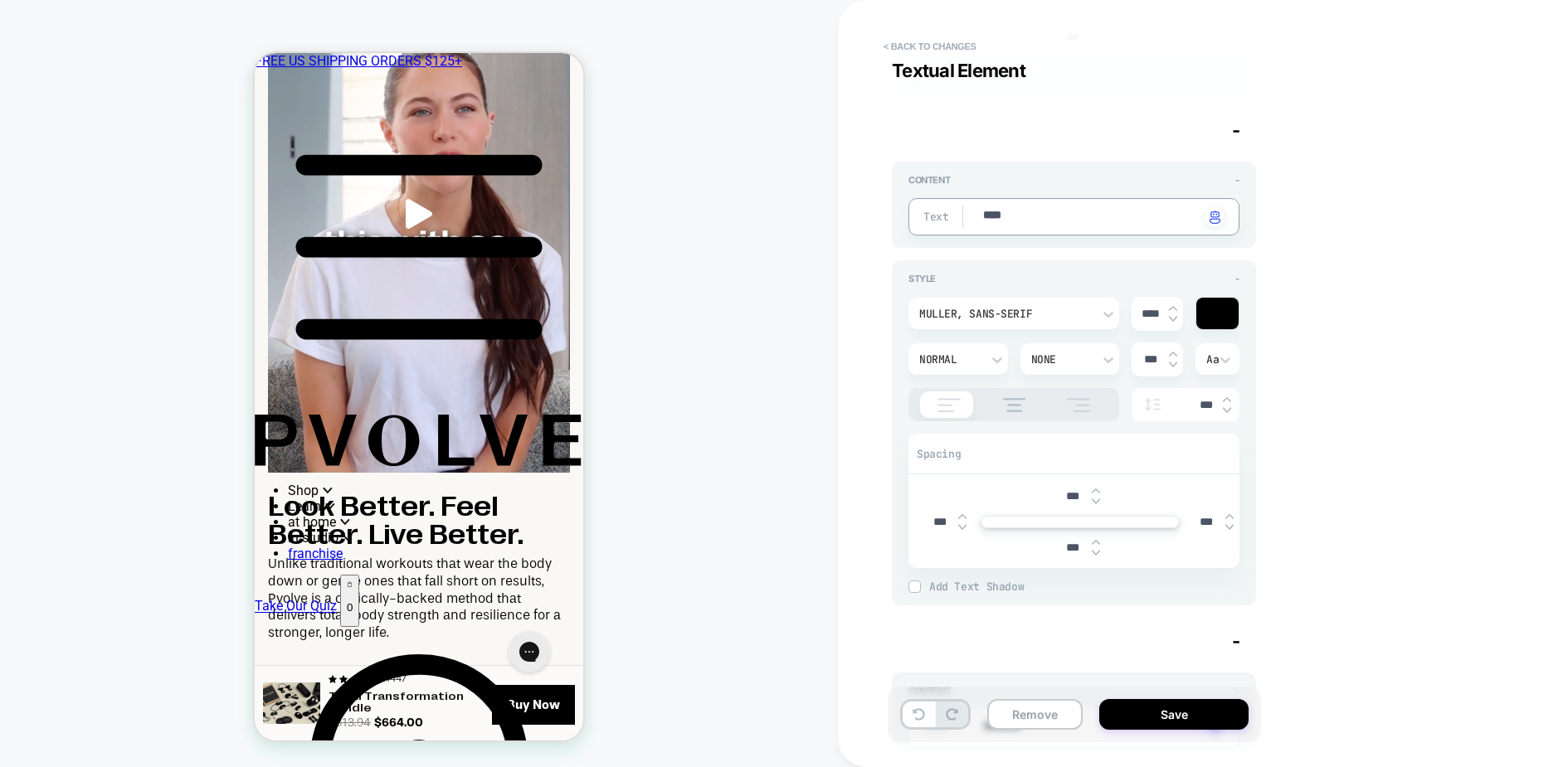 type on "*" 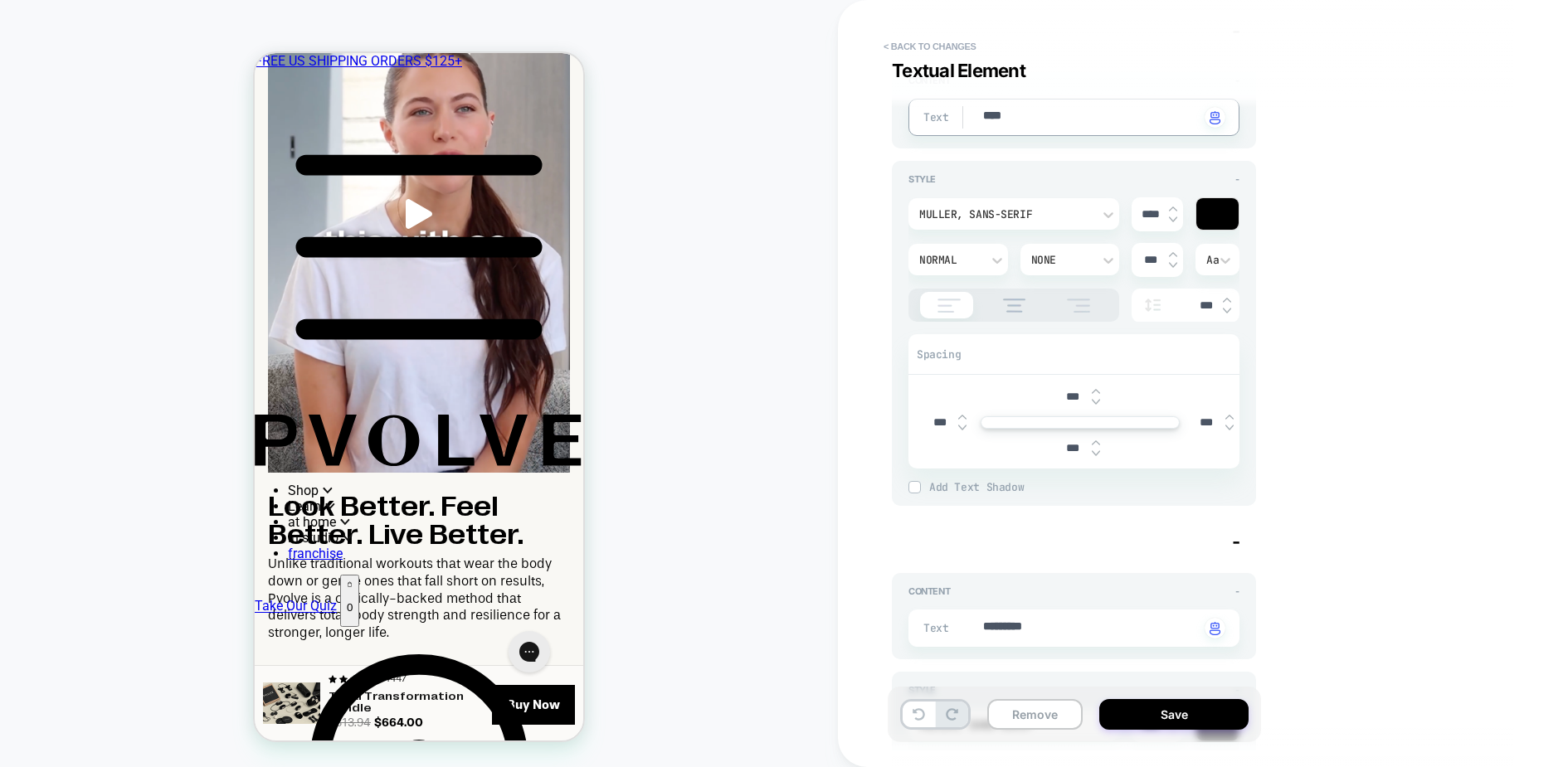 scroll, scrollTop: 775, scrollLeft: 0, axis: vertical 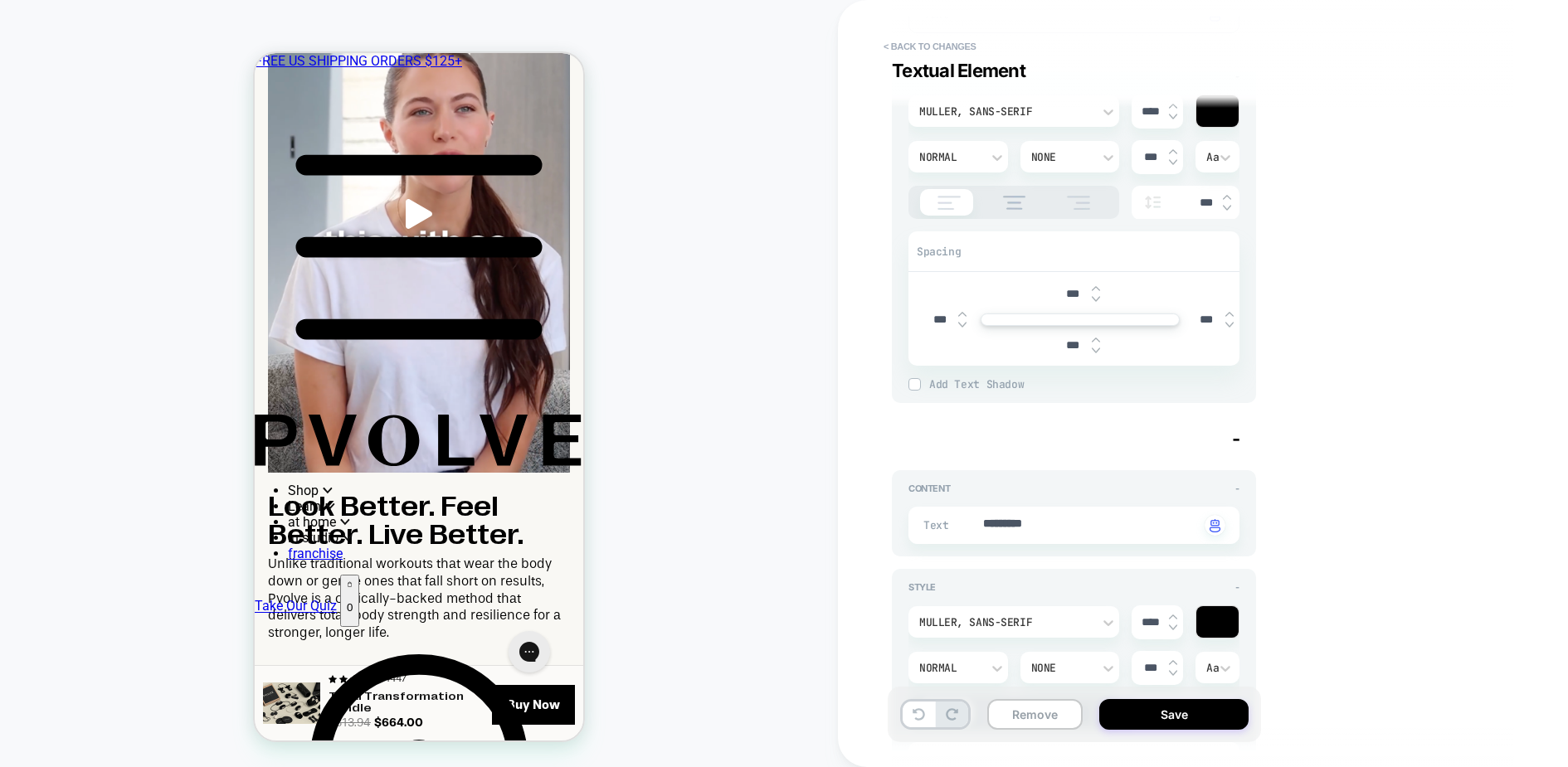 type on "****" 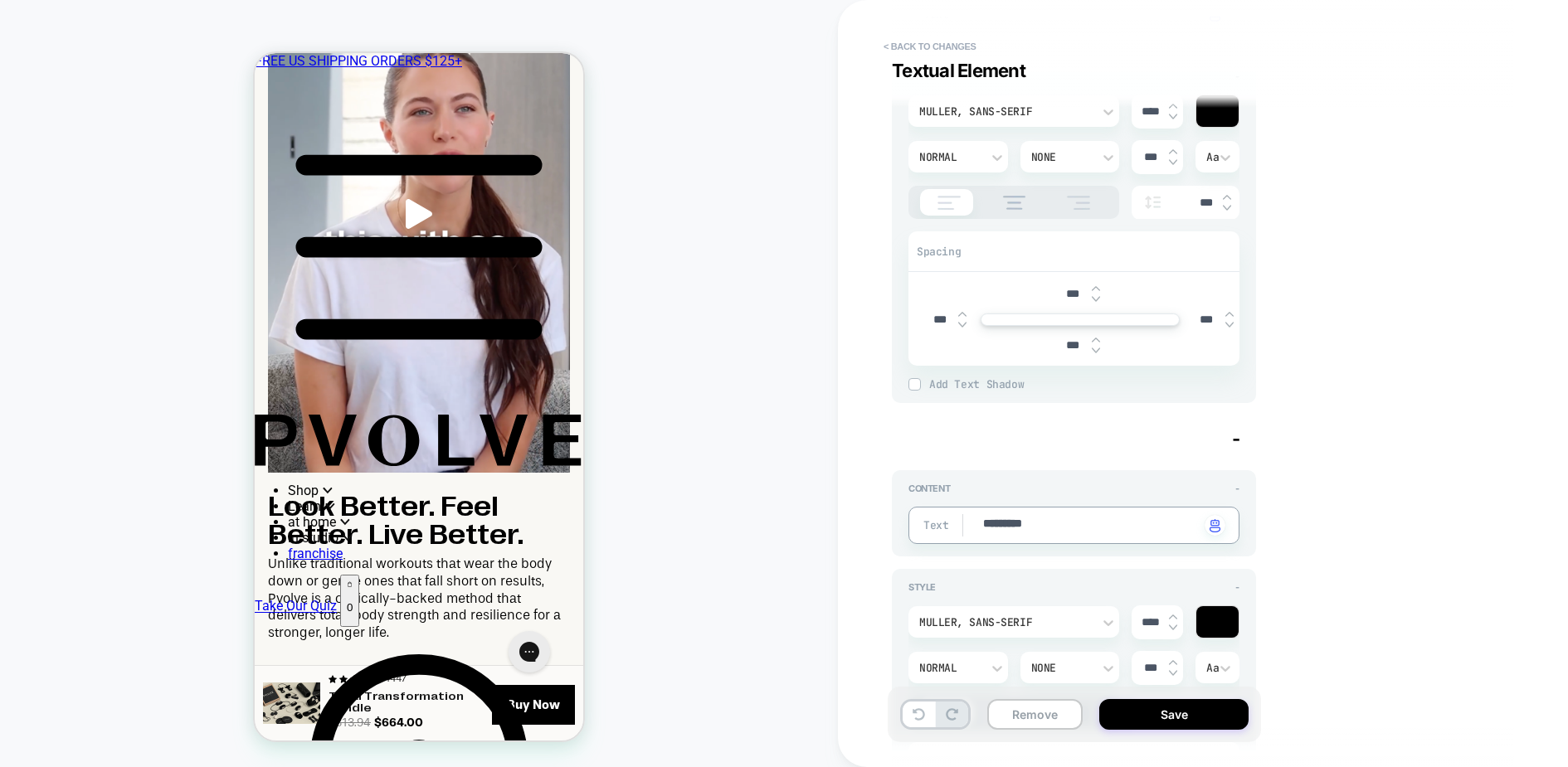 type on "*" 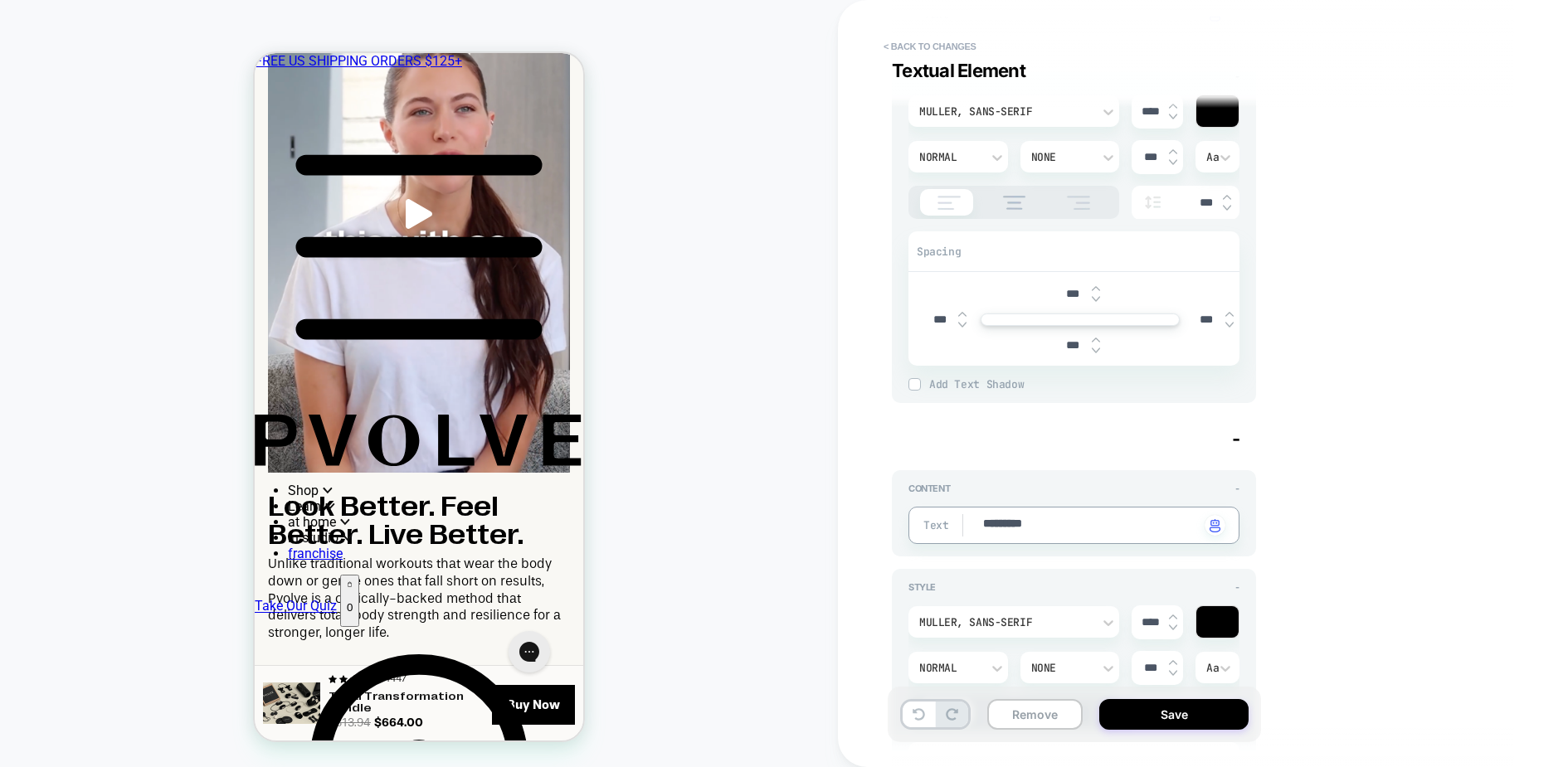 type 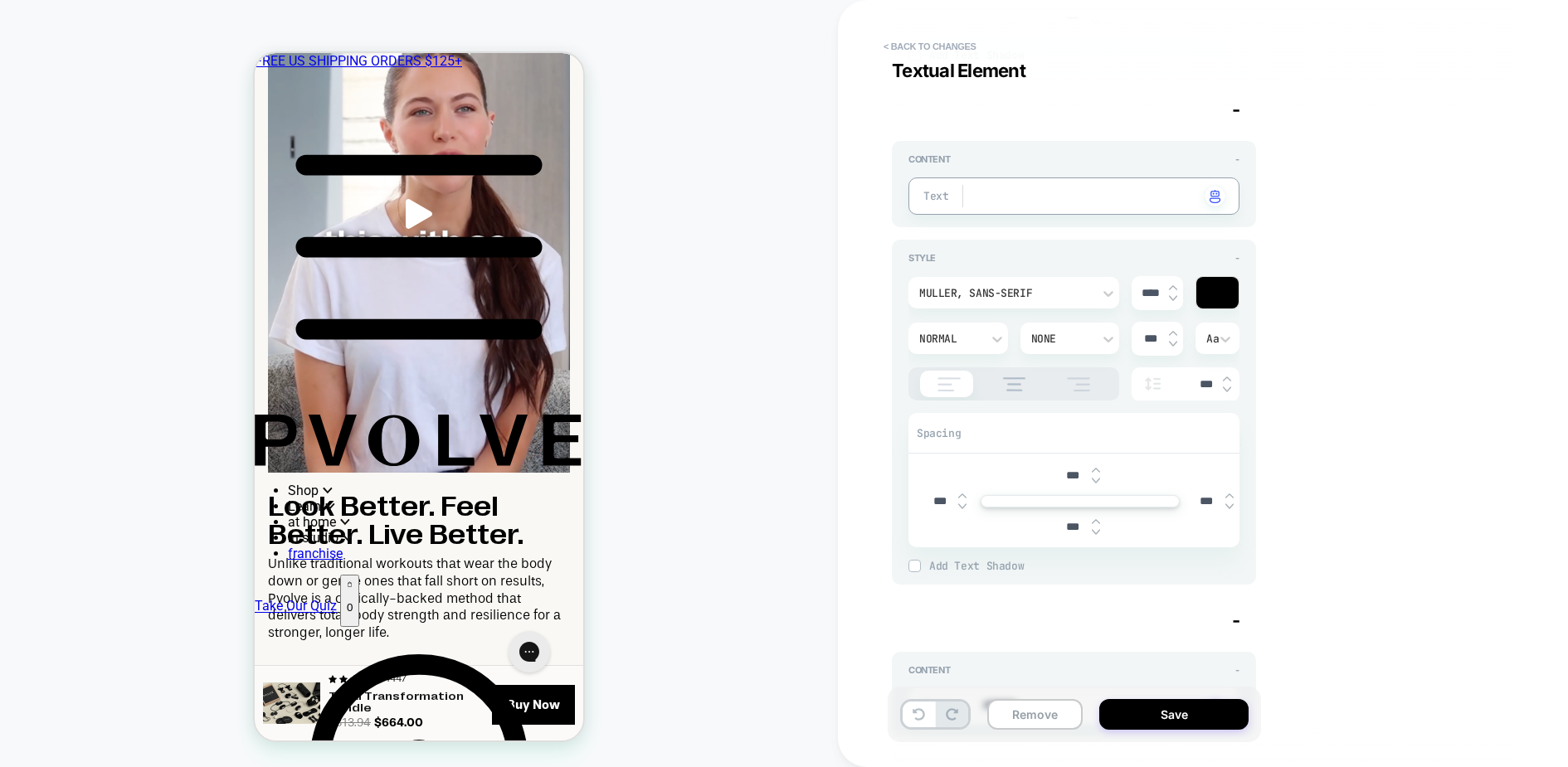 type on "*" 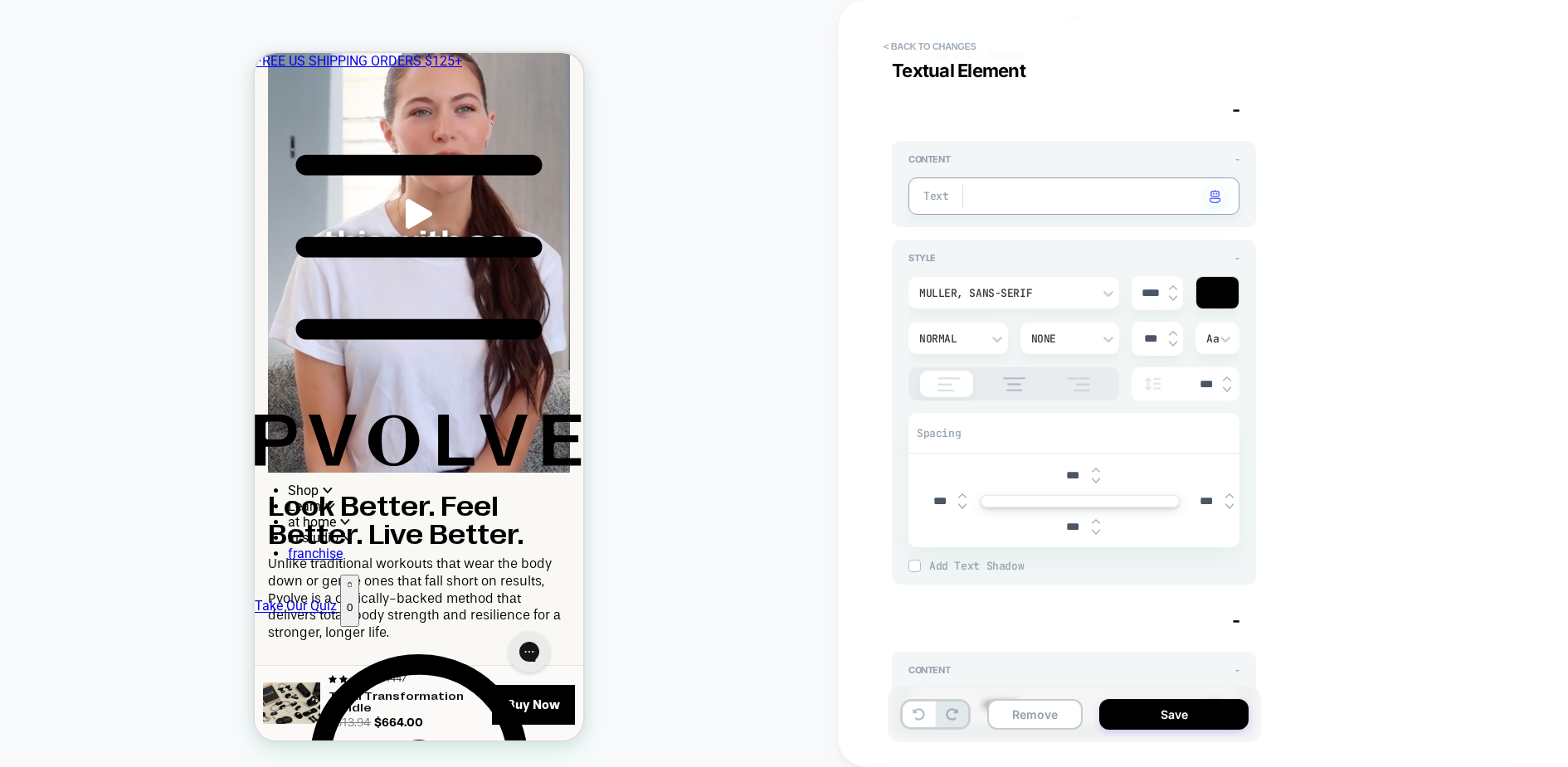 scroll, scrollTop: 1445, scrollLeft: 0, axis: vertical 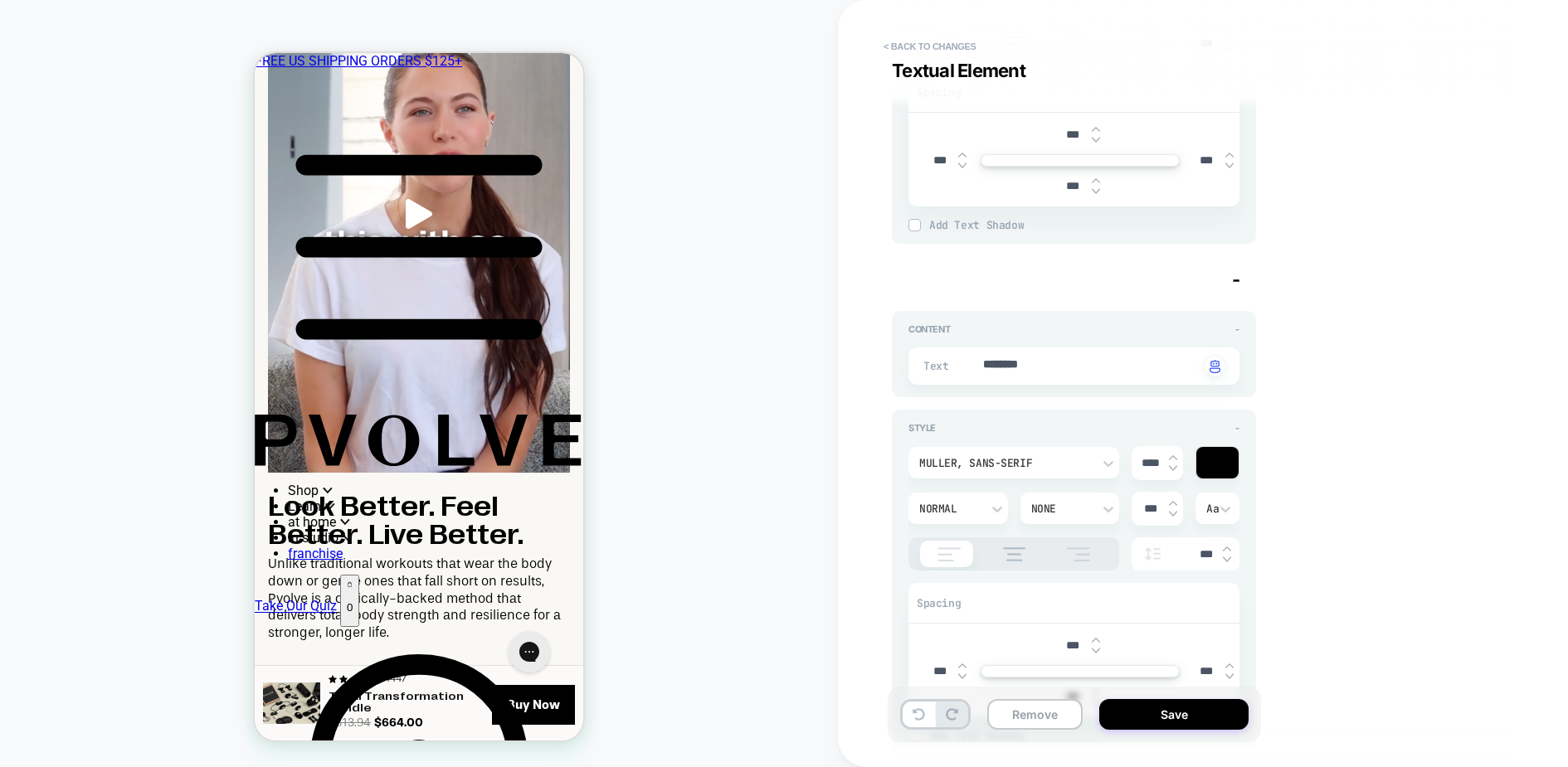 type 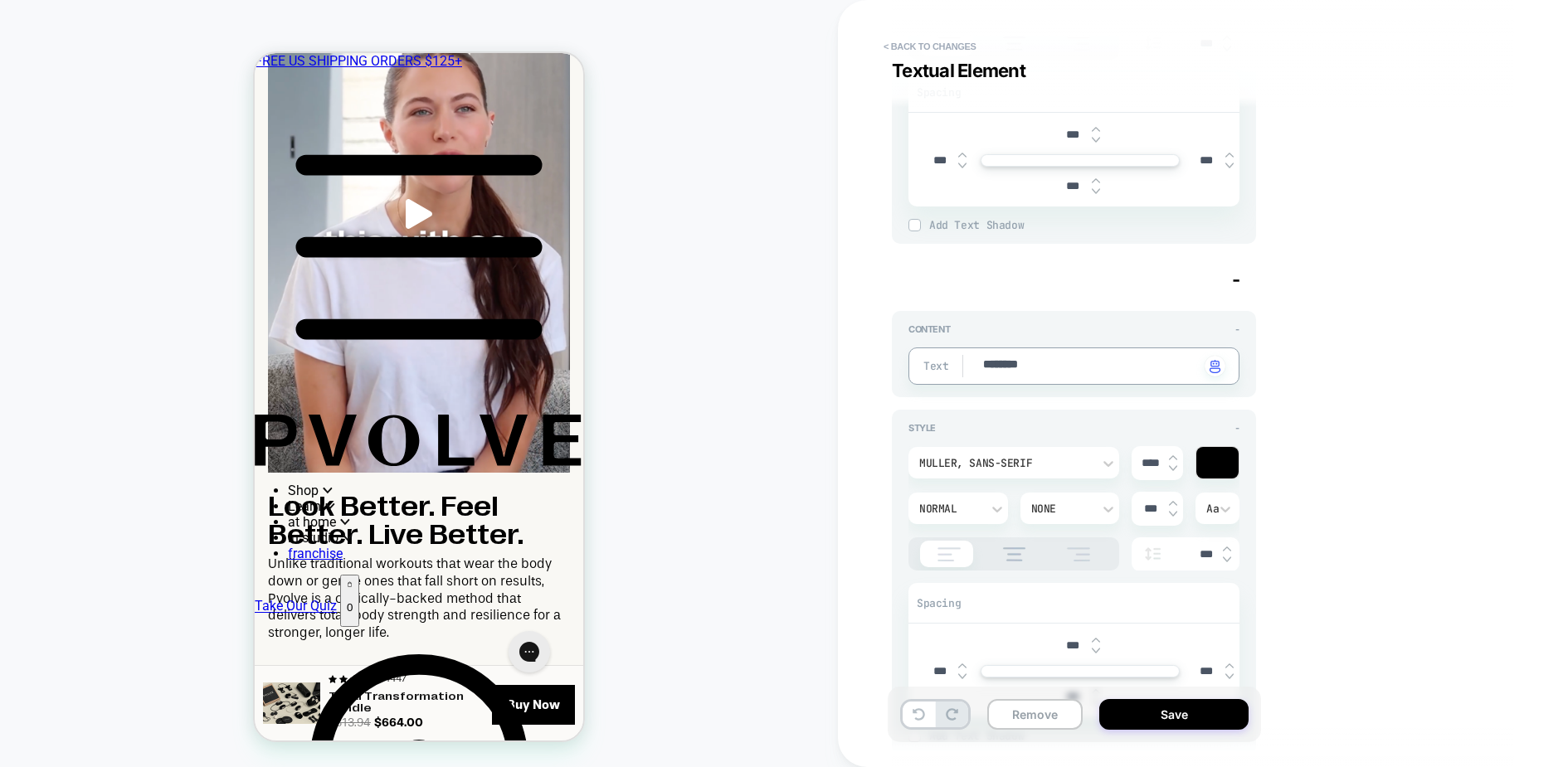 type on "*" 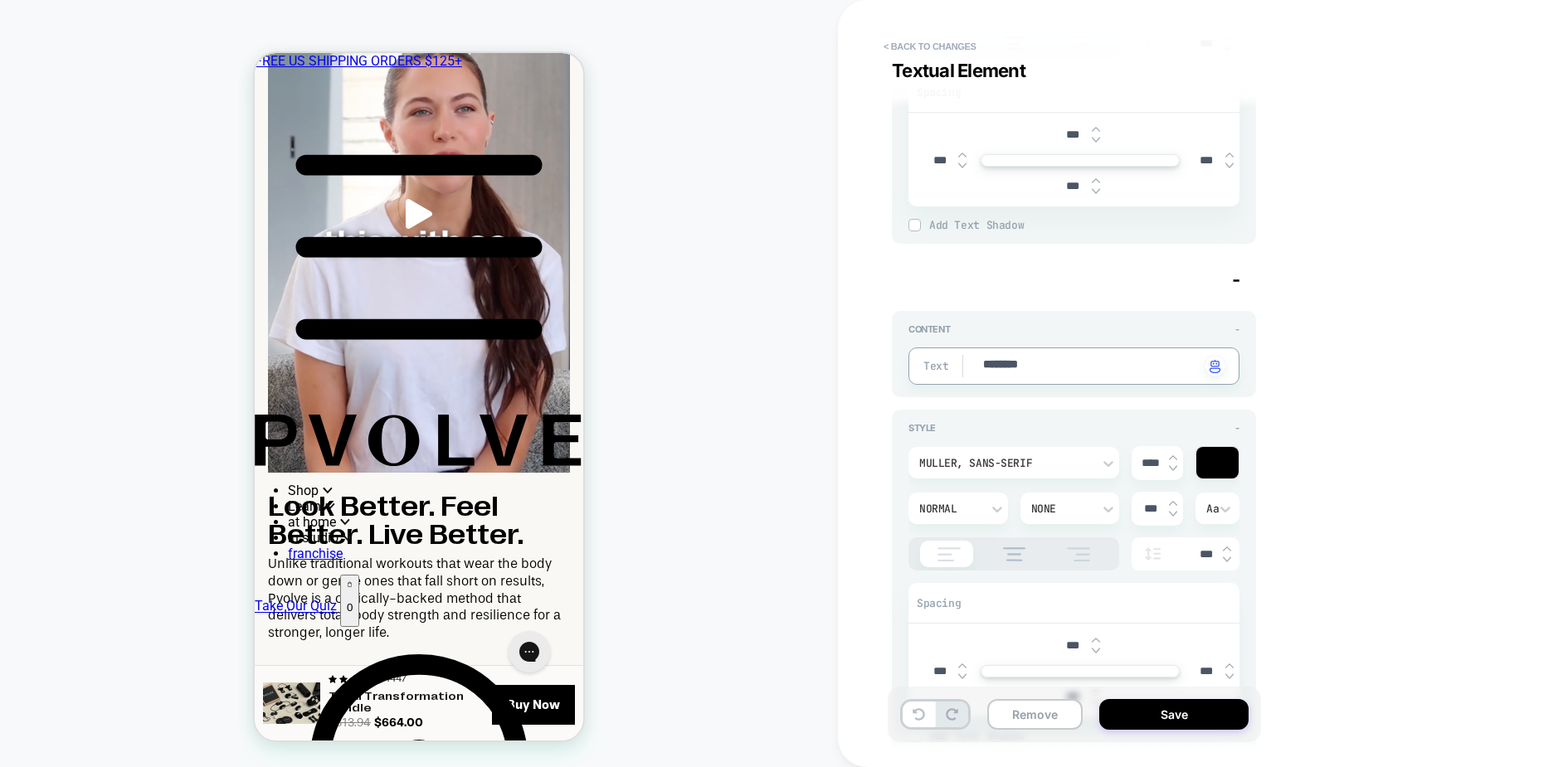 type on "*********" 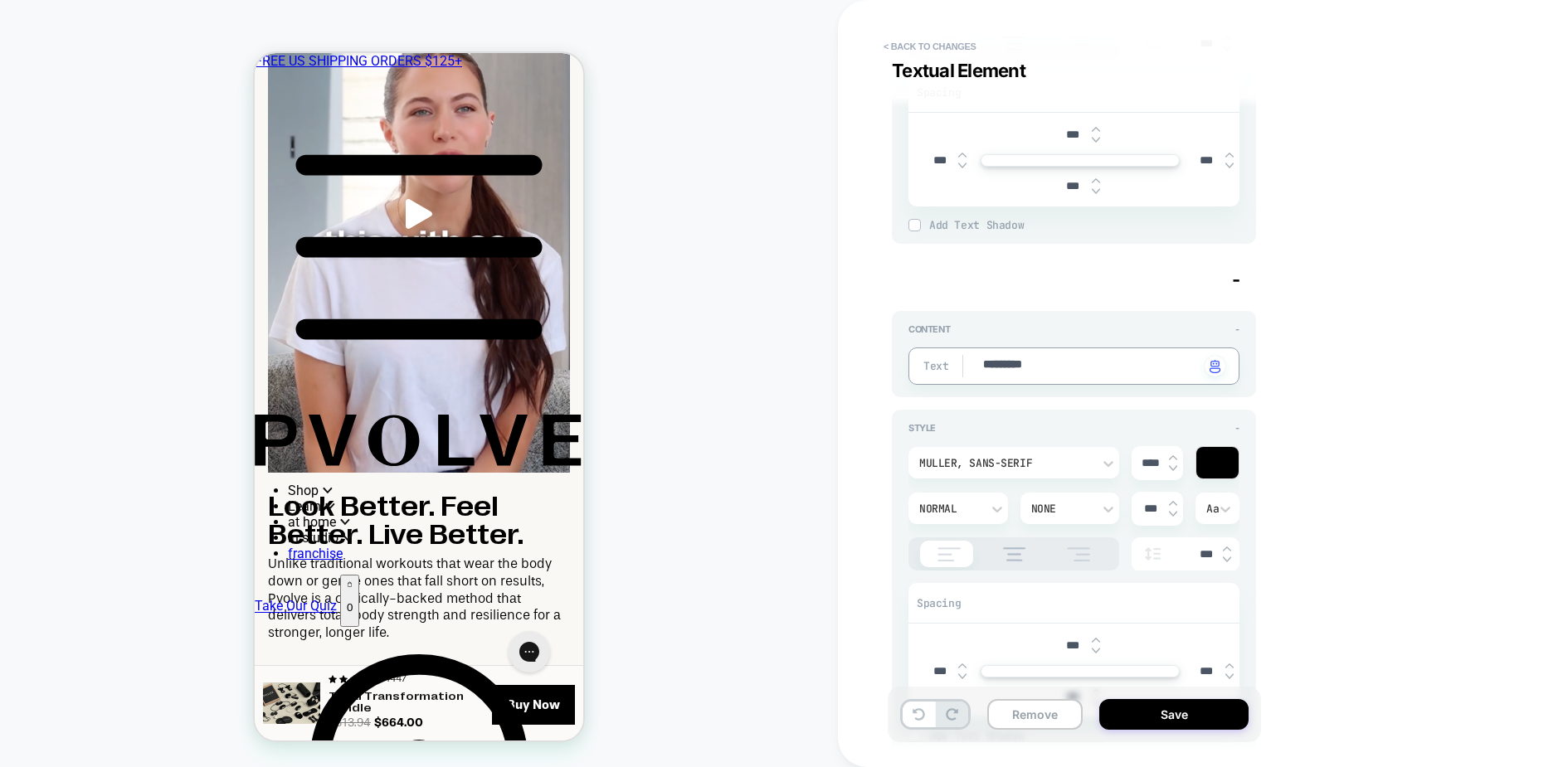 type on "*" 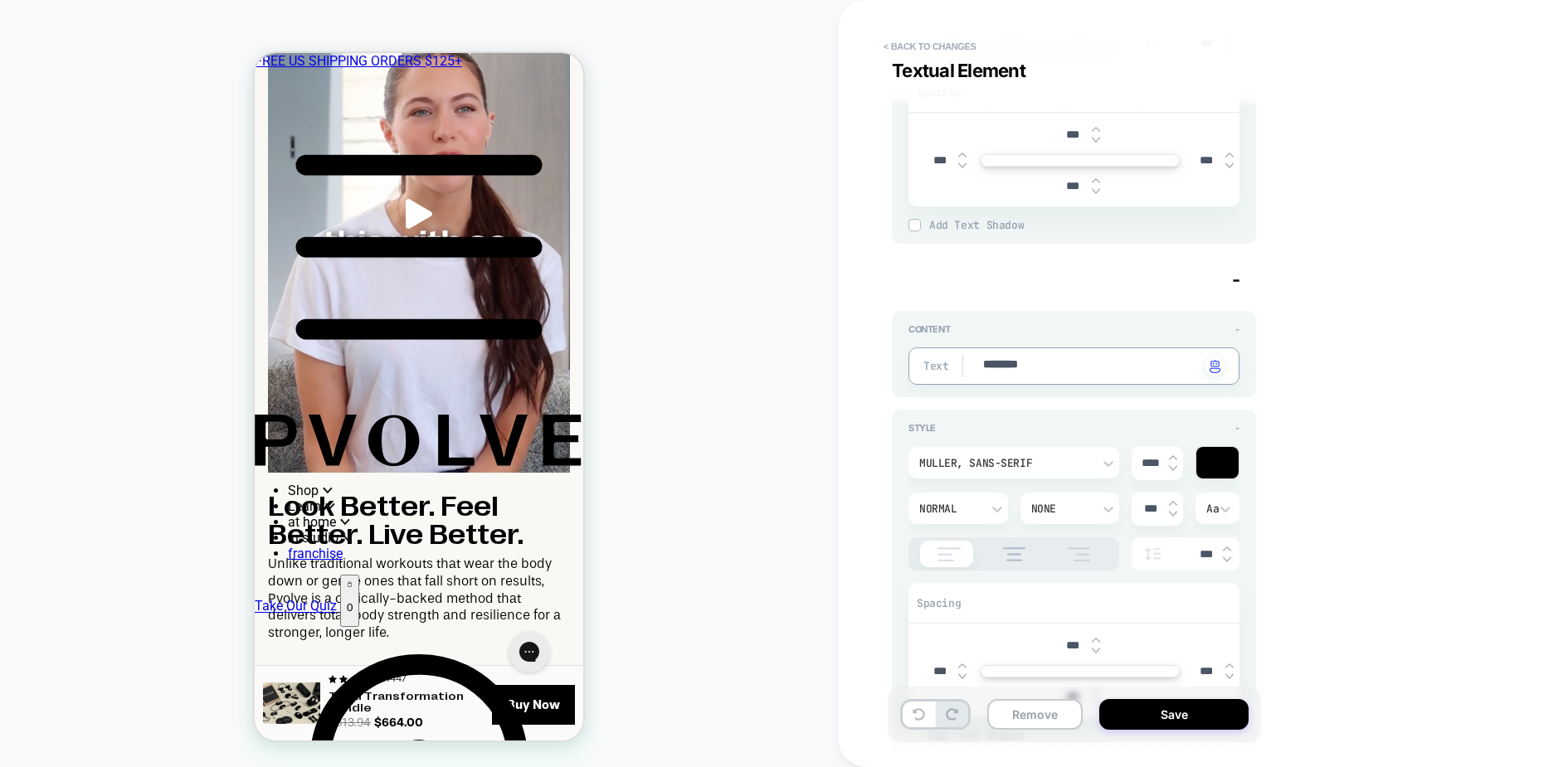 type on "*" 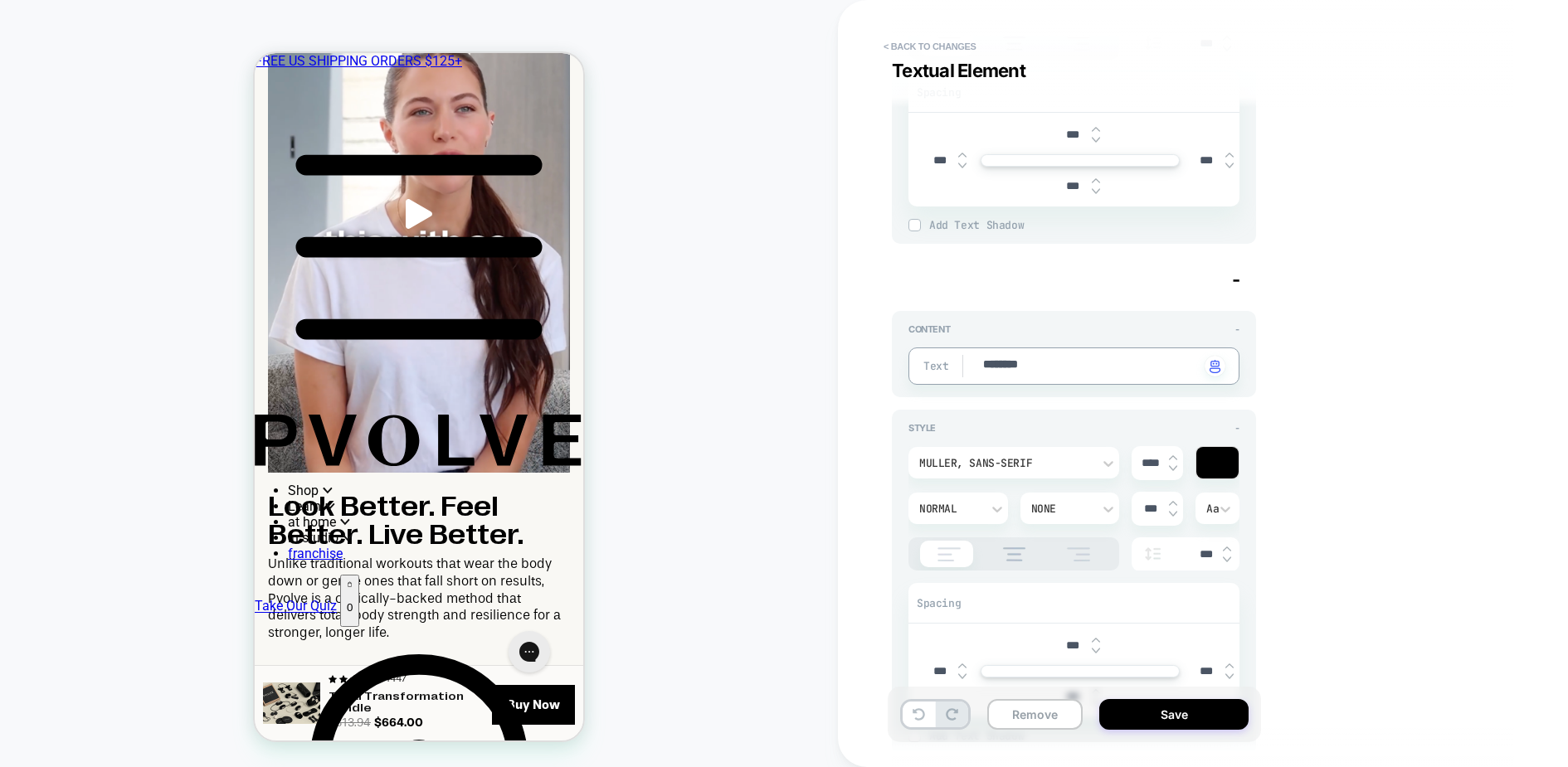 type 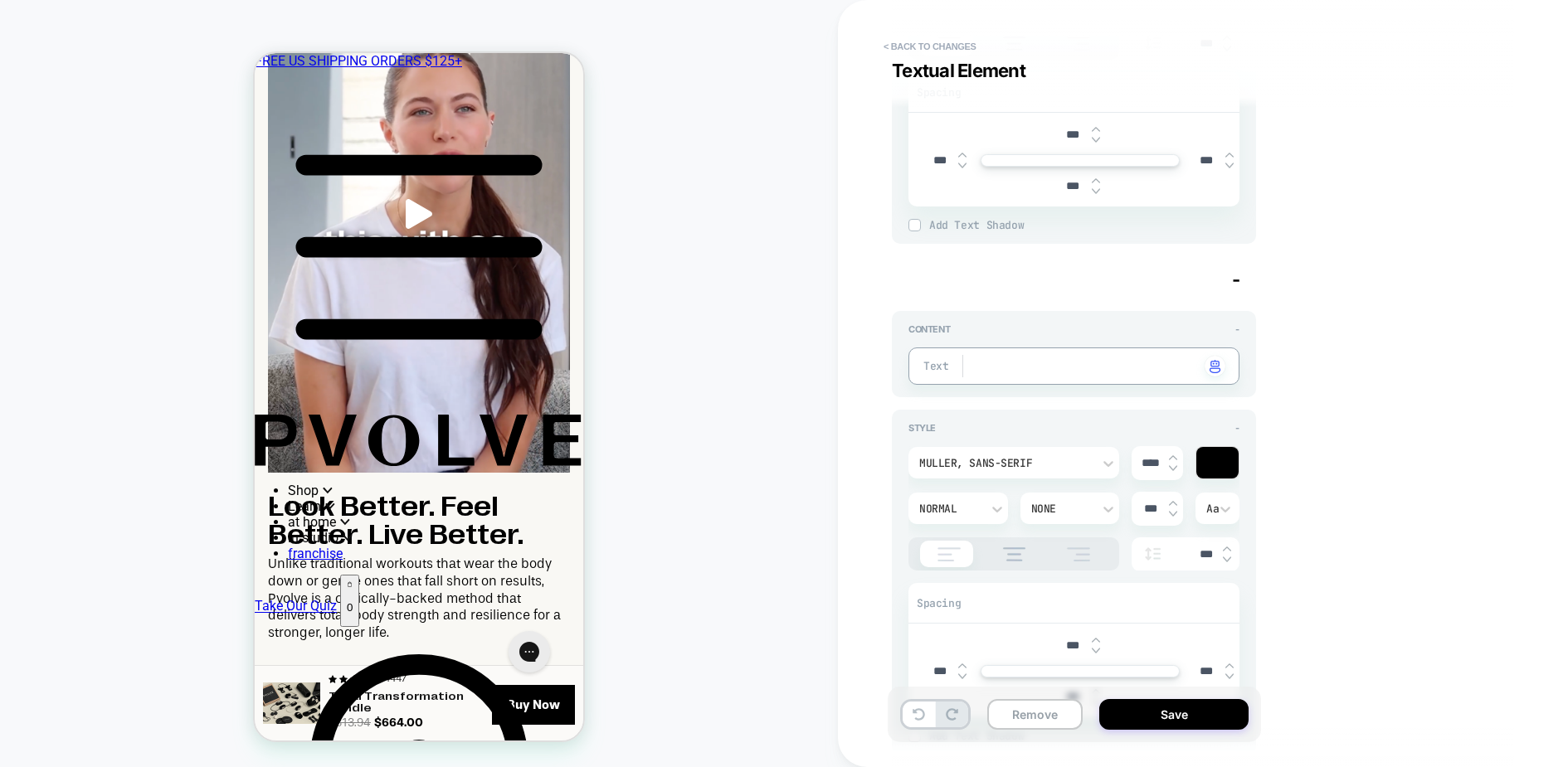 type on "*" 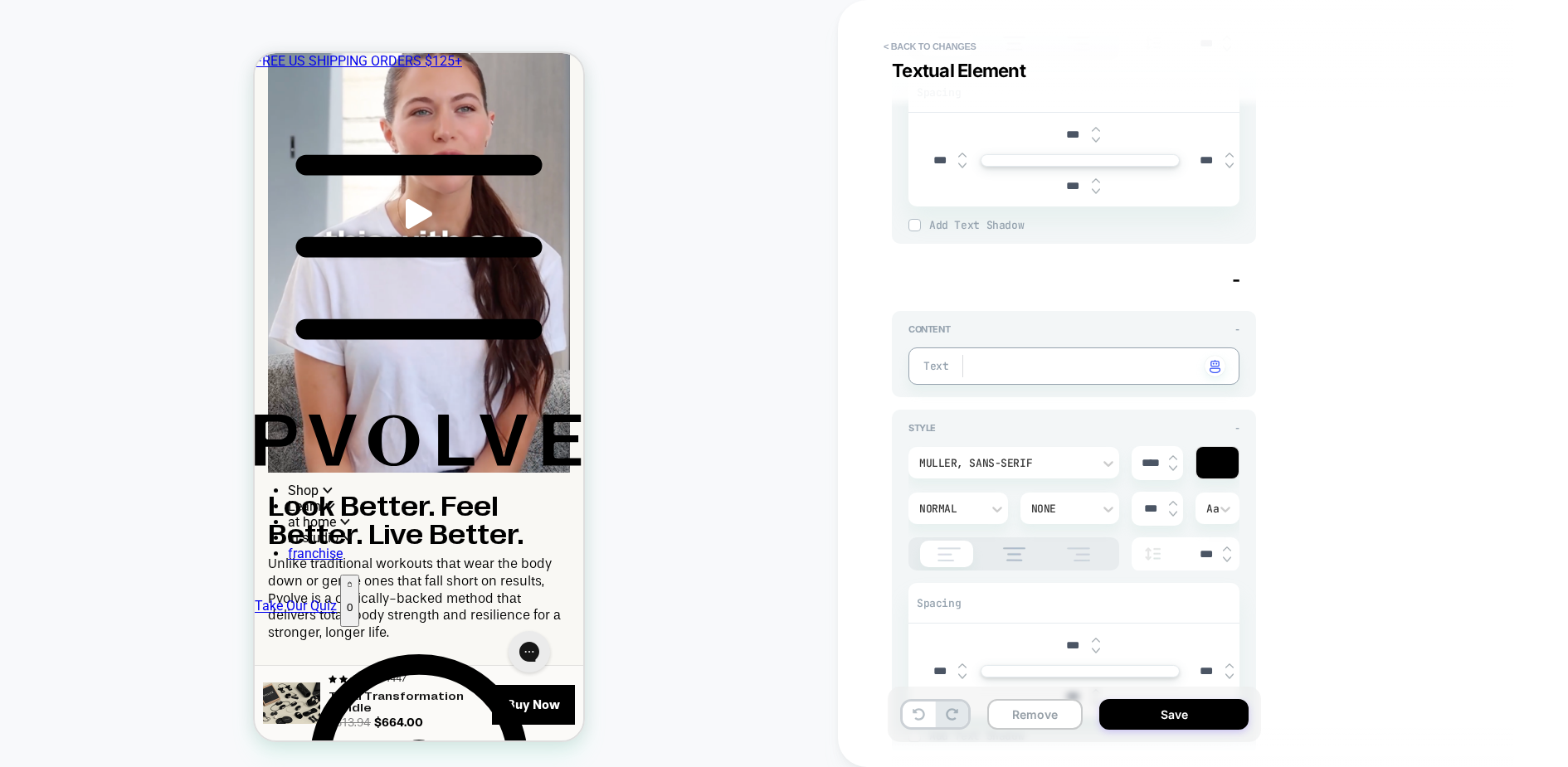 type 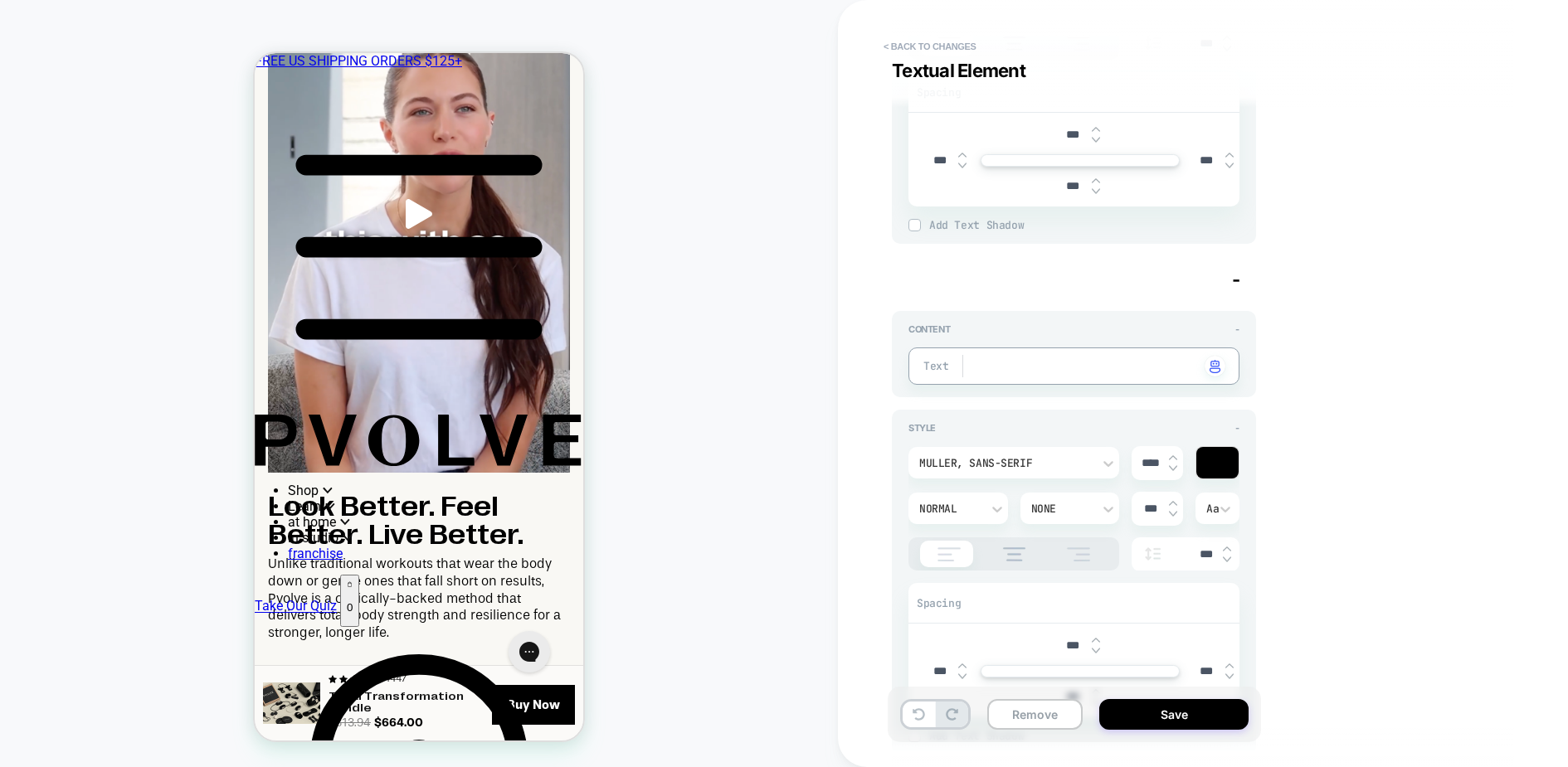 click at bounding box center (1230, 677) 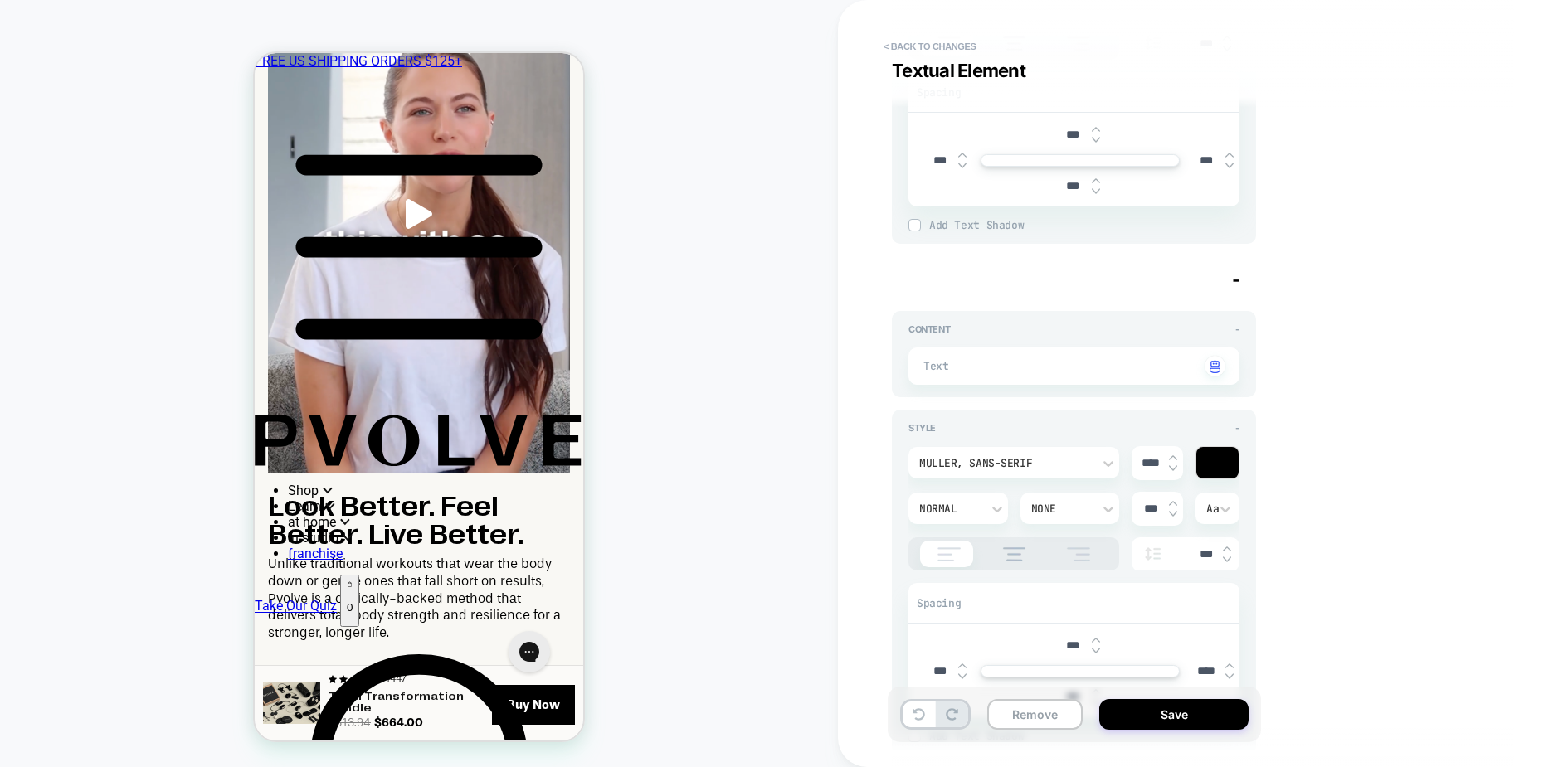 click at bounding box center (1230, 677) 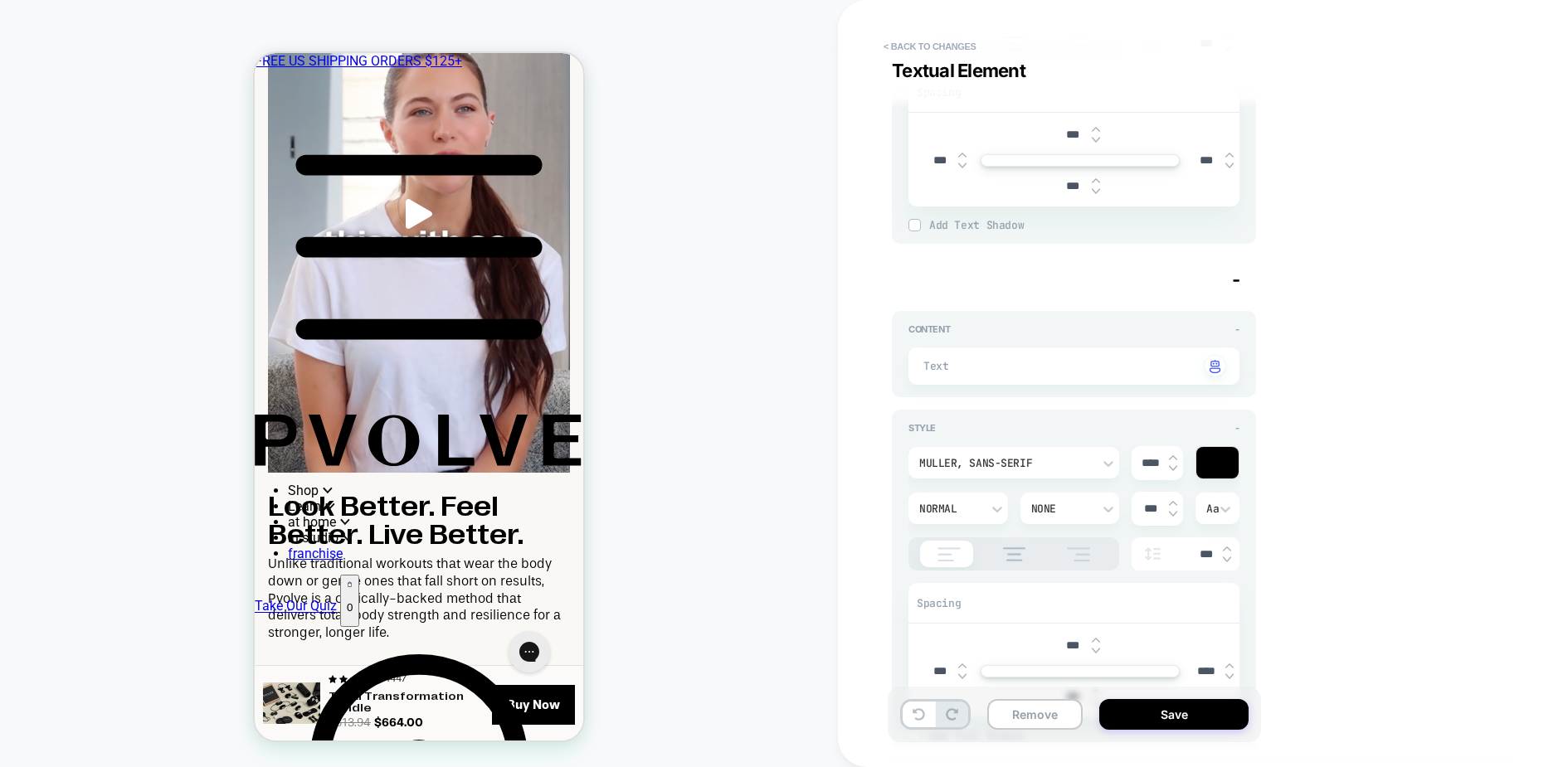 type on "*" 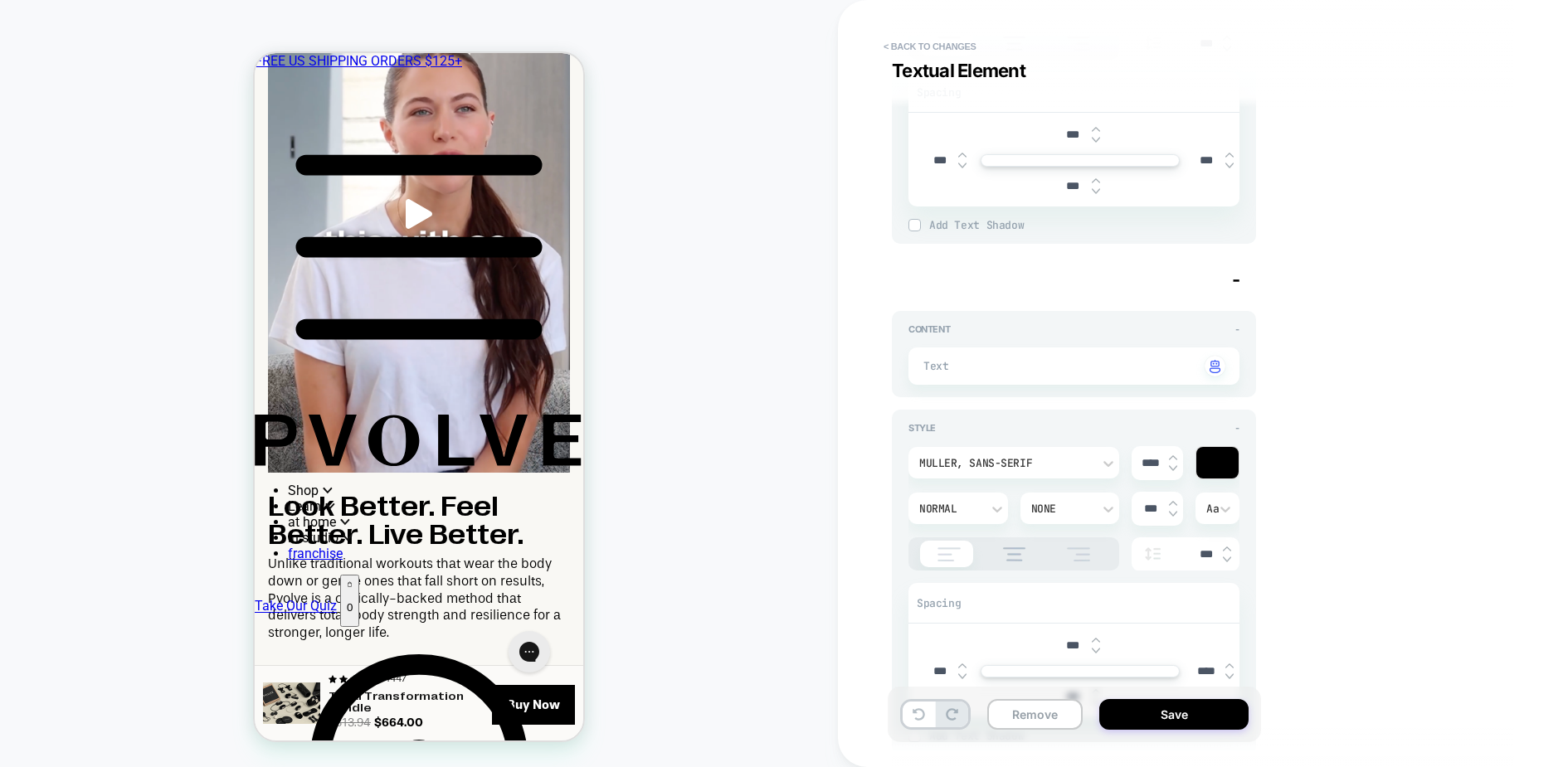 type on "****" 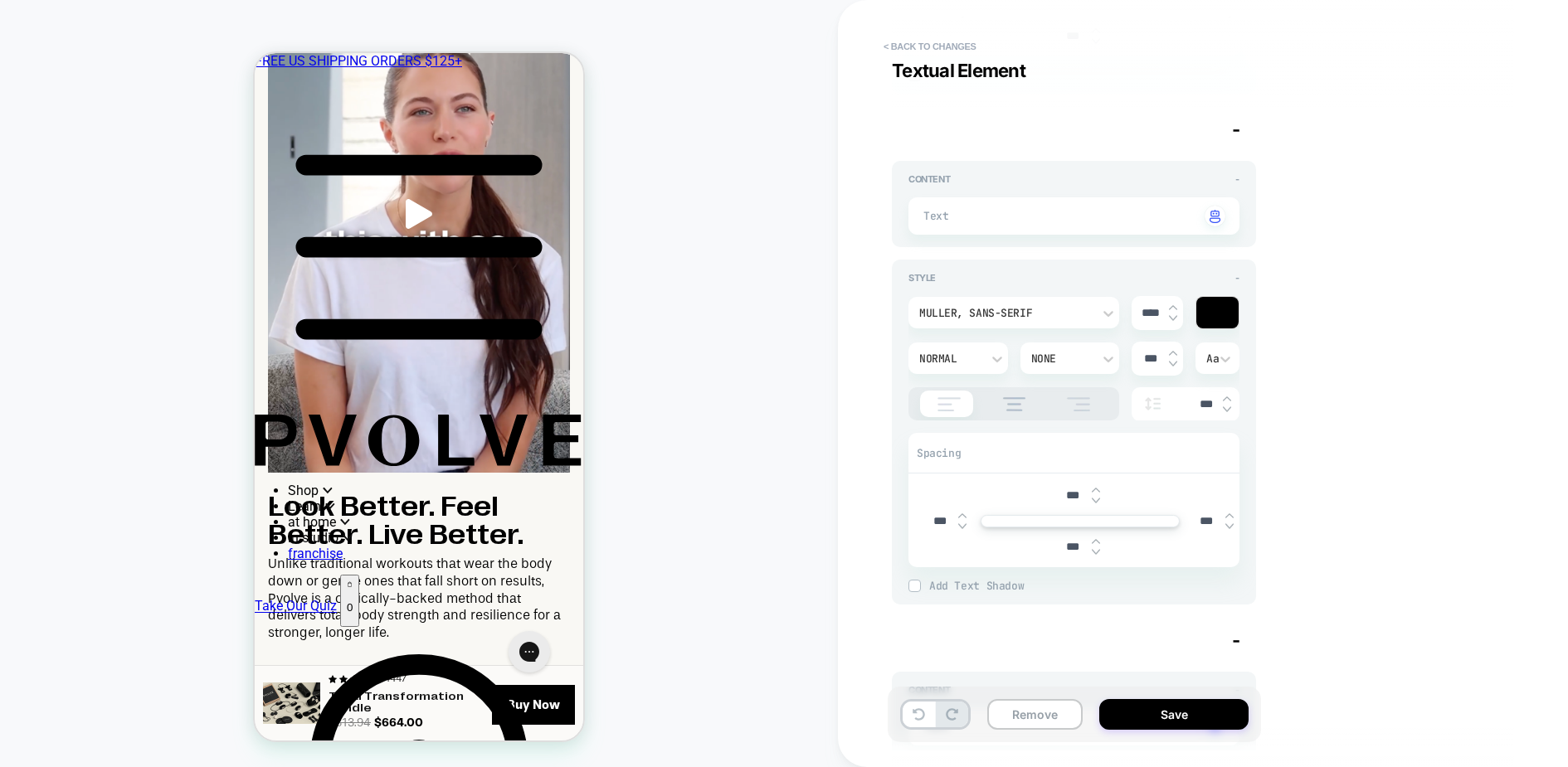 scroll, scrollTop: 1100, scrollLeft: 0, axis: vertical 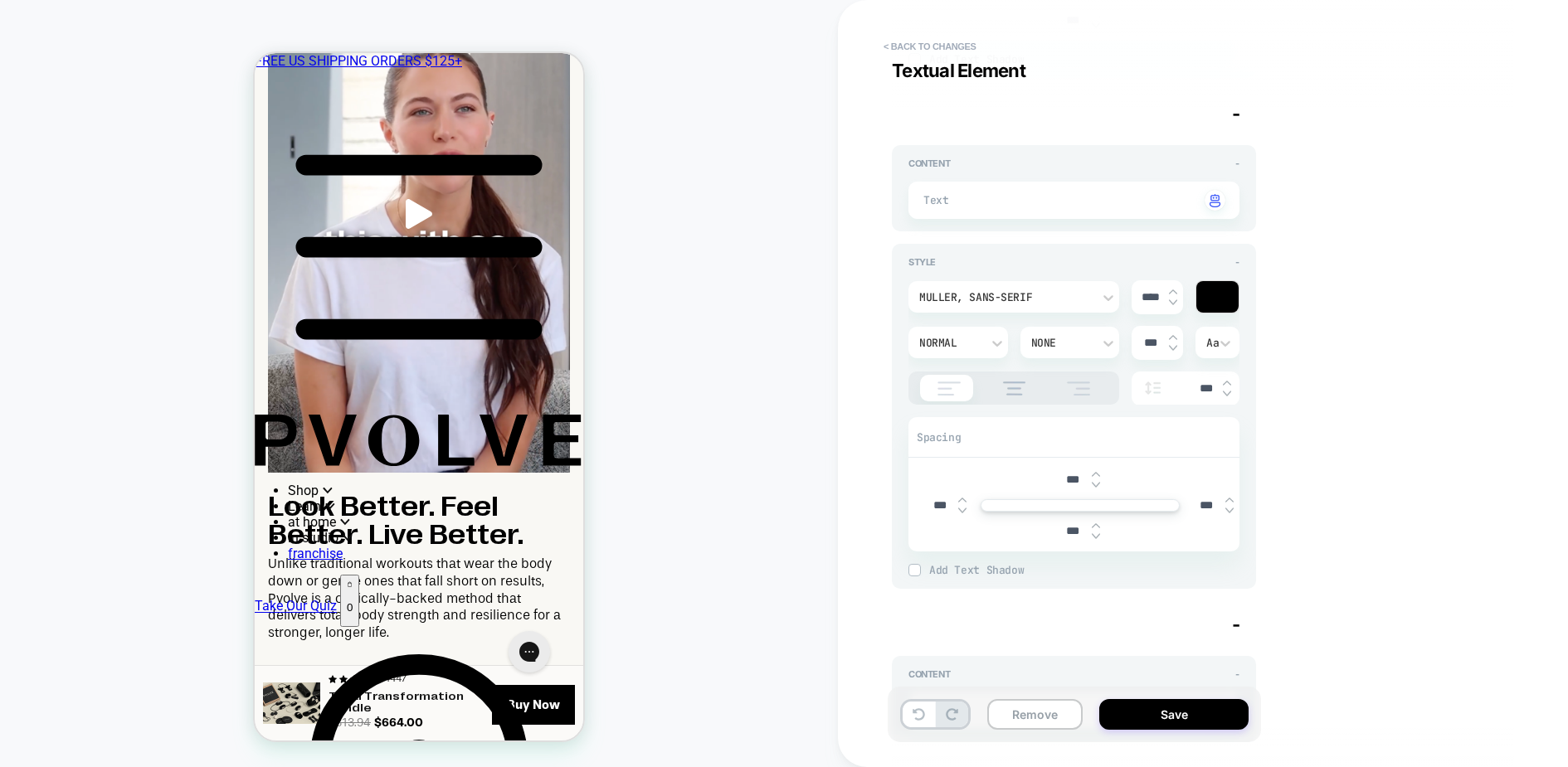 click at bounding box center [1230, 511] 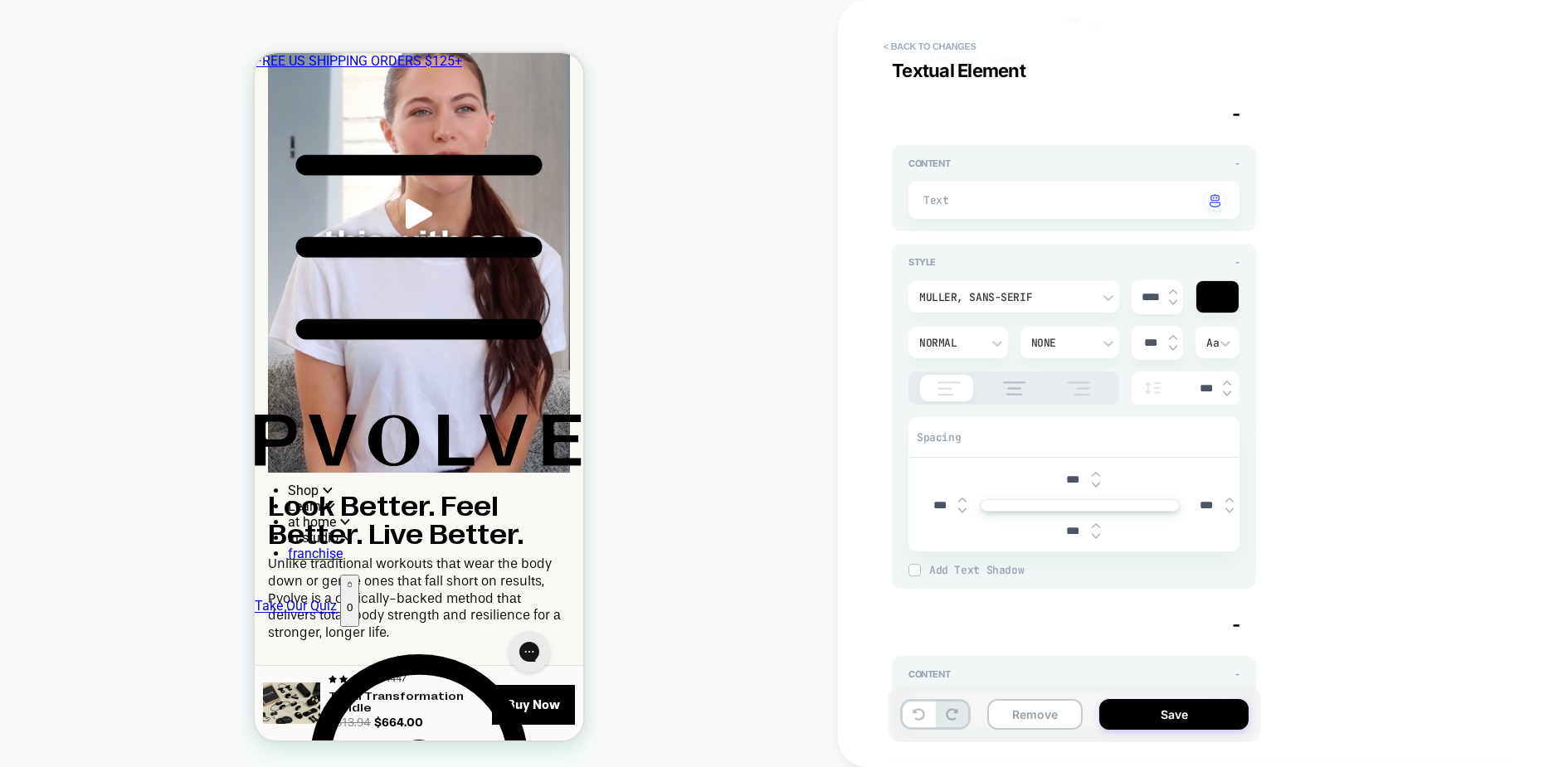 type on "*" 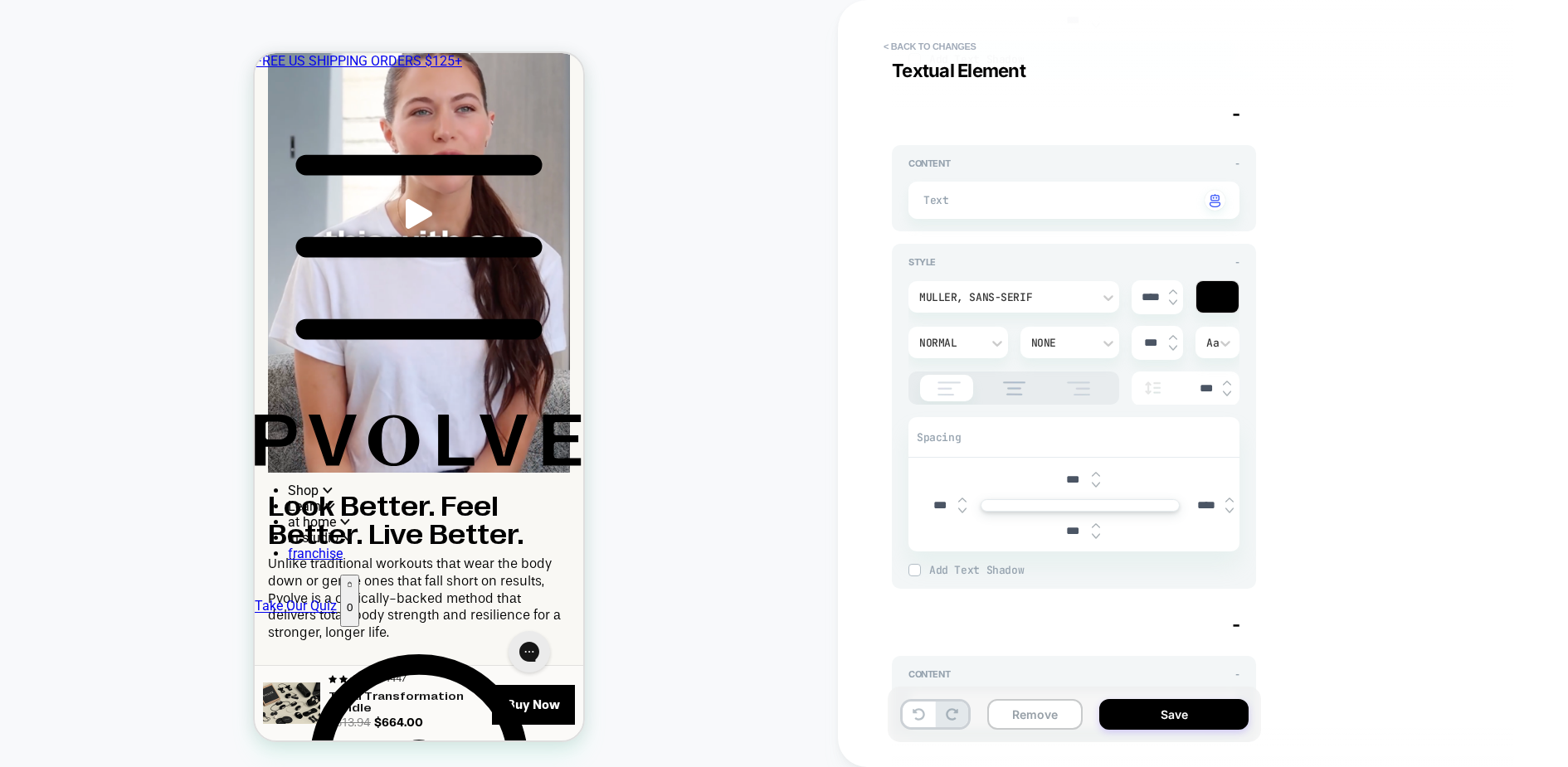 click at bounding box center (1230, 511) 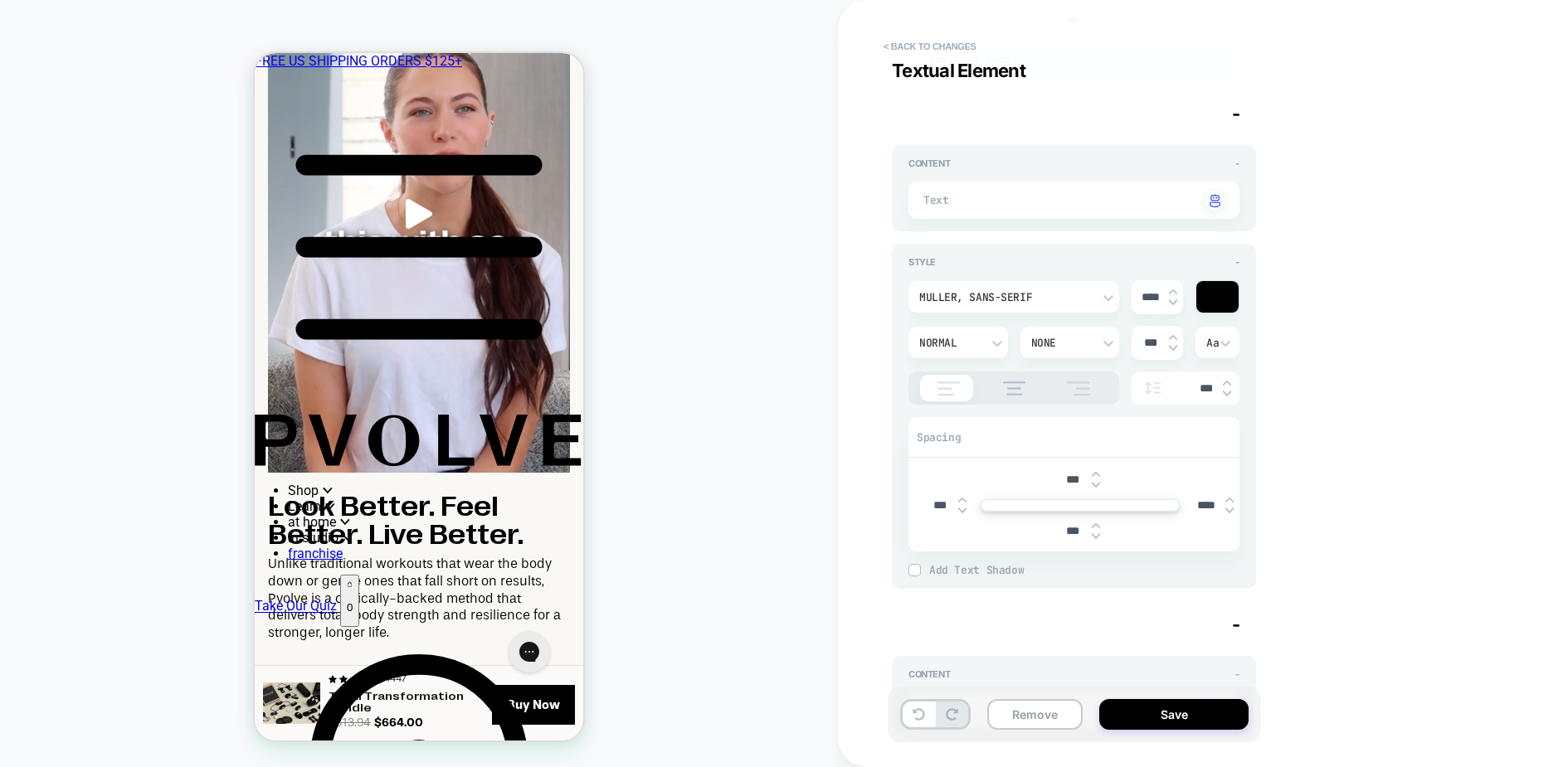 click on "**********" at bounding box center (1195, 383) 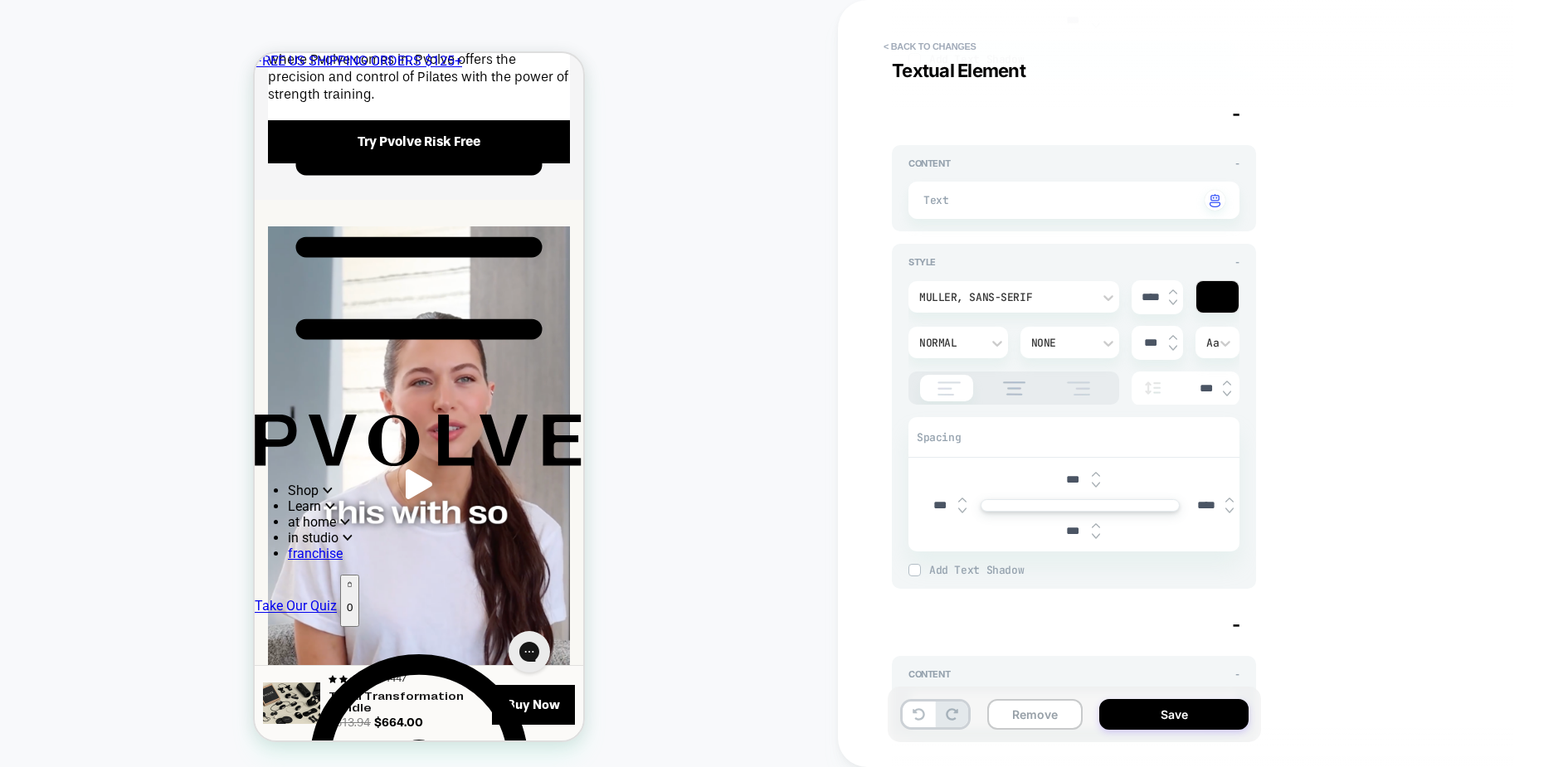 scroll, scrollTop: 3534, scrollLeft: 0, axis: vertical 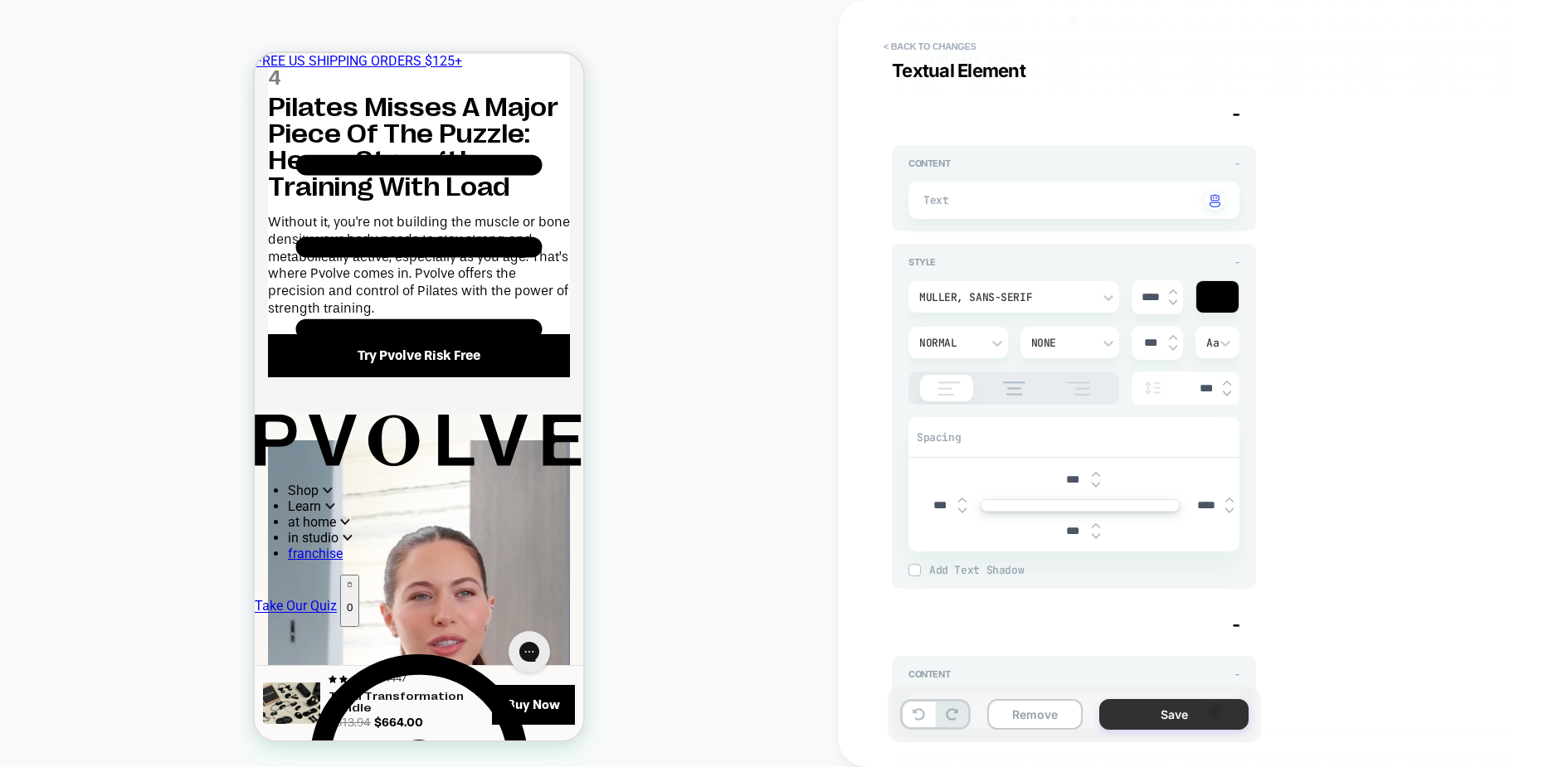 click on "Save" at bounding box center (1174, 714) 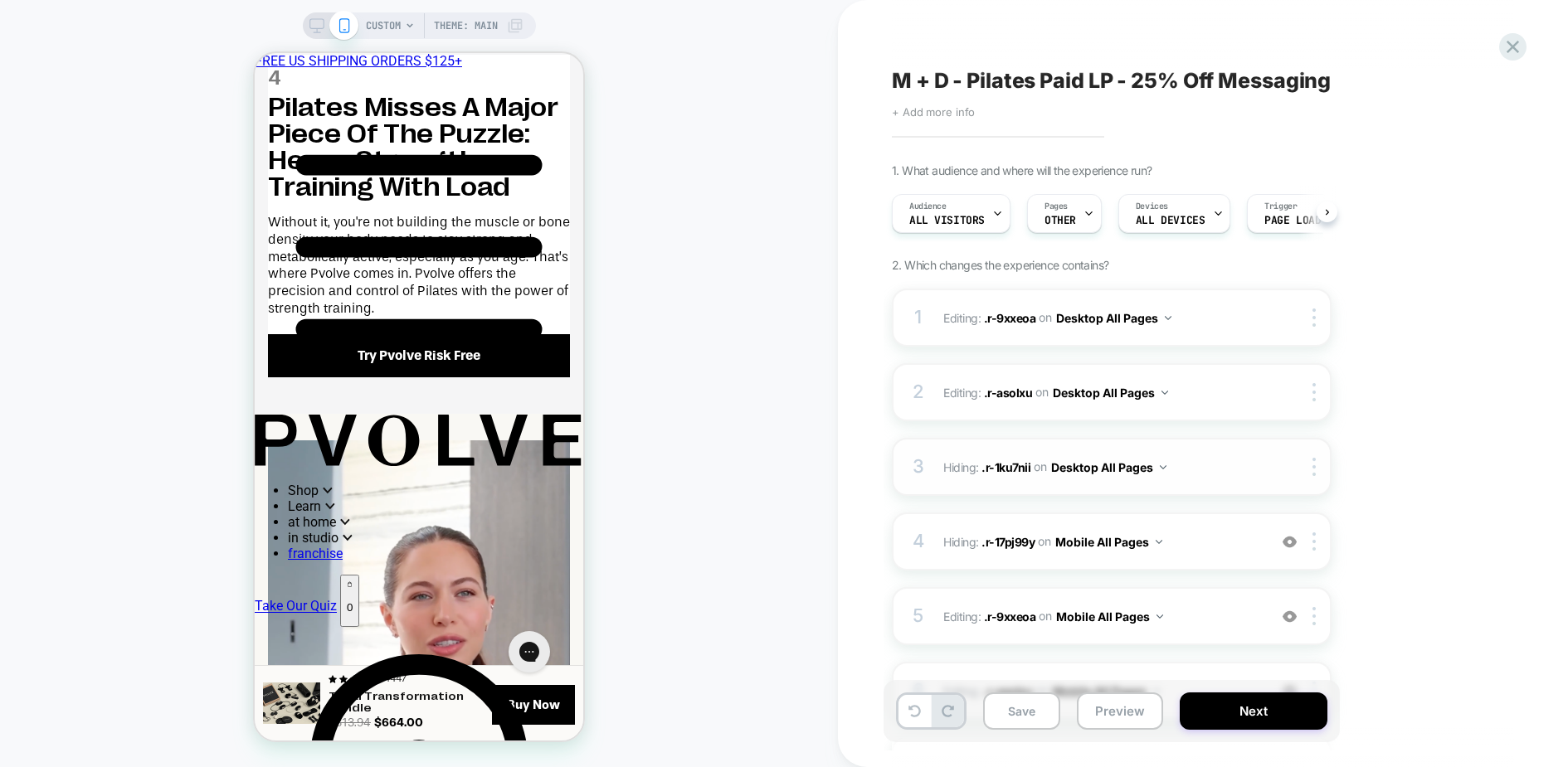 scroll, scrollTop: 0, scrollLeft: 1, axis: horizontal 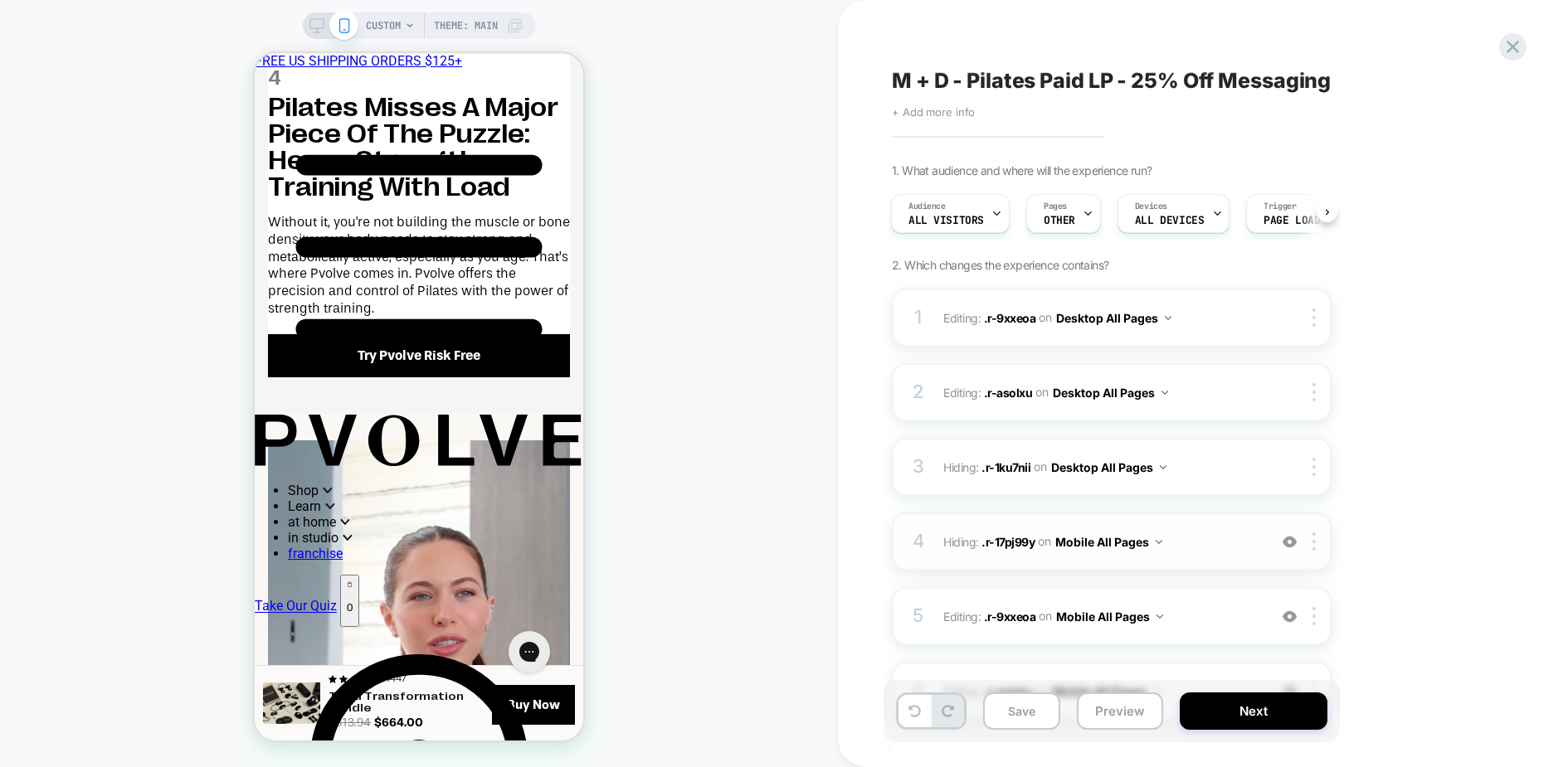 click at bounding box center [1289, 541] 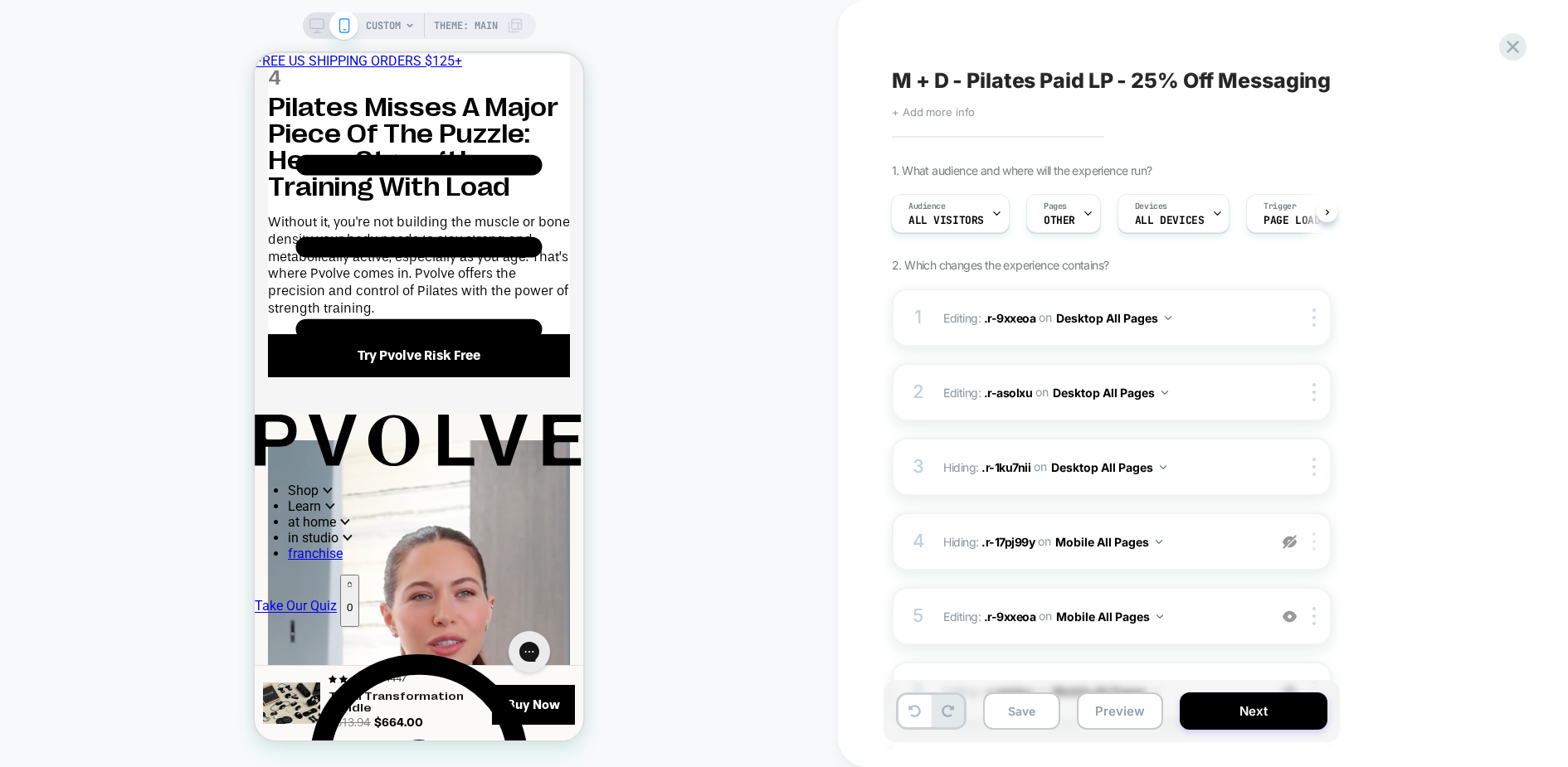 click at bounding box center [1317, 541] 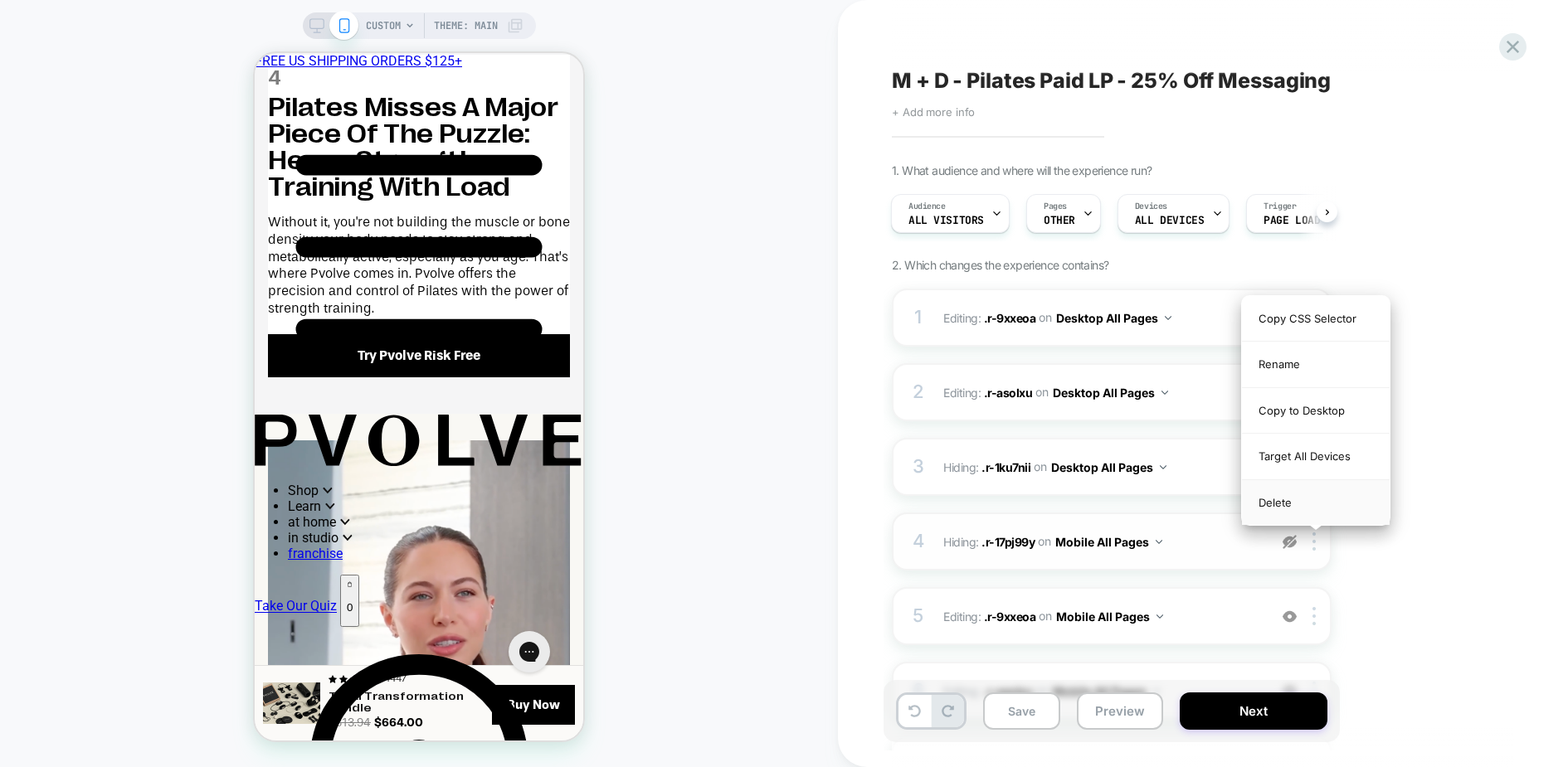 click on "Delete" at bounding box center (1316, 502) 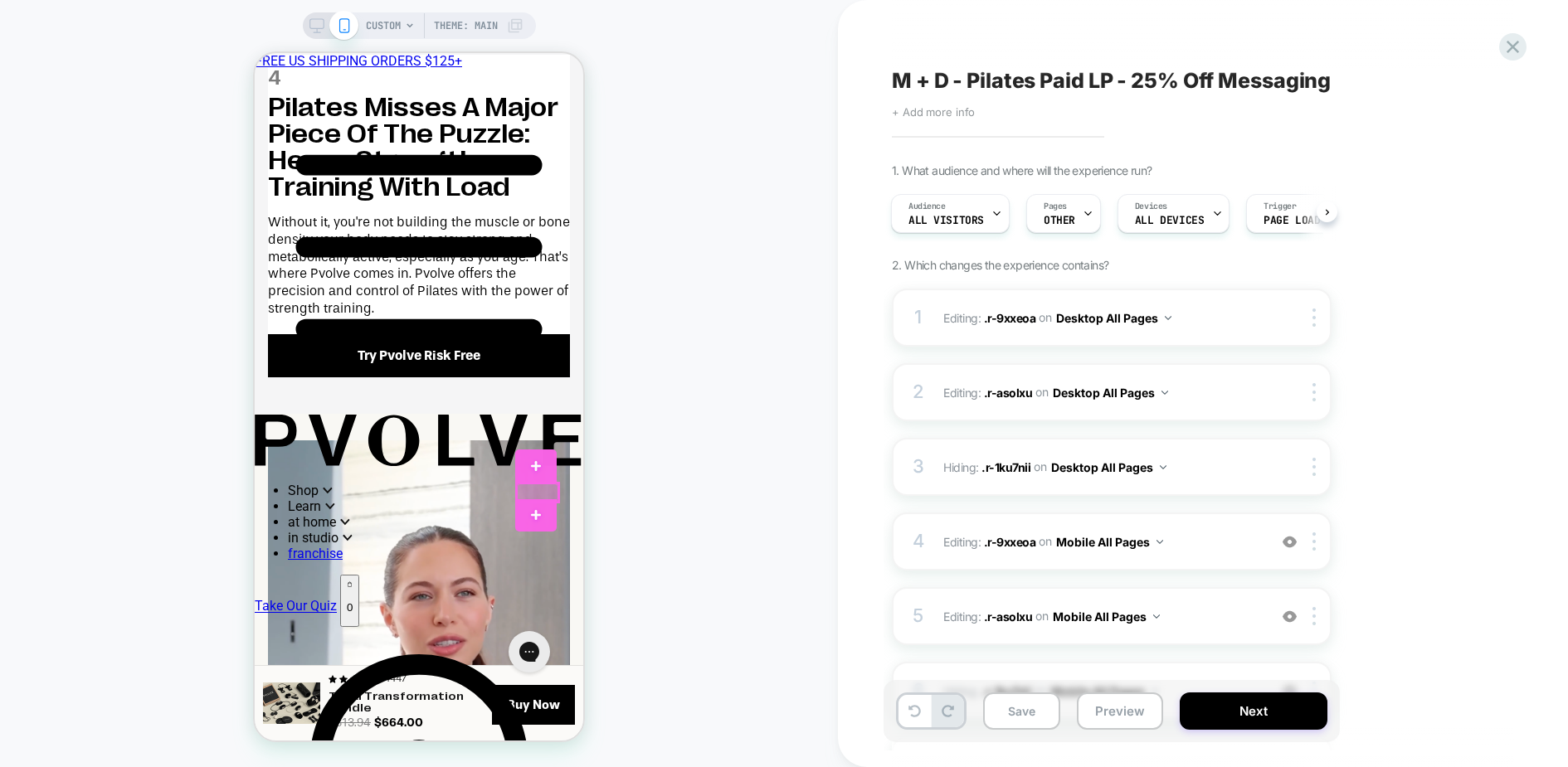 click at bounding box center (538, 493) 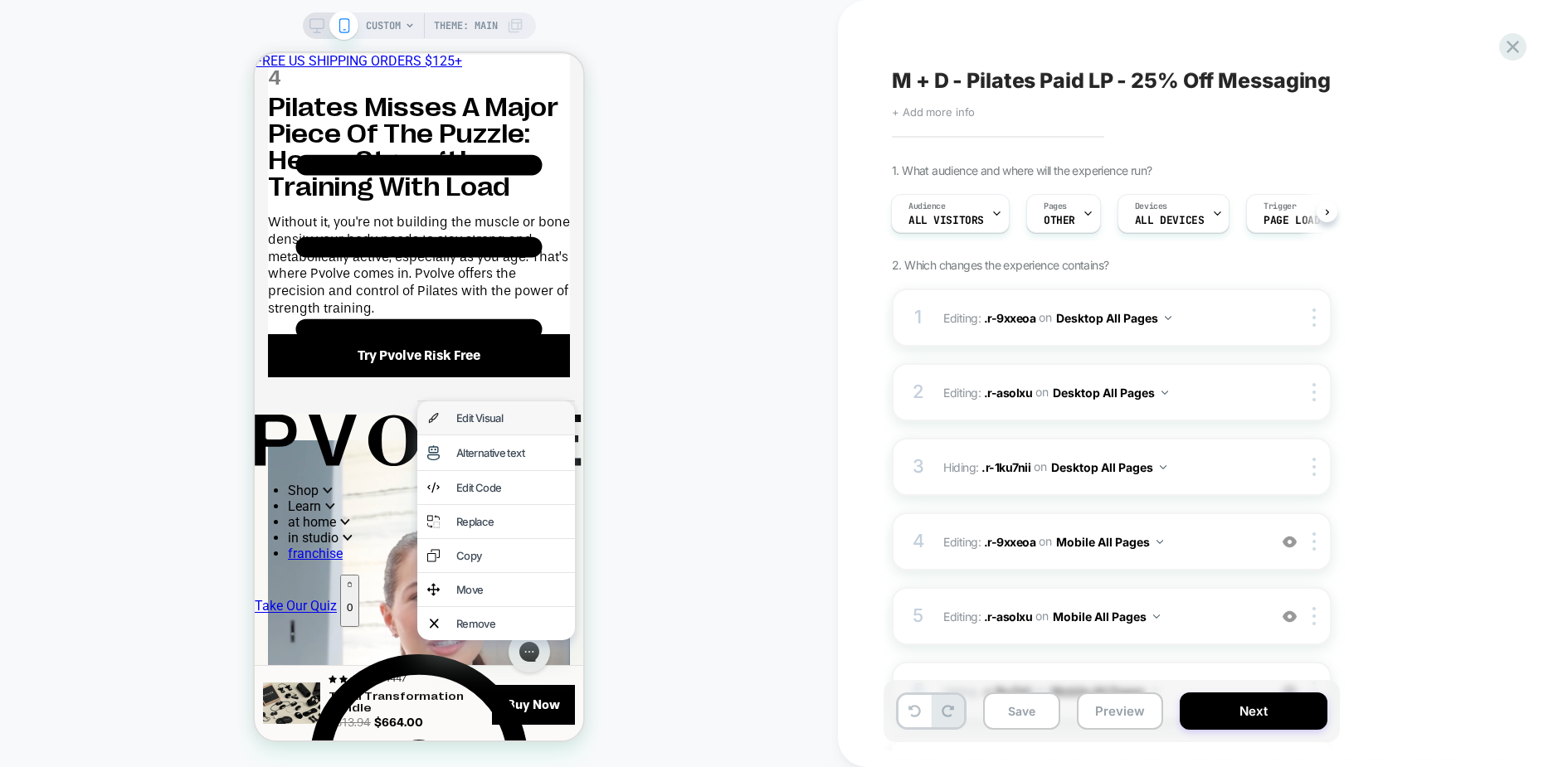 click on "Edit Visual" at bounding box center [510, 418] 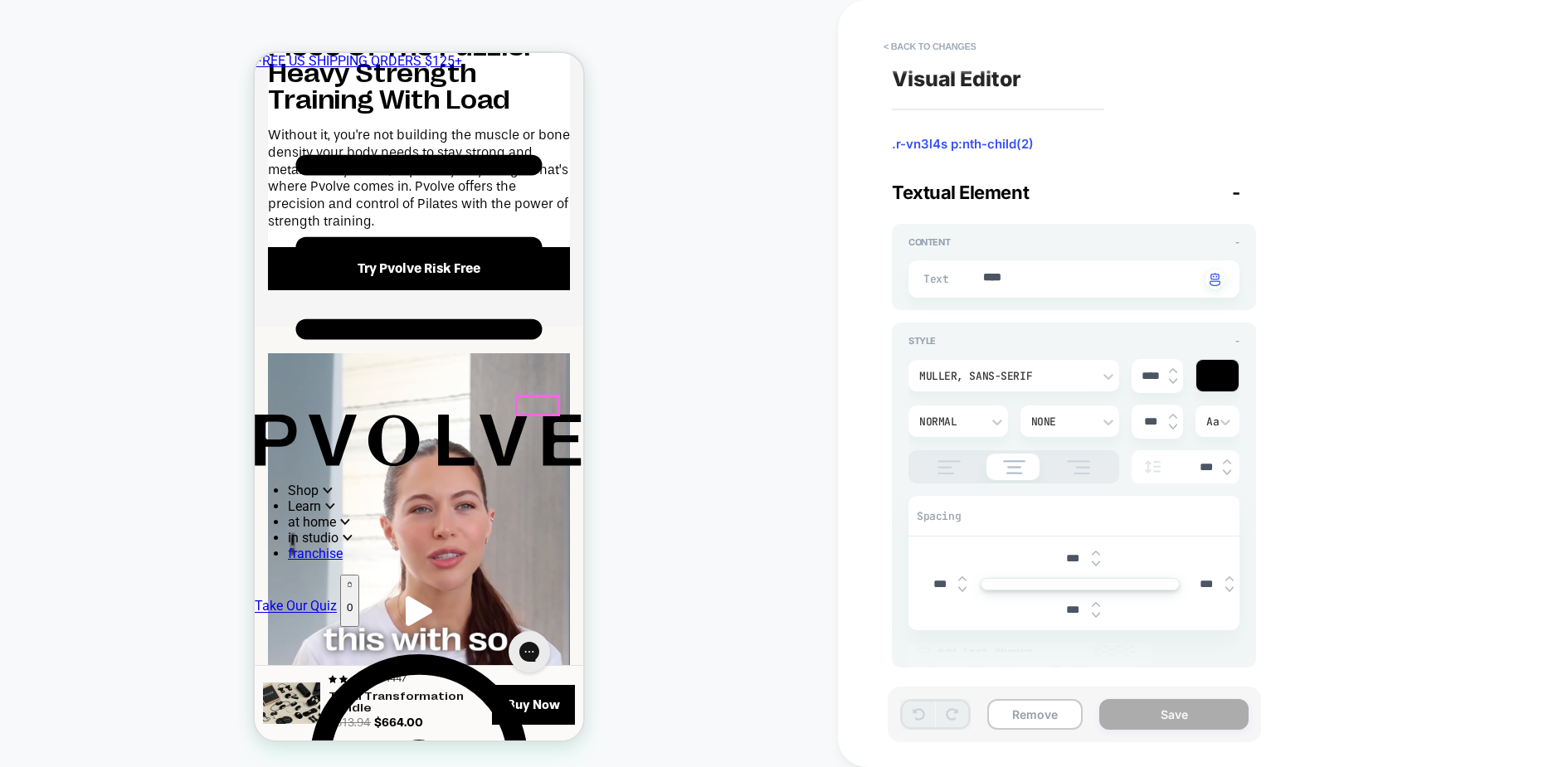 scroll, scrollTop: 3628, scrollLeft: 0, axis: vertical 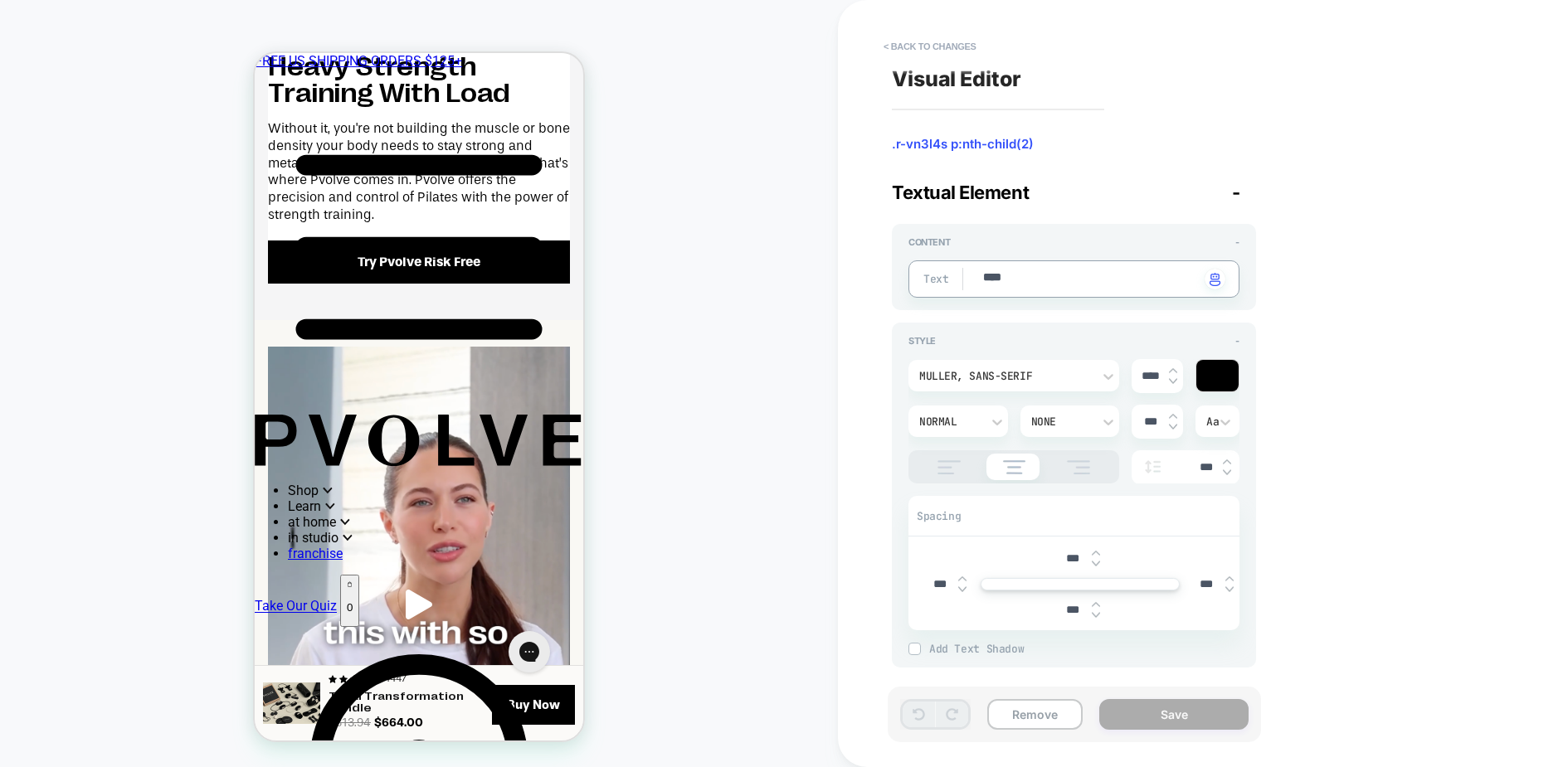 drag, startPoint x: 986, startPoint y: 284, endPoint x: 1082, endPoint y: 284, distance: 96 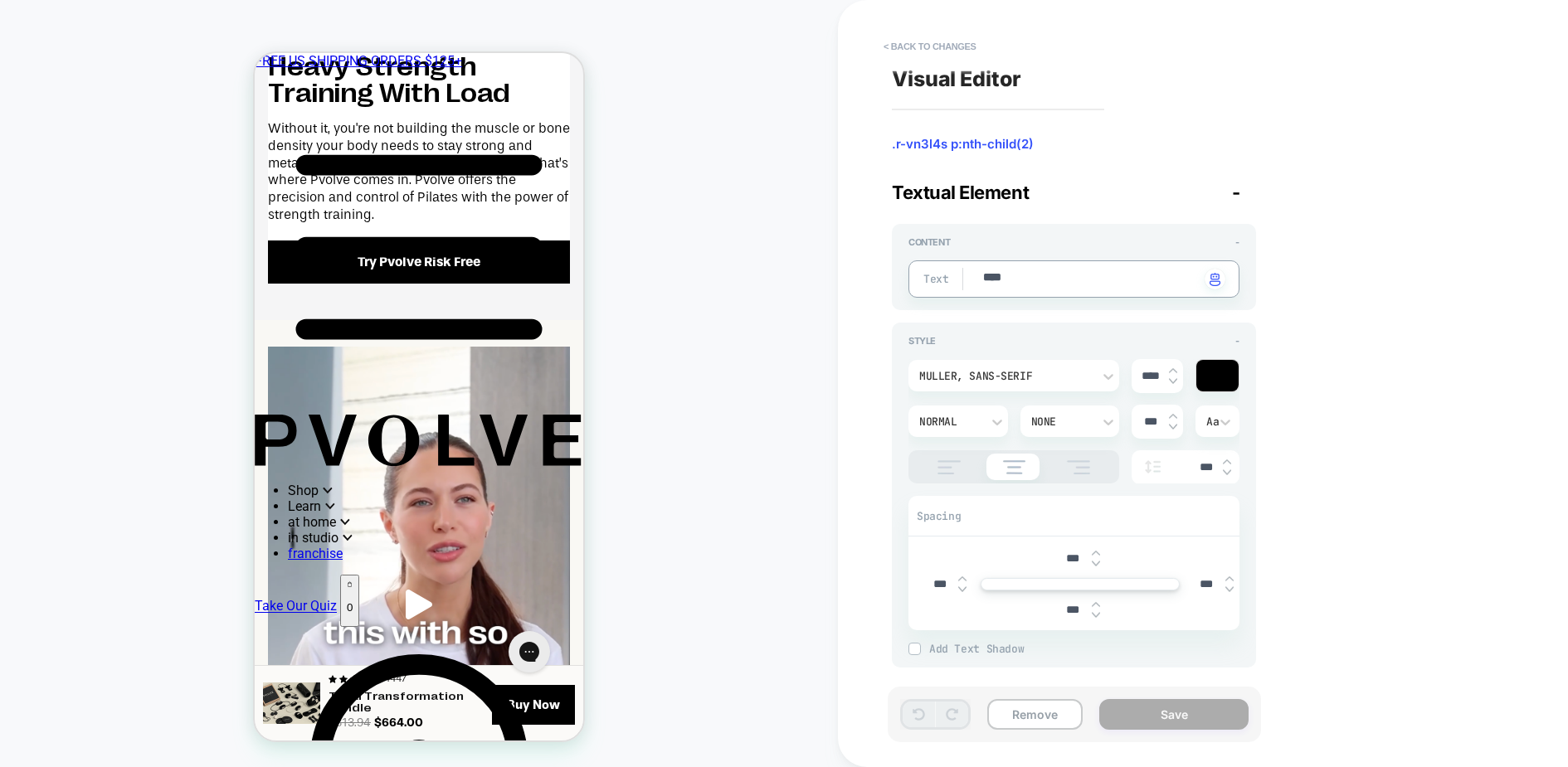type on "*" 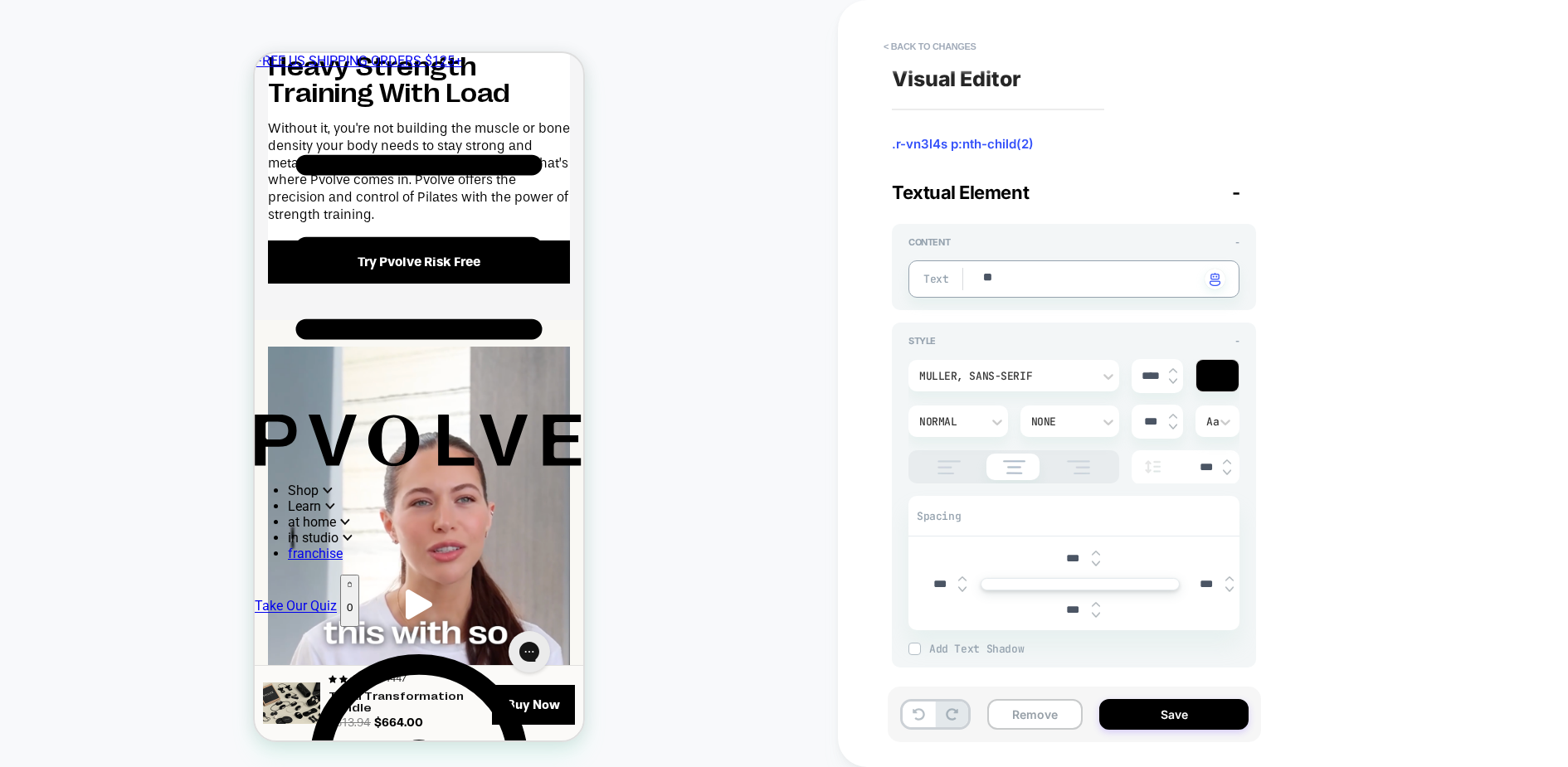 type on "*" 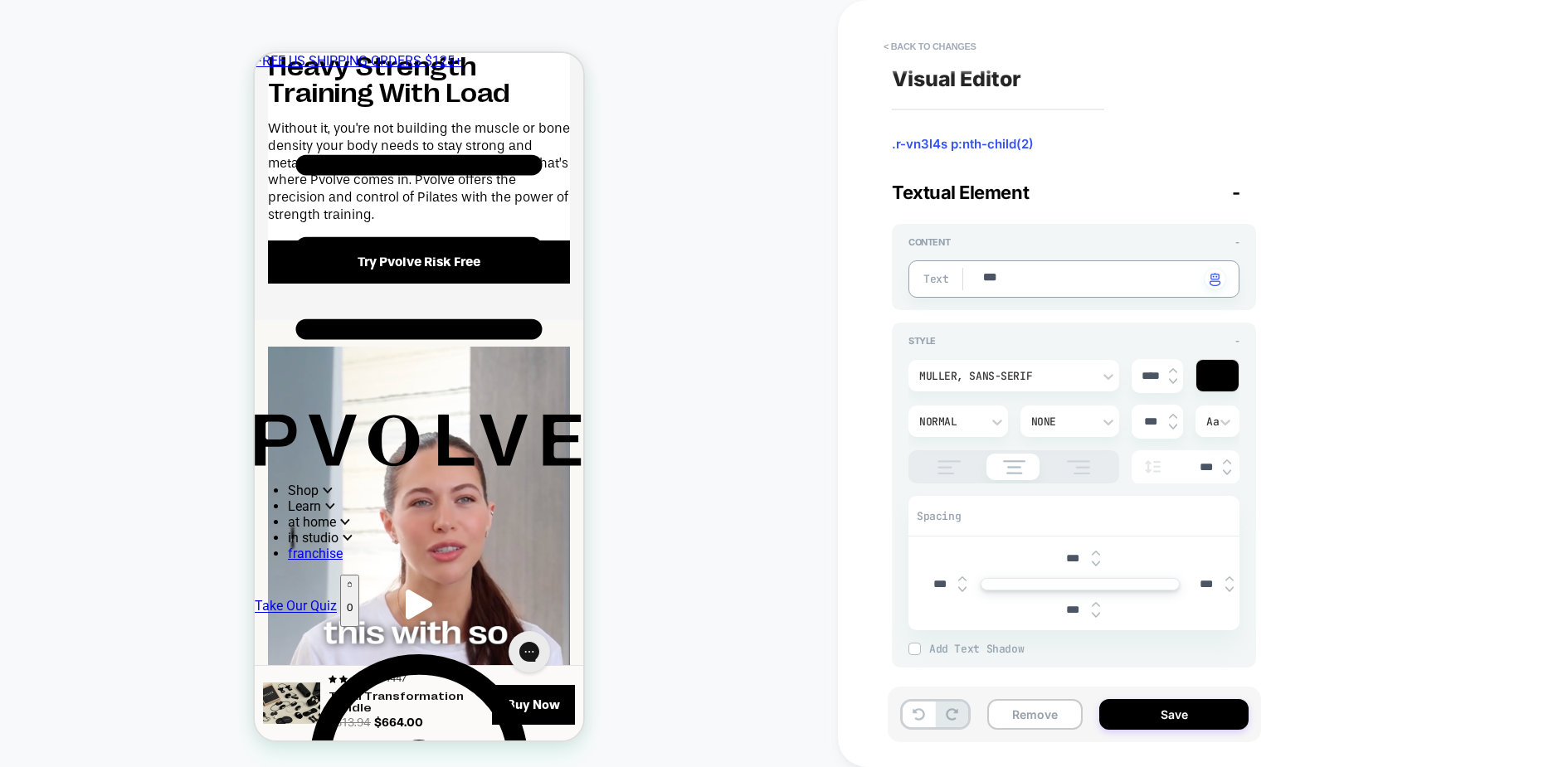type on "*" 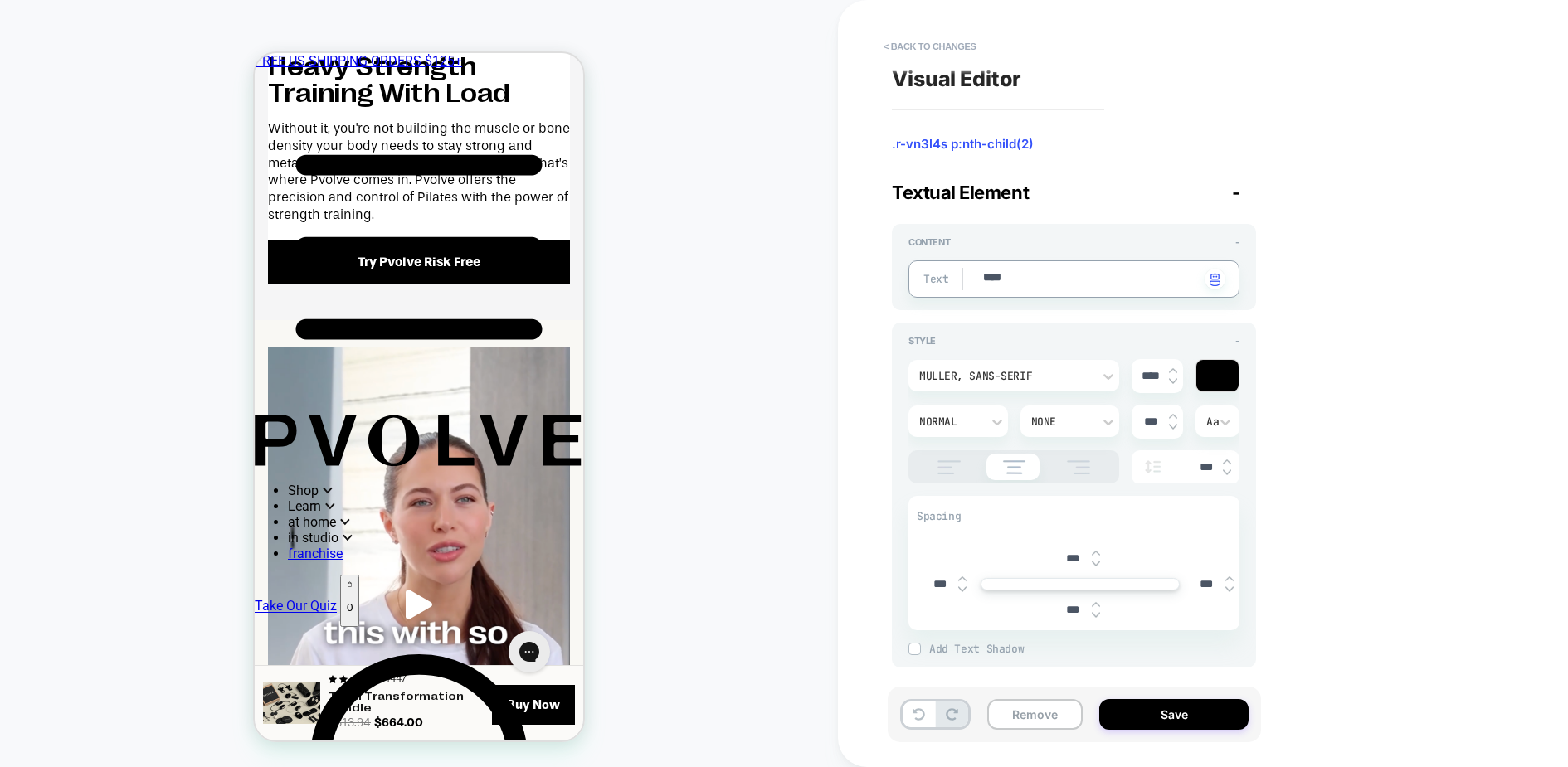 type on "*" 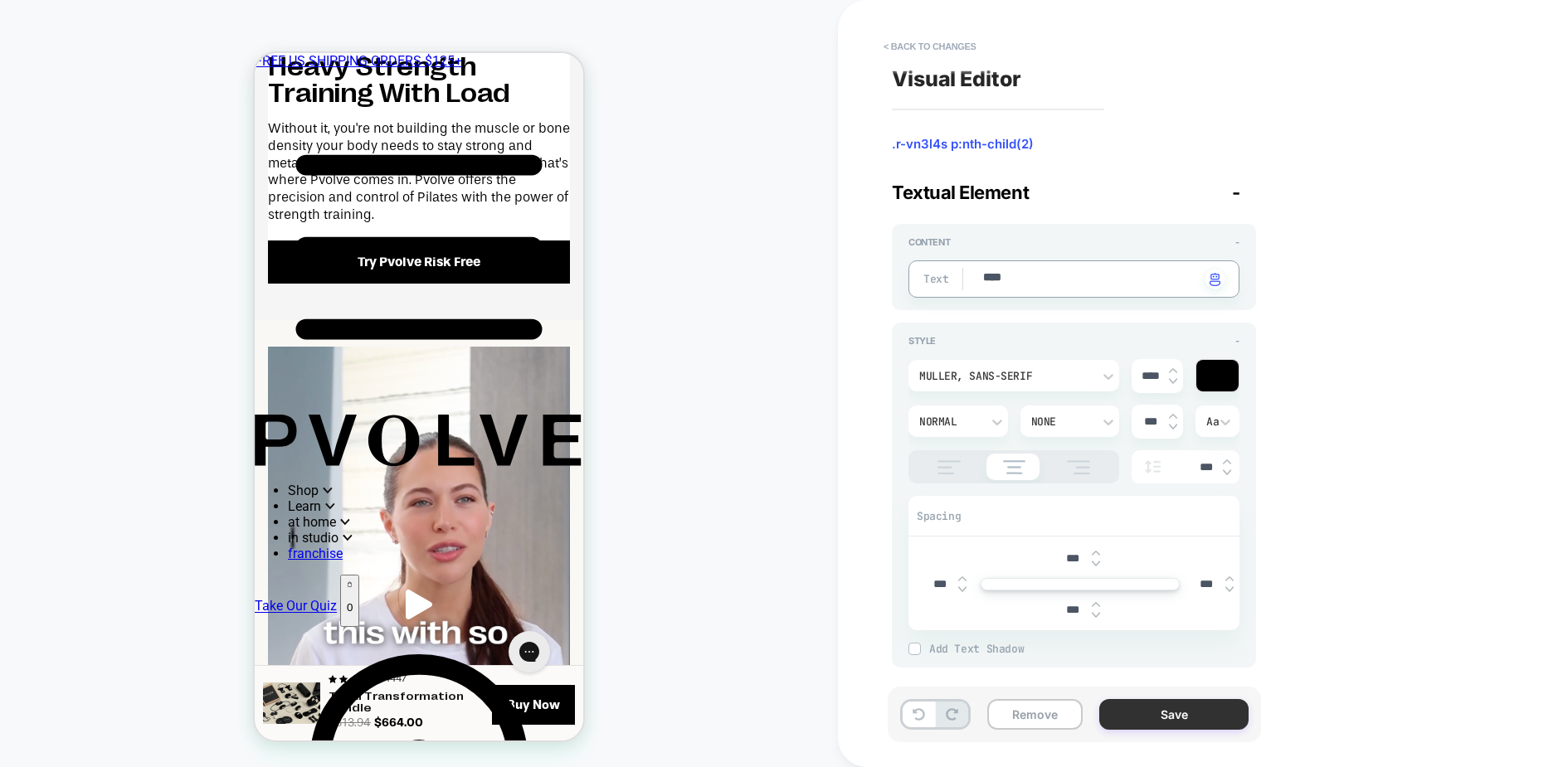 type on "****" 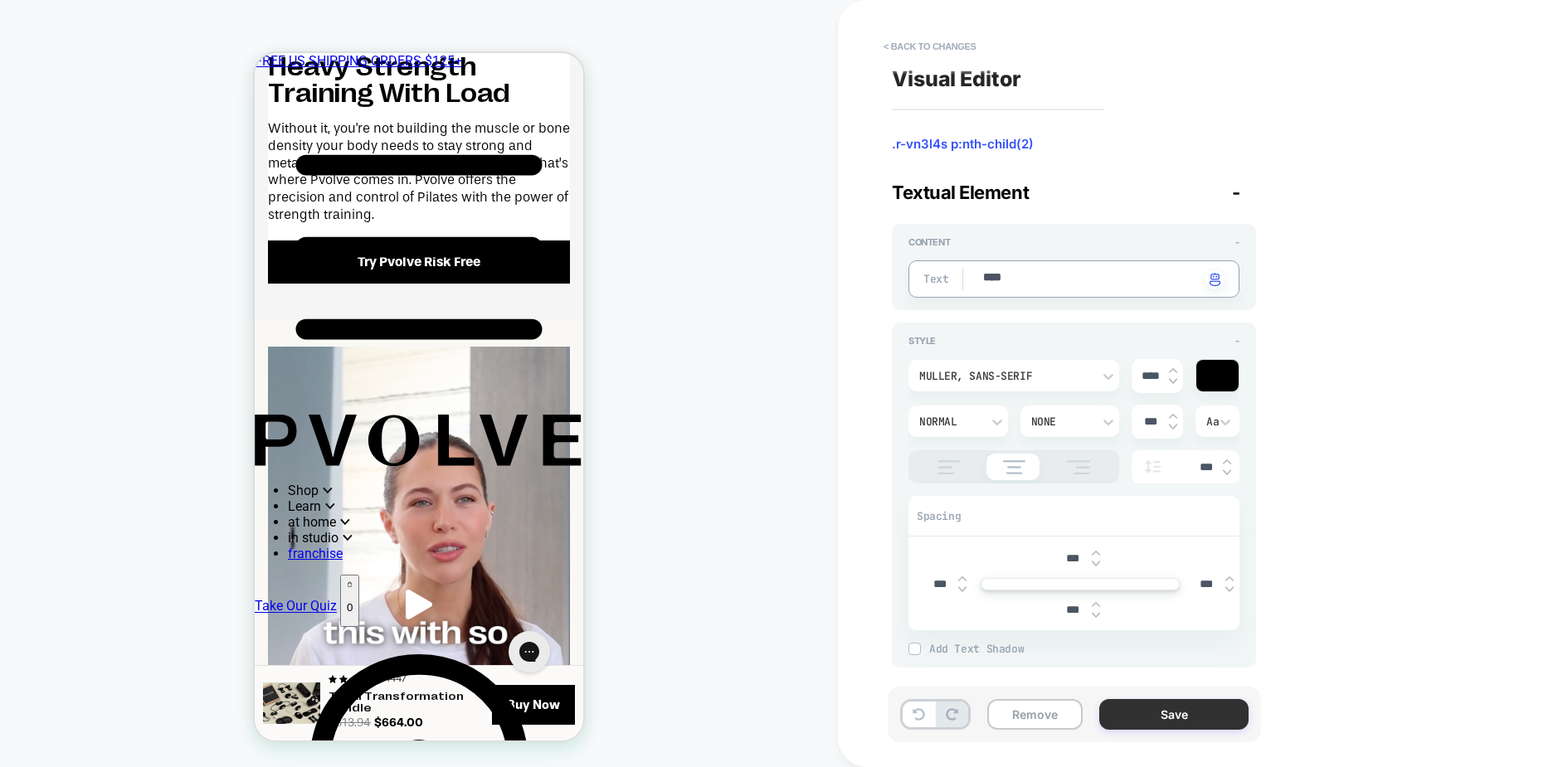 click on "Save" at bounding box center (1174, 714) 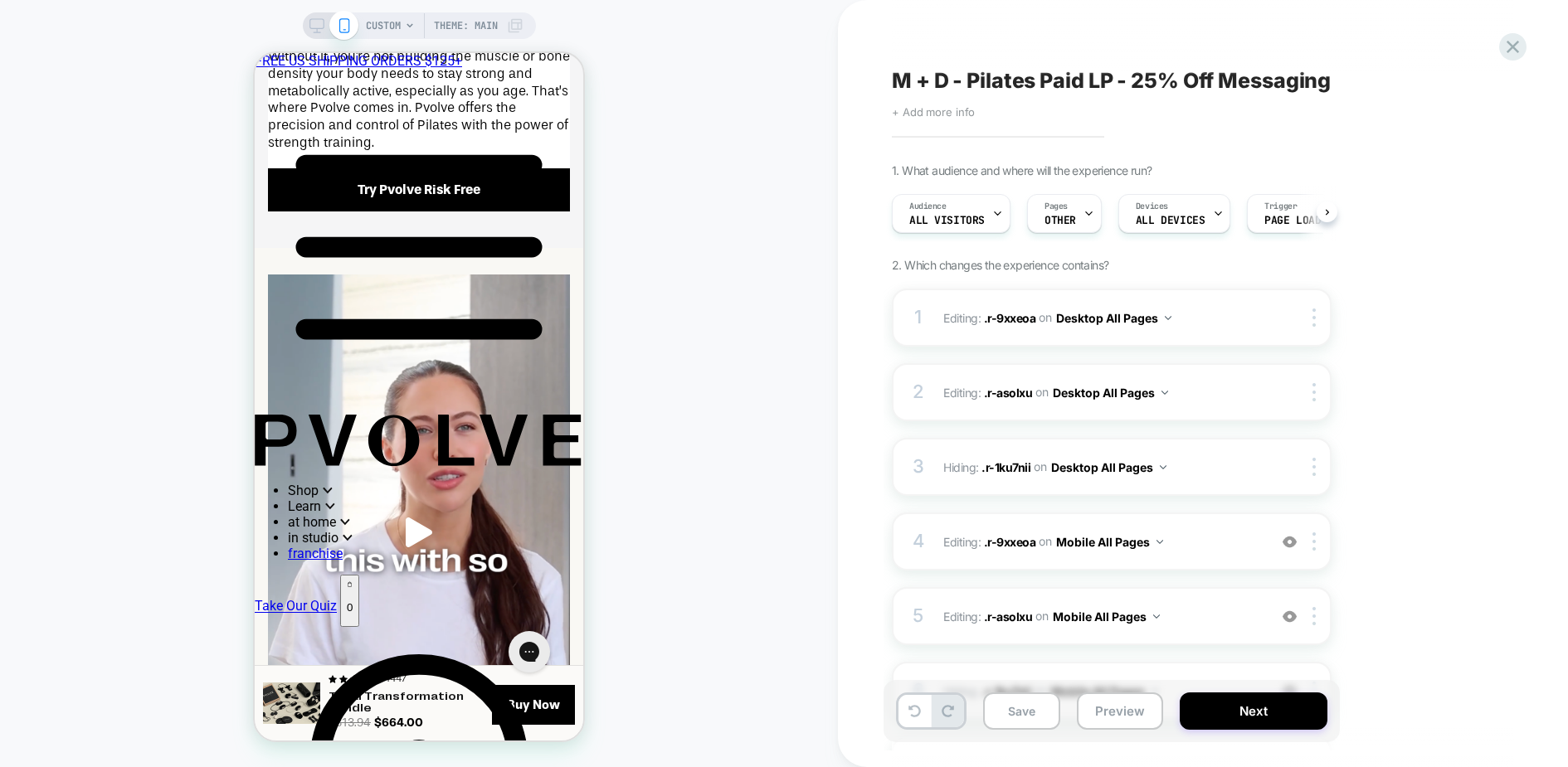 scroll, scrollTop: 3864, scrollLeft: 0, axis: vertical 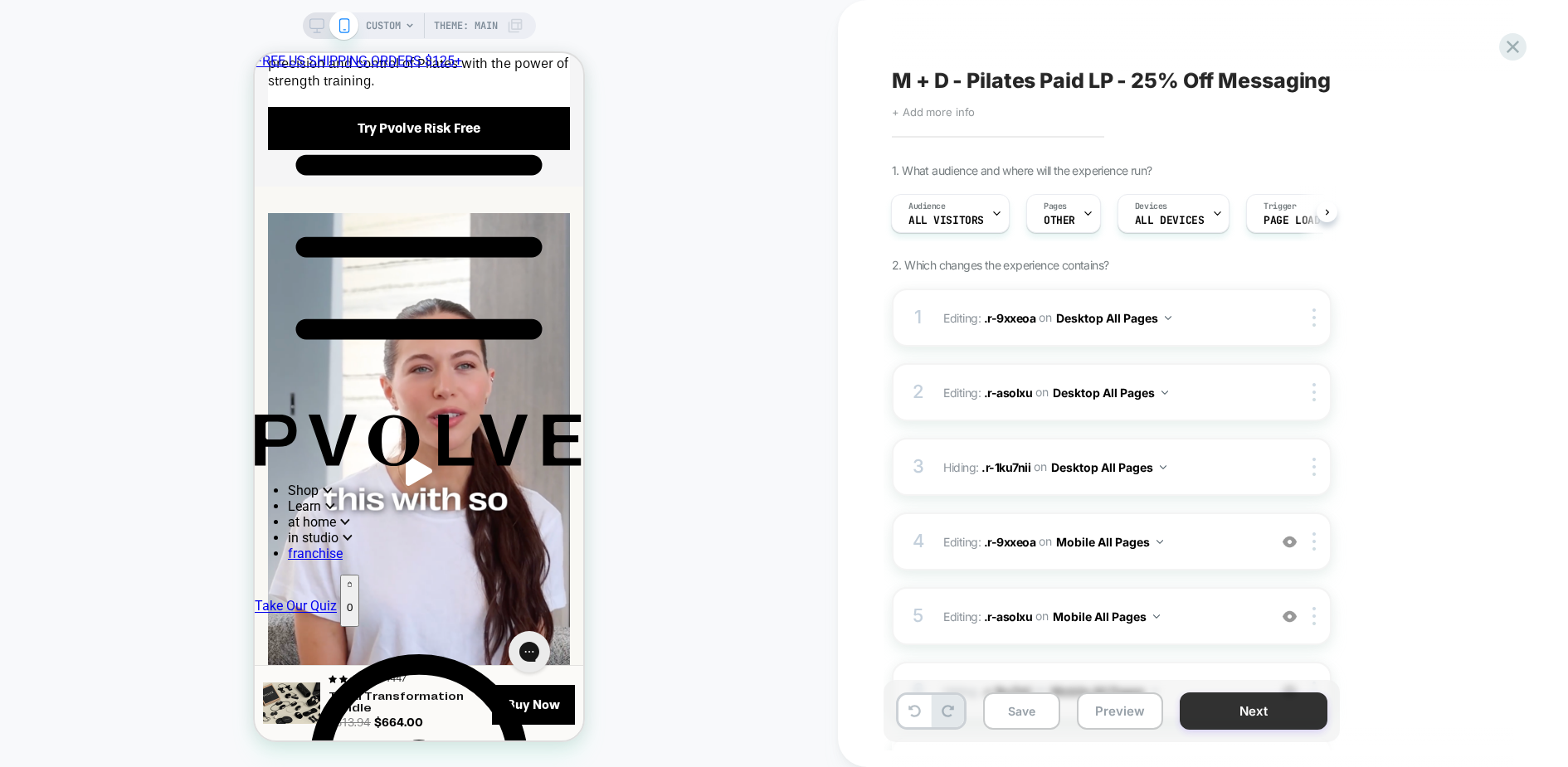 click on "Next" at bounding box center [1254, 711] 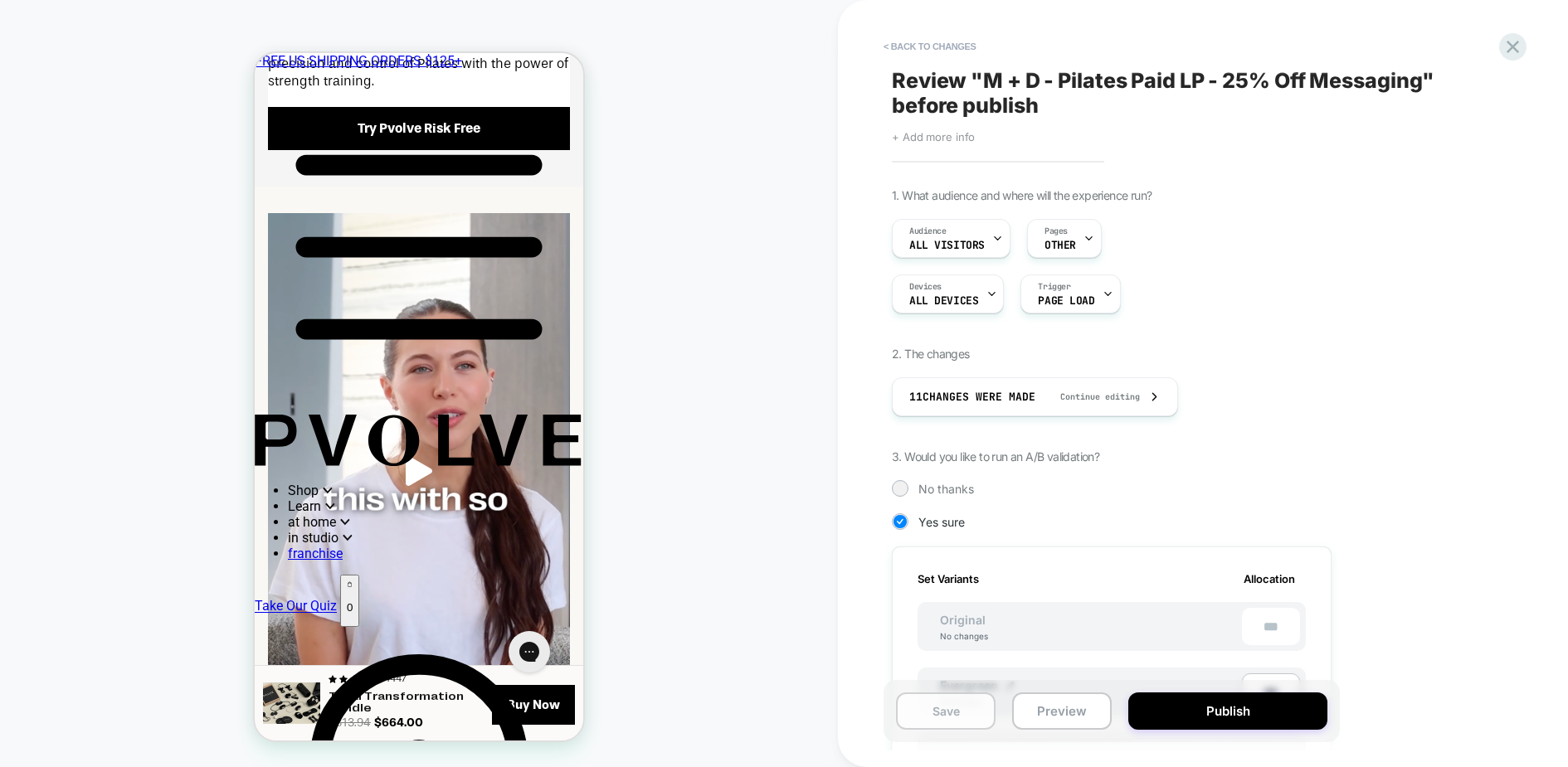 click on "Save" at bounding box center [946, 711] 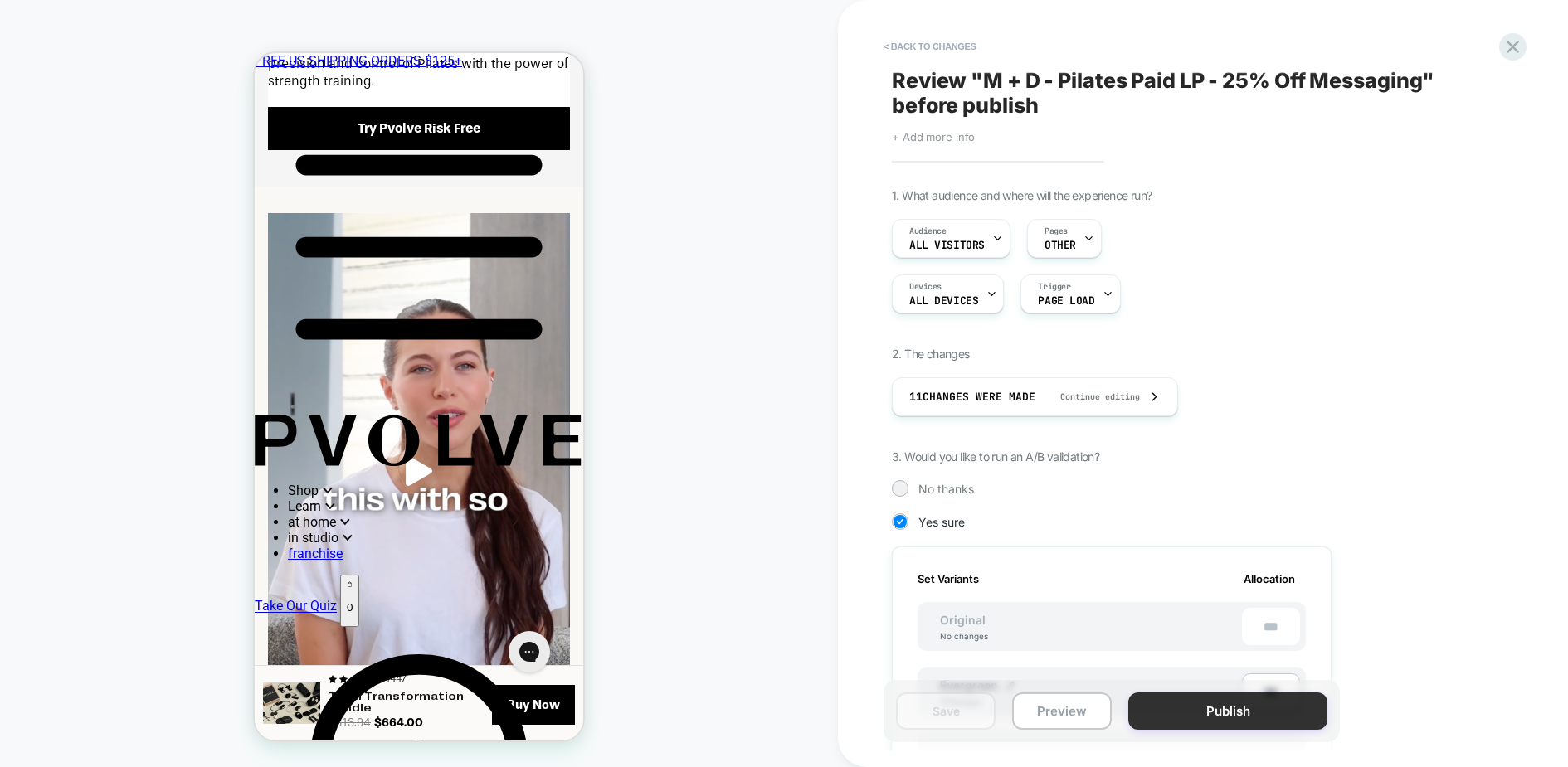 click on "Publish" at bounding box center (1228, 711) 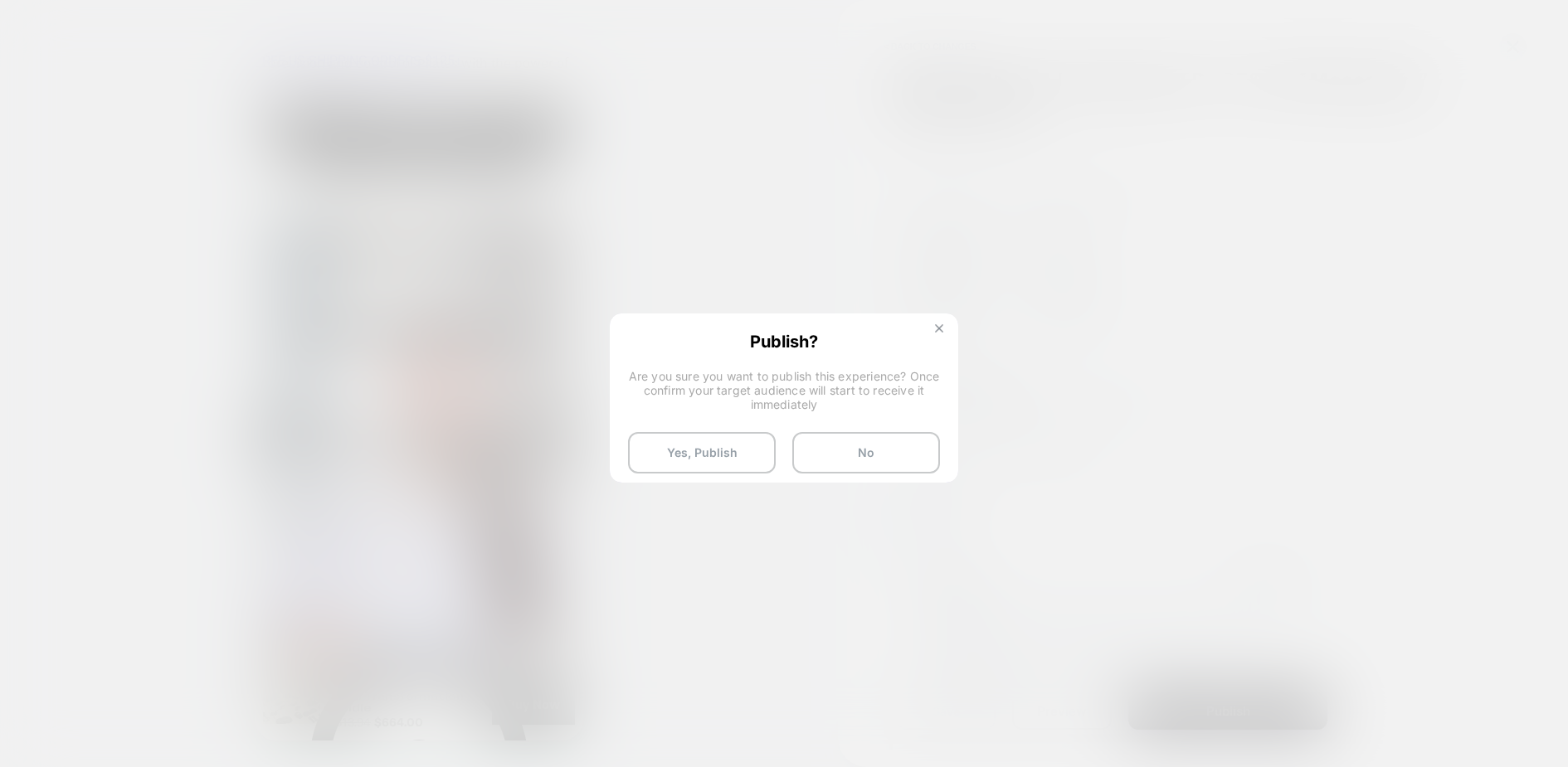 click at bounding box center [939, 330] 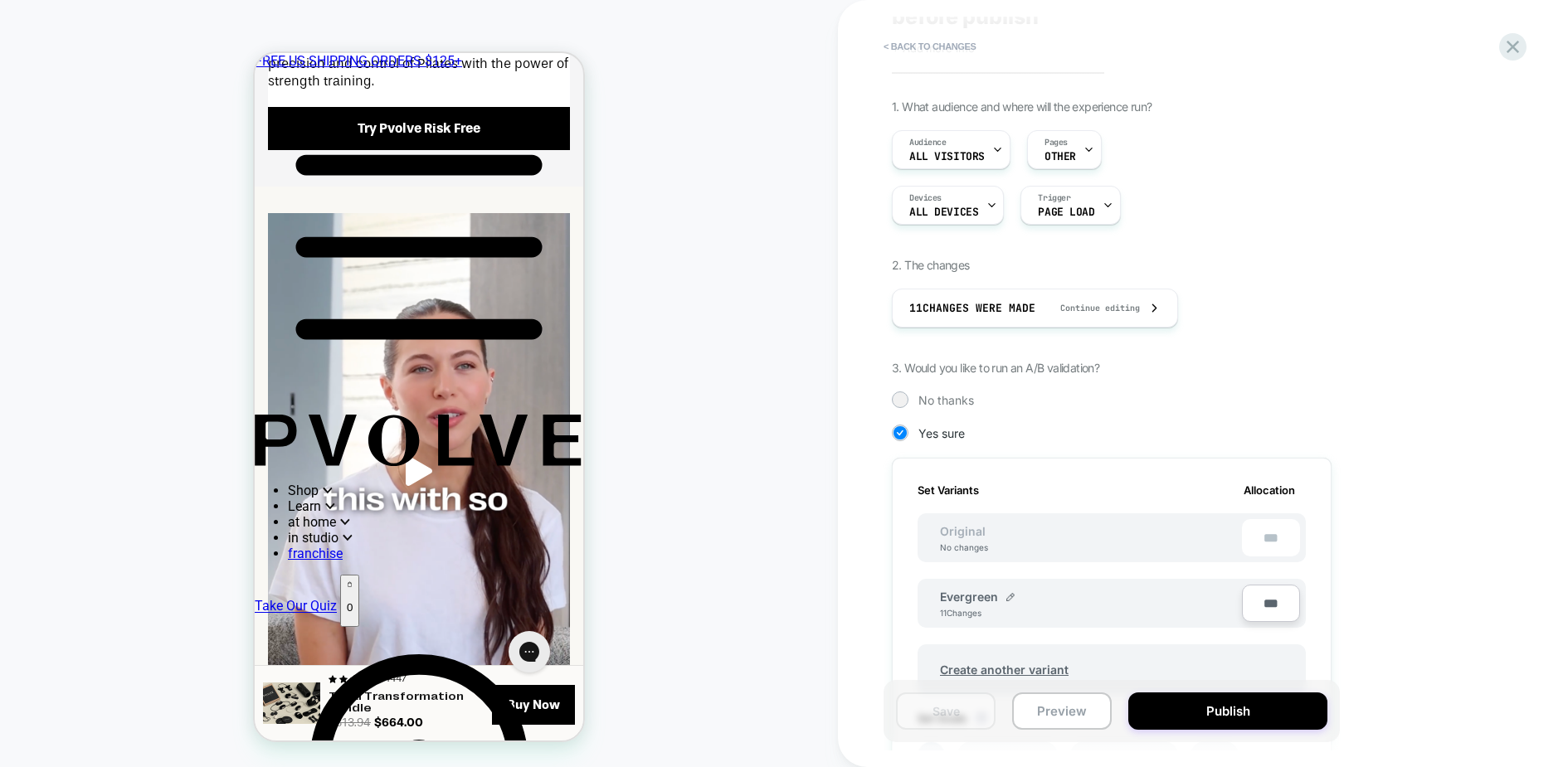 scroll, scrollTop: 224, scrollLeft: 0, axis: vertical 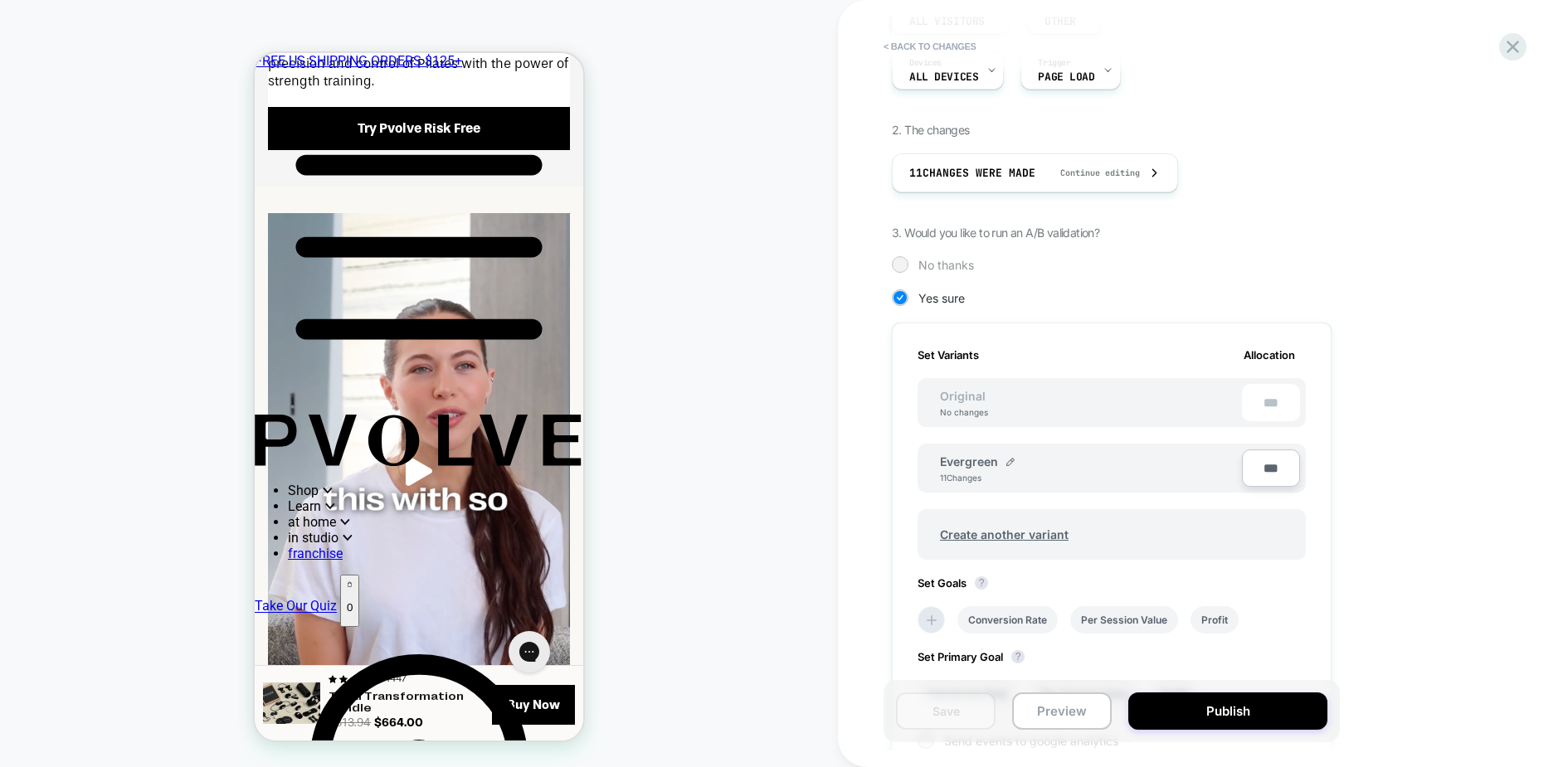 click on "No thanks" at bounding box center (1112, 265) 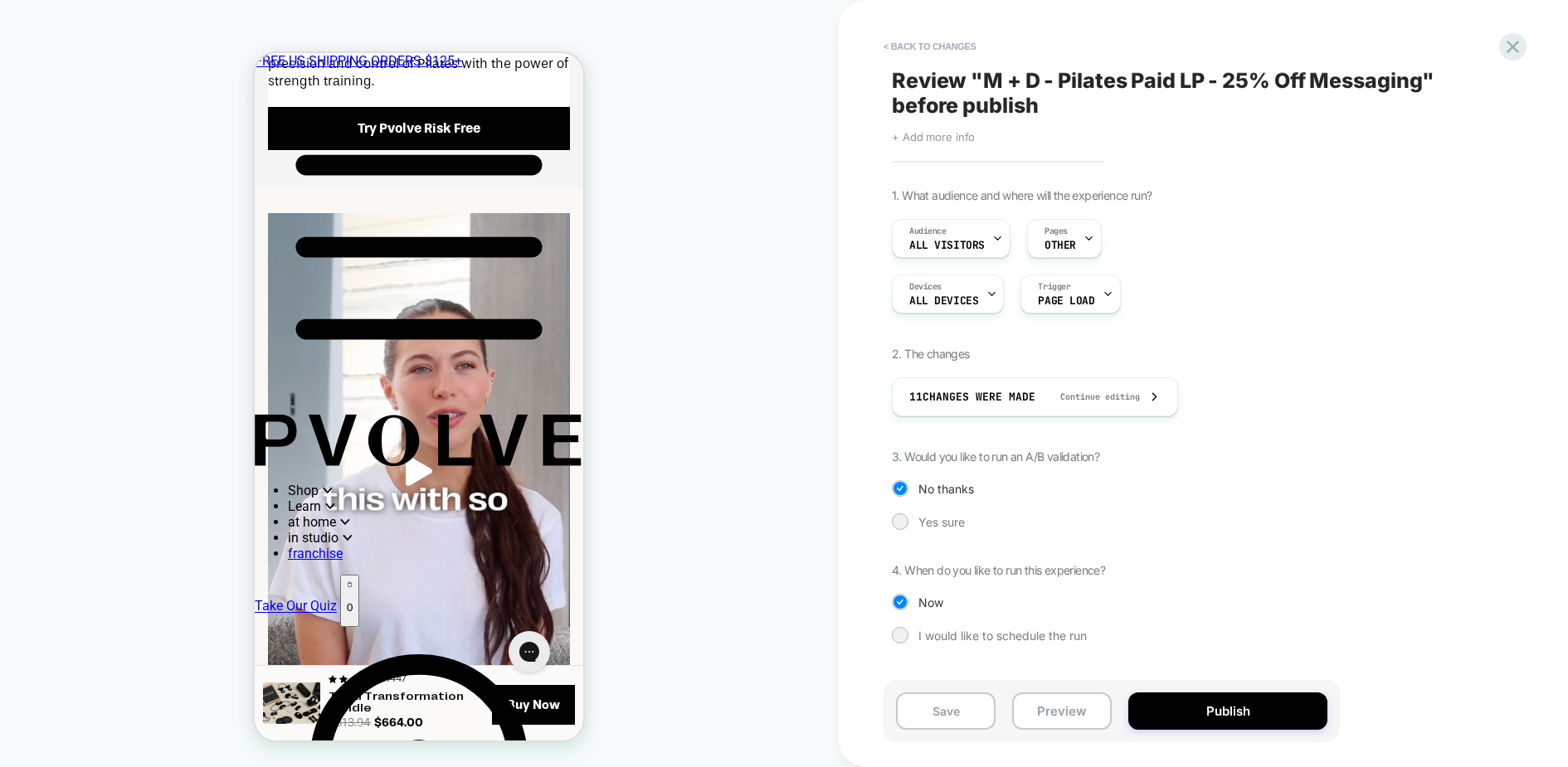 click on "CUSTOM Theme: MAIN" at bounding box center [419, 383] 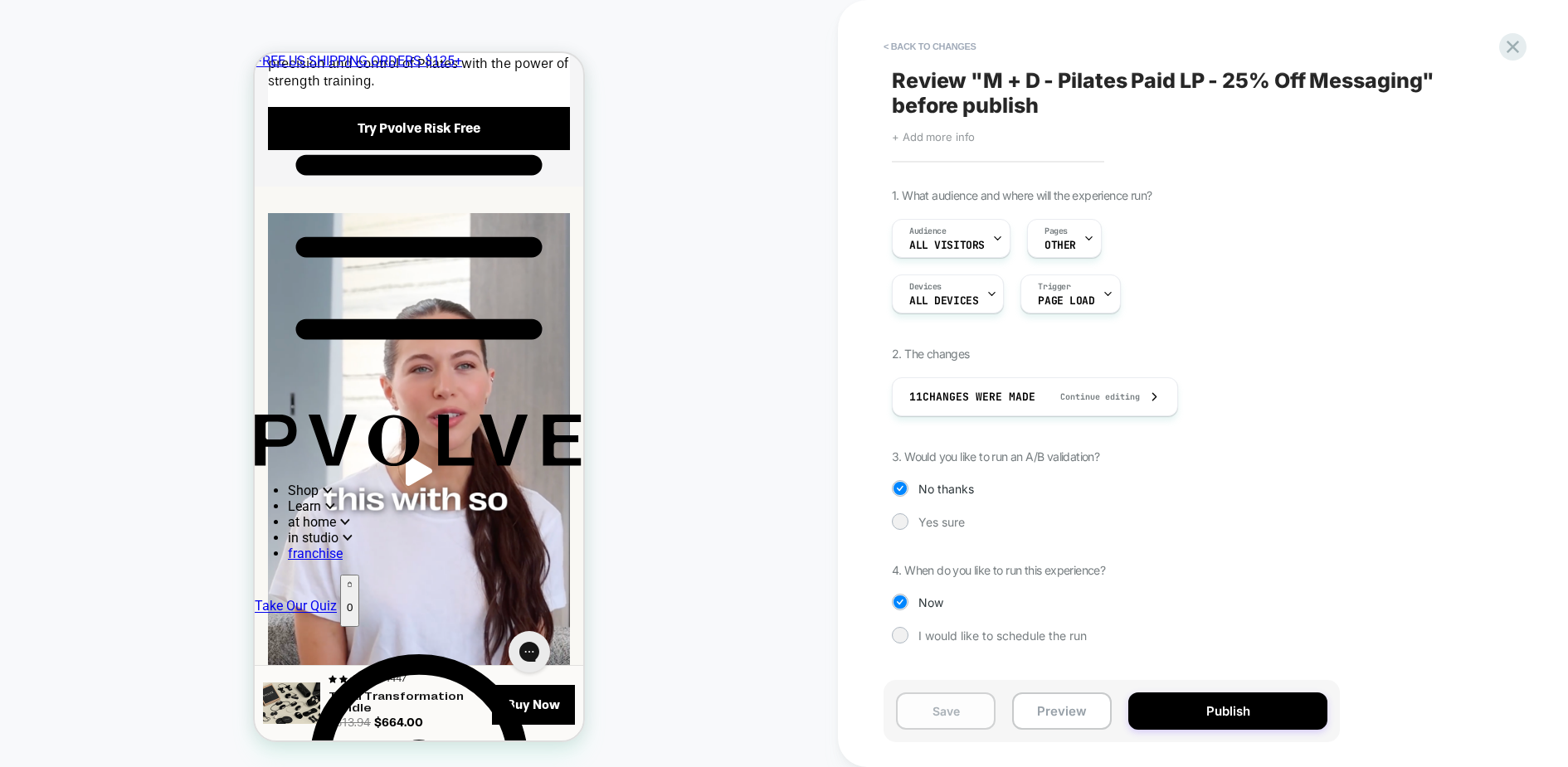click on "Save" at bounding box center (946, 711) 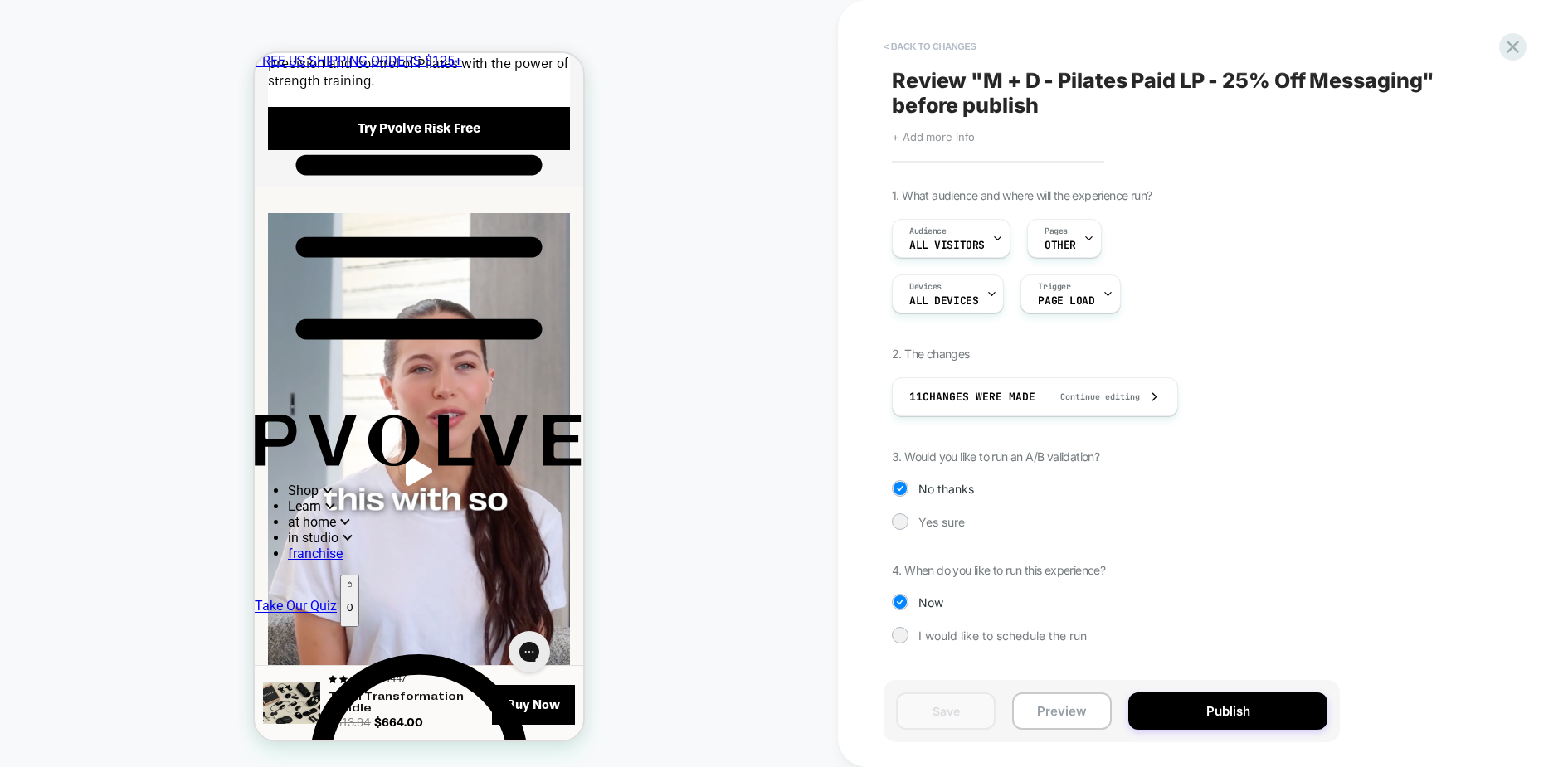 click on "< Back to changes" at bounding box center [930, 46] 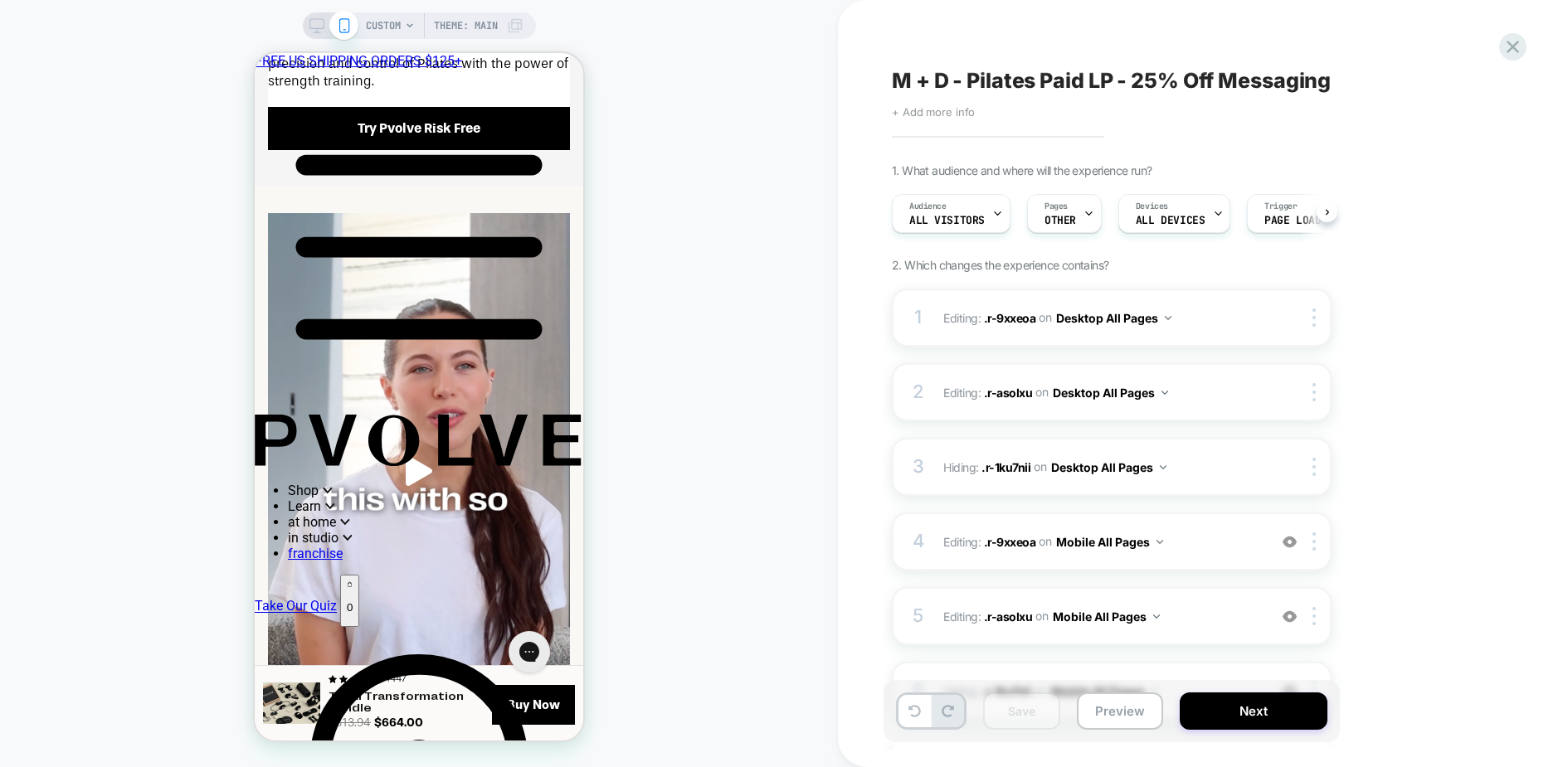 scroll, scrollTop: 0, scrollLeft: 1, axis: horizontal 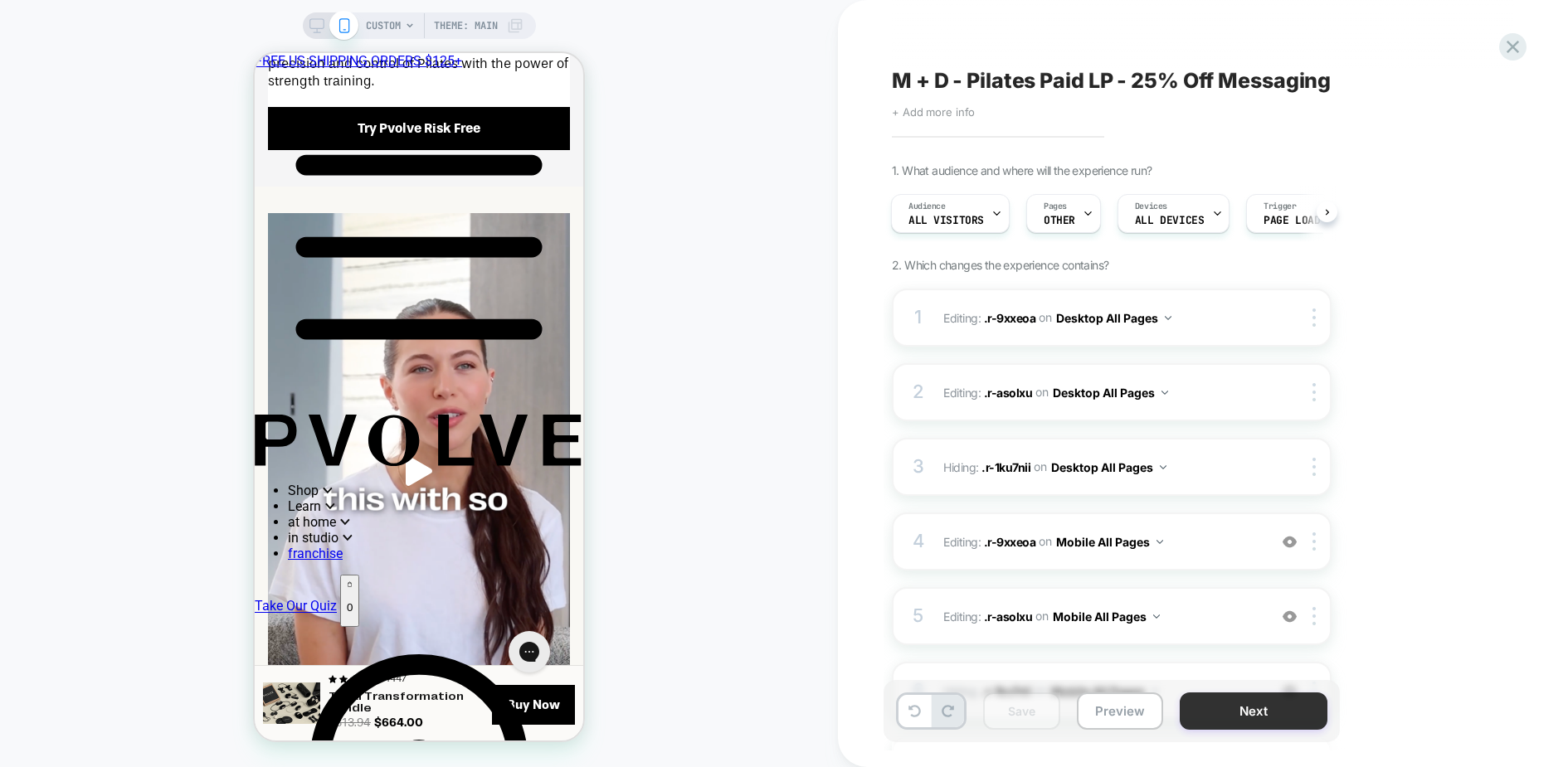 click on "Next" at bounding box center [1254, 711] 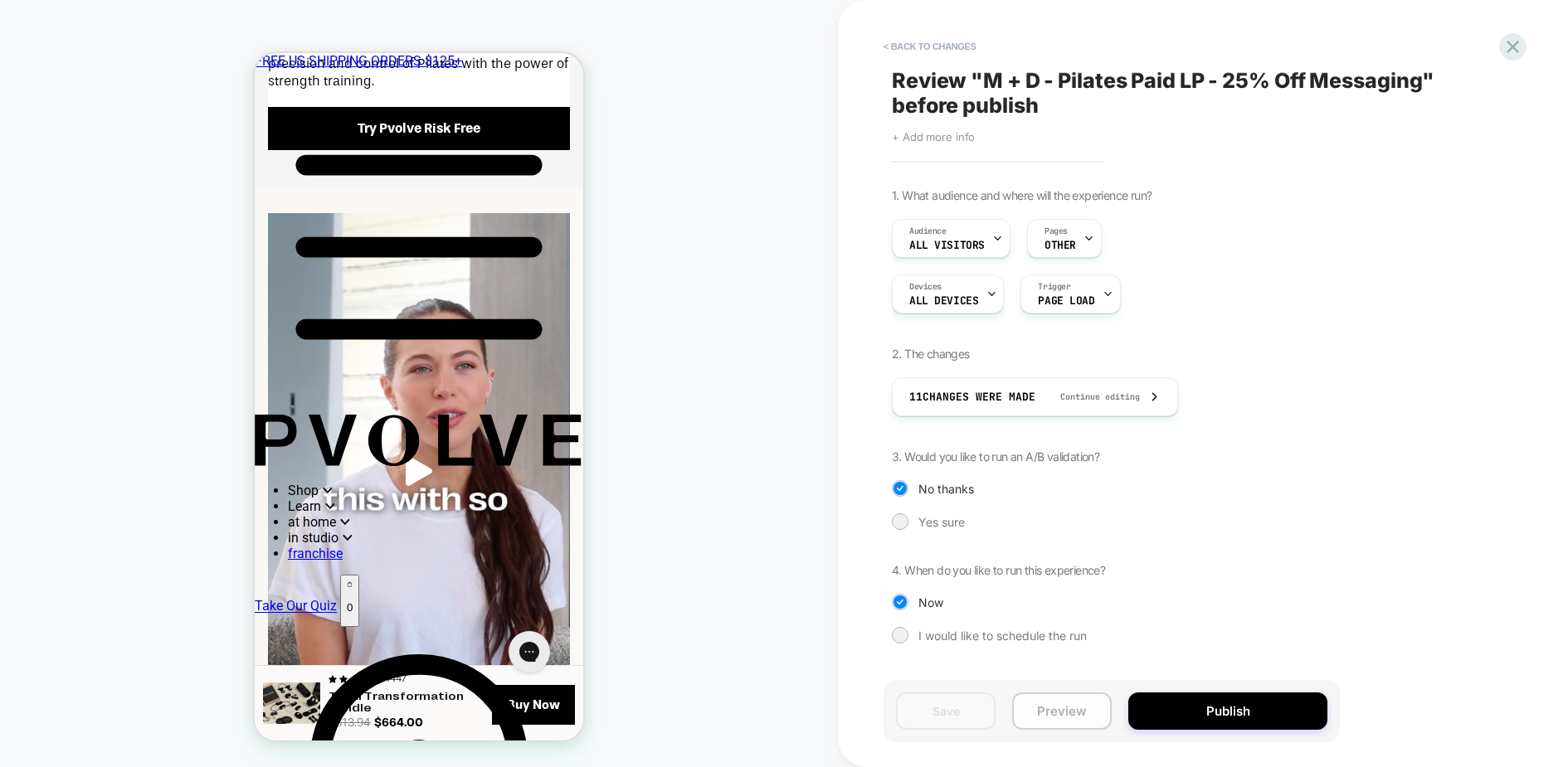click on "Preview" at bounding box center [1062, 711] 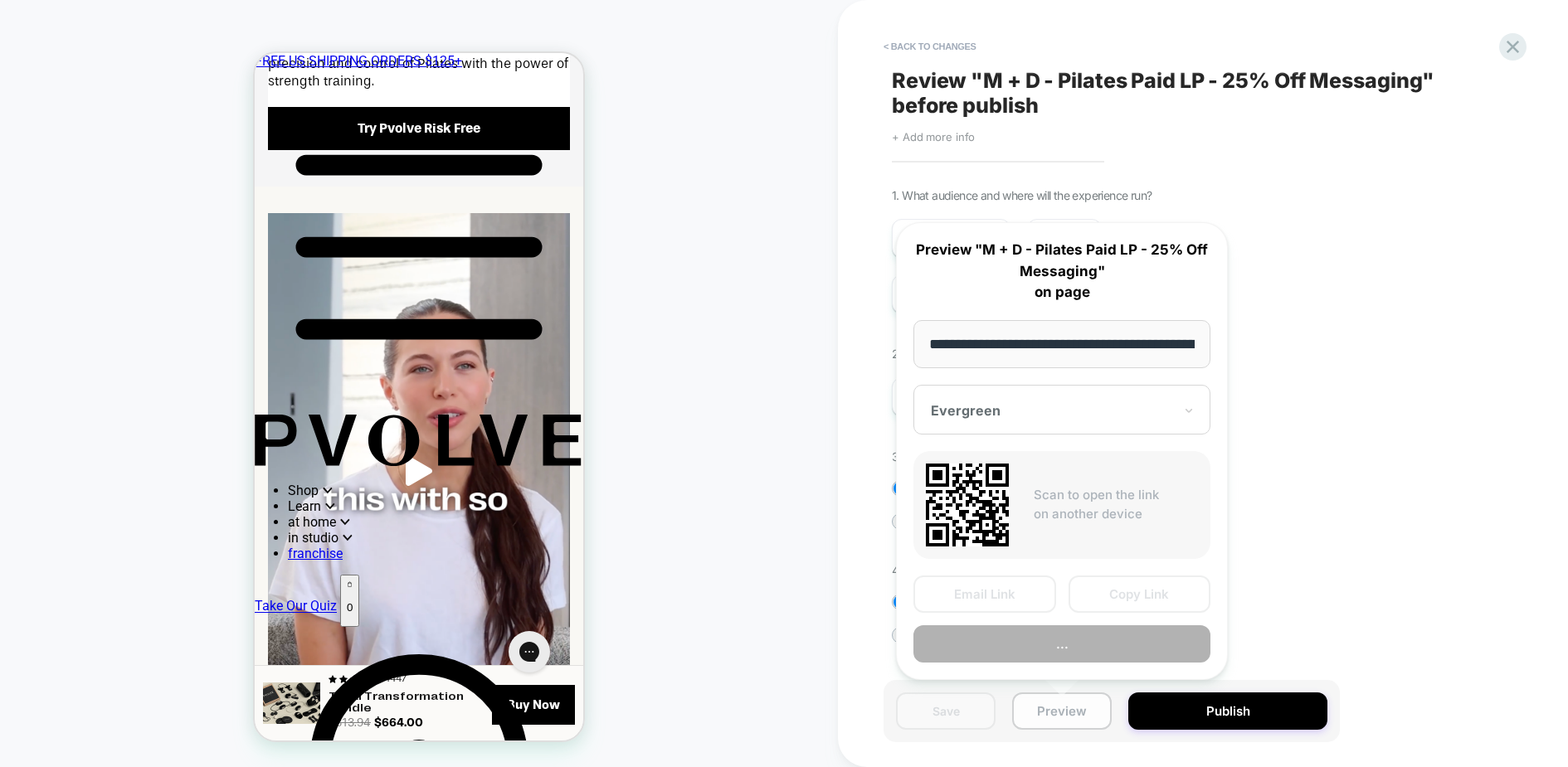 scroll, scrollTop: 0, scrollLeft: 394, axis: horizontal 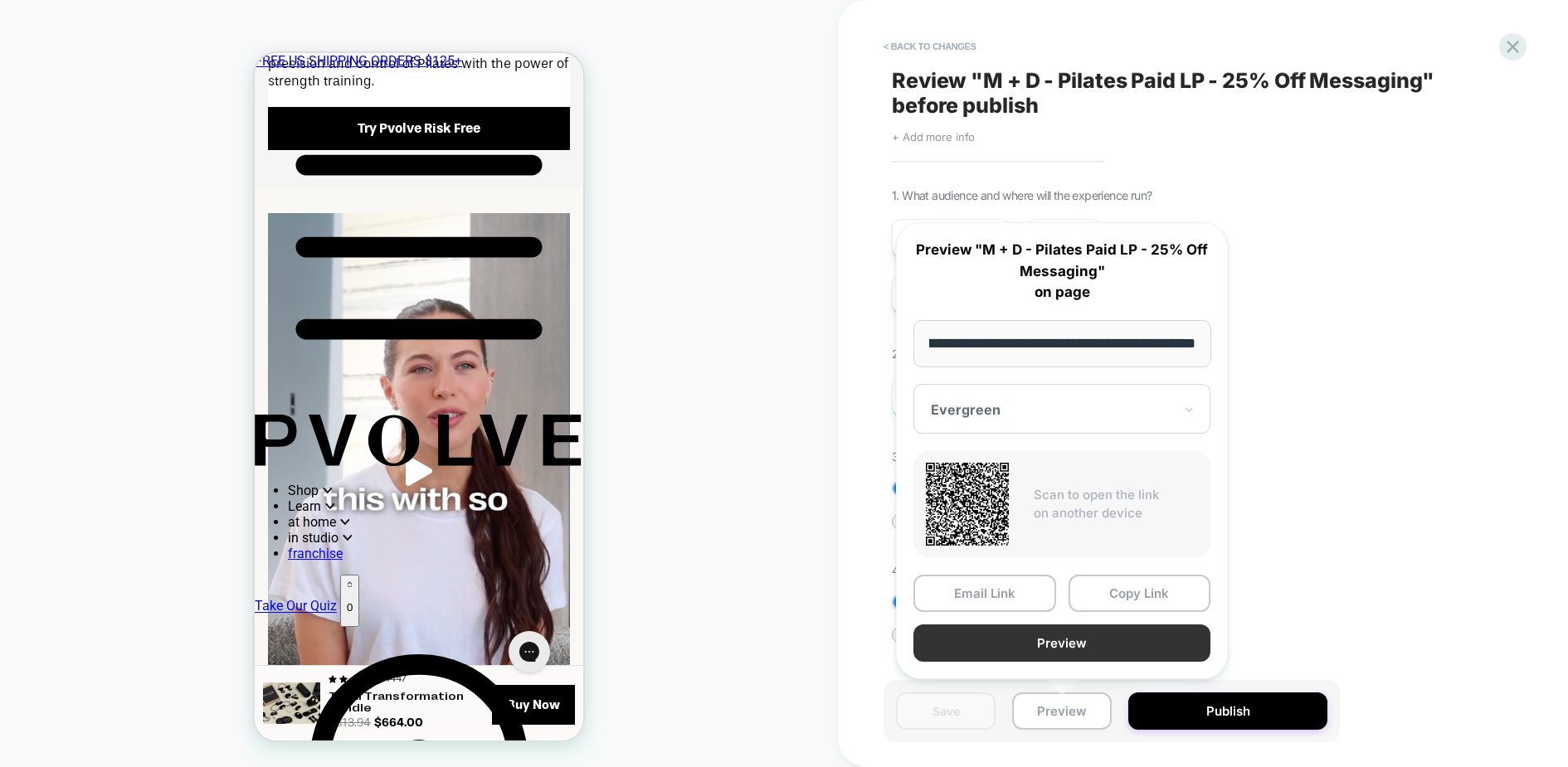 click on "Preview" at bounding box center [1062, 643] 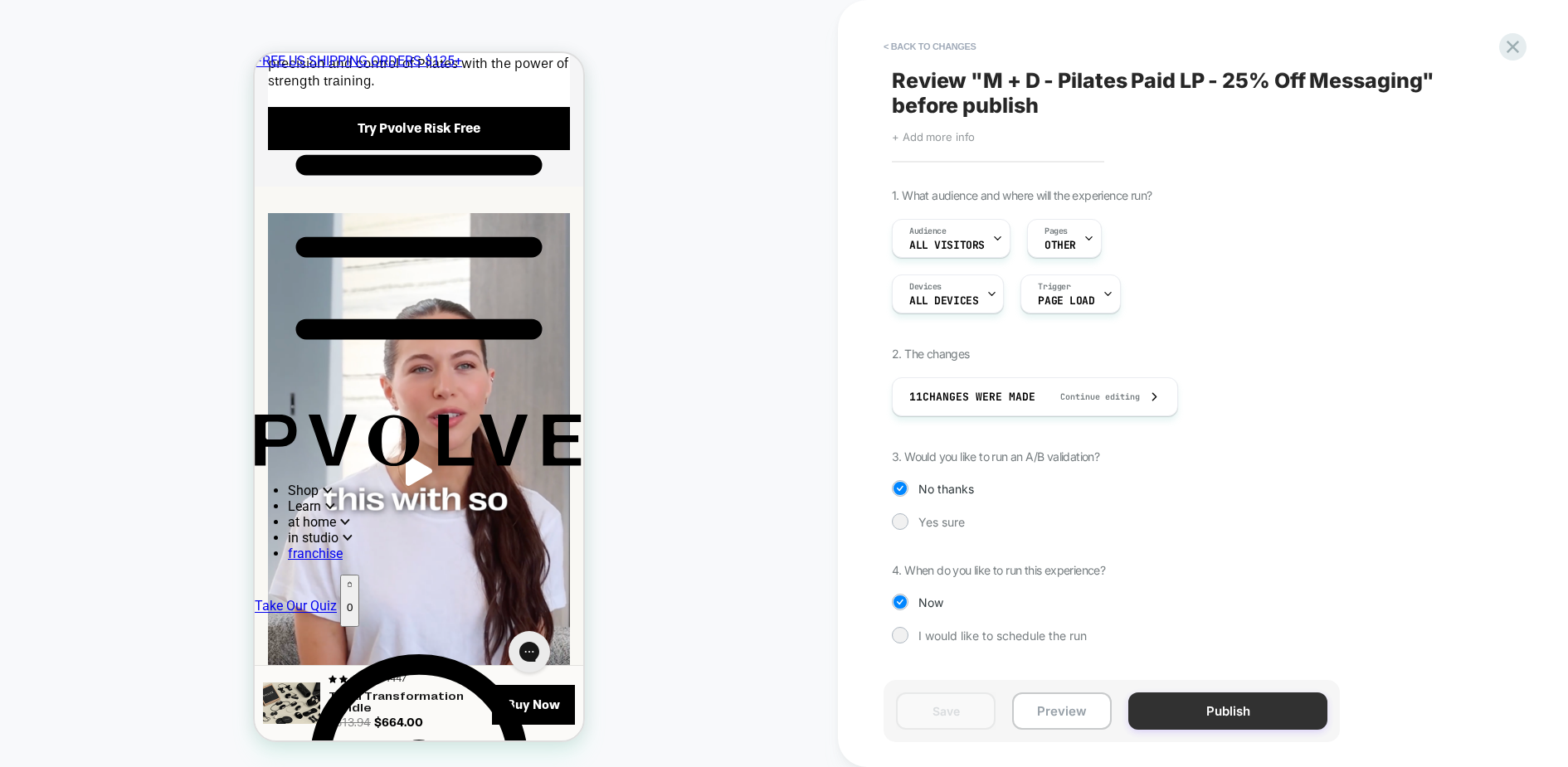 click on "Publish" at bounding box center (1228, 711) 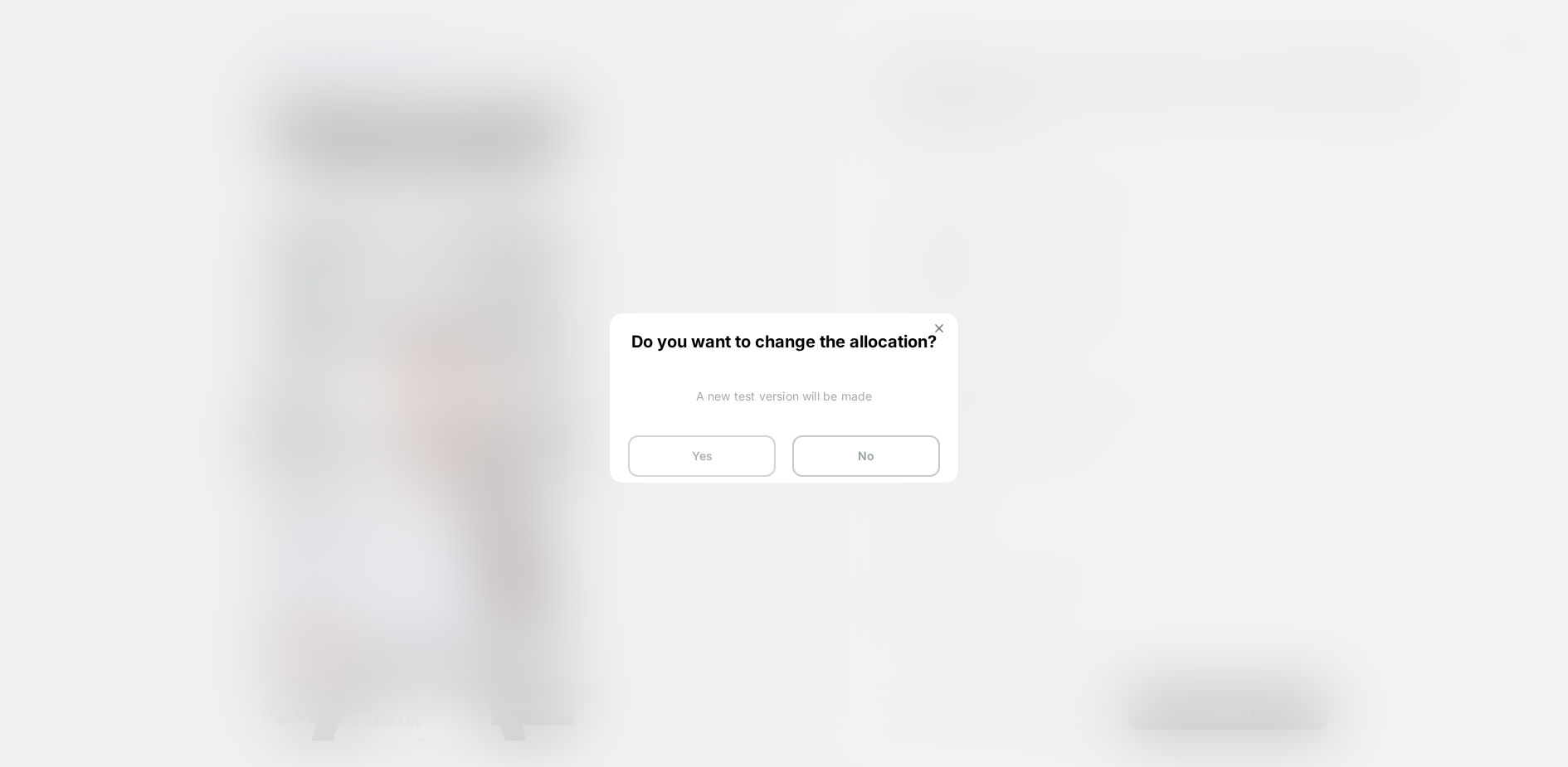 click on "Yes" at bounding box center (702, 456) 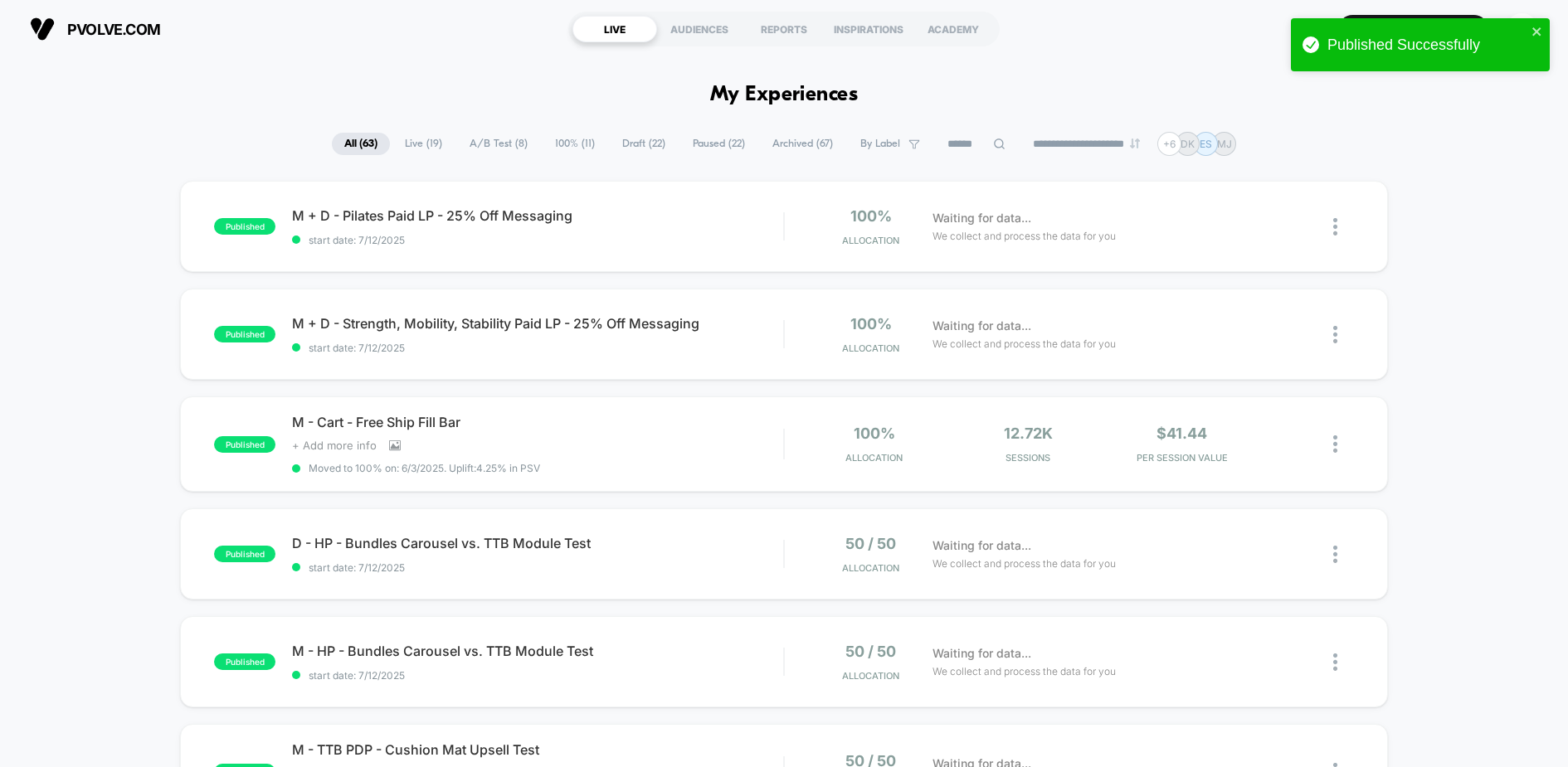 click on "published M + D - Pilates Paid LP - 25% Off Messaging start date: 7/12/2025 100% Allocation Waiting for data... We collect and process the data for you published M + D - Strength, Mobility, Stability Paid LP - 25% Off Messaging start date: 7/12/2025 100% Allocation Waiting for data... We collect and process the data for you published M - Cart - Free Ship Fill Bar Click to view images Click to edit experience details + Add more info Moved to 100% on:   6/3/2025 . Uplift: 4.25% in PSV 100% Allocation 12.72k Sessions $41.44 PER SESSION VALUE published D - HP - Bundles Carousel vs. TTB Module Test start date: 7/12/2025 50 / 50 Allocation Waiting for data... We collect and process the data for you published M - HP - Bundles Carousel vs. TTB Module Test start date: 7/12/2025 50 / 50 Allocation Waiting for data... We collect and process the data for you published M - TTB PDP - Cushion Mat Upsell Test Click to view images Click to edit experience details + Add more info start date: 7/11/2025 50 / 50 Allocation paused" at bounding box center (784, 867) 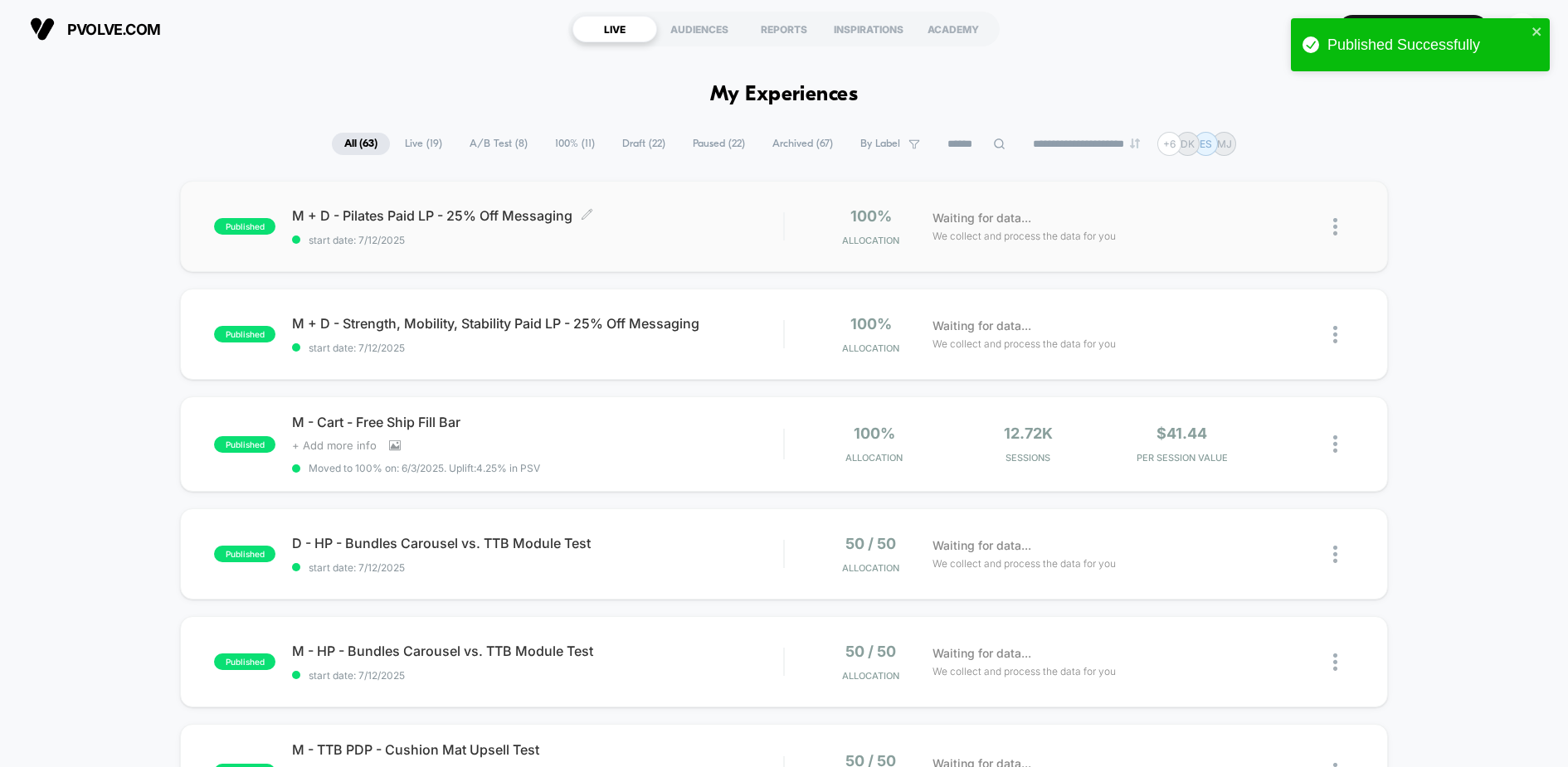 click on "M + D - Pilates Paid LP - 25% Off Messaging Click to edit experience details" at bounding box center (538, 216) 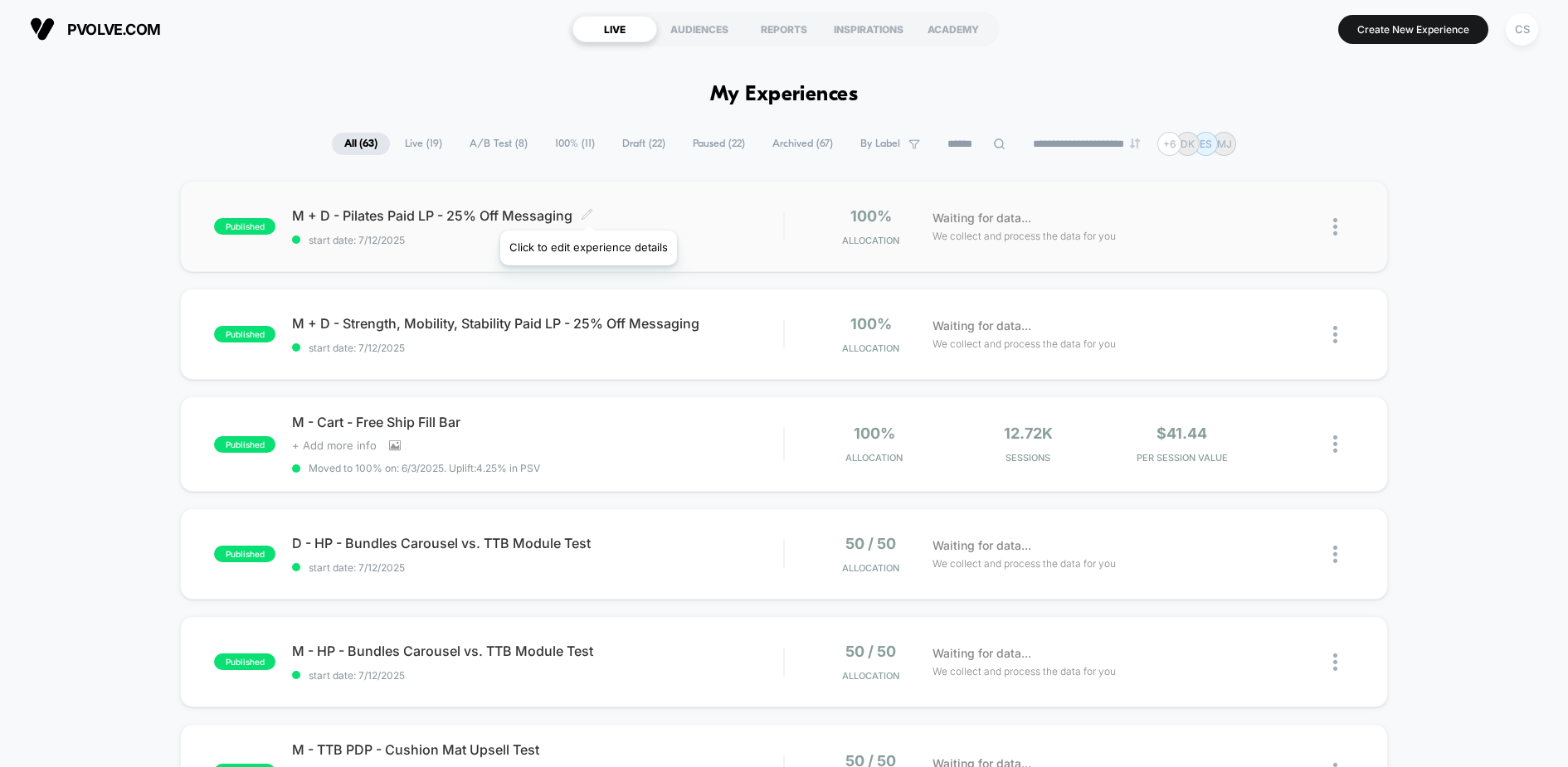 click 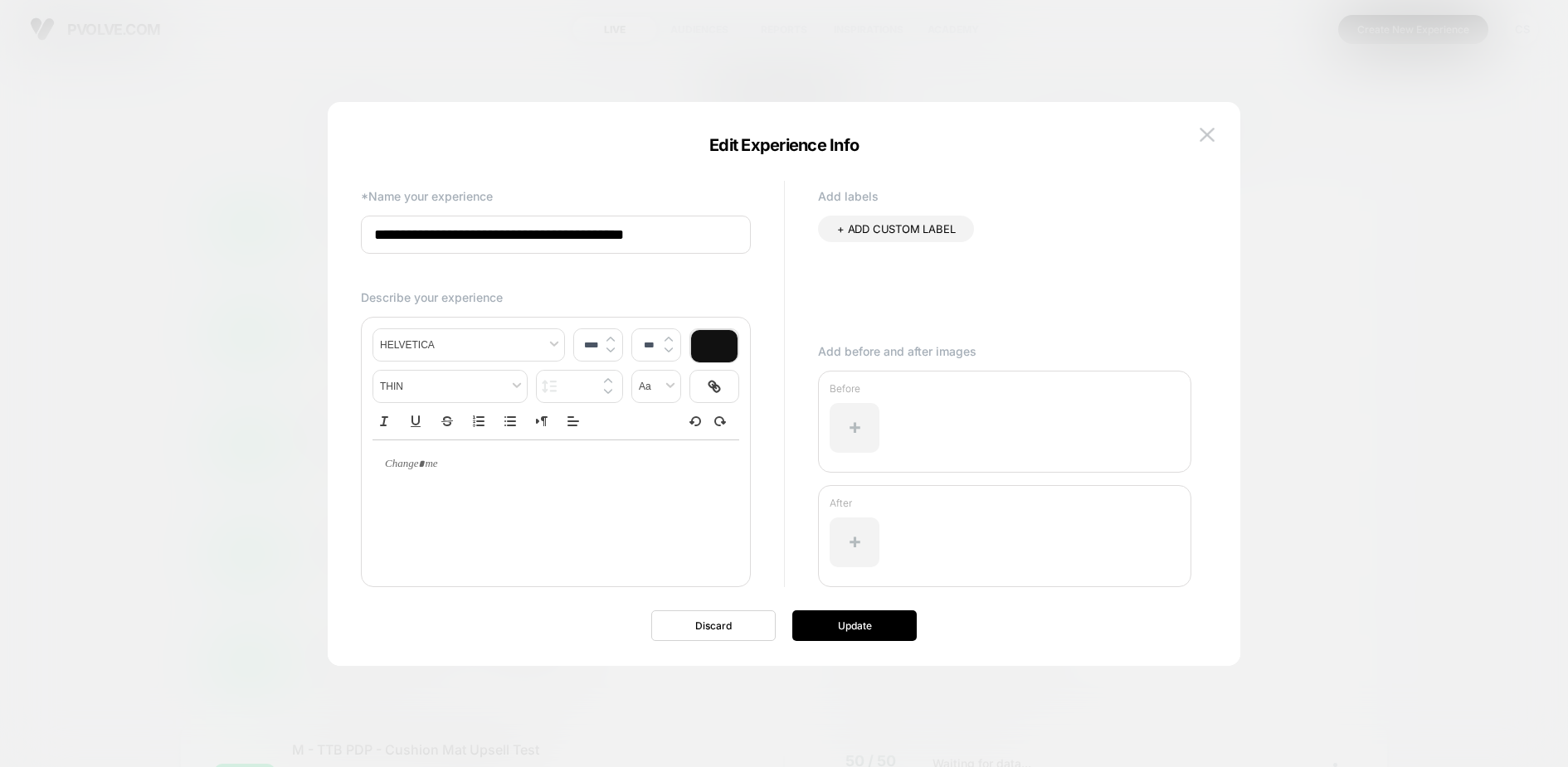 click on "**********" at bounding box center (556, 235) 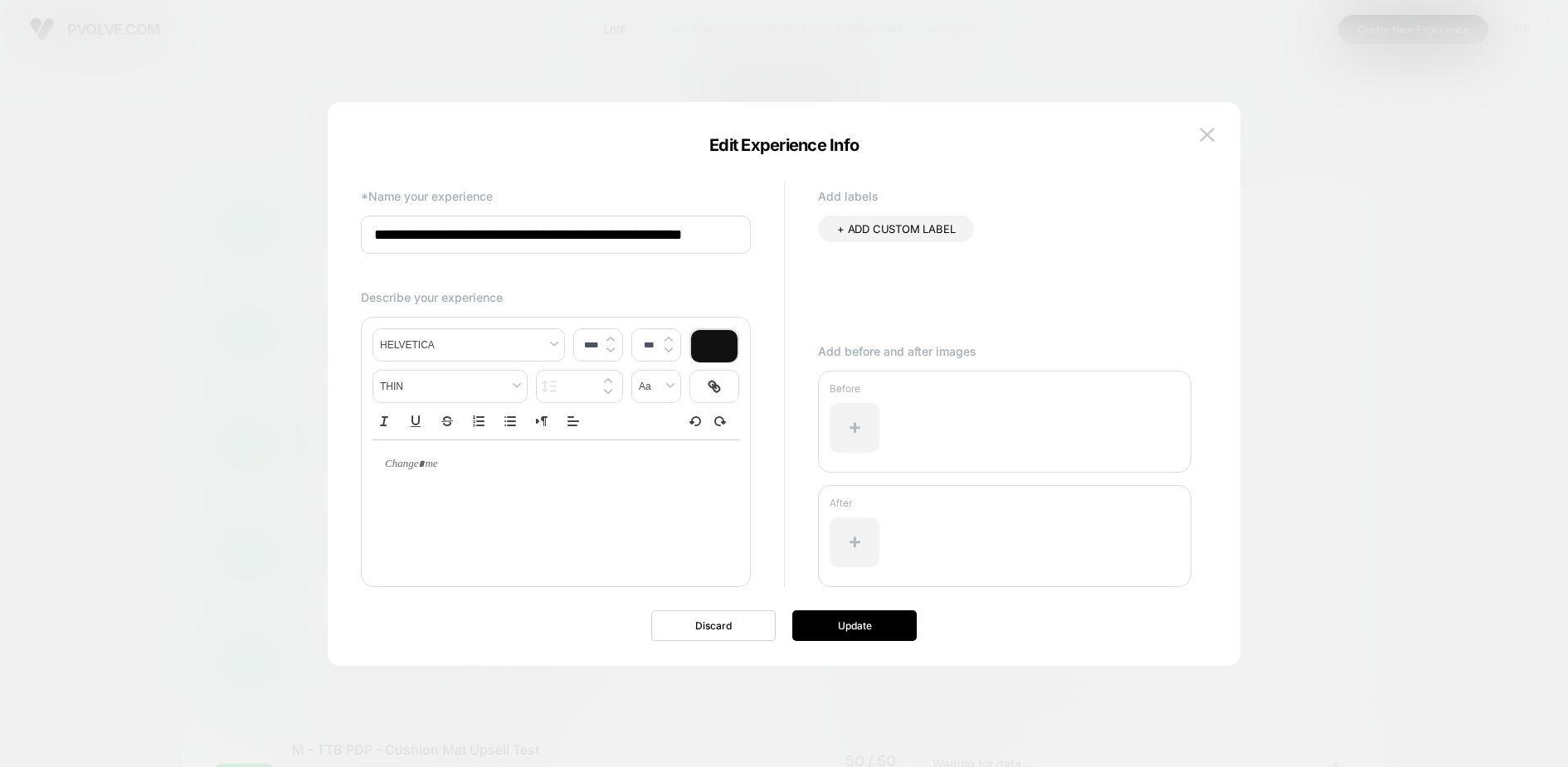 click on "**********" at bounding box center [556, 235] 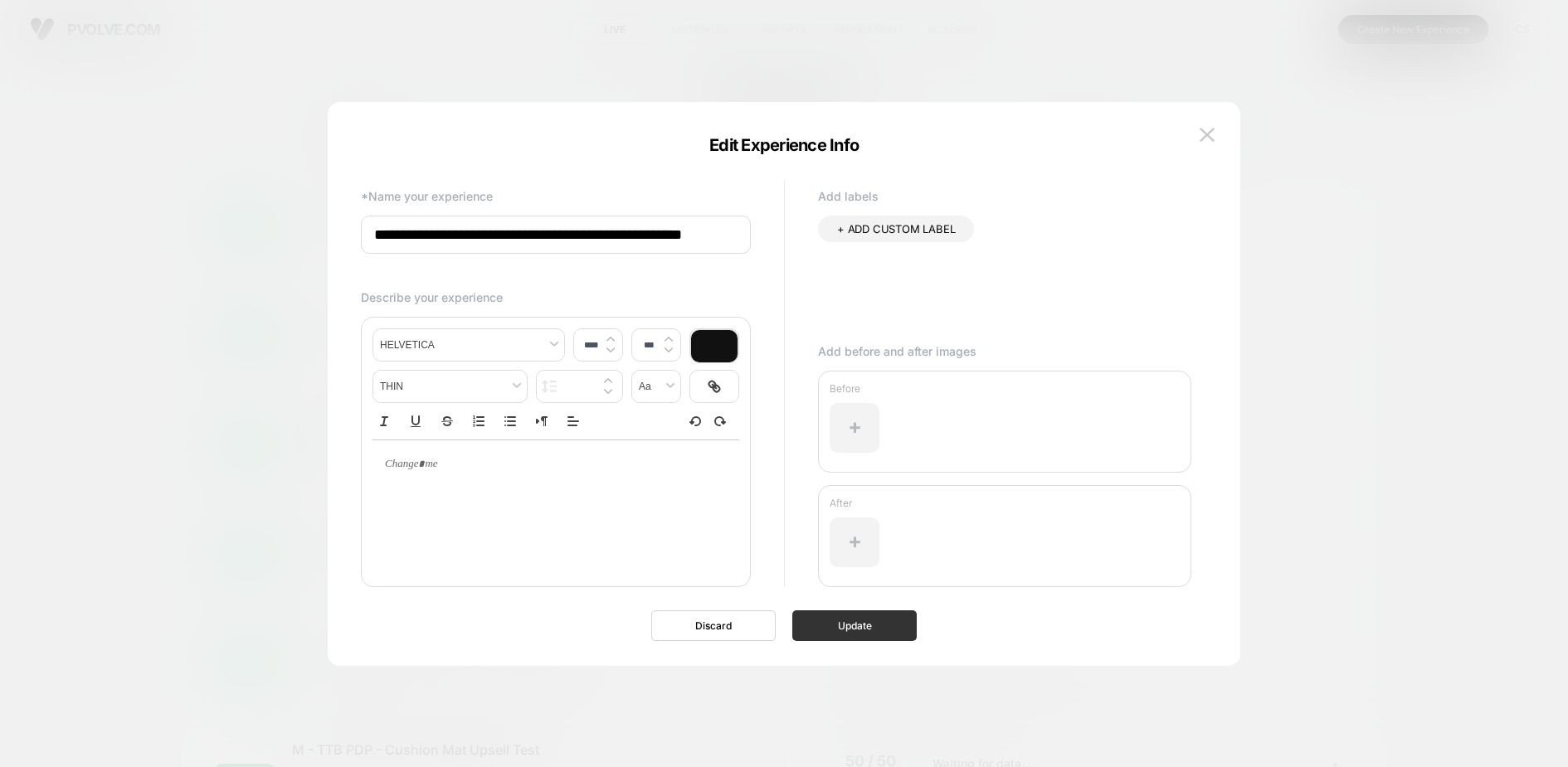 click on "Update" at bounding box center (855, 625) 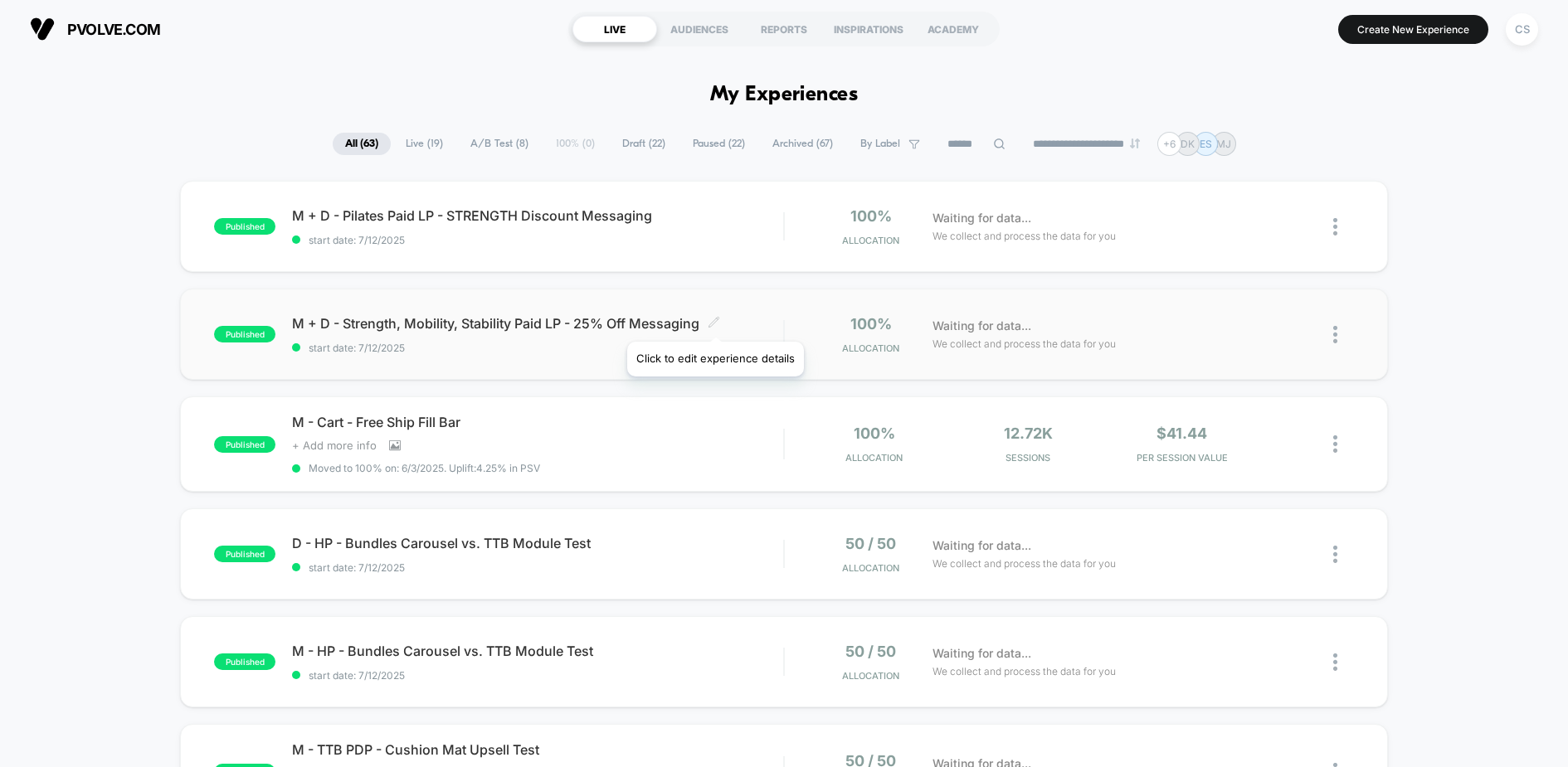 click 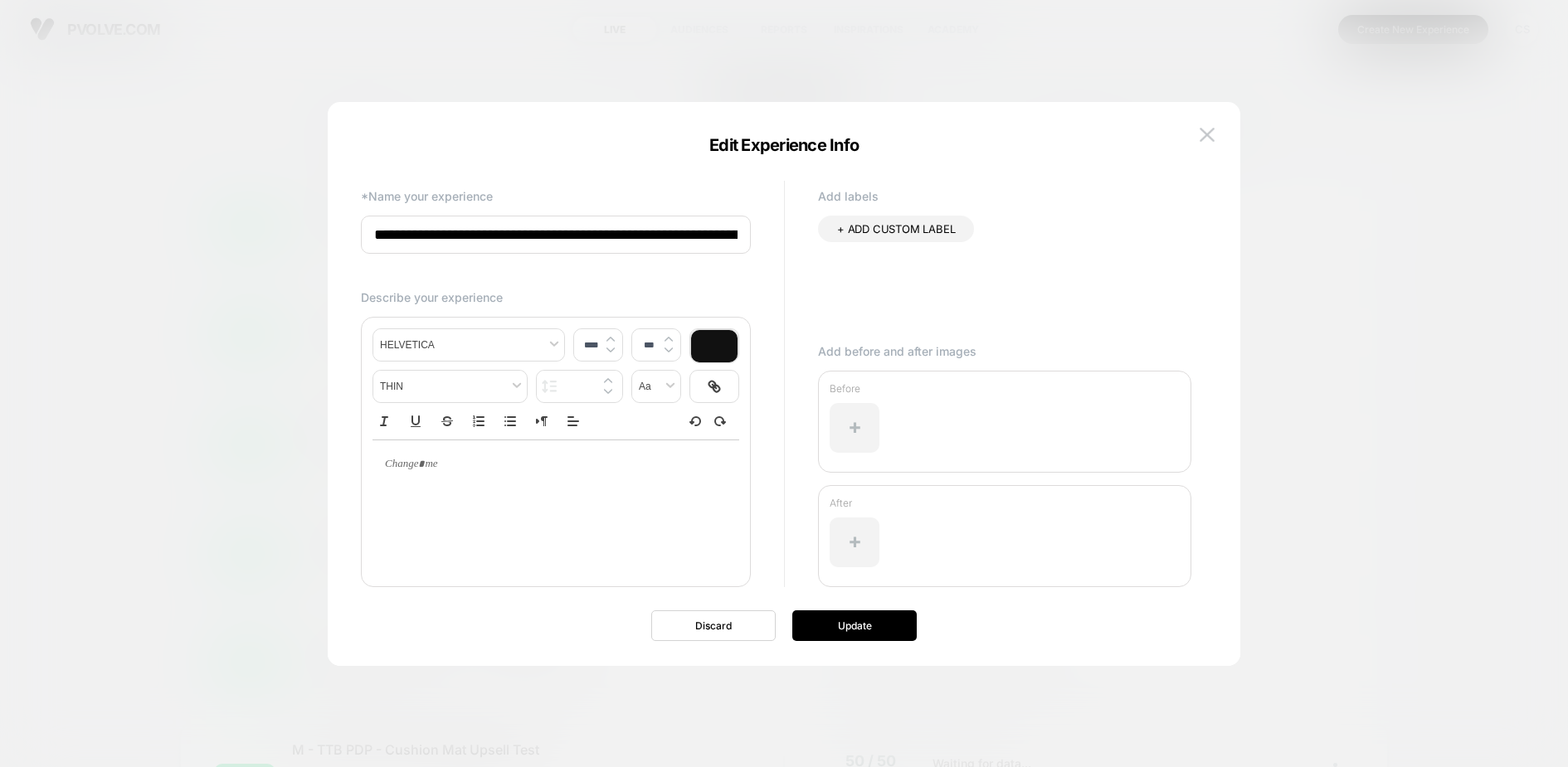 scroll, scrollTop: 0, scrollLeft: 86, axis: horizontal 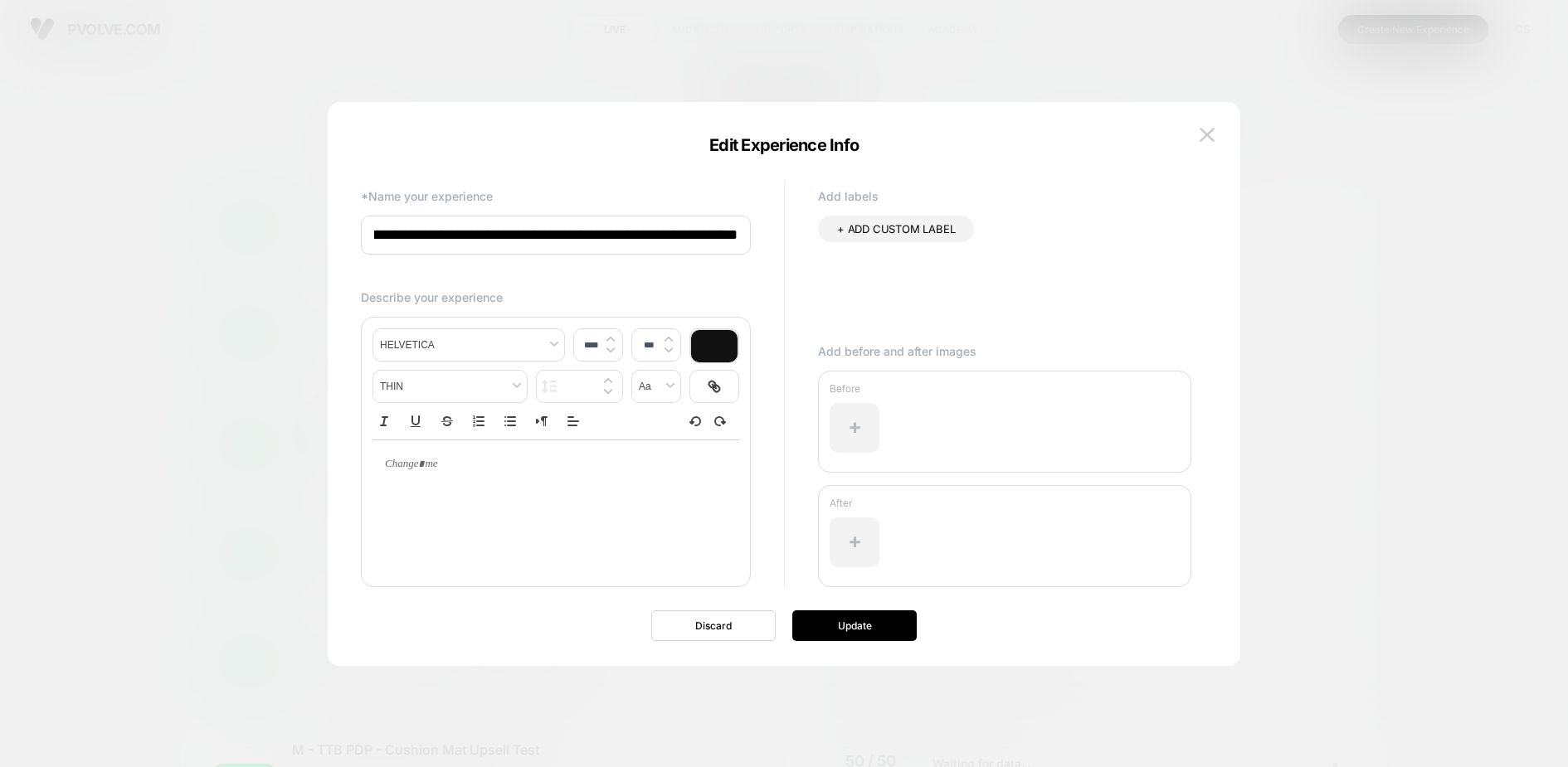 click on "**********" at bounding box center (556, 235) 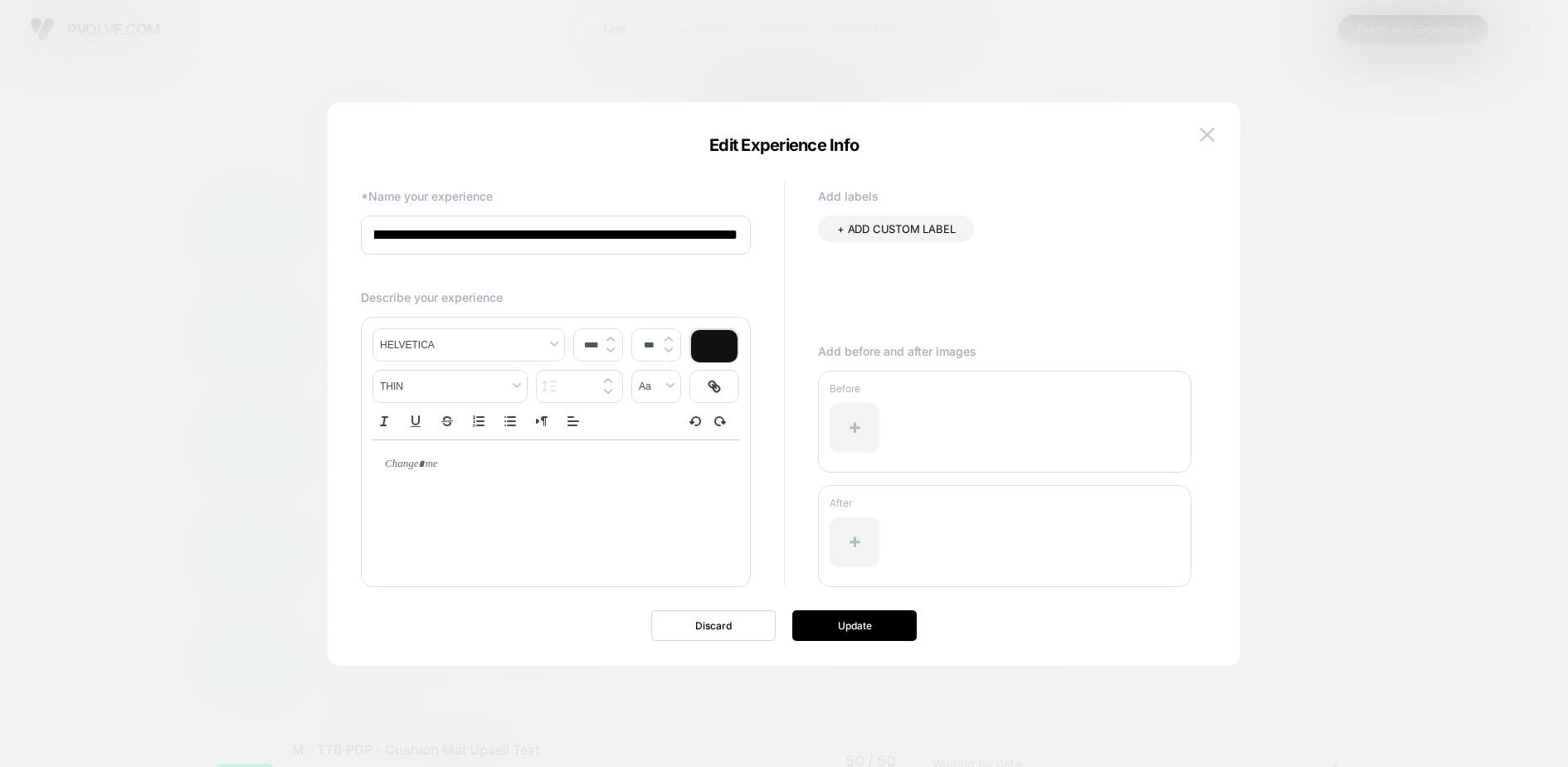 paste on "**********" 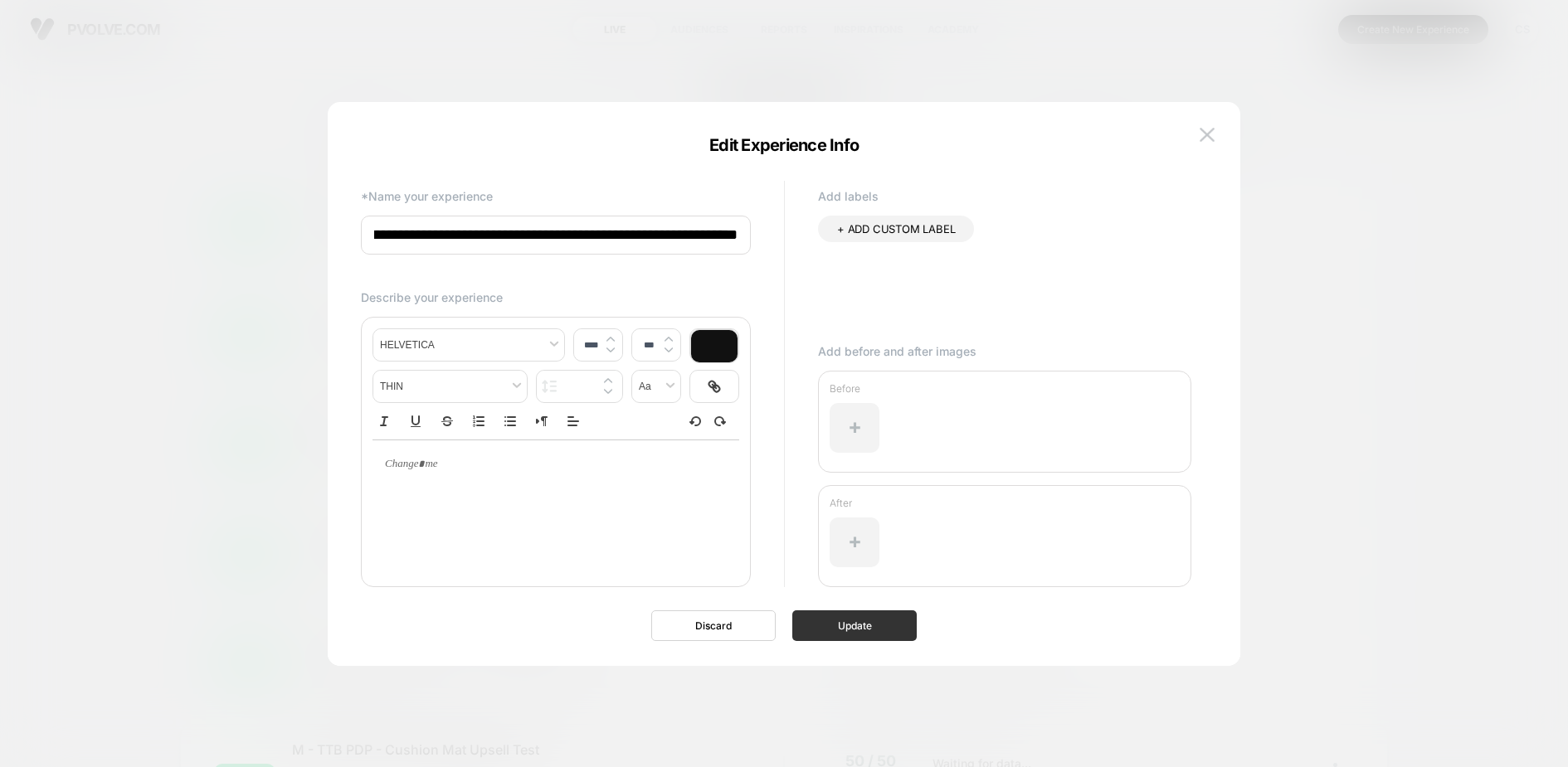 scroll, scrollTop: 0, scrollLeft: 0, axis: both 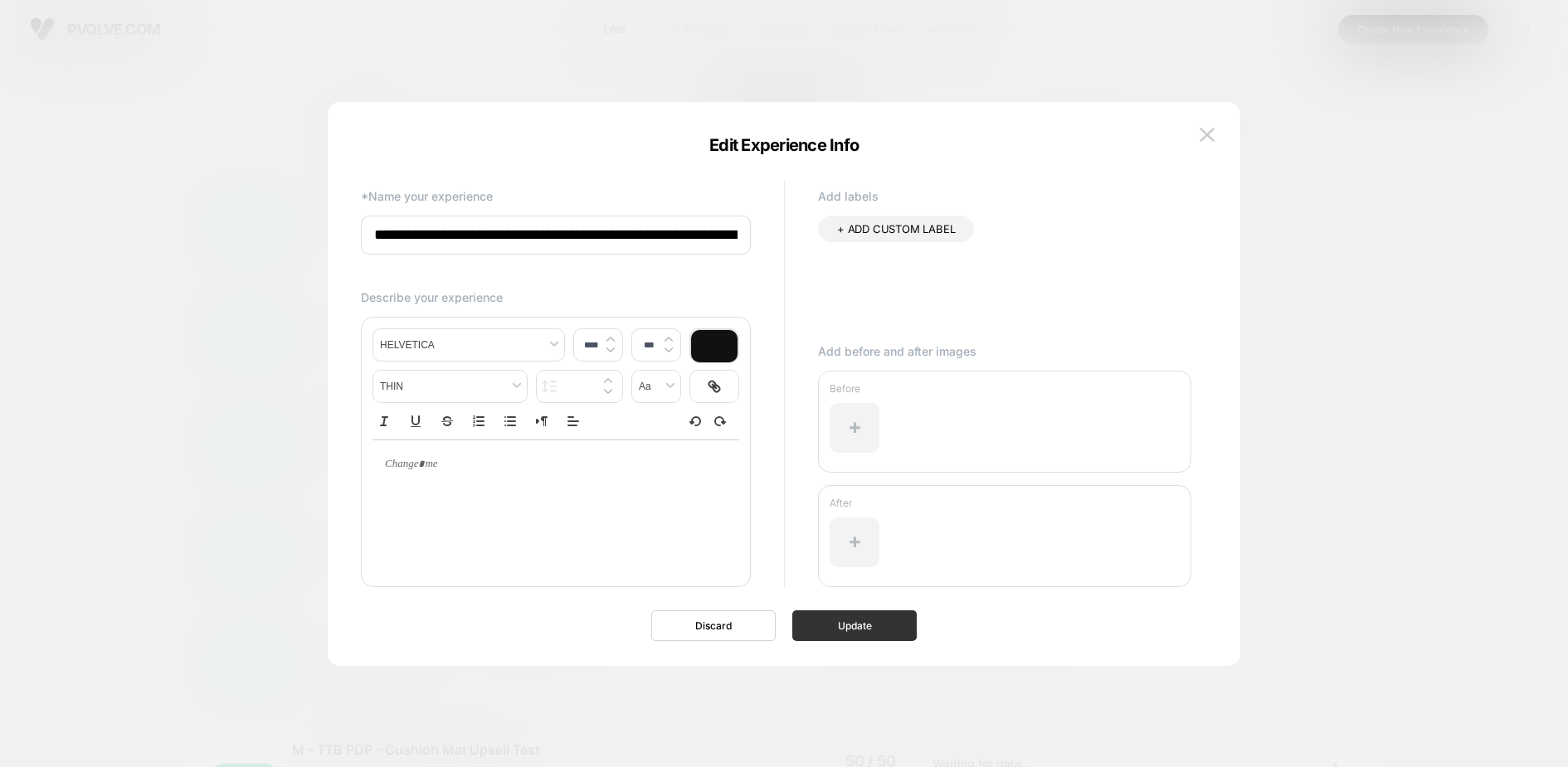 click on "Update" at bounding box center [855, 625] 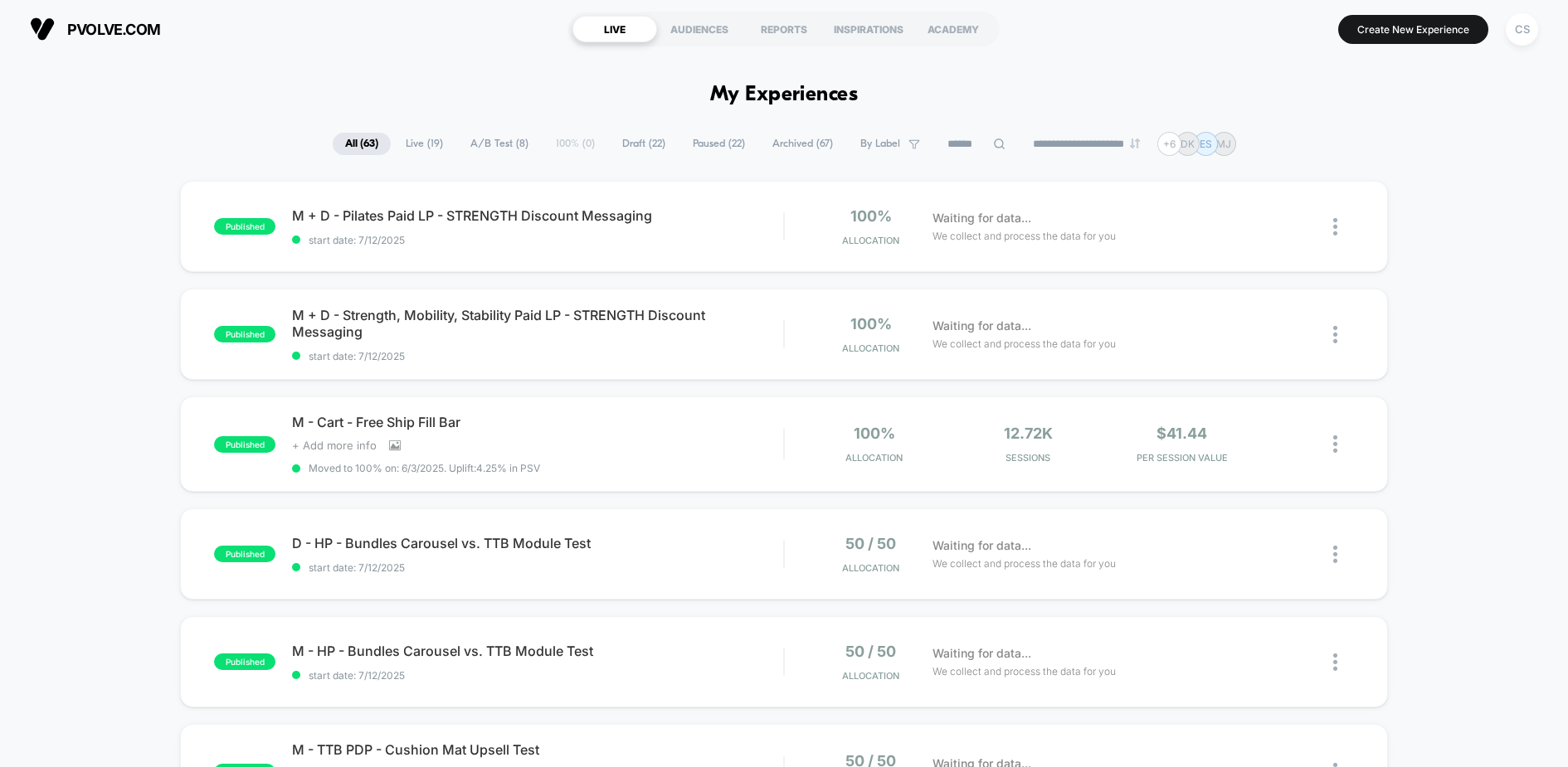 click on "published M + D - Pilates Paid LP - STRENGTH Discount Messaging Click to edit experience details start date: 7/12/2025 100% Allocation Waiting for data... We collect and process the data for you published M + D - Strength, Mobility, Stability Paid LP - STRENGTH Discount Messaging Click to edit experience details start date: 7/12/2025 100% Allocation Waiting for data... We collect and process the data for you published M - Cart - Free Ship Fill Bar Click to view images Click to edit experience details + Add more info Moved to 100% on:   6/3/2025 . Uplift: 4.25% in PSV 100% Allocation 12.72k Sessions $41.44 PER SESSION VALUE published D - HP - Bundles Carousel vs. TTB Module Test start date: 7/12/2025 50 / 50 Allocation Waiting for data... We collect and process the data for you published M - HP - Bundles Carousel vs. TTB Module Test start date: 7/12/2025 50 / 50 Allocation Waiting for data... We collect and process the data for you published M - TTB PDP - Cushion Mat Upsell Test Click to view images 50 / 50" at bounding box center [784, 867] 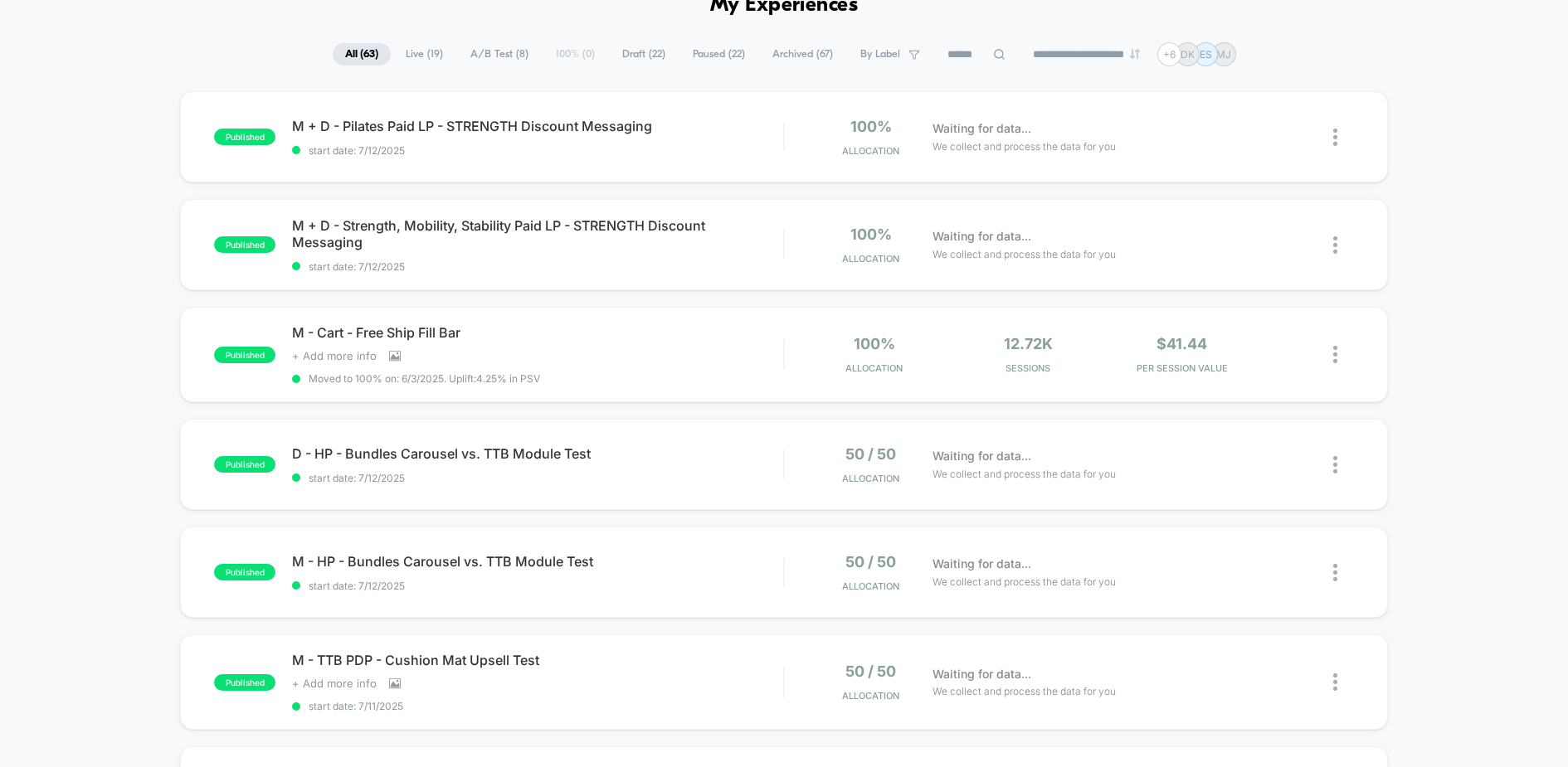 scroll, scrollTop: 76, scrollLeft: 0, axis: vertical 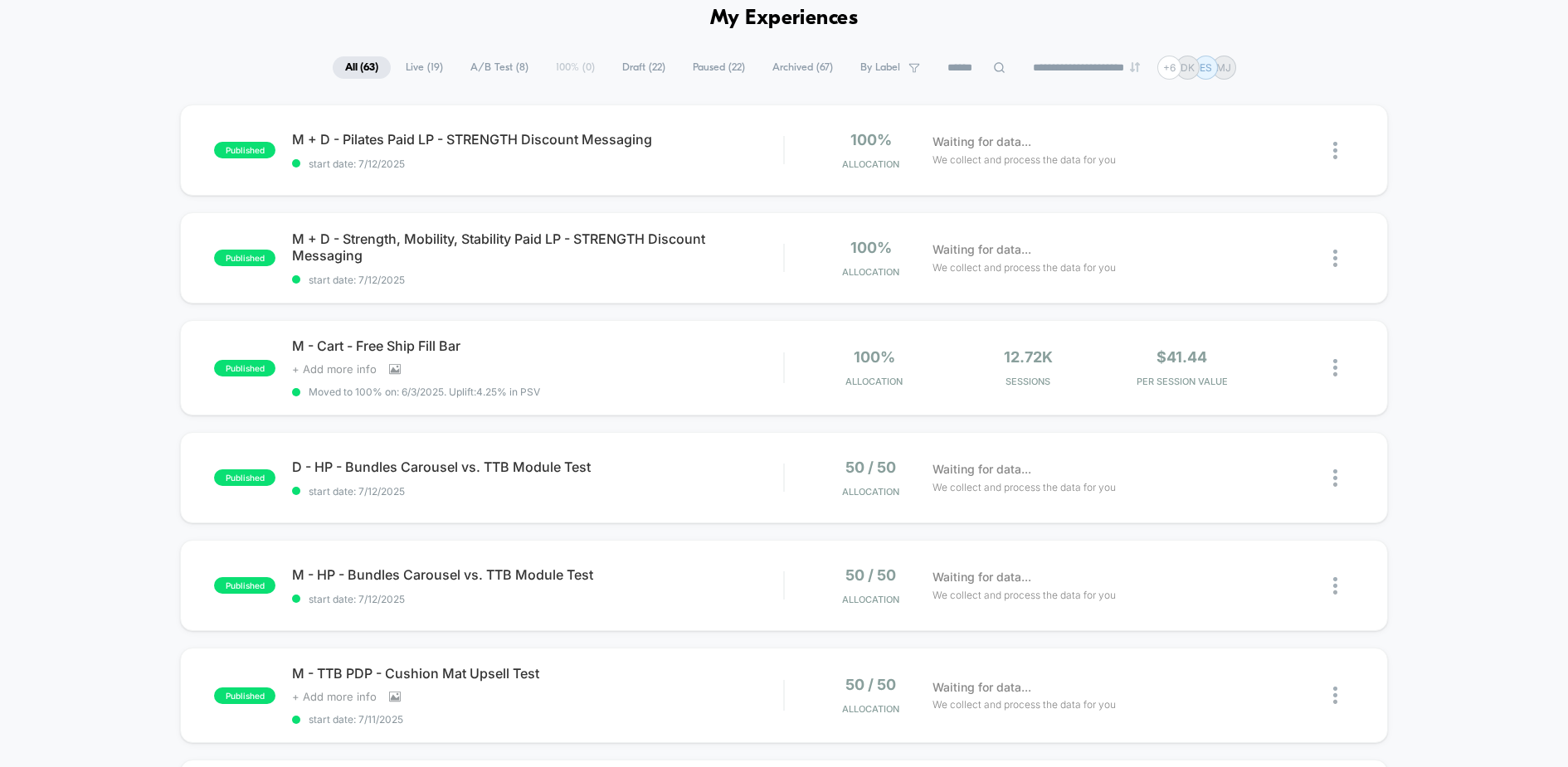 click on "published M + D - Pilates Paid LP - STRENGTH Discount Messaging Click to edit experience details start date: 7/12/2025 100% Allocation Waiting for data... We collect and process the data for you published M + D - Strength, Mobility, Stability Paid LP - STRENGTH Discount Messaging Click to edit experience details start date: 7/12/2025 100% Allocation Waiting for data... We collect and process the data for you published M - Cart - Free Ship Fill Bar Click to view images Click to edit experience details + Add more info Moved to 100% on:   6/3/2025 . Uplift: 4.25% in PSV 100% Allocation 12.72k Sessions $41.44 PER SESSION VALUE published D - HP - Bundles Carousel vs. TTB Module Test start date: 7/12/2025 50 / 50 Allocation Waiting for data... We collect and process the data for you published M - HP - Bundles Carousel vs. TTB Module Test start date: 7/12/2025 50 / 50 Allocation Waiting for data... We collect and process the data for you published M - TTB PDP - Cushion Mat Upsell Test Click to view images 50 / 50" at bounding box center [784, 790] 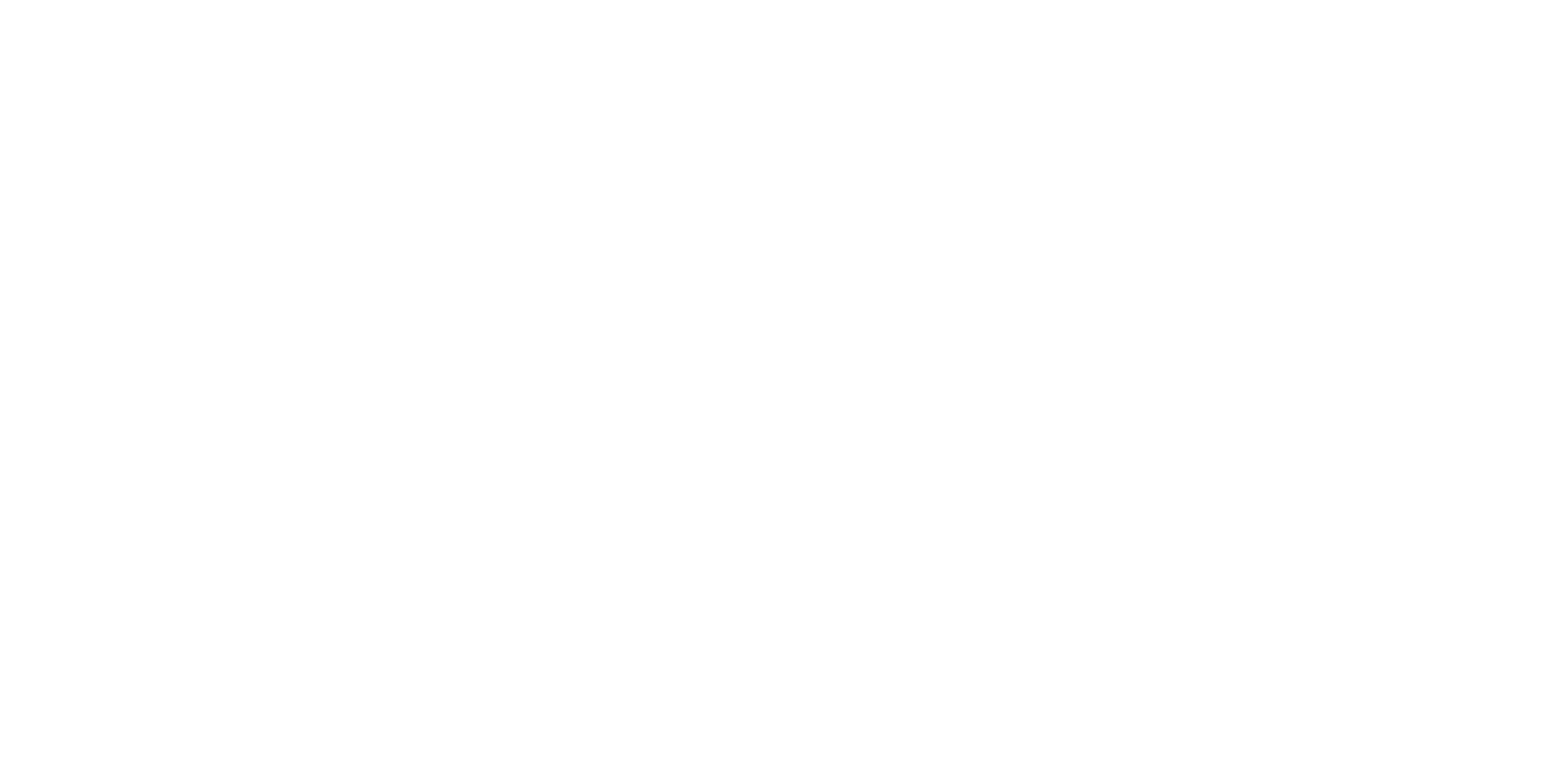 scroll, scrollTop: 0, scrollLeft: 0, axis: both 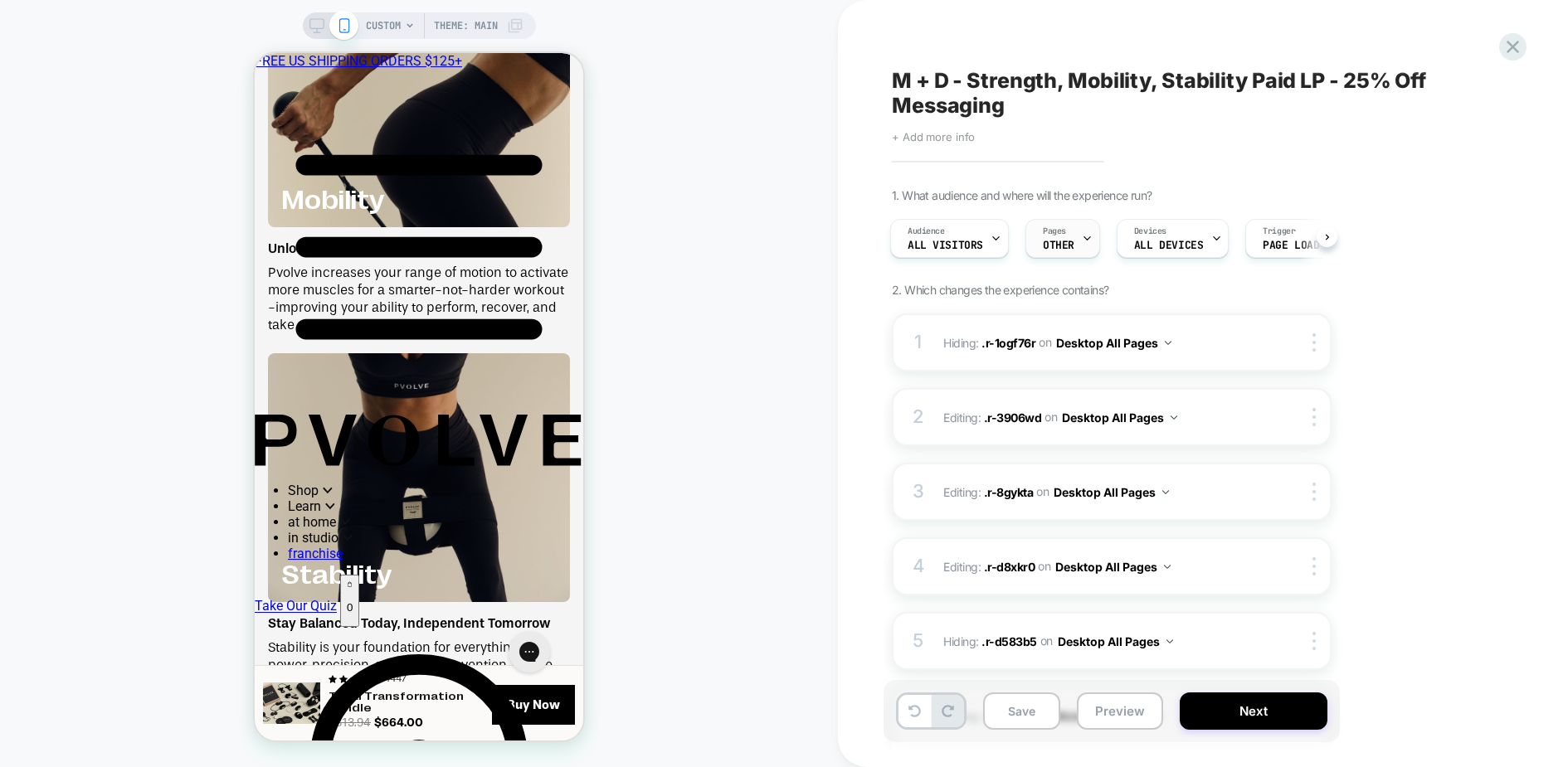 click on "Pages OTHER" at bounding box center [1059, 238] 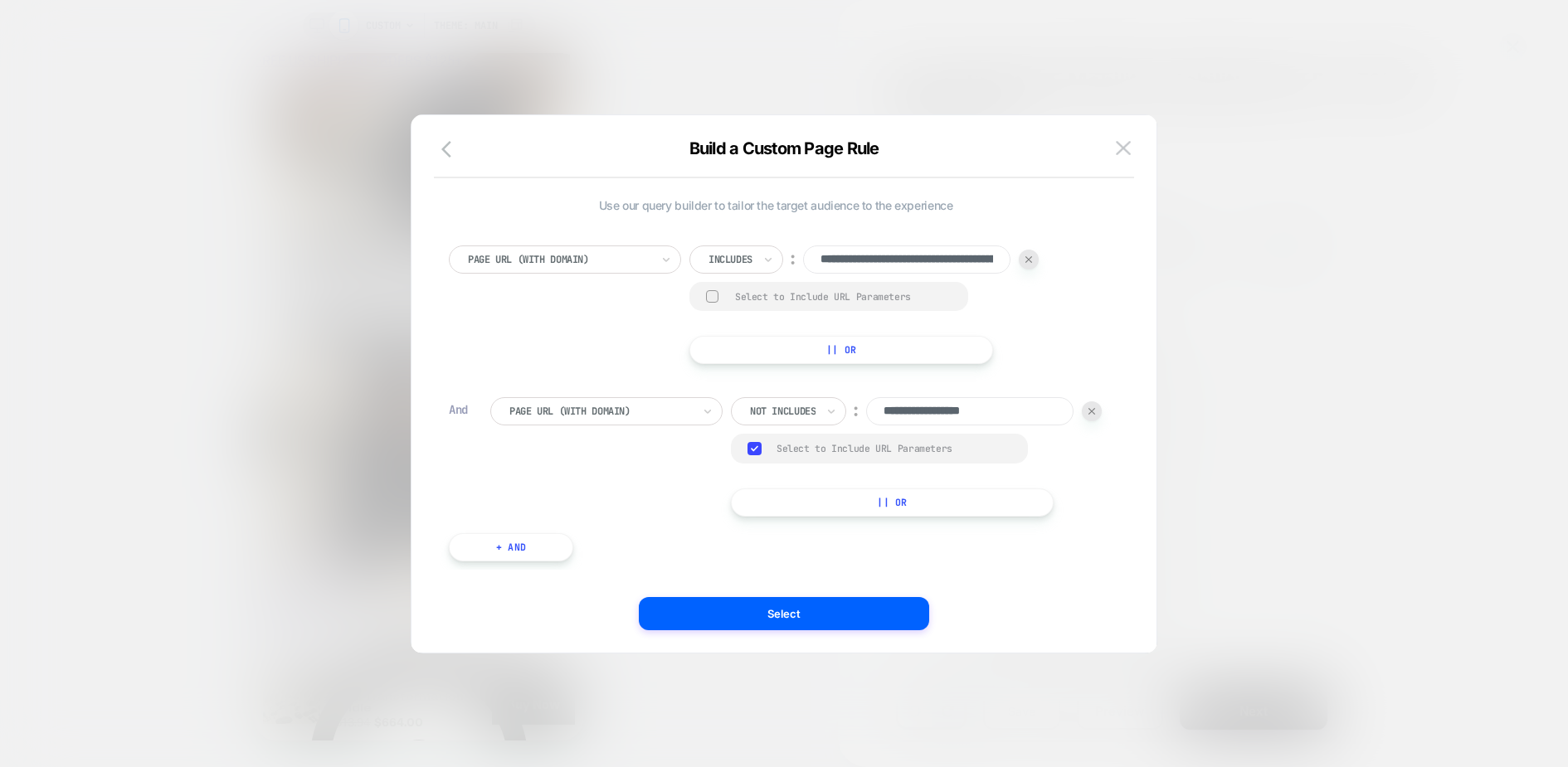 scroll, scrollTop: 0, scrollLeft: 0, axis: both 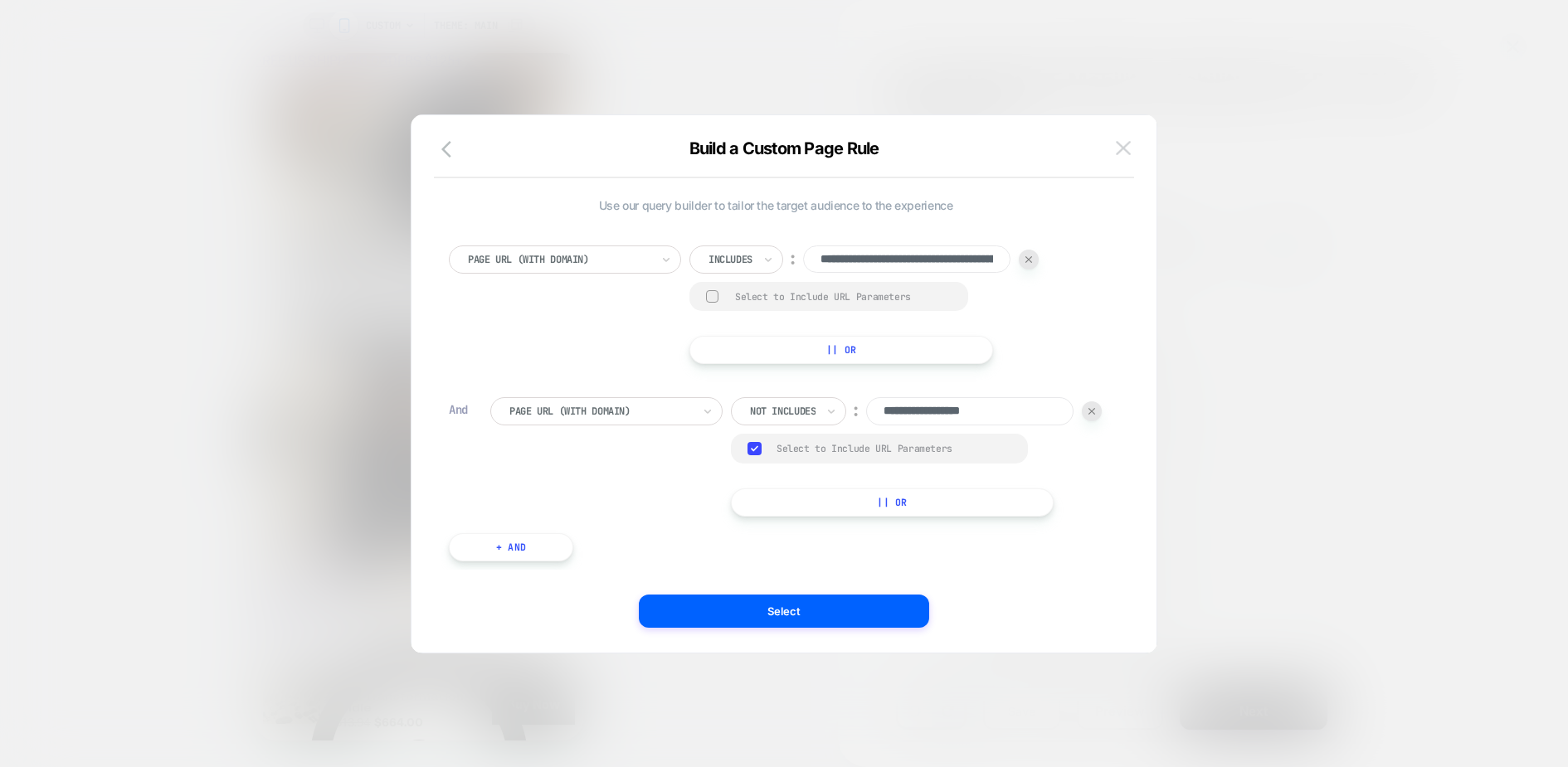 click at bounding box center [1123, 148] 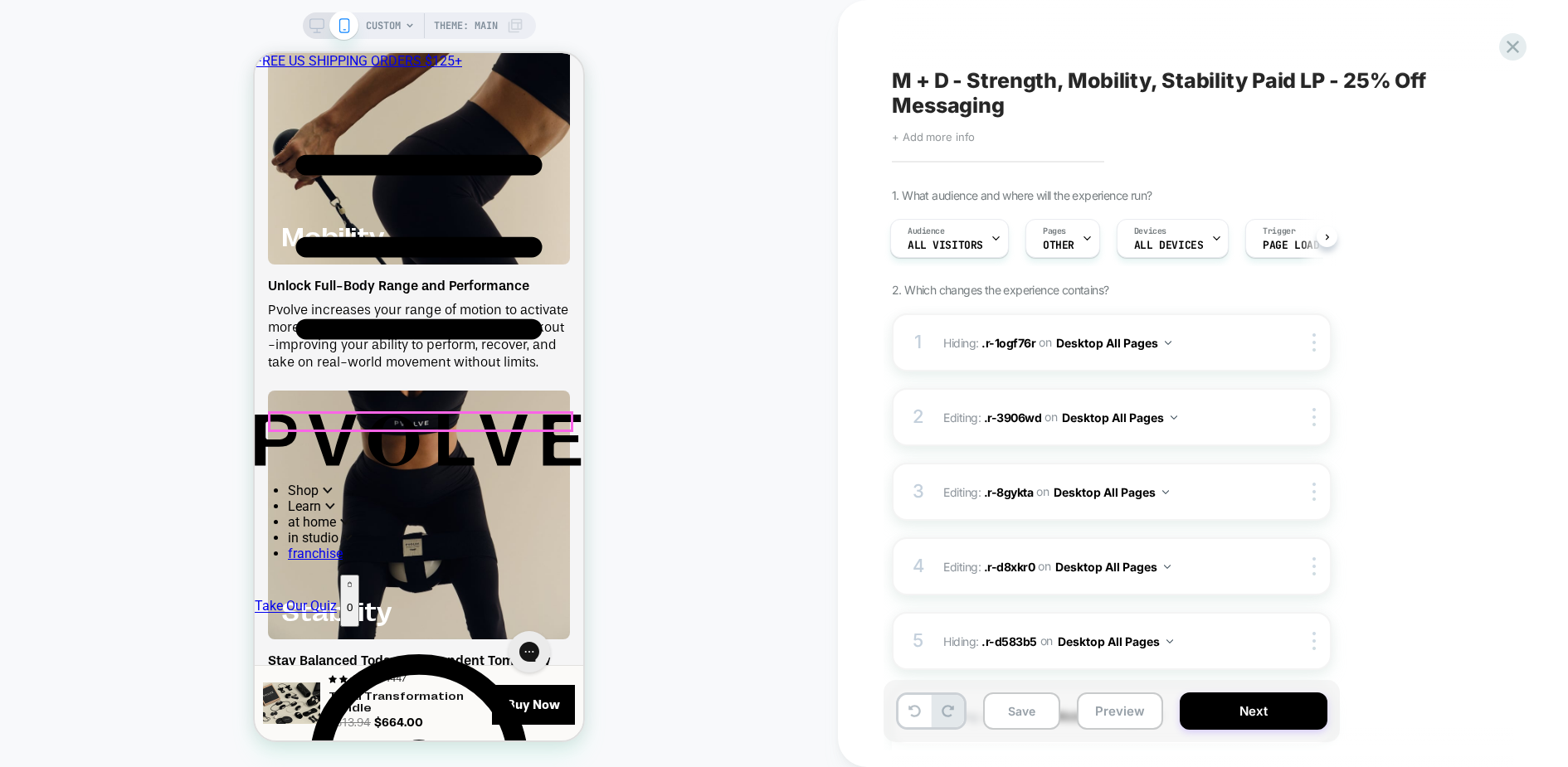 scroll, scrollTop: 3493, scrollLeft: 0, axis: vertical 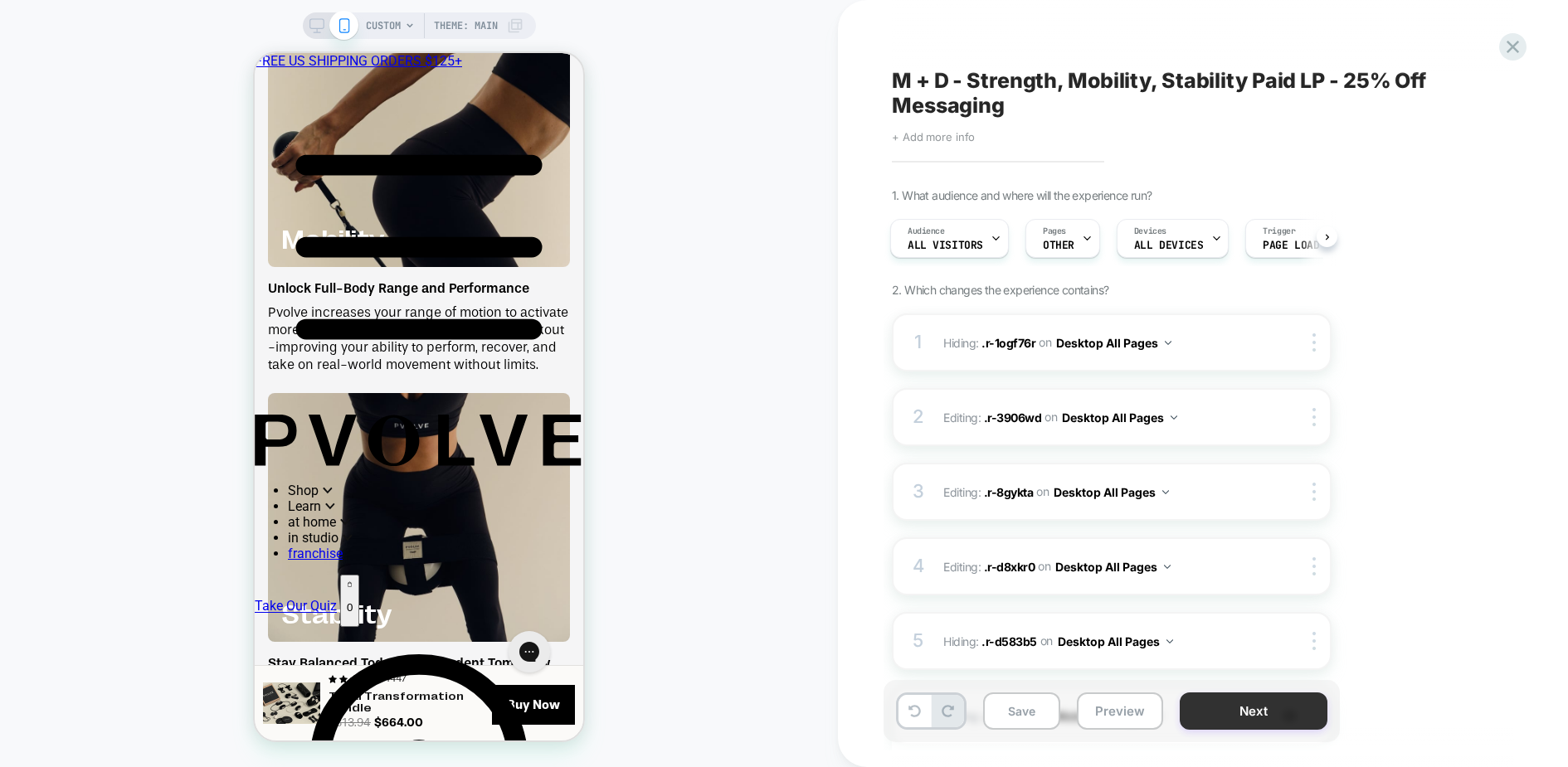 click on "Next" at bounding box center [1254, 711] 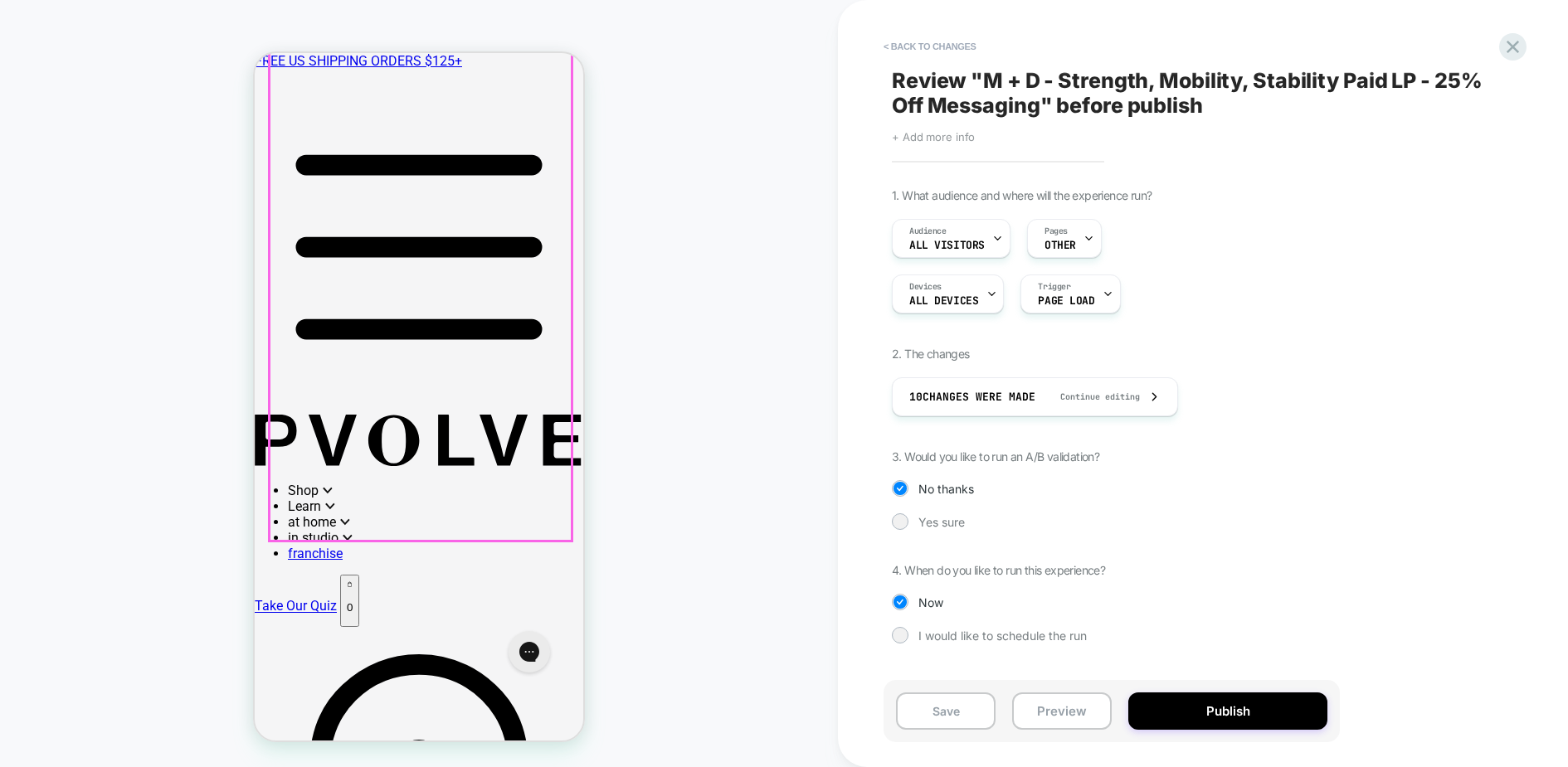 scroll, scrollTop: 0, scrollLeft: 0, axis: both 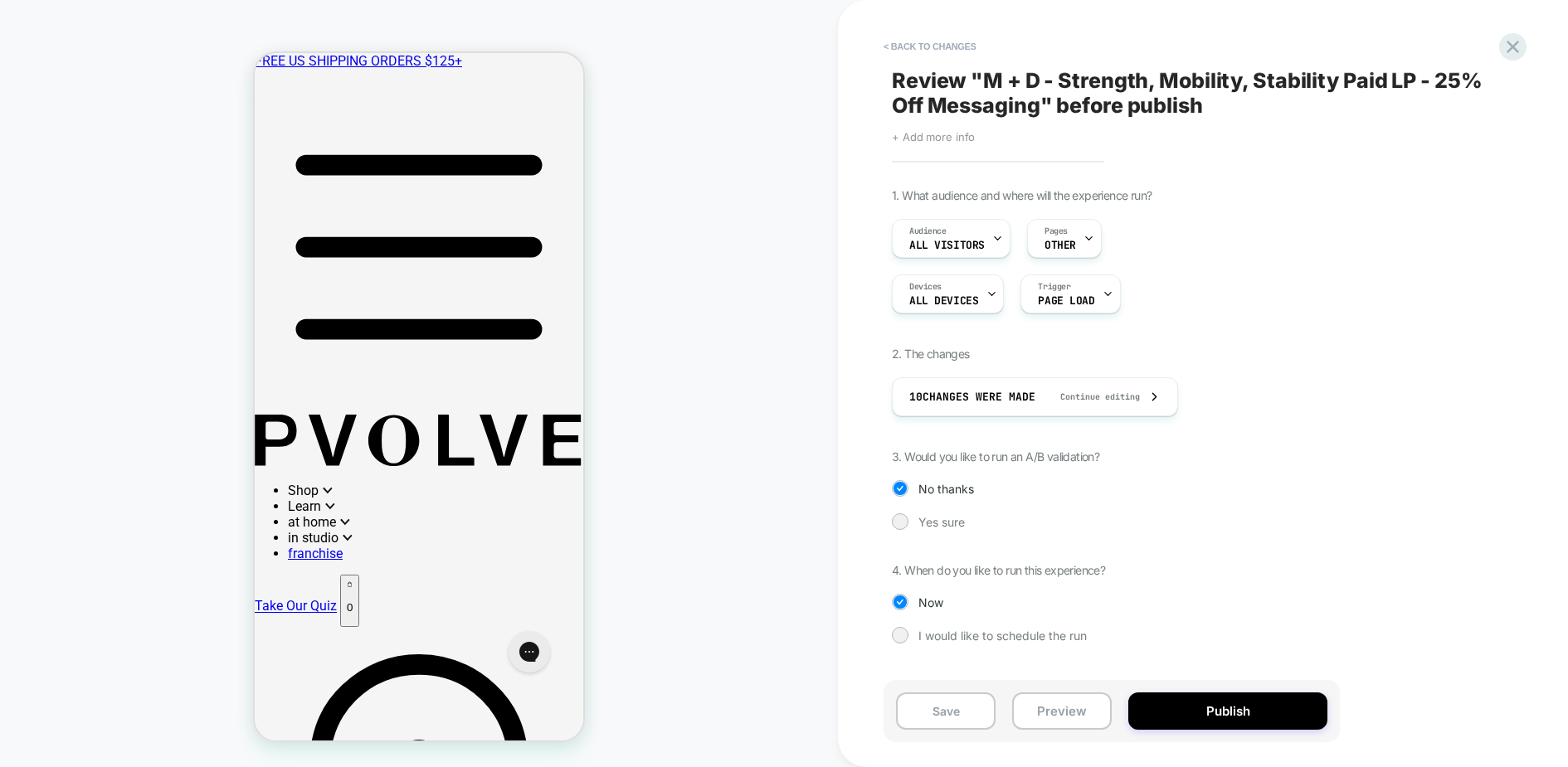 click on "Review " M + D - Strength, Mobility, Stability Paid LP - 25% Off Messaging " before publish" at bounding box center (1195, 93) 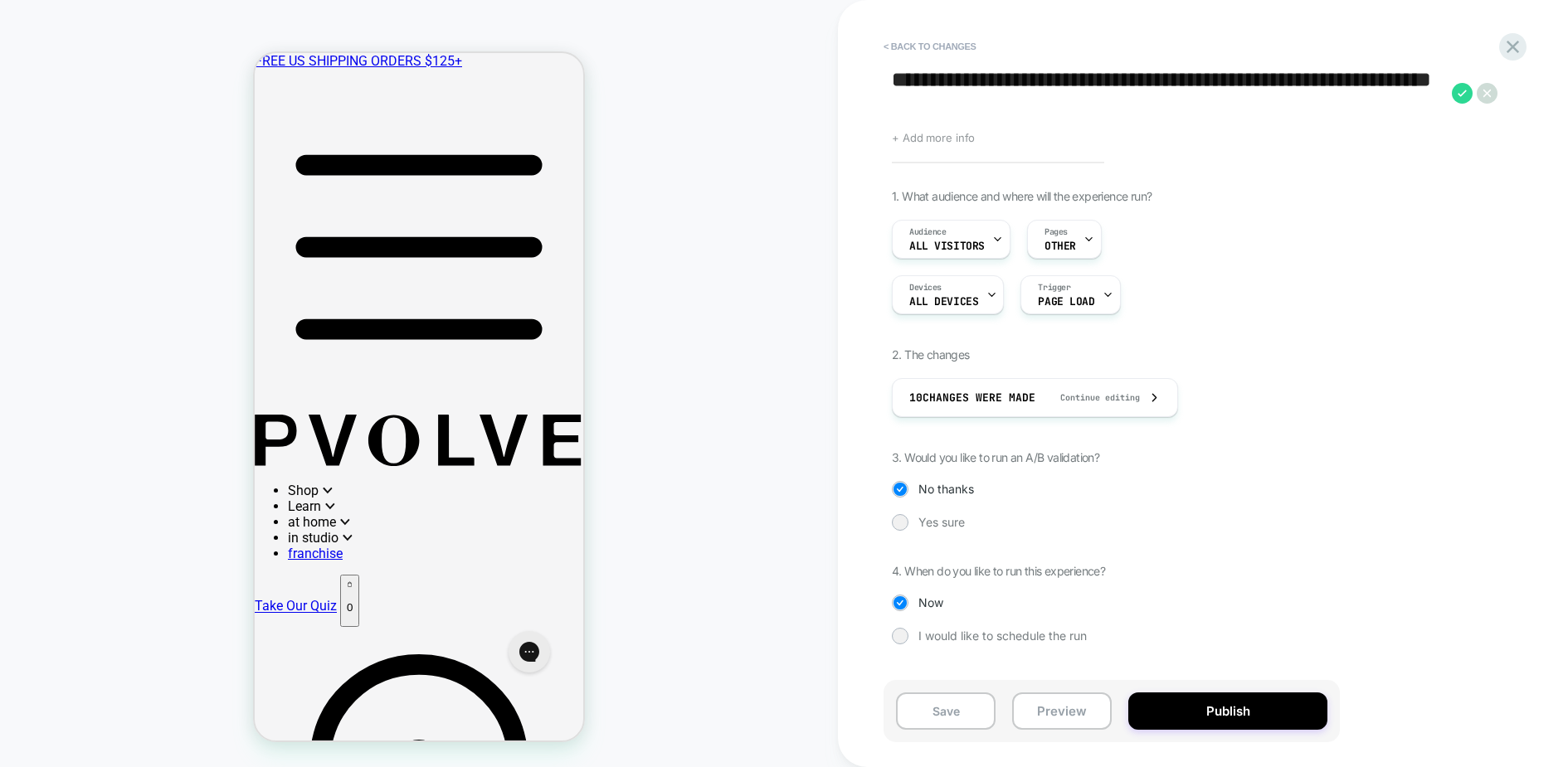 click on "**********" at bounding box center [1167, 93] 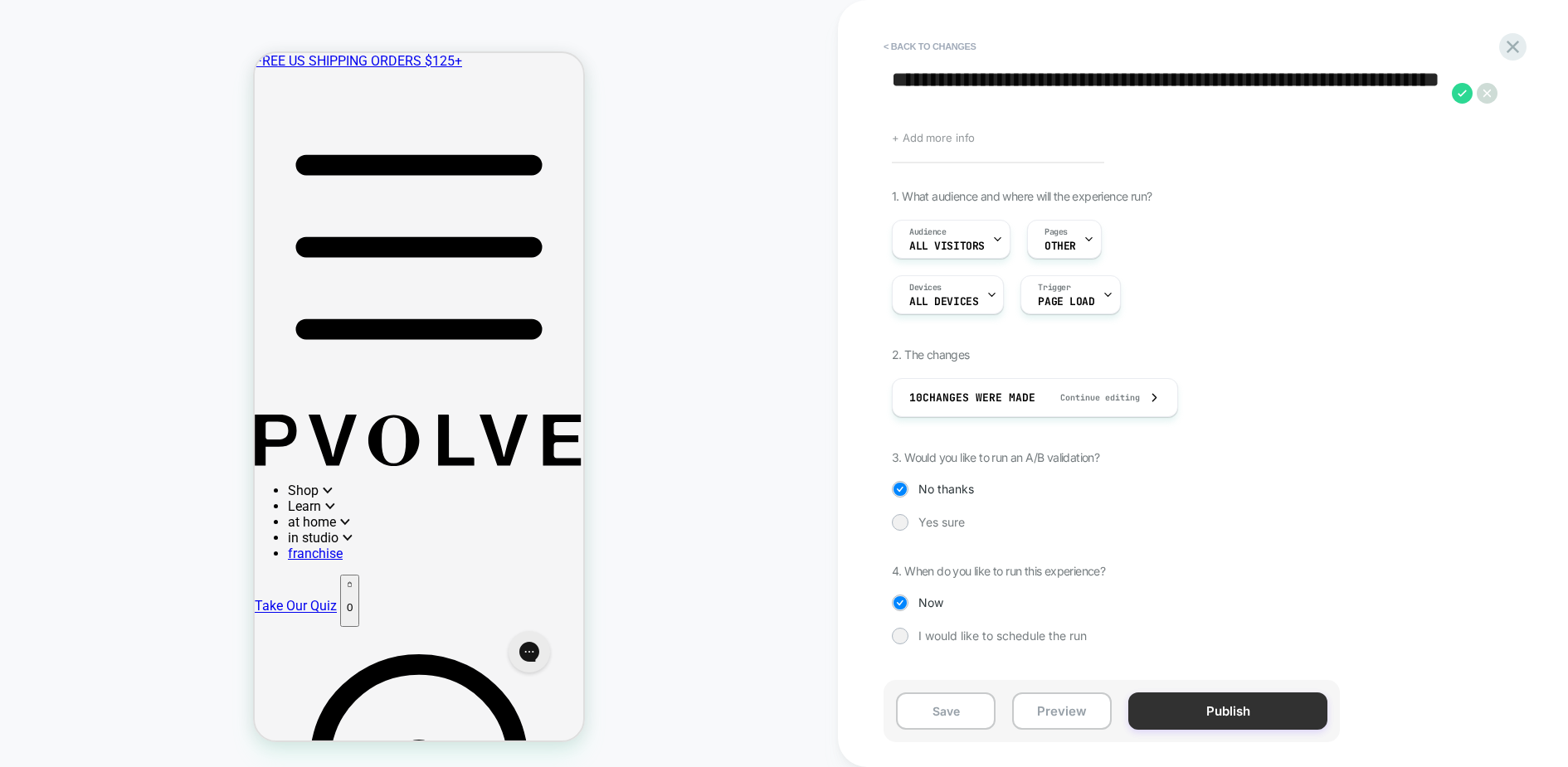 click on "Publish" at bounding box center [1228, 711] 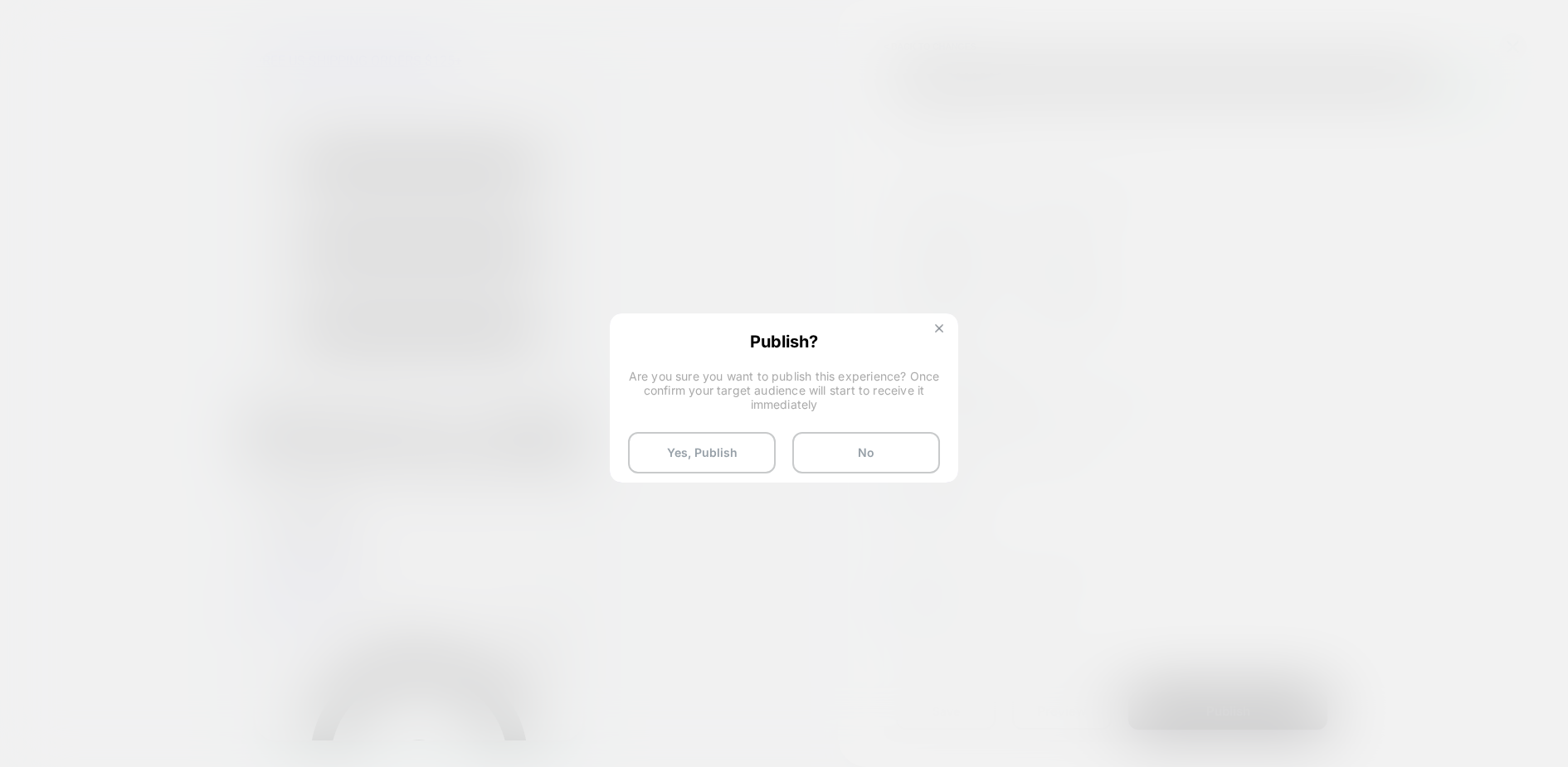 click at bounding box center (939, 328) 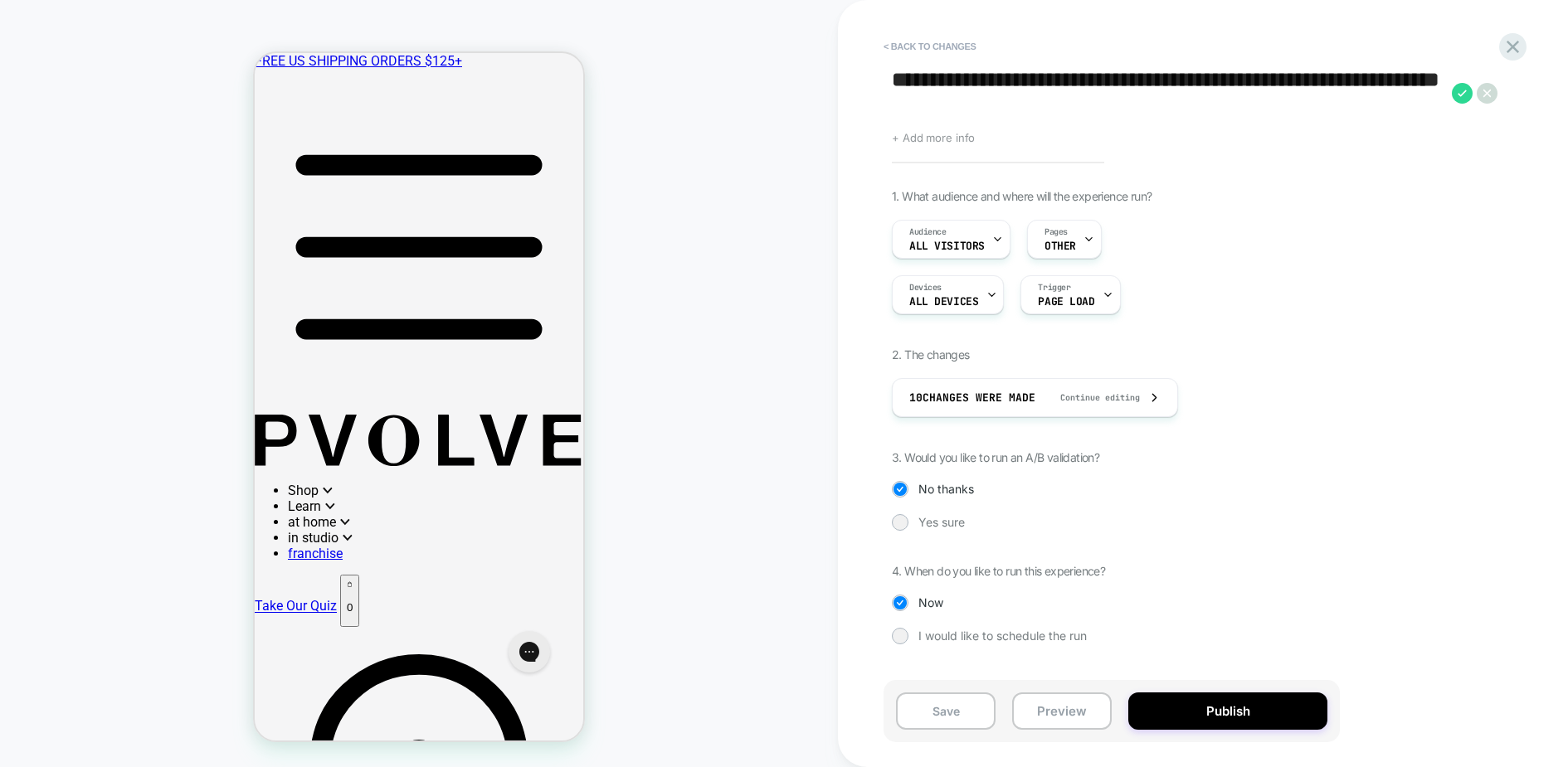 click on "**********" at bounding box center [1167, 93] 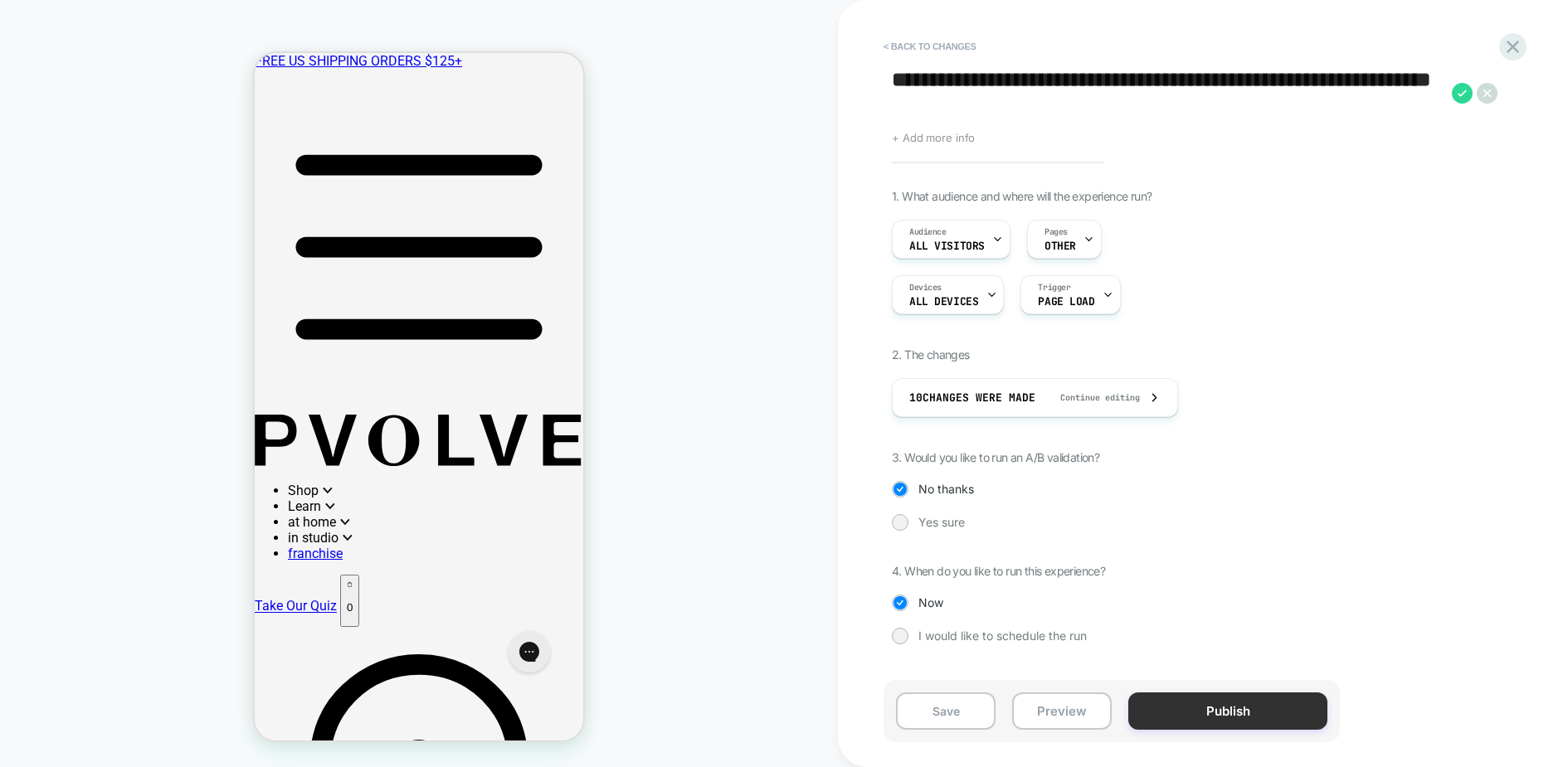 type on "**********" 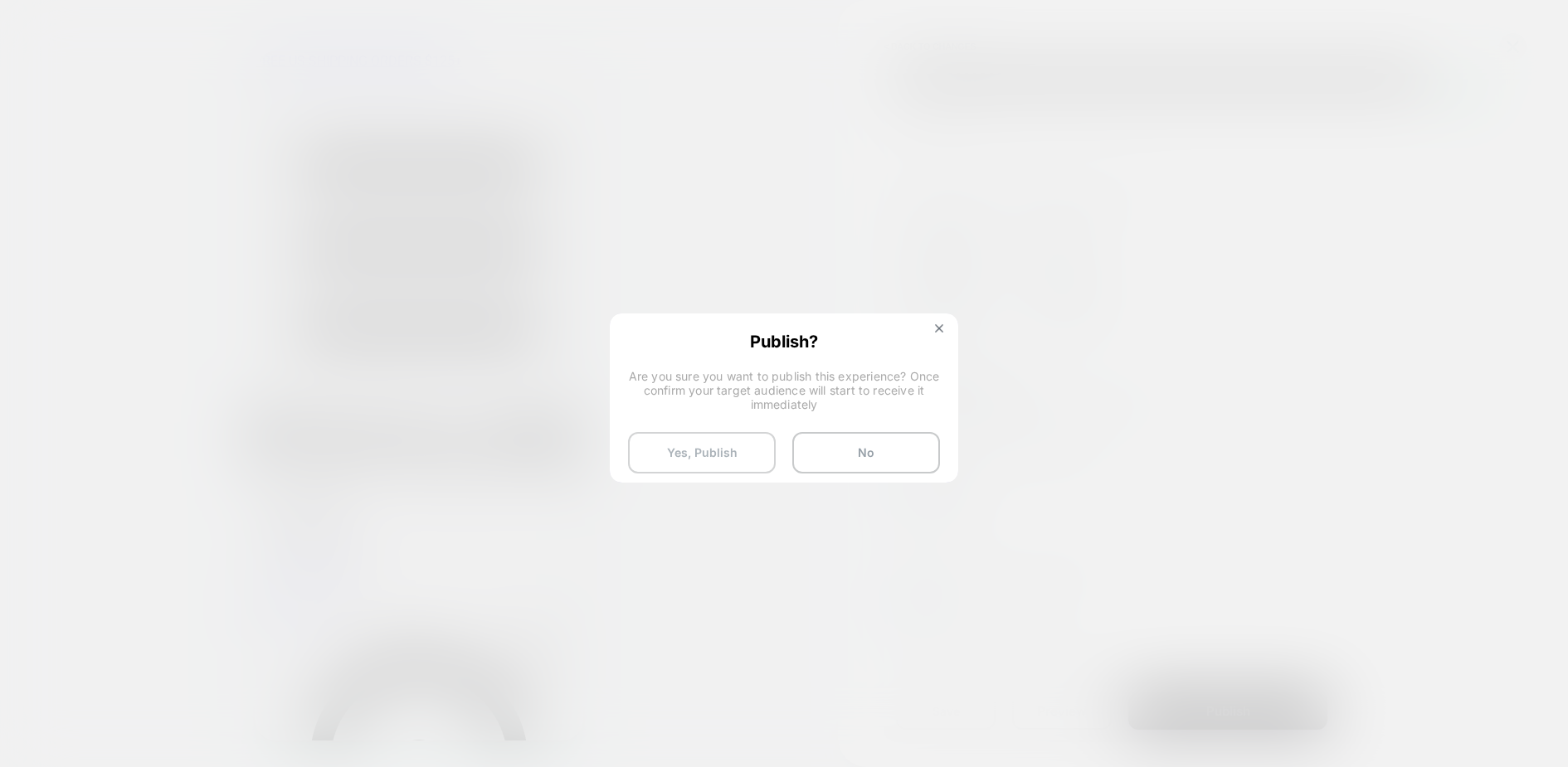click on "Yes, Publish" at bounding box center [702, 453] 